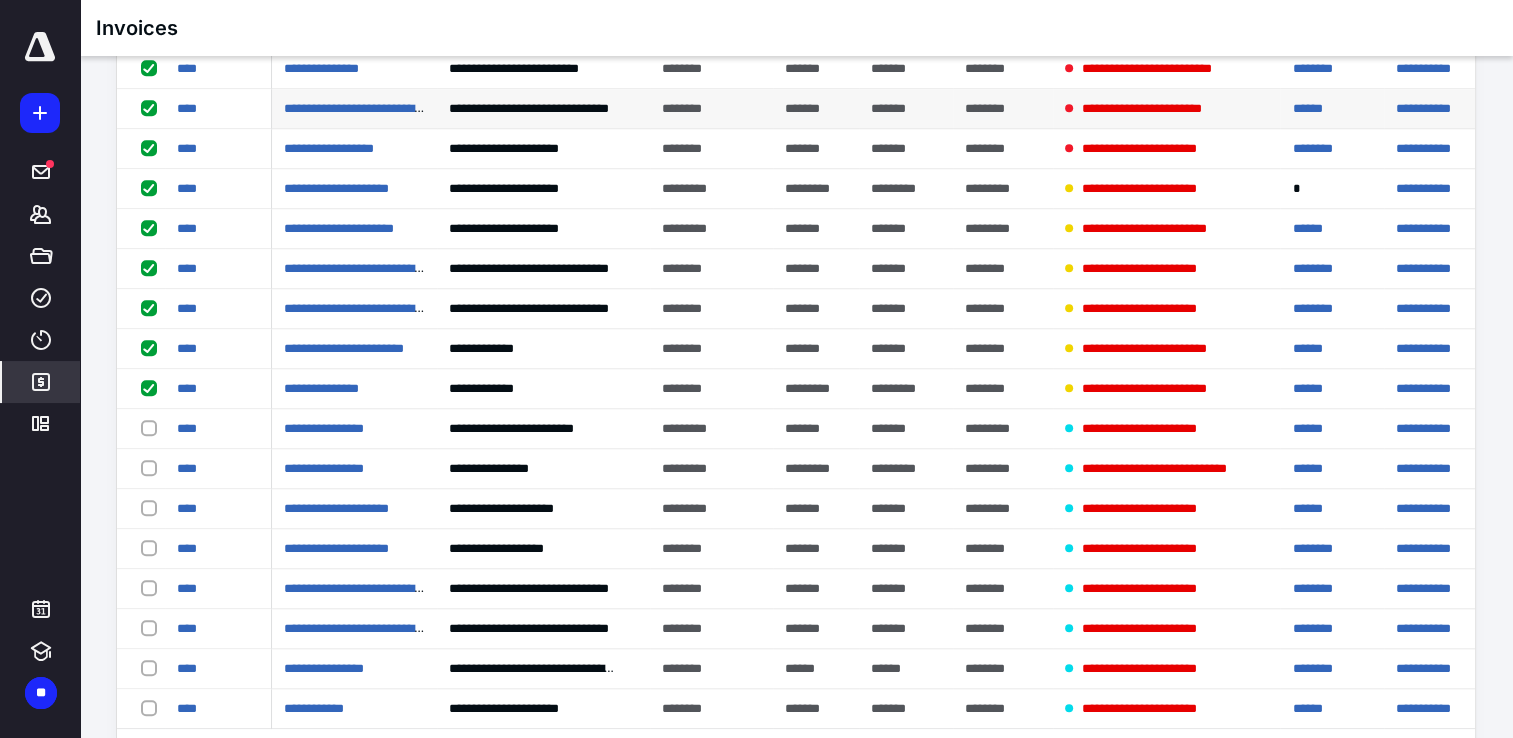 scroll, scrollTop: 0, scrollLeft: 0, axis: both 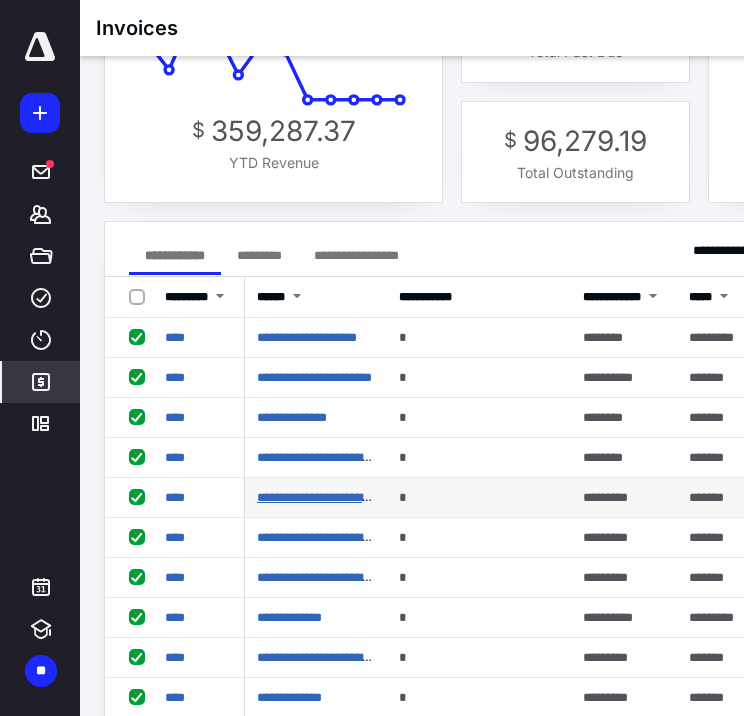 click on "**********" at bounding box center [329, 497] 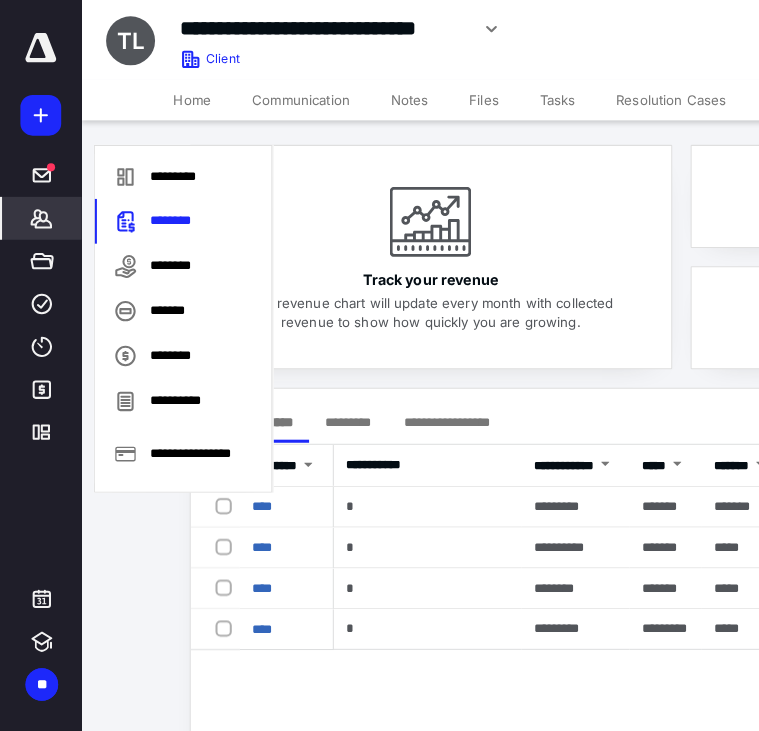 scroll, scrollTop: 0, scrollLeft: 158, axis: horizontal 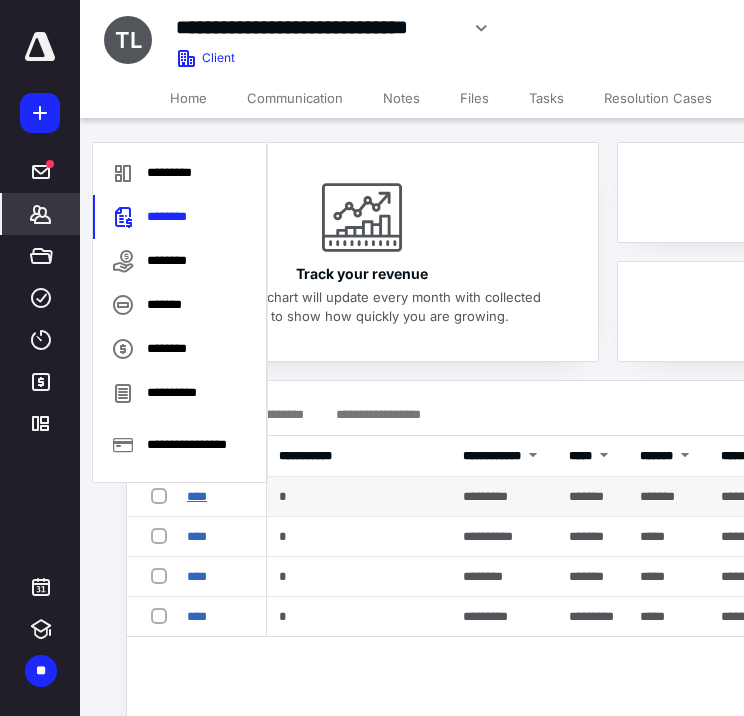 click on "****" at bounding box center [197, 496] 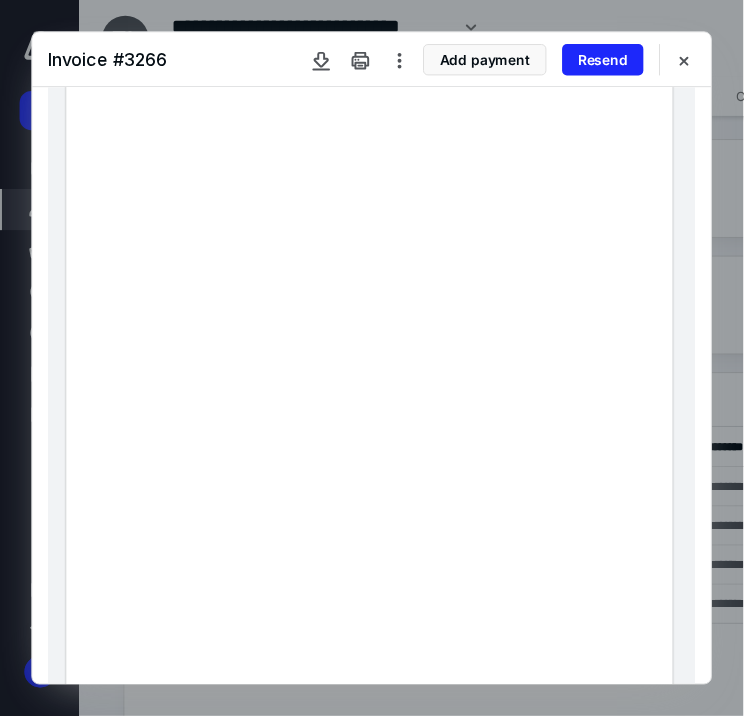 scroll, scrollTop: 300, scrollLeft: 0, axis: vertical 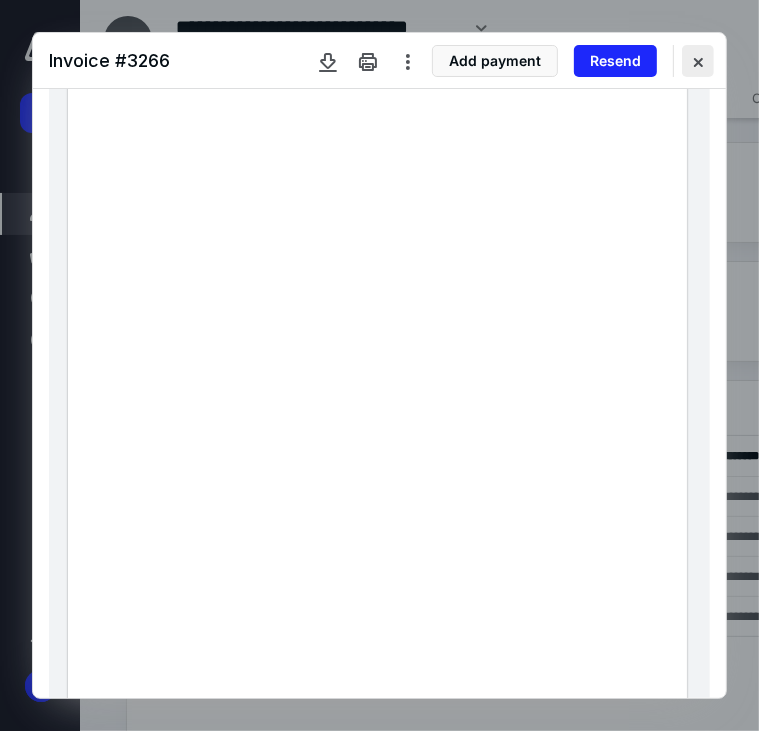 click at bounding box center (698, 61) 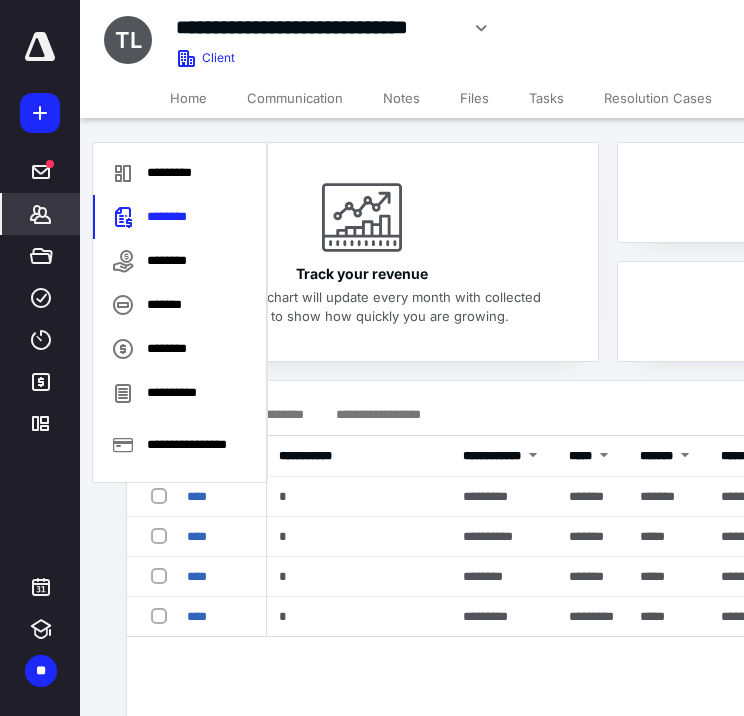 click on "**********" at bounding box center (607, 836) 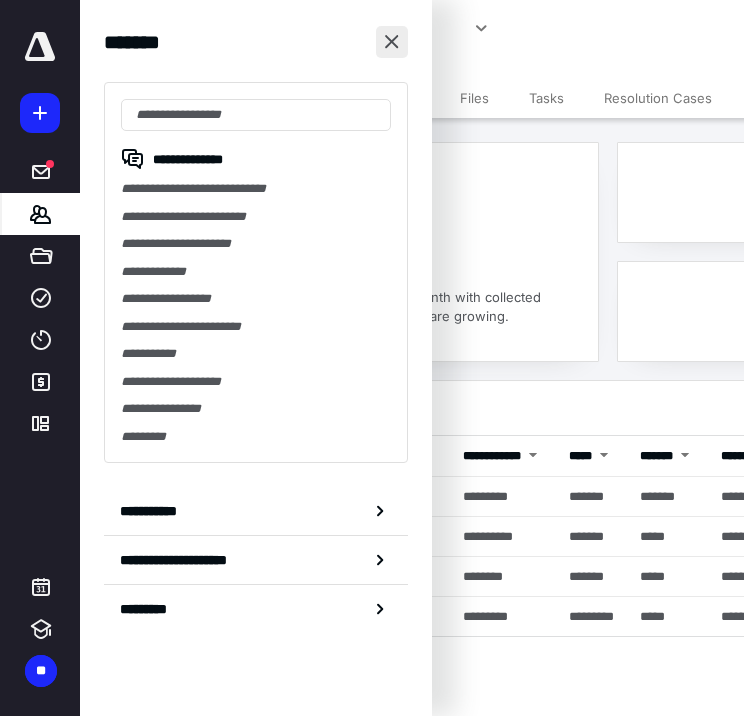 click at bounding box center [392, 42] 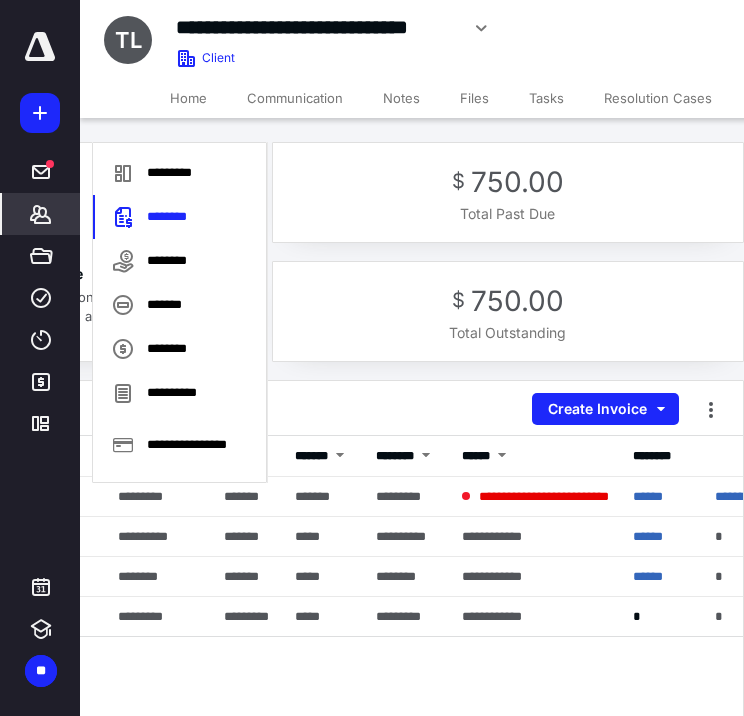 scroll, scrollTop: 0, scrollLeft: 0, axis: both 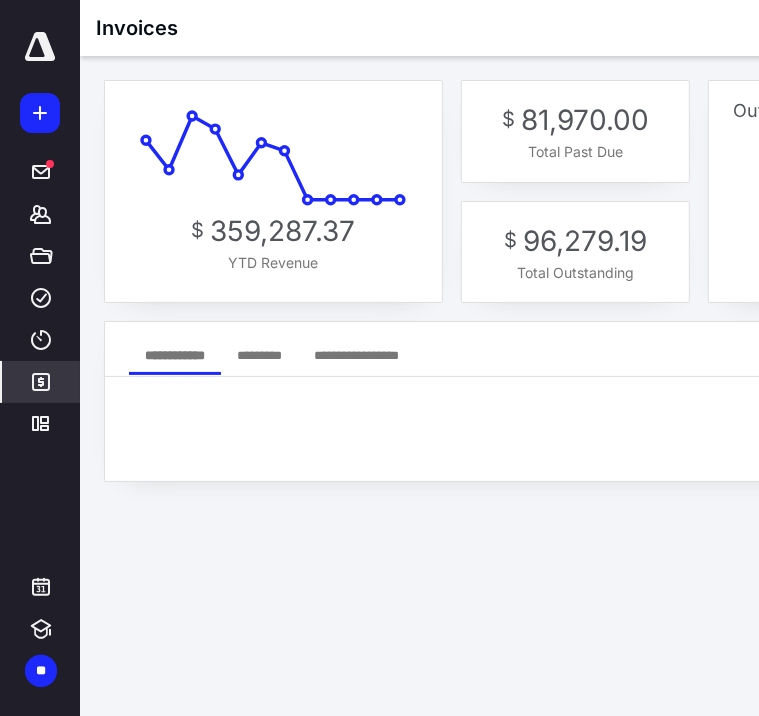 click on "**********" at bounding box center [625, 401] 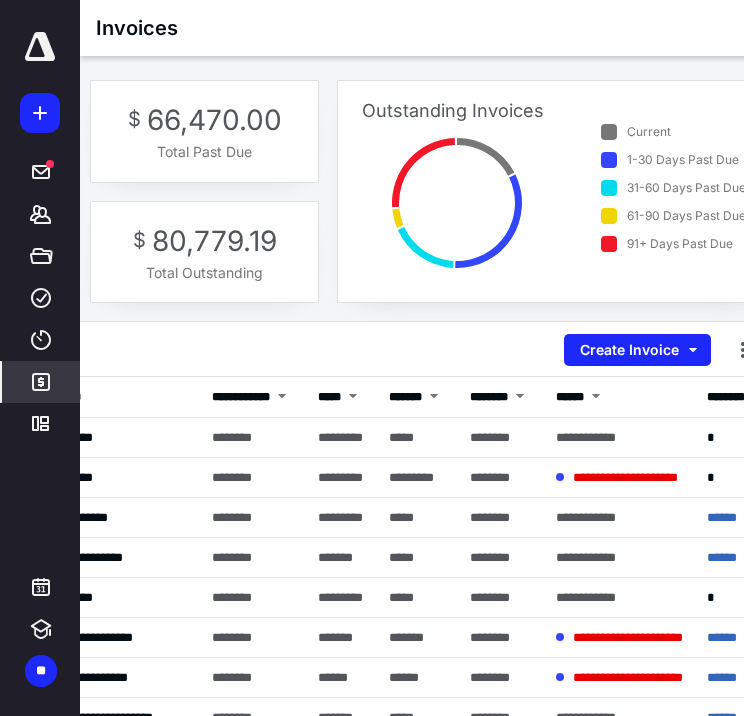 scroll, scrollTop: 0, scrollLeft: 403, axis: horizontal 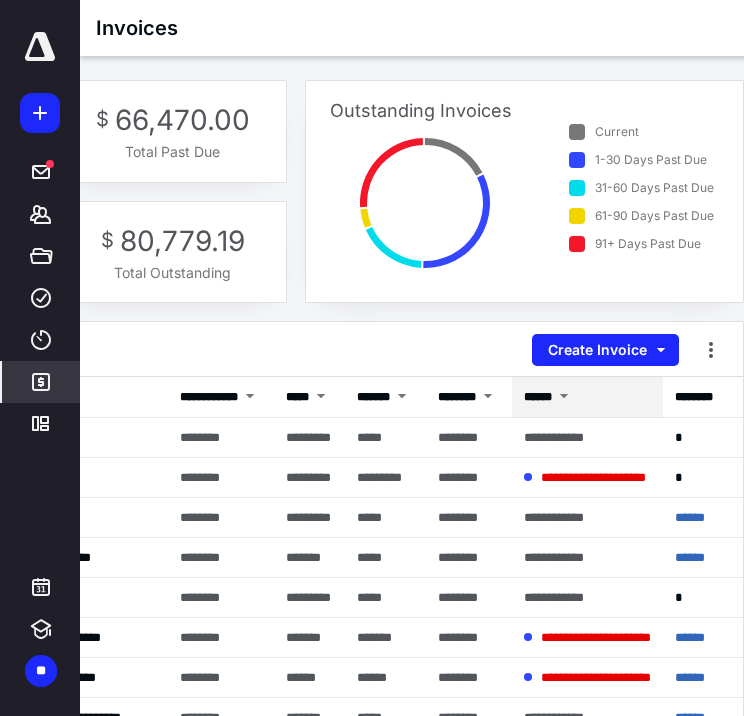 click at bounding box center (564, 398) 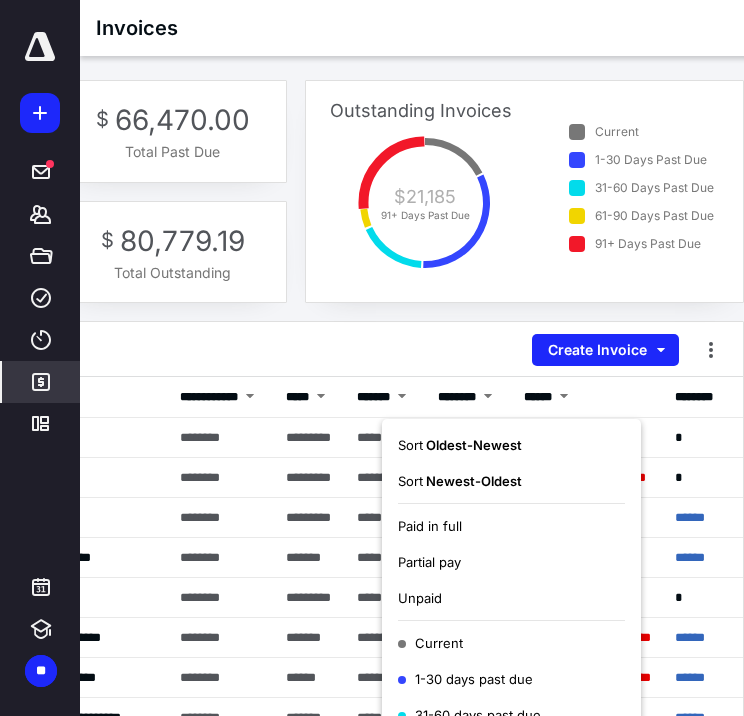 click on "91+ Days Past Due" at bounding box center [648, 244] 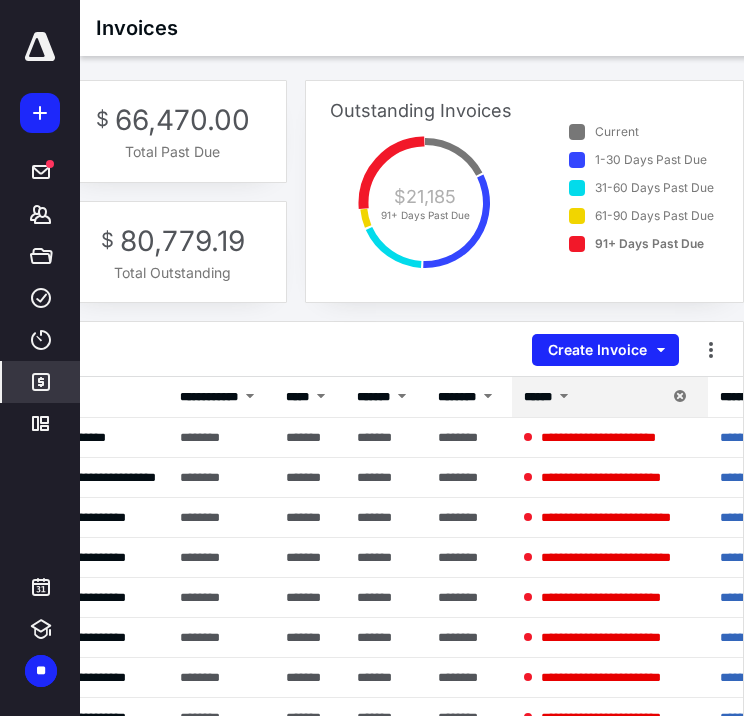 click on "******" at bounding box center (610, 397) 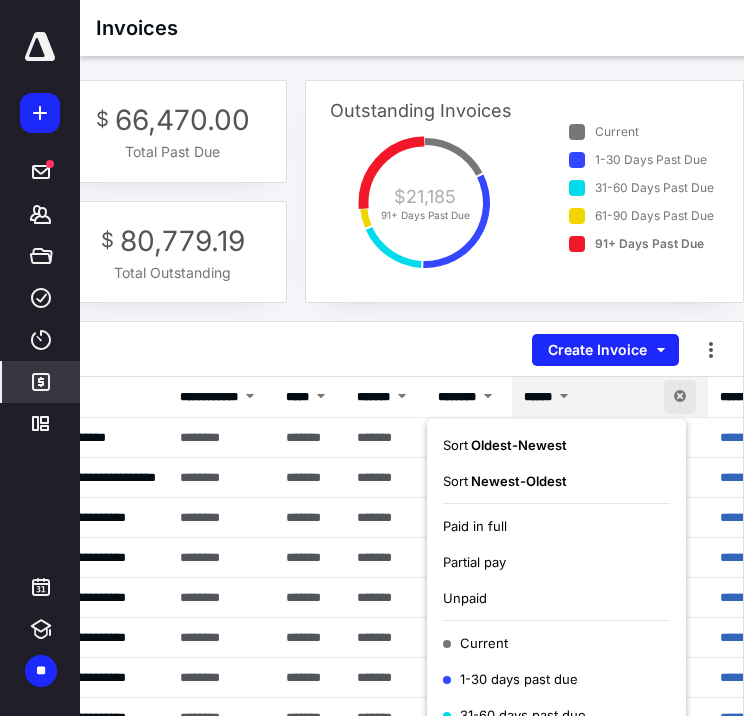 click on "Oldest  -  Newest" at bounding box center (517, 445) 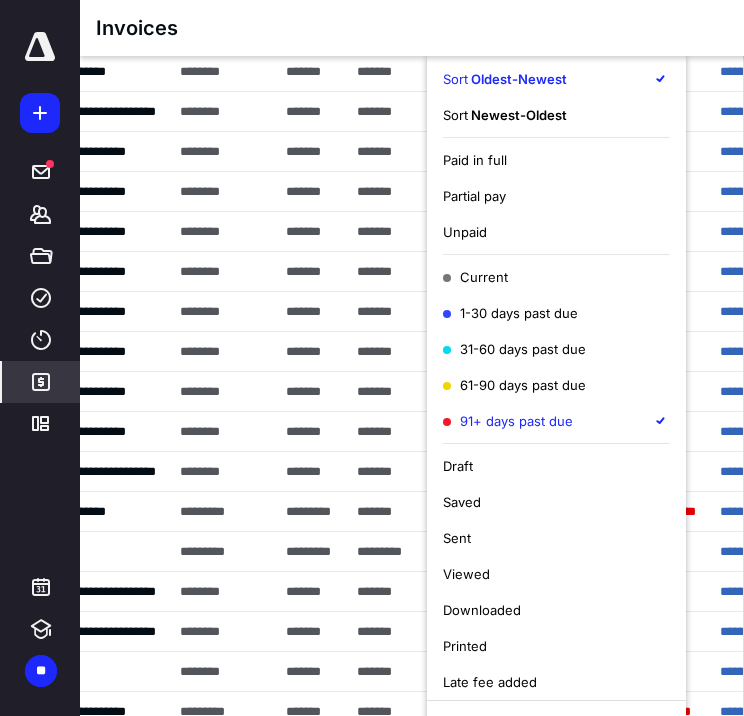 scroll, scrollTop: 400, scrollLeft: 403, axis: both 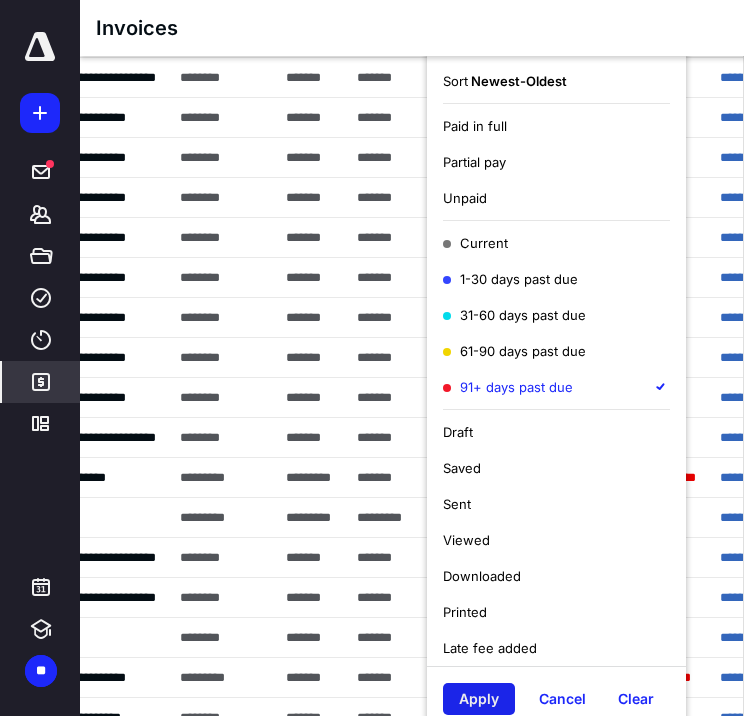 click on "Apply" at bounding box center [479, 699] 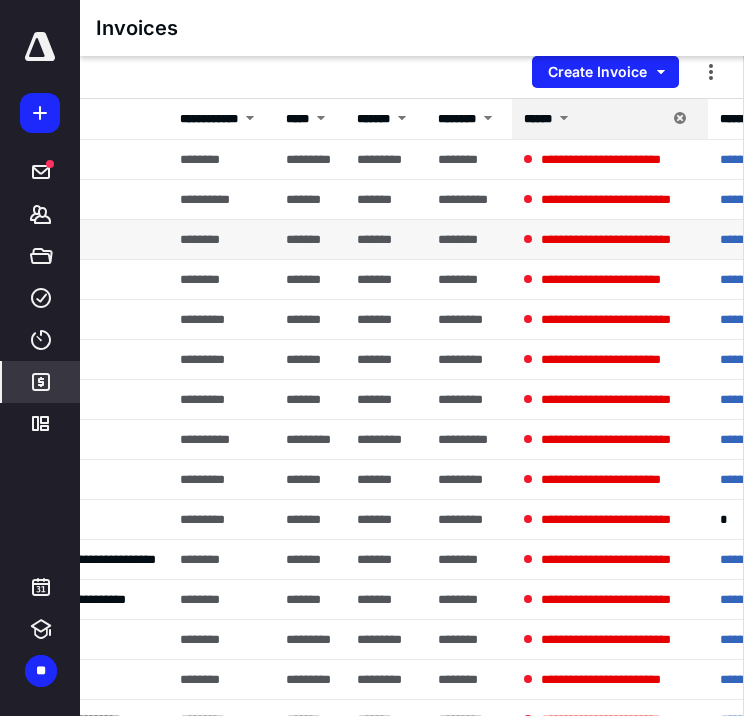 scroll, scrollTop: 300, scrollLeft: 403, axis: both 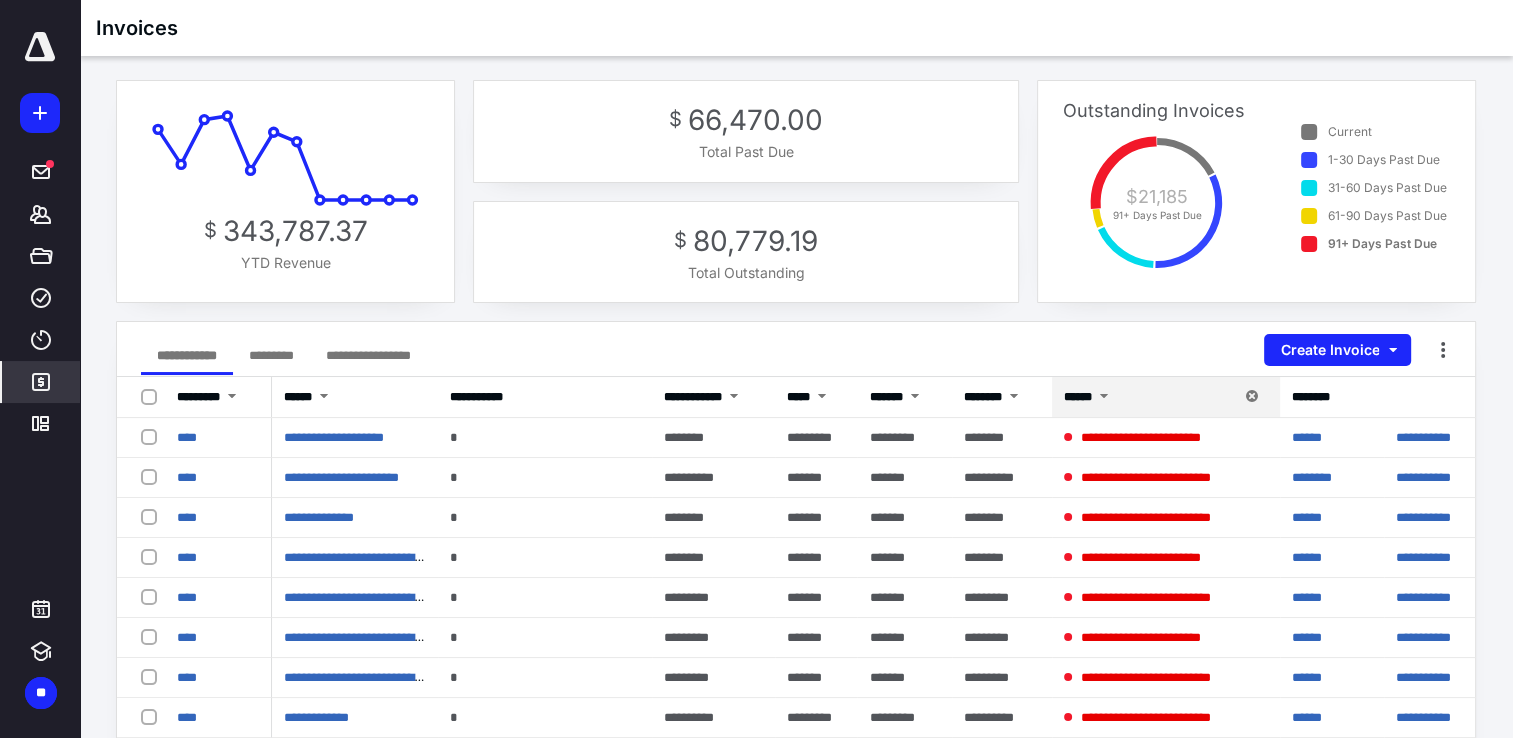 click at bounding box center [1104, 398] 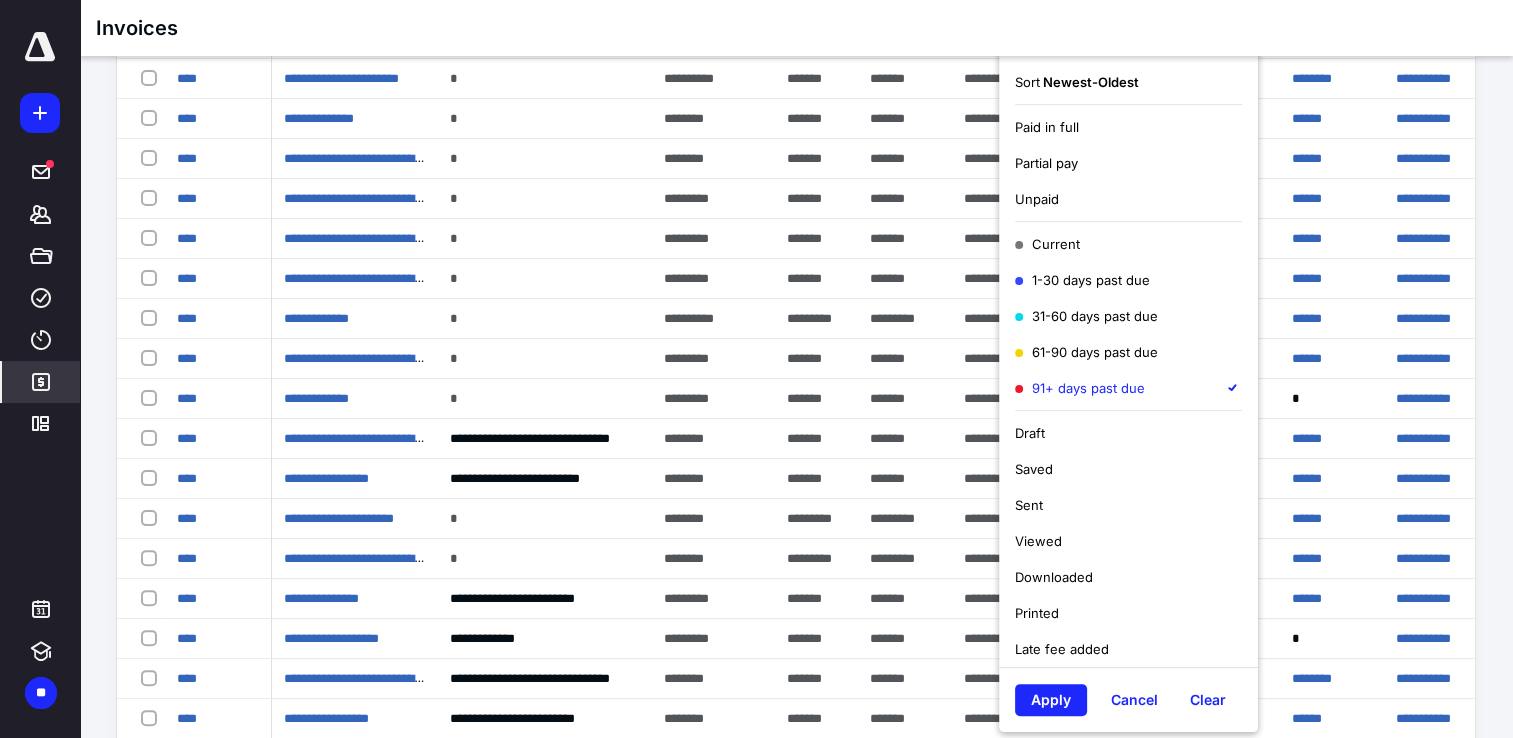 scroll, scrollTop: 400, scrollLeft: 0, axis: vertical 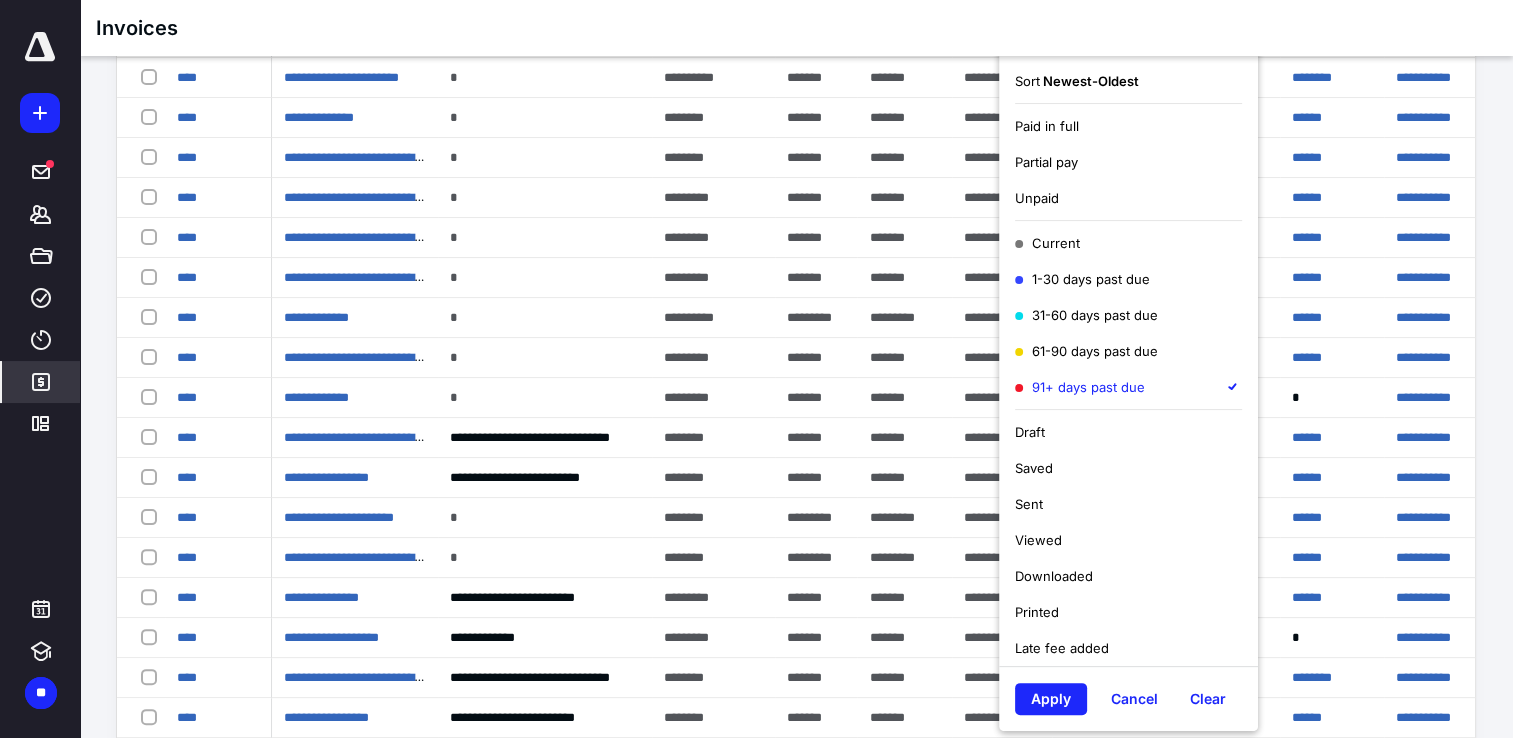 click on "Unpaid" at bounding box center (1037, 198) 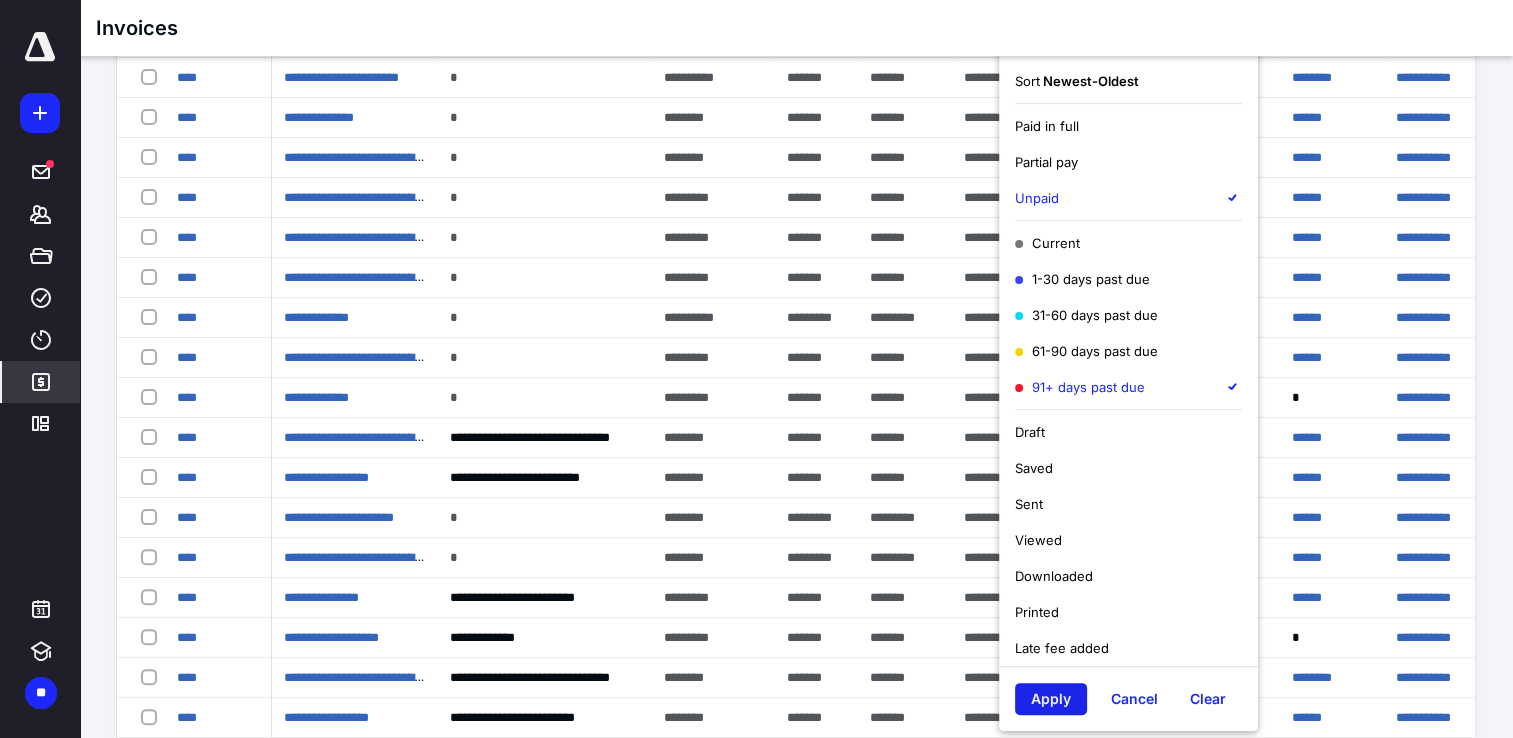click on "Apply" at bounding box center [1051, 699] 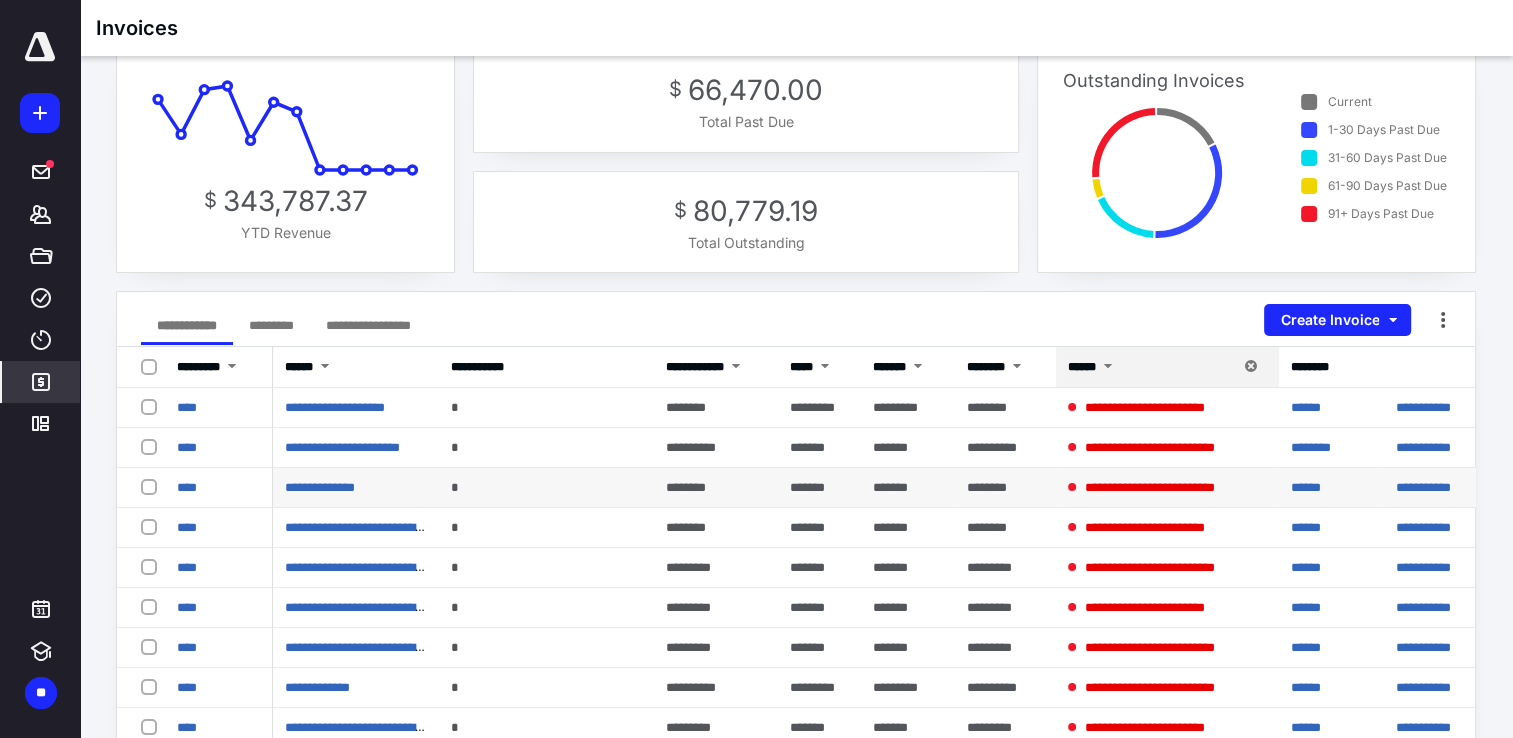 scroll, scrollTop: 0, scrollLeft: 0, axis: both 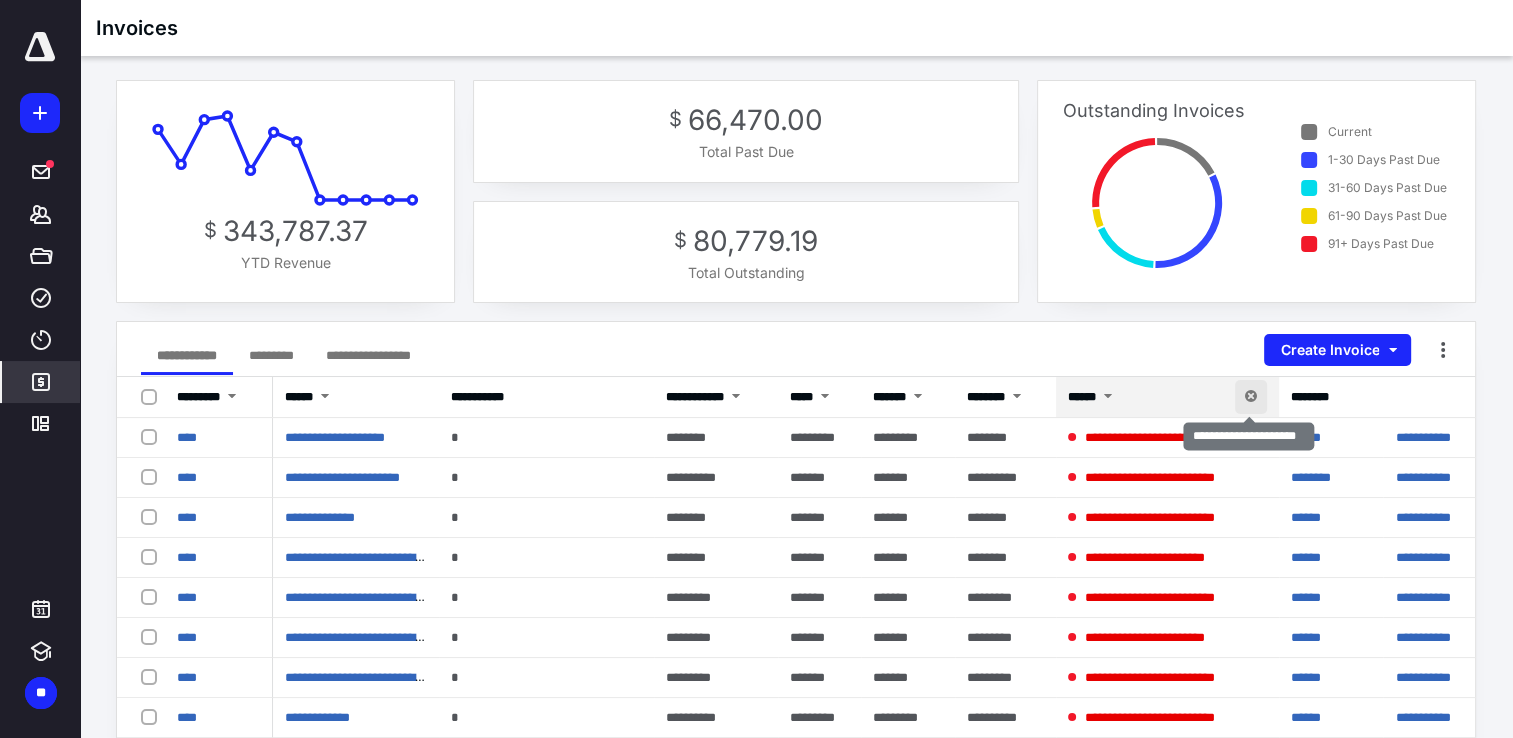 click at bounding box center [1251, 397] 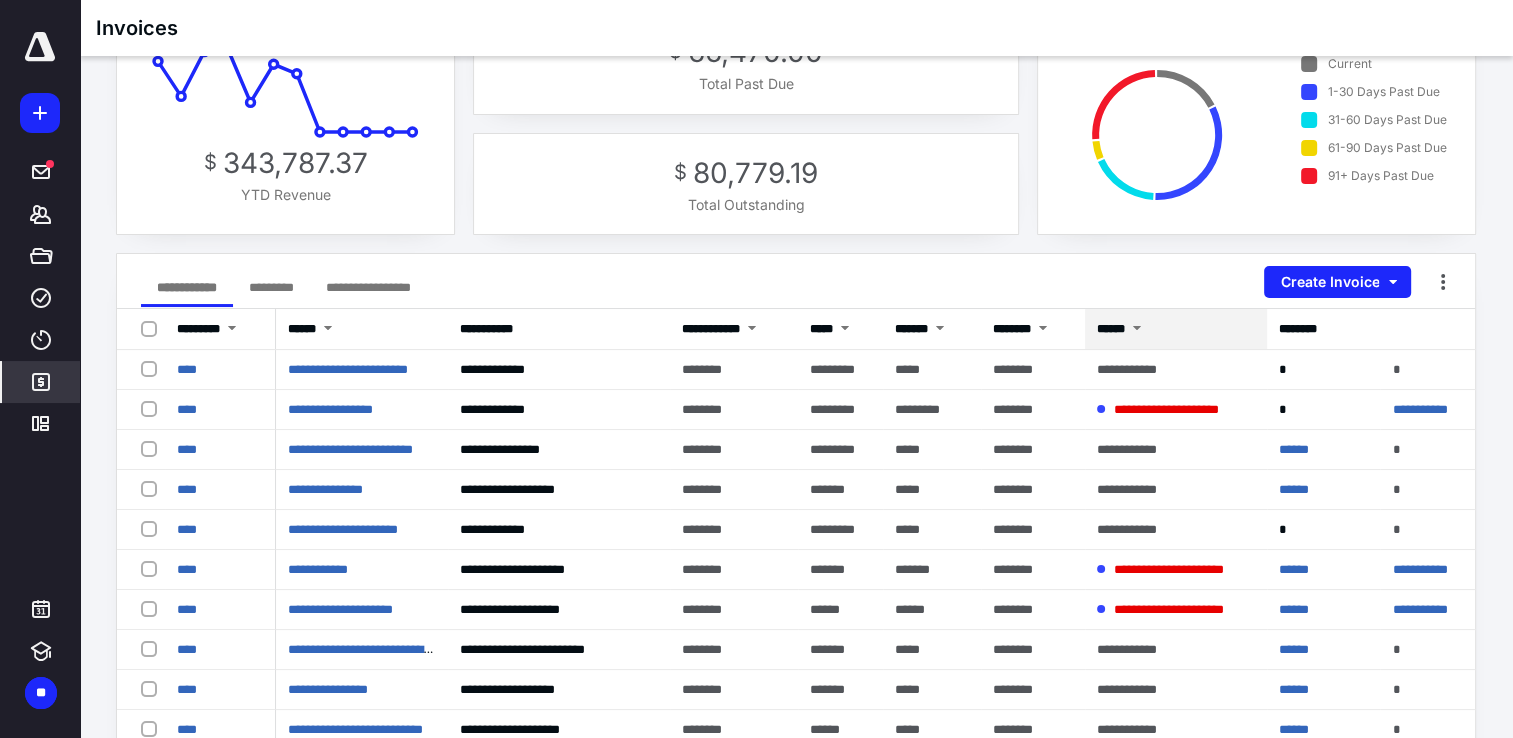 scroll, scrollTop: 0, scrollLeft: 0, axis: both 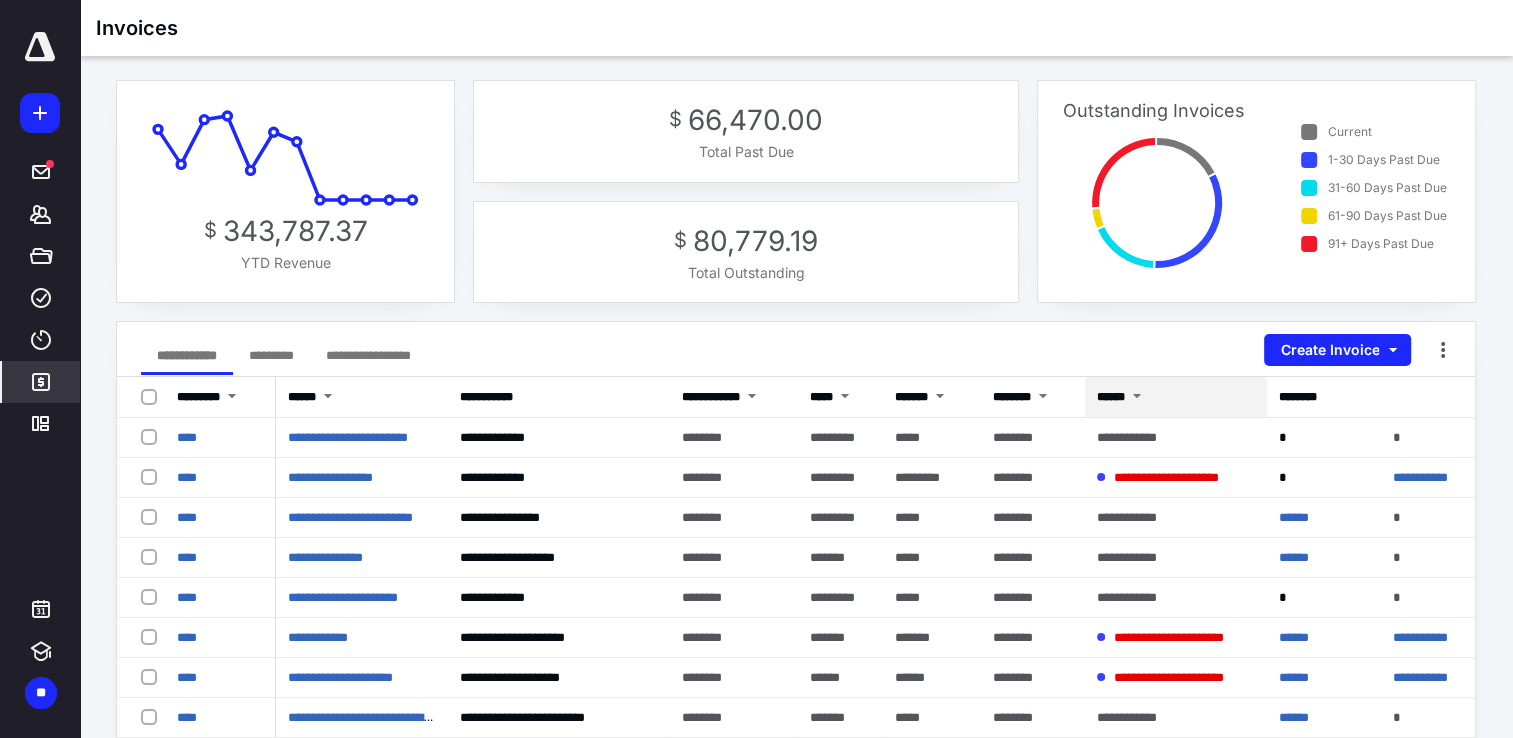 click on "******" at bounding box center [1111, 397] 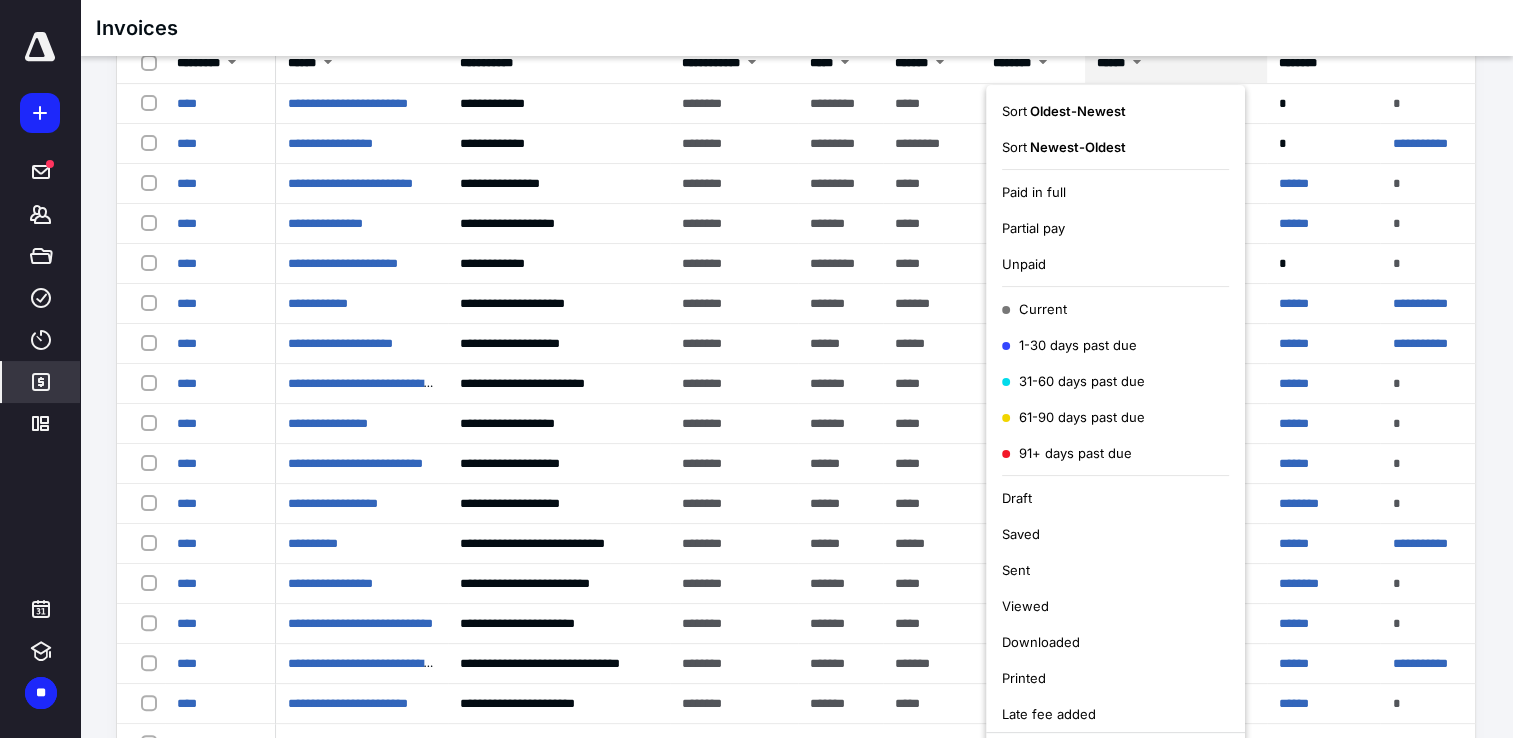 scroll, scrollTop: 300, scrollLeft: 0, axis: vertical 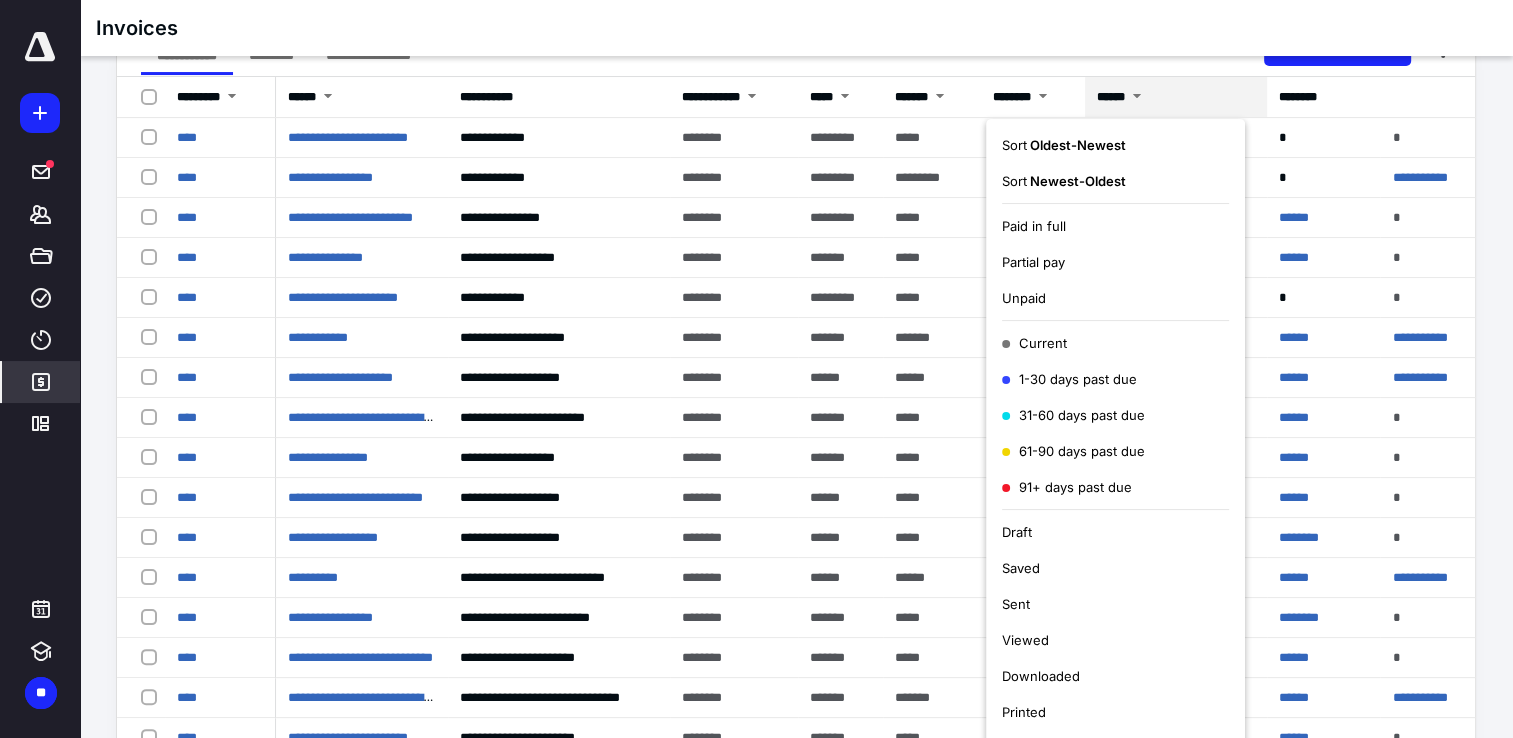 click on "91+ days past due" at bounding box center [1067, 487] 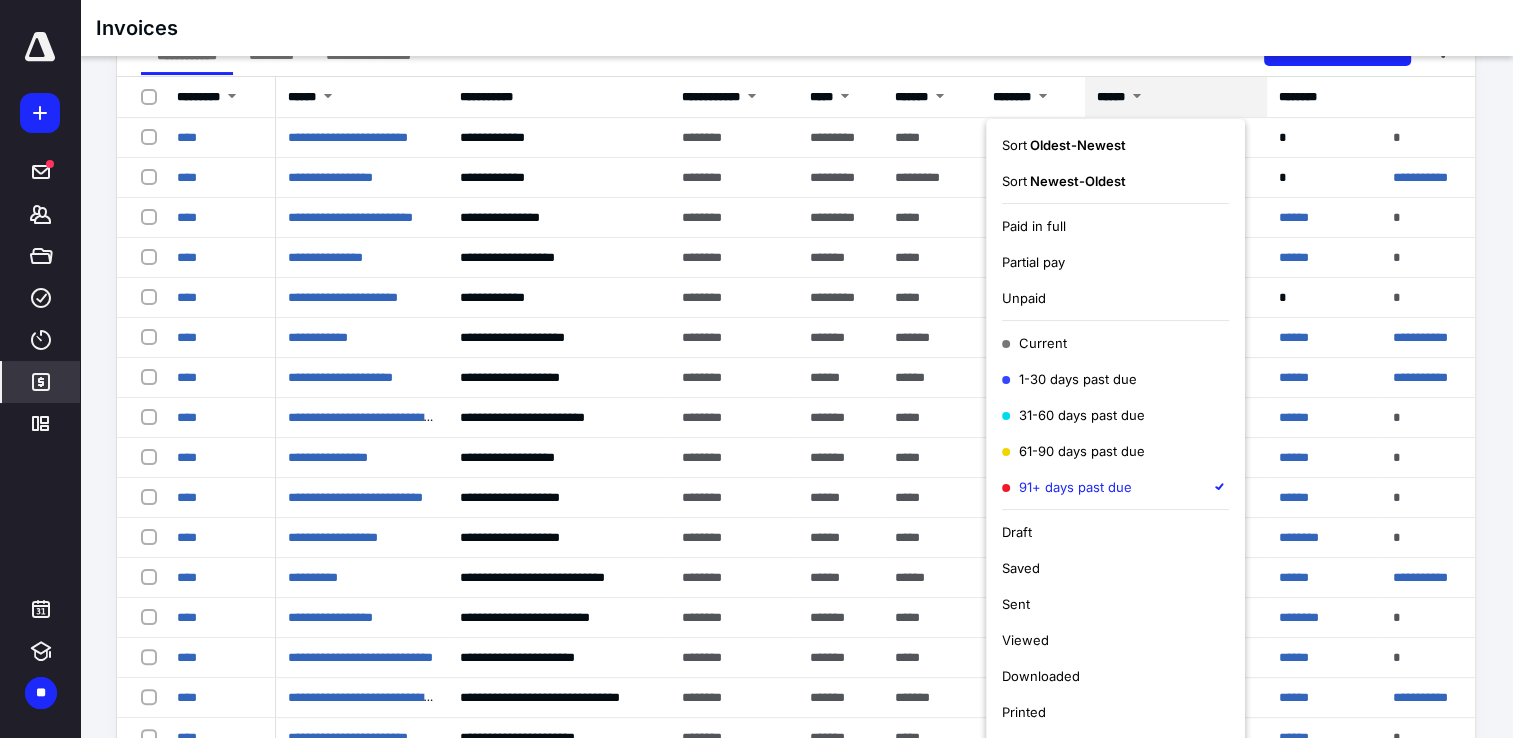 click on "61-90 days past due" at bounding box center (1073, 451) 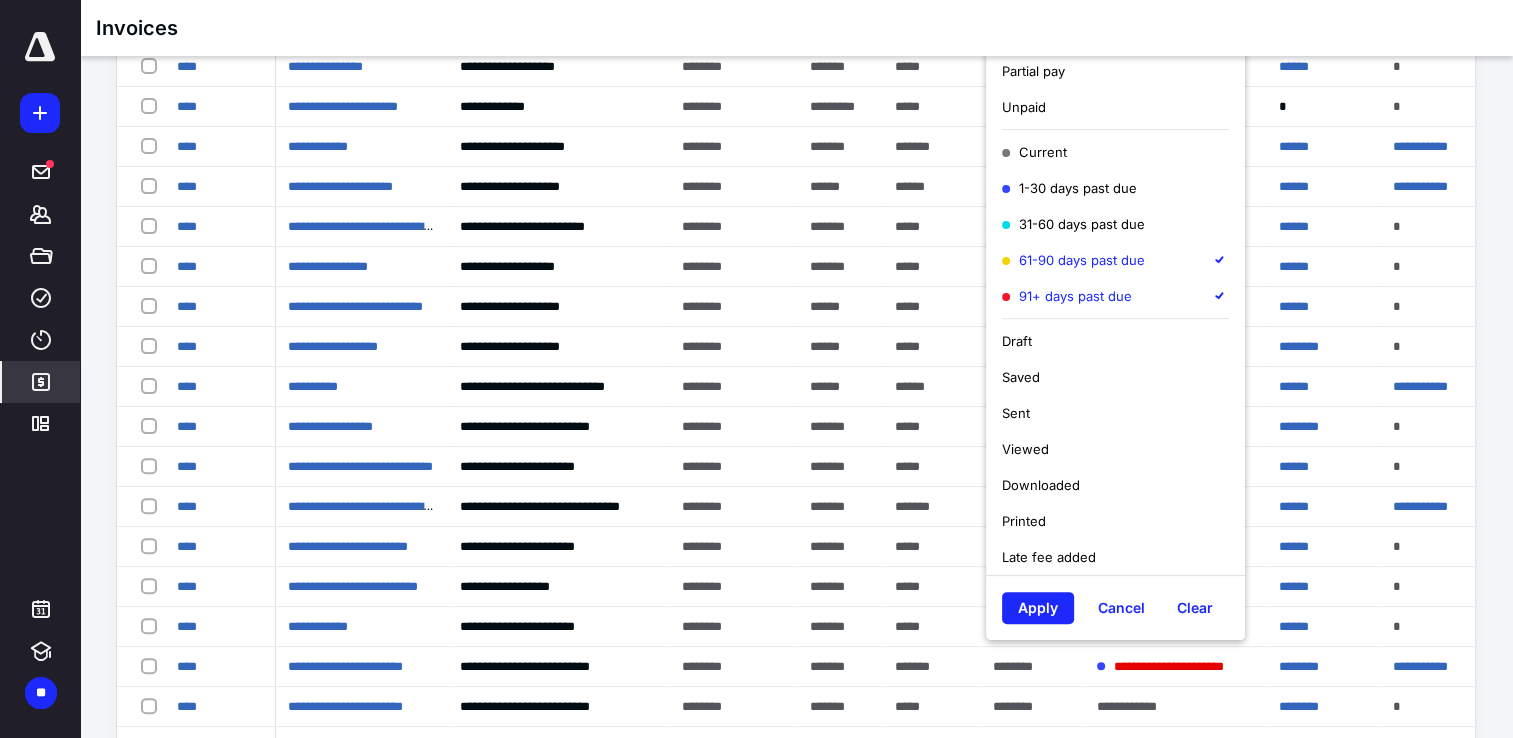 scroll, scrollTop: 500, scrollLeft: 0, axis: vertical 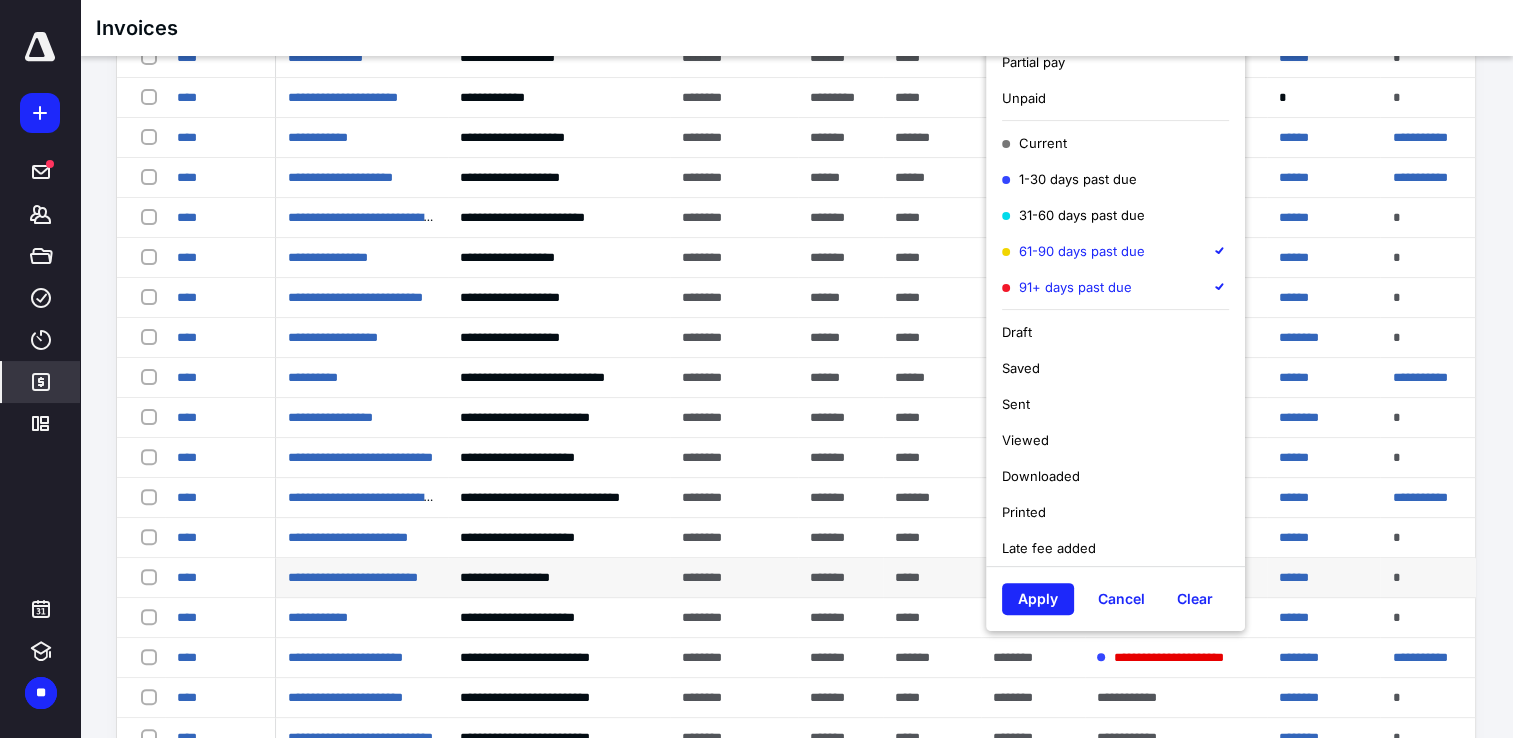 click on "Apply" at bounding box center (1038, 599) 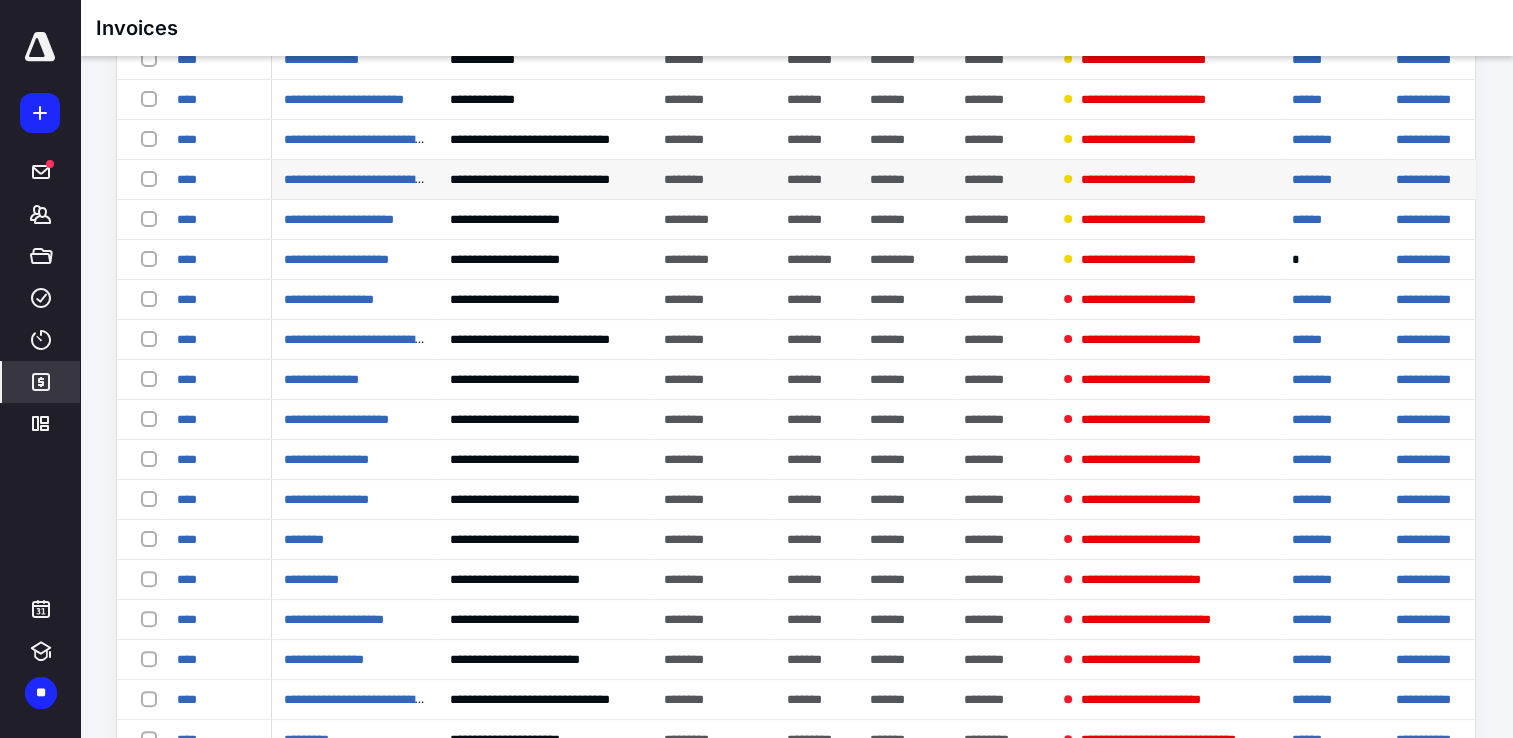 scroll, scrollTop: 100, scrollLeft: 0, axis: vertical 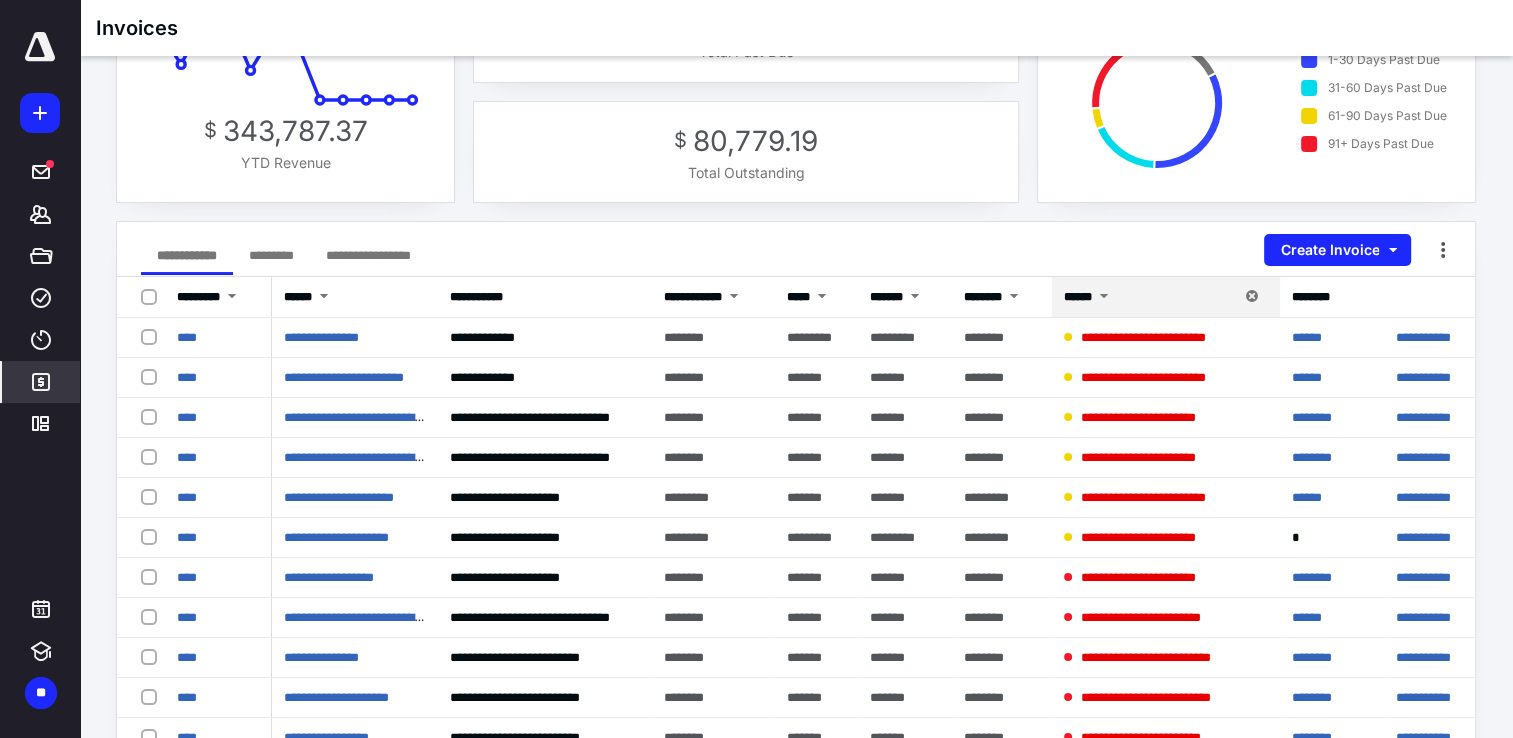 click at bounding box center [1104, 298] 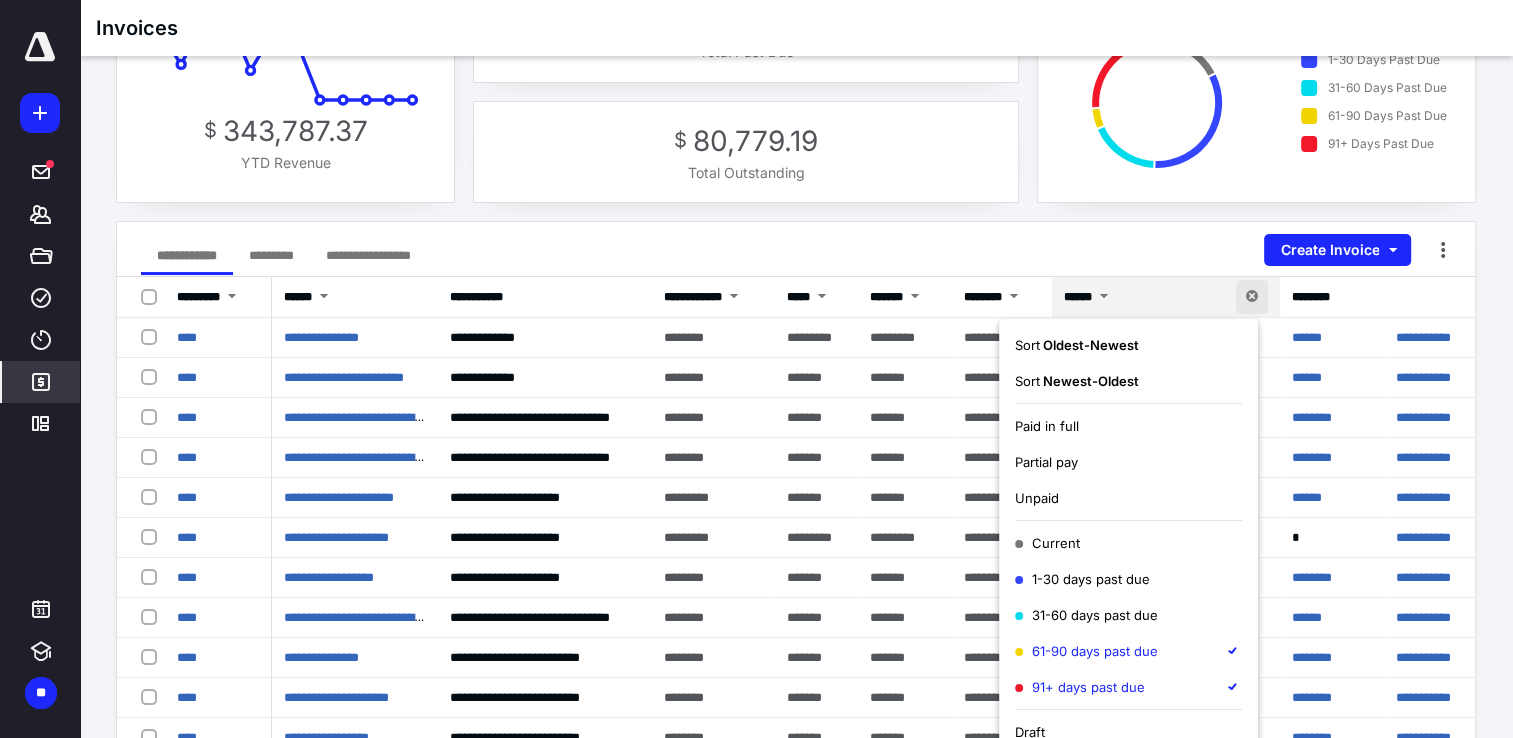 click on "Oldest  -  Newest" at bounding box center (1089, 345) 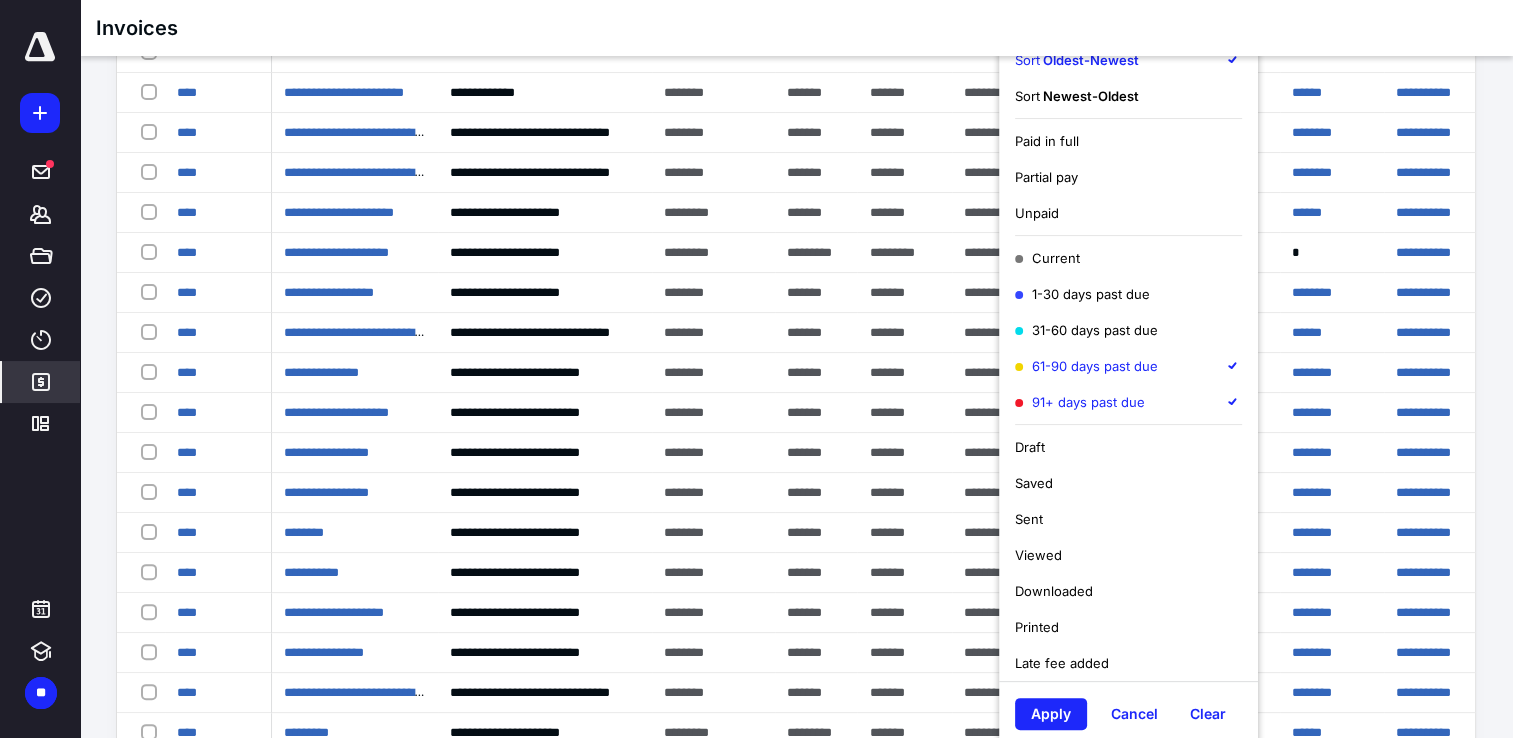 scroll, scrollTop: 500, scrollLeft: 0, axis: vertical 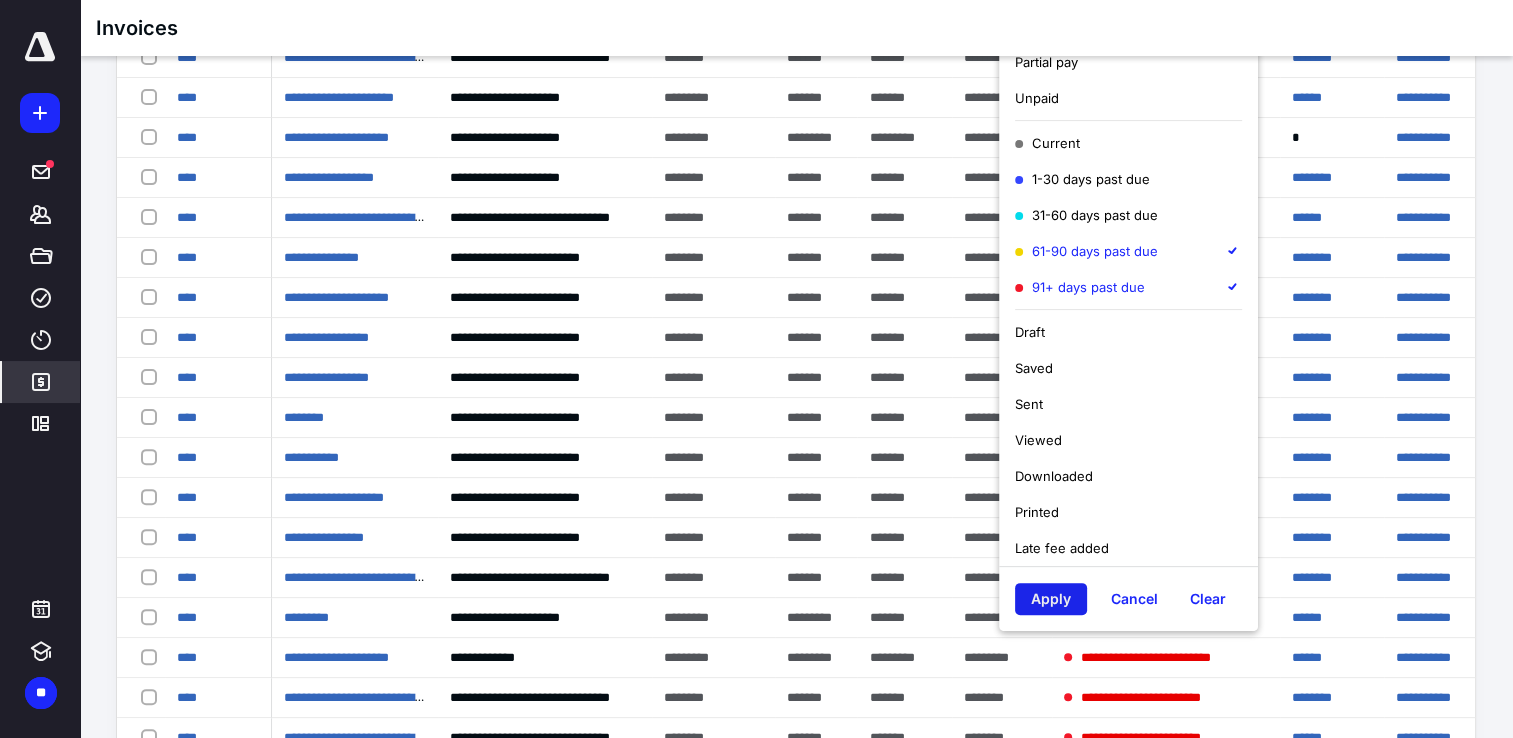 click on "Apply" at bounding box center (1051, 599) 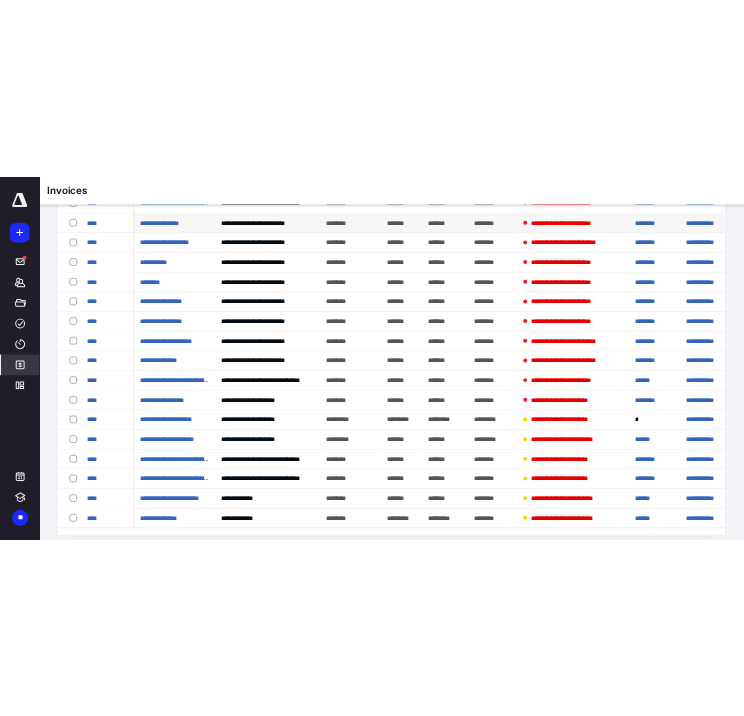 scroll, scrollTop: 1378, scrollLeft: 0, axis: vertical 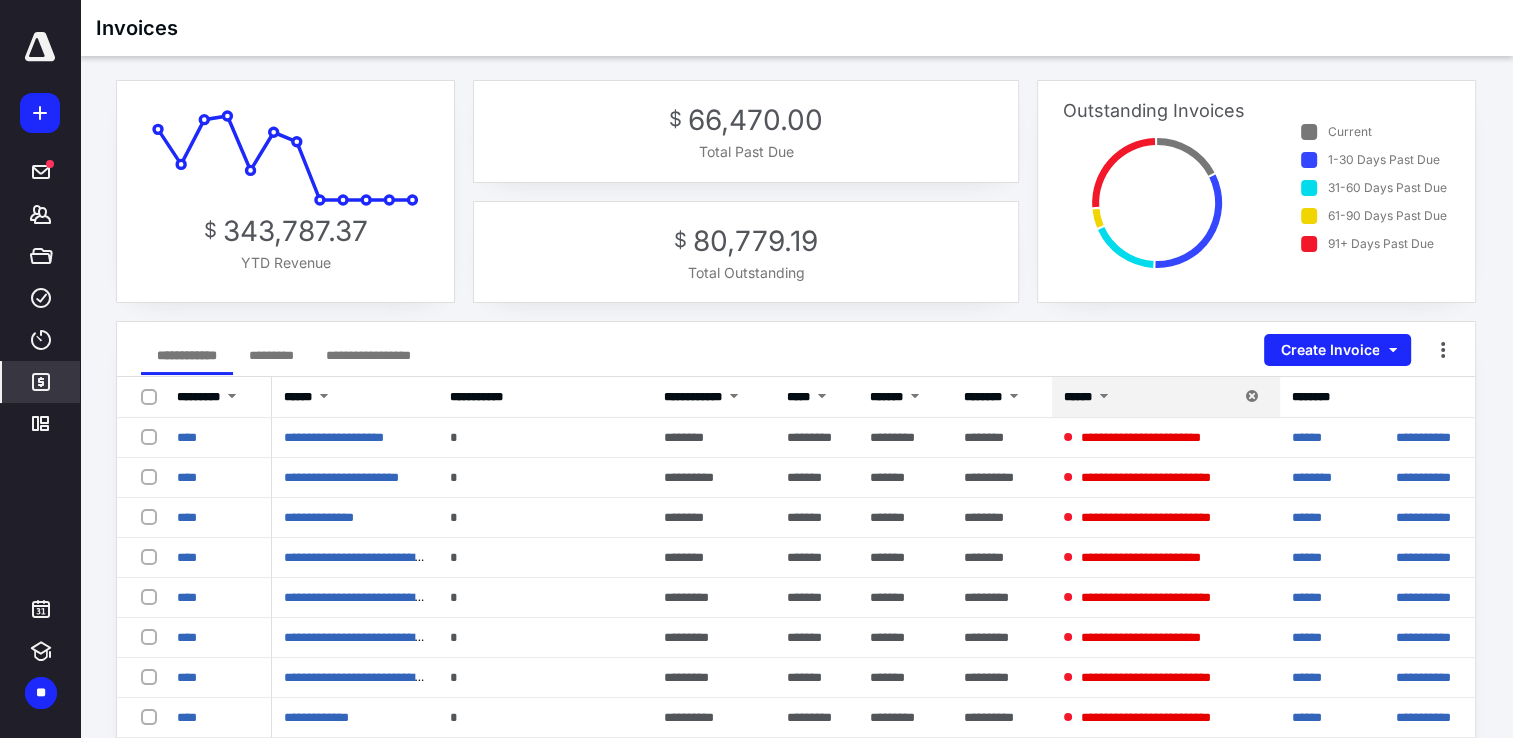 click on "******" at bounding box center (1166, 397) 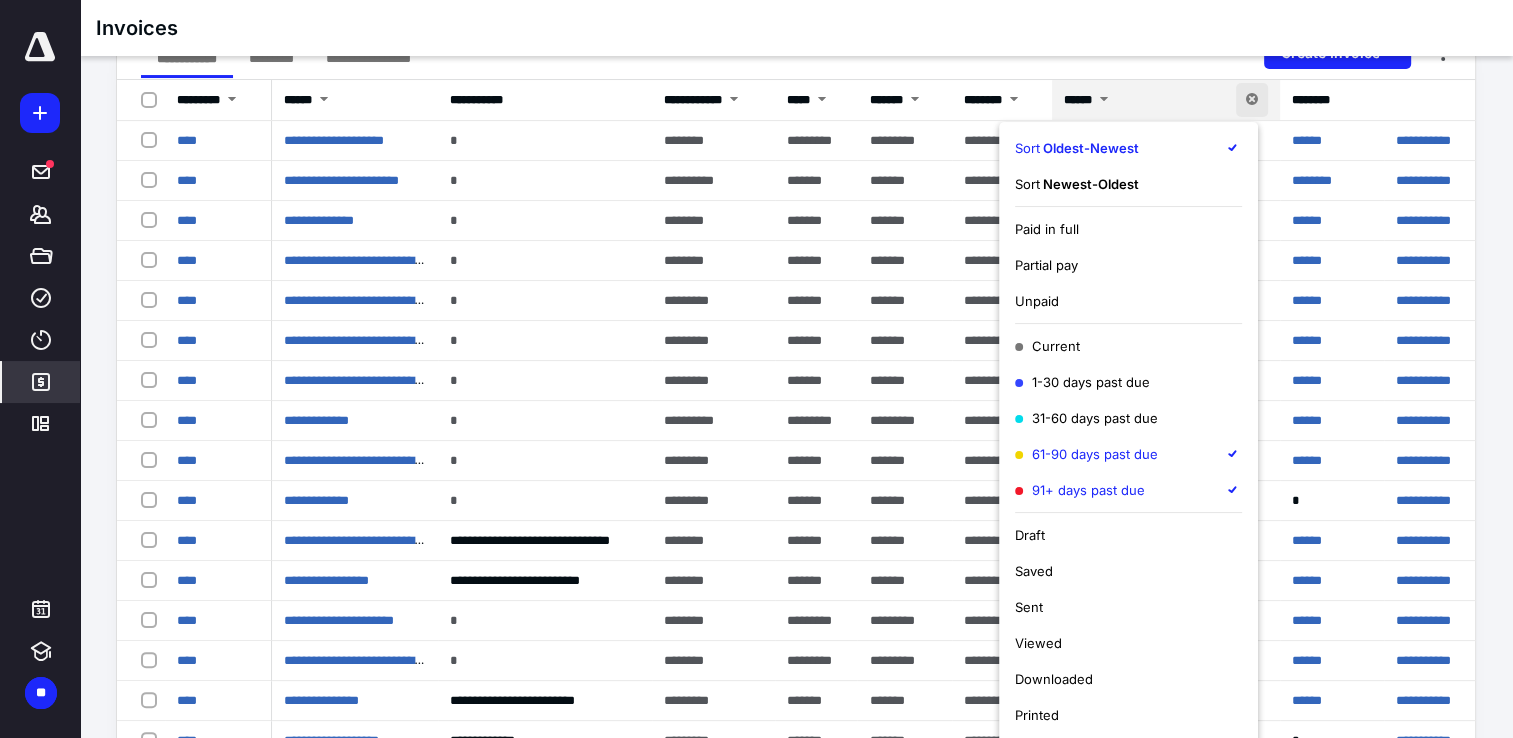 scroll, scrollTop: 300, scrollLeft: 0, axis: vertical 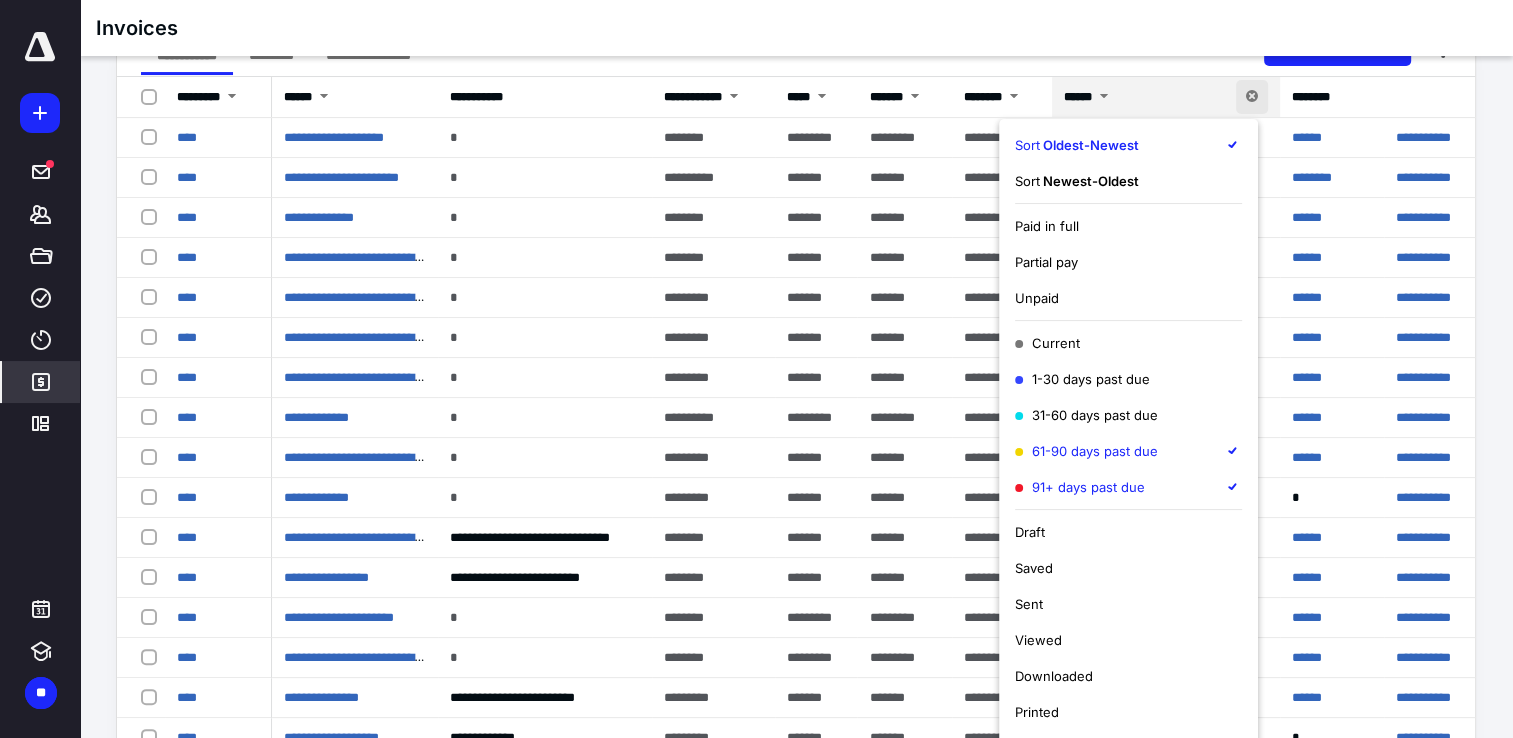 click on "91+ days past due" at bounding box center (1080, 487) 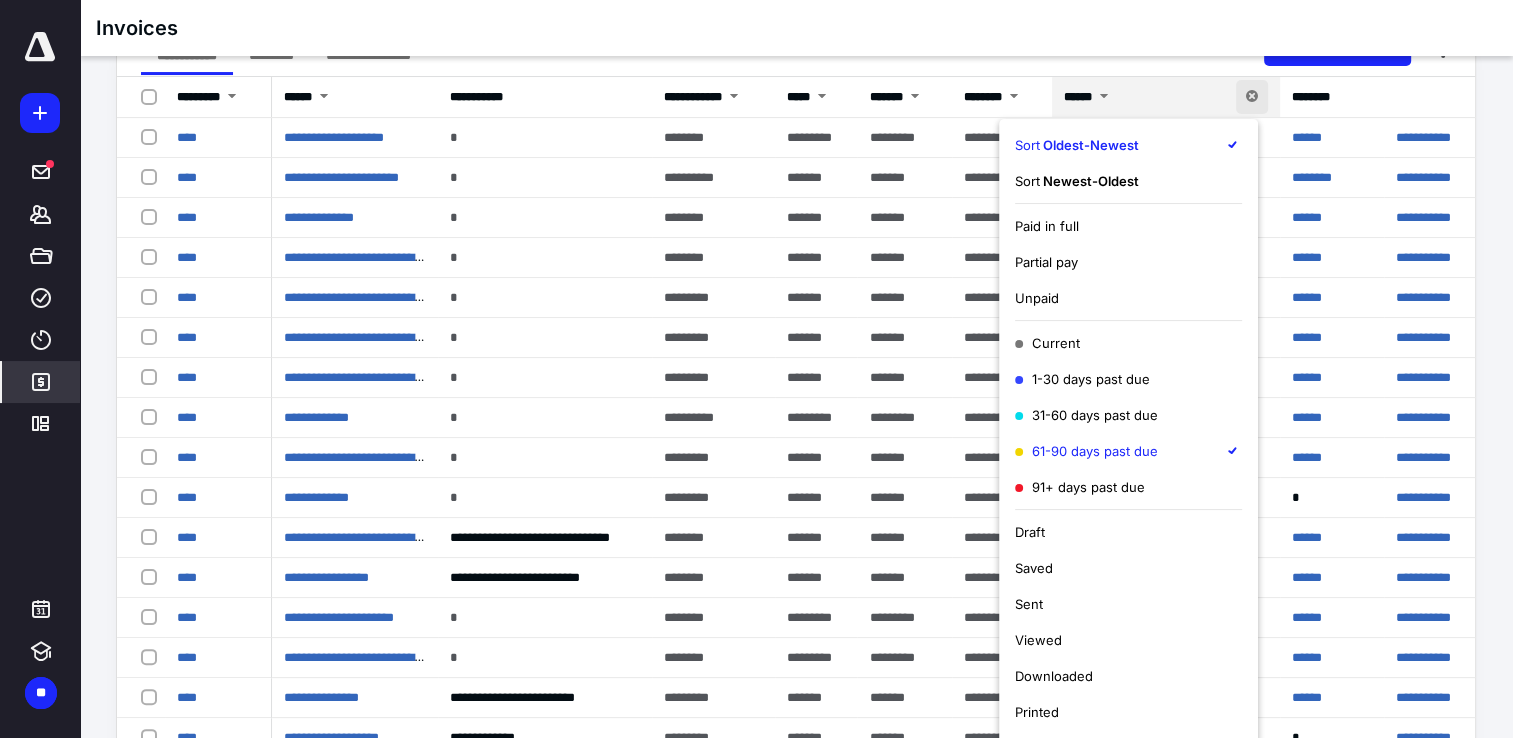 click on "61-90 days past due" at bounding box center [1086, 451] 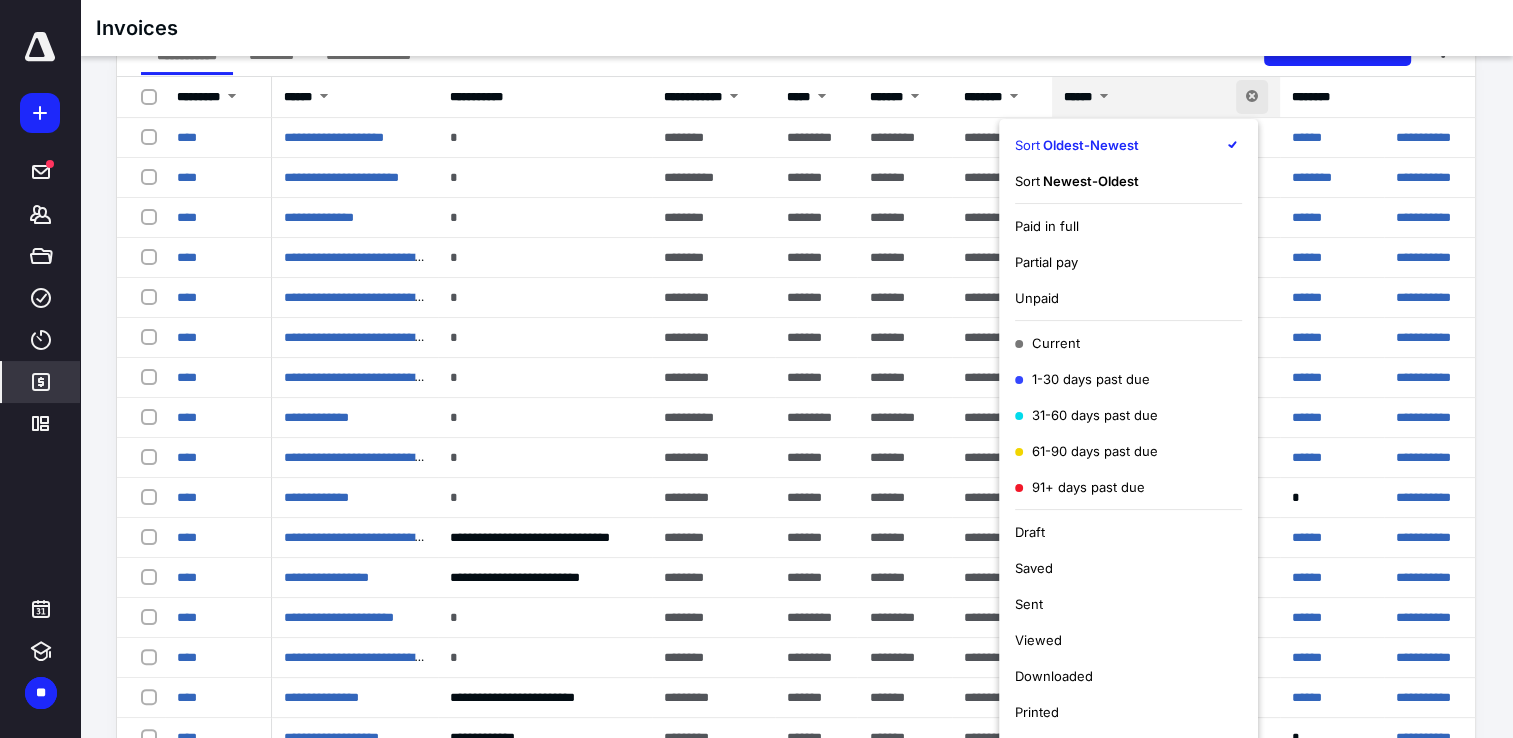 click on "31-60 days past due" at bounding box center (1086, 415) 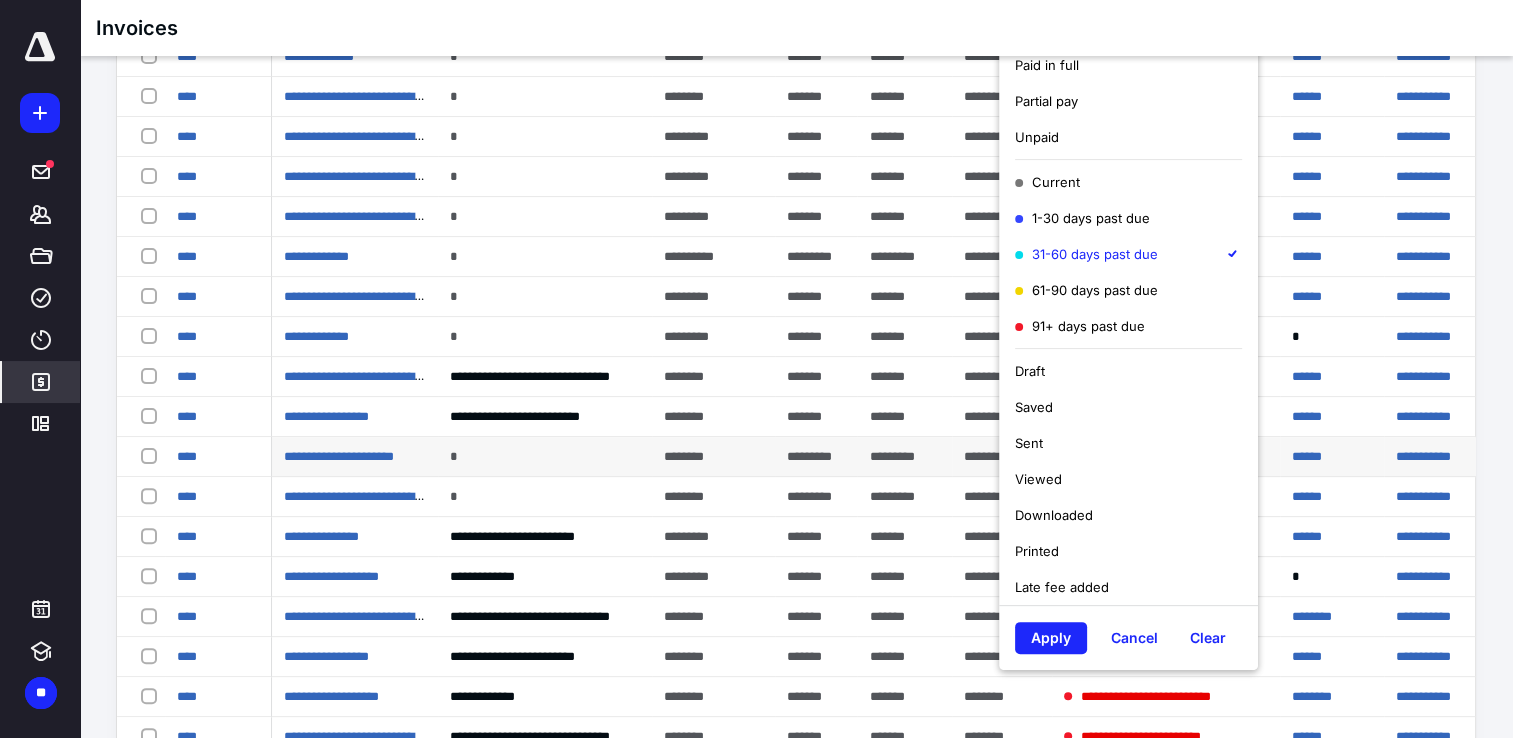 scroll, scrollTop: 500, scrollLeft: 0, axis: vertical 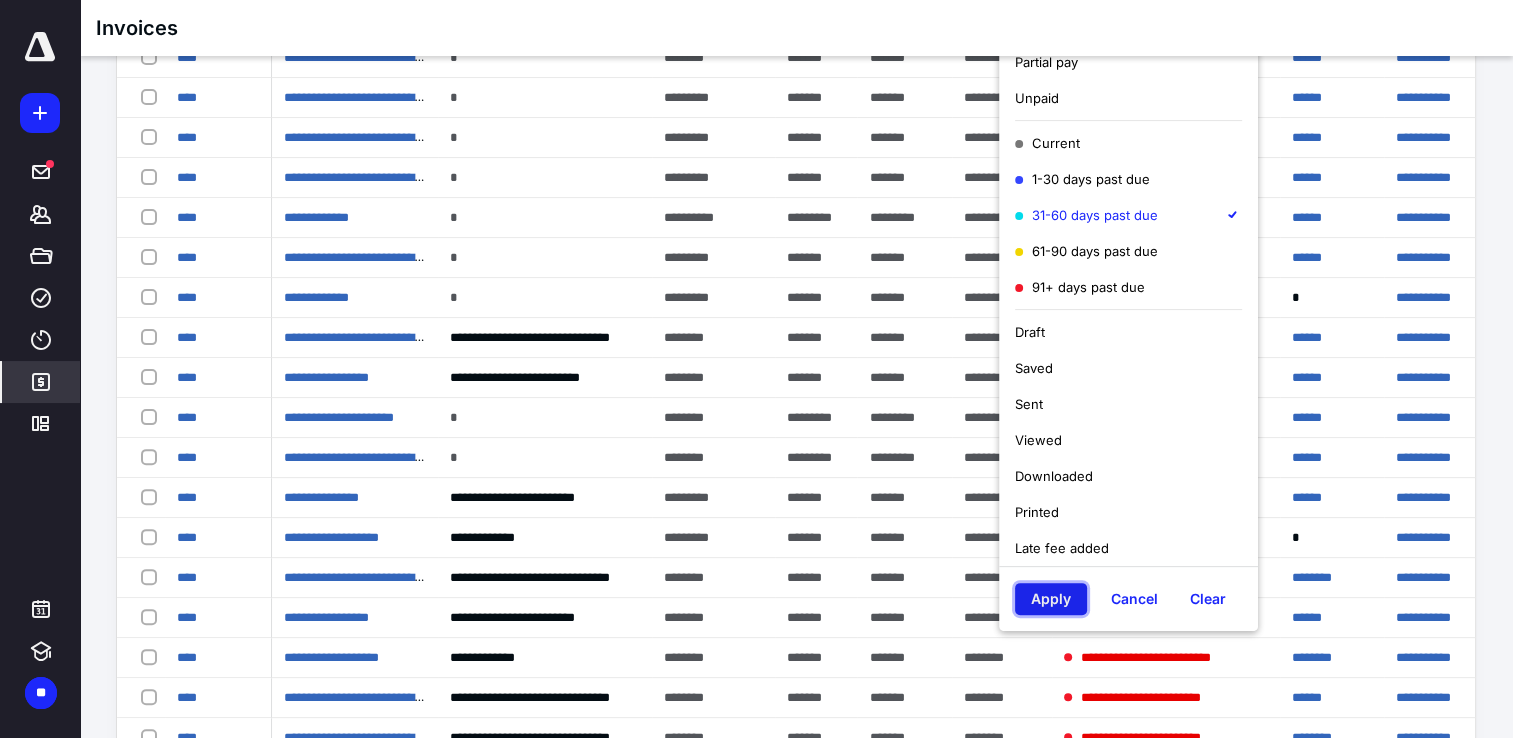 click on "Apply" at bounding box center [1051, 599] 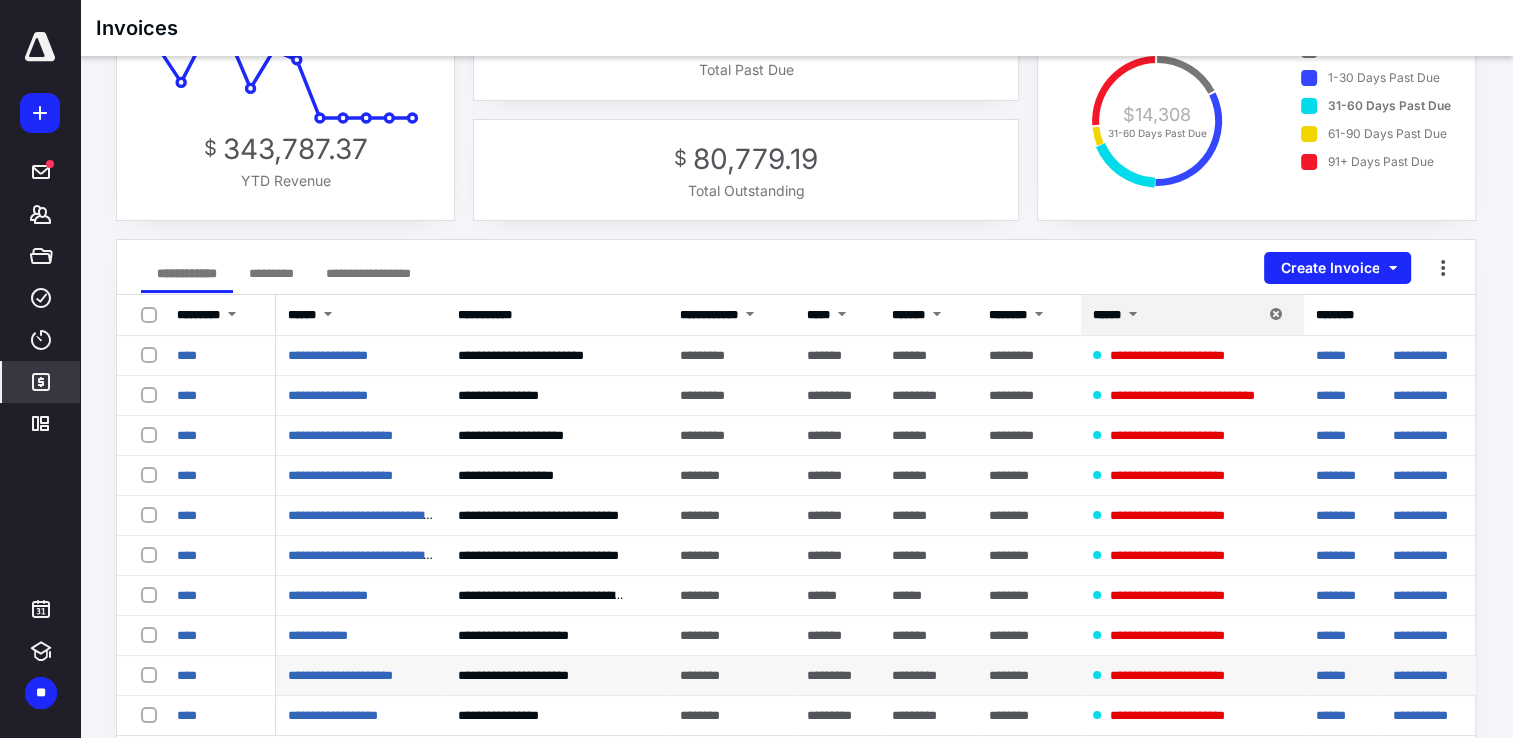 scroll, scrollTop: 182, scrollLeft: 0, axis: vertical 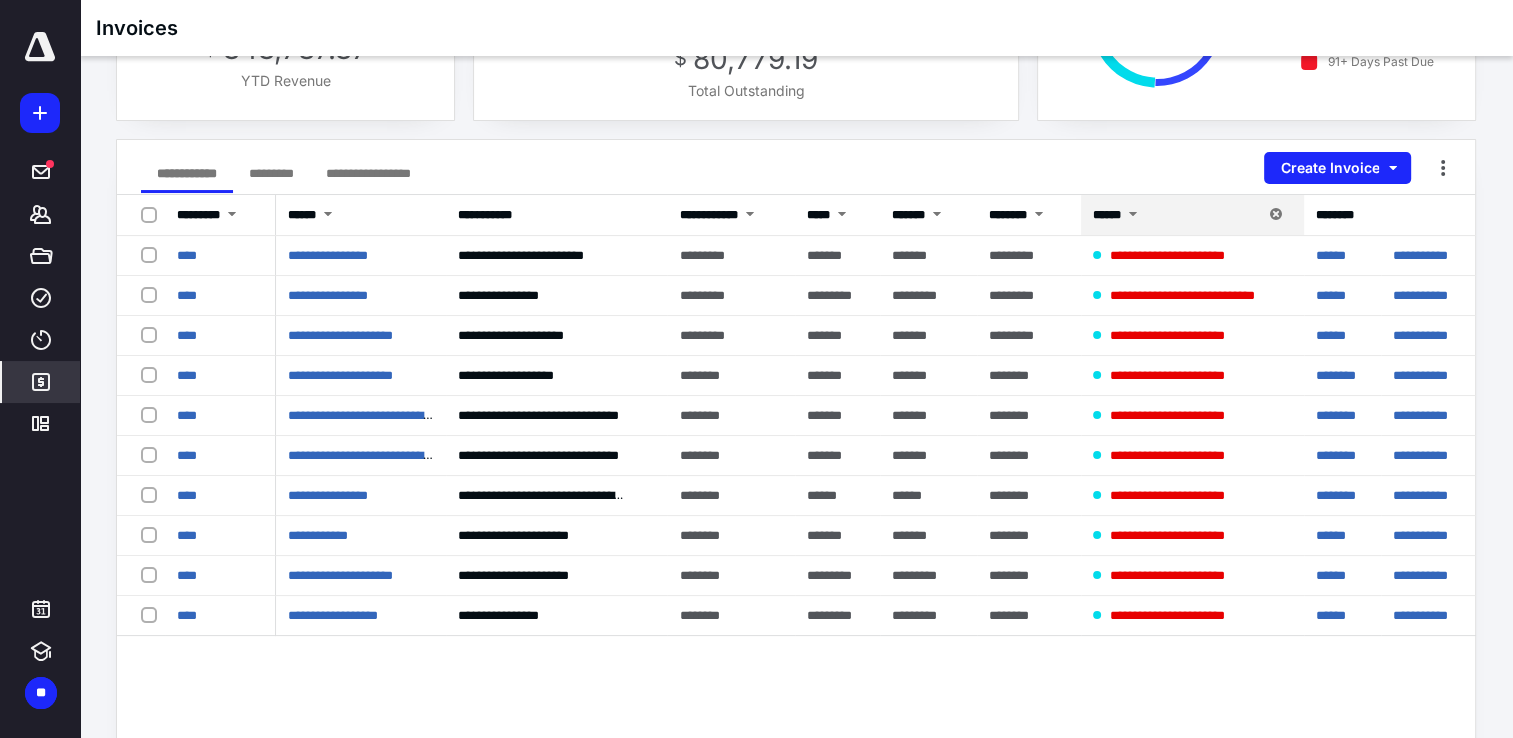 click on "******" at bounding box center (1107, 215) 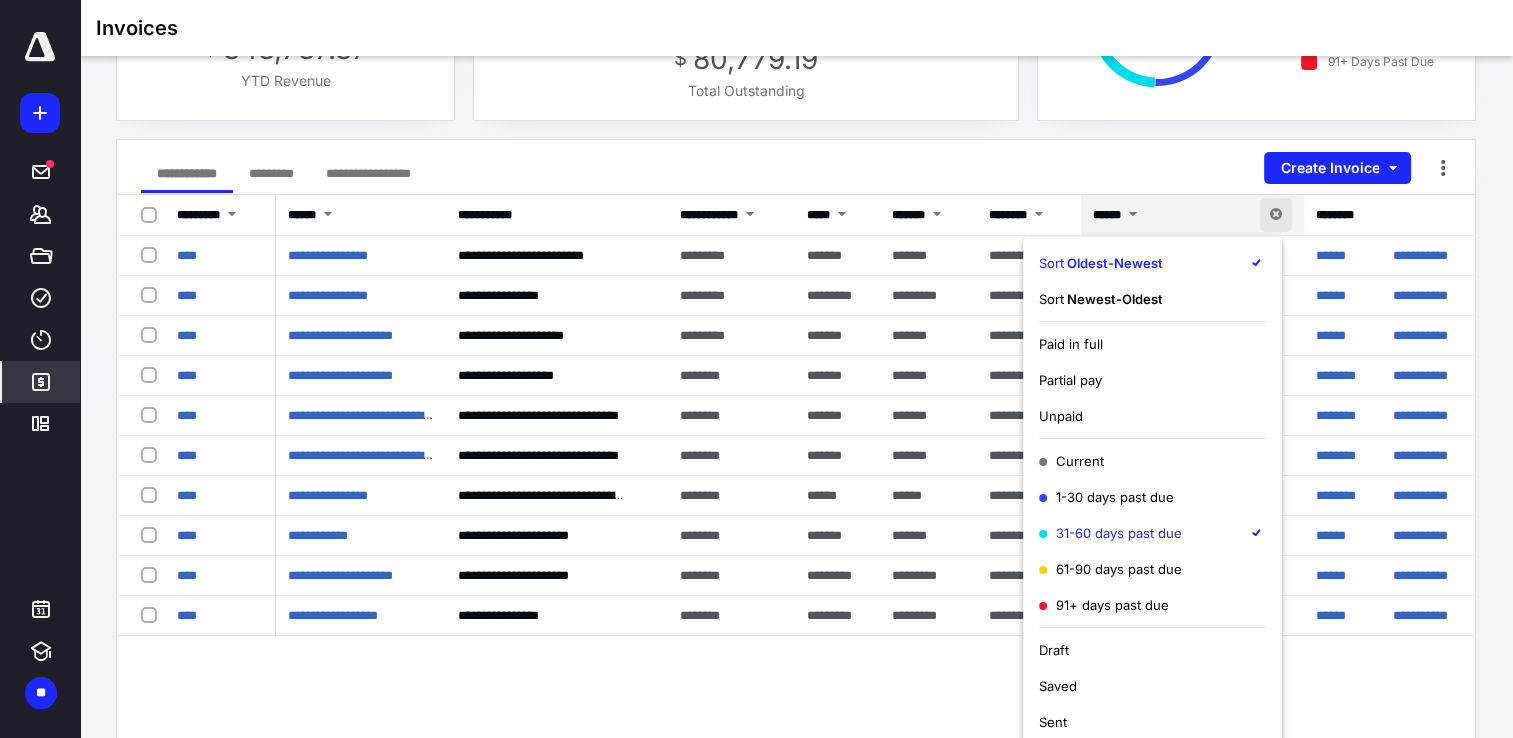 click on "31-60 days past due" at bounding box center (1110, 533) 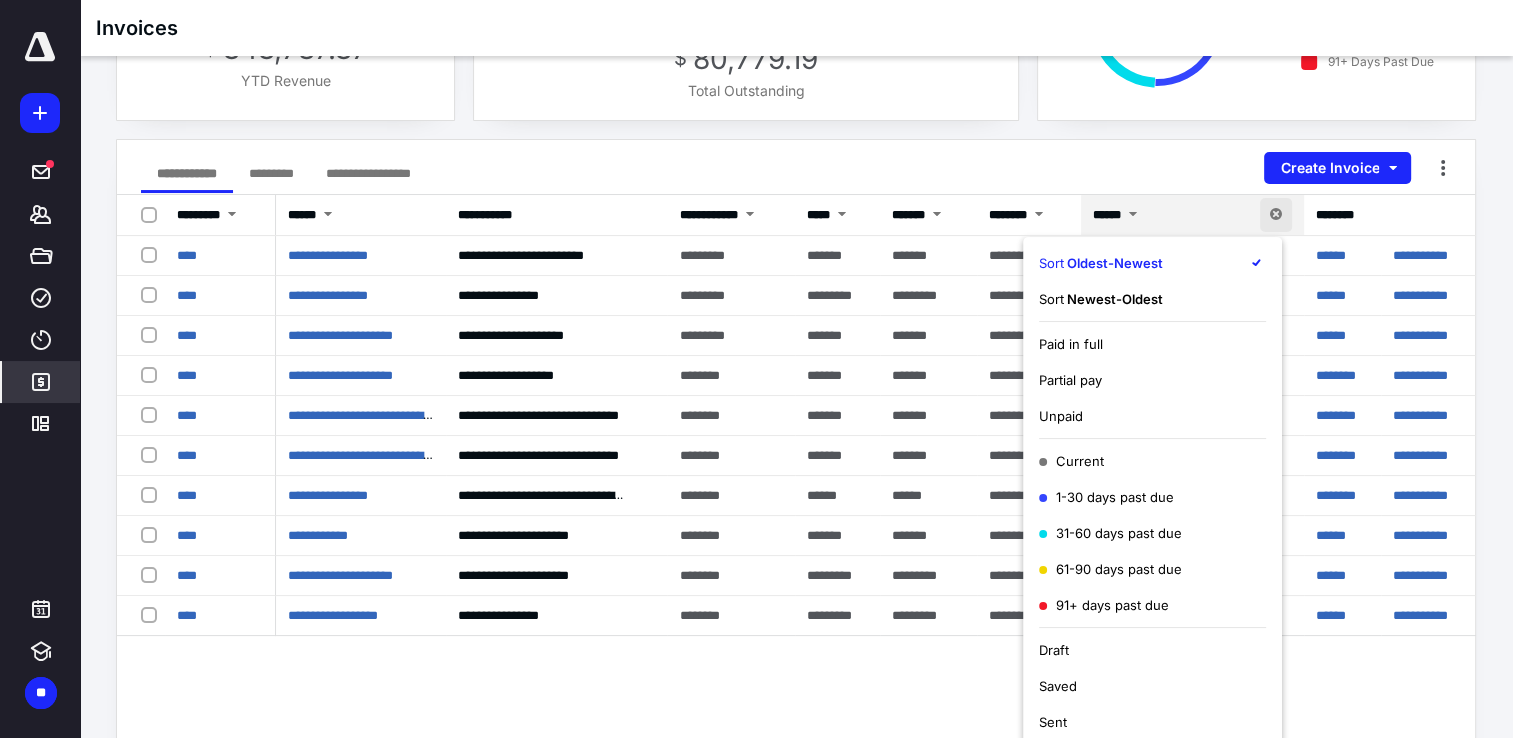 click on "1-30 days past due" at bounding box center [1106, 497] 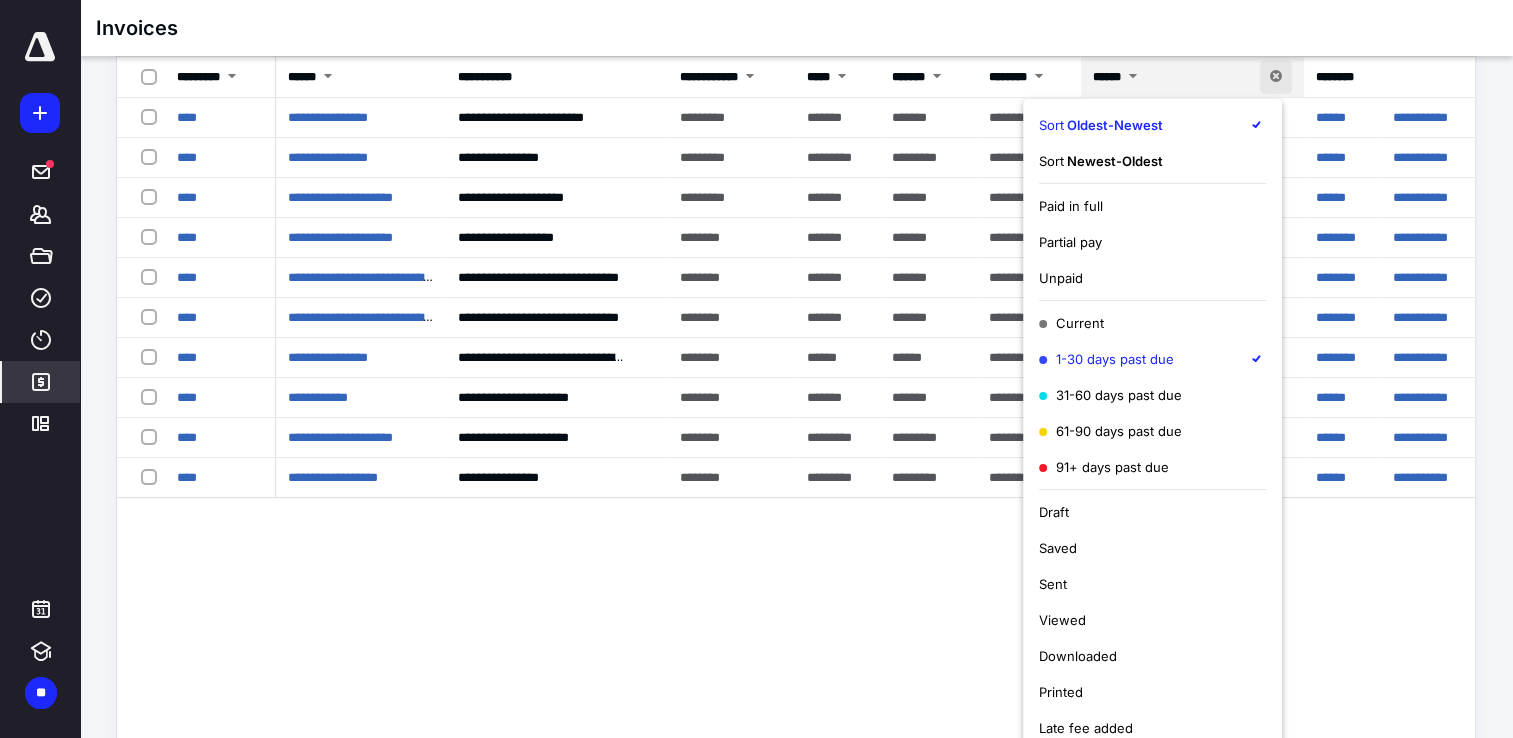 scroll, scrollTop: 382, scrollLeft: 0, axis: vertical 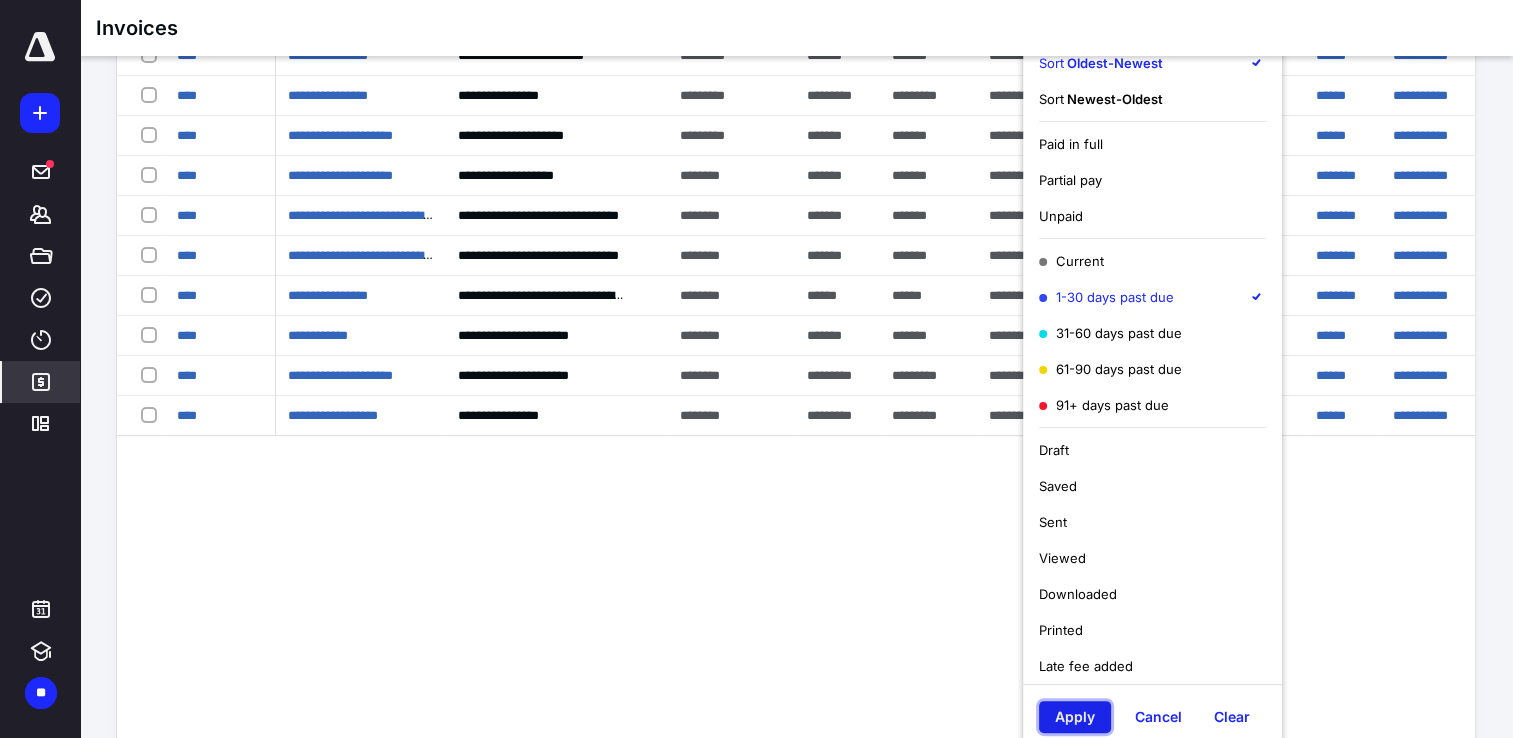 click on "Apply" at bounding box center (1075, 717) 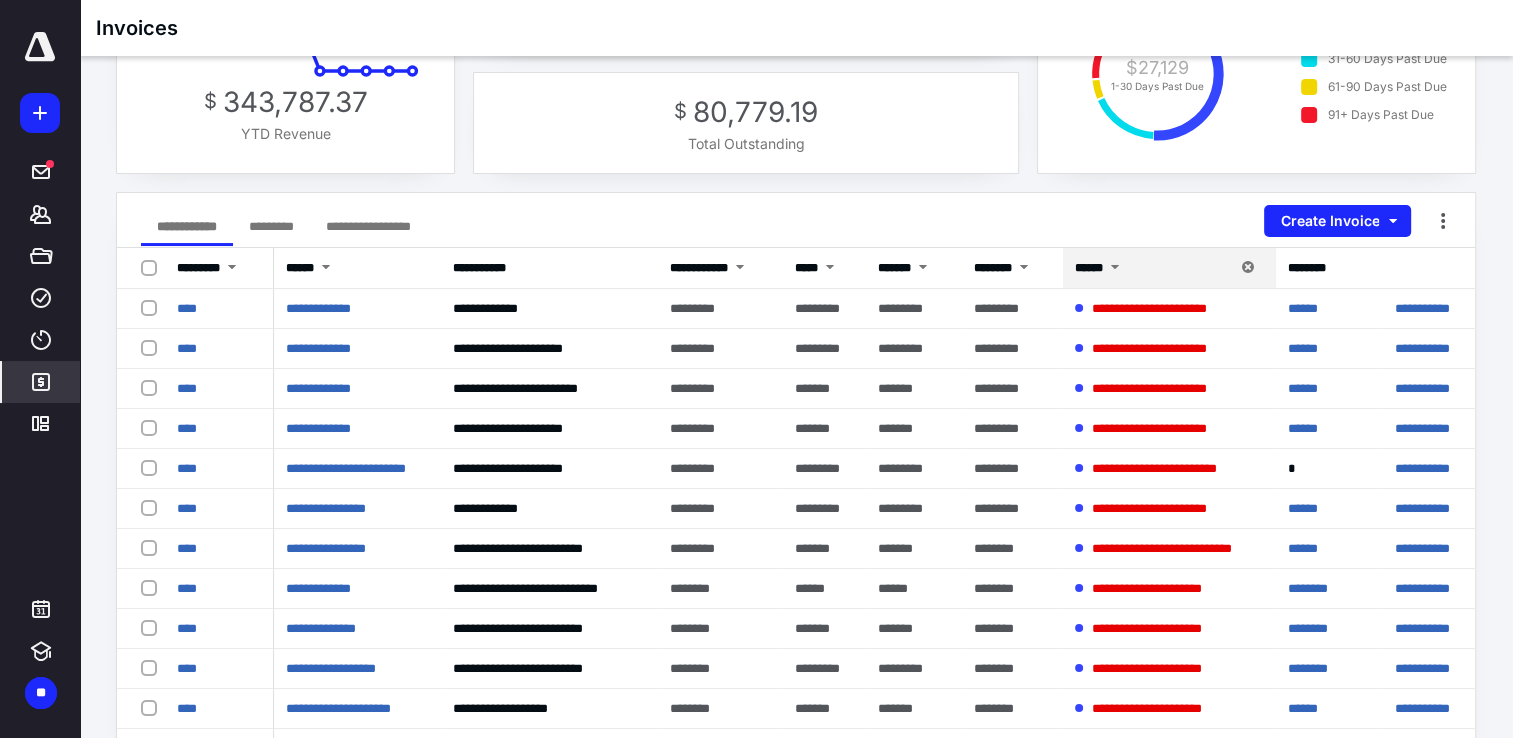 scroll, scrollTop: 0, scrollLeft: 0, axis: both 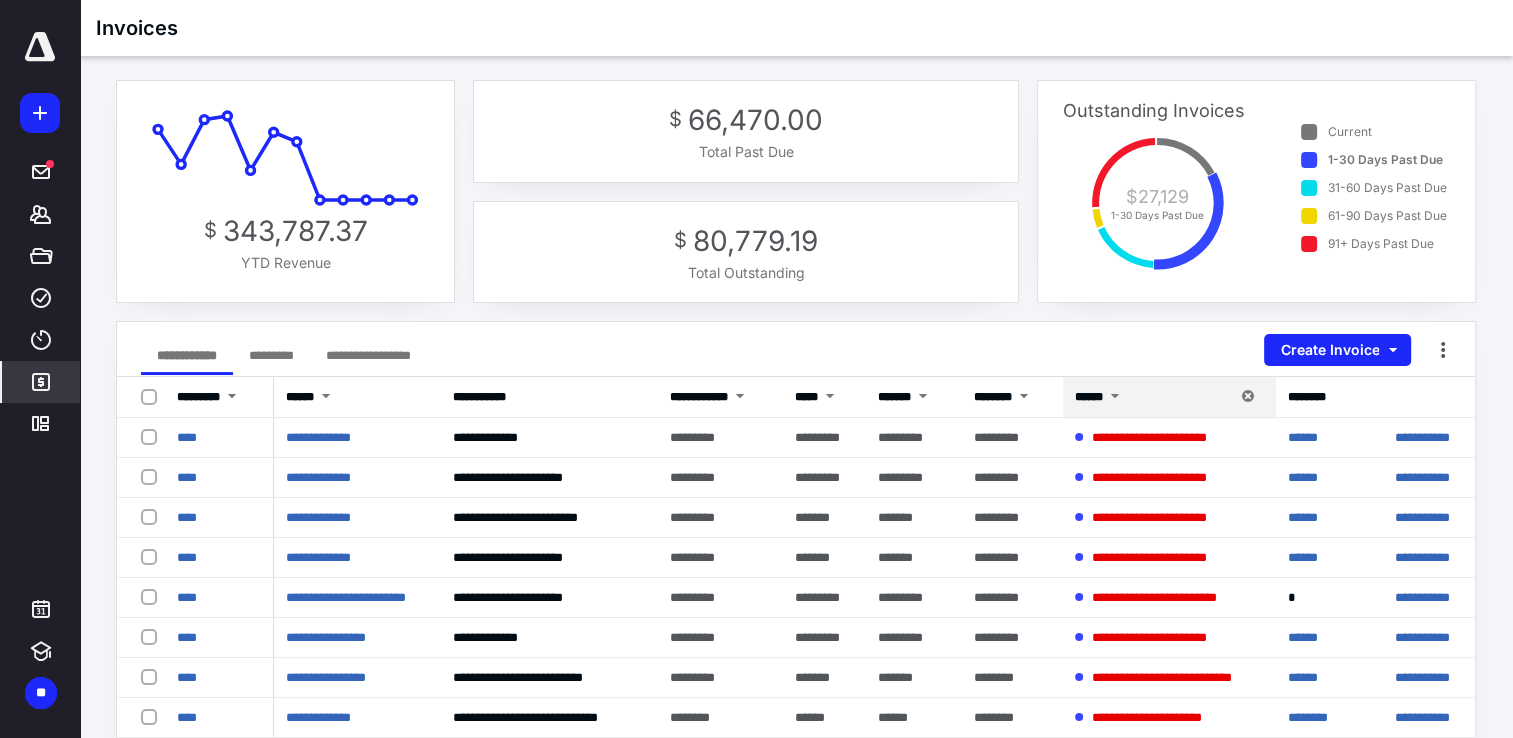 click at bounding box center (153, 396) 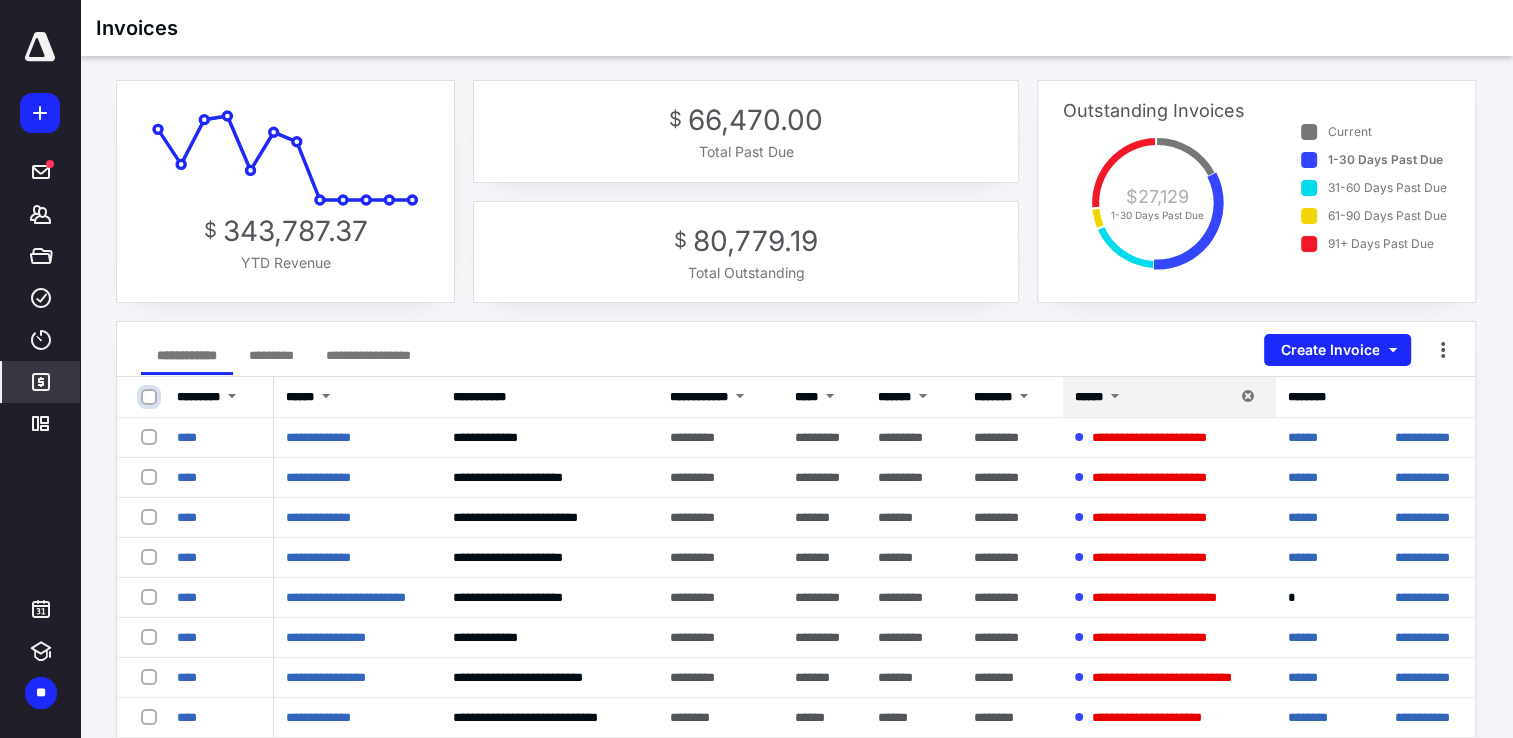 click at bounding box center [151, 397] 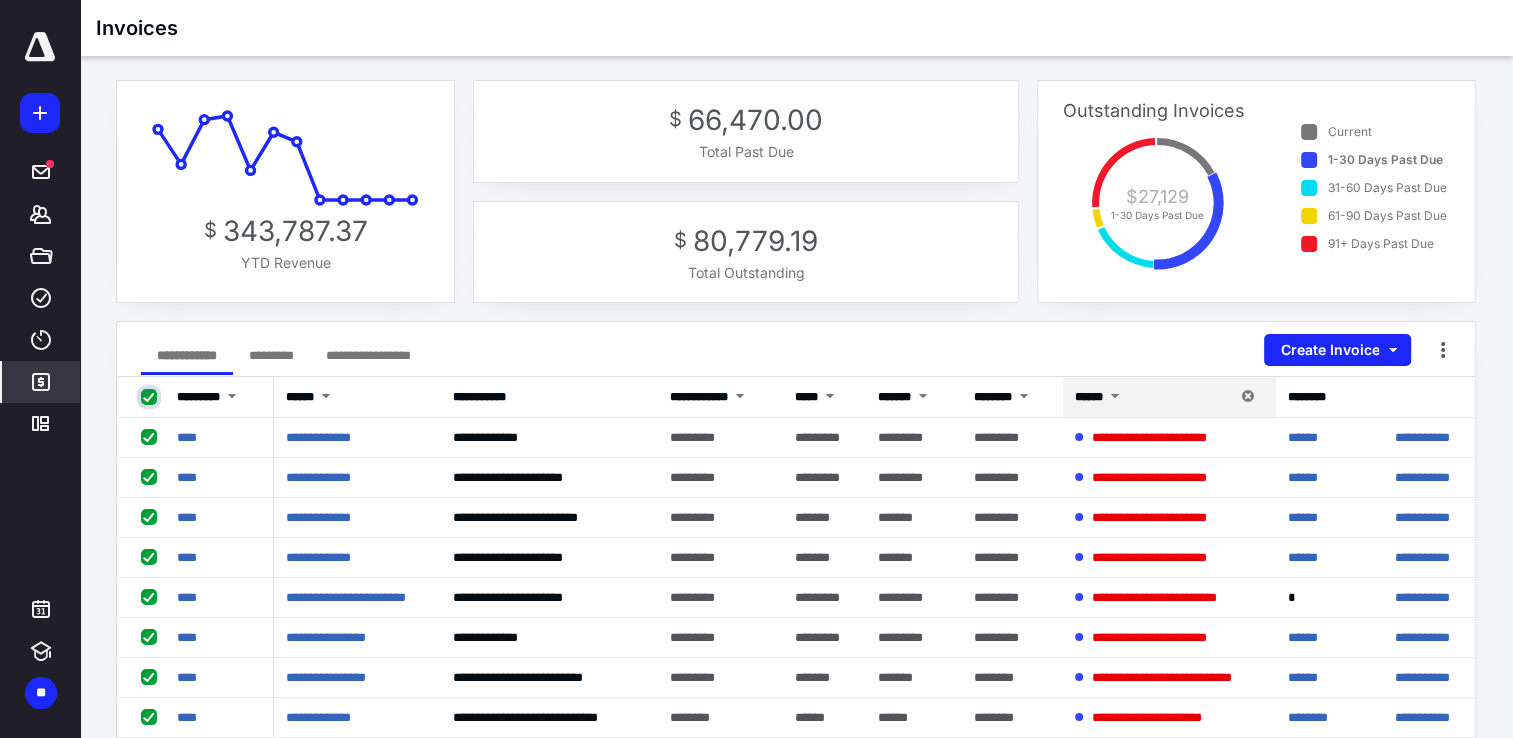 checkbox on "true" 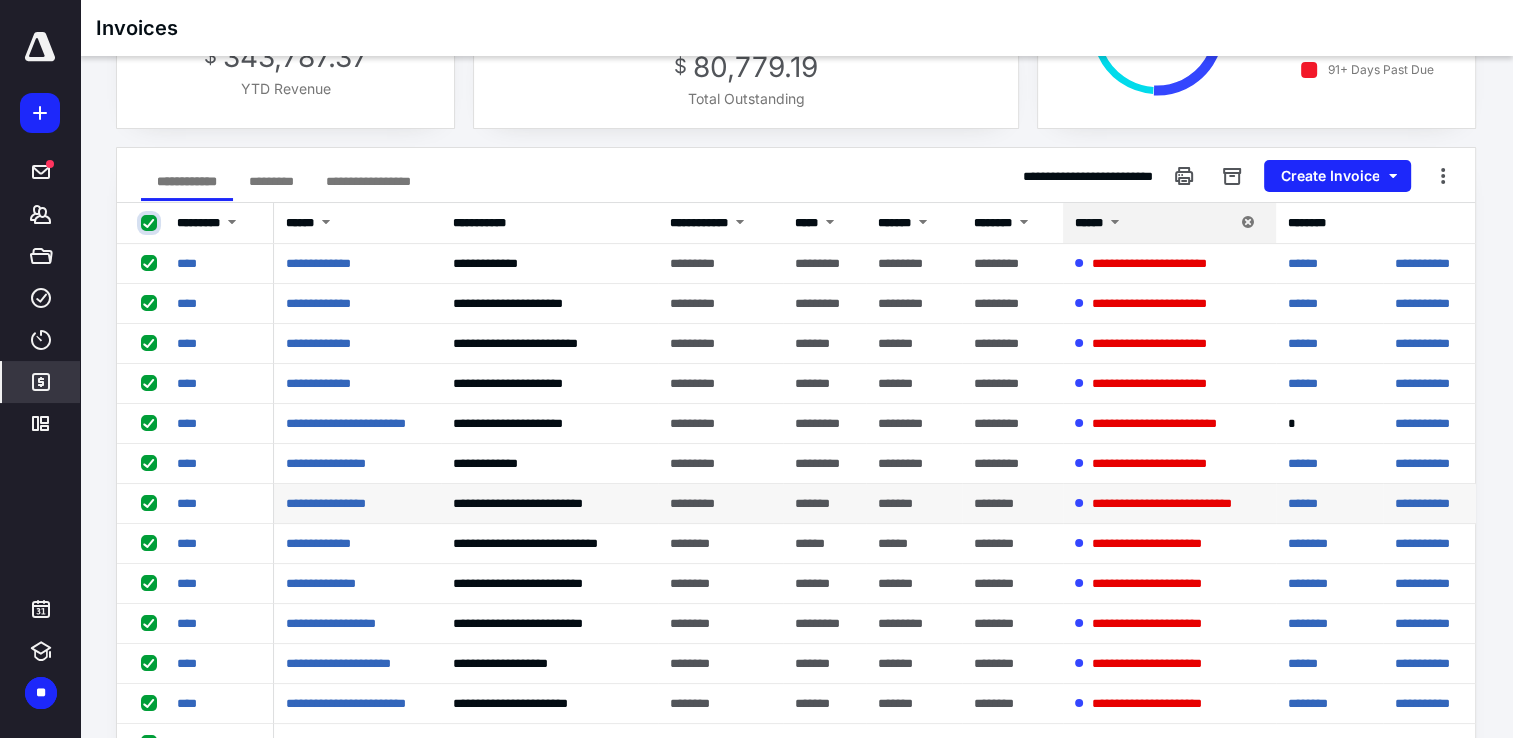 scroll, scrollTop: 200, scrollLeft: 0, axis: vertical 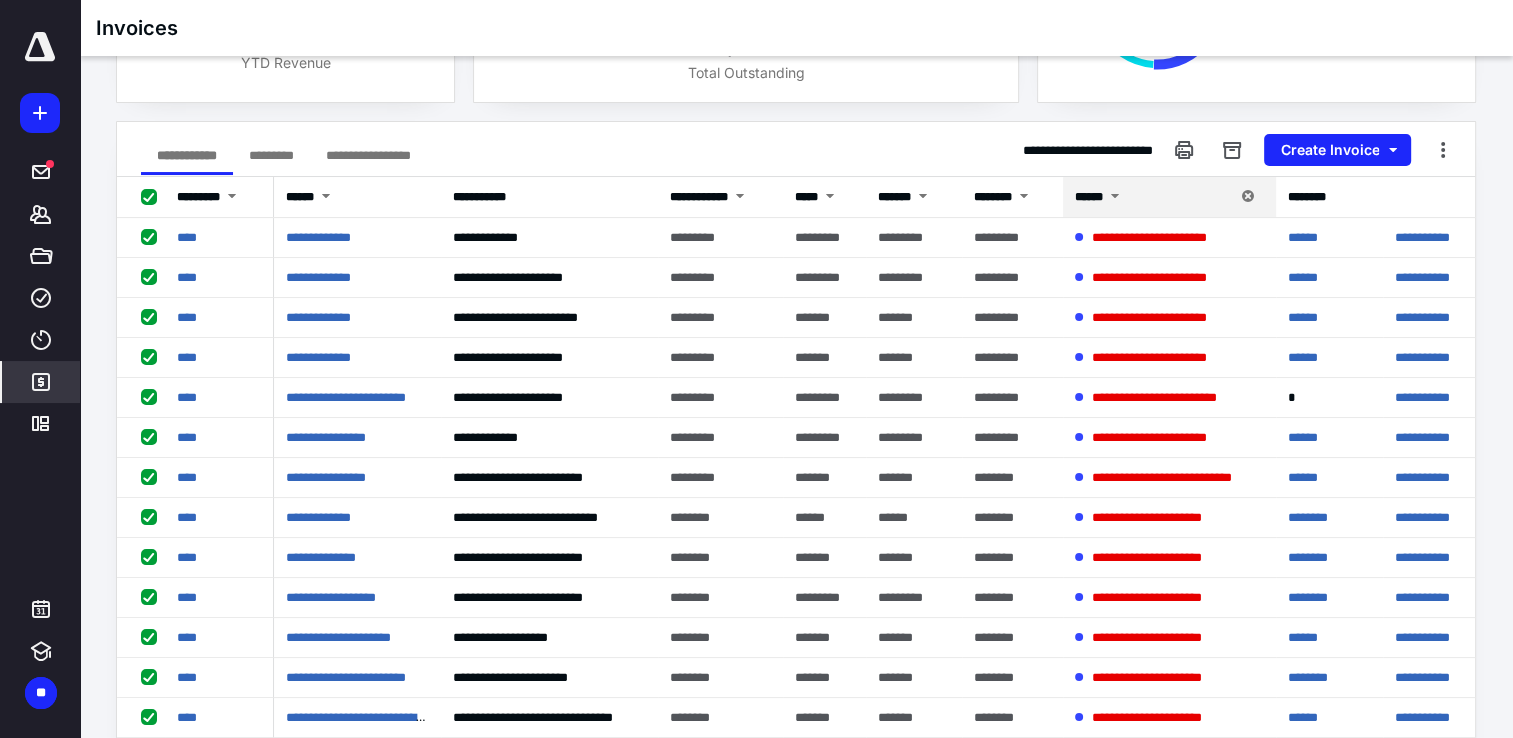 click on "******" at bounding box center [1169, 197] 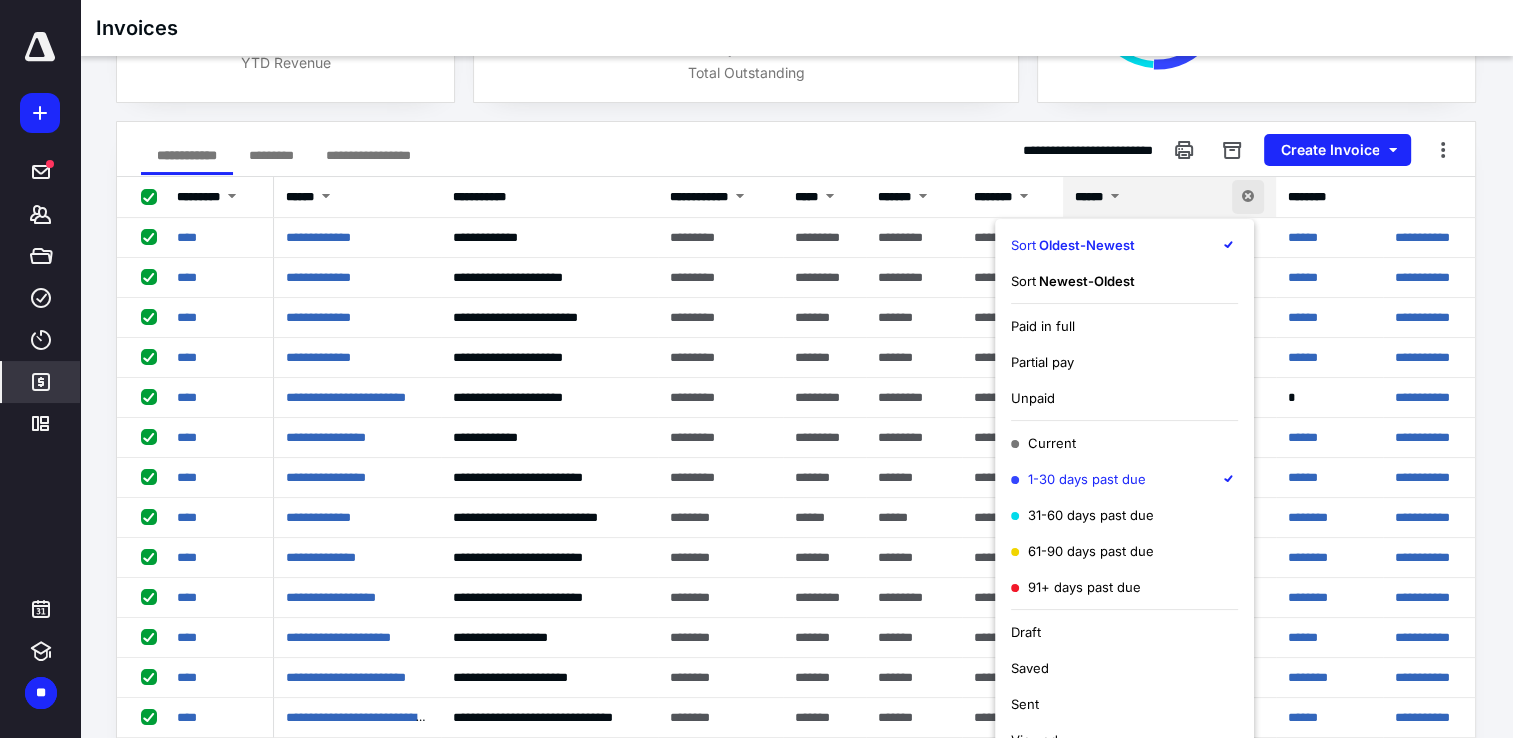 click on "****** Sort   Oldest  -  Newest Sort   Newest  -  Oldest Paid in full Partial pay Unpaid Current 1-30 days past due 31-60 days past due 61-90 days past due 91+ days past due Draft Saved Sent Viewed Downloaded Printed Late fee added Apply Cancel Clear" at bounding box center (1169, 197) 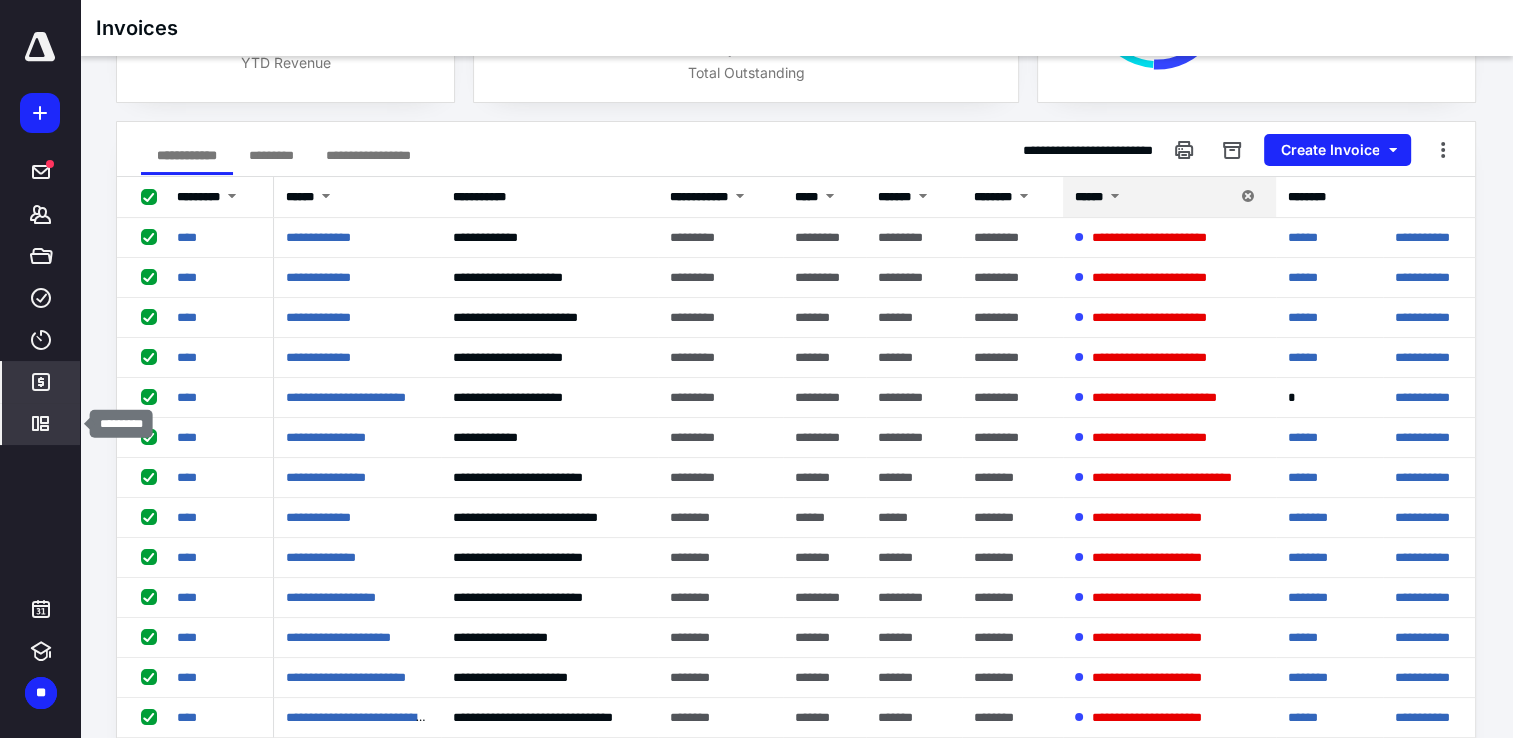 click on "*********" at bounding box center (41, 424) 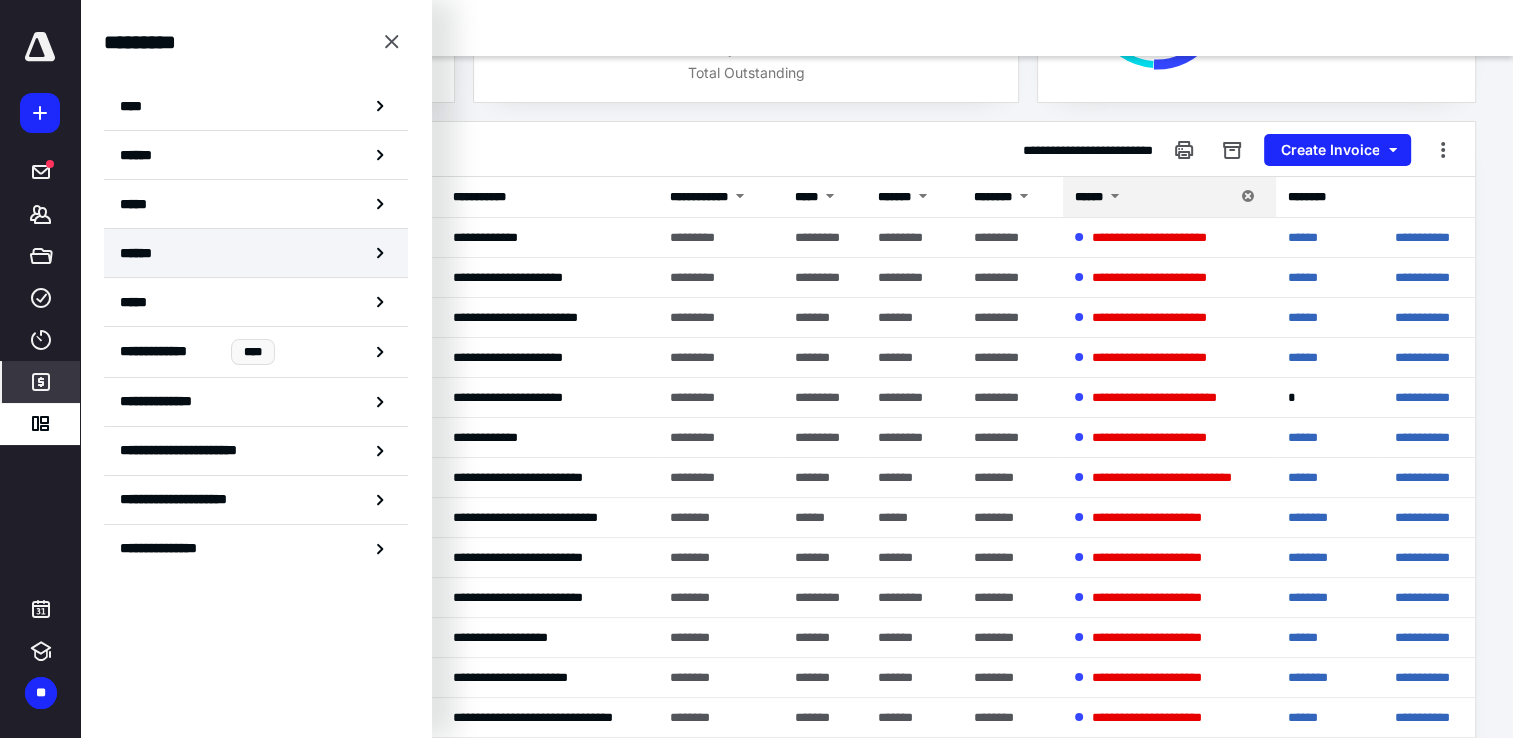 click on "******" at bounding box center [256, 253] 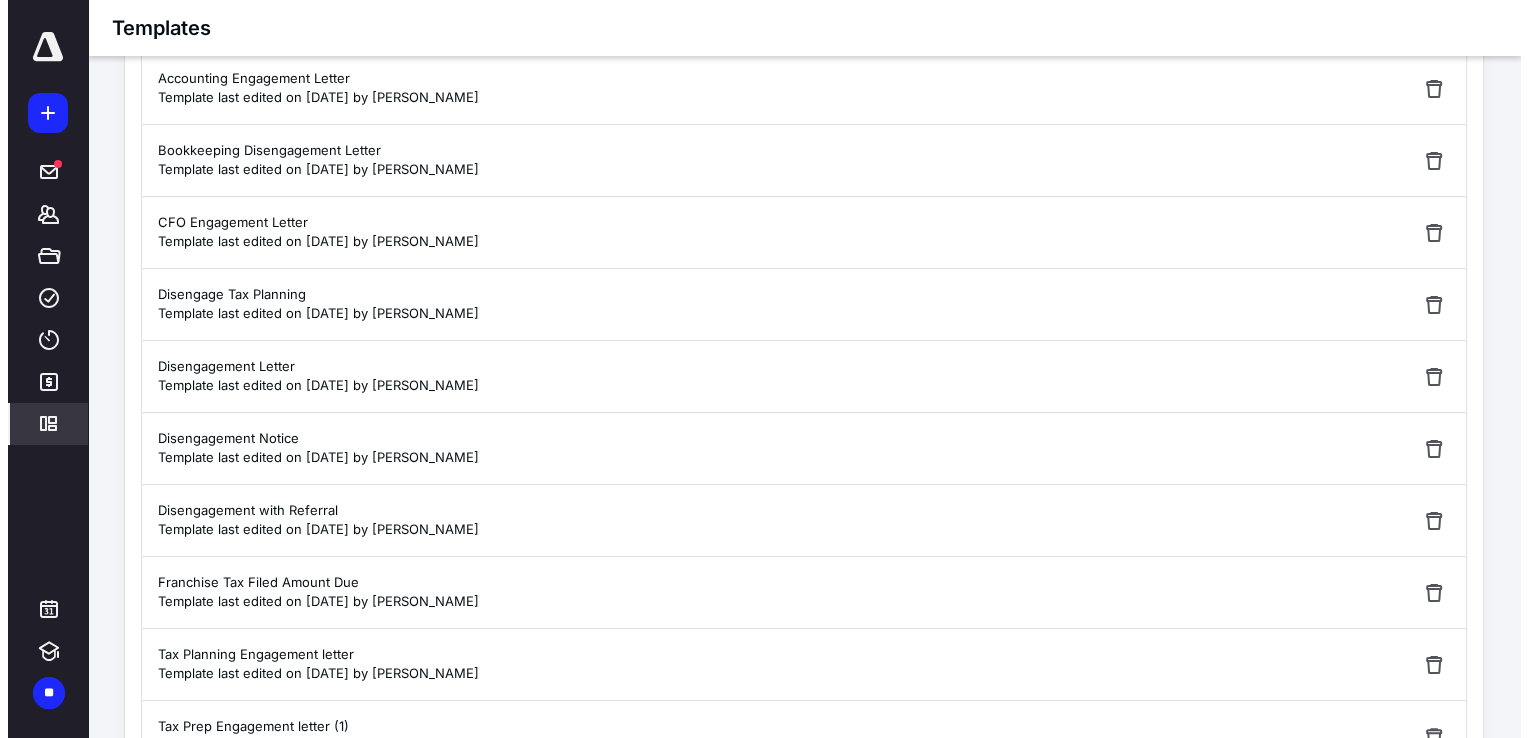 scroll, scrollTop: 300, scrollLeft: 0, axis: vertical 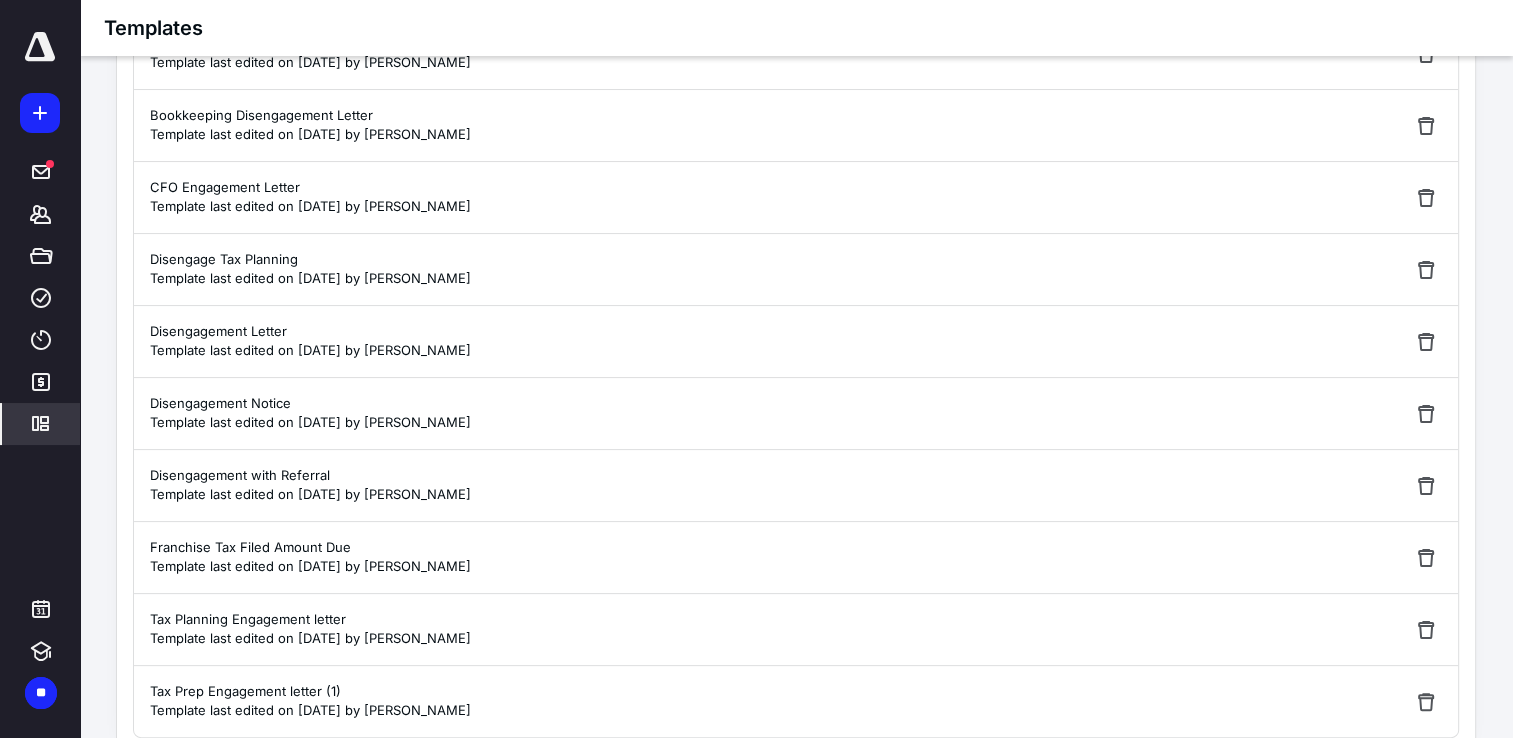click on "Disengagement Letter Template last edited on 3/22/2024 by Jarret Willey" at bounding box center [796, 342] 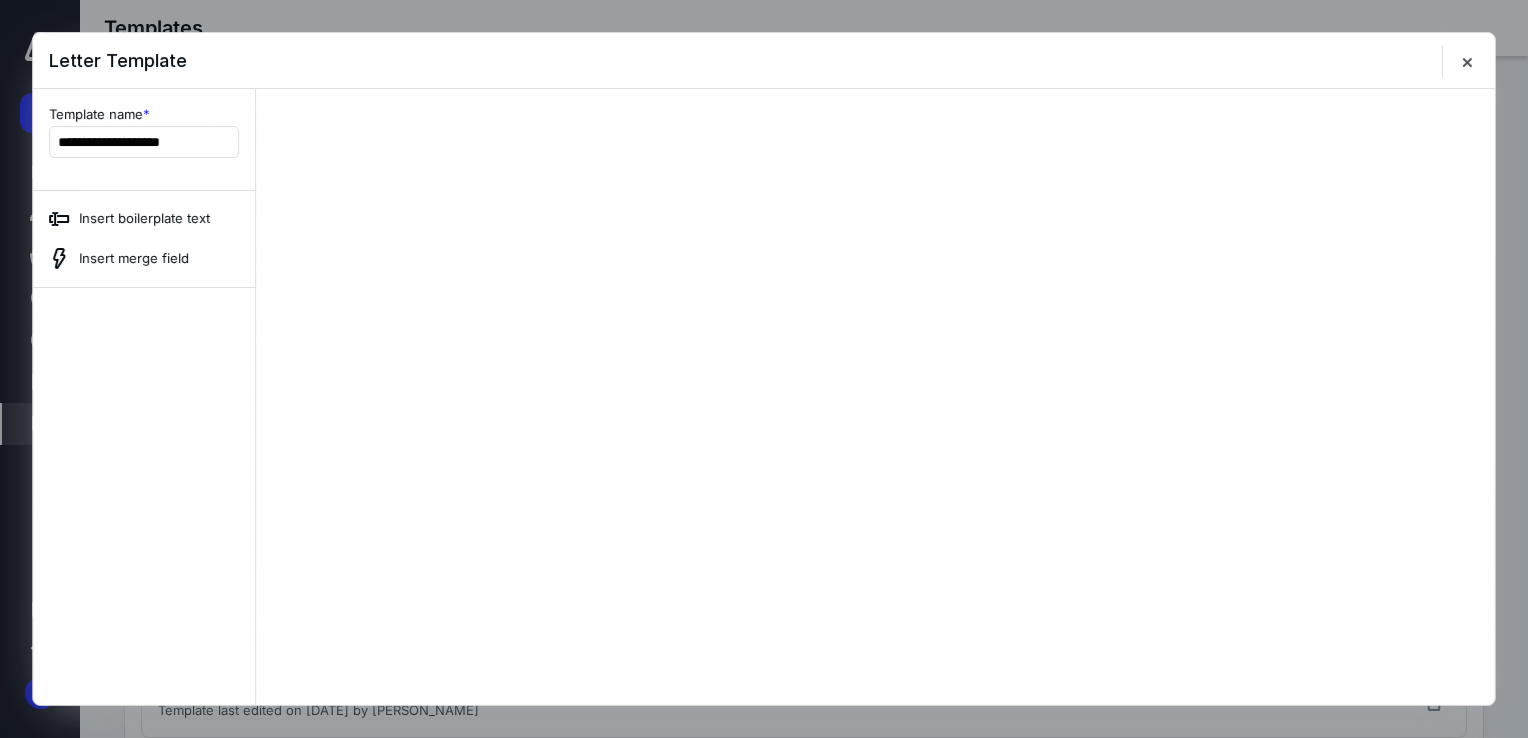scroll, scrollTop: 0, scrollLeft: 0, axis: both 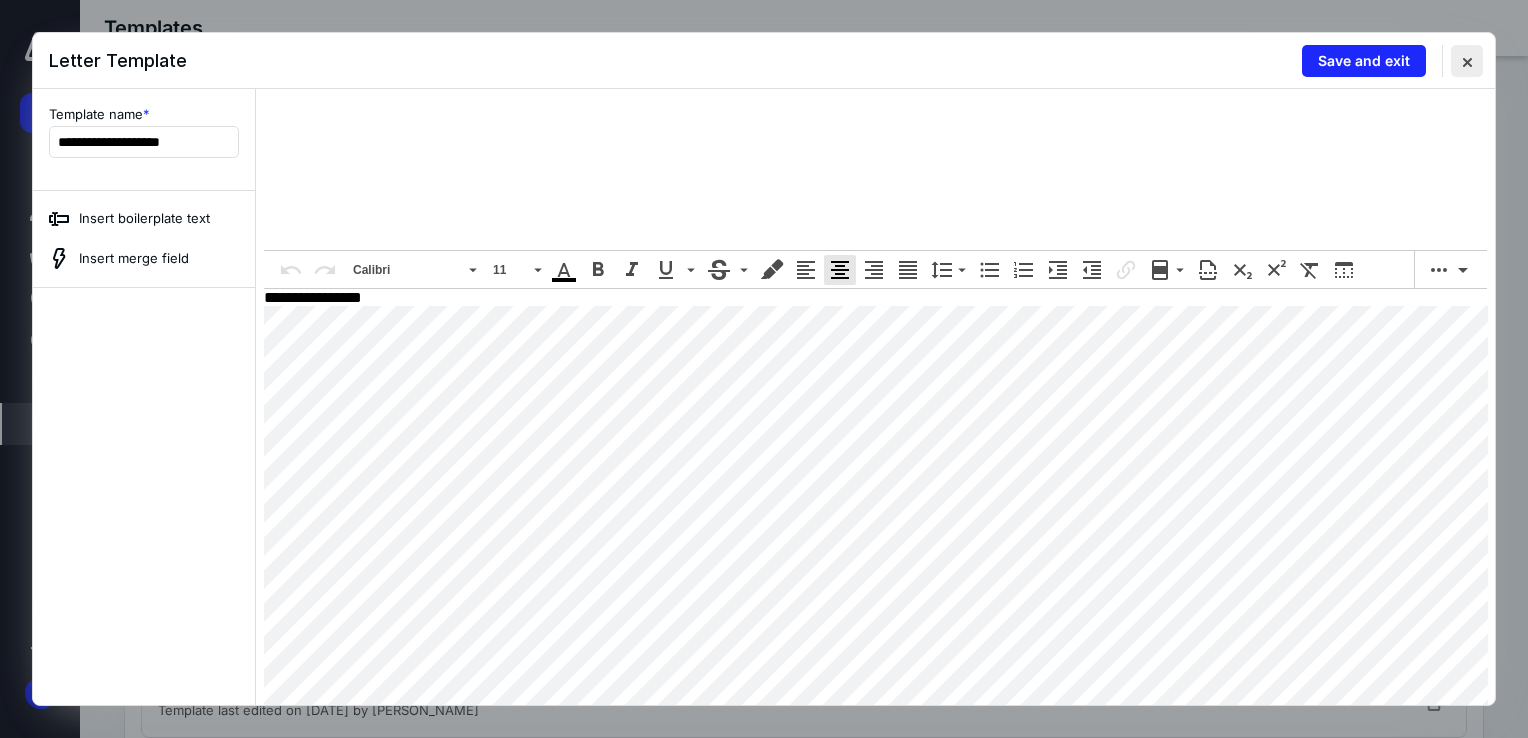click at bounding box center [1467, 61] 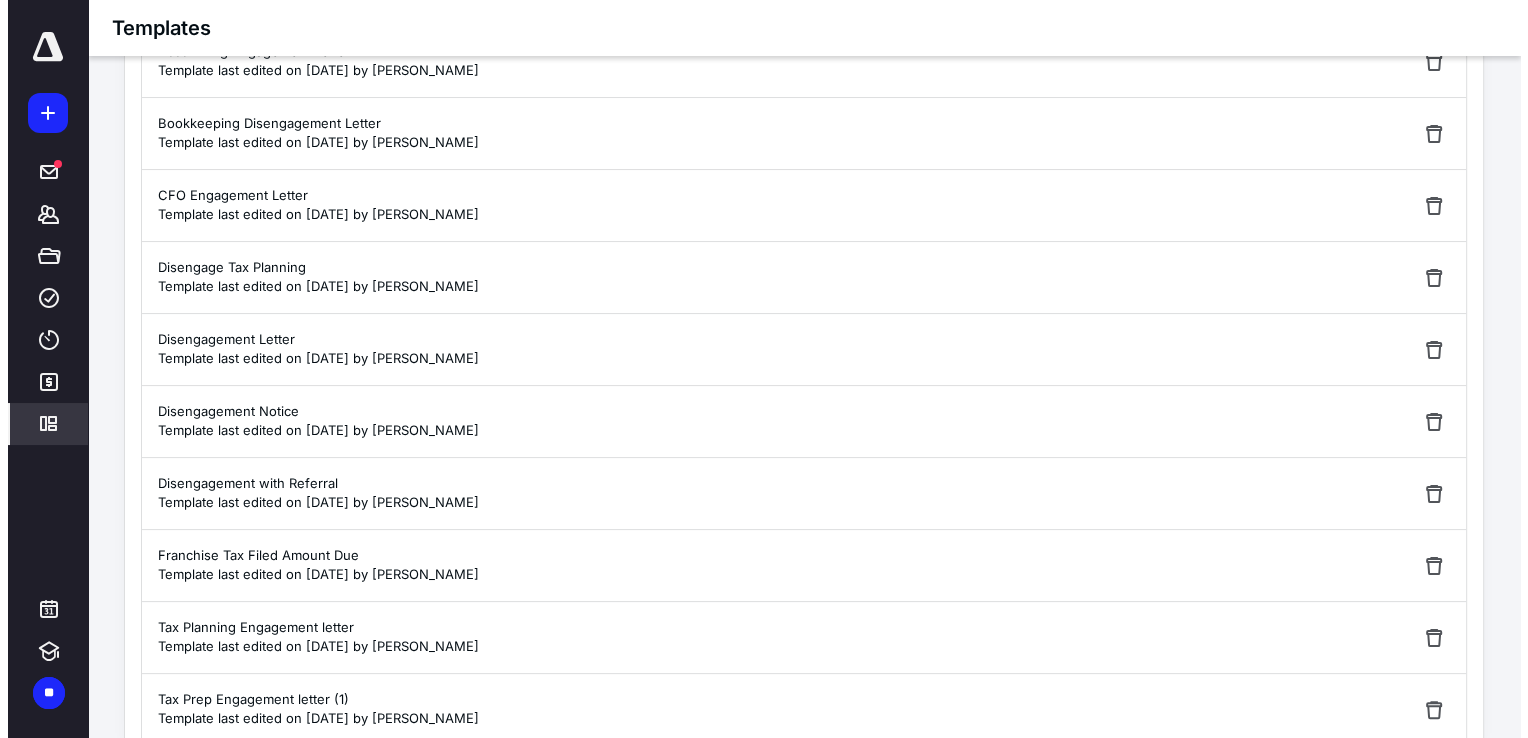 scroll, scrollTop: 336, scrollLeft: 0, axis: vertical 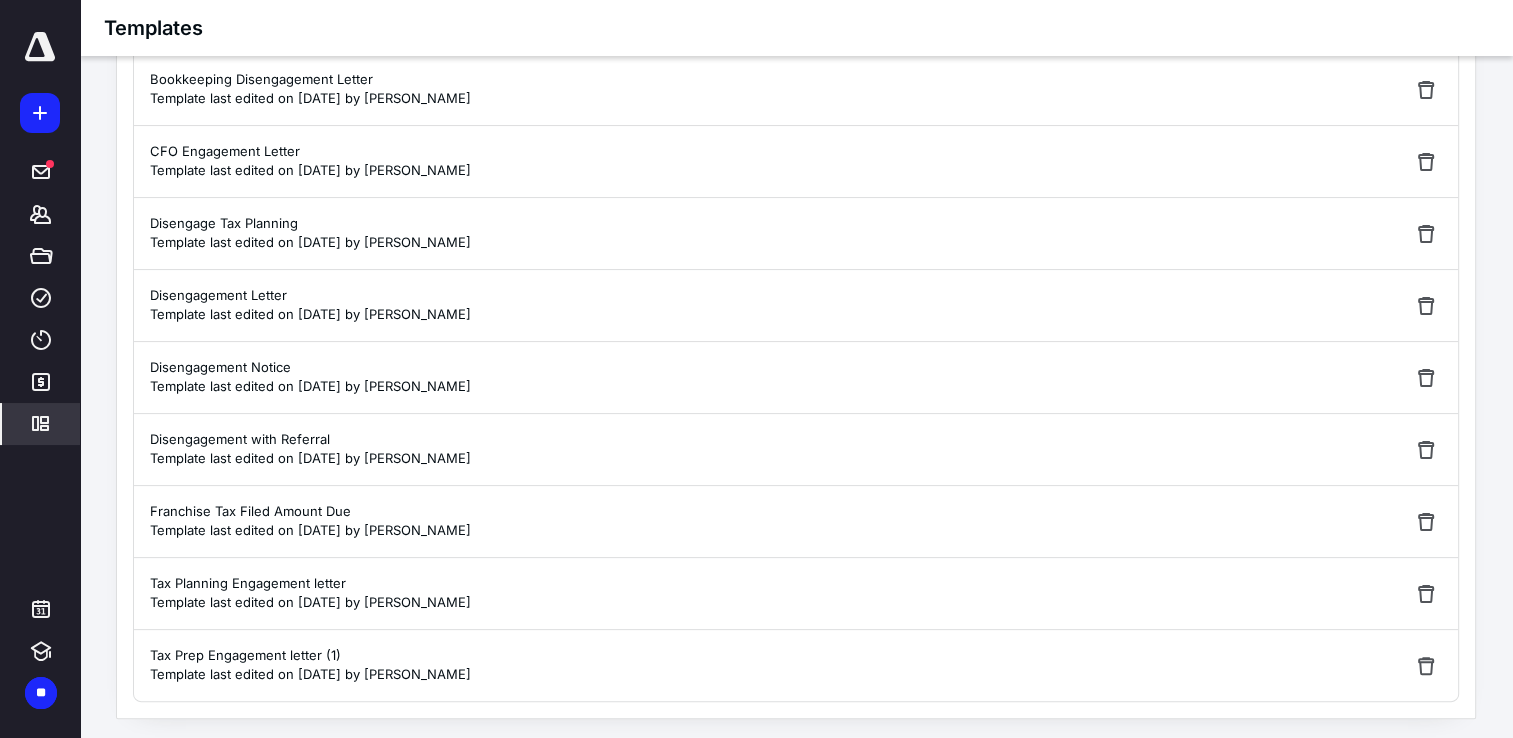 click on "Disengagement with Referral" at bounding box center [310, 440] 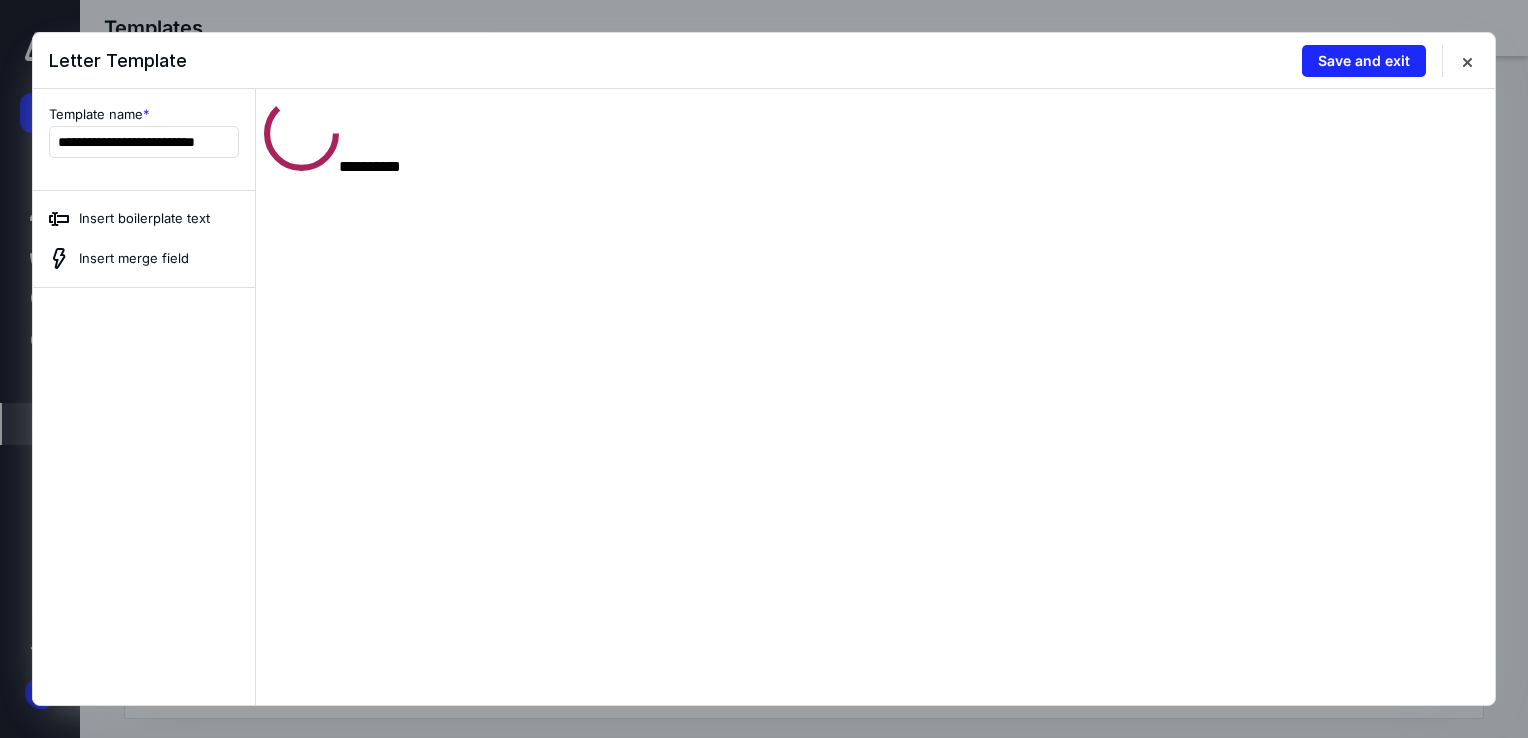 scroll, scrollTop: 0, scrollLeft: 0, axis: both 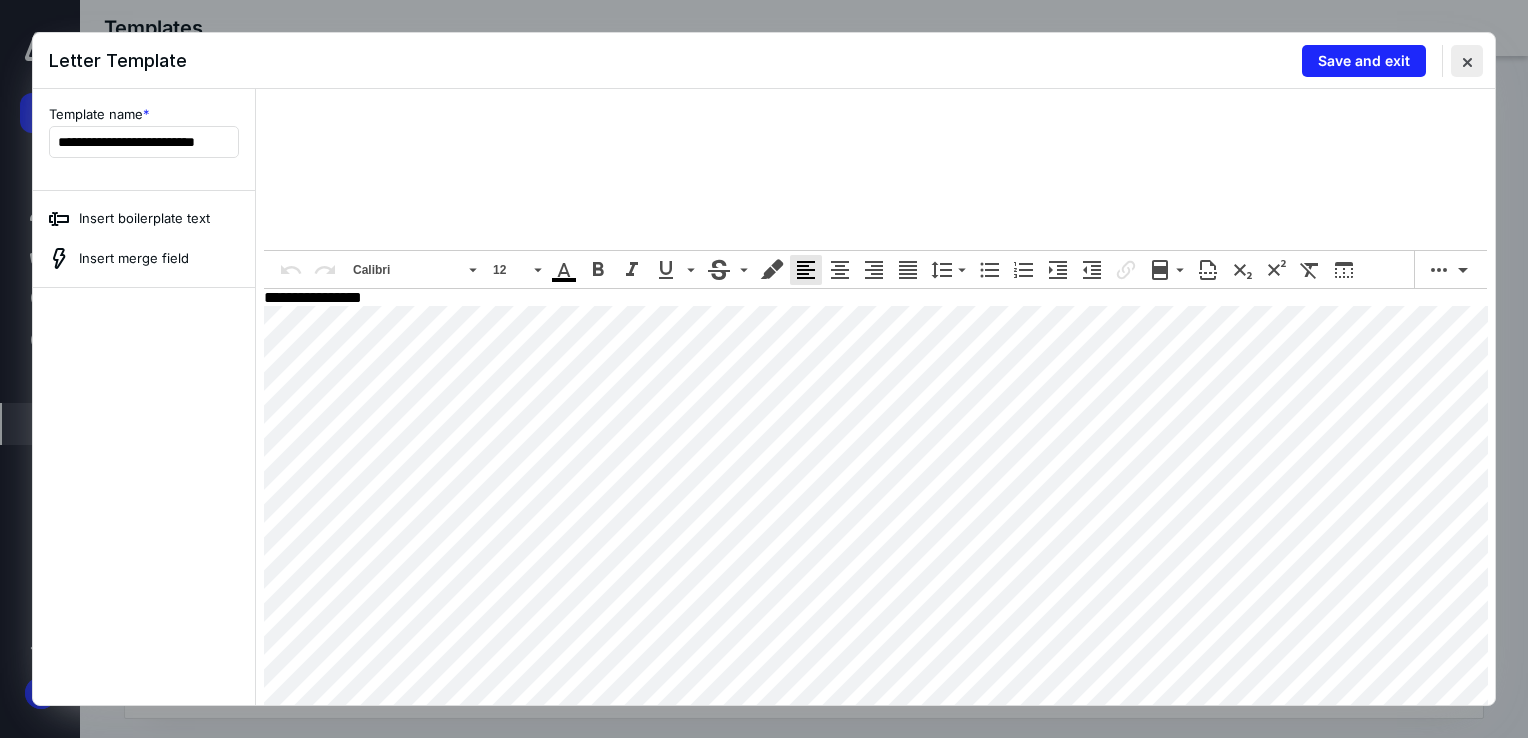 click at bounding box center [1467, 61] 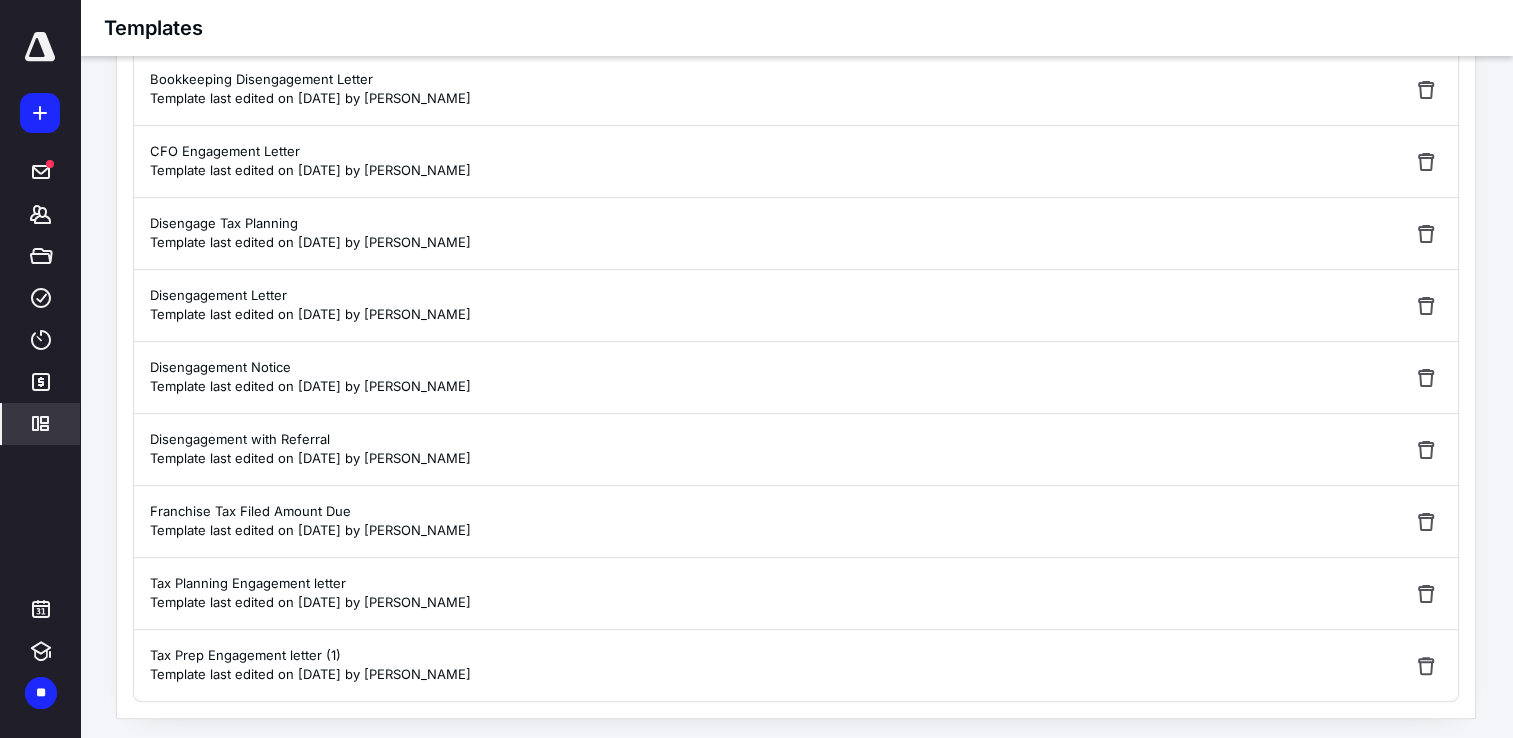 click on "Disengagement Notice Template last edited on 5/13/2025 by Rachel Horgan" at bounding box center (796, 378) 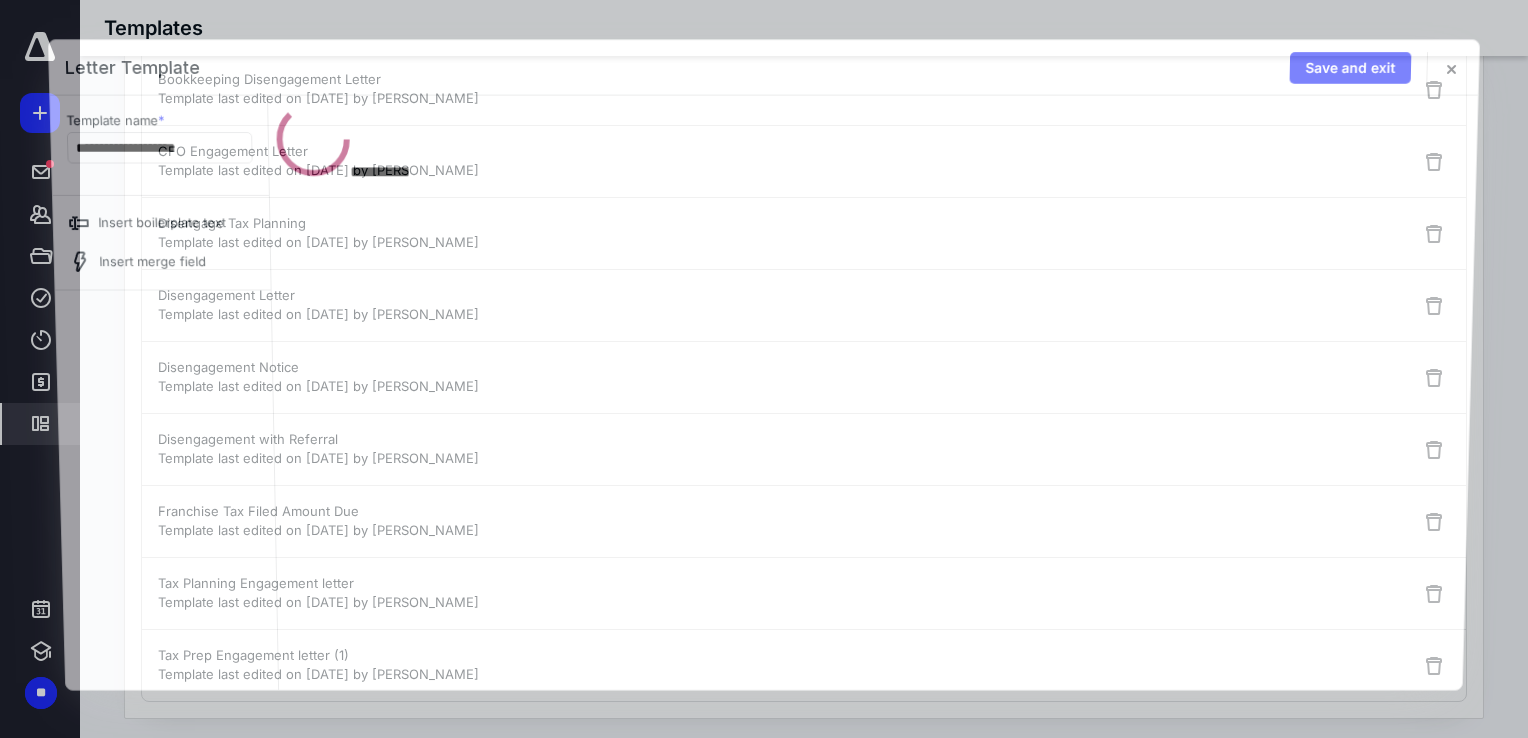 scroll, scrollTop: 0, scrollLeft: 0, axis: both 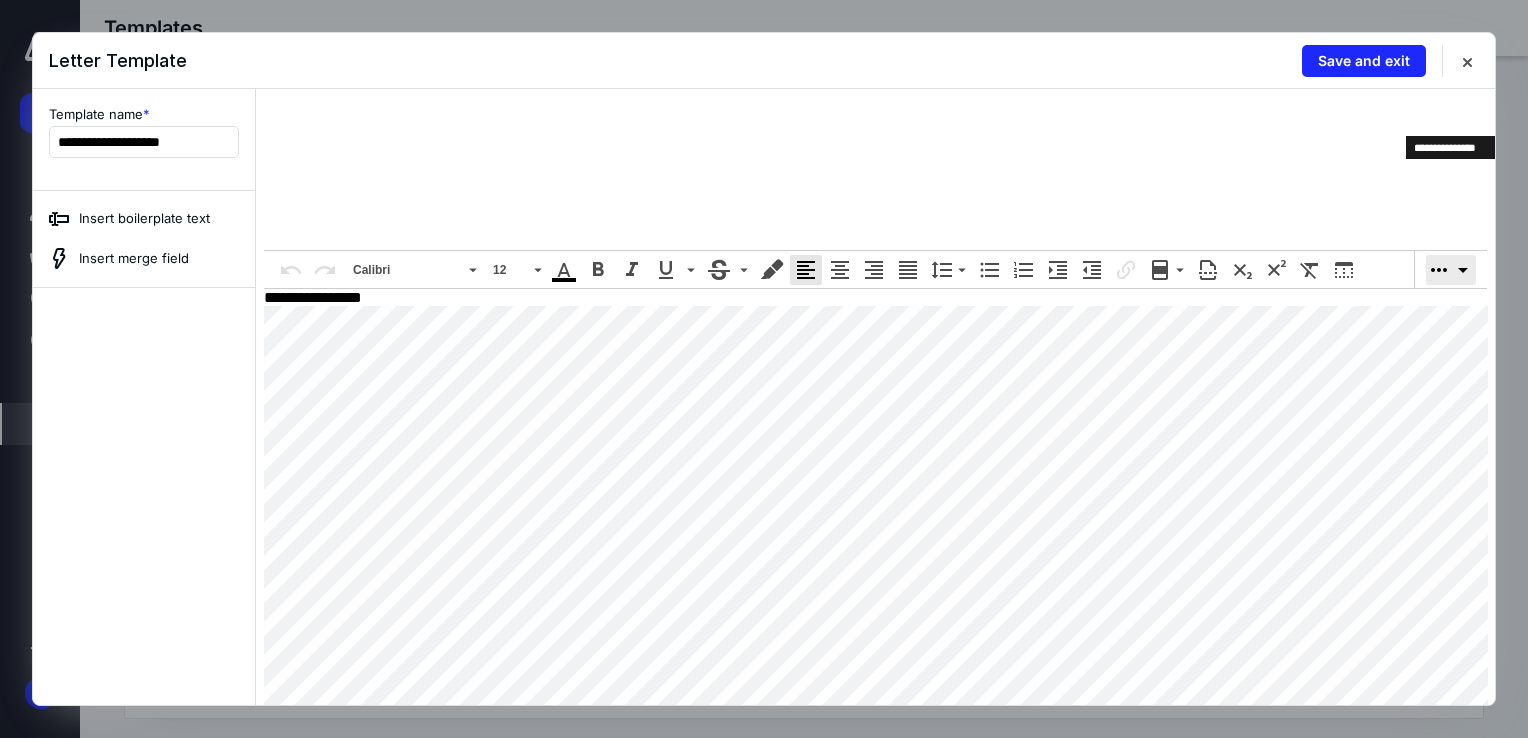 click 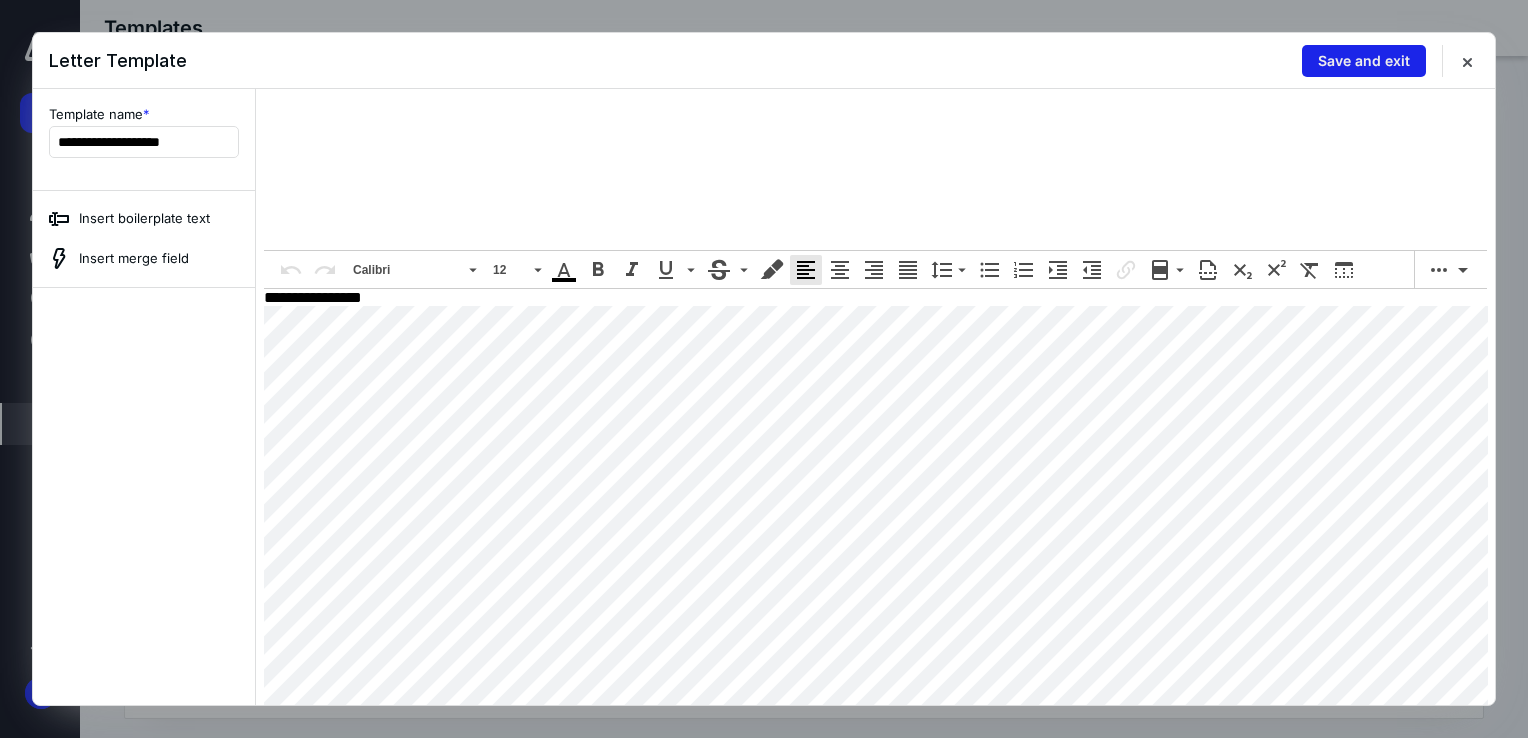 click on "Save and exit" at bounding box center (1364, 61) 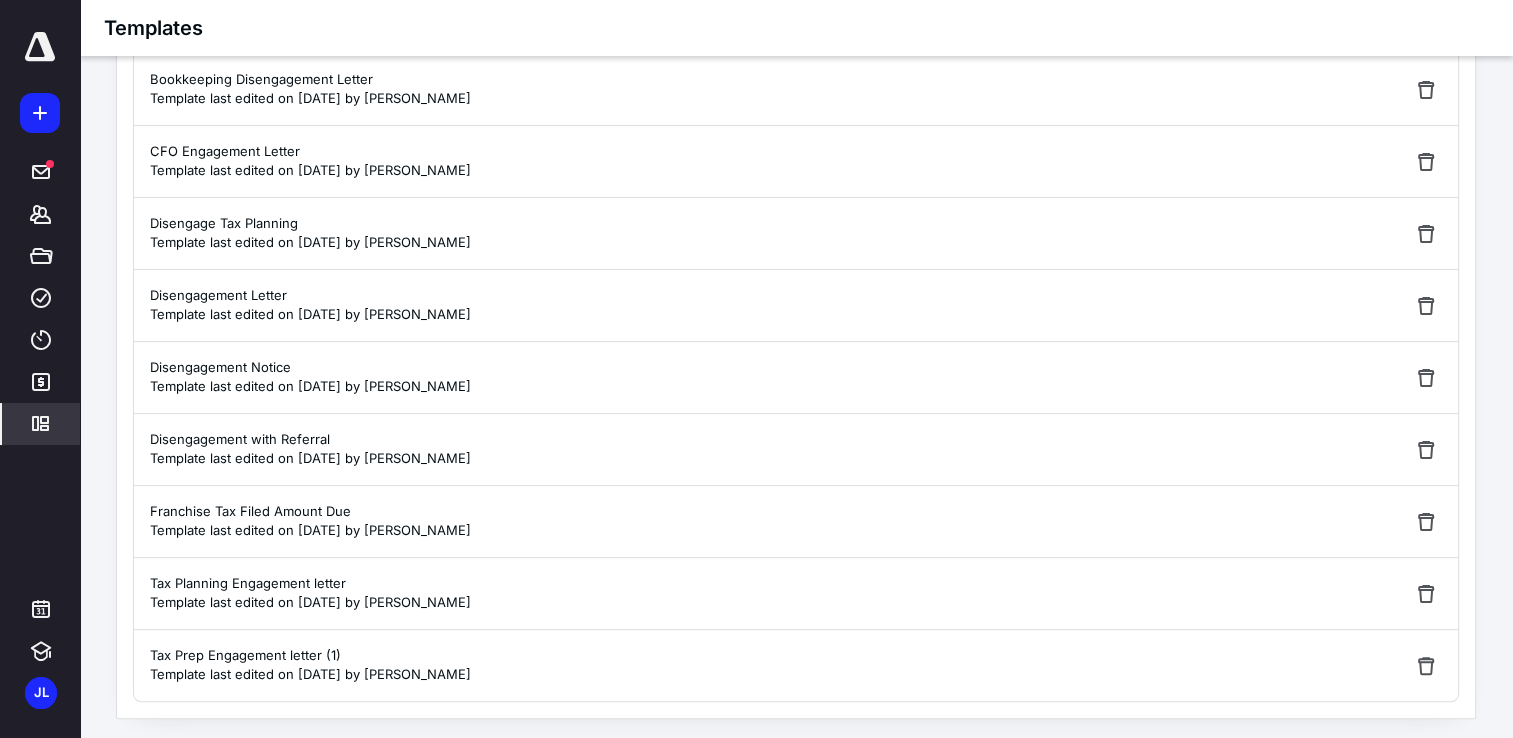 scroll, scrollTop: 0, scrollLeft: 0, axis: both 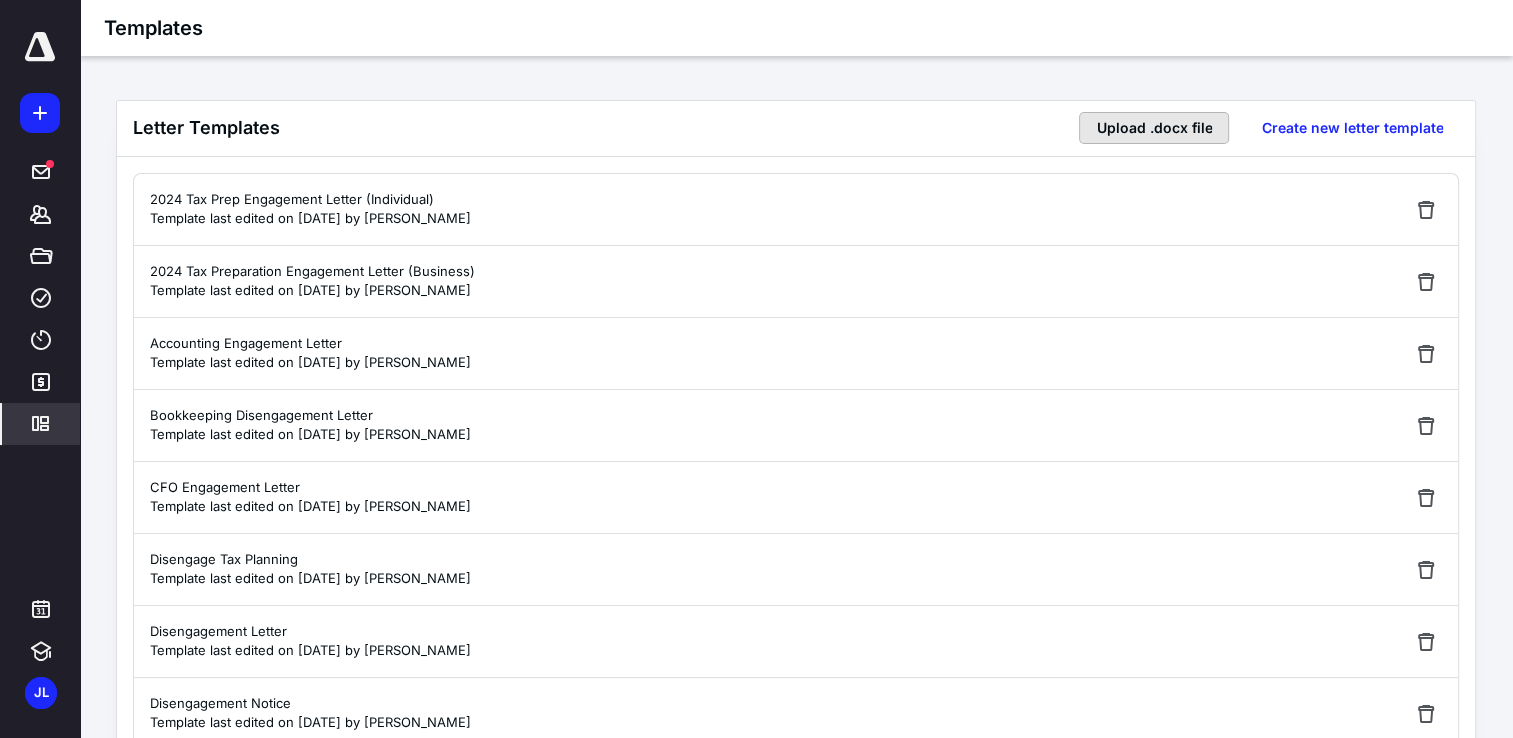 click on "Upload .docx file" at bounding box center (1154, 128) 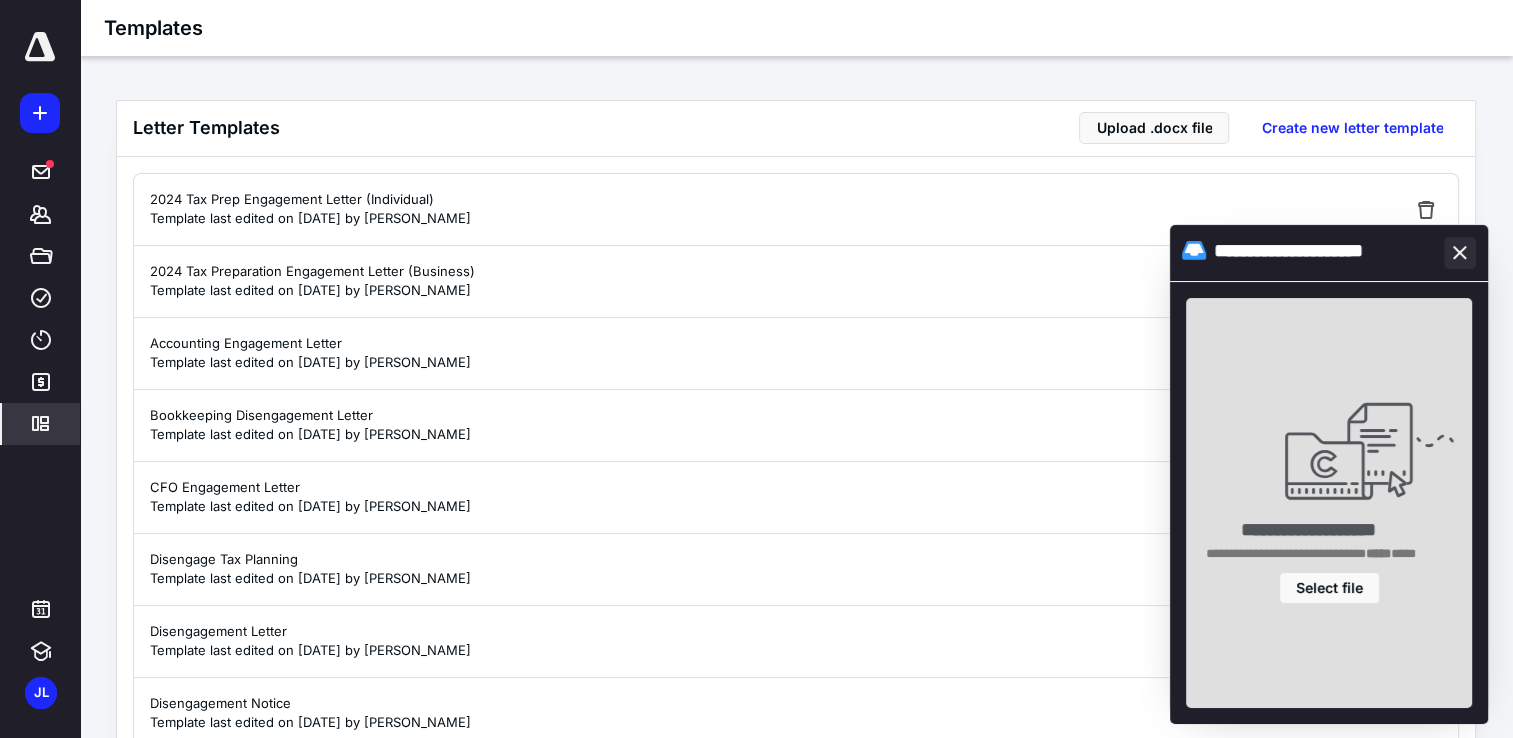 click at bounding box center [1460, 253] 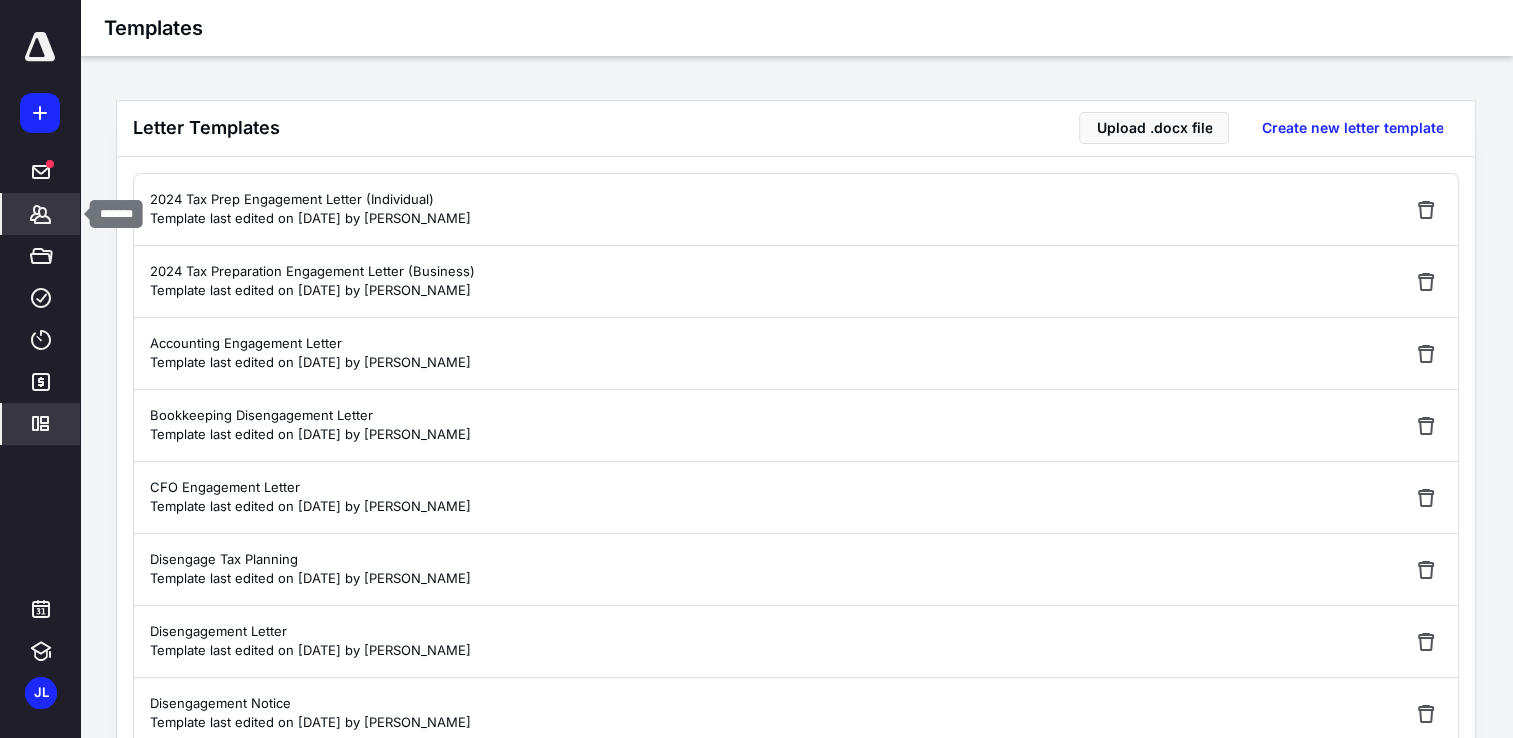 click 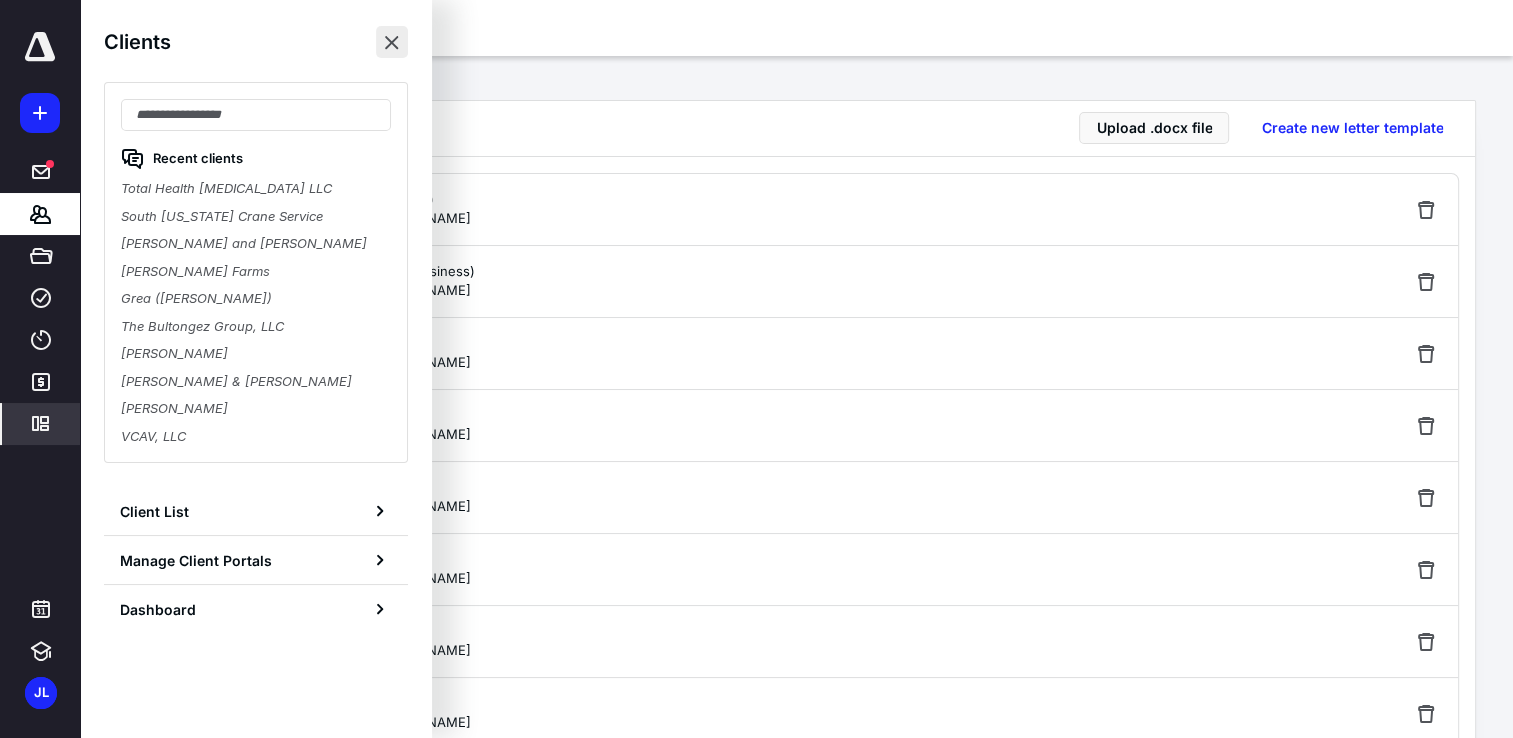 click at bounding box center (392, 42) 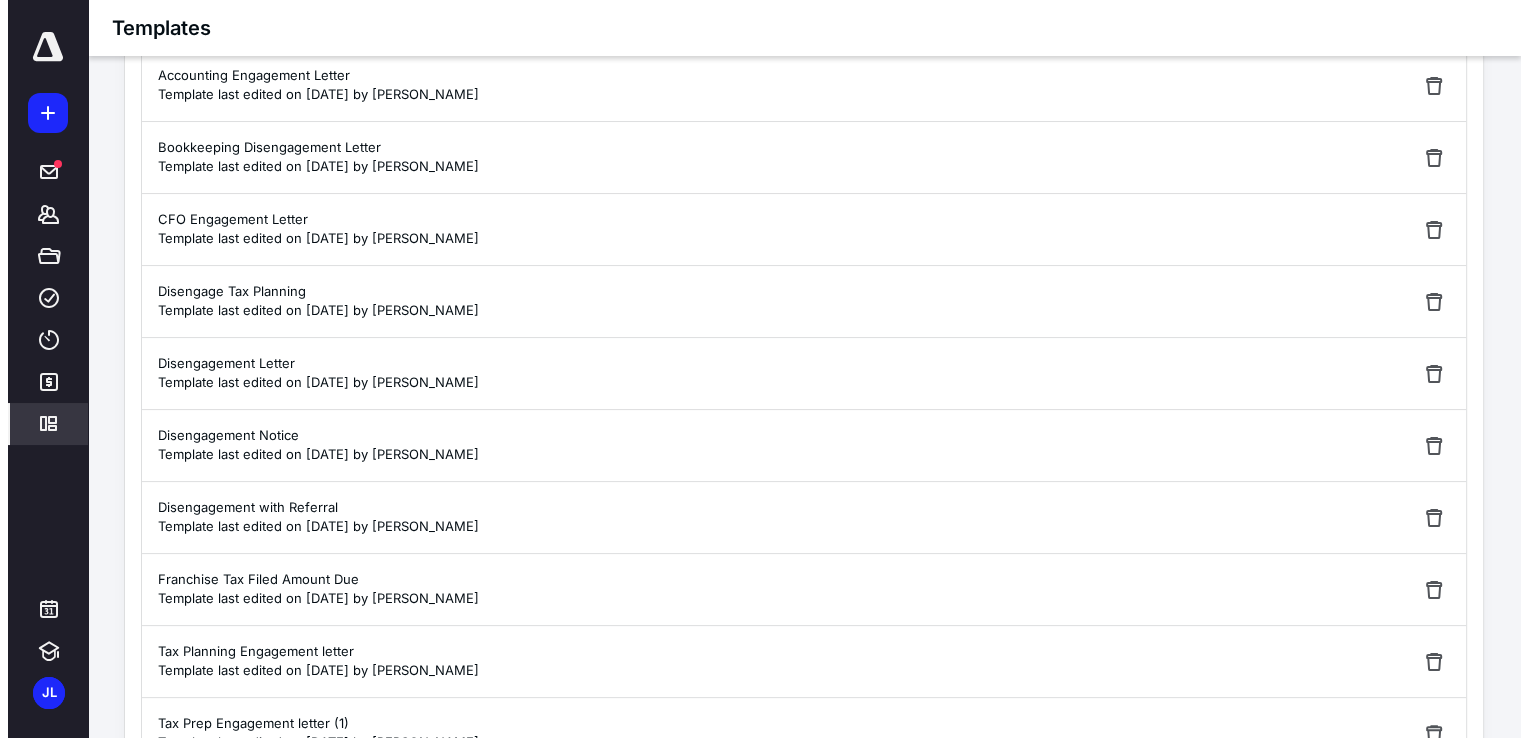 scroll, scrollTop: 300, scrollLeft: 0, axis: vertical 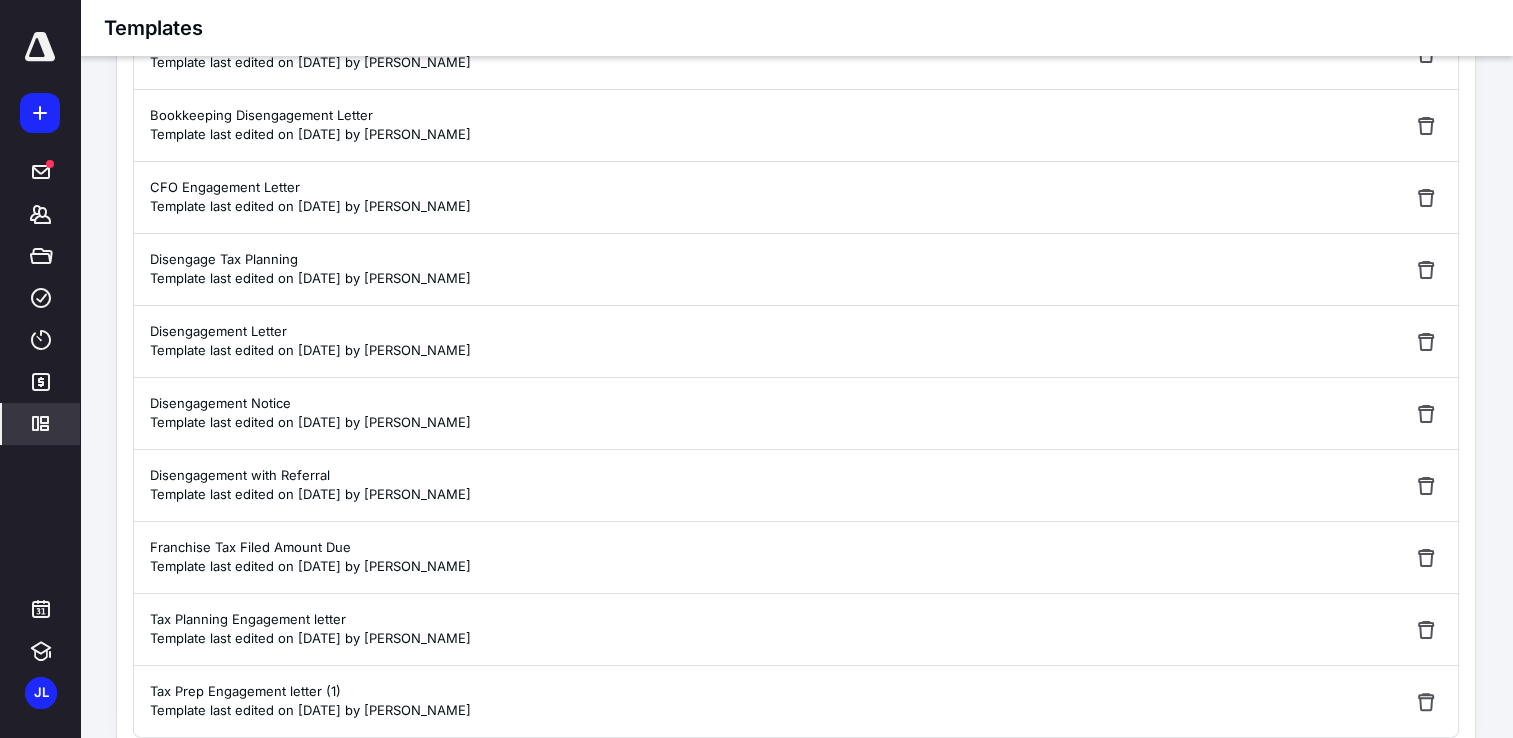 click on "Disengagement Notice" at bounding box center [310, 404] 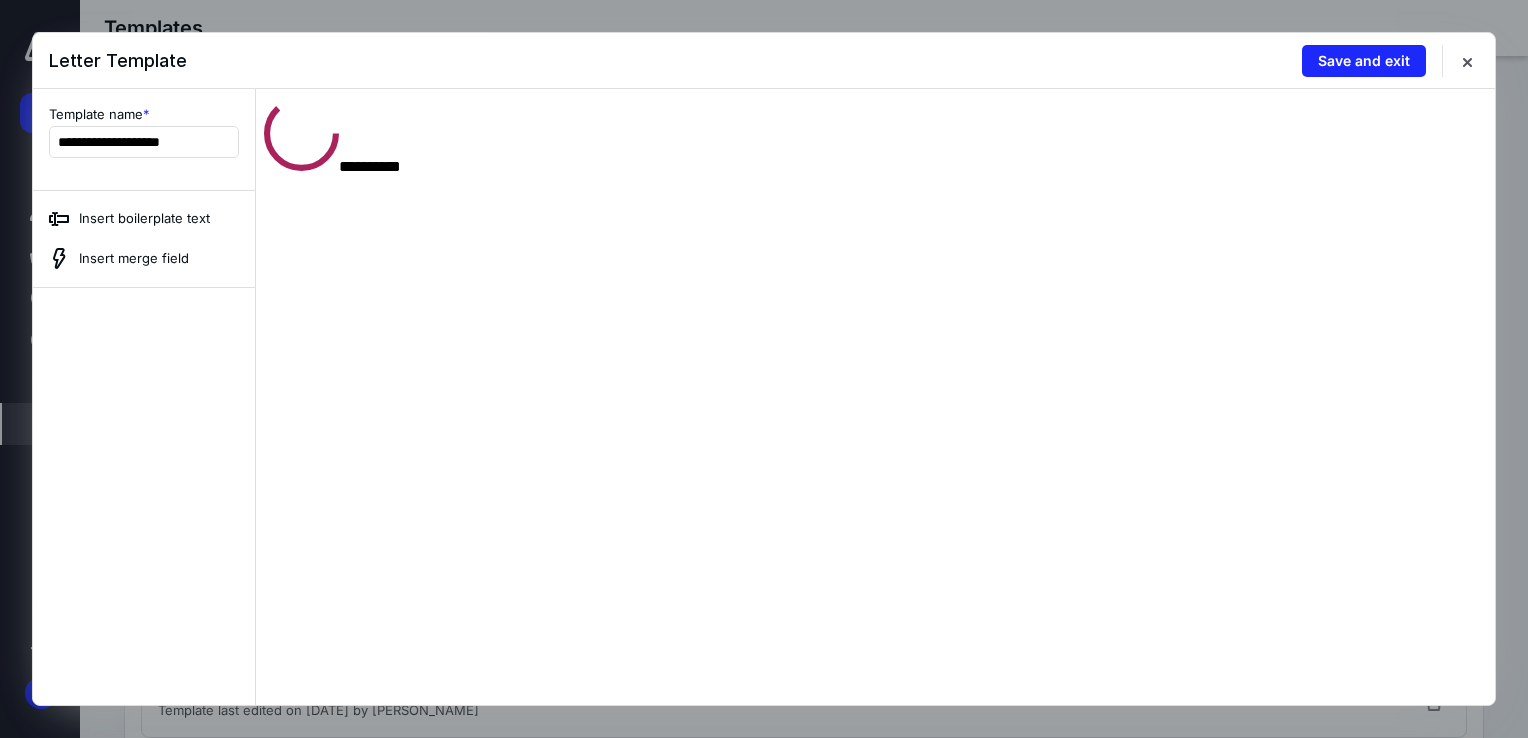 scroll, scrollTop: 0, scrollLeft: 0, axis: both 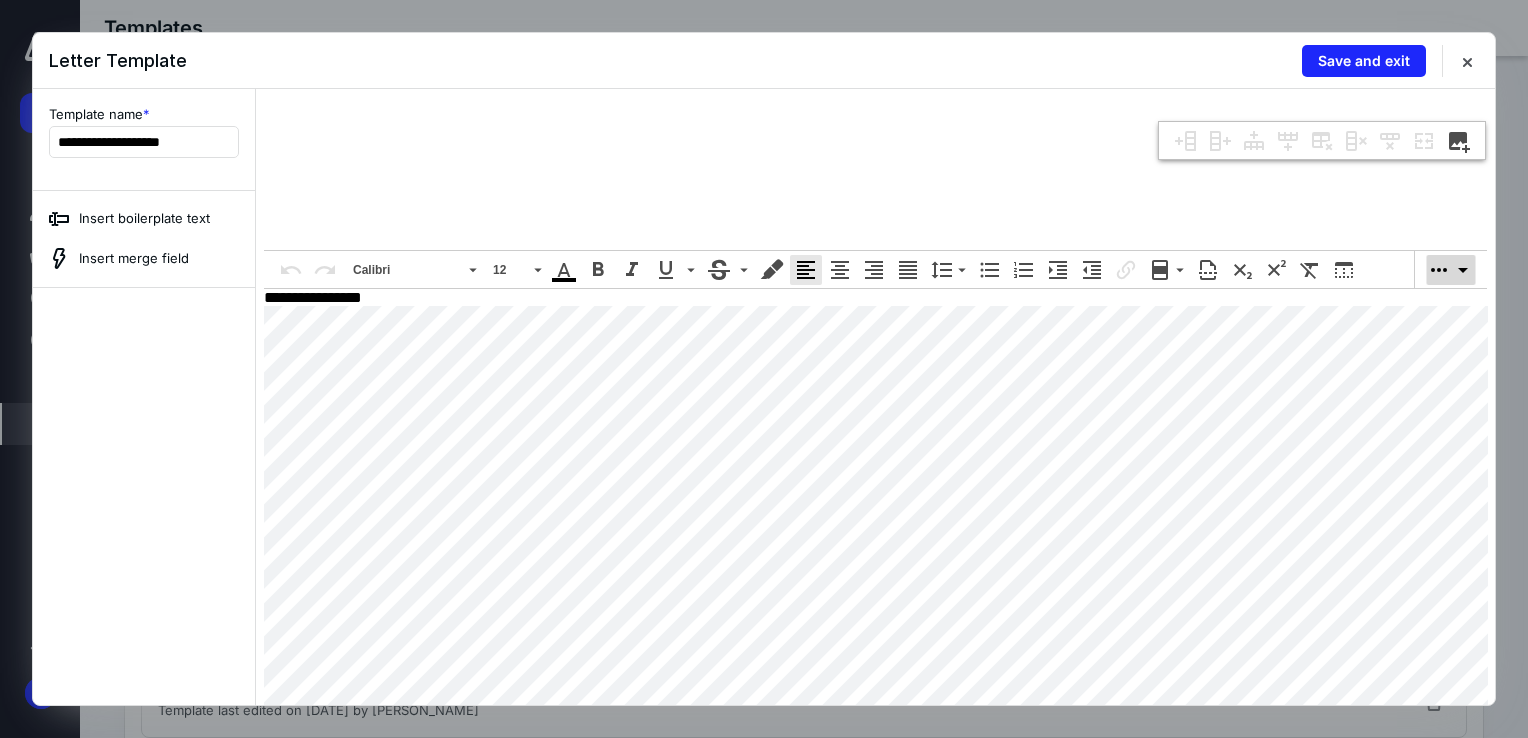click 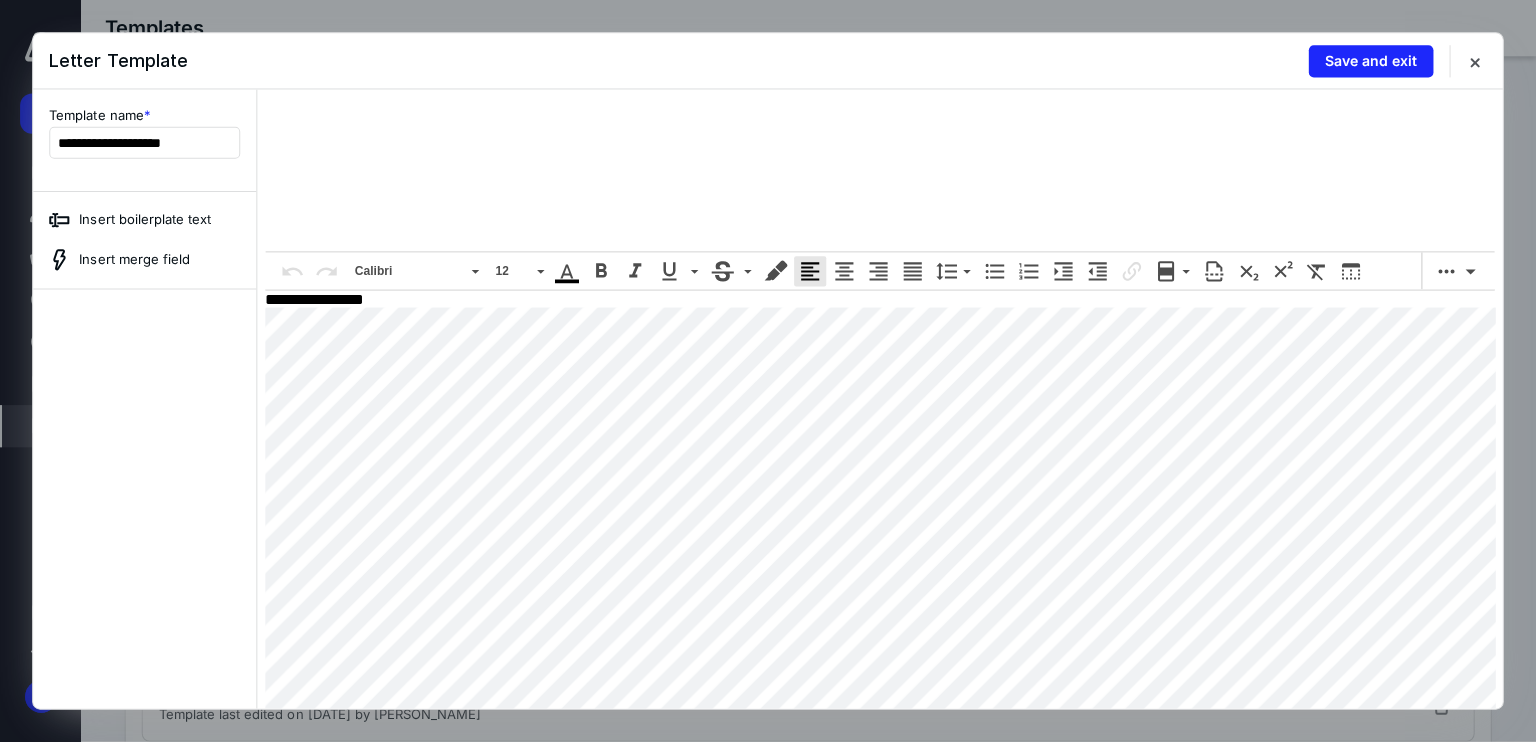 scroll, scrollTop: 0, scrollLeft: 0, axis: both 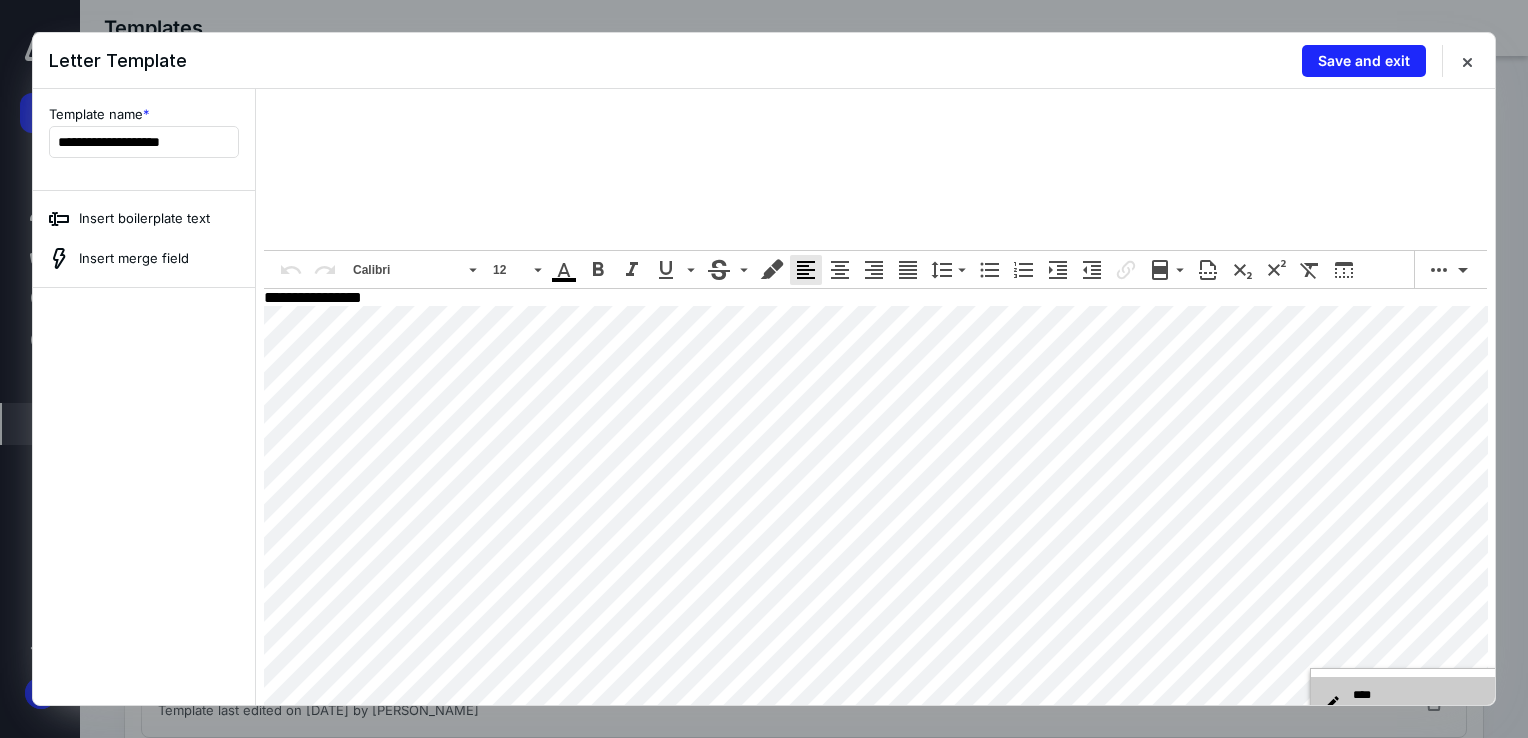 click on "*******" at bounding box center (1439, 857) 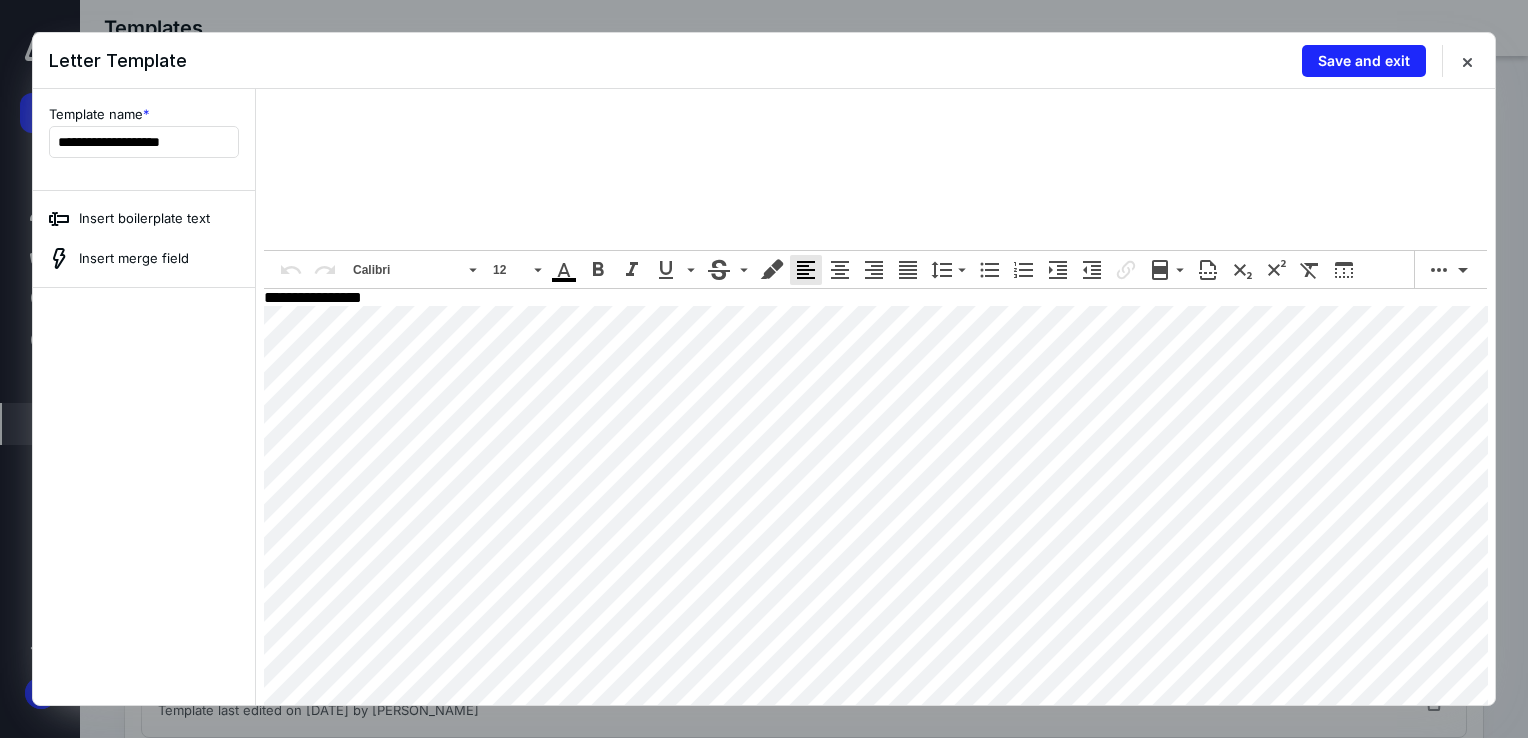 drag, startPoint x: 464, startPoint y: 695, endPoint x: 724, endPoint y: 856, distance: 305.81204 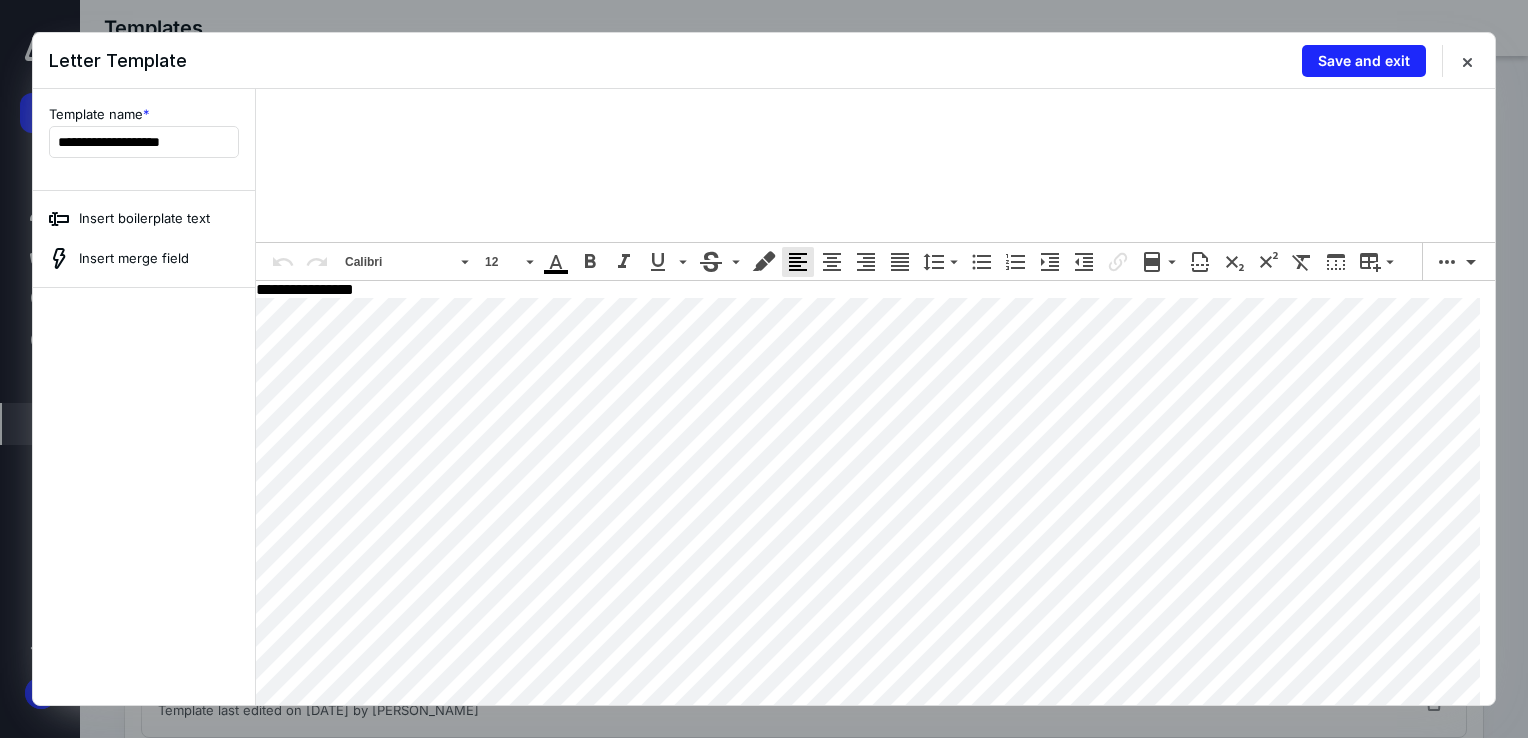 click on "**********" at bounding box center (875, 92) 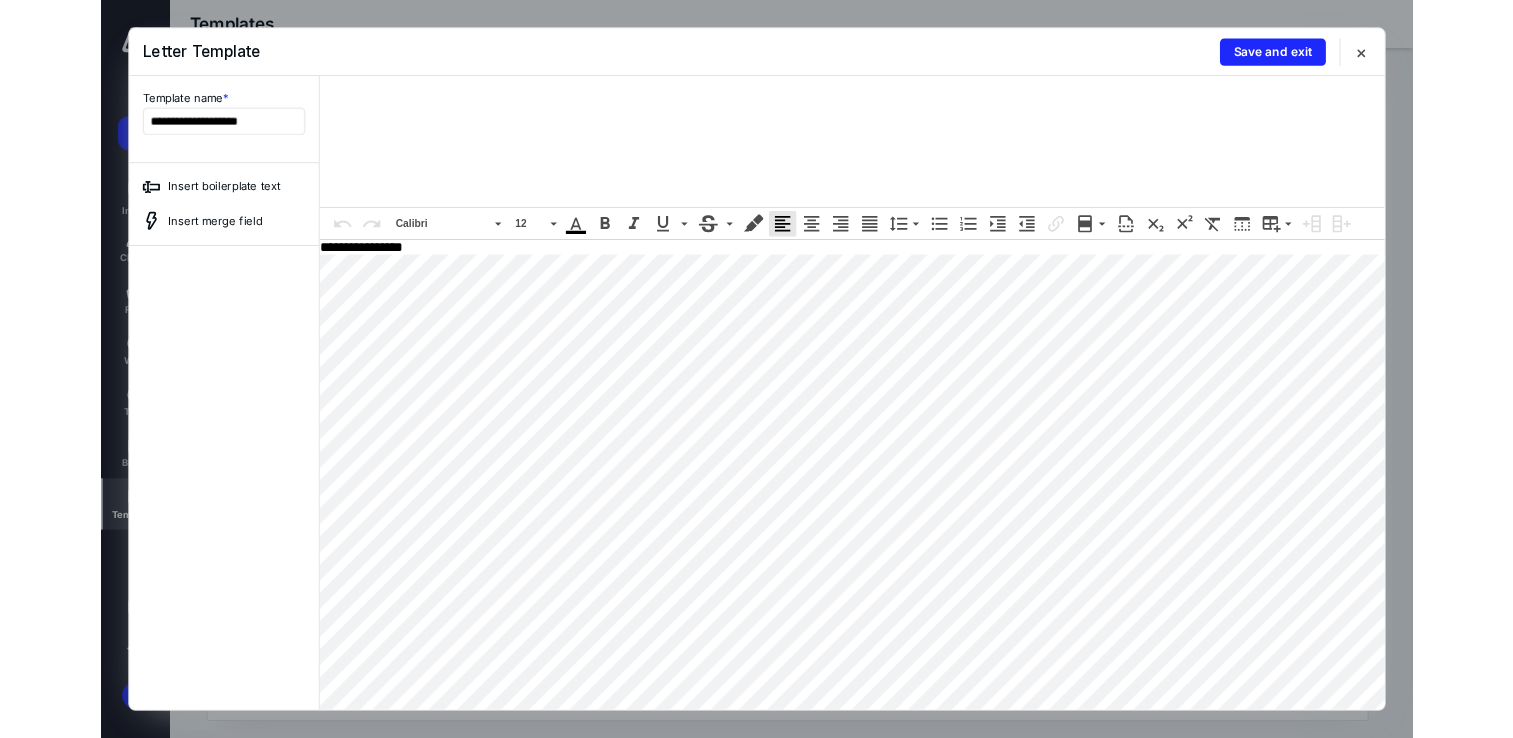 scroll, scrollTop: 300, scrollLeft: 0, axis: vertical 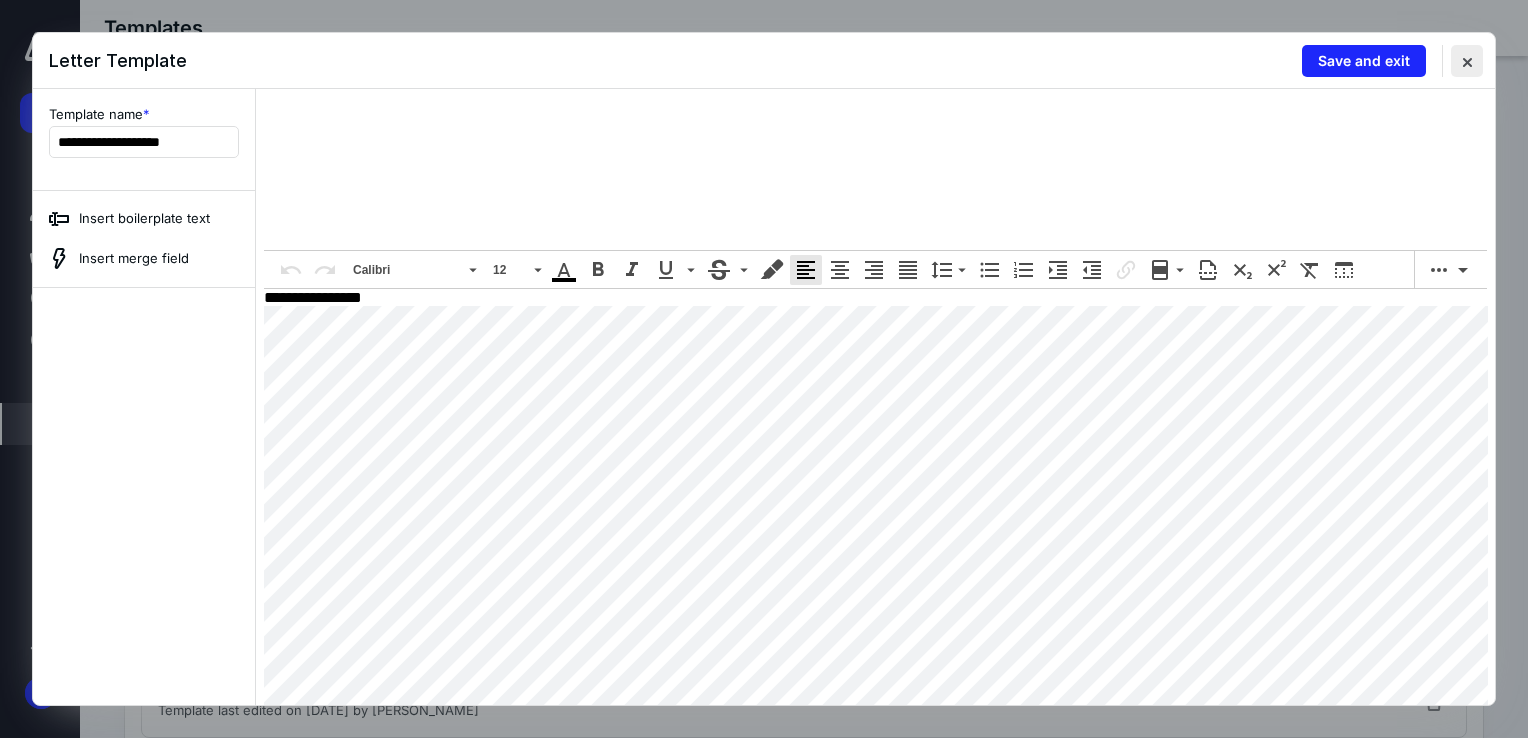 click at bounding box center [1467, 61] 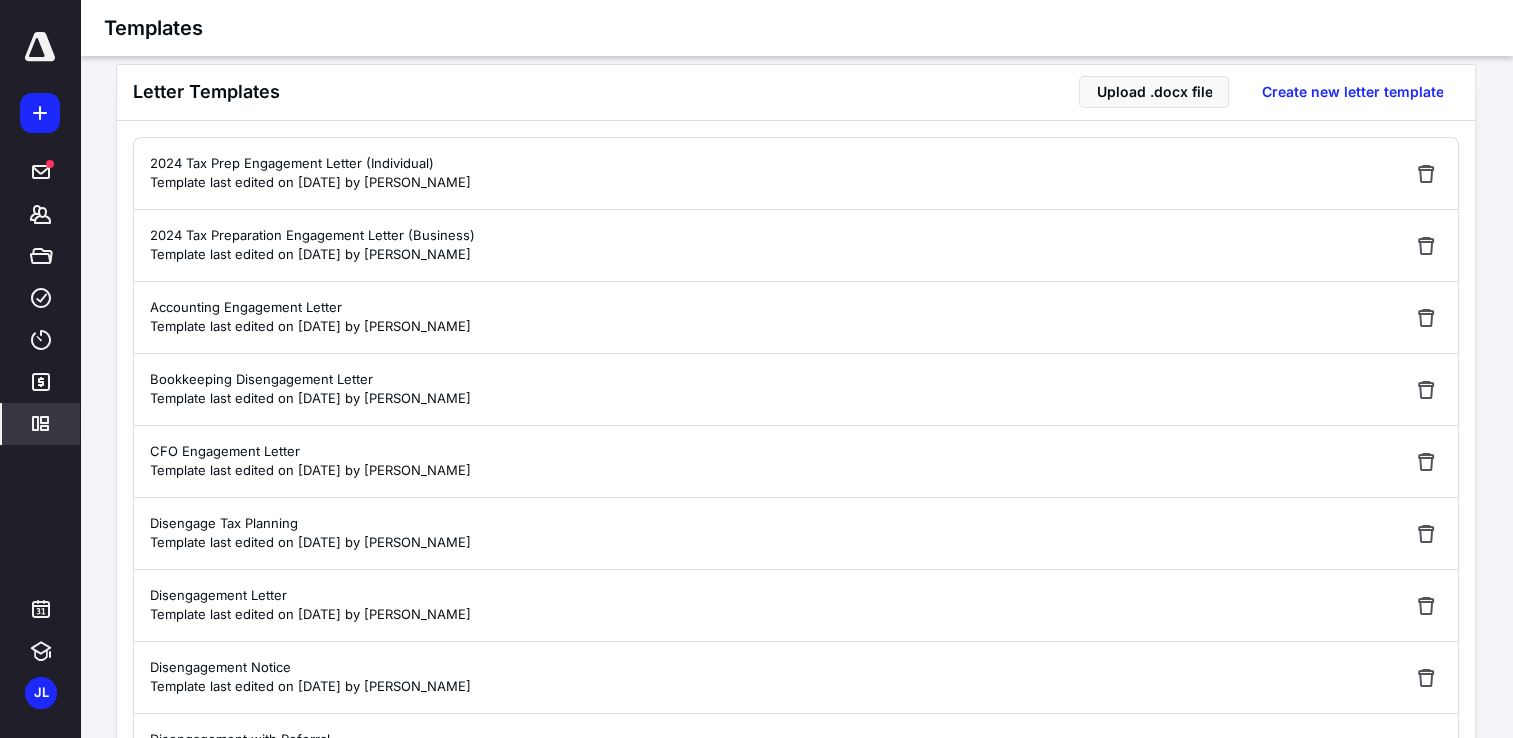 scroll, scrollTop: 0, scrollLeft: 0, axis: both 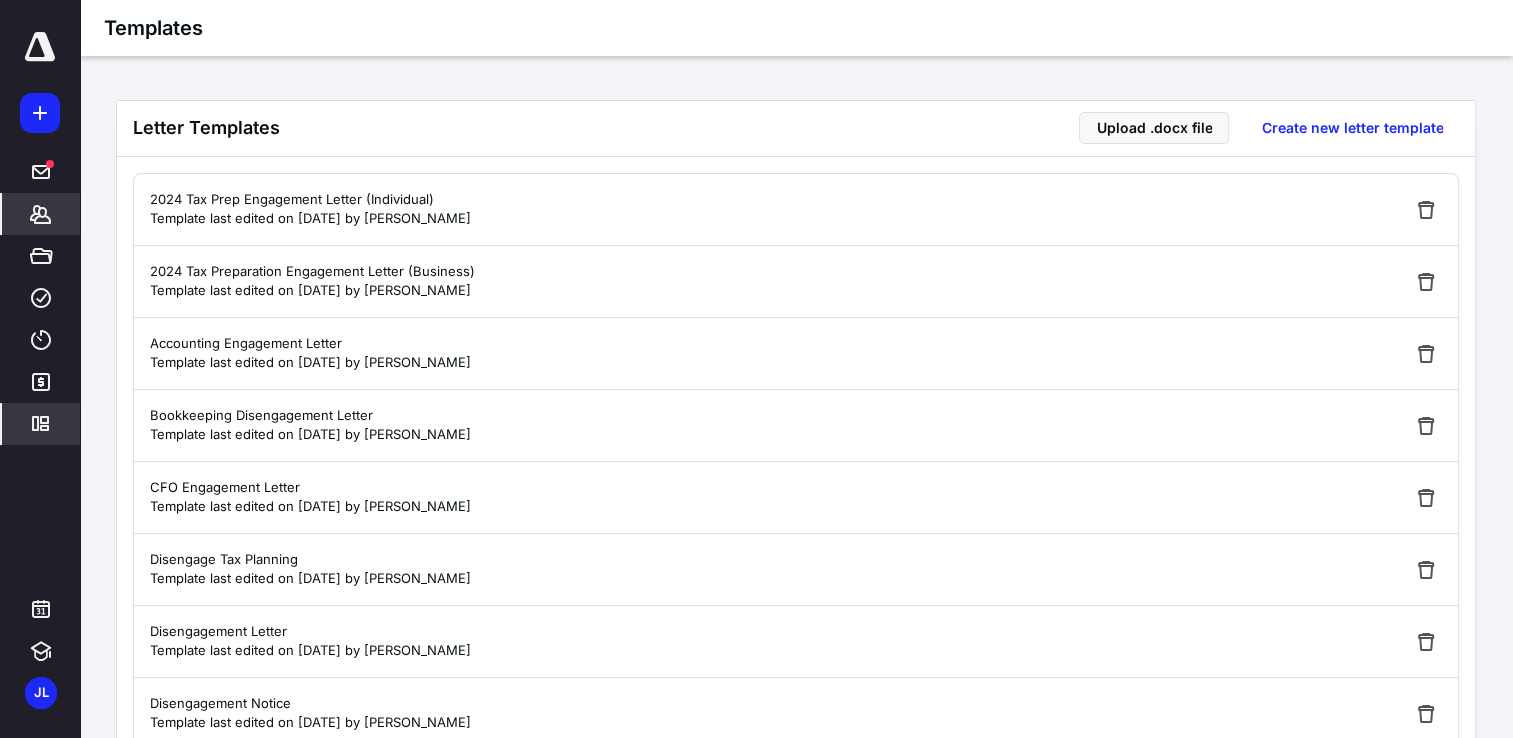 click 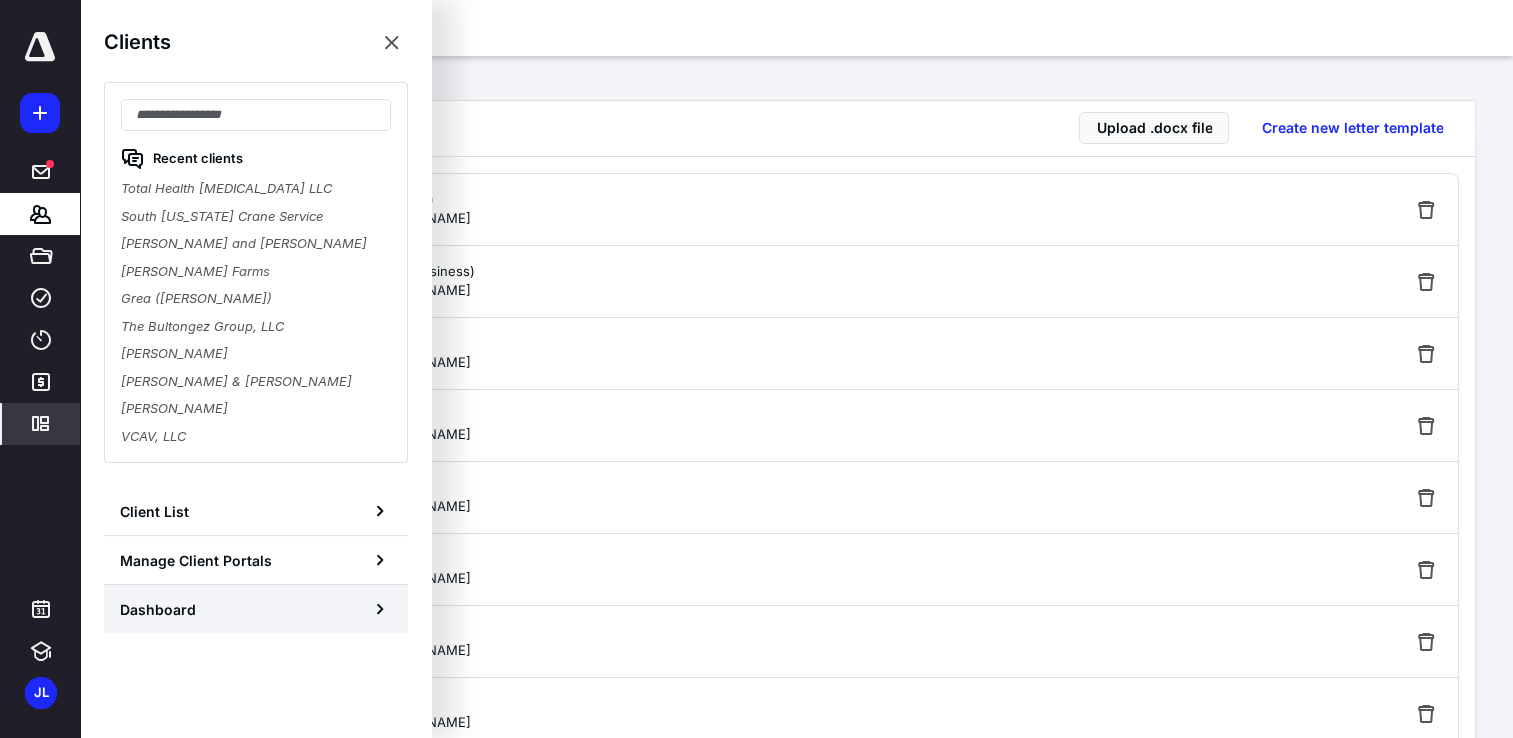 click on "Dashboard" at bounding box center (256, 609) 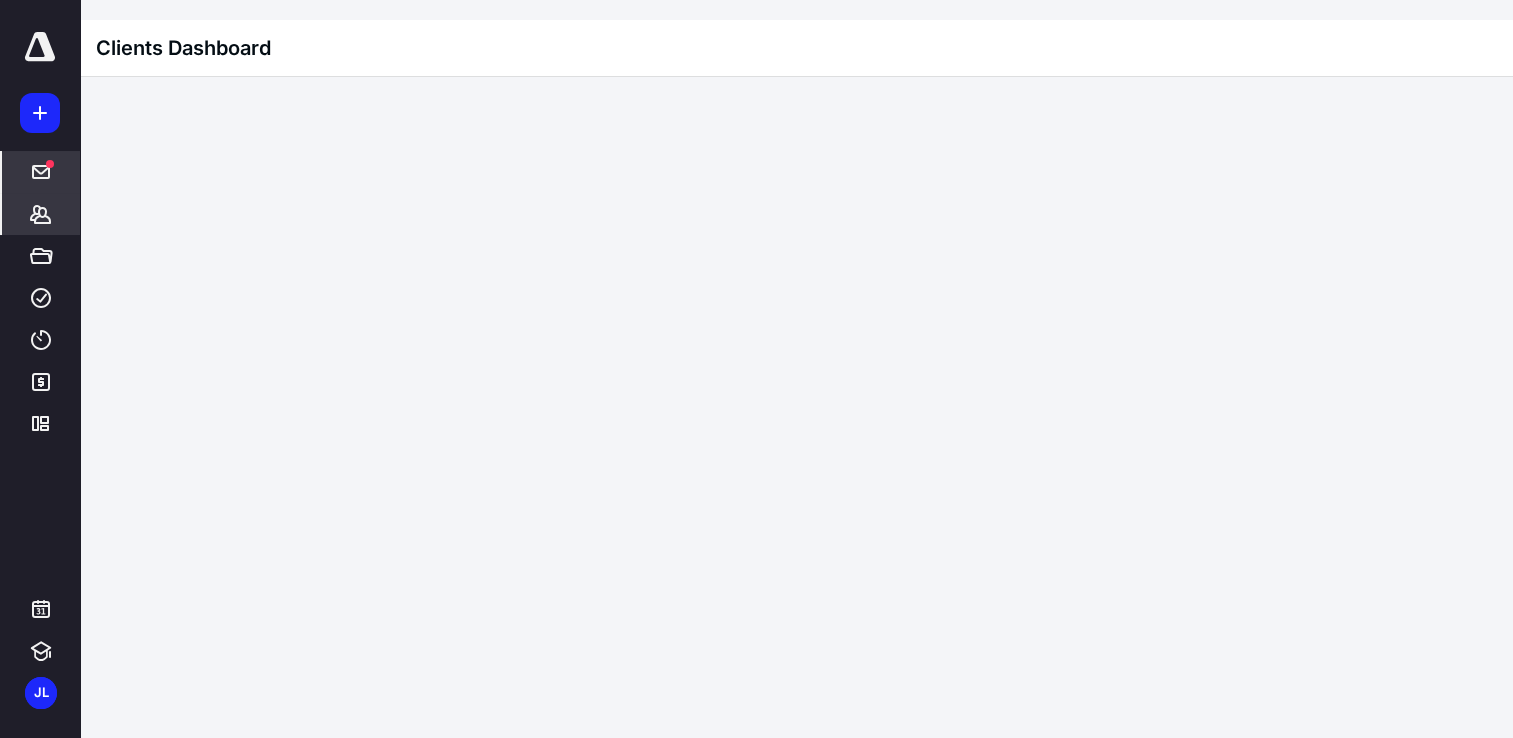 click 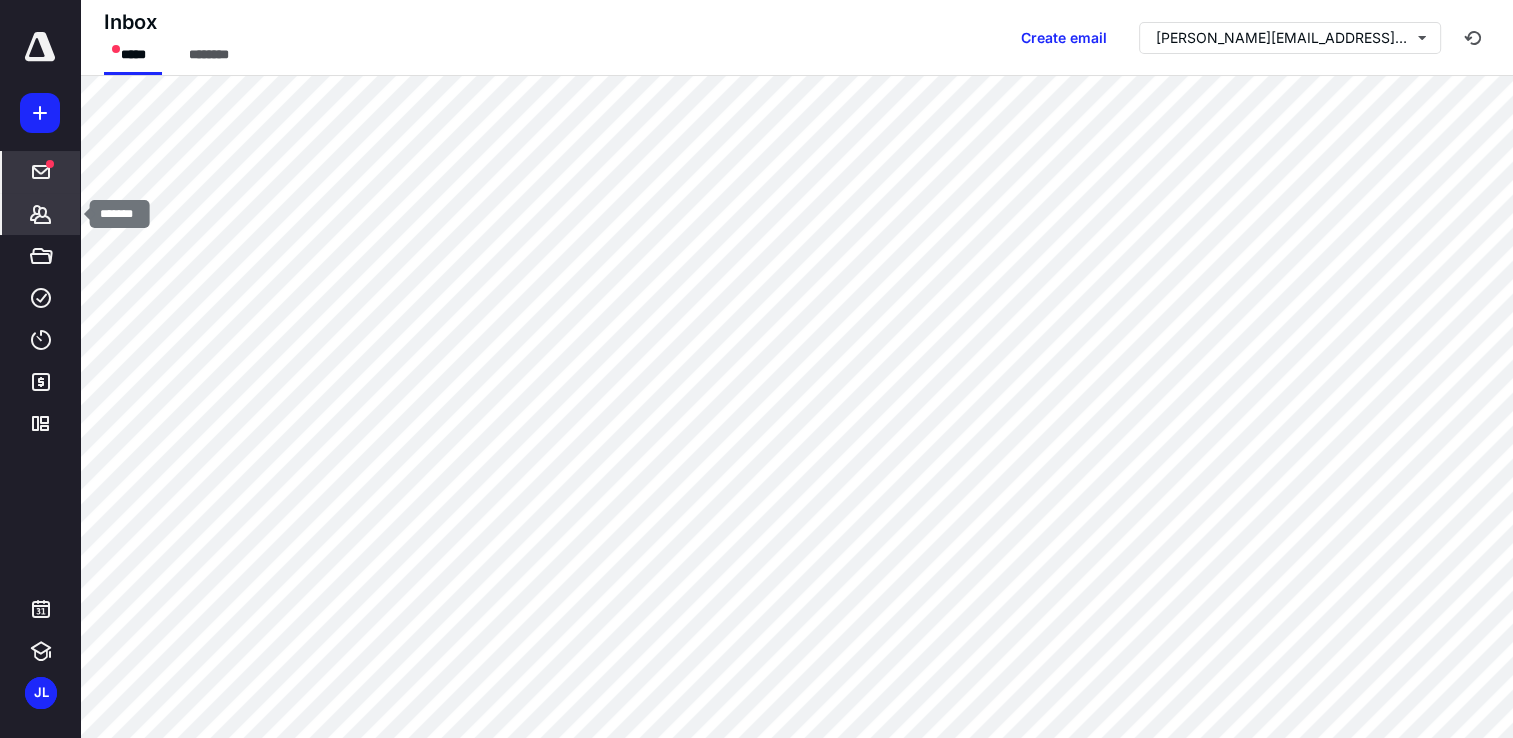 click on "Clients" at bounding box center (41, 214) 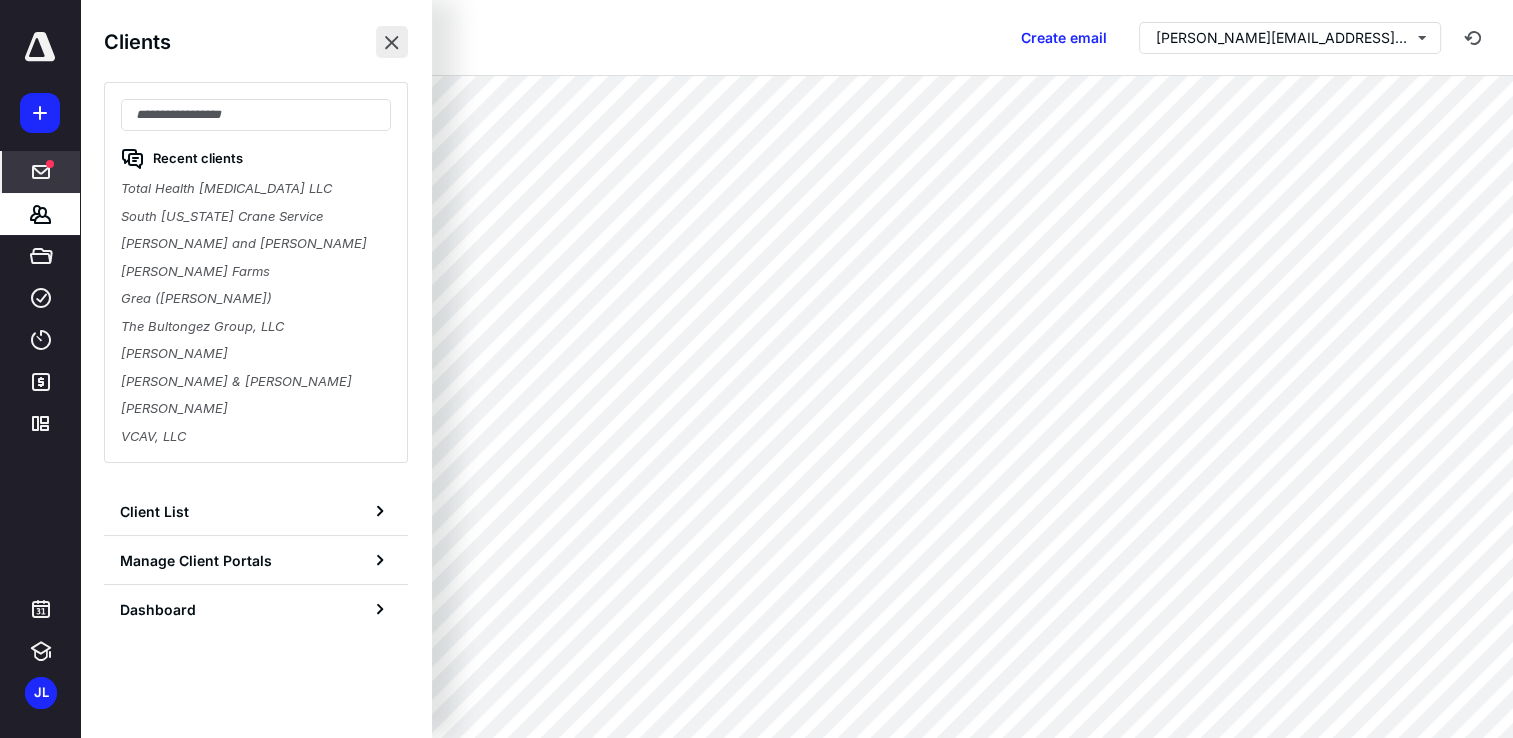 click at bounding box center (392, 42) 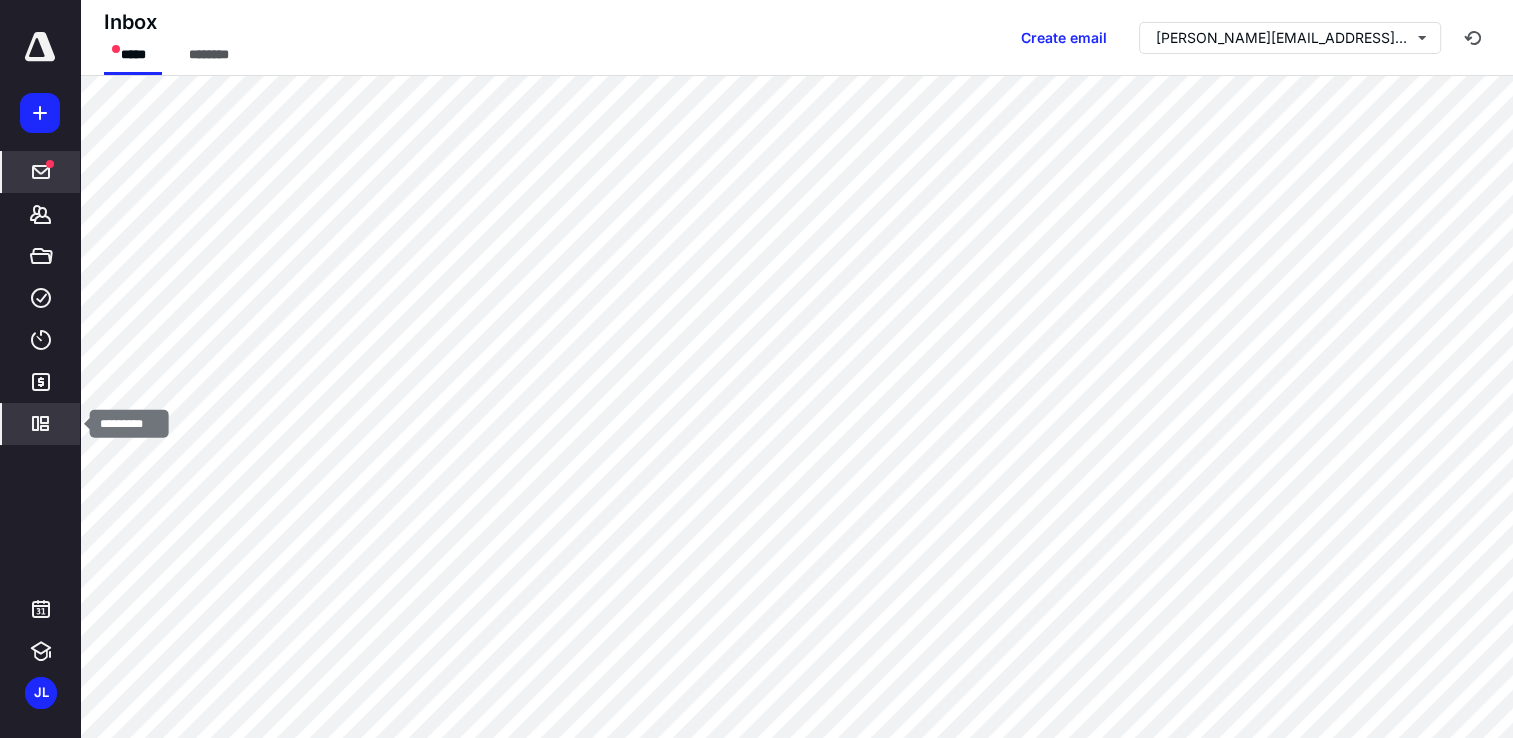 click 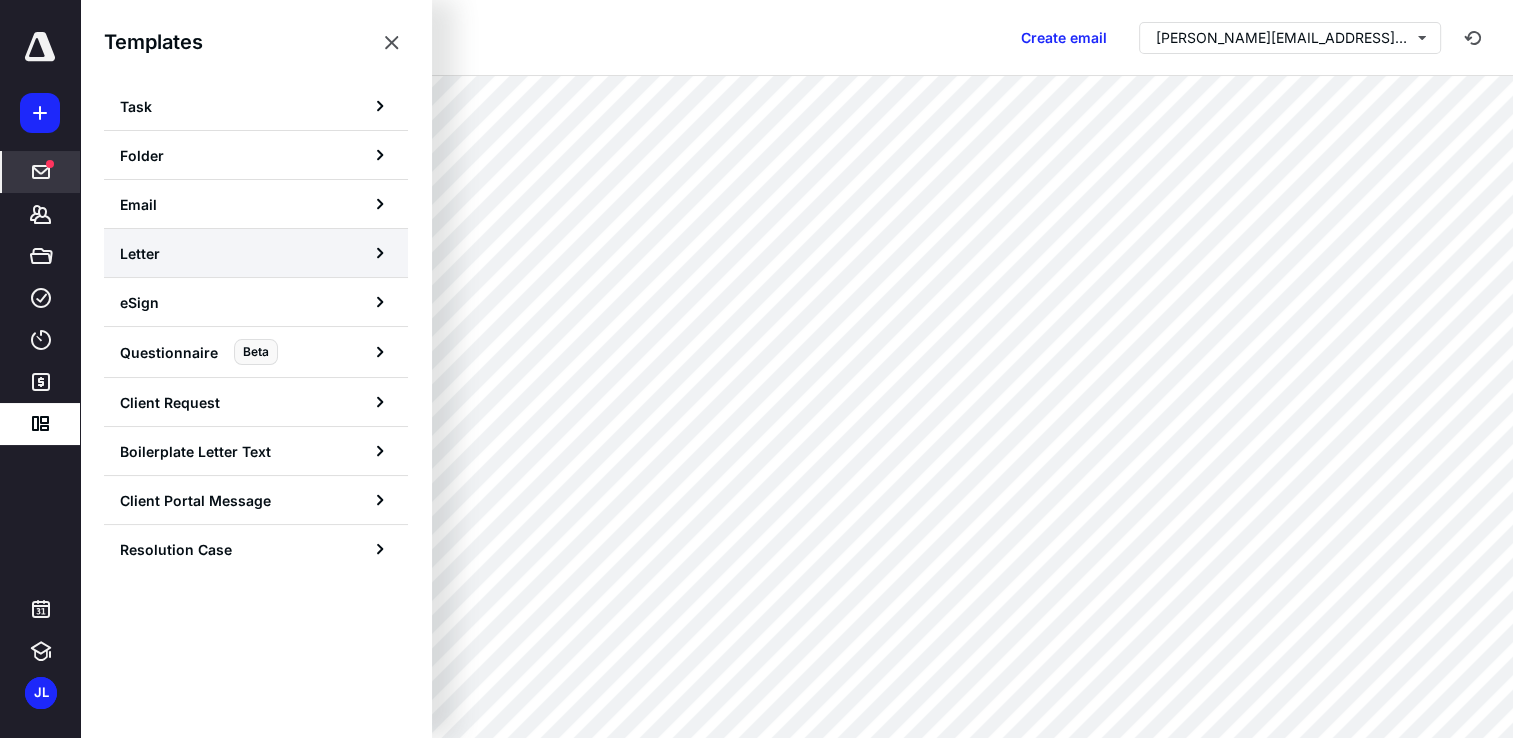 click on "Letter" at bounding box center (256, 253) 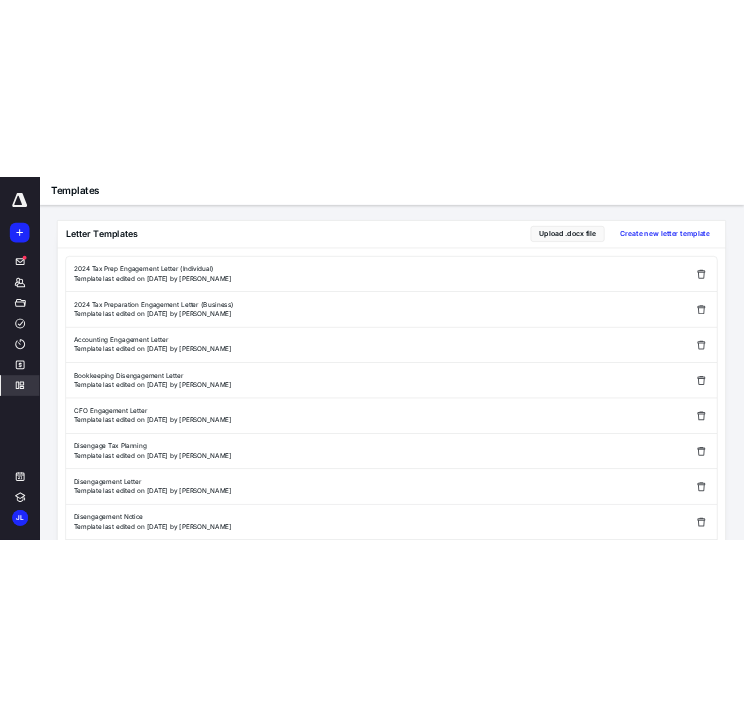 scroll, scrollTop: 0, scrollLeft: 0, axis: both 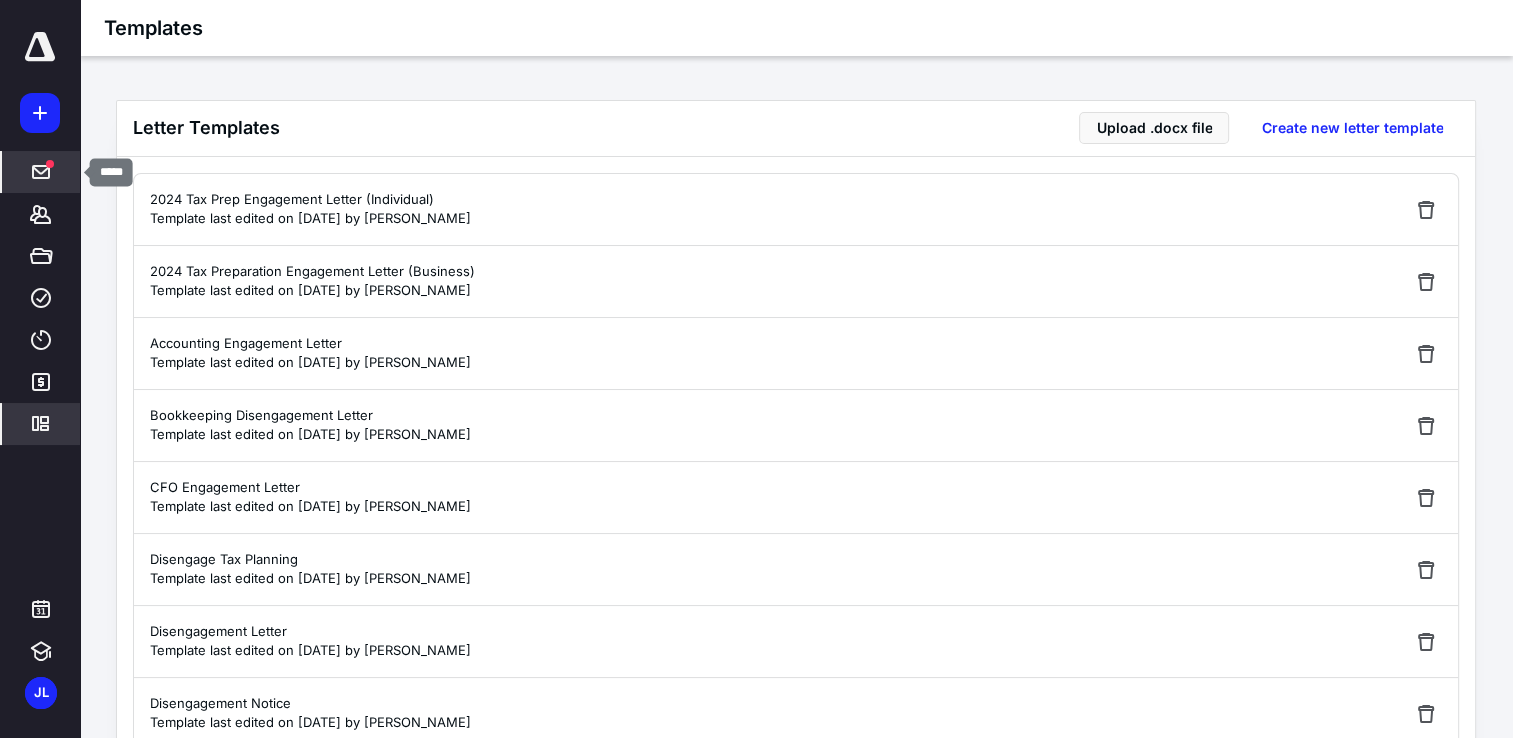 click at bounding box center (41, 172) 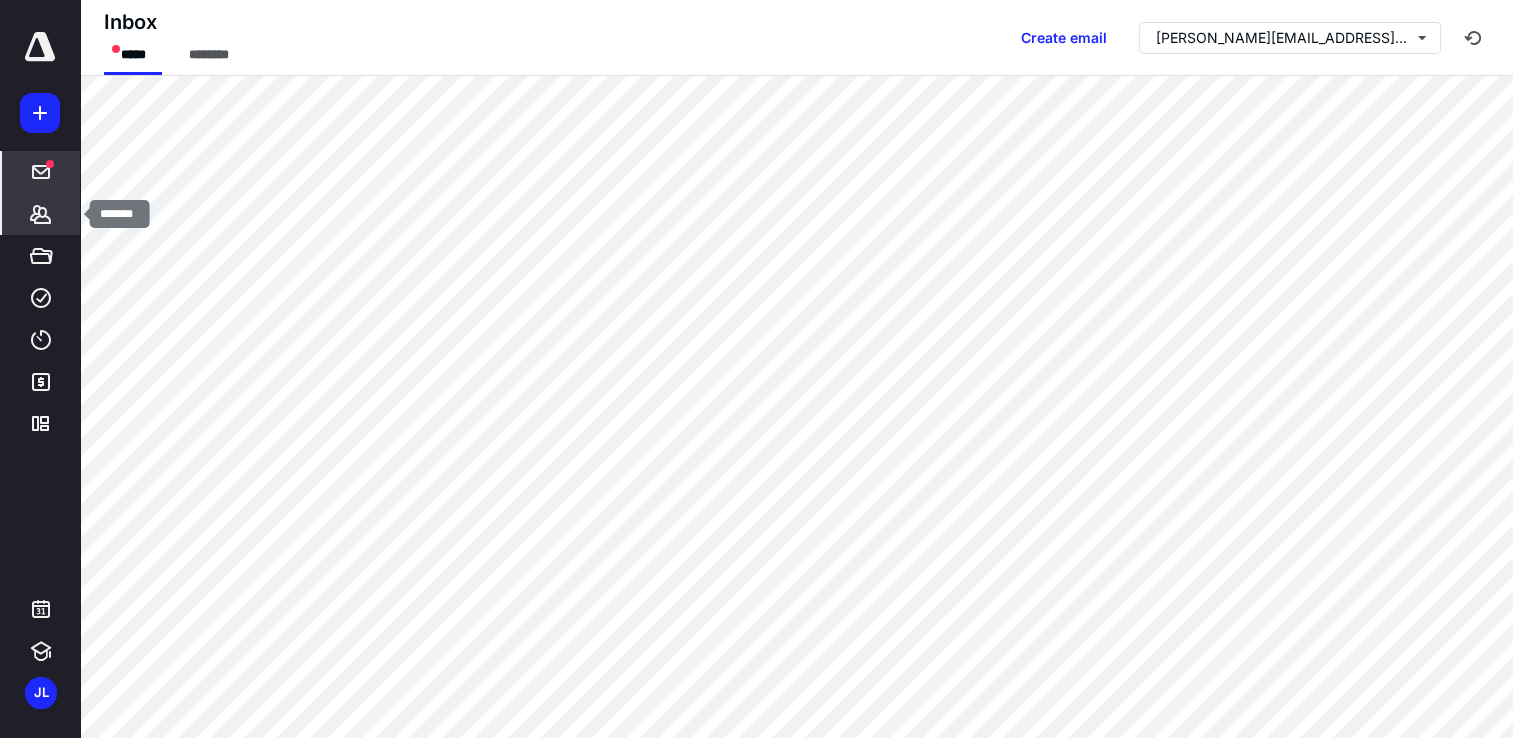 click 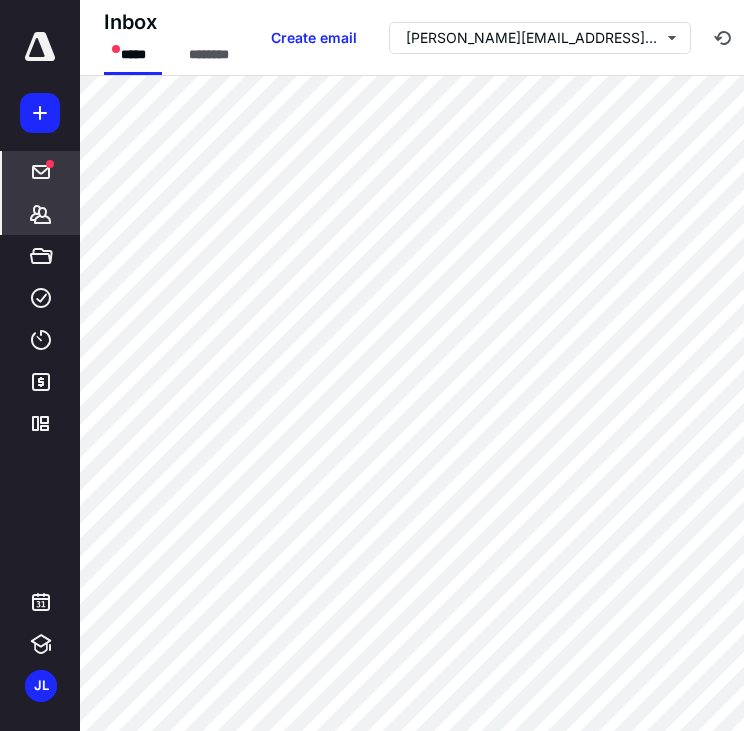 click on "Clients" at bounding box center [41, 214] 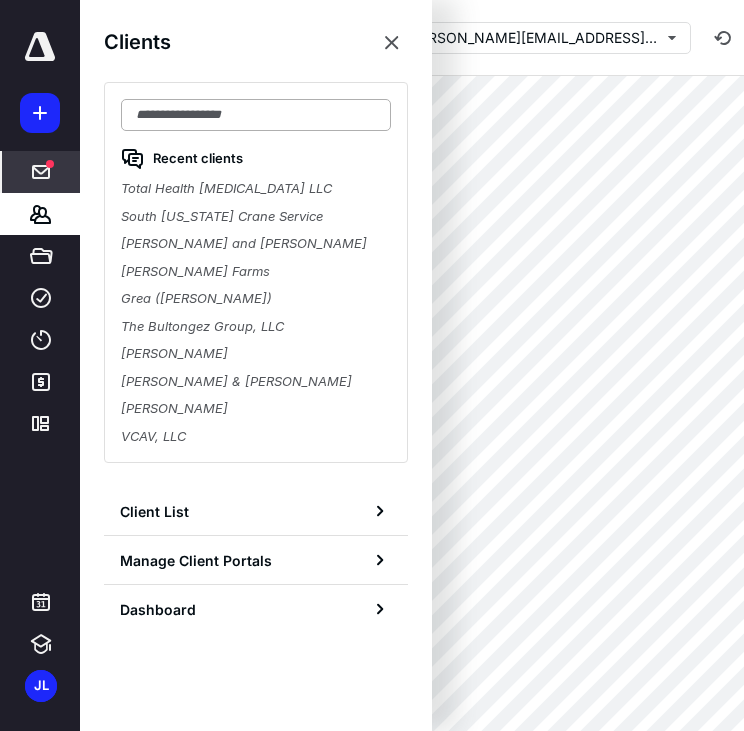 click at bounding box center (256, 115) 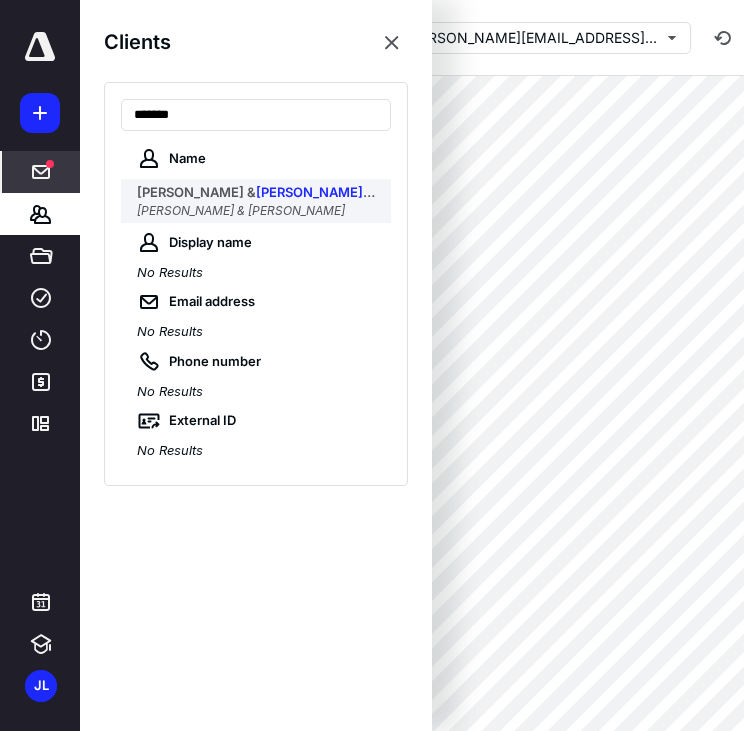 type on "*******" 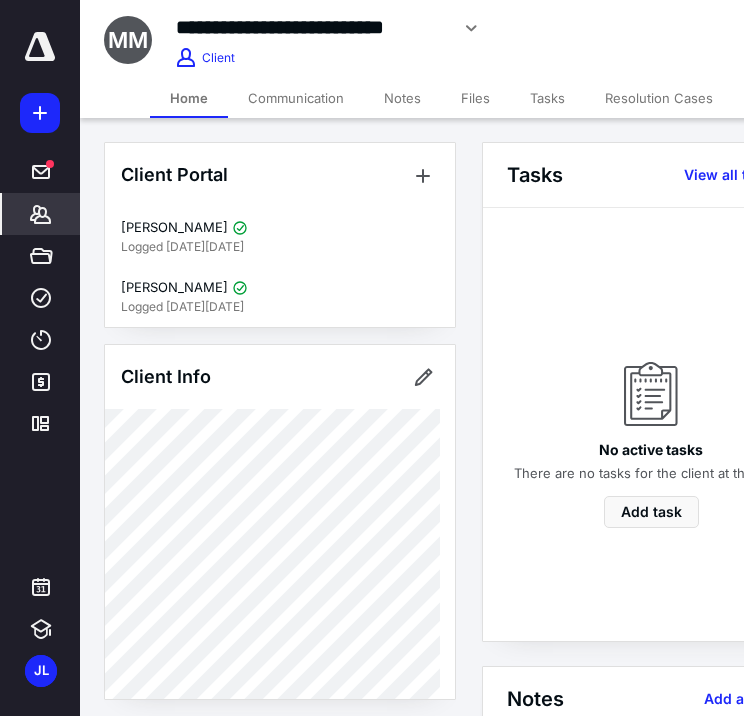click on "Communication" at bounding box center [296, 98] 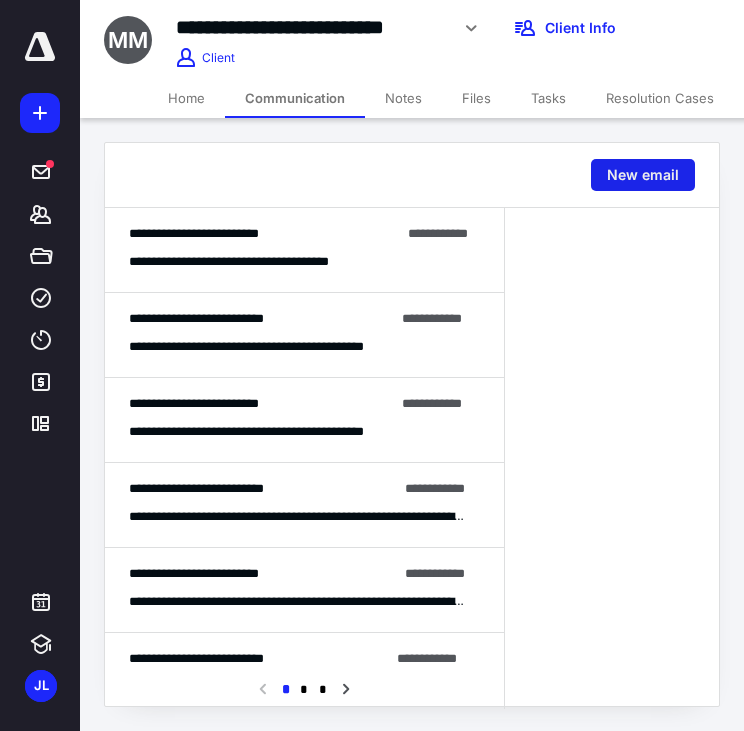 click on "New email" at bounding box center (643, 175) 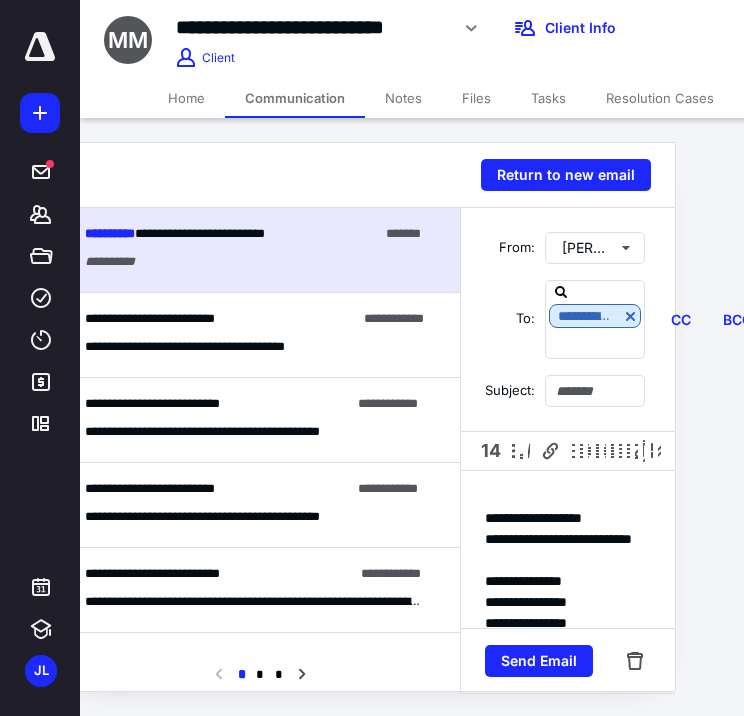 scroll, scrollTop: 0, scrollLeft: 75, axis: horizontal 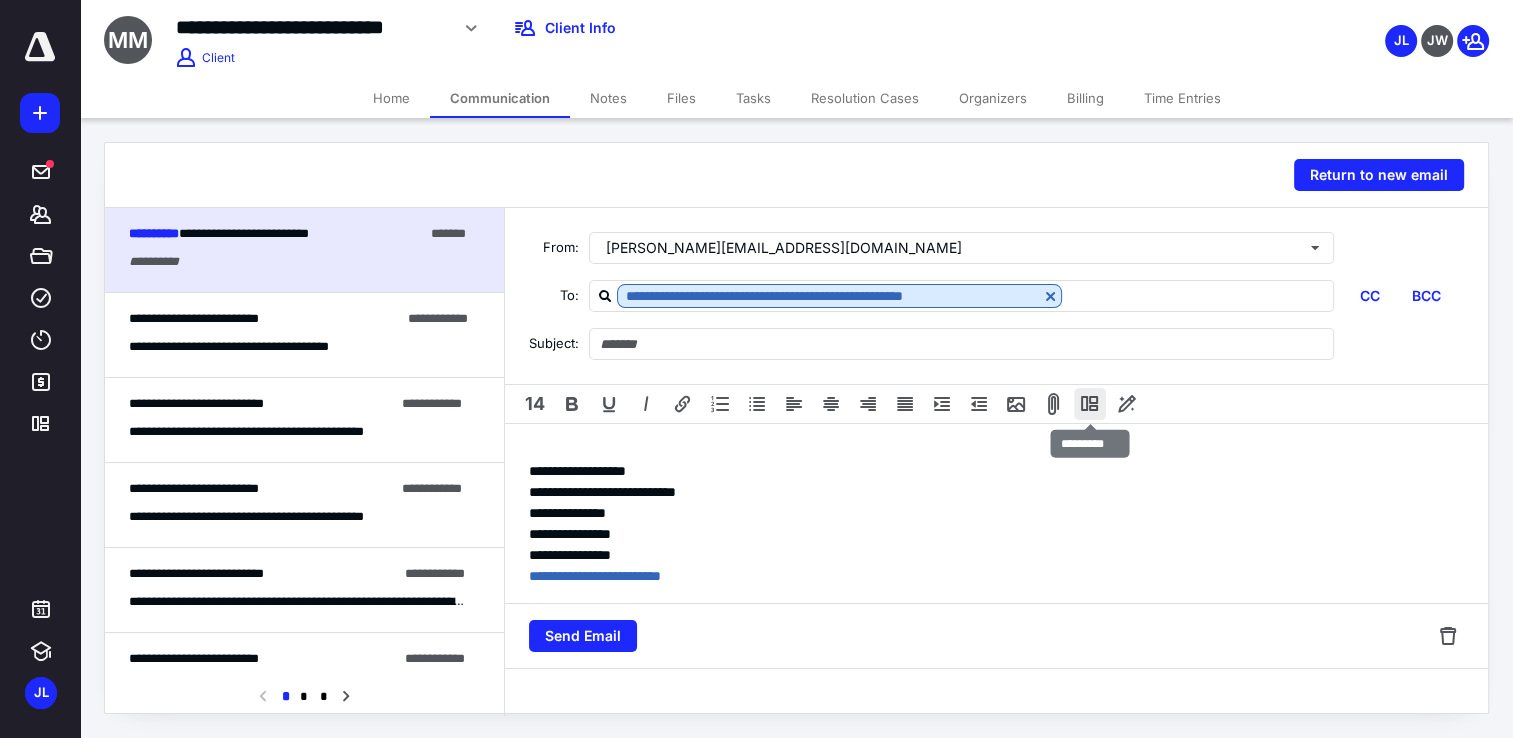 click at bounding box center [1090, 404] 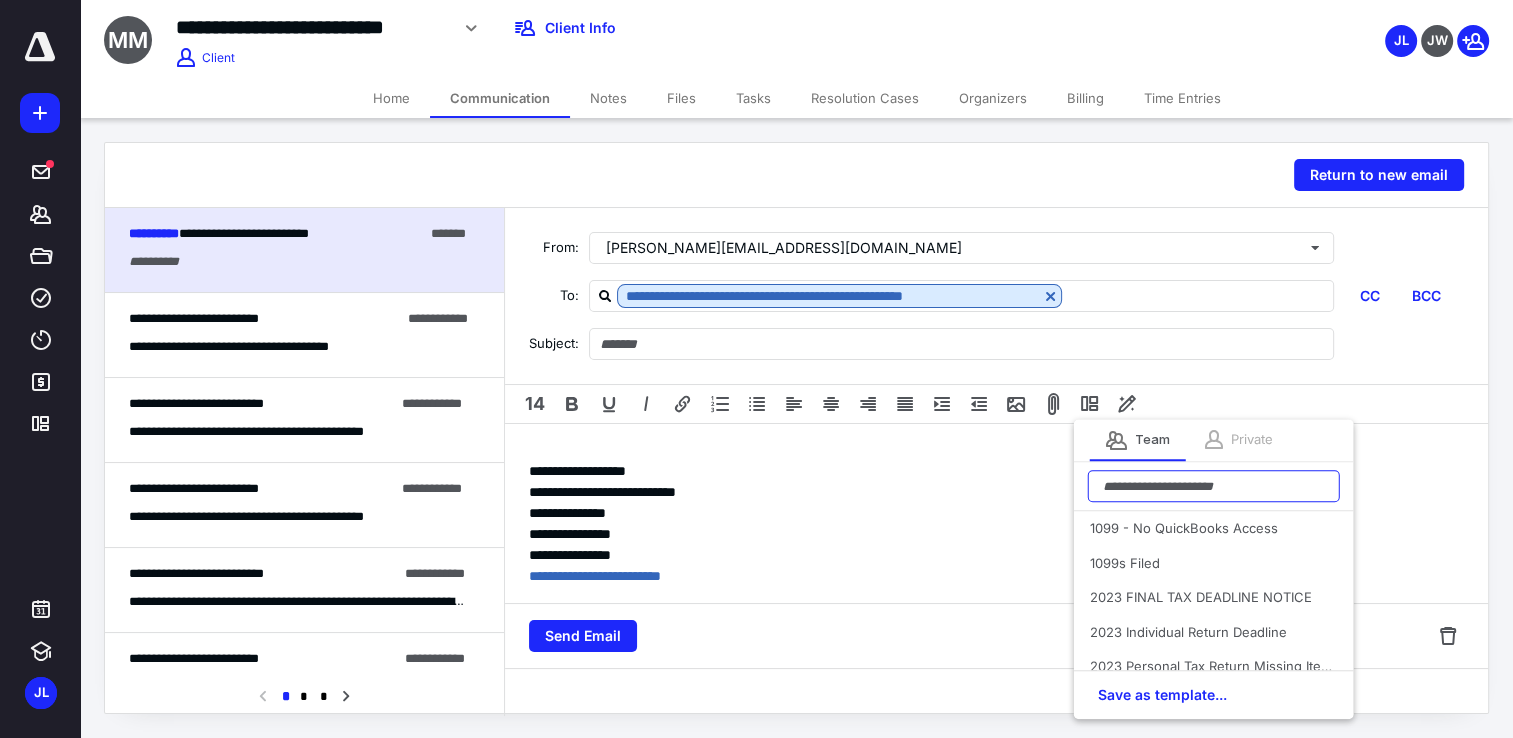 click at bounding box center [1214, 486] 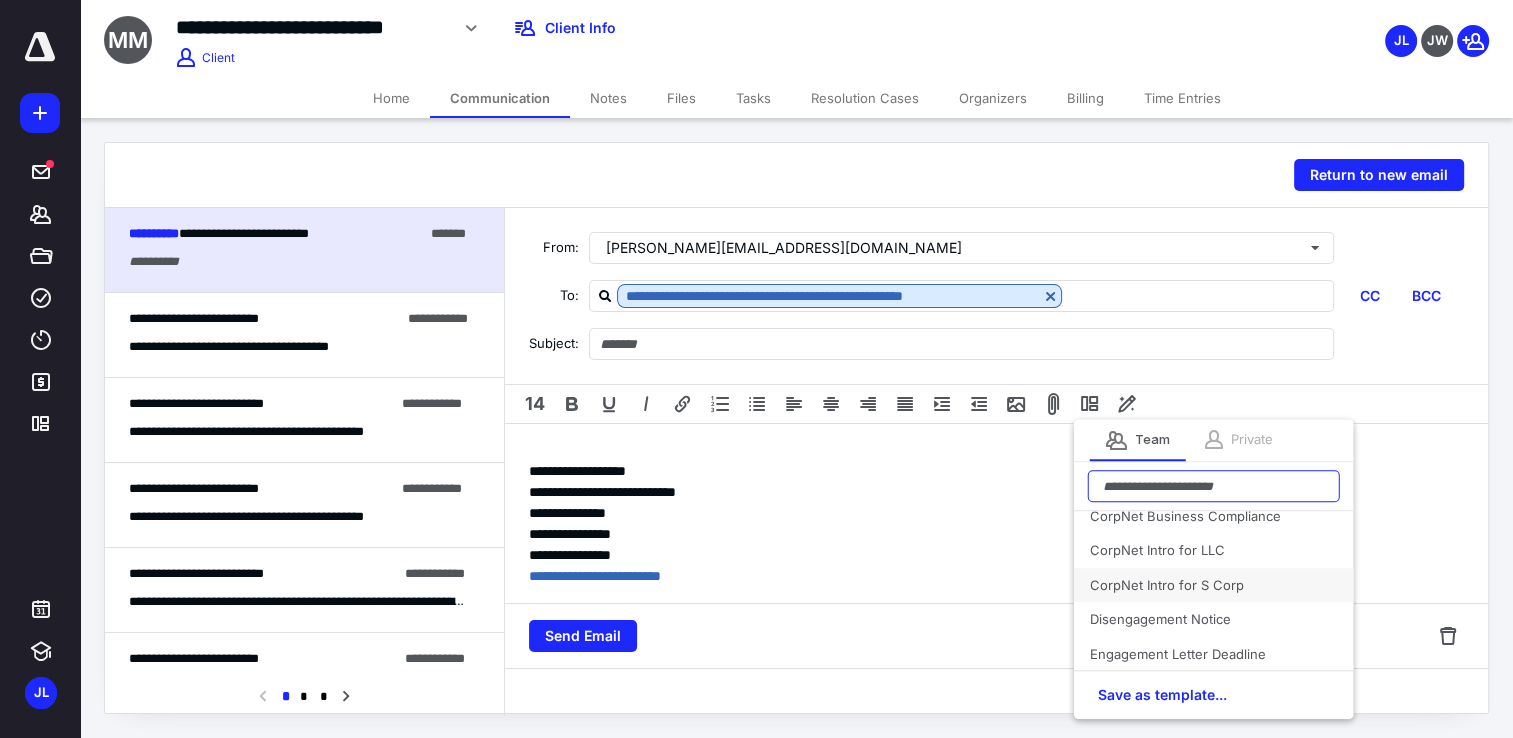 scroll, scrollTop: 700, scrollLeft: 0, axis: vertical 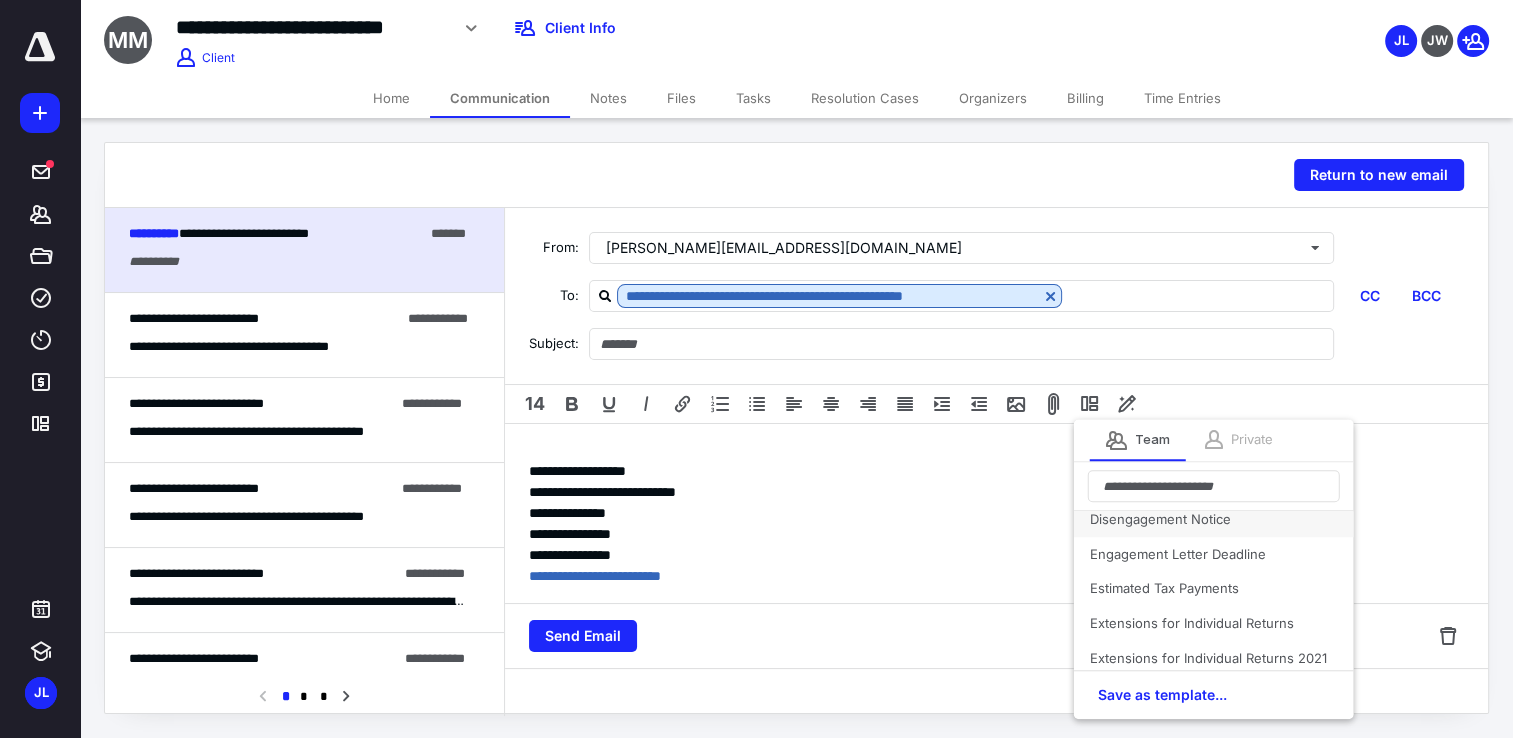 click on "Disengagement Notice" at bounding box center (1214, 519) 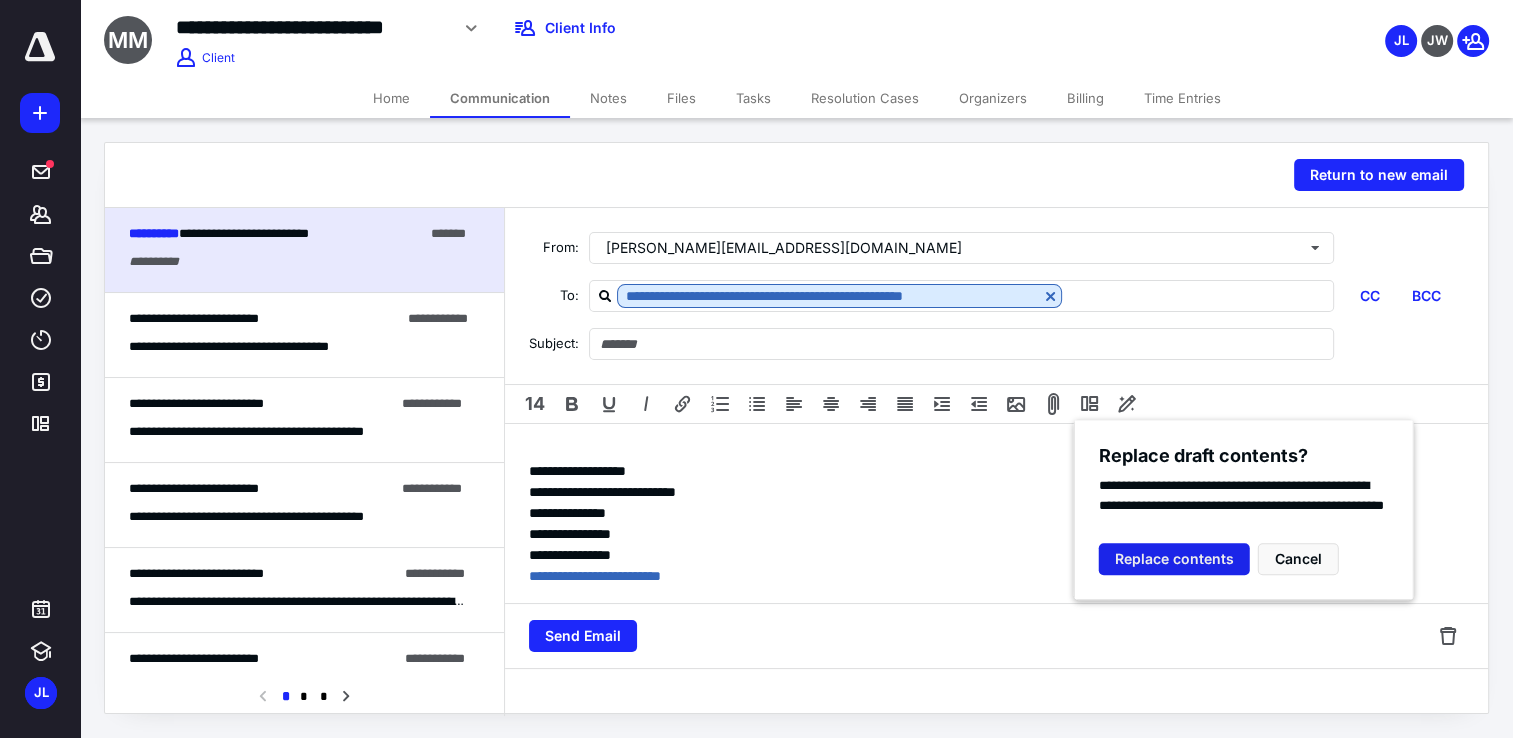 click on "Replace contents" at bounding box center (1174, 559) 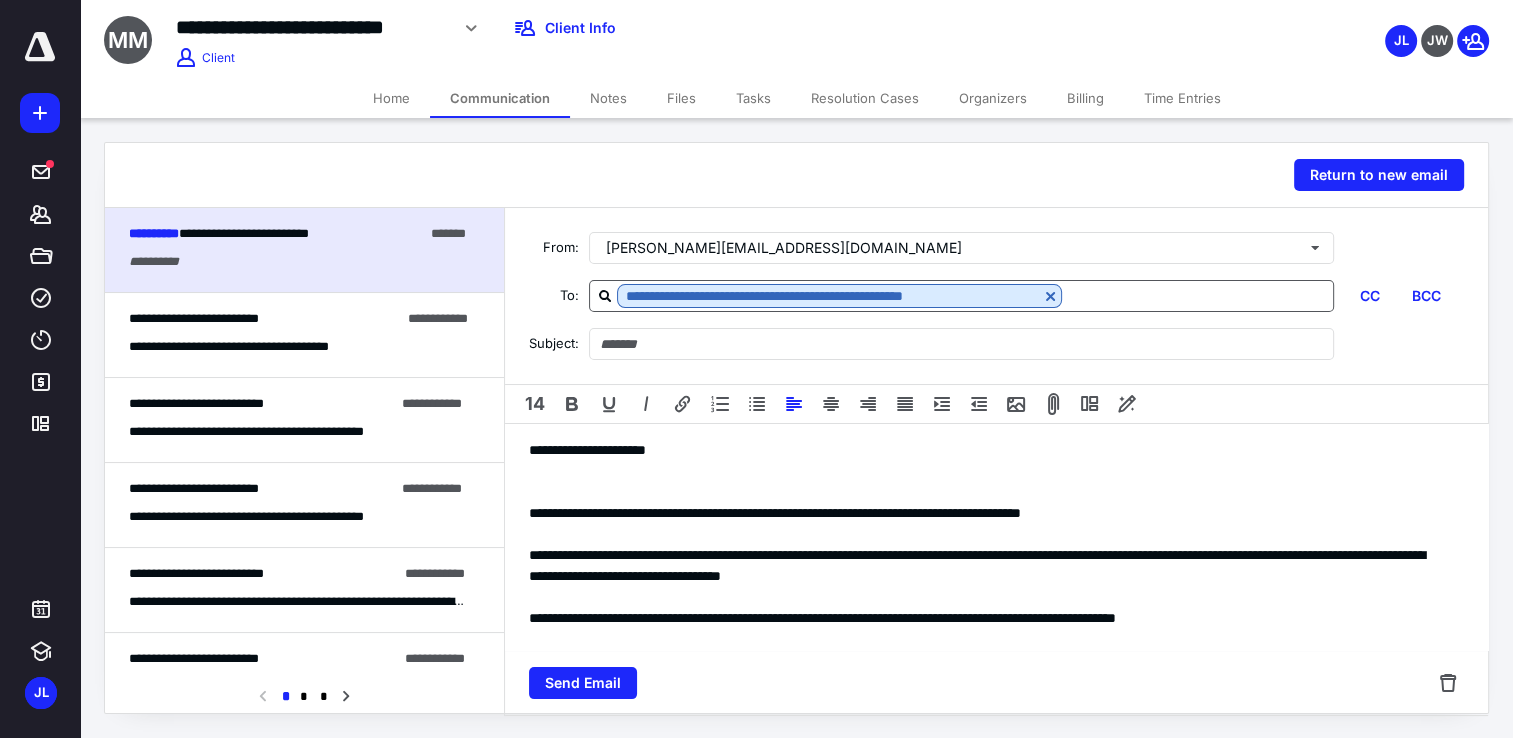 type on "**********" 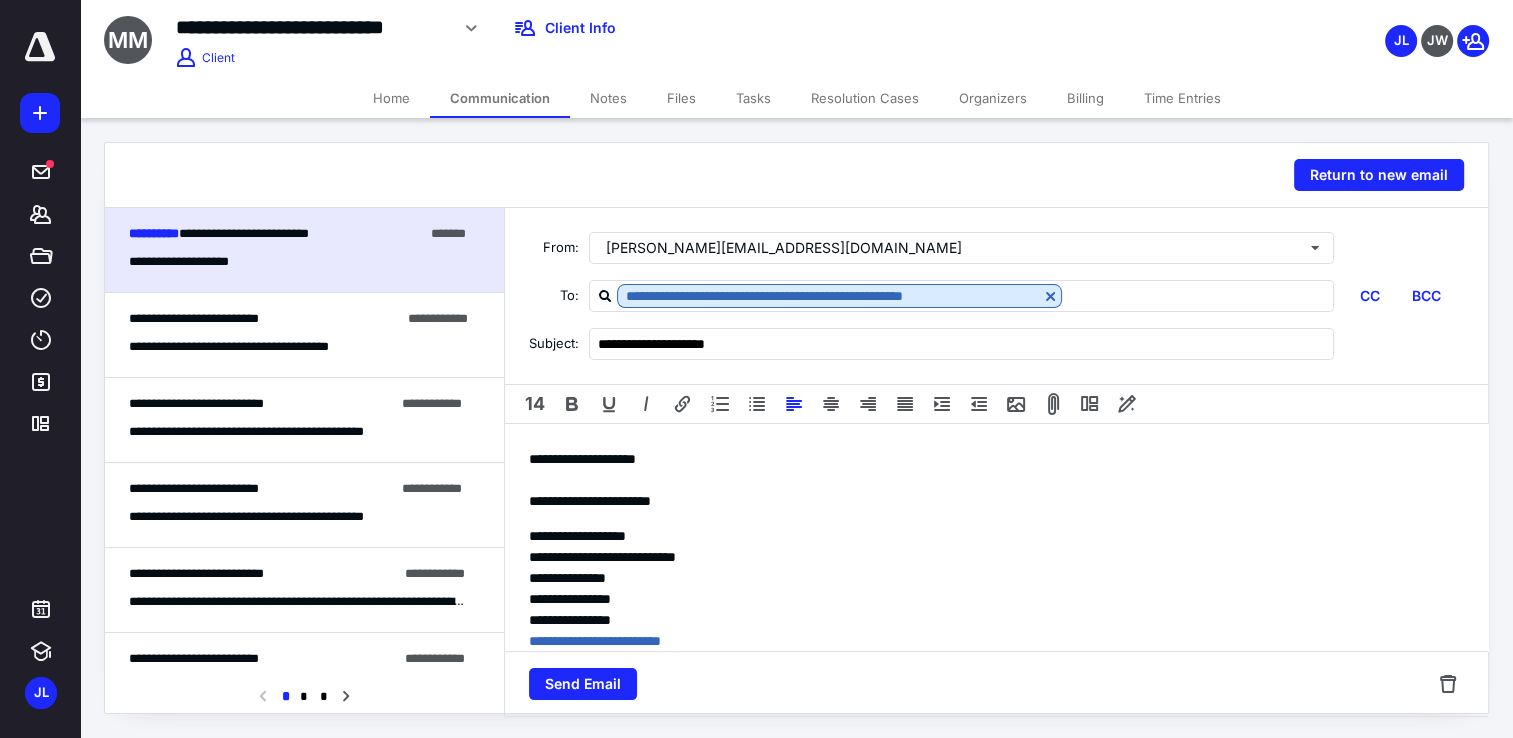scroll, scrollTop: 448, scrollLeft: 0, axis: vertical 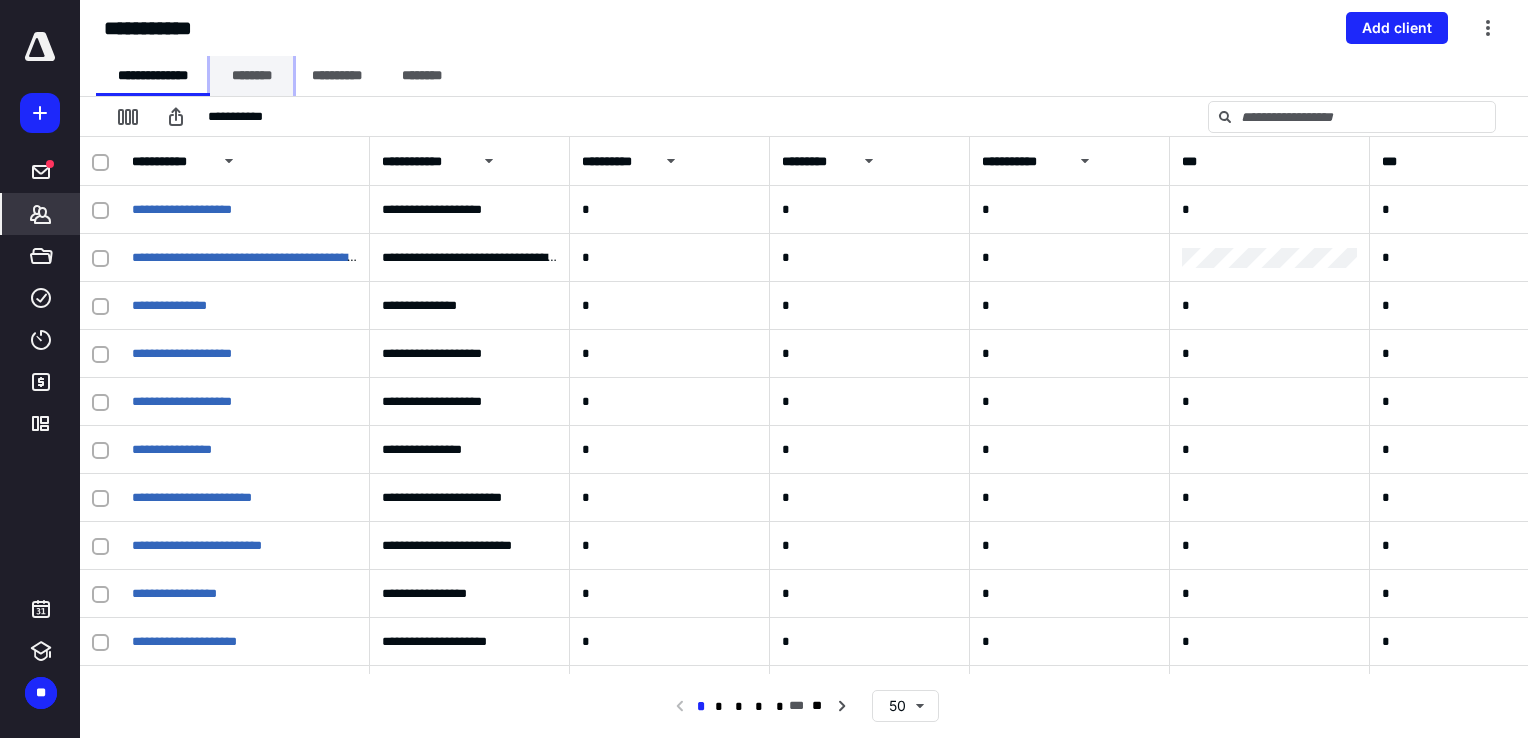 click on "********" at bounding box center [251, 76] 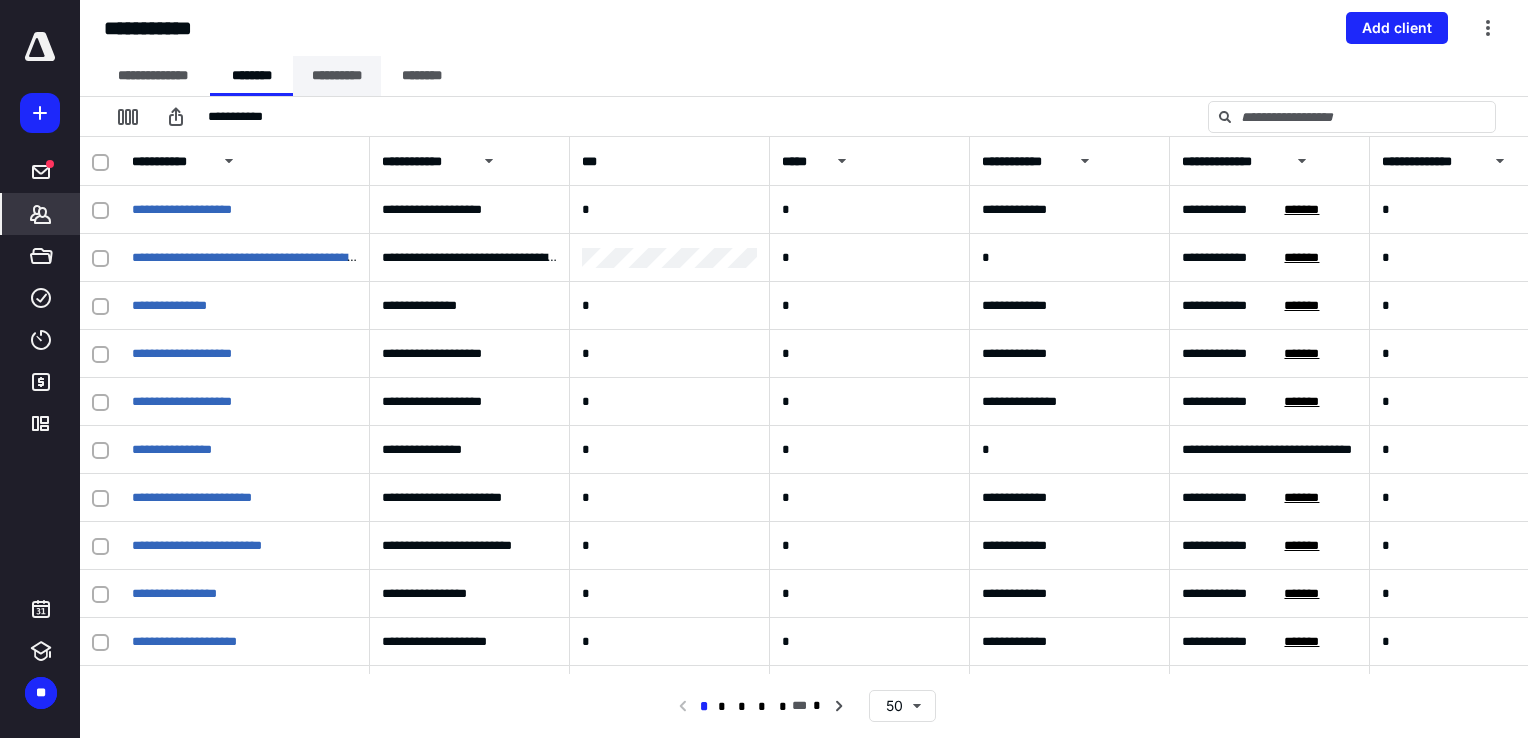 click on "**********" at bounding box center [337, 76] 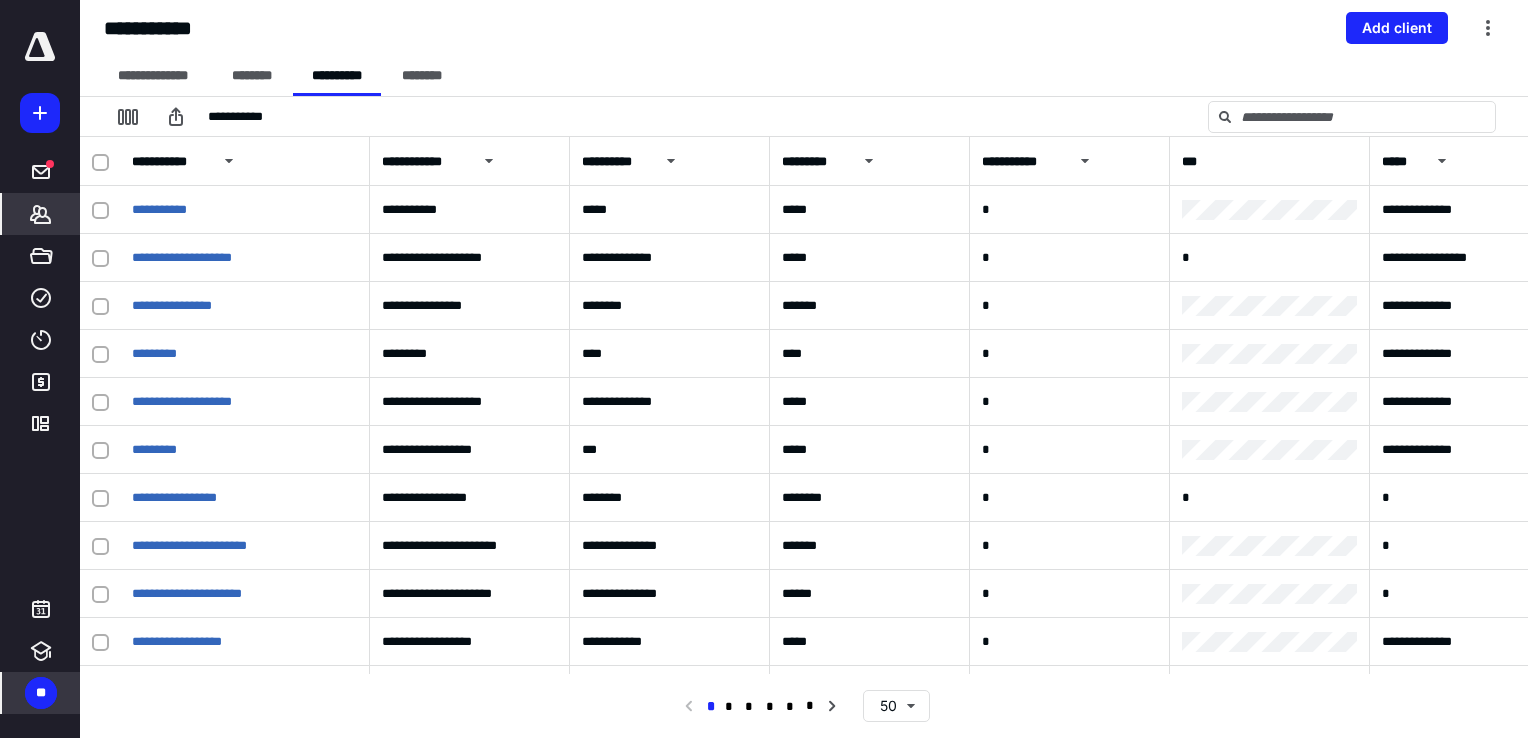 click on "**" at bounding box center [41, 693] 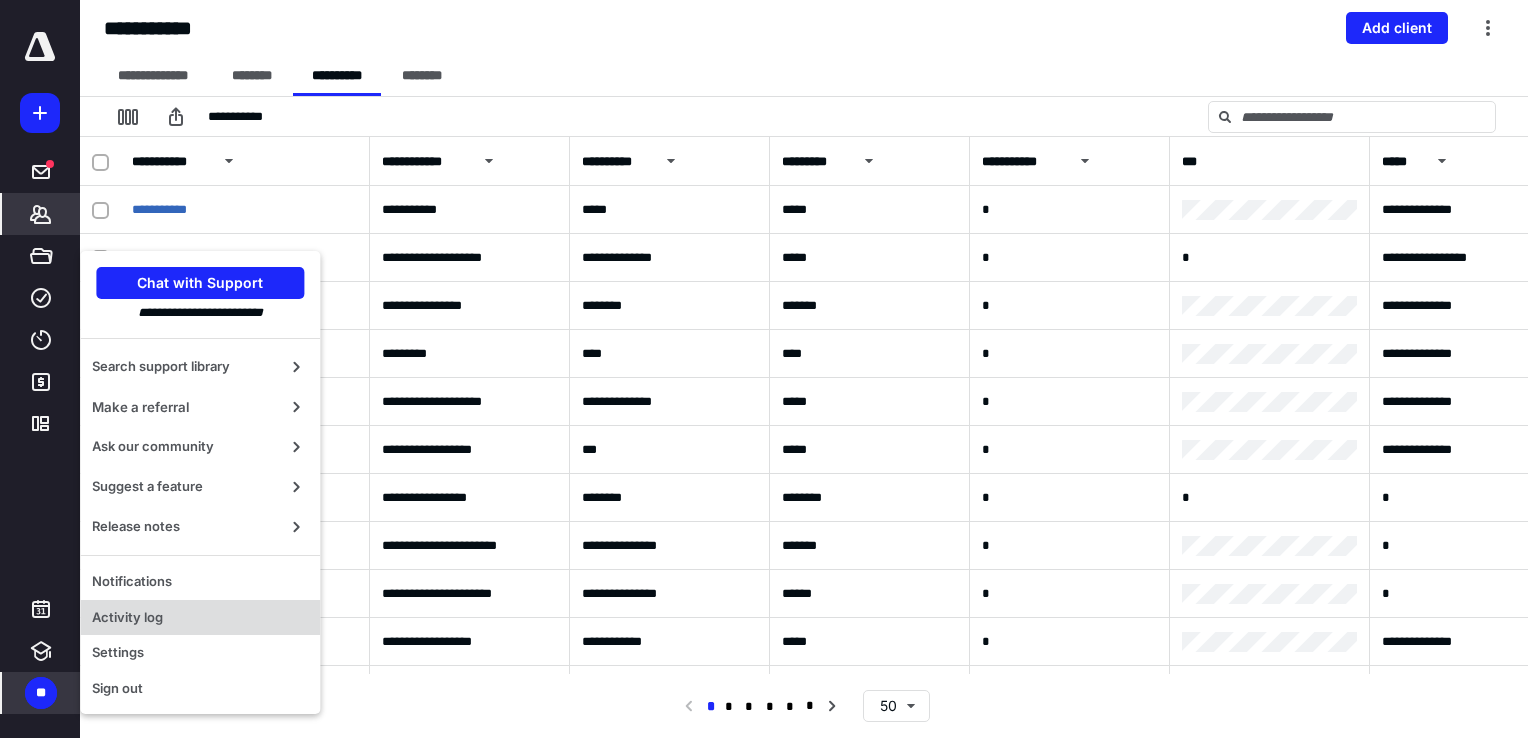 click on "Activity log" at bounding box center (200, 618) 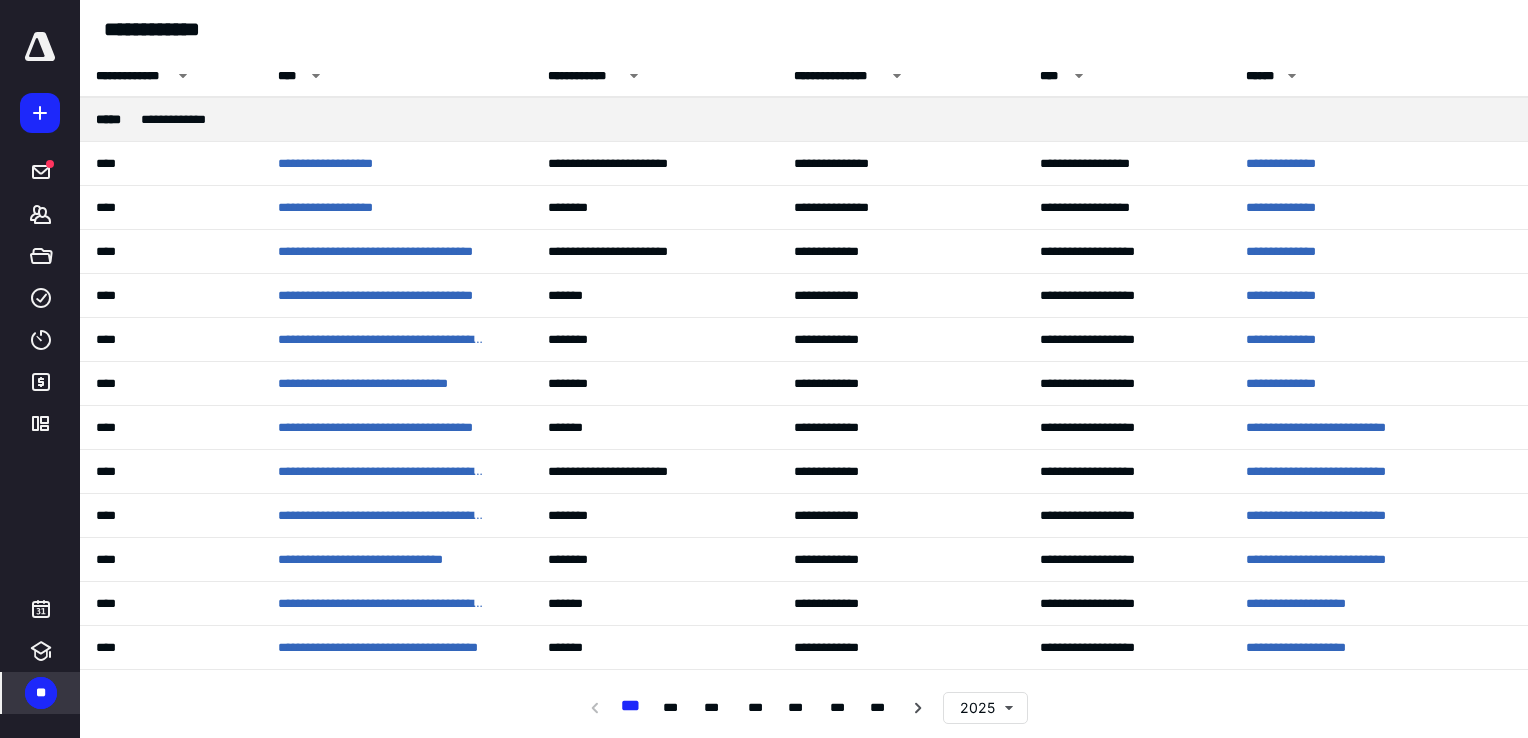click on "**" at bounding box center (41, 693) 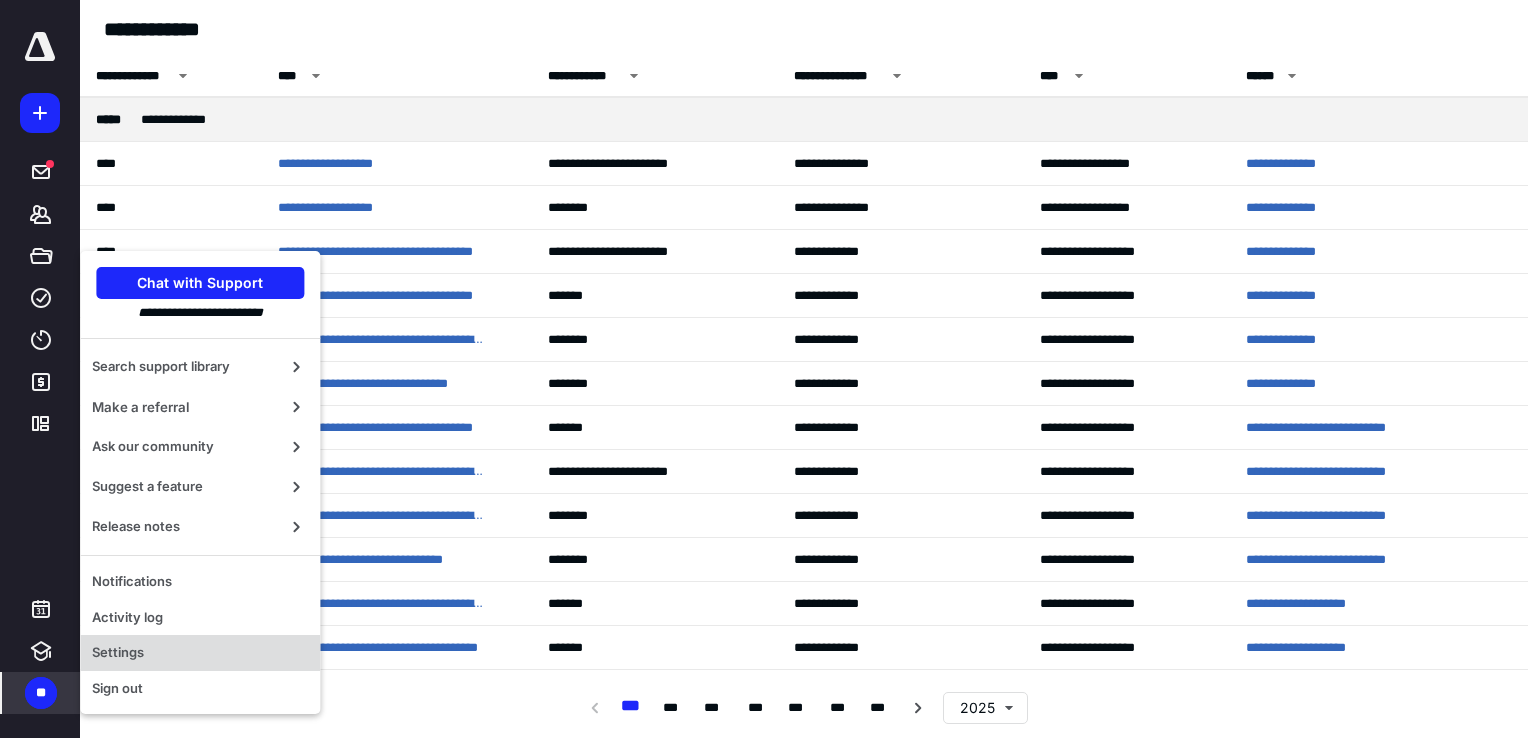 click on "Settings" at bounding box center (200, 653) 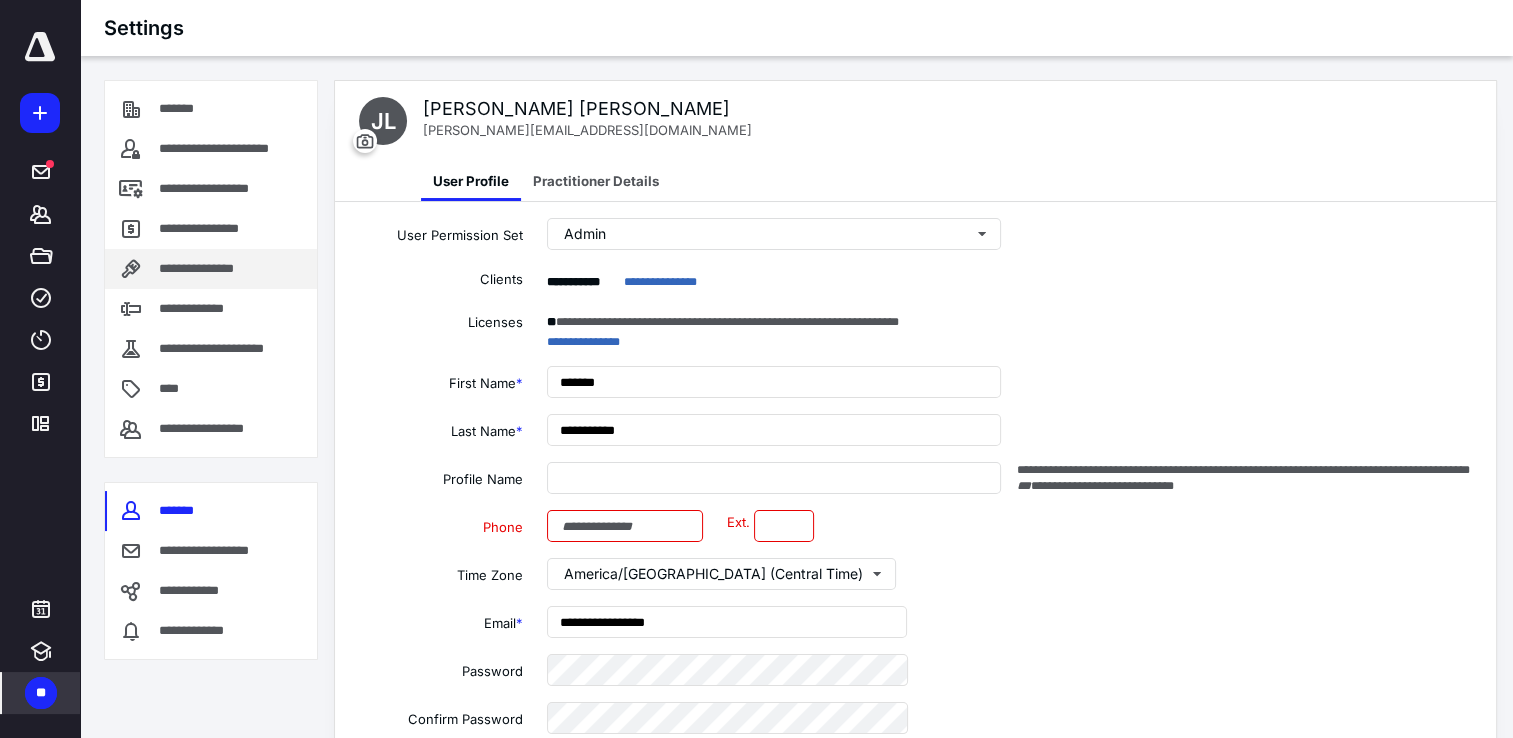 click on "**********" at bounding box center (212, 269) 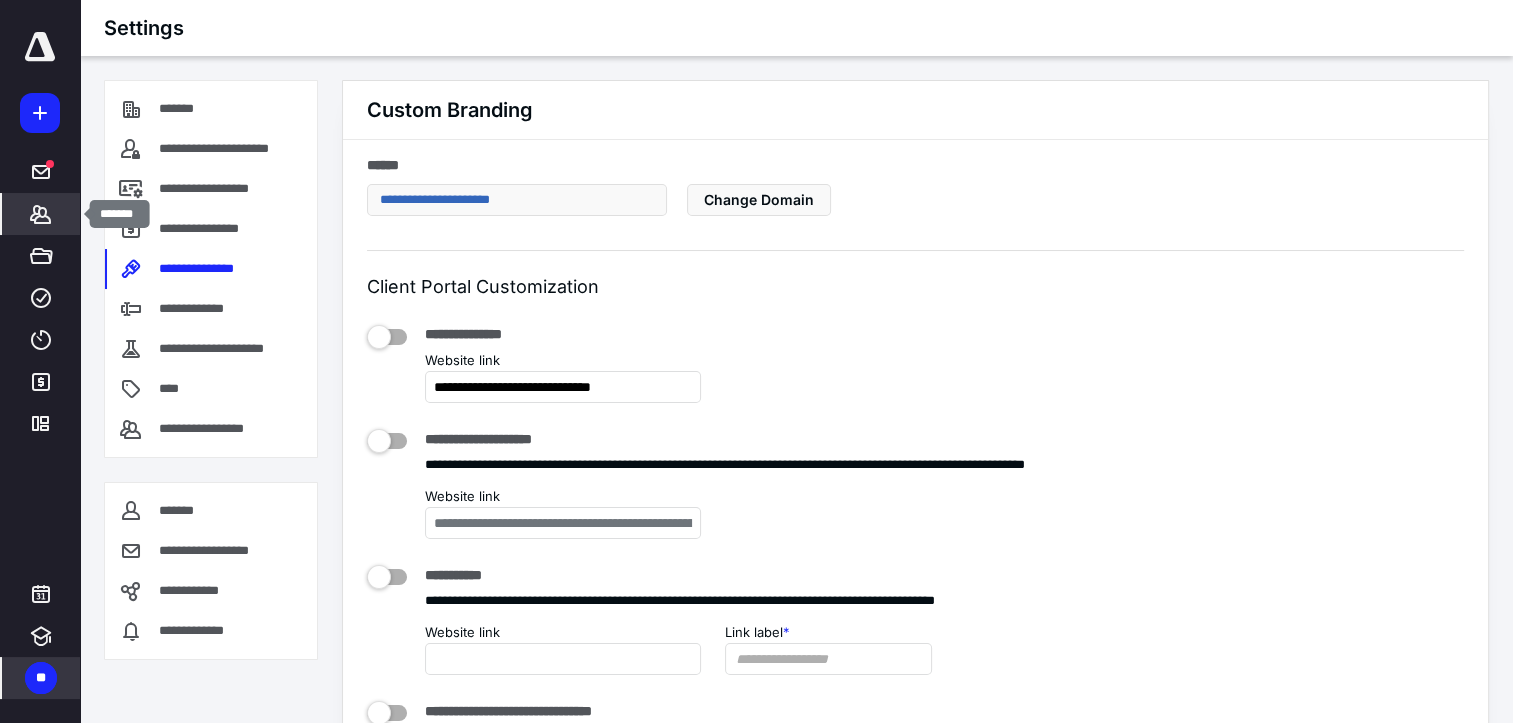 click on "*******" at bounding box center (41, 214) 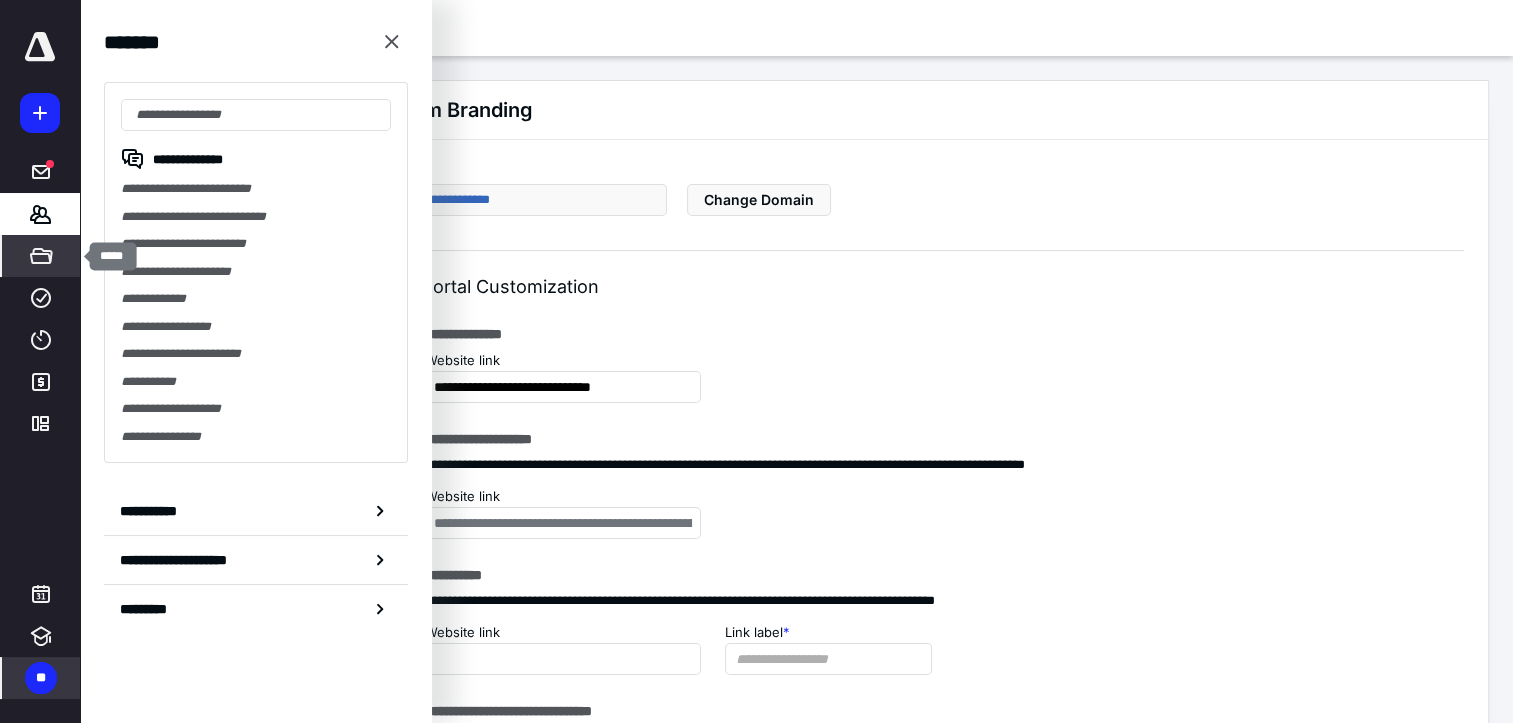 click 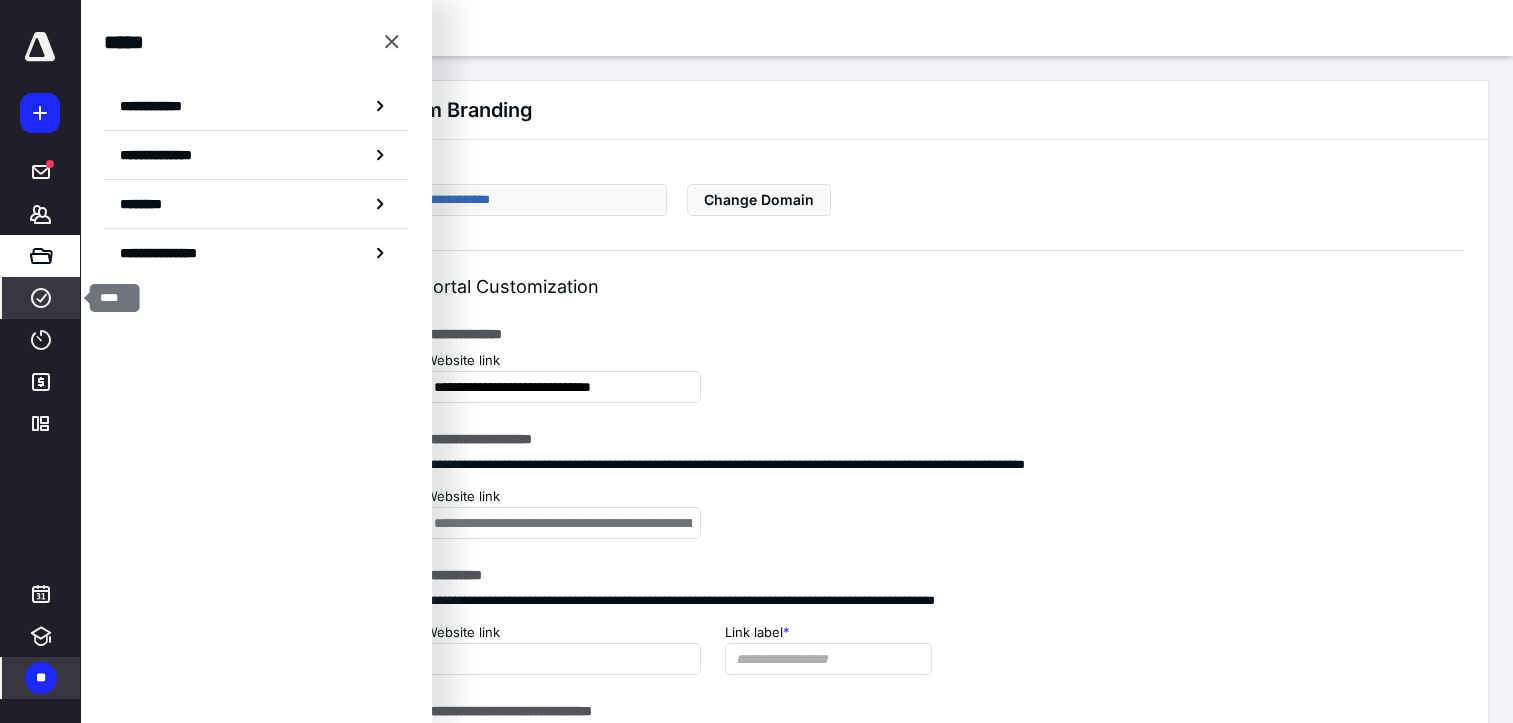 click 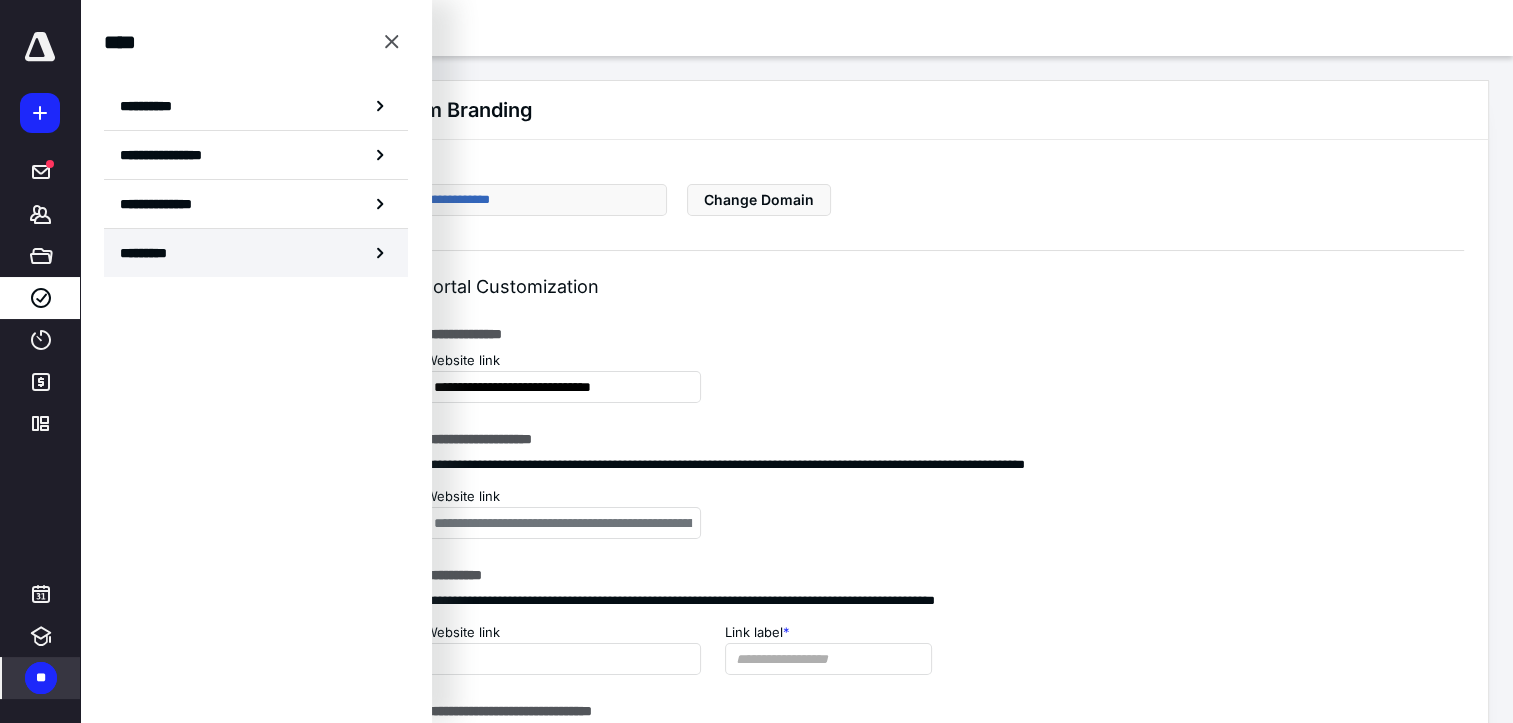 click on "*********" at bounding box center [256, 253] 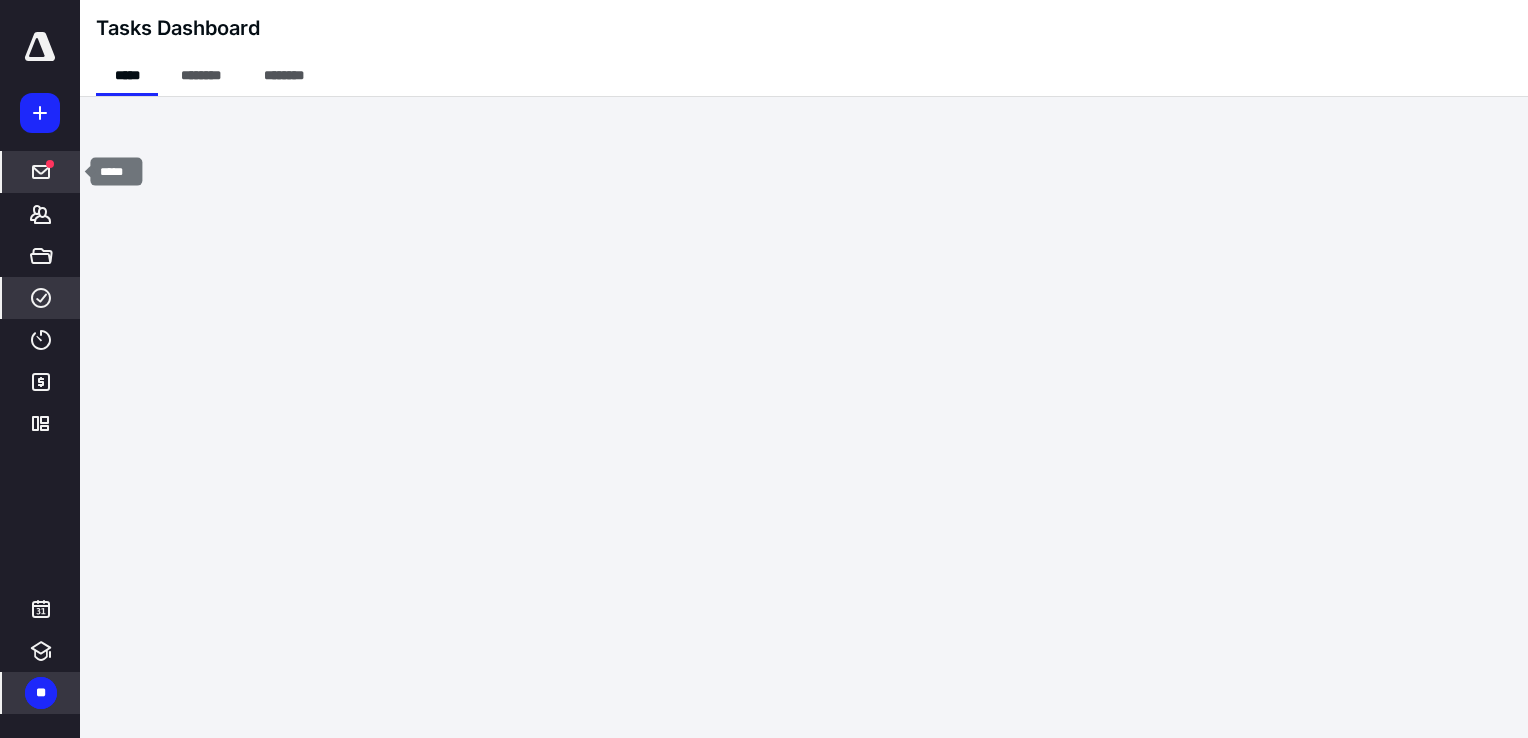 click 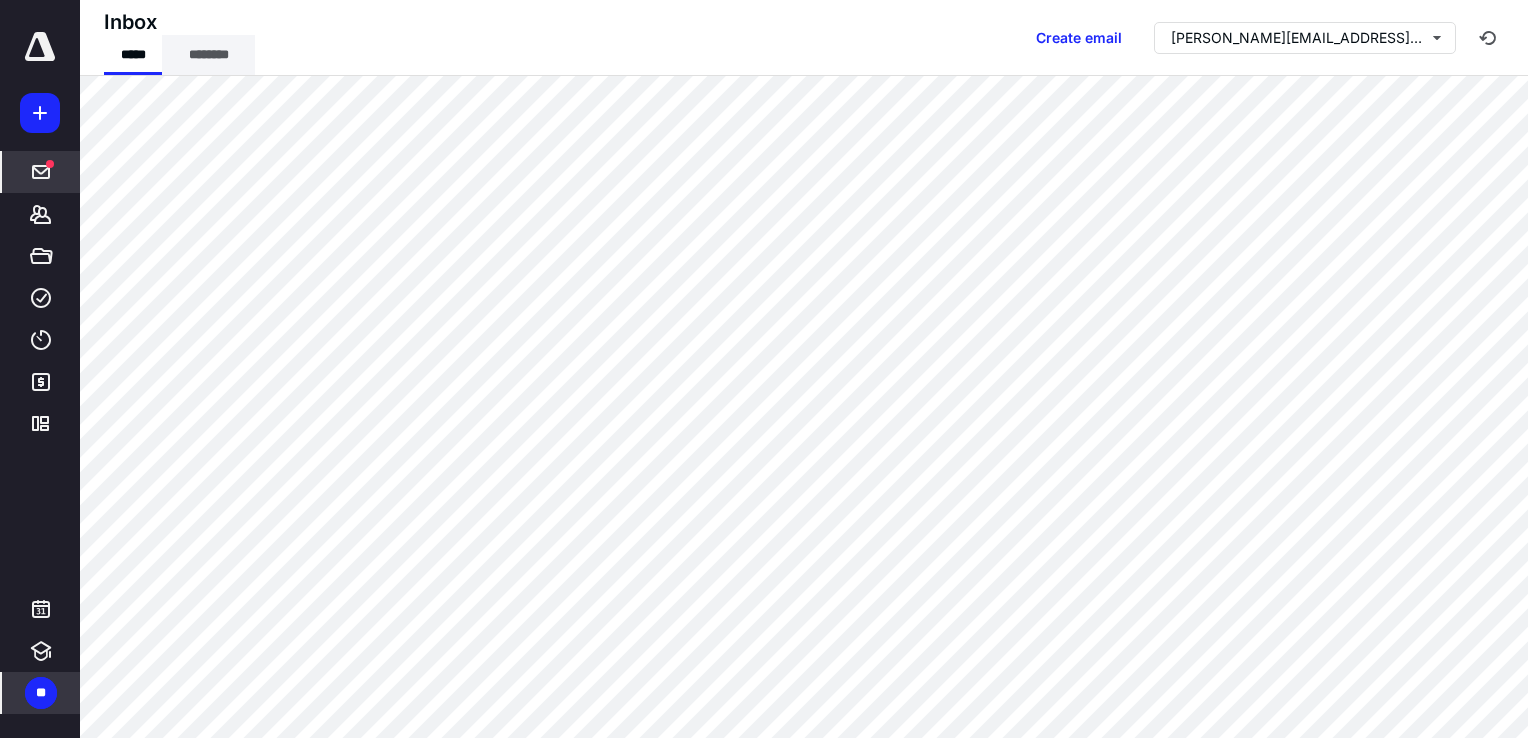 click on "********" at bounding box center (208, 55) 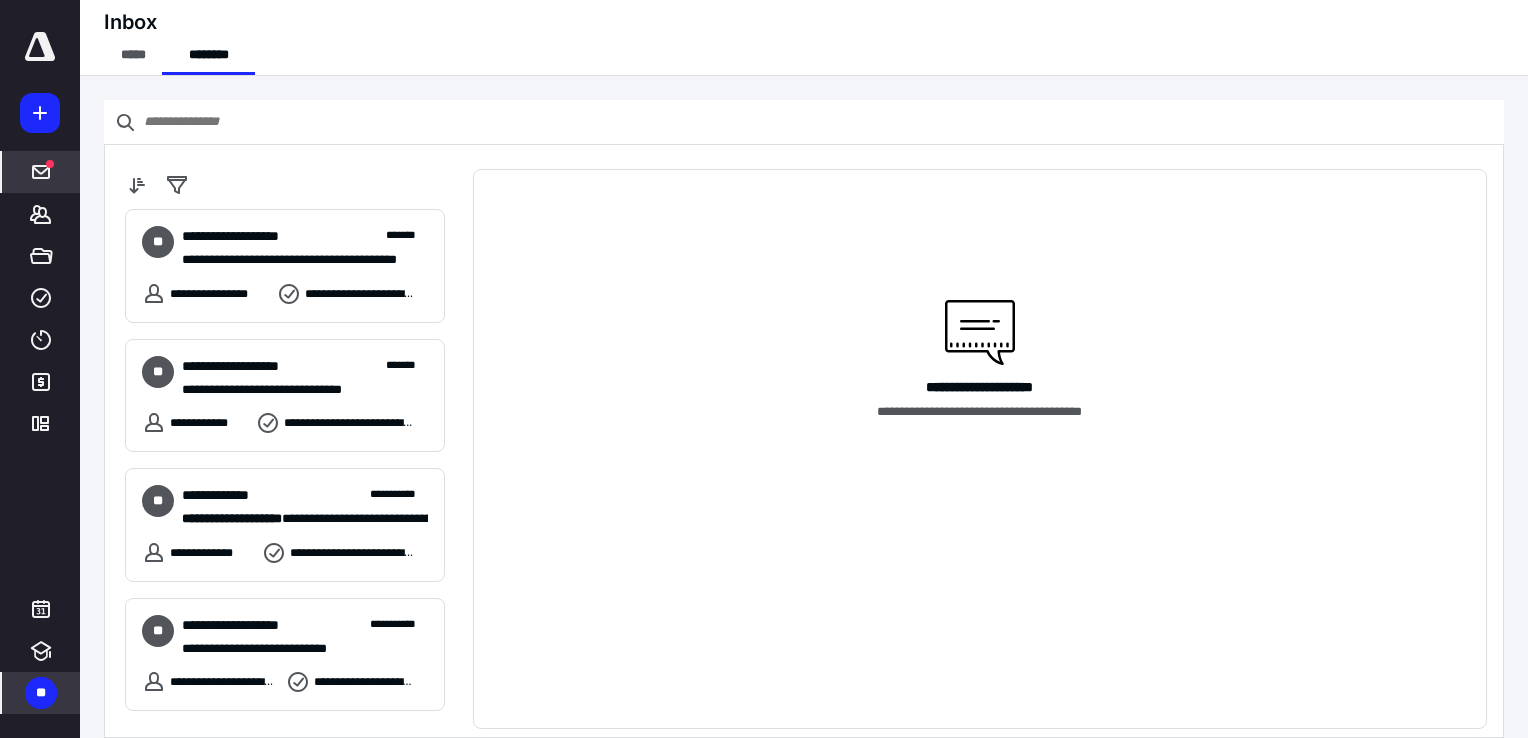click on "***** ******* ***** **** **** ******* *********" at bounding box center [40, 238] 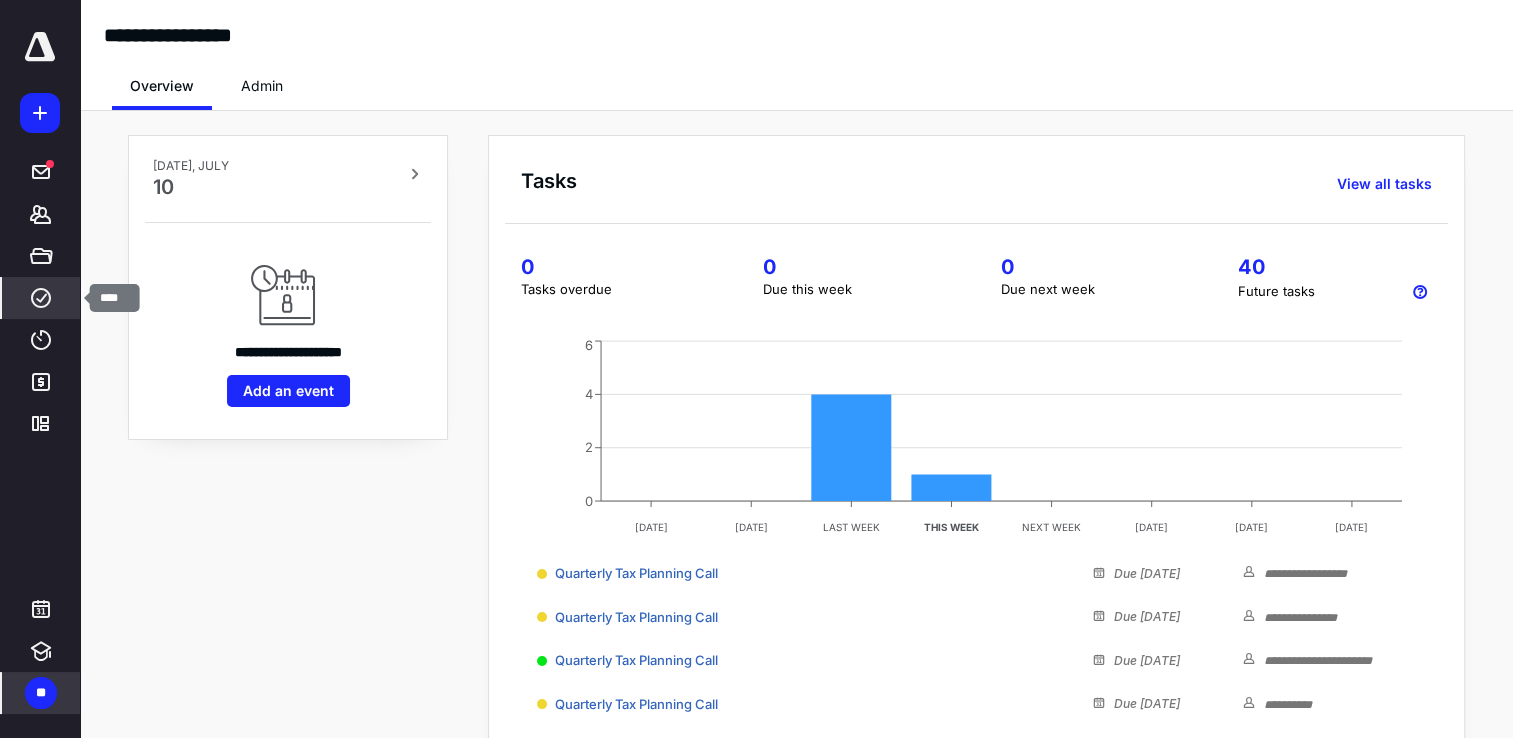 click 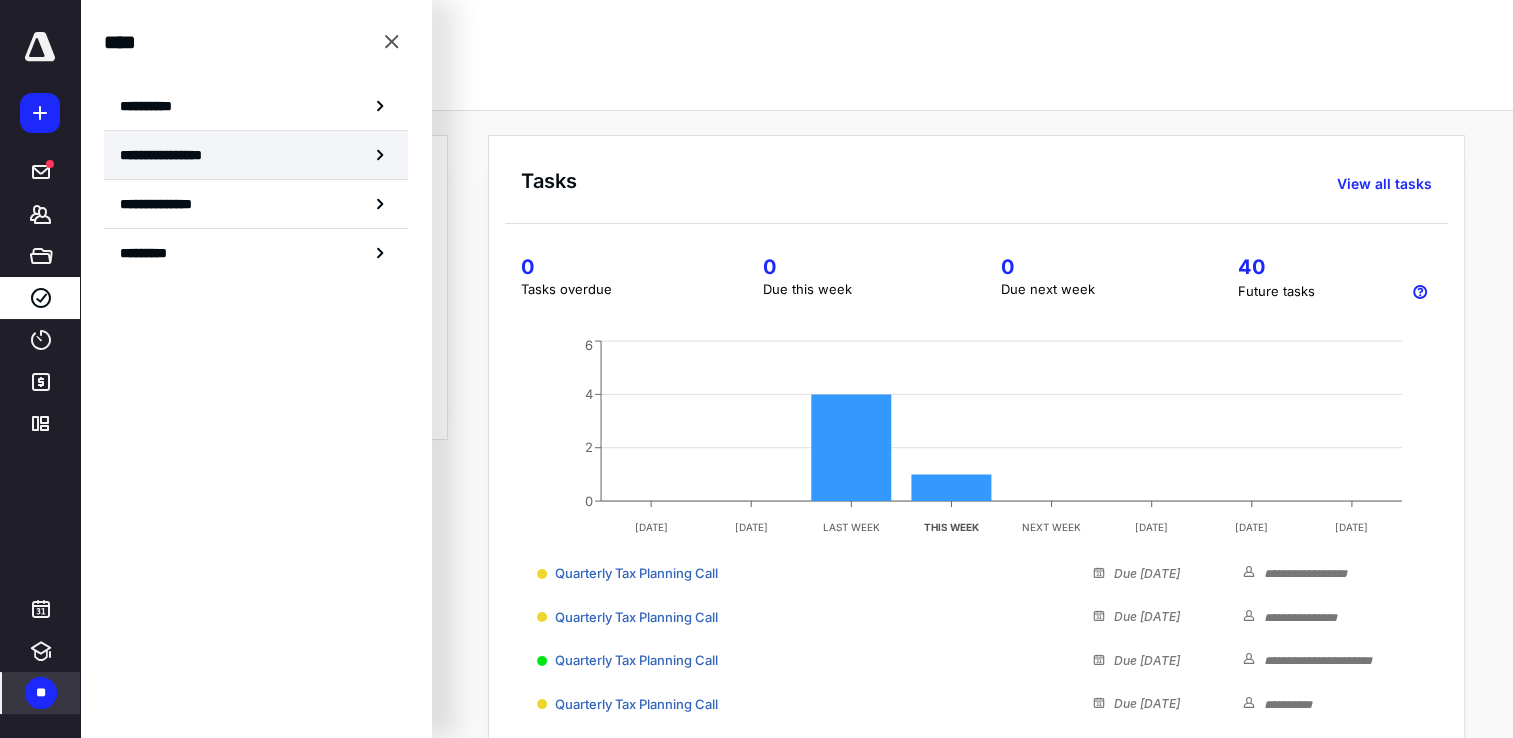 click on "**********" at bounding box center [256, 155] 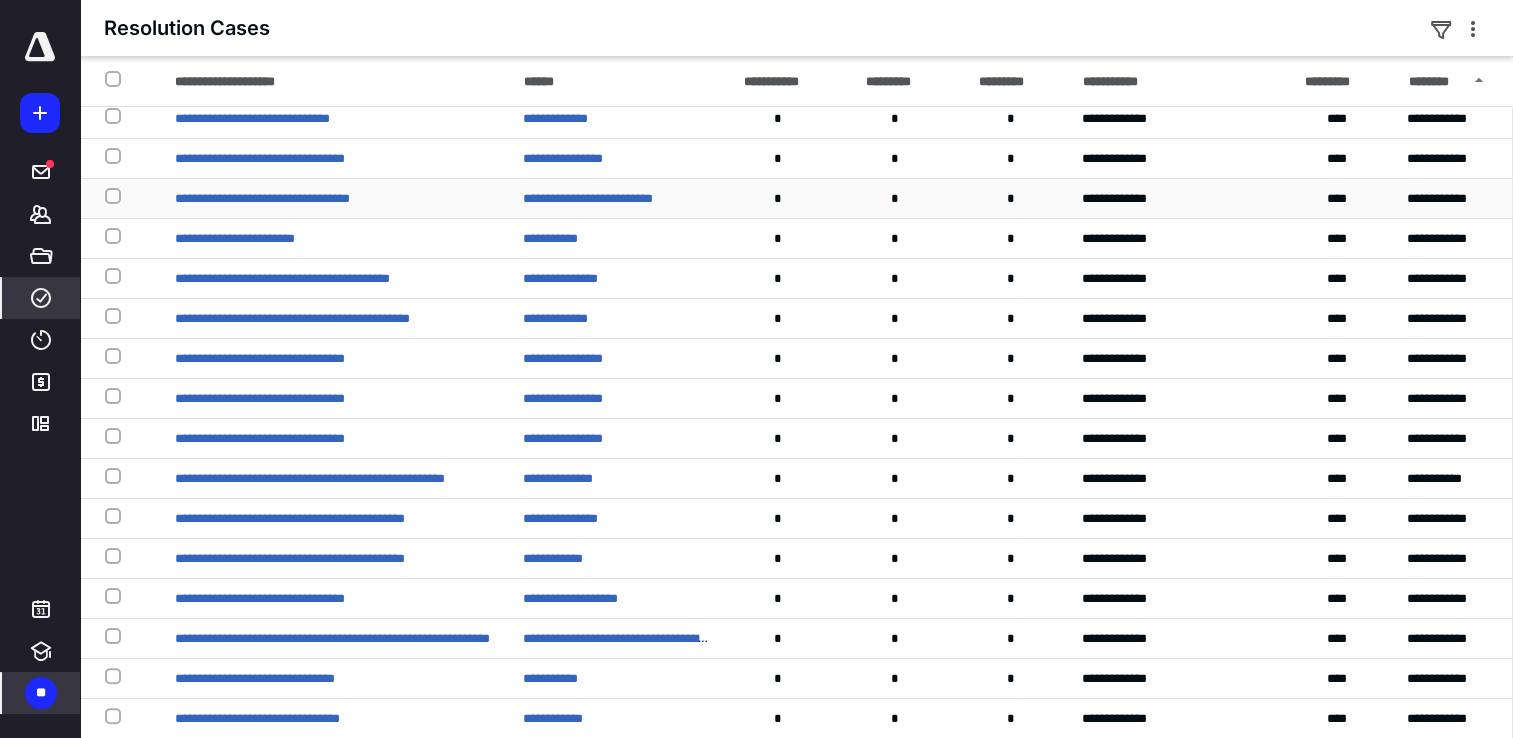 scroll, scrollTop: 0, scrollLeft: 0, axis: both 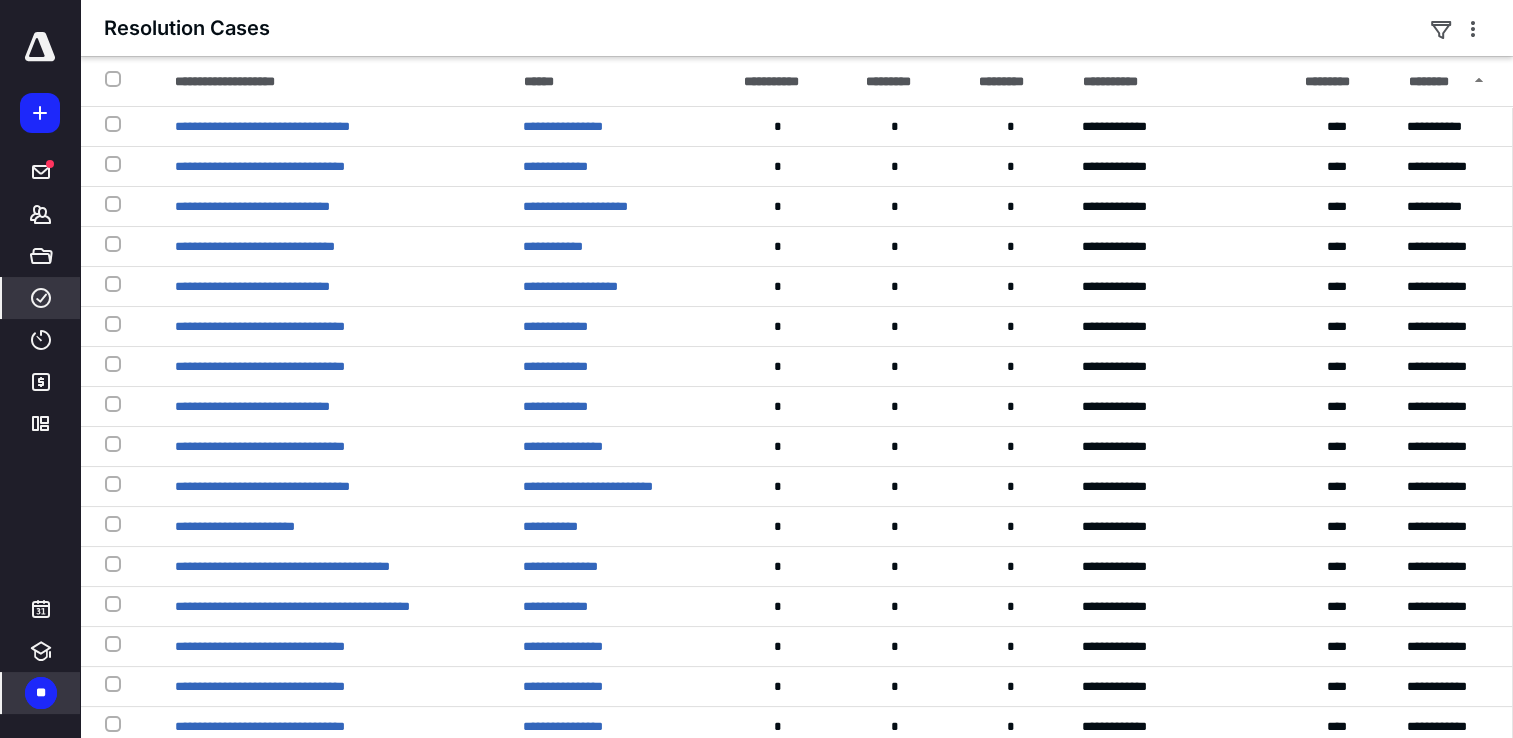 click on "**" at bounding box center [41, 693] 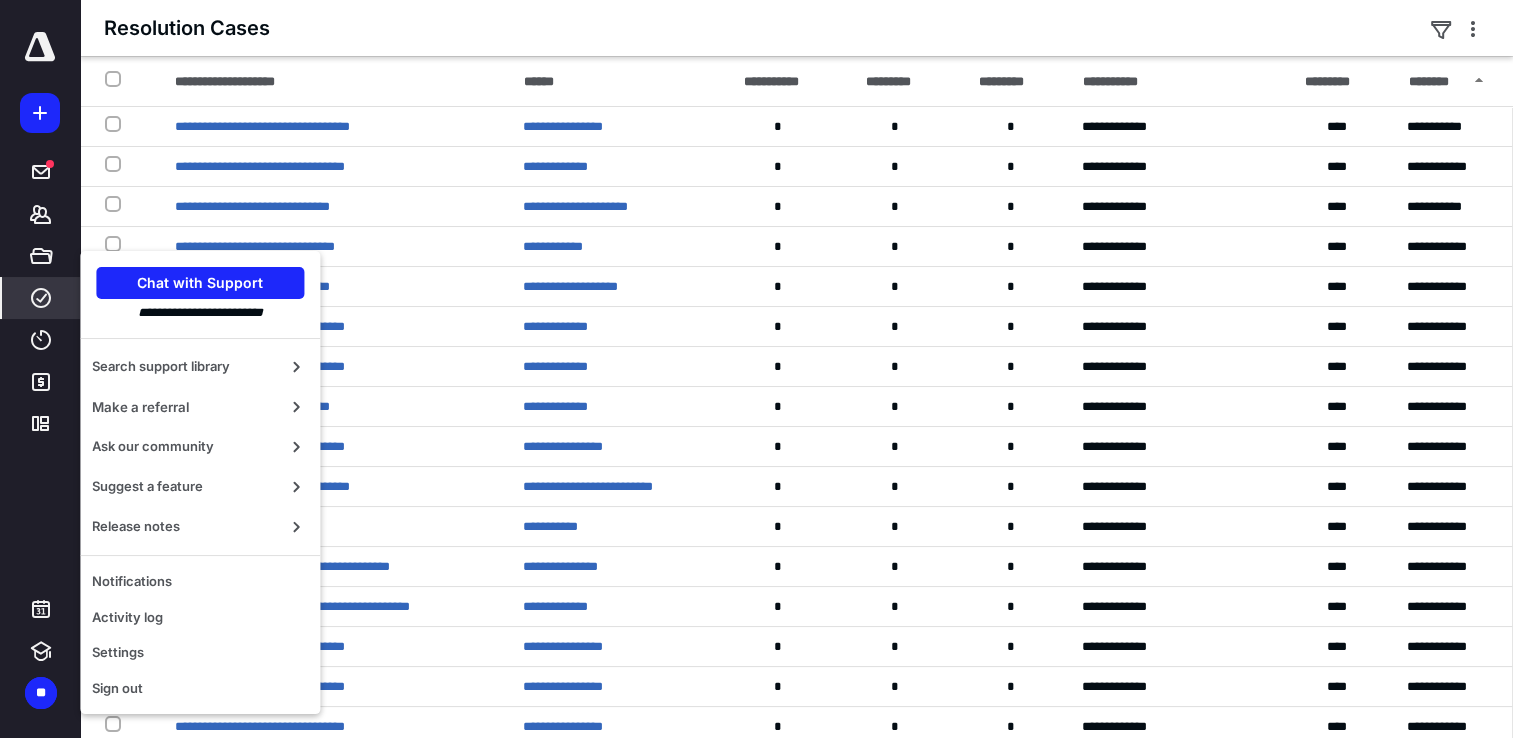 click on "Resolution Cases 1L 1318 West Saner, LLC 2E 2-22 Construction, LLC (Absolute Roofing & Exterio 2I 24 7 Golf, Inc. 2L 247 Holdings Pty Ltd 2L 28th St Holdings LLC 2L 2LR Holdings LLC 3L 3838 Dividend Drive, Ltd 4L 416 Owen Lane Holdings LLC 4L 416 Owen Lane LLC 4L 416 Owen Lane Mgr LLC 4G 4D Capital Group 6L 6006 E Mockingbird Holdings, LLC 7L 708 Redbird, LLC 7L 75 Company LLC AC Aaron Clemens AR Abigail Rodriguez AP Acute Health Solutions, PLLC AN Adam Nugent AC A-Force Contracting AL A&H Apex Holding LLC Archived Resolution Cases Deleted Resolution Cases" at bounding box center [796, 28] 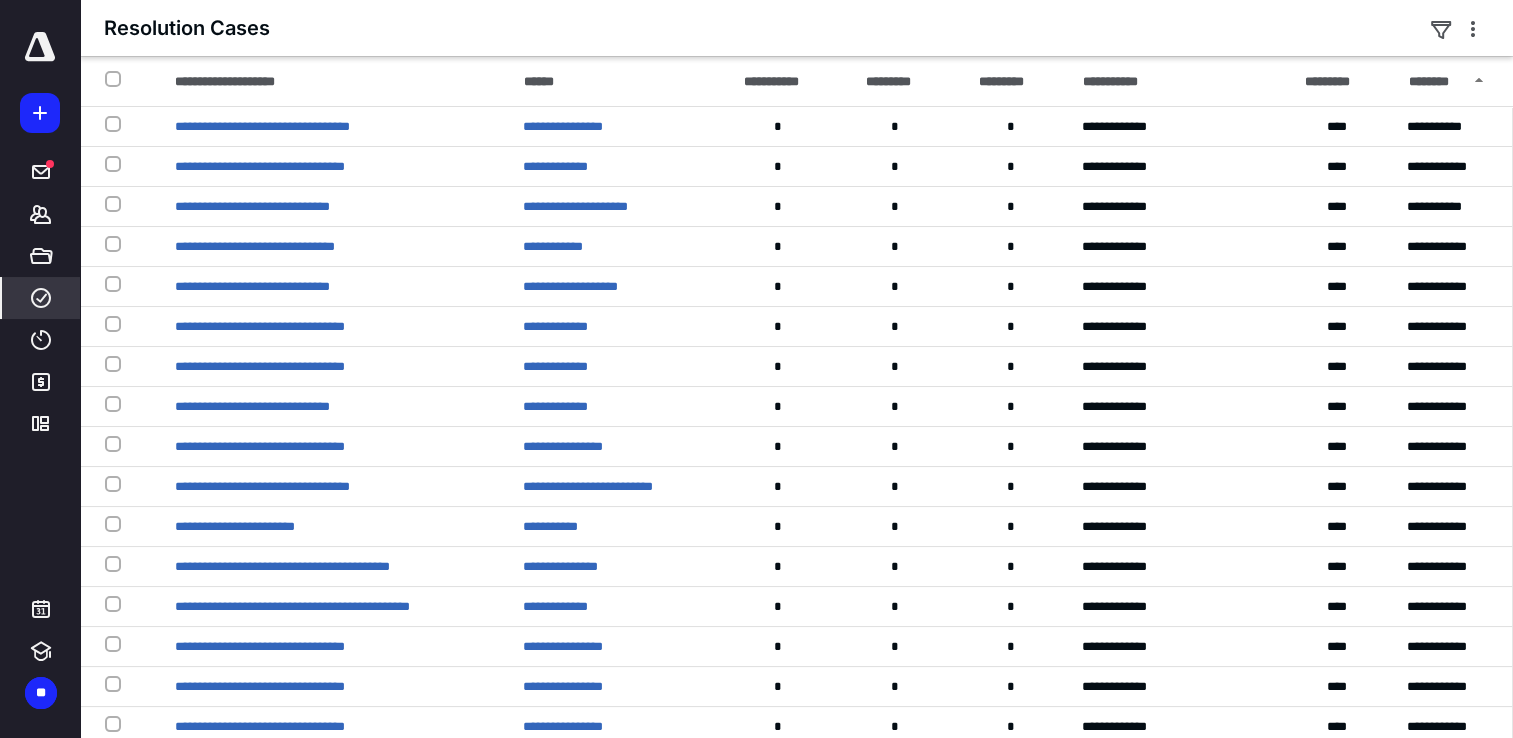 click at bounding box center (40, 47) 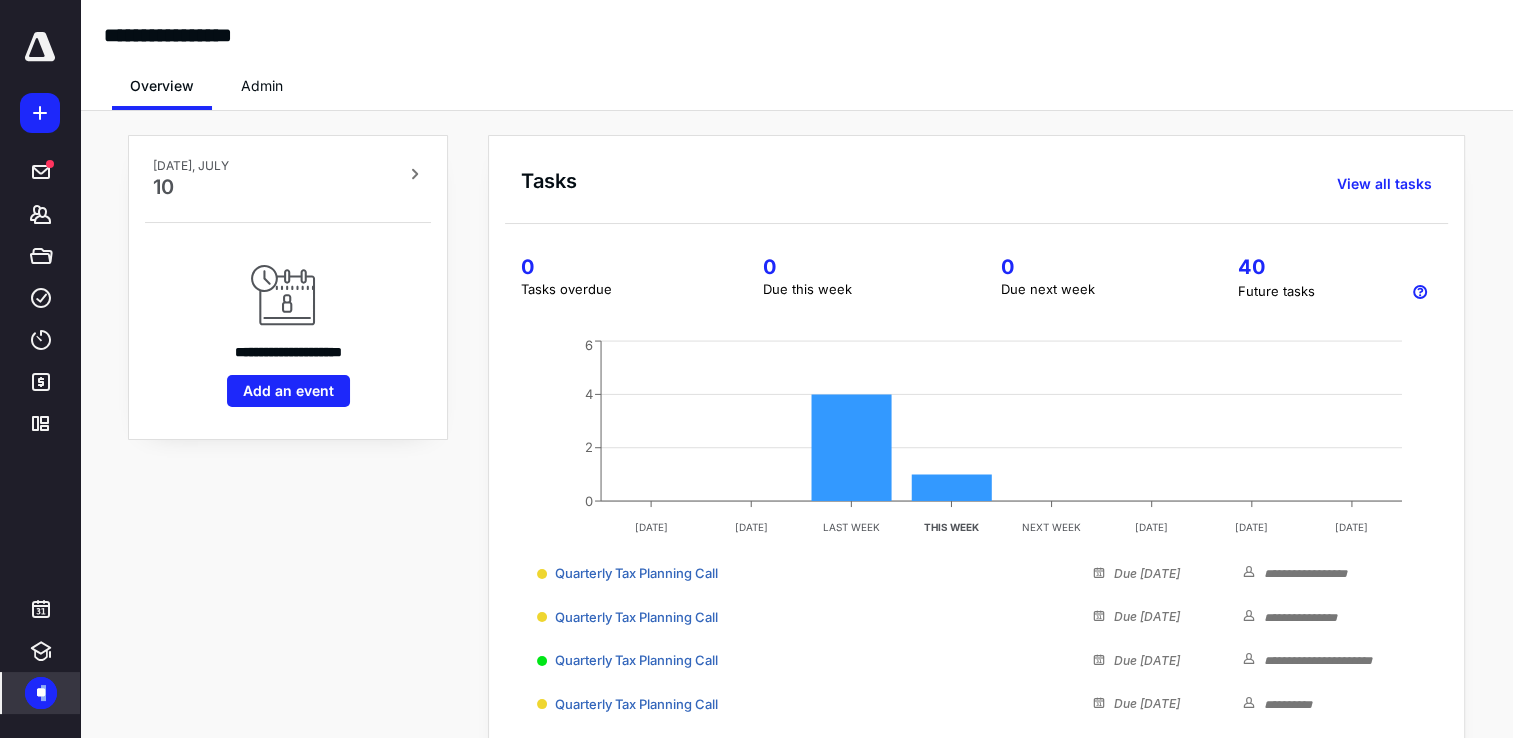 click on "**" at bounding box center (41, 693) 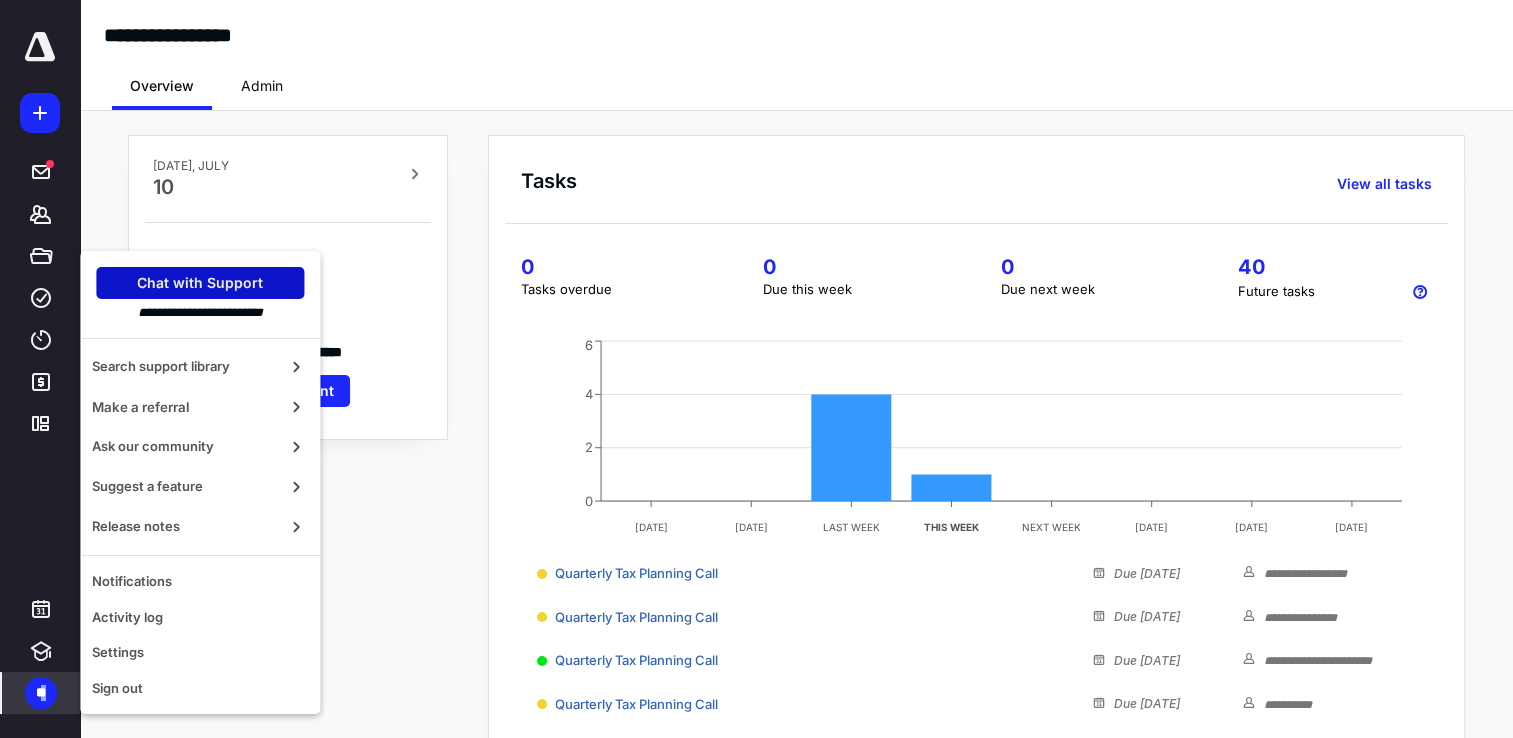 click on "Chat with Support" at bounding box center [200, 283] 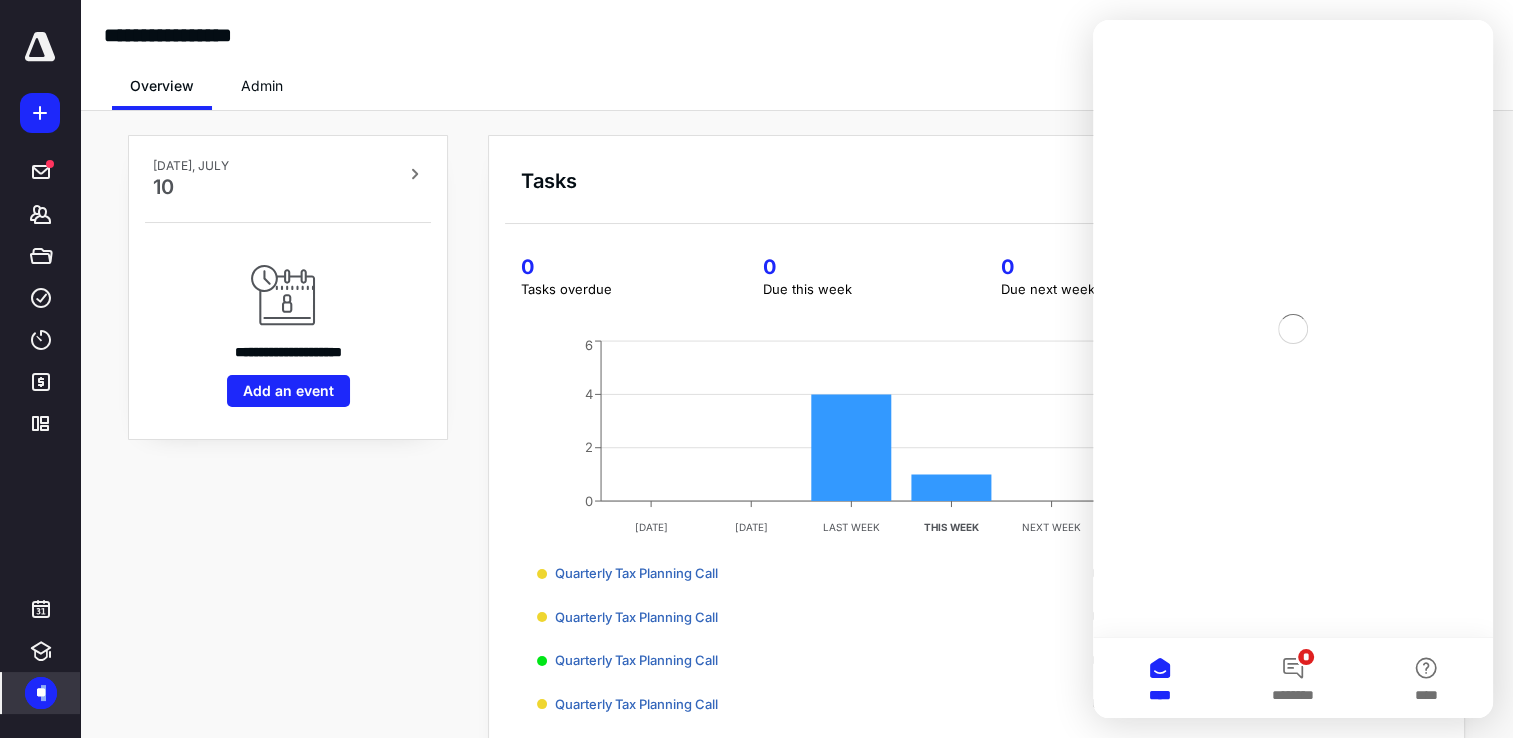 scroll, scrollTop: 0, scrollLeft: 0, axis: both 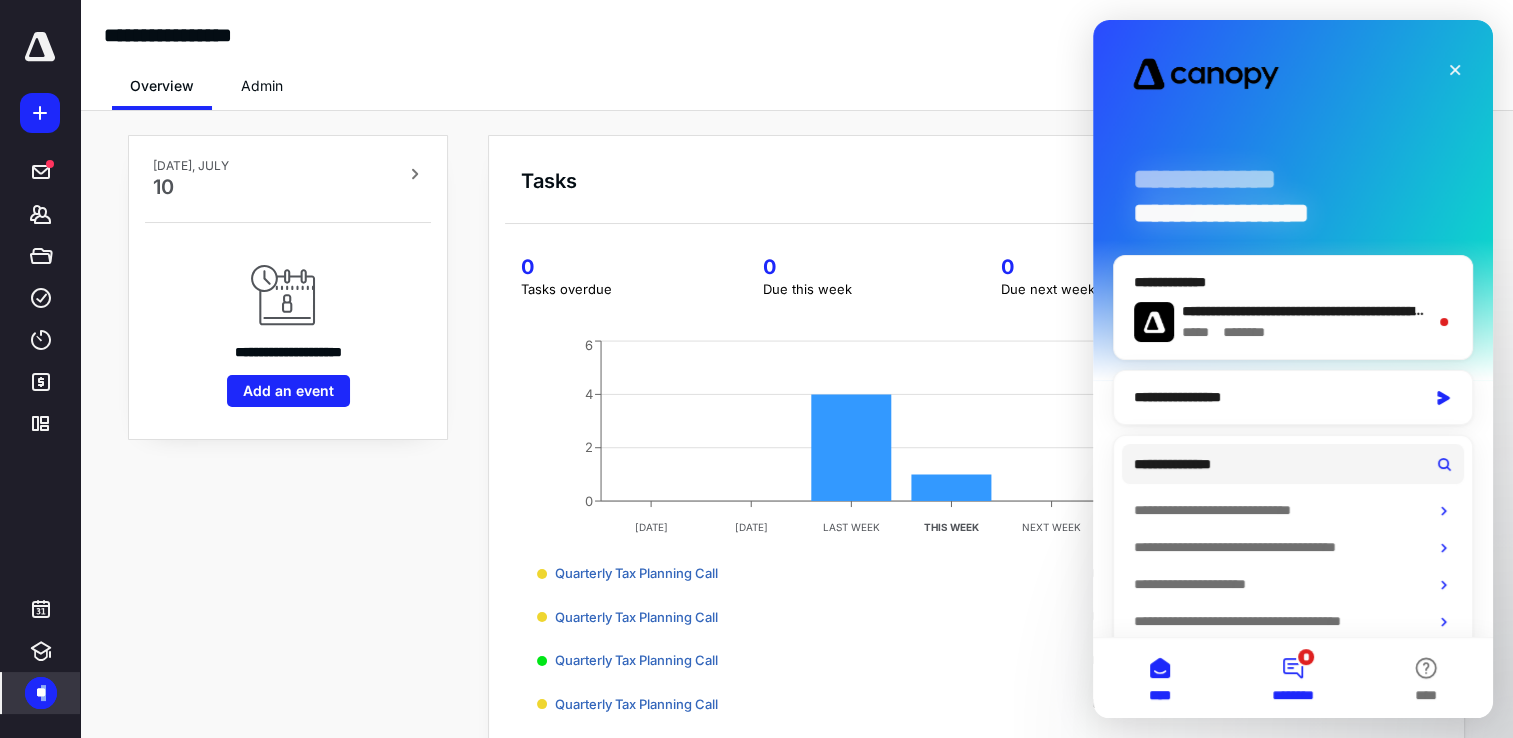 click on "* ********" at bounding box center (1292, 678) 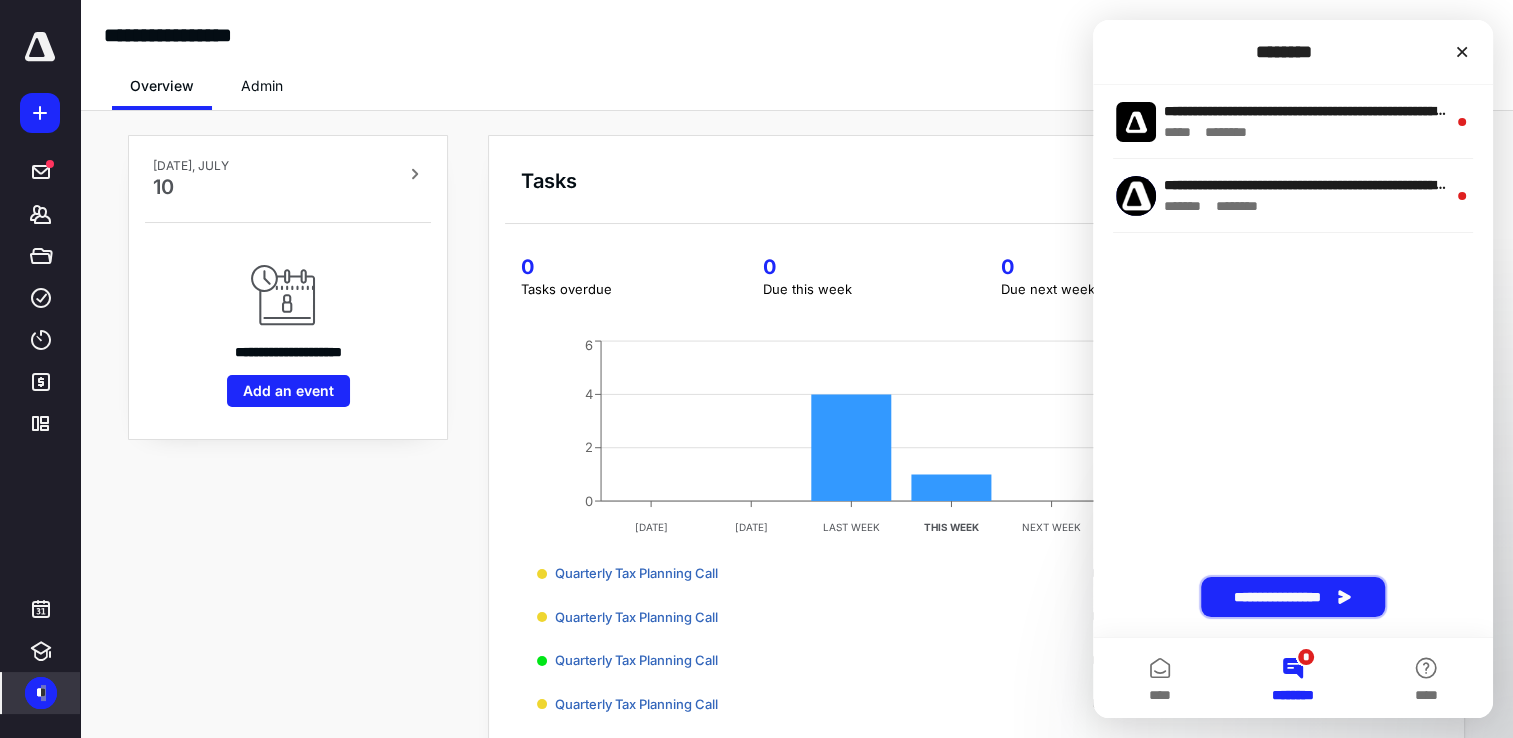 click on "**********" at bounding box center (1293, 597) 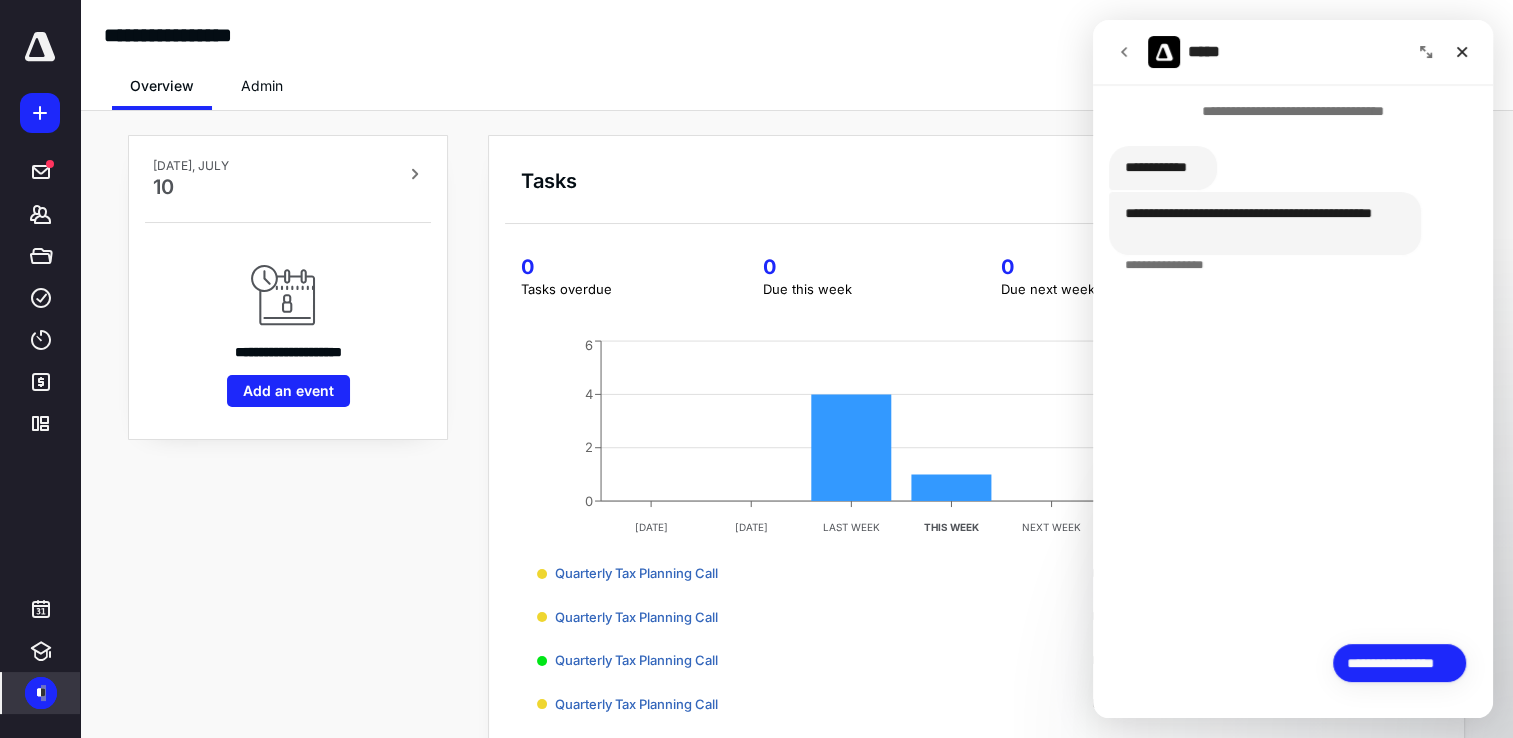 click on "**********" at bounding box center (1399, 663) 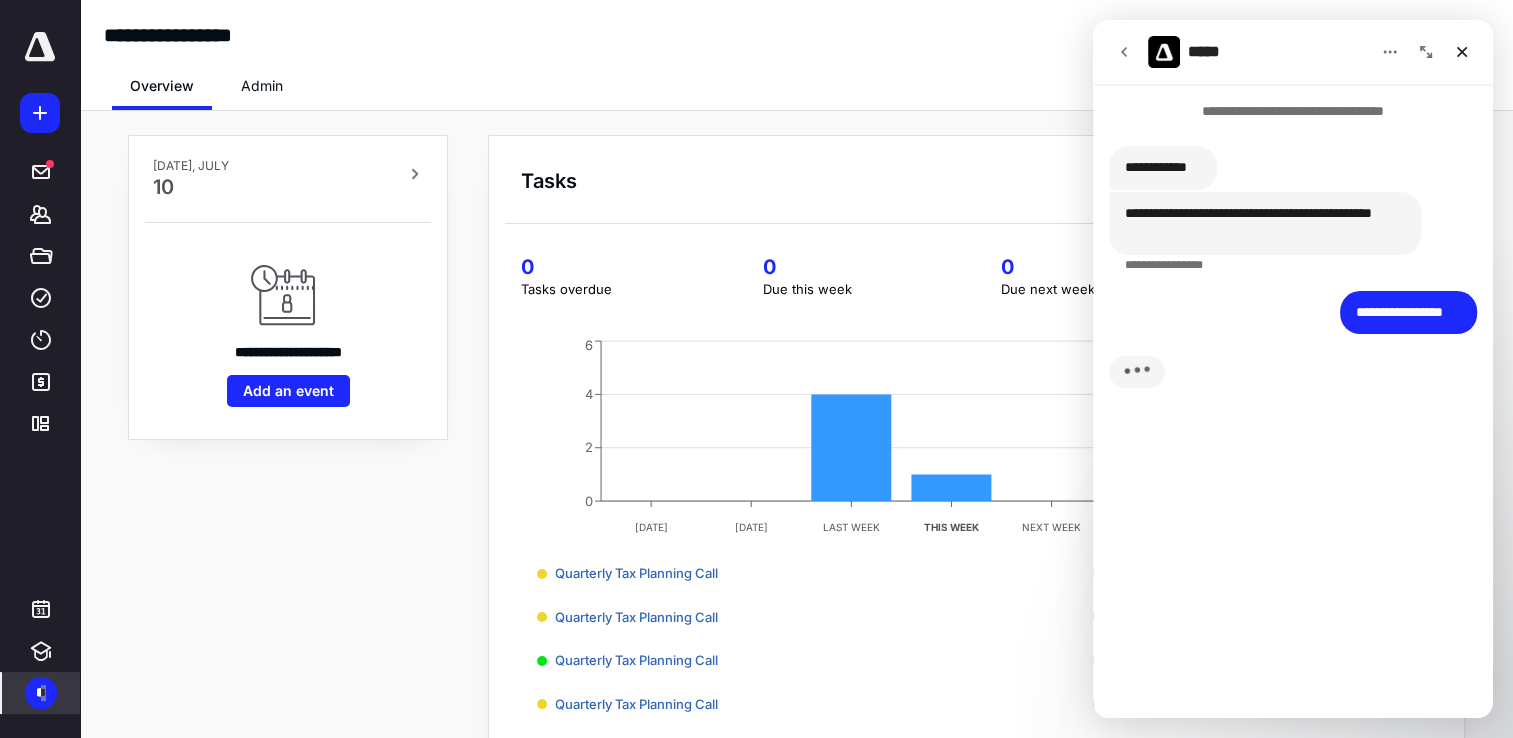 click 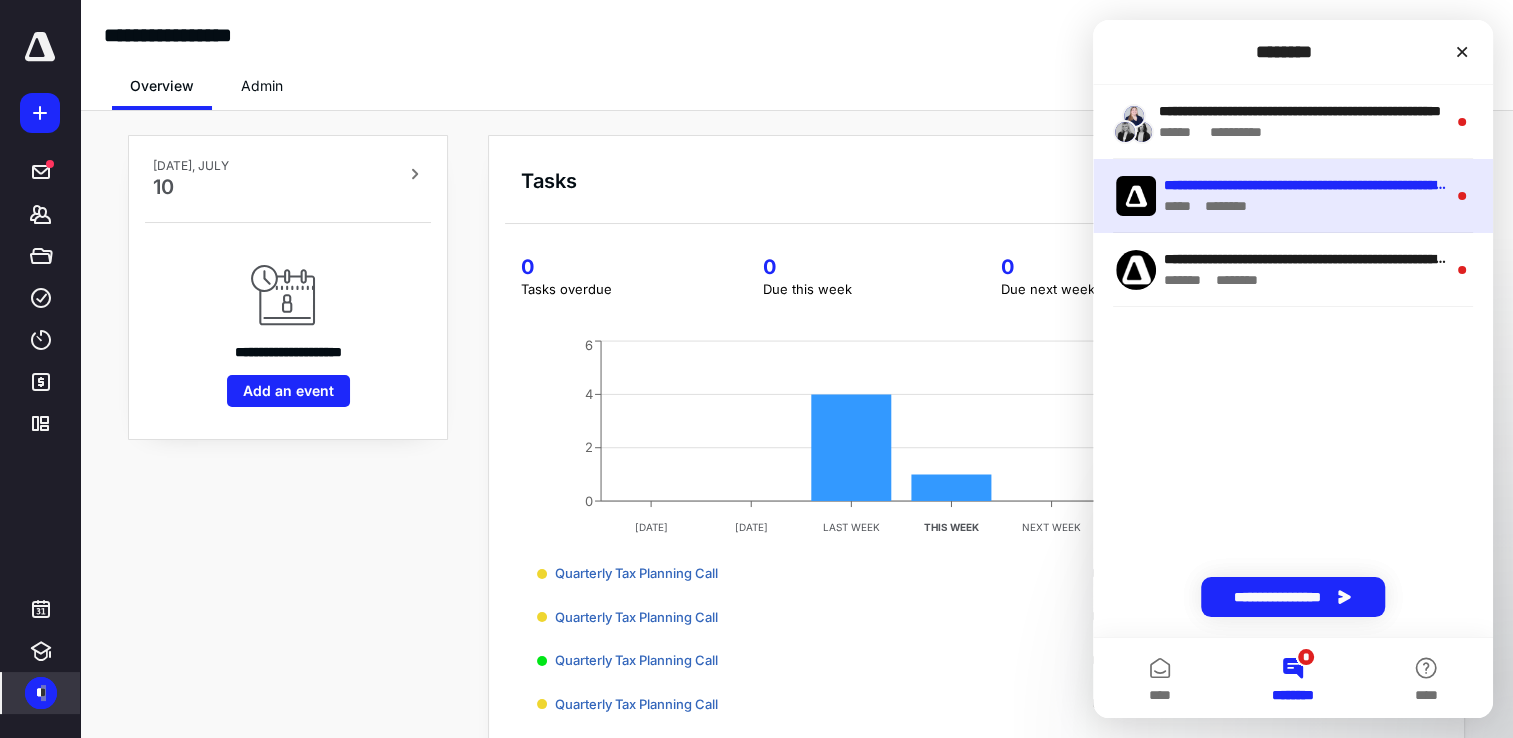 click on "***** * ******" at bounding box center (1305, 206) 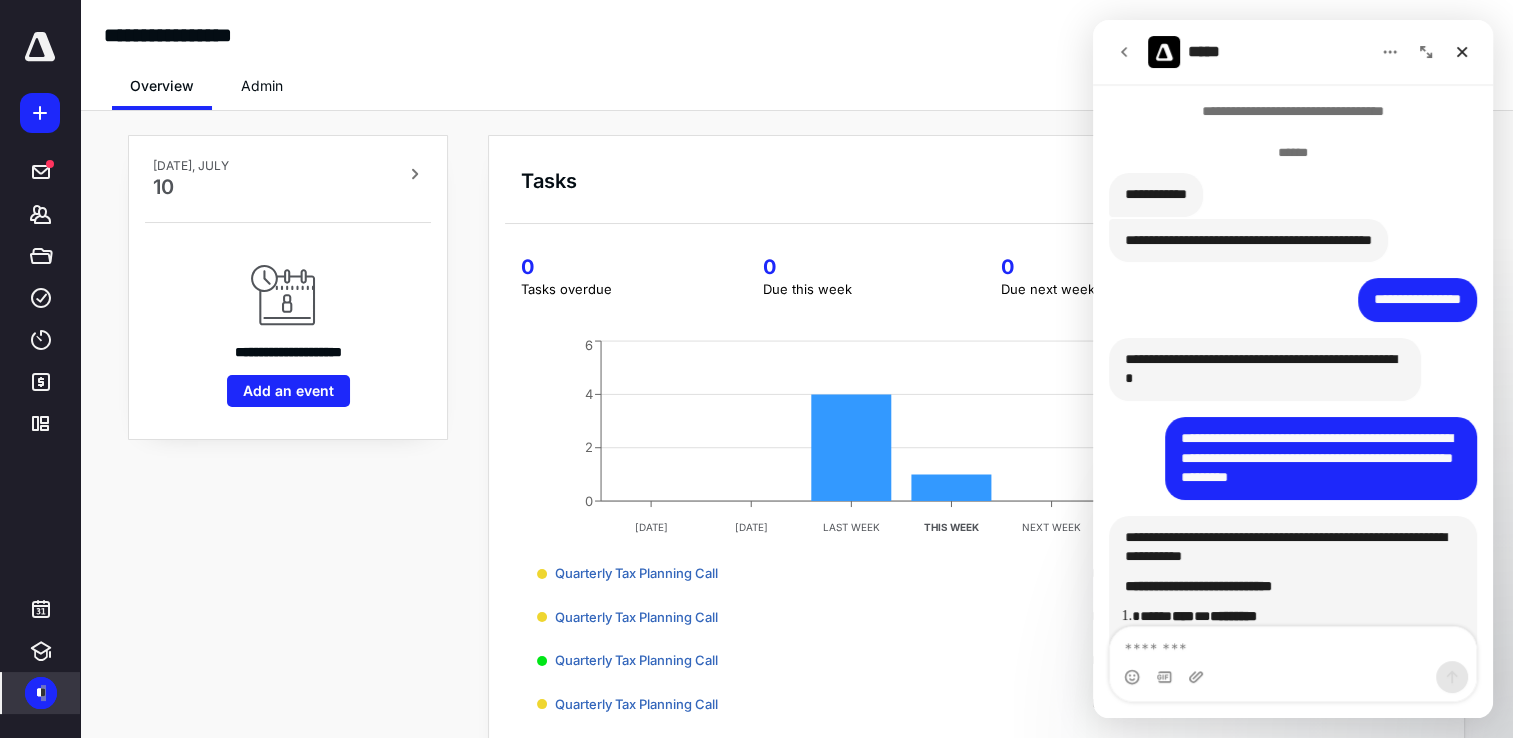 scroll, scrollTop: 2, scrollLeft: 0, axis: vertical 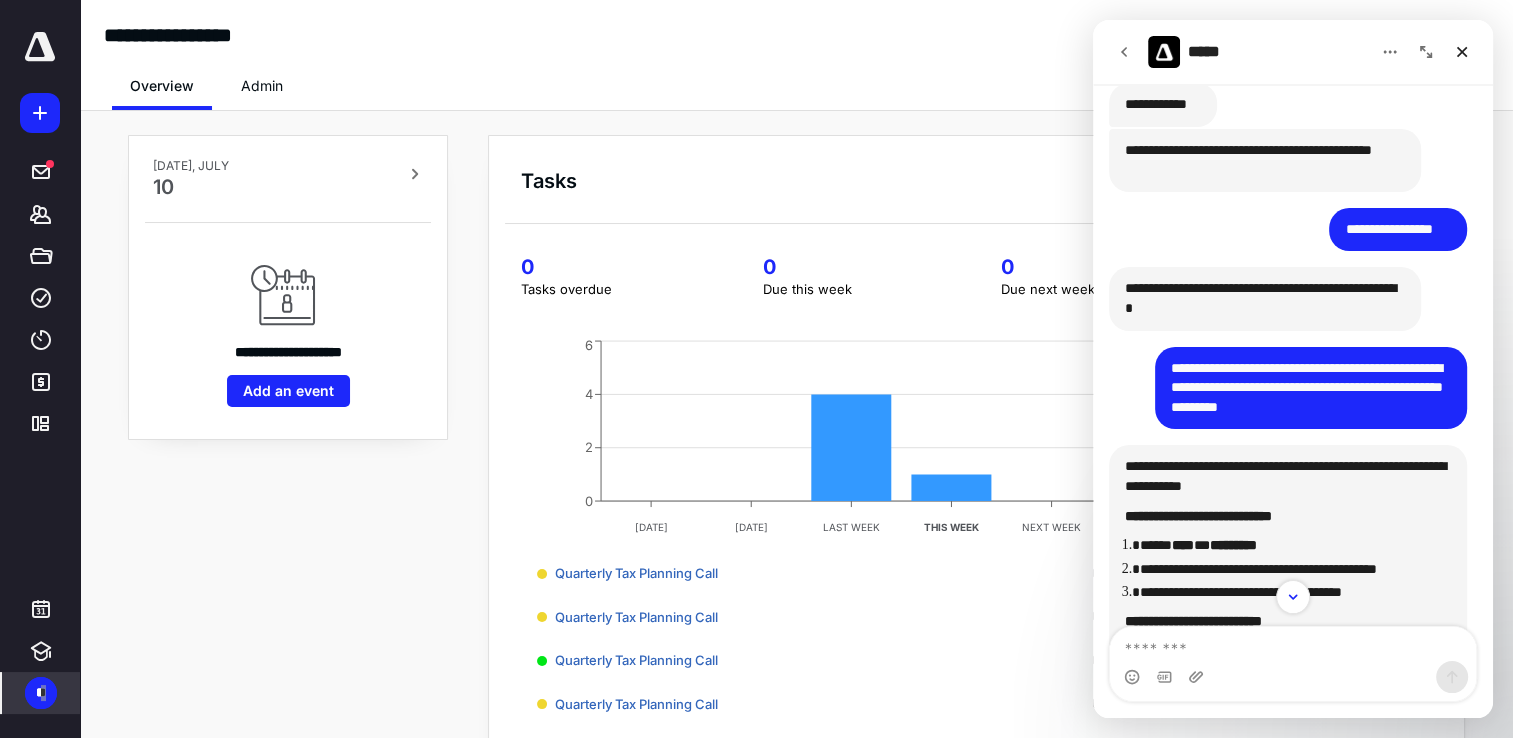 click at bounding box center (1293, 677) 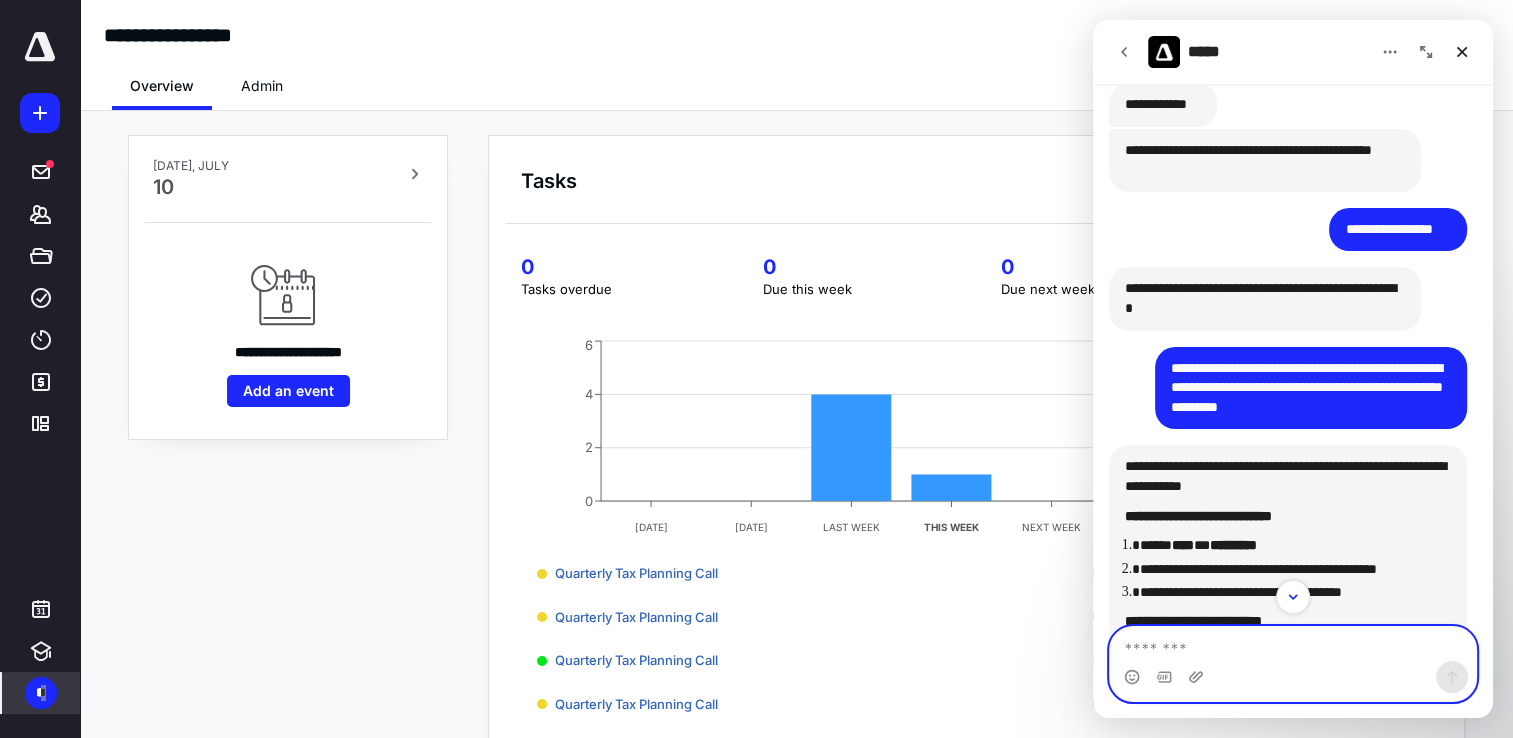 click at bounding box center [1293, 644] 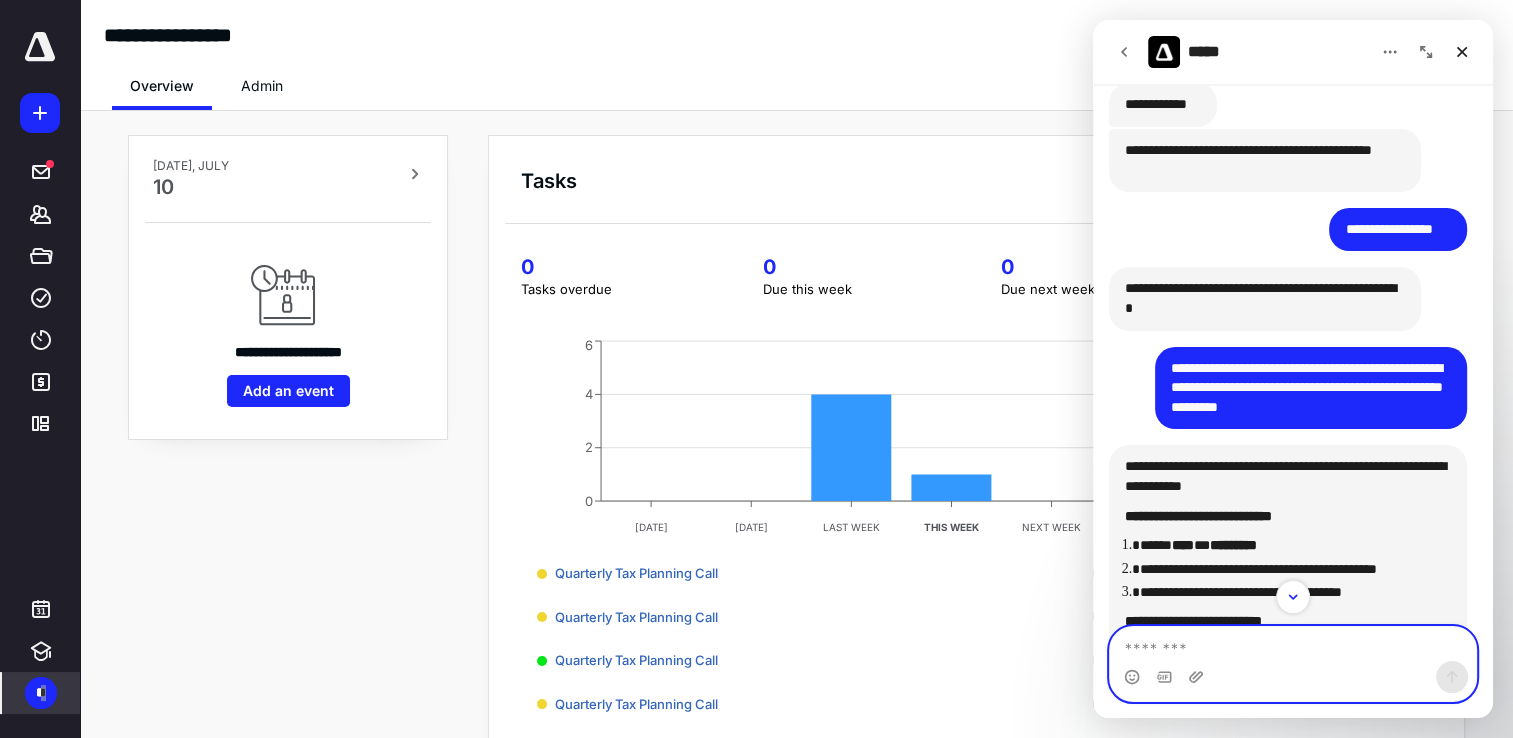 type on "*" 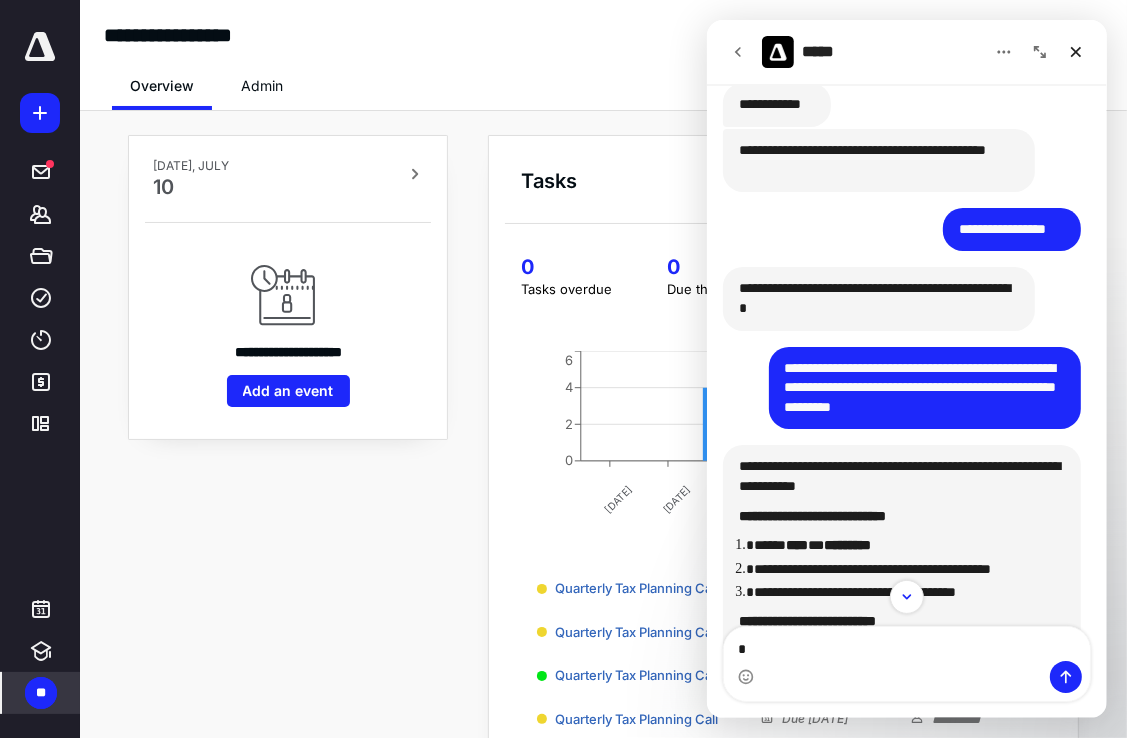 click on "Overview Admin" at bounding box center (603, 80) 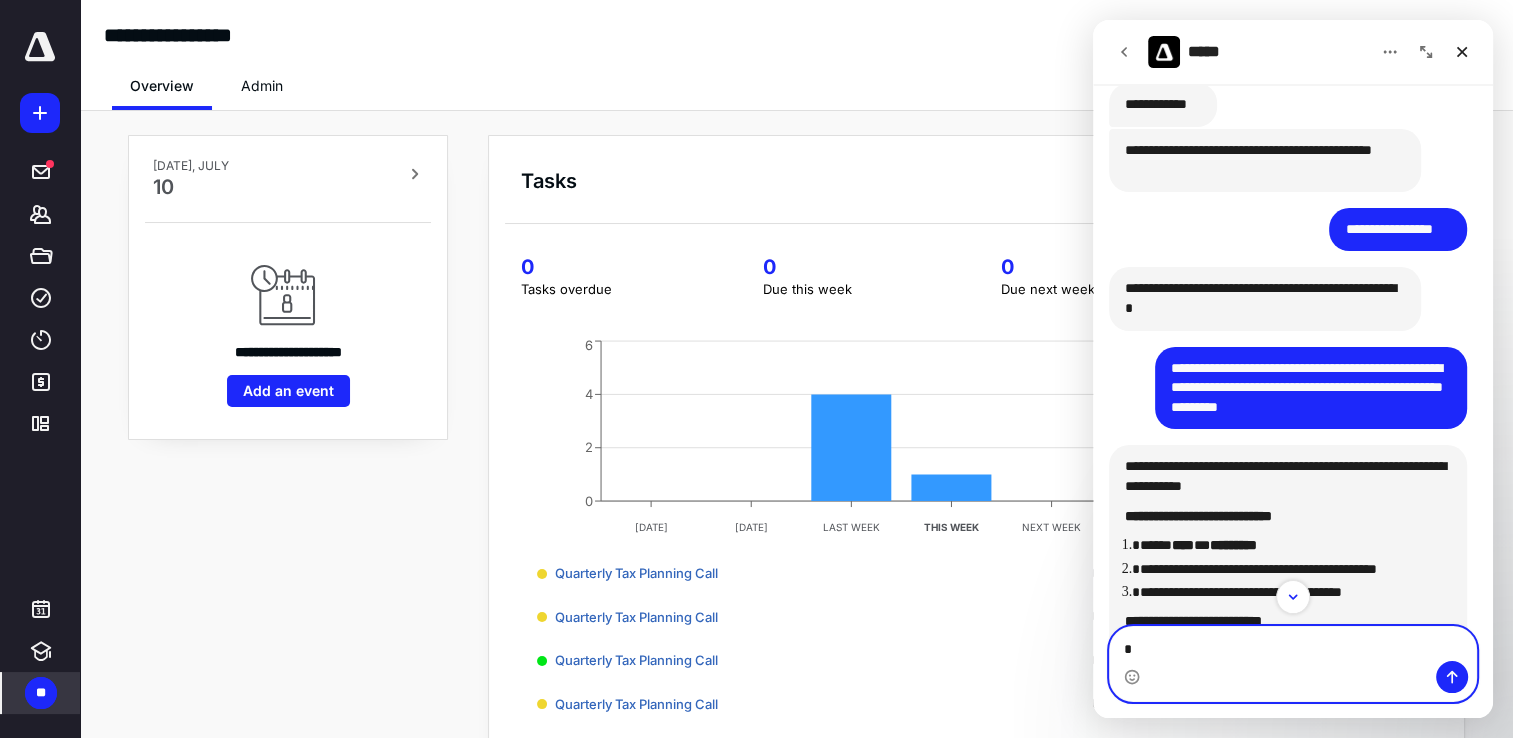 click on "*" at bounding box center [1293, 644] 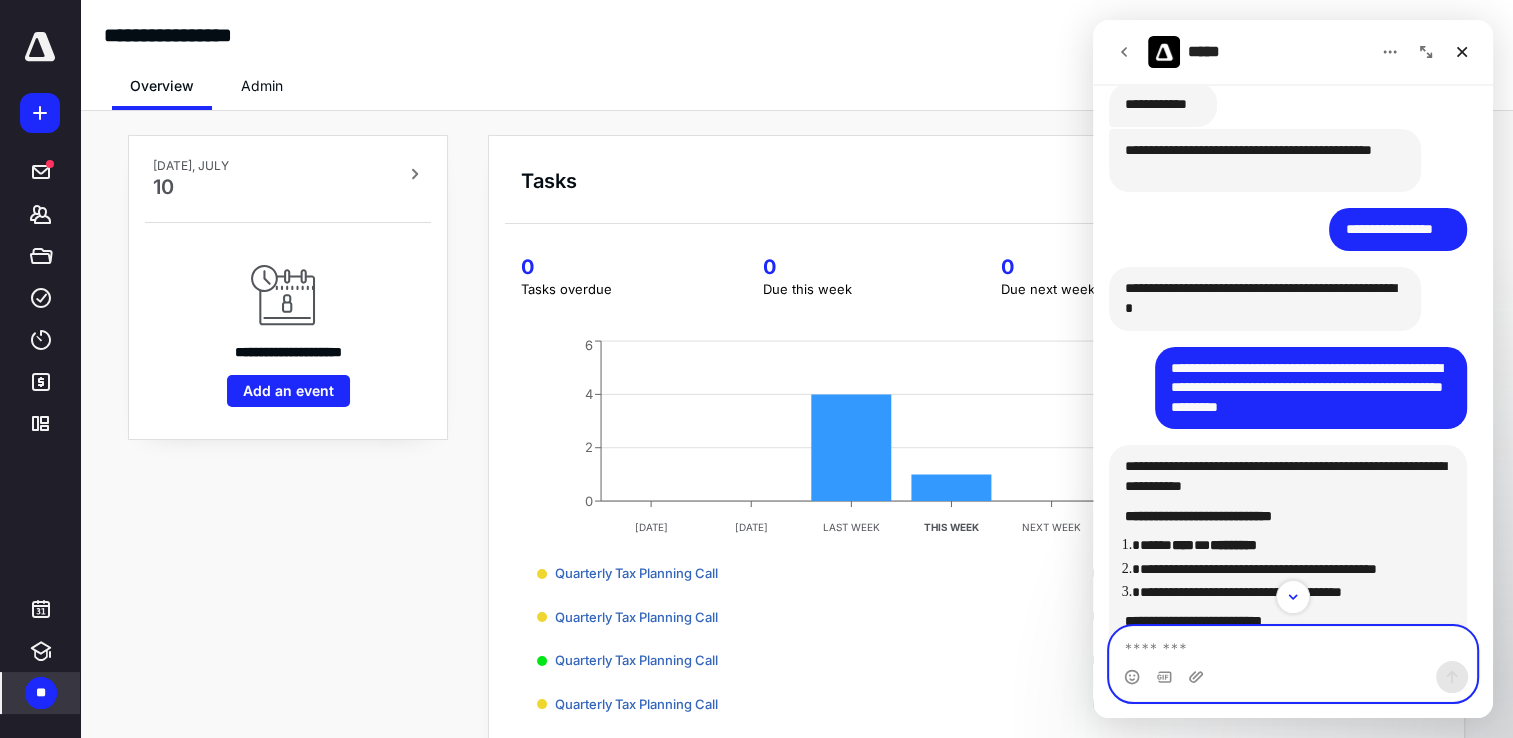 click at bounding box center (1293, 644) 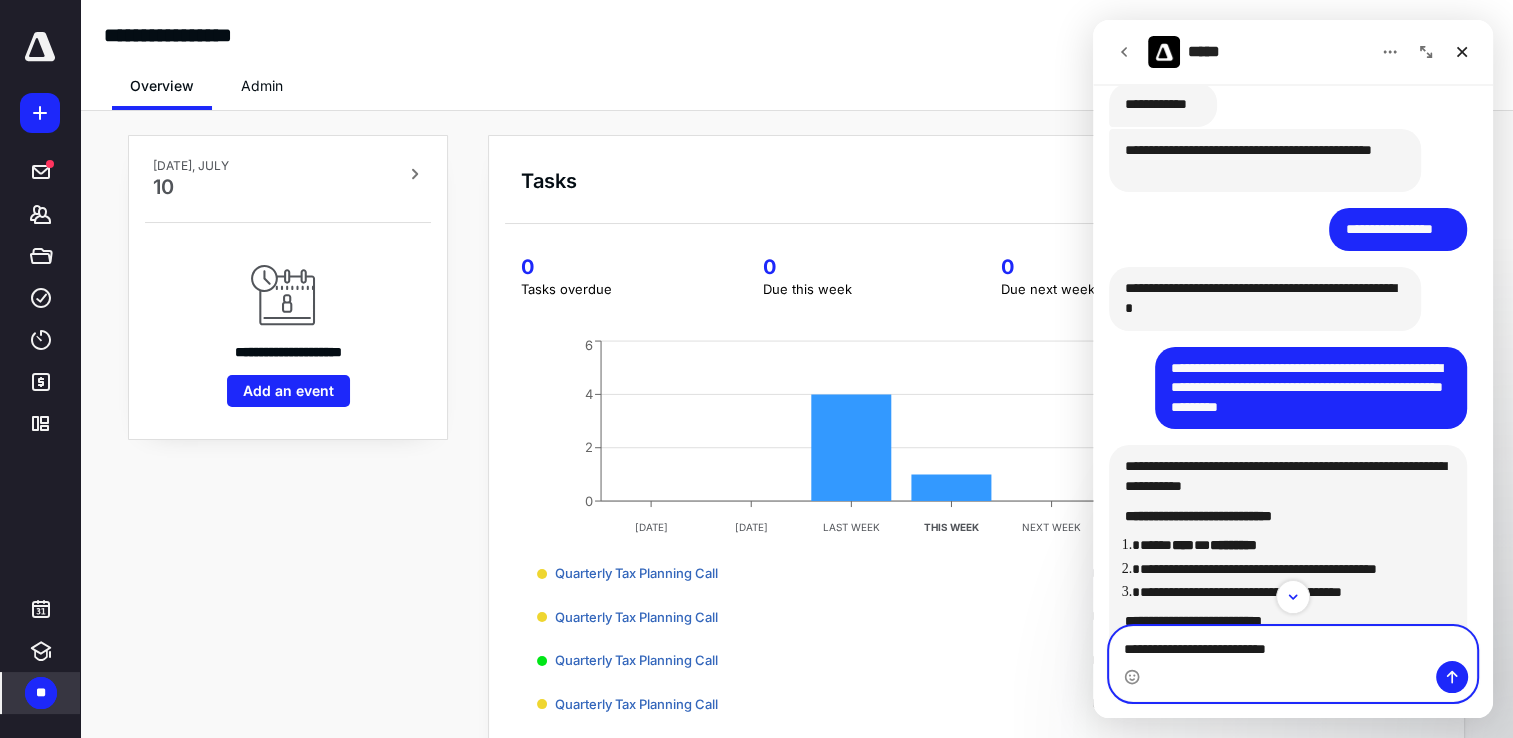 type on "**********" 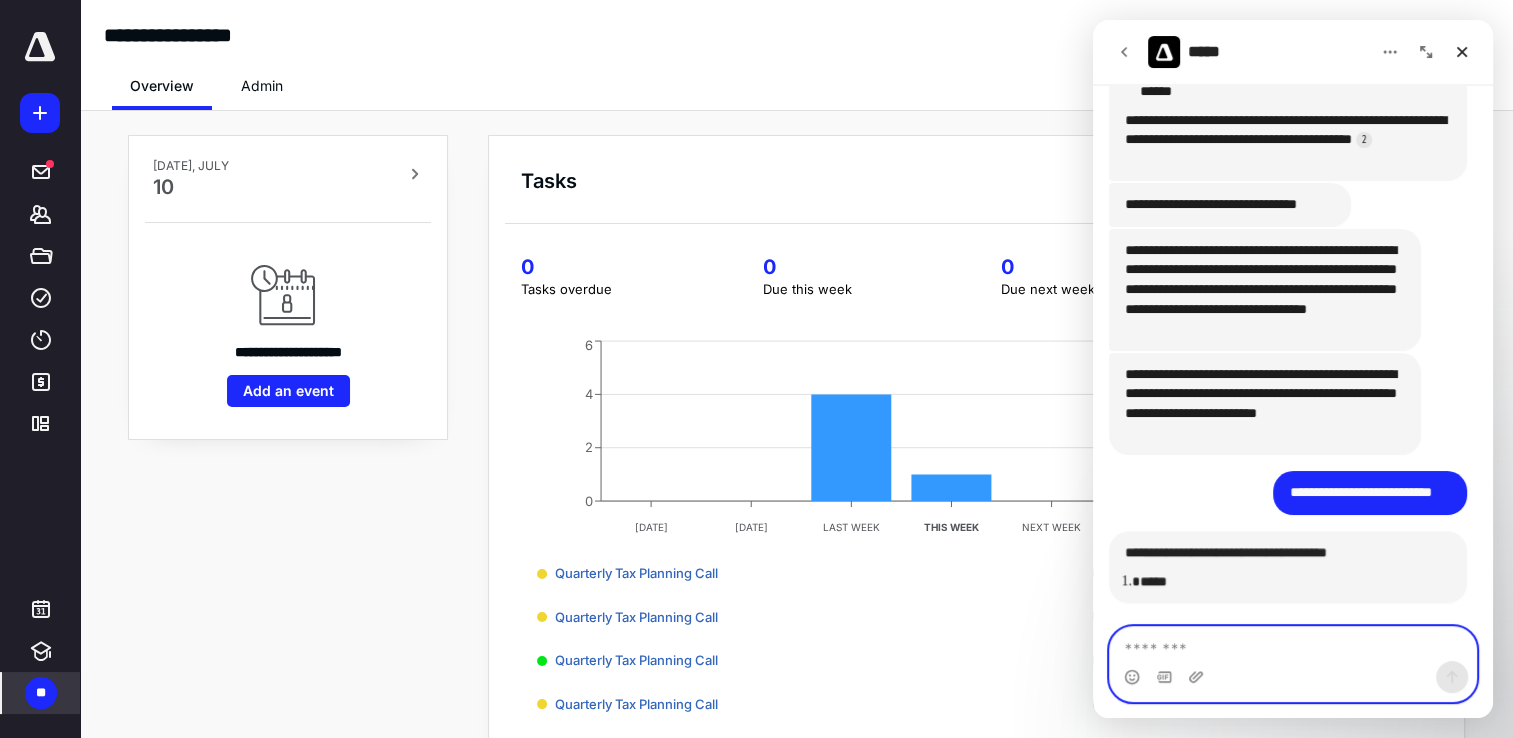 scroll, scrollTop: 5903, scrollLeft: 0, axis: vertical 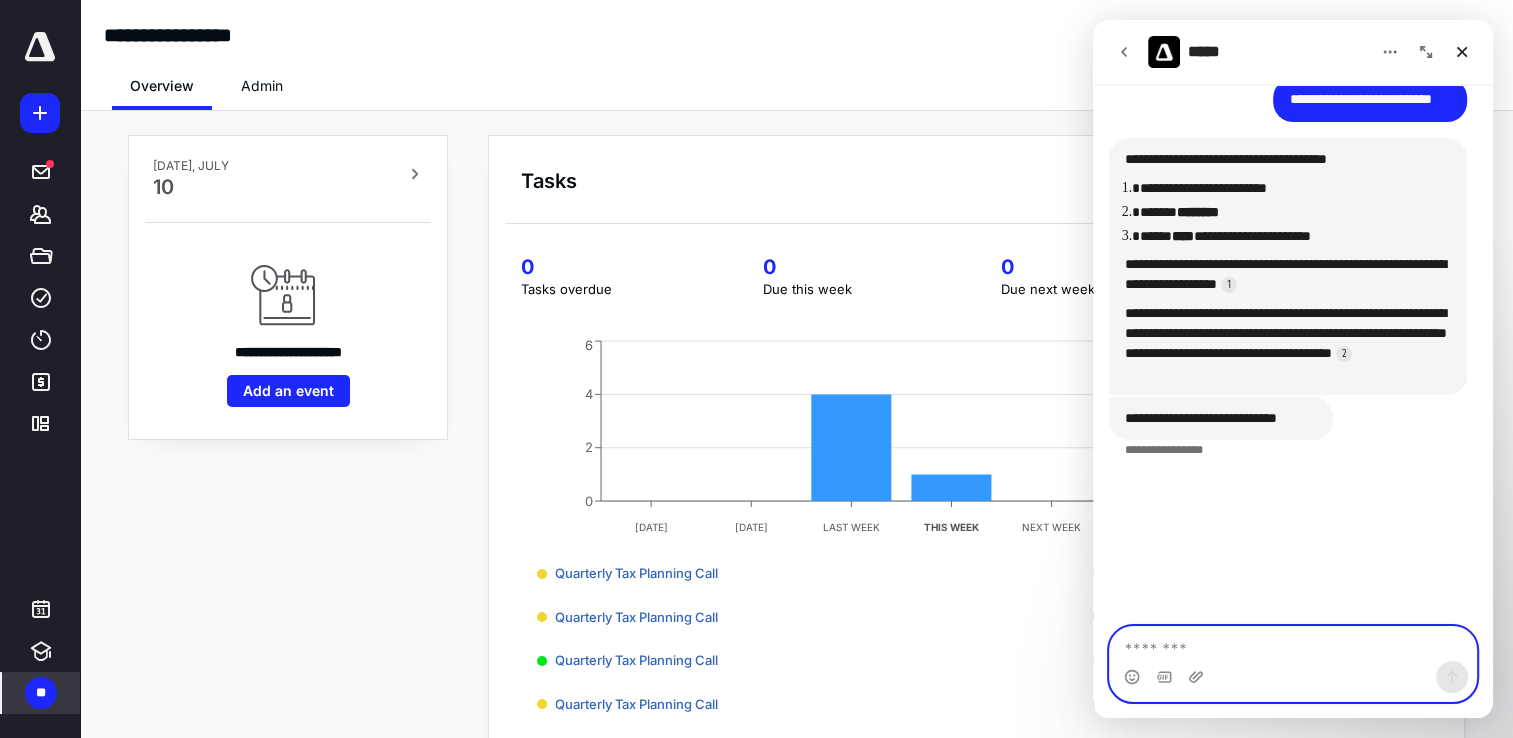 type 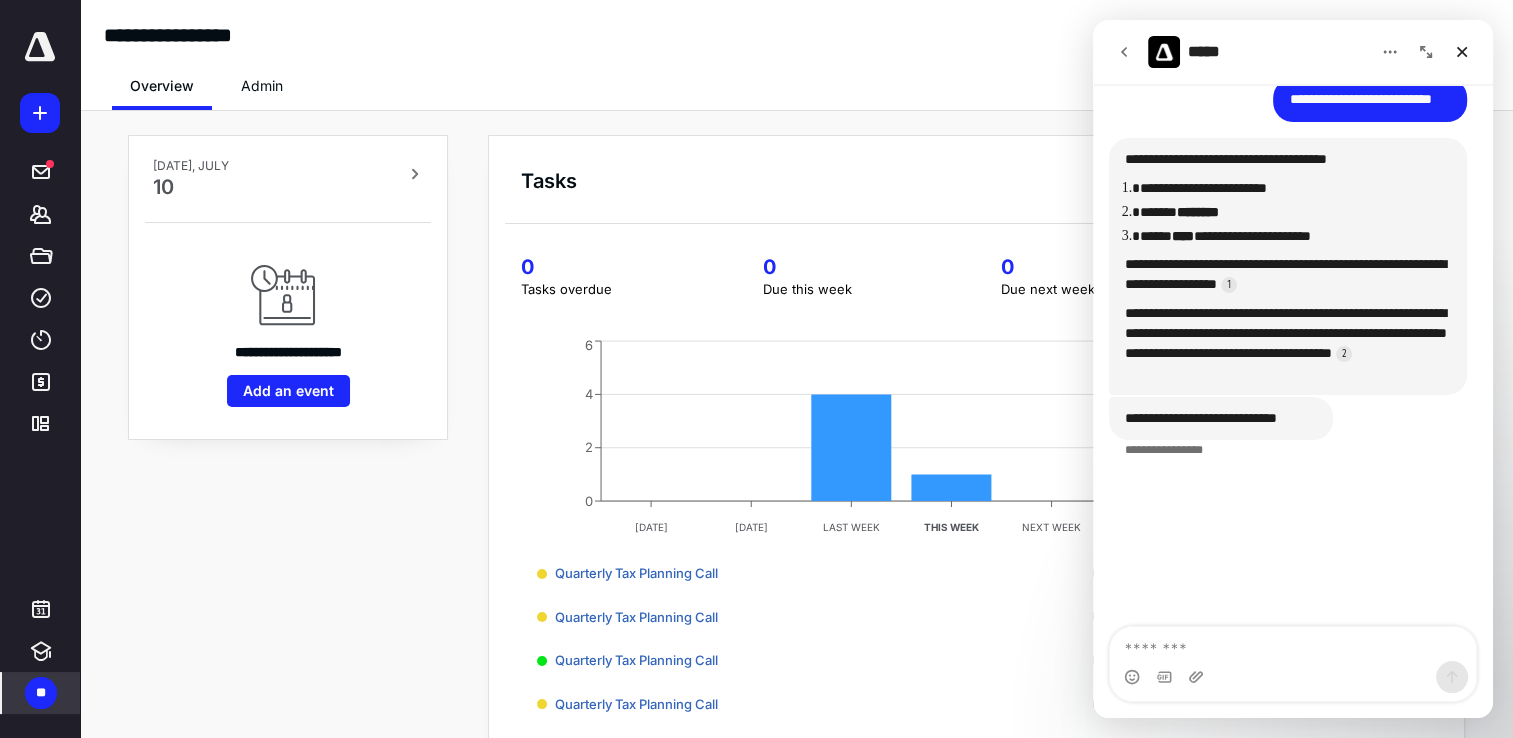 click on "**" at bounding box center (41, 693) 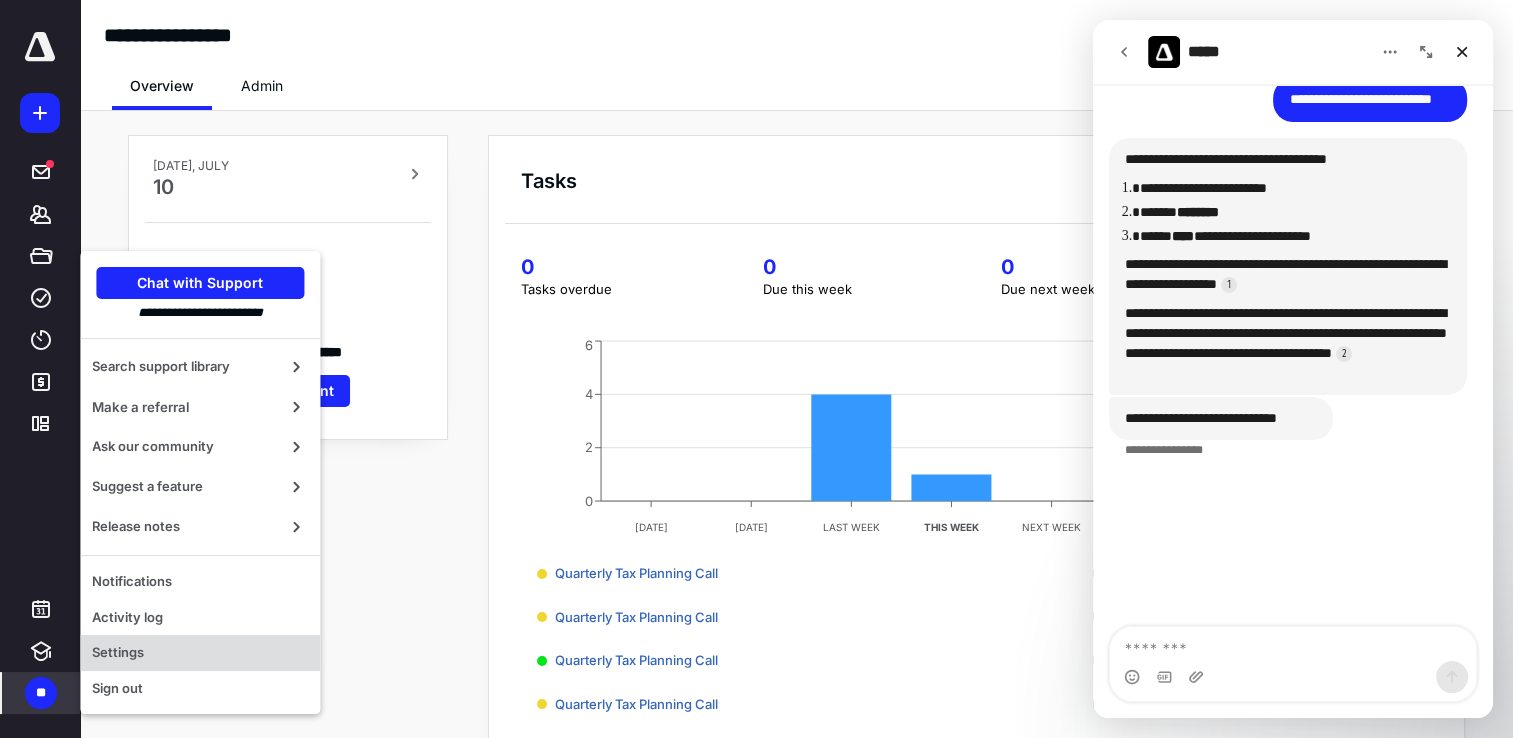 click on "Settings" at bounding box center [200, 653] 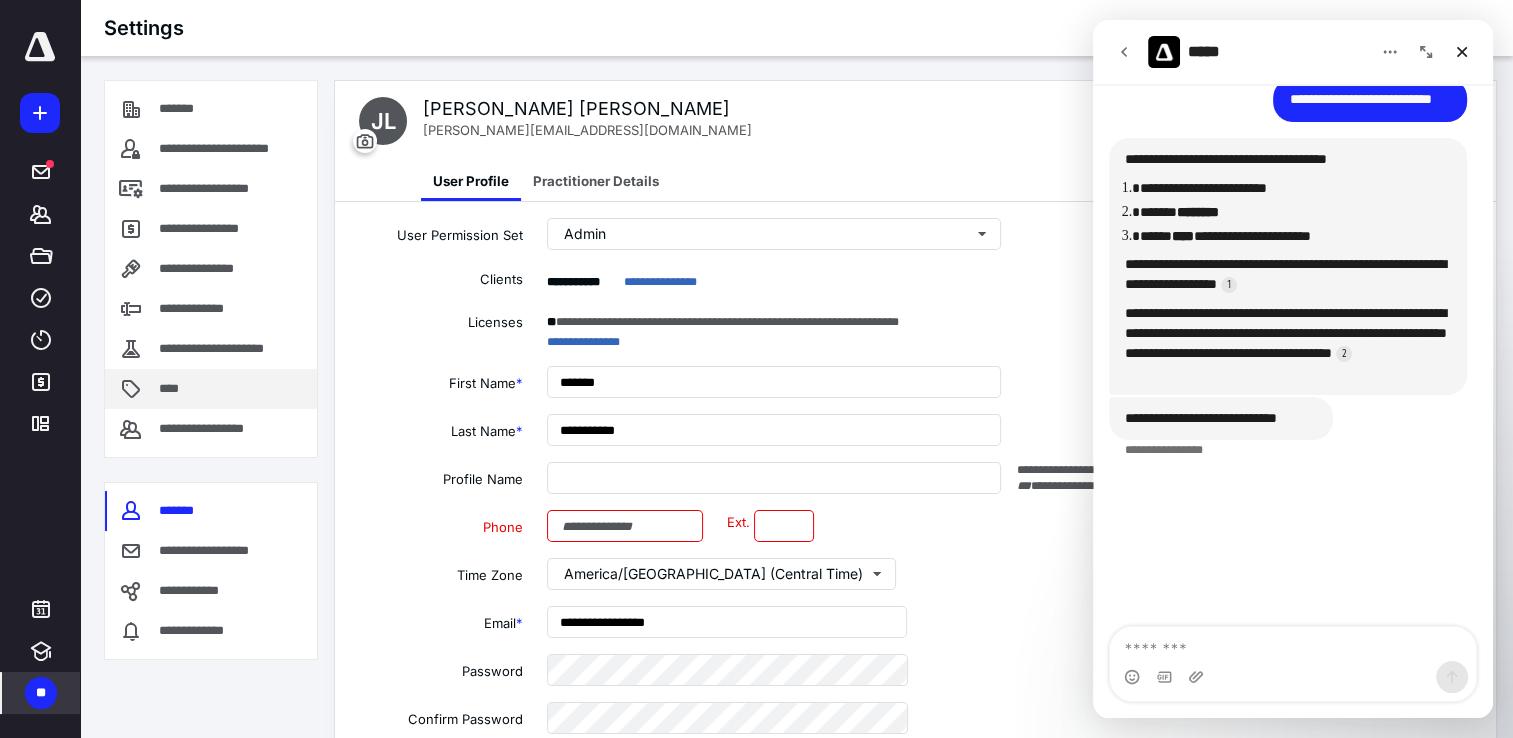click on "****" at bounding box center (174, 389) 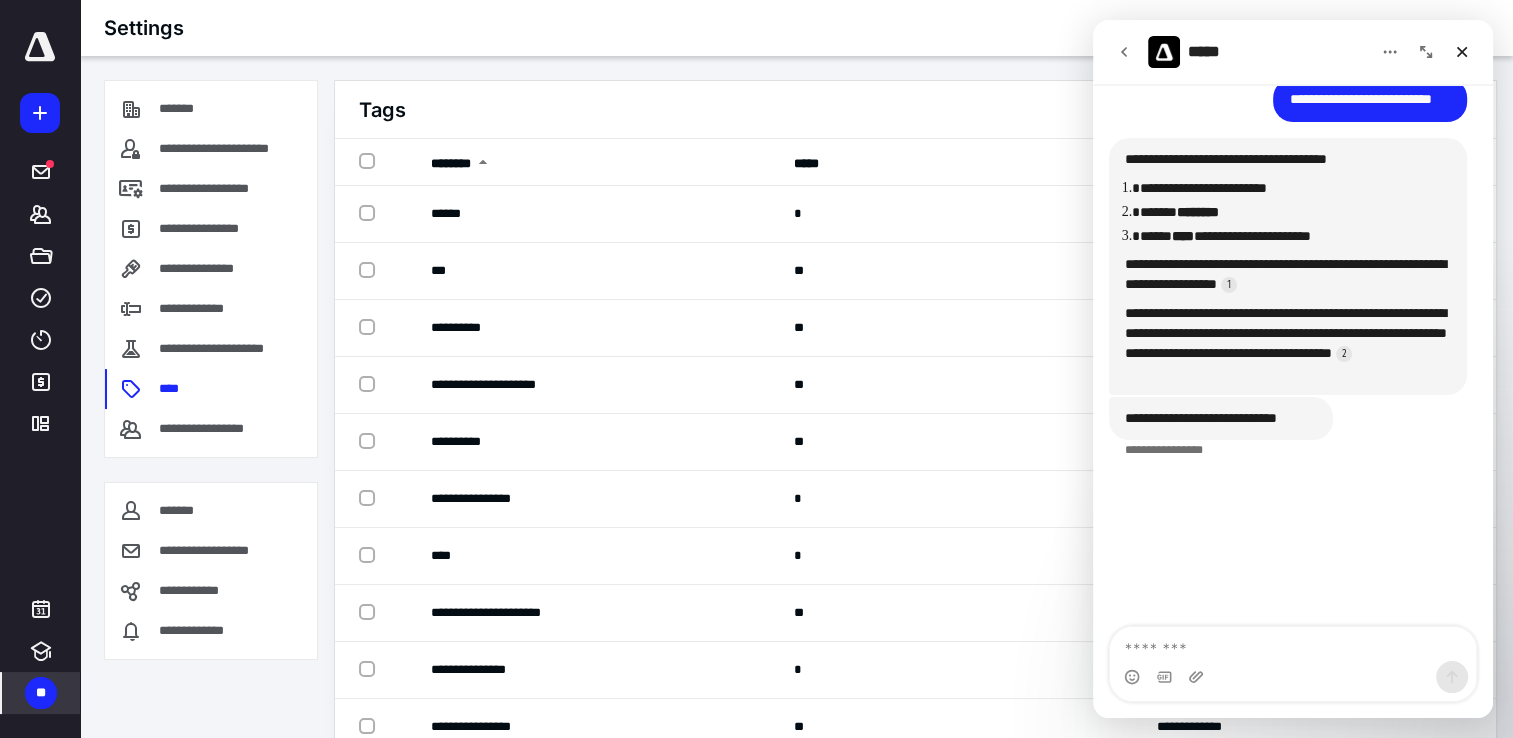 click 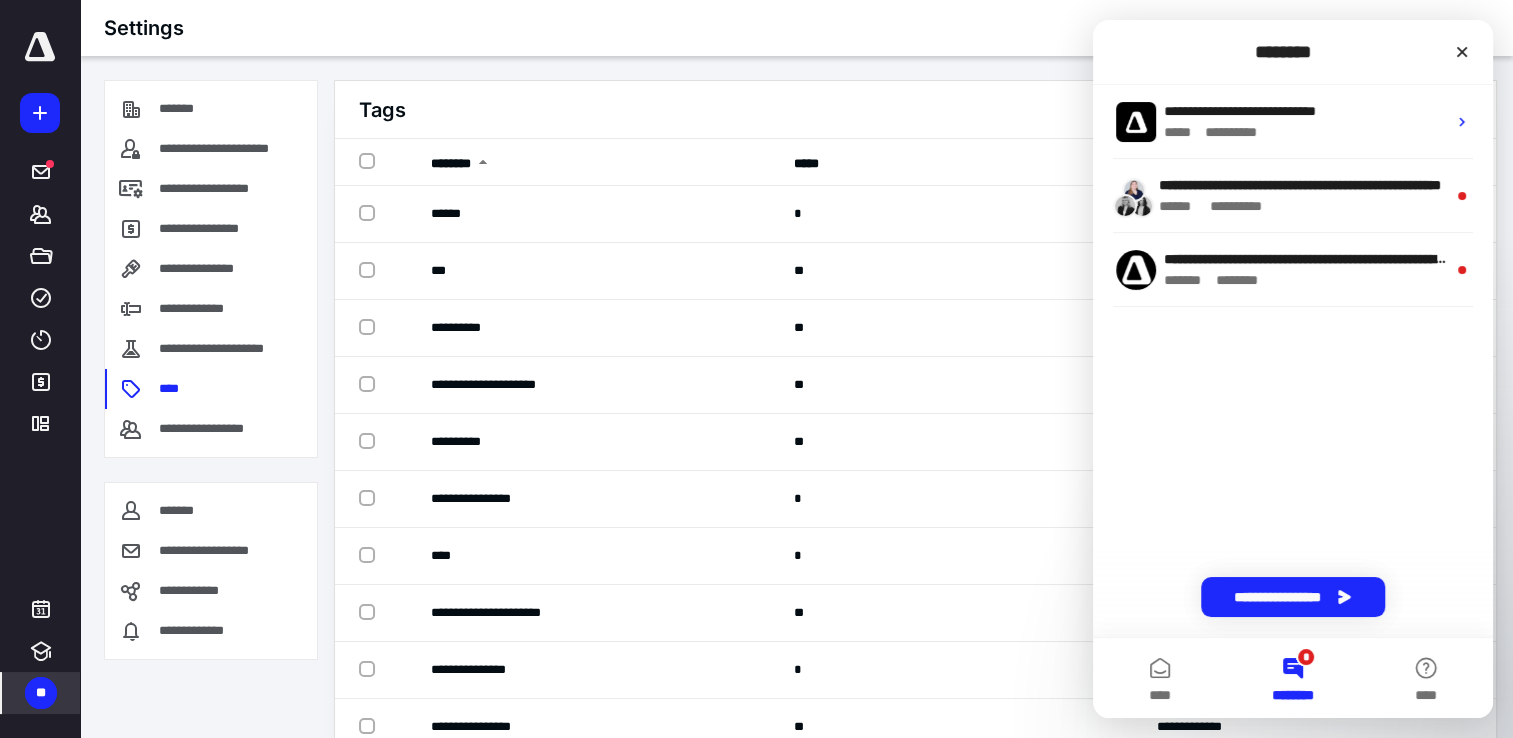 scroll, scrollTop: 6012, scrollLeft: 0, axis: vertical 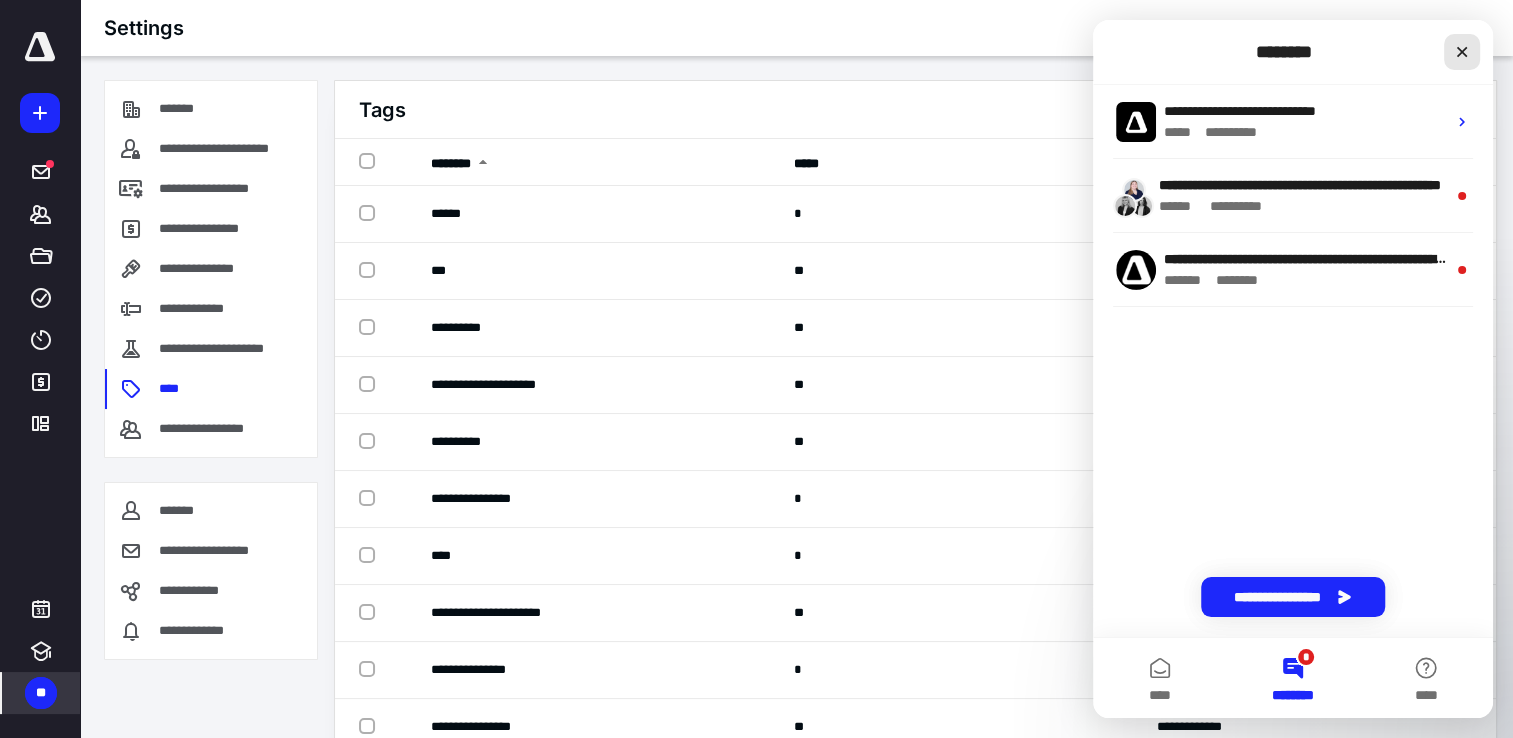 click 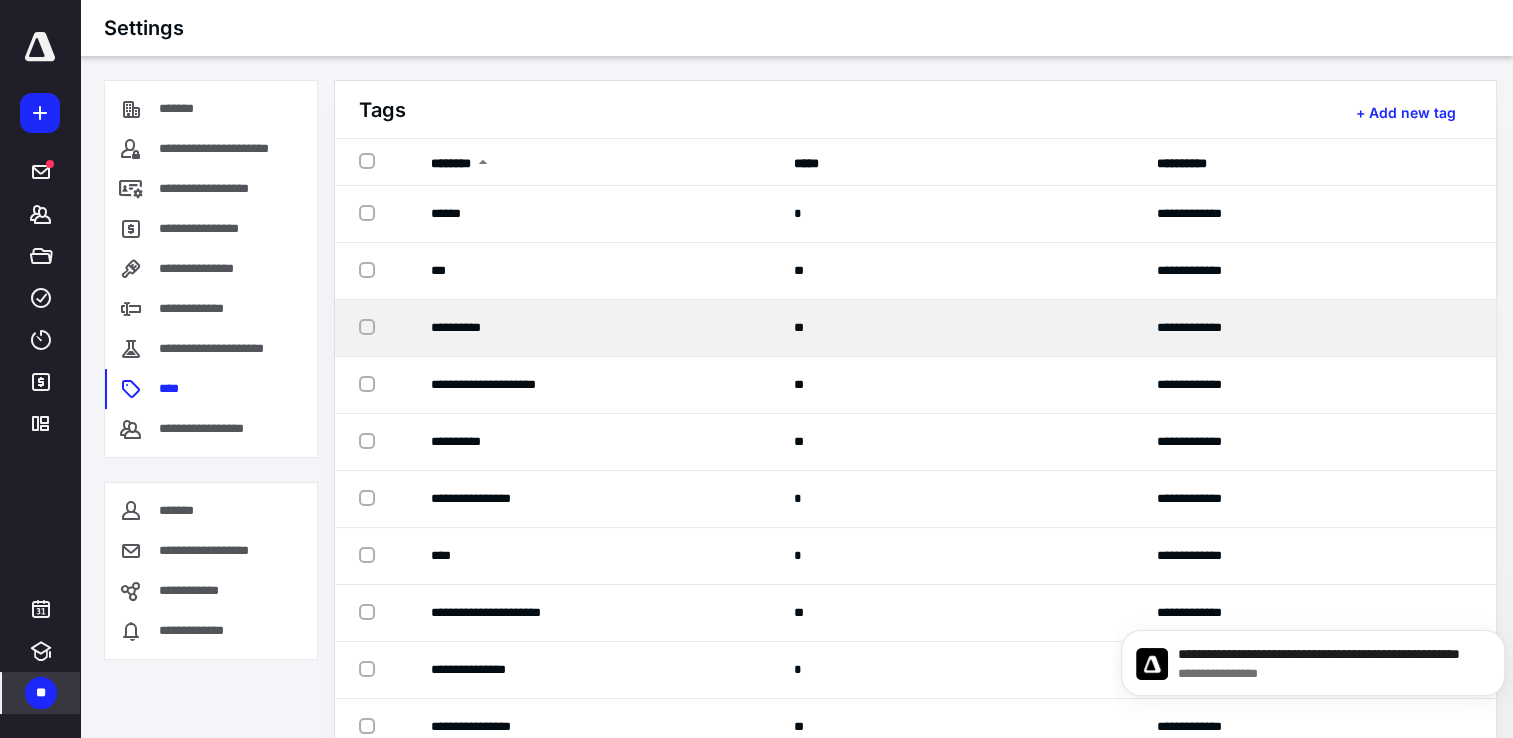 scroll, scrollTop: 0, scrollLeft: 0, axis: both 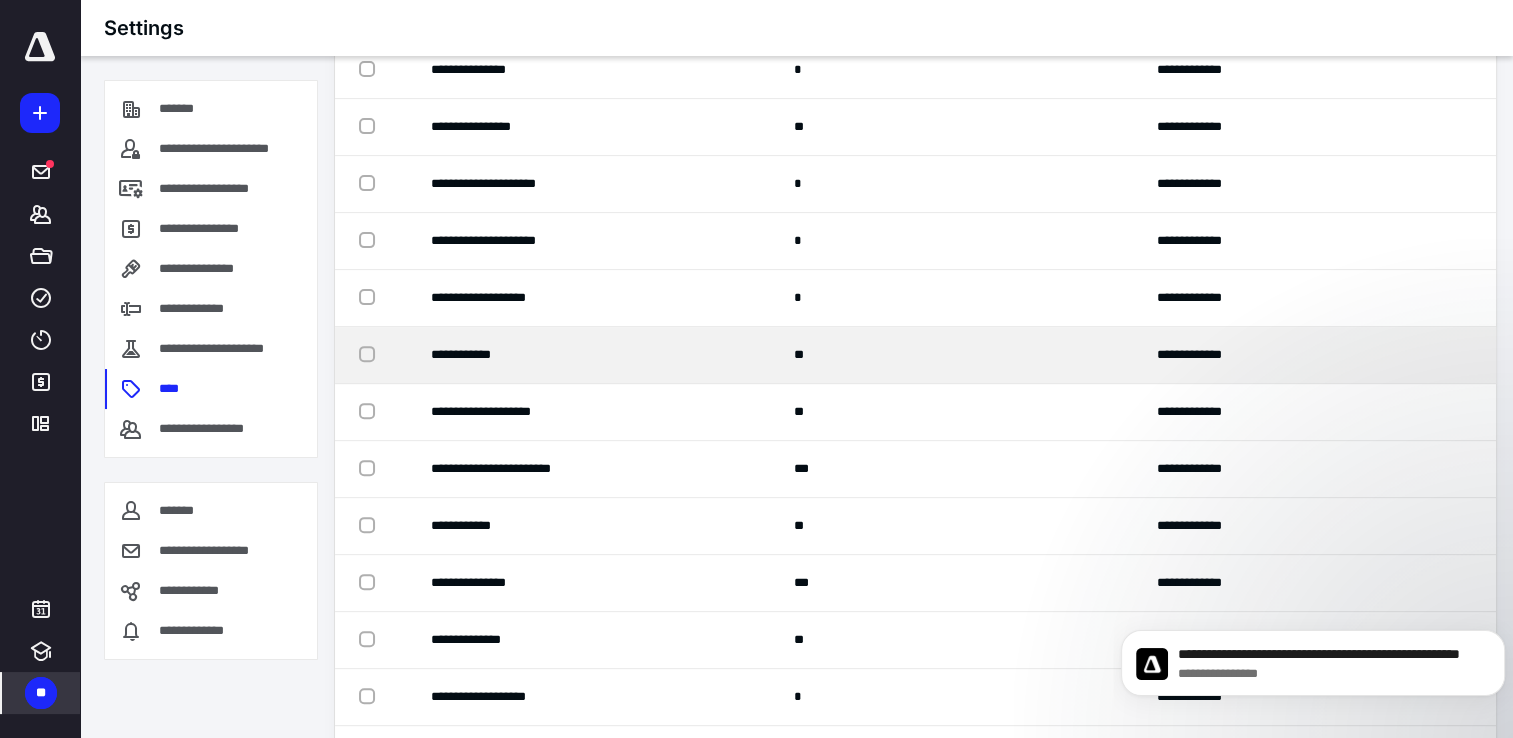 click at bounding box center [371, 353] 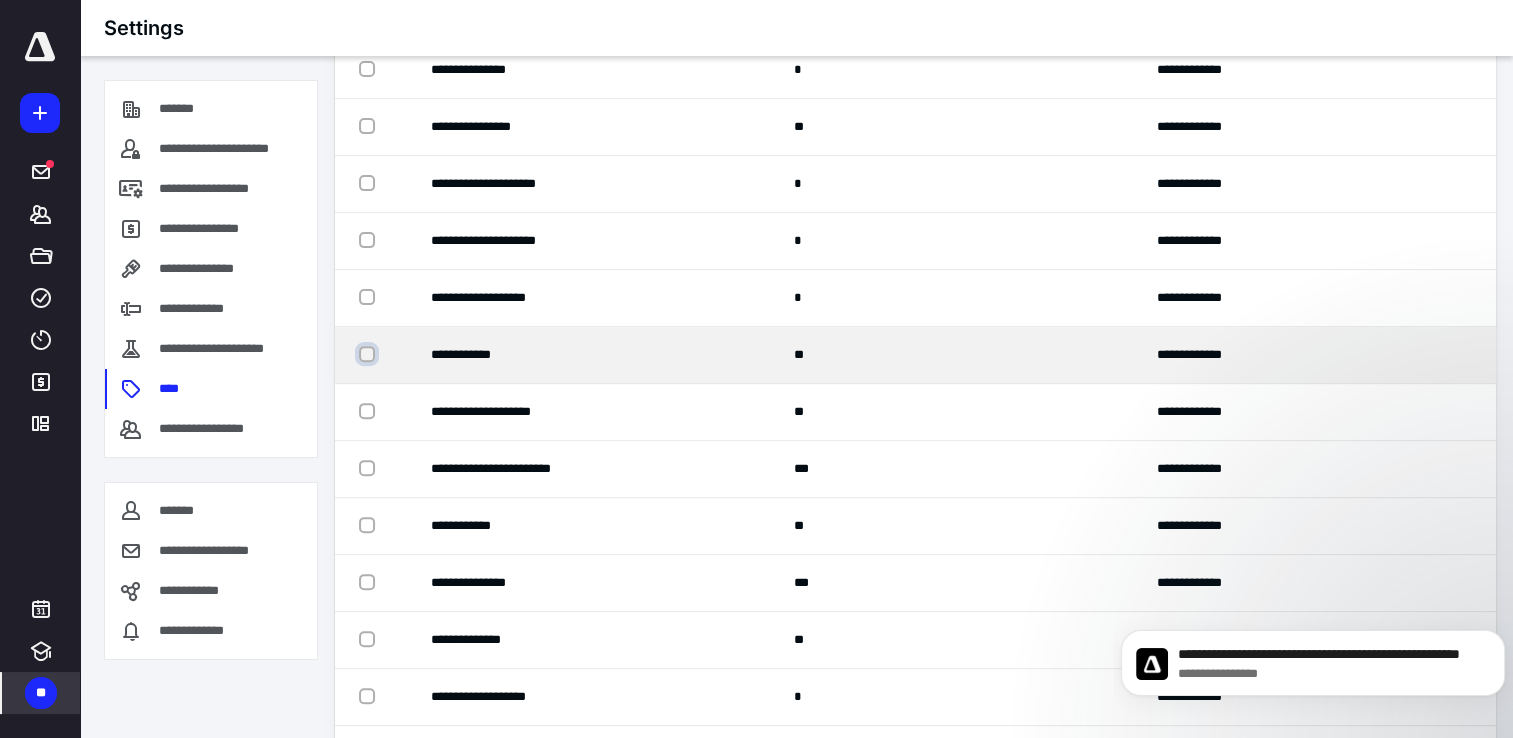 click at bounding box center (369, 354) 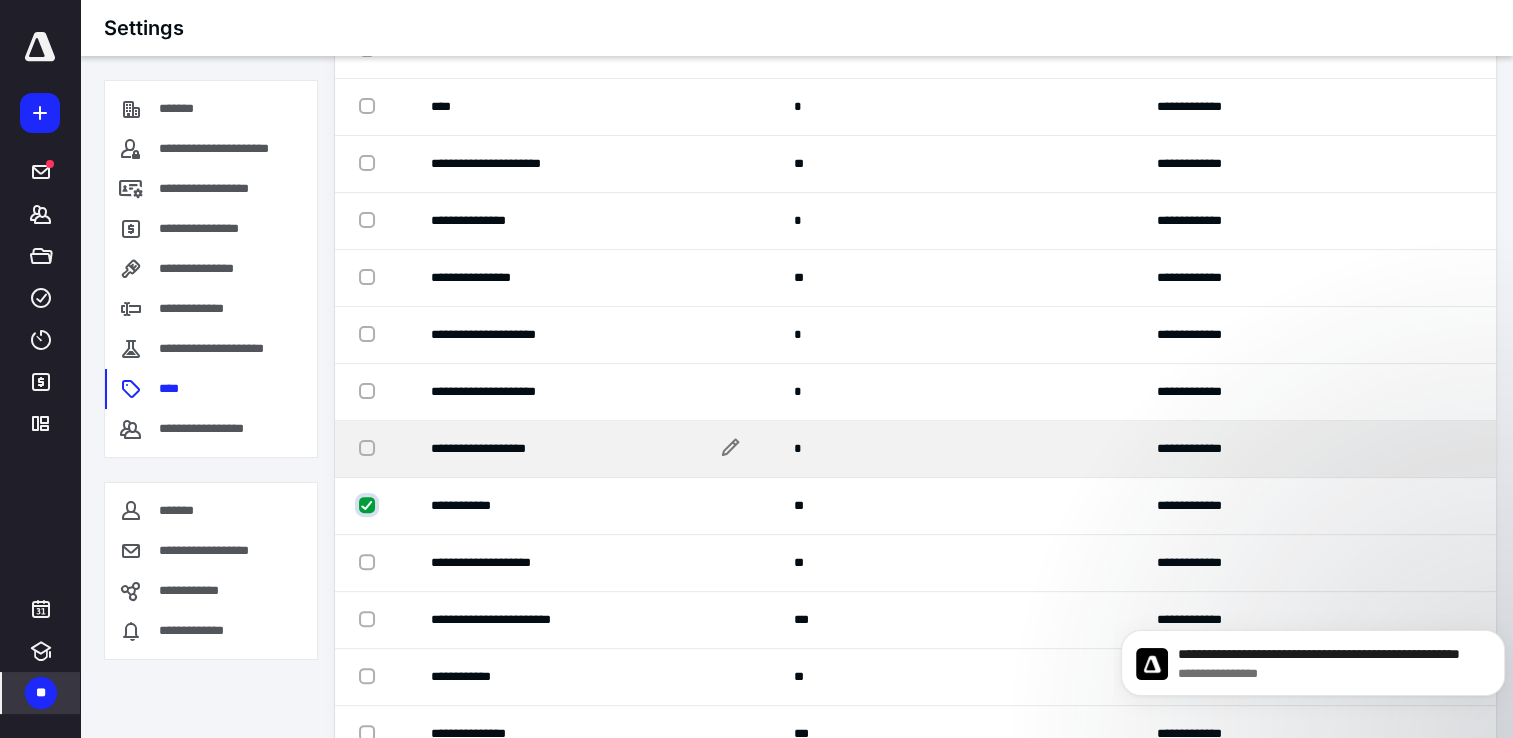 scroll, scrollTop: 407, scrollLeft: 0, axis: vertical 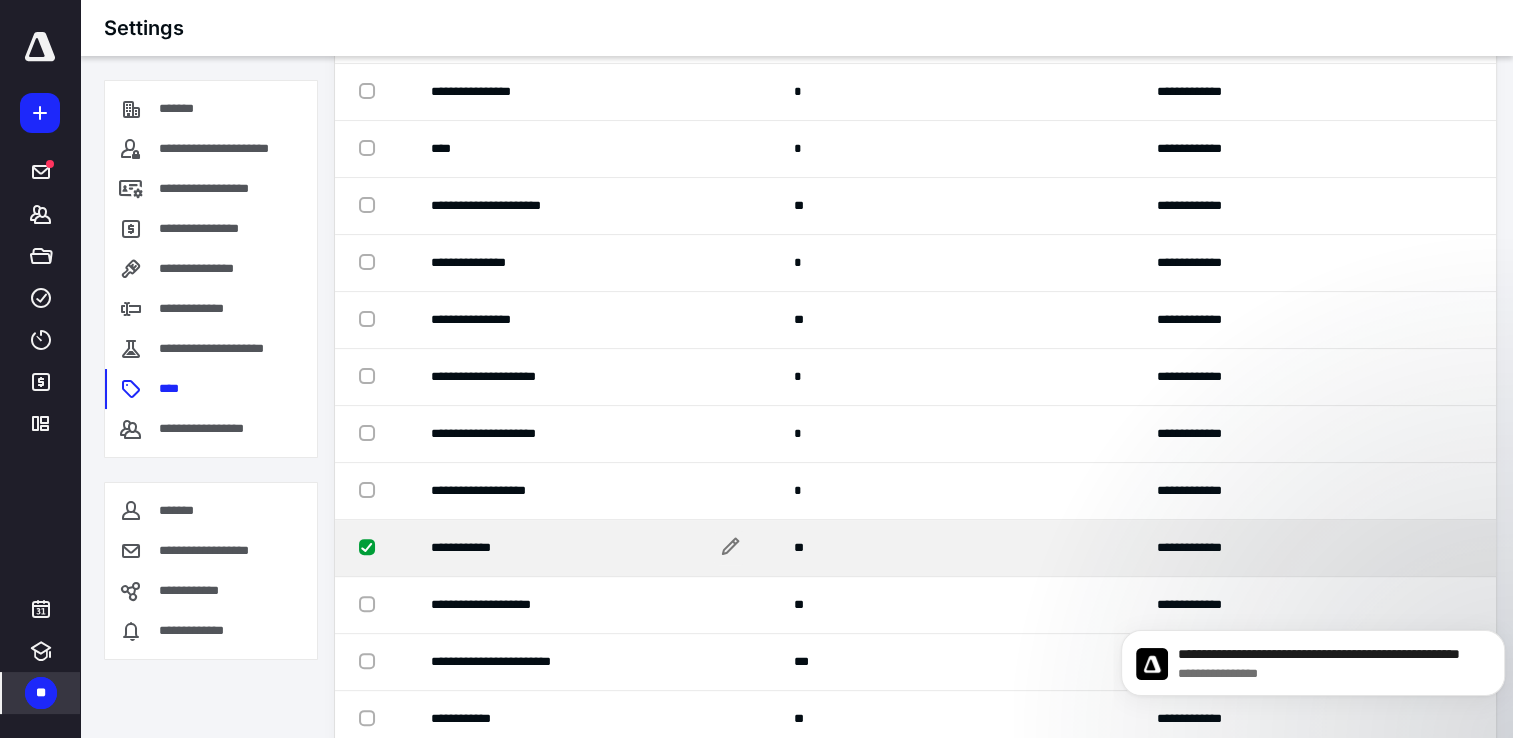 click on "**********" at bounding box center [588, 548] 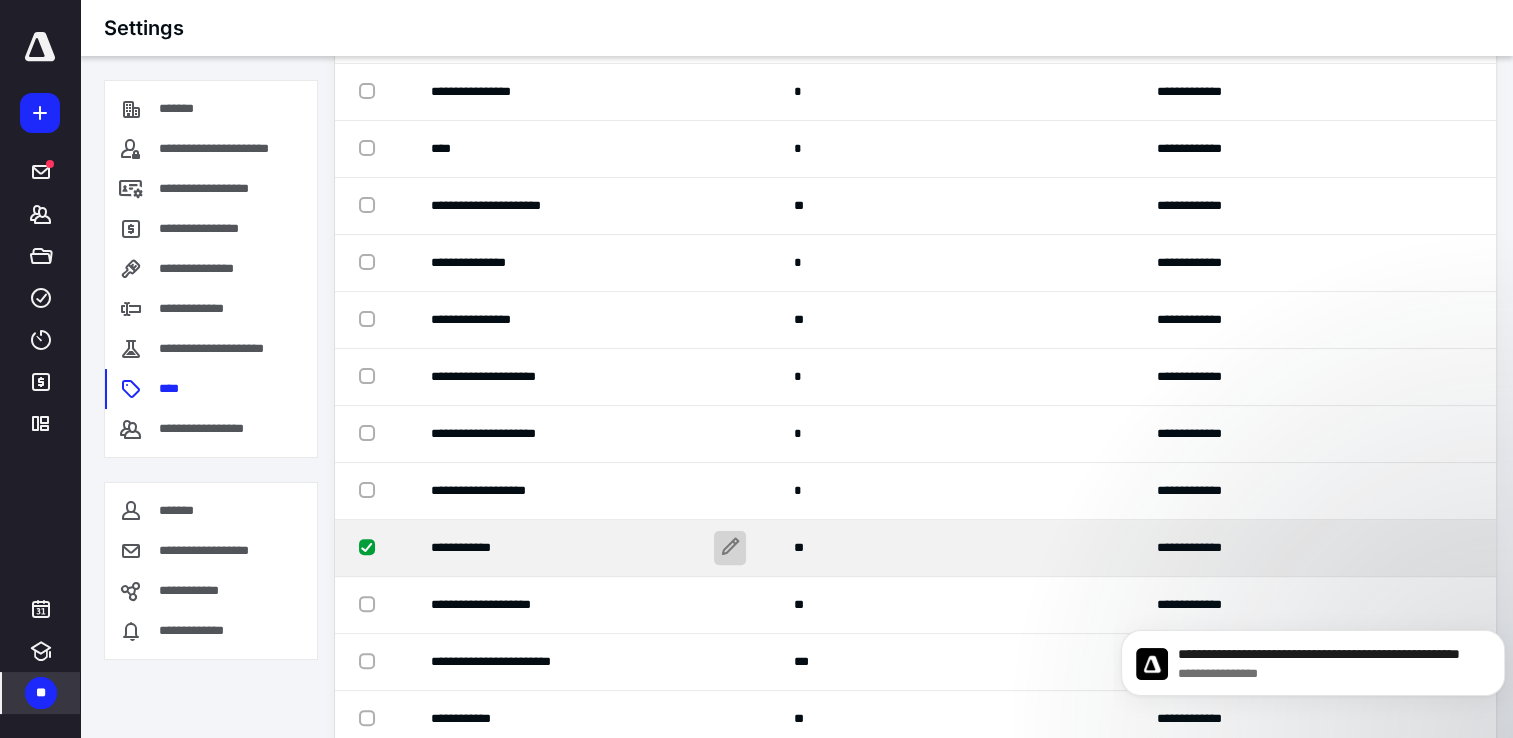 click at bounding box center [730, 548] 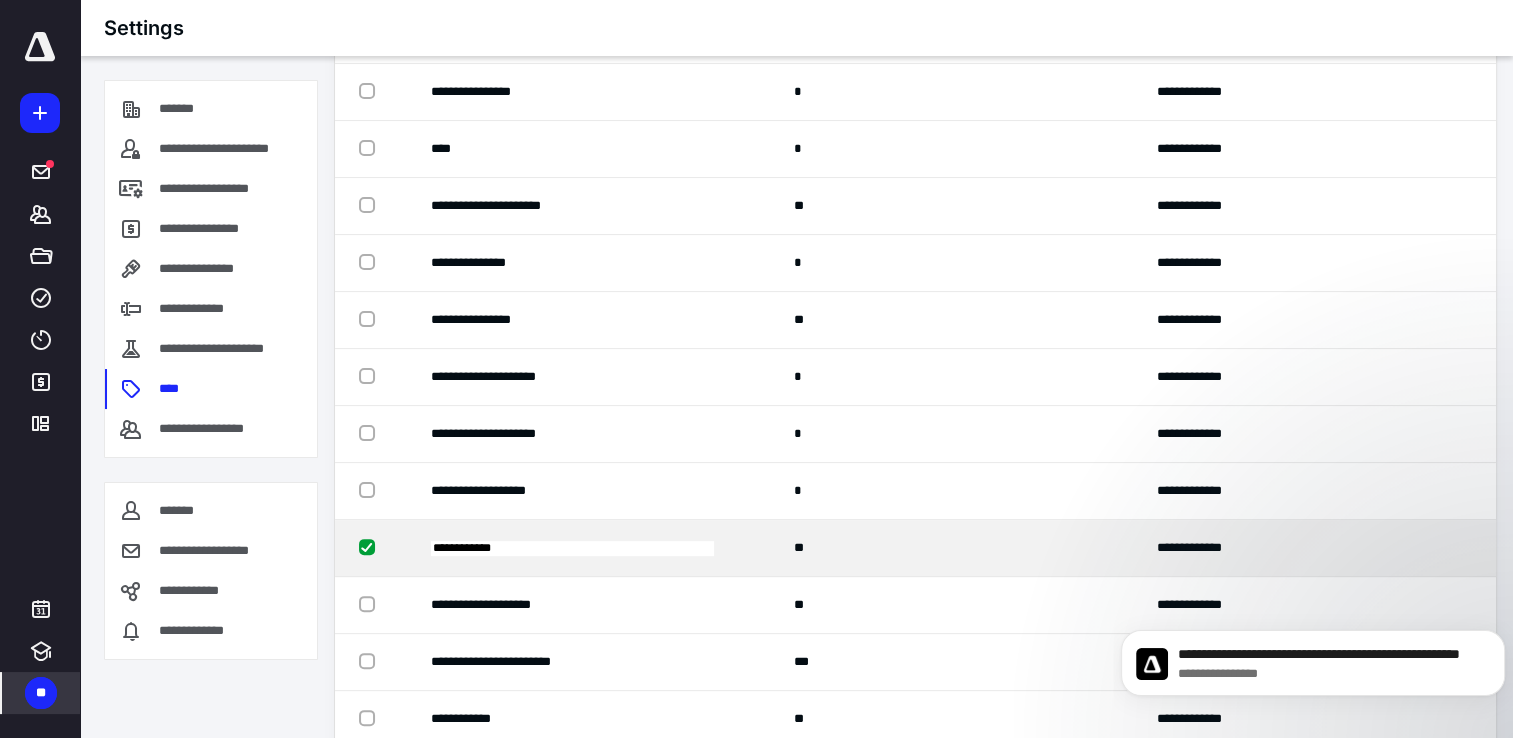 click on "**" at bounding box center (951, 548) 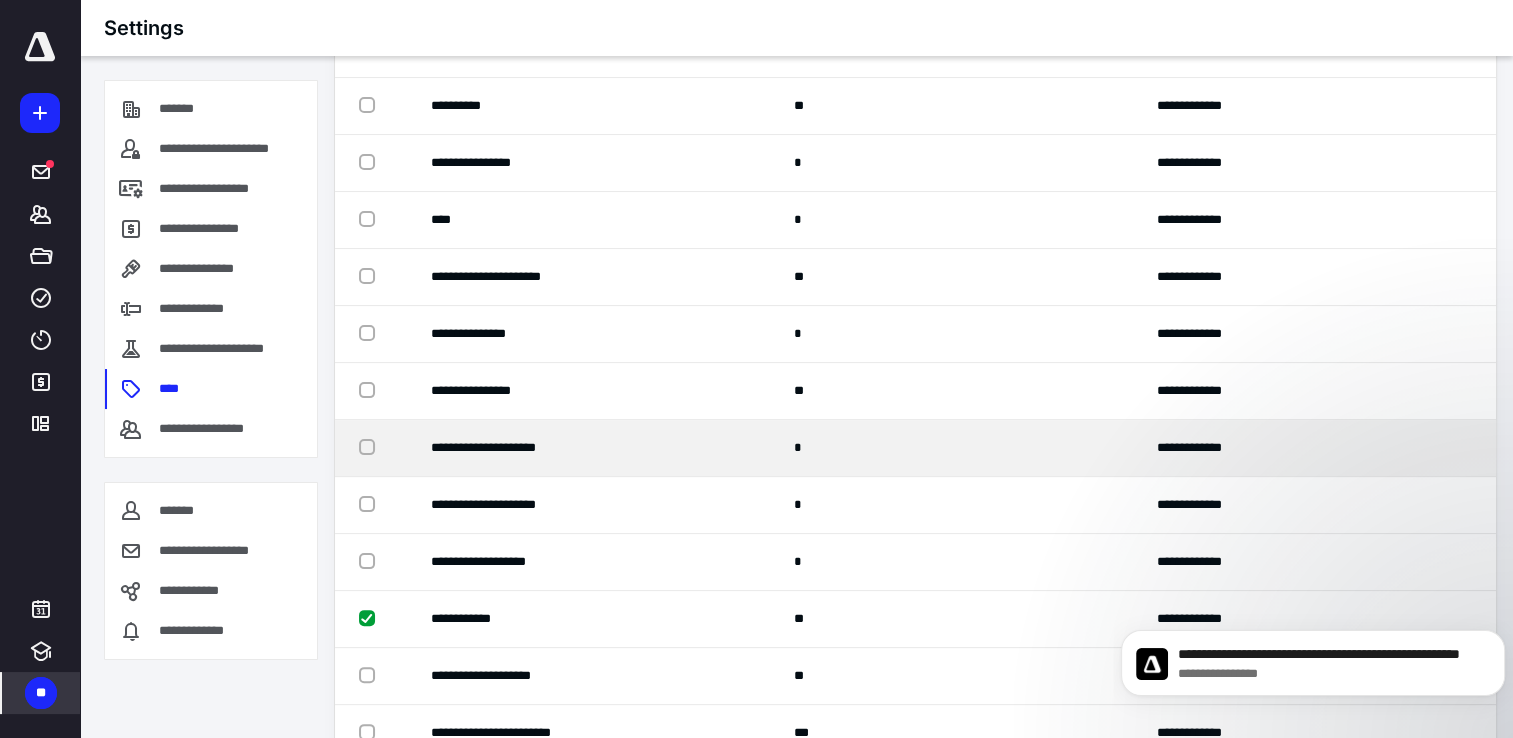 scroll, scrollTop: 507, scrollLeft: 0, axis: vertical 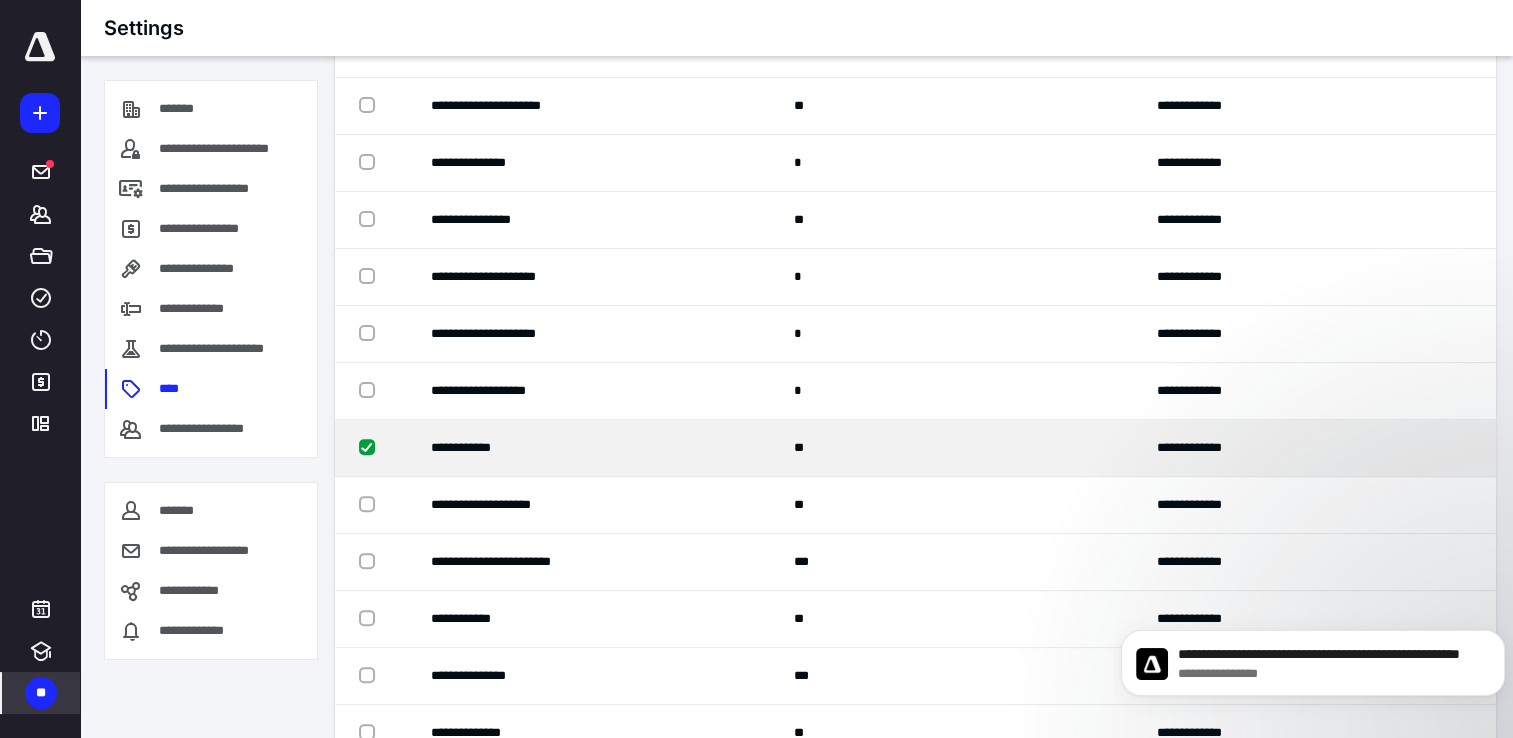 click at bounding box center [371, 446] 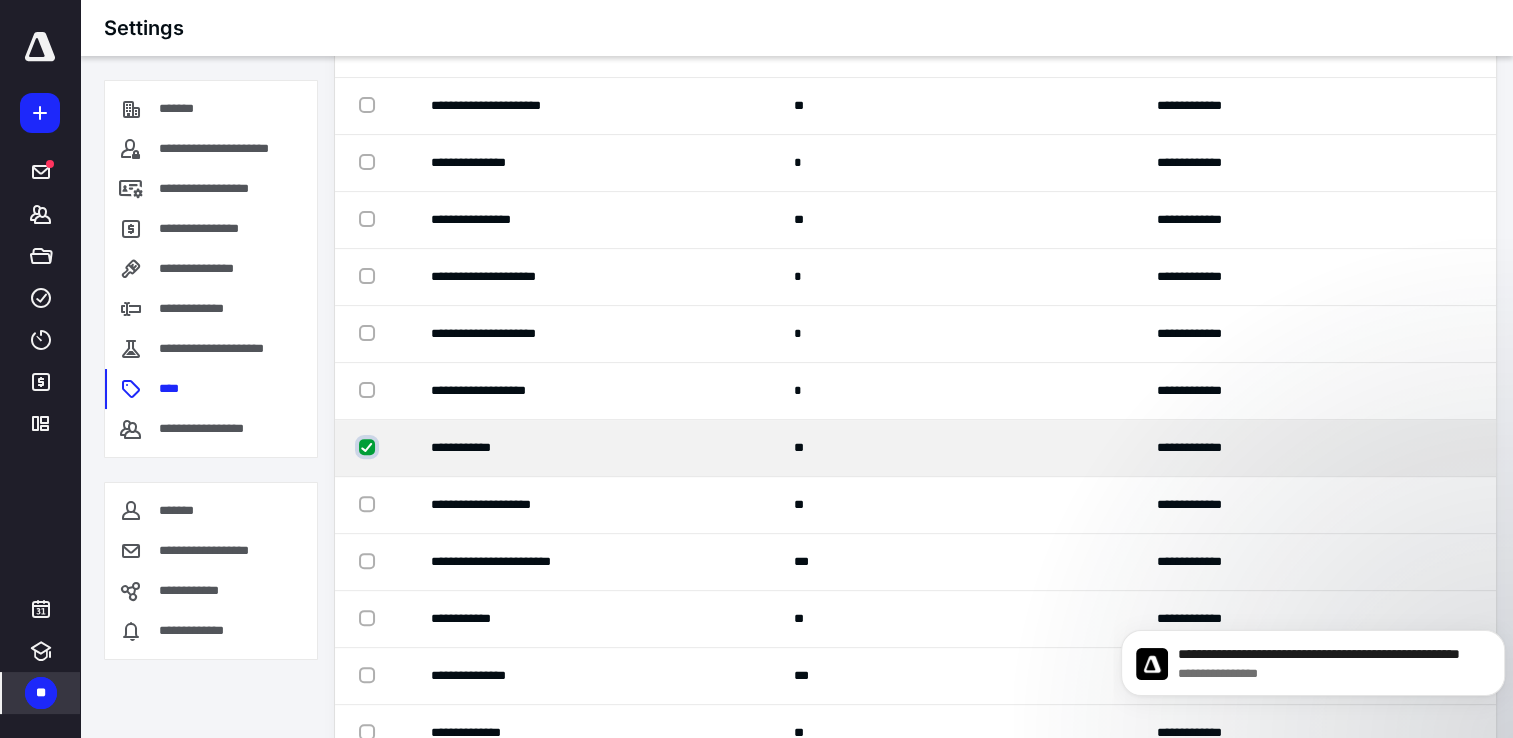 click at bounding box center [369, 447] 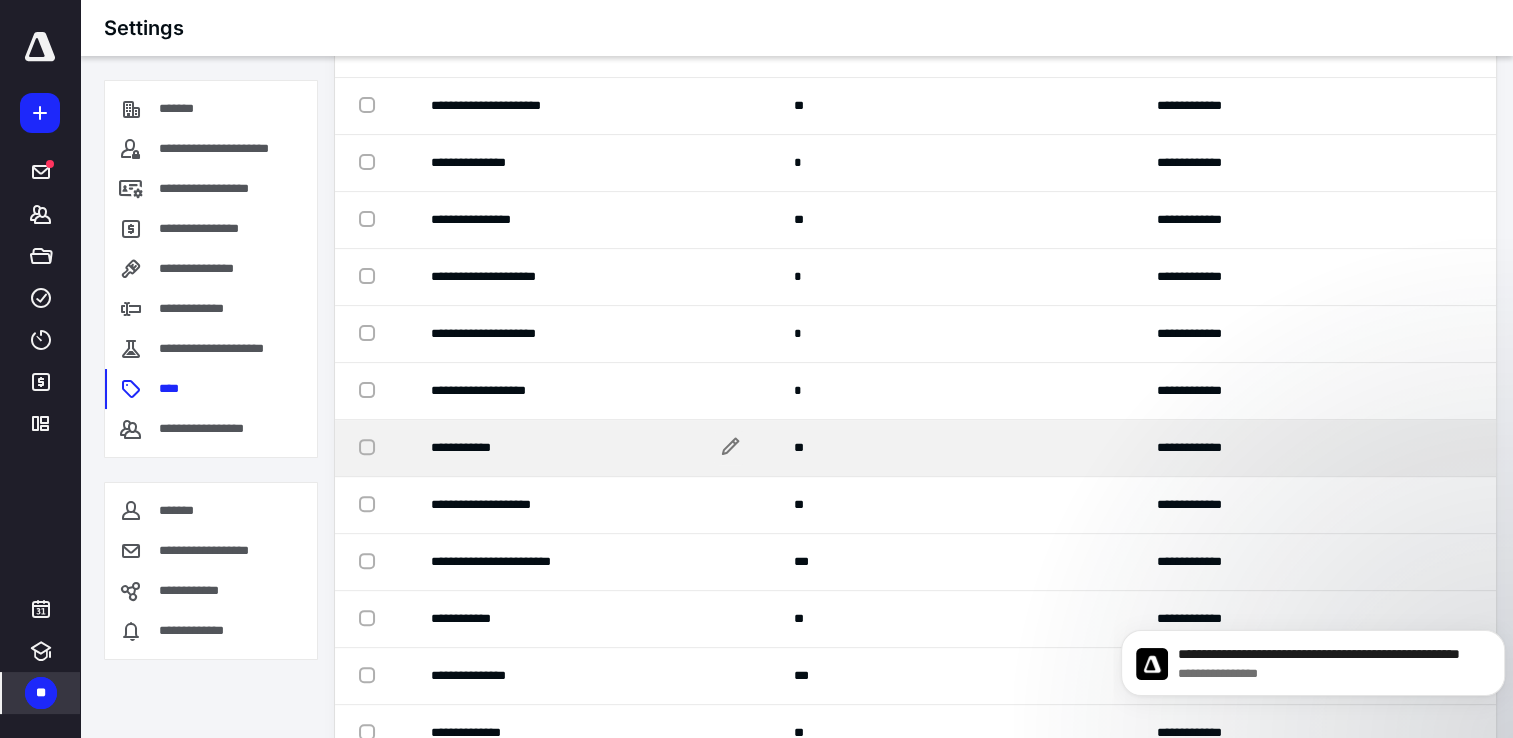 click on "**********" at bounding box center (471, 448) 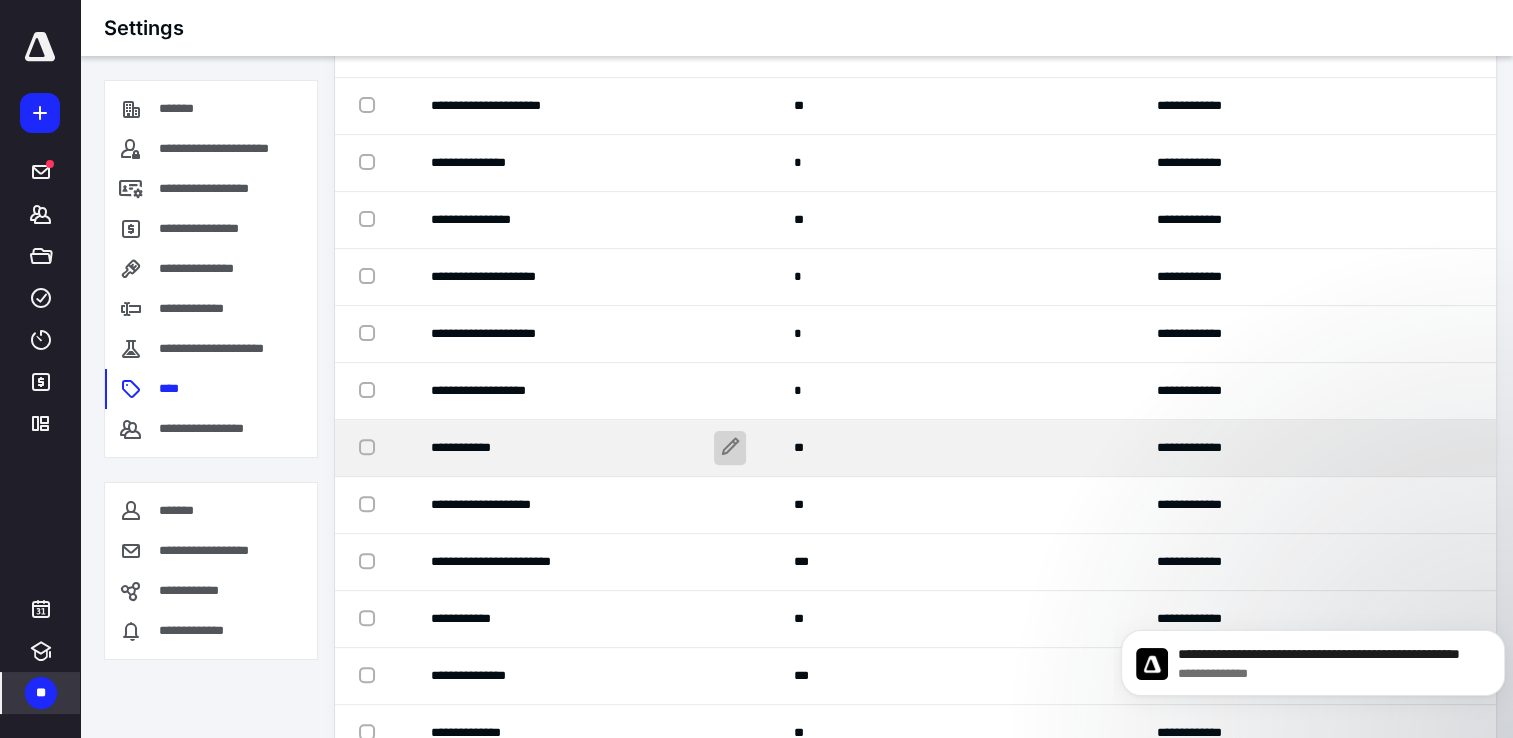 click at bounding box center [730, 448] 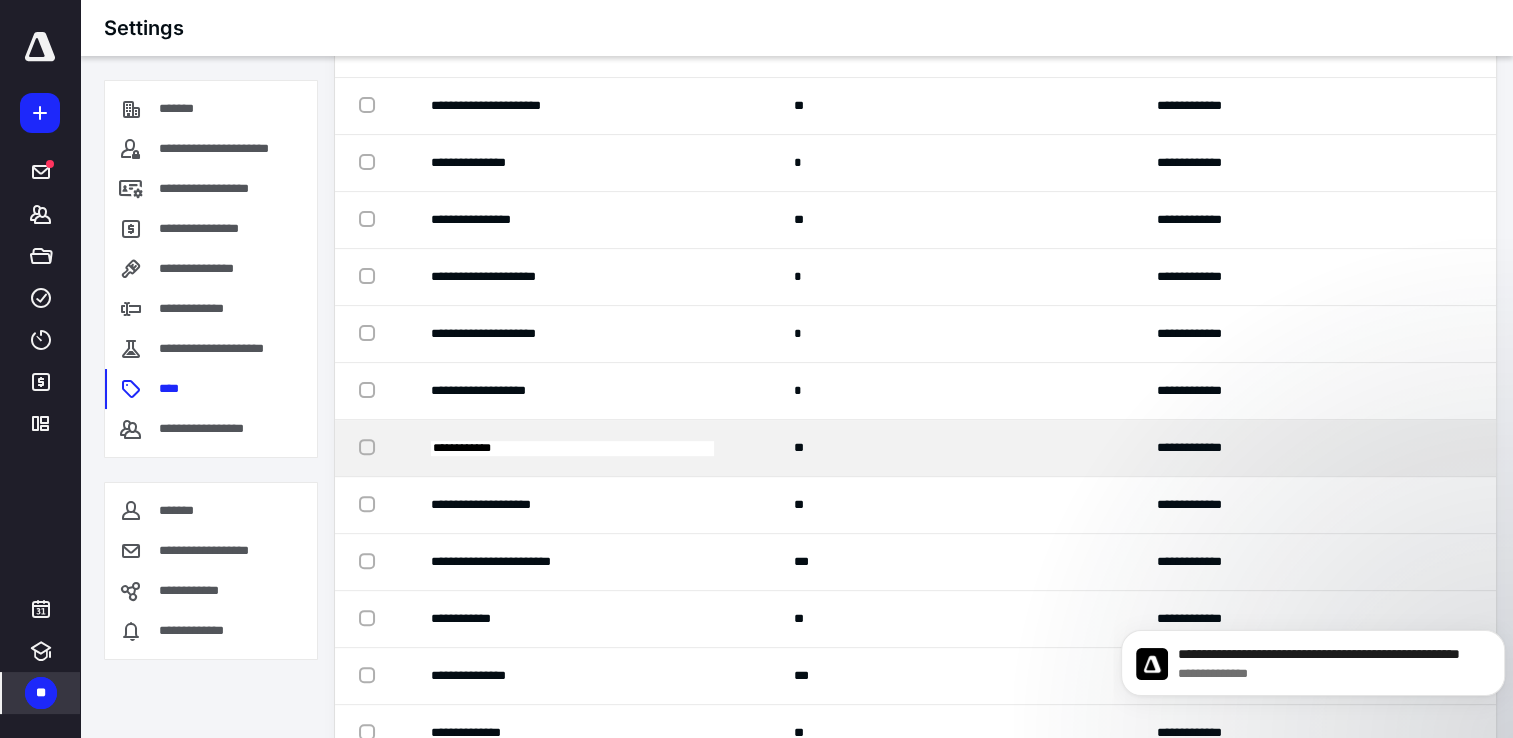 click on "**" at bounding box center [951, 448] 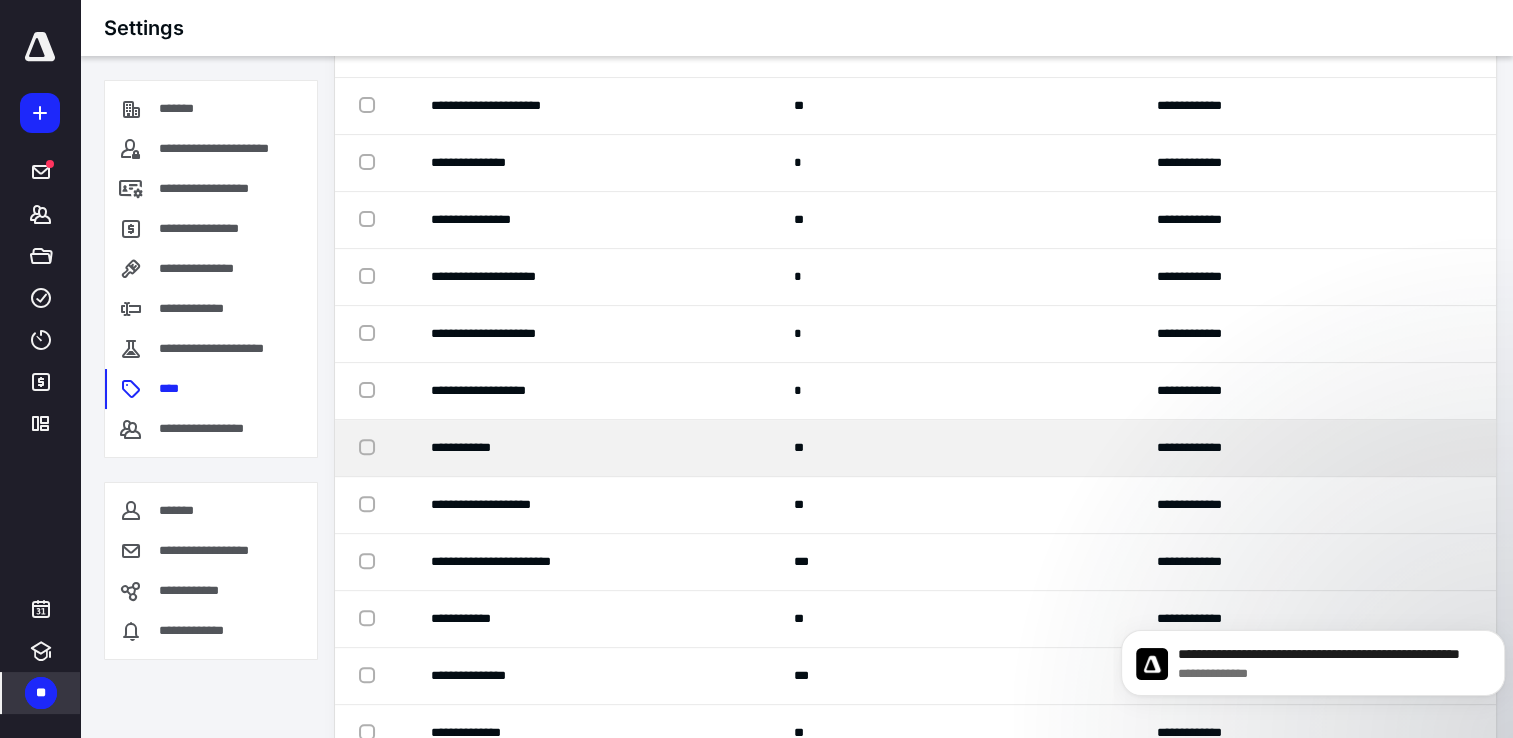 click at bounding box center [371, 446] 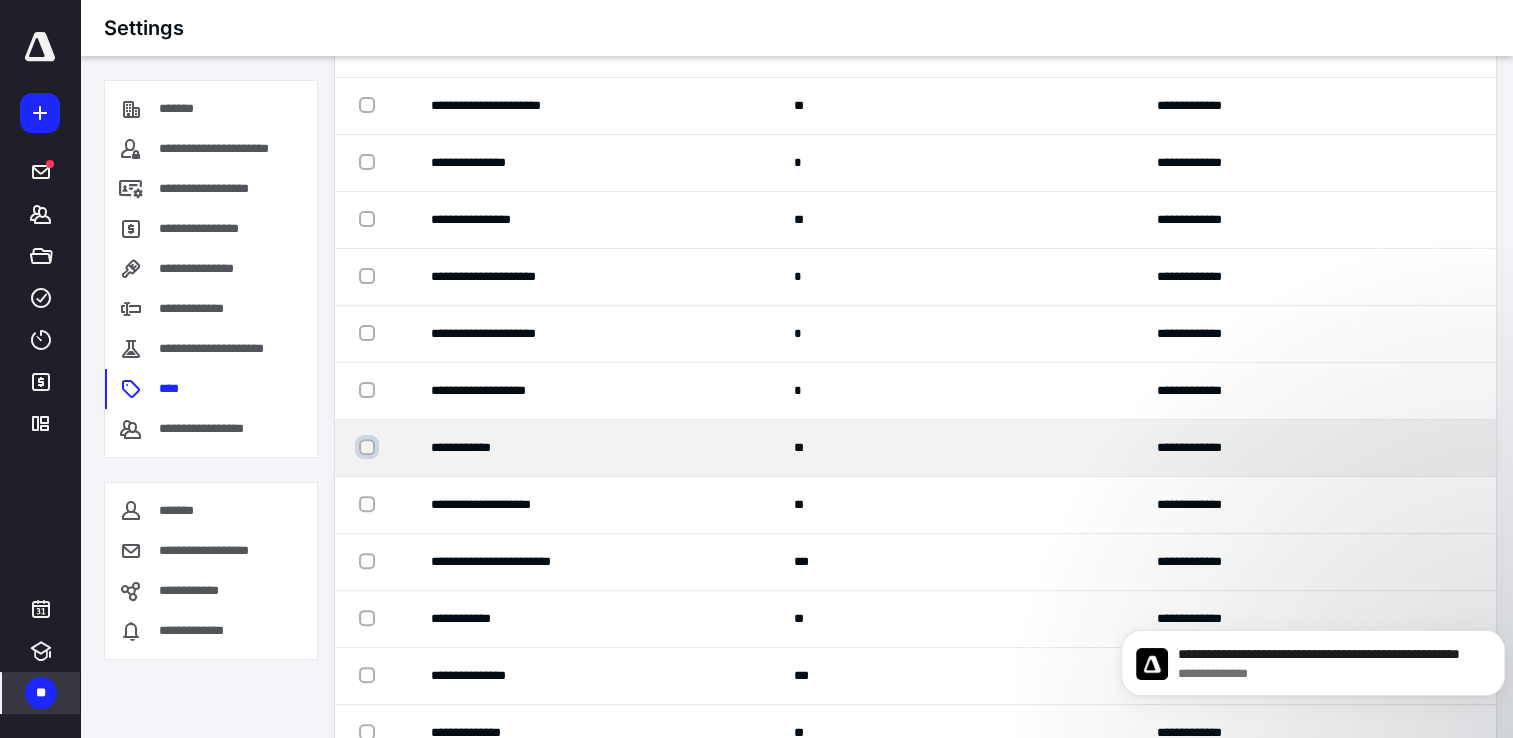 click at bounding box center [369, 447] 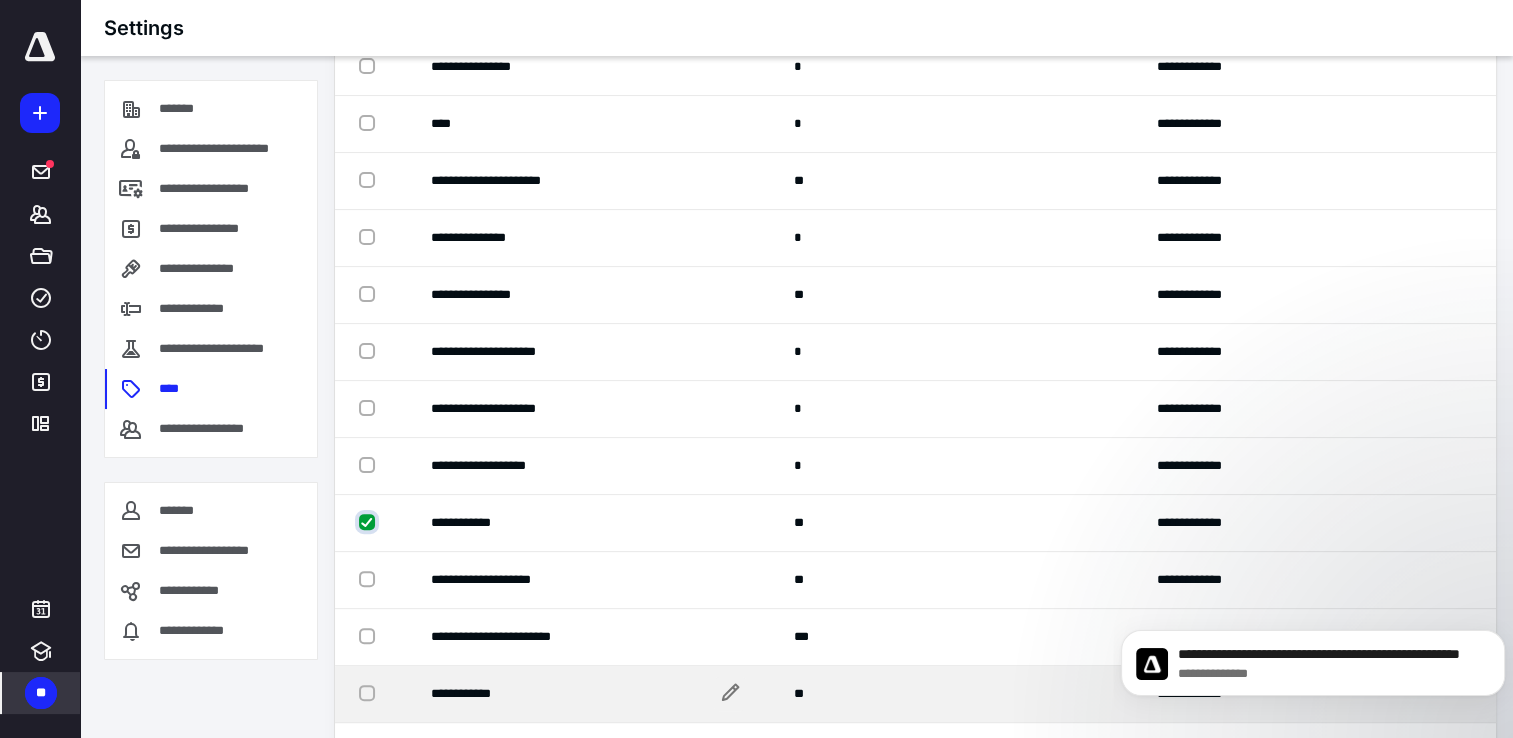 scroll, scrollTop: 707, scrollLeft: 0, axis: vertical 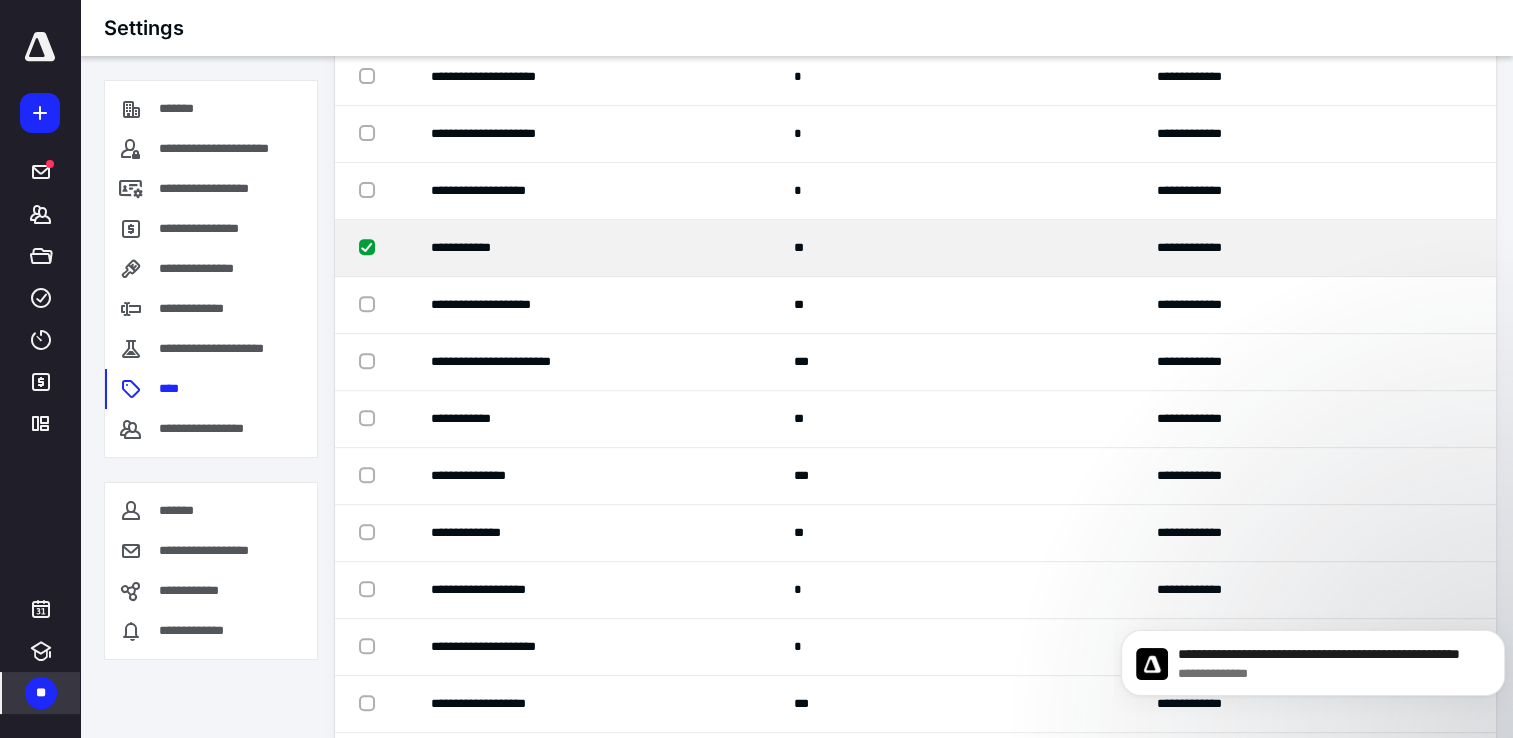 click at bounding box center [371, 246] 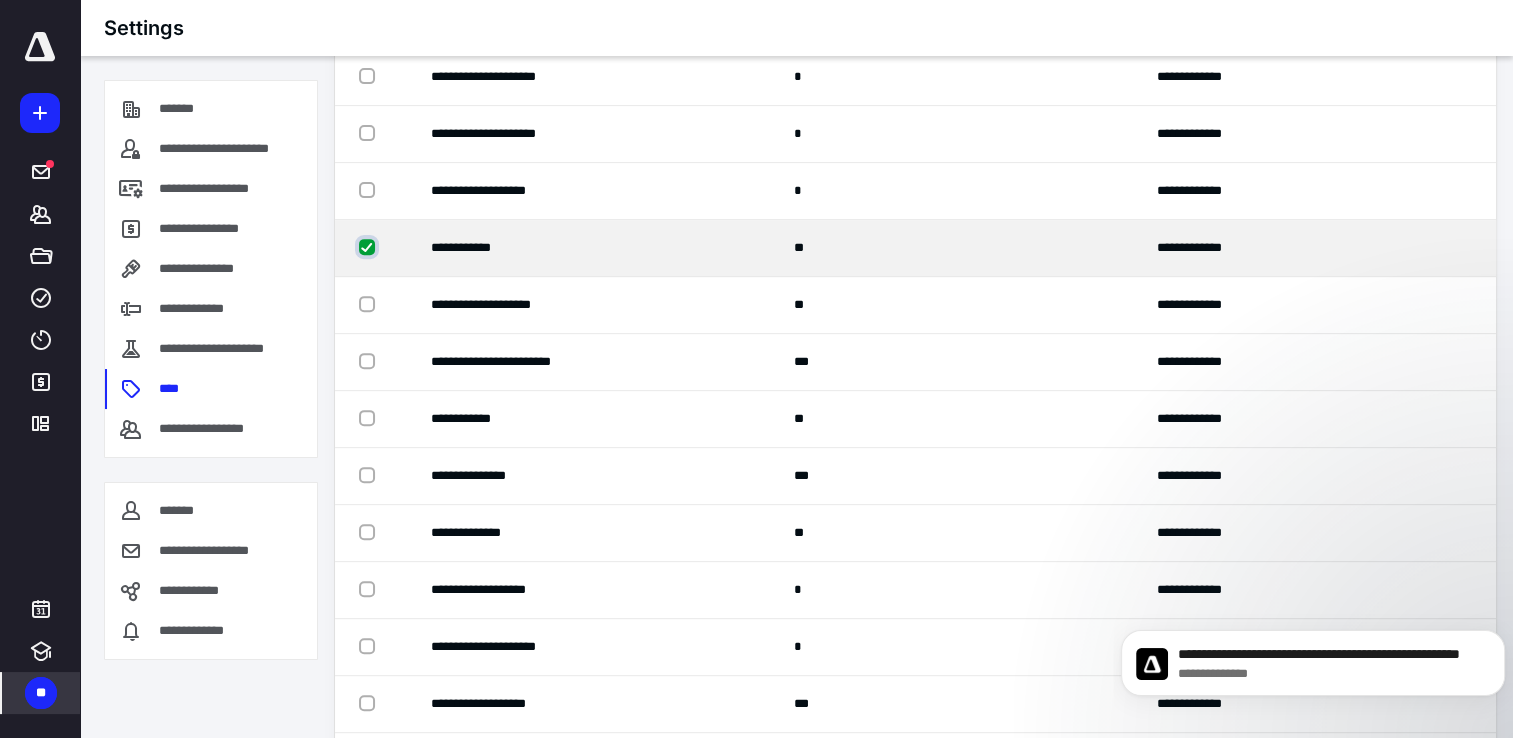 click at bounding box center (369, 247) 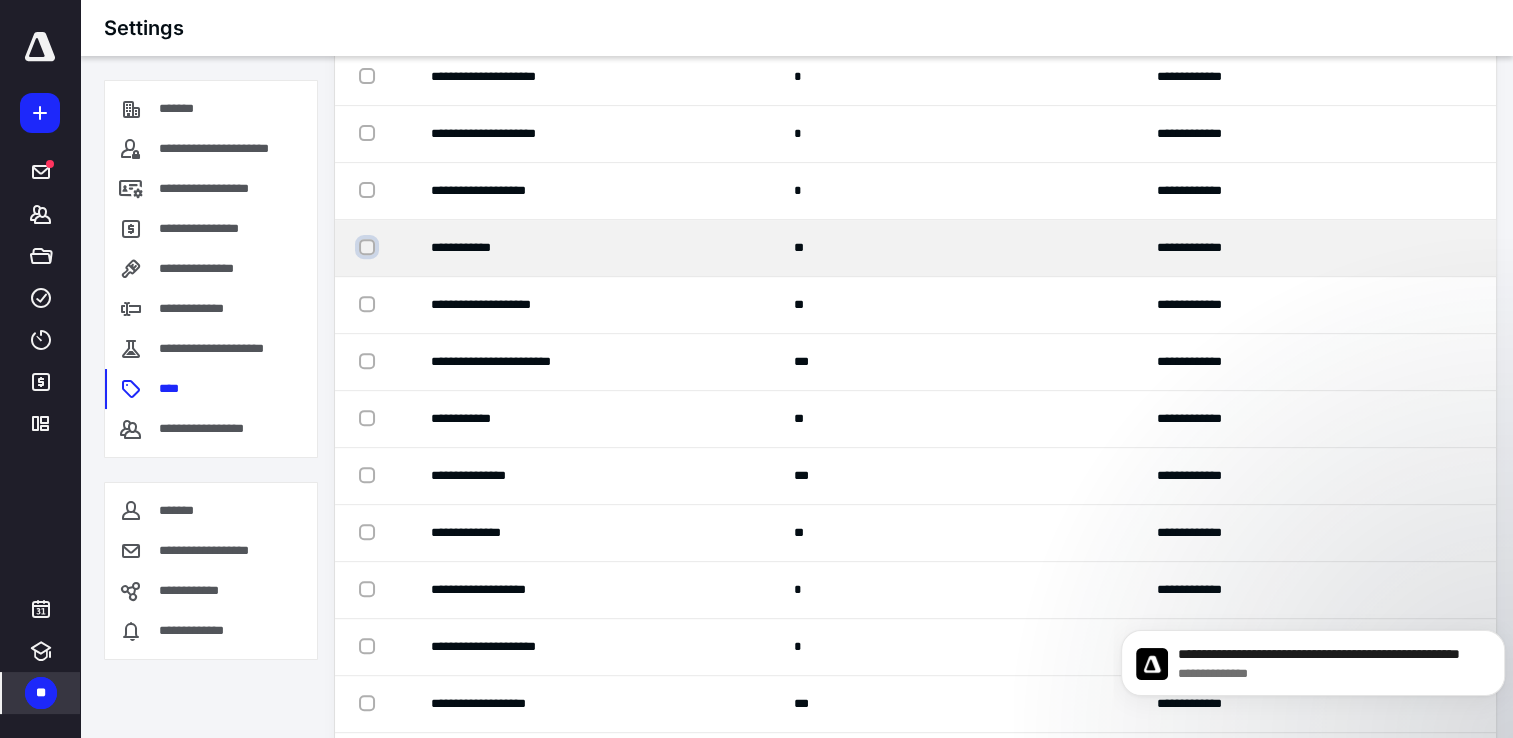 checkbox on "false" 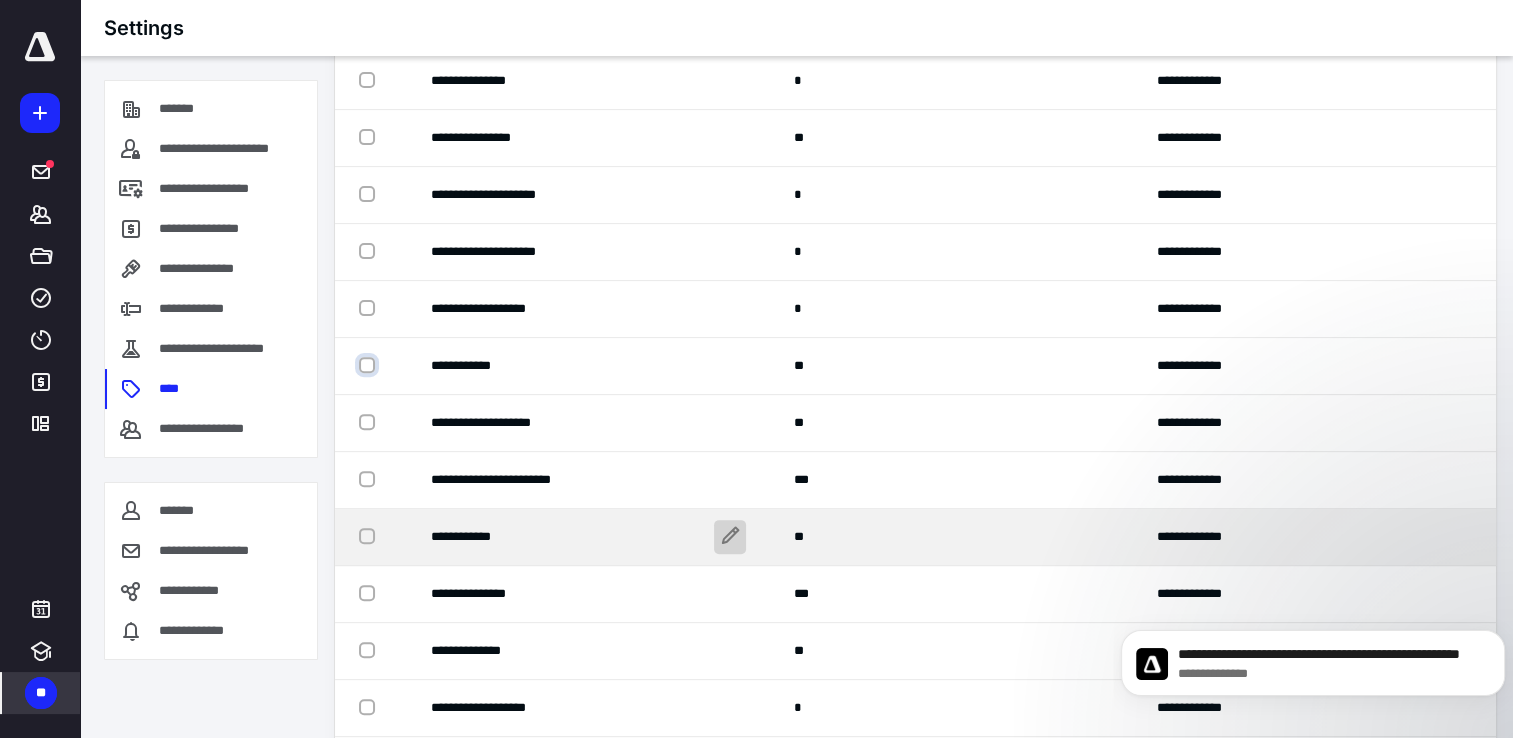 scroll, scrollTop: 607, scrollLeft: 0, axis: vertical 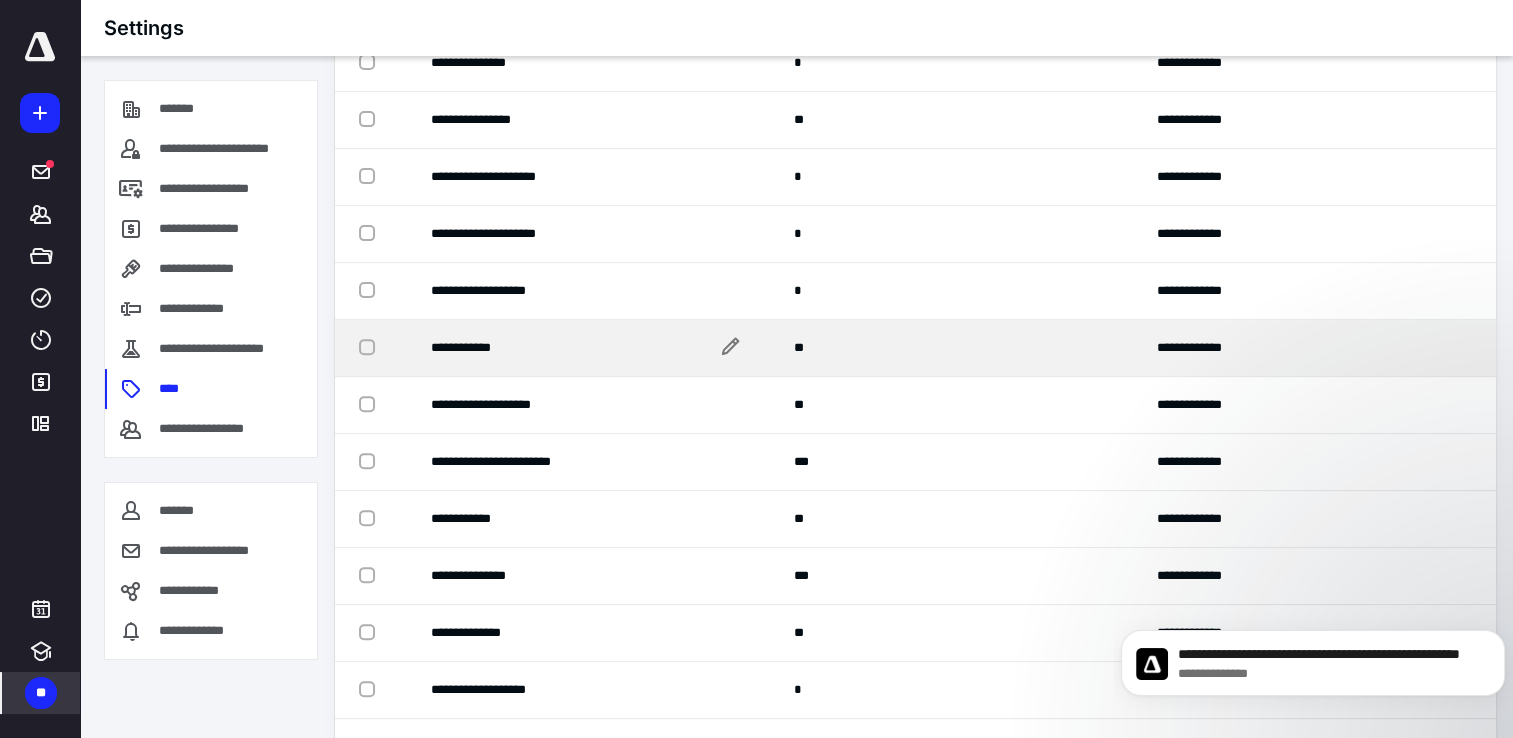click on "**********" at bounding box center (588, 348) 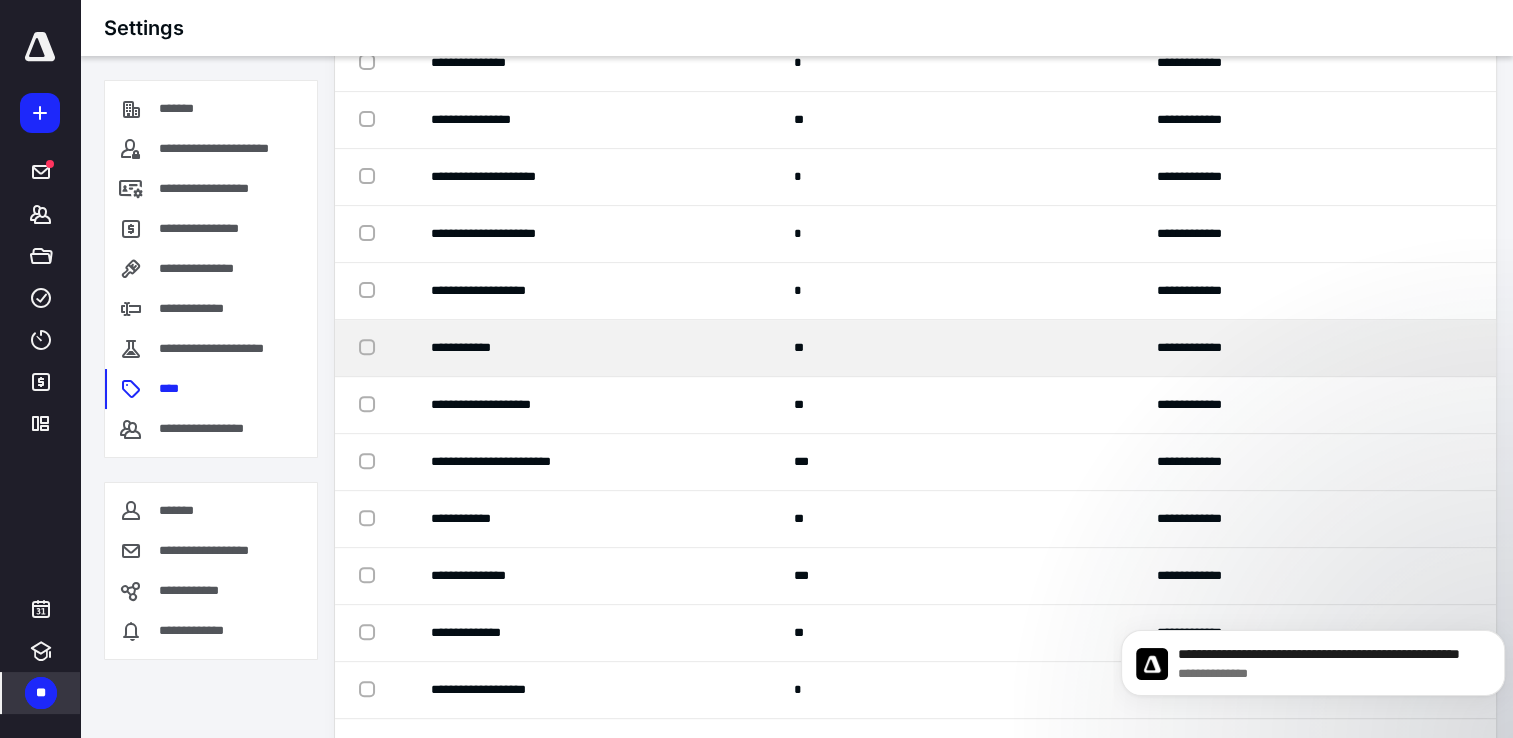 click on "**********" at bounding box center (1314, 348) 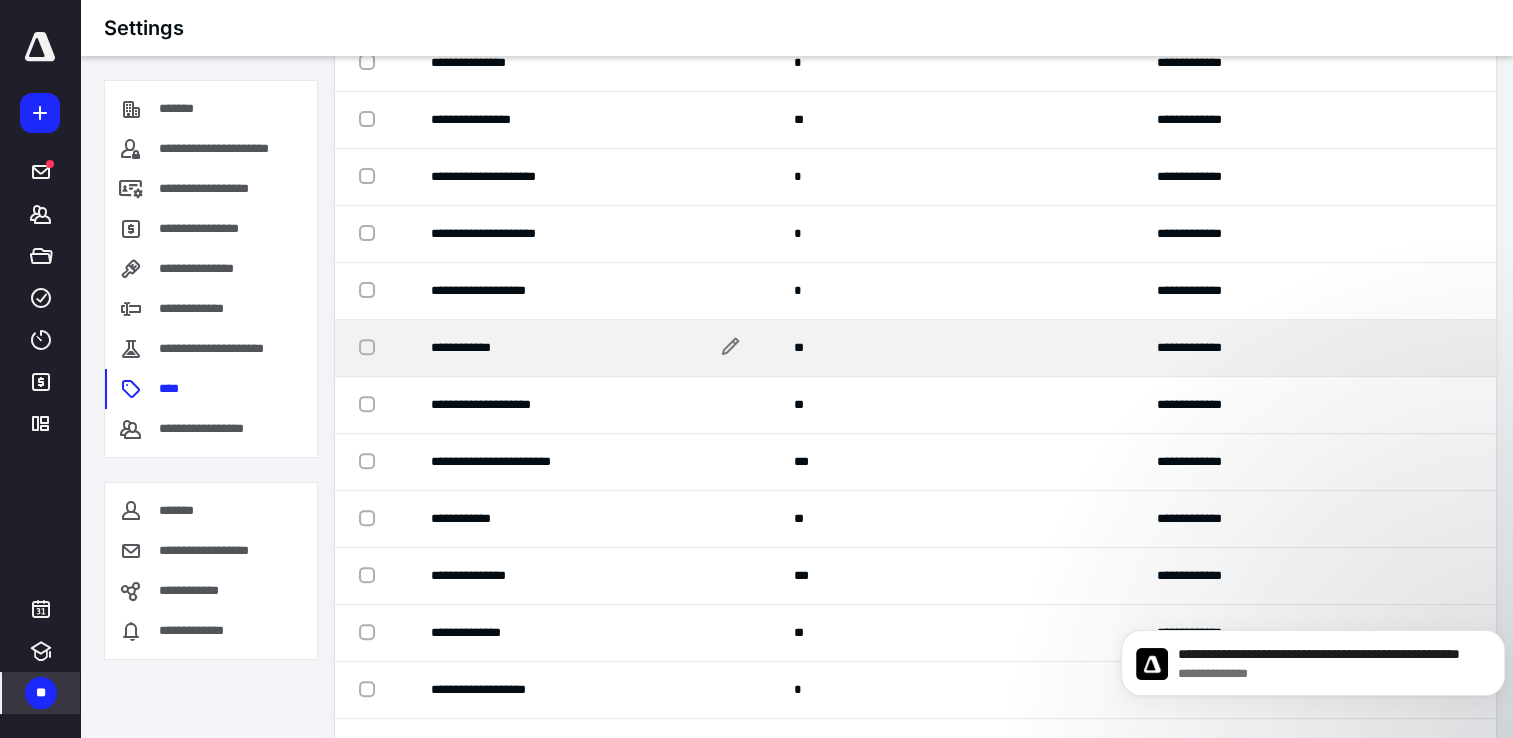 click on "**********" at bounding box center (588, 348) 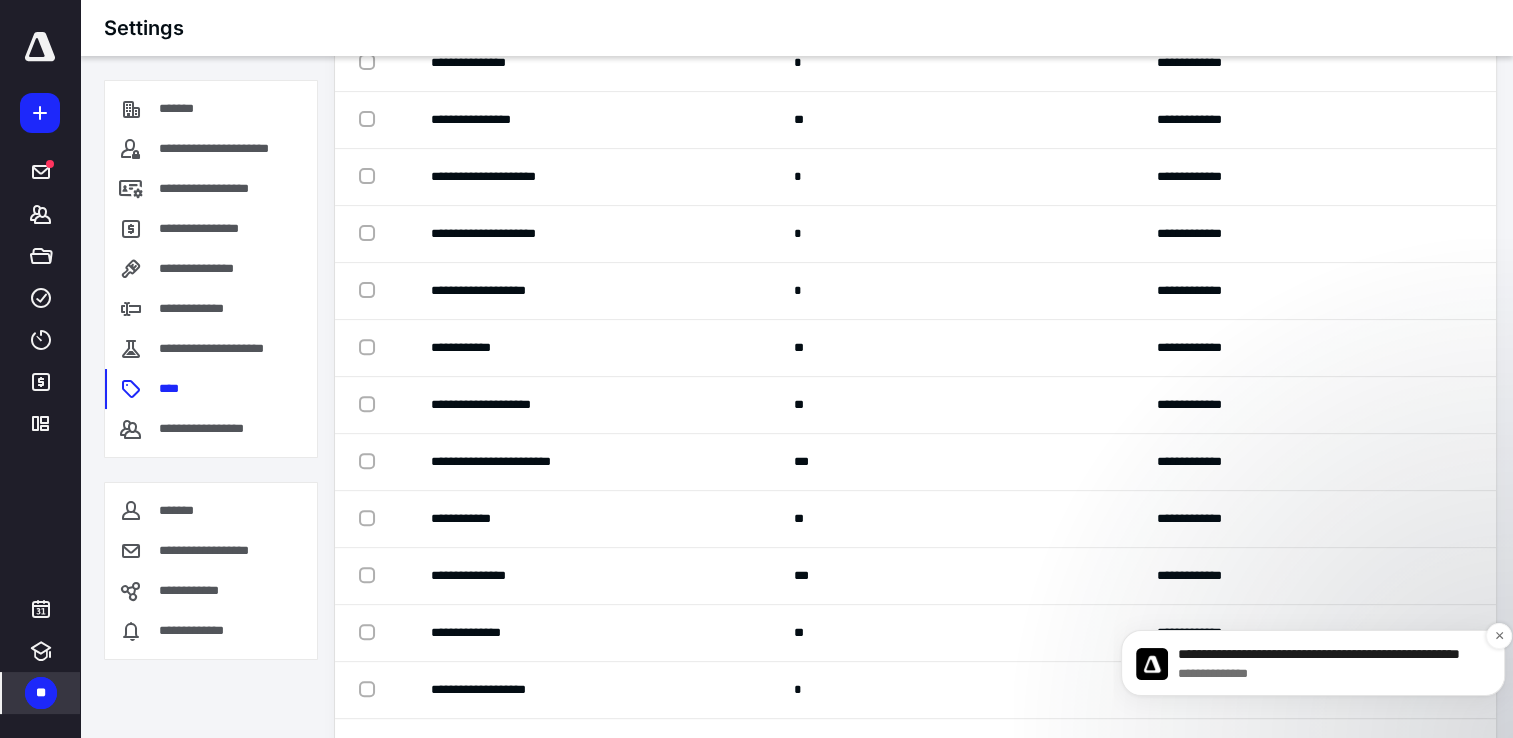 click on "**********" at bounding box center [1329, 674] 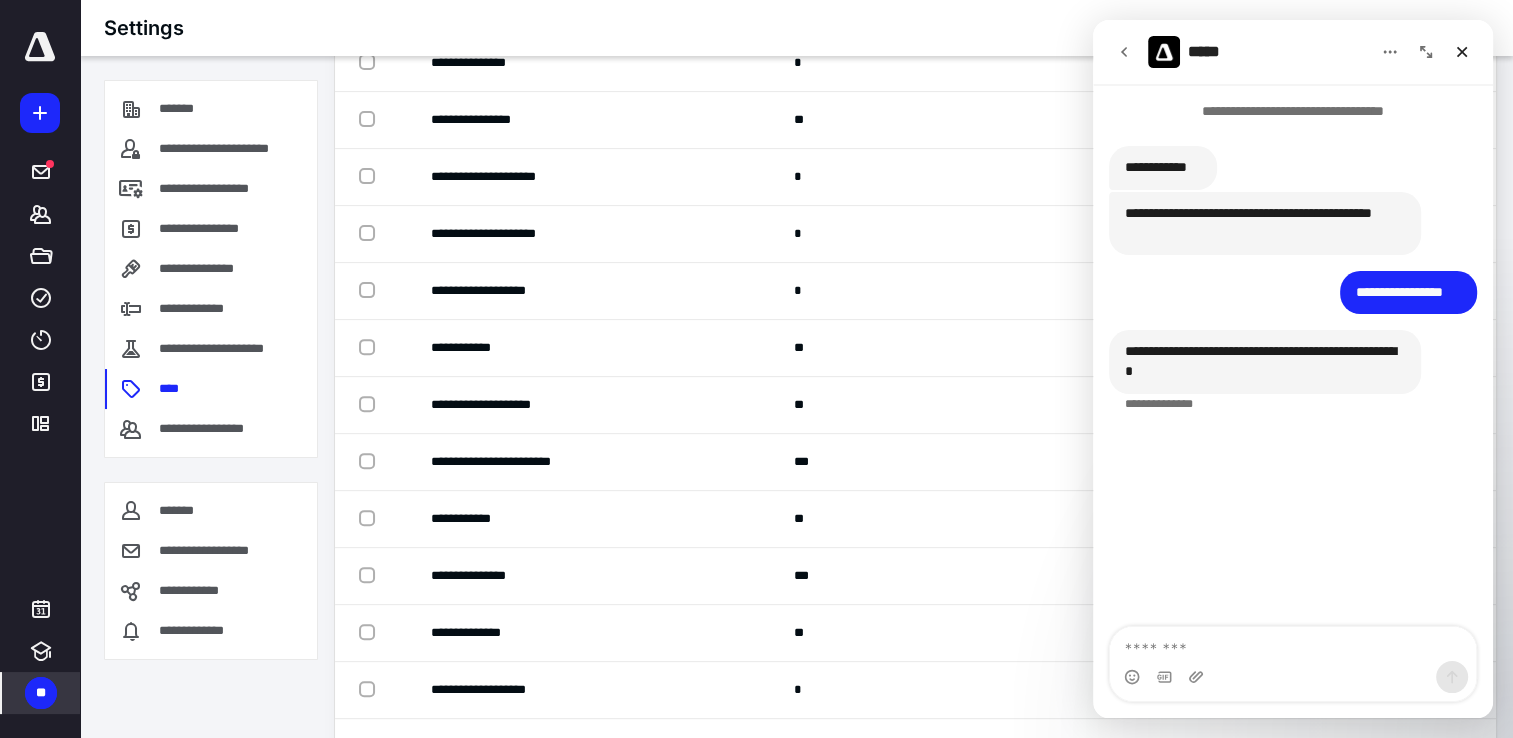 click 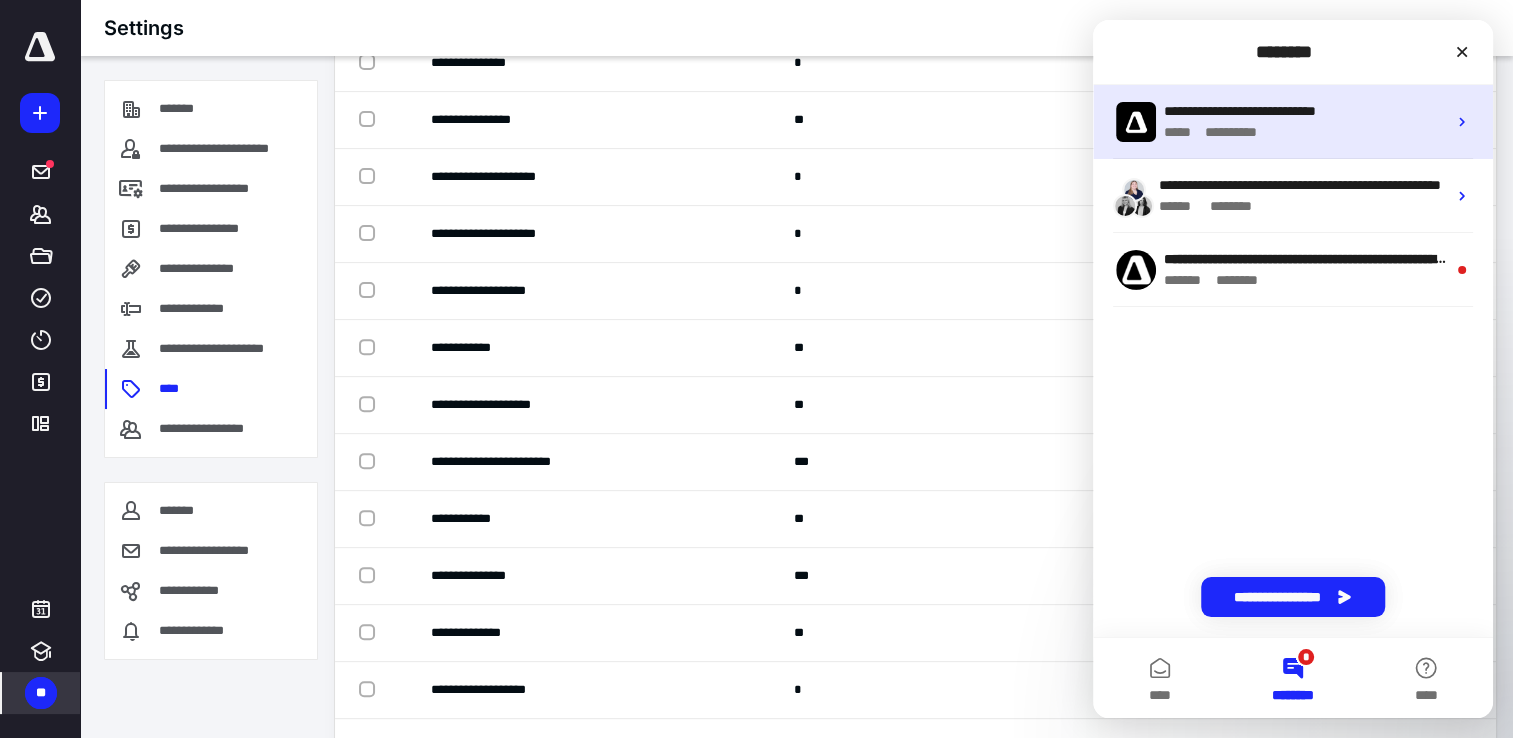 click on "* ********" at bounding box center [1236, 132] 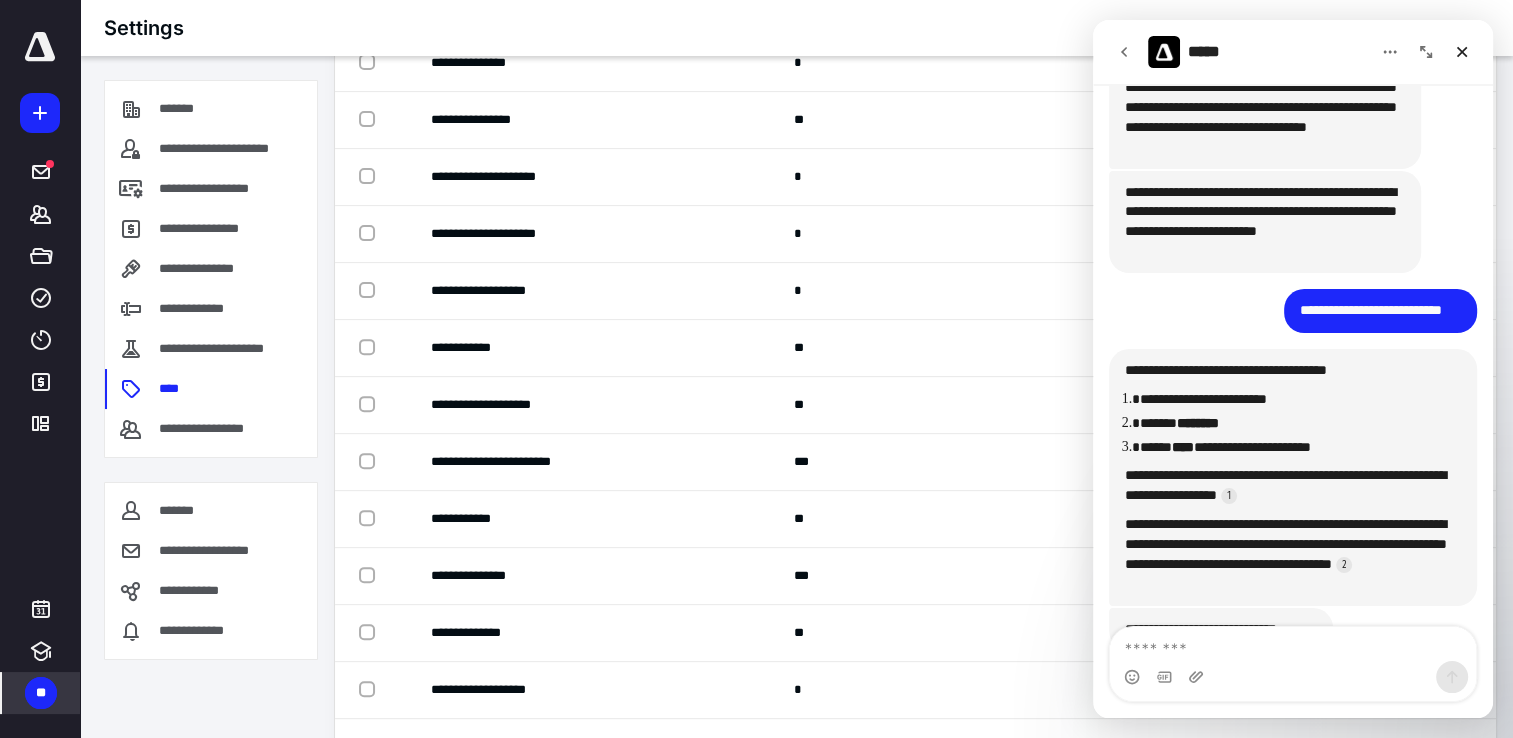 scroll, scrollTop: 5869, scrollLeft: 0, axis: vertical 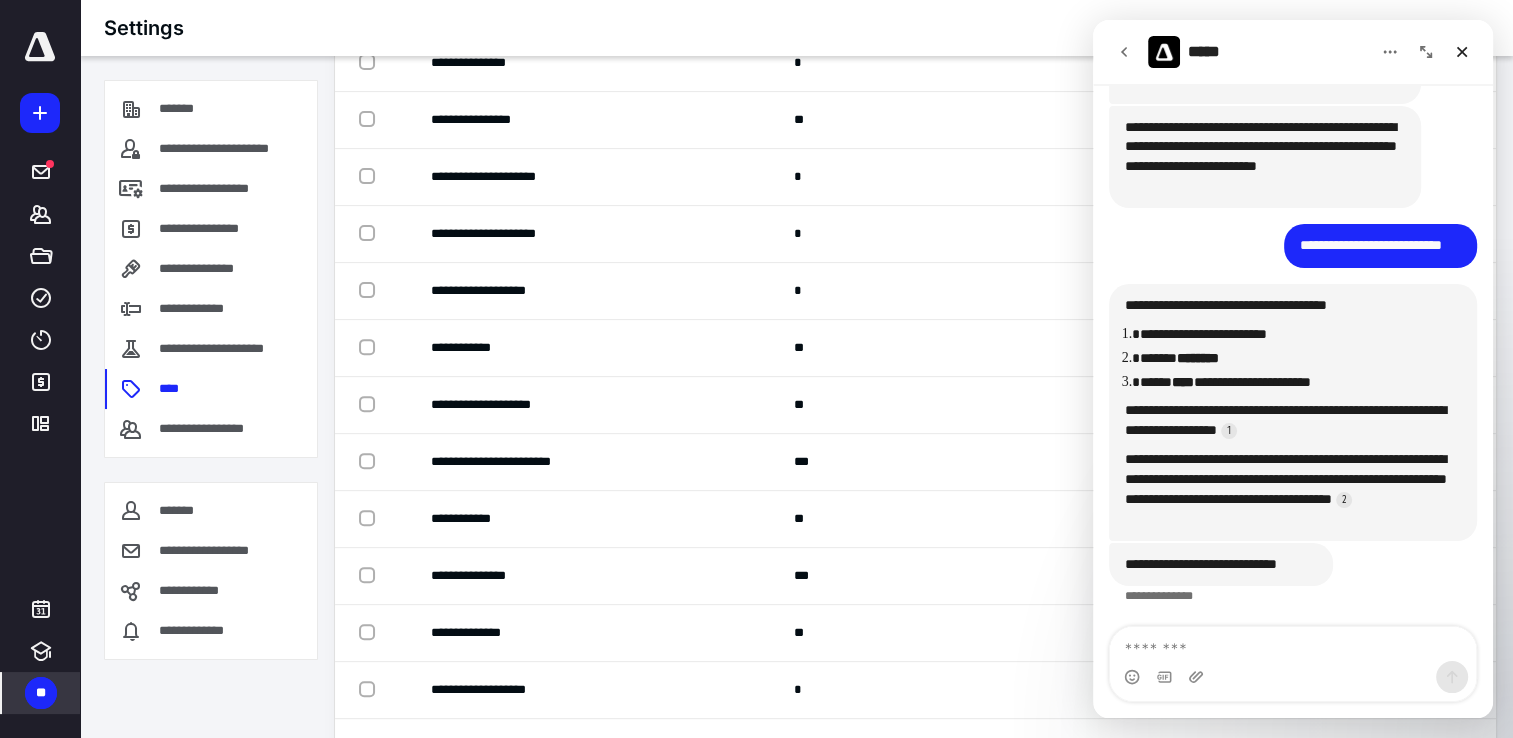 click at bounding box center [1293, 644] 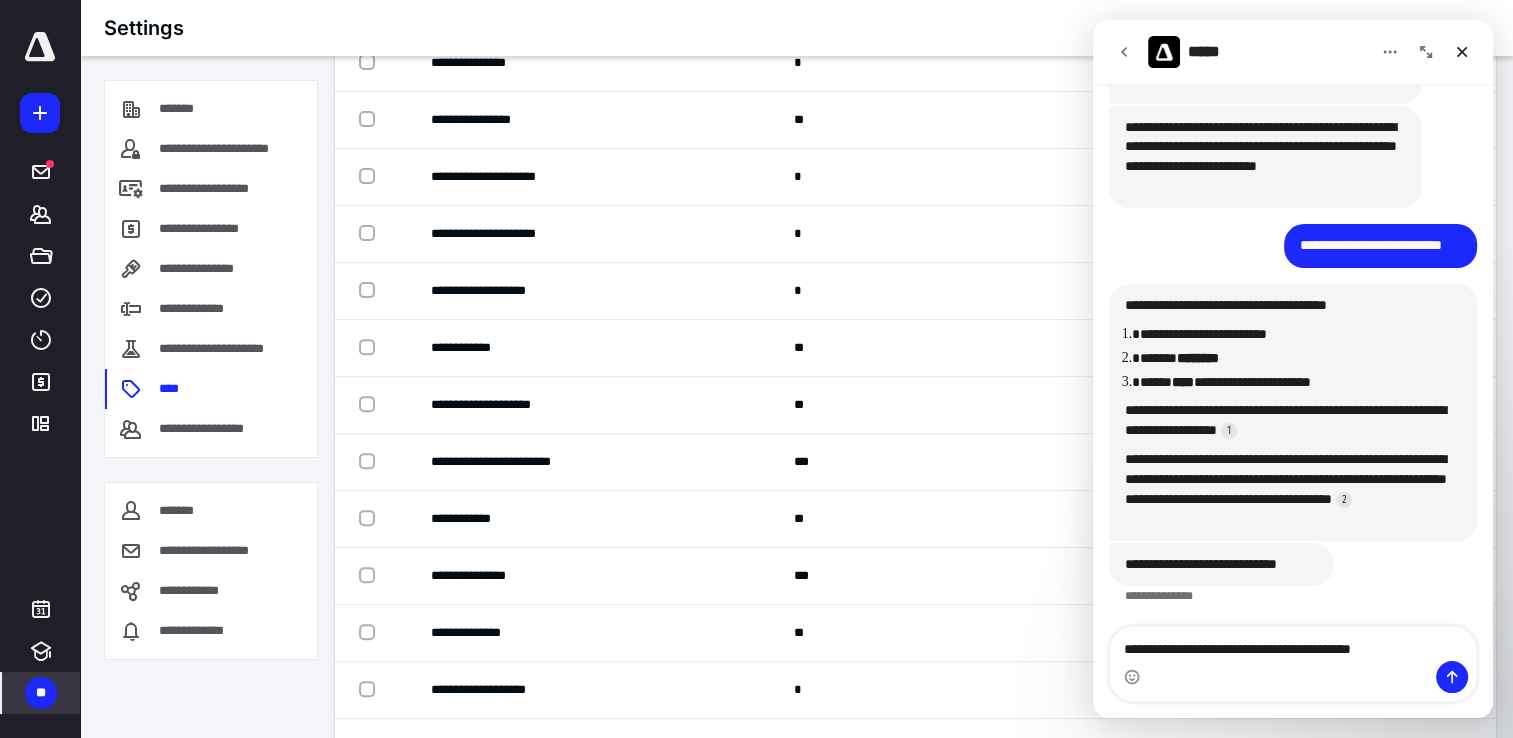 type on "**********" 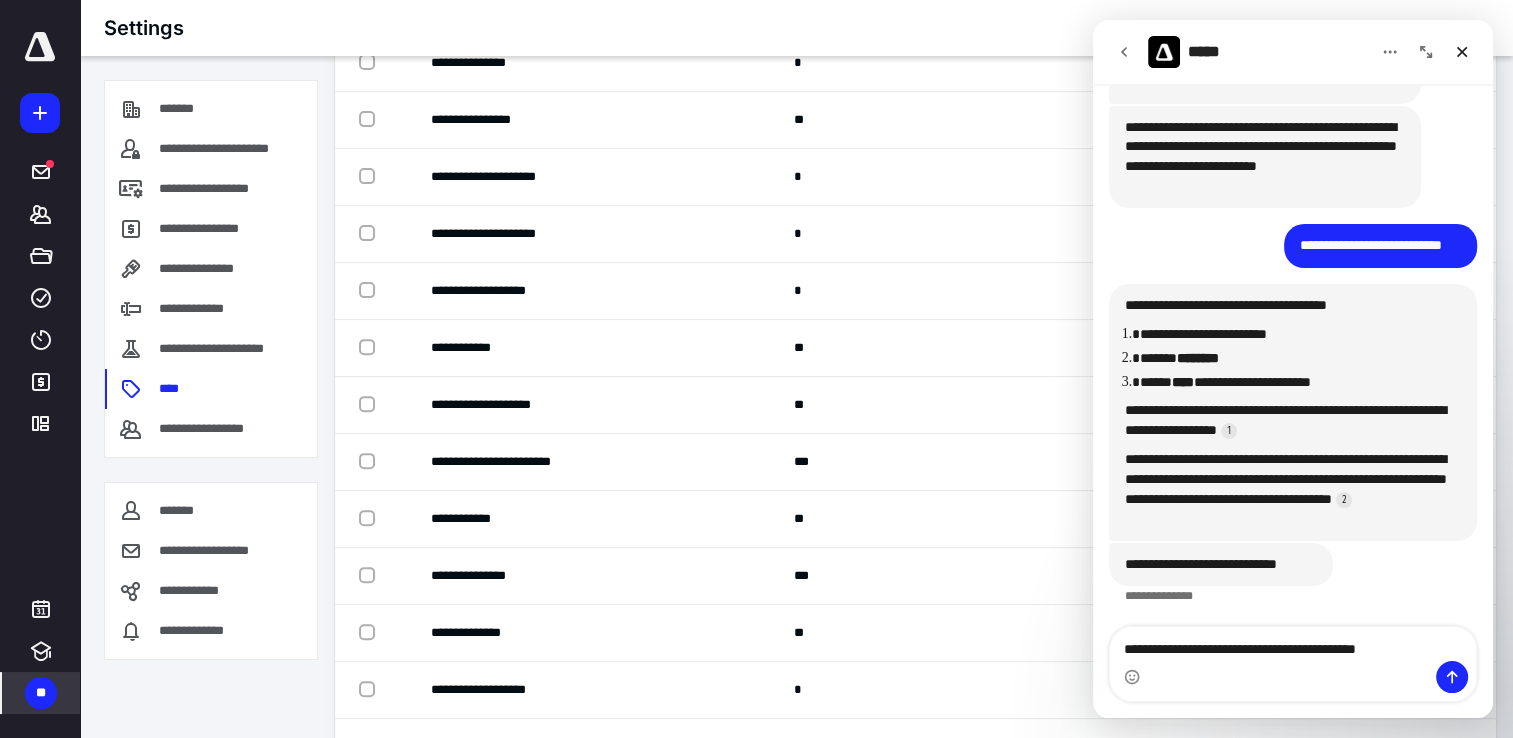 type 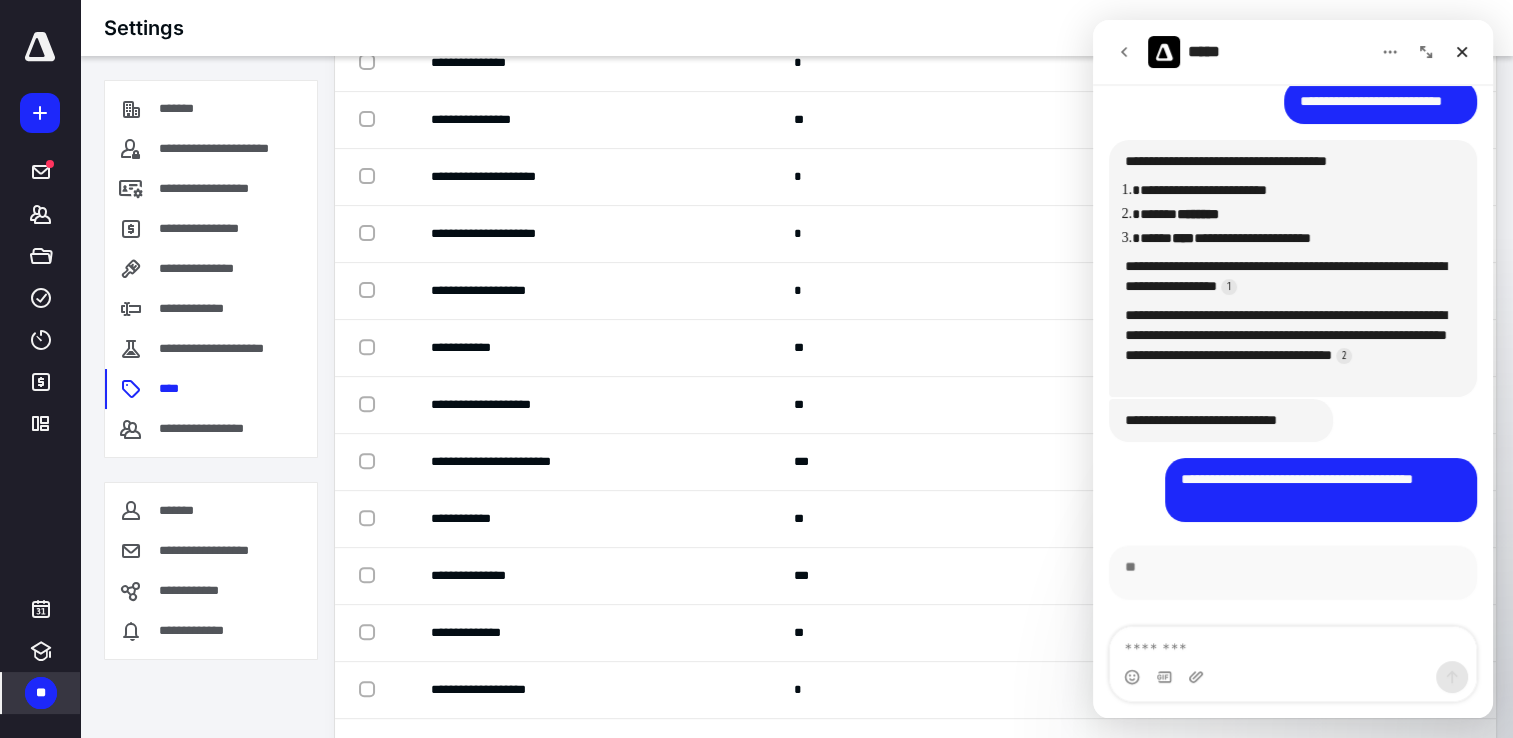 scroll, scrollTop: 6044, scrollLeft: 0, axis: vertical 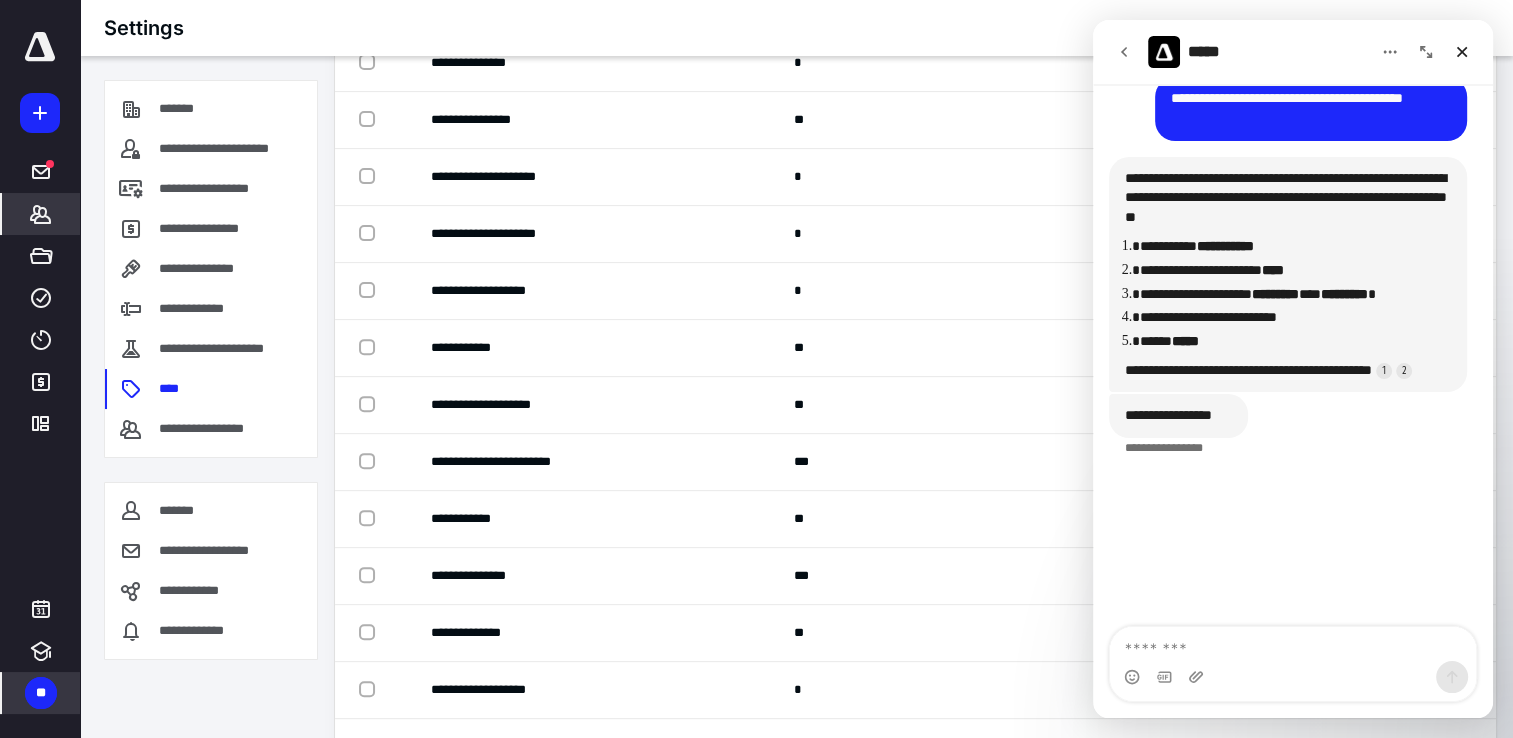 click 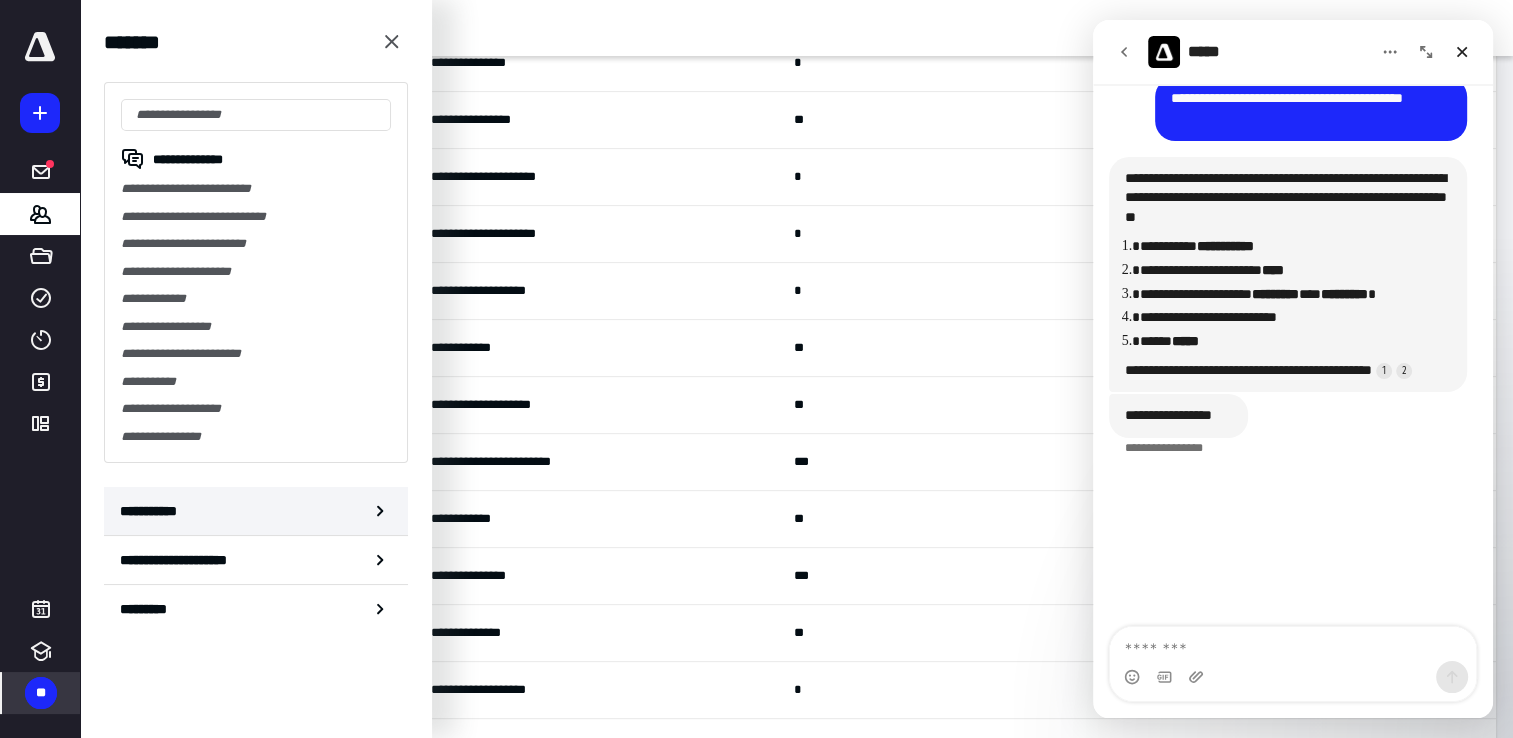 click on "**********" at bounding box center [256, 511] 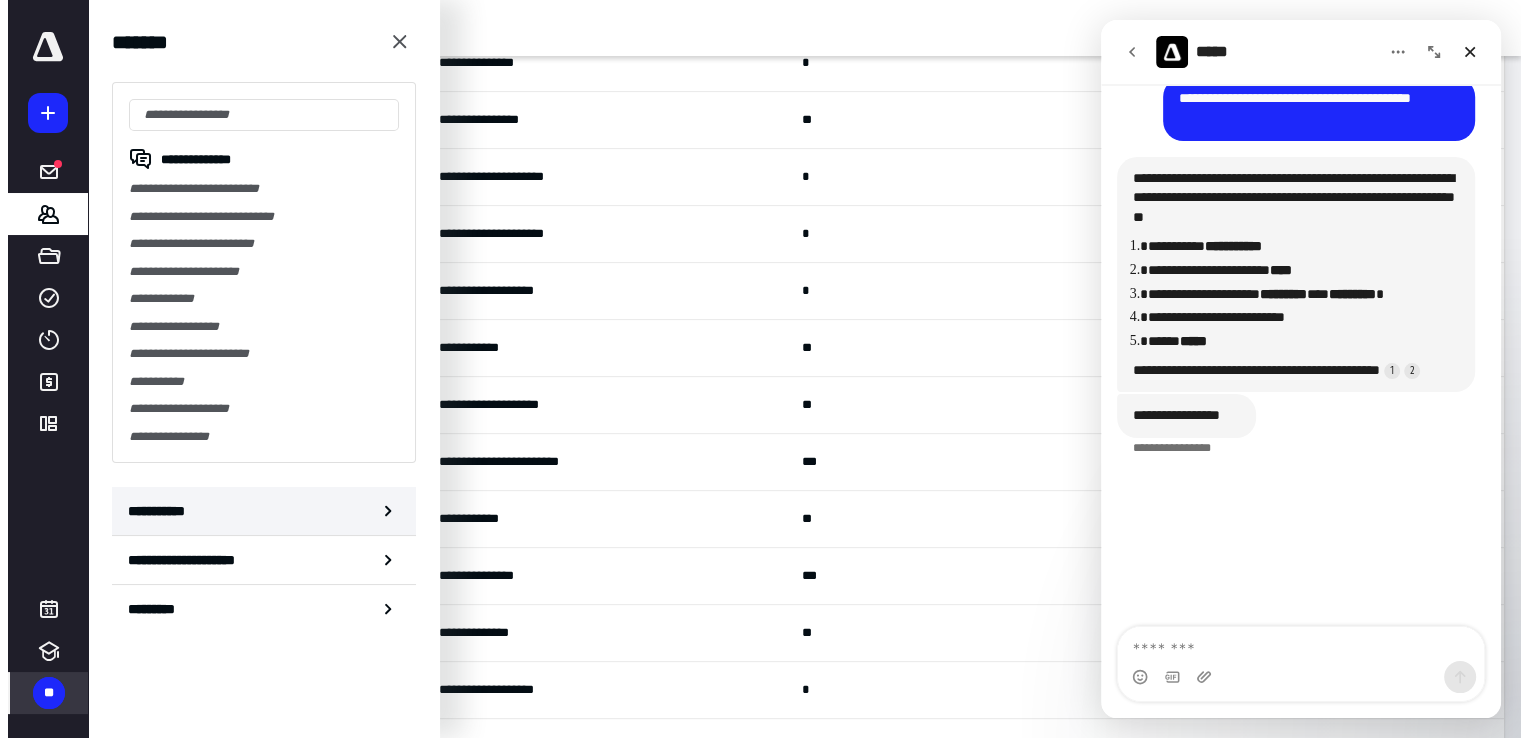 scroll, scrollTop: 0, scrollLeft: 0, axis: both 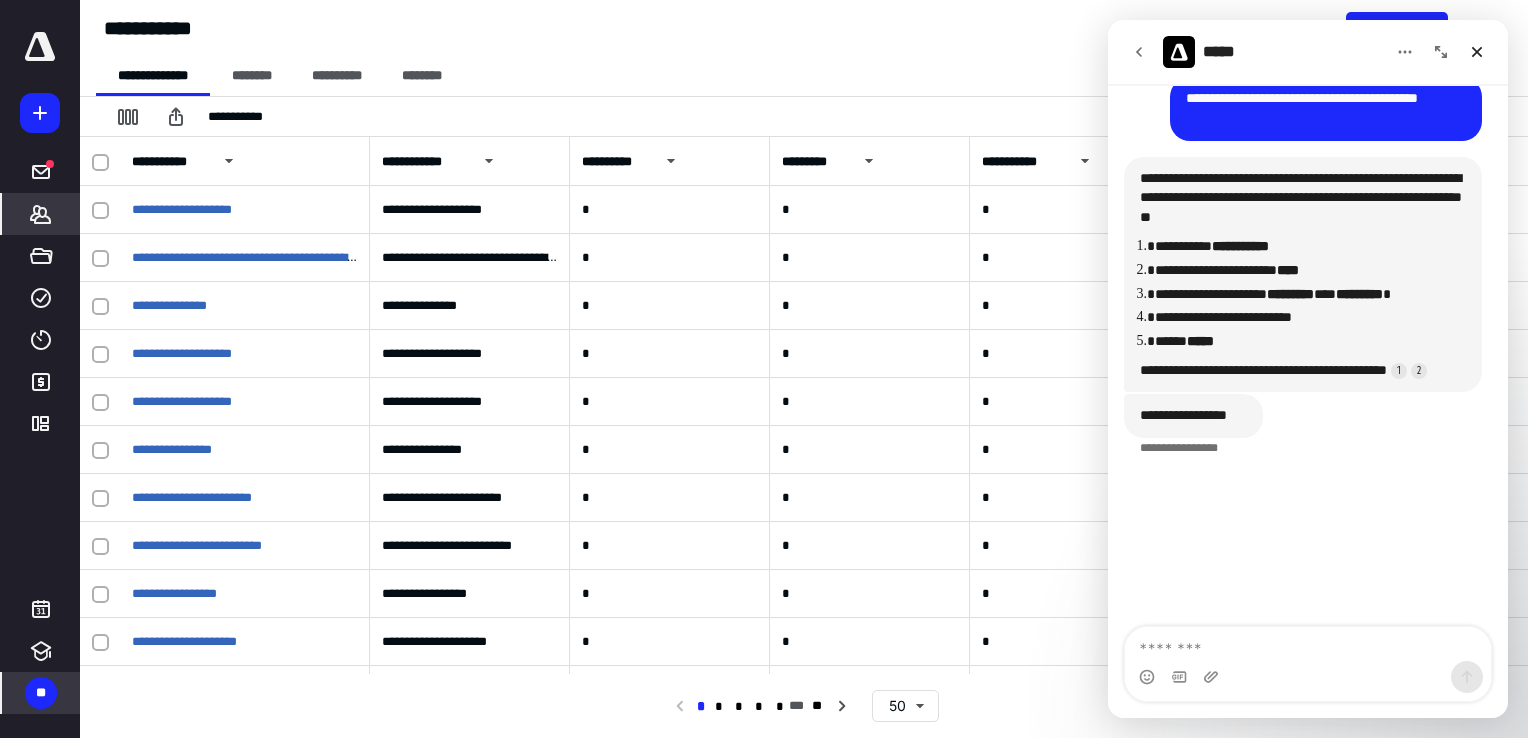 click on "**********" at bounding box center (812, 76) 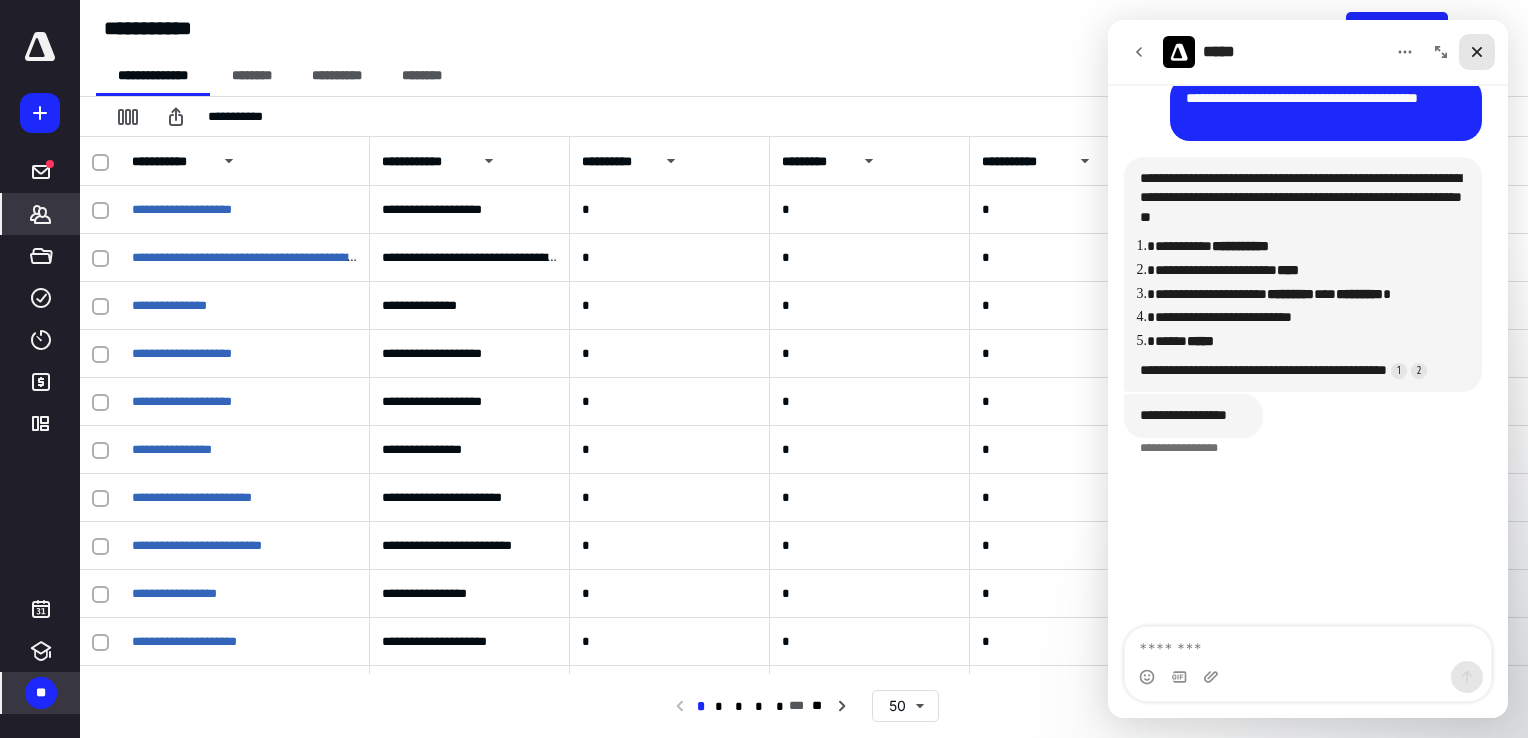 click 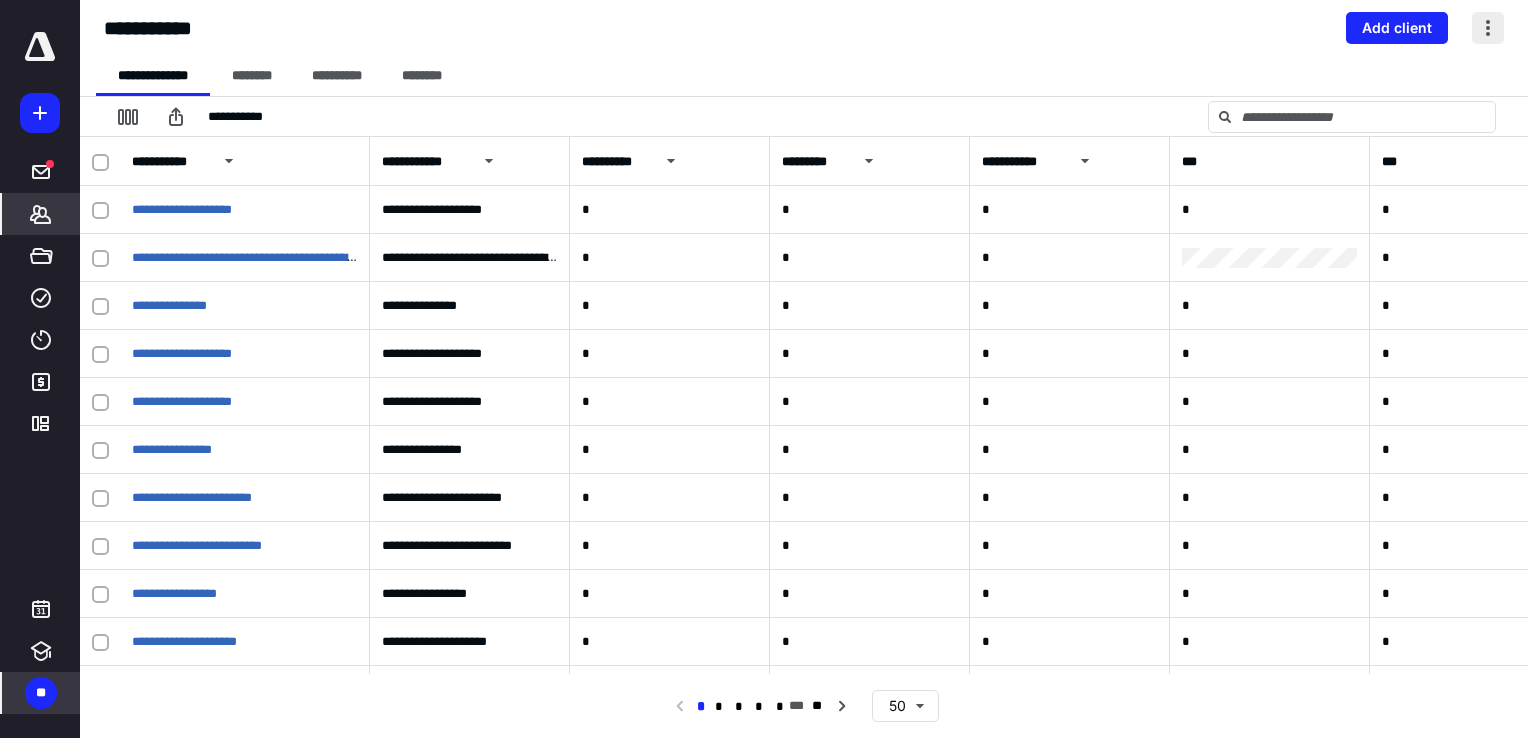 click at bounding box center (1488, 28) 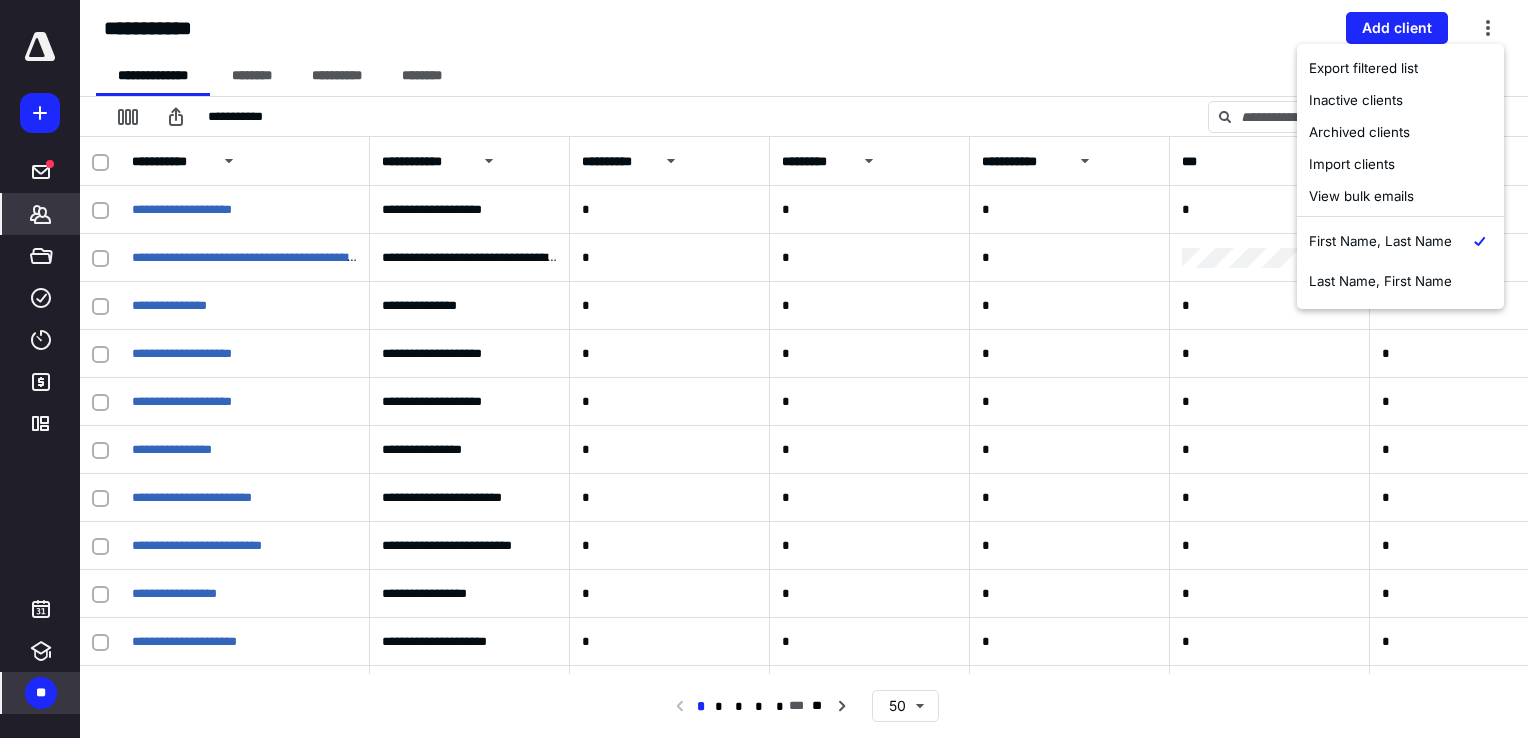 click on "**********" at bounding box center [804, 28] 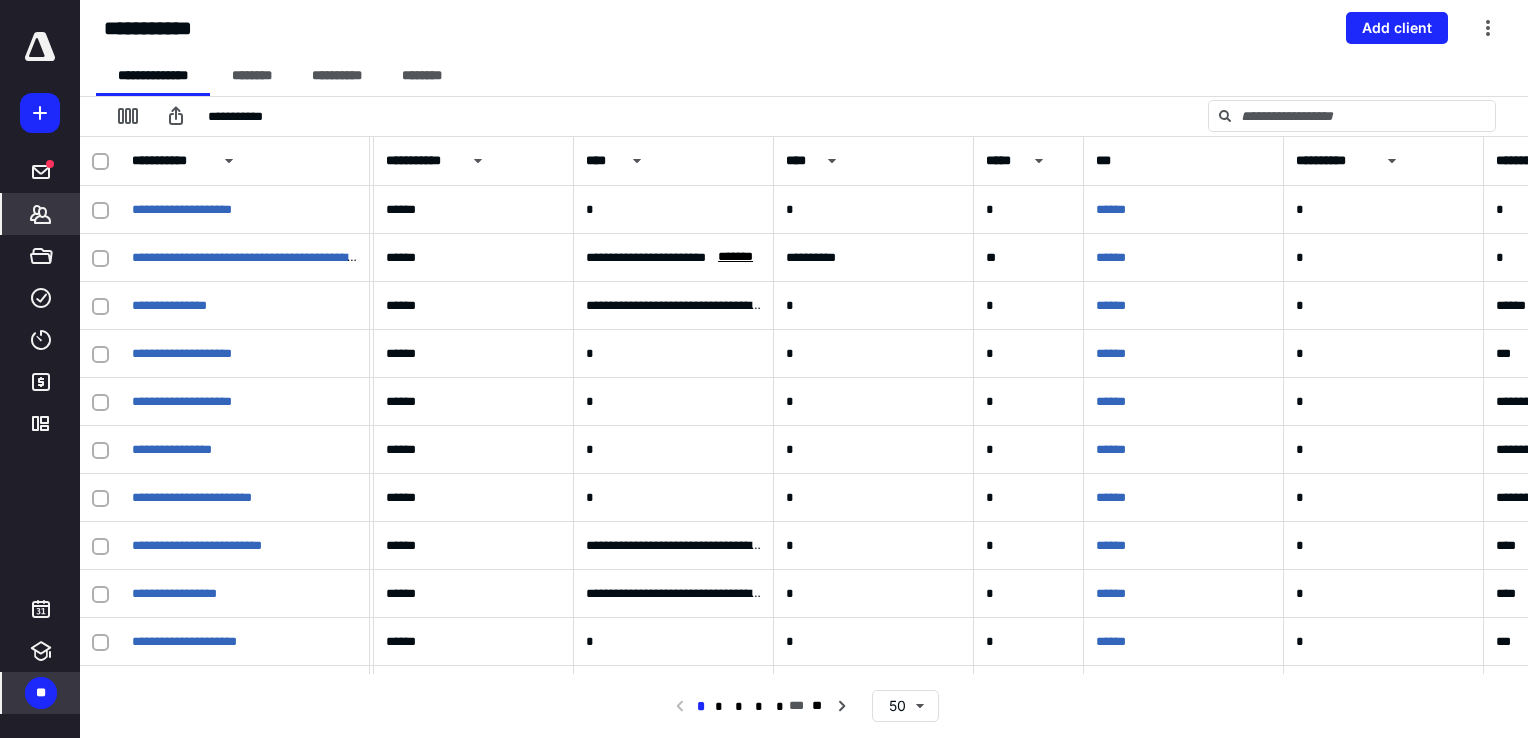 scroll, scrollTop: 0, scrollLeft: 2245, axis: horizontal 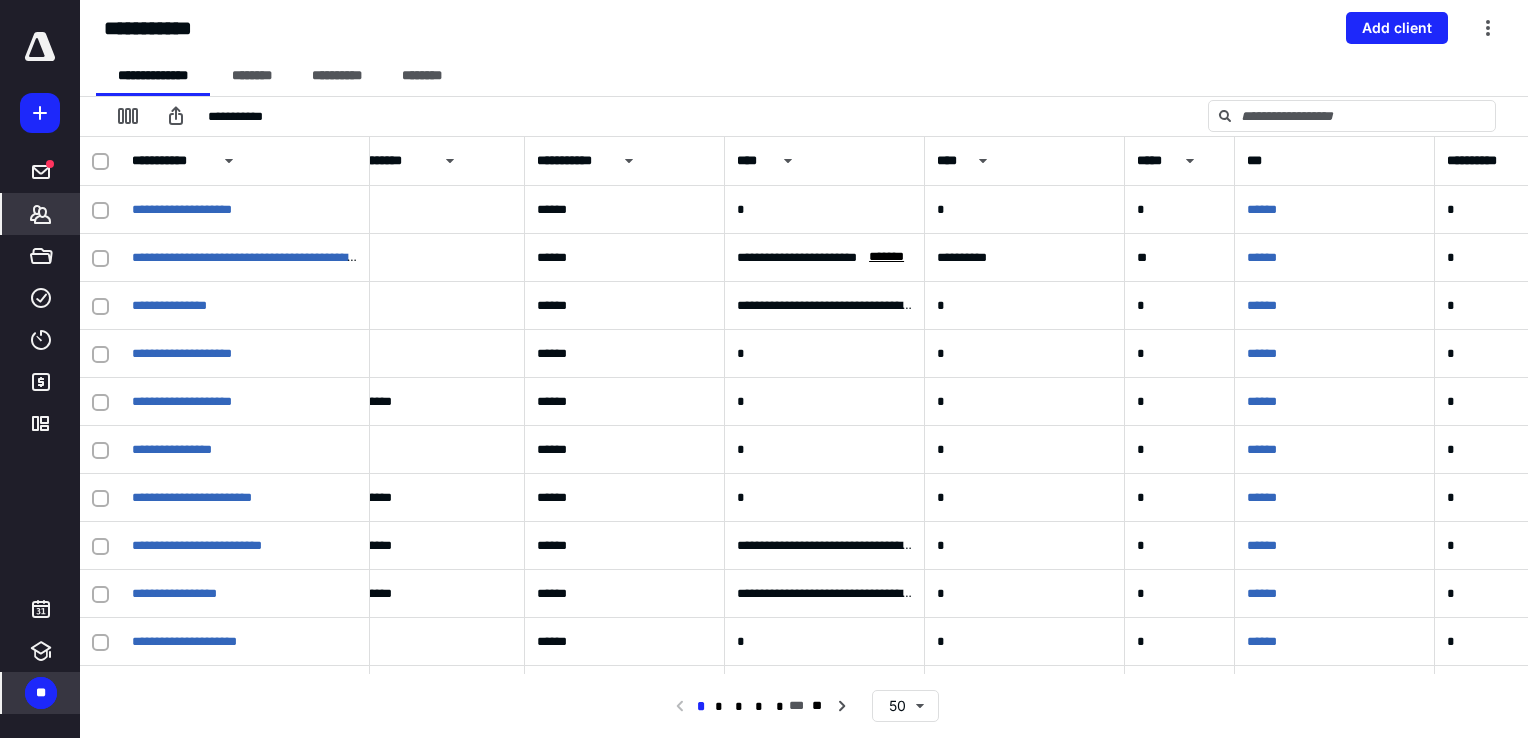 click on "****" at bounding box center (768, 161) 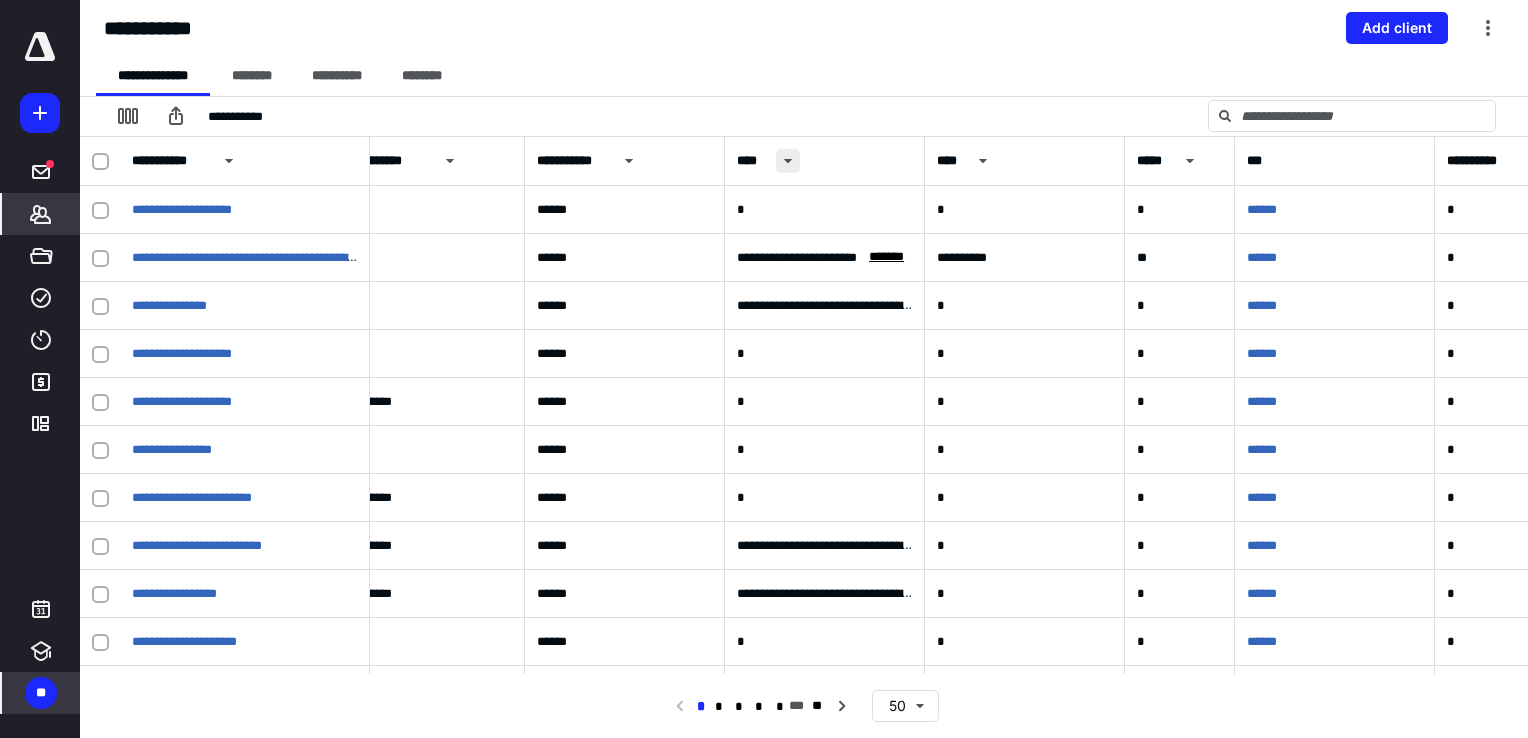 click at bounding box center [788, 161] 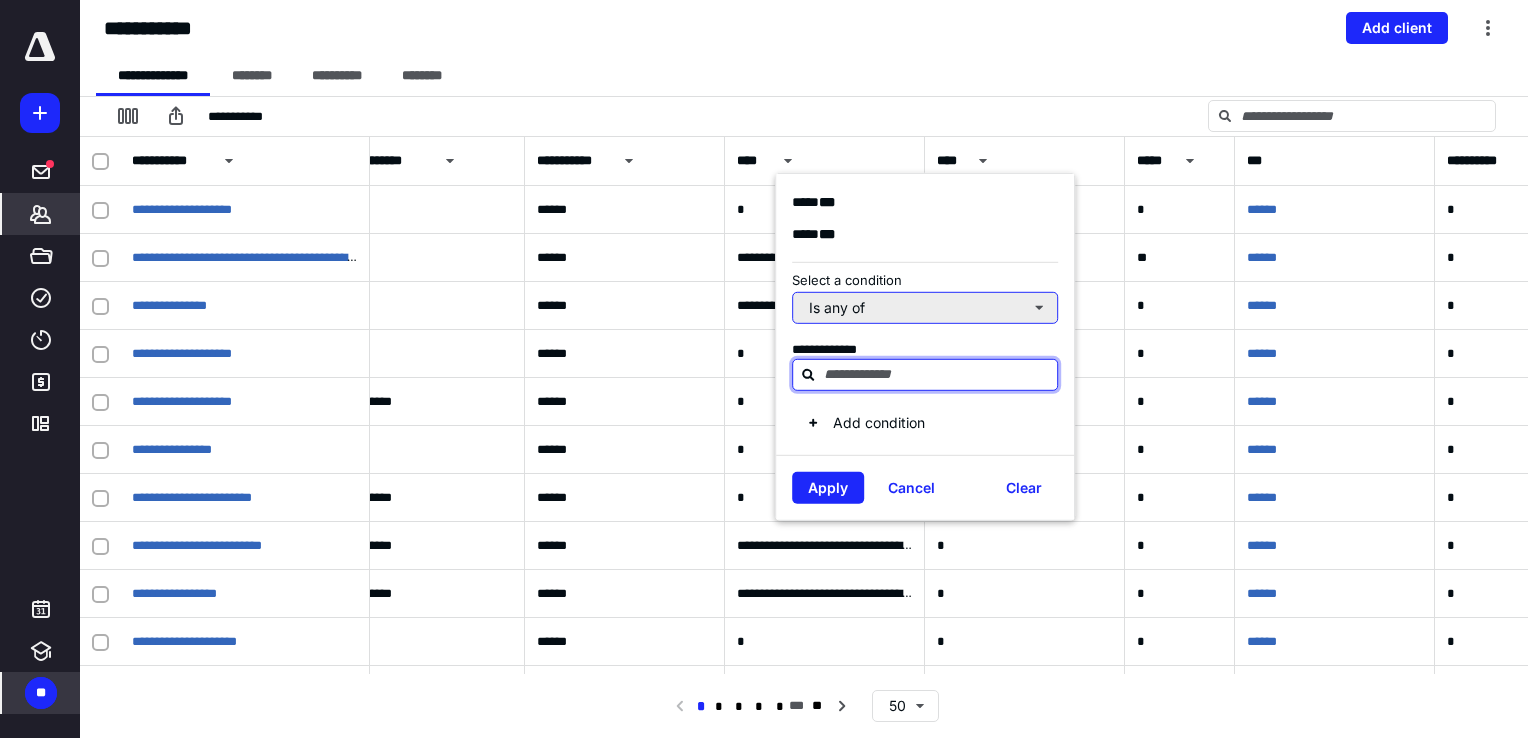 click on "Is any of" at bounding box center [925, 307] 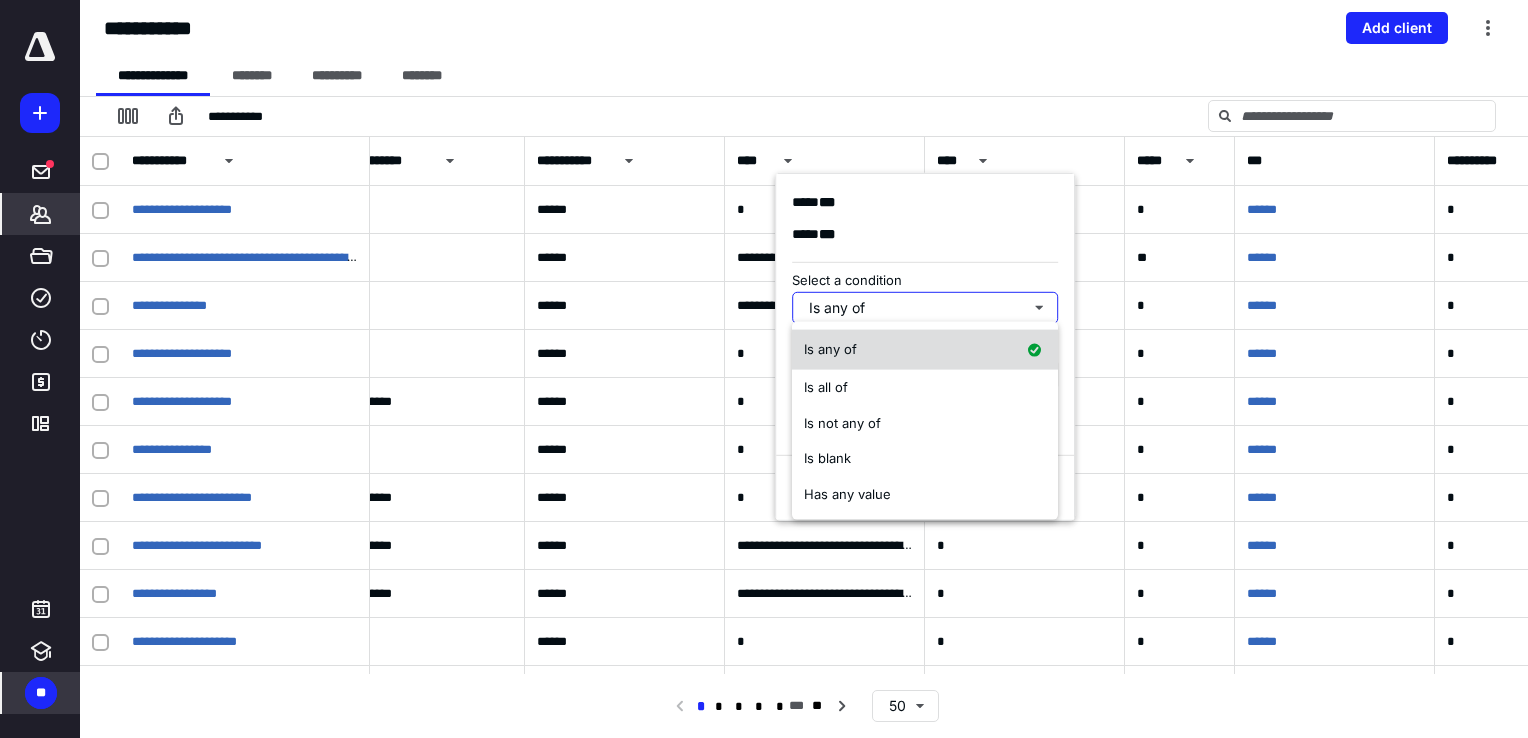 click on "Is any of" at bounding box center (925, 350) 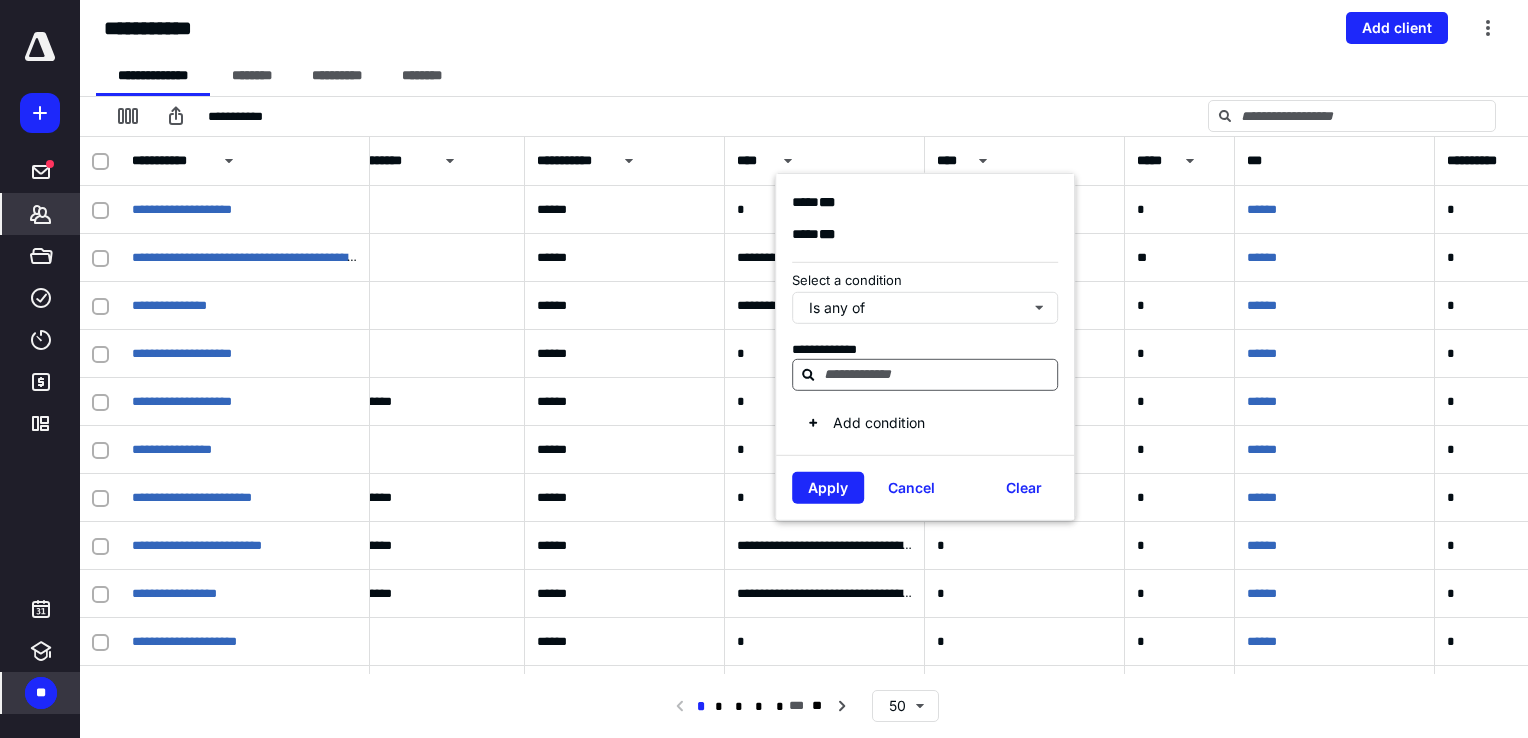 click at bounding box center (925, 375) 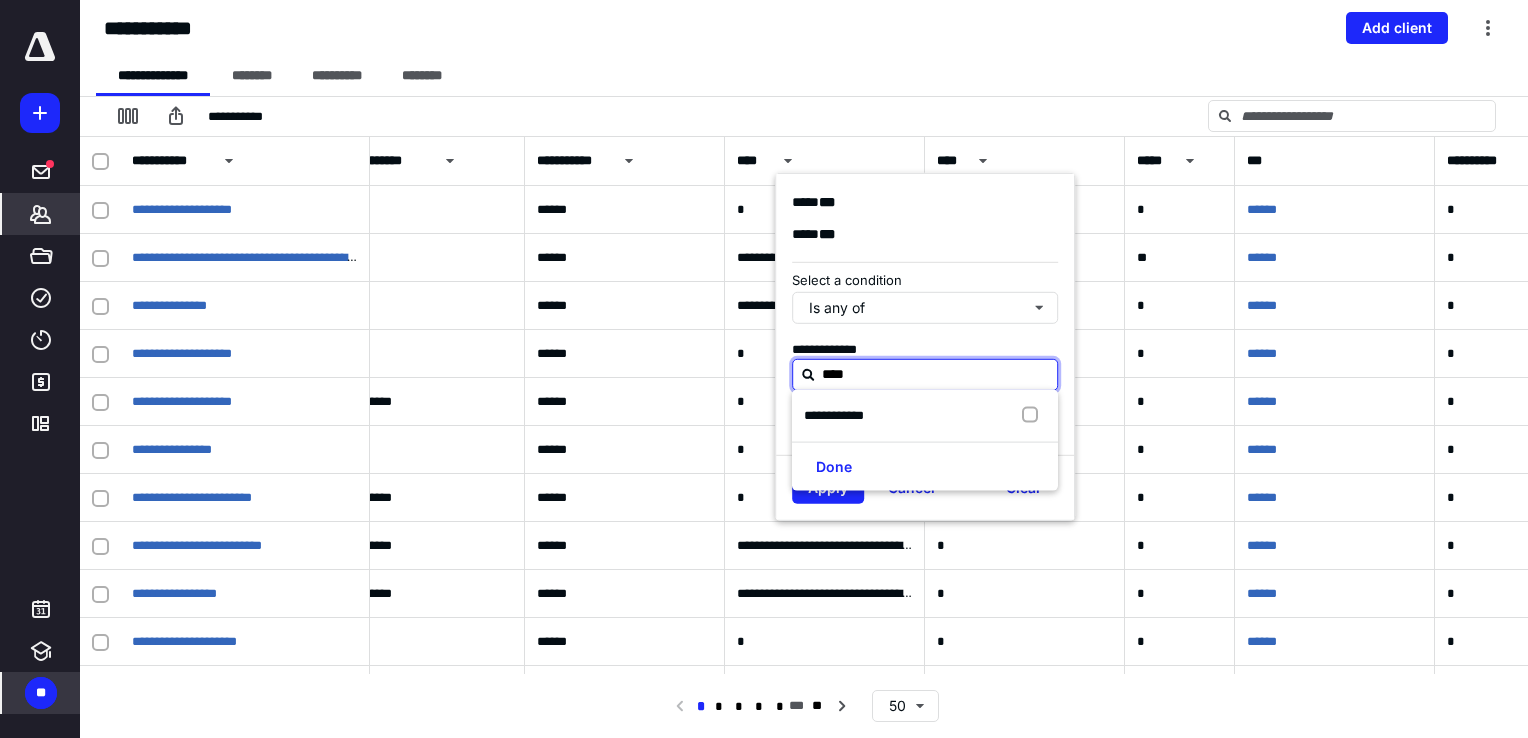 type on "***" 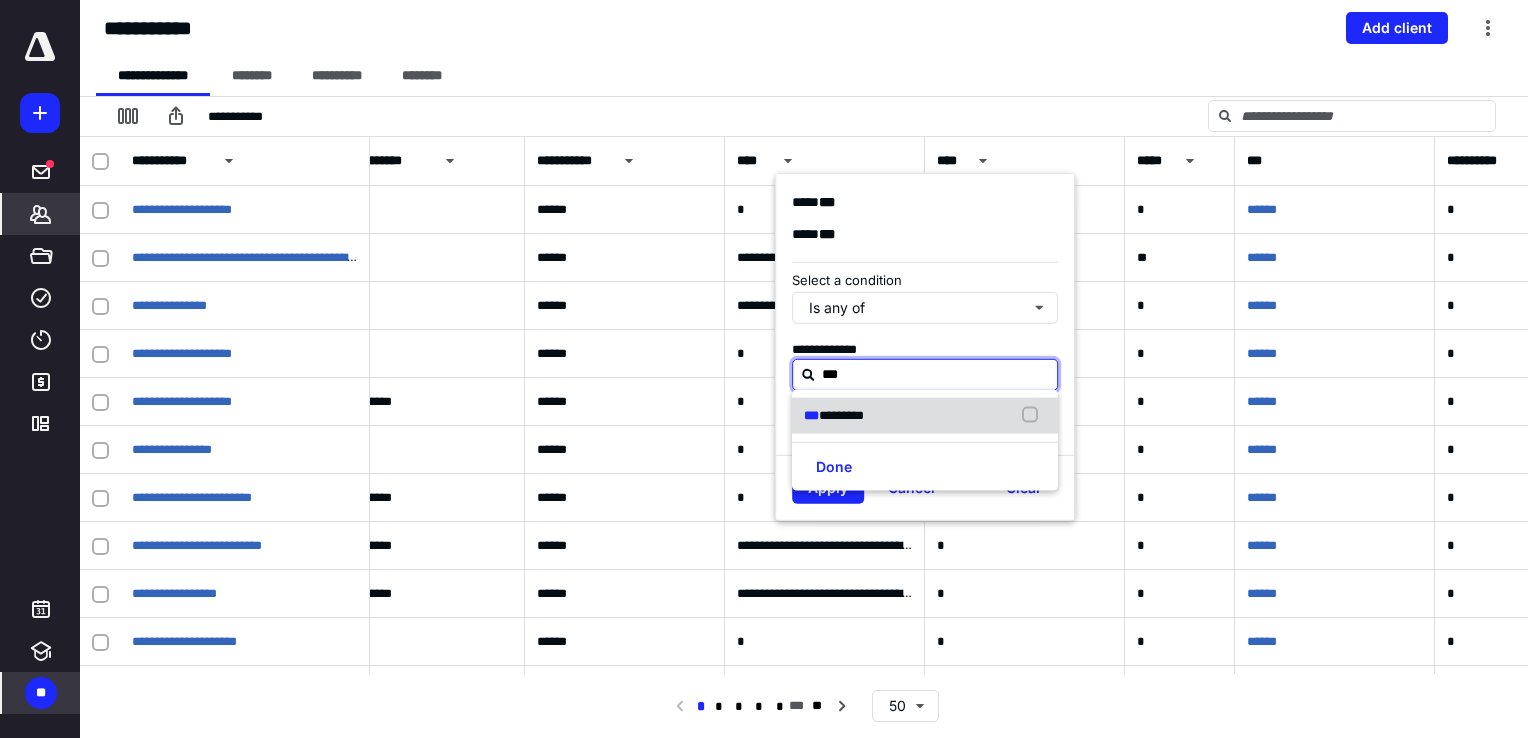 click on "*** *********" at bounding box center [925, 416] 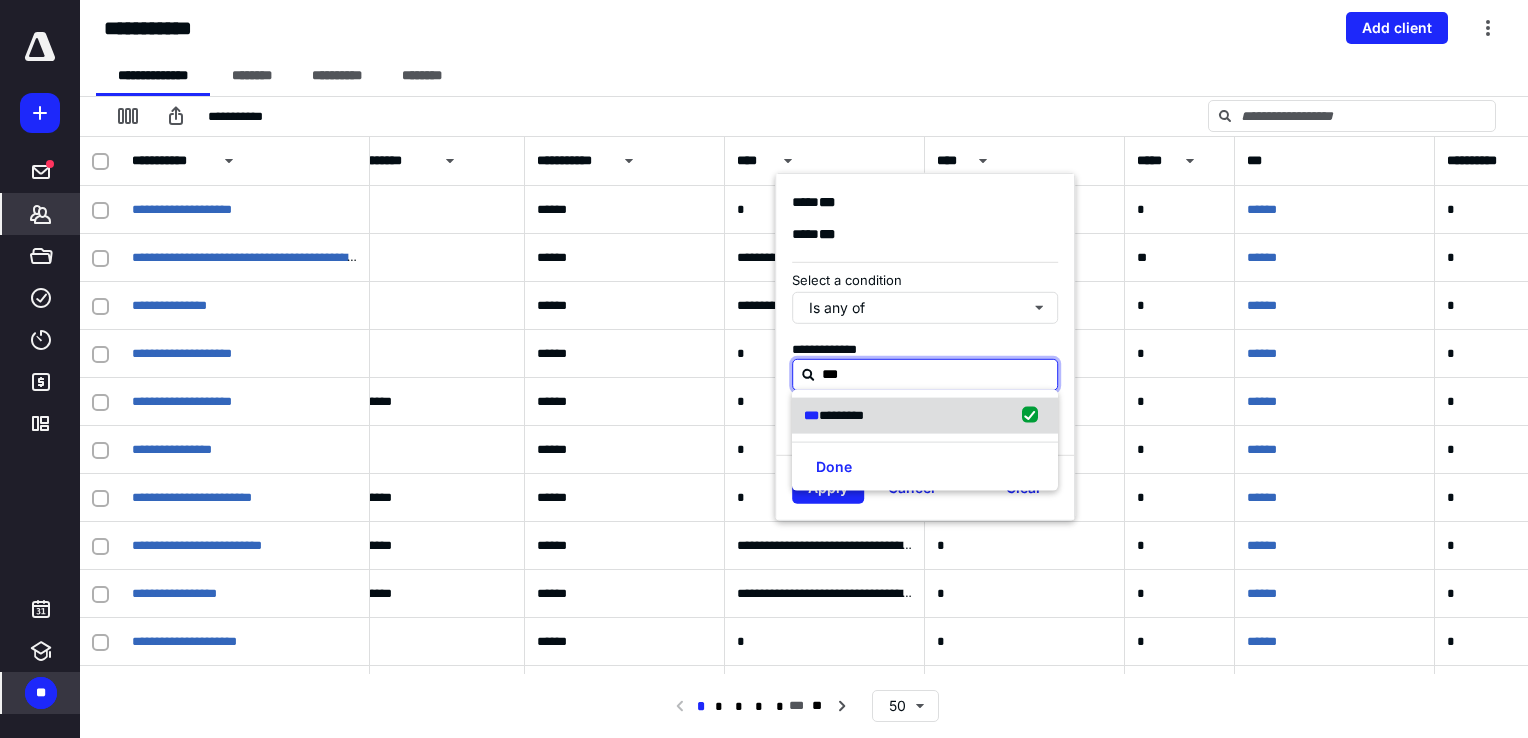 checkbox on "true" 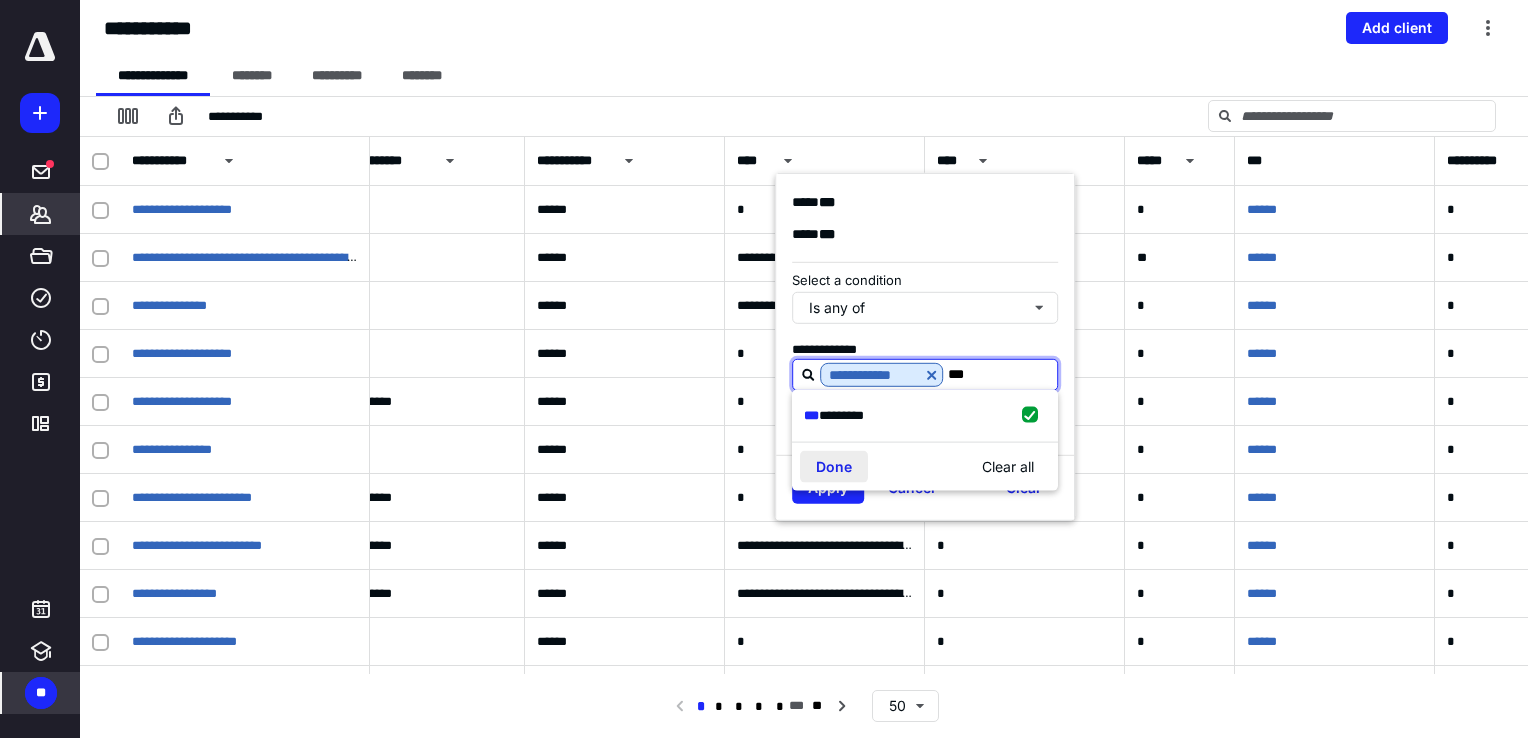 type on "***" 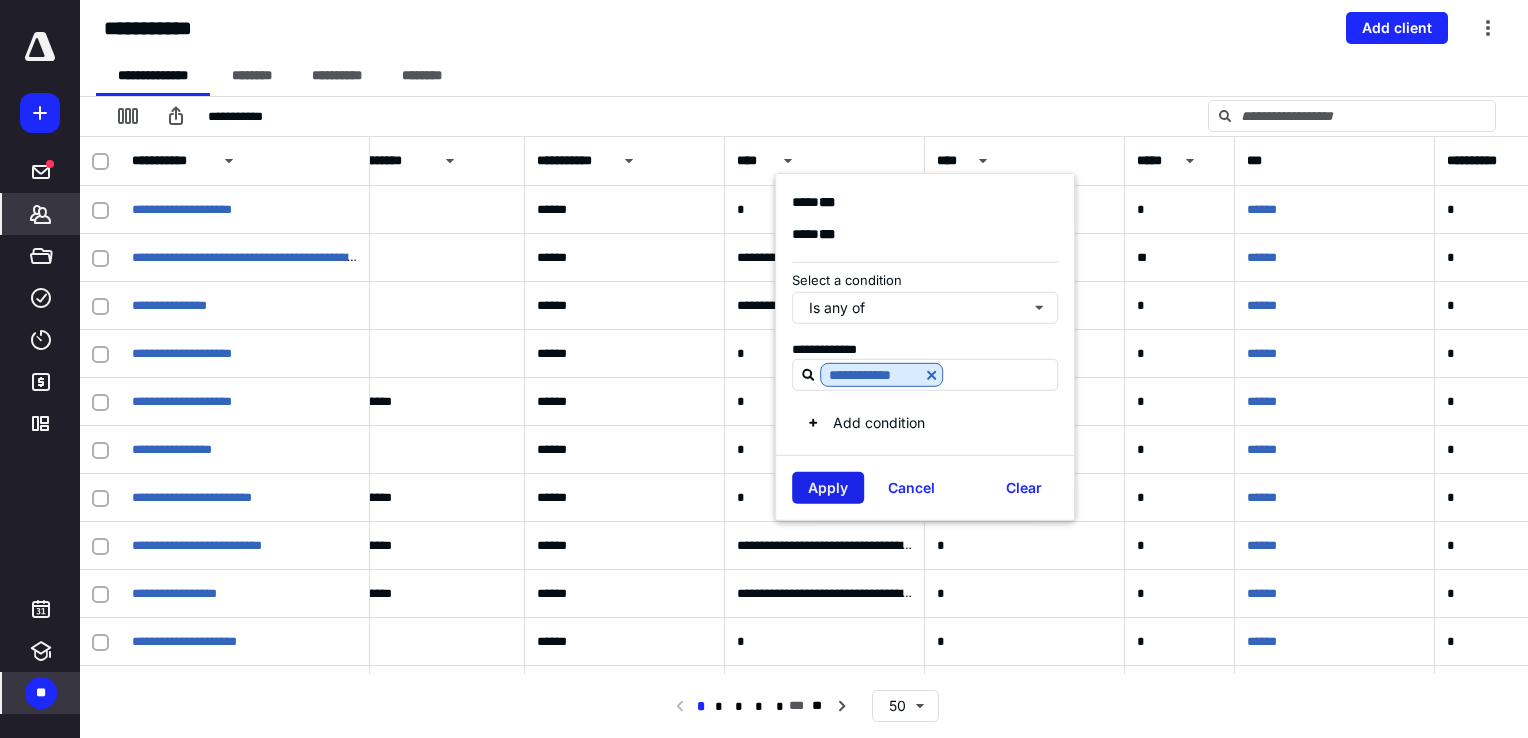 click on "Apply" at bounding box center (828, 488) 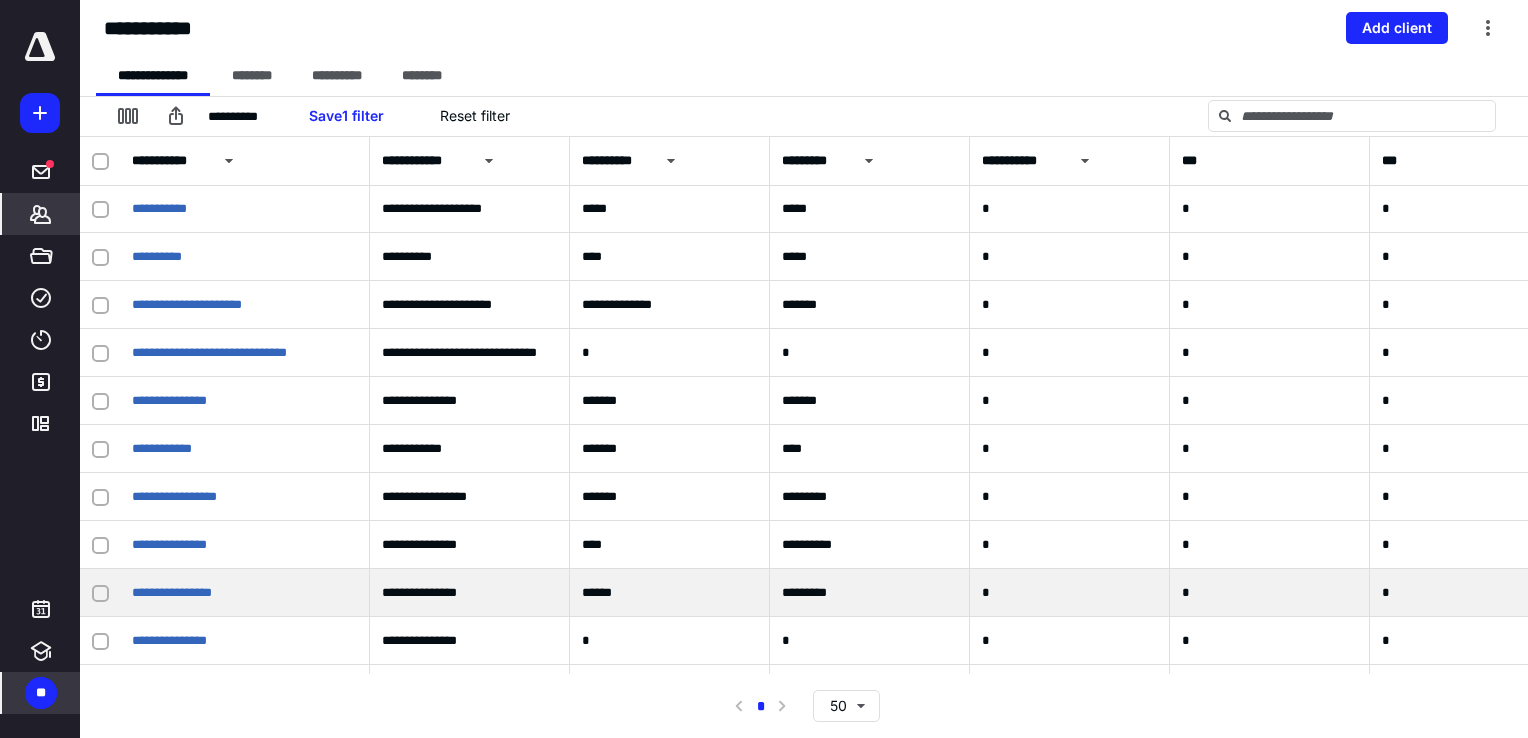 scroll, scrollTop: 0, scrollLeft: 0, axis: both 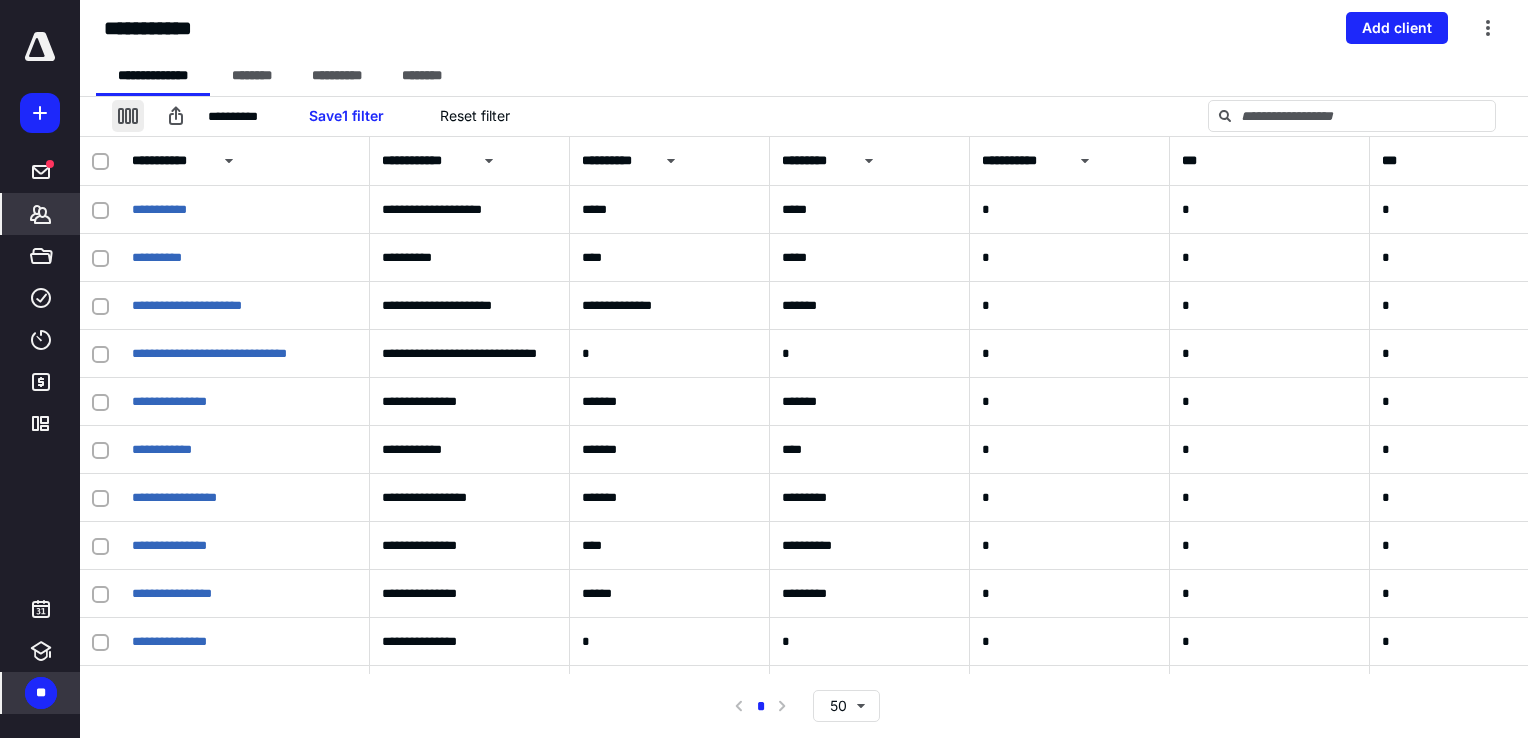 click at bounding box center (128, 116) 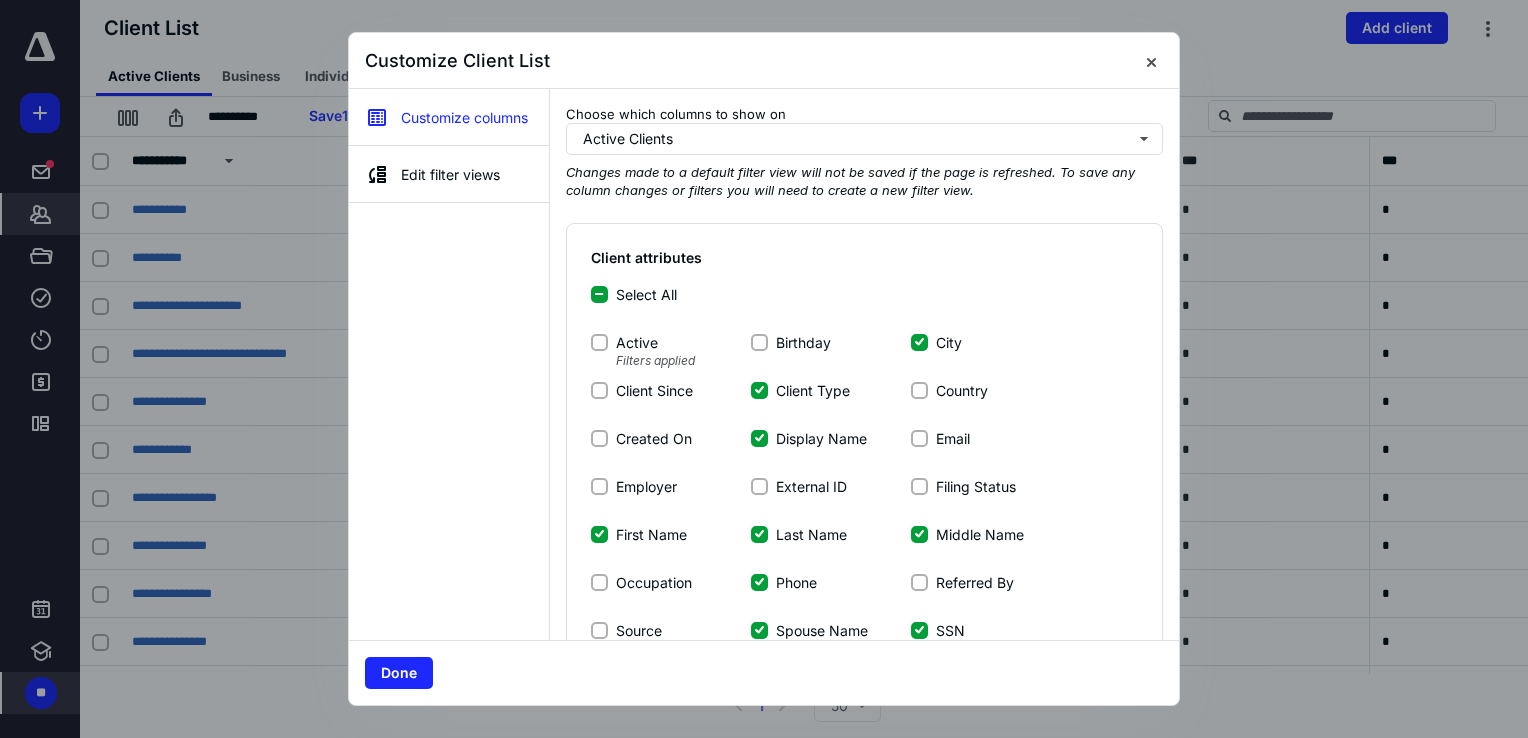 scroll, scrollTop: 100, scrollLeft: 0, axis: vertical 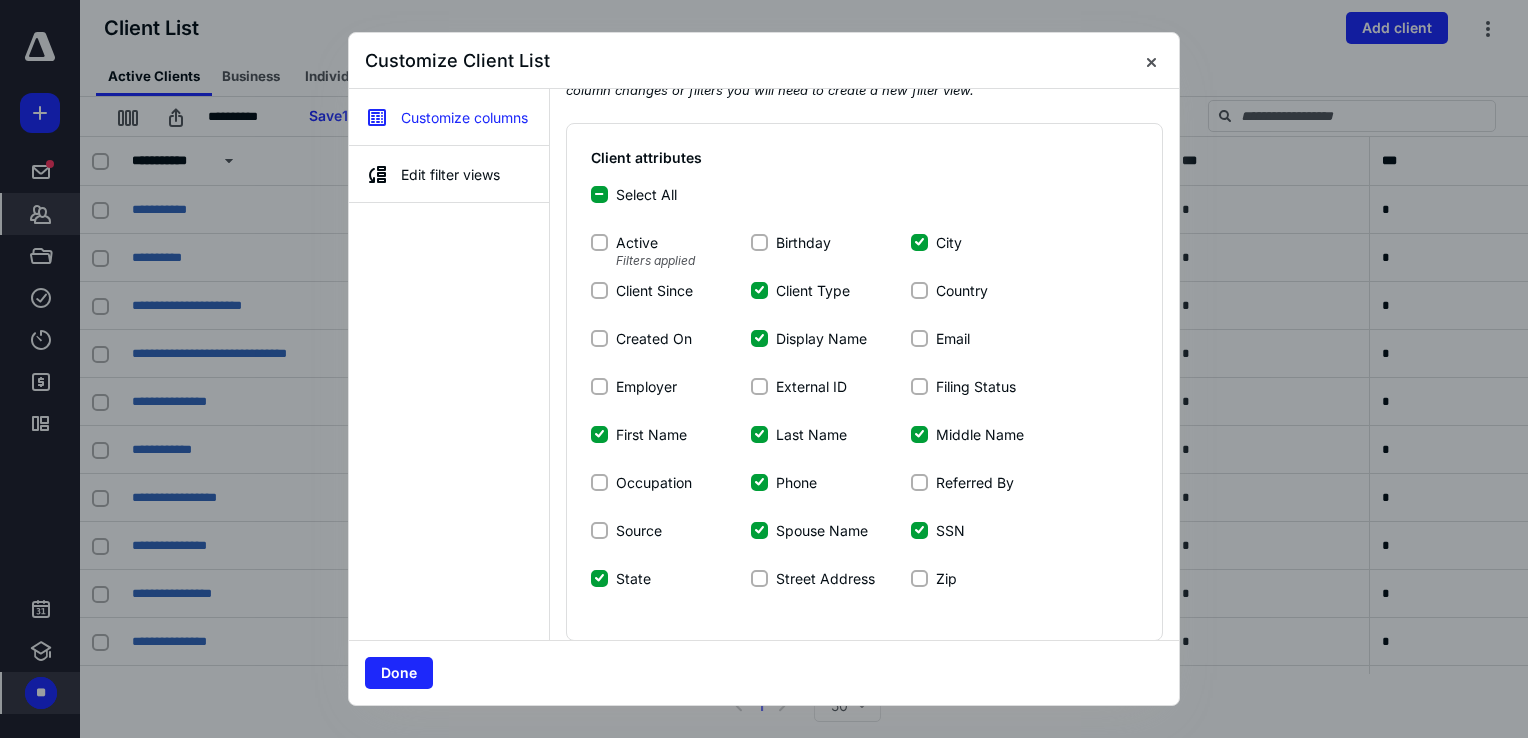 click 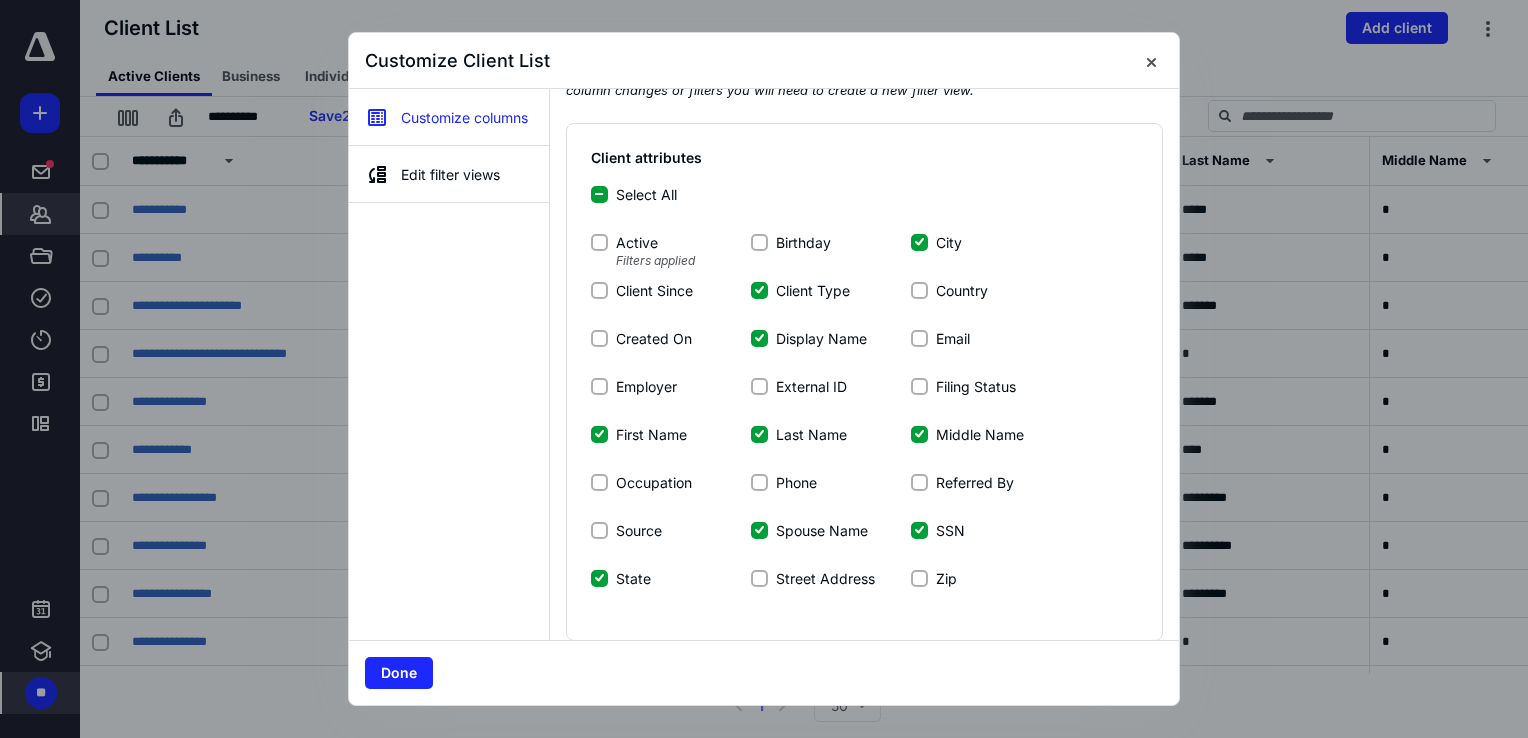 click 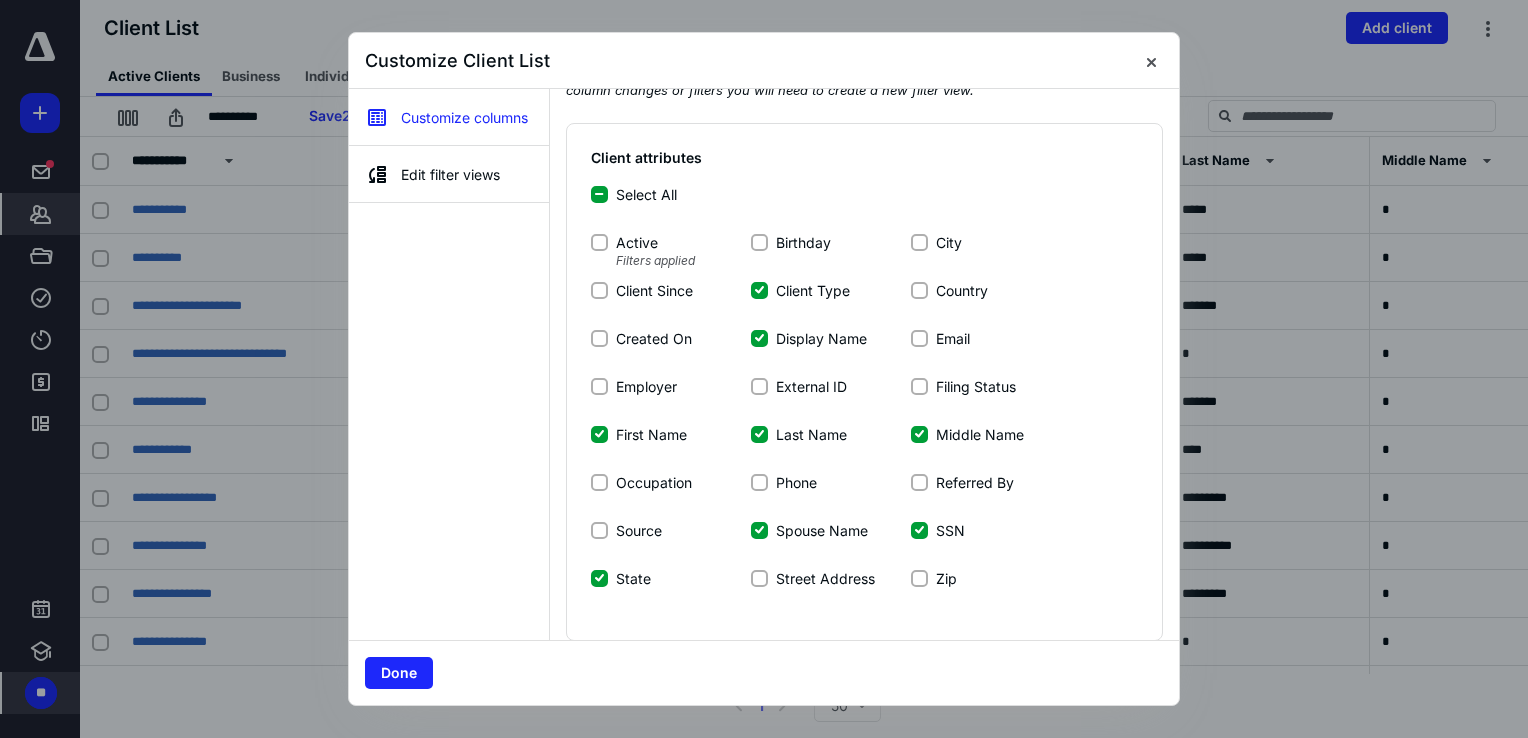 click 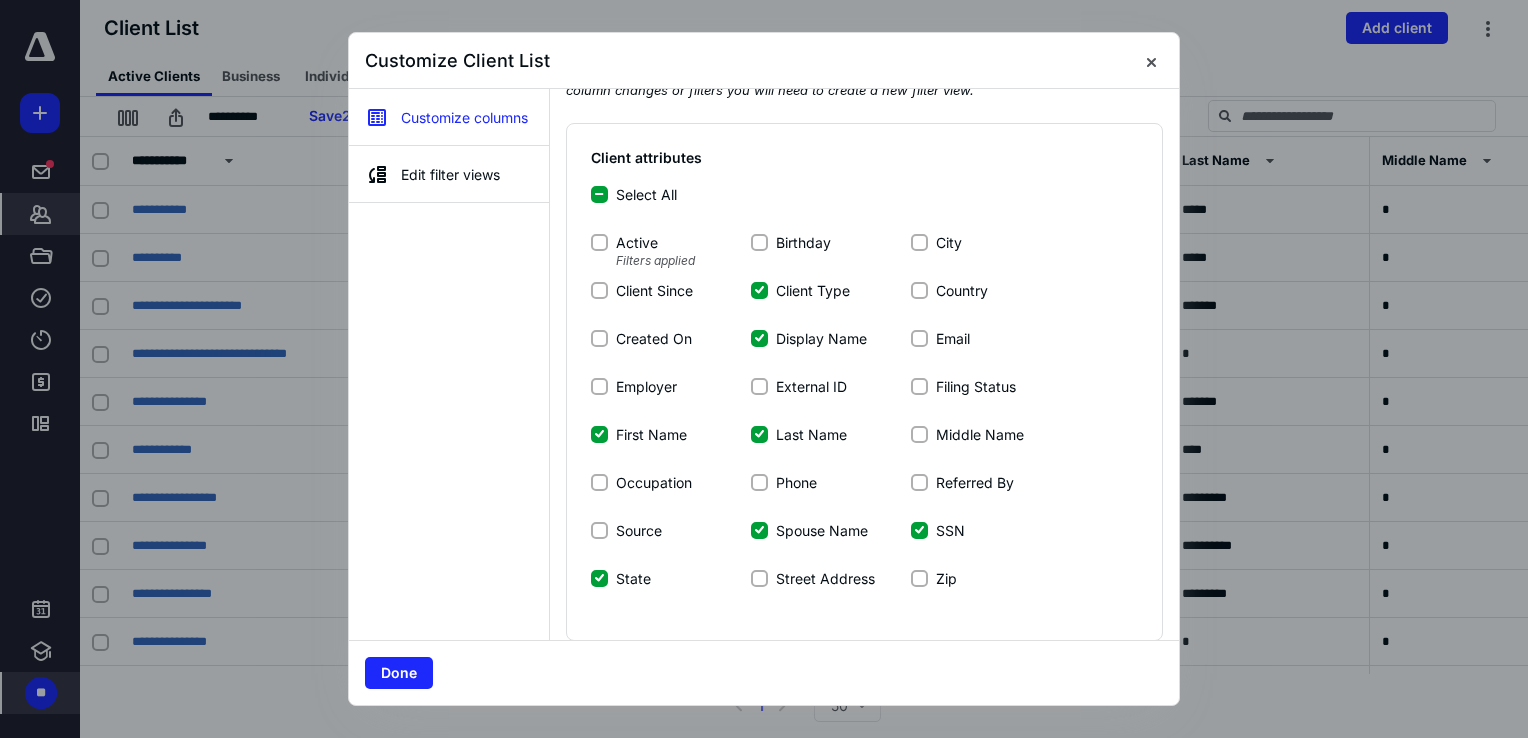 click 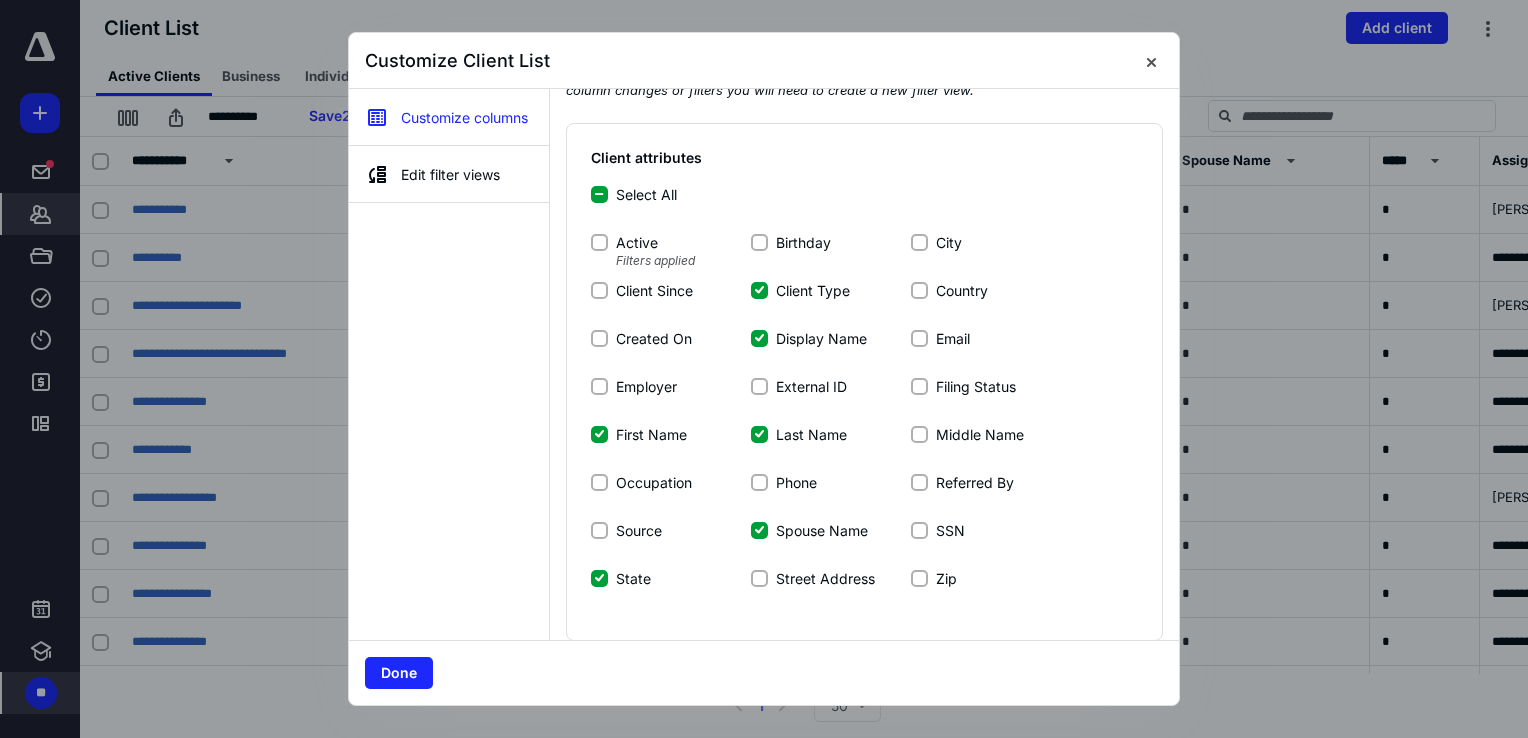 click on "Spouse Name" at bounding box center (822, 530) 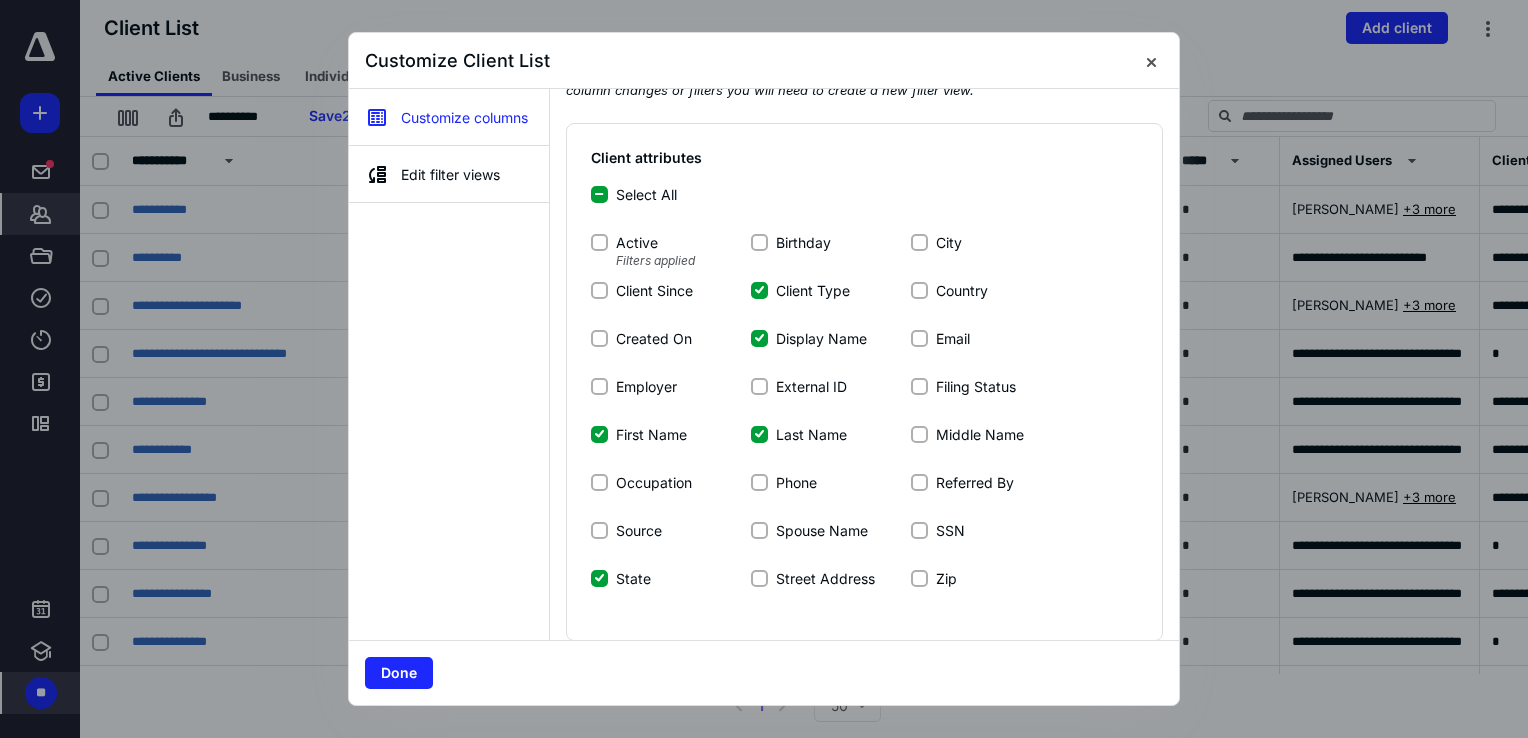 click on "Spouse Name" at bounding box center (759, 530) 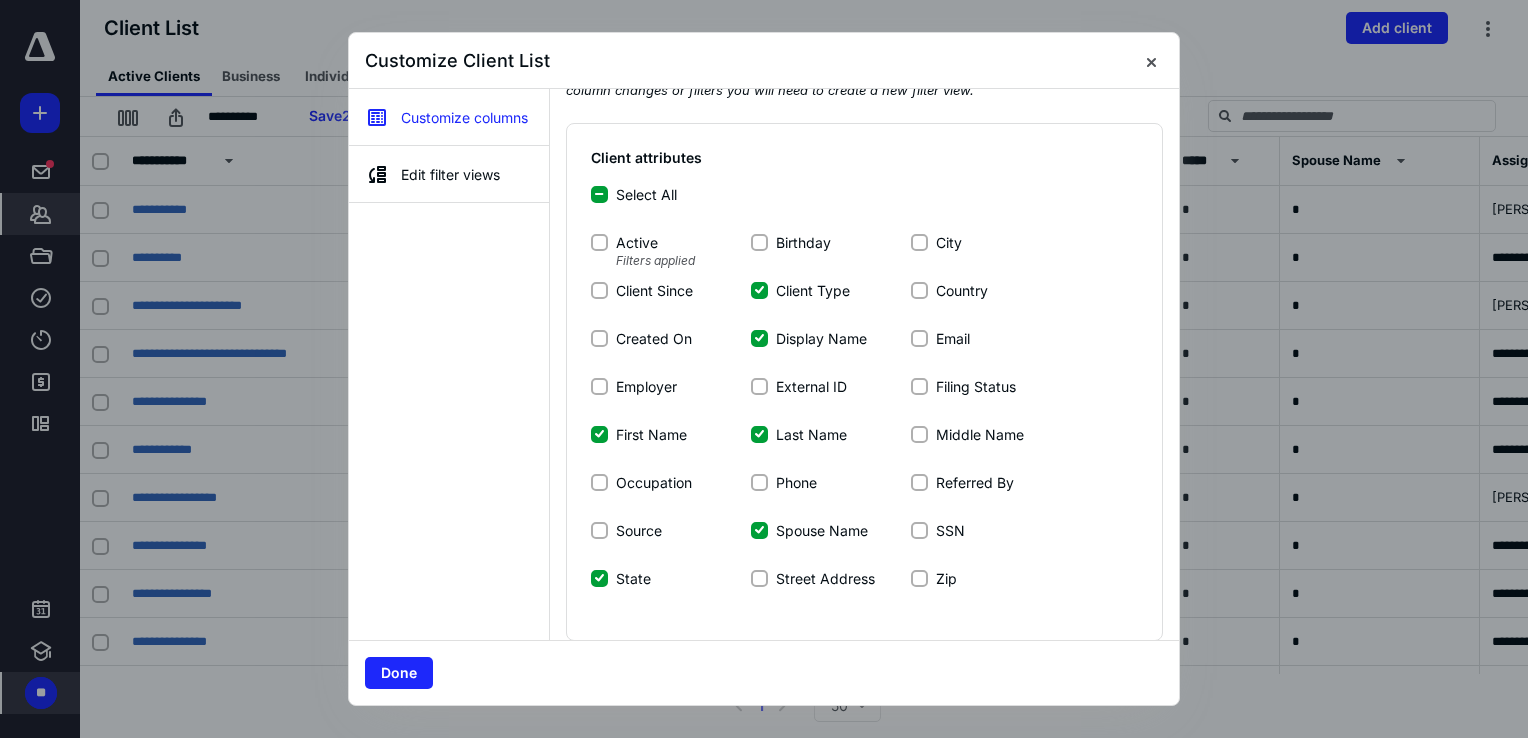 click on "Filters applied" at bounding box center (655, 260) 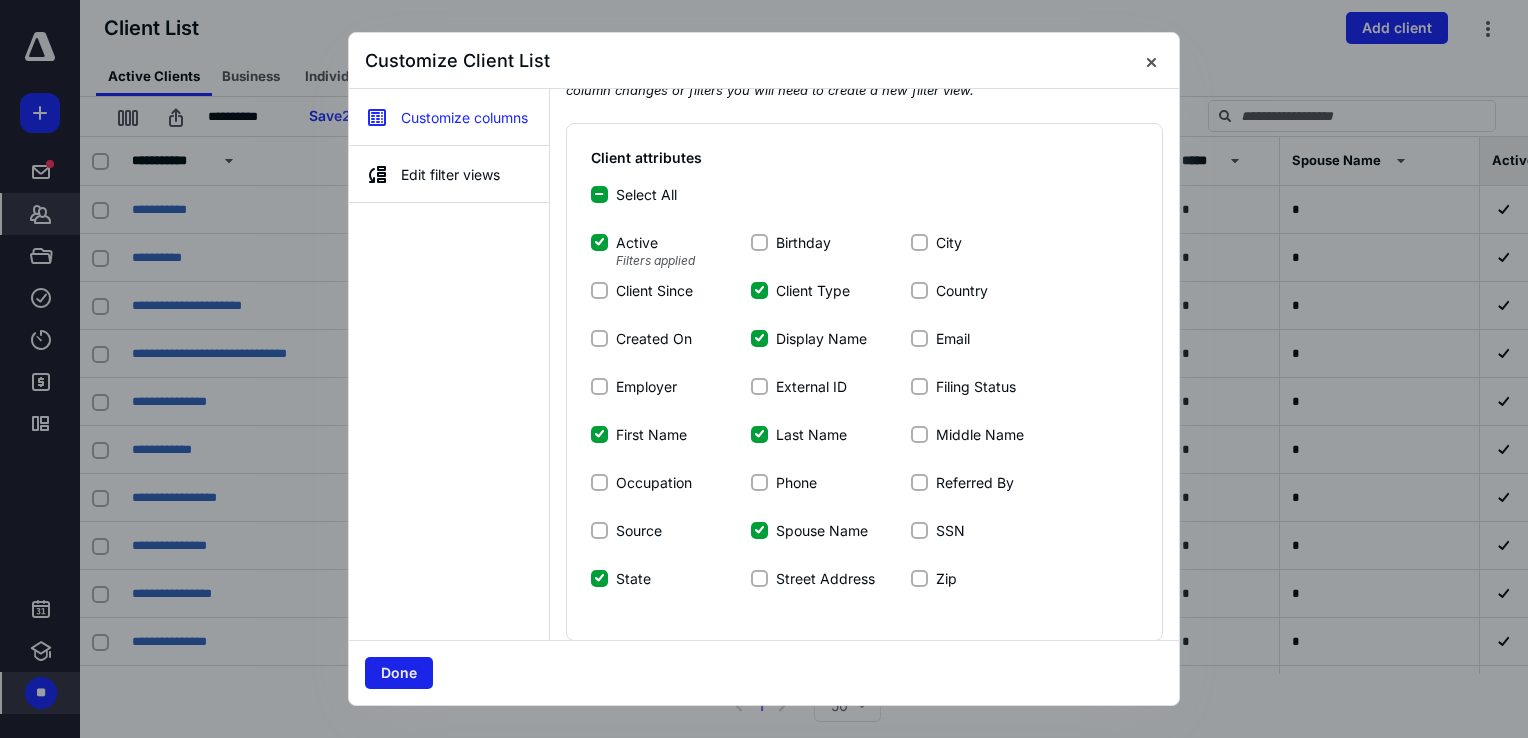click on "Done" at bounding box center [399, 673] 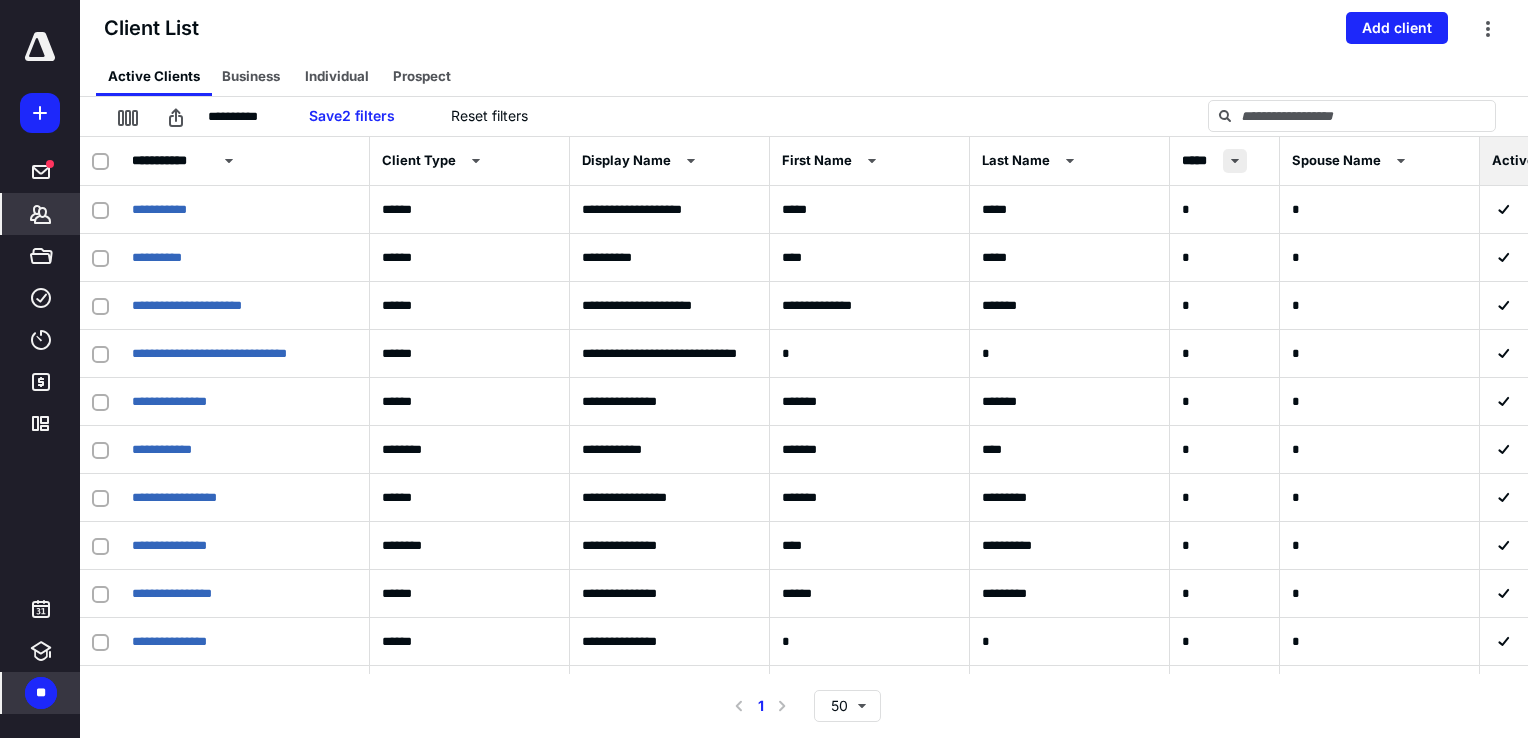 click at bounding box center (1235, 161) 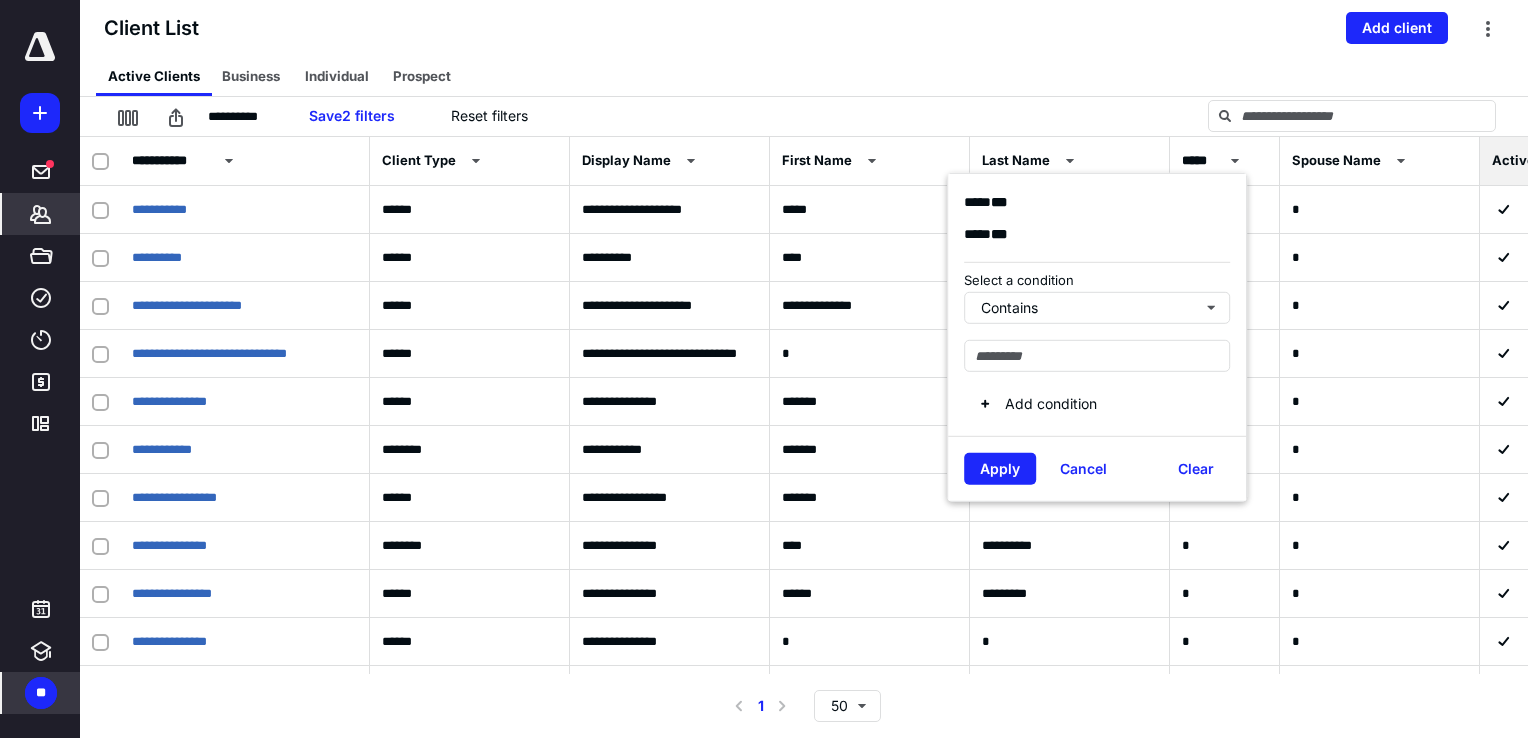 click on "**********" at bounding box center [804, 116] 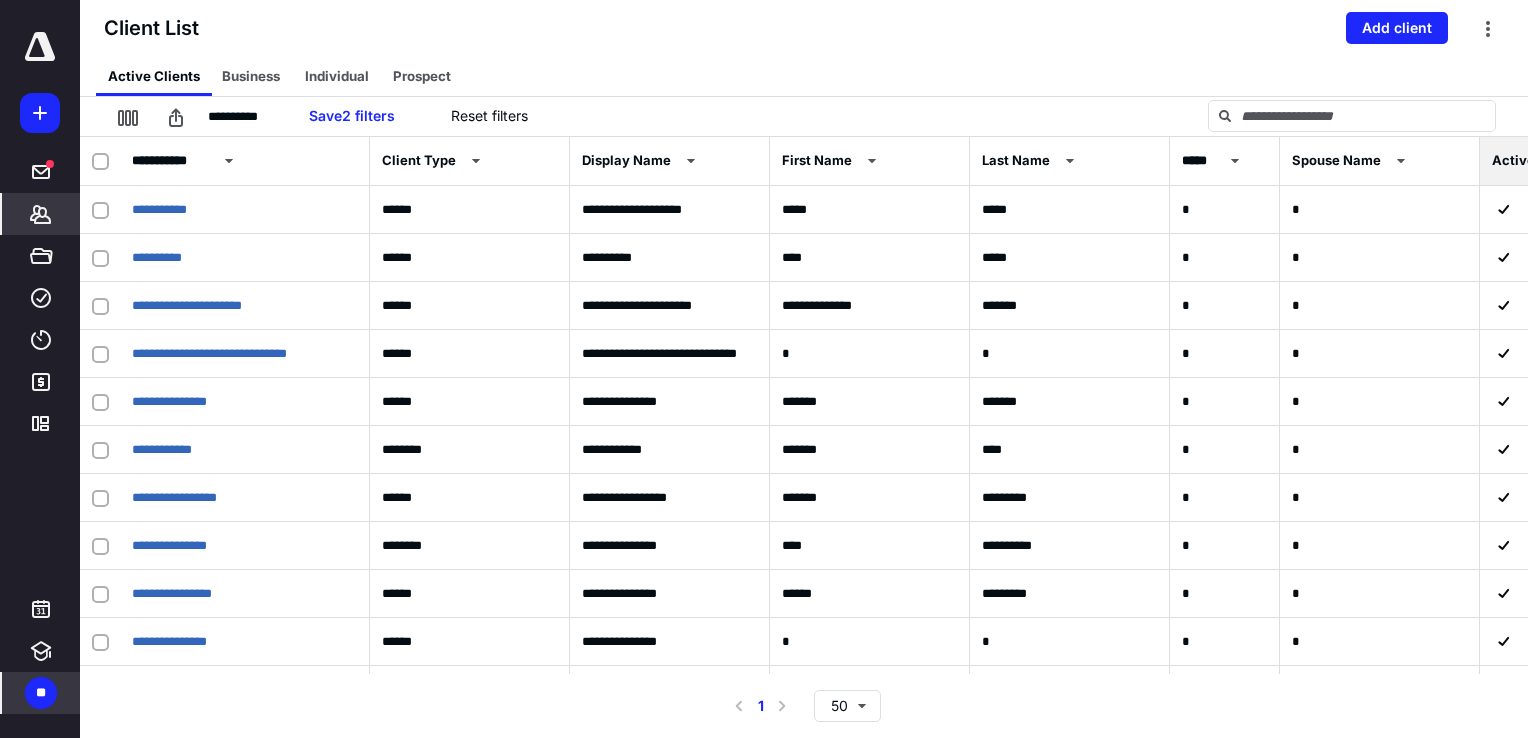 click on "*****" at bounding box center (1198, 161) 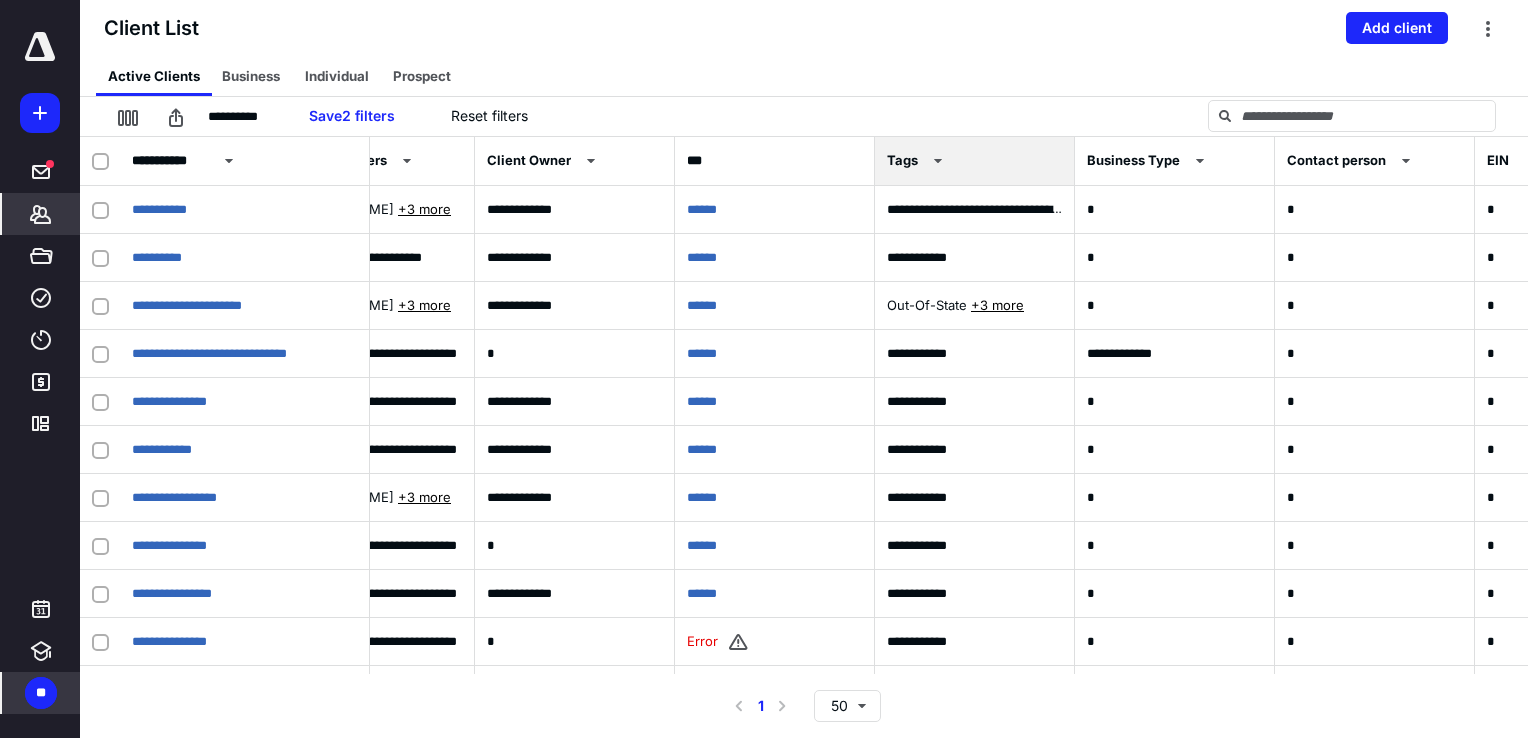 scroll, scrollTop: 0, scrollLeft: 1312, axis: horizontal 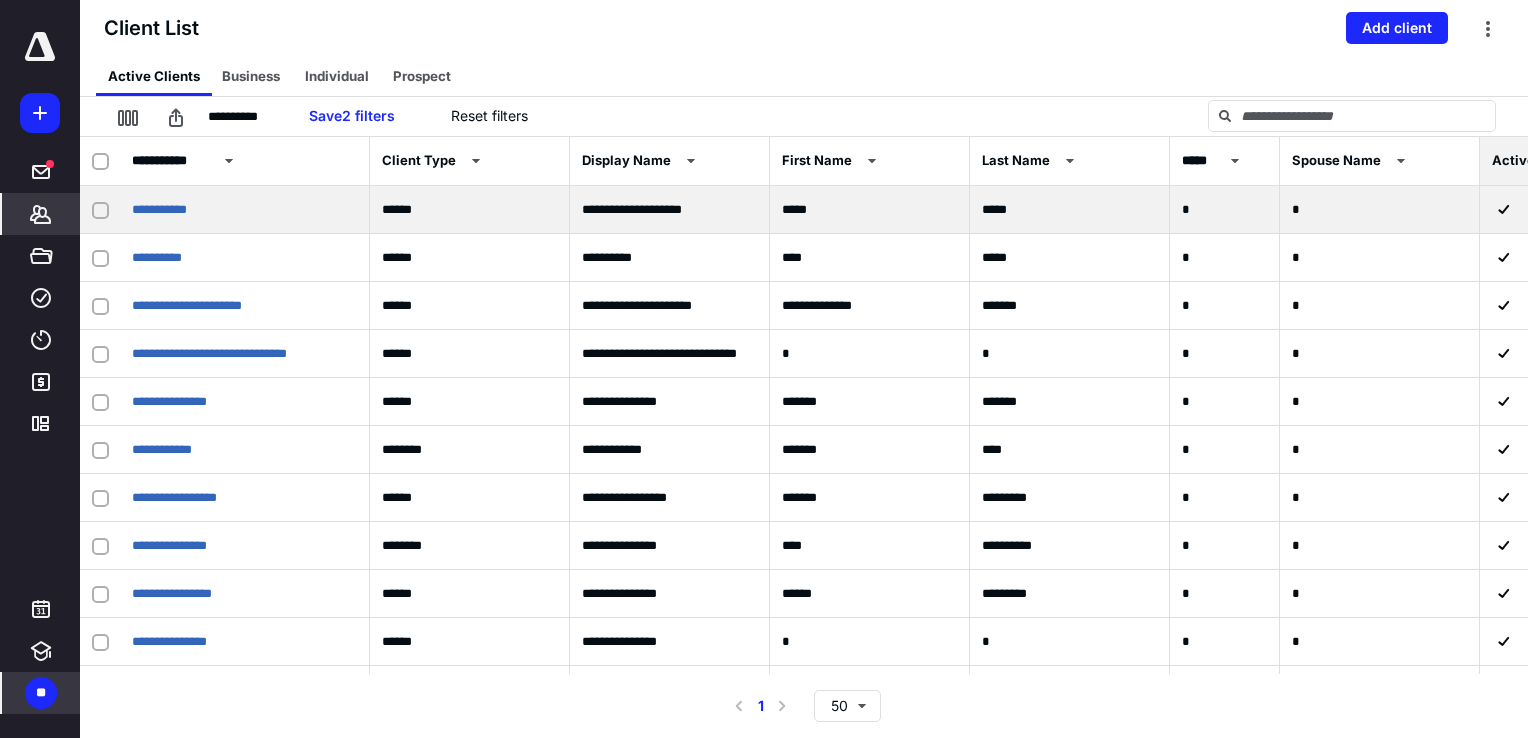 click on "**********" at bounding box center [245, 210] 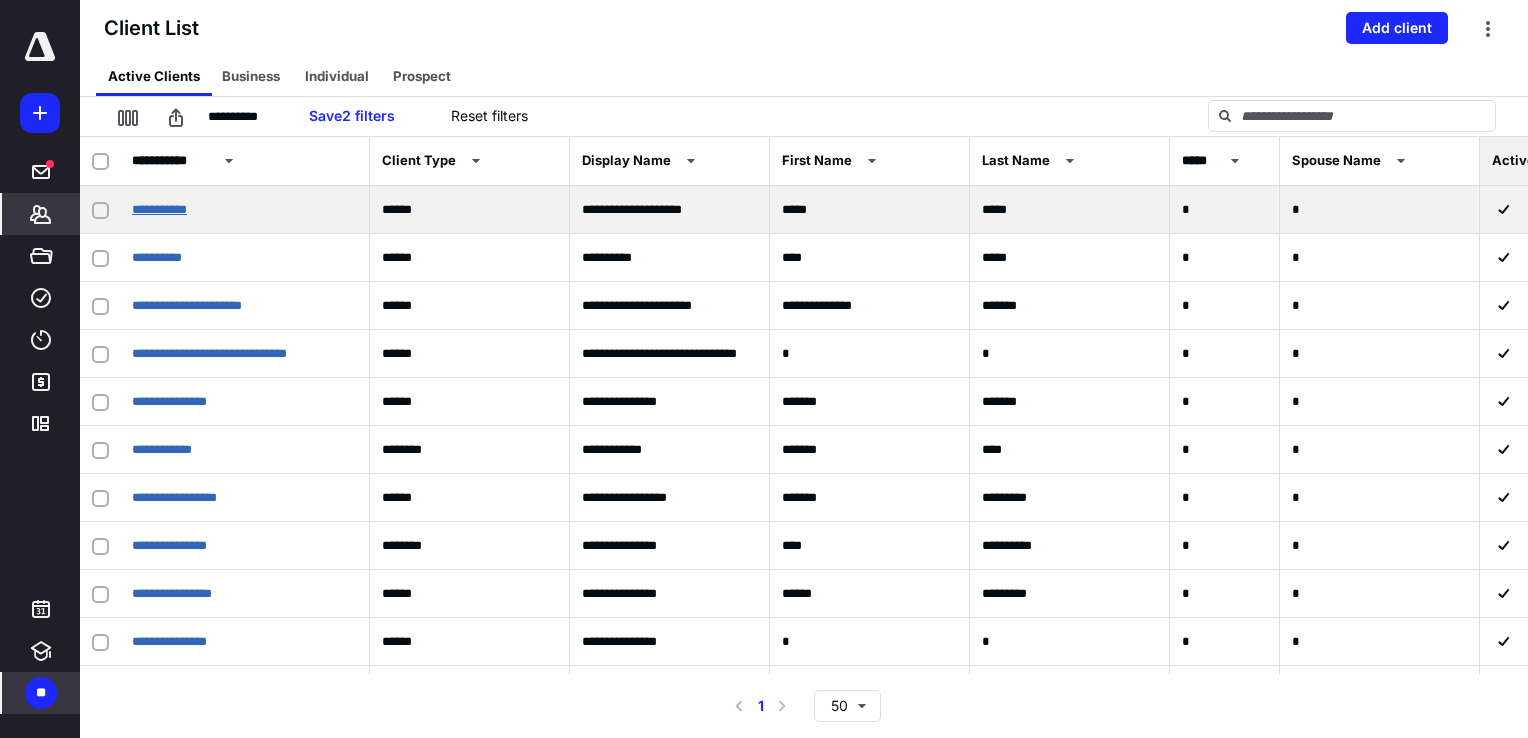 click on "**********" at bounding box center (159, 209) 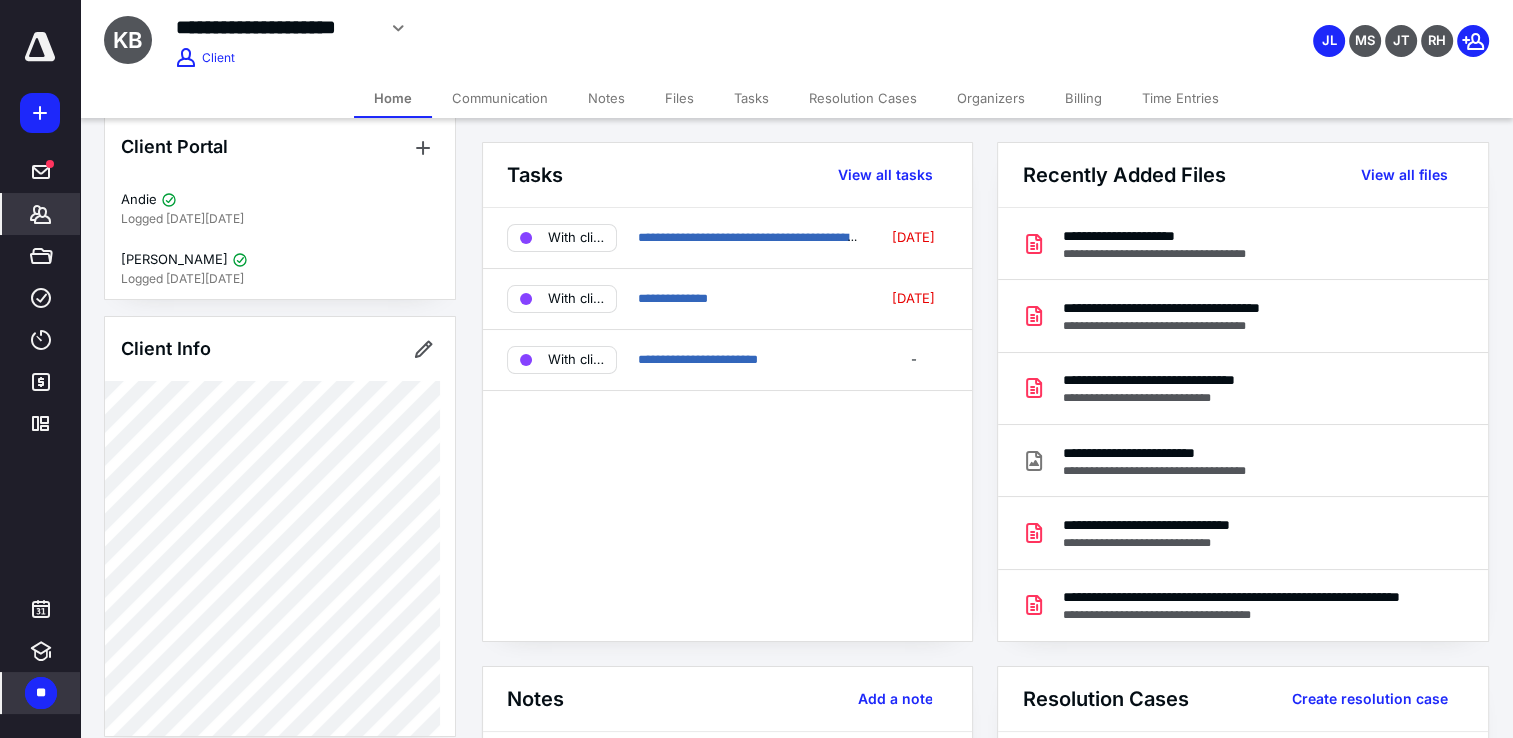 scroll, scrollTop: 0, scrollLeft: 0, axis: both 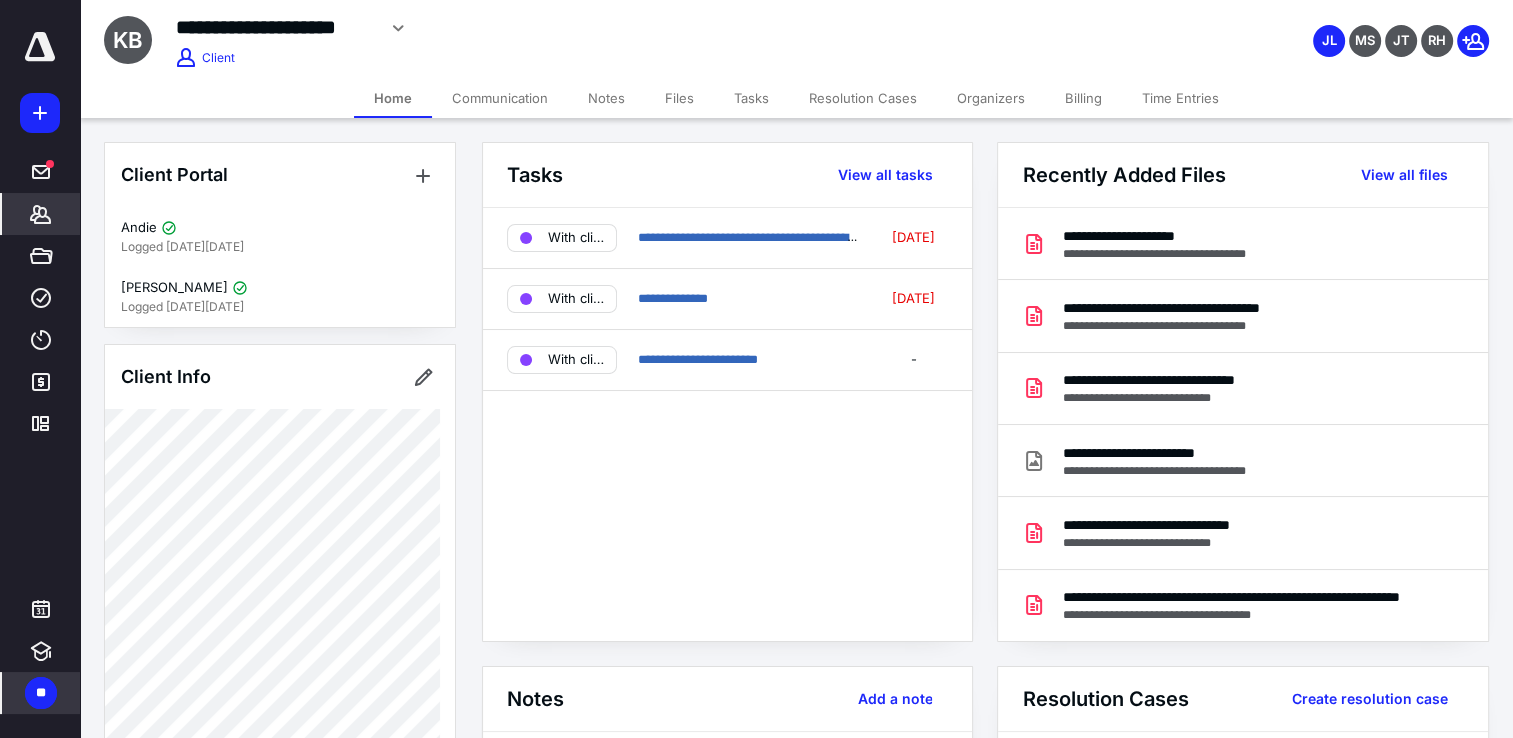 click on "Tasks" at bounding box center (751, 98) 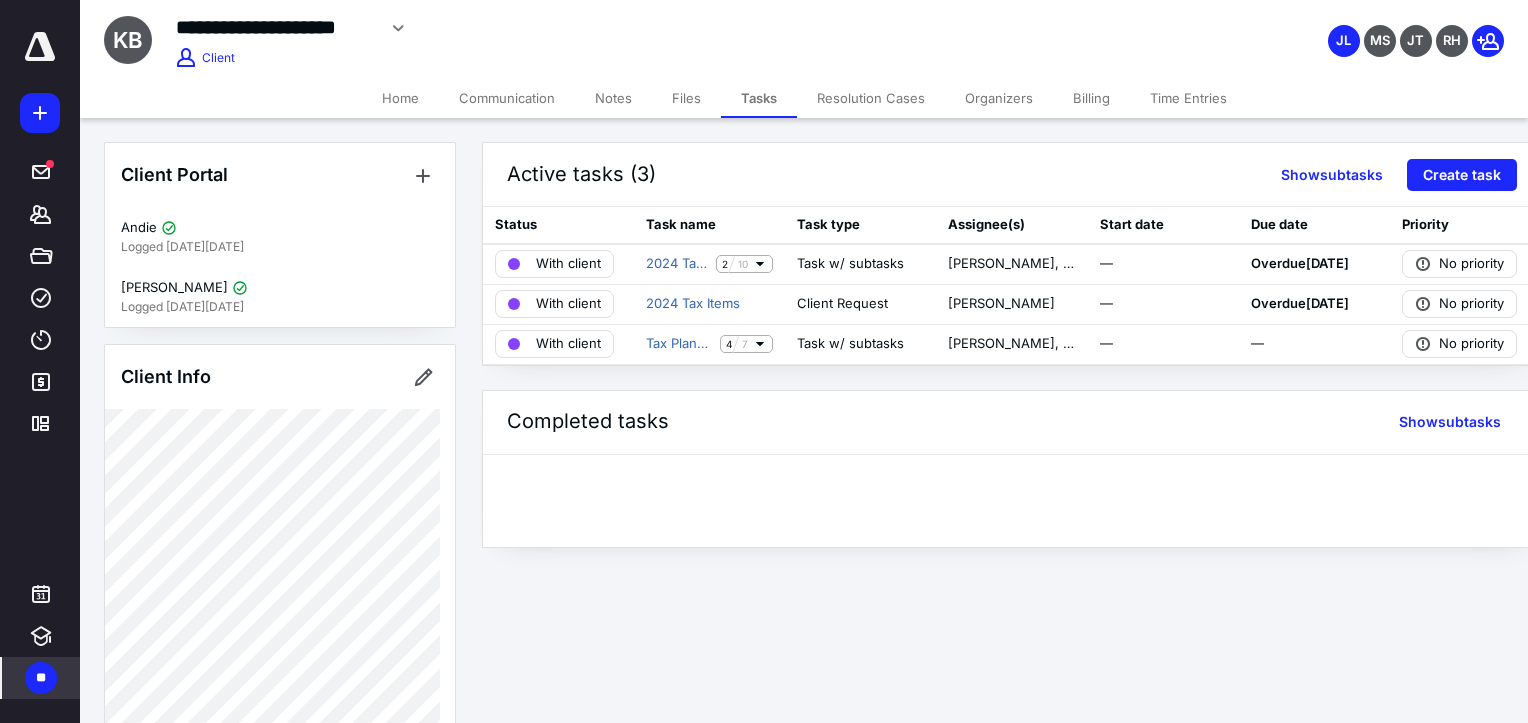 click on "Files" at bounding box center [686, 98] 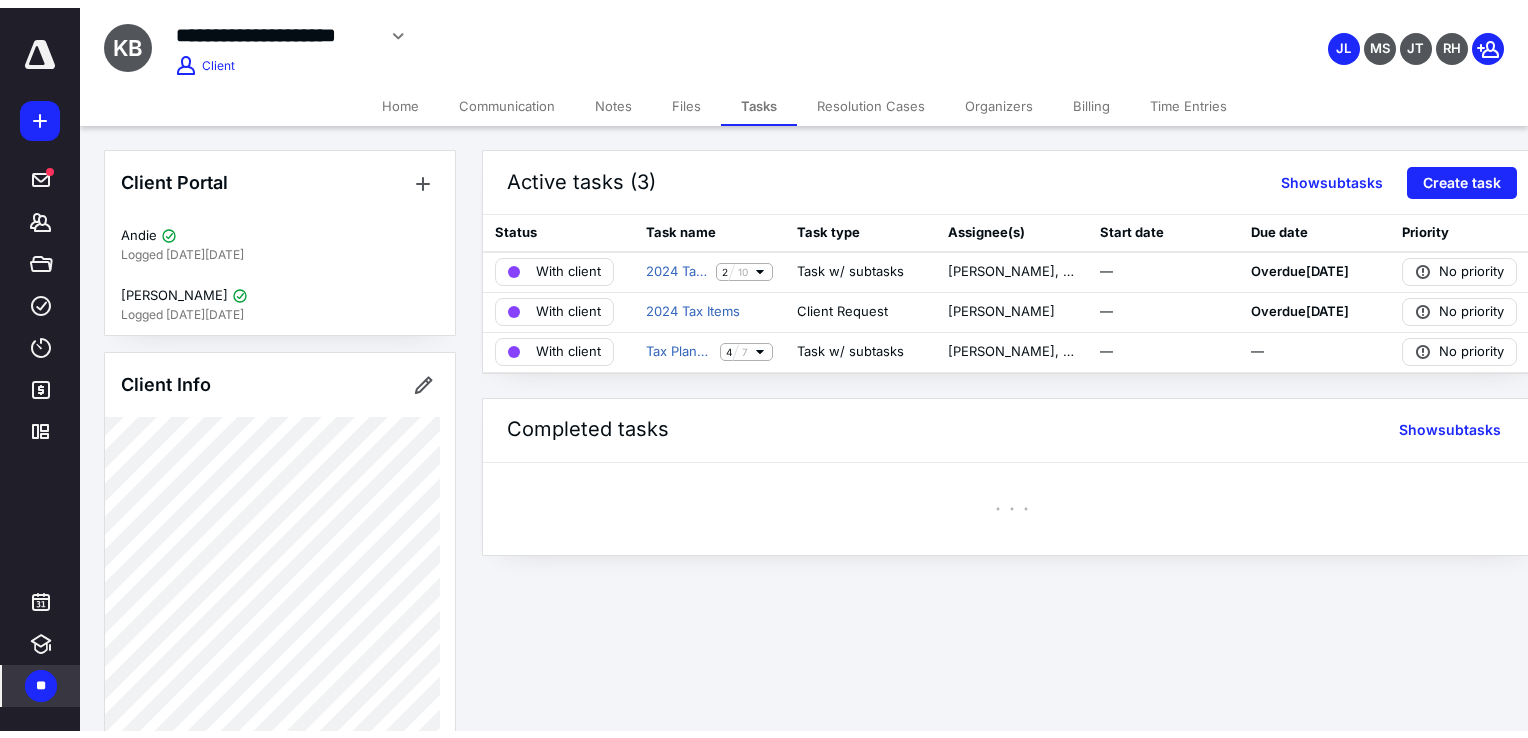 scroll, scrollTop: 6371, scrollLeft: 0, axis: vertical 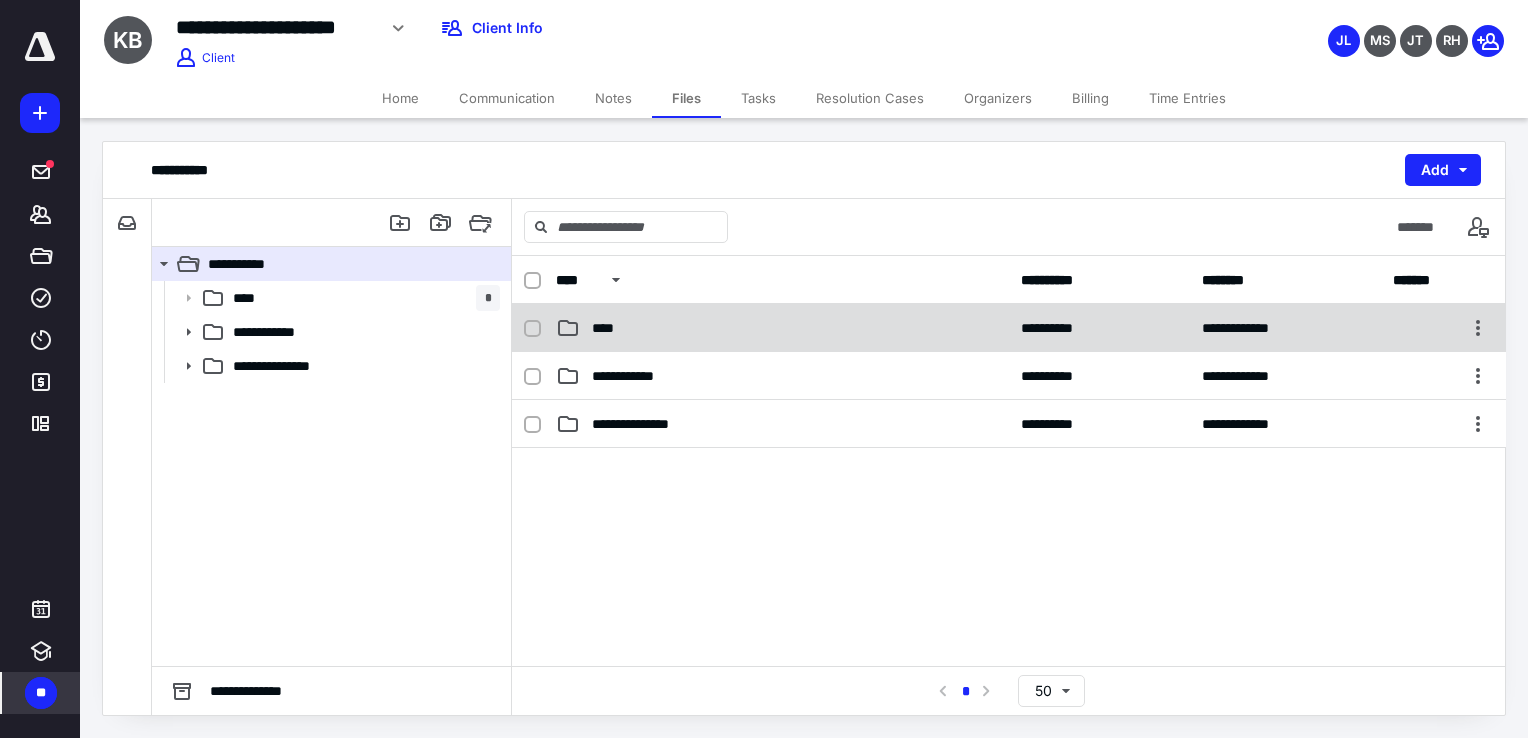 click on "****" at bounding box center (782, 328) 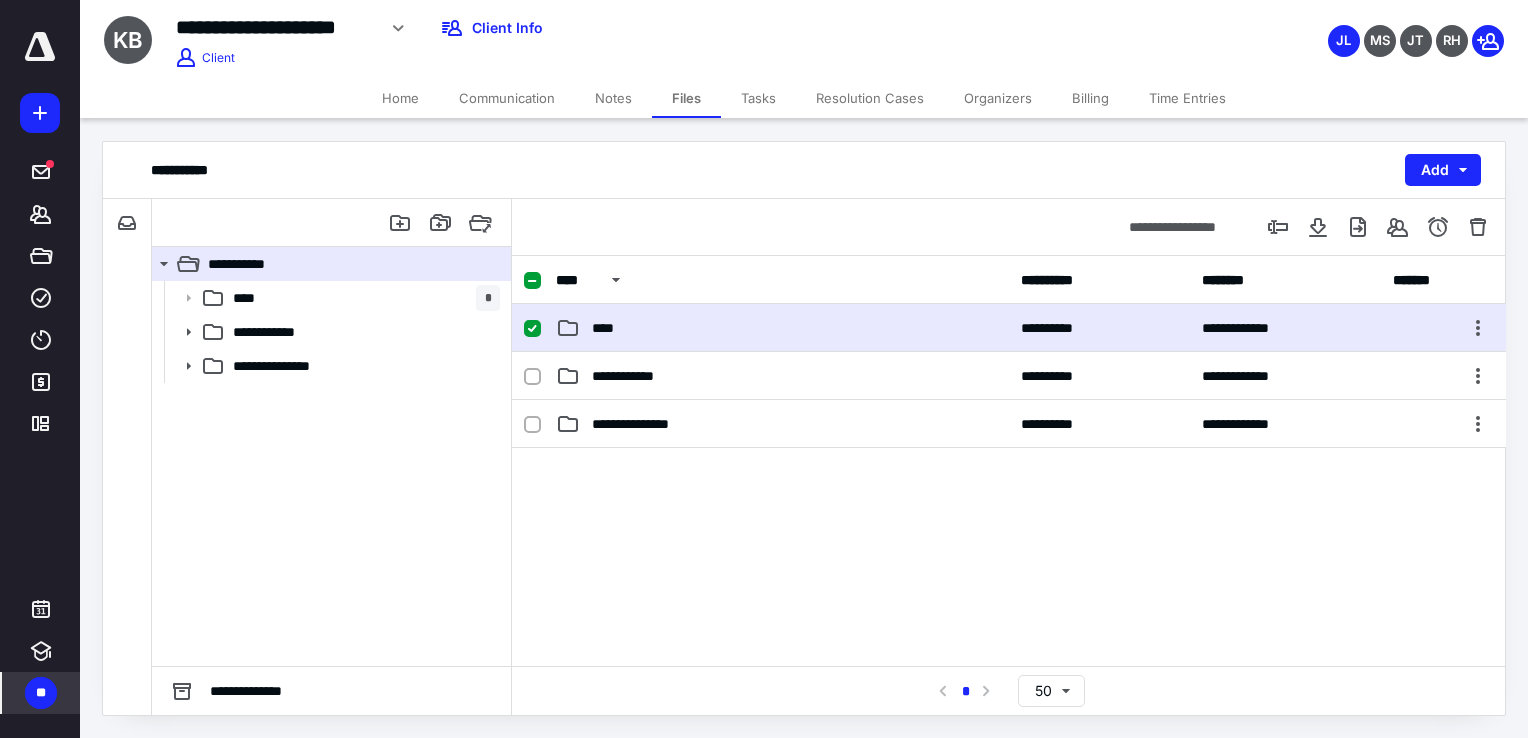 click on "****" at bounding box center [782, 328] 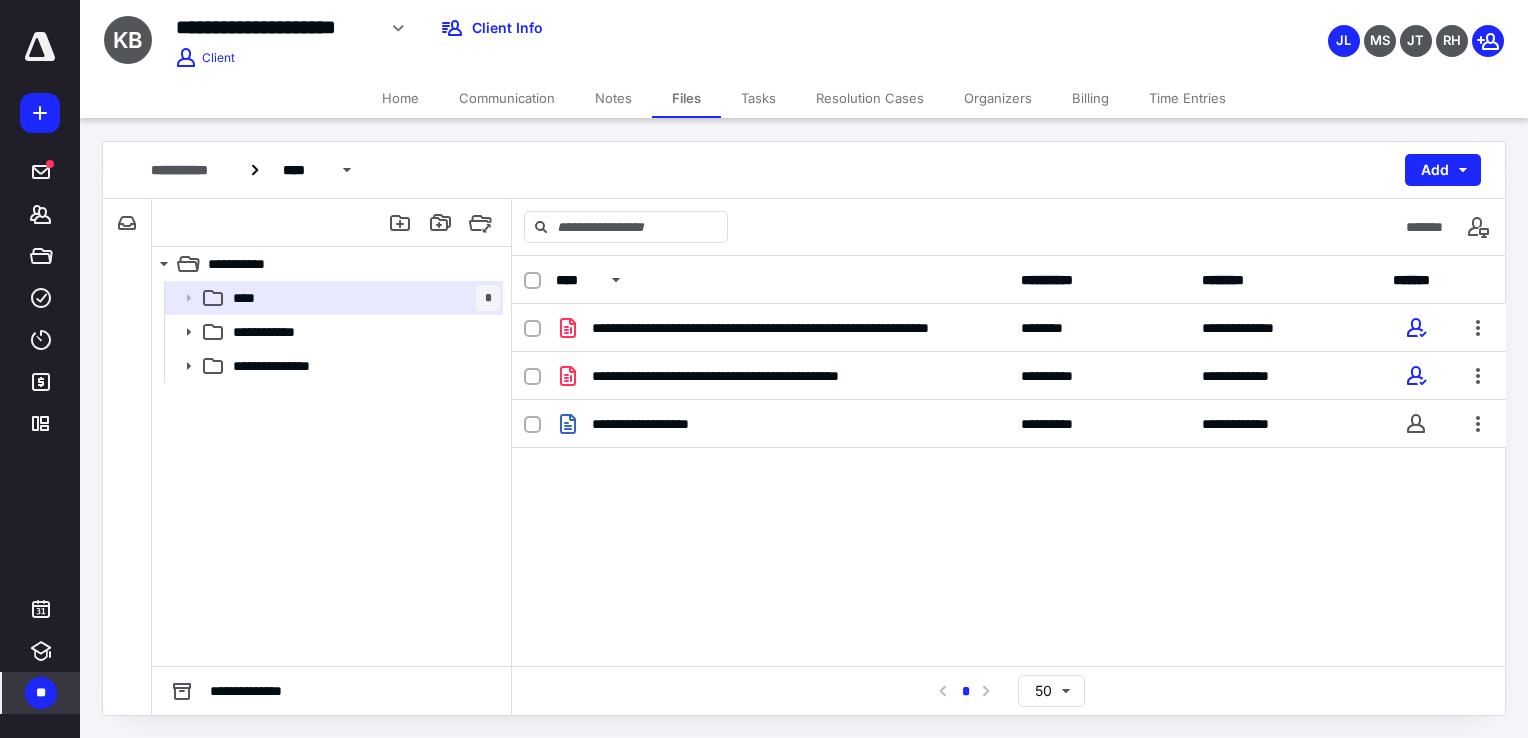 click on "**********" at bounding box center [659, 424] 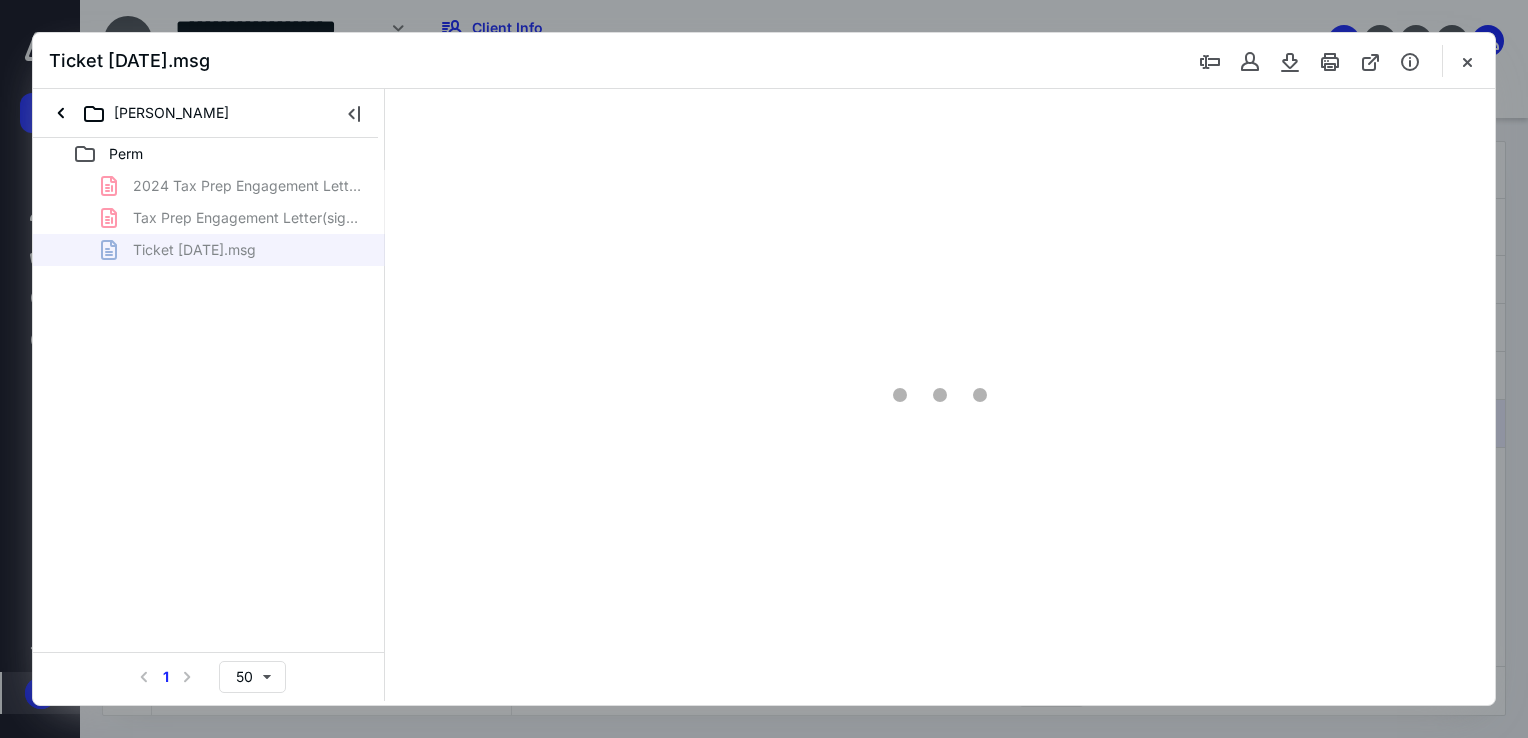 scroll, scrollTop: 0, scrollLeft: 0, axis: both 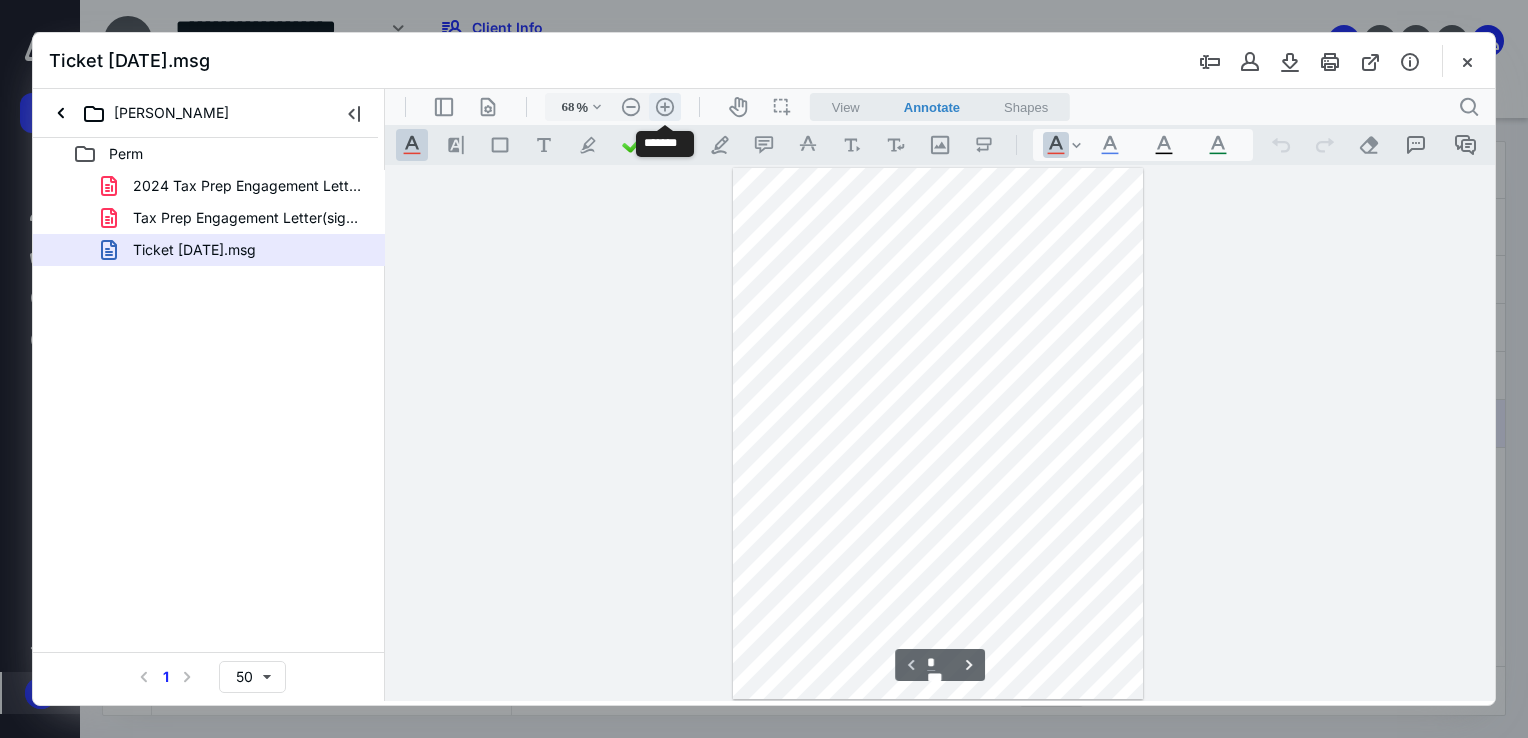 click on ".cls-1{fill:#abb0c4;} icon - header - zoom - in - line" at bounding box center (665, 107) 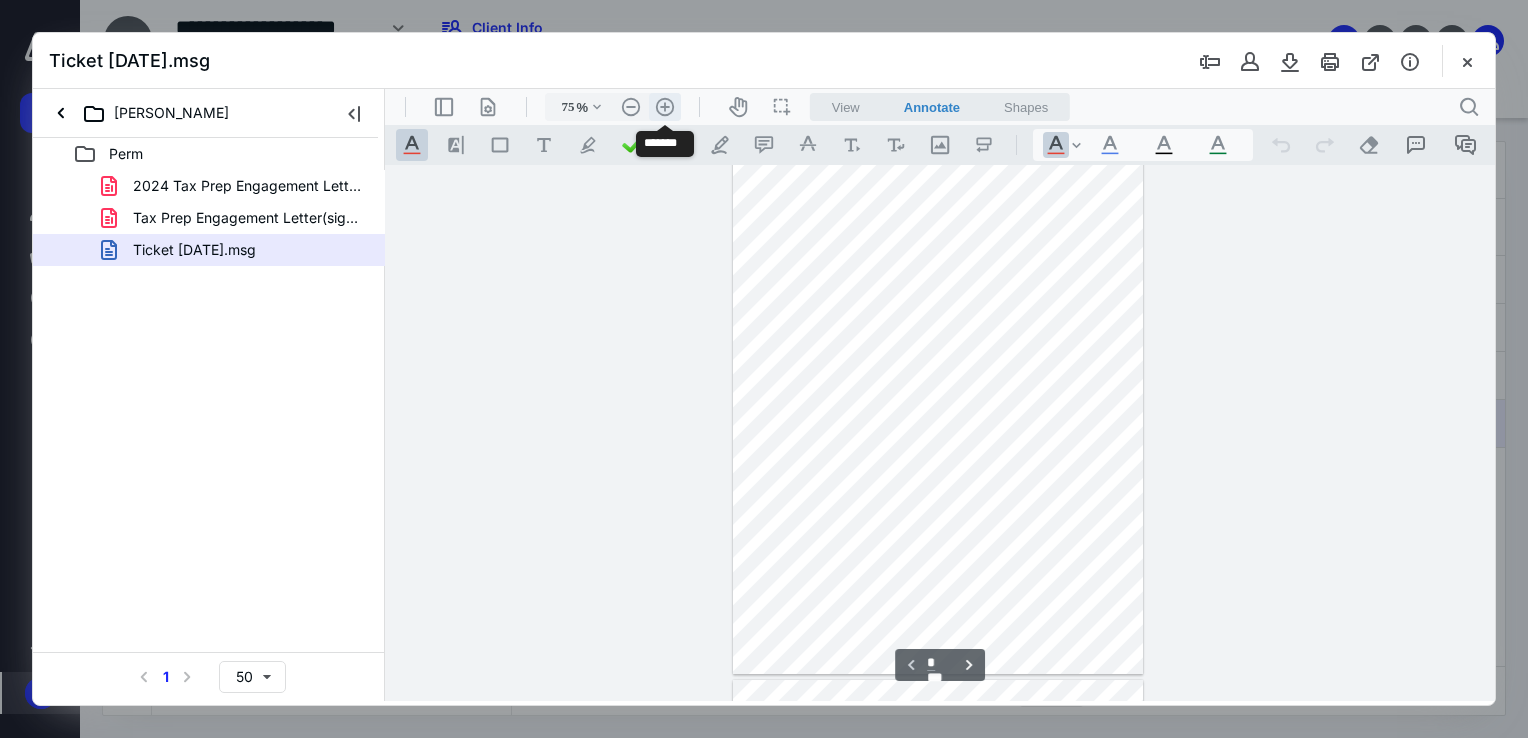 click on ".cls-1{fill:#abb0c4;} icon - header - zoom - in - line" at bounding box center [665, 107] 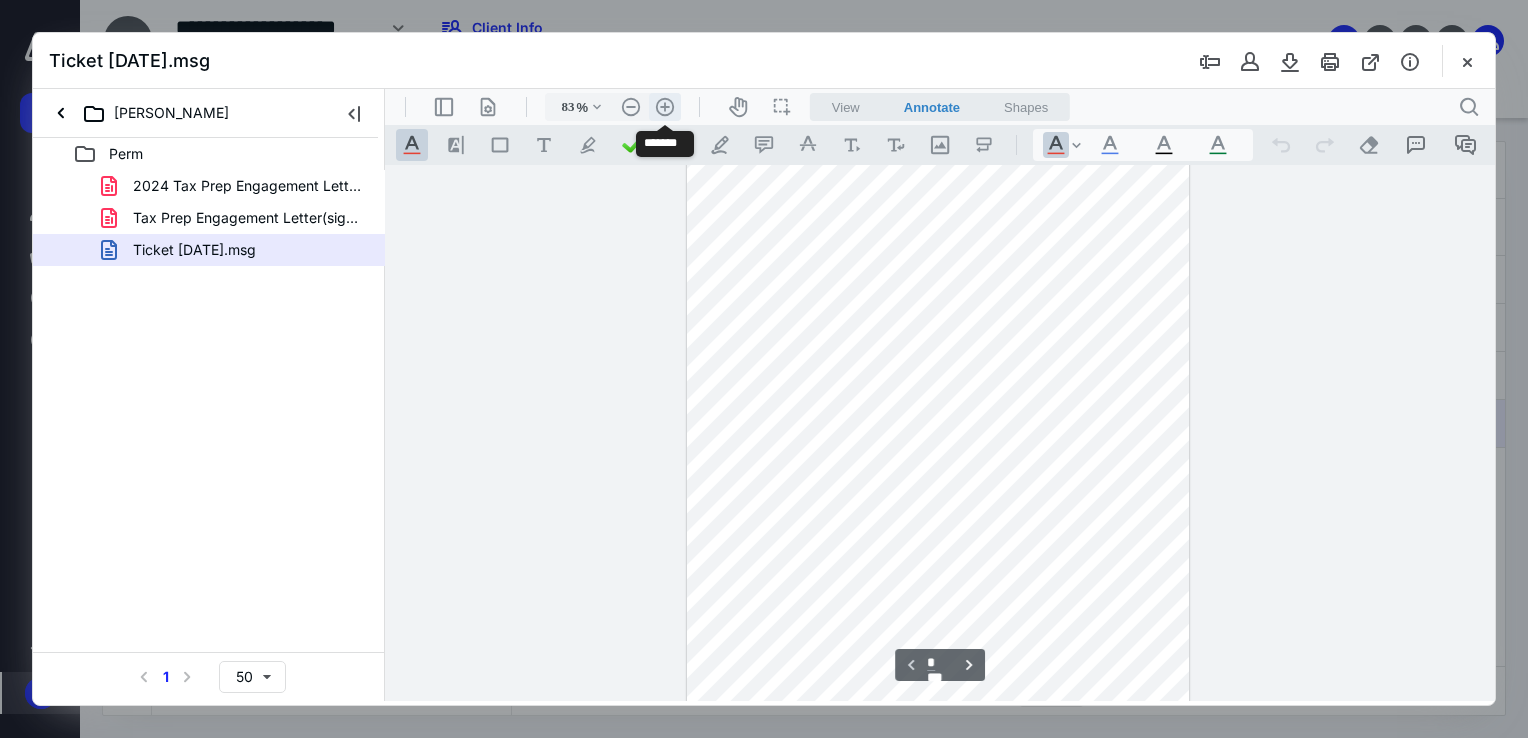 click on ".cls-1{fill:#abb0c4;} icon - header - zoom - in - line" at bounding box center [665, 107] 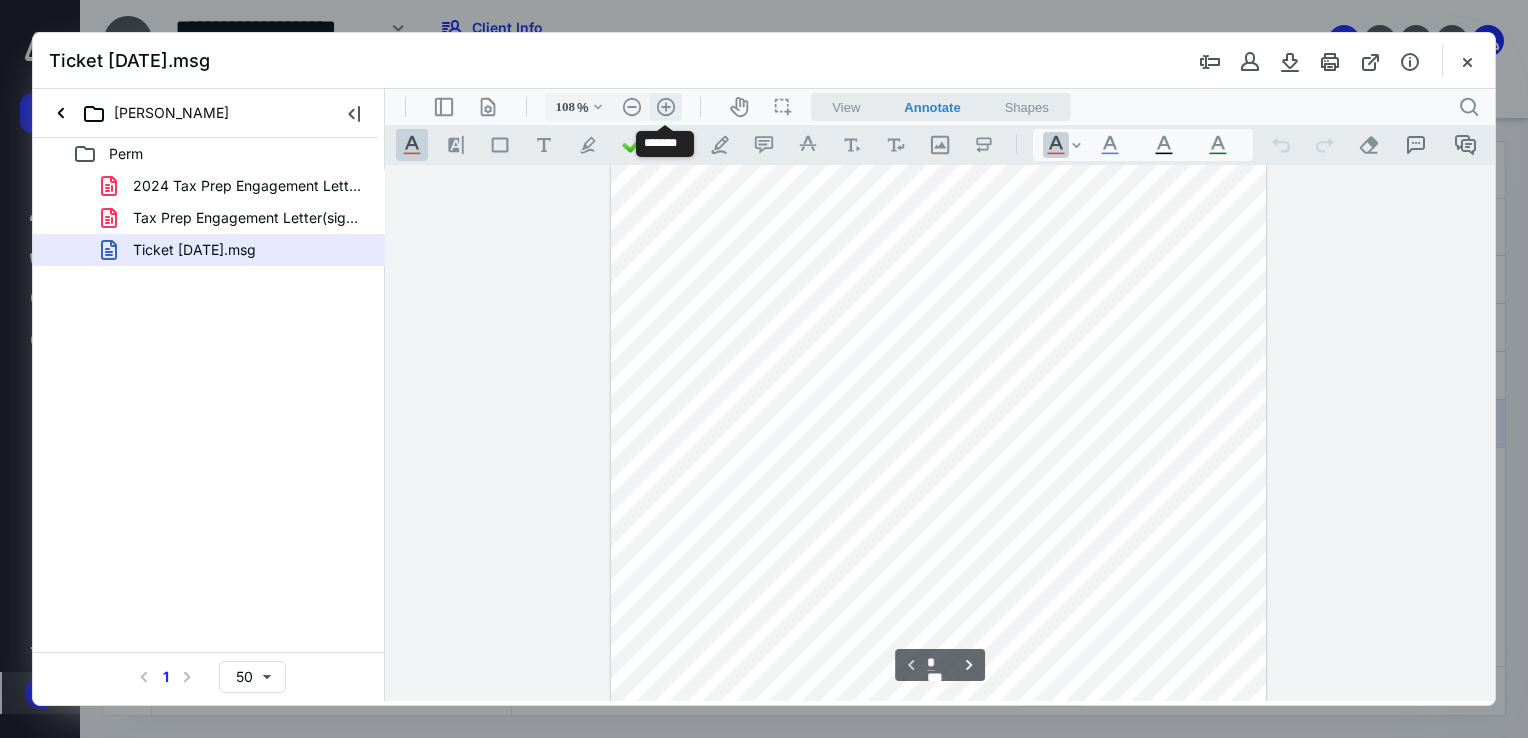 click on ".cls-1{fill:#abb0c4;} icon - header - zoom - in - line" at bounding box center (666, 107) 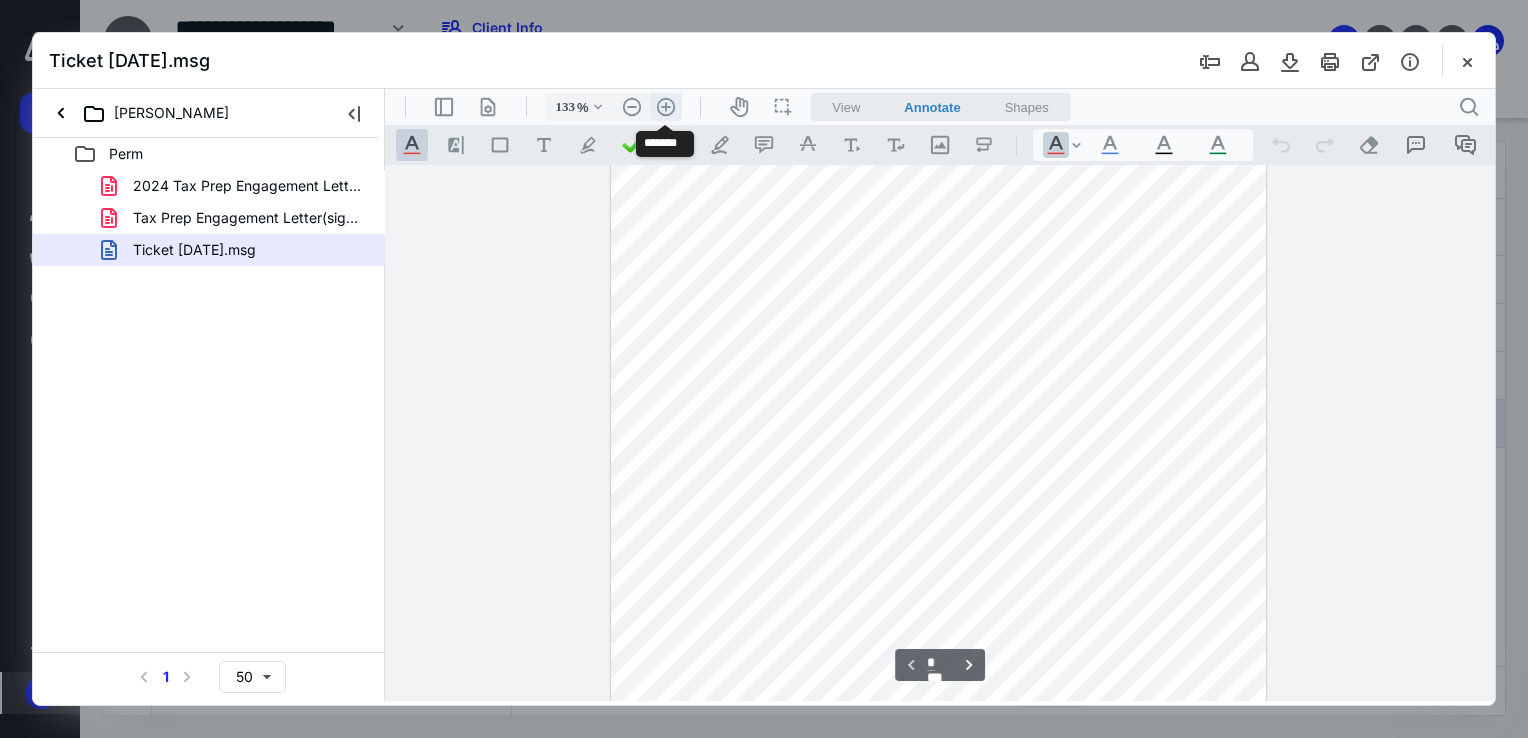 click on ".cls-1{fill:#abb0c4;} icon - header - zoom - in - line" at bounding box center (666, 107) 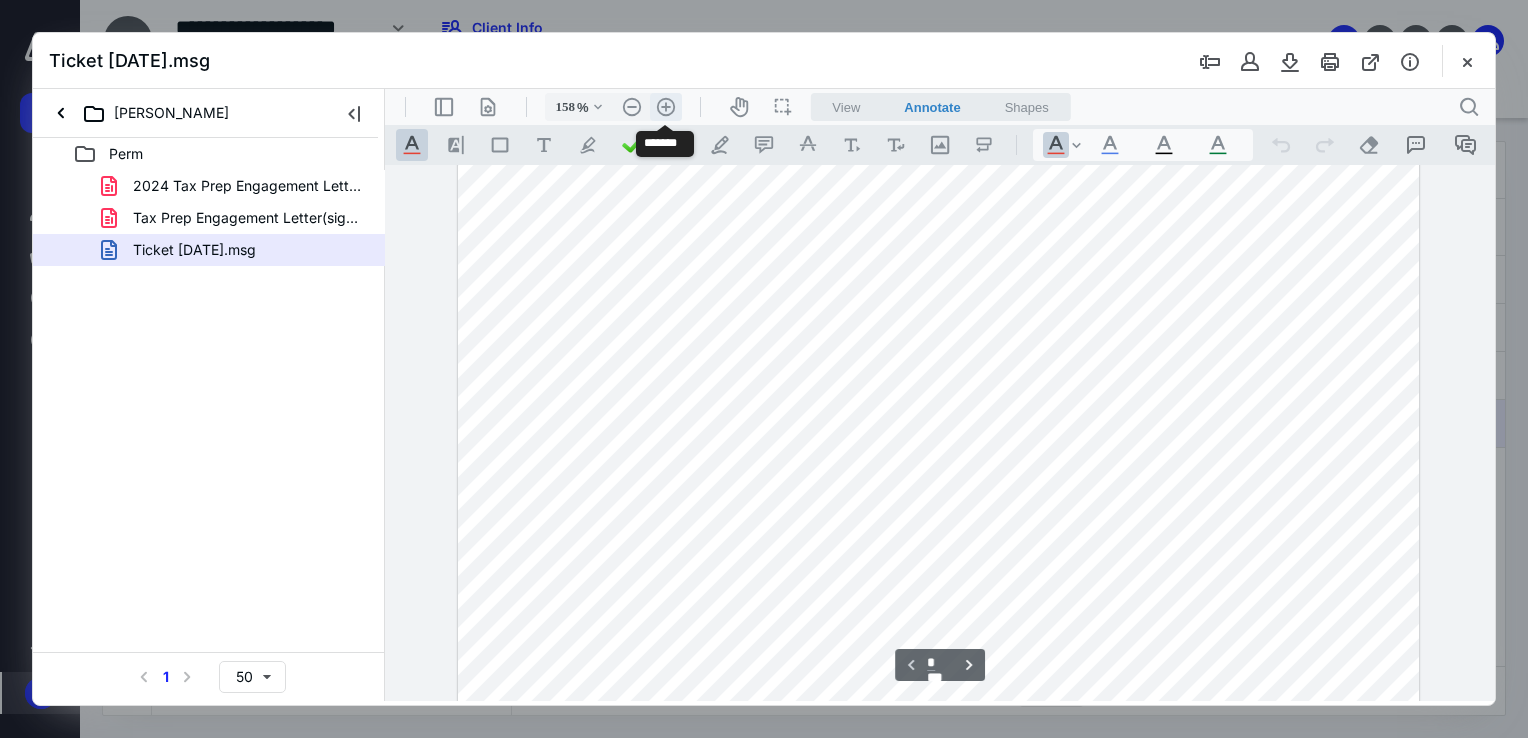 scroll, scrollTop: 308, scrollLeft: 0, axis: vertical 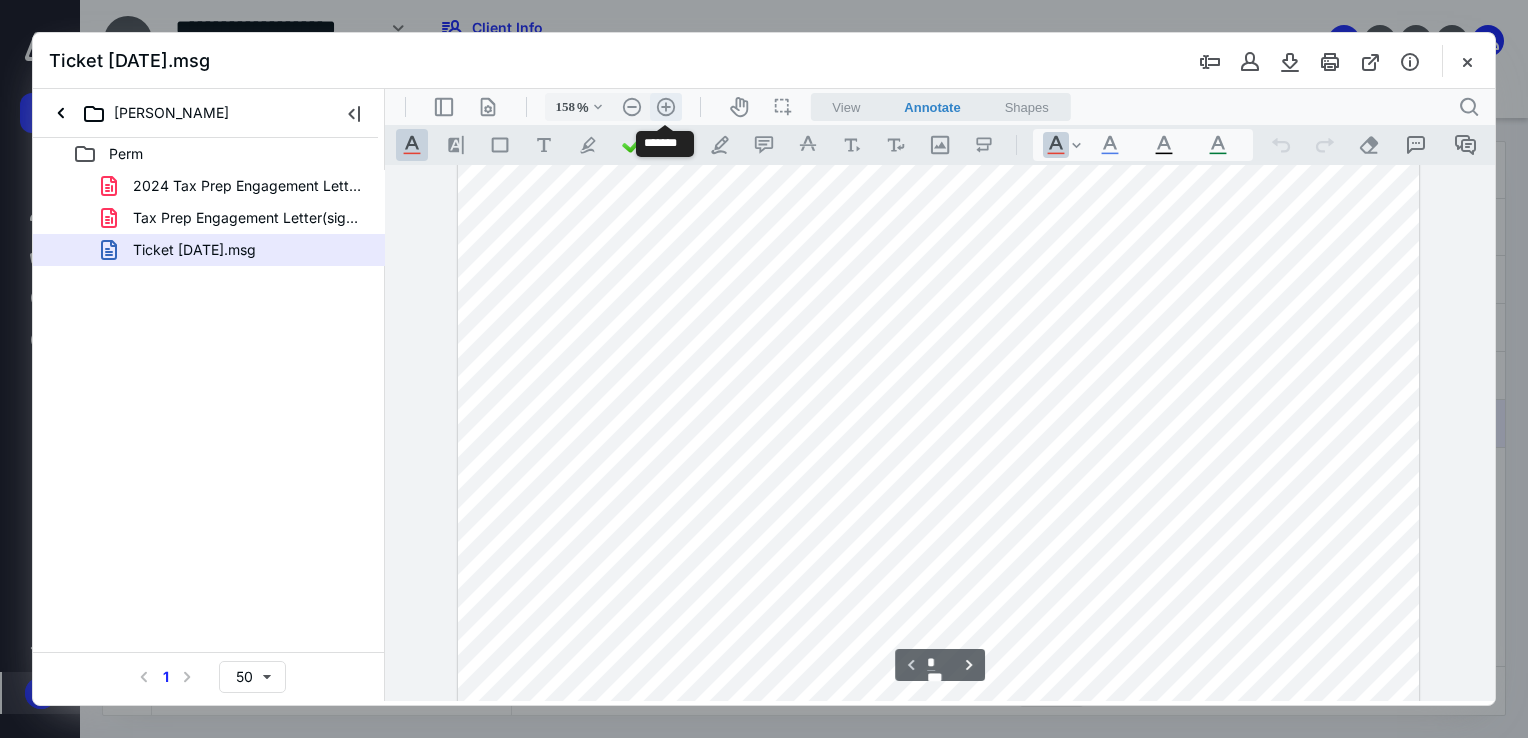 click on ".cls-1{fill:#abb0c4;} icon - header - zoom - in - line" at bounding box center (666, 107) 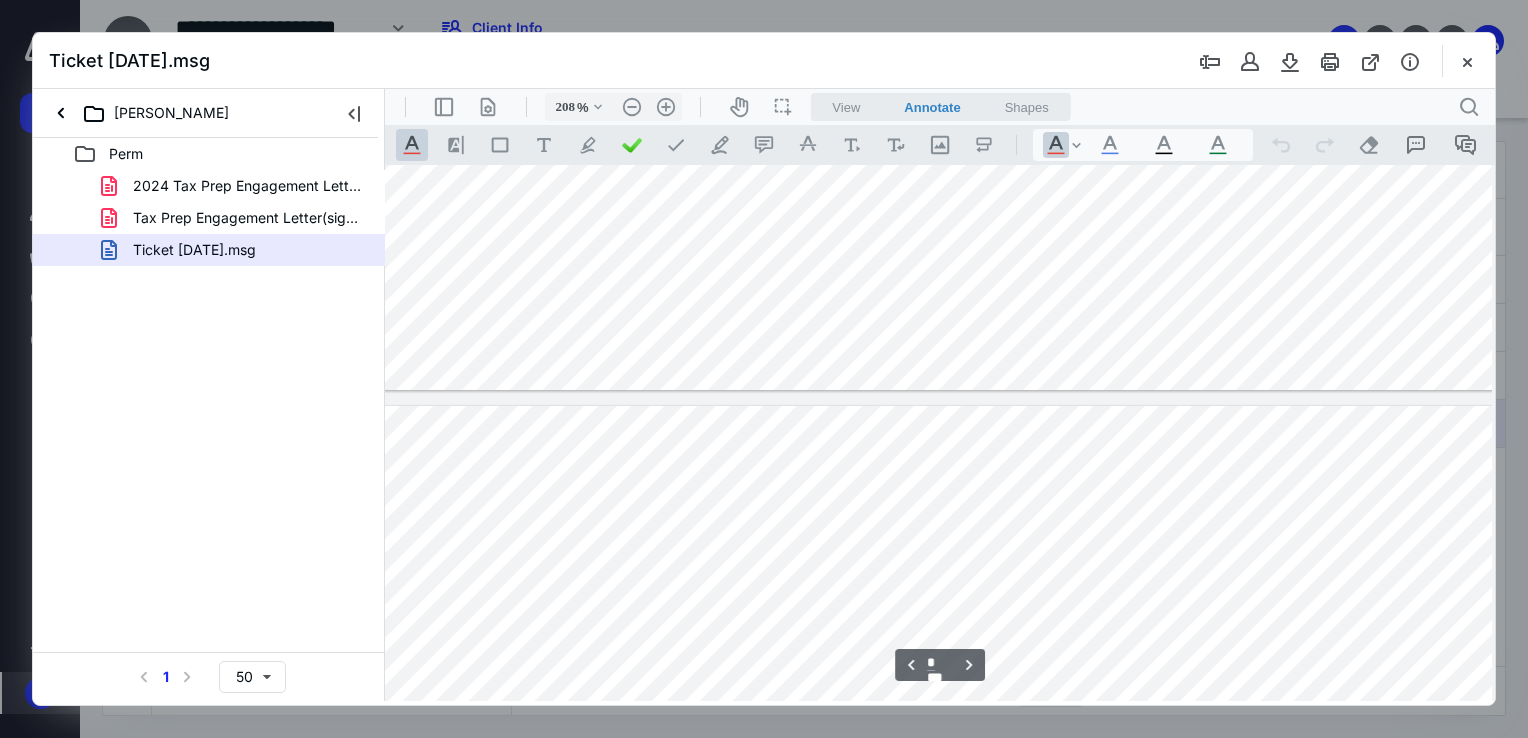 scroll, scrollTop: 2779, scrollLeft: 92, axis: both 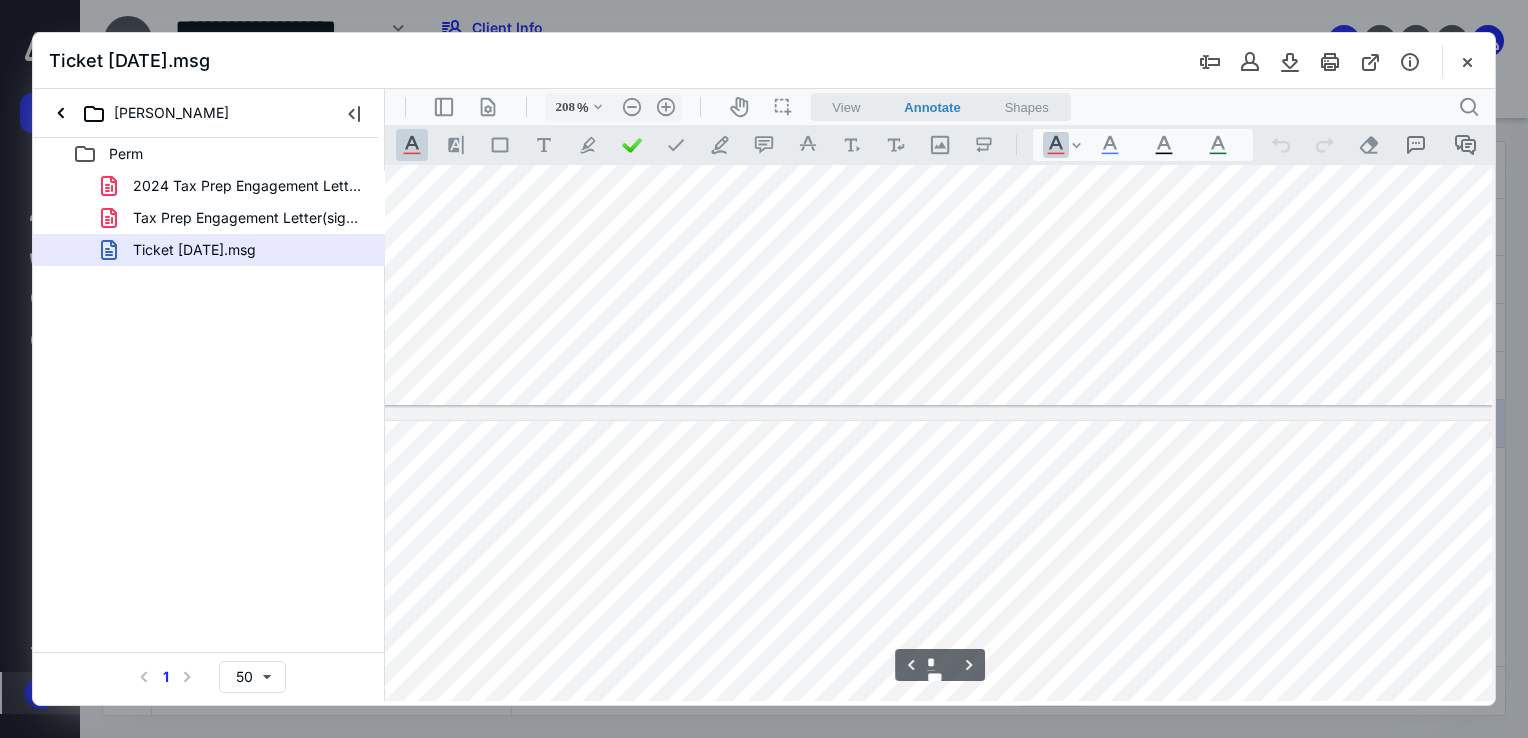 type on "*" 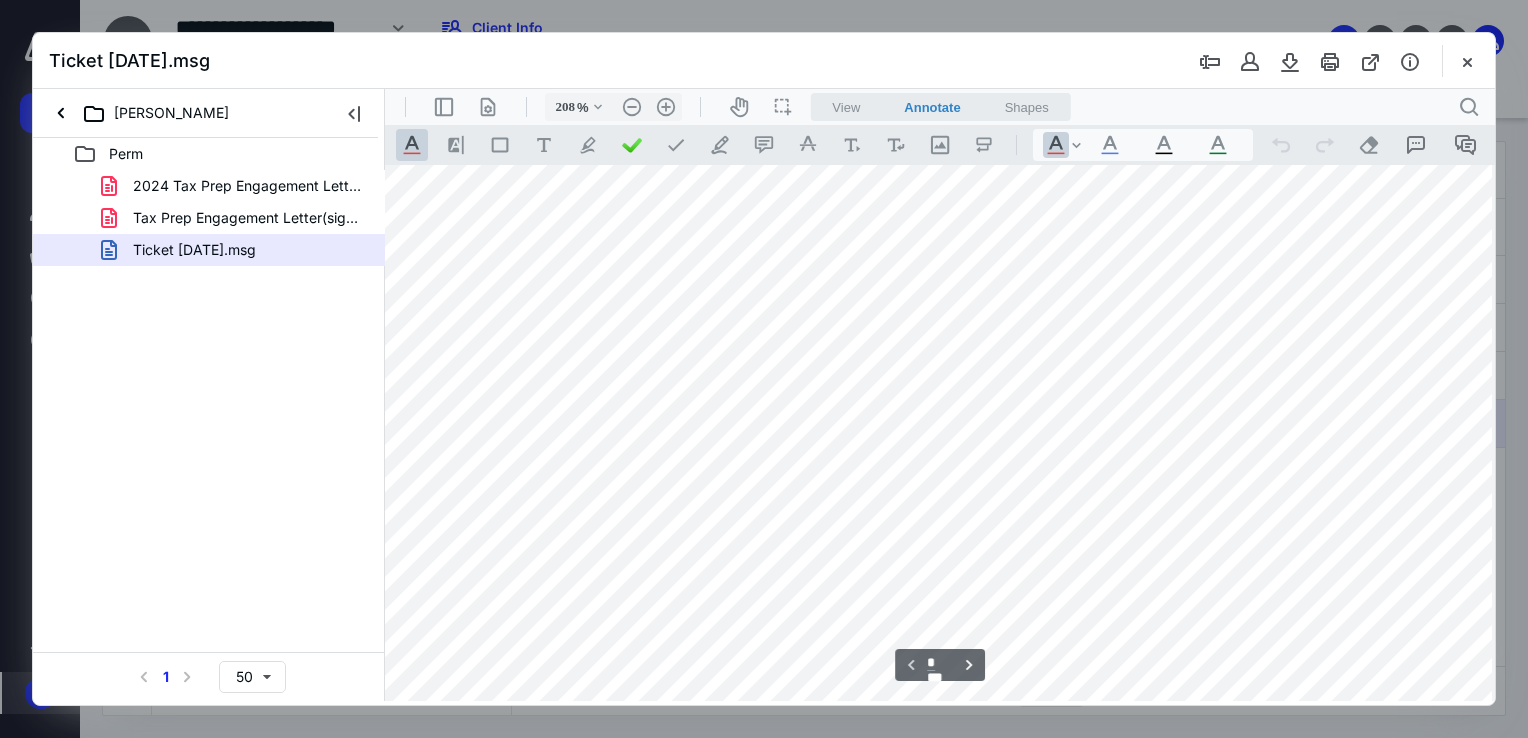 scroll, scrollTop: 0, scrollLeft: 92, axis: horizontal 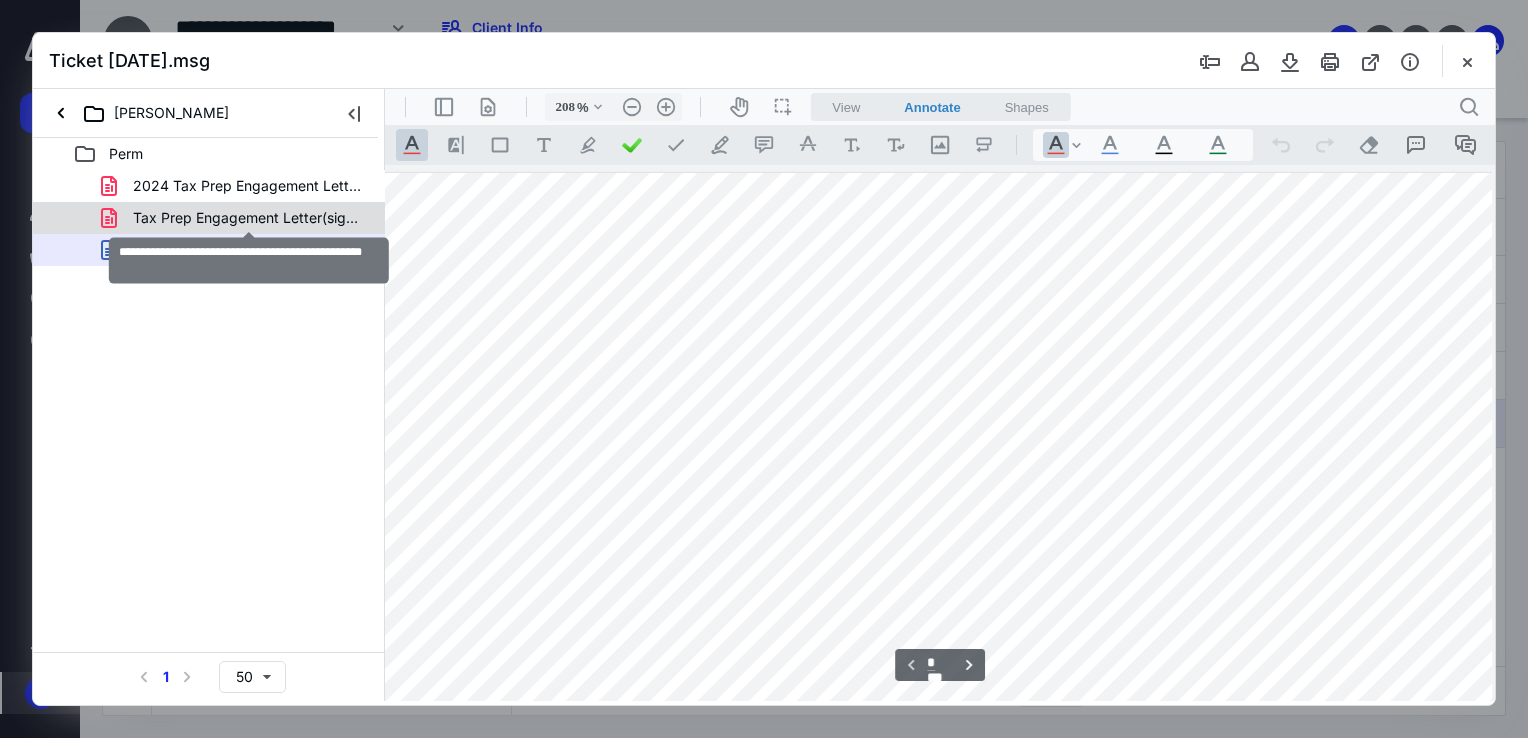 click on "Tax Prep Engagement Letter(signed_12-10-2024).pdf" at bounding box center (249, 218) 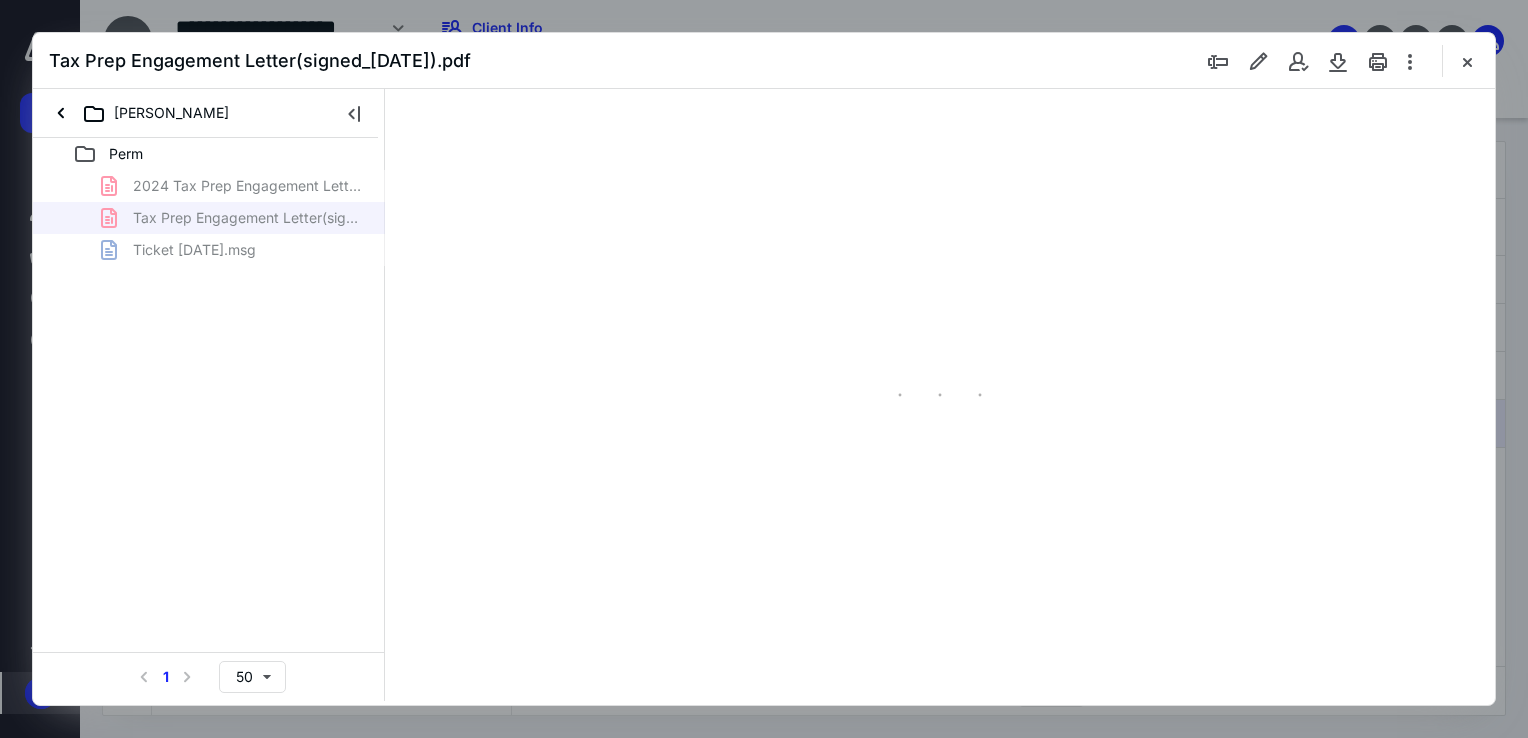 type on "68" 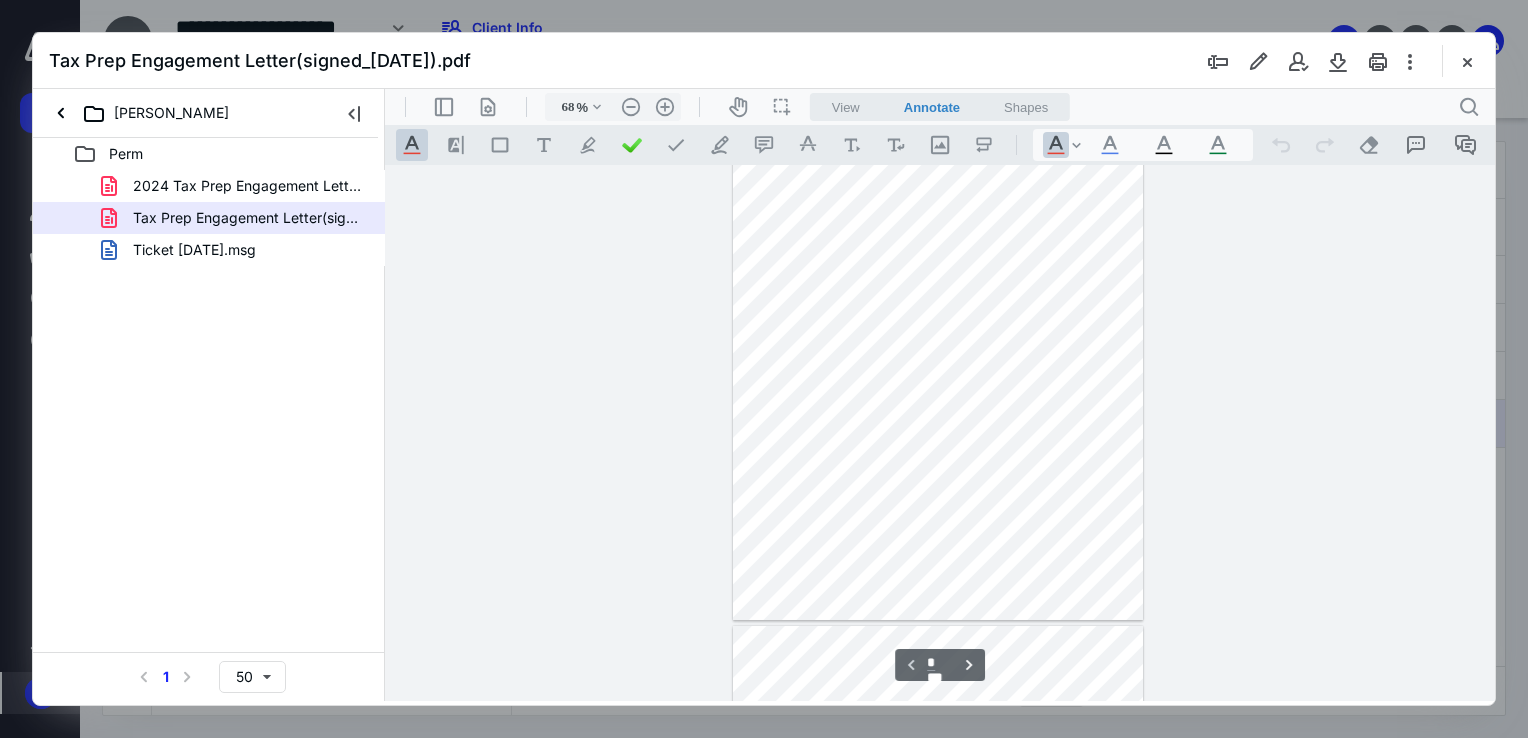 scroll, scrollTop: 0, scrollLeft: 0, axis: both 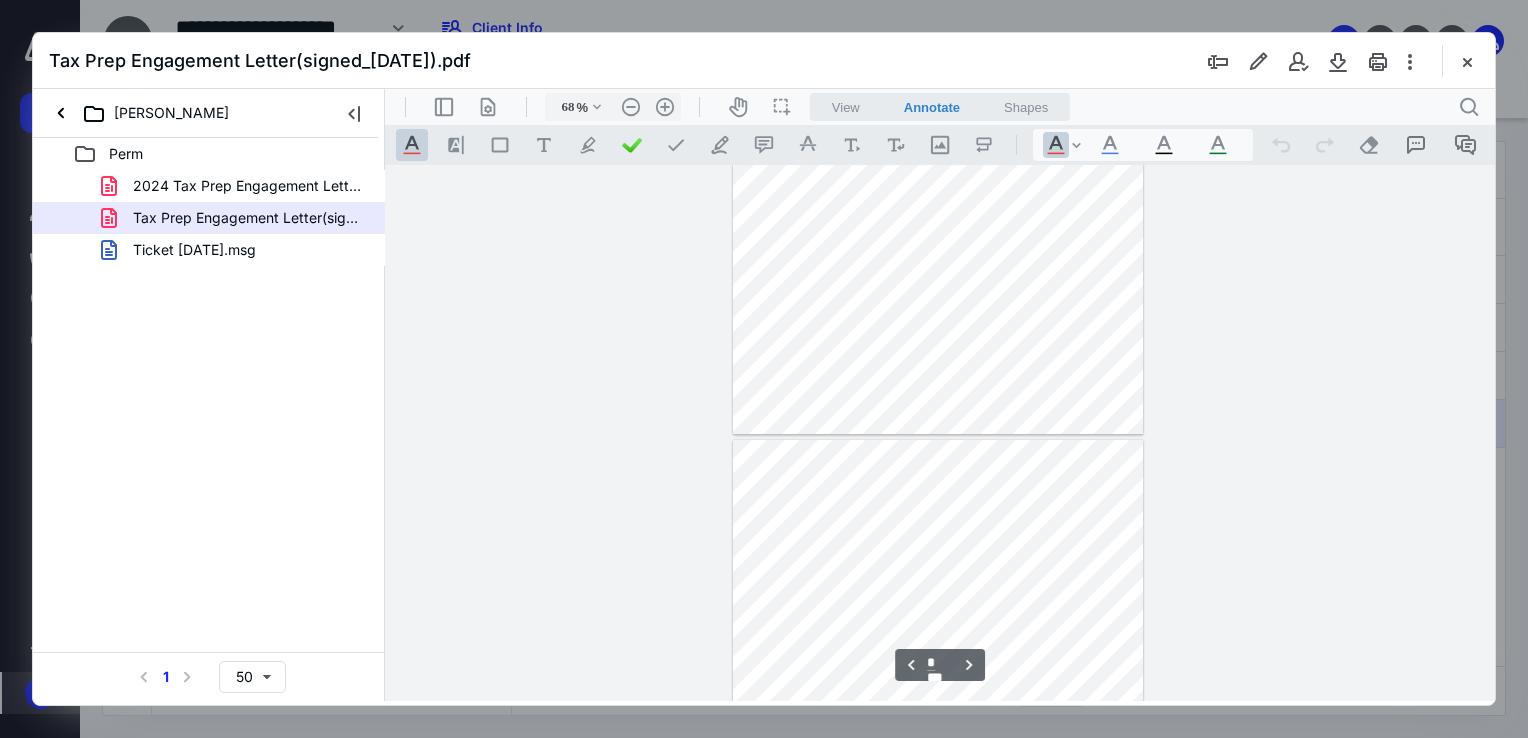 type on "*" 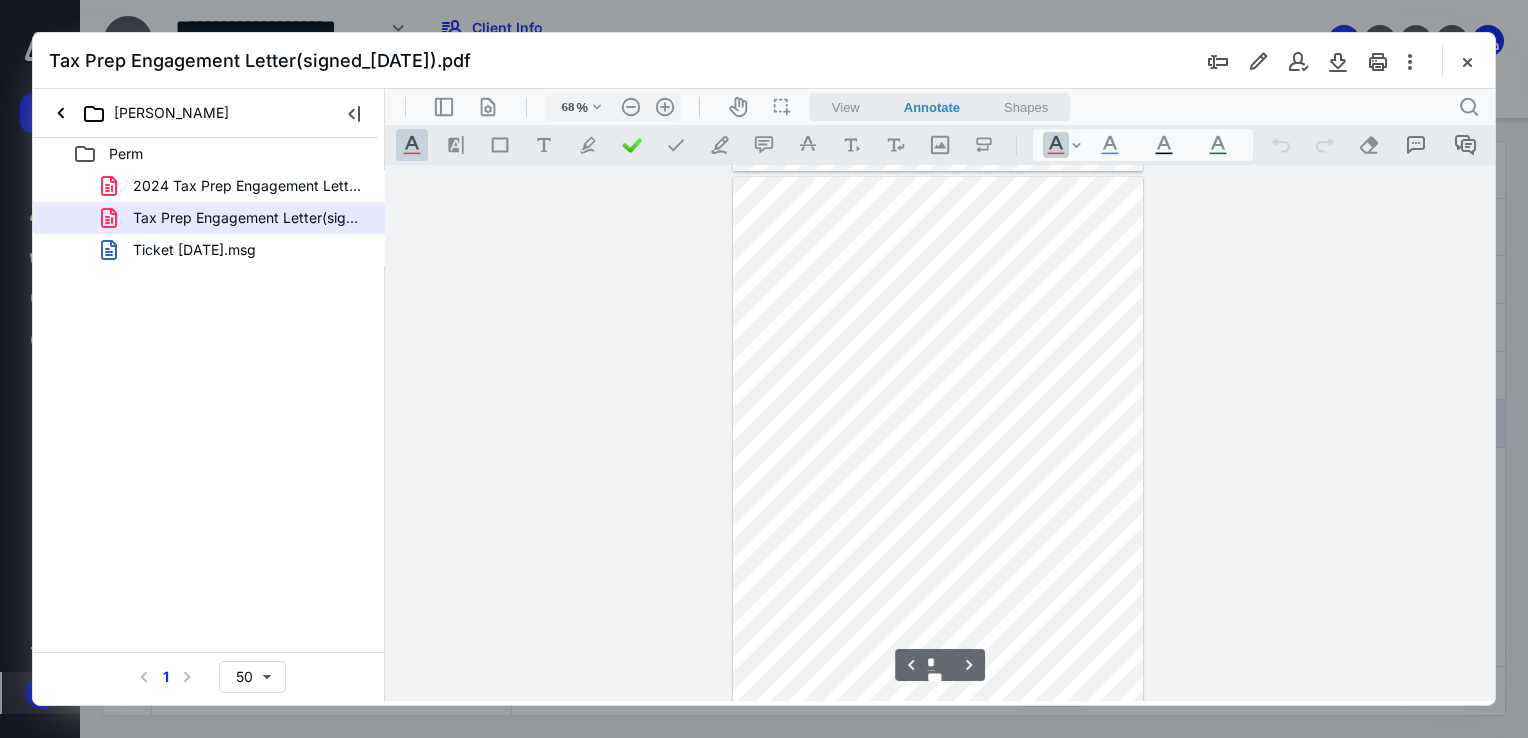 scroll, scrollTop: 1100, scrollLeft: 0, axis: vertical 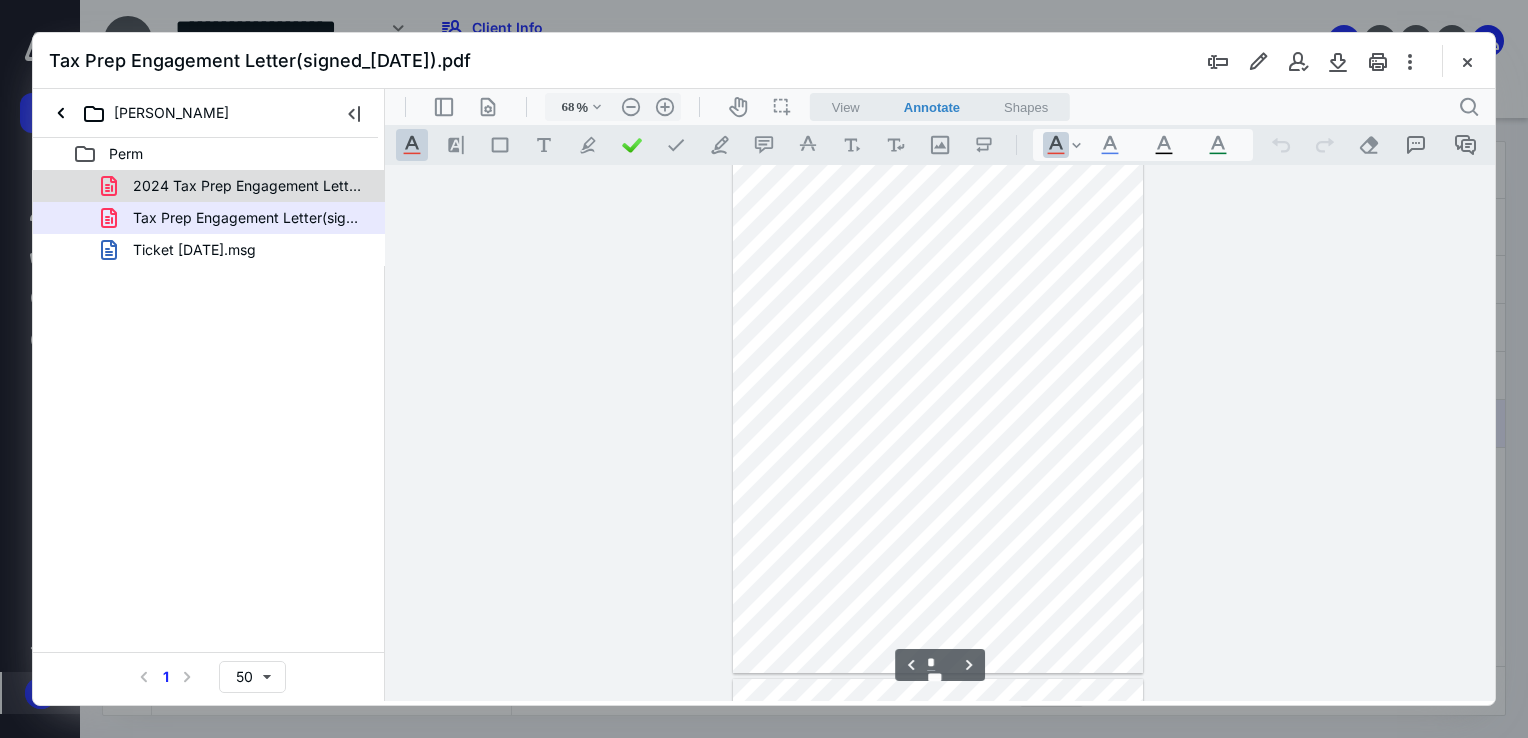 click on "2024 Tax Prep Engagement Letter (Individual)(signed_01-09-2025).pdf" at bounding box center [249, 186] 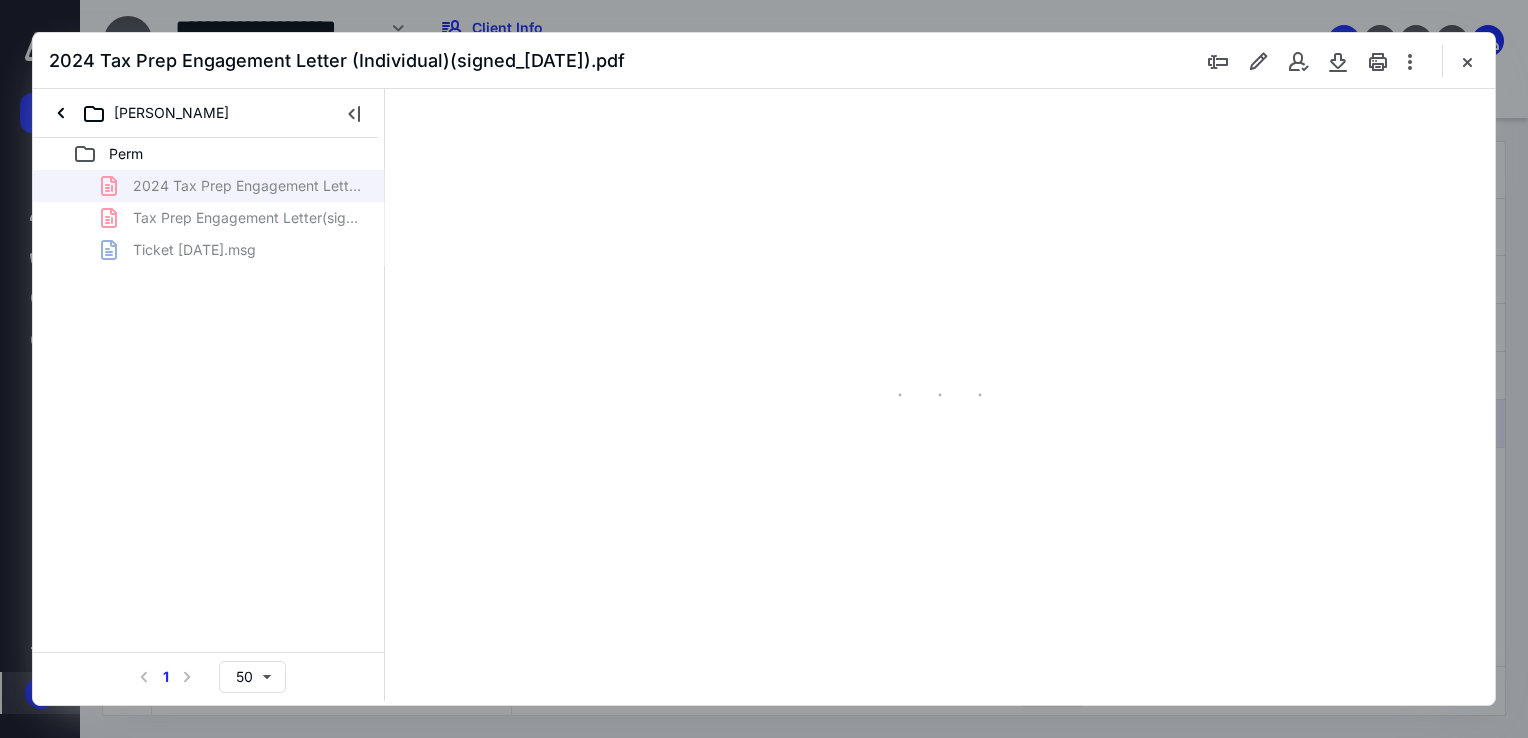 type on "68" 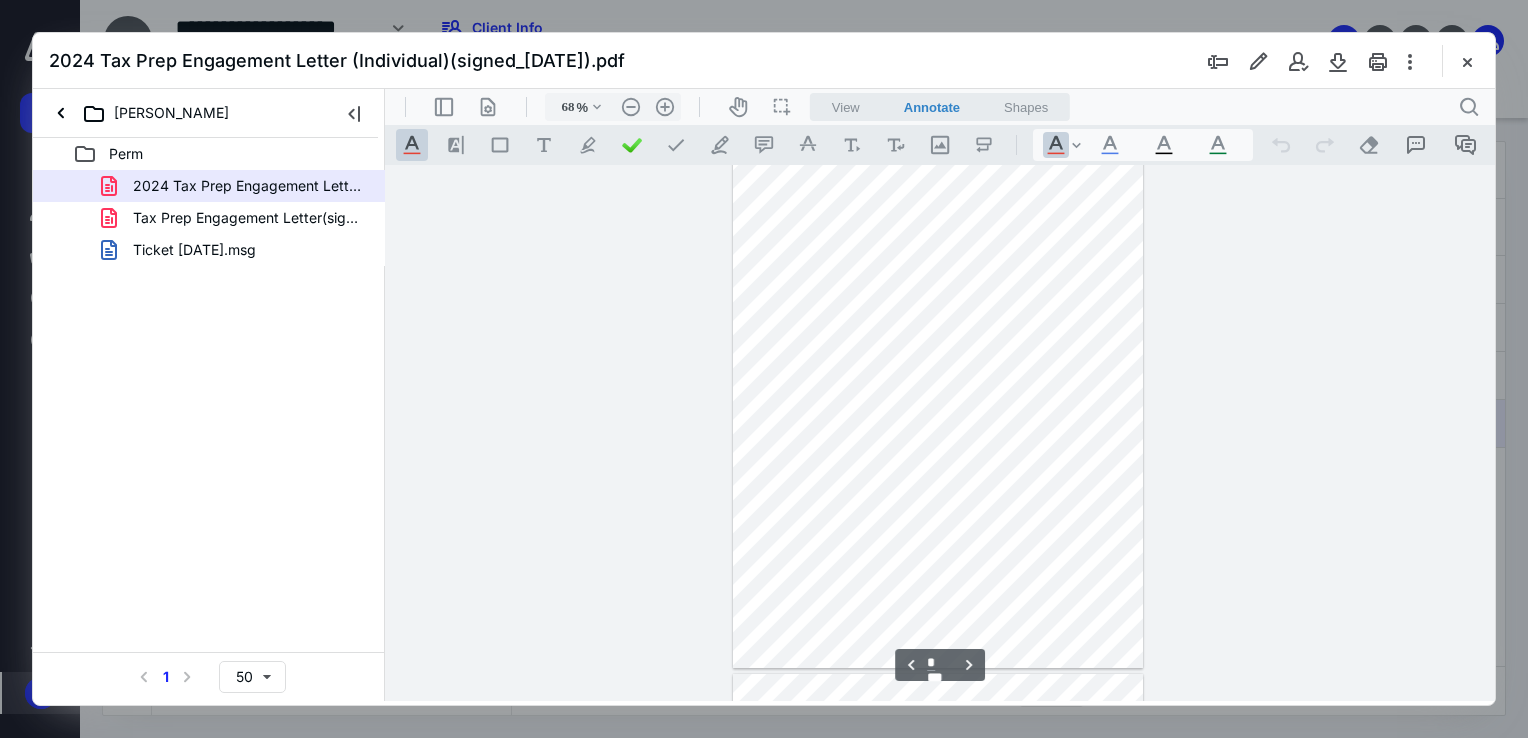 scroll, scrollTop: 1679, scrollLeft: 0, axis: vertical 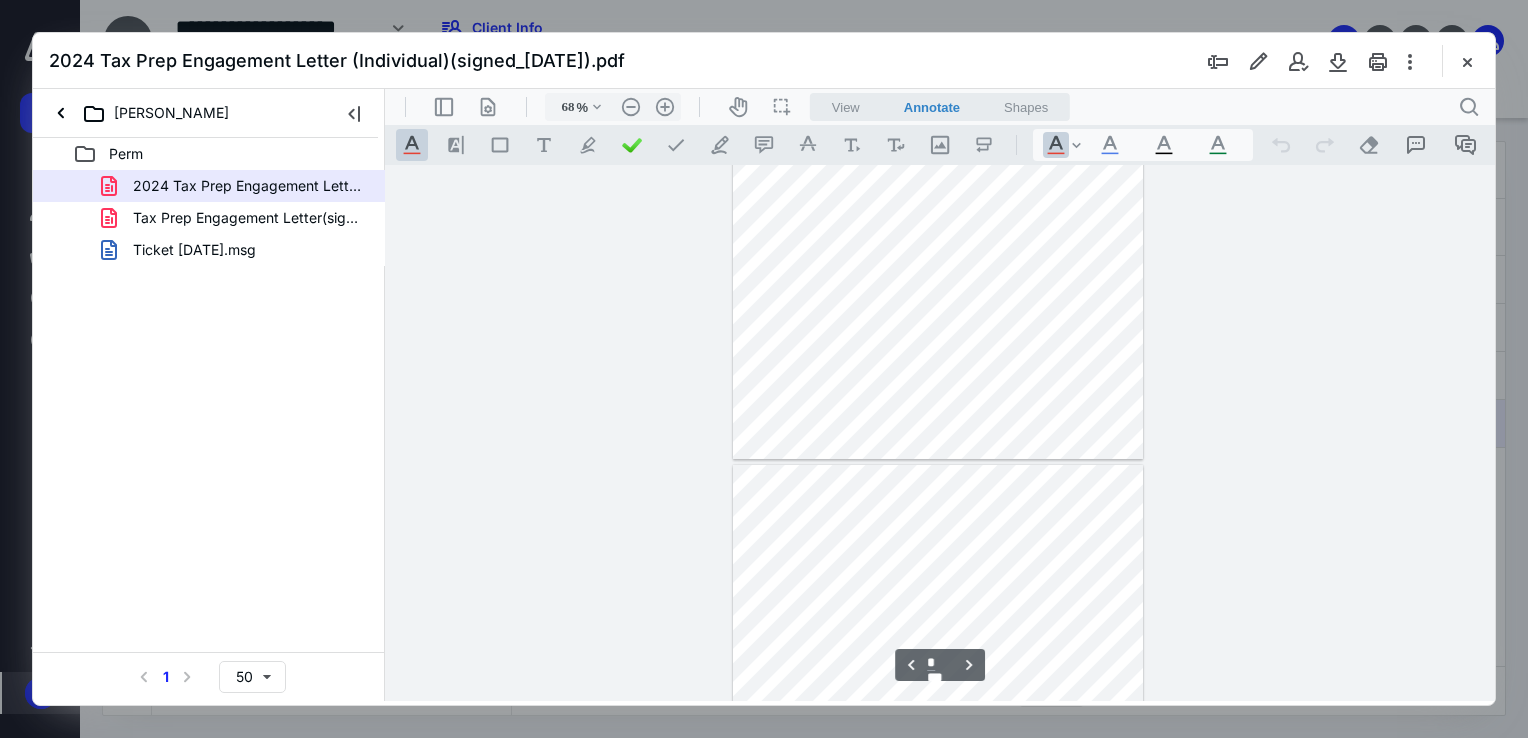 type on "*" 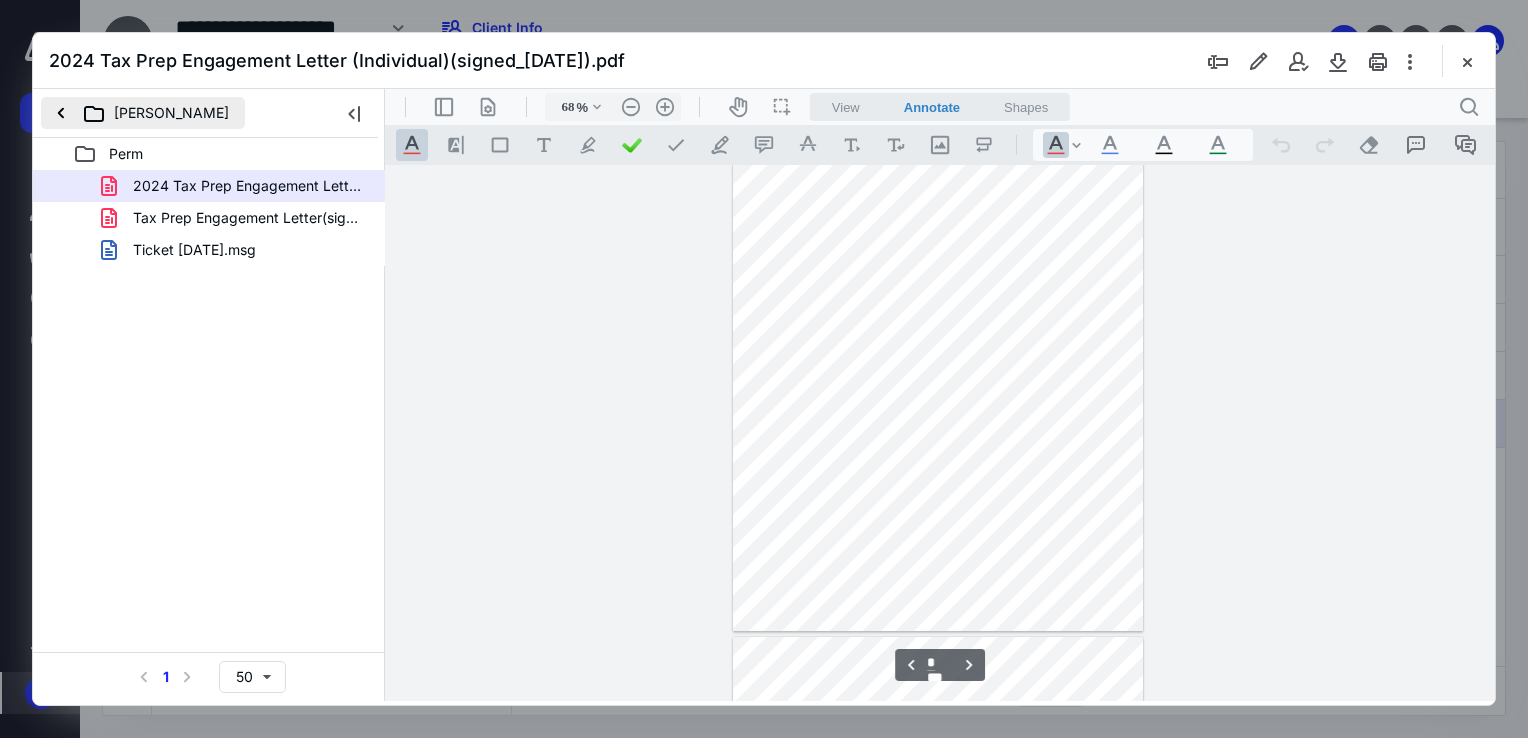 click on "Kevin Birch" at bounding box center (143, 113) 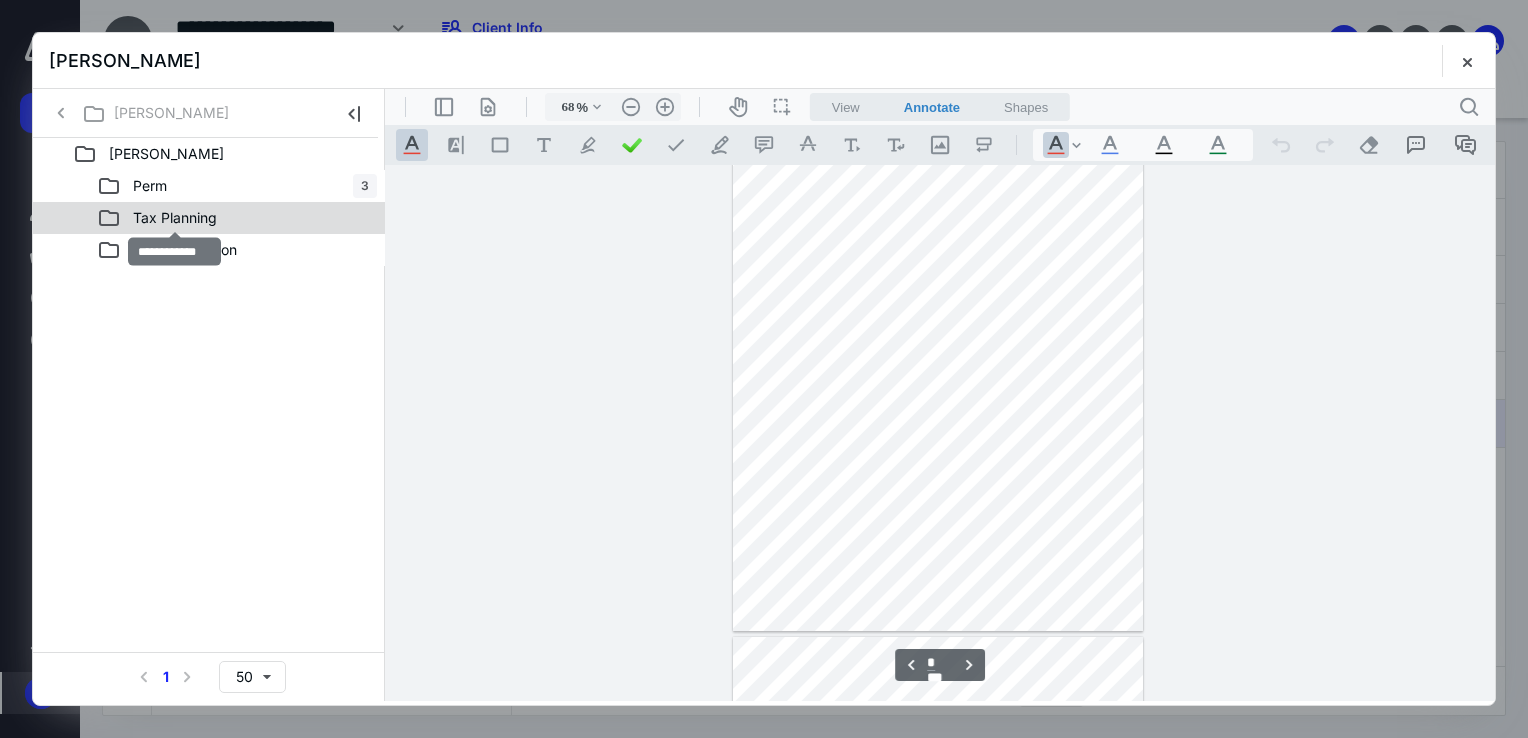 click on "Tax Planning" at bounding box center (175, 218) 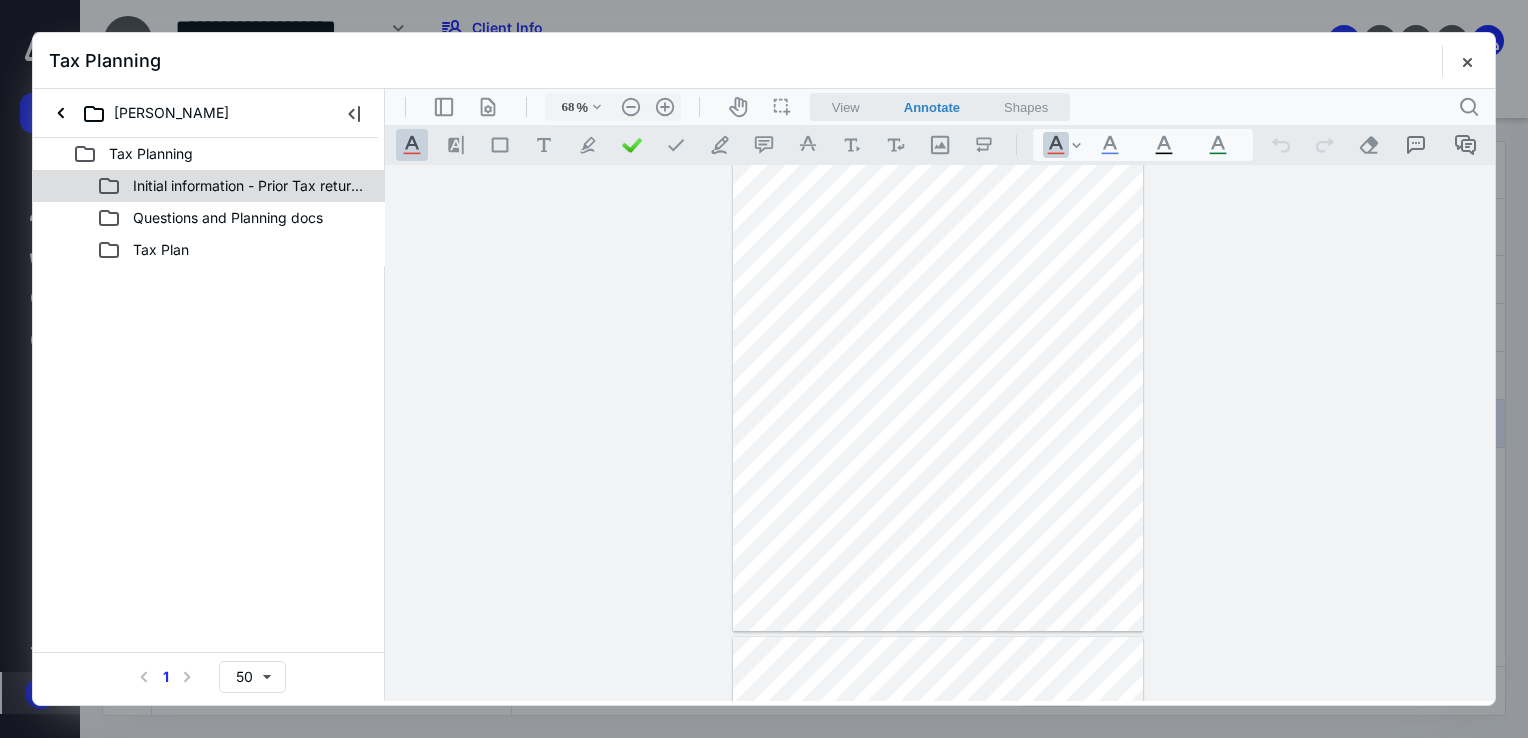 click on "Initial information  - Prior Tax returns" at bounding box center (237, 186) 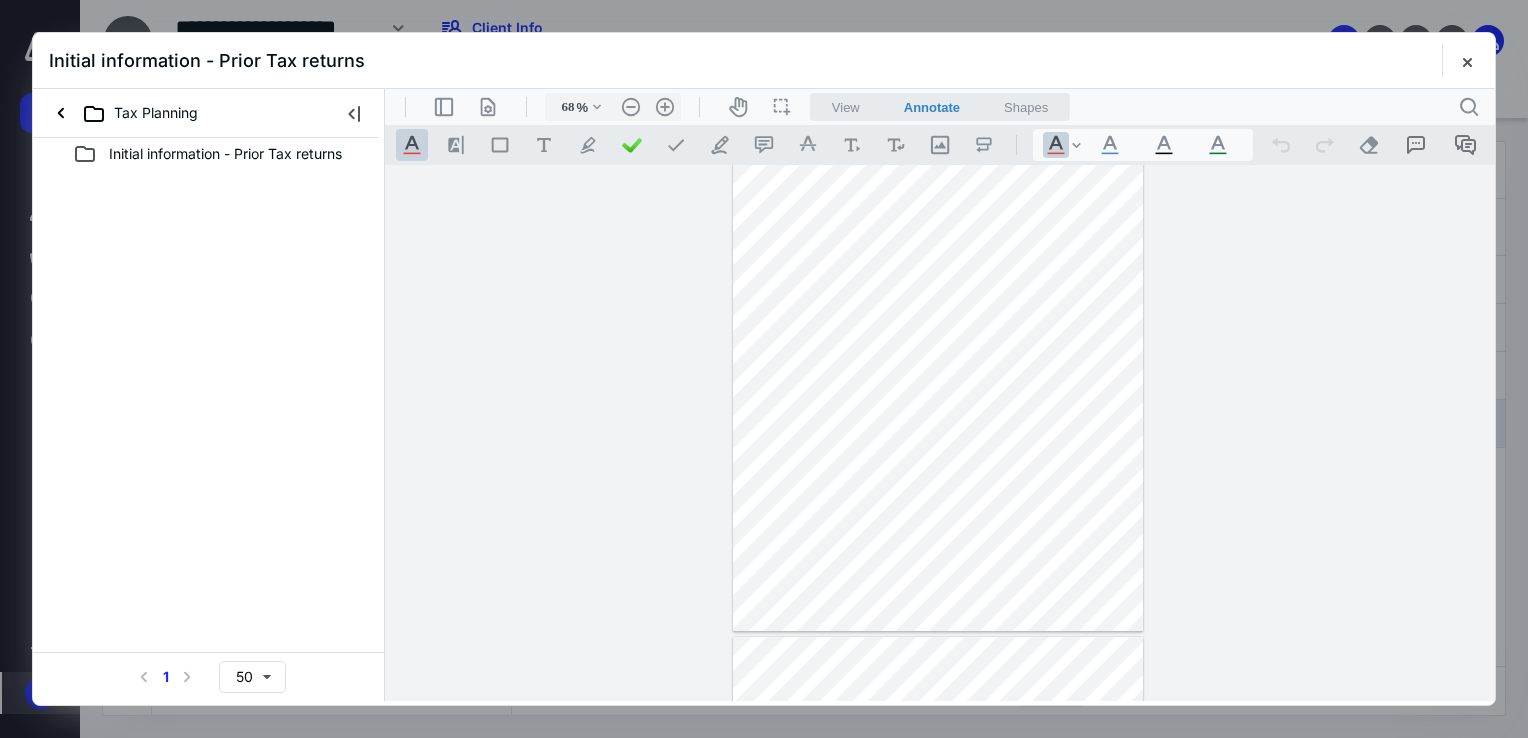 click on "Initial information  - Prior Tax returns" at bounding box center (225, 154) 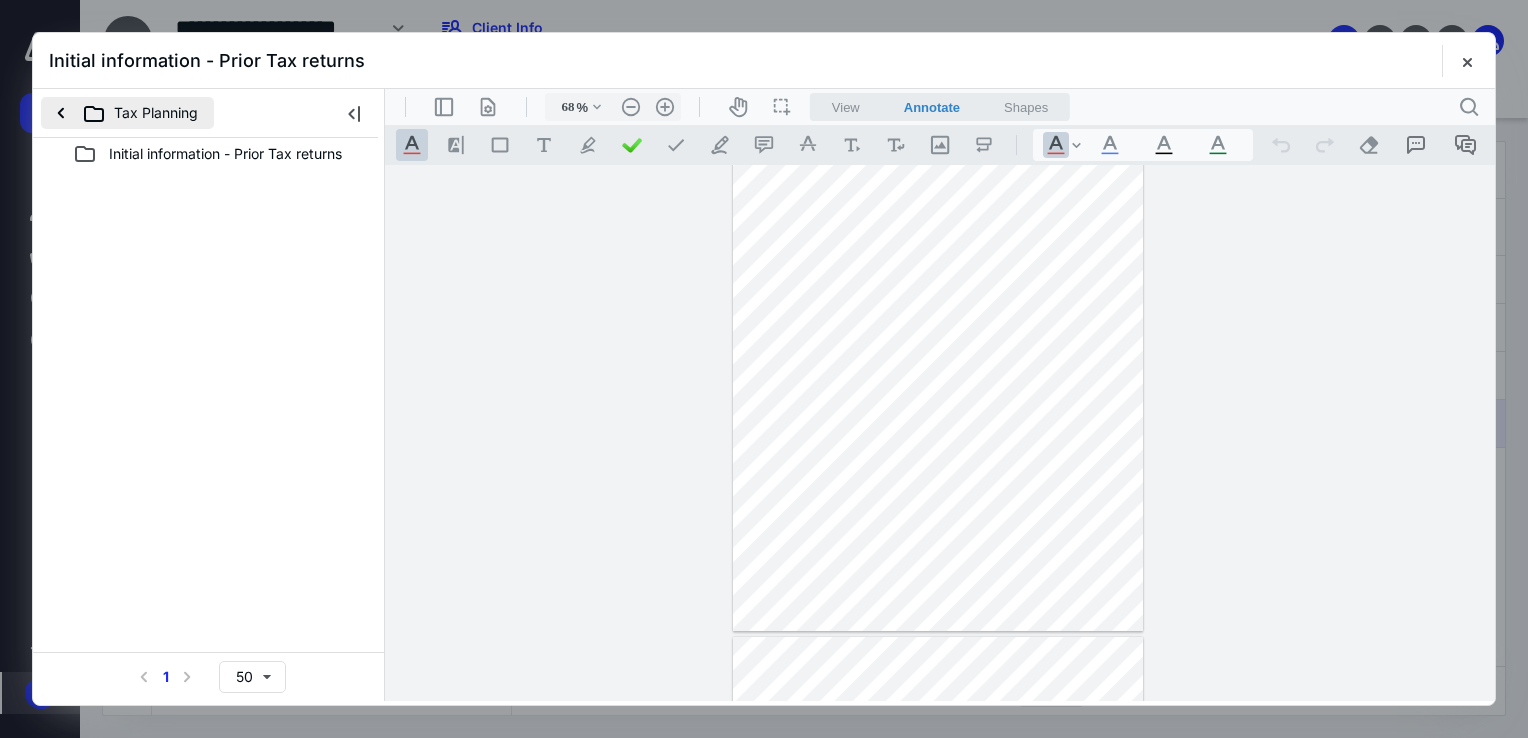 click on "Tax Planning" at bounding box center (127, 113) 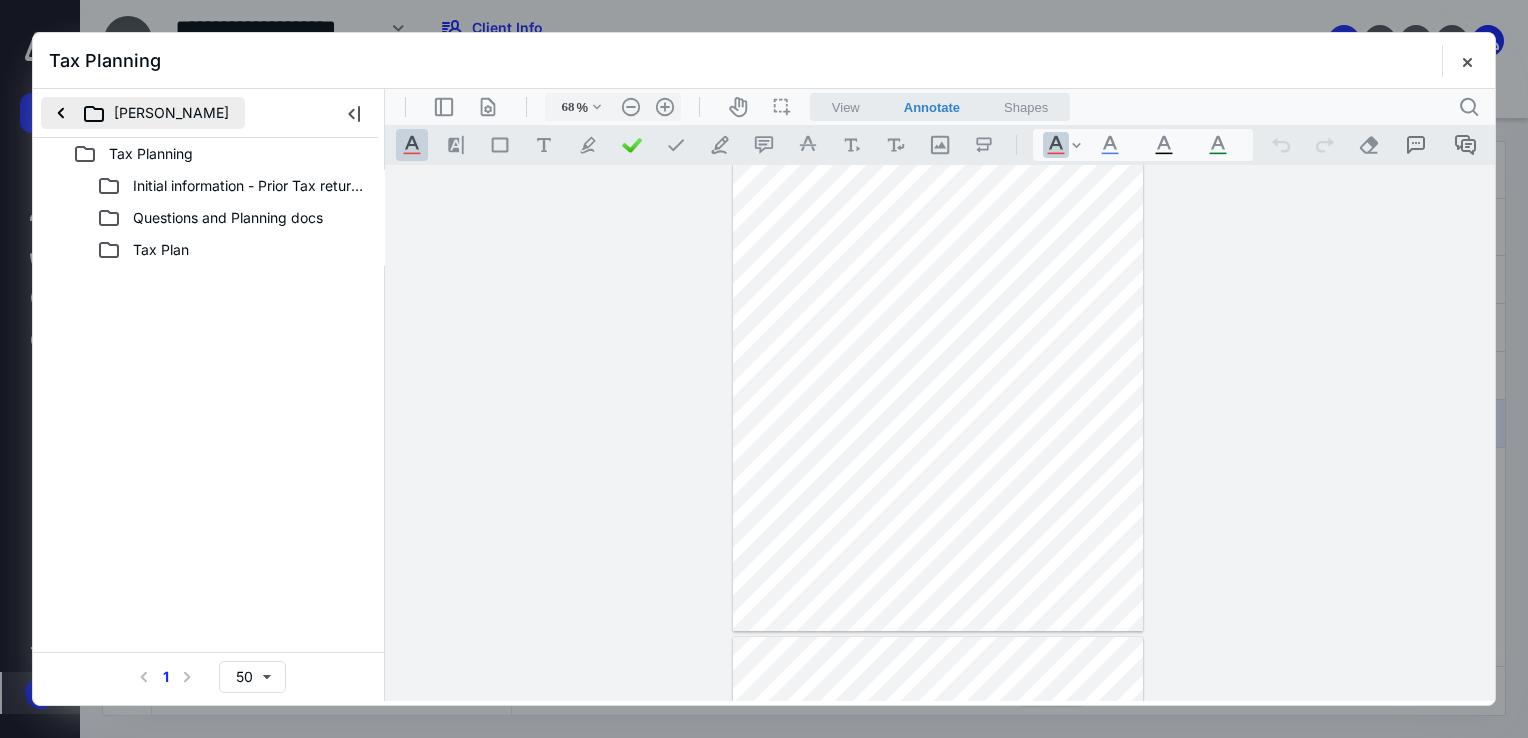 click on "Kevin Birch" at bounding box center (143, 113) 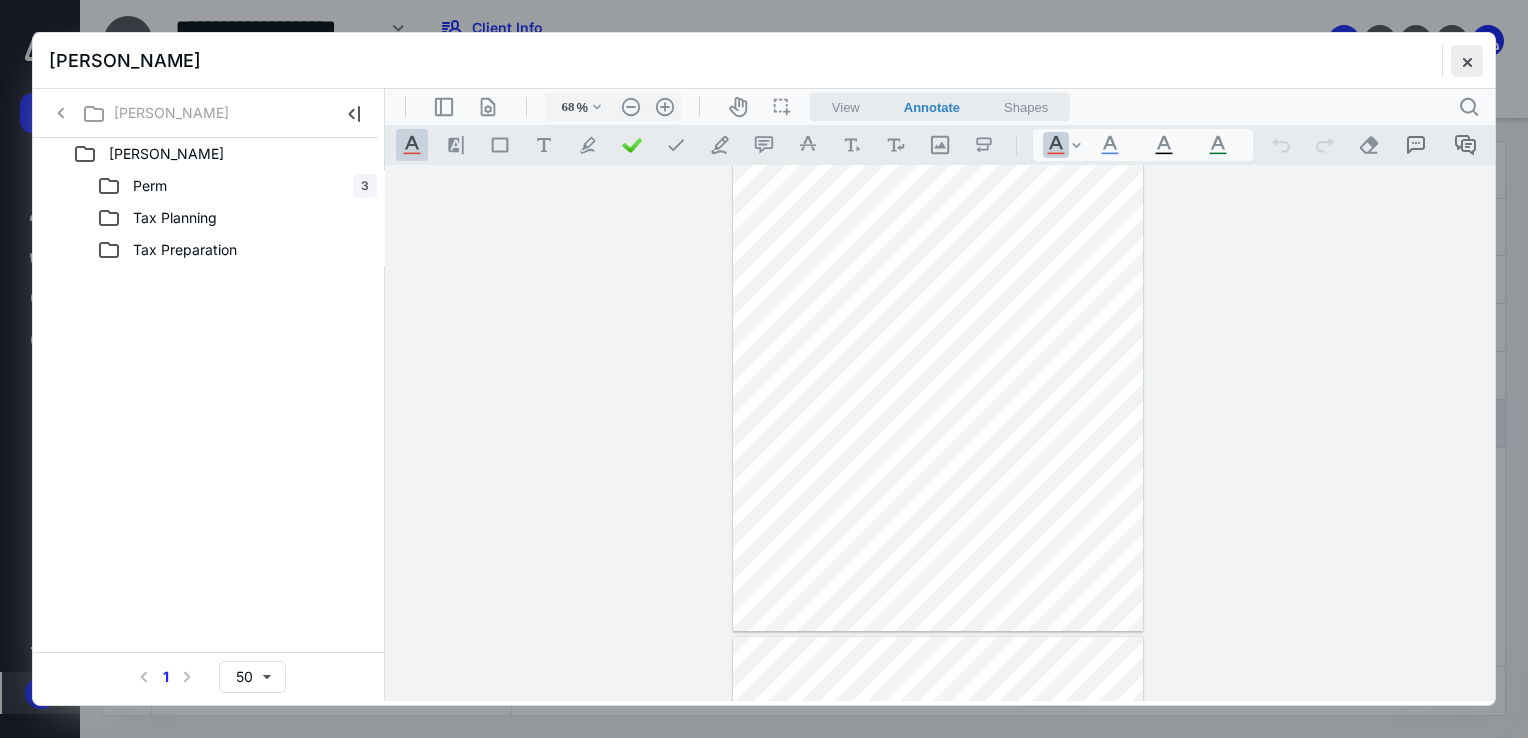 click at bounding box center (1467, 61) 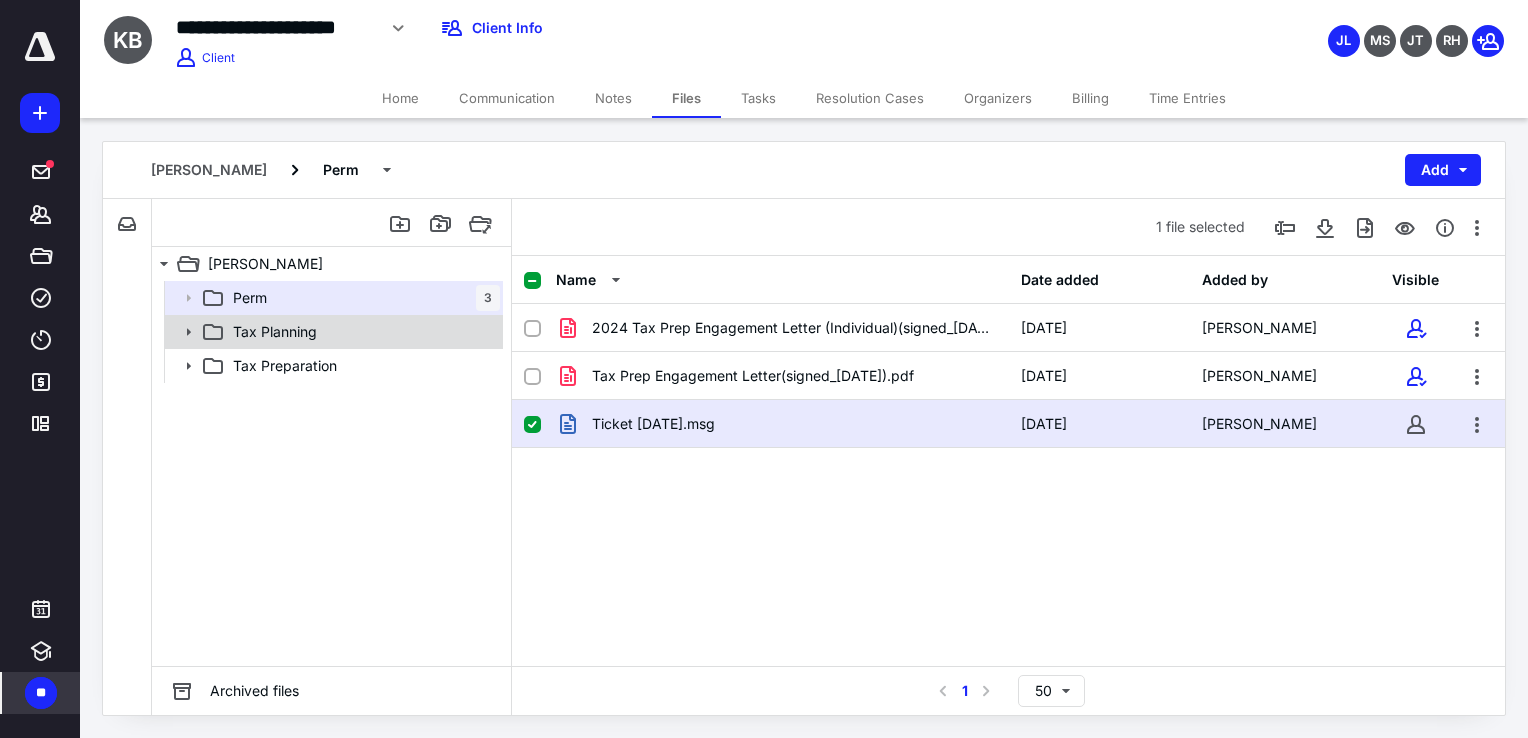 click on "Tax Planning" at bounding box center [362, 332] 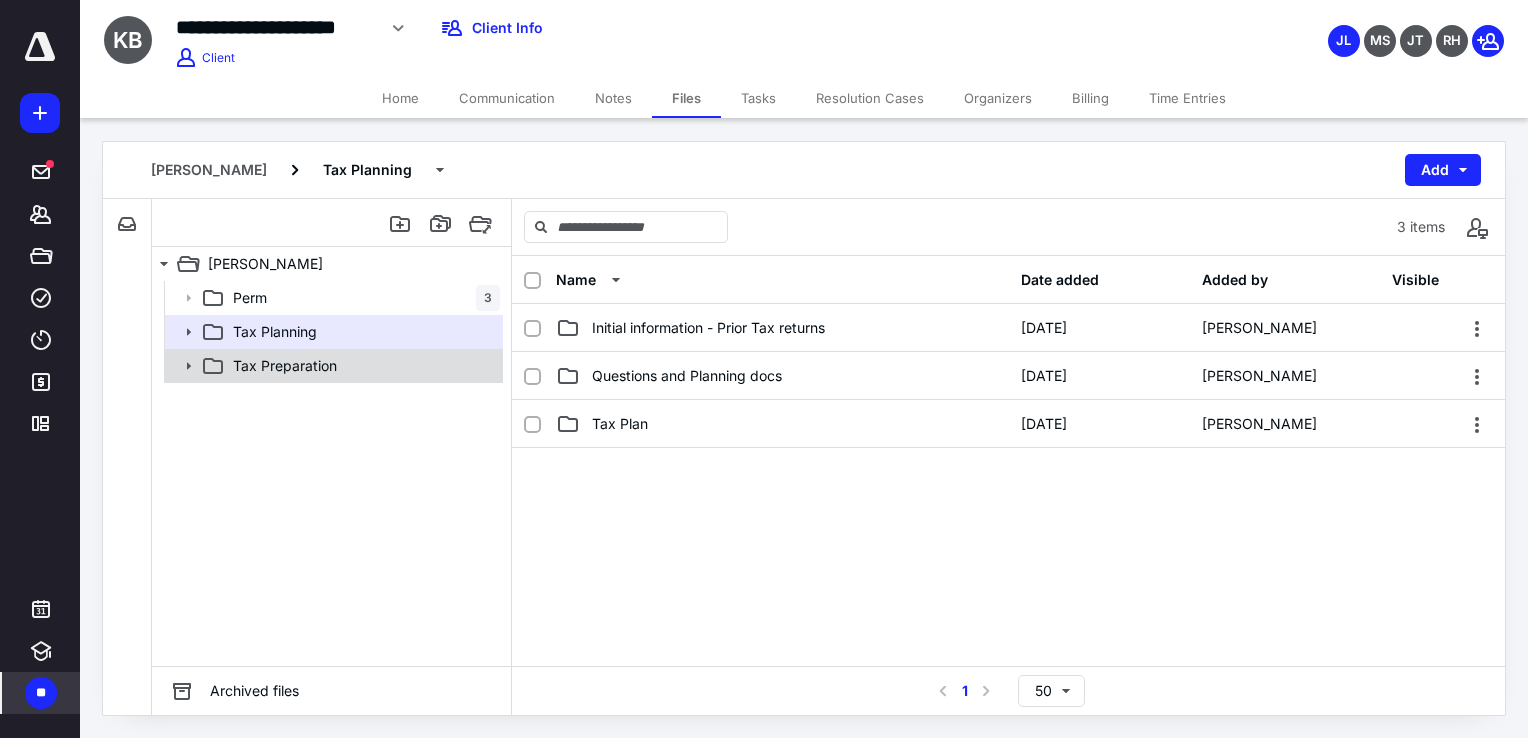 click on "Tax Preparation" at bounding box center [362, 366] 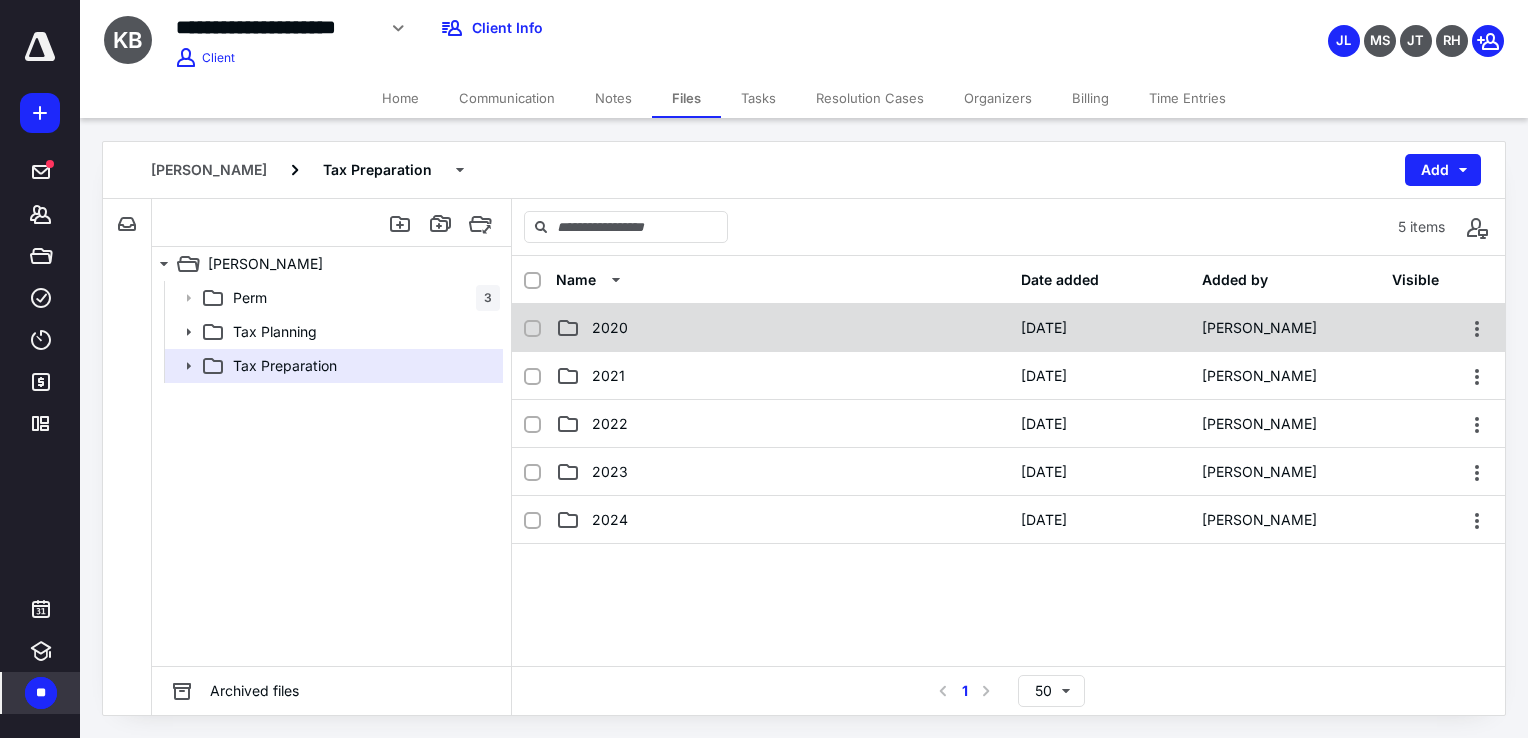 click on "2020" at bounding box center (782, 328) 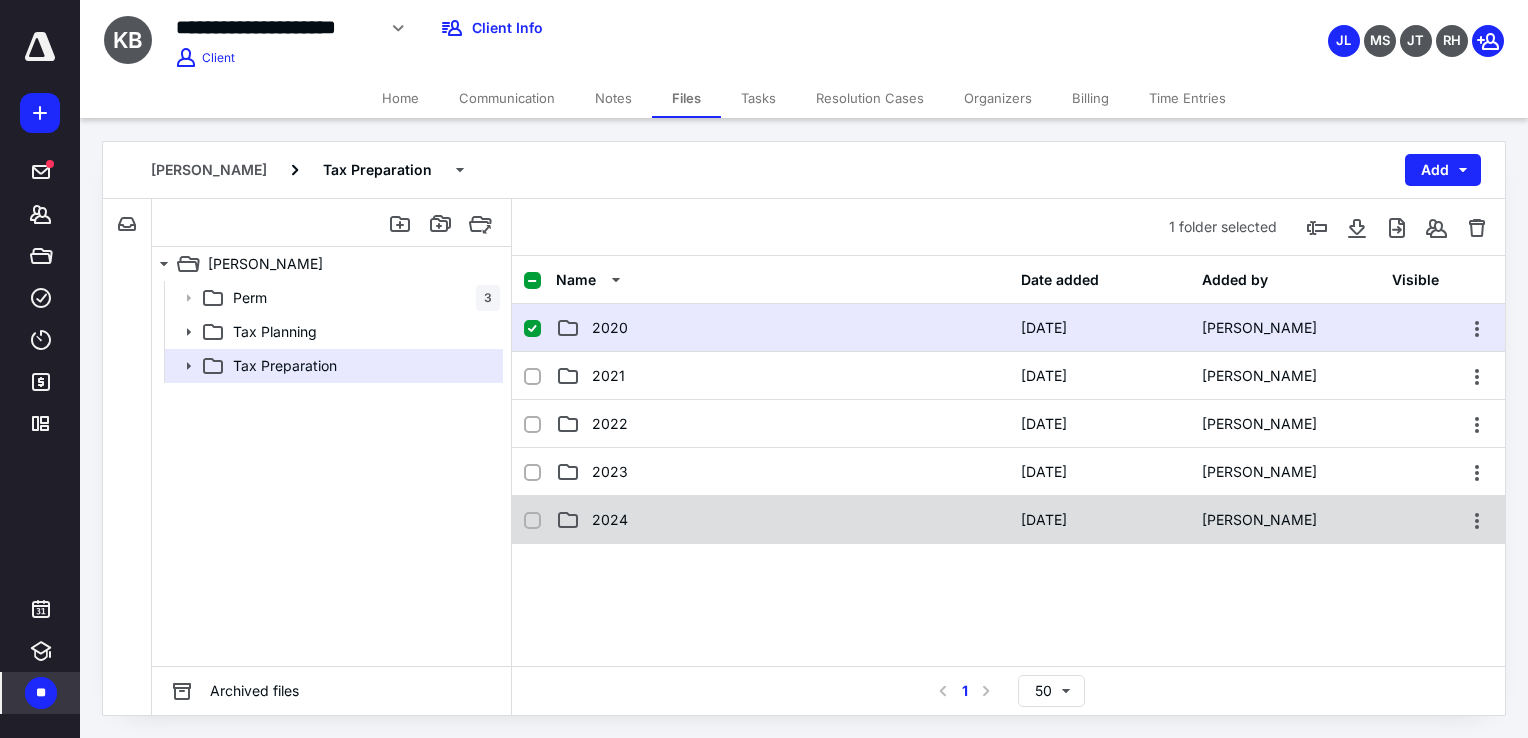 click on "2024" at bounding box center [610, 520] 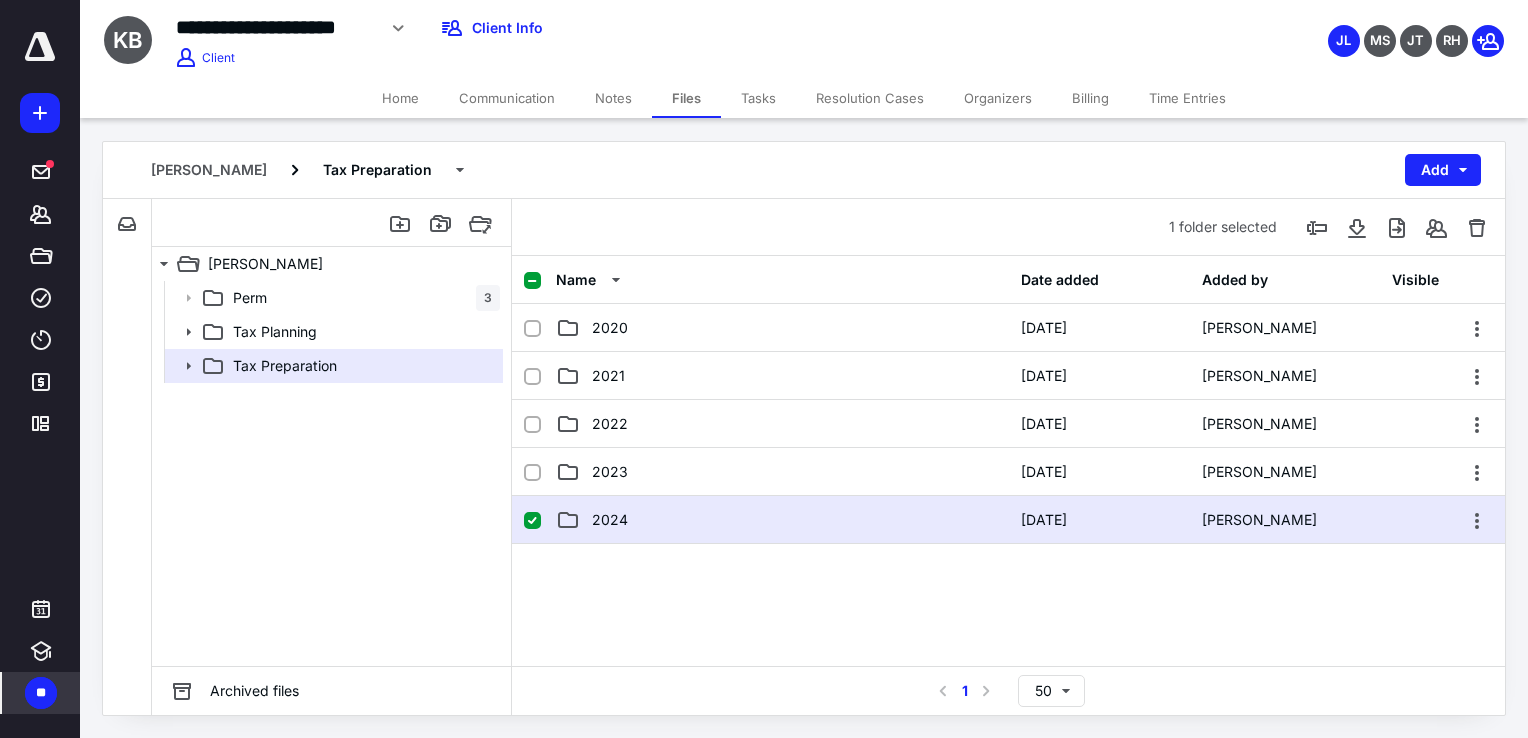 click on "2024" at bounding box center [610, 520] 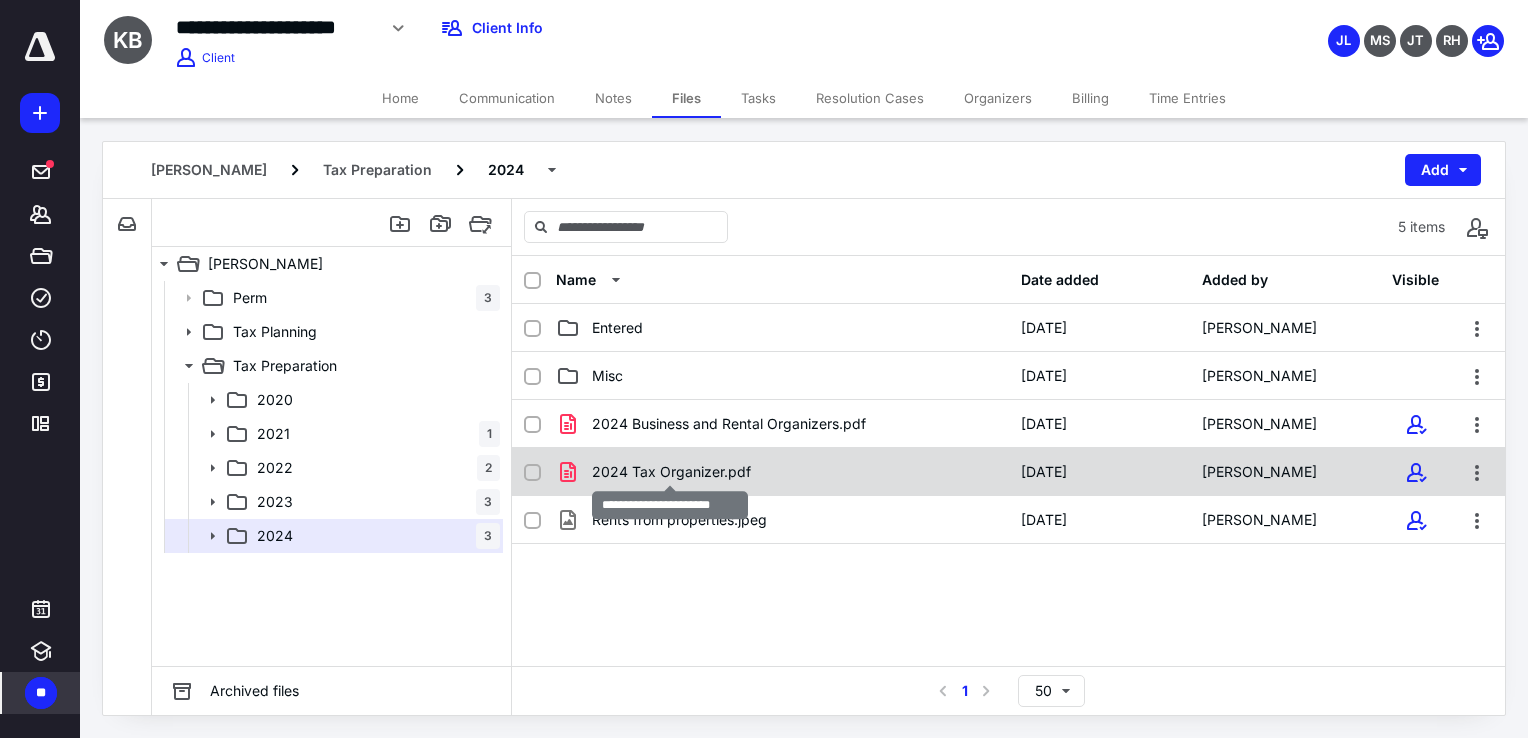 click on "2024 Tax Organizer.pdf" at bounding box center (671, 472) 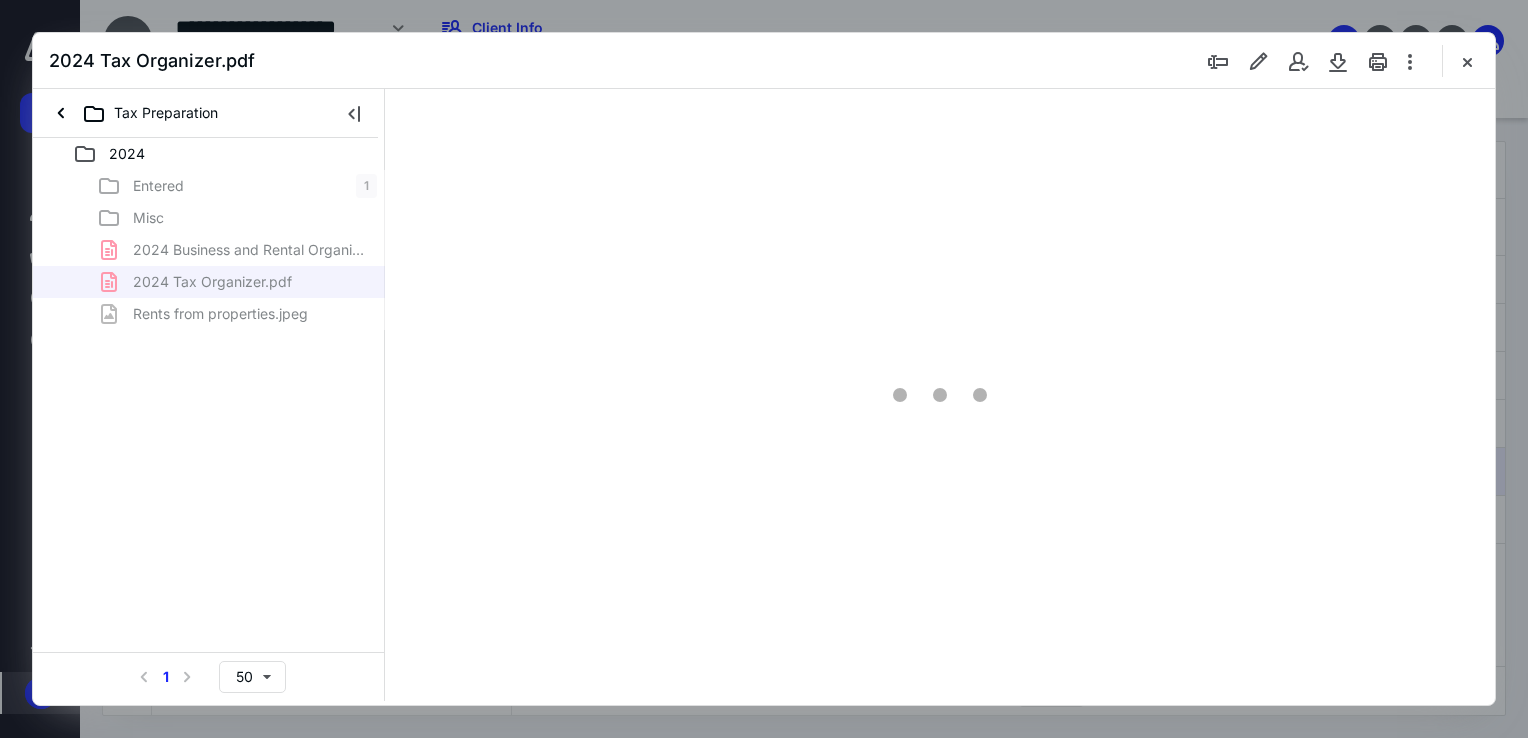 scroll, scrollTop: 0, scrollLeft: 0, axis: both 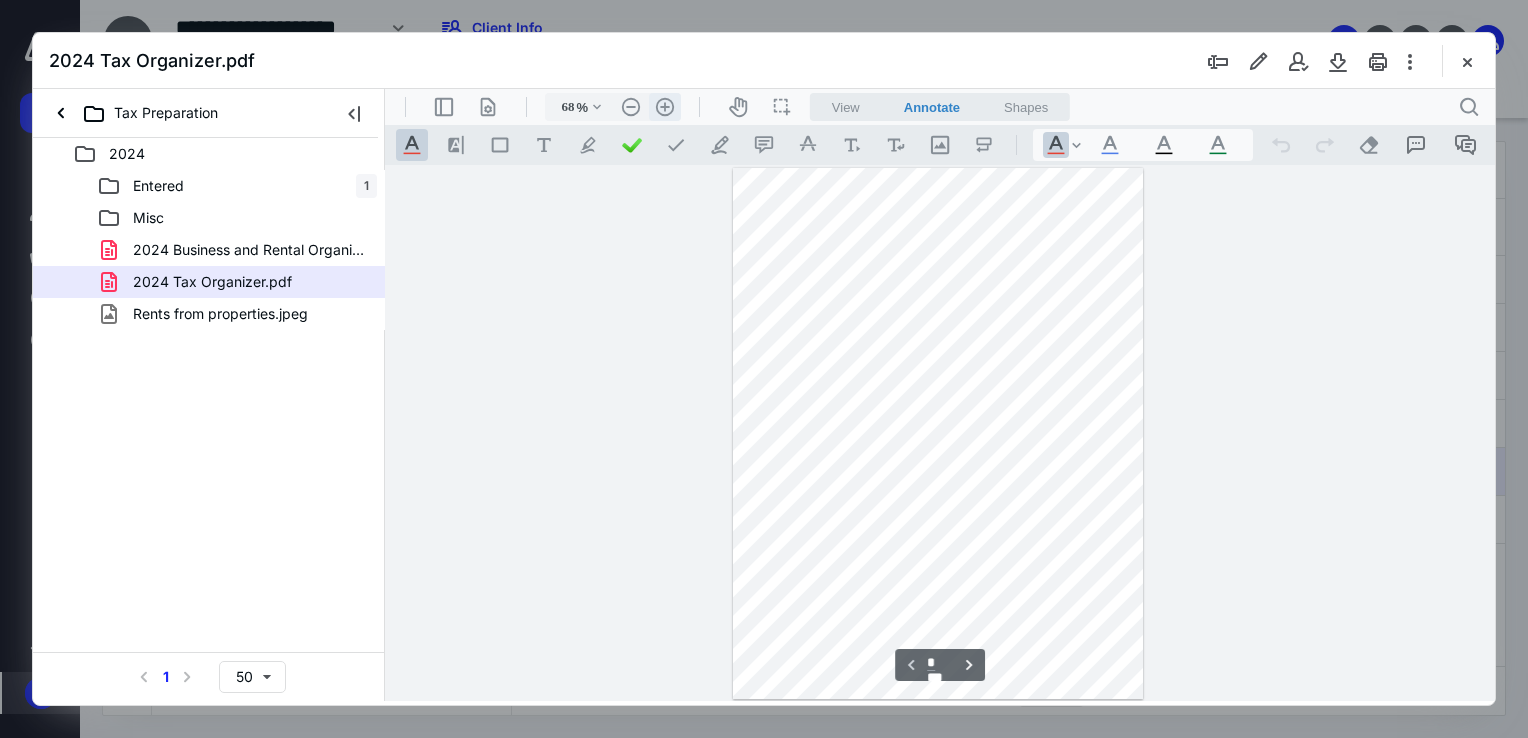 click on ".cls-1{fill:#abb0c4;} icon - header - zoom - in - line" at bounding box center [665, 107] 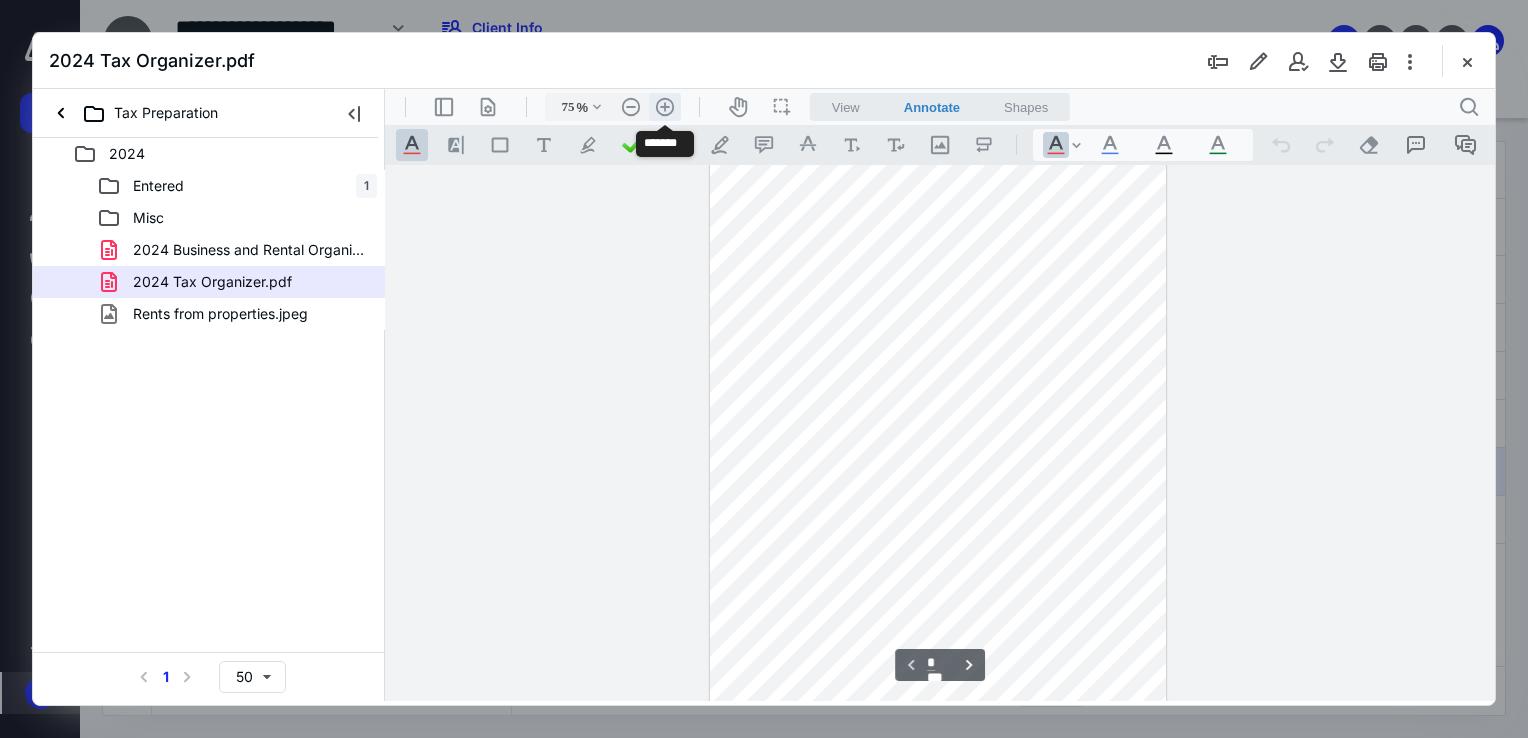 click on ".cls-1{fill:#abb0c4;} icon - header - zoom - in - line" at bounding box center (665, 107) 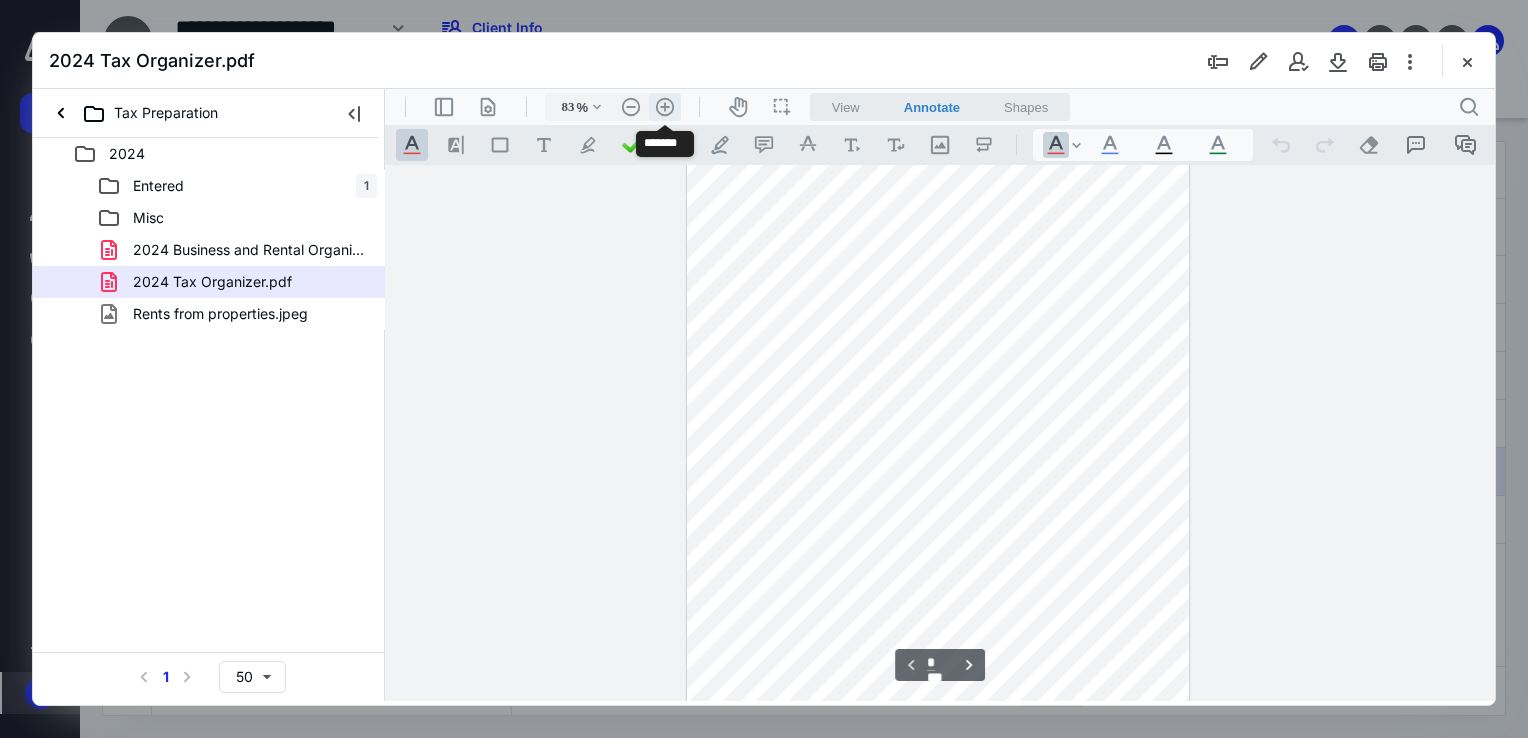 click on ".cls-1{fill:#abb0c4;} icon - header - zoom - in - line" at bounding box center (665, 107) 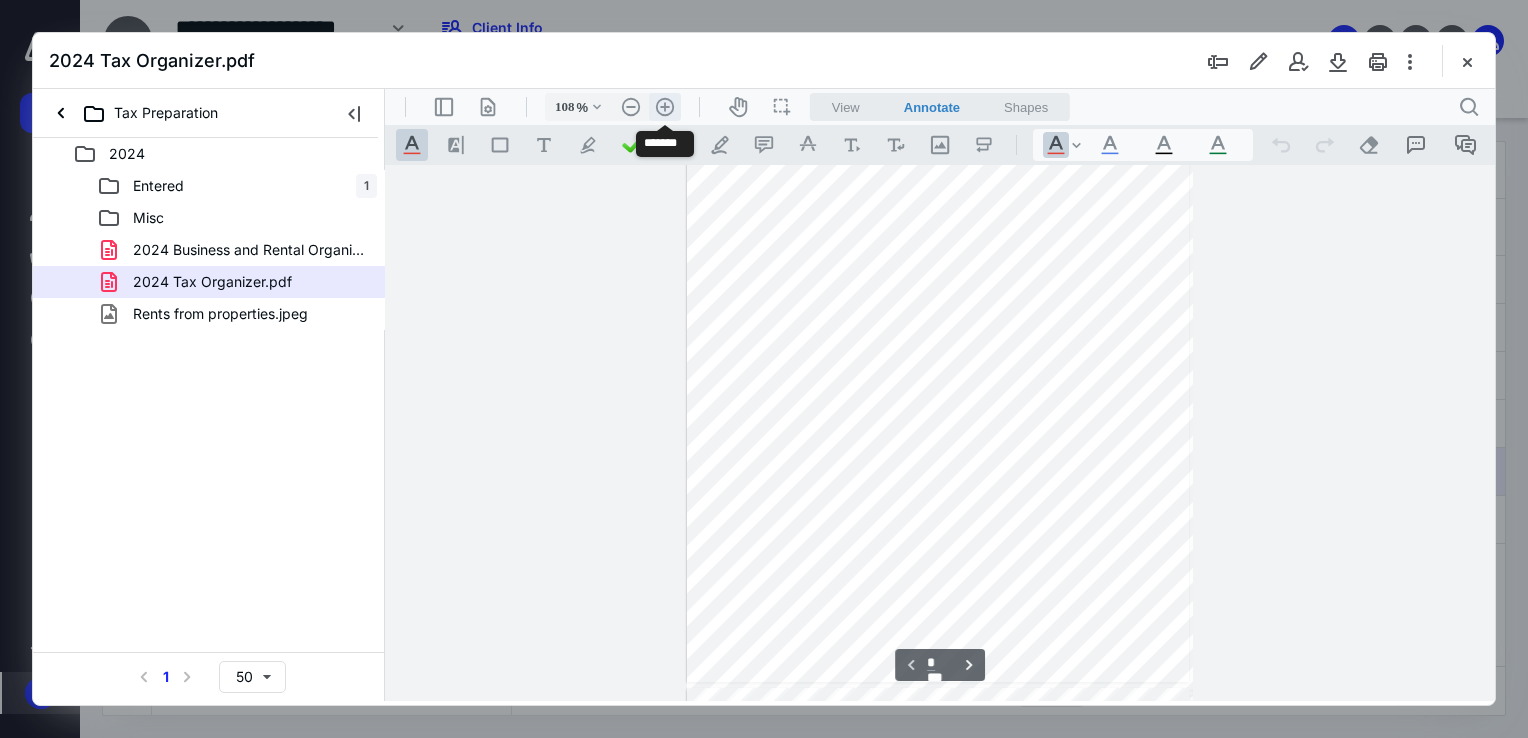 click on ".cls-1{fill:#abb0c4;} icon - header - zoom - in - line" at bounding box center (665, 107) 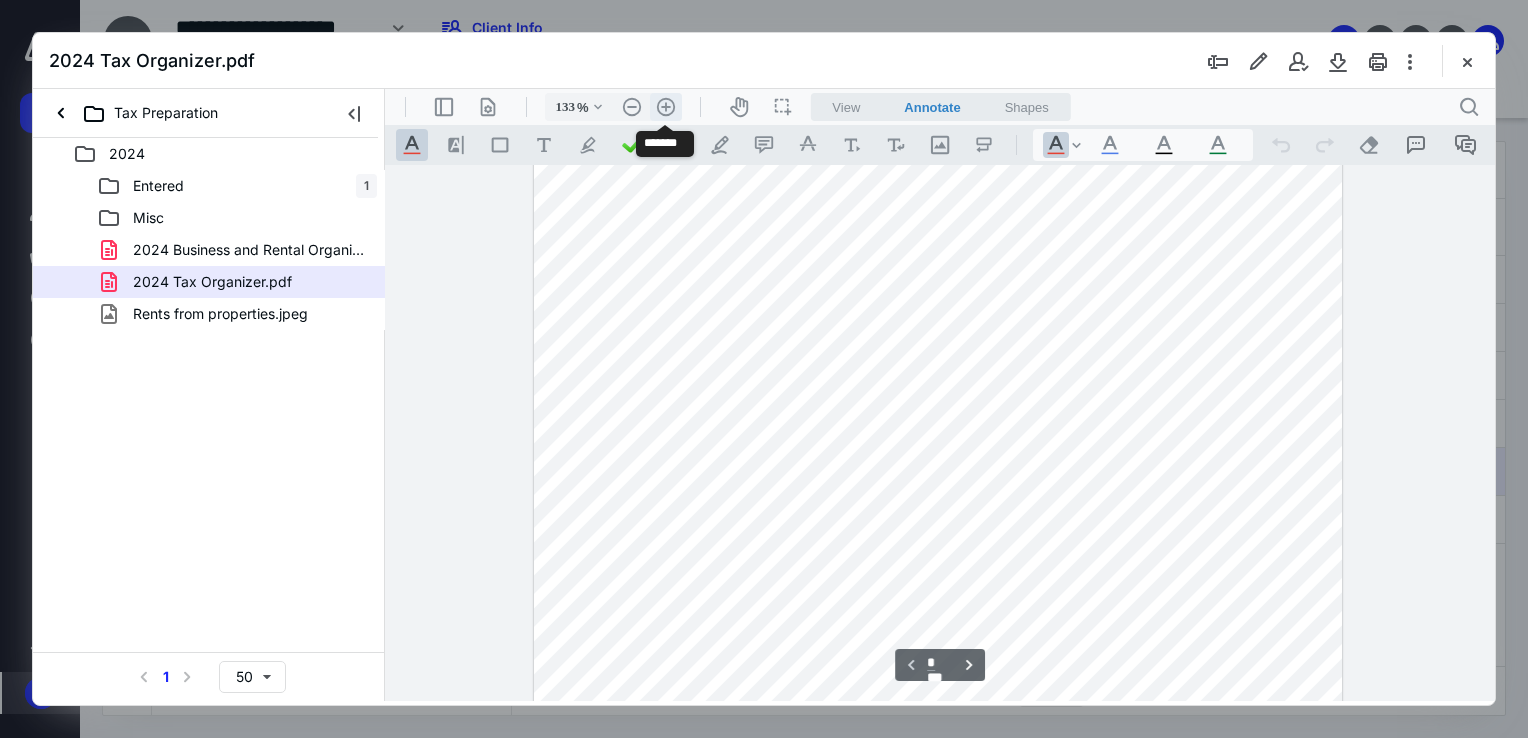 click on ".cls-1{fill:#abb0c4;} icon - header - zoom - in - line" at bounding box center [666, 107] 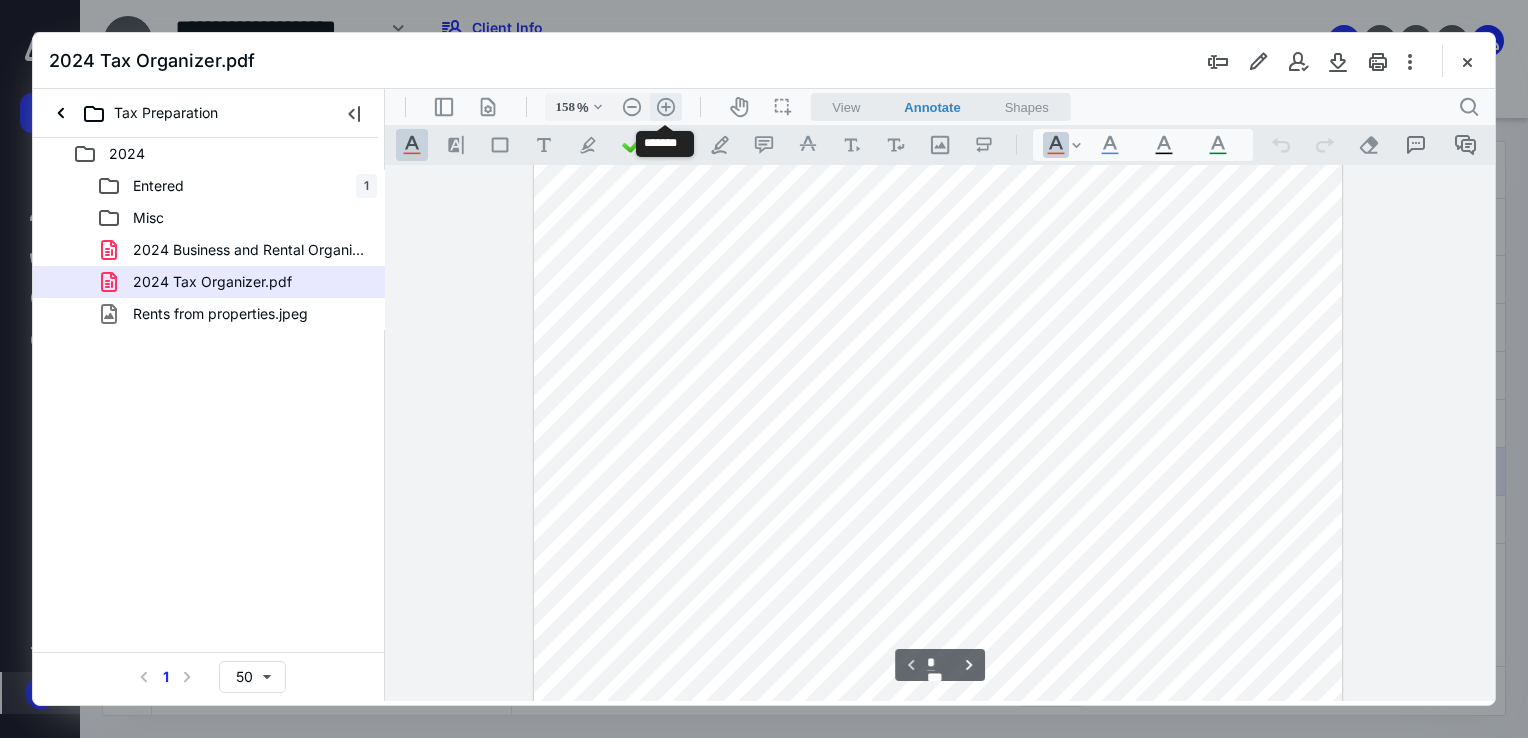 scroll, scrollTop: 308, scrollLeft: 0, axis: vertical 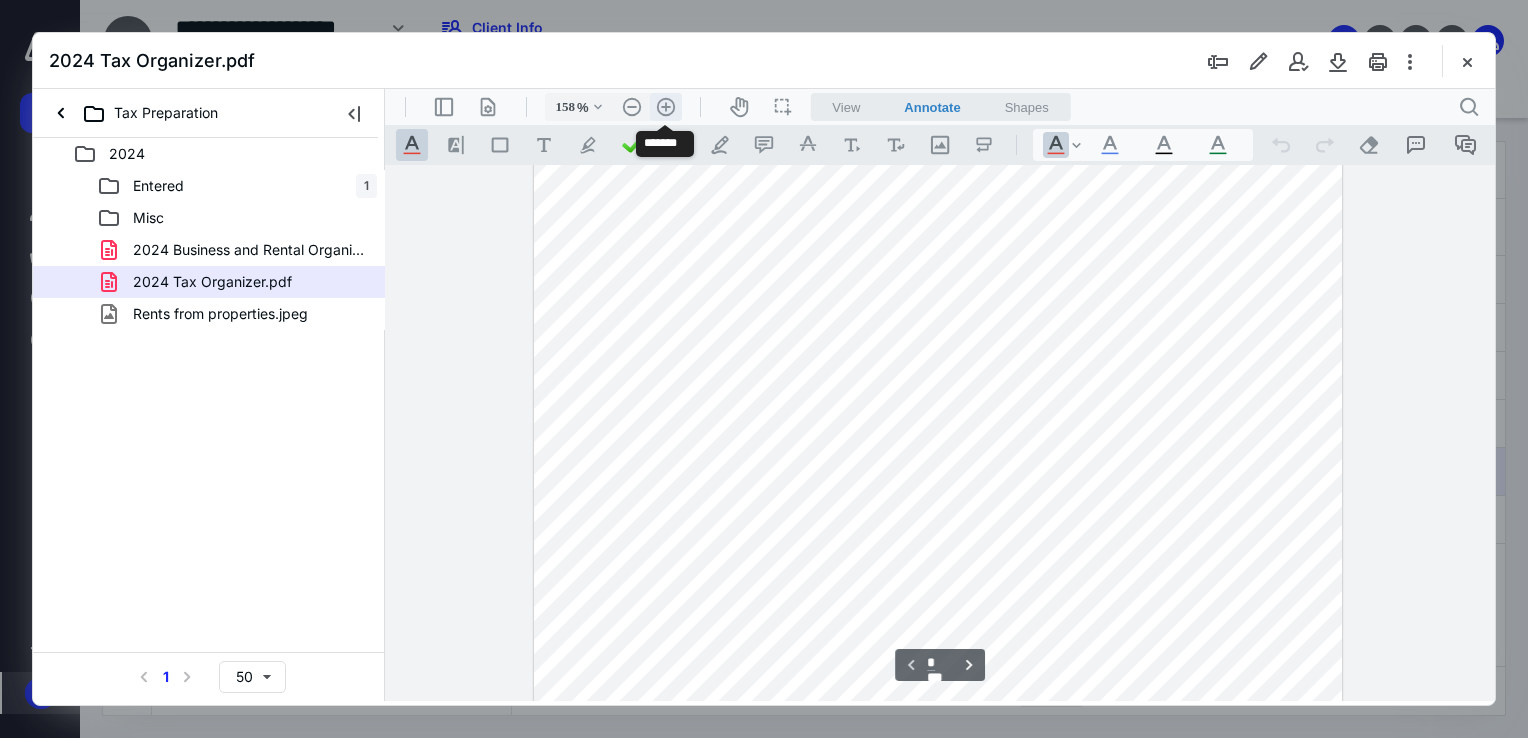 click on ".cls-1{fill:#abb0c4;} icon - header - zoom - in - line" at bounding box center (666, 107) 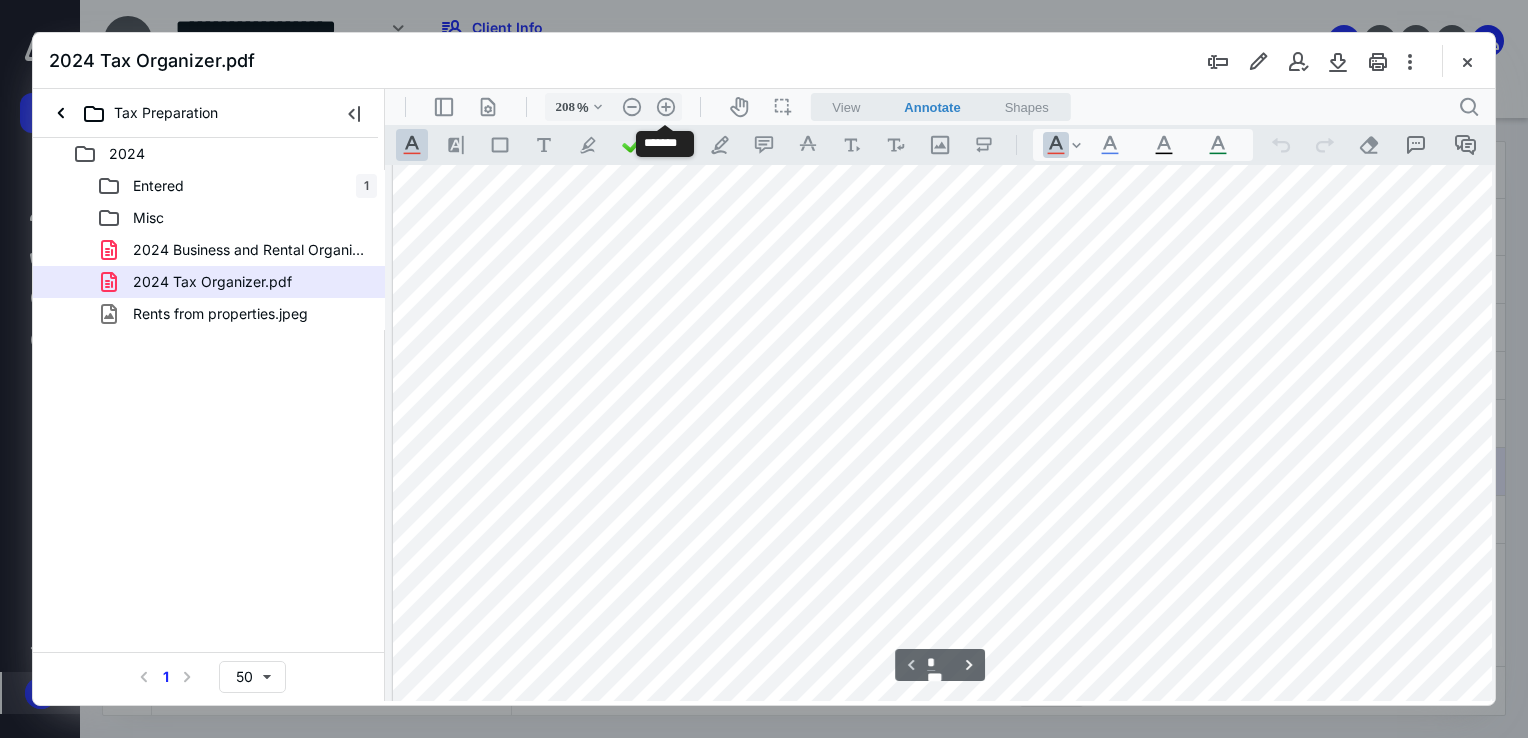 scroll, scrollTop: 479, scrollLeft: 92, axis: both 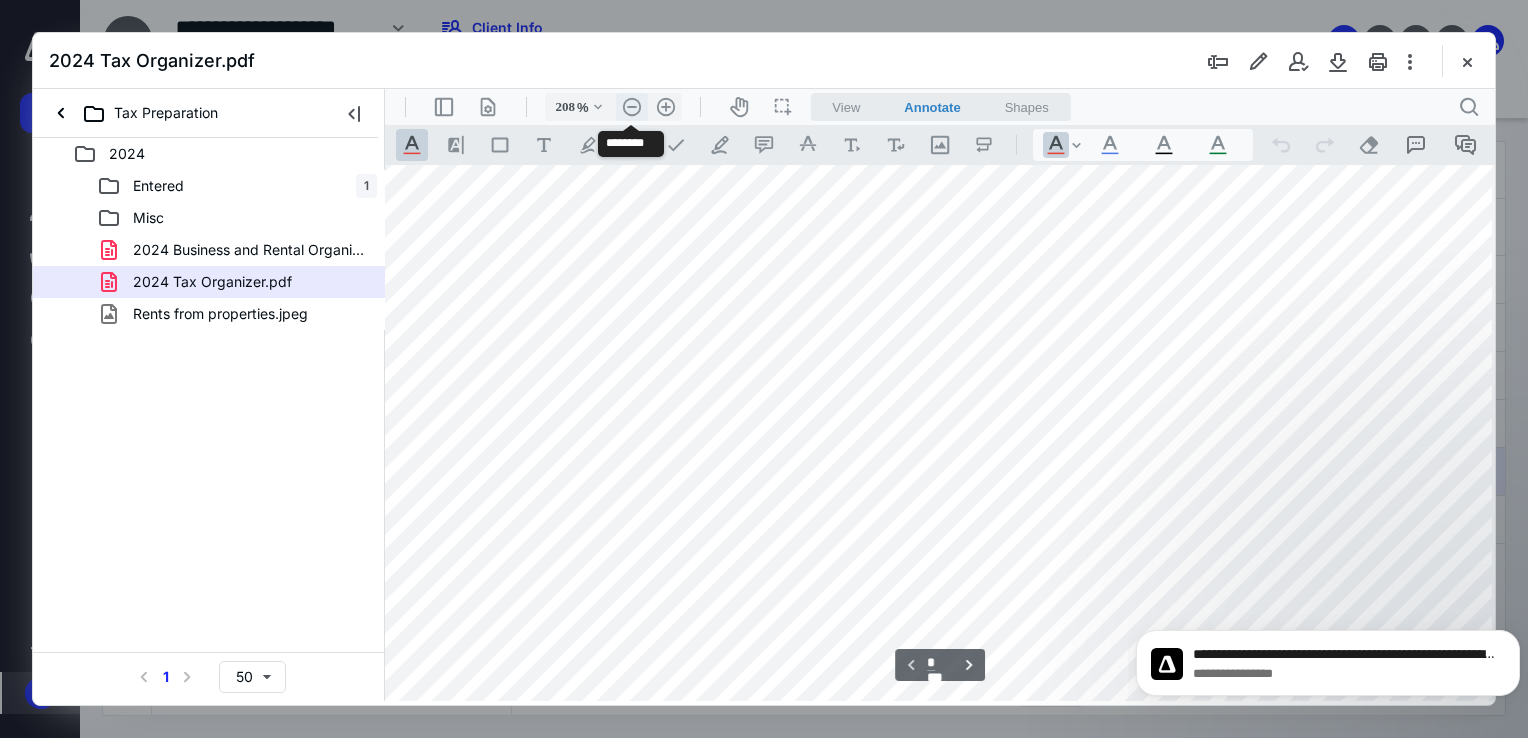 click on ".cls-1{fill:#abb0c4;} icon - header - zoom - out - line" at bounding box center (632, 107) 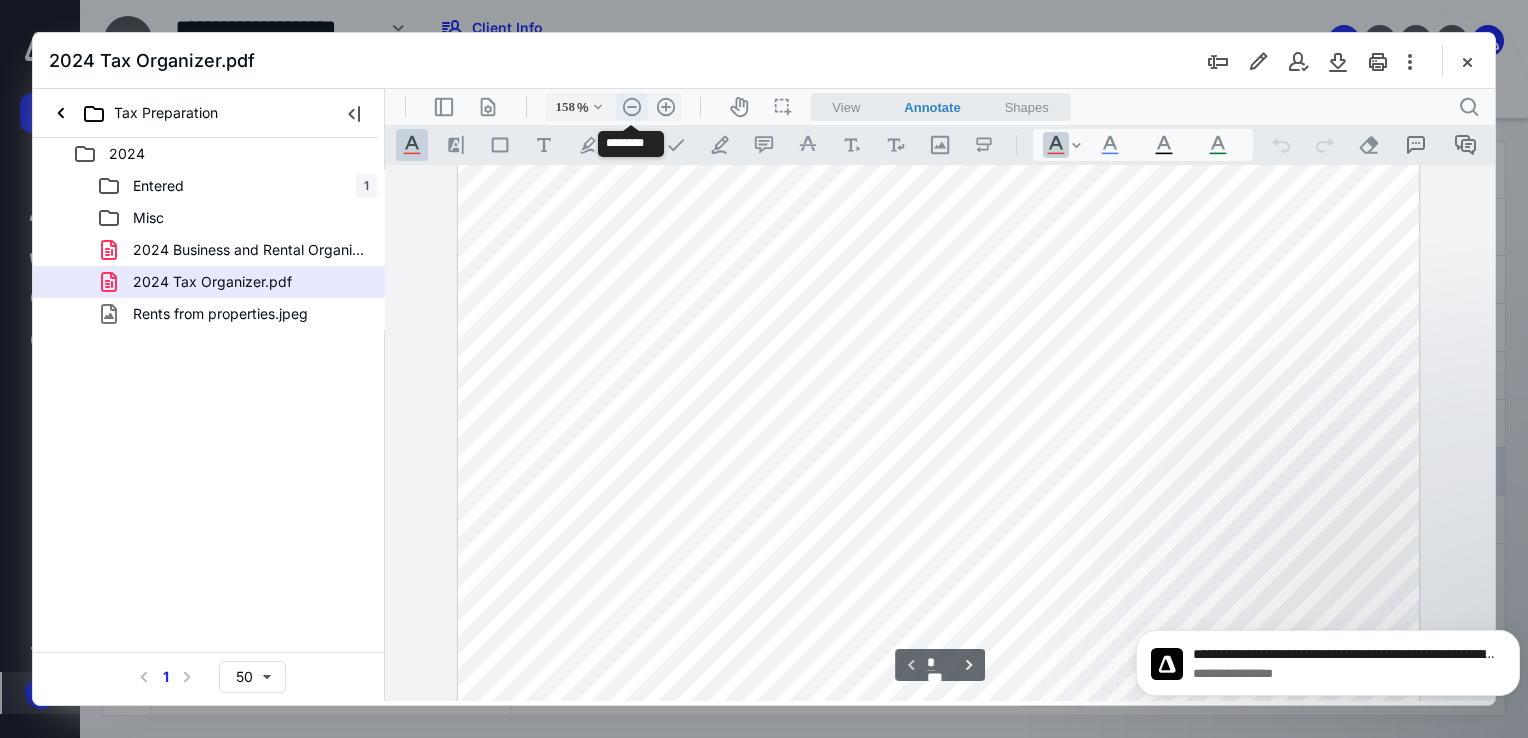click on ".cls-1{fill:#abb0c4;} icon - header - zoom - out - line" at bounding box center [632, 107] 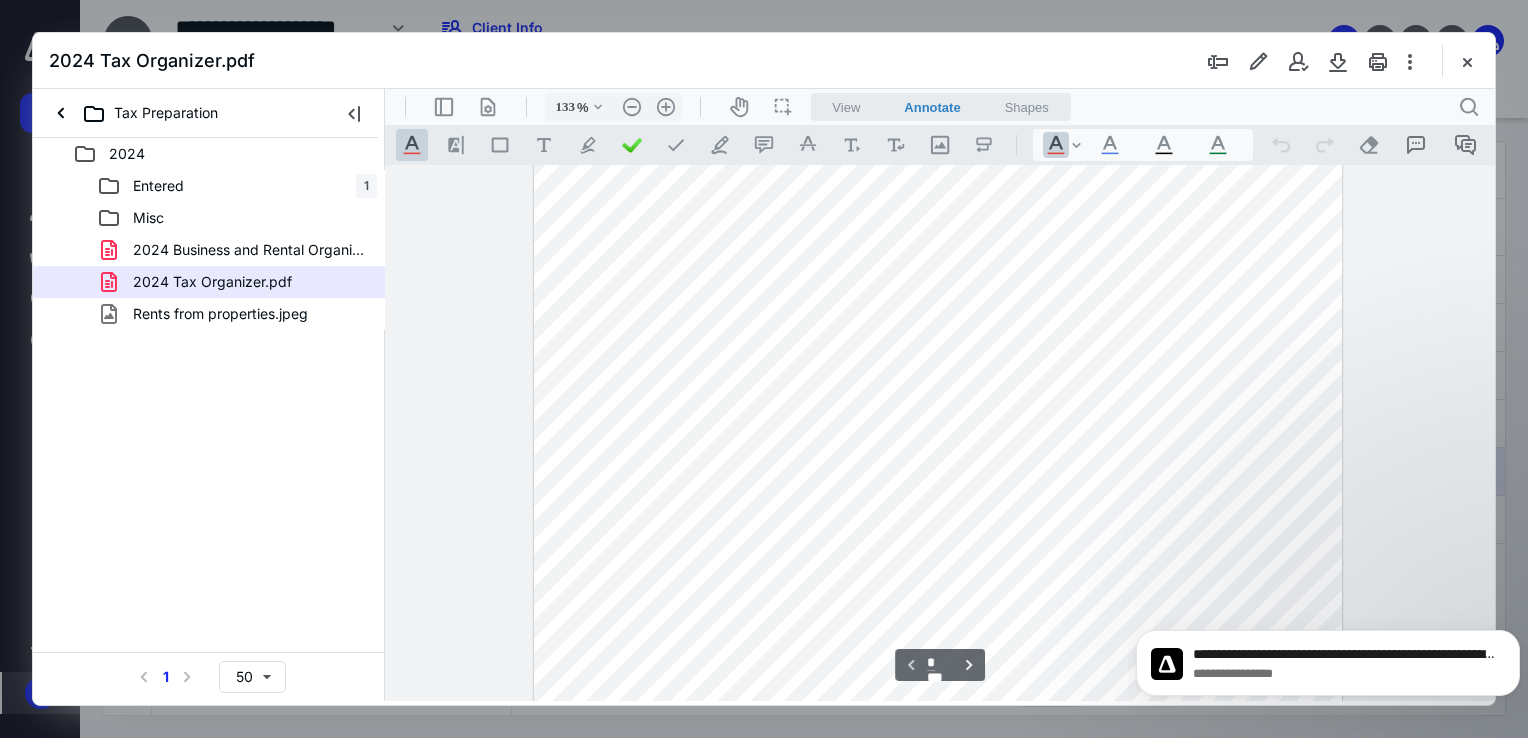 scroll, scrollTop: 244, scrollLeft: 0, axis: vertical 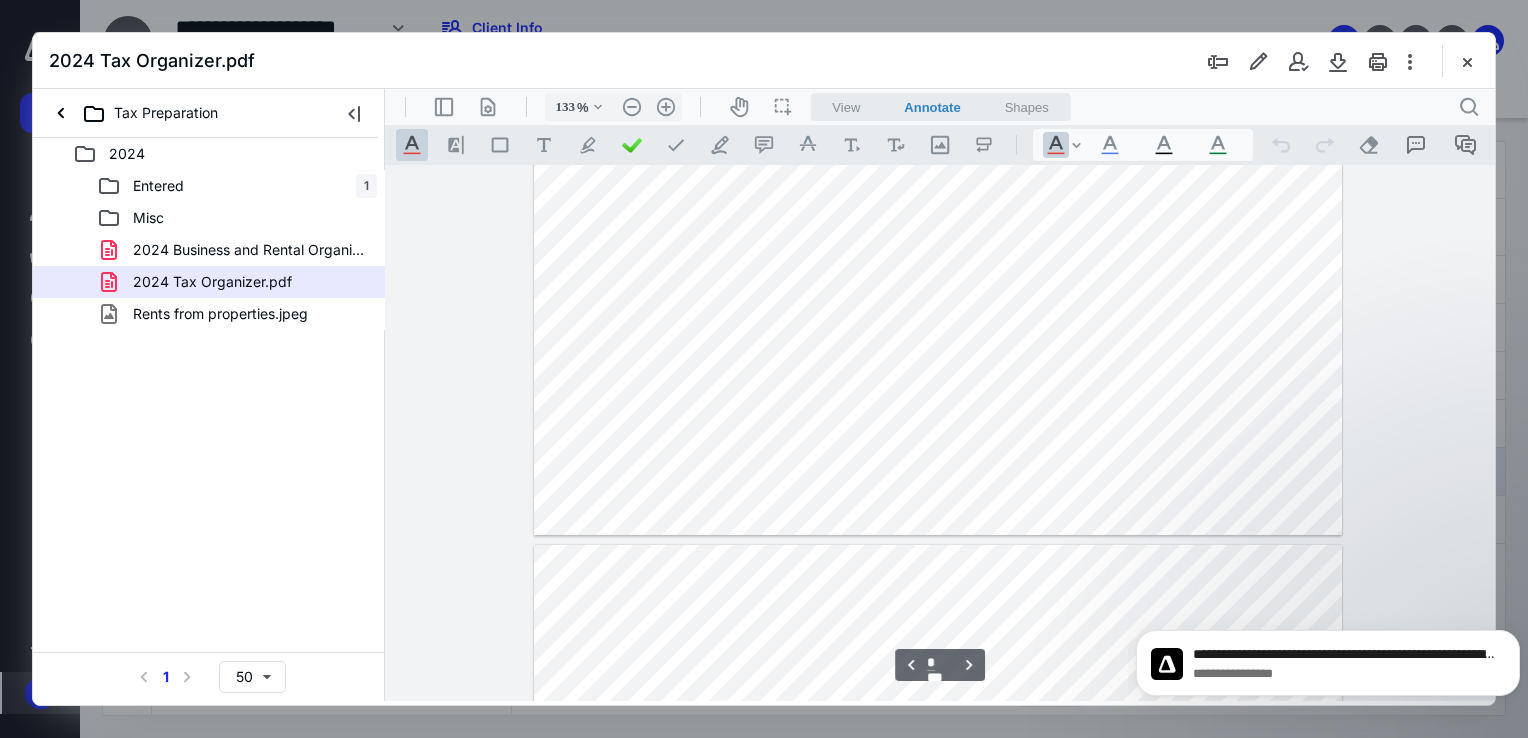 type on "*" 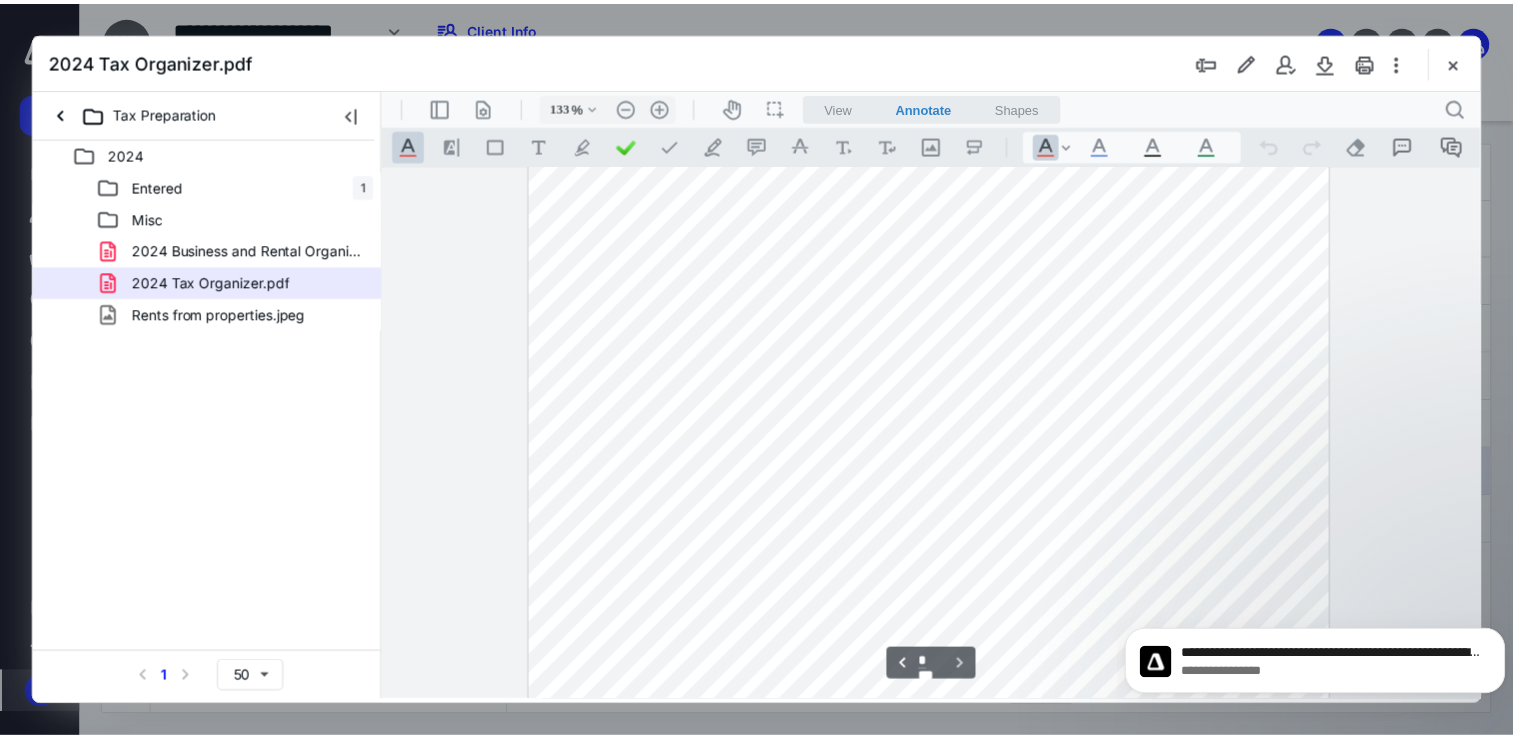 scroll, scrollTop: 5799, scrollLeft: 0, axis: vertical 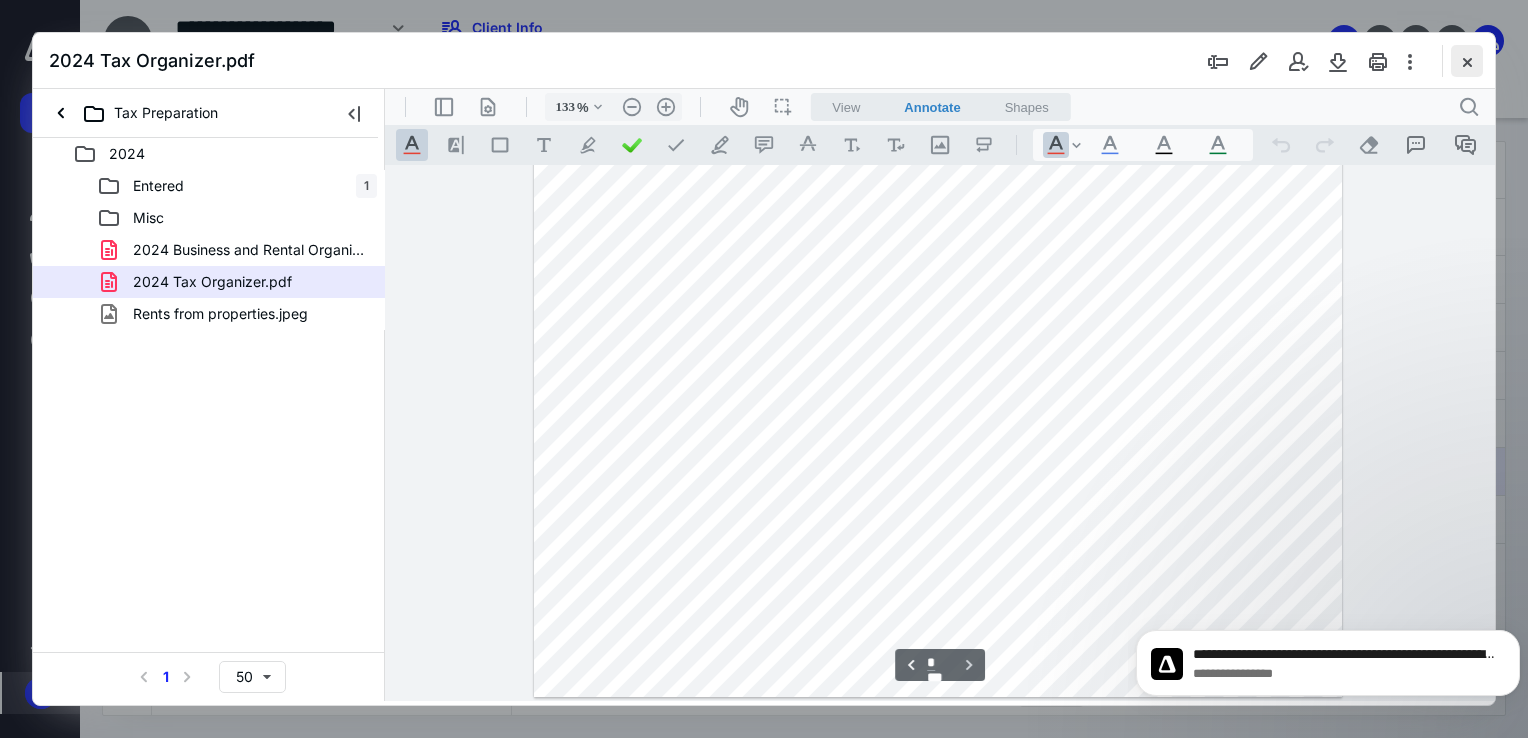 click at bounding box center (1467, 61) 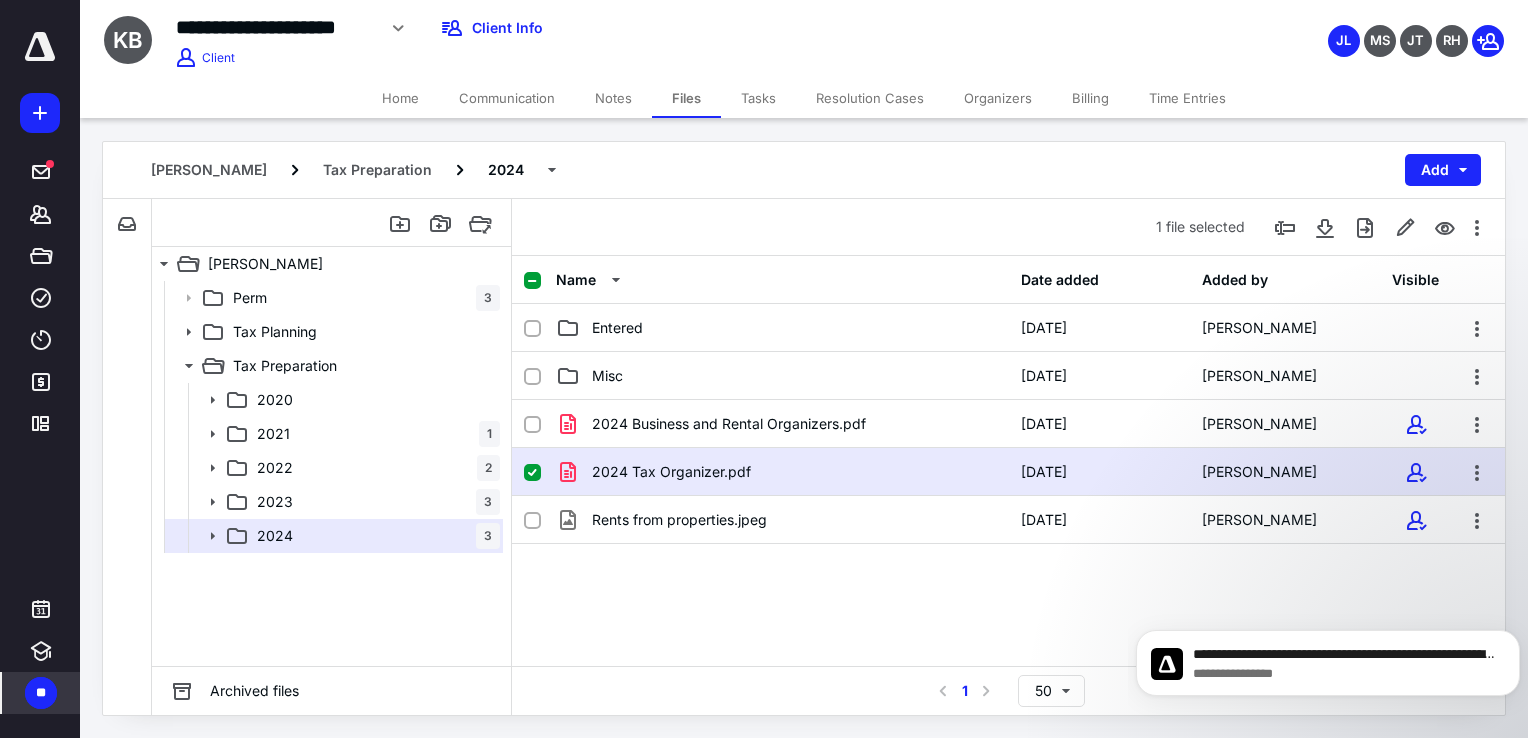 click on "Home" at bounding box center (400, 98) 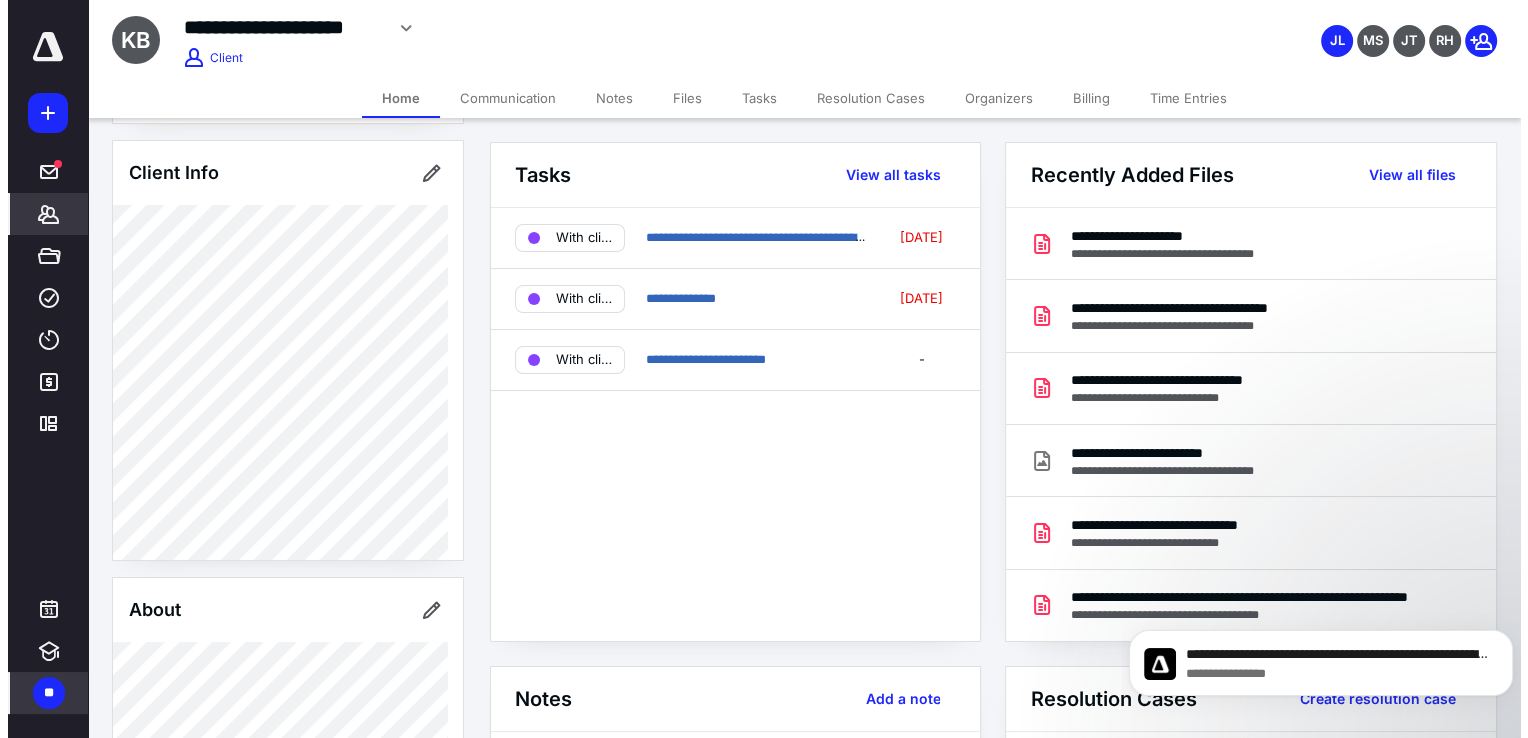 scroll, scrollTop: 0, scrollLeft: 0, axis: both 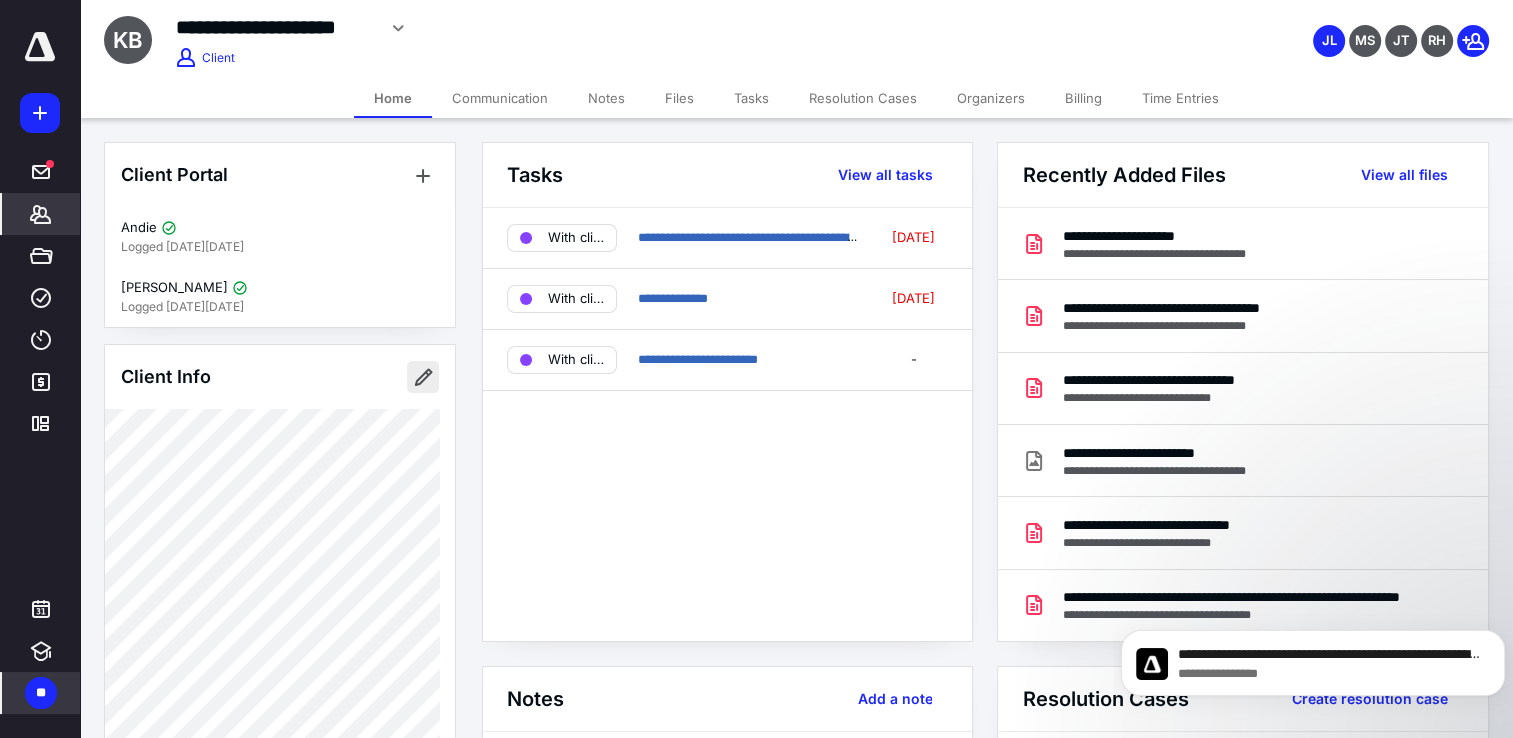 click at bounding box center (423, 377) 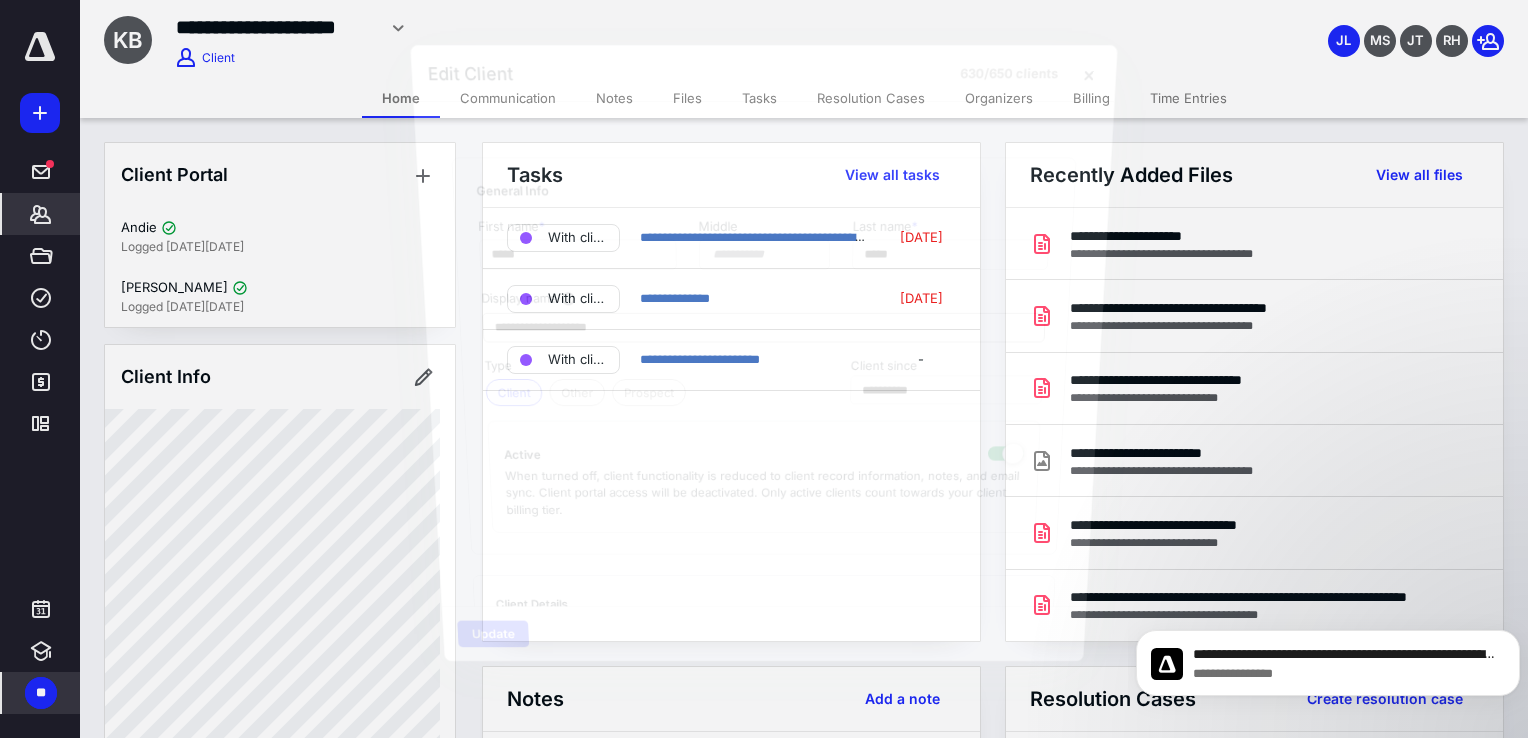 type on "**********" 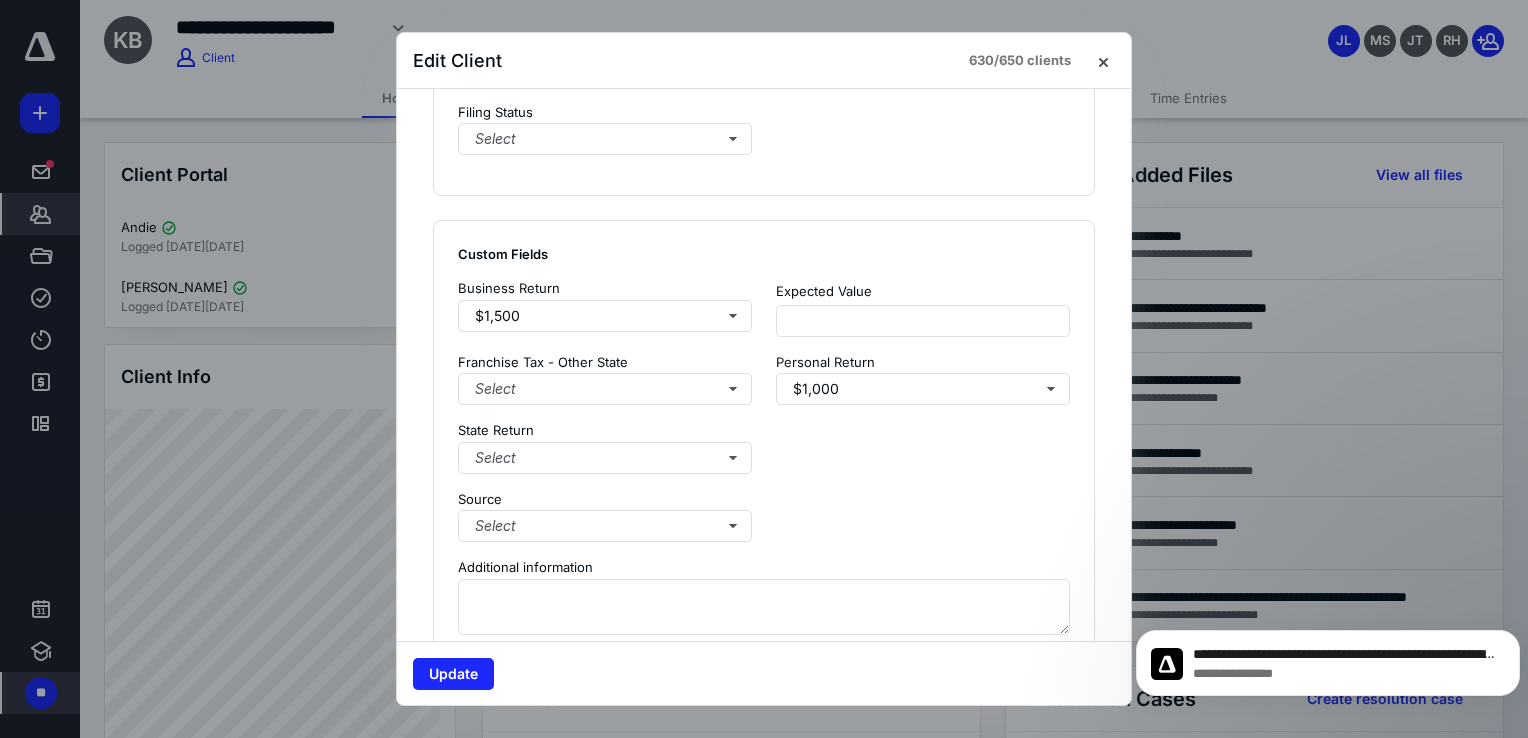 scroll, scrollTop: 1500, scrollLeft: 0, axis: vertical 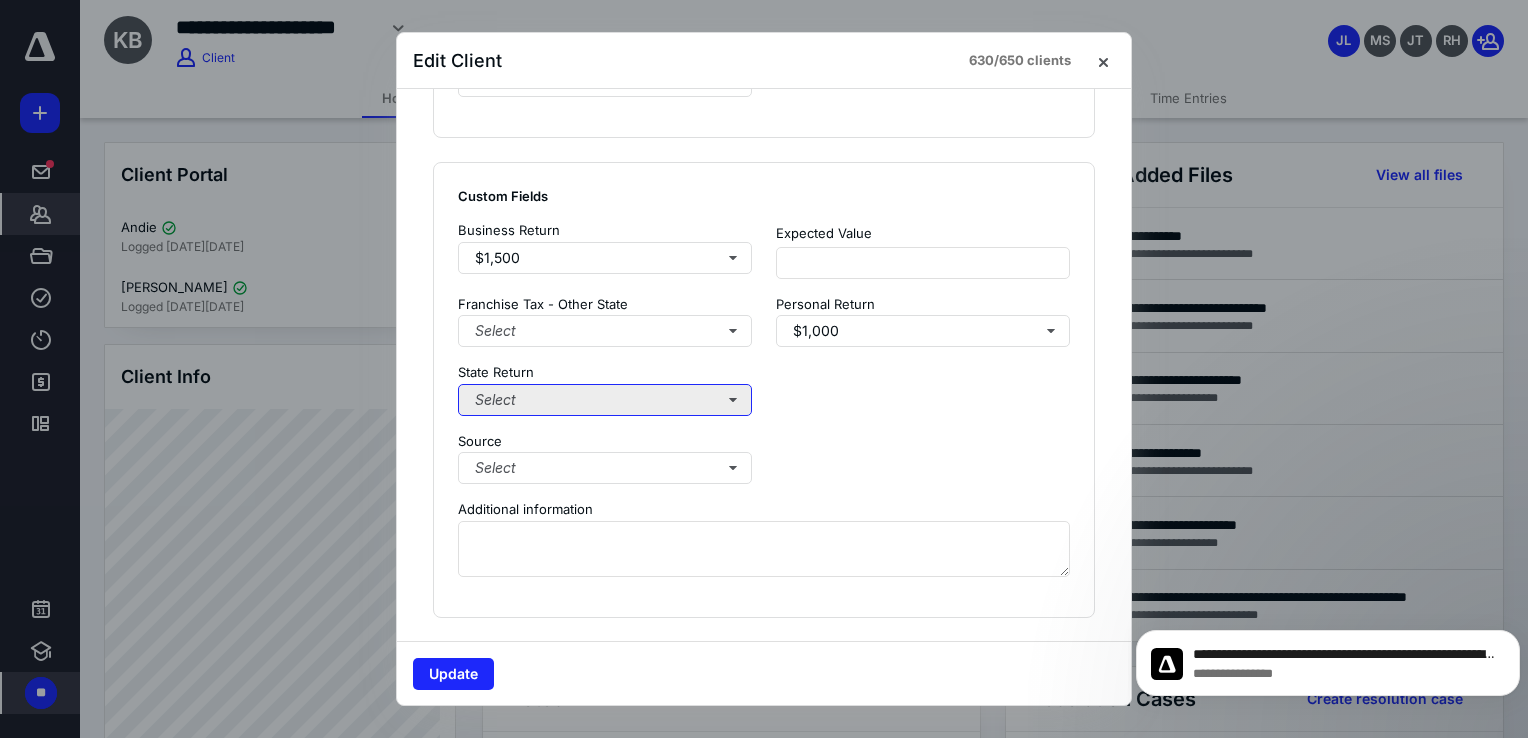 click on "Select" at bounding box center (605, 400) 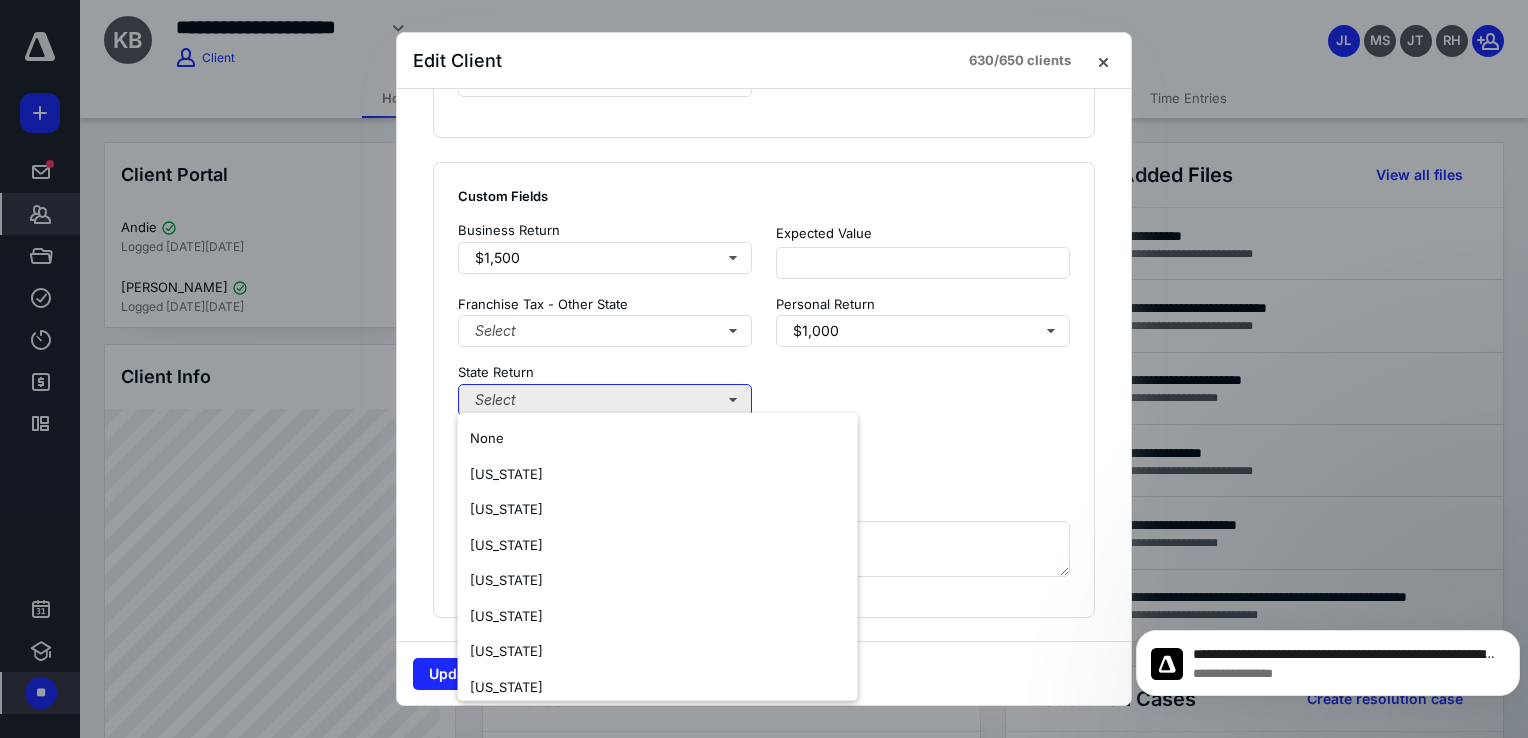 click on "Select" at bounding box center (605, 400) 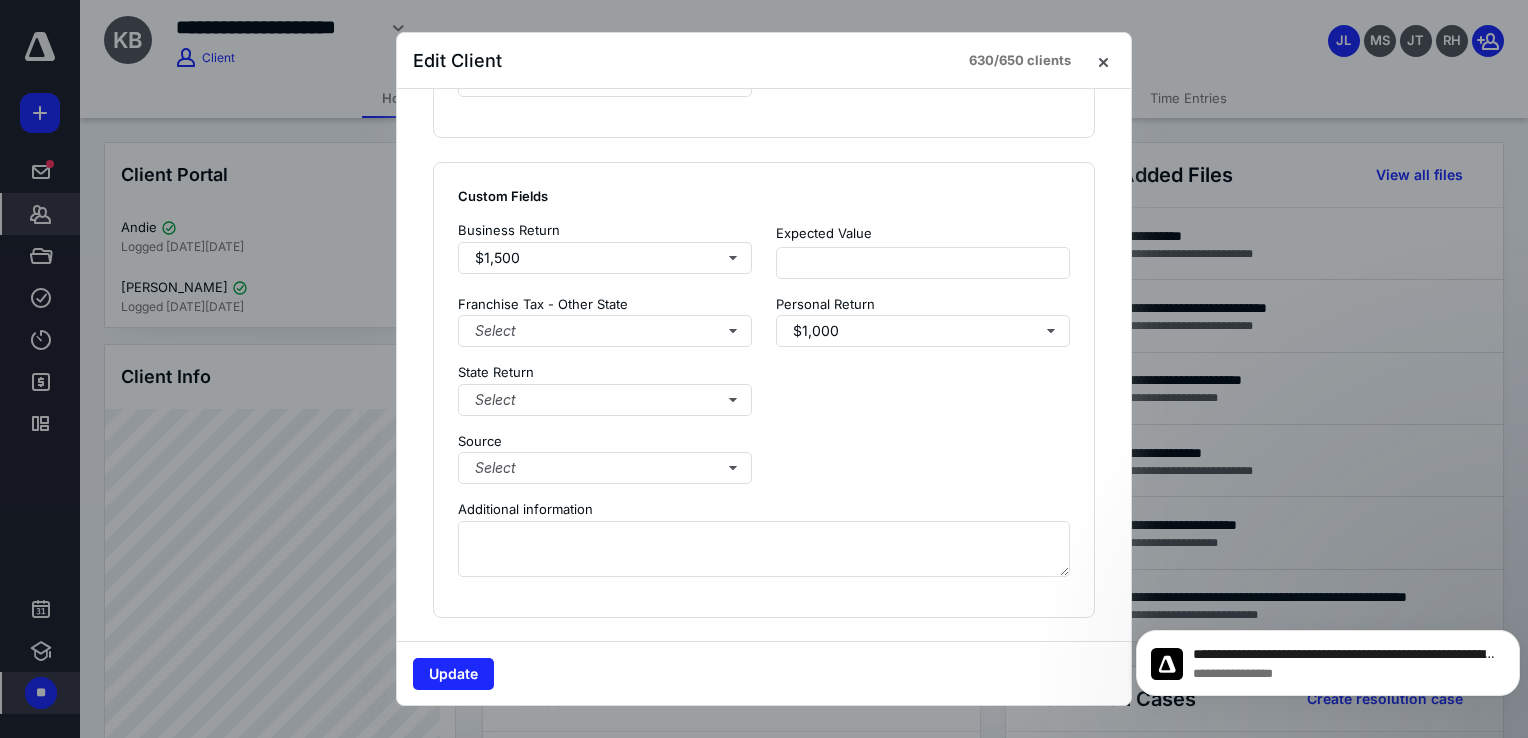 click on "Business Return $1,500 Expected Value Franchise Tax - Other State Select Personal Return $1,000 State Return Select" at bounding box center [764, 326] 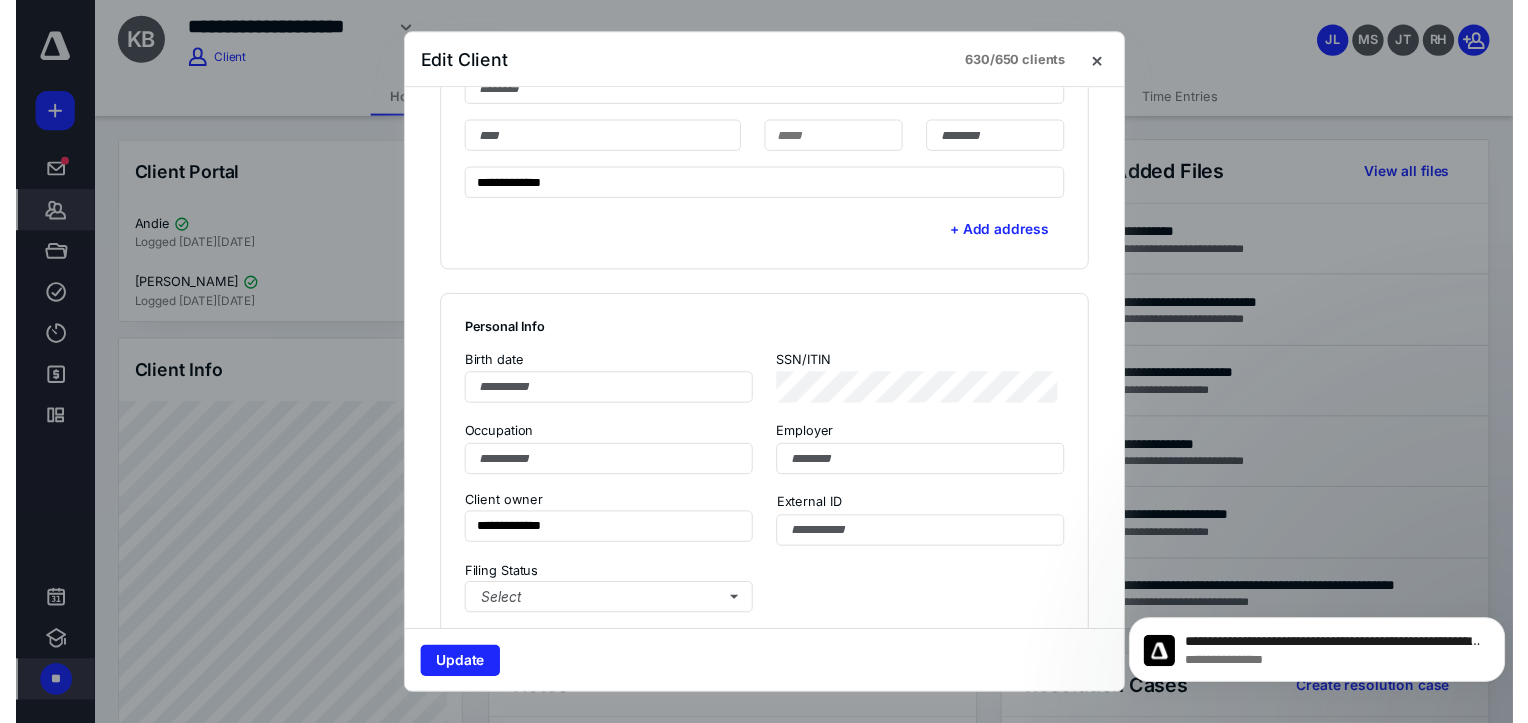 scroll, scrollTop: 800, scrollLeft: 0, axis: vertical 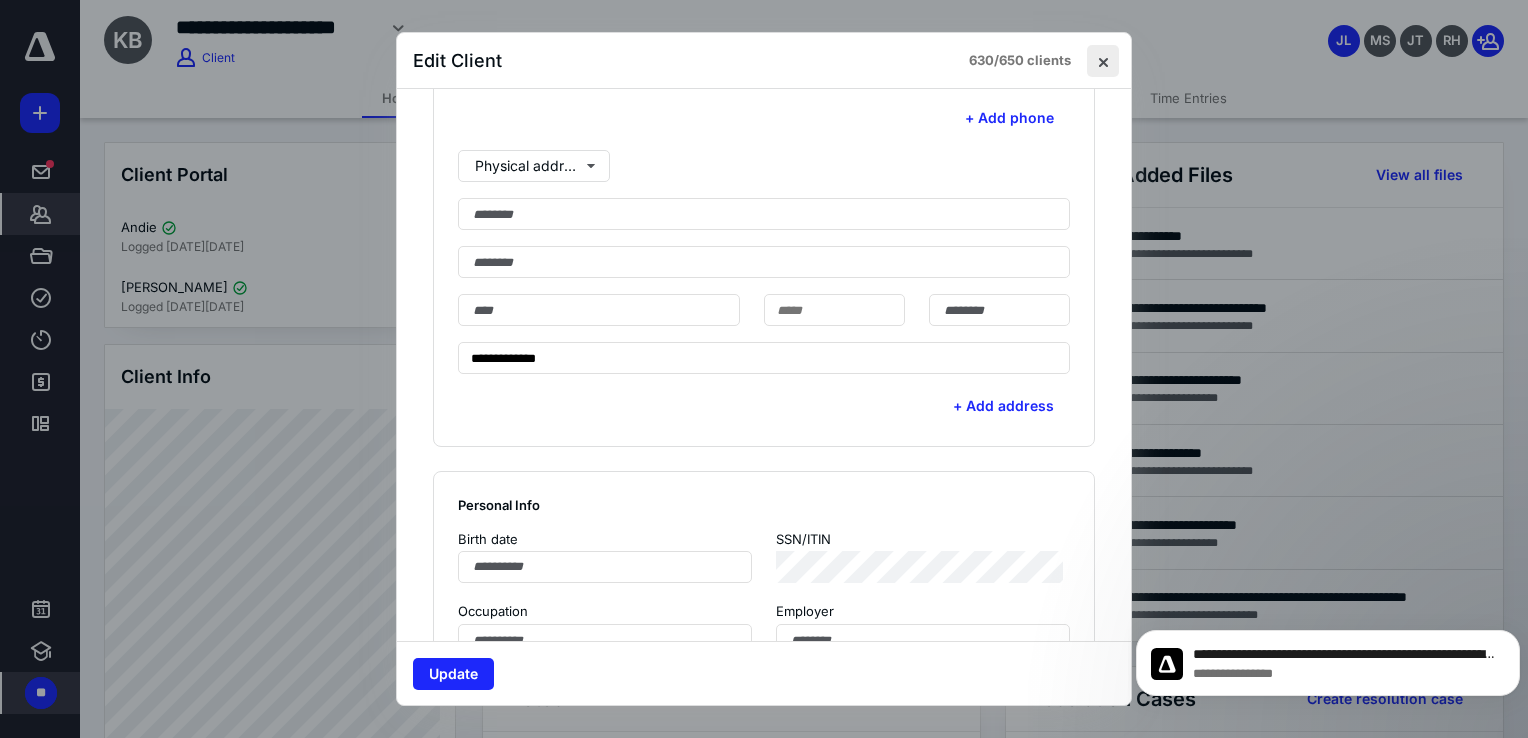 click at bounding box center (1103, 61) 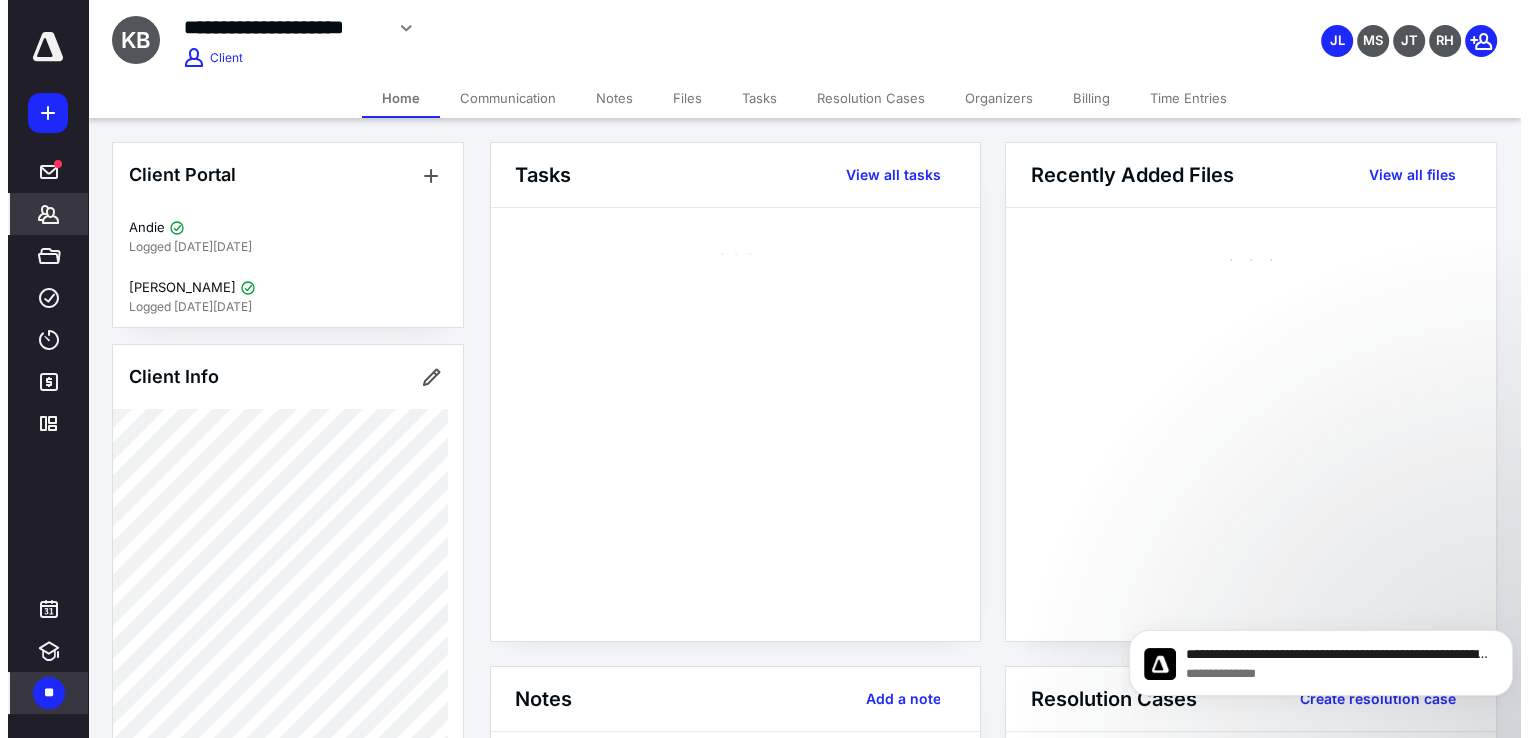 scroll, scrollTop: 6371, scrollLeft: 0, axis: vertical 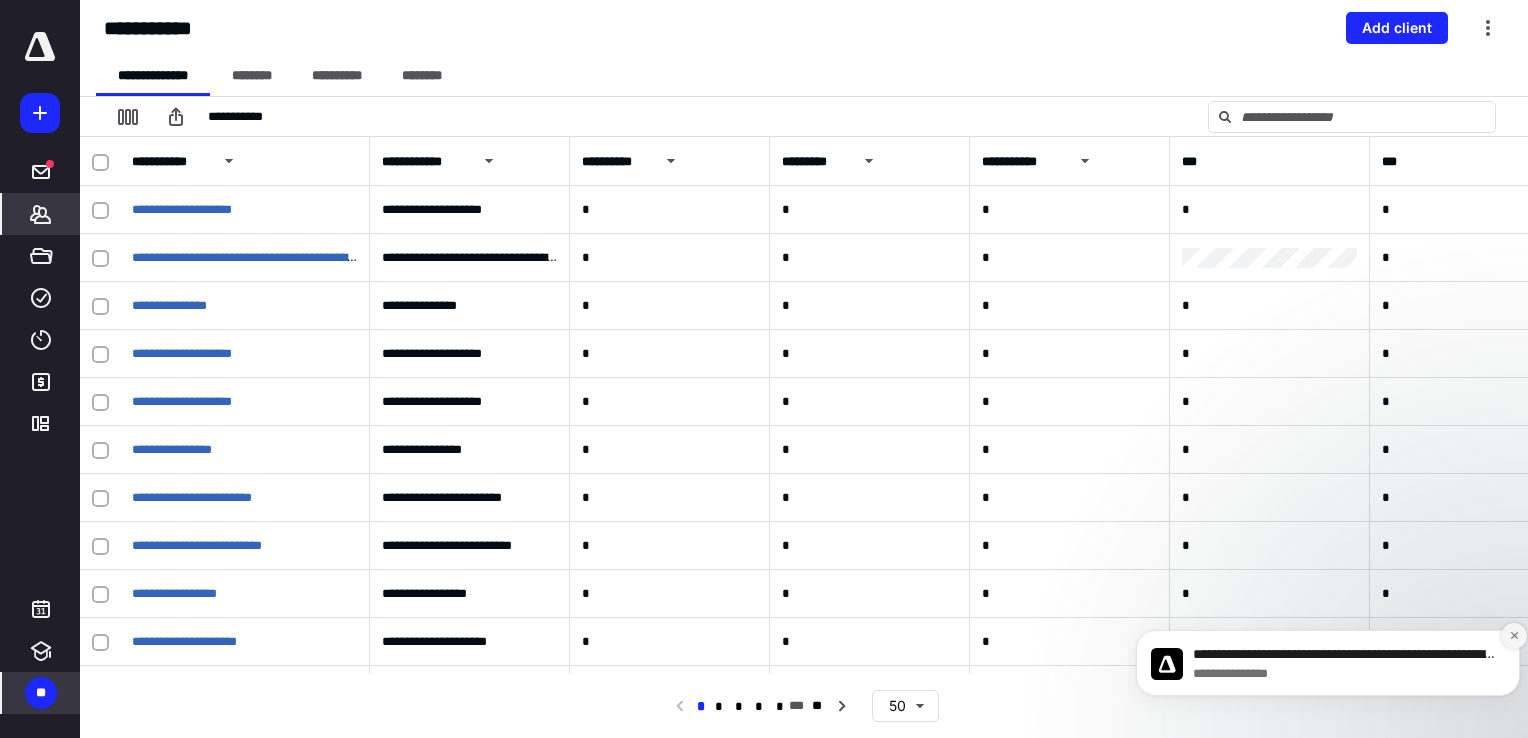 click 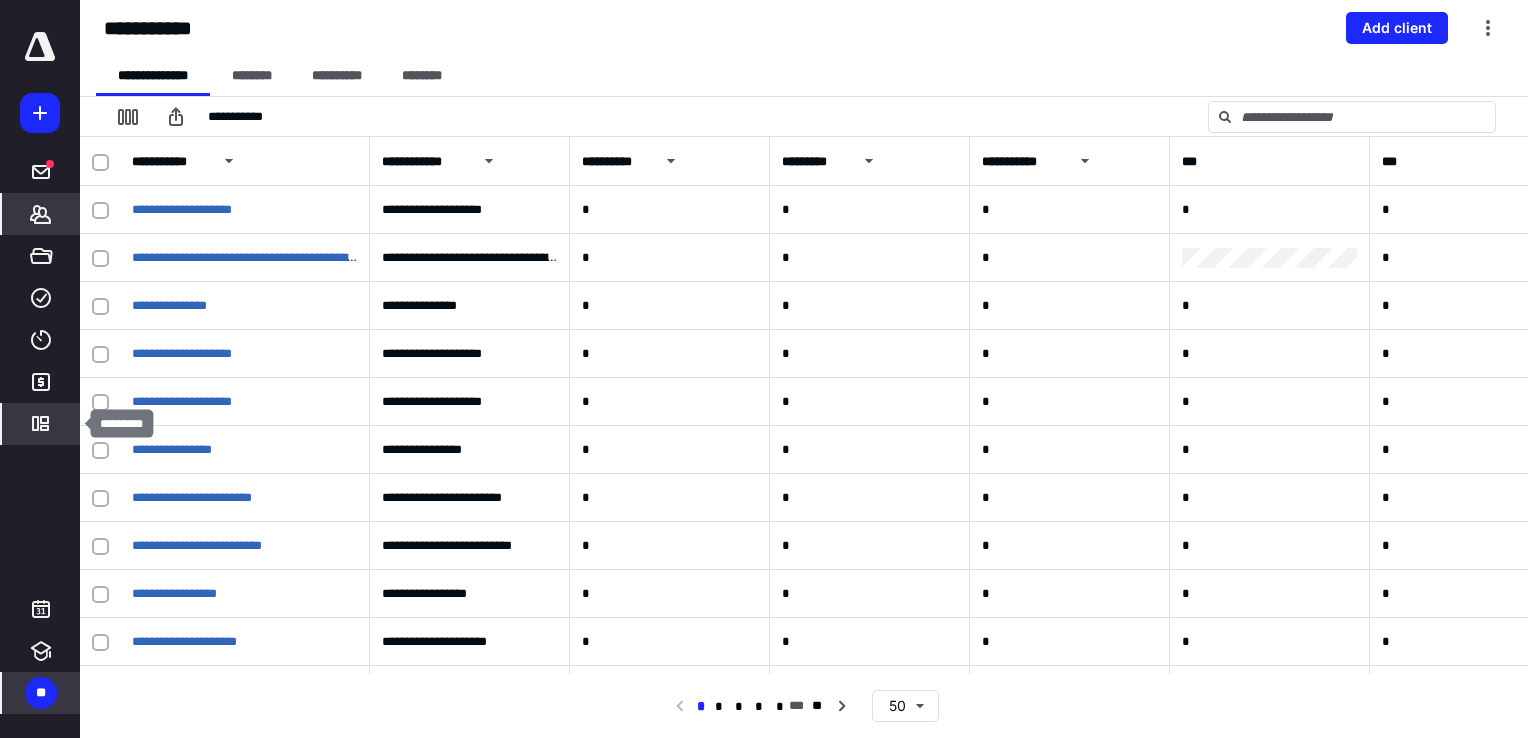 click 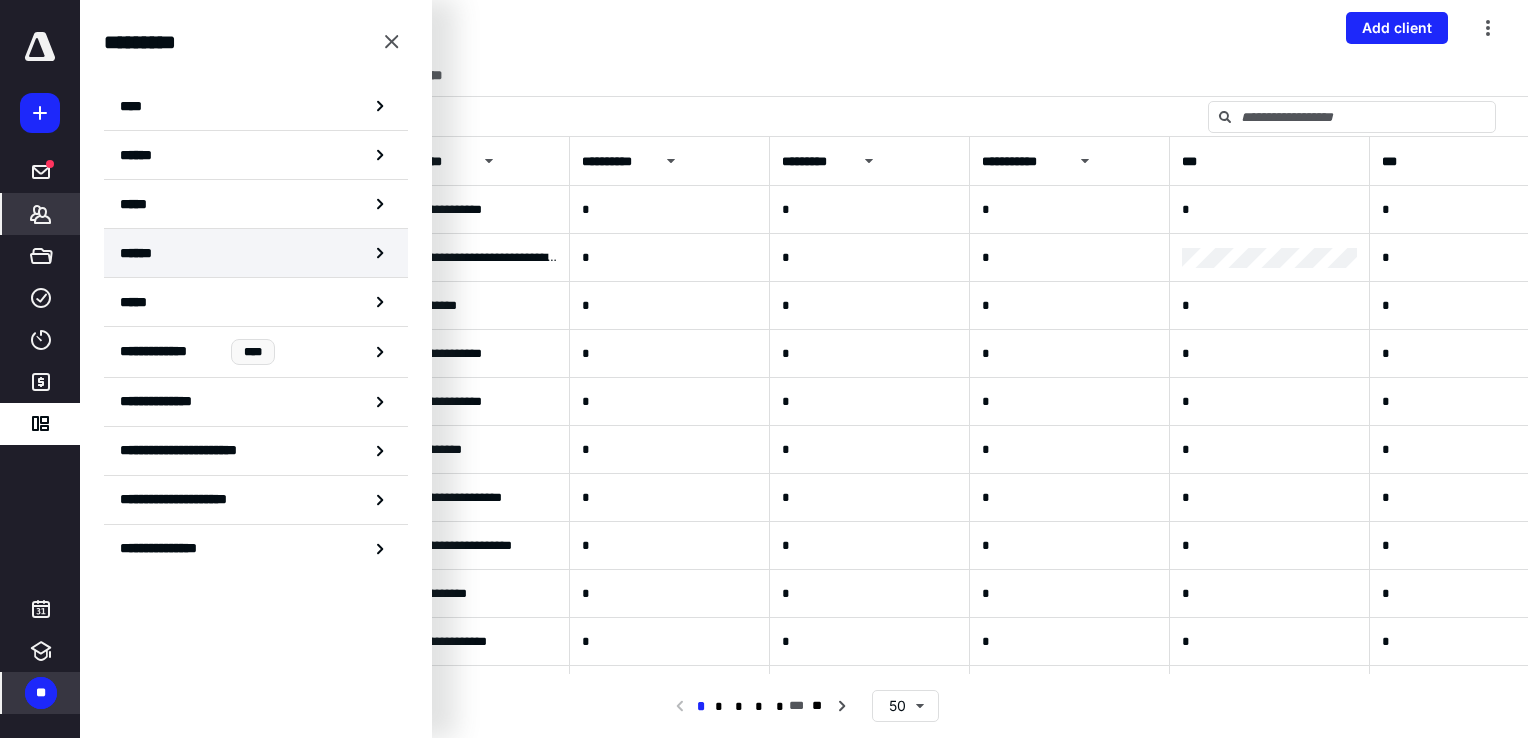 click on "******" at bounding box center (256, 253) 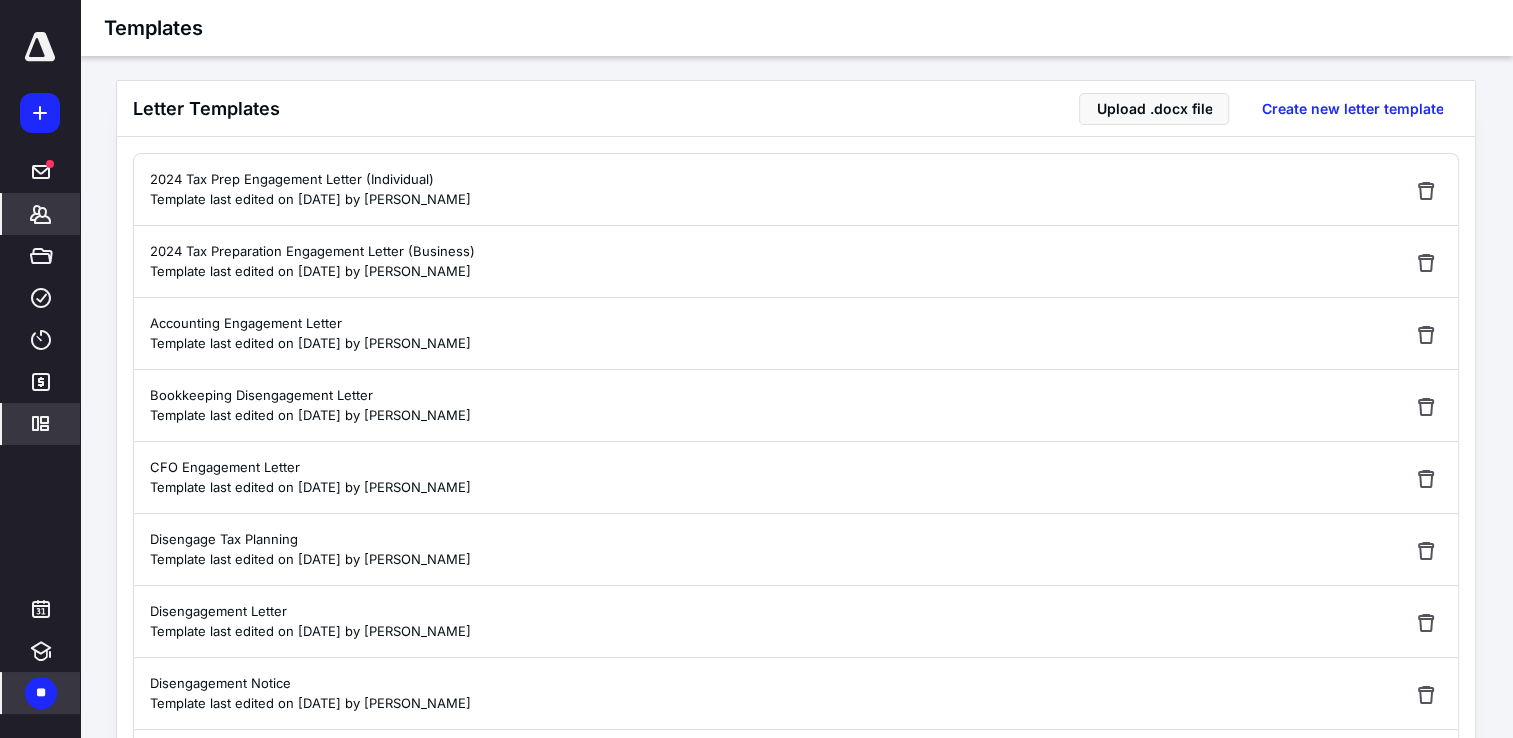 click on "*******" at bounding box center (41, 214) 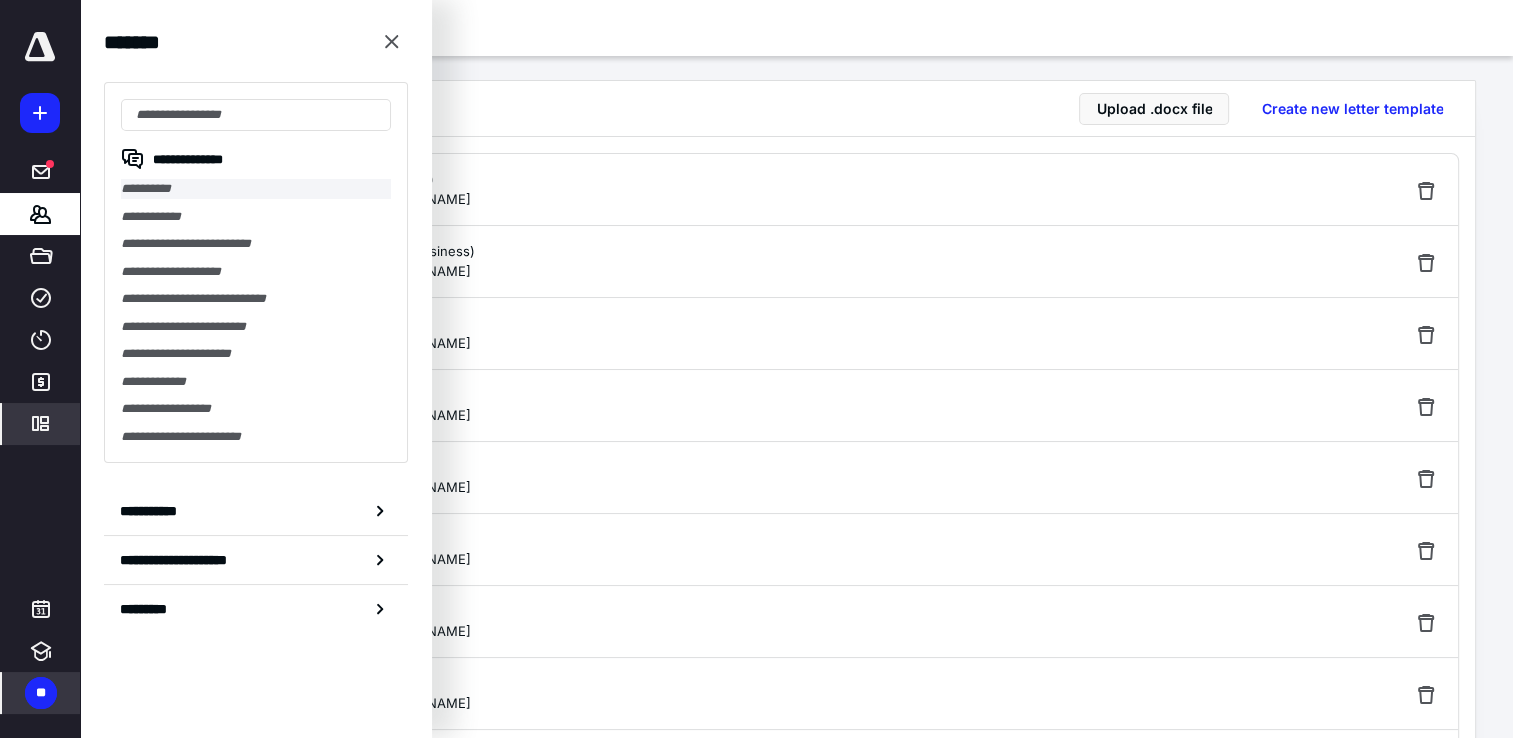click on "**********" at bounding box center (256, 189) 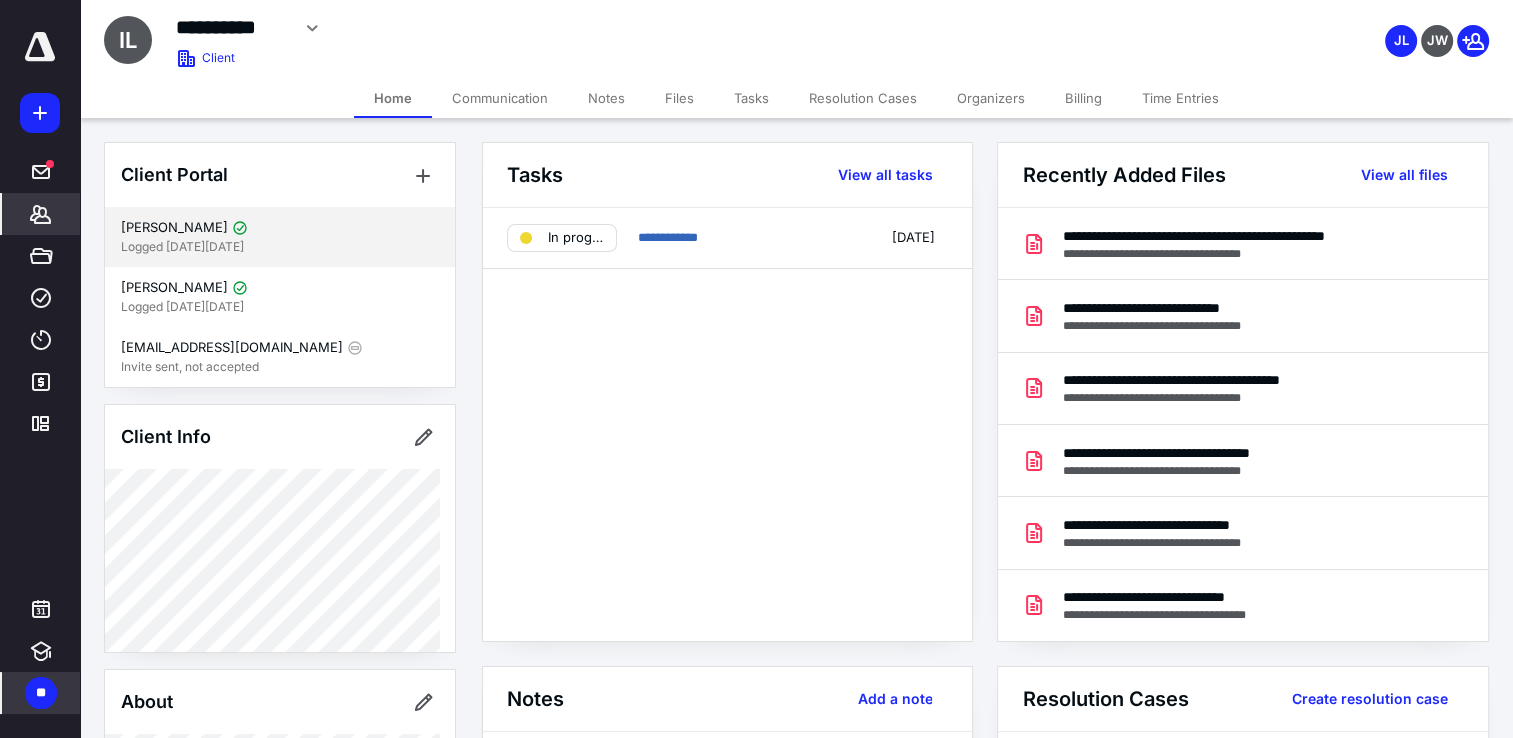 click on "[PERSON_NAME]" at bounding box center [174, 228] 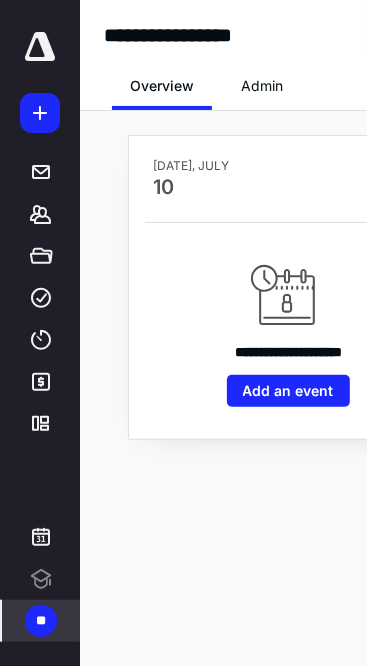 scroll, scrollTop: 0, scrollLeft: 0, axis: both 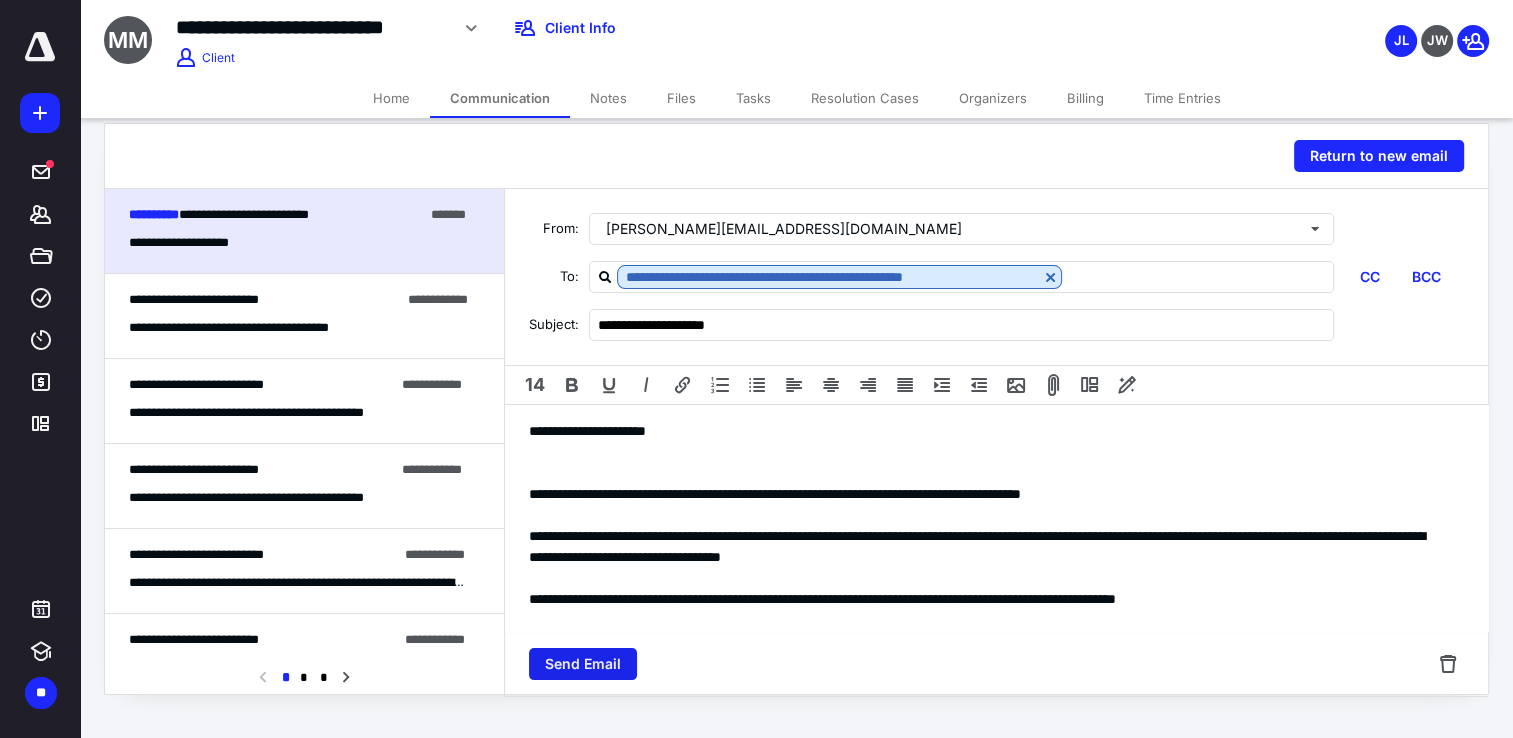 click on "Send Email" at bounding box center [583, 664] 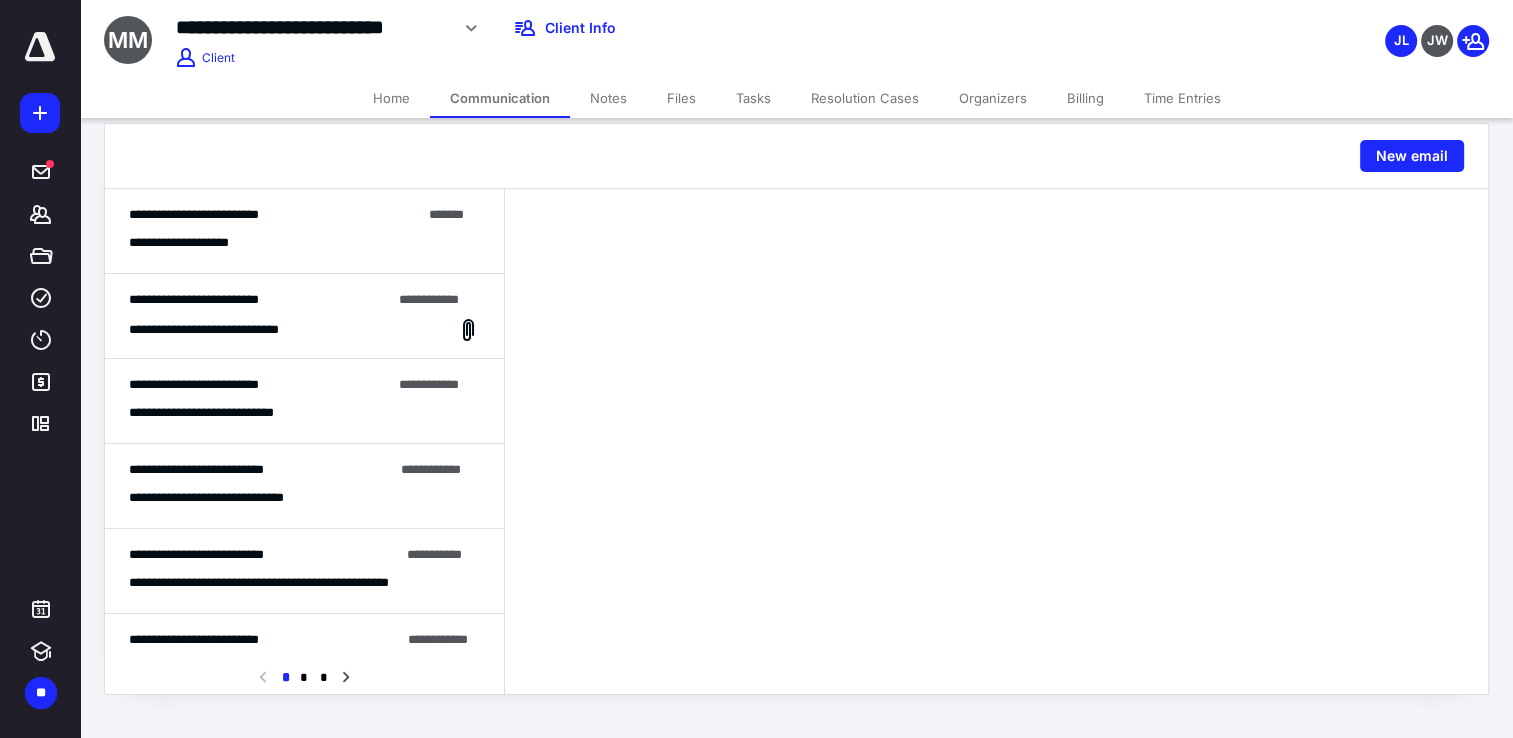 click on "Tasks" at bounding box center (753, 98) 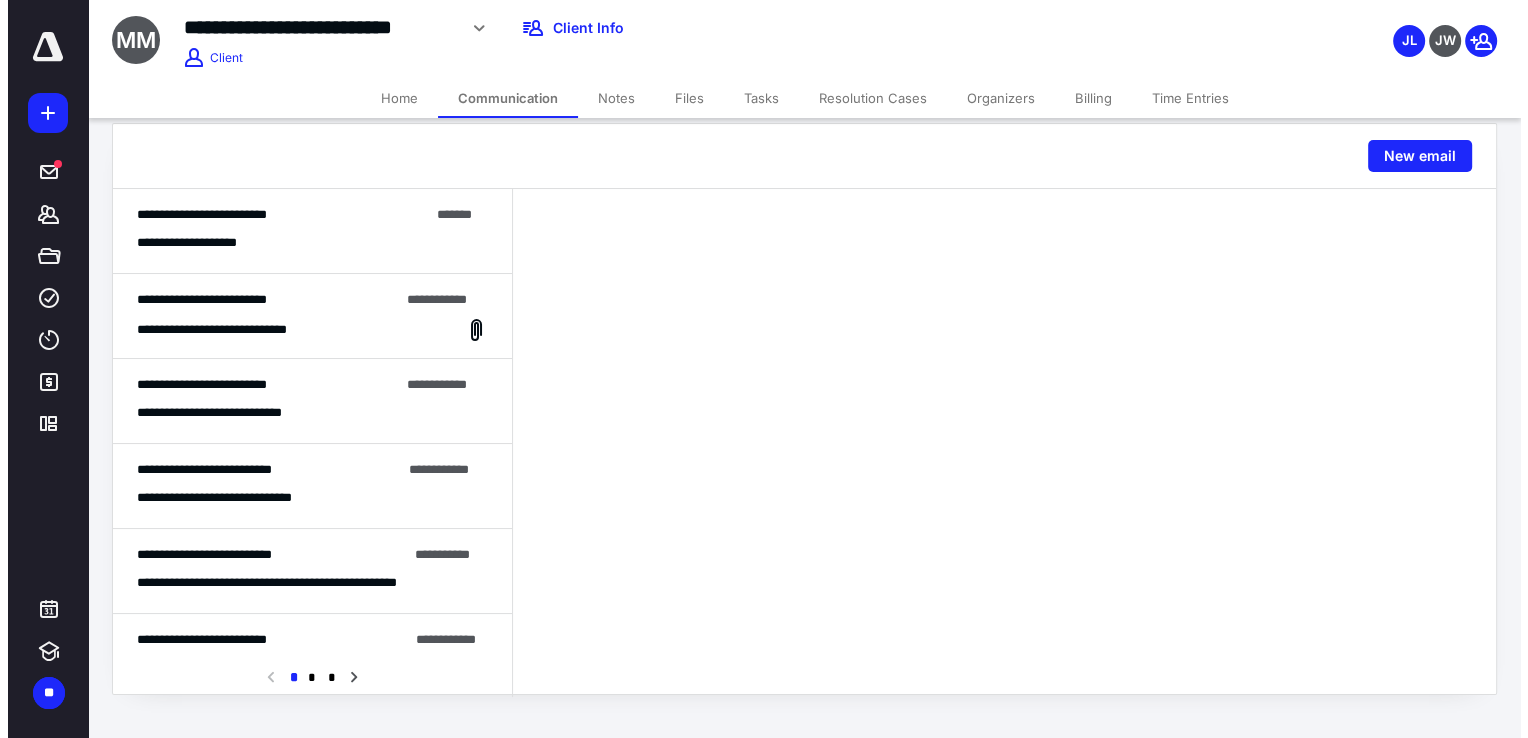 scroll, scrollTop: 0, scrollLeft: 0, axis: both 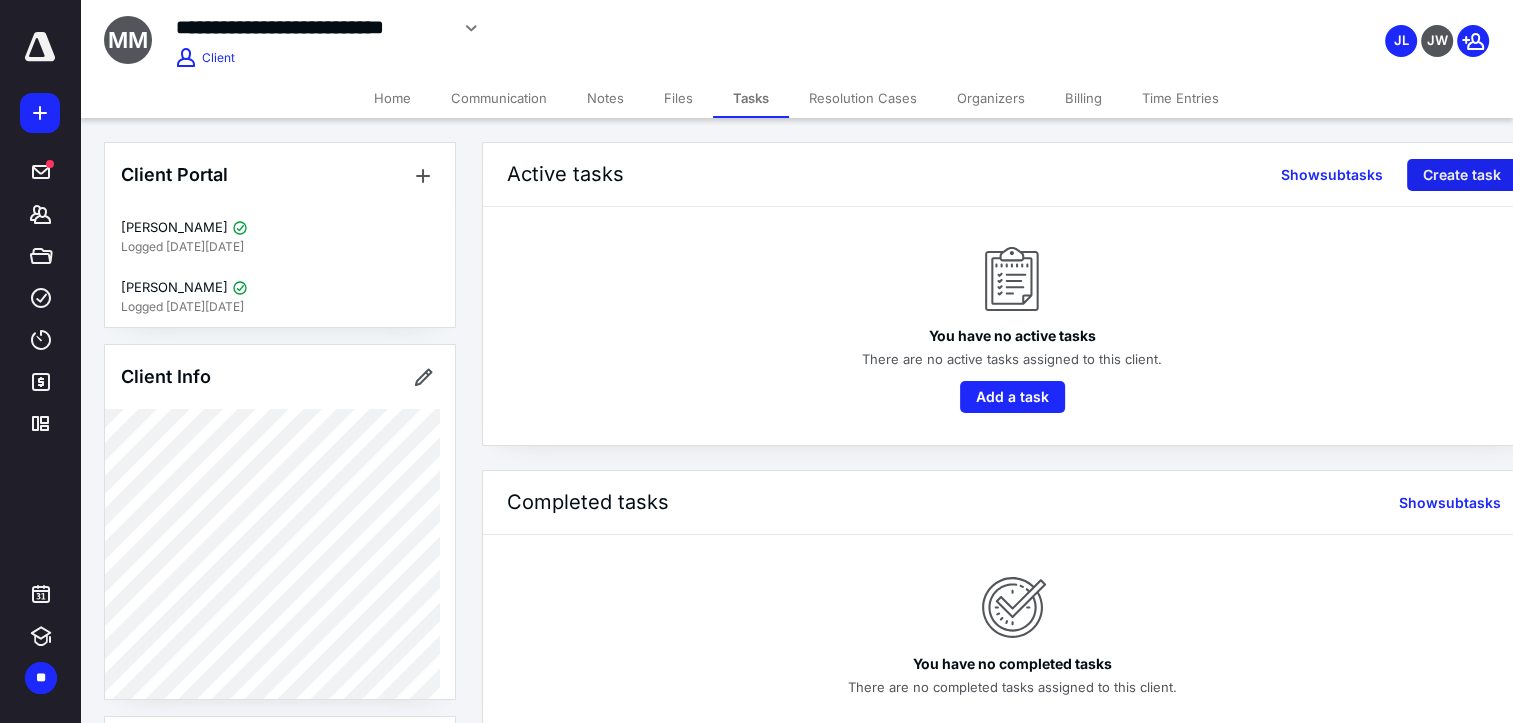 click on "Create task" at bounding box center [1462, 175] 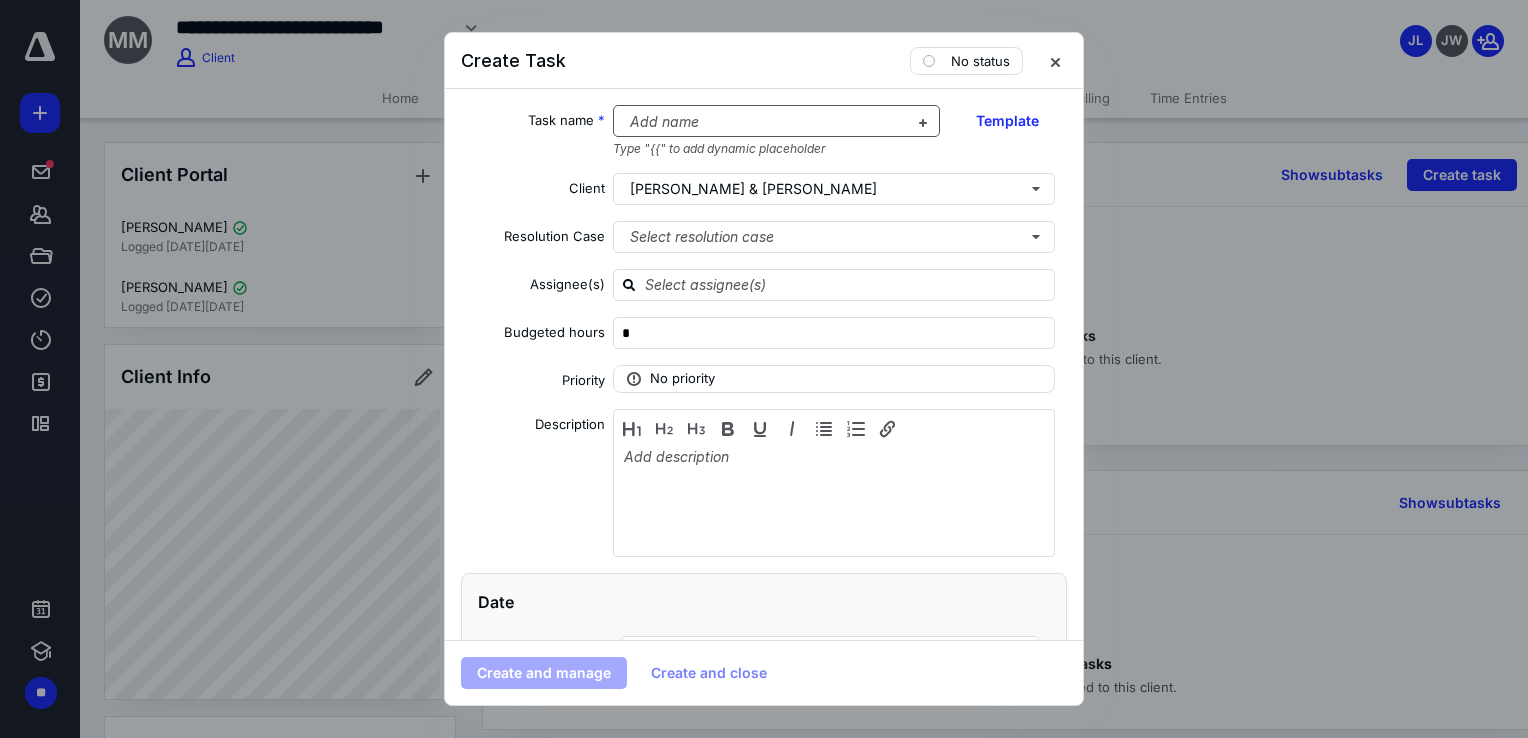 click at bounding box center (765, 122) 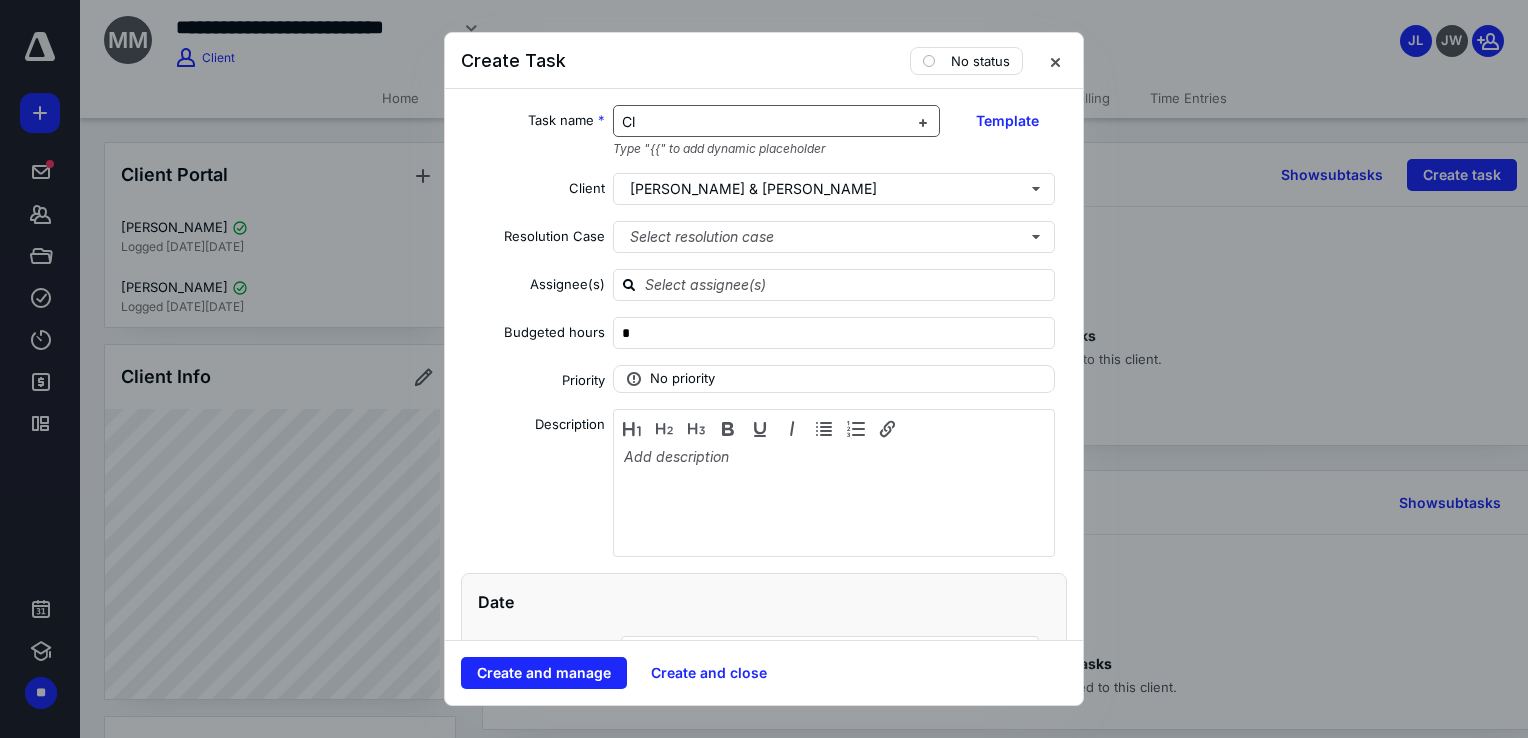 type 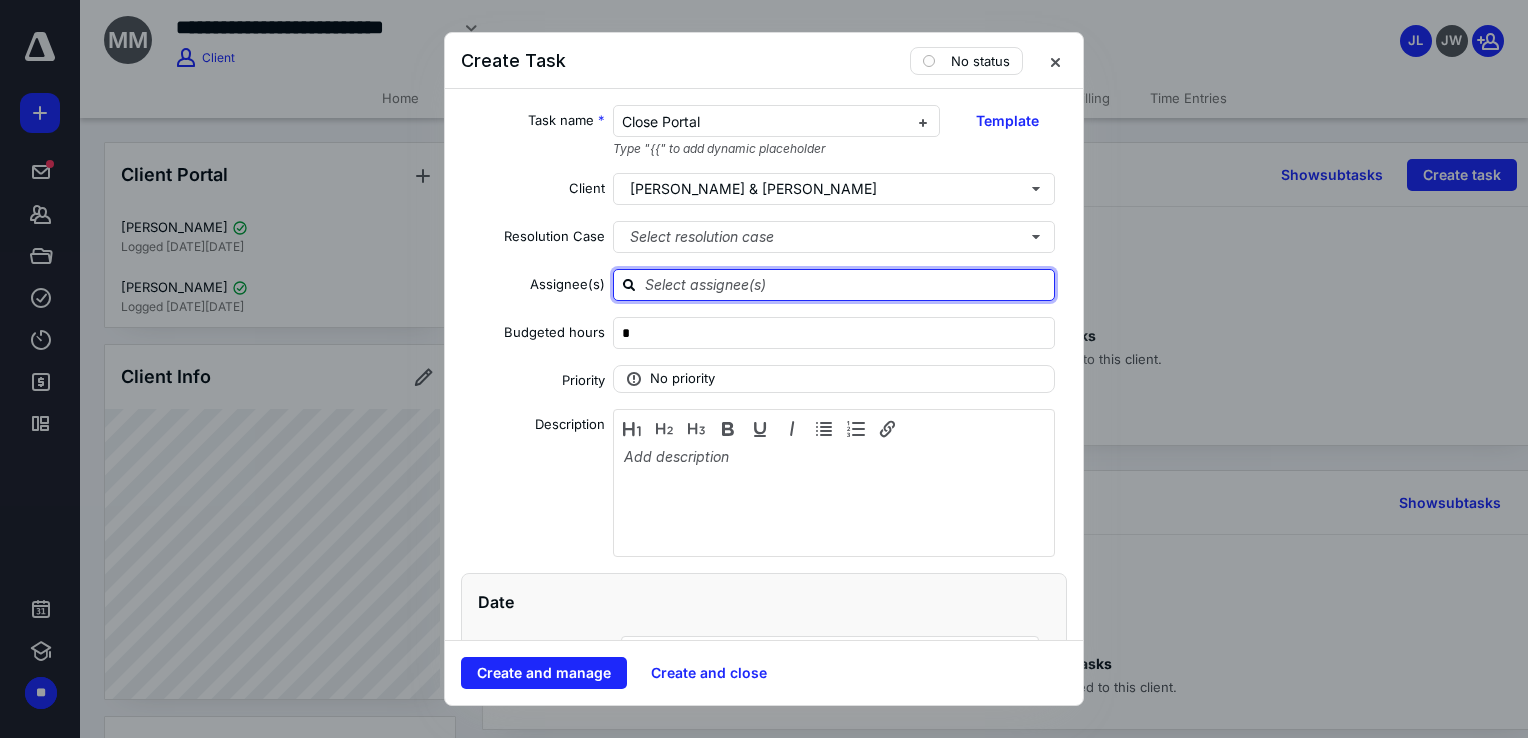 click at bounding box center (846, 284) 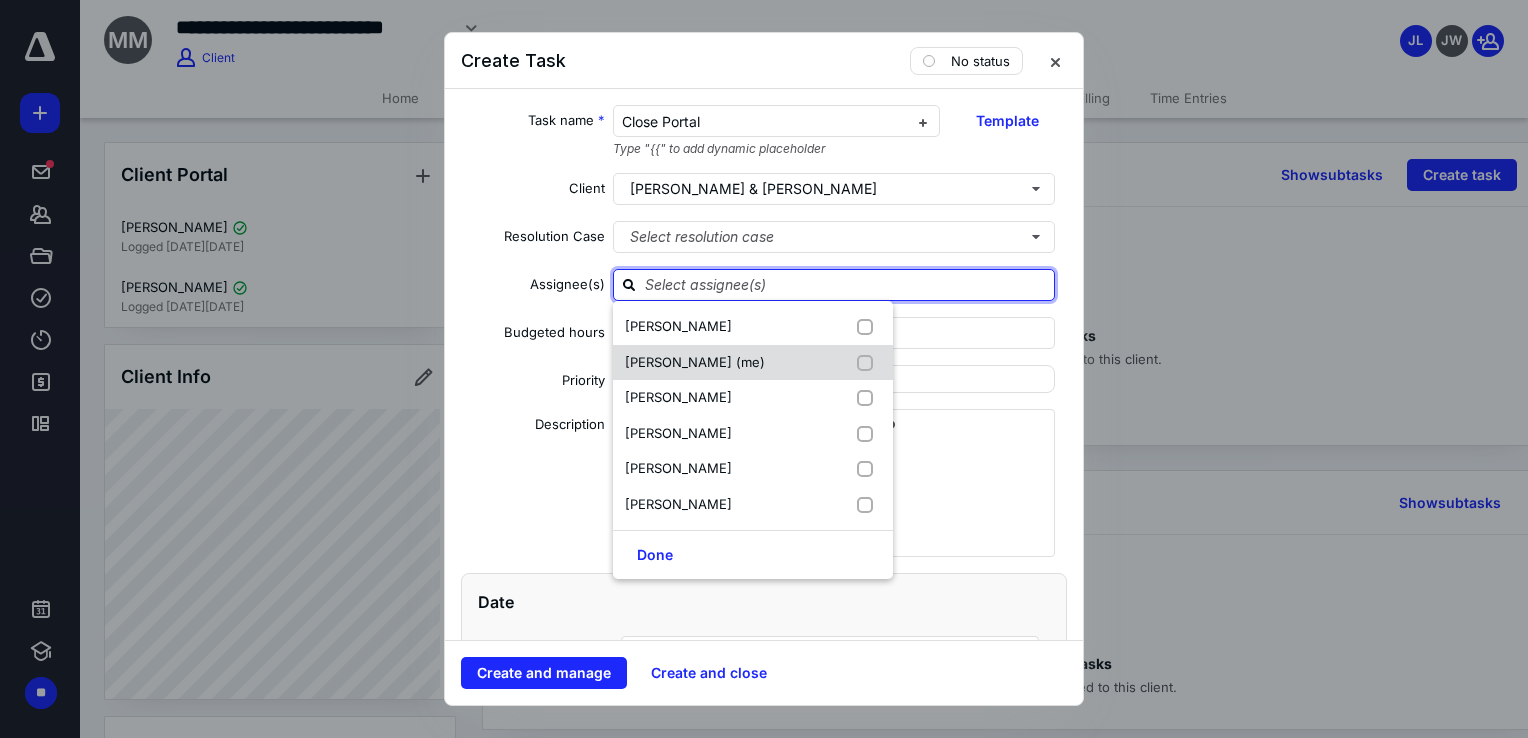 click on "Jaylynn Laframboise (me)" at bounding box center (753, 363) 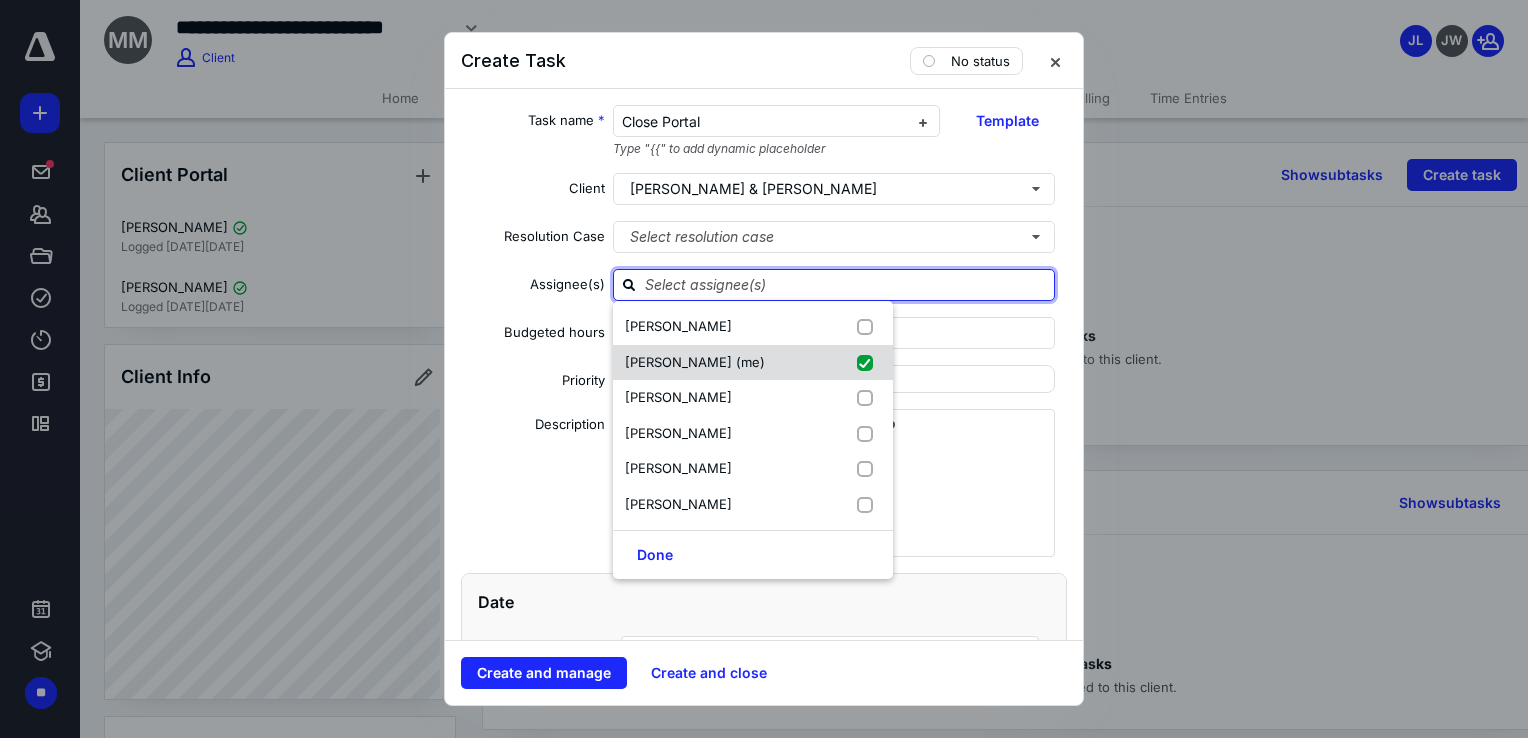 checkbox on "true" 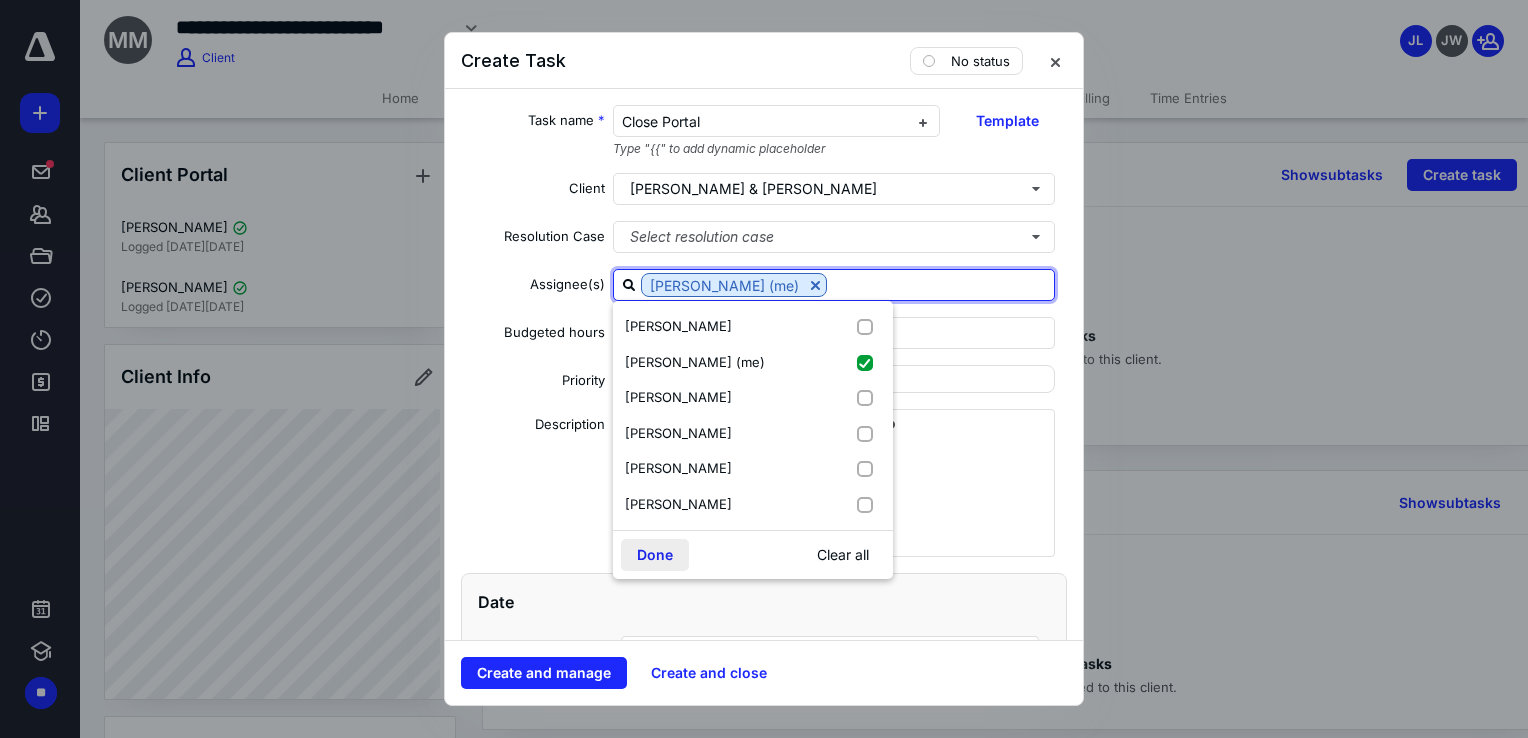 click on "Done" at bounding box center [655, 555] 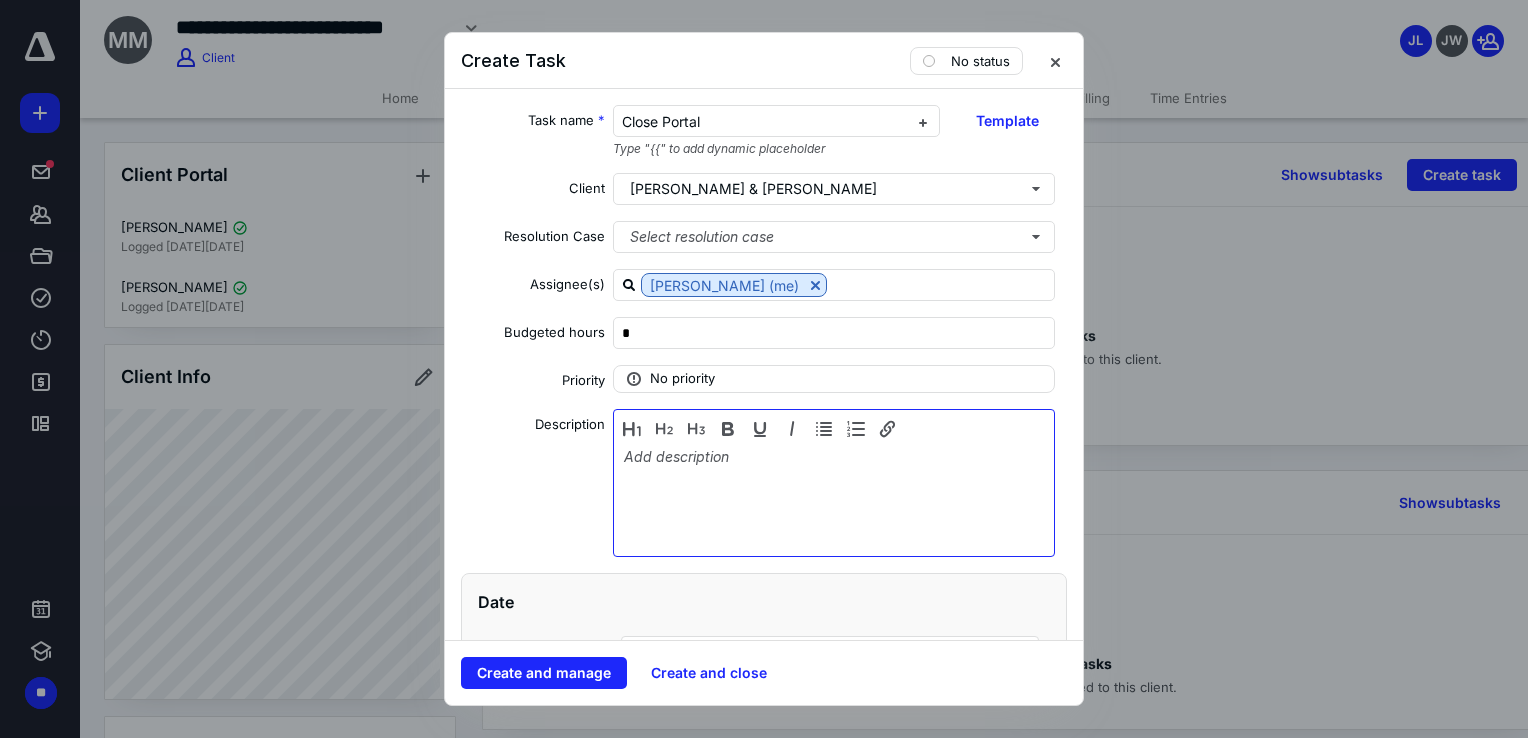 click at bounding box center [834, 498] 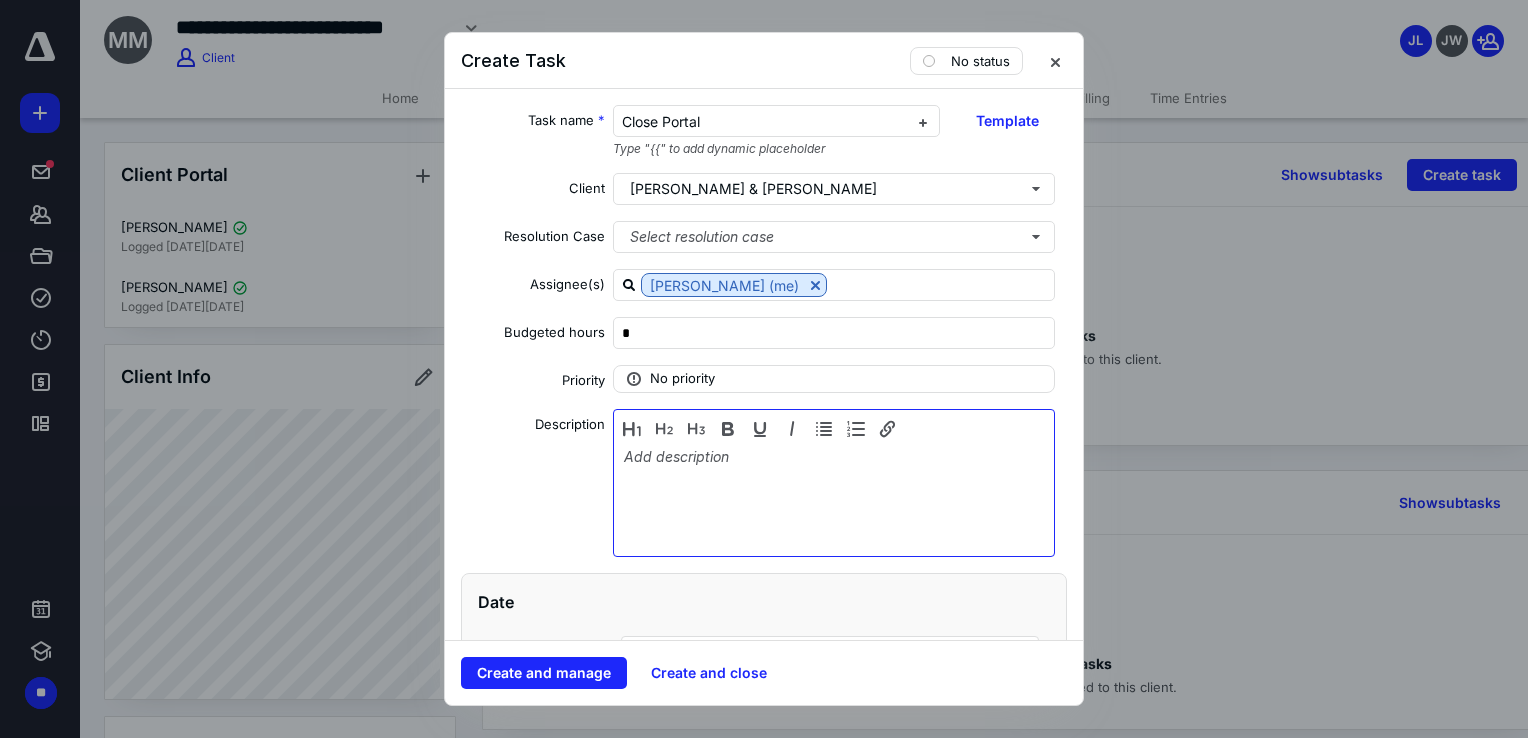 type 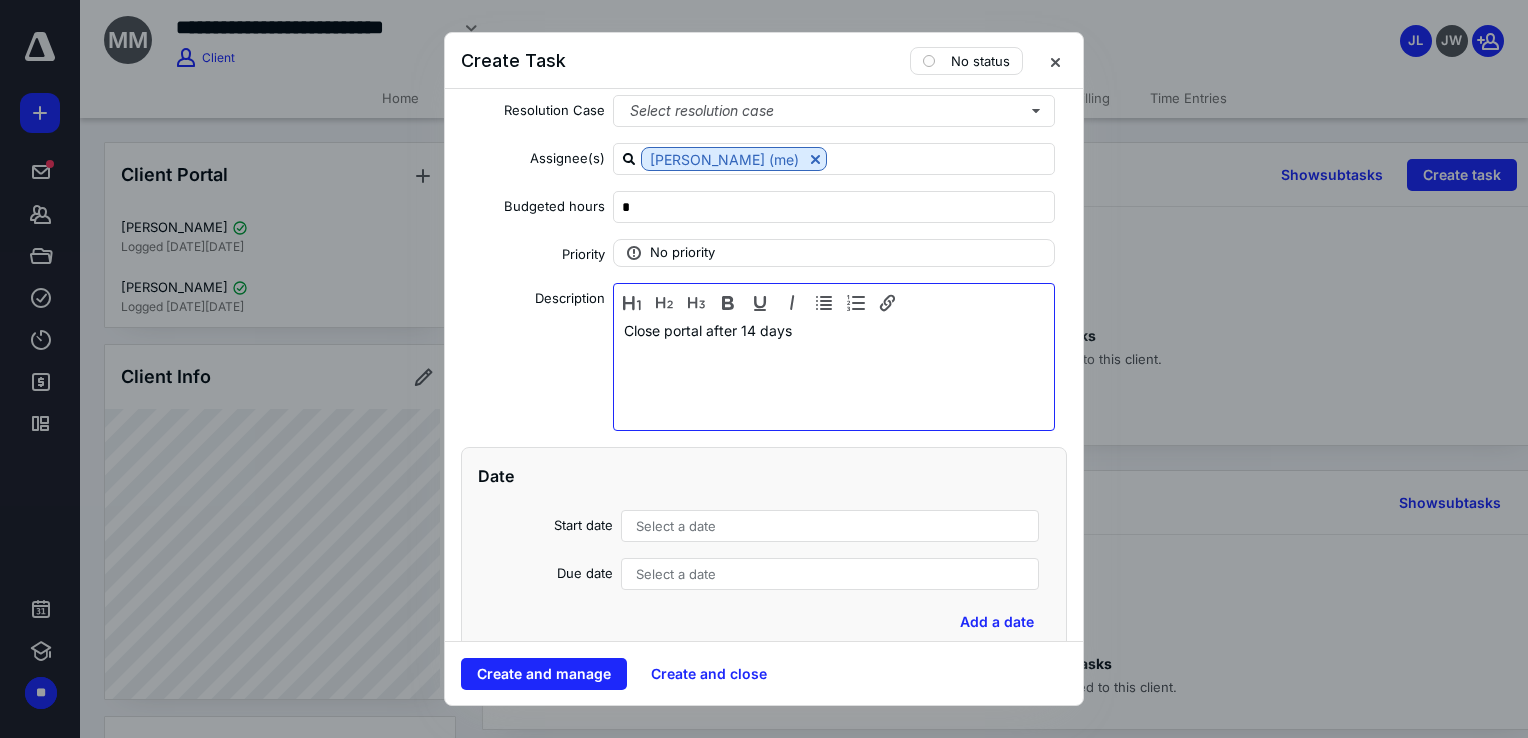 scroll, scrollTop: 300, scrollLeft: 0, axis: vertical 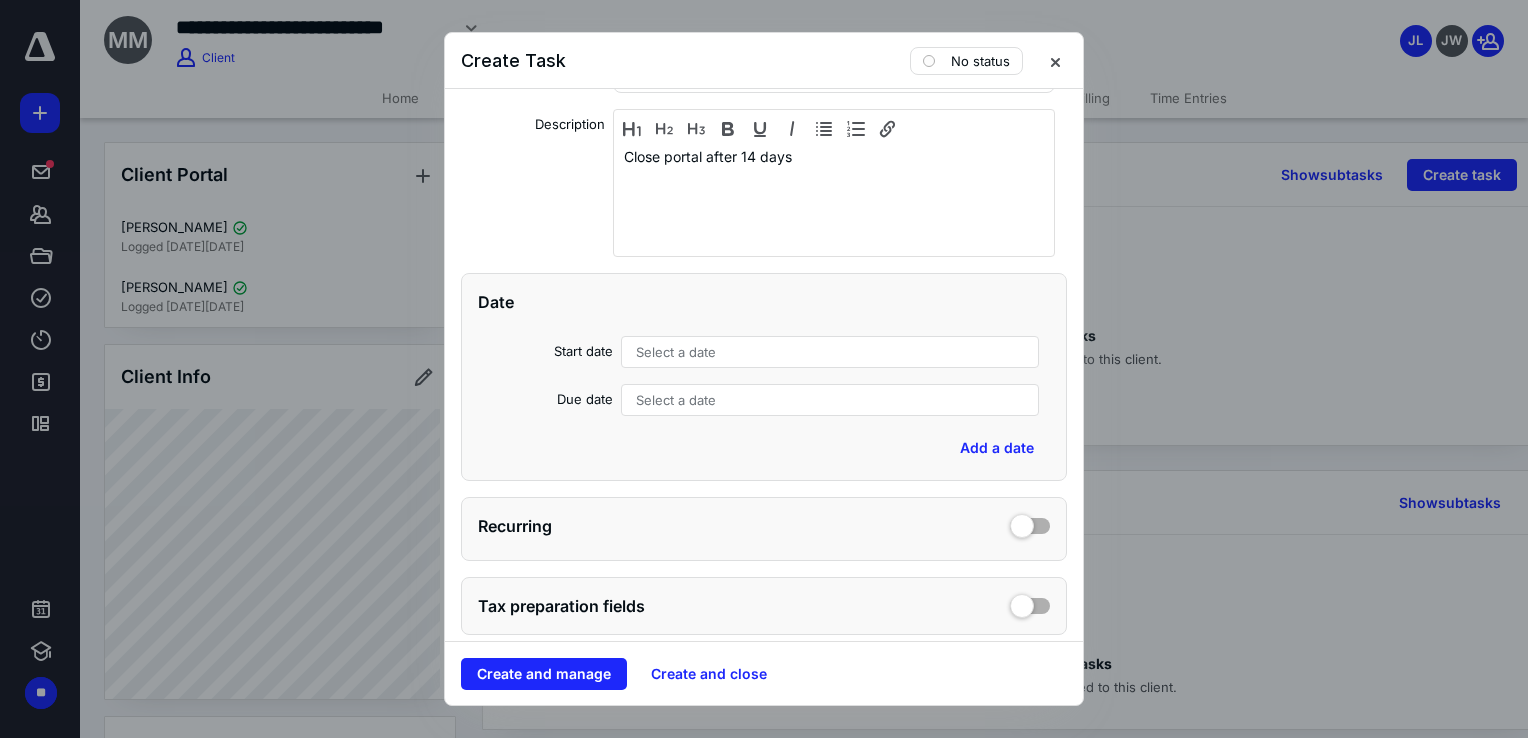 click on "Select a date" at bounding box center [676, 352] 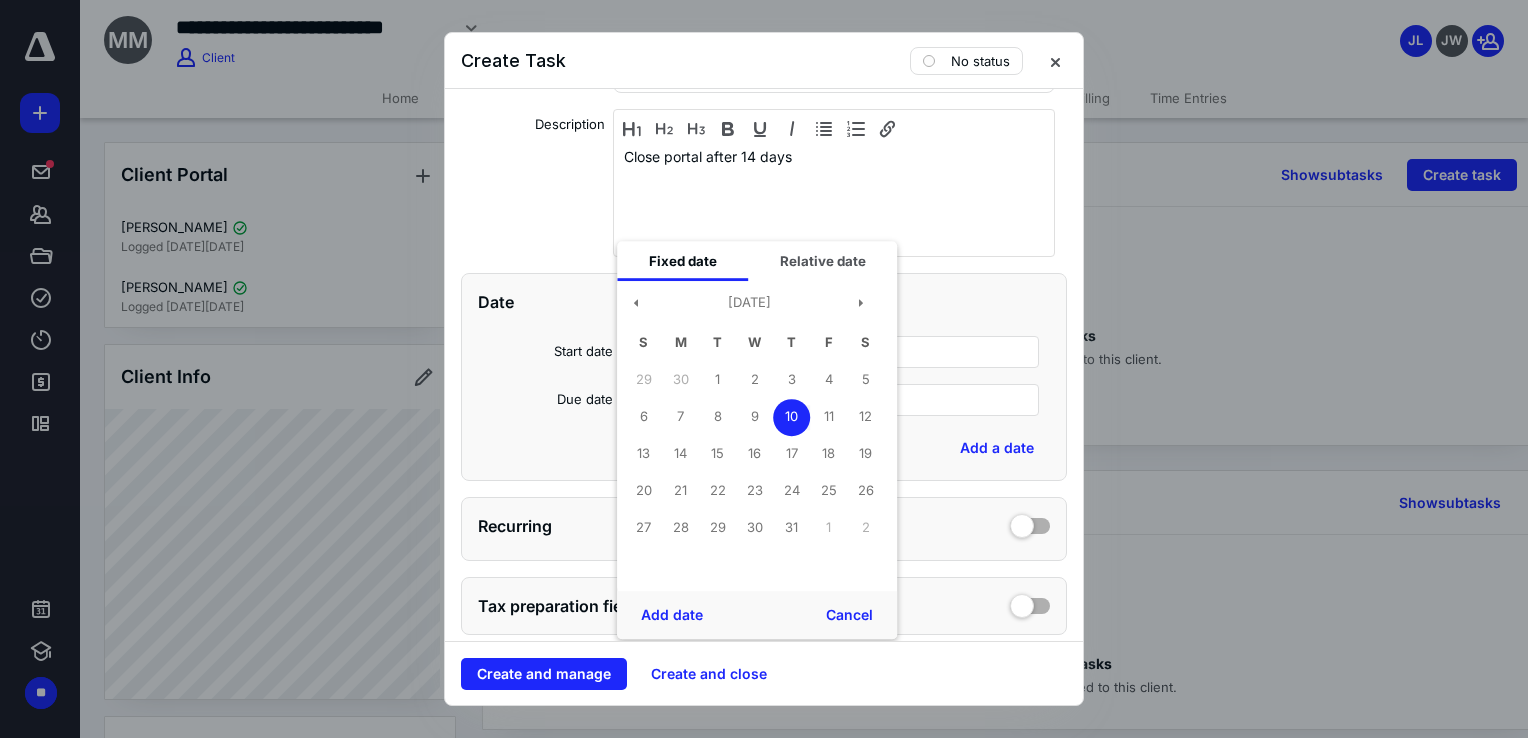 click on "10" at bounding box center [791, 417] 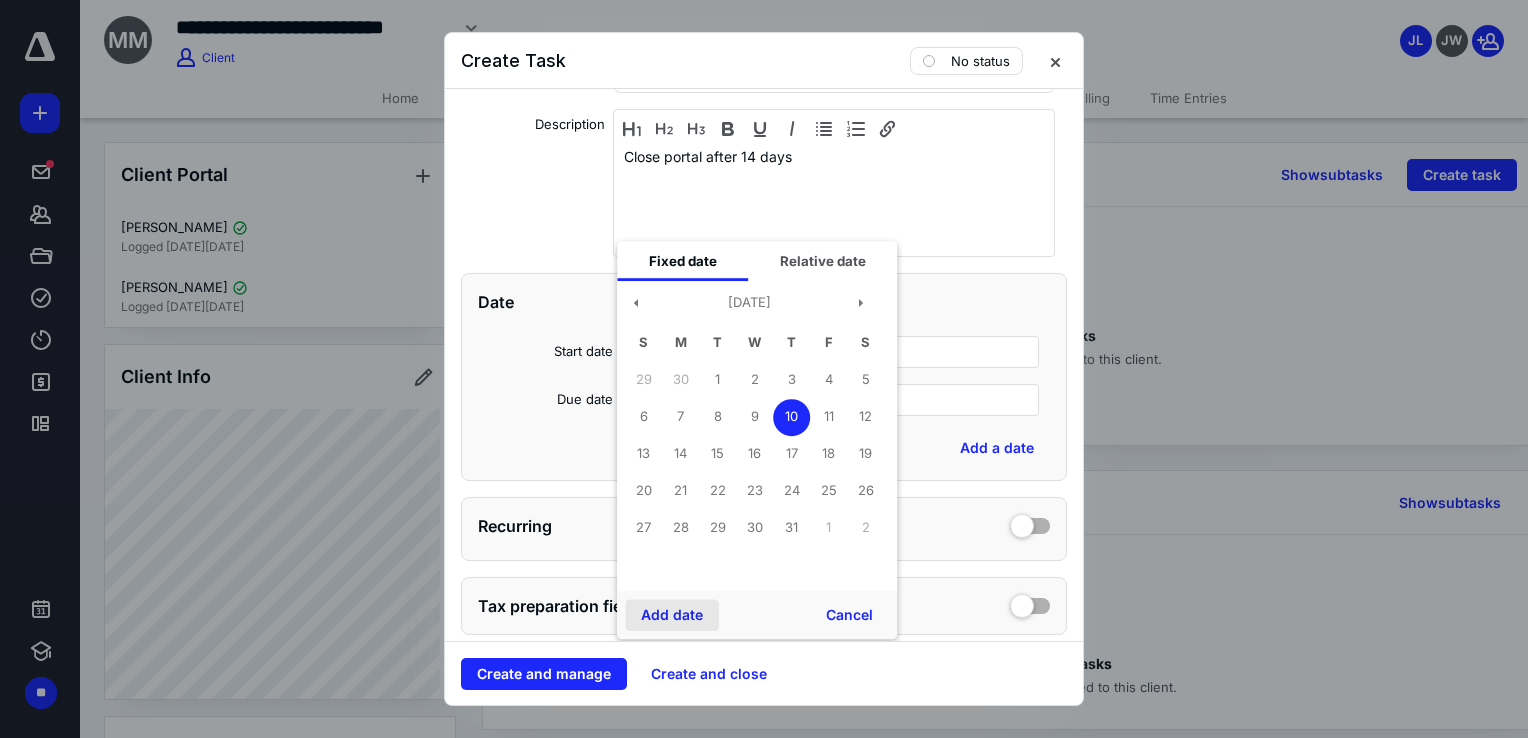 click on "Add date" at bounding box center (672, 615) 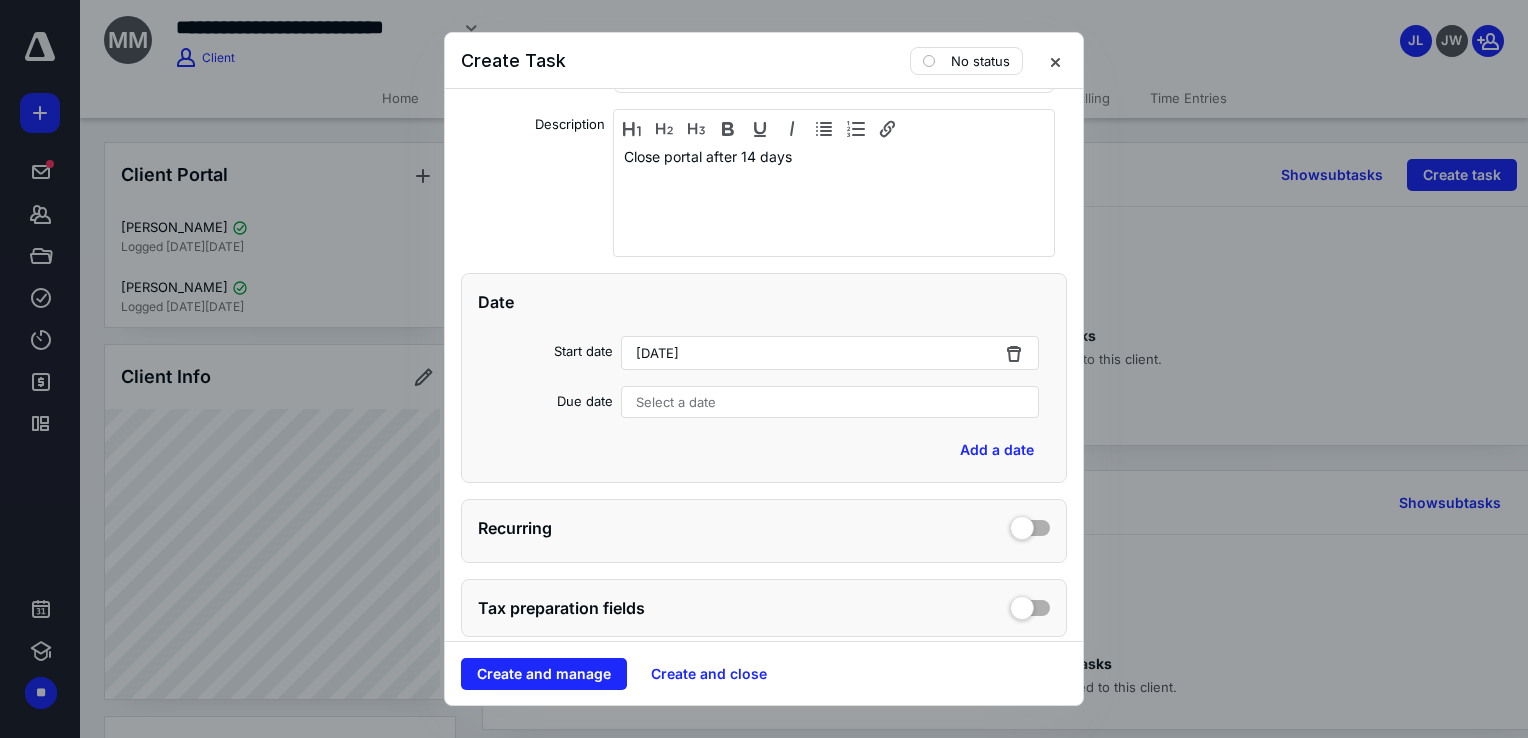 click on "Select a date" at bounding box center [676, 402] 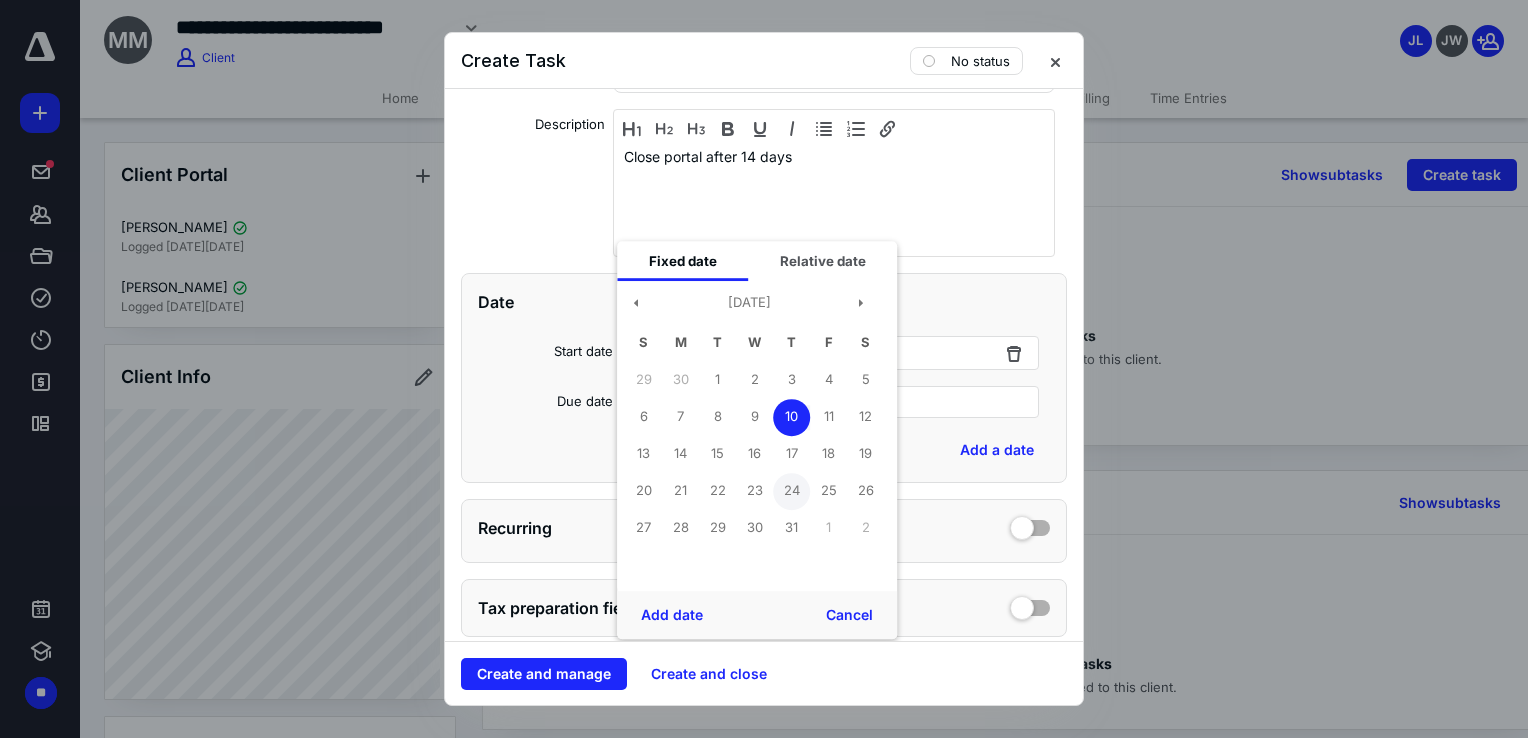 click on "24" at bounding box center [791, 491] 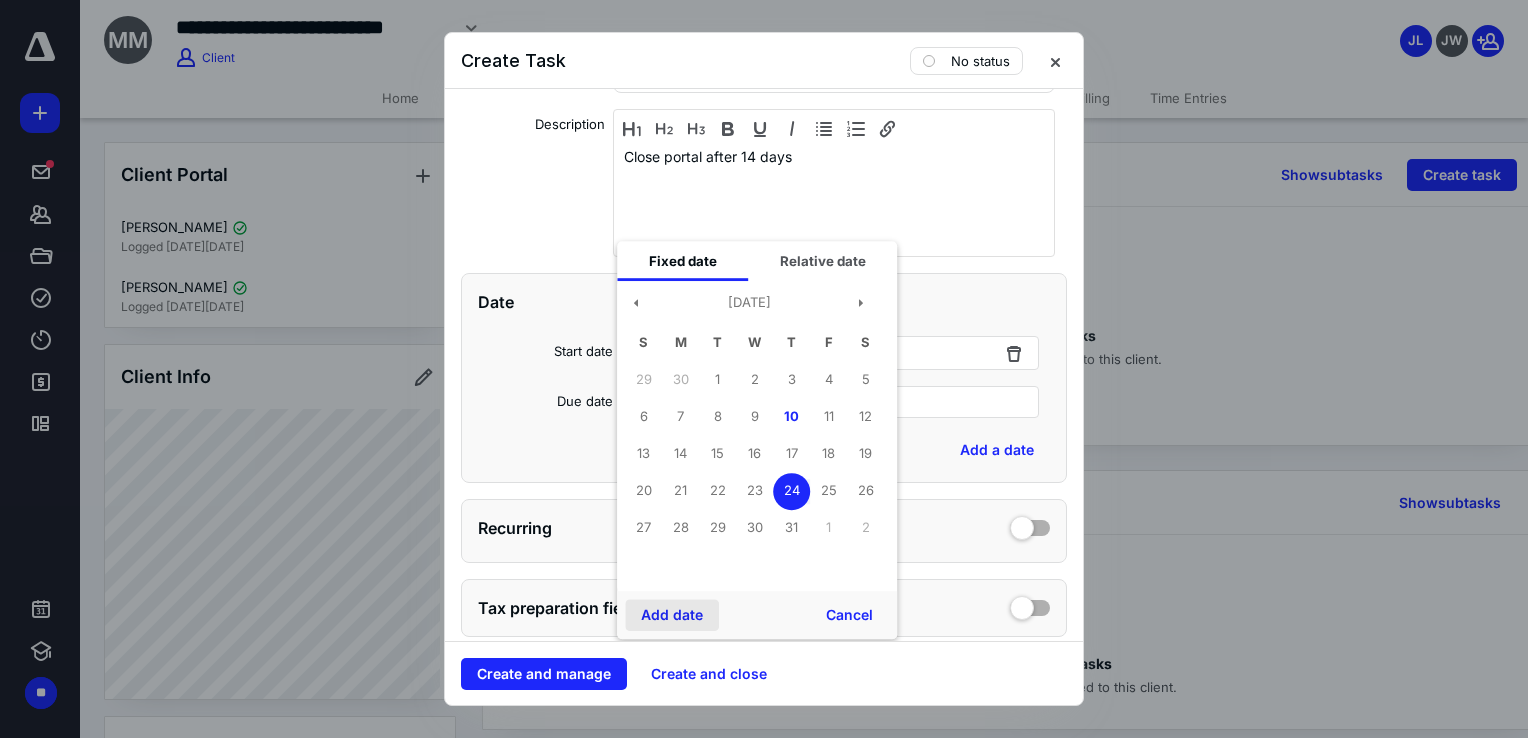 click on "Add date" at bounding box center [672, 615] 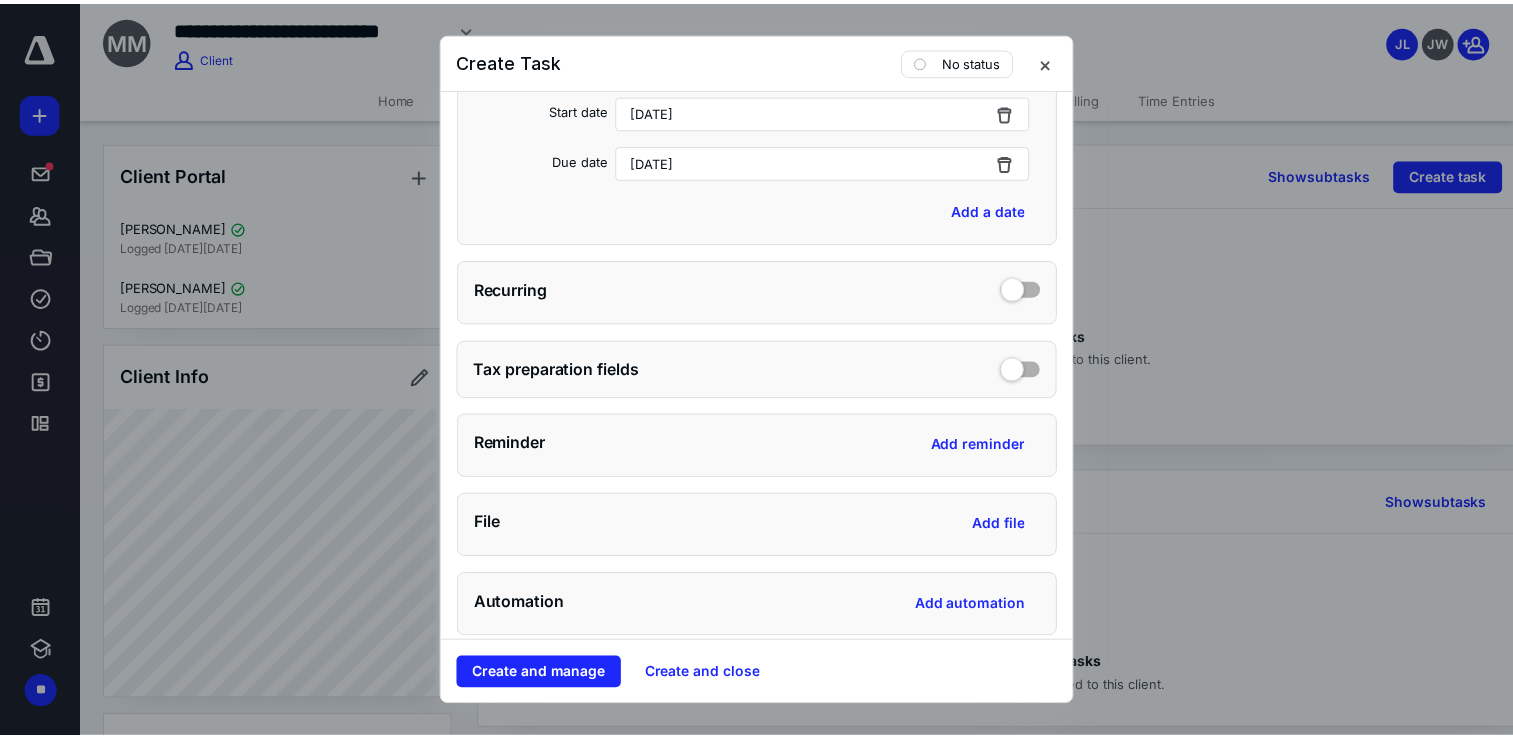 scroll, scrollTop: 600, scrollLeft: 0, axis: vertical 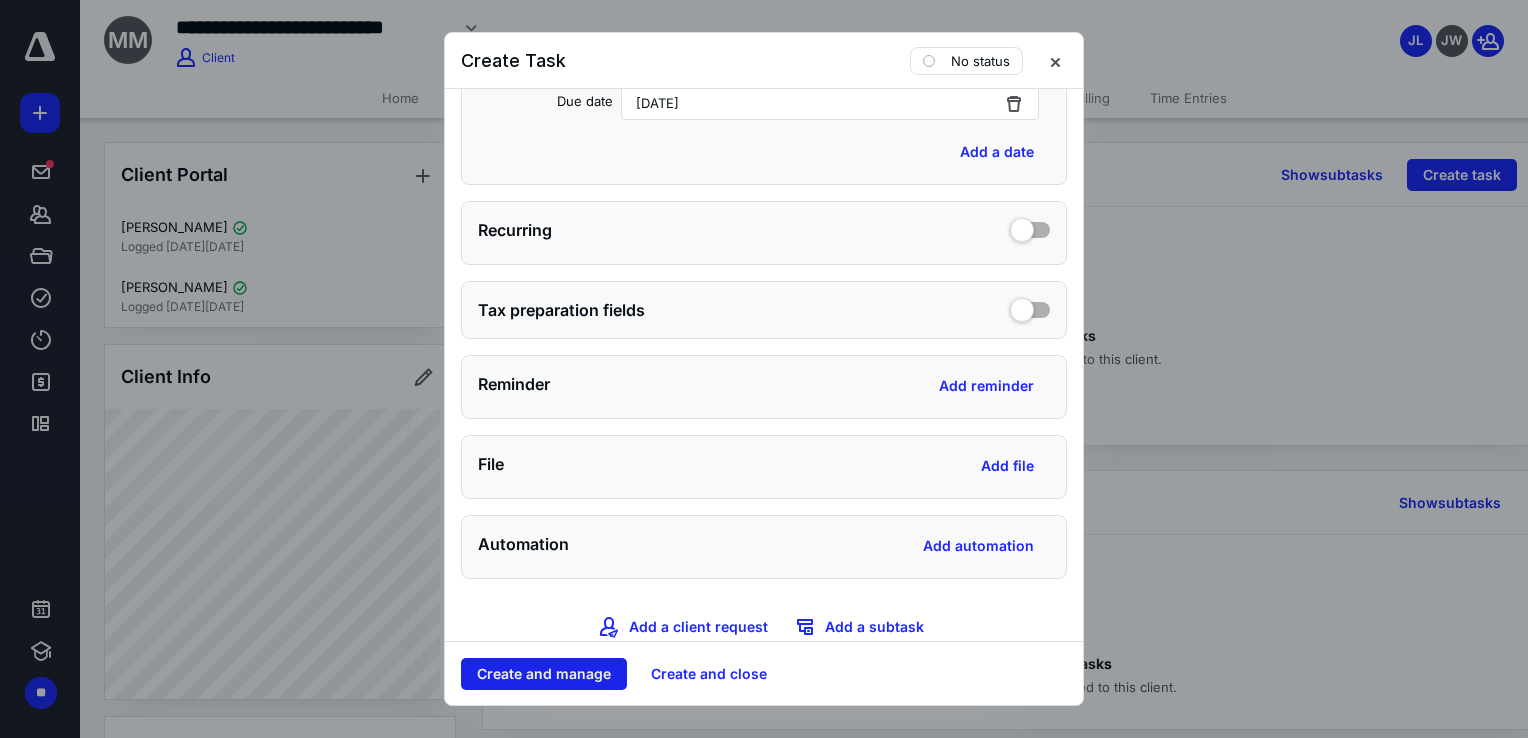 click on "Create and manage" at bounding box center [544, 674] 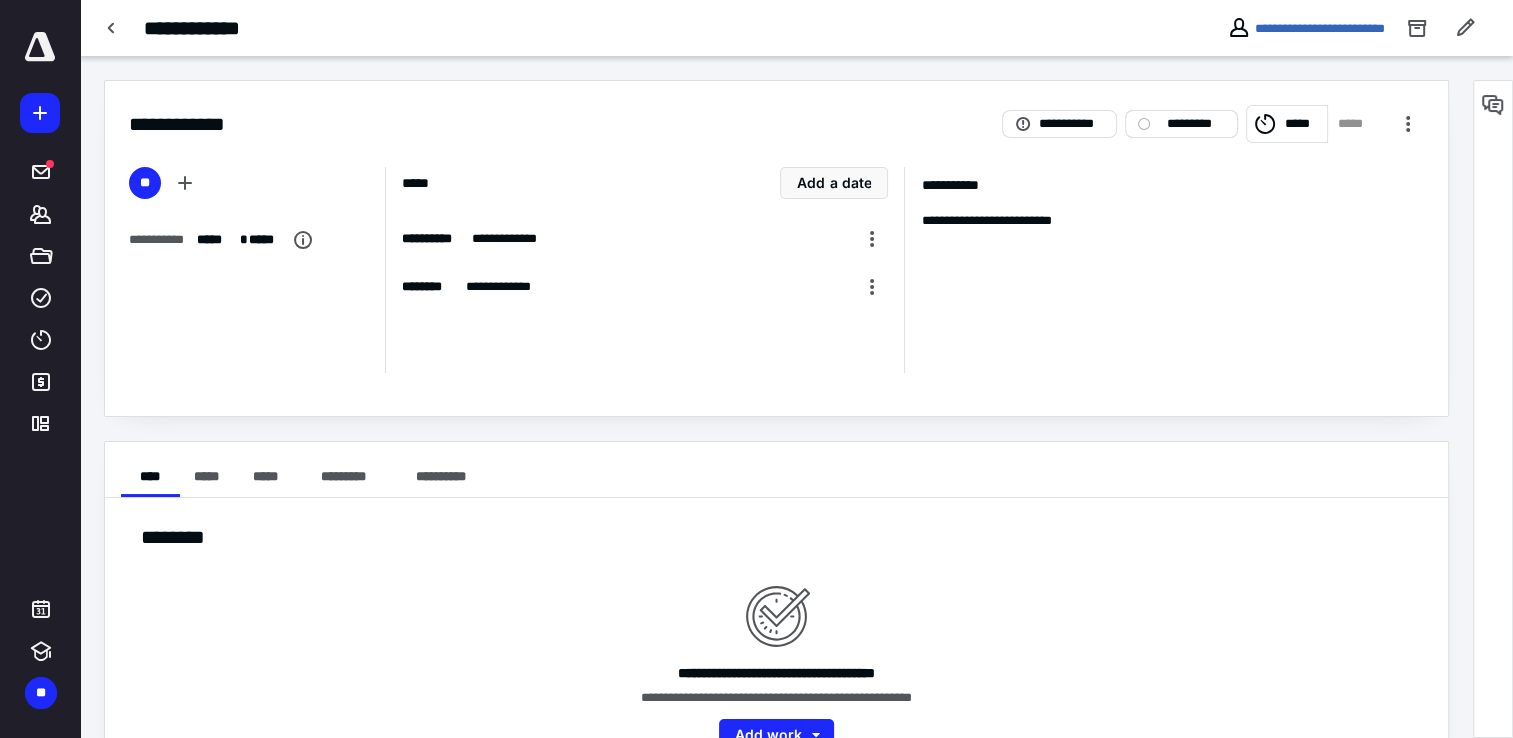 click on "*********" at bounding box center (1195, 124) 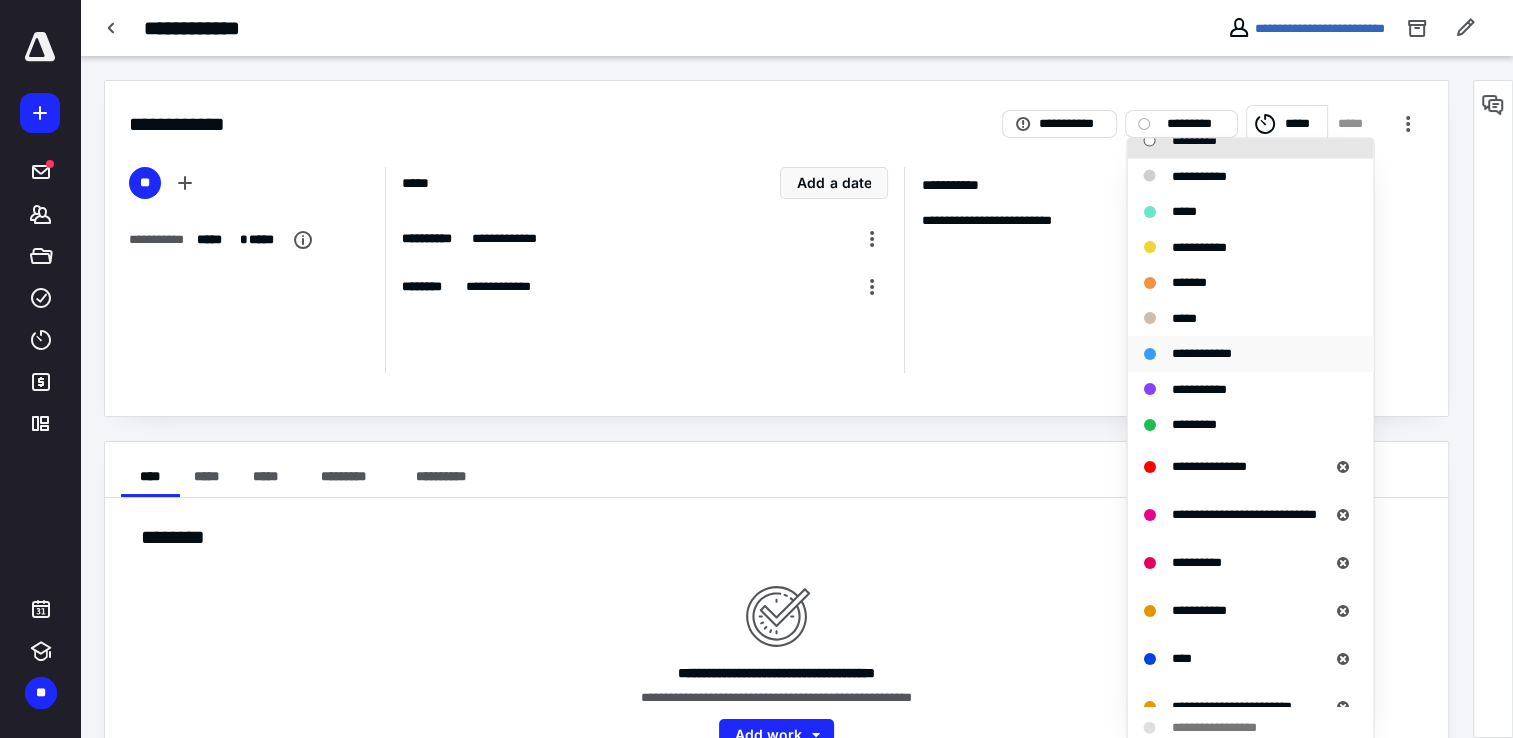 scroll, scrollTop: 100, scrollLeft: 0, axis: vertical 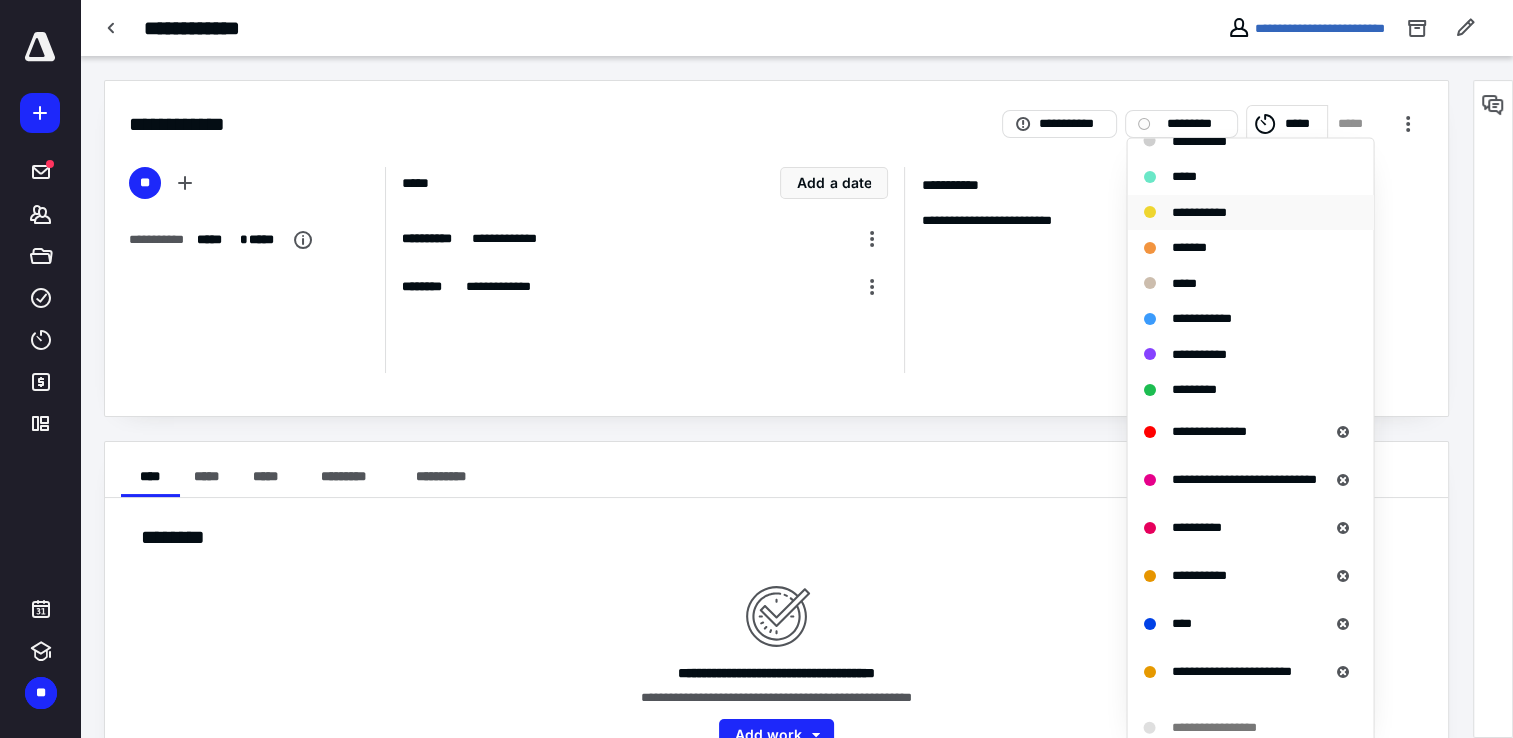 click on "**********" at bounding box center [1198, 211] 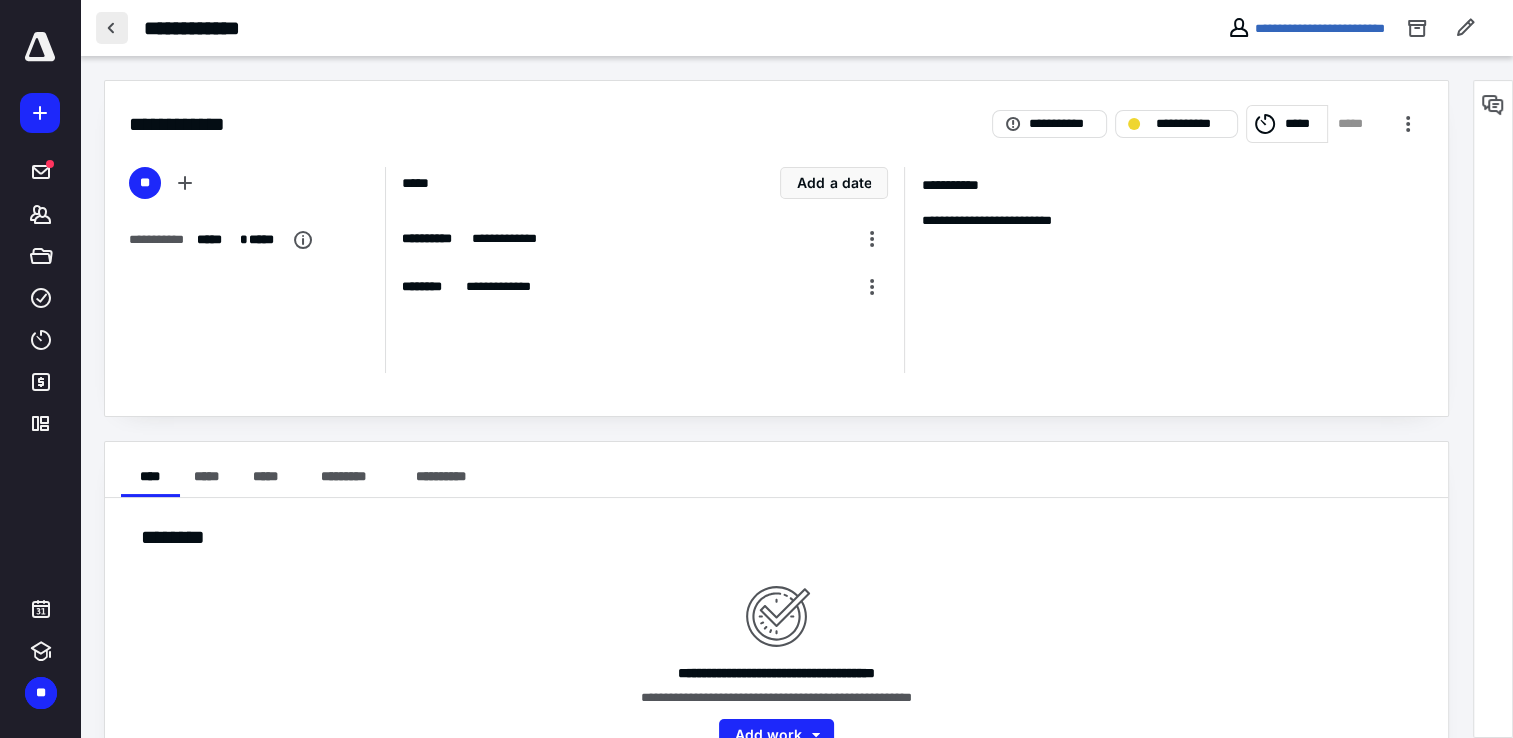 click at bounding box center (112, 28) 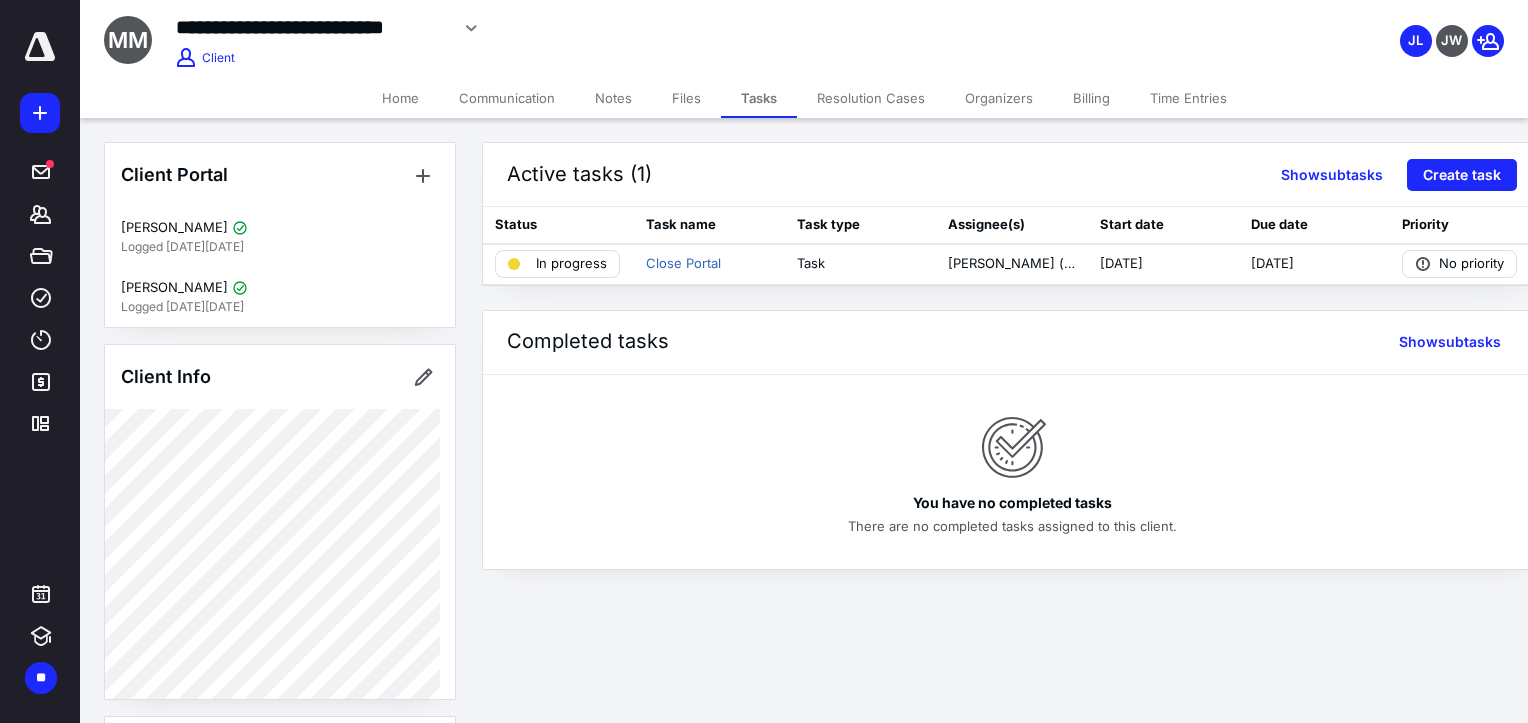 click on "Billing" at bounding box center (1091, 98) 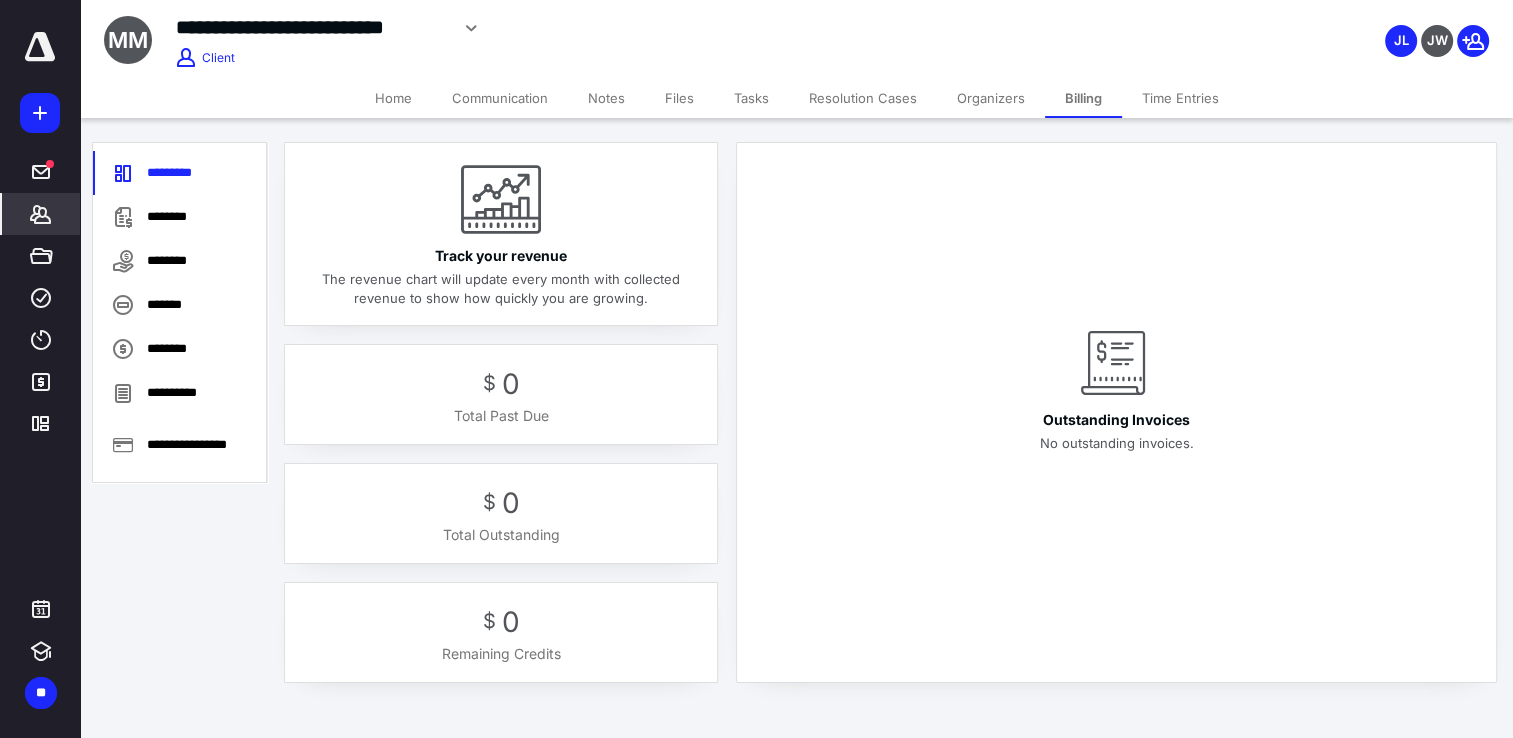 click on "Home" at bounding box center (393, 98) 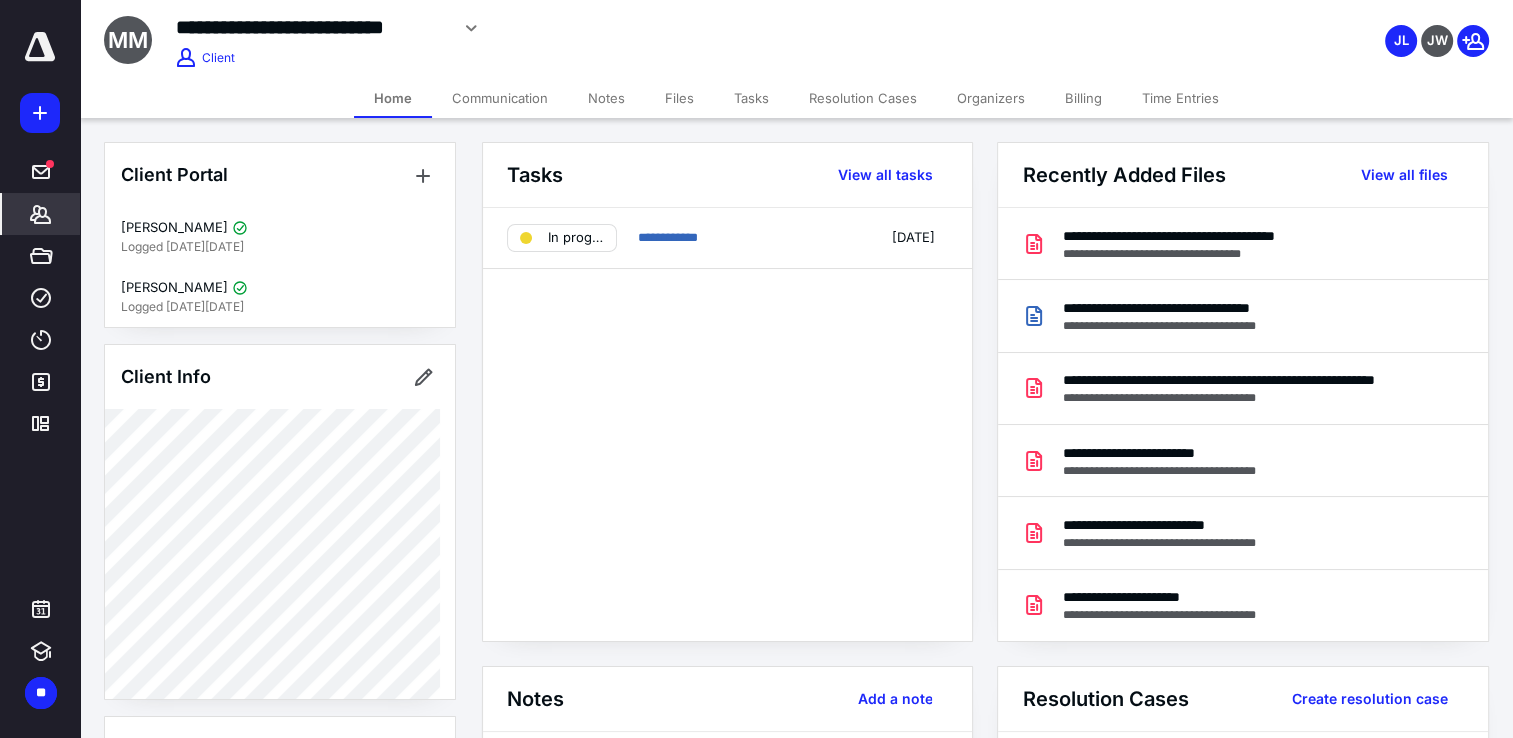 click on "*******" at bounding box center (41, 214) 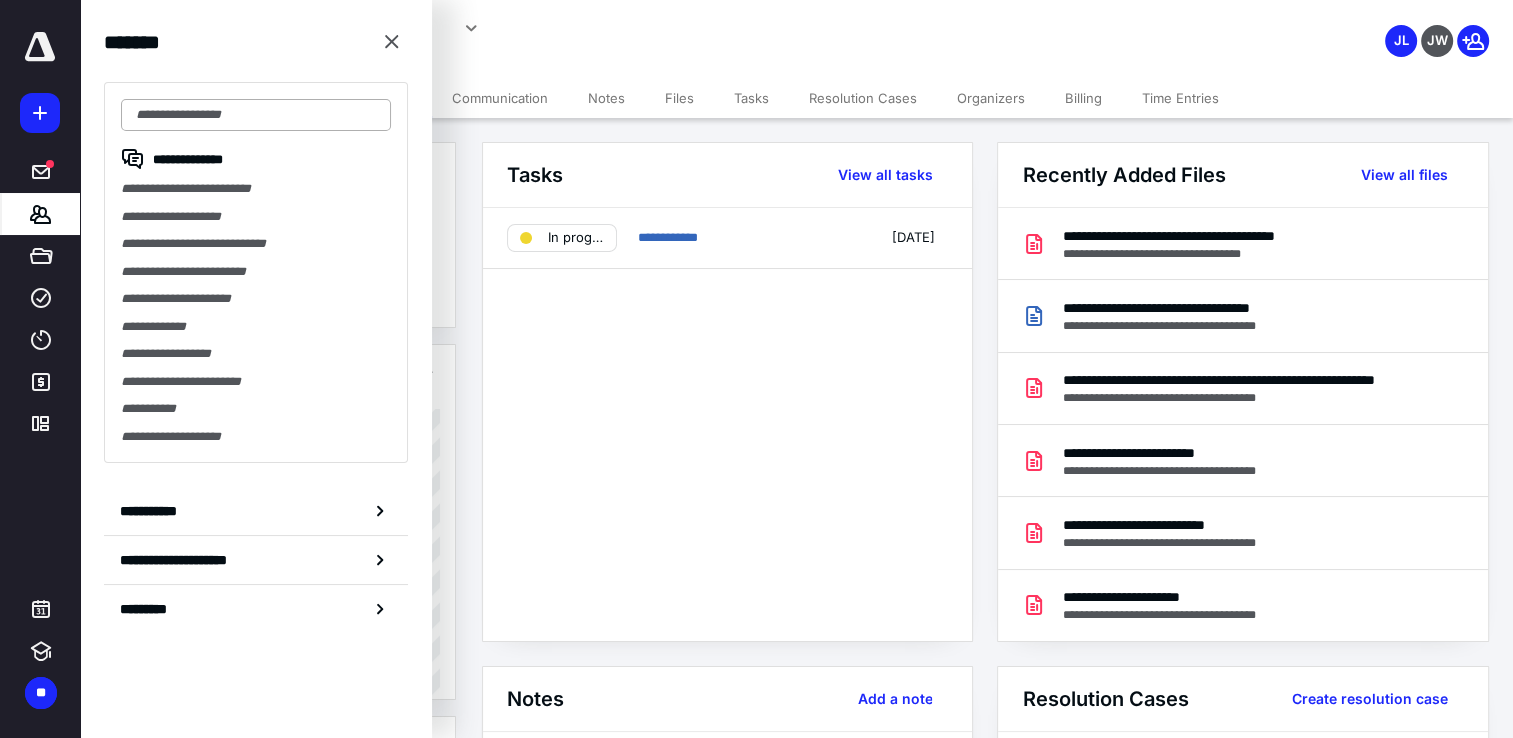 click at bounding box center (256, 115) 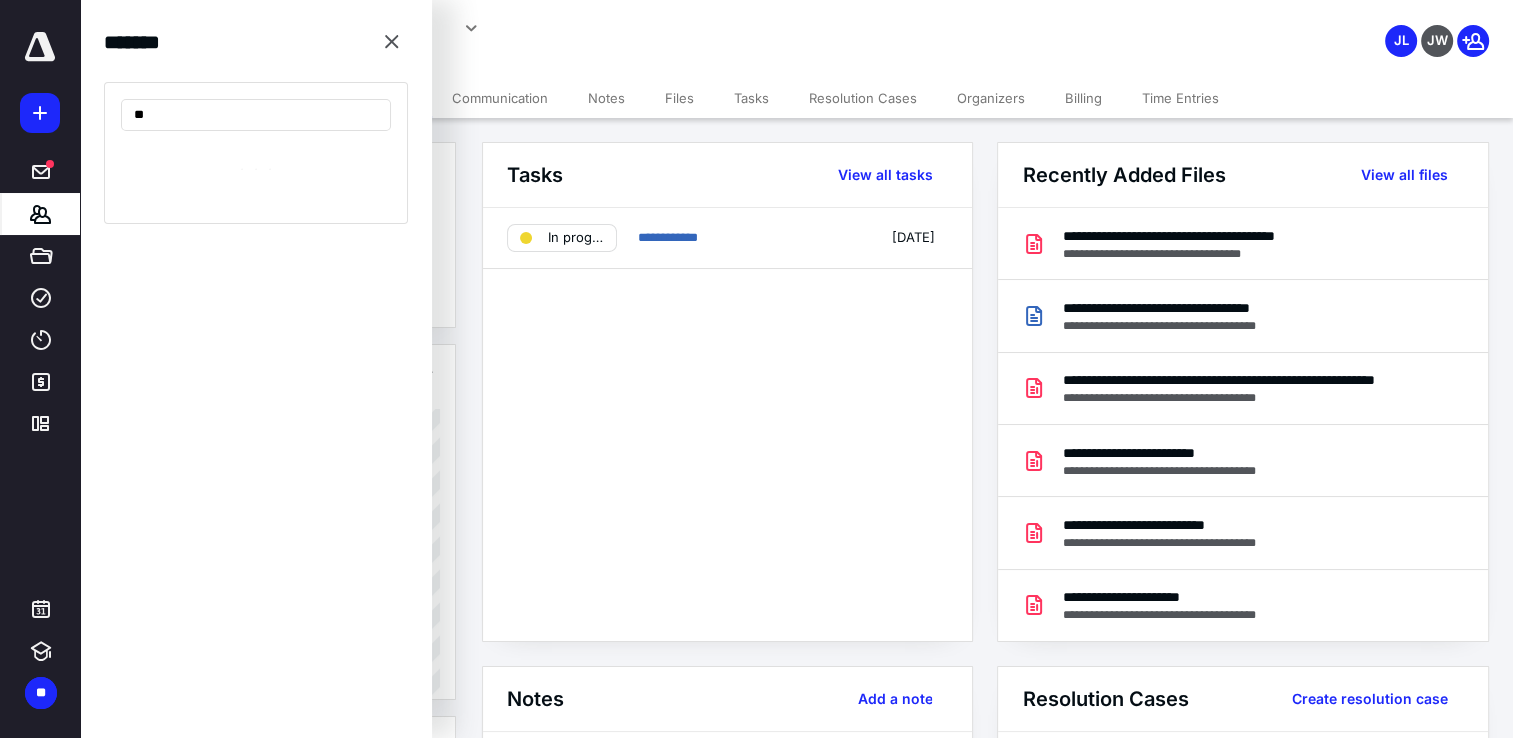 type on "*" 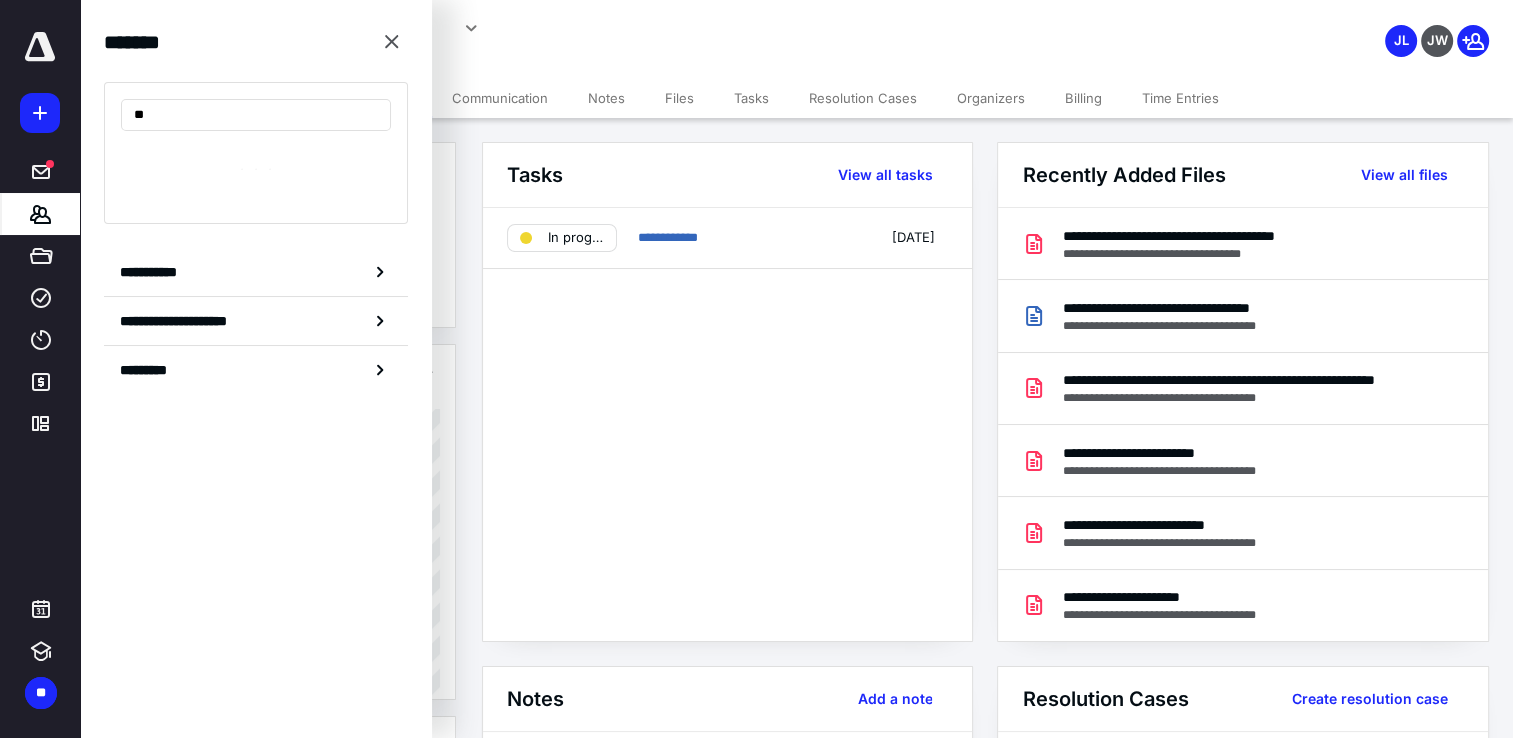 type on "*" 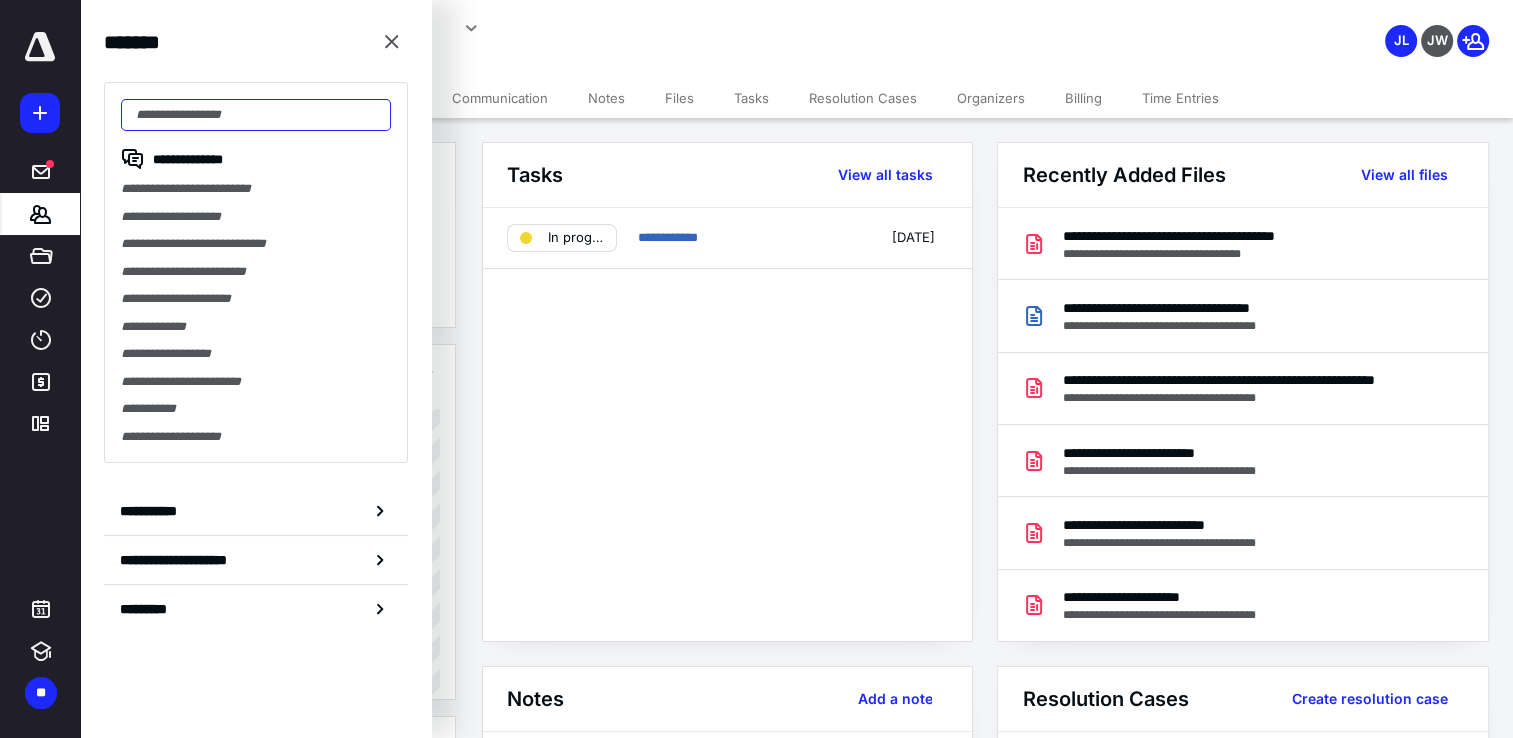 click at bounding box center (256, 115) 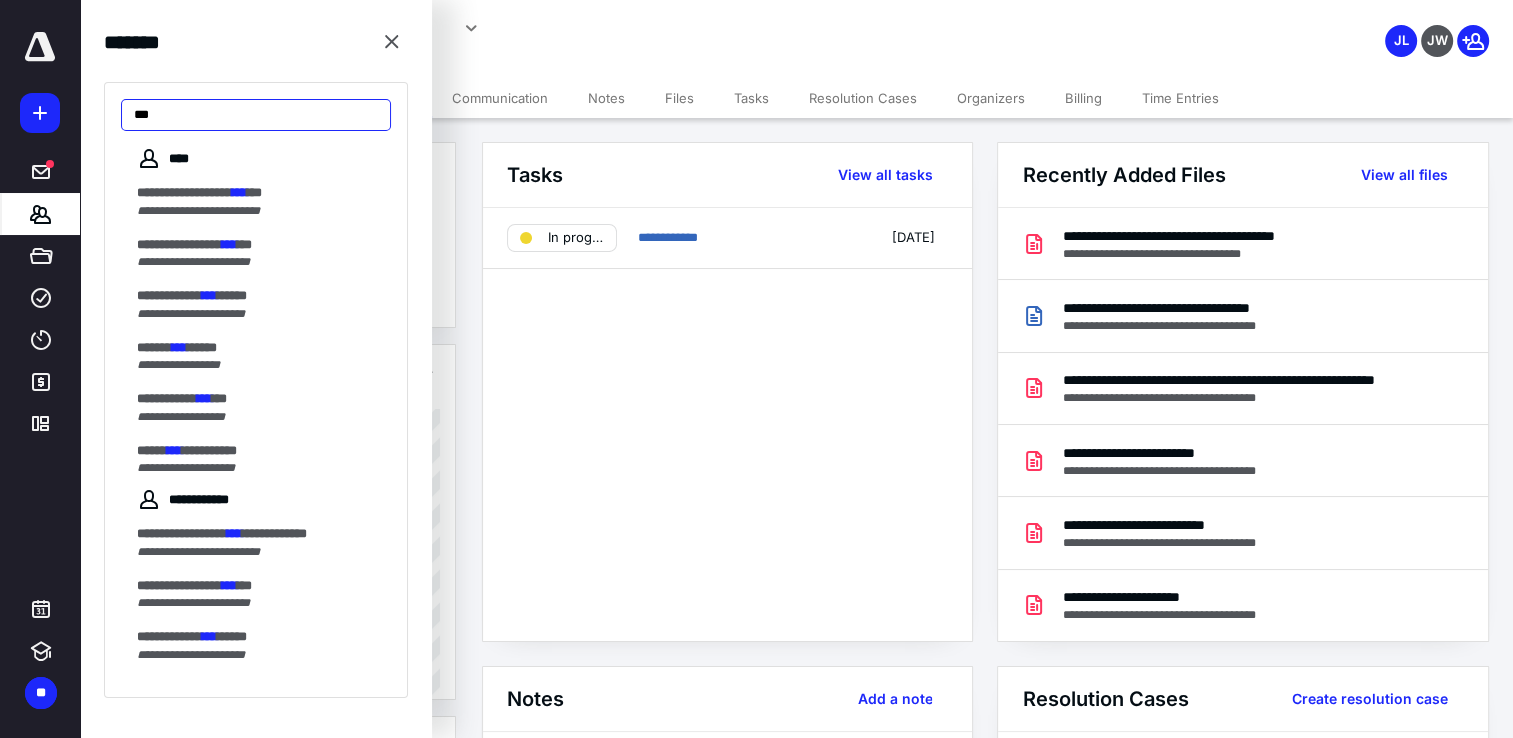 type on "***" 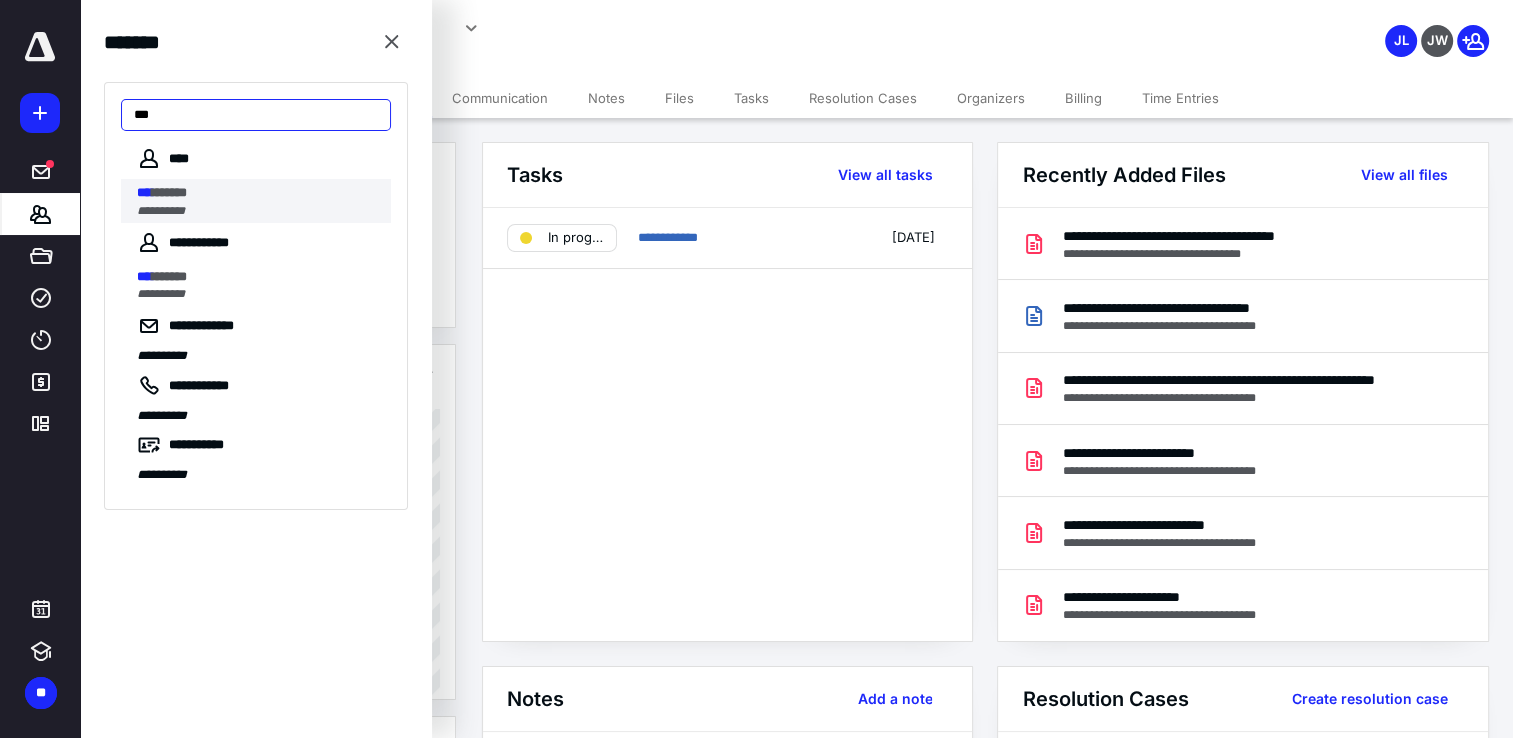 type on "***" 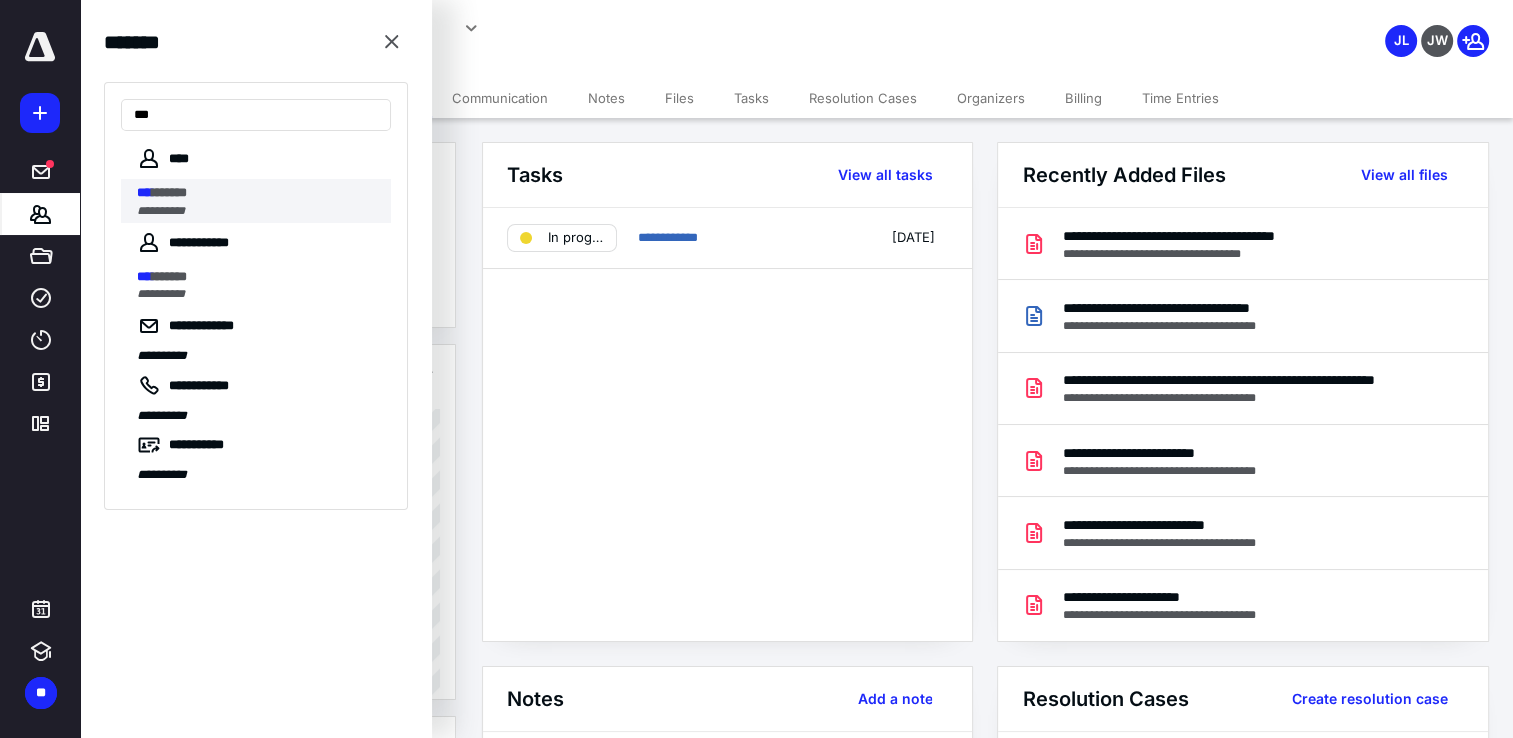 click on "*******" at bounding box center (169, 192) 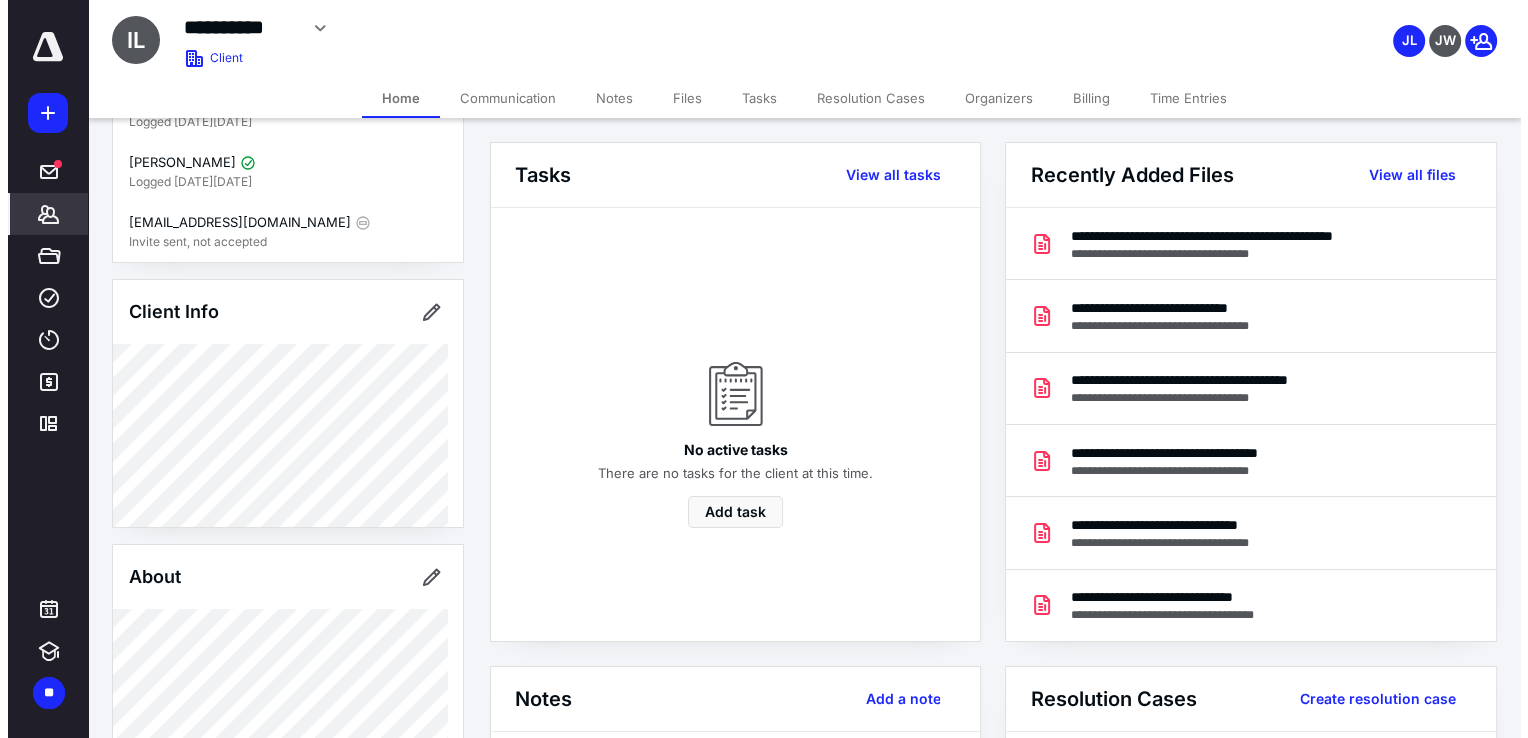 scroll, scrollTop: 0, scrollLeft: 0, axis: both 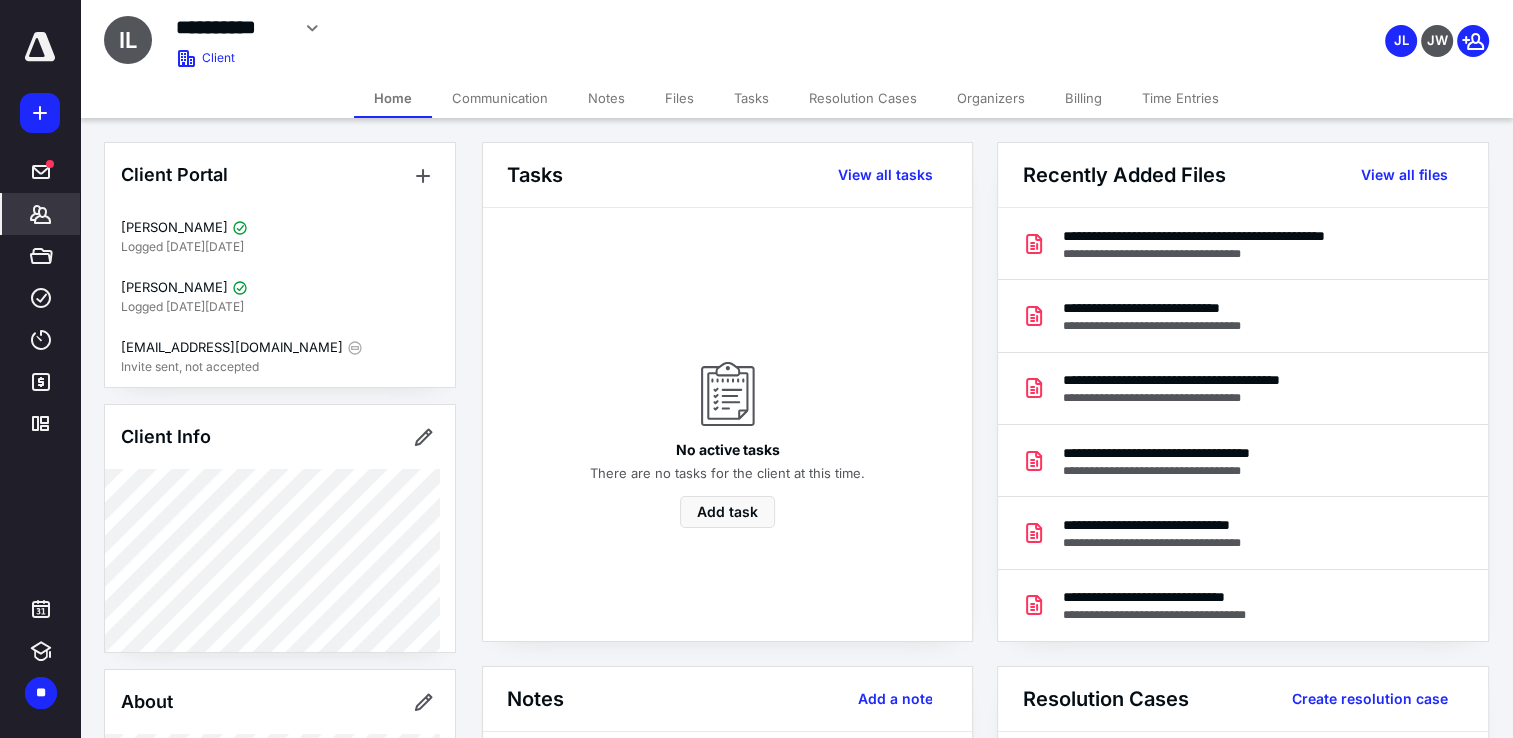 click on "Tasks" at bounding box center (751, 98) 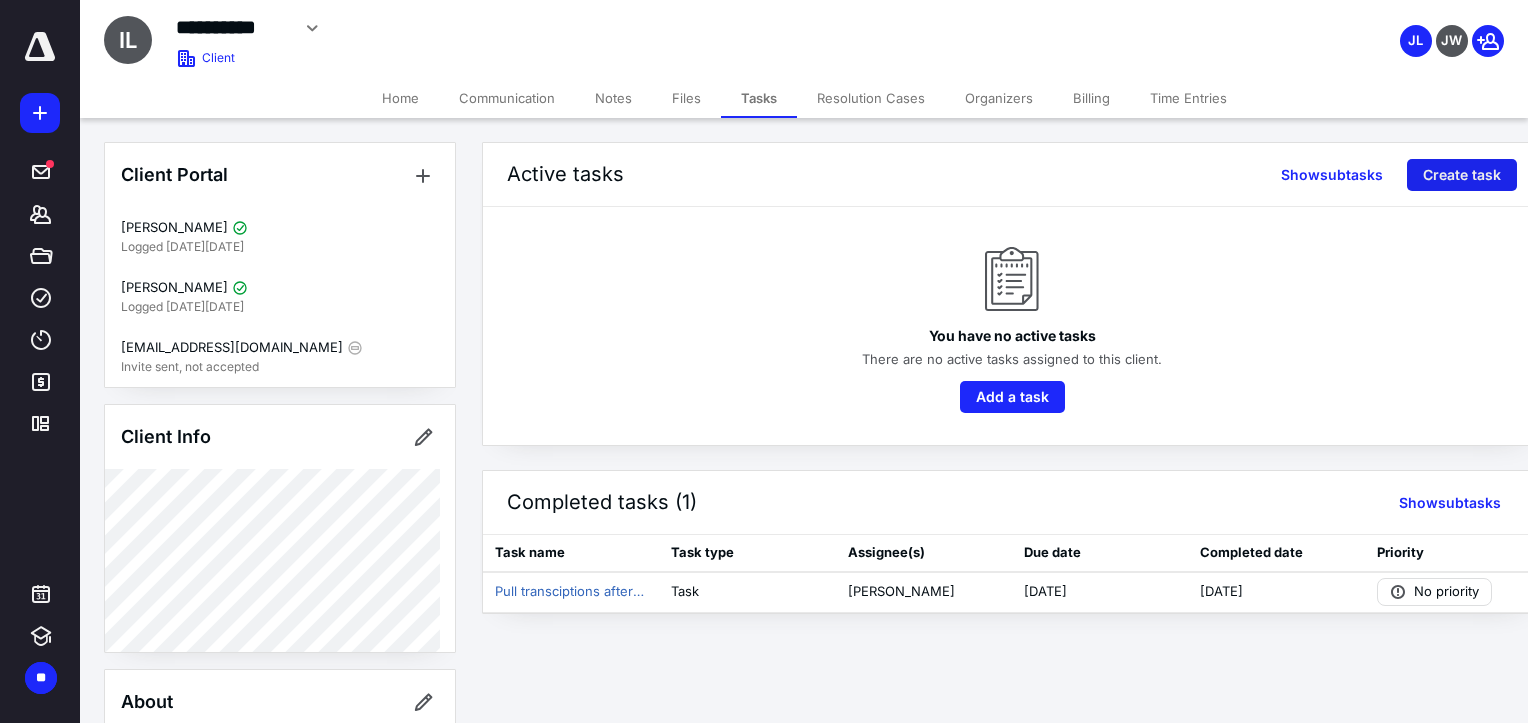 click on "Create task" at bounding box center (1462, 175) 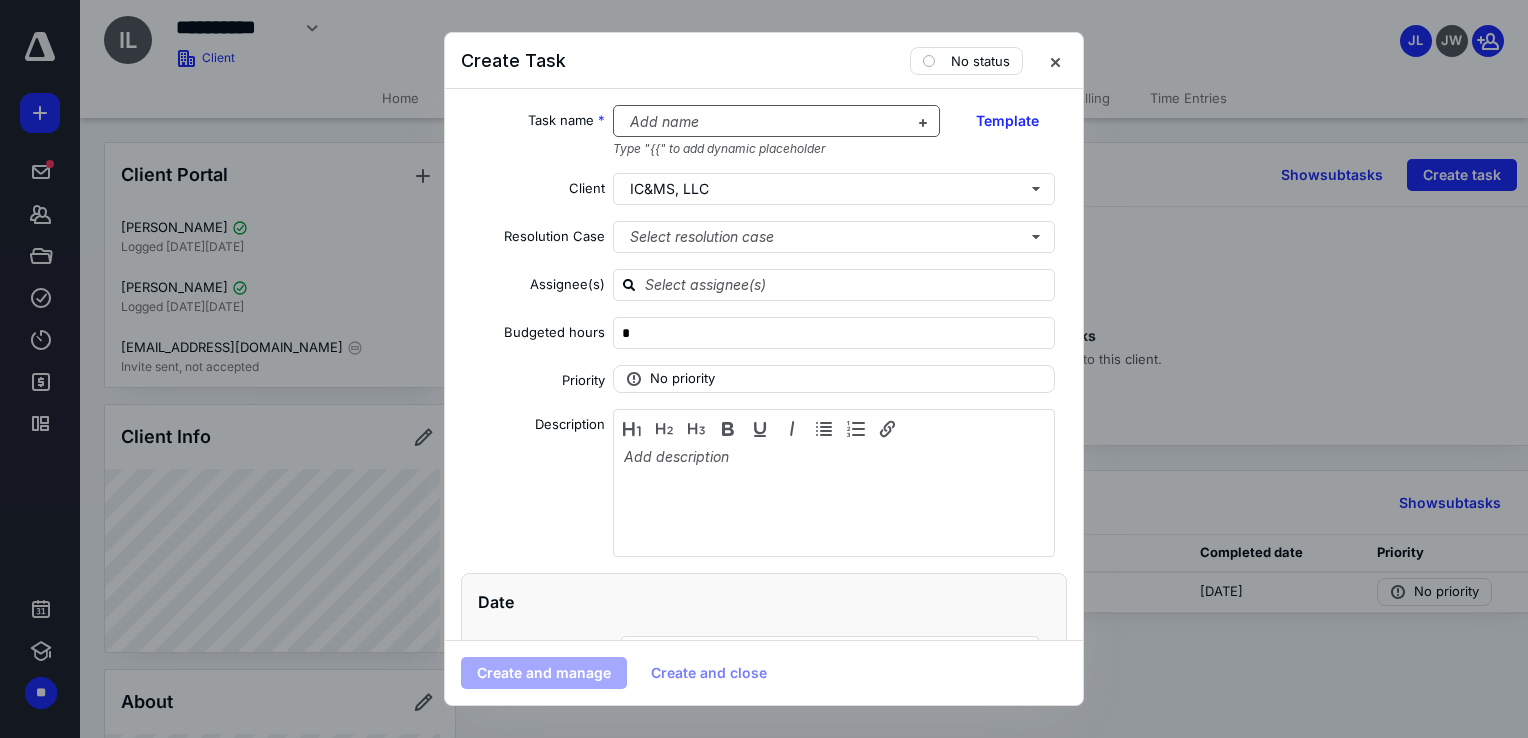 click at bounding box center (765, 122) 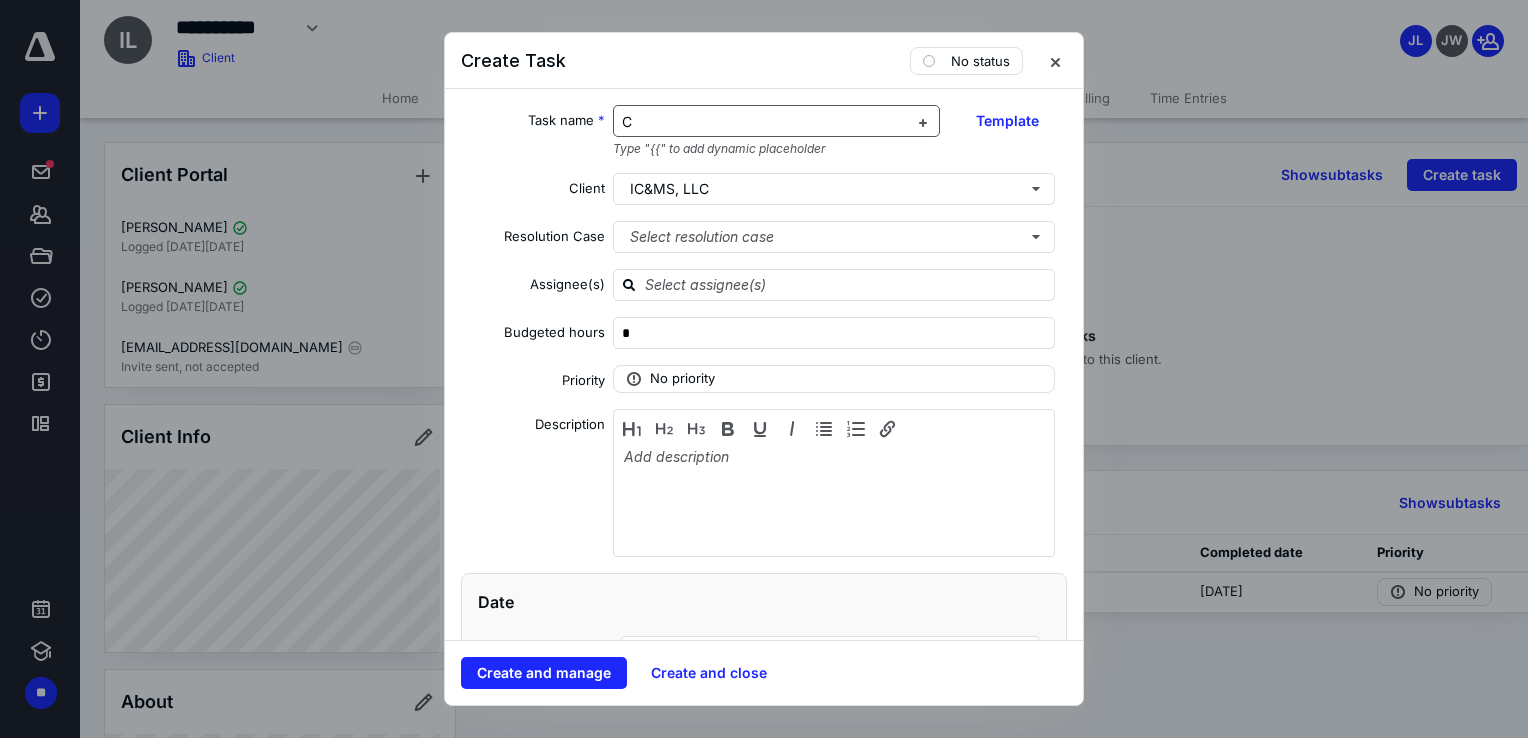 type 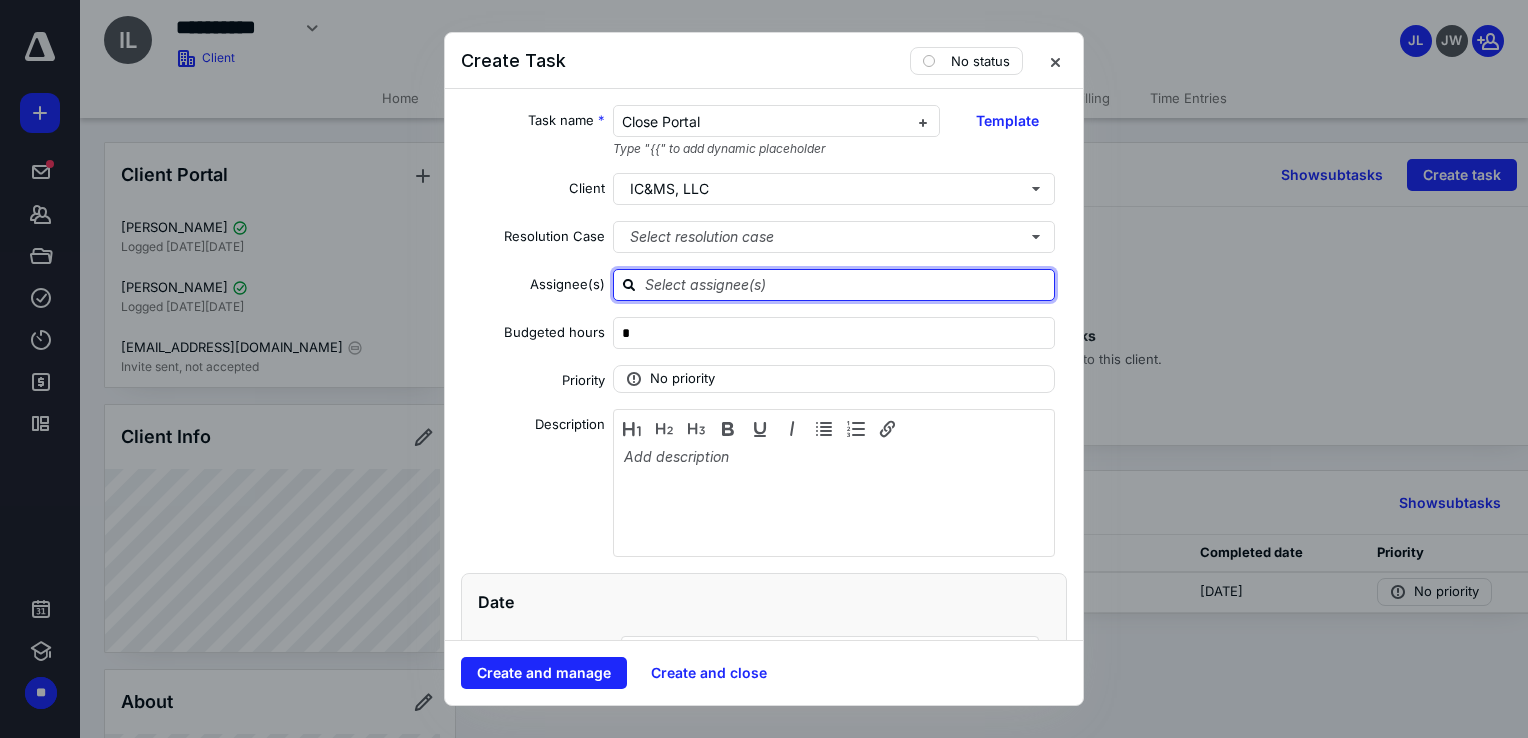 click at bounding box center (846, 284) 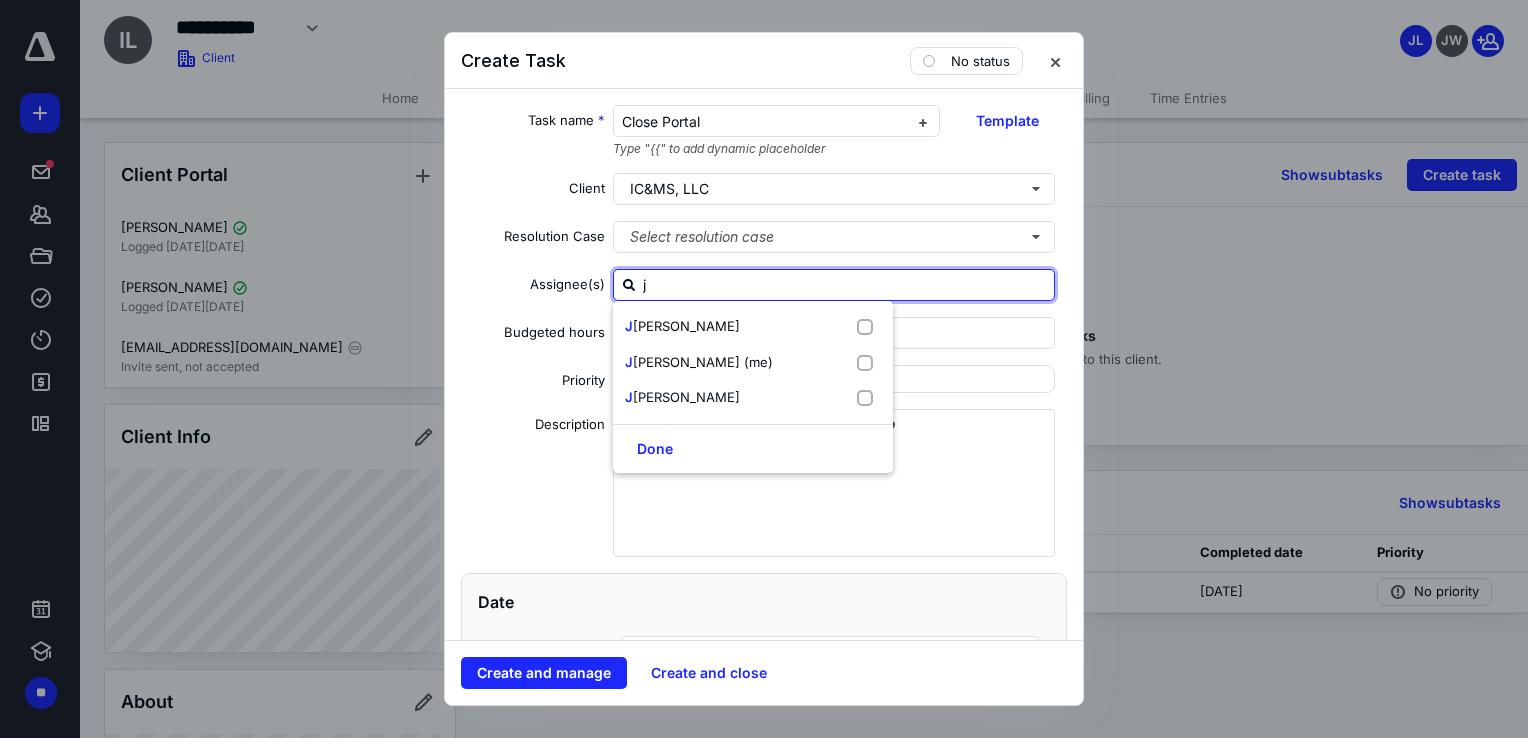 type on "ja" 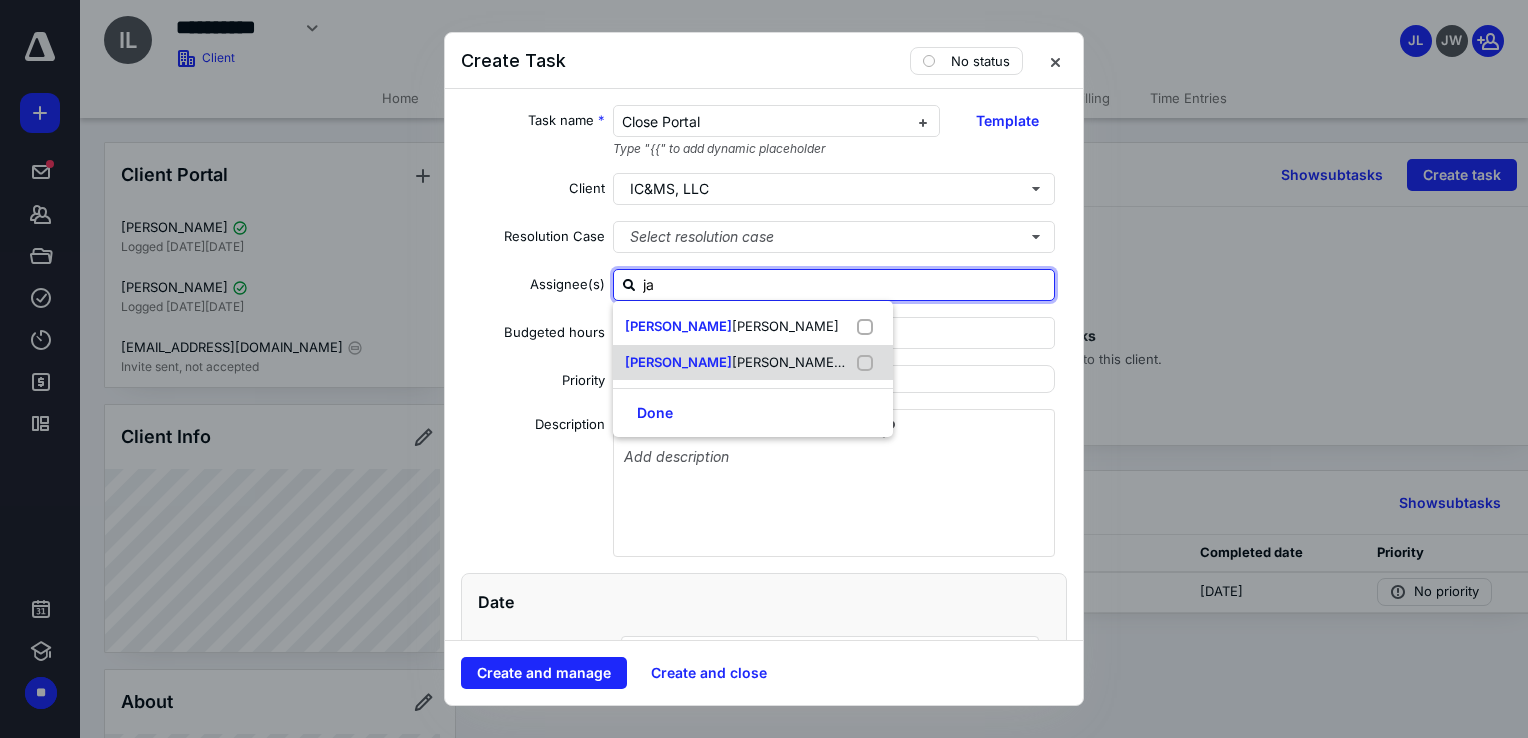 click on "ylynn Laframboise (me)" at bounding box center (802, 362) 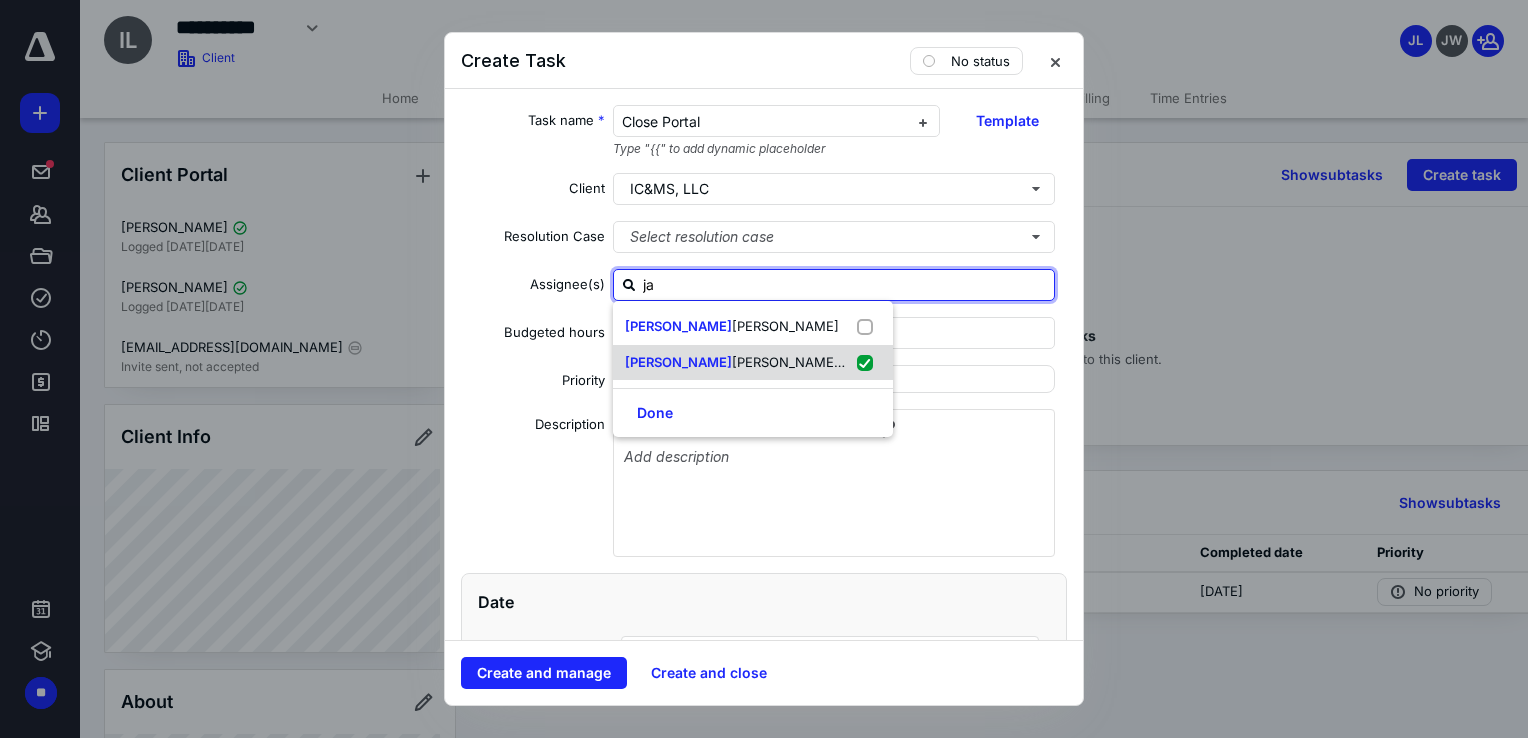 checkbox on "true" 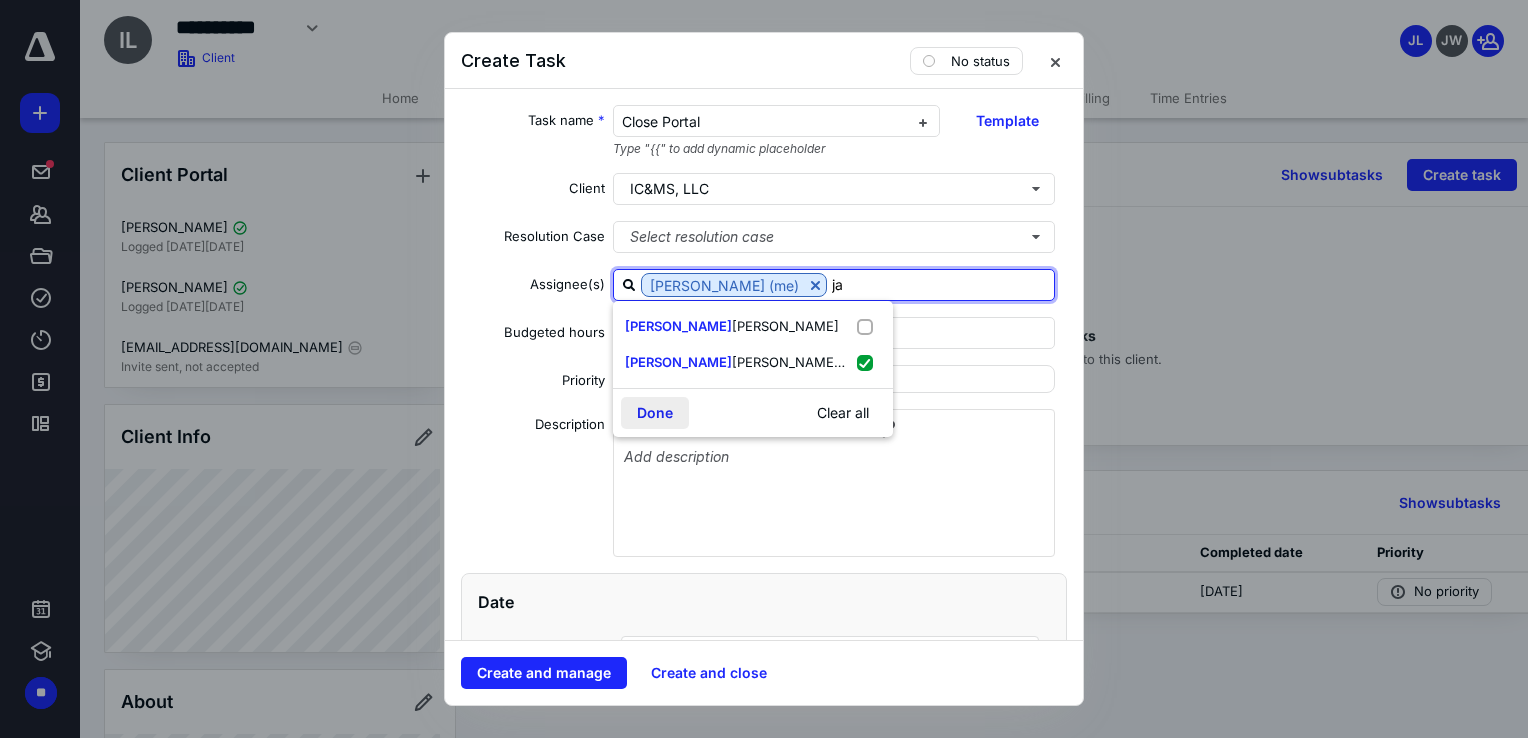 type on "ja" 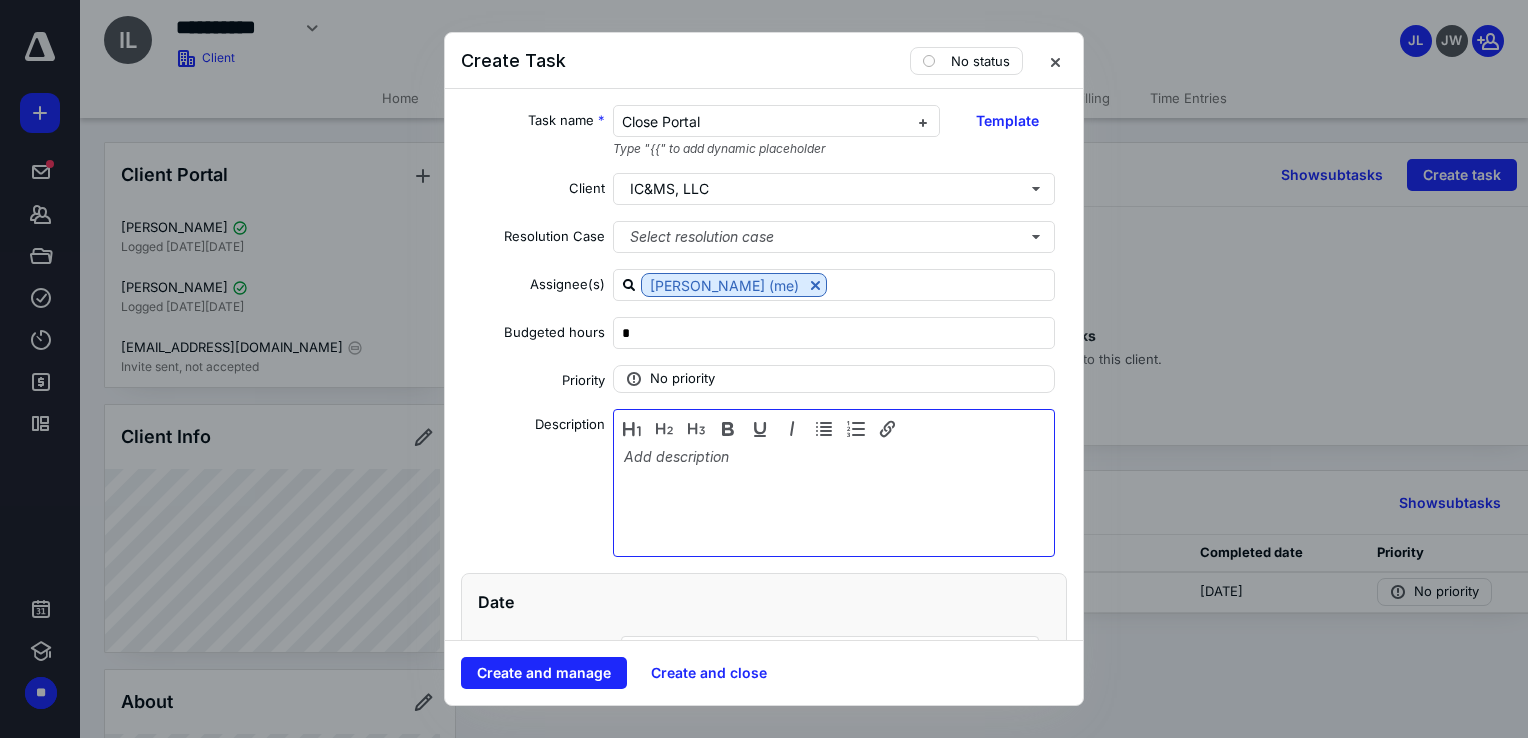 click at bounding box center (834, 498) 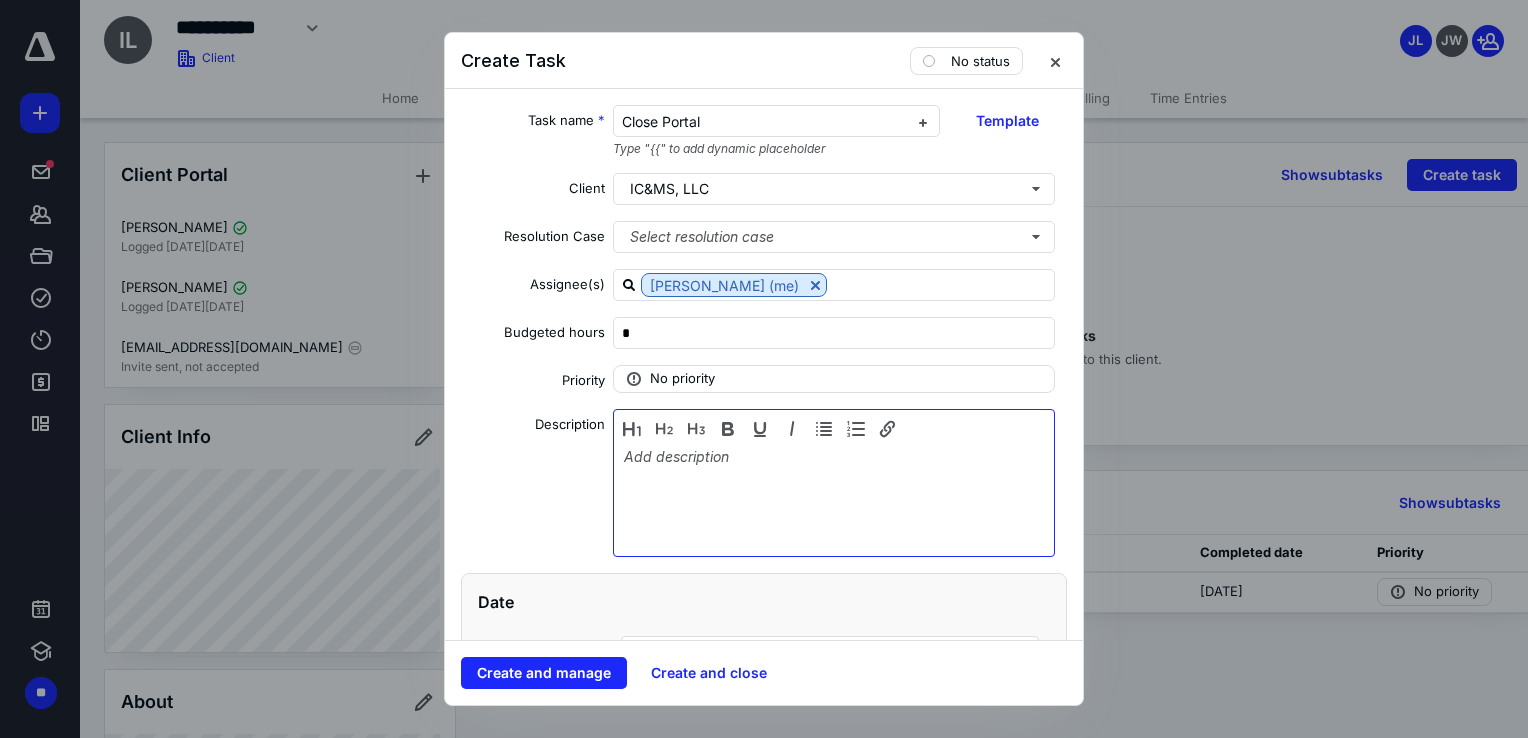 type 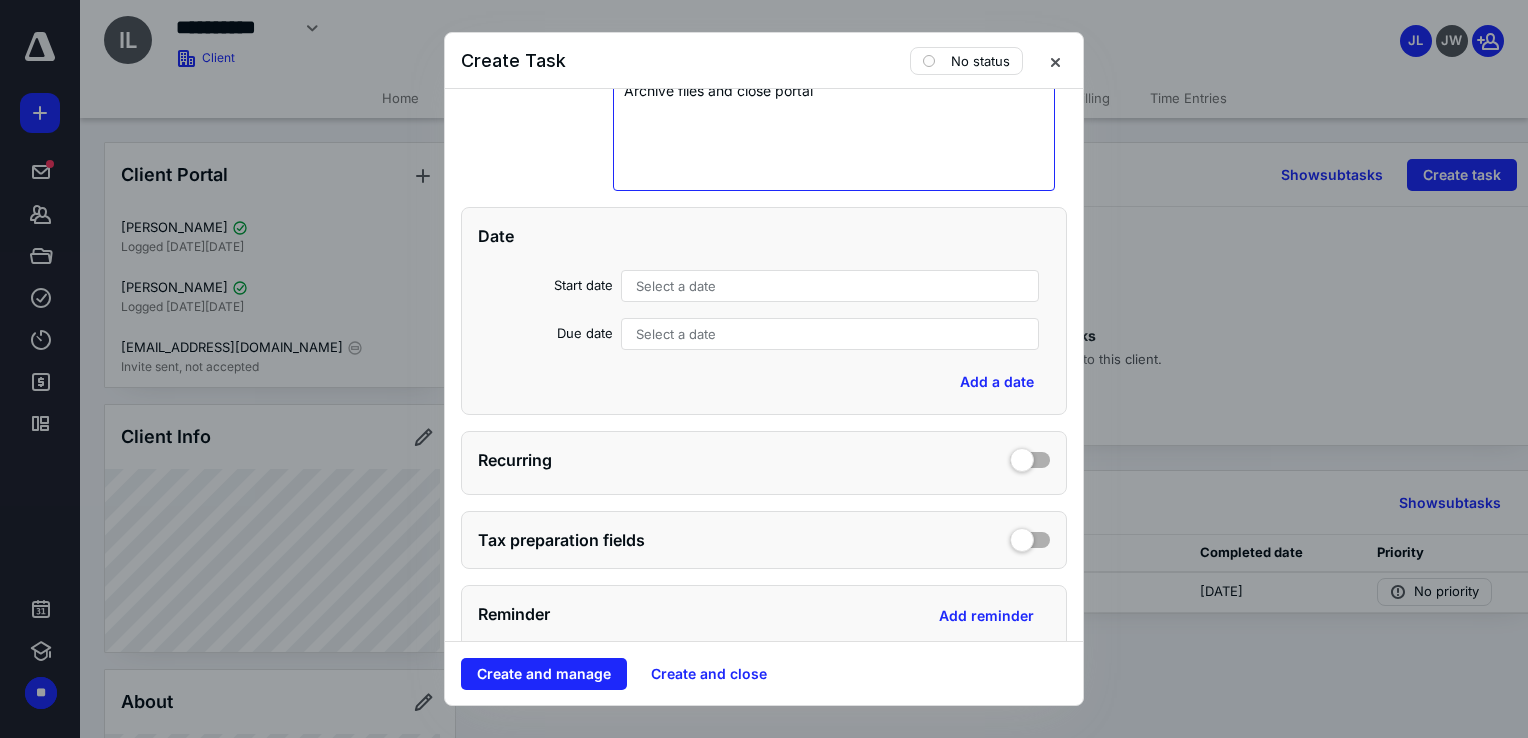 scroll, scrollTop: 400, scrollLeft: 0, axis: vertical 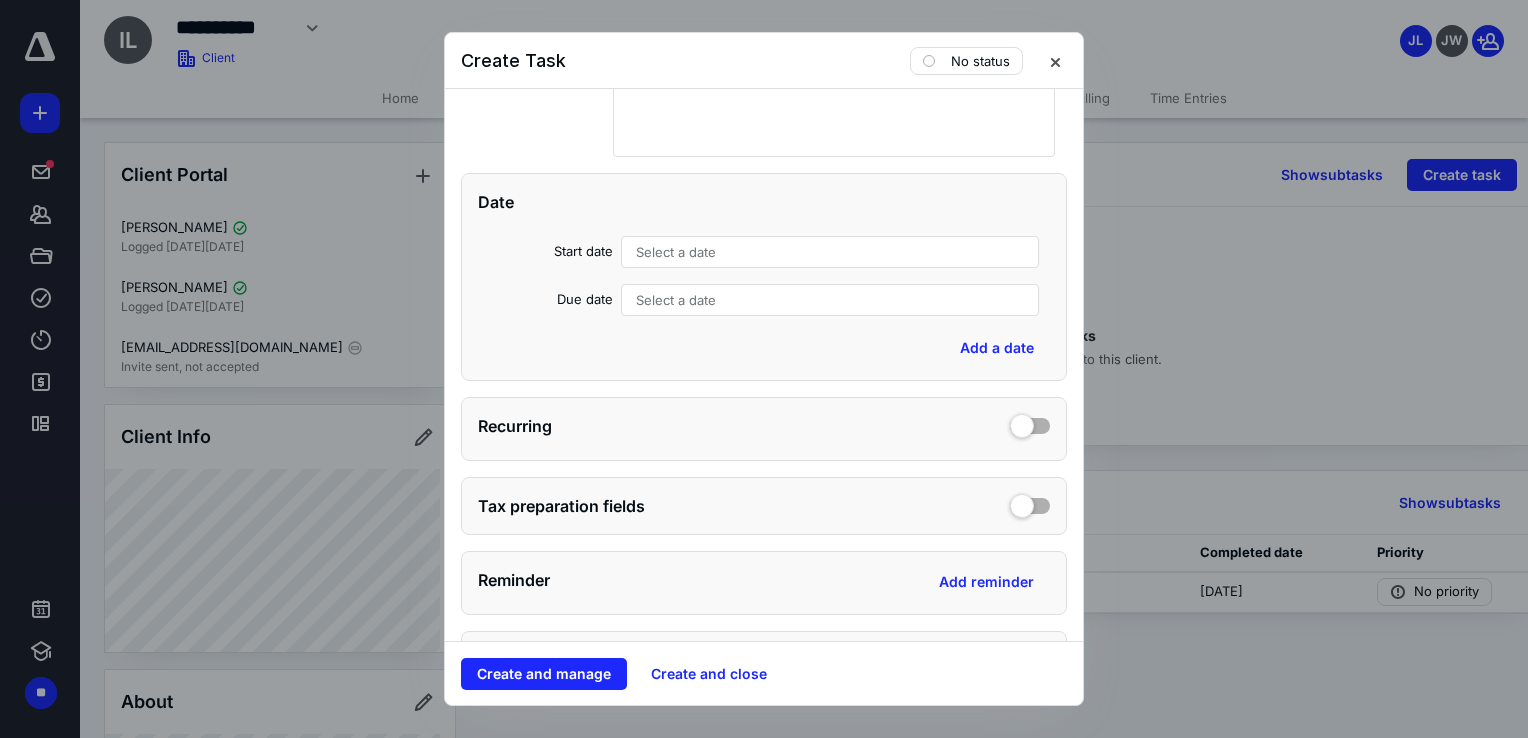 click on "Select a date" at bounding box center [676, 252] 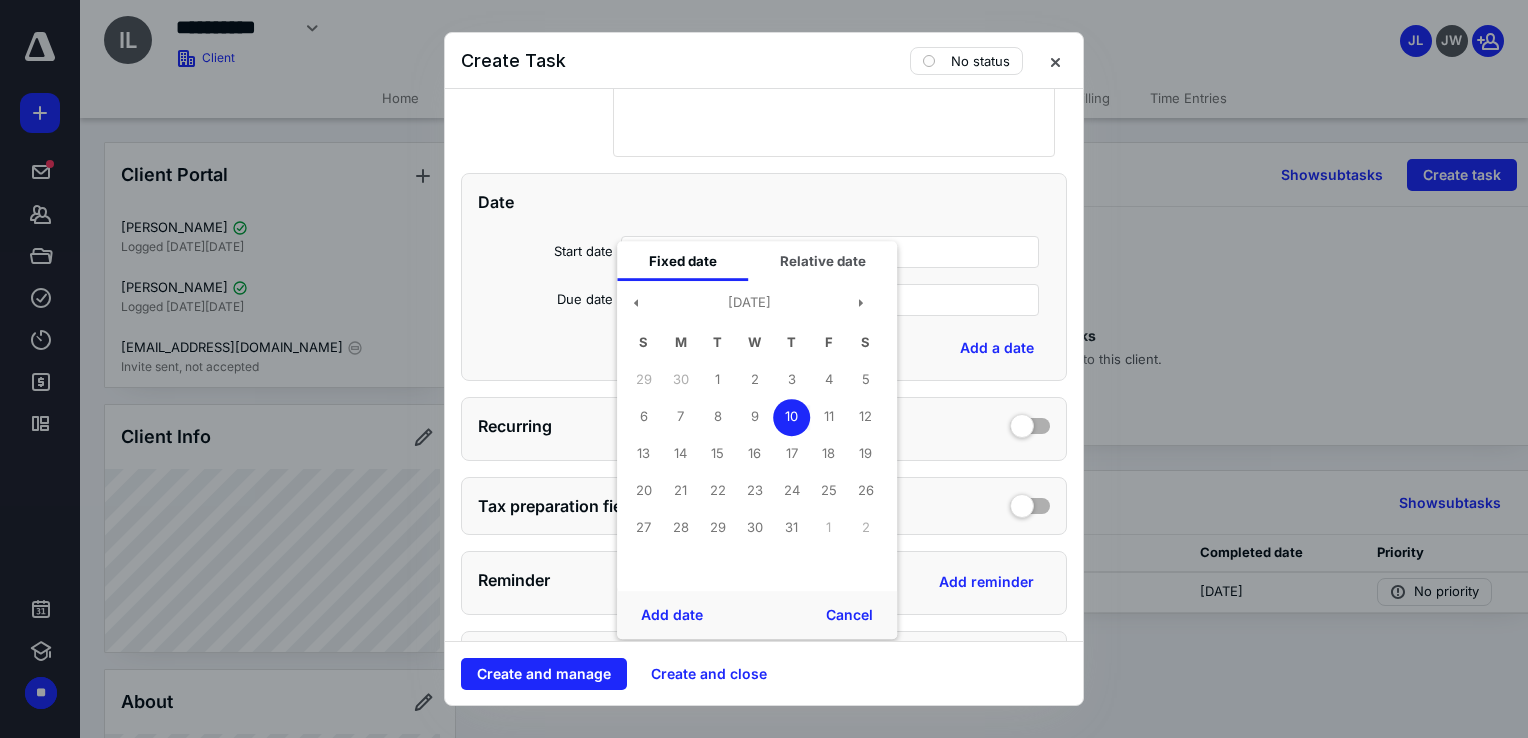 click on "10" at bounding box center (791, 417) 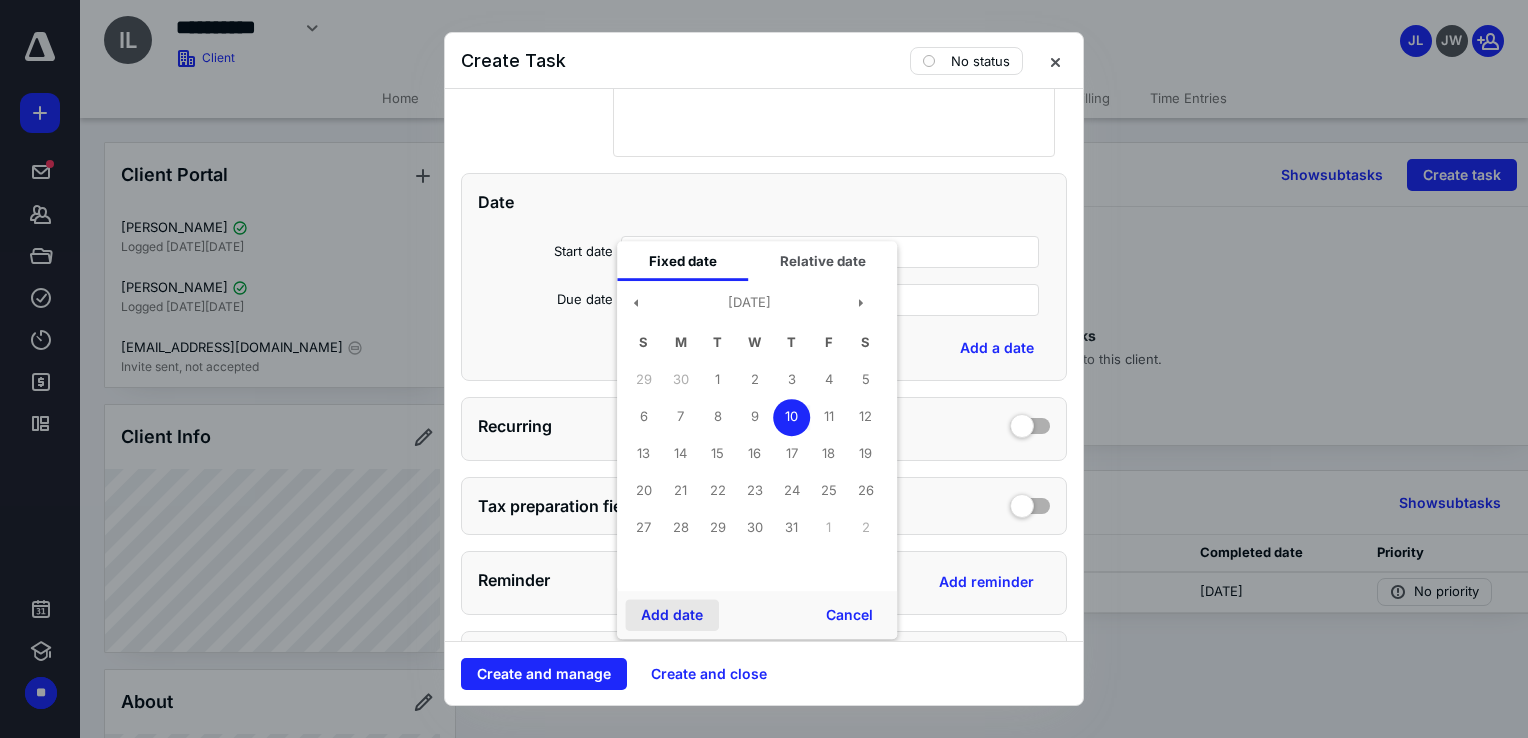 click on "Add date" at bounding box center [672, 615] 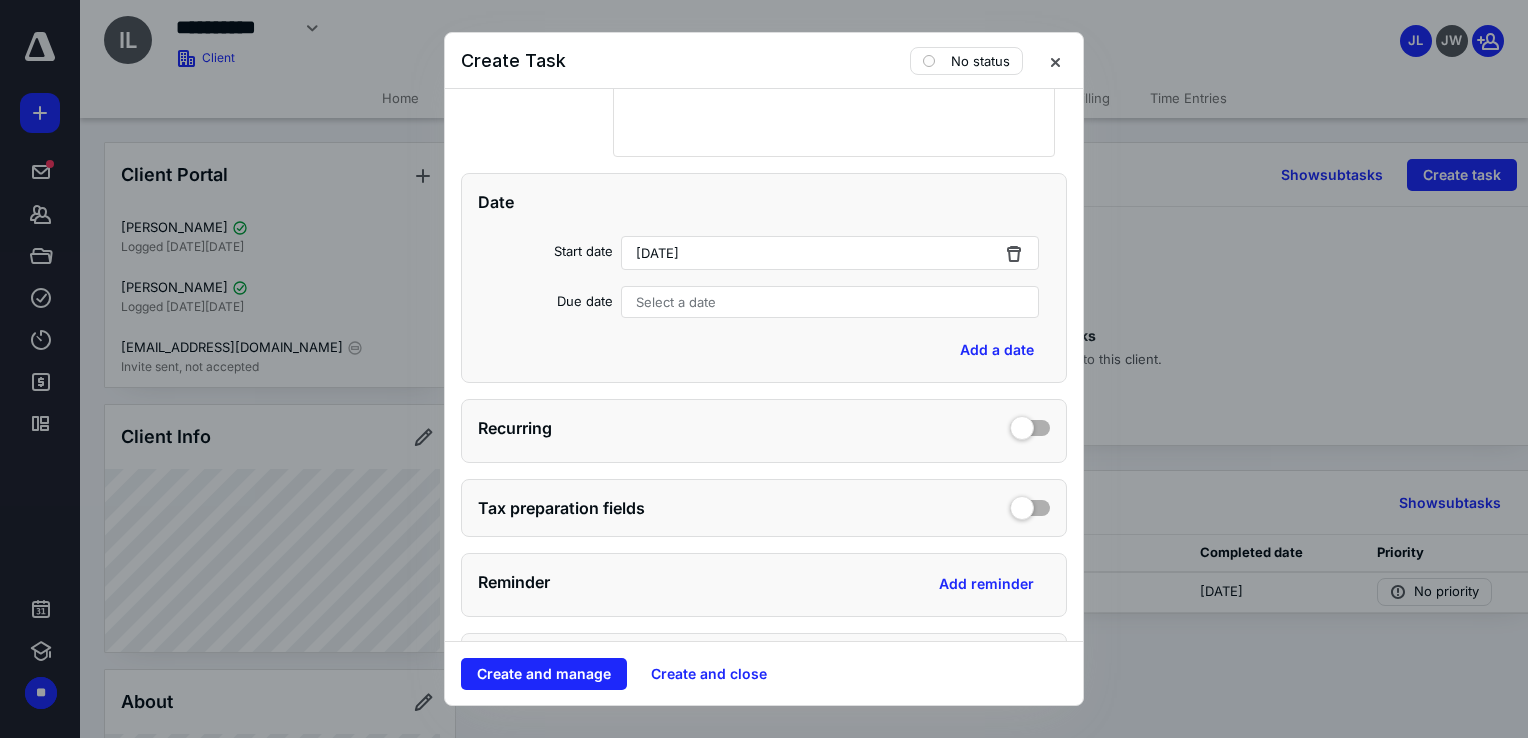 click on "Select a date" at bounding box center [676, 302] 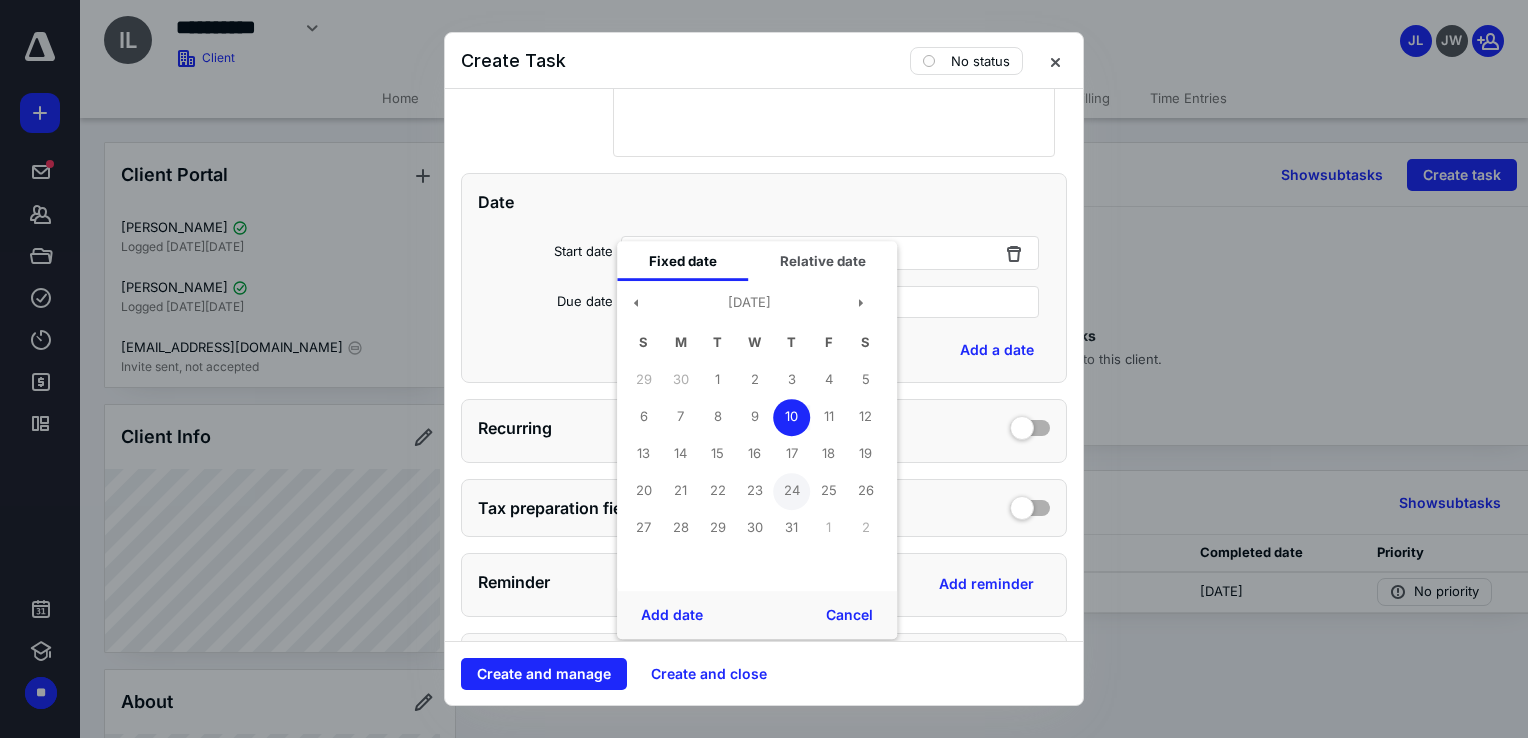 click on "24" at bounding box center (791, 491) 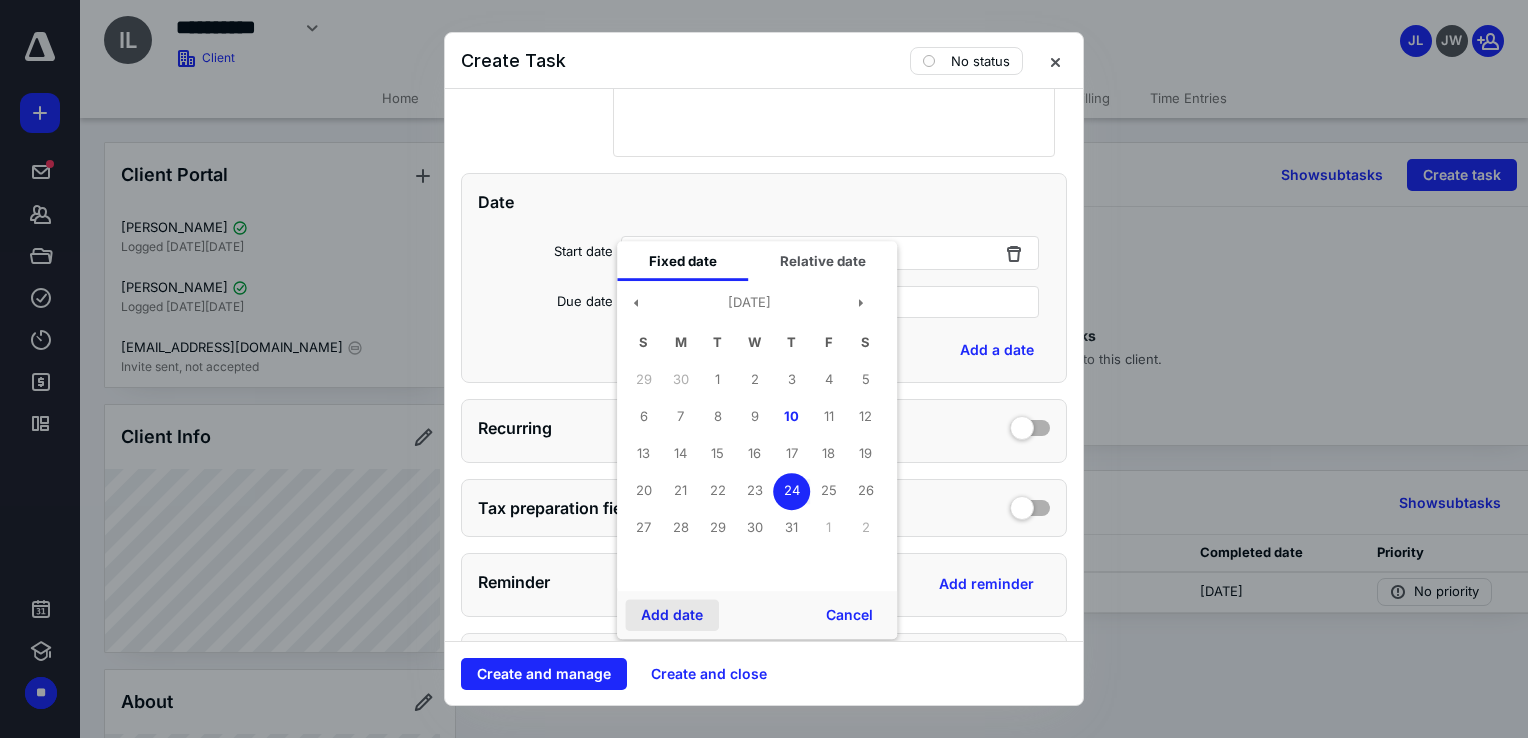 click on "Add date" at bounding box center (672, 615) 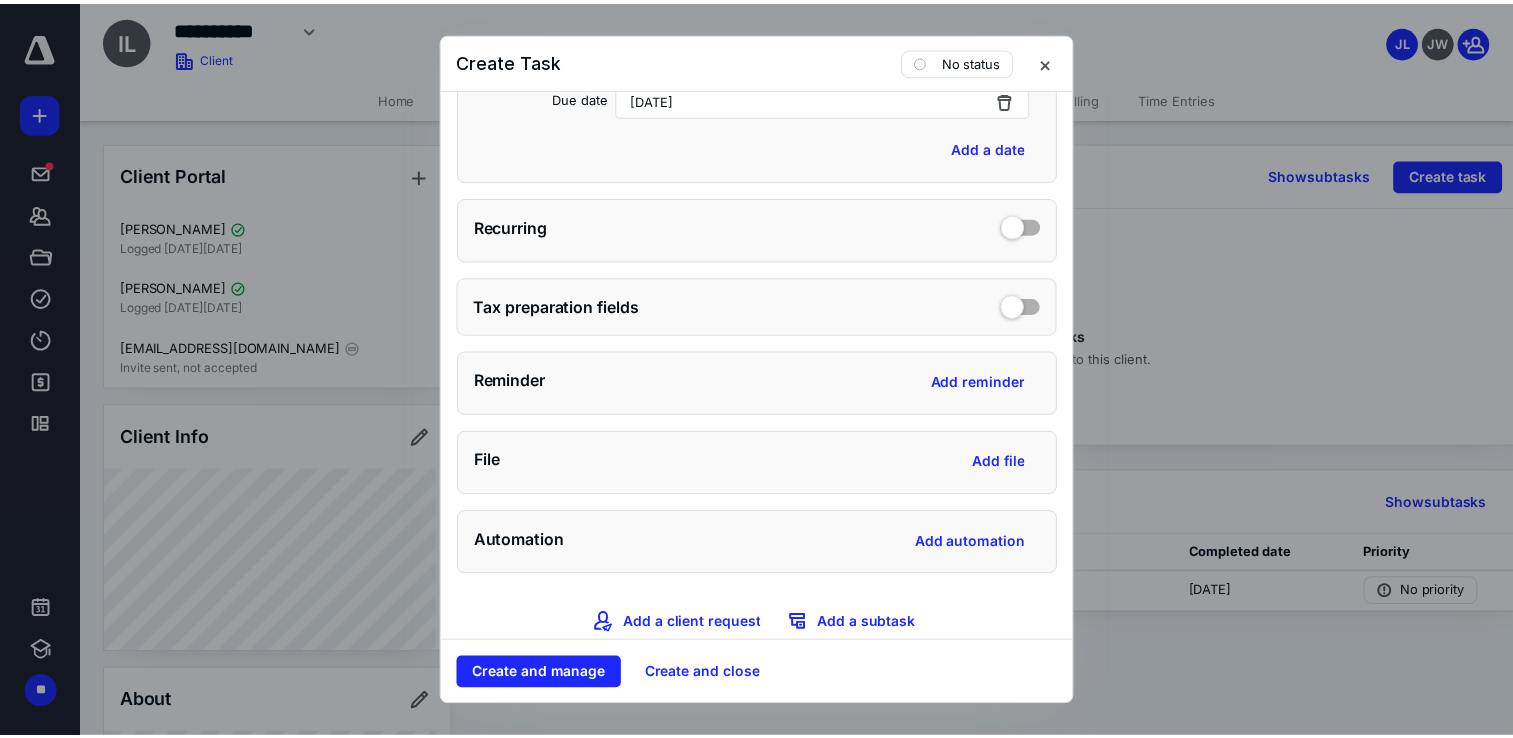 scroll, scrollTop: 648, scrollLeft: 0, axis: vertical 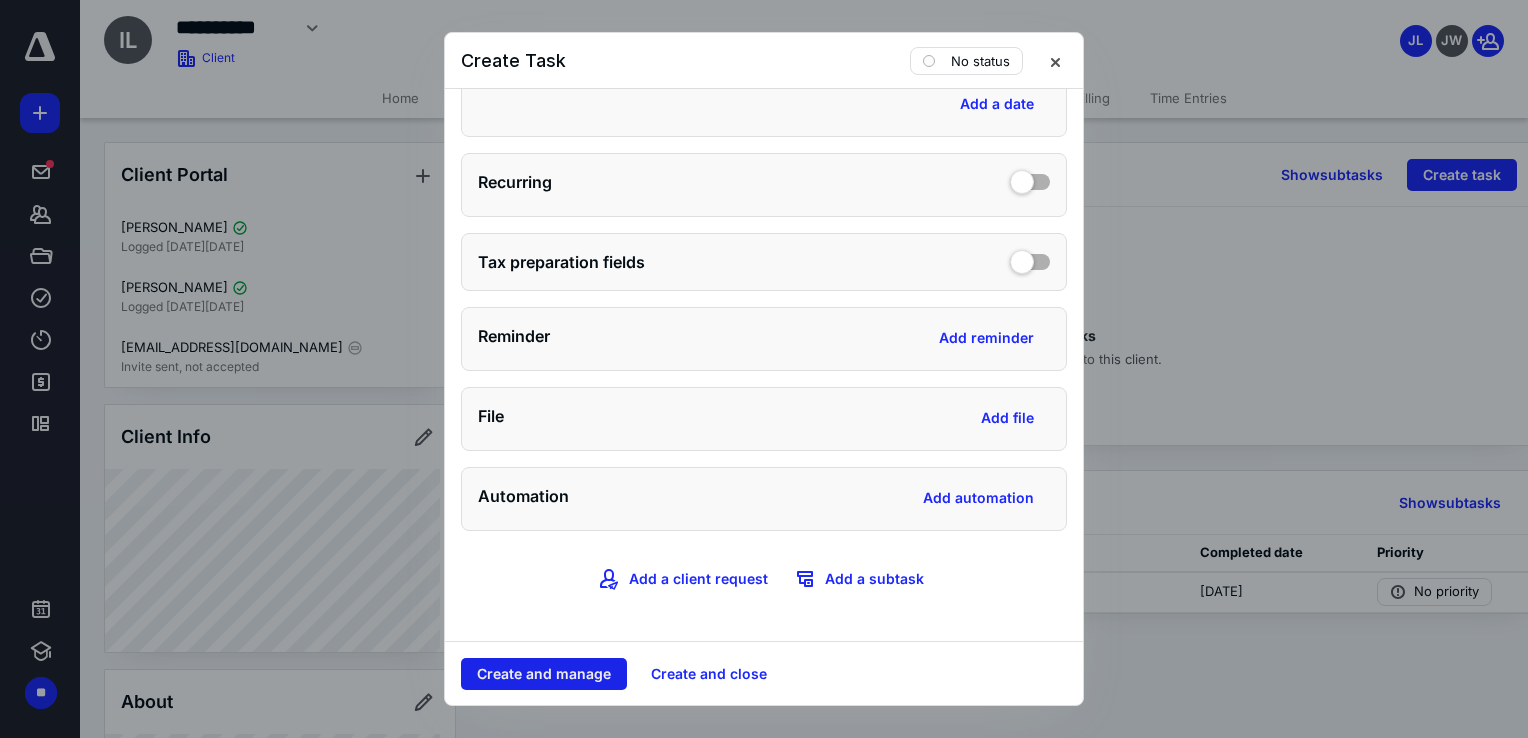 click on "Create and manage" at bounding box center (544, 674) 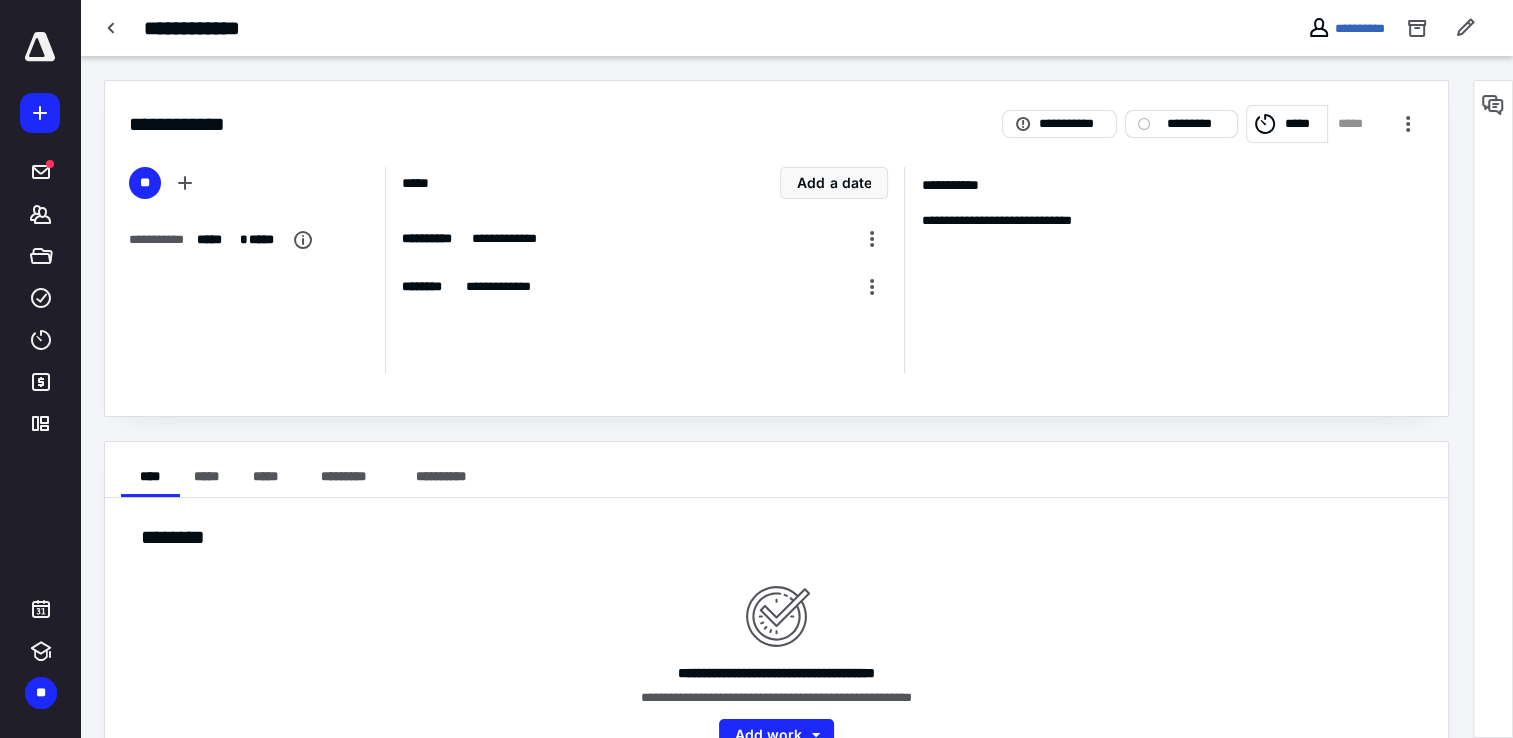 click on "*********" at bounding box center [1195, 124] 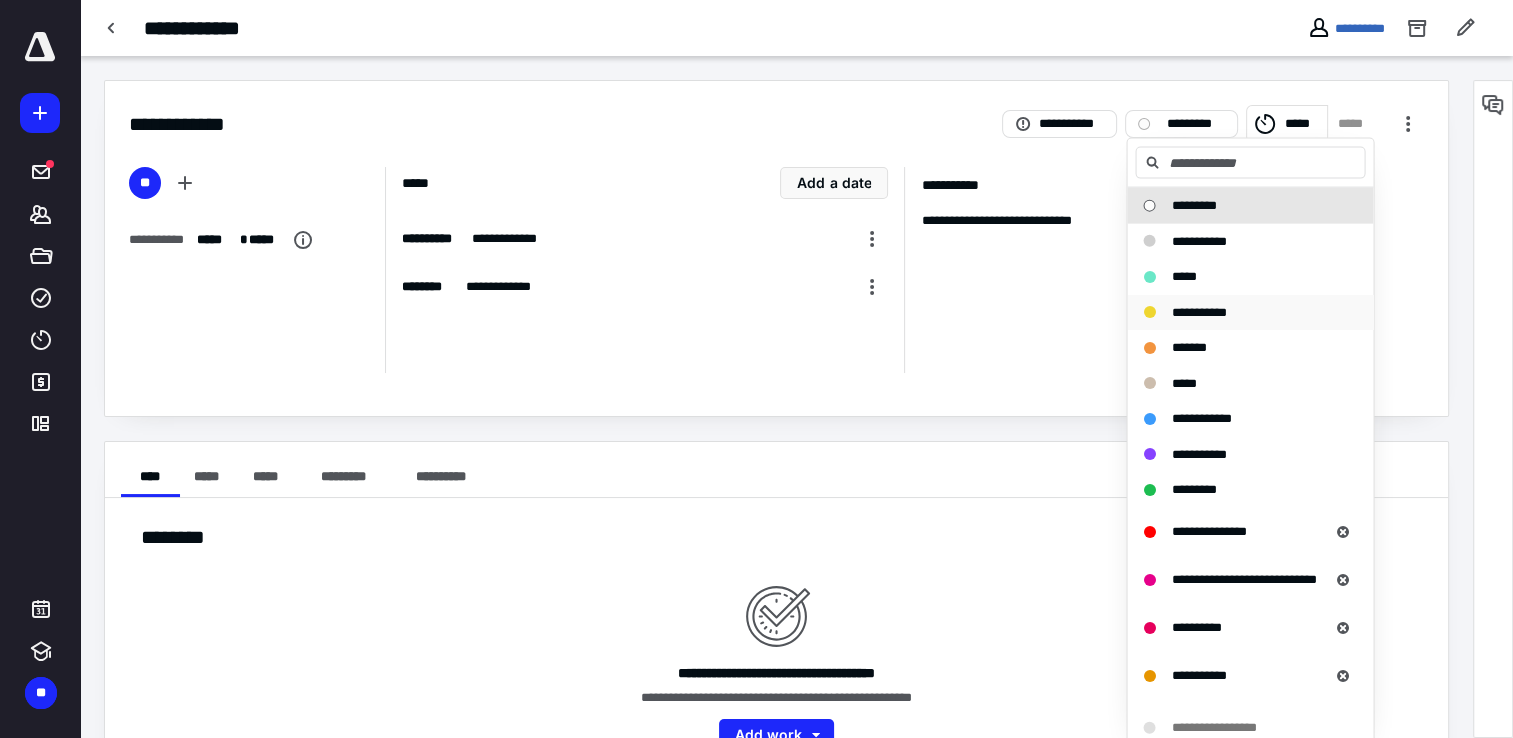 click on "**********" at bounding box center [1250, 312] 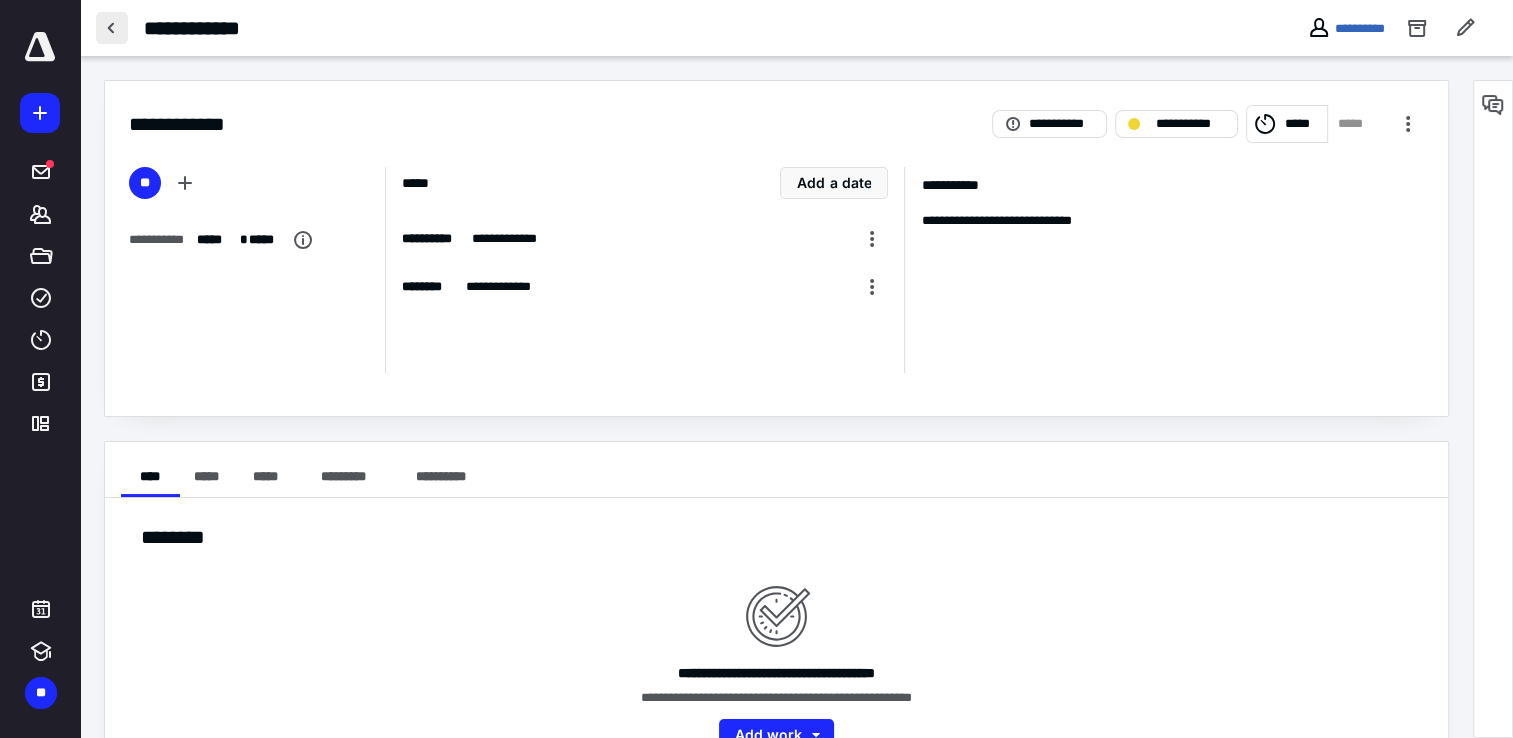 click at bounding box center (112, 28) 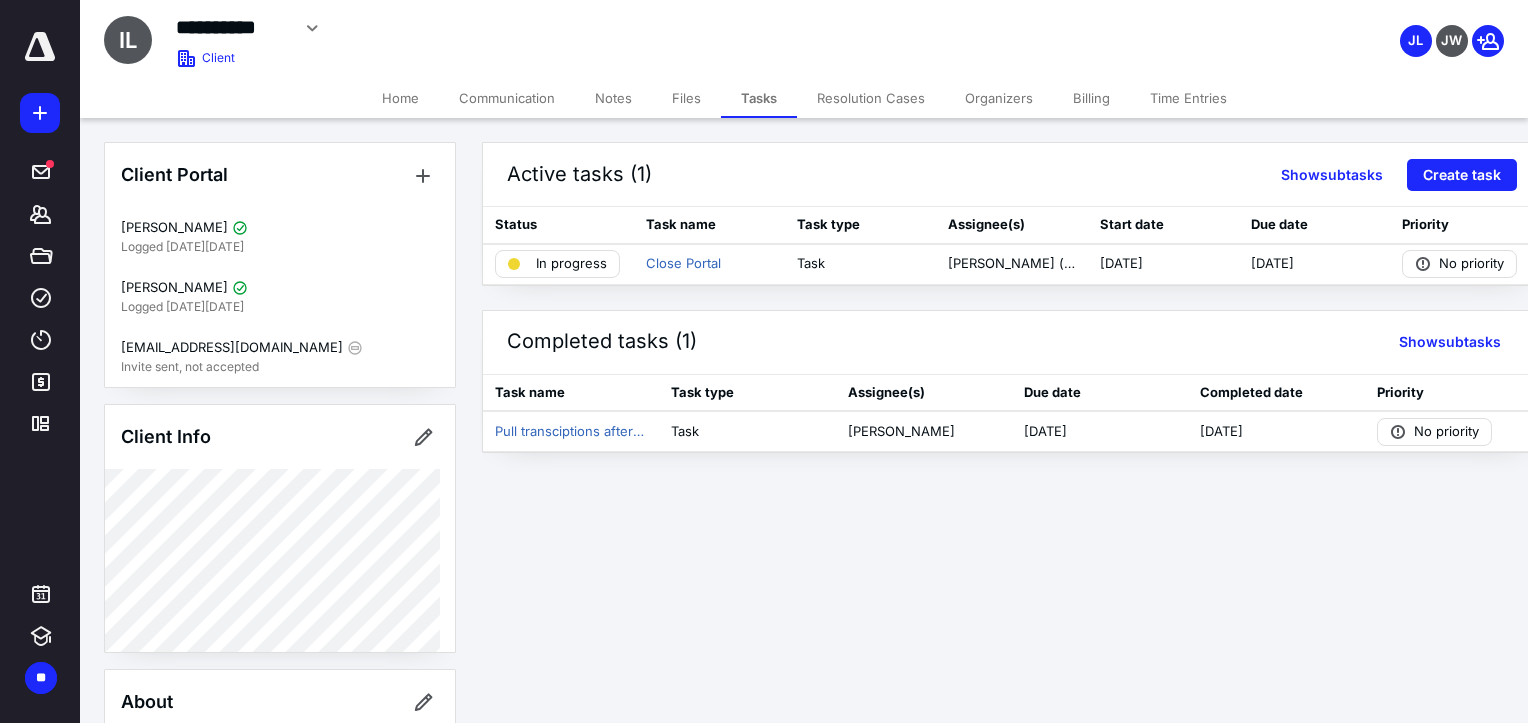 click 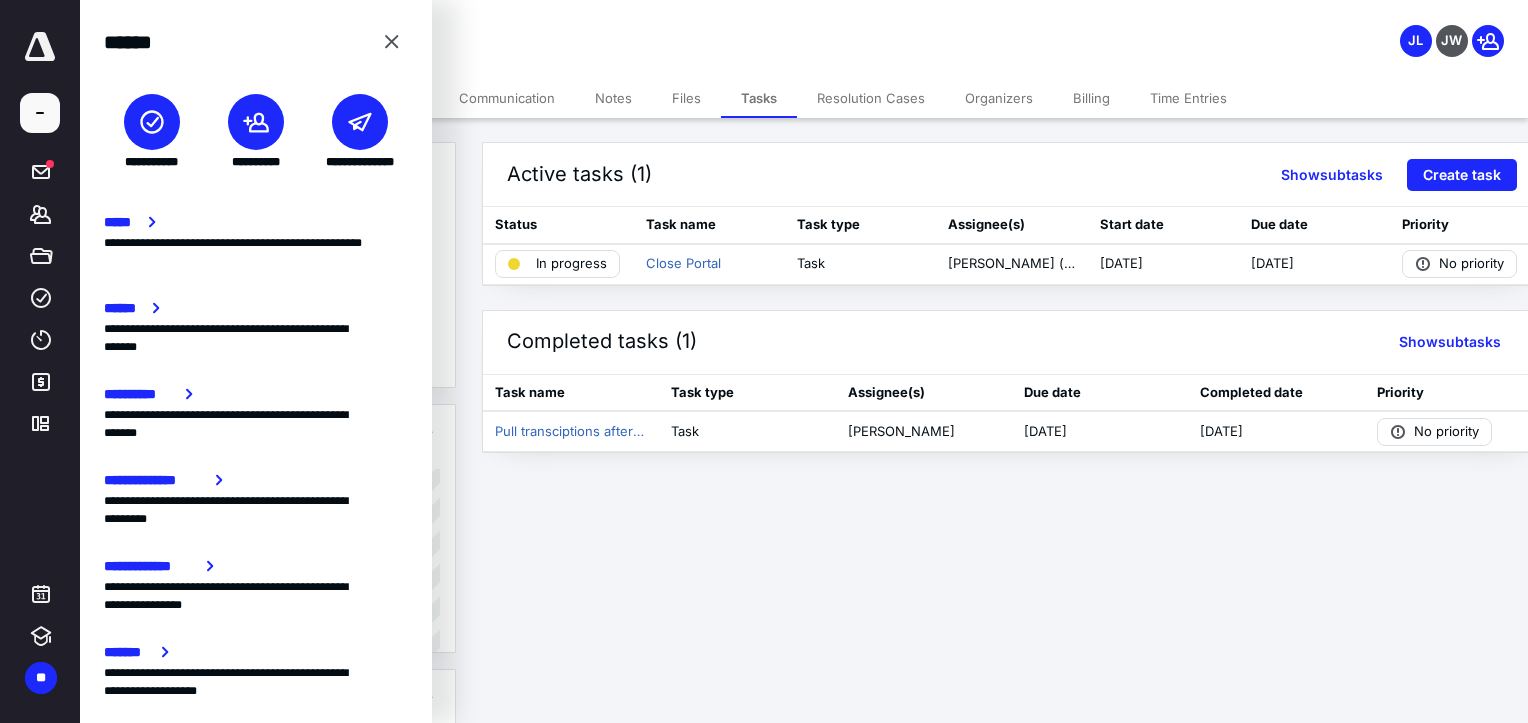 click at bounding box center [152, 122] 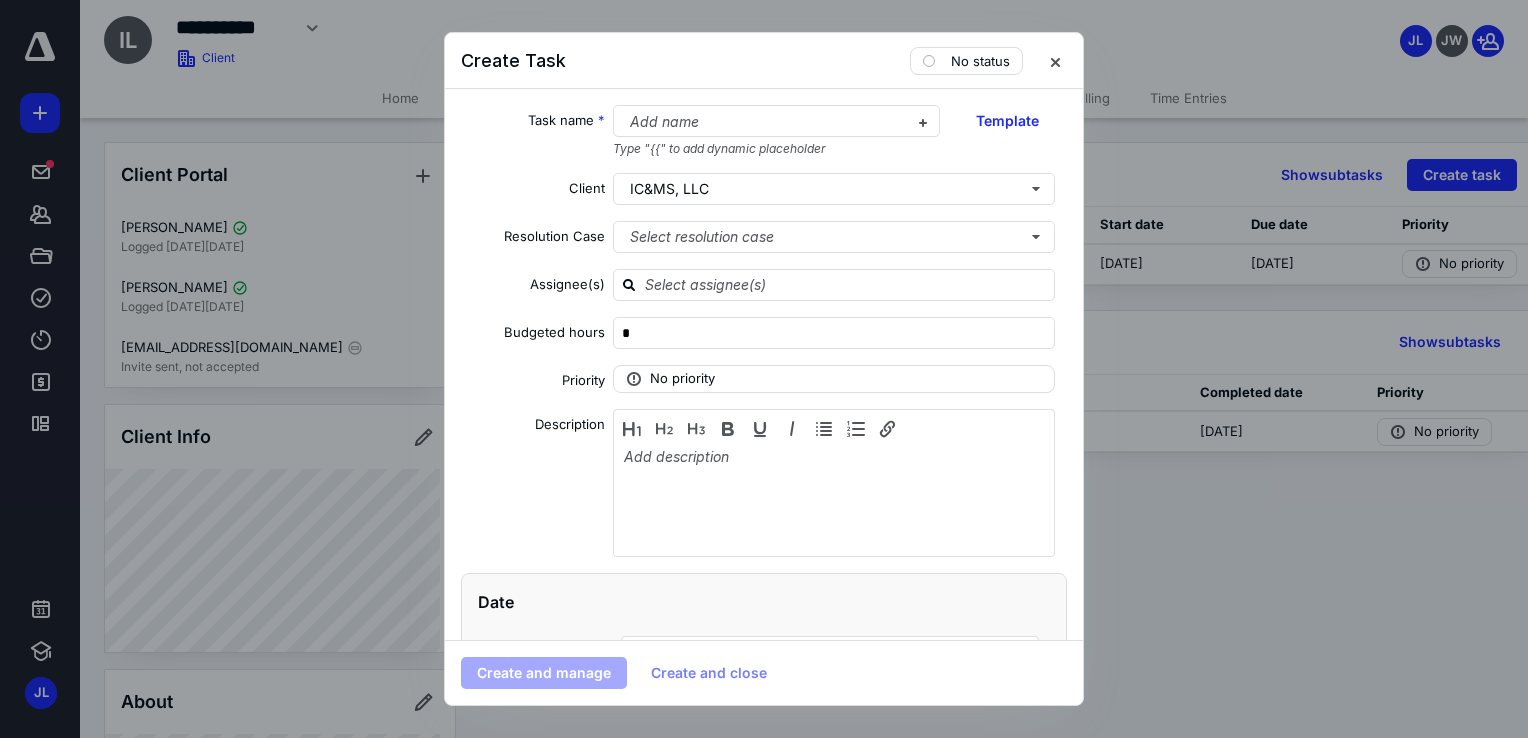 click at bounding box center (1055, 61) 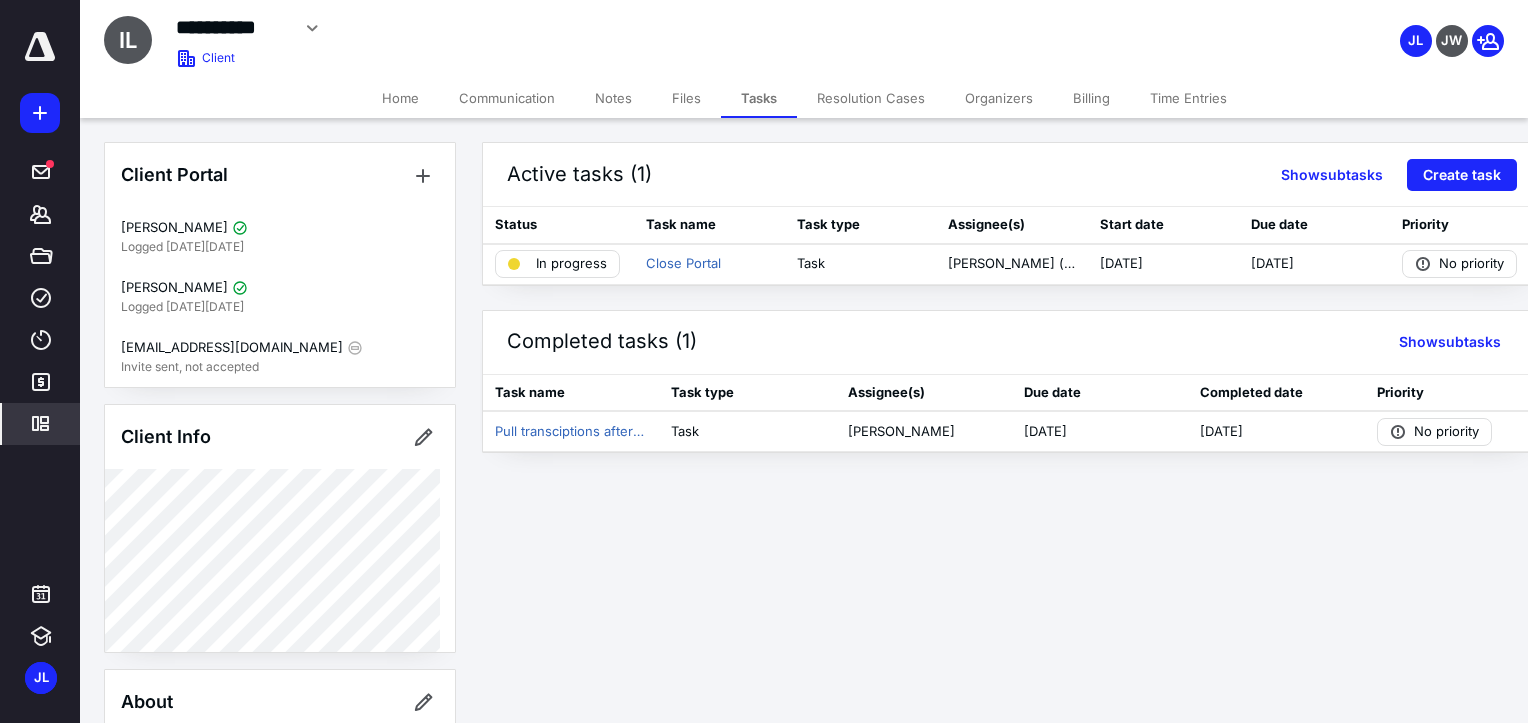 click 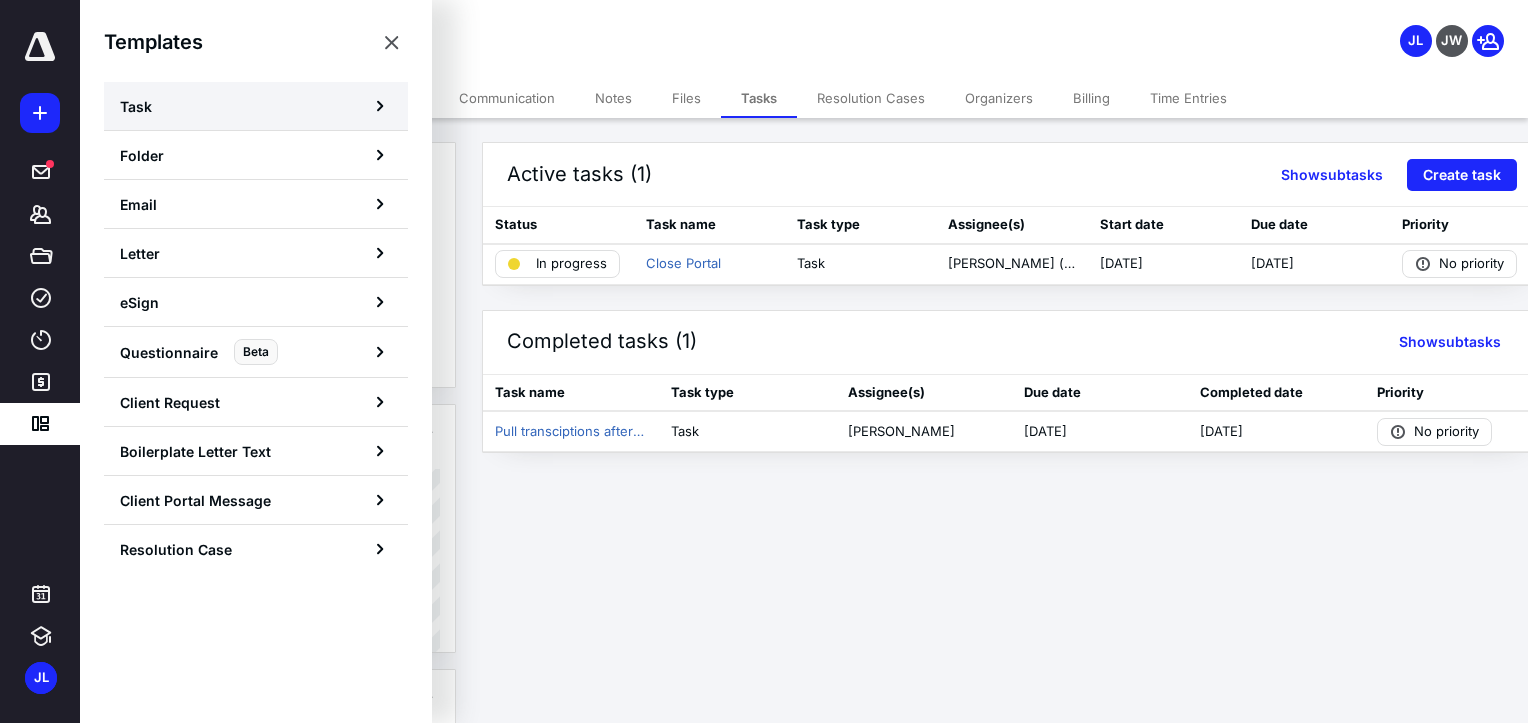 click on "Task" at bounding box center [256, 106] 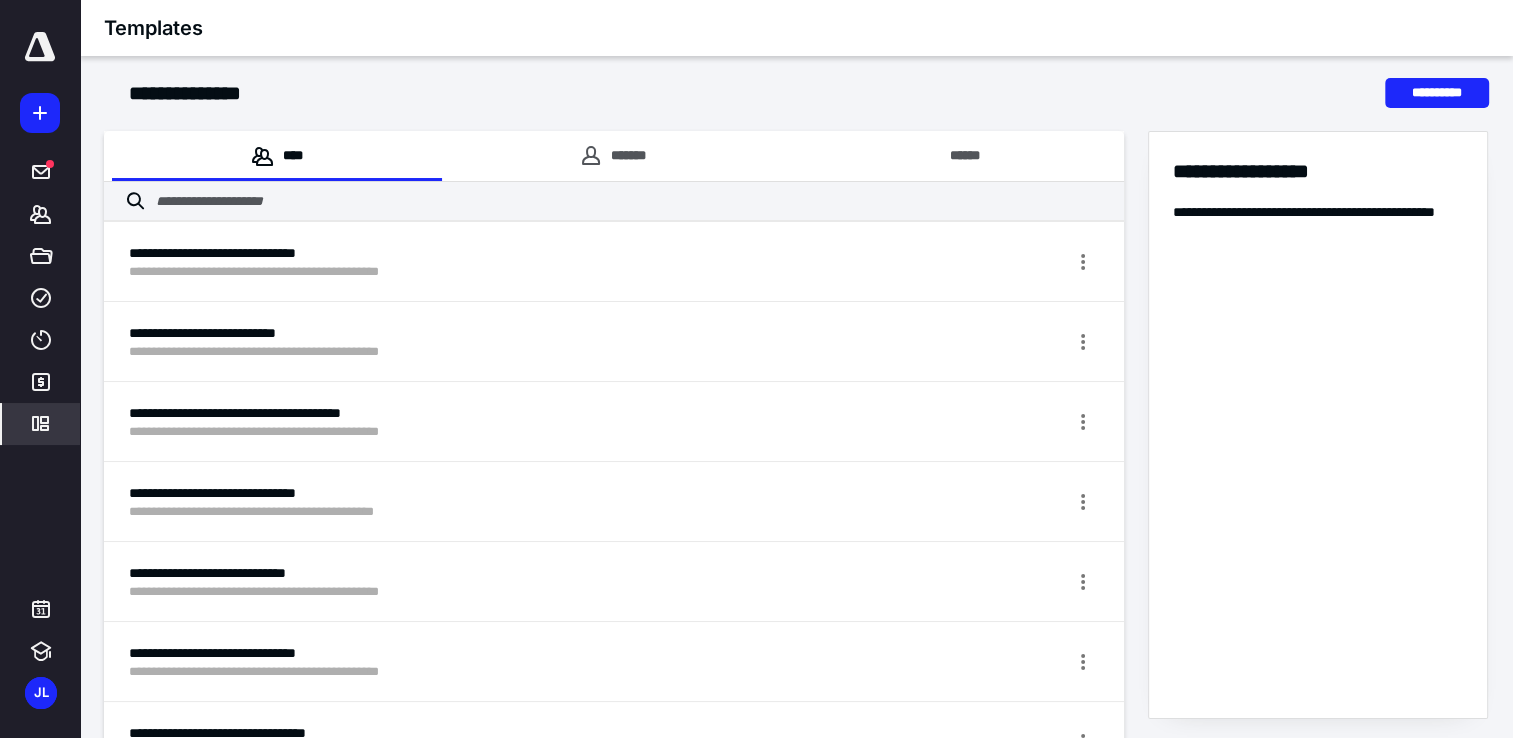click on "**********" at bounding box center [796, 8564] 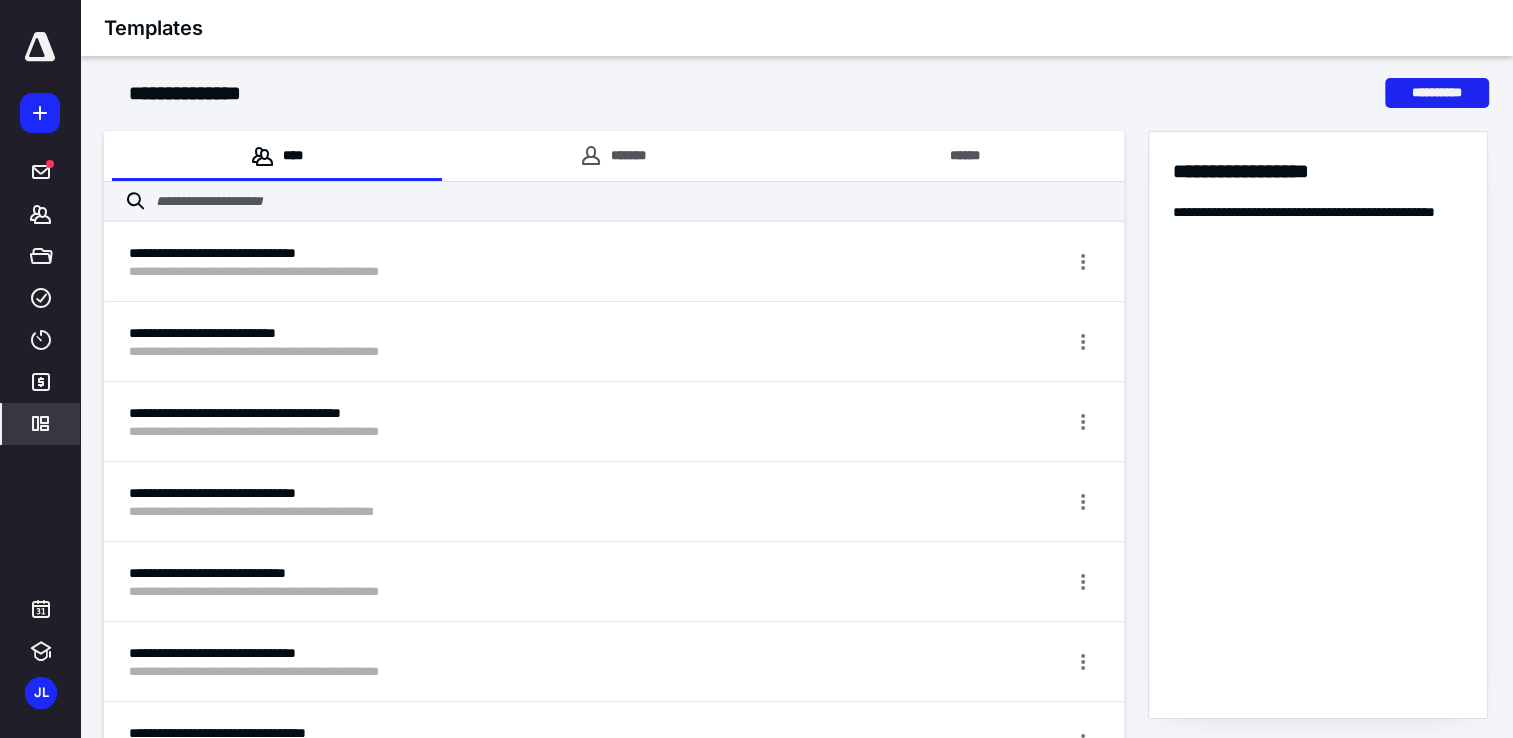 click on "**********" at bounding box center (1437, 93) 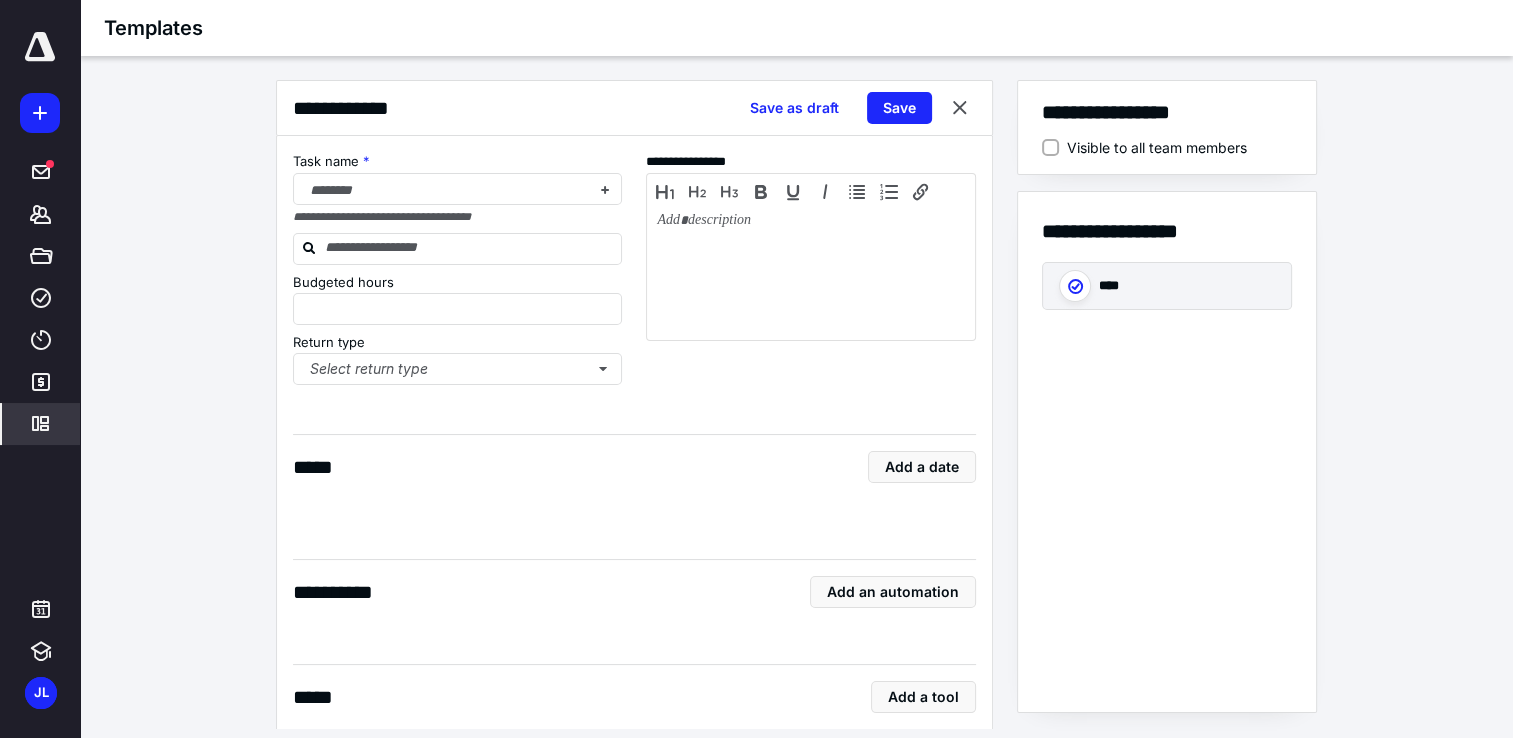 type on "*" 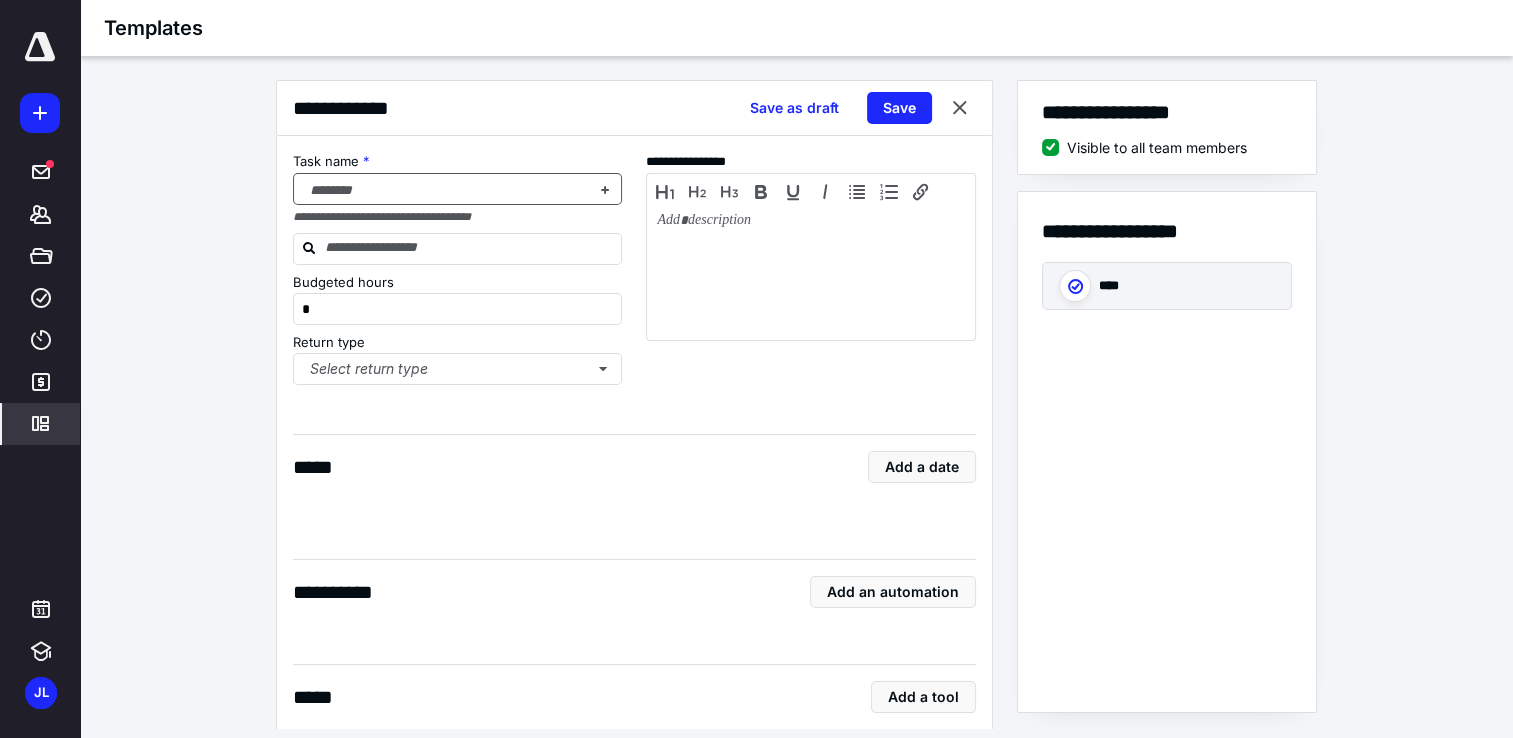 click at bounding box center [446, 190] 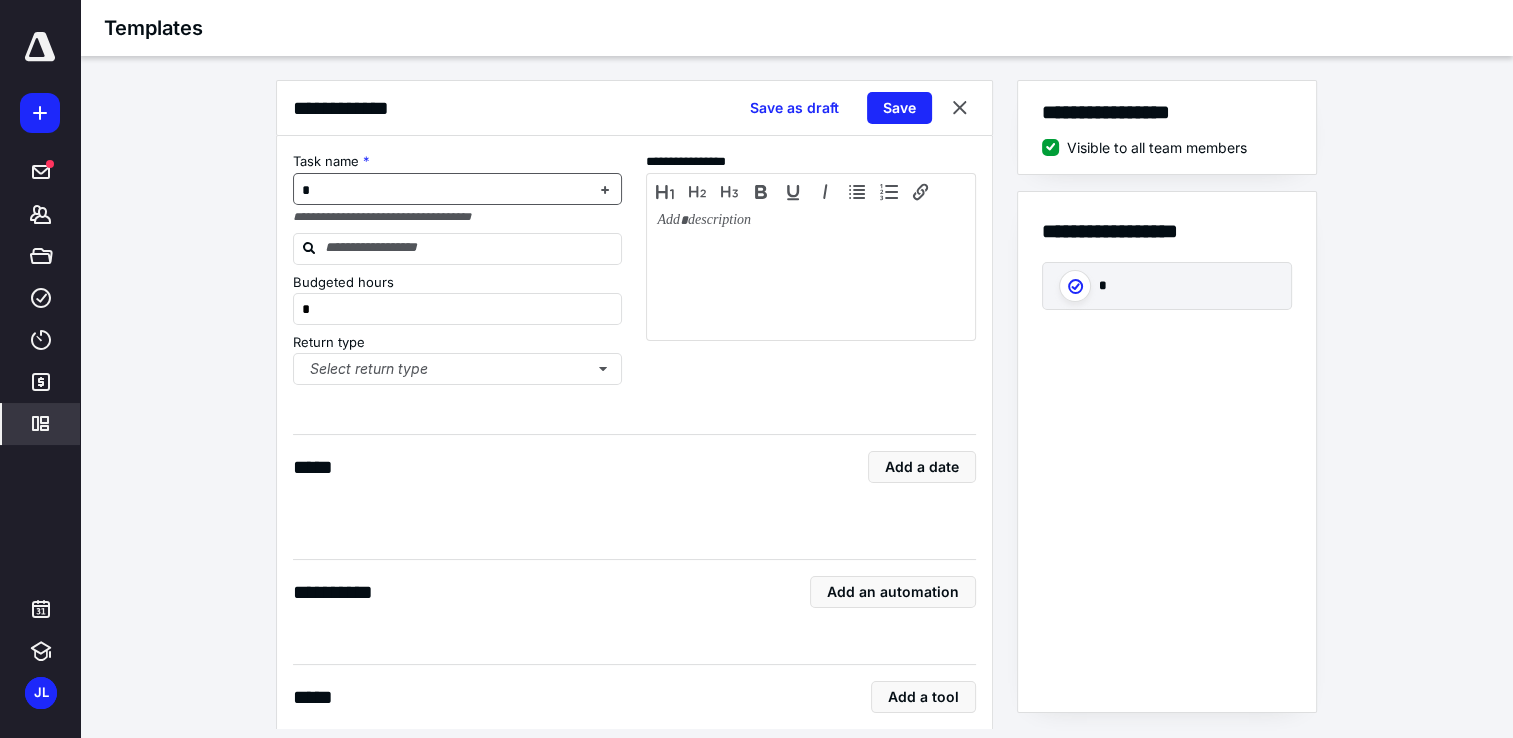type 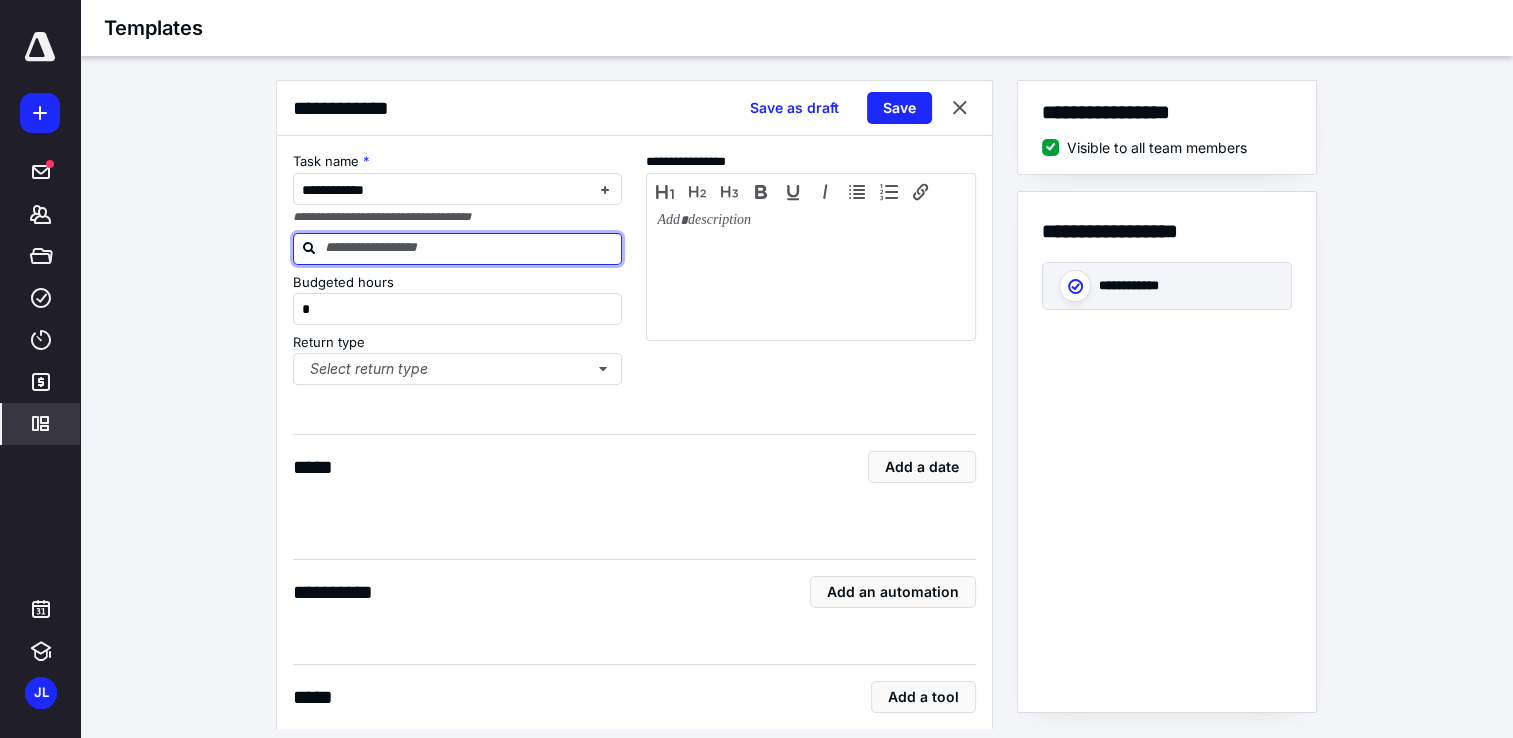 click at bounding box center (470, 248) 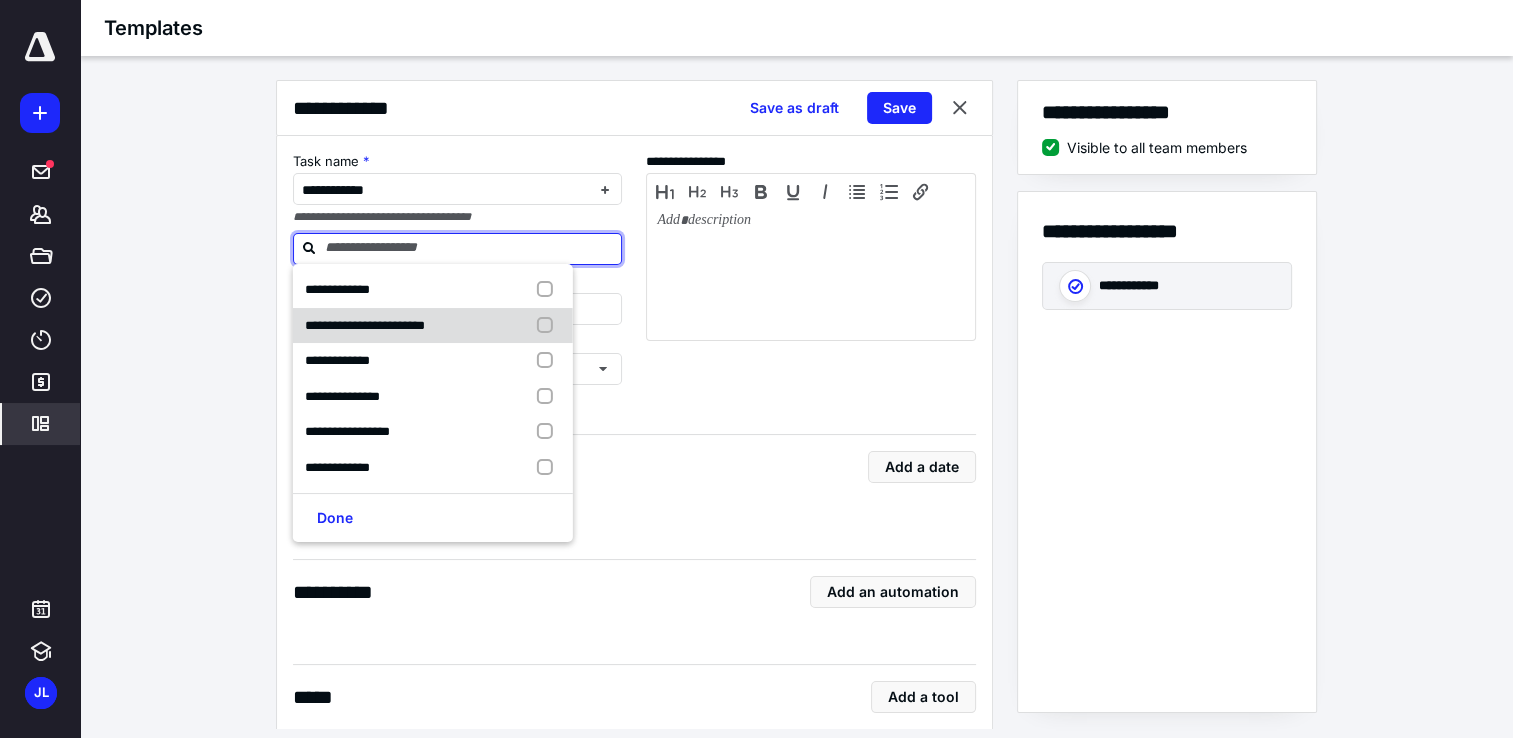 click on "**********" at bounding box center (365, 325) 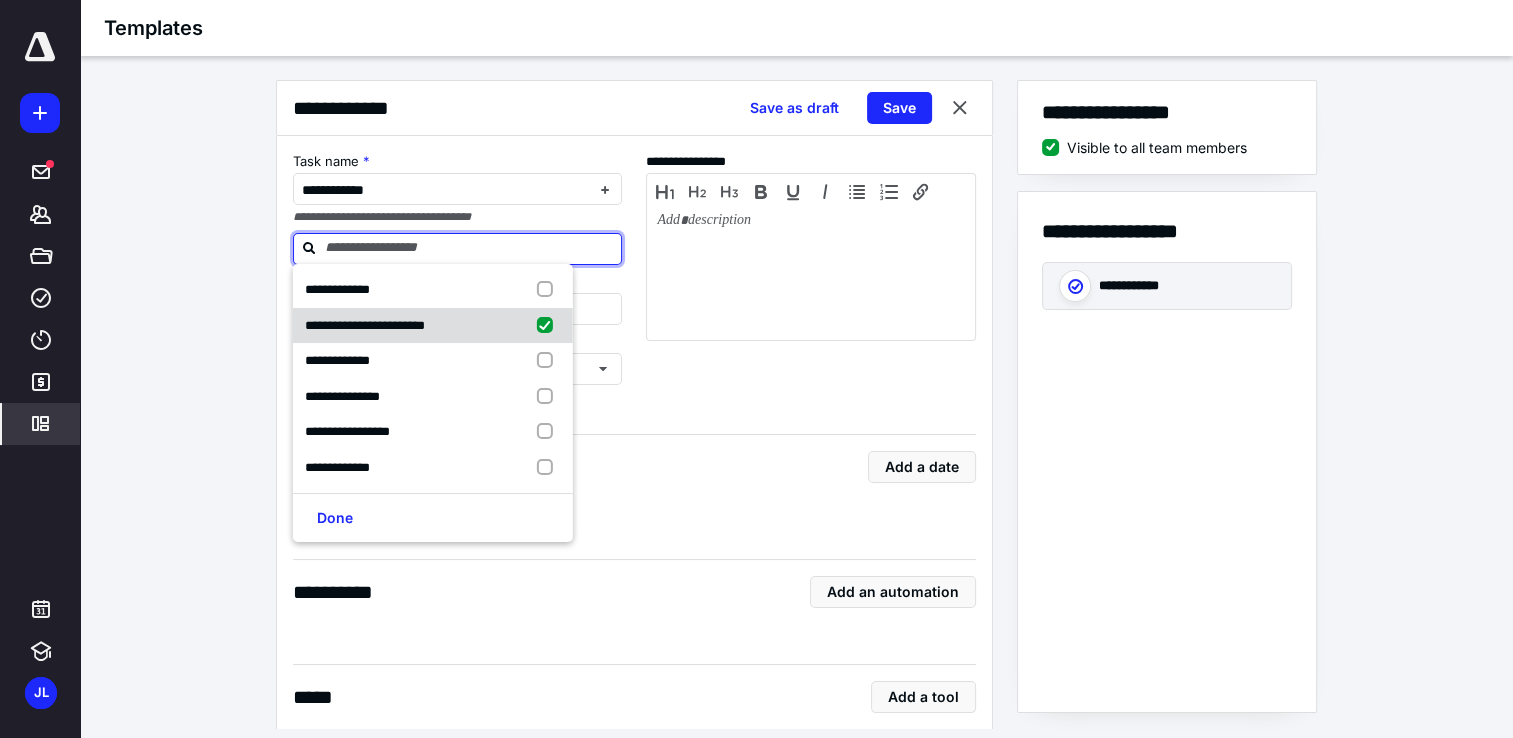 checkbox on "true" 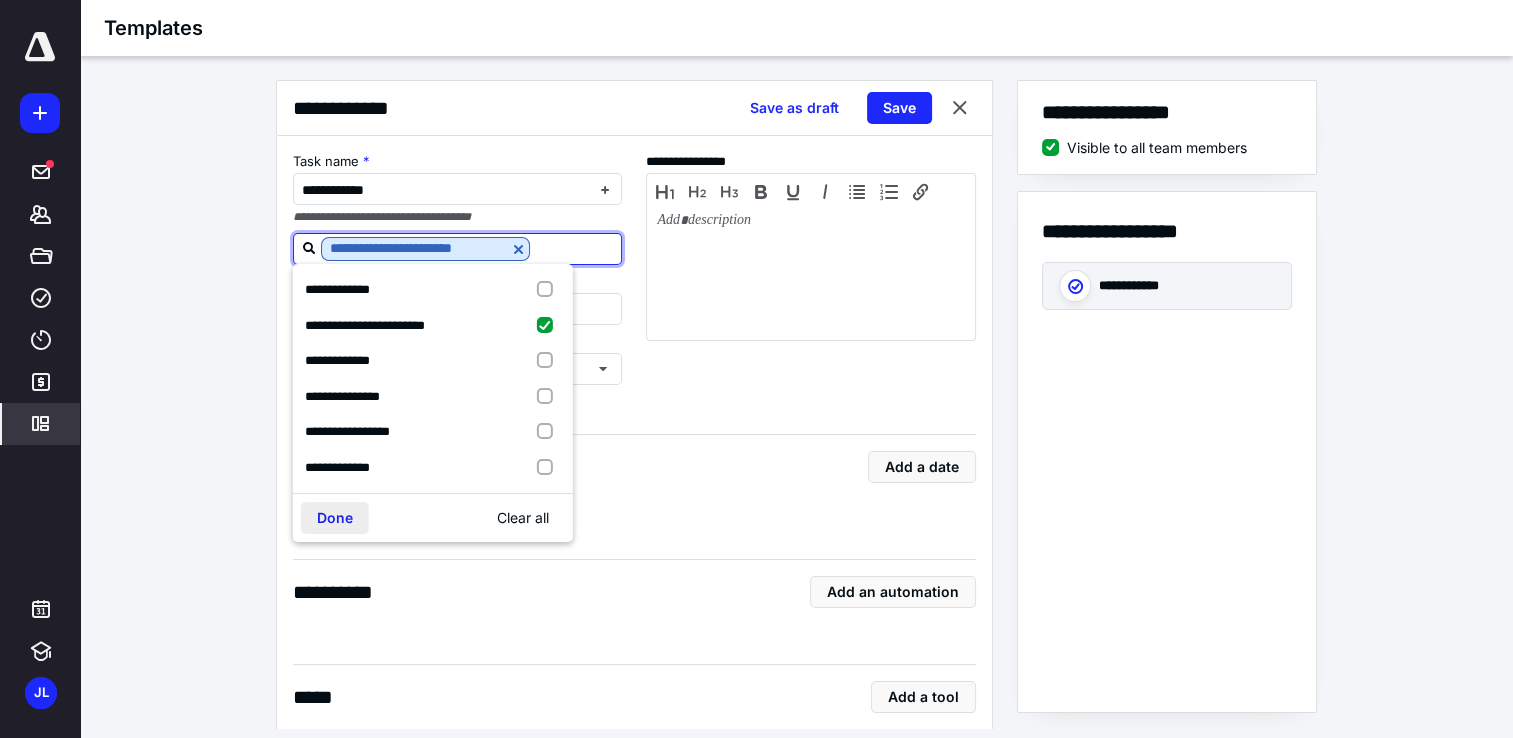 click on "Done" at bounding box center [335, 518] 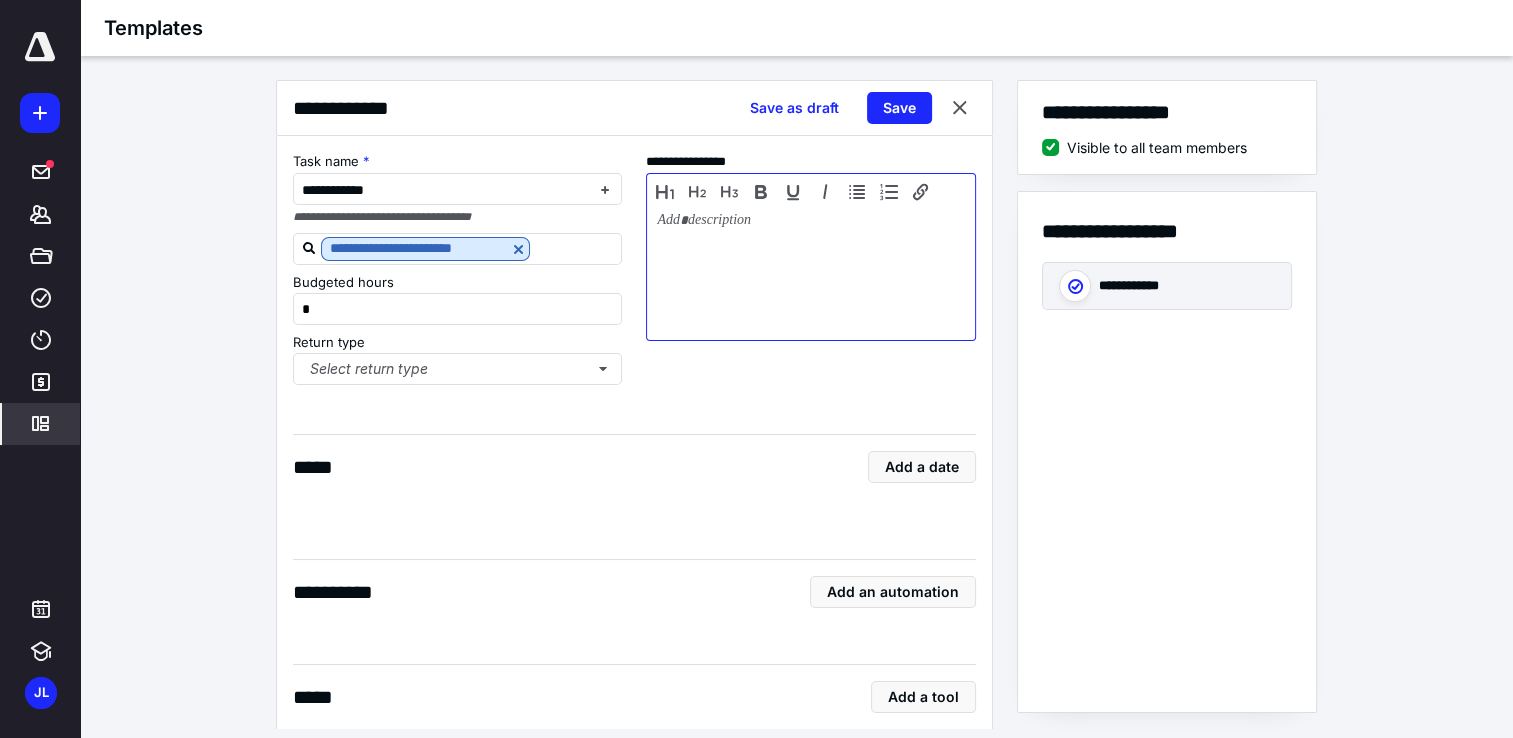 click at bounding box center (811, 272) 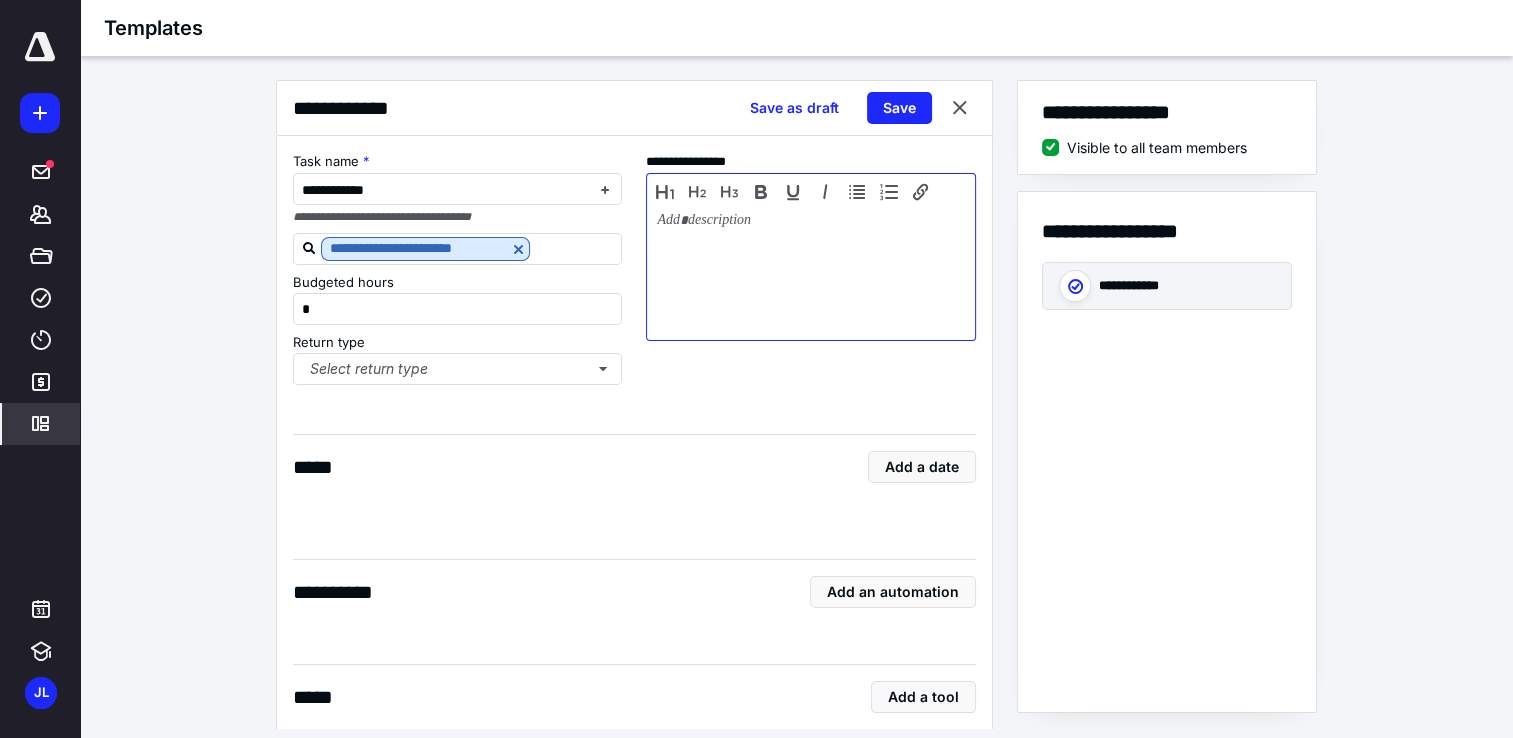 type 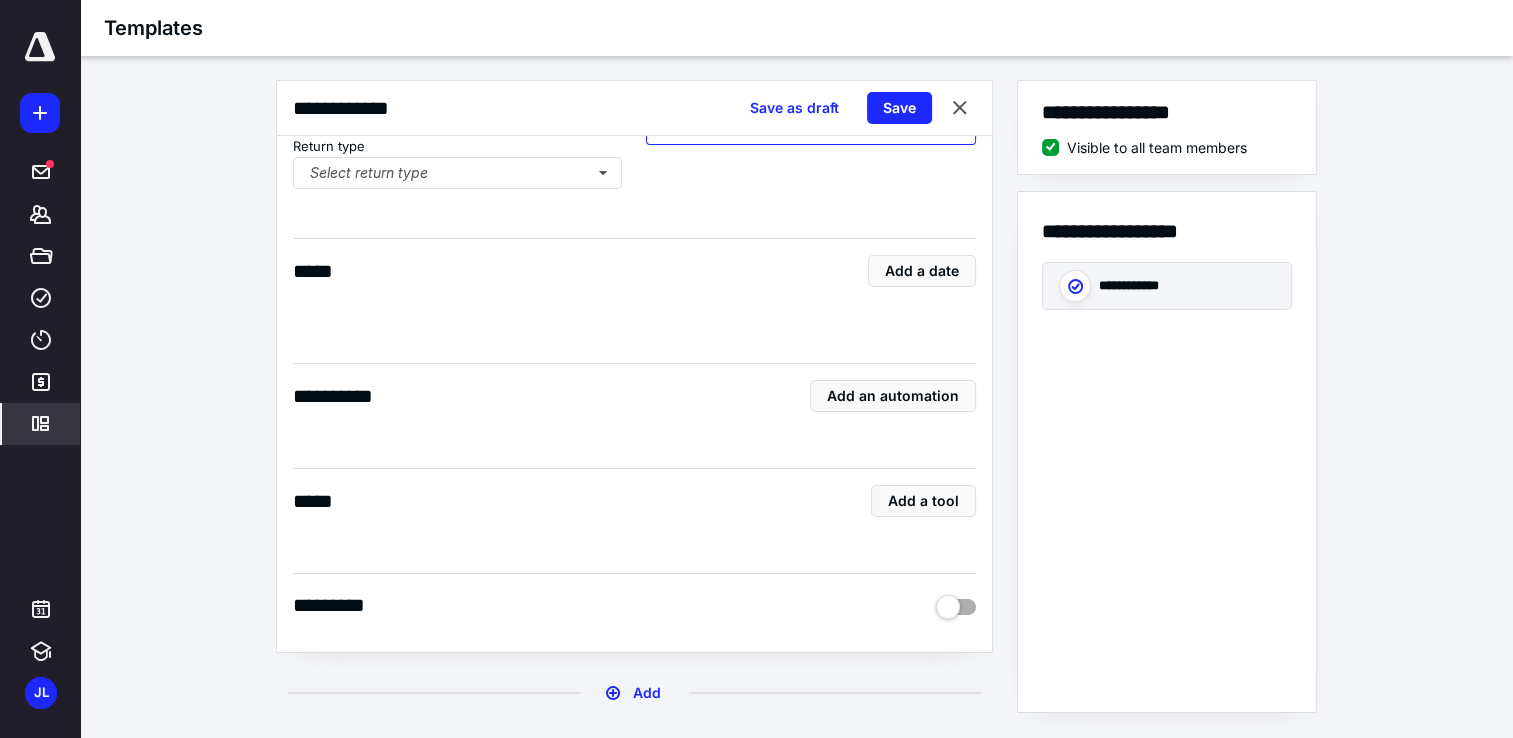 scroll, scrollTop: 197, scrollLeft: 0, axis: vertical 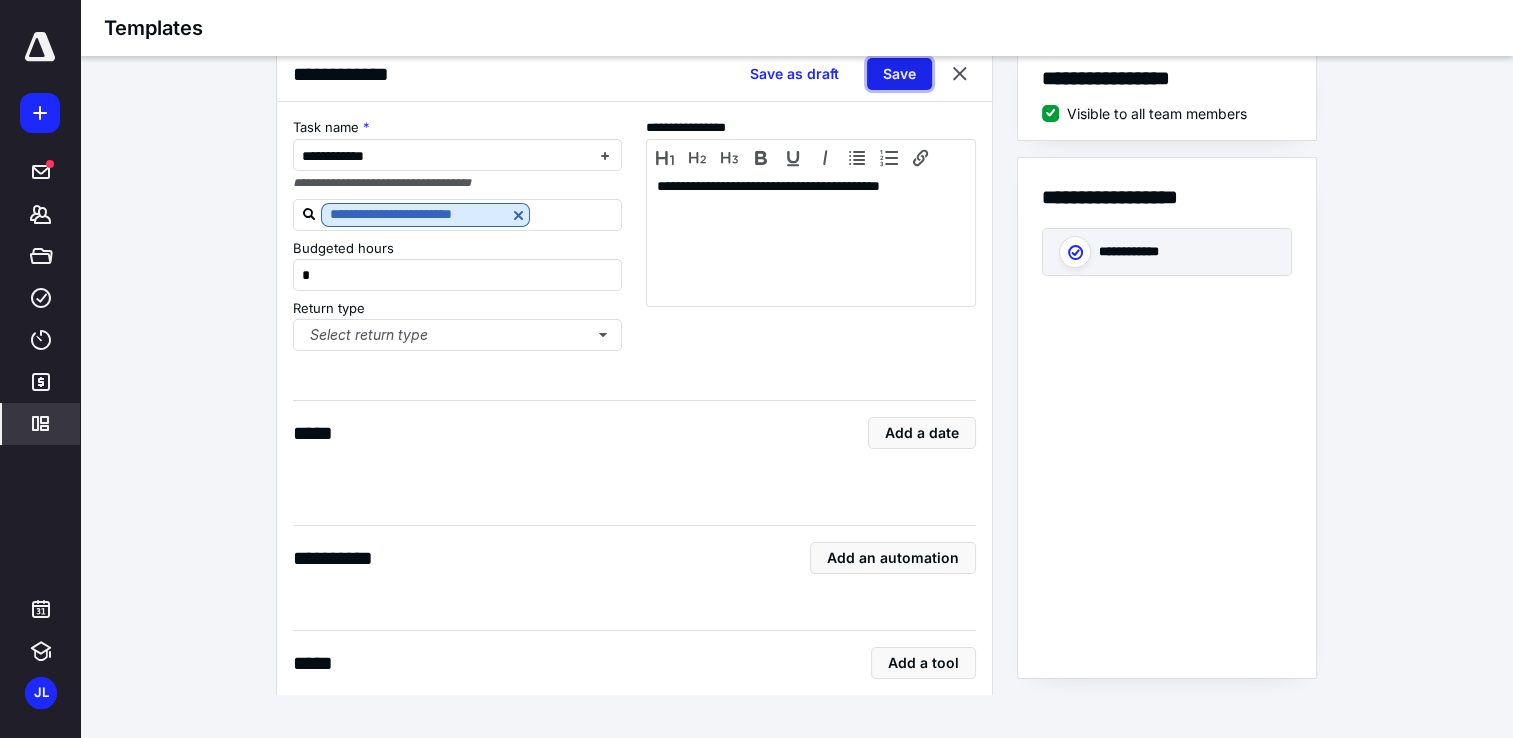 click on "Save" at bounding box center (899, 74) 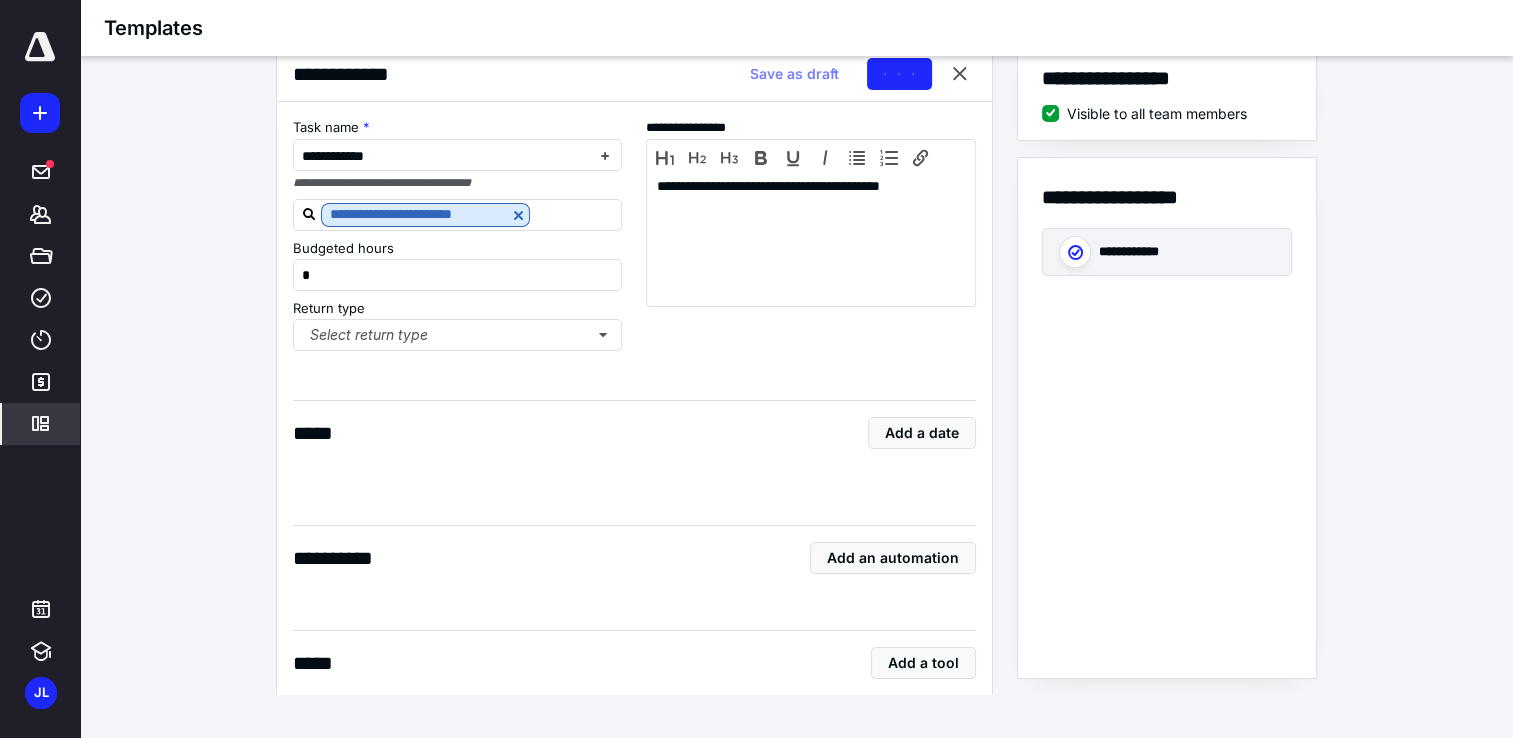 scroll, scrollTop: 0, scrollLeft: 0, axis: both 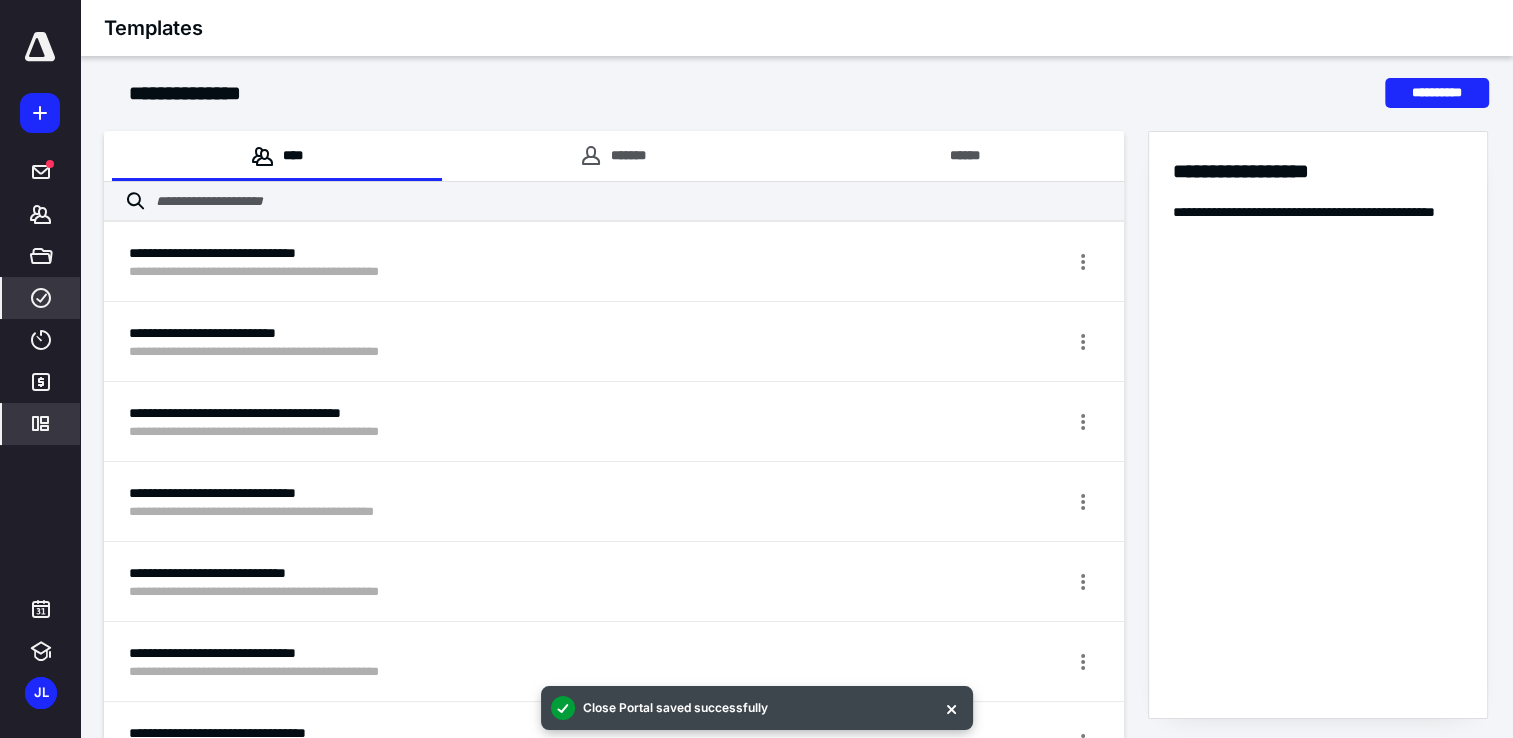 click 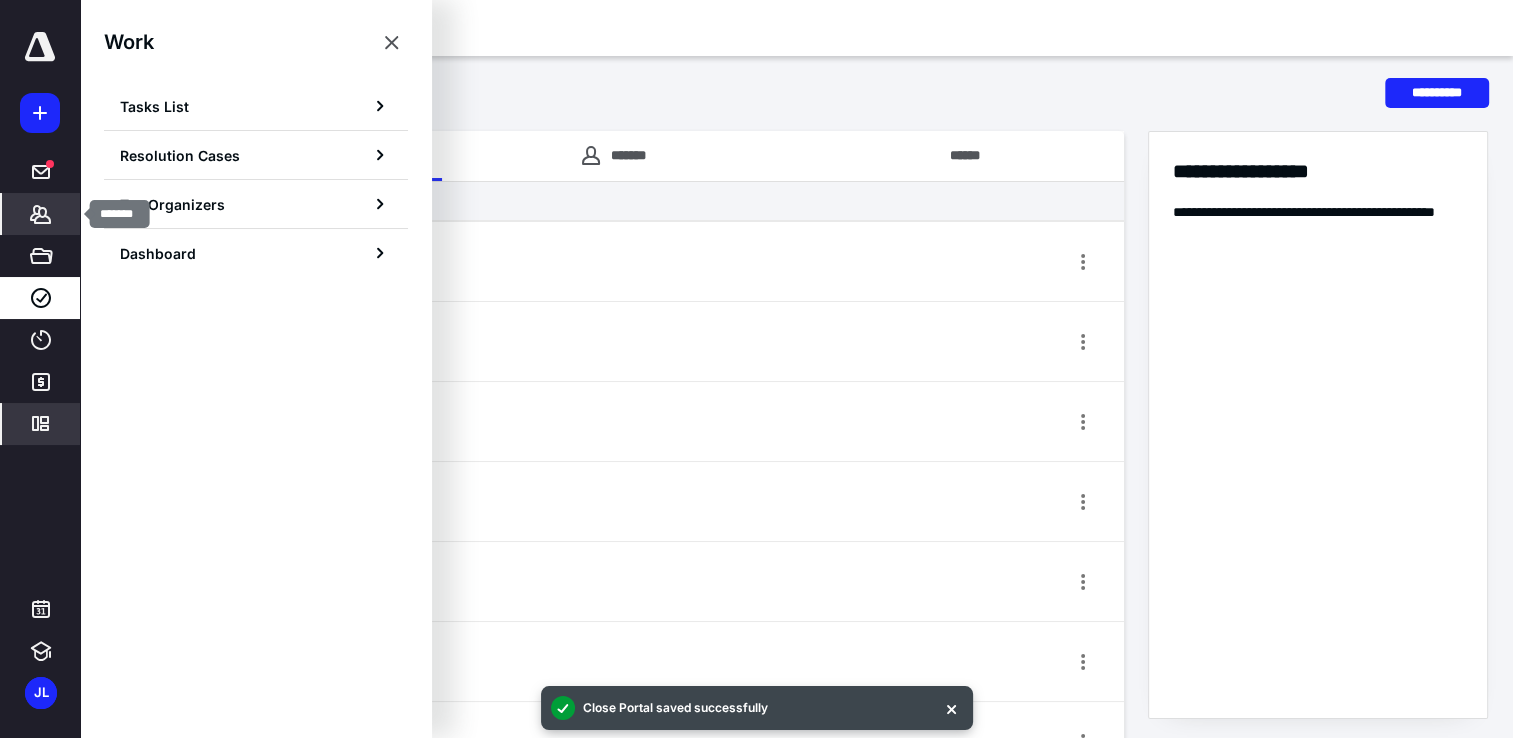 click 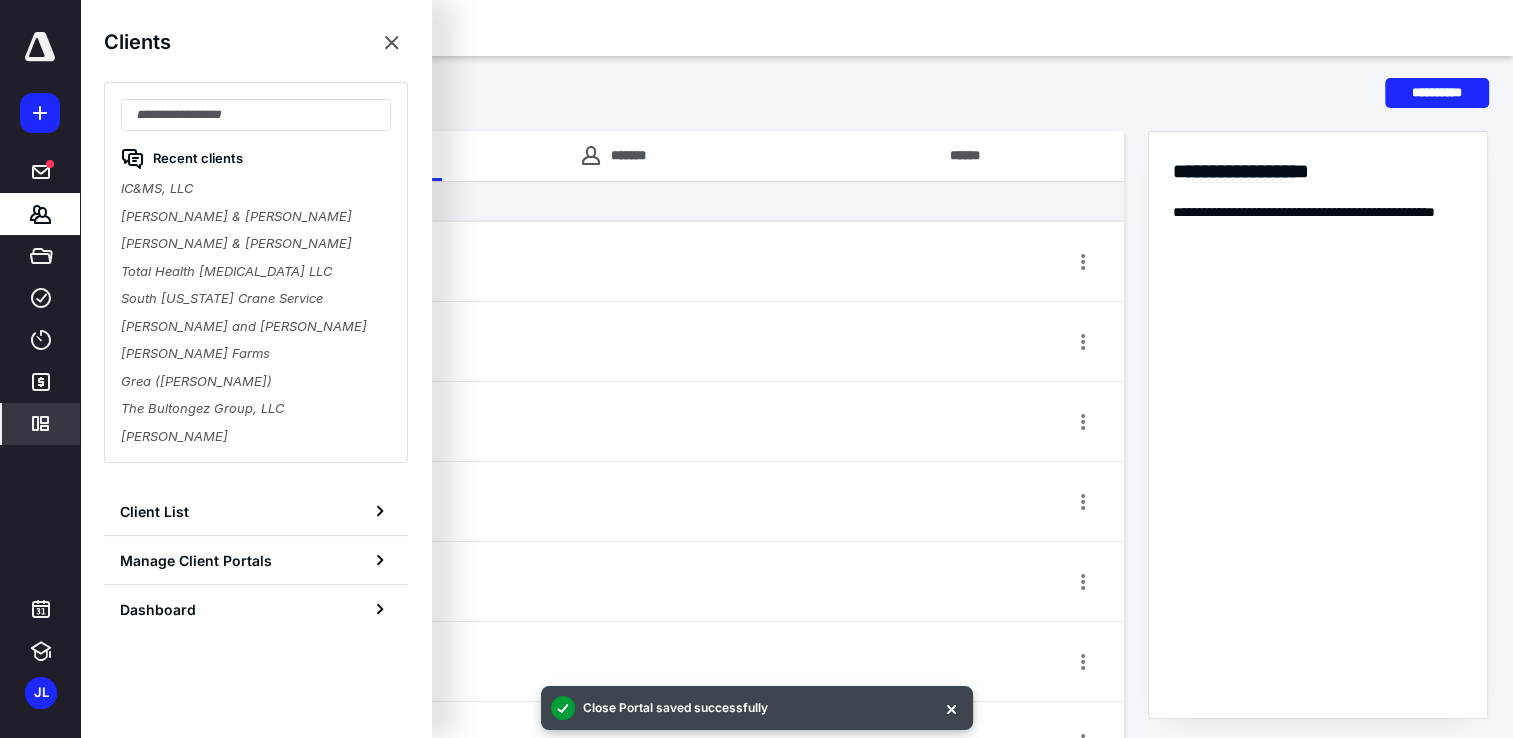 click on "Recent clients IC&MS, LLC Michael & Whitney Morganti Kevin & Kandis Birch Total Health Chiropractic LLC South Texas Crane Service David and Anne Buehler Buehler Farms Grea (Todd Franks) The Bultongez Group, LLC Arno Wealth" at bounding box center [256, 272] 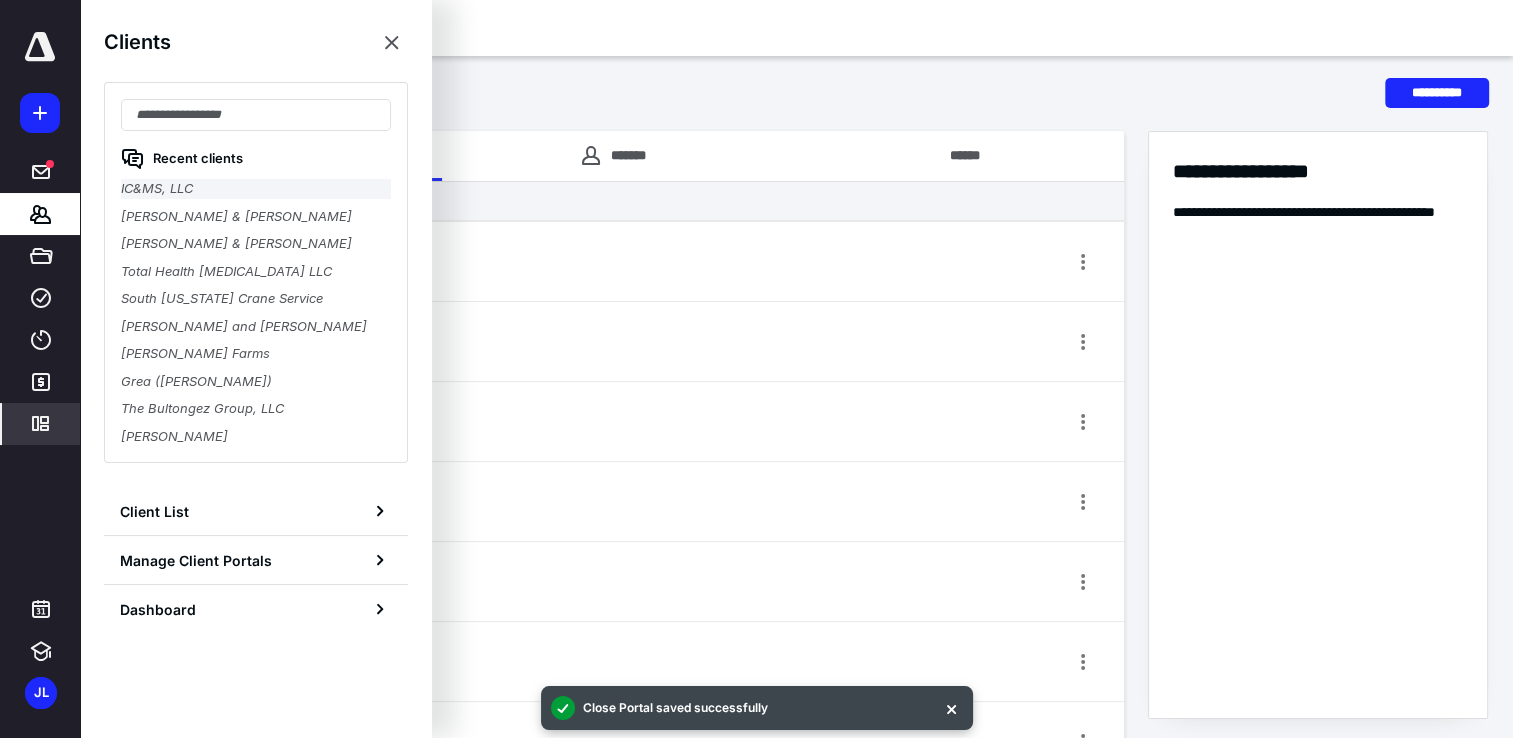 click on "IC&MS, LLC" at bounding box center (256, 189) 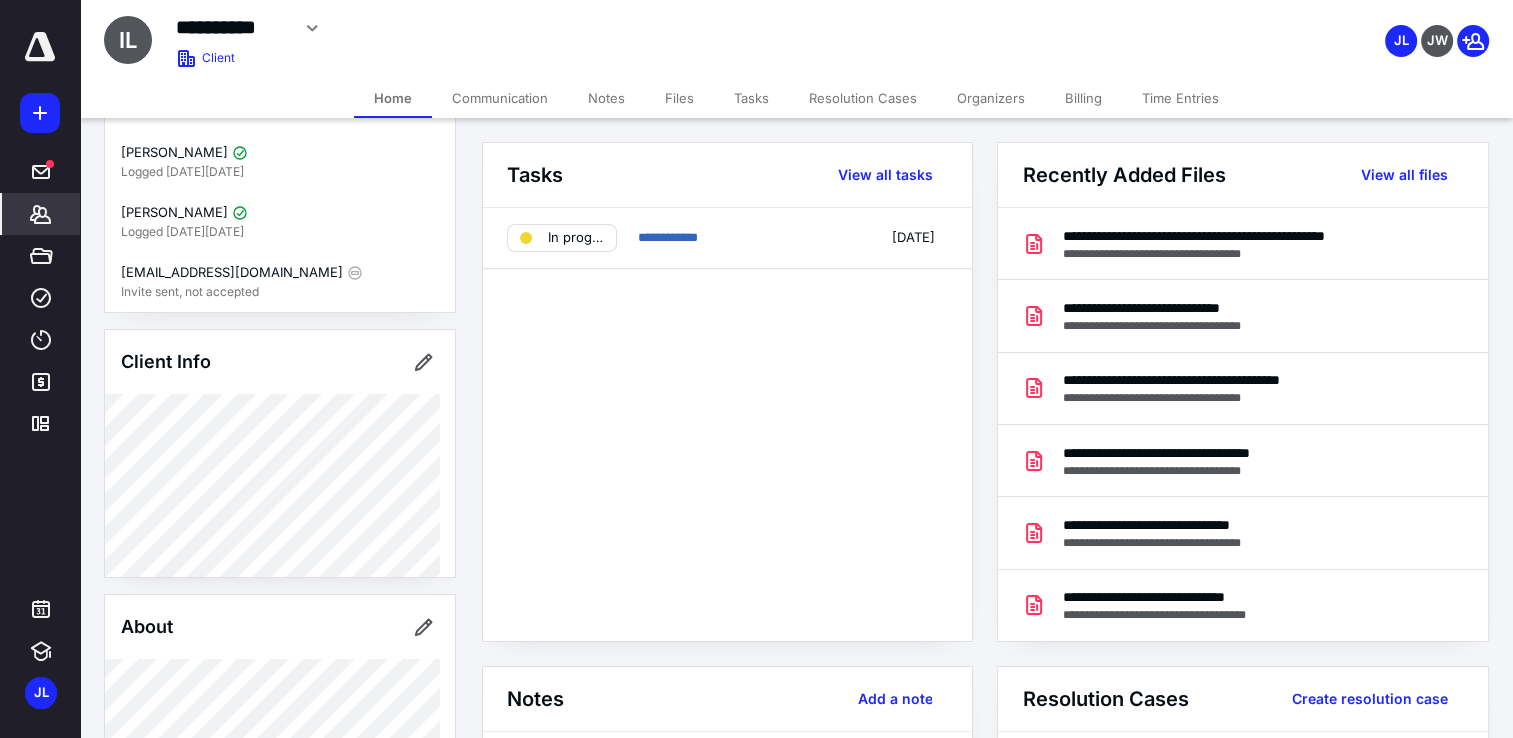 scroll, scrollTop: 0, scrollLeft: 0, axis: both 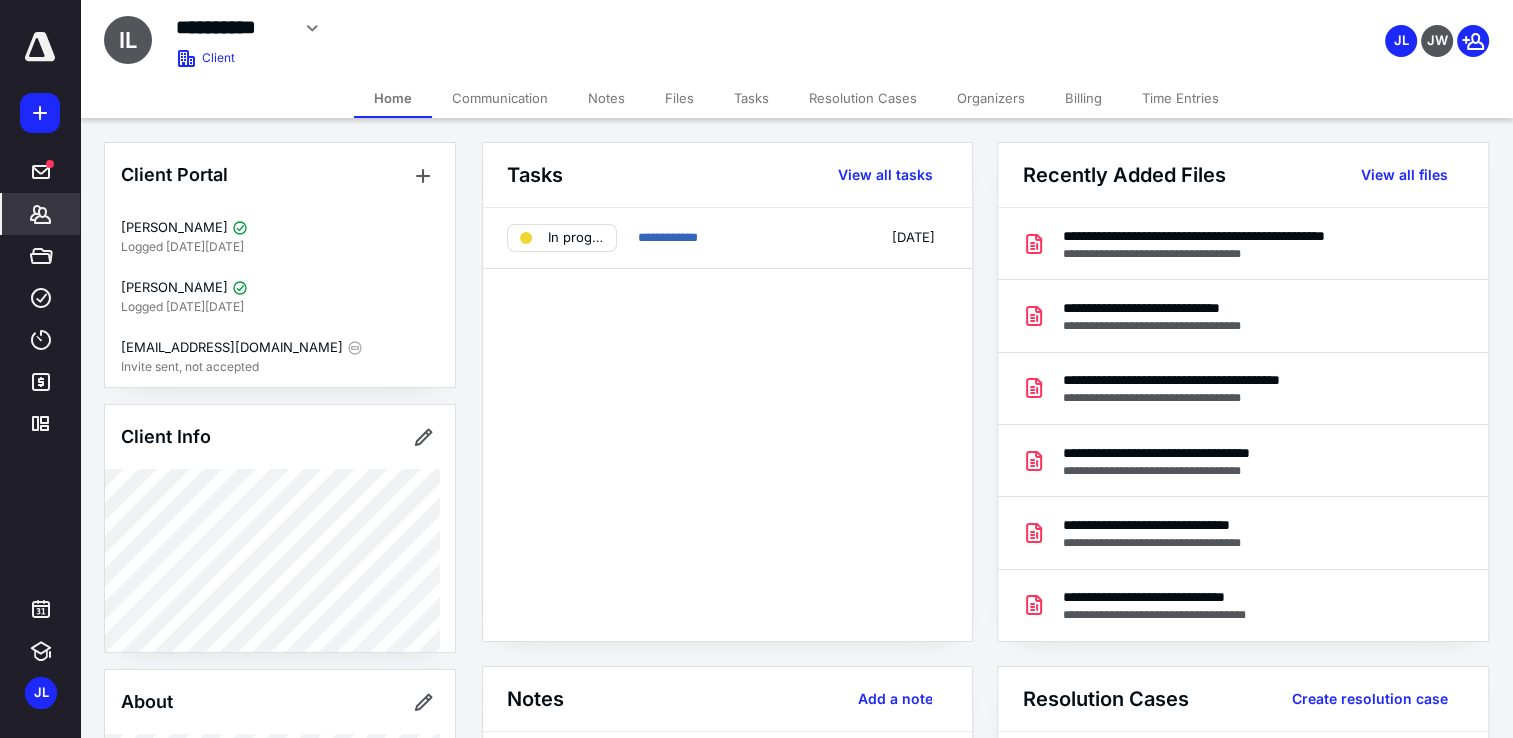 click 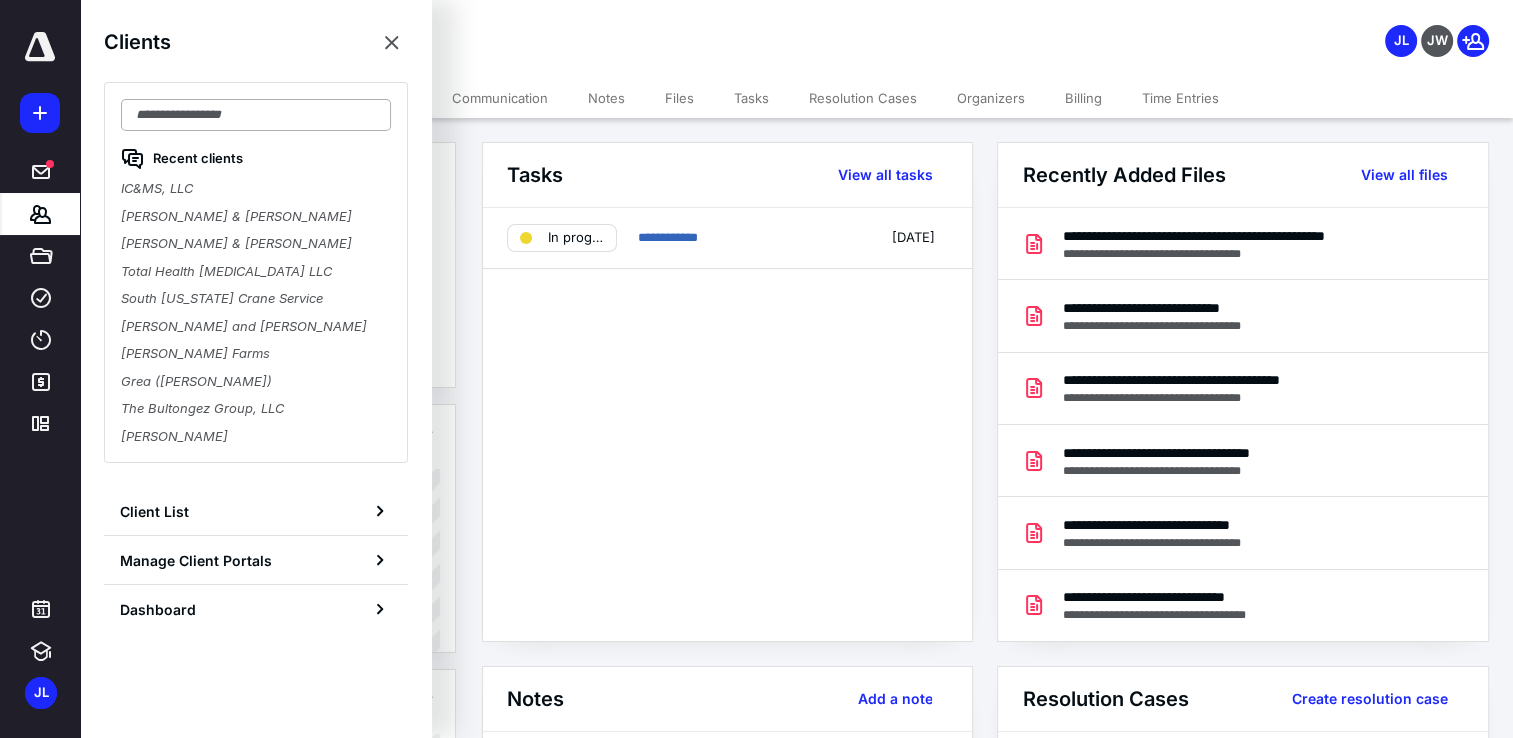 click at bounding box center (256, 115) 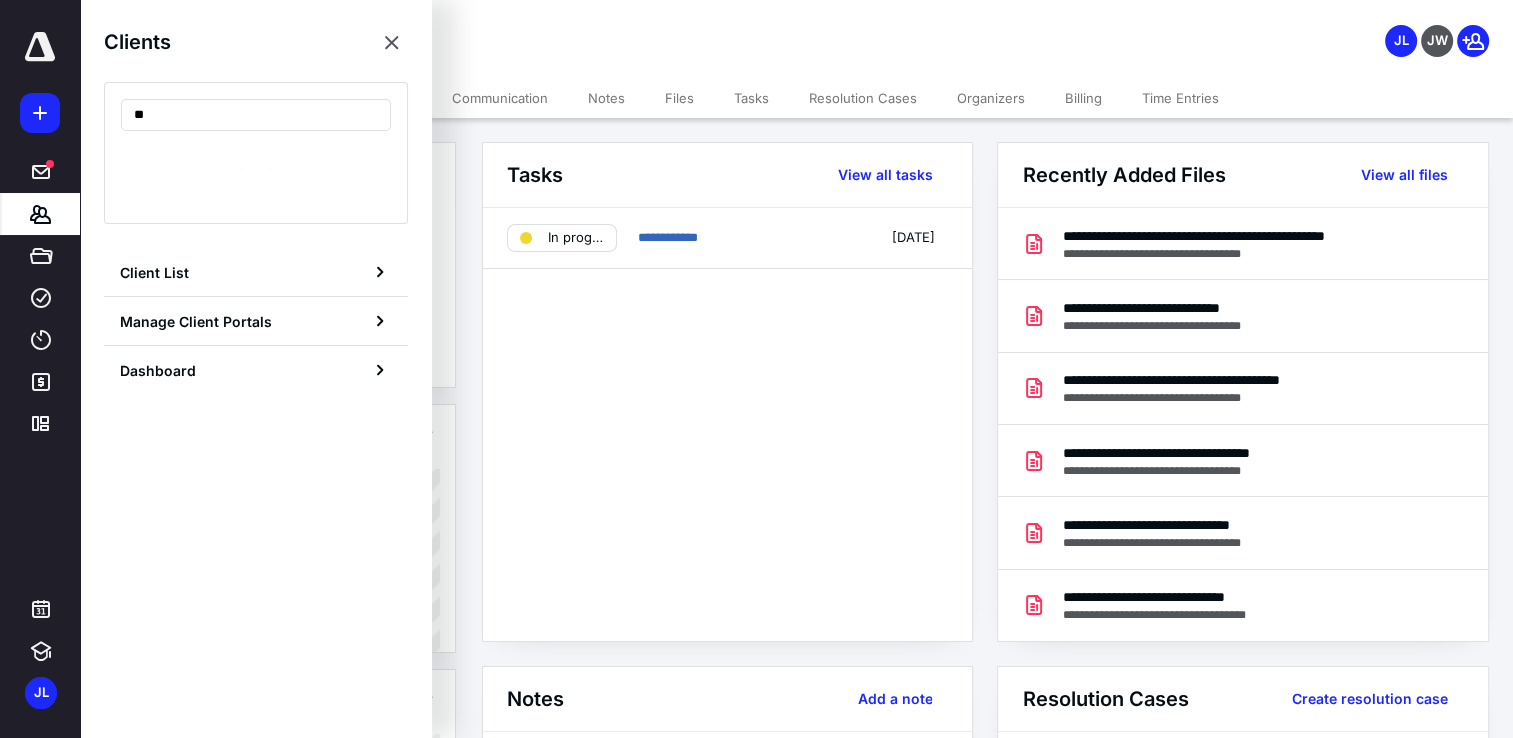 type on "*" 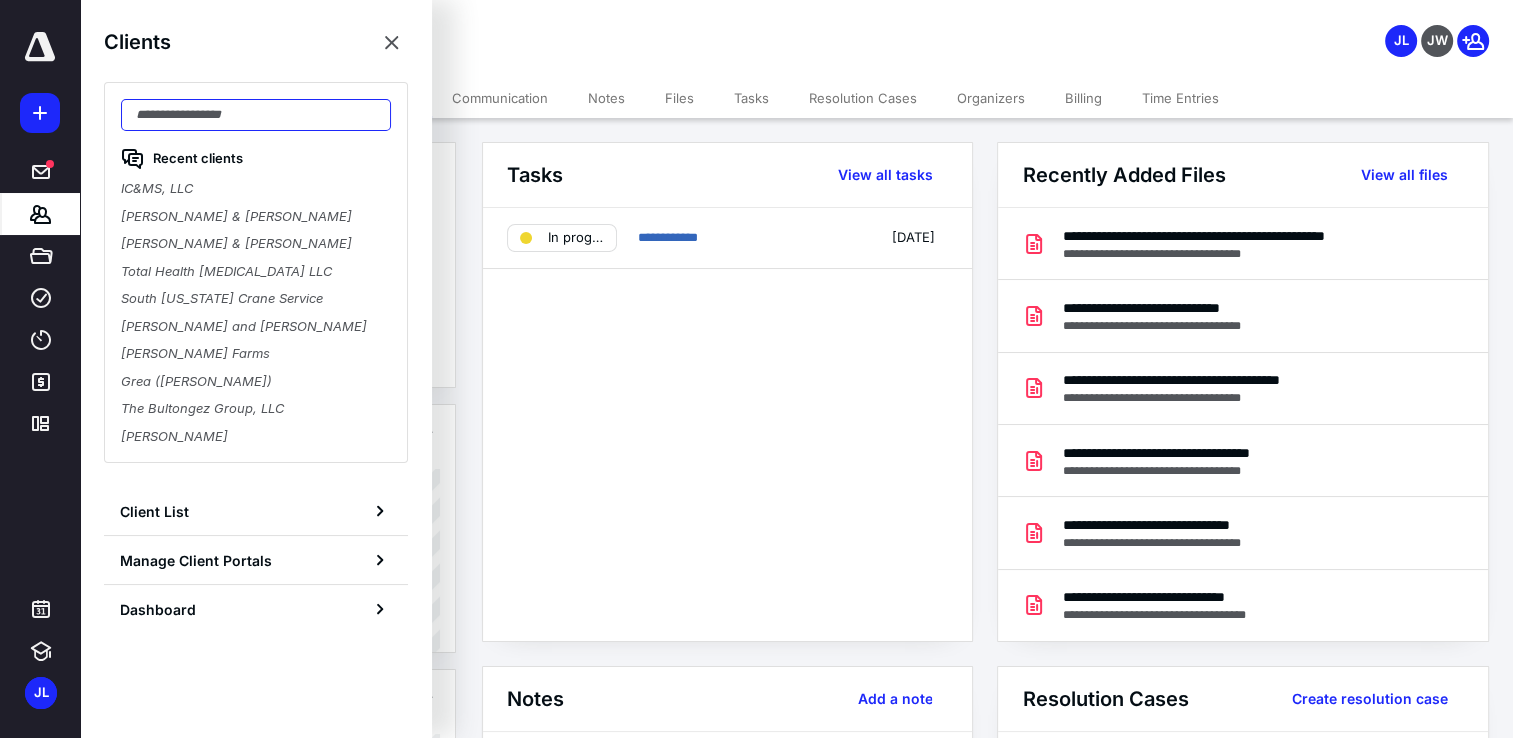 click at bounding box center (256, 115) 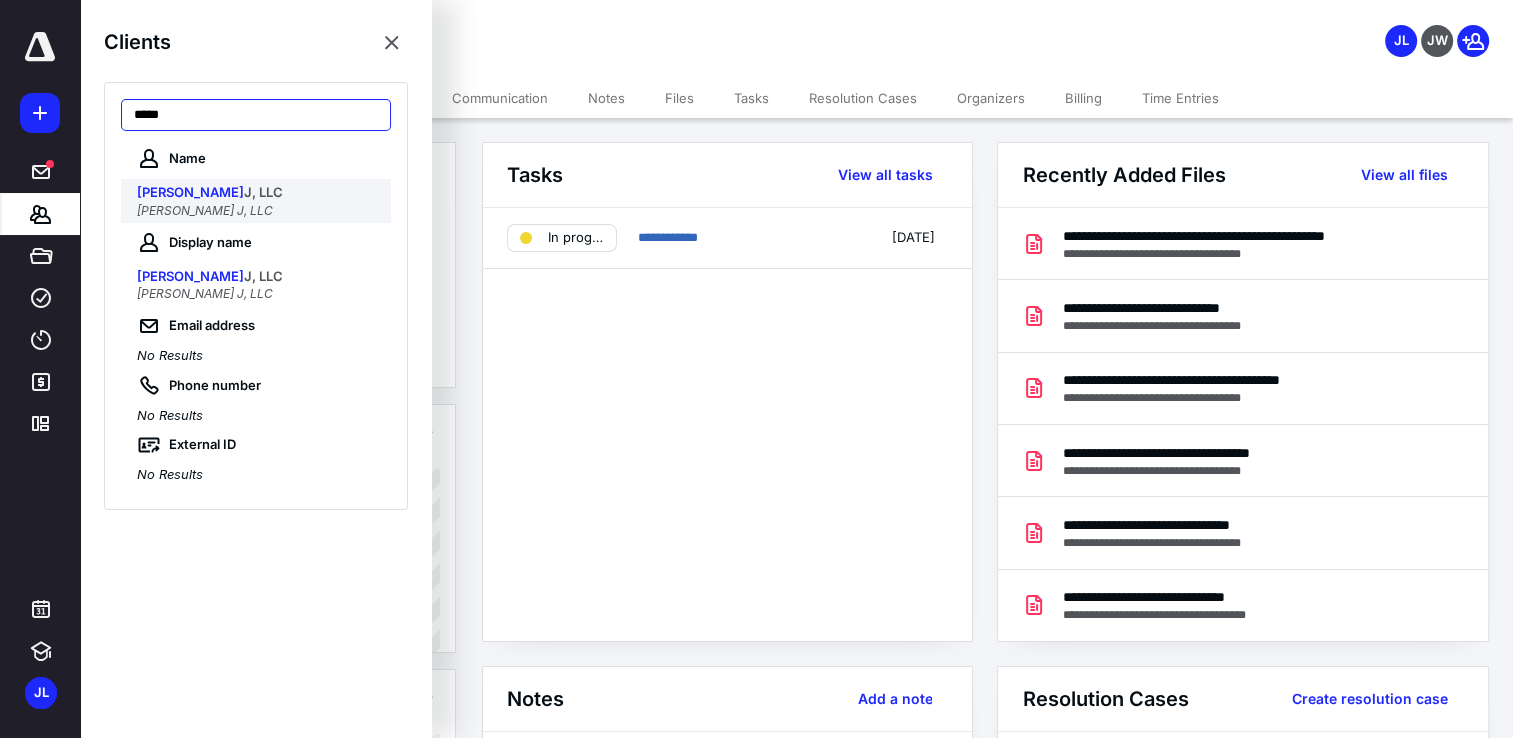 type on "*****" 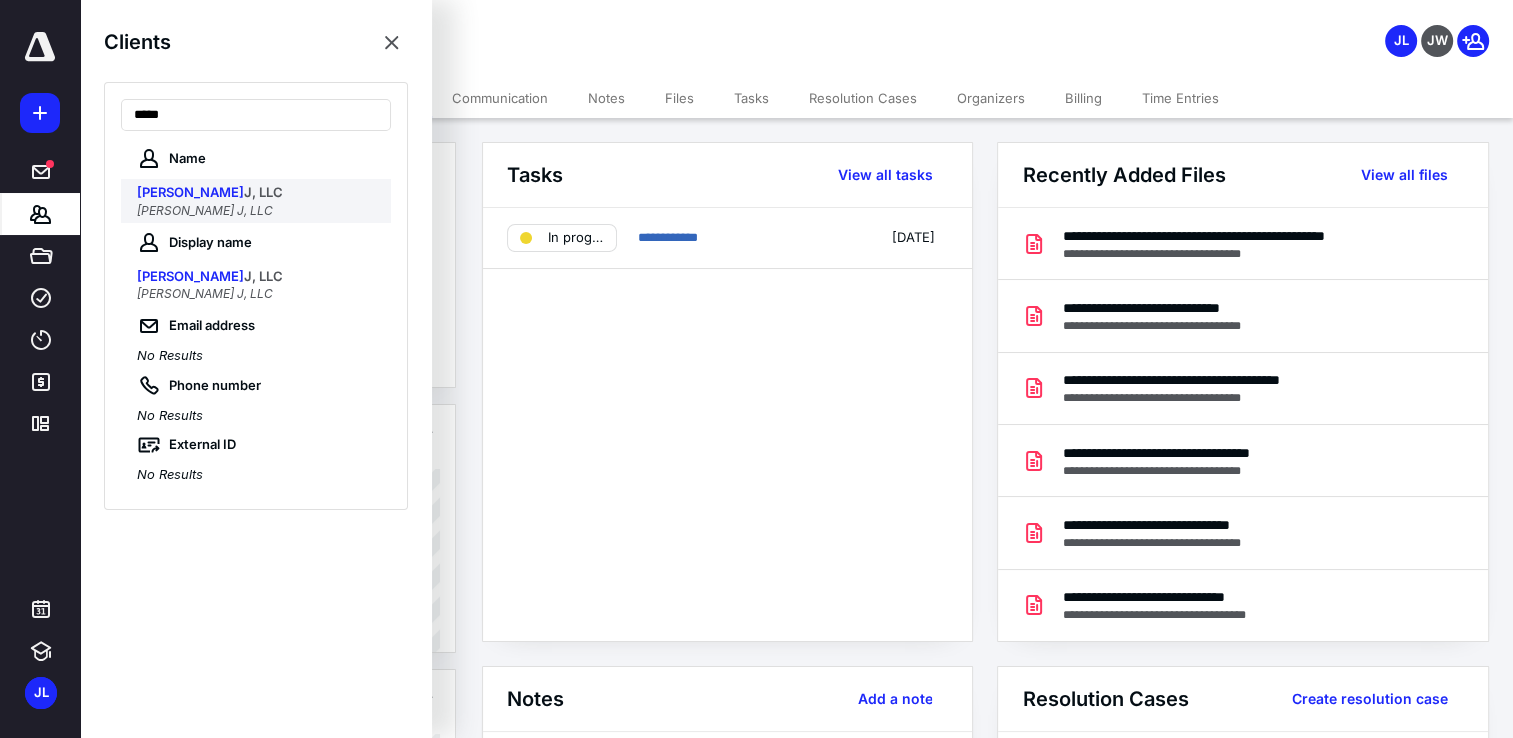 click on "Hazel J, LLC" at bounding box center [205, 210] 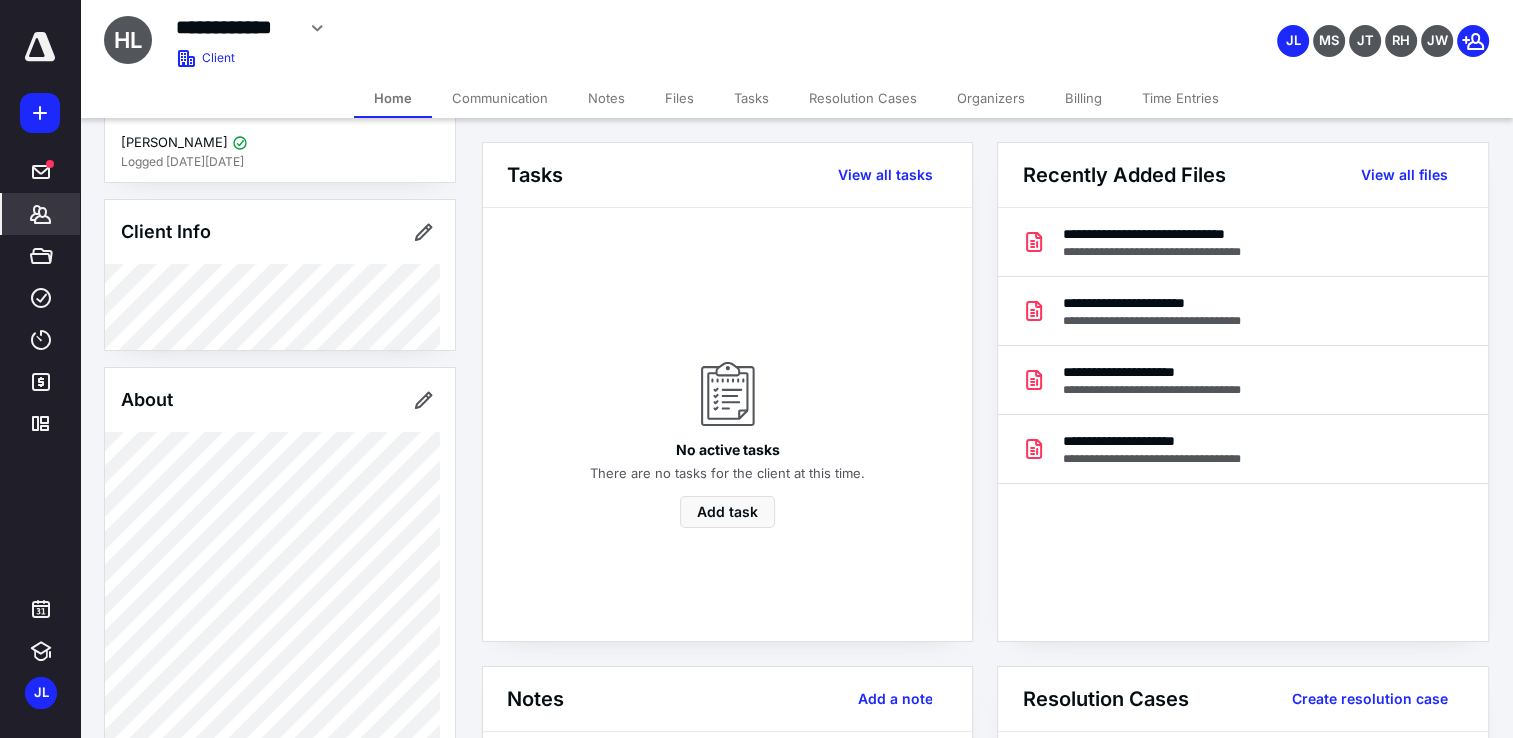scroll, scrollTop: 0, scrollLeft: 0, axis: both 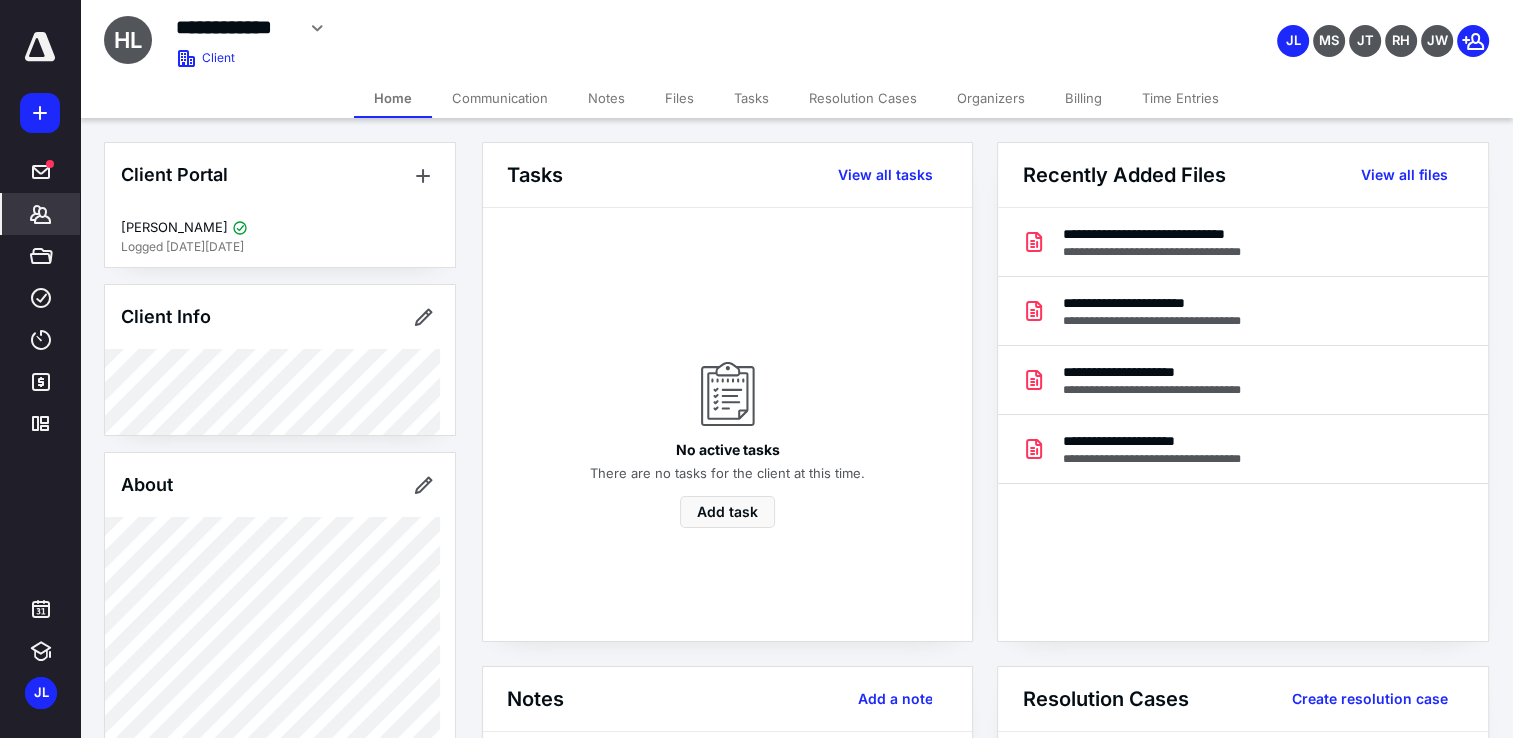 click on "Tasks" at bounding box center [751, 98] 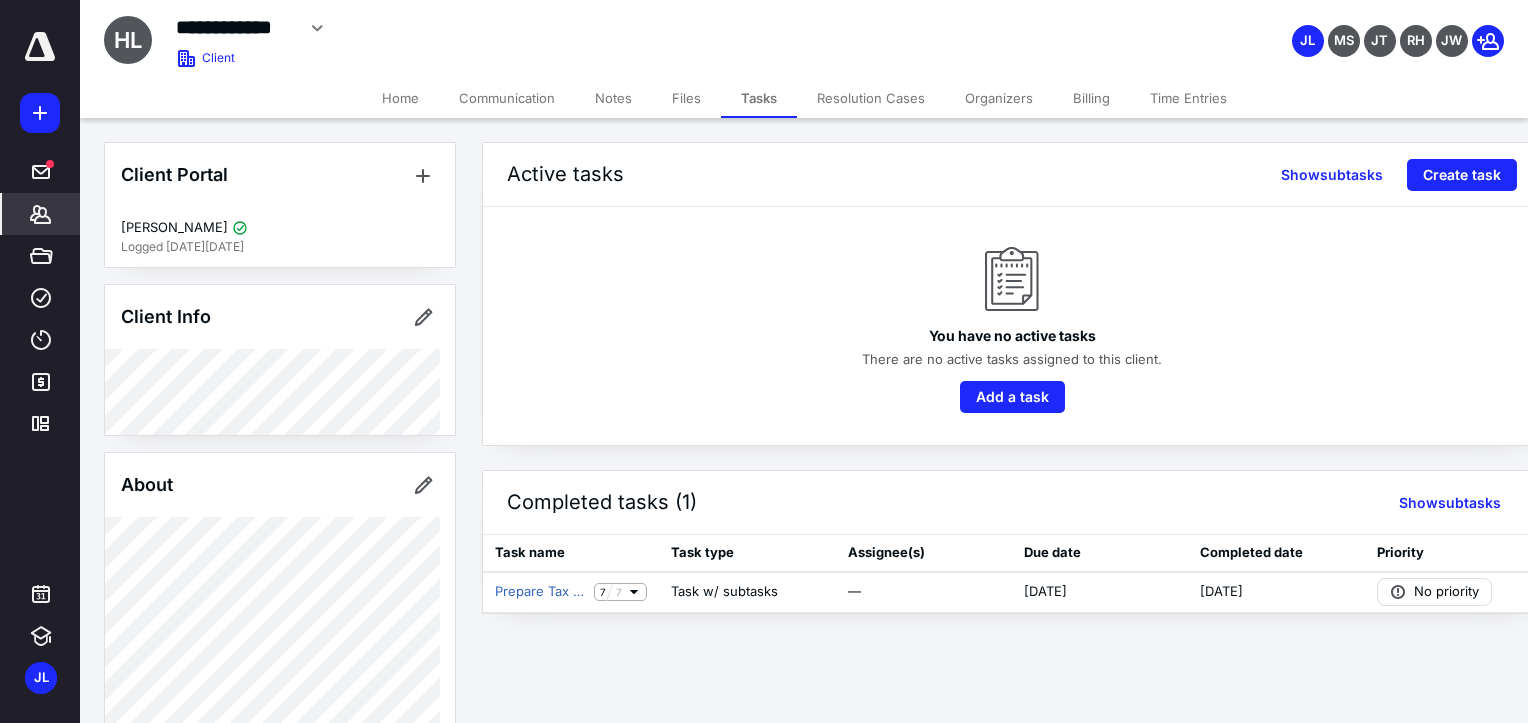 click 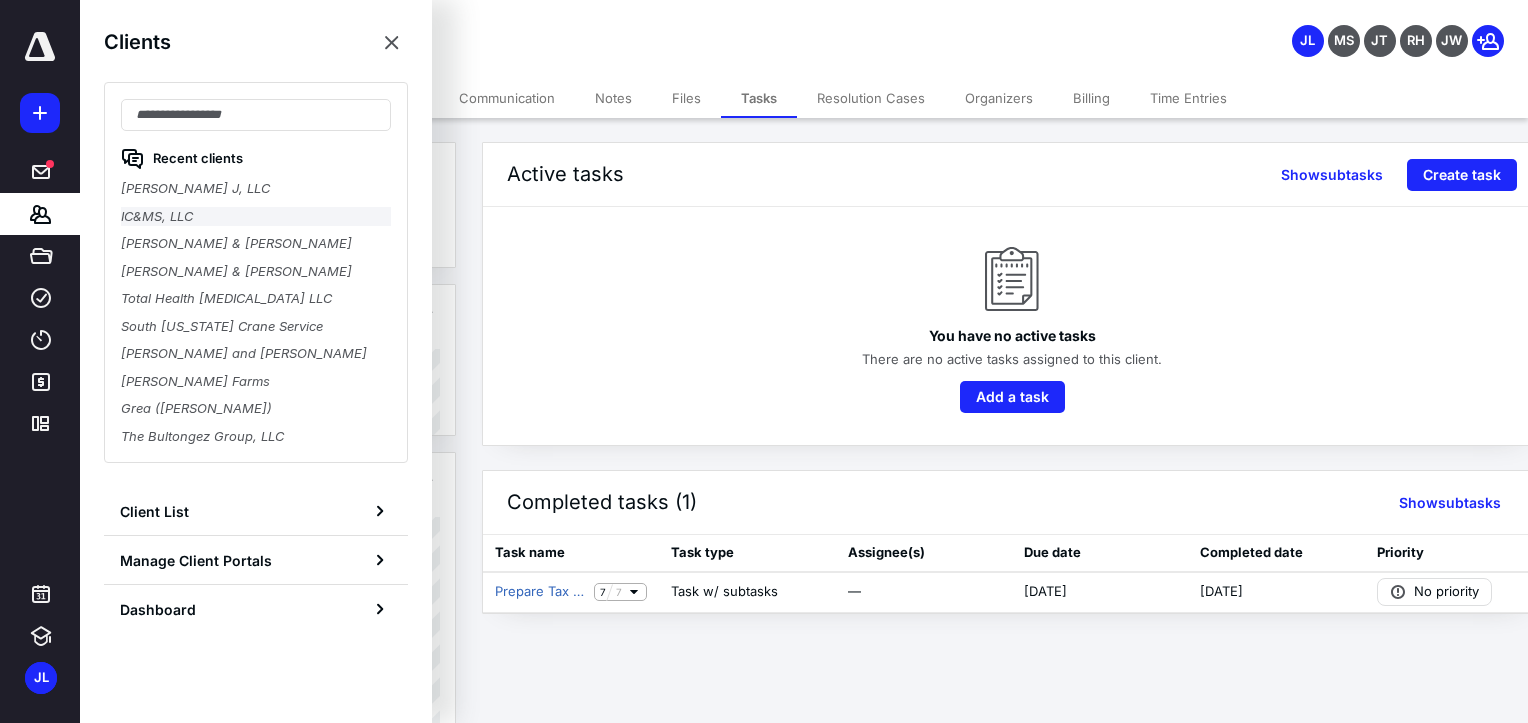 click on "IC&MS, LLC" at bounding box center [256, 217] 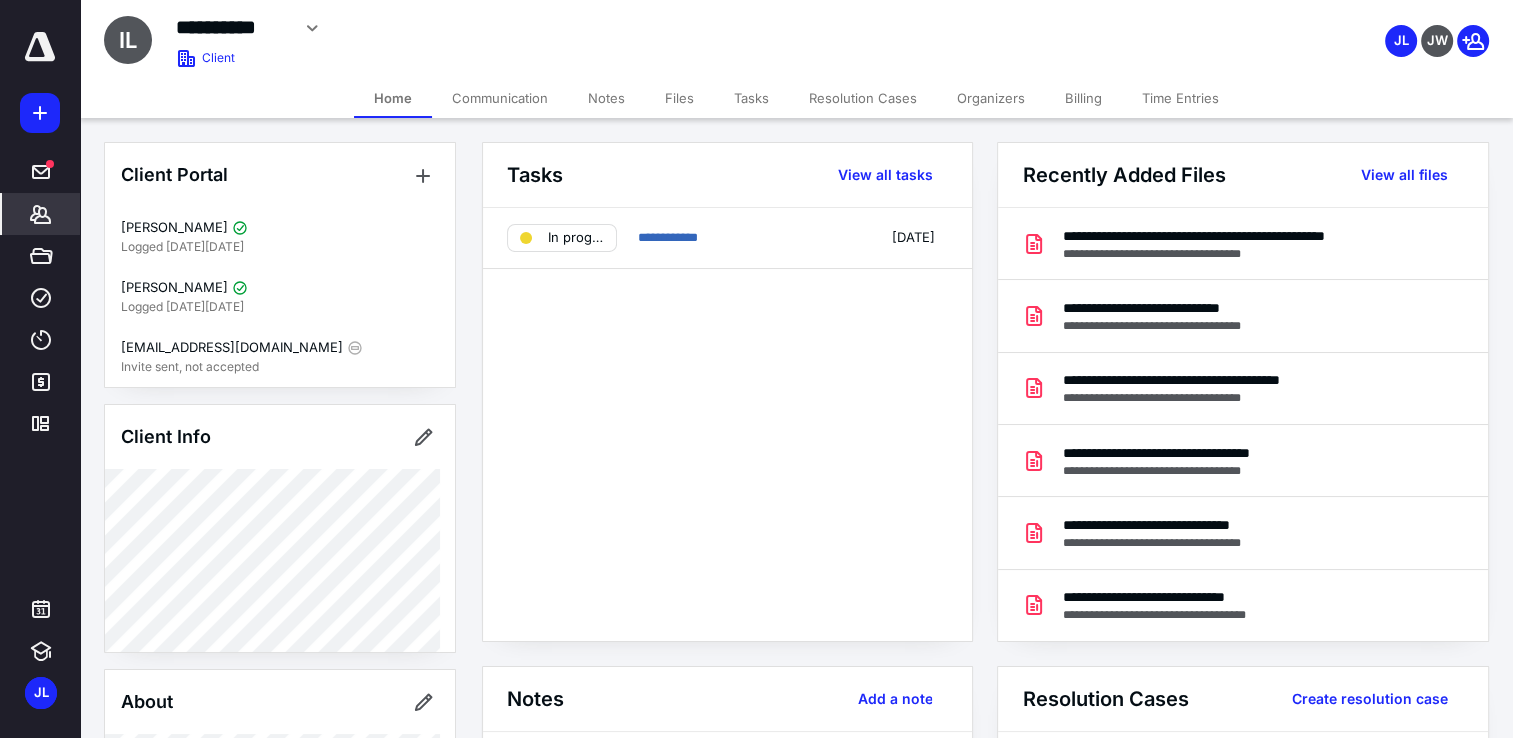 click on "Communication" at bounding box center (500, 98) 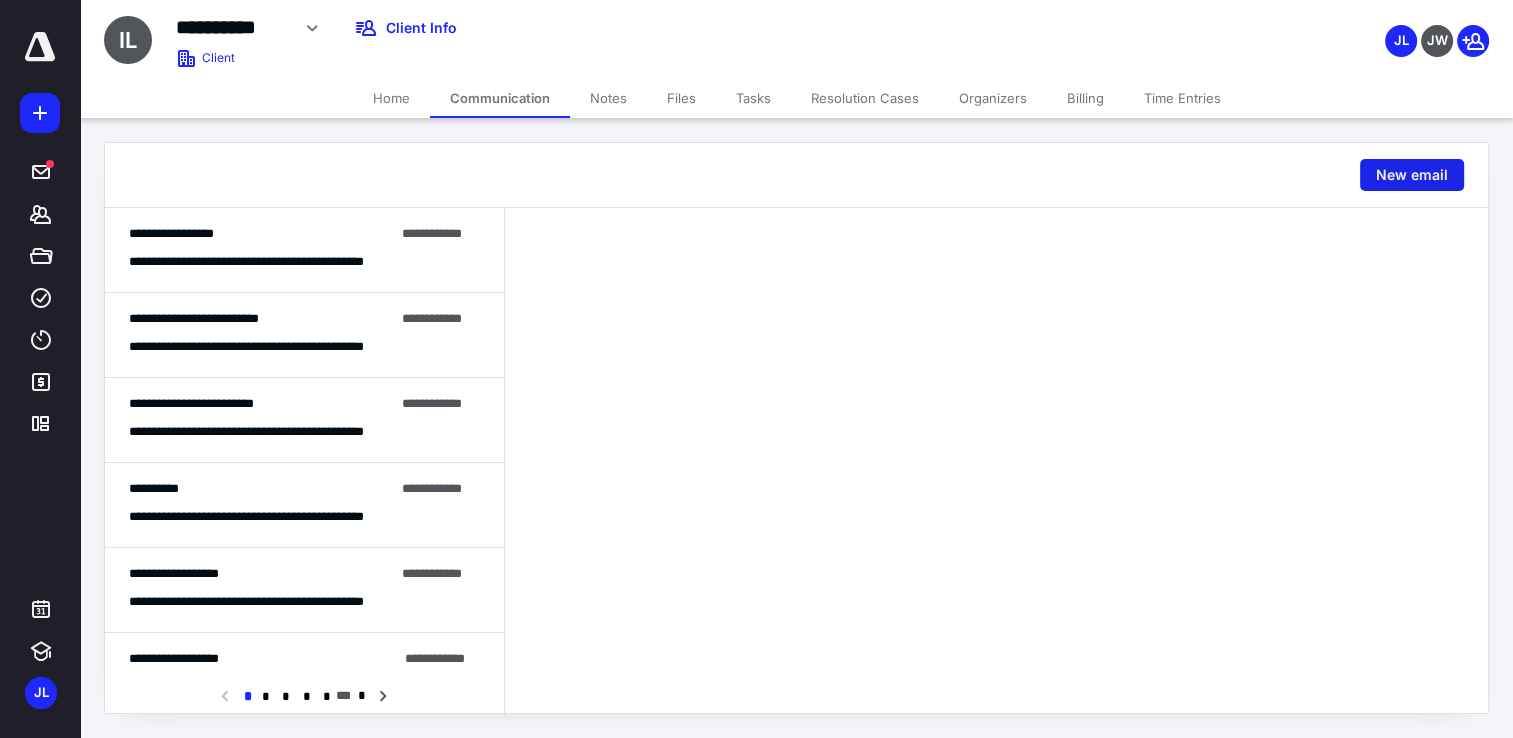 click on "New email" at bounding box center (1412, 175) 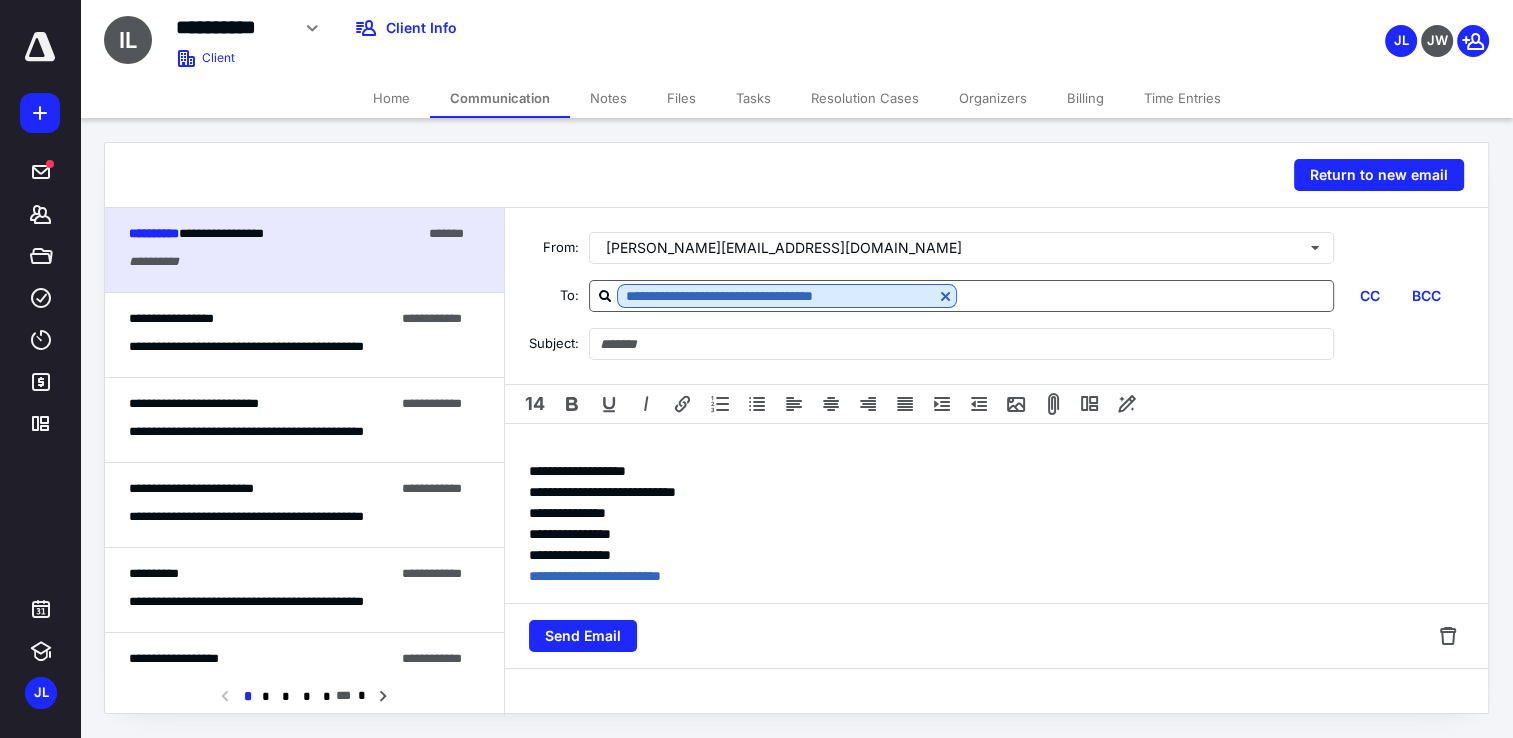 click at bounding box center (1145, 295) 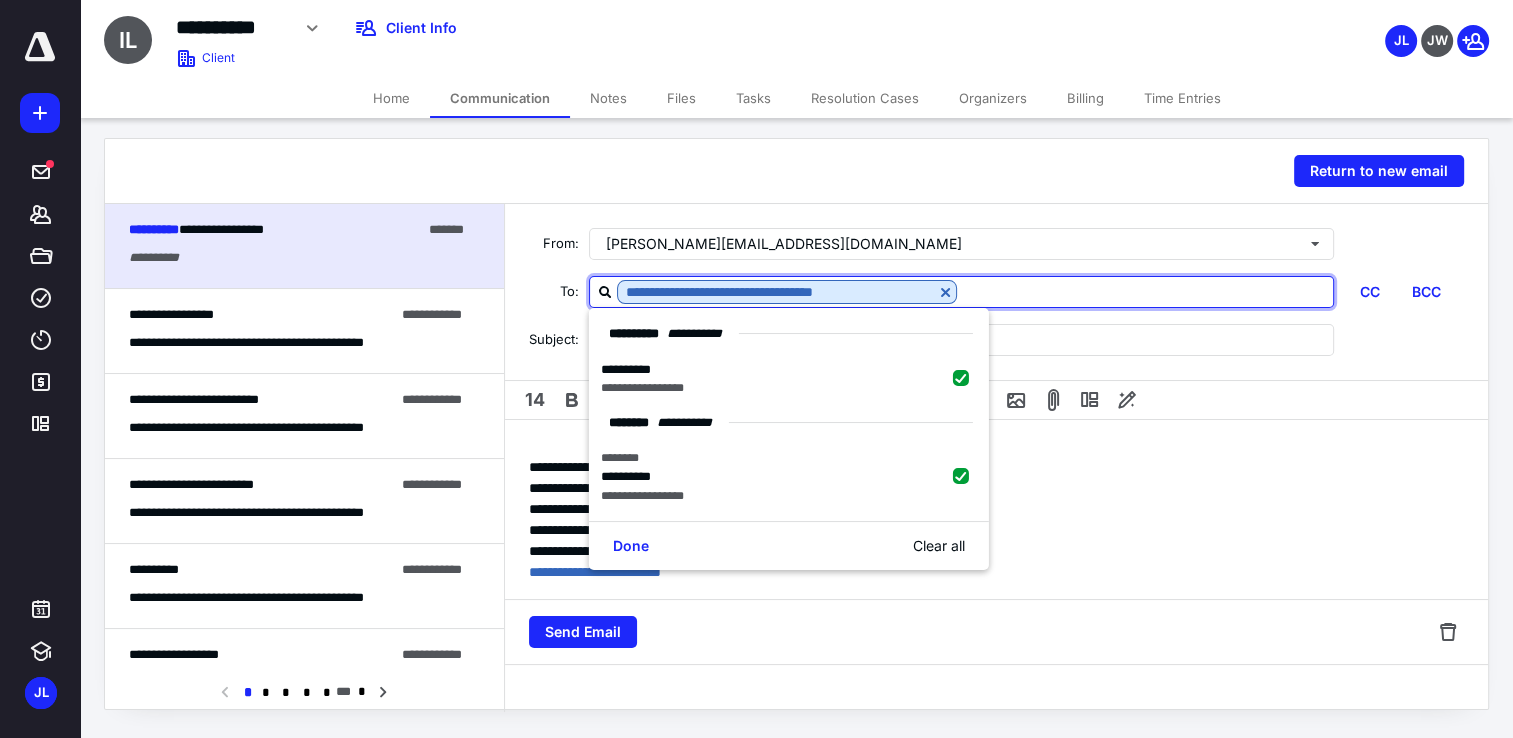 scroll, scrollTop: 0, scrollLeft: 0, axis: both 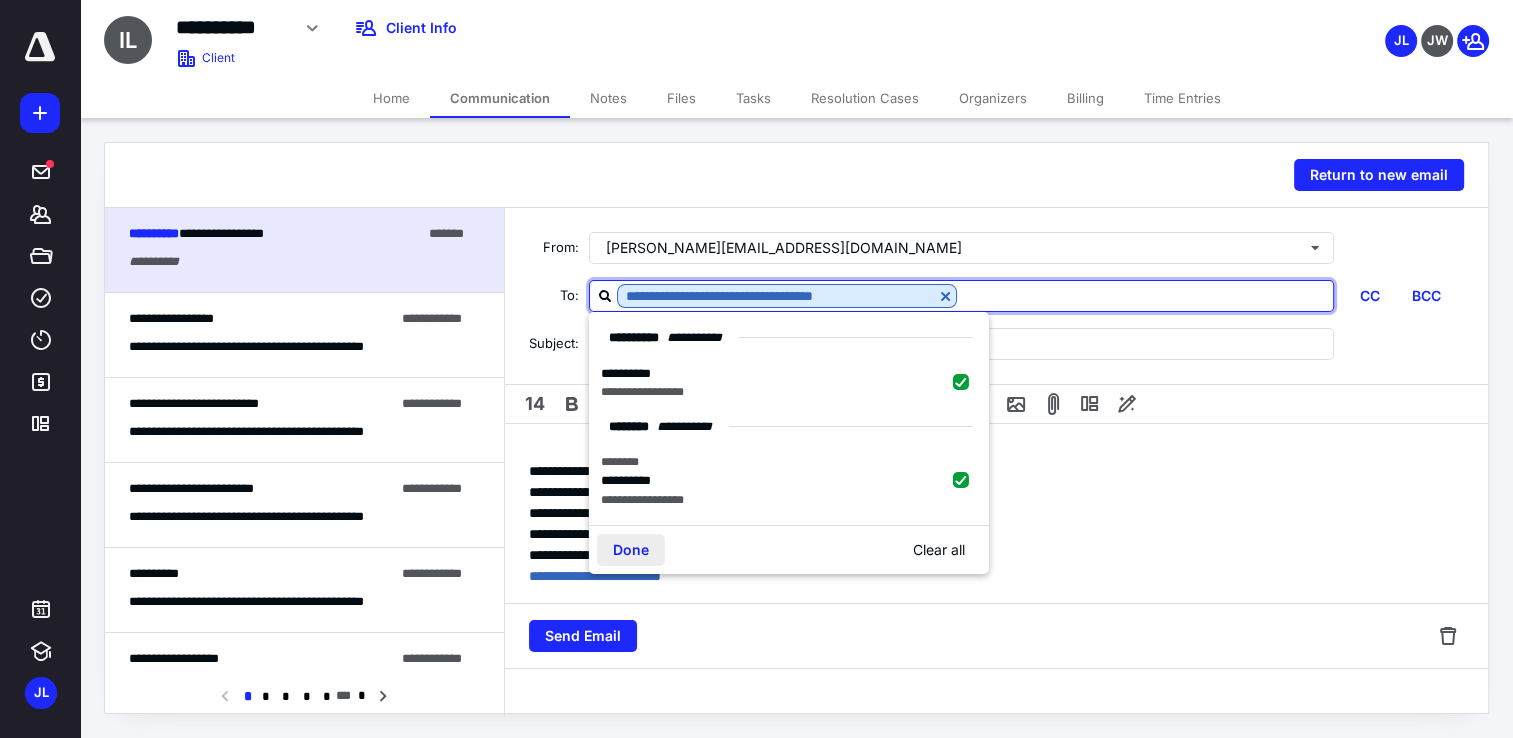 click on "Done" at bounding box center (631, 550) 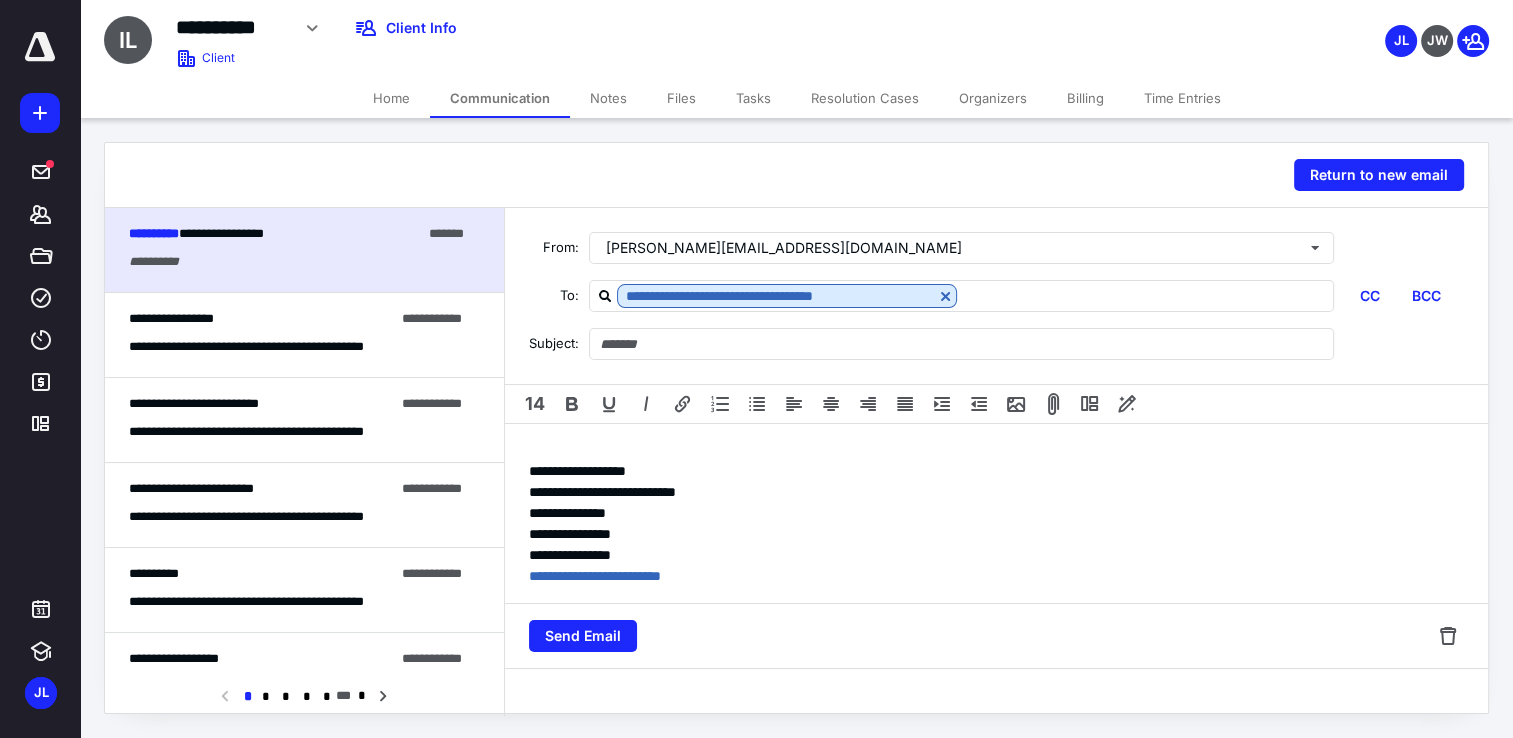 click on "Home" at bounding box center [391, 98] 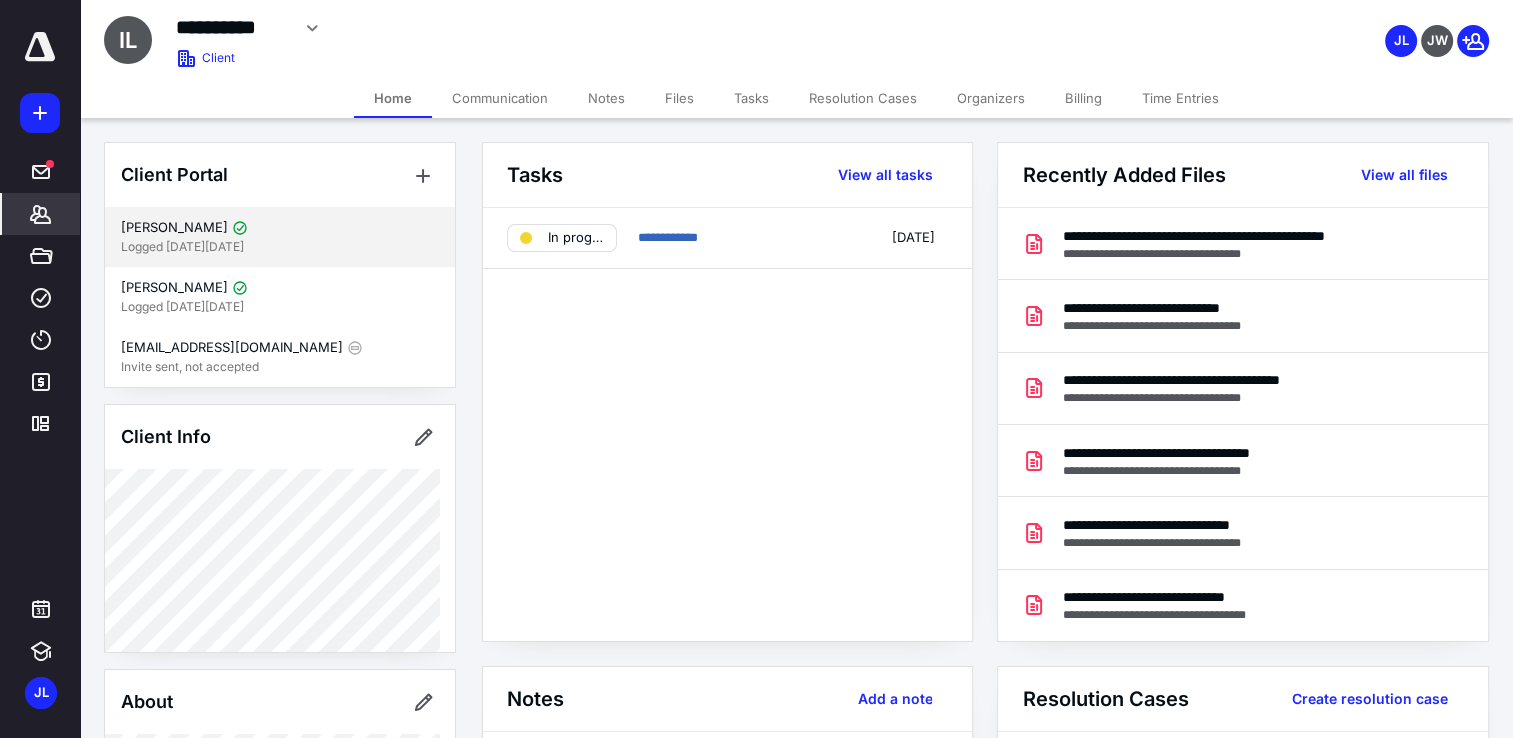 click on "[PERSON_NAME]" at bounding box center [174, 228] 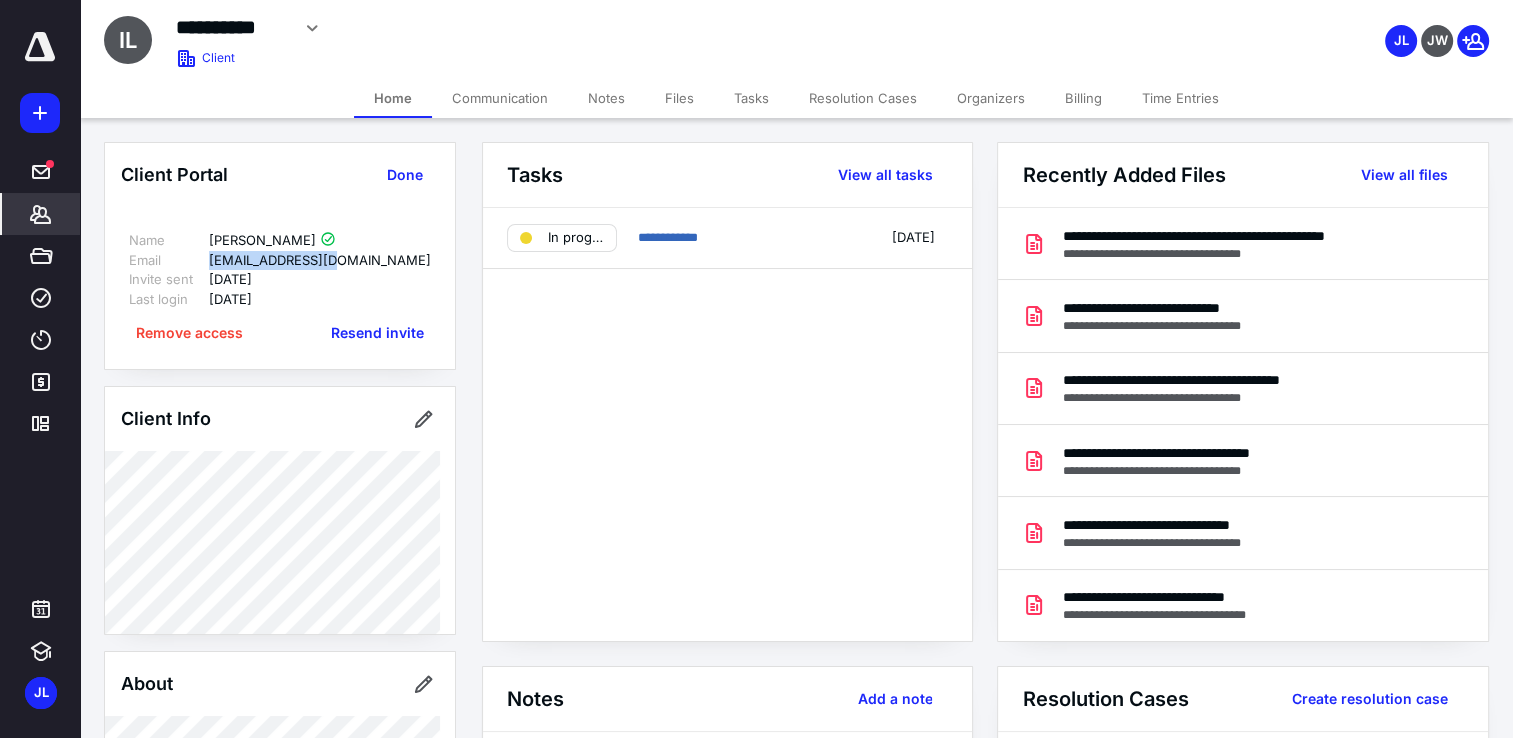 drag, startPoint x: 340, startPoint y: 259, endPoint x: 207, endPoint y: 264, distance: 133.09395 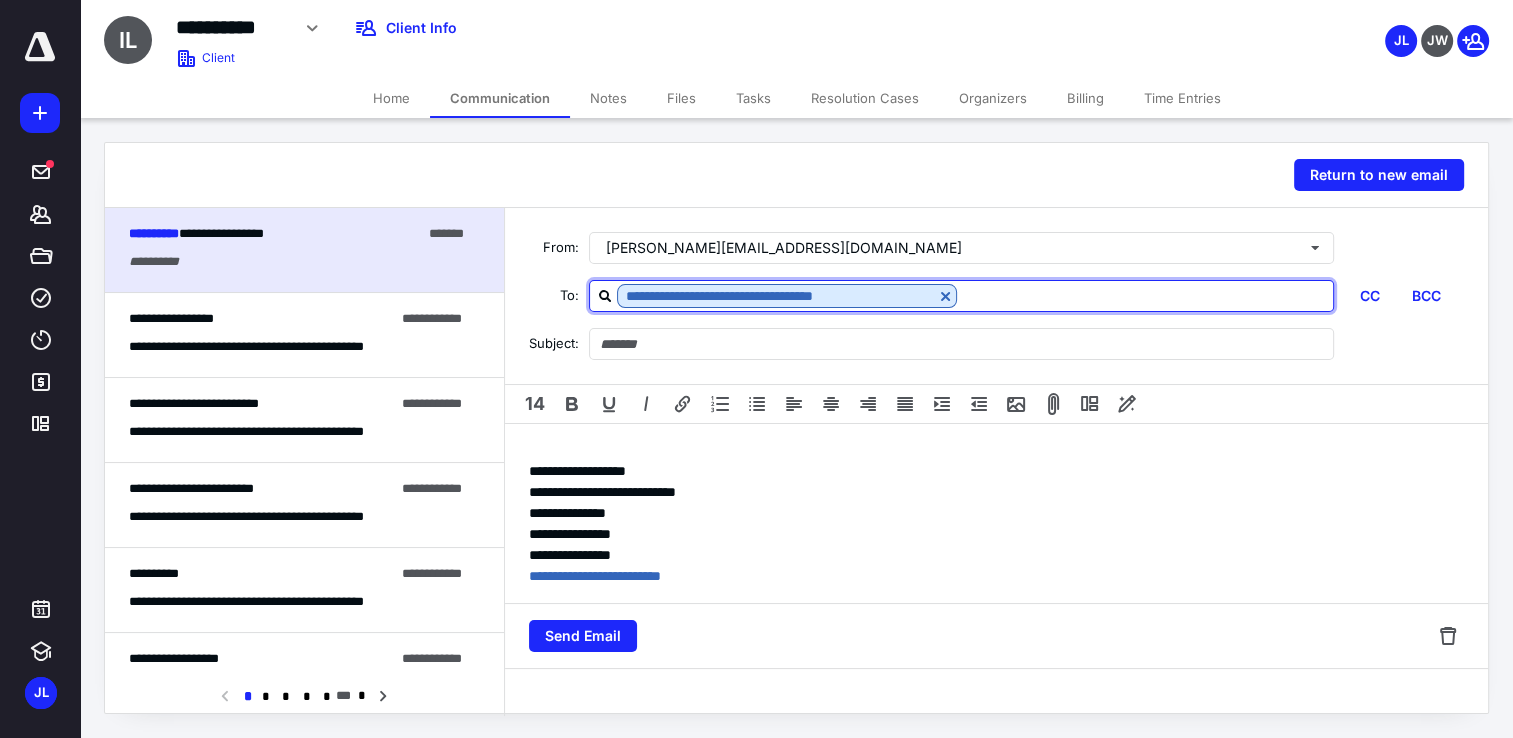 click at bounding box center (1145, 295) 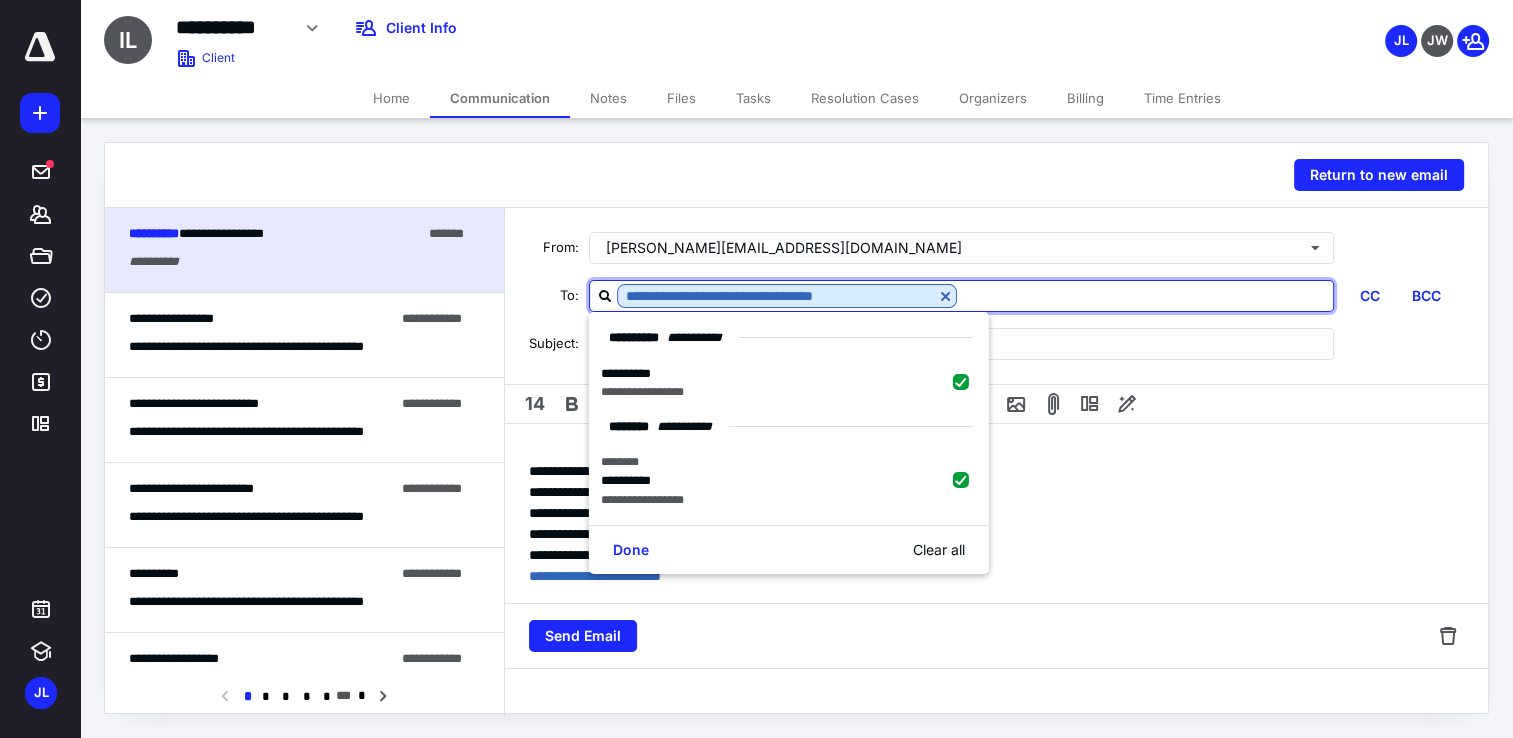 paste on "**********" 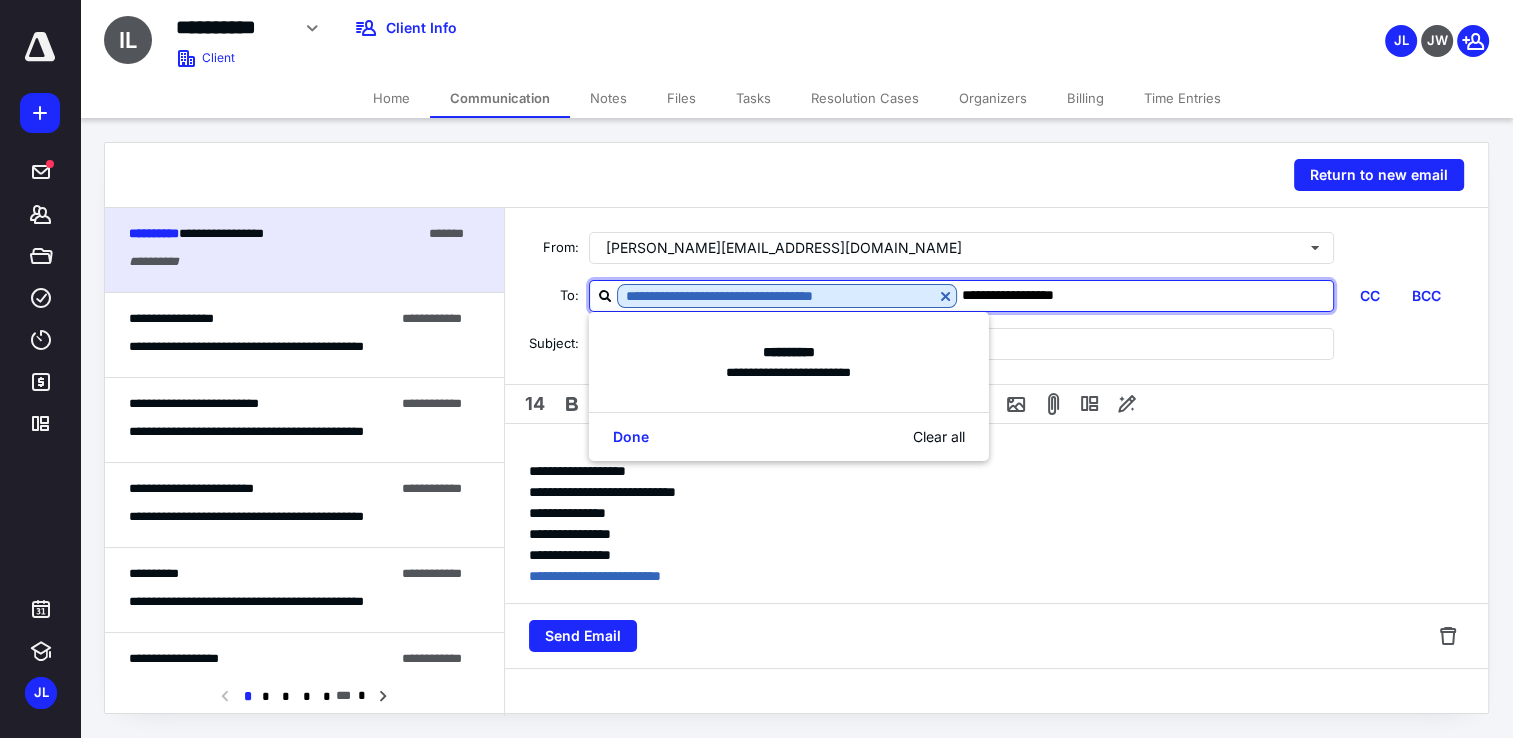 type on "**********" 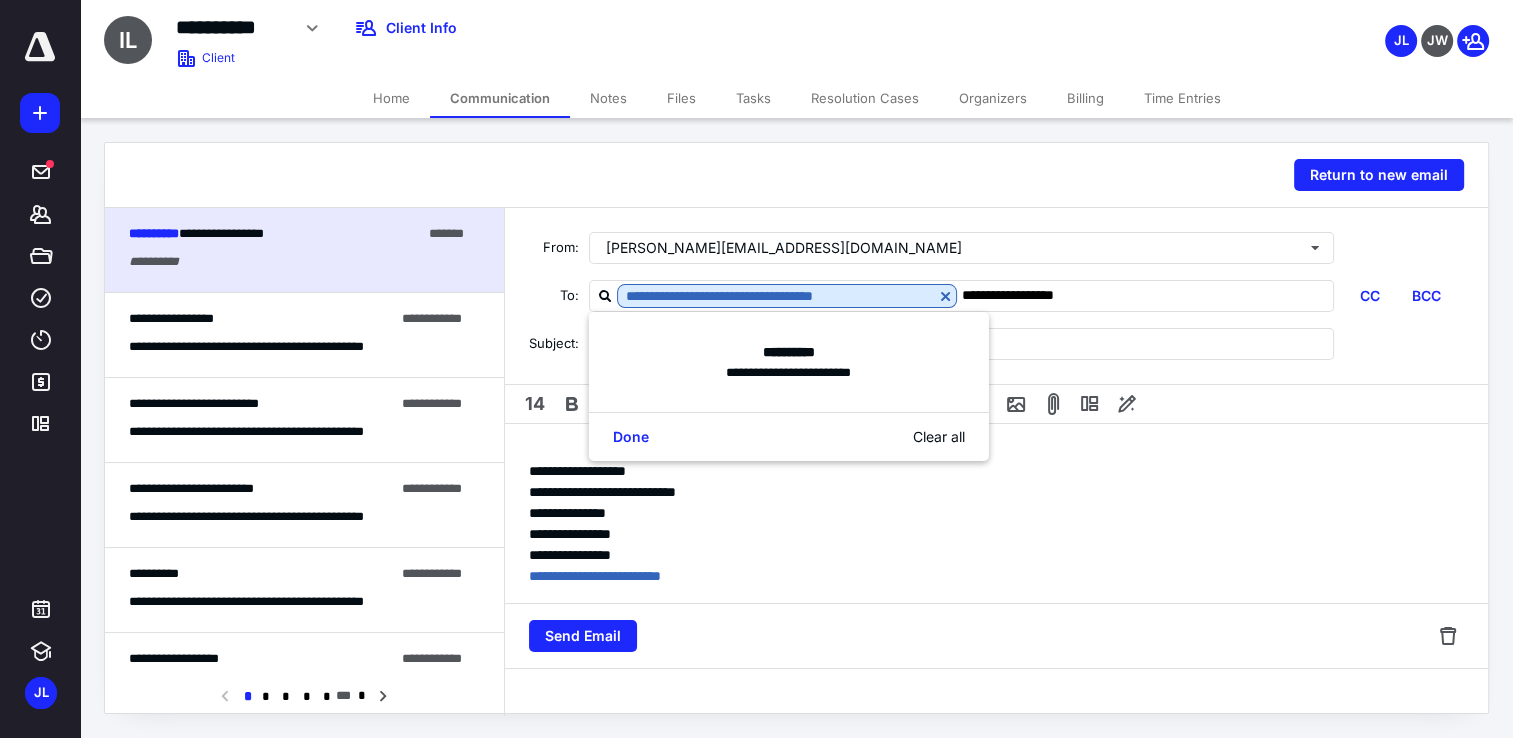 click on "**********" at bounding box center [996, 471] 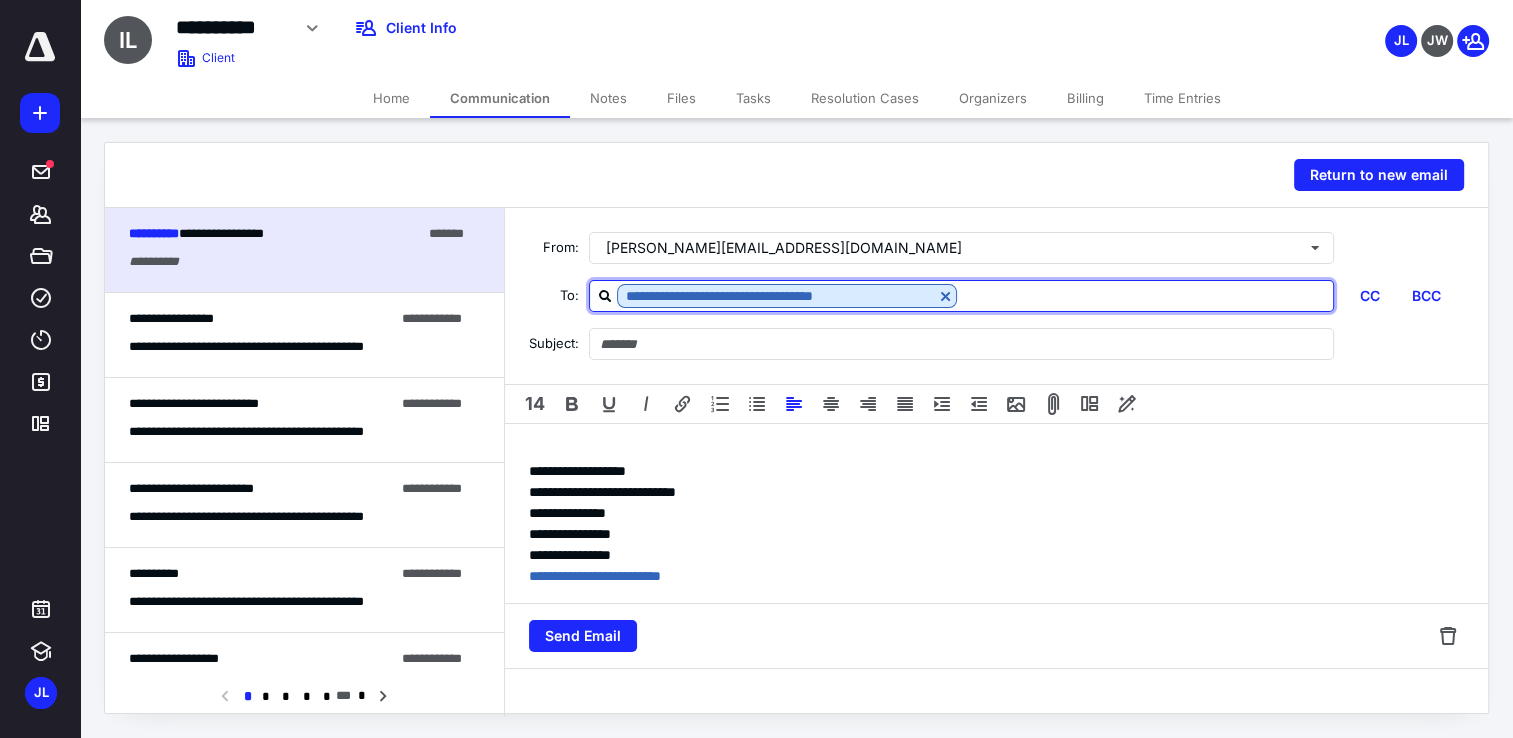 click at bounding box center (1145, 295) 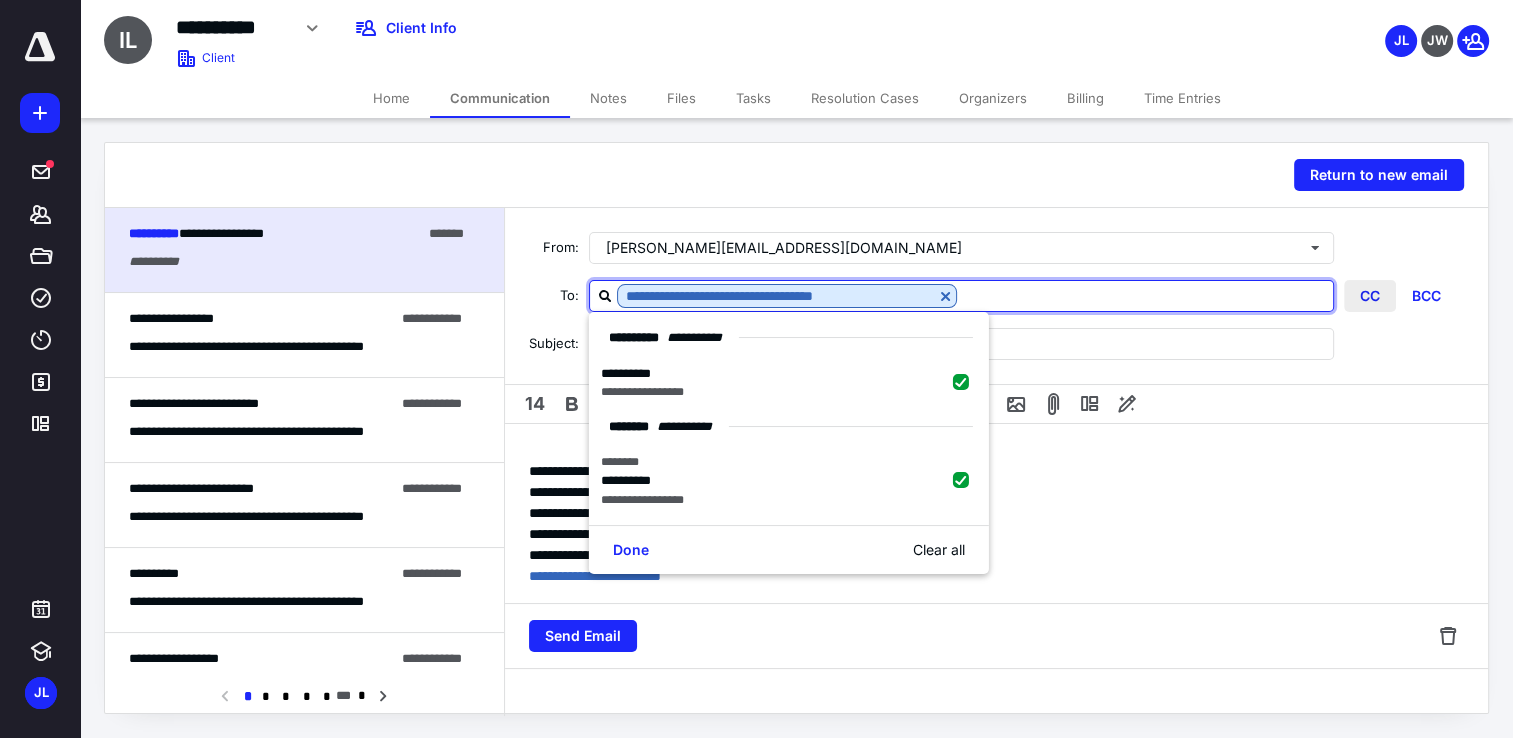 click on "CC" at bounding box center [1370, 296] 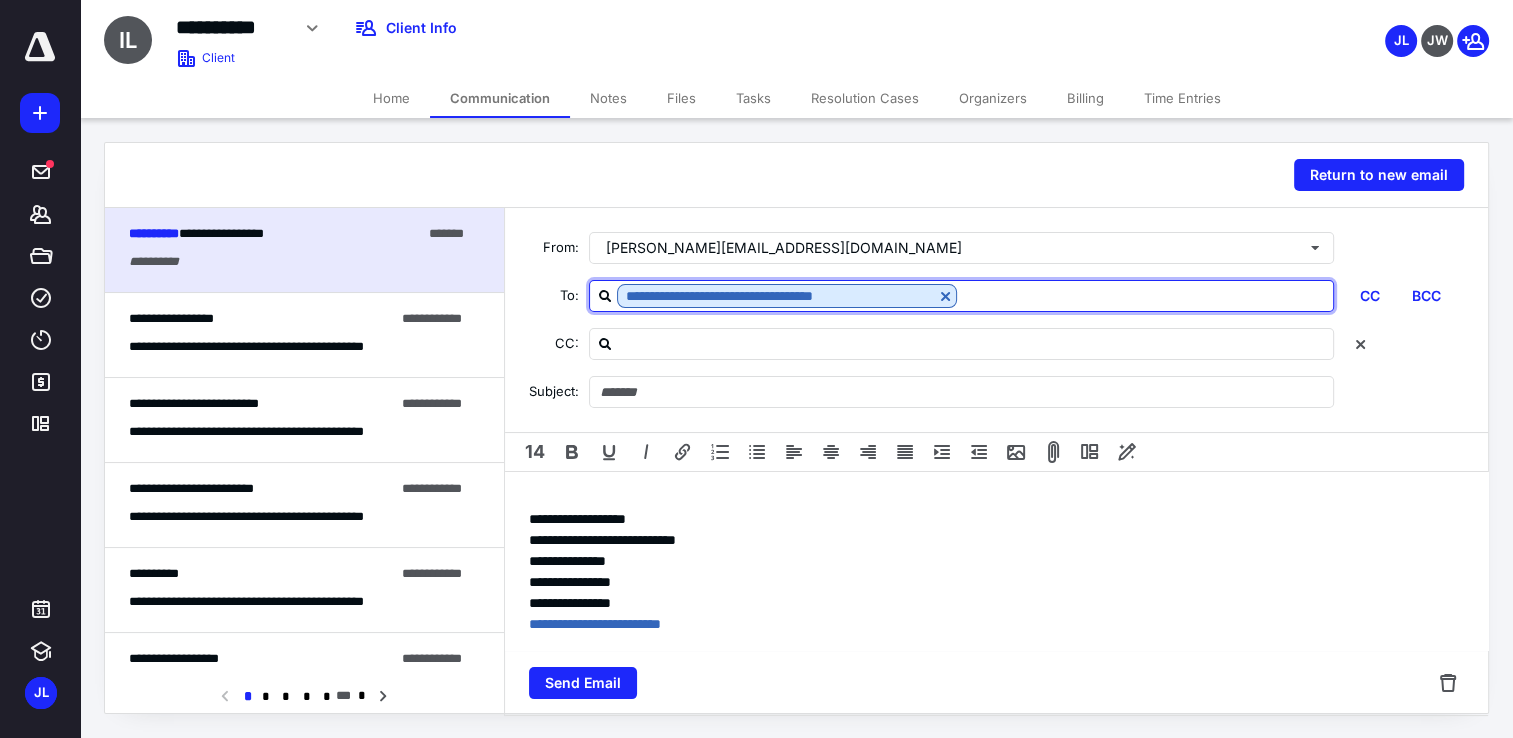 click at bounding box center (1145, 295) 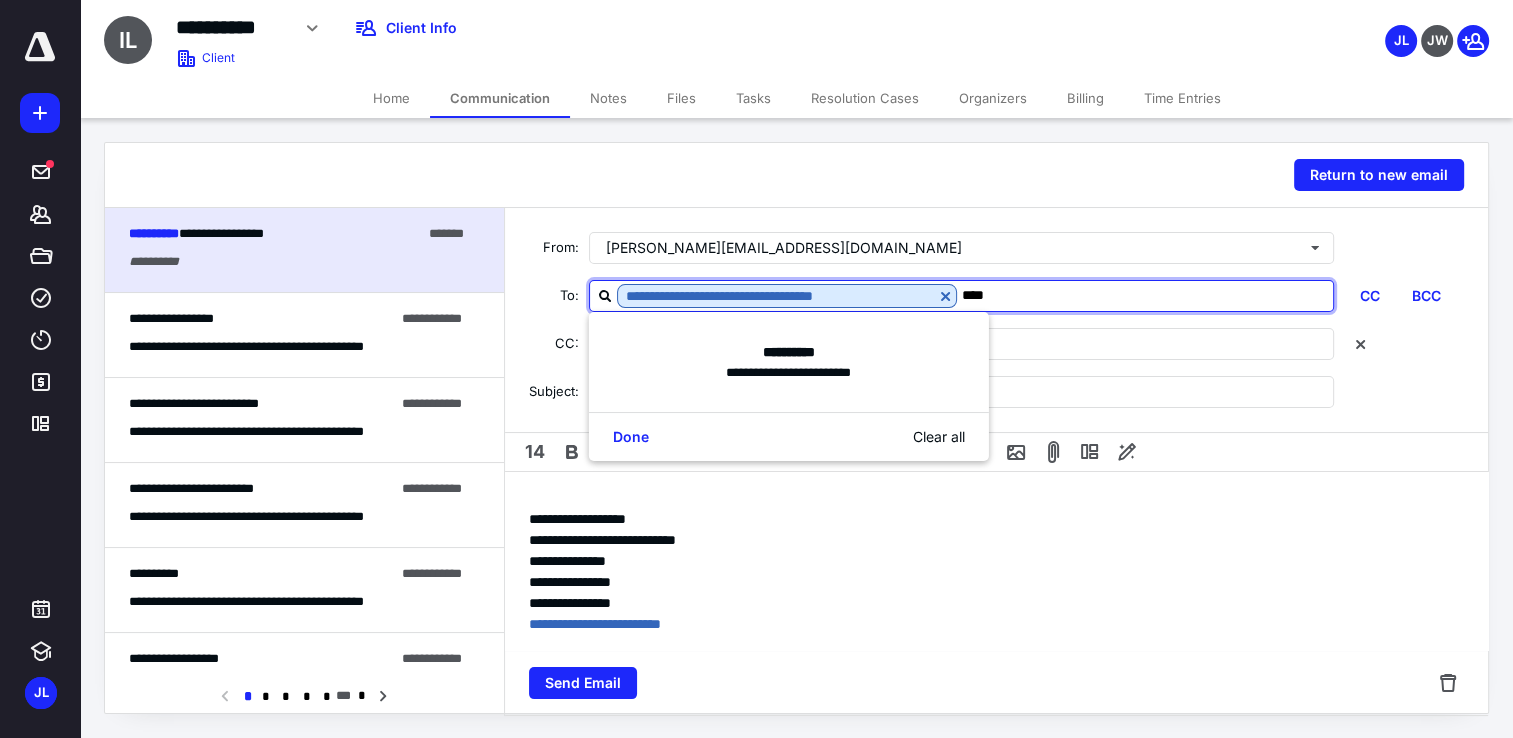 click on "****" at bounding box center (1145, 295) 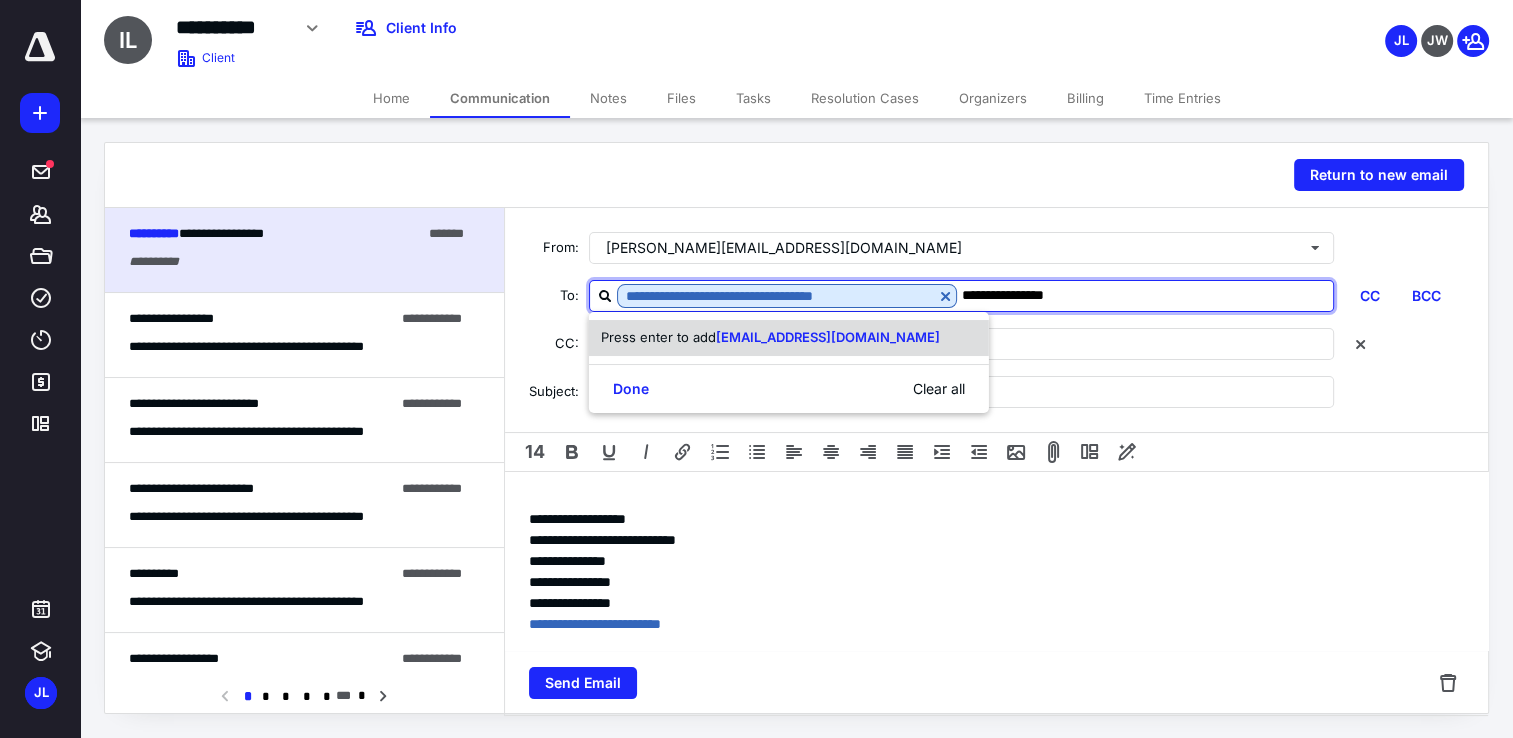 type on "**********" 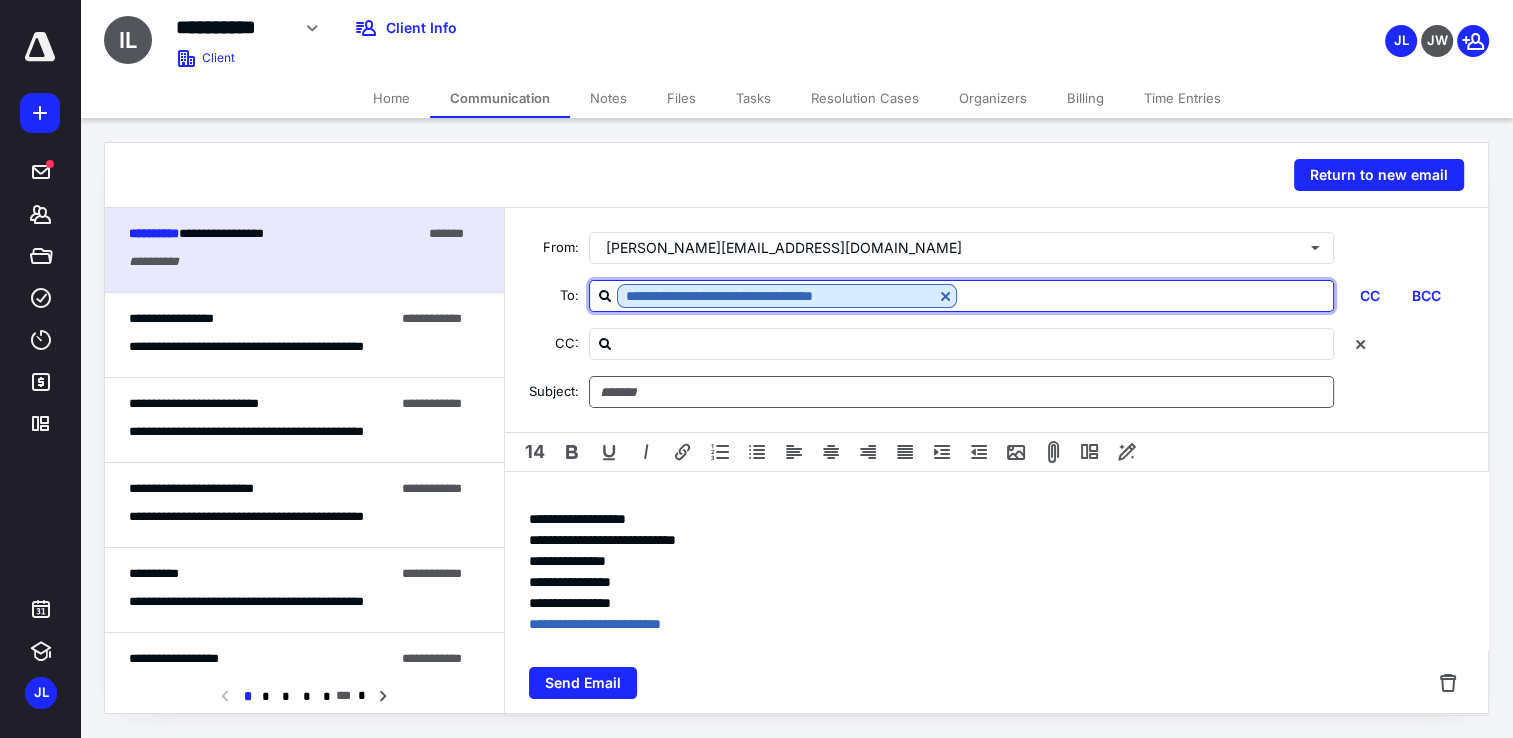 type 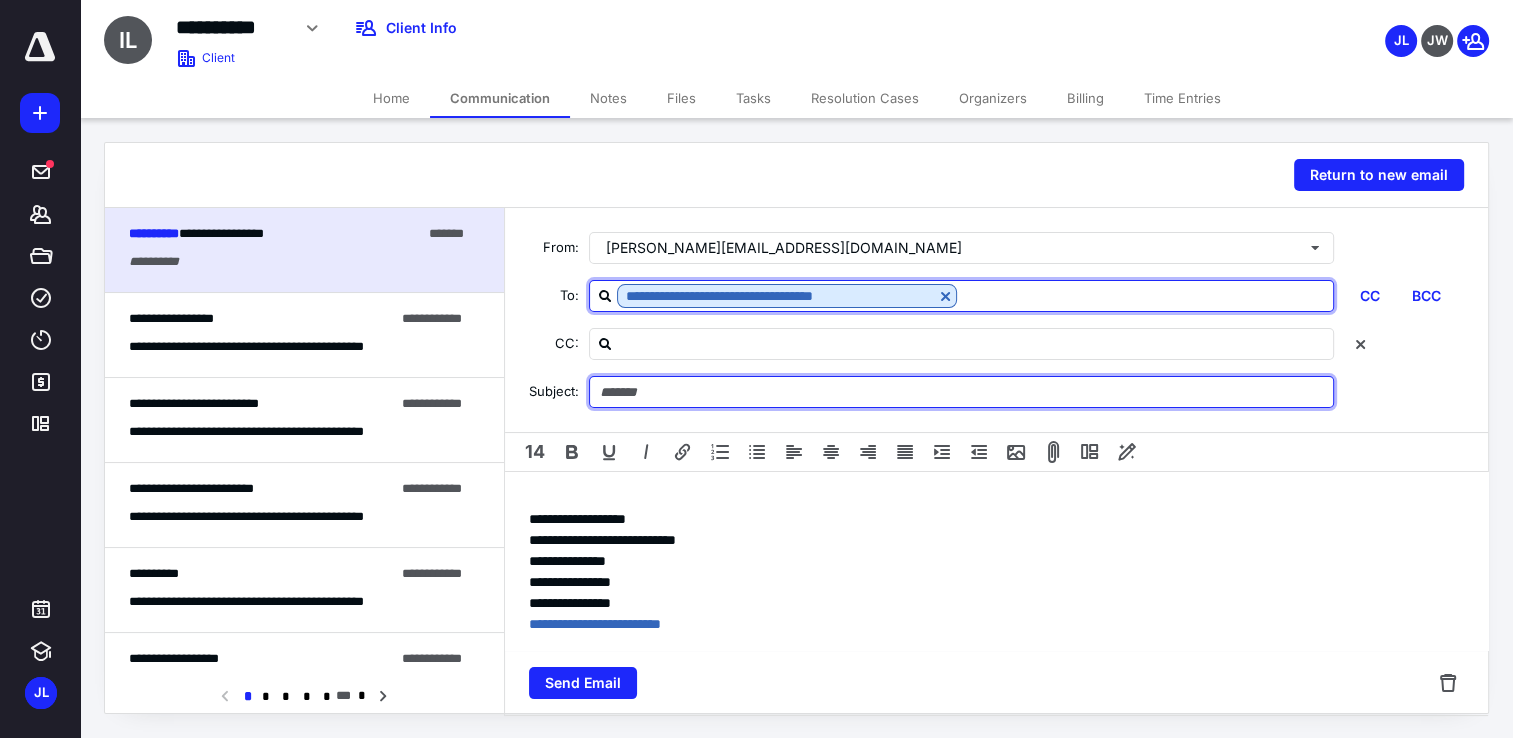 click at bounding box center [961, 392] 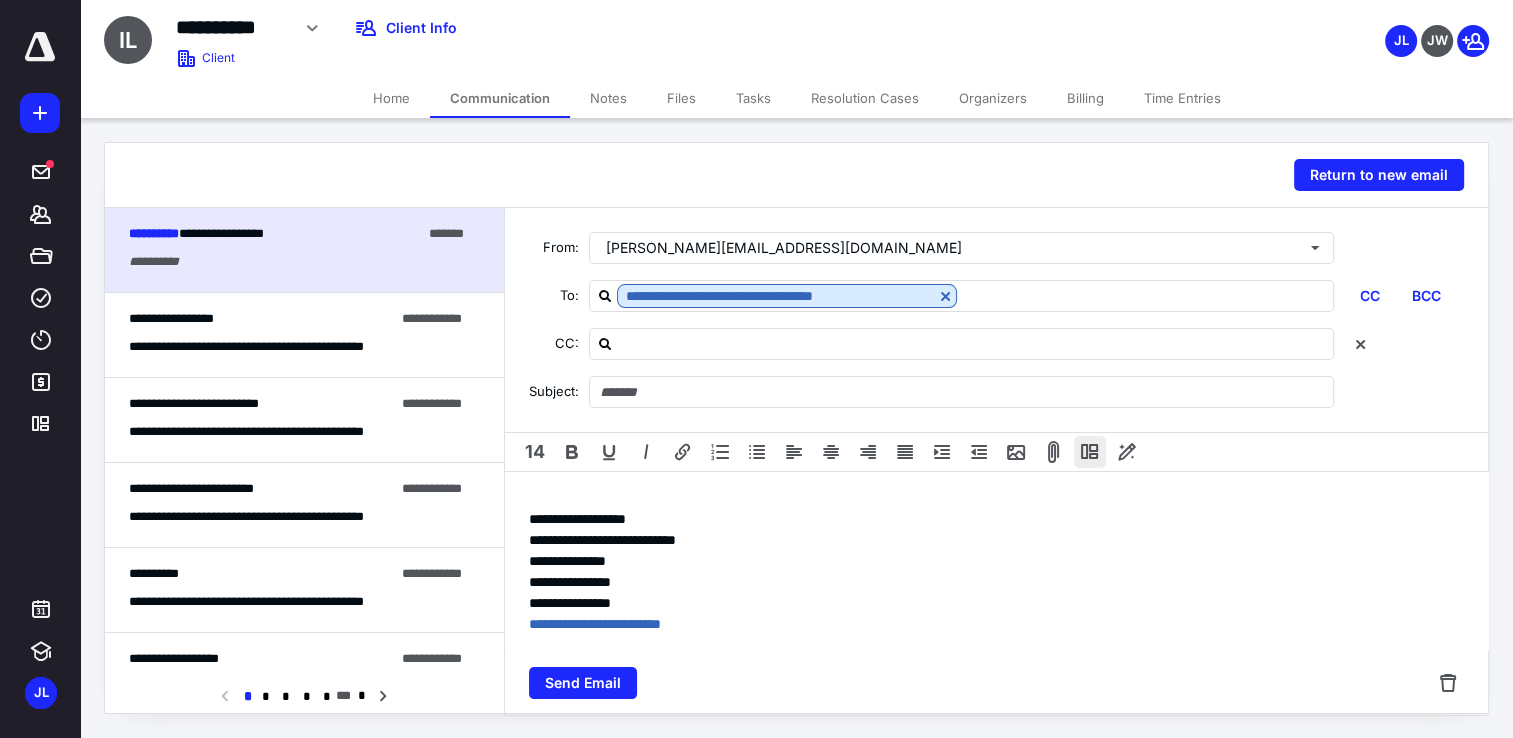 click at bounding box center [1090, 452] 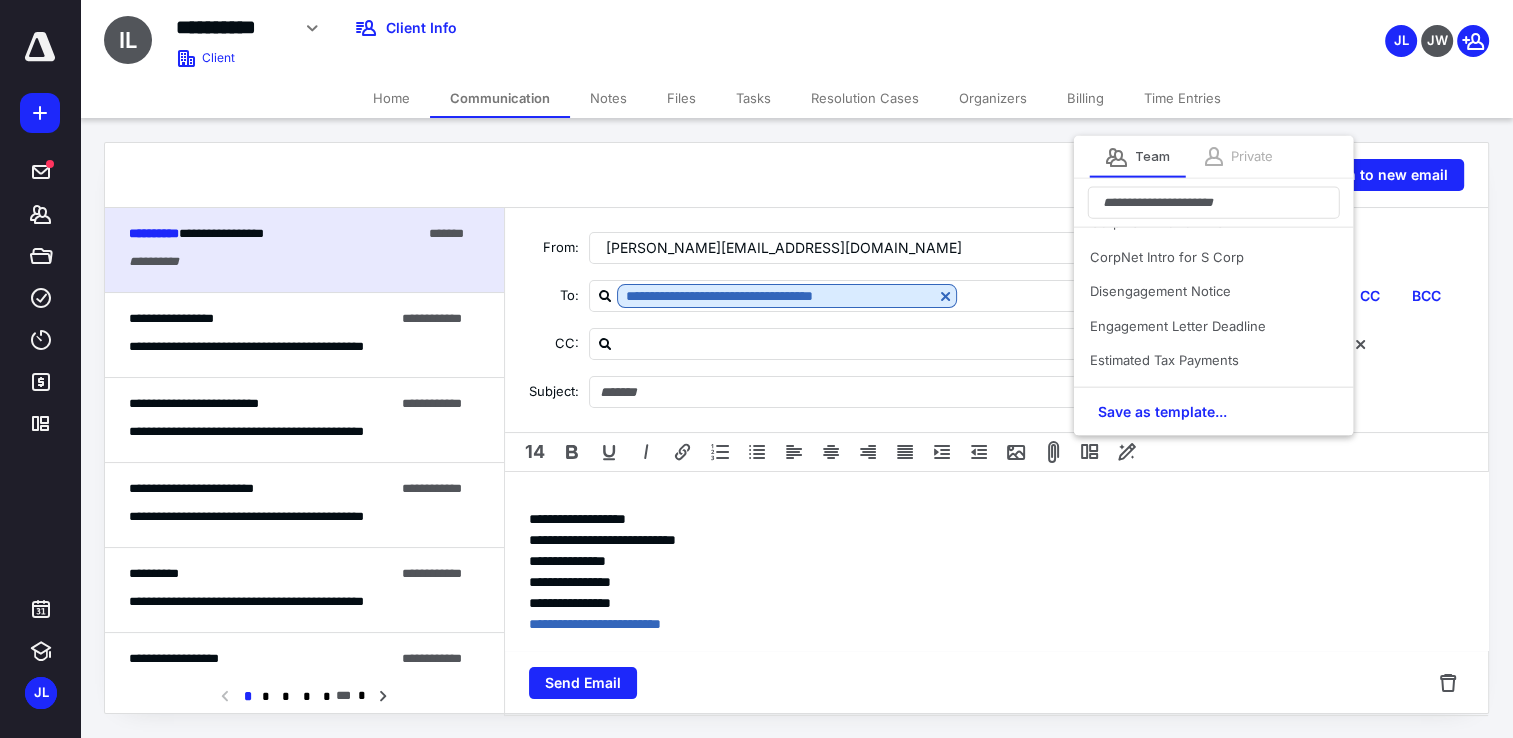 scroll, scrollTop: 600, scrollLeft: 0, axis: vertical 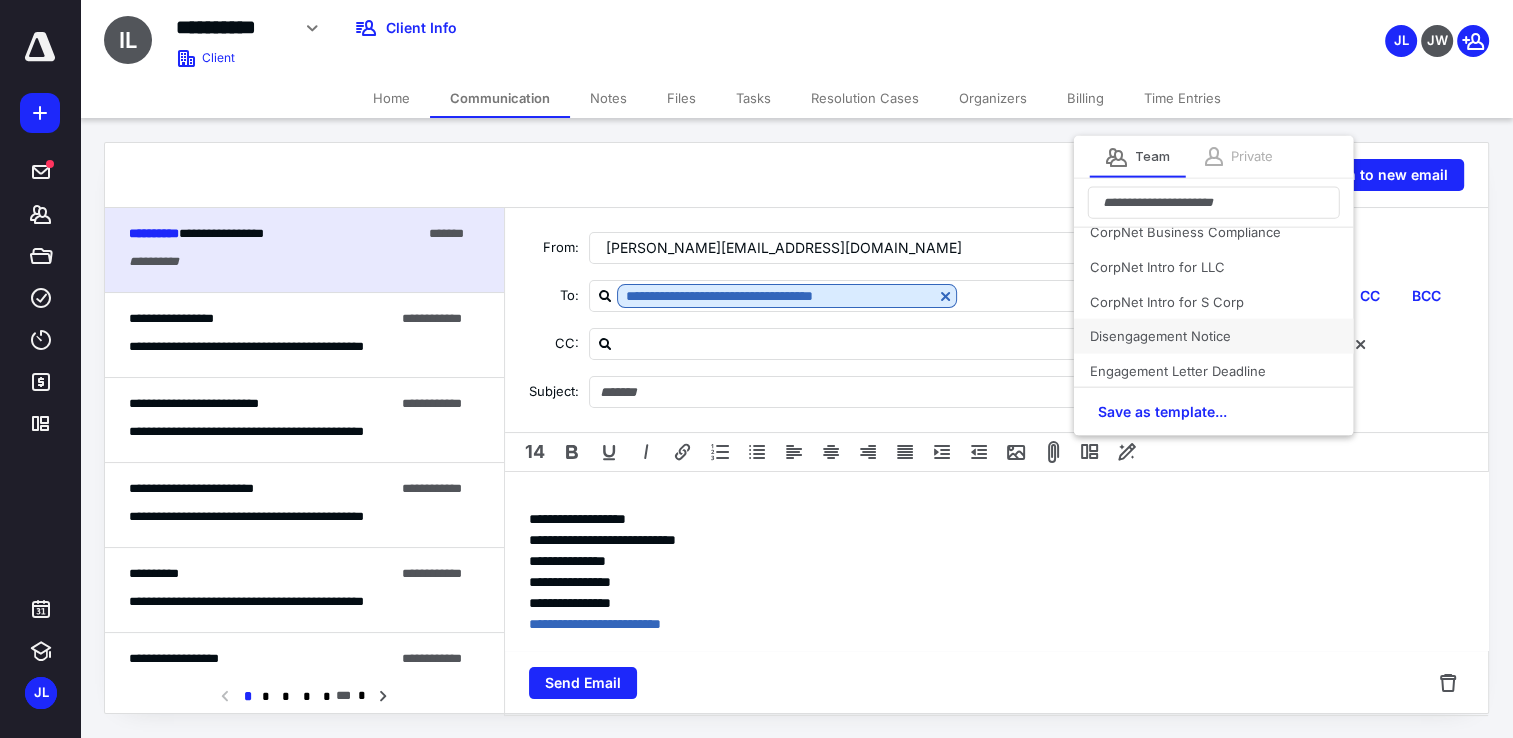 click on "Disengagement Notice" at bounding box center (1214, 336) 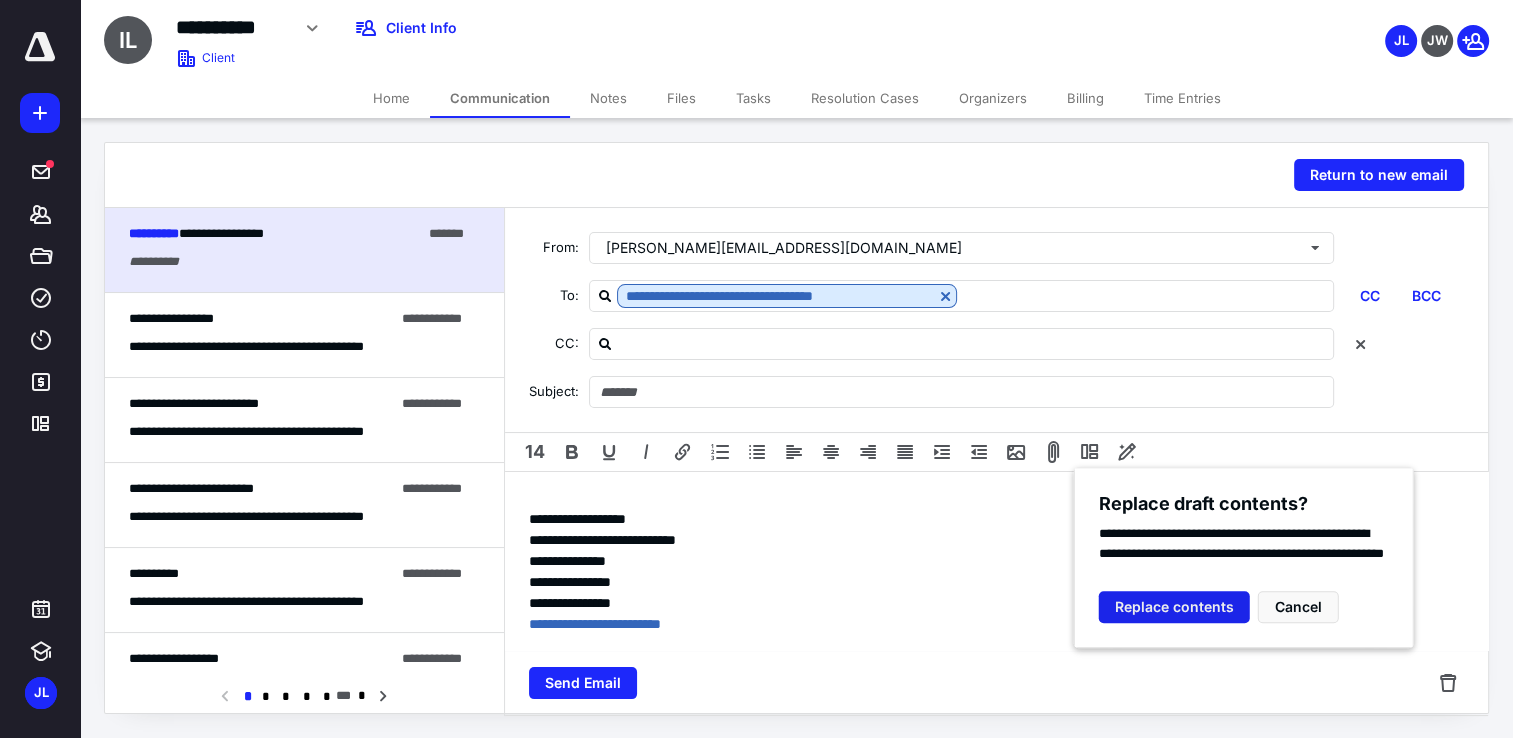 click on "Replace contents" at bounding box center (1174, 607) 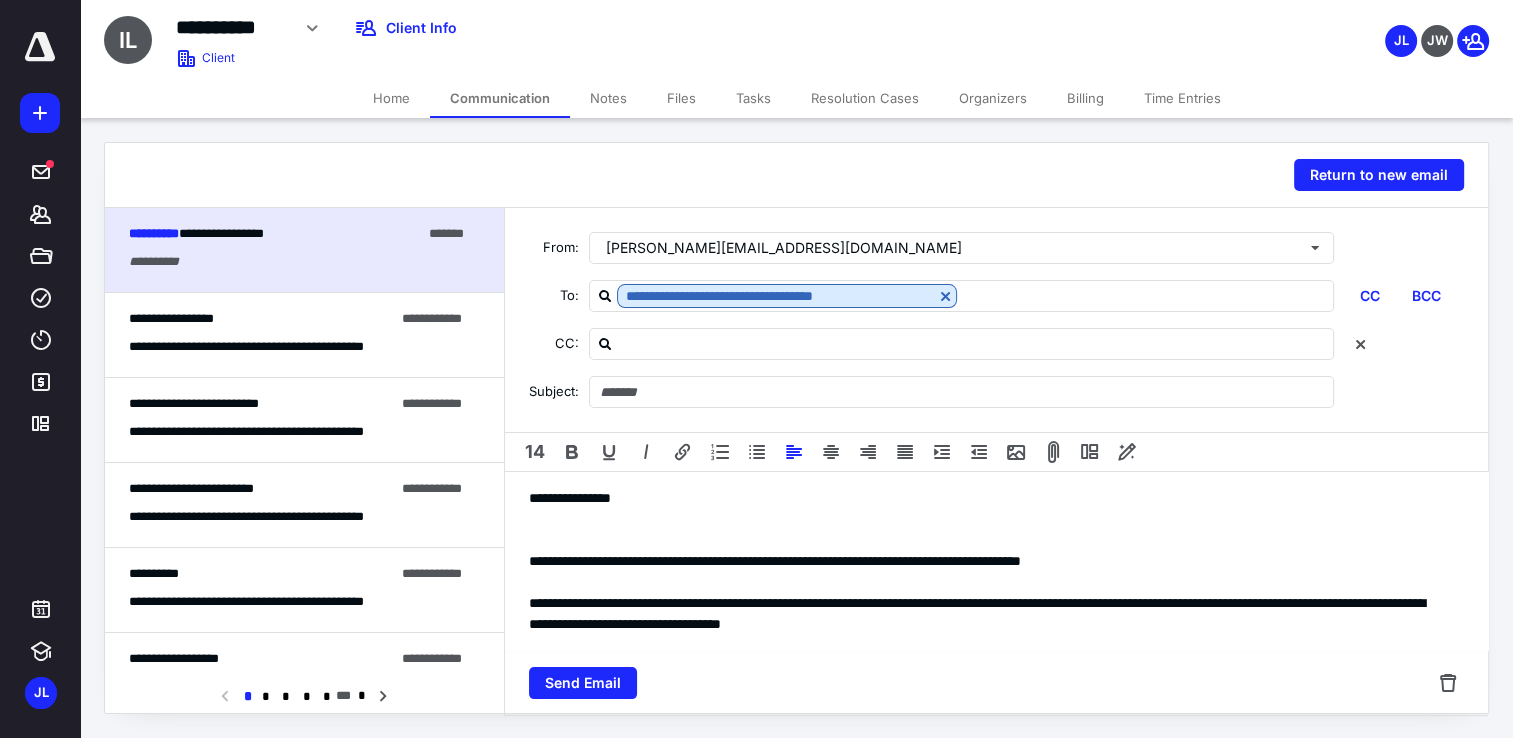 type on "**********" 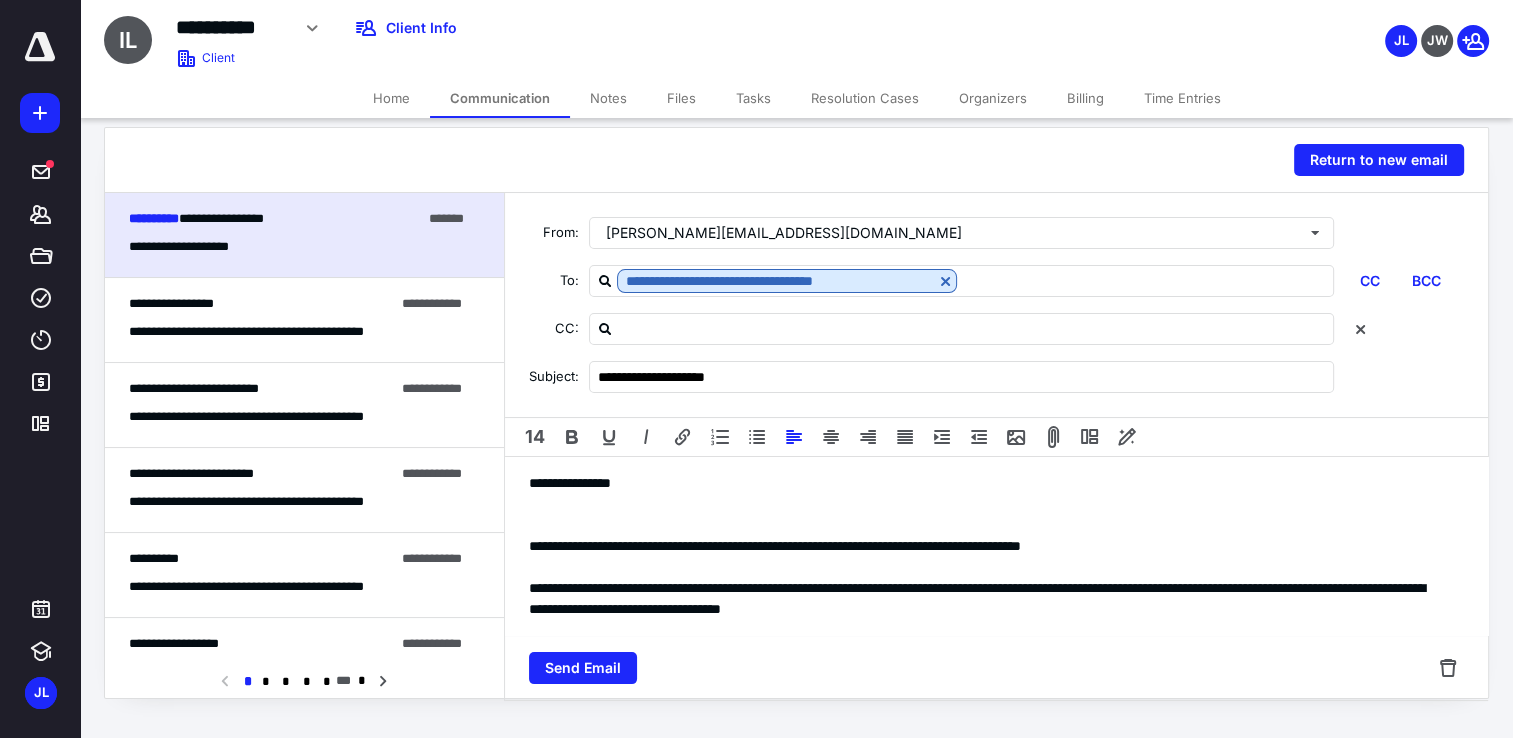 scroll, scrollTop: 19, scrollLeft: 0, axis: vertical 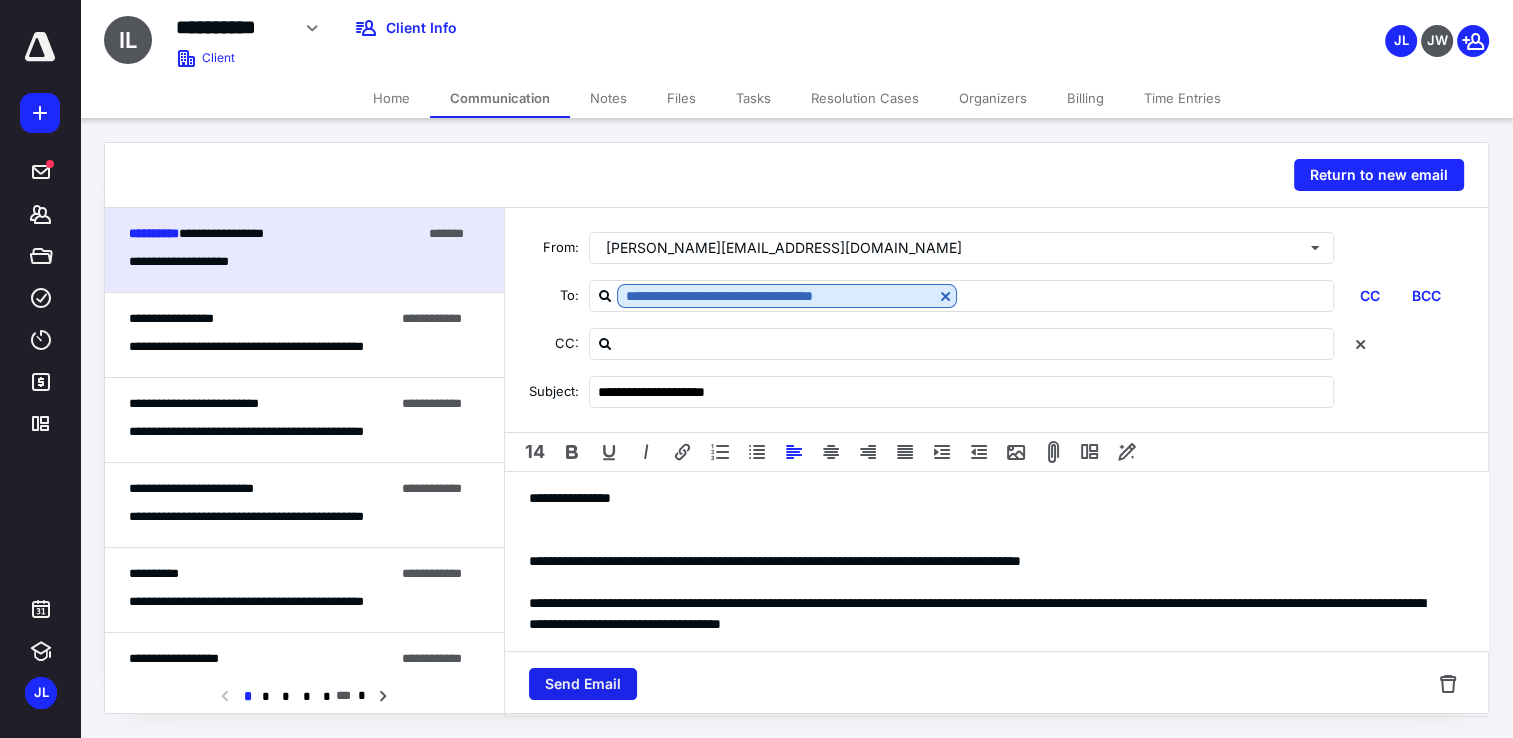 click on "Send Email" at bounding box center [583, 684] 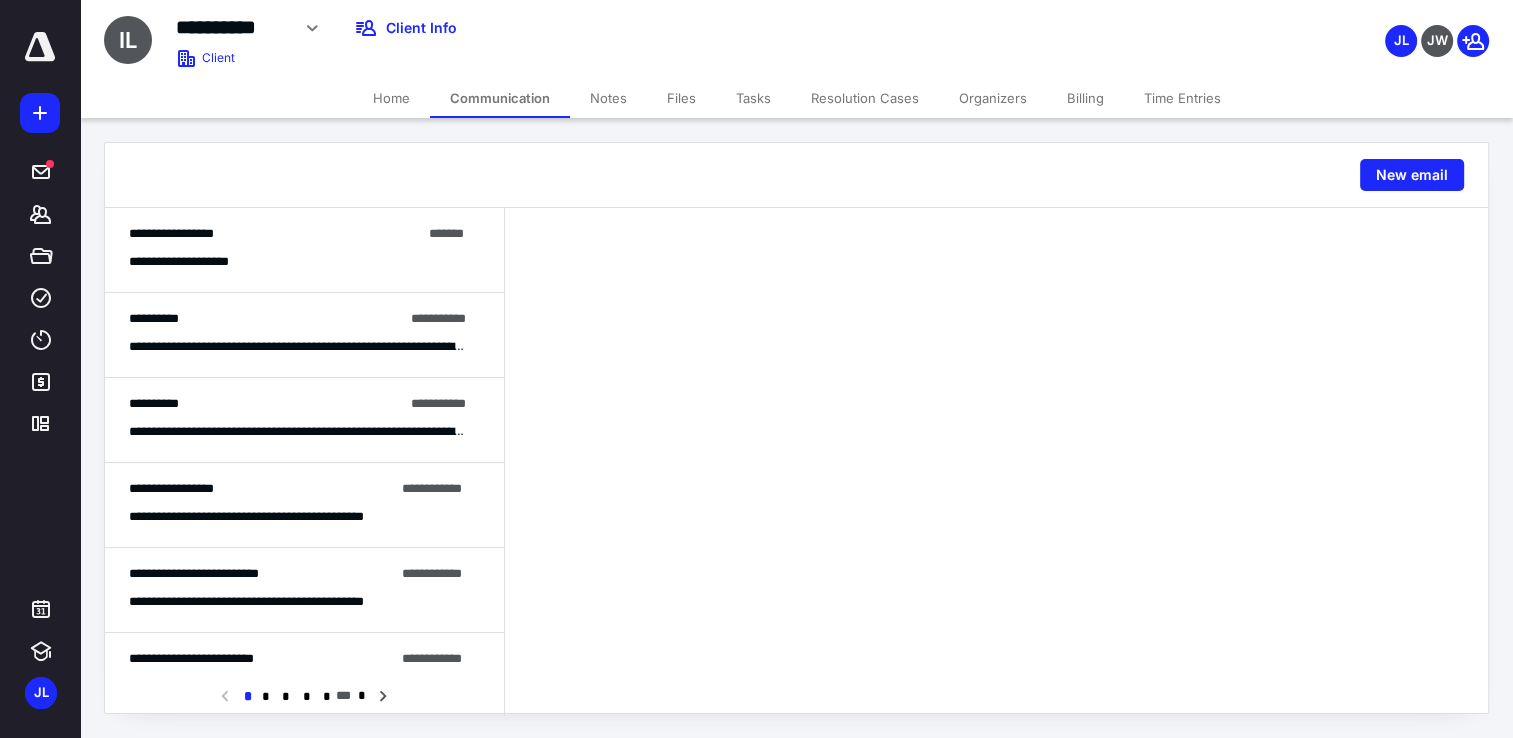 click on "Tasks" at bounding box center (753, 98) 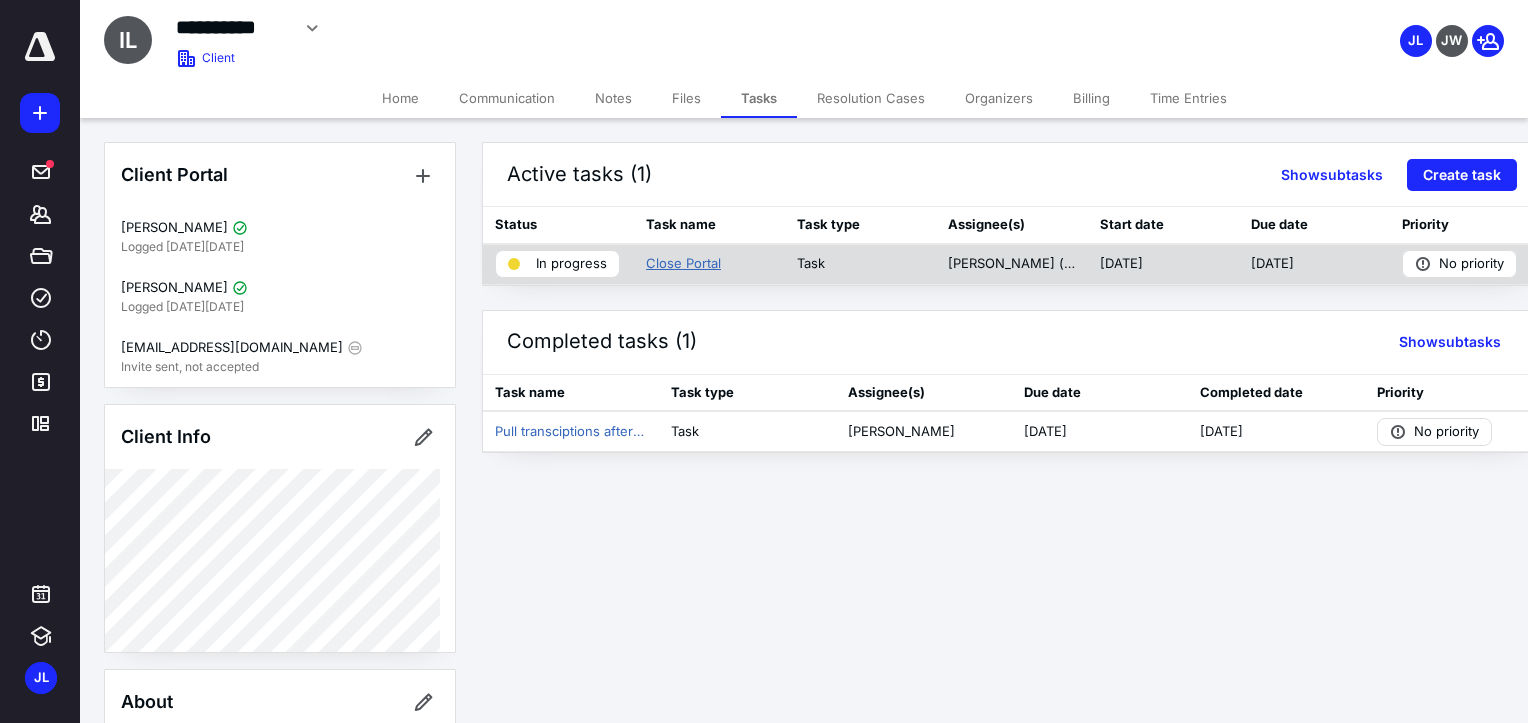 click on "Close Portal" at bounding box center [683, 264] 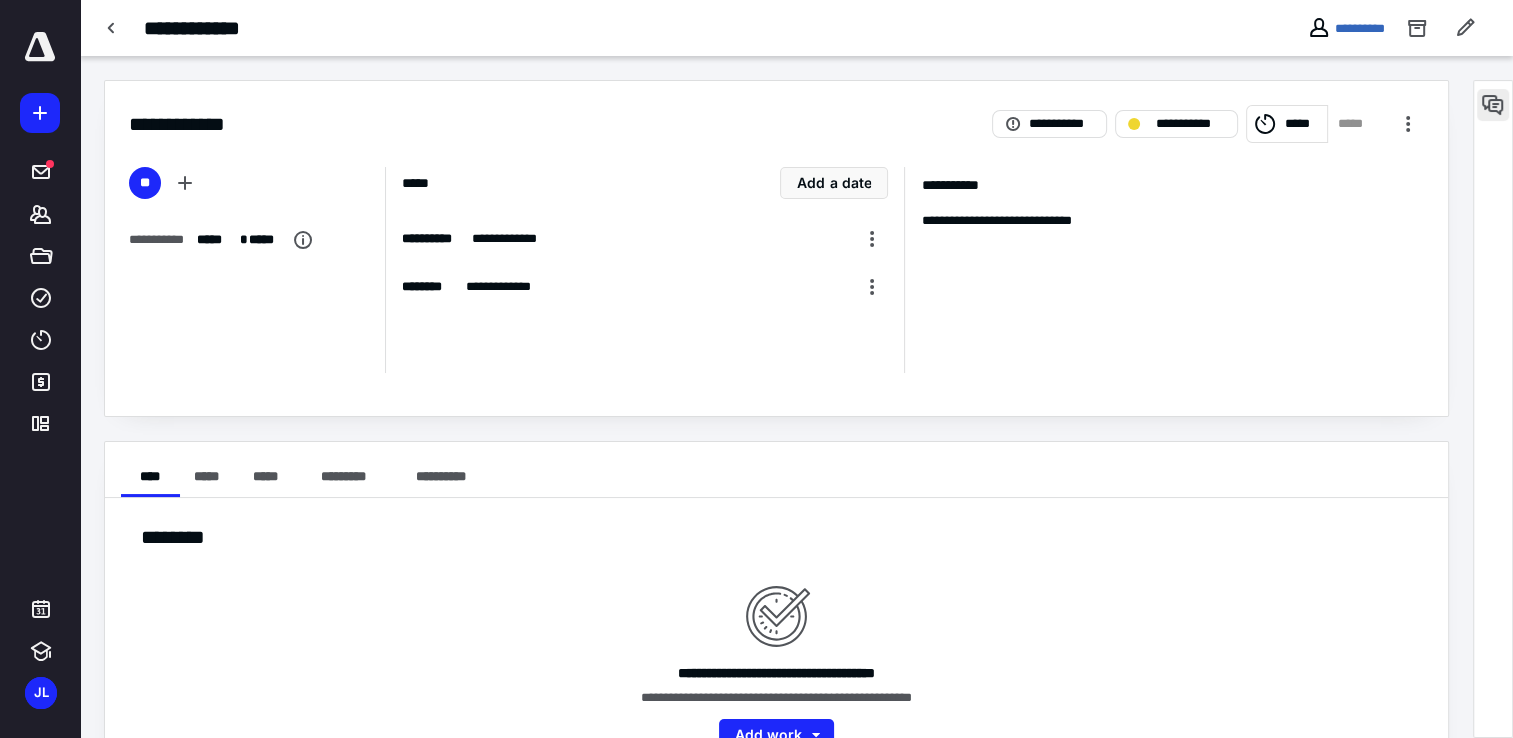 click at bounding box center [1493, 105] 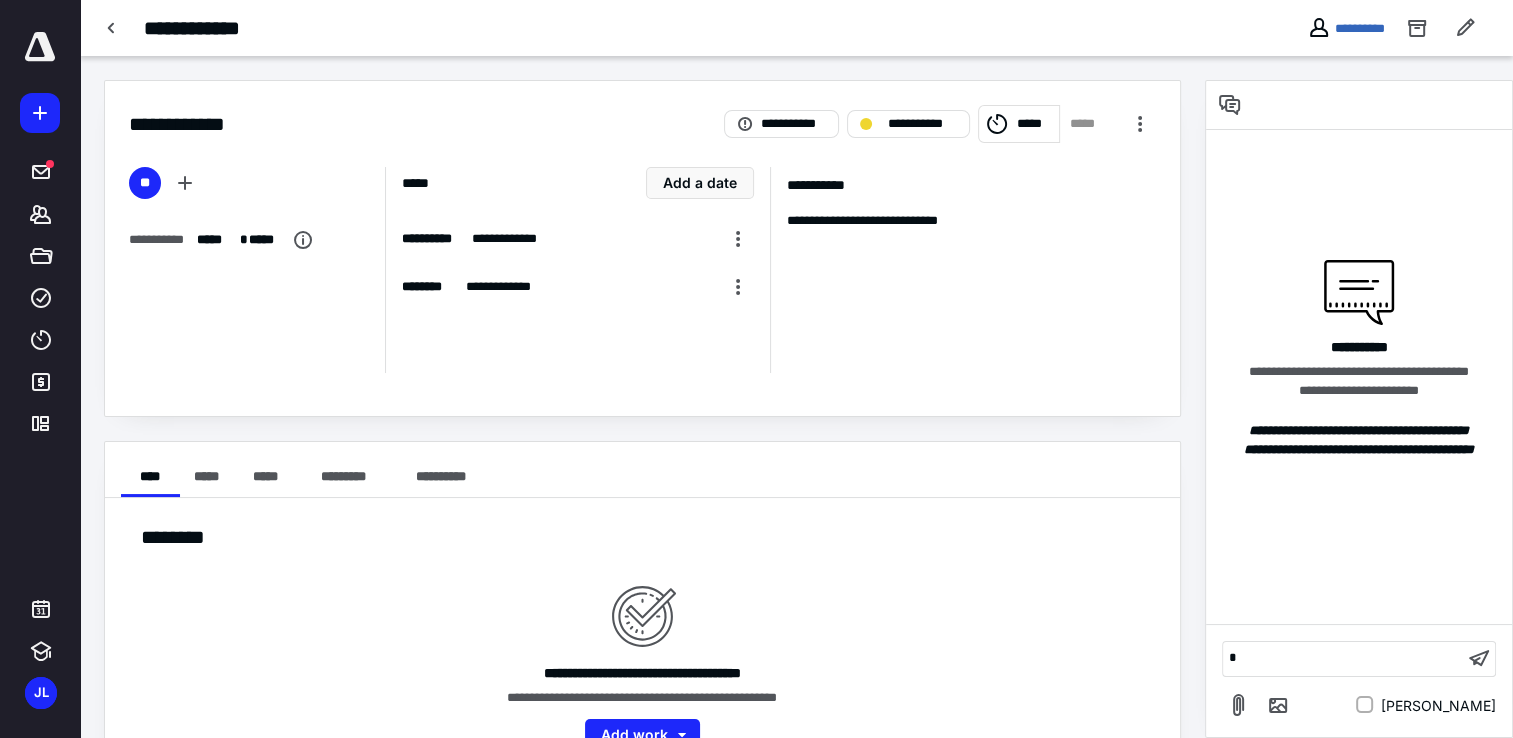 type 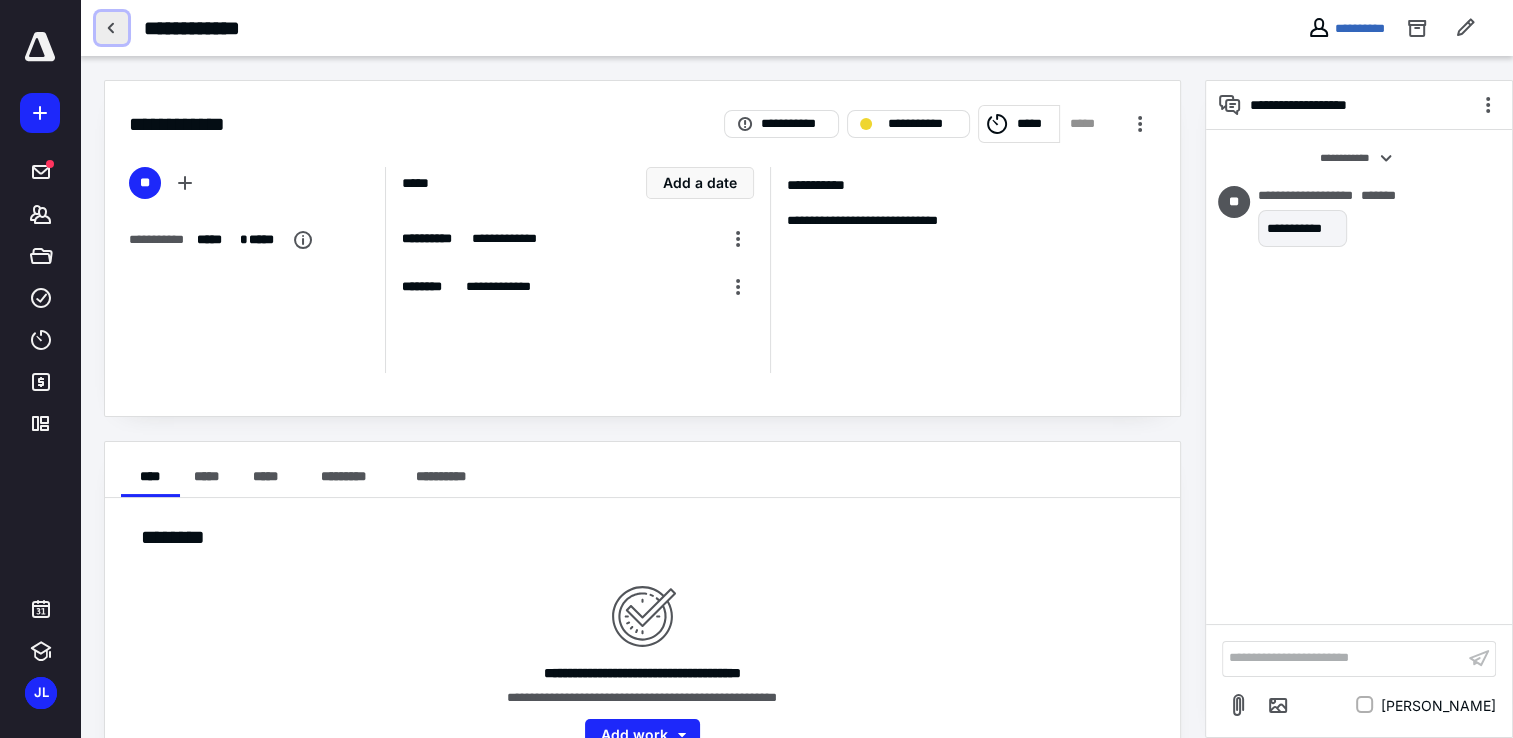 click at bounding box center [112, 28] 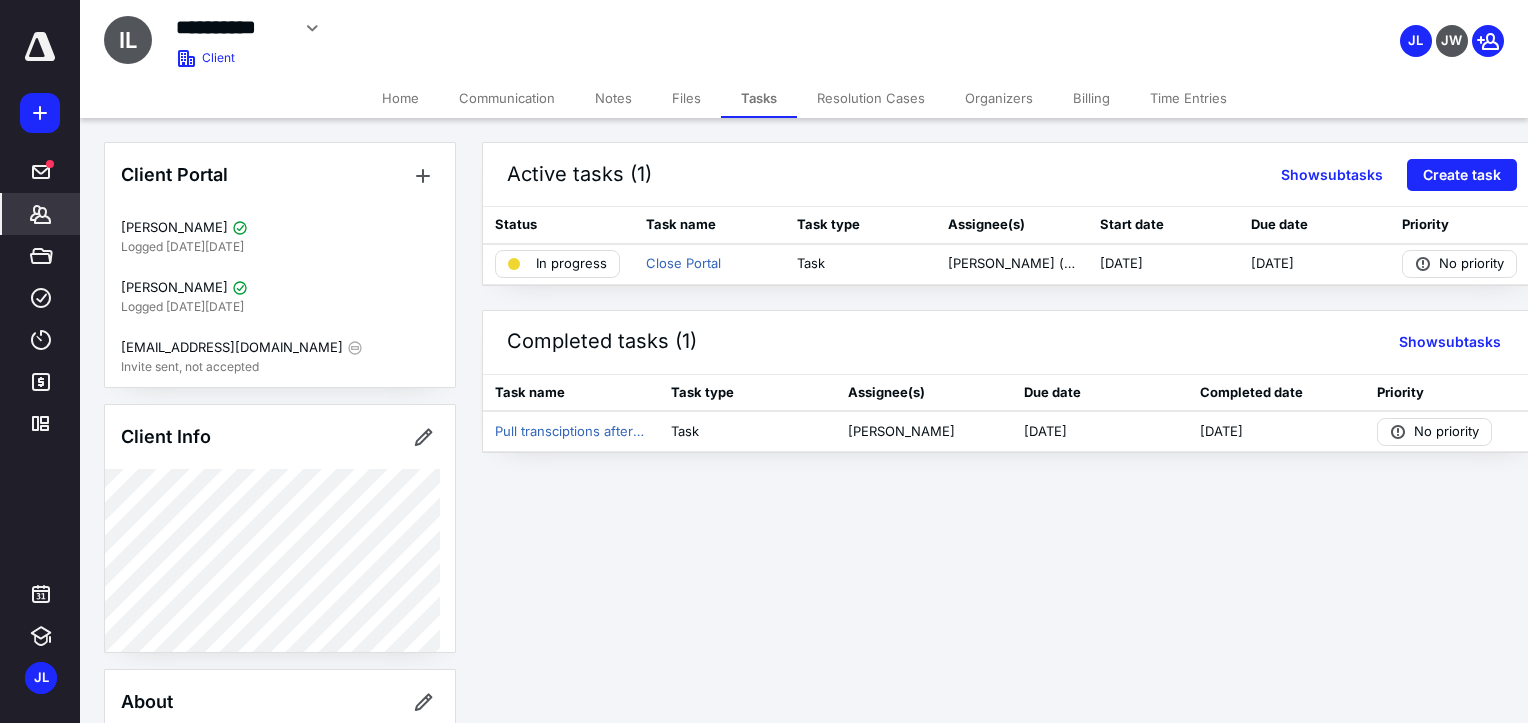 click on "*******" at bounding box center [41, 214] 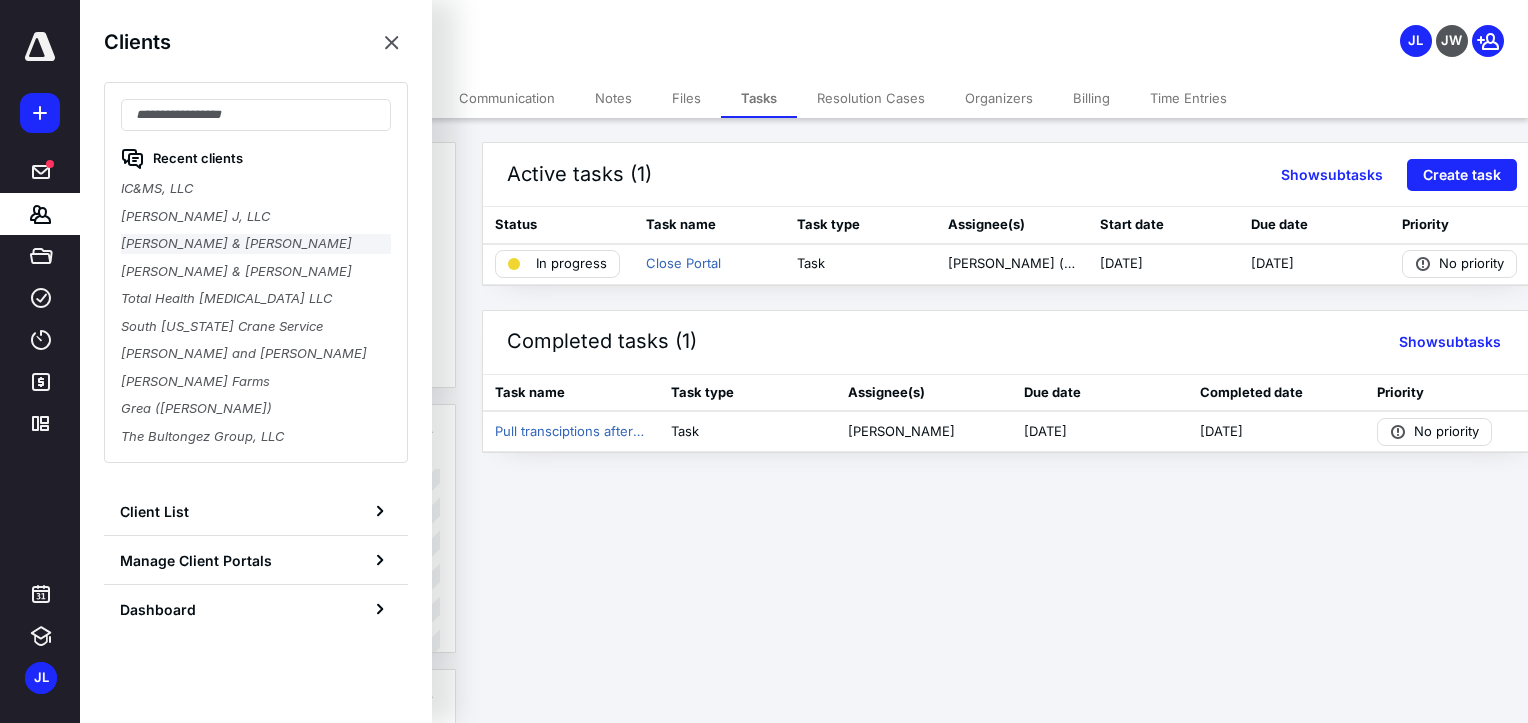 click on "Michael & Whitney Morganti" at bounding box center [256, 244] 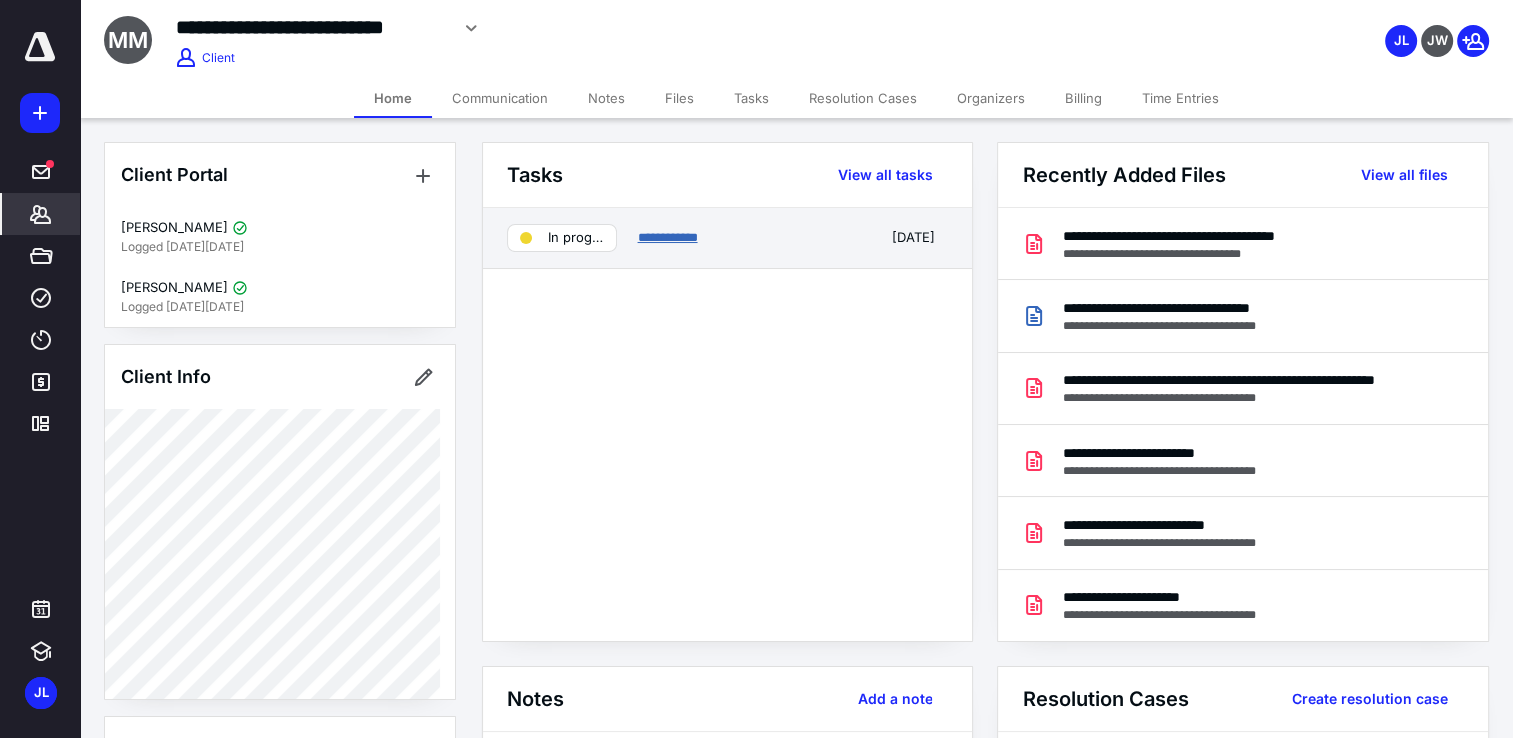 click on "**********" at bounding box center [667, 237] 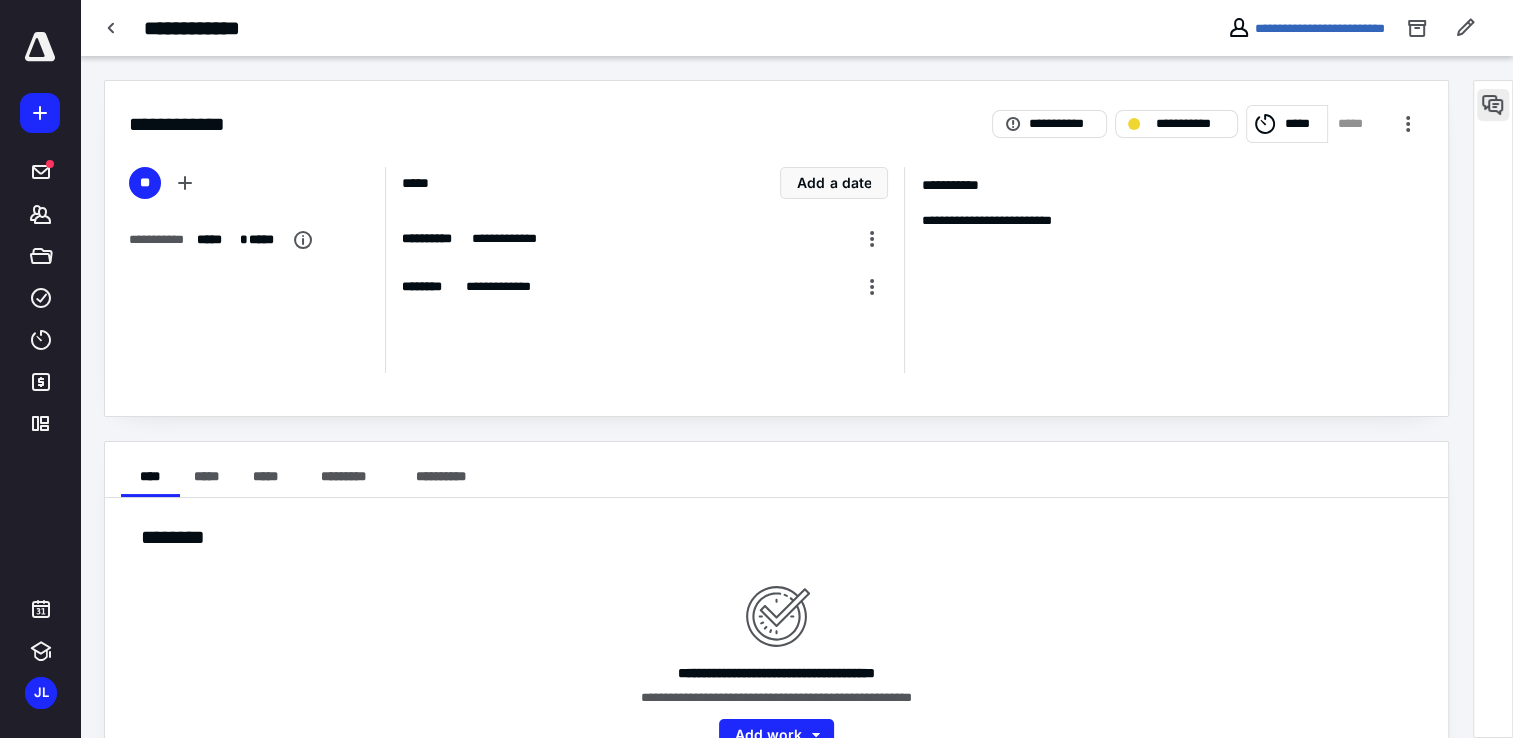 click at bounding box center [1493, 105] 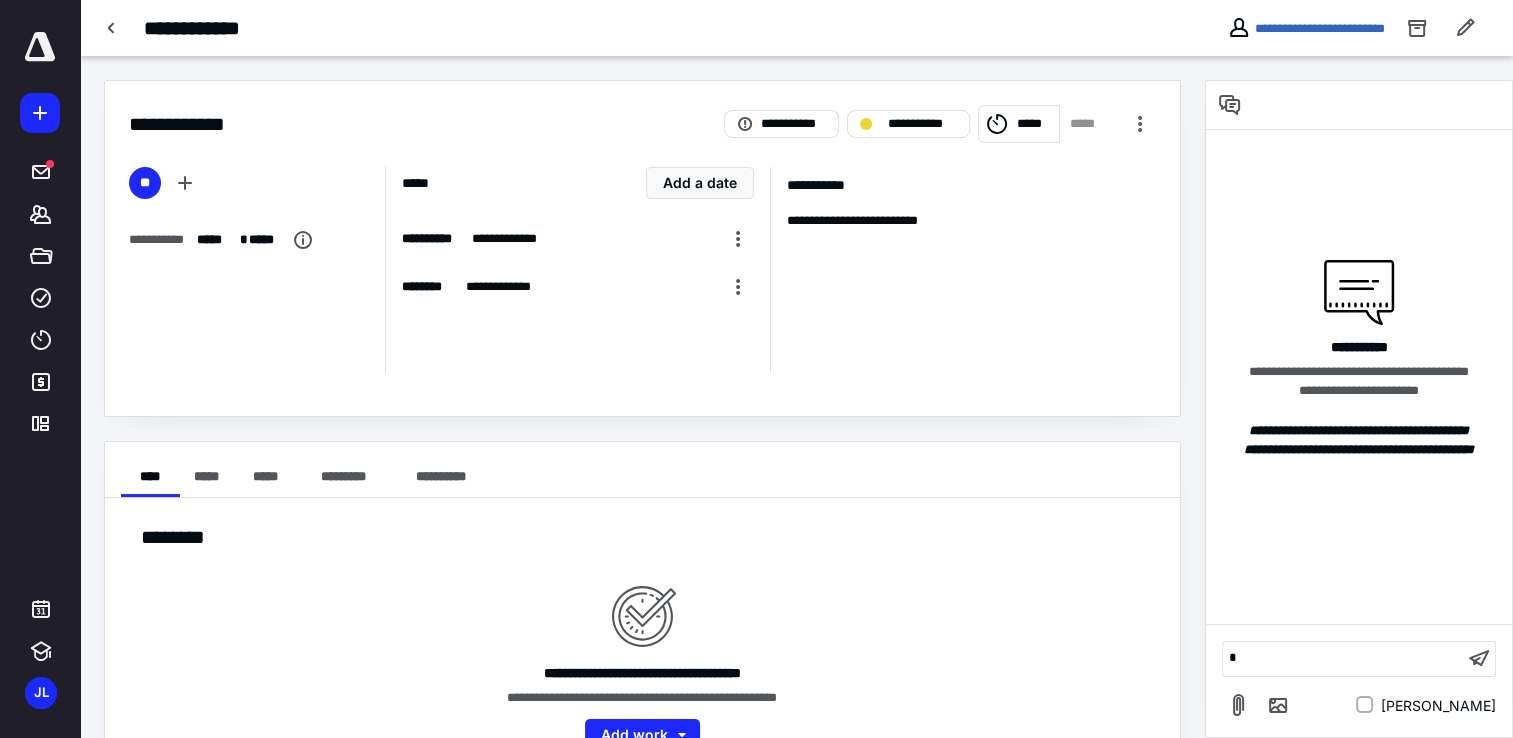 type 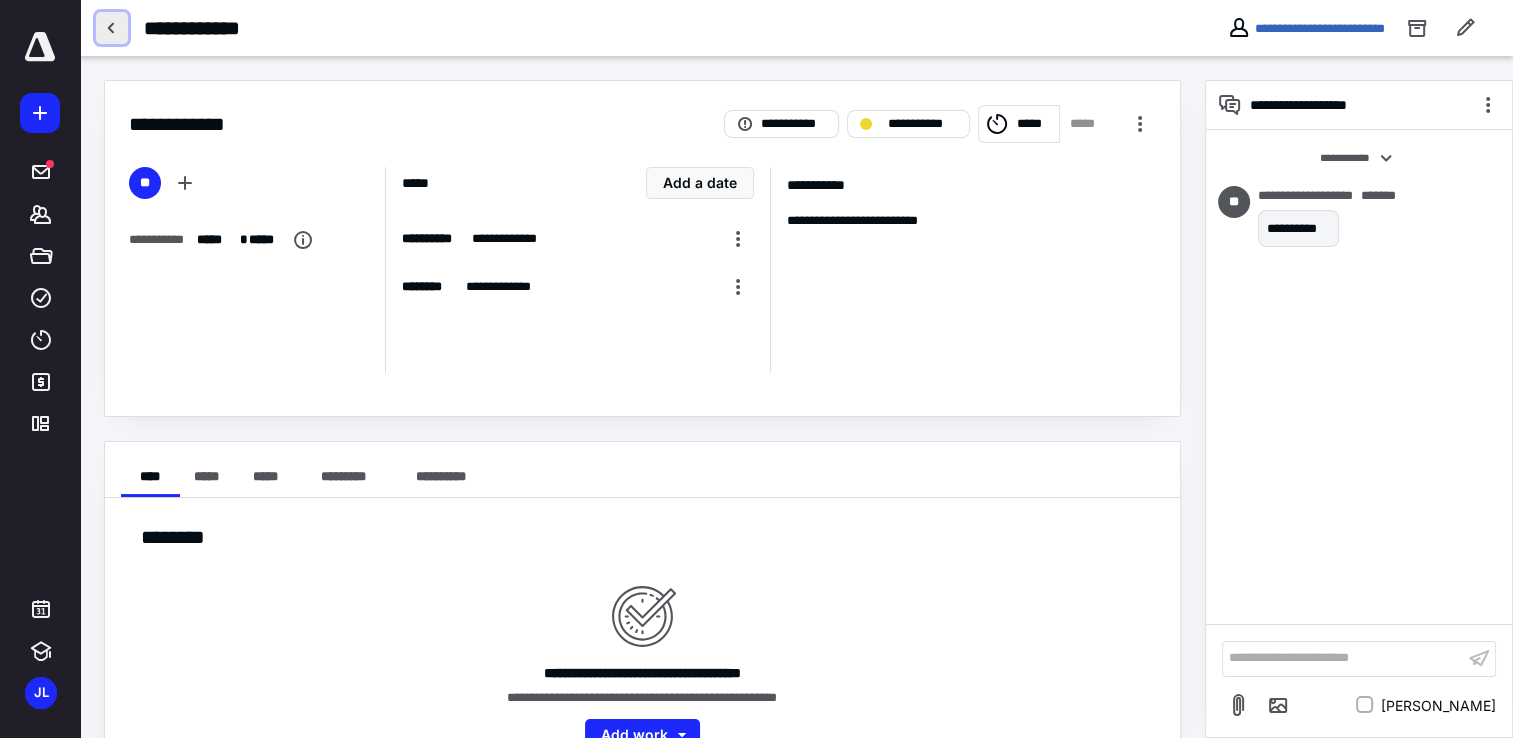 click at bounding box center [112, 28] 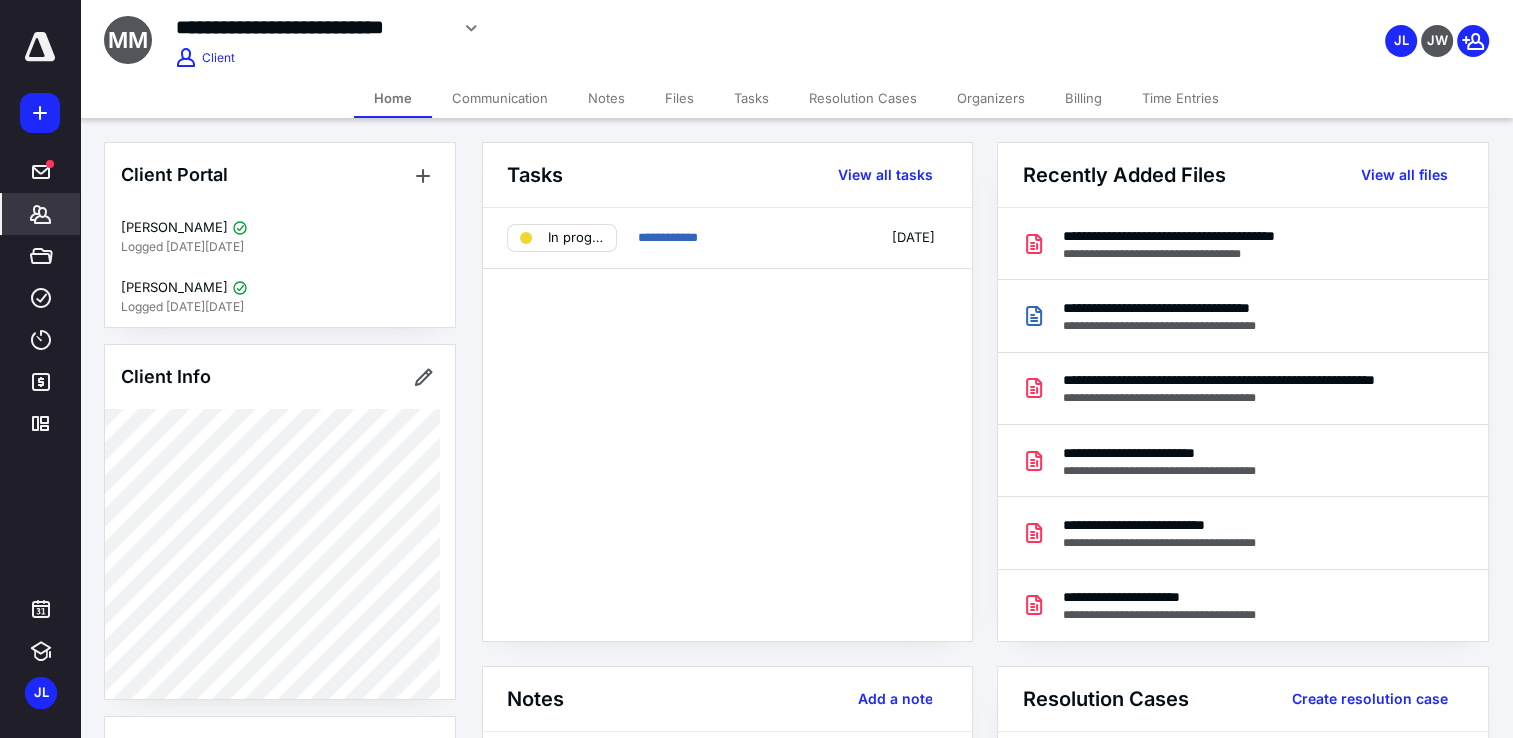 click on "*******" at bounding box center (41, 214) 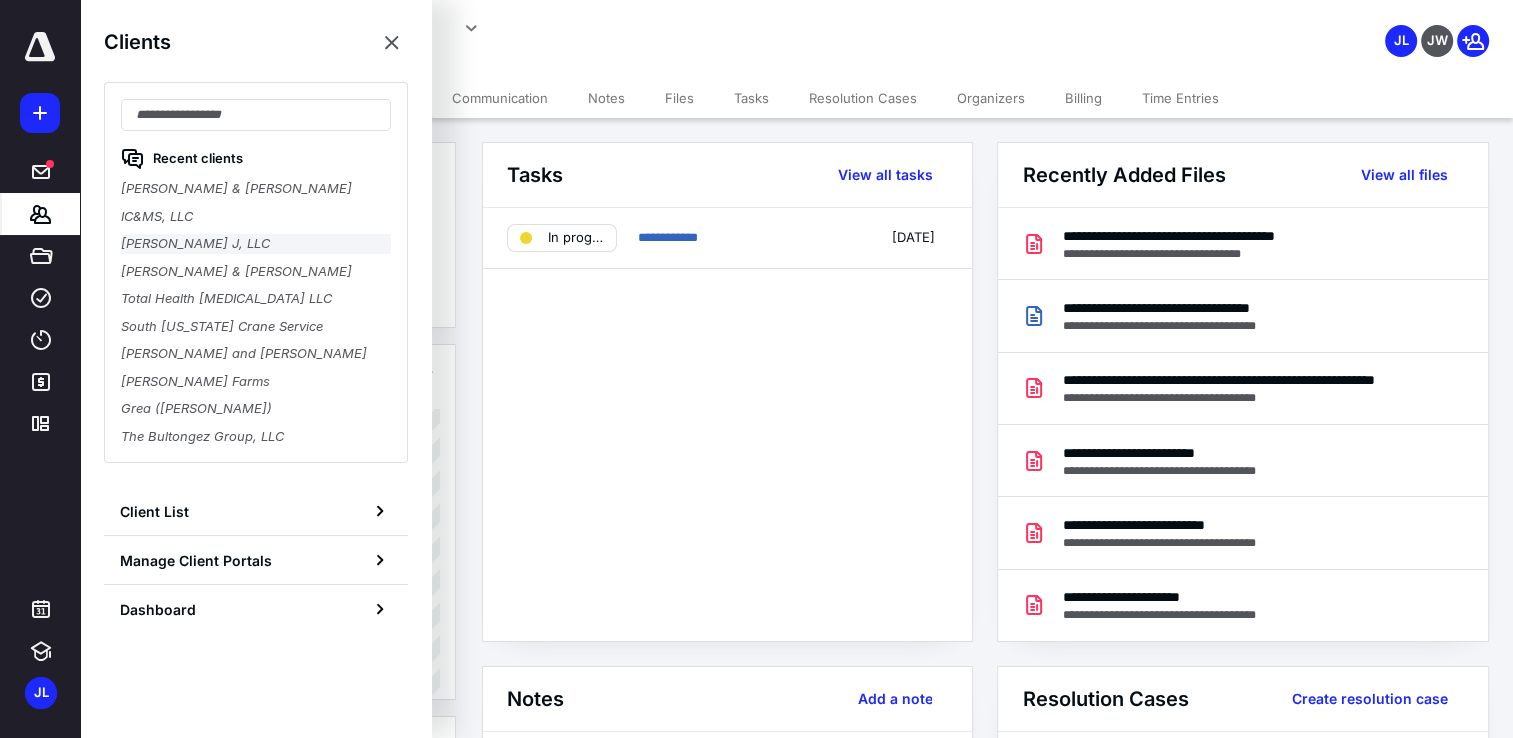 click on "Hazel J, LLC" at bounding box center (256, 244) 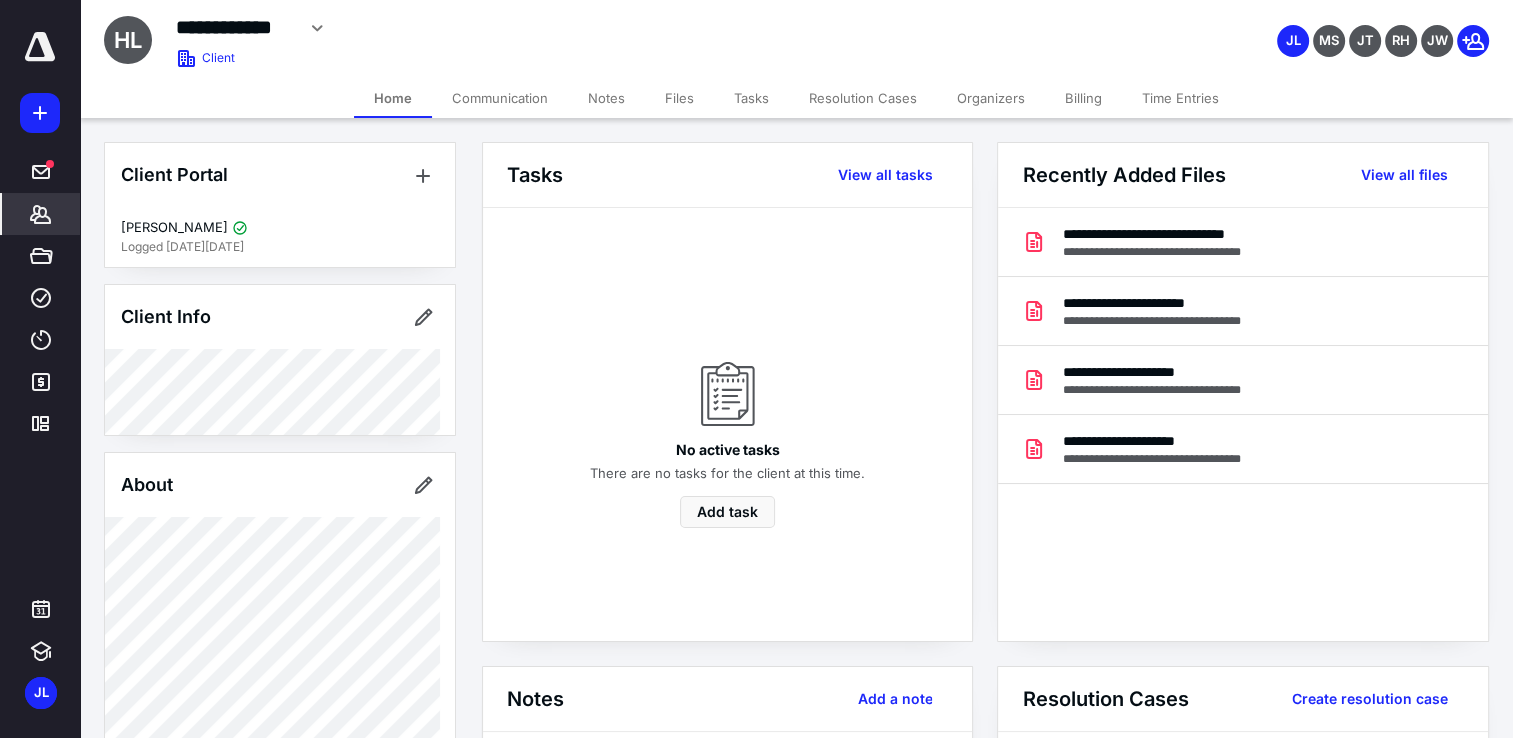 click 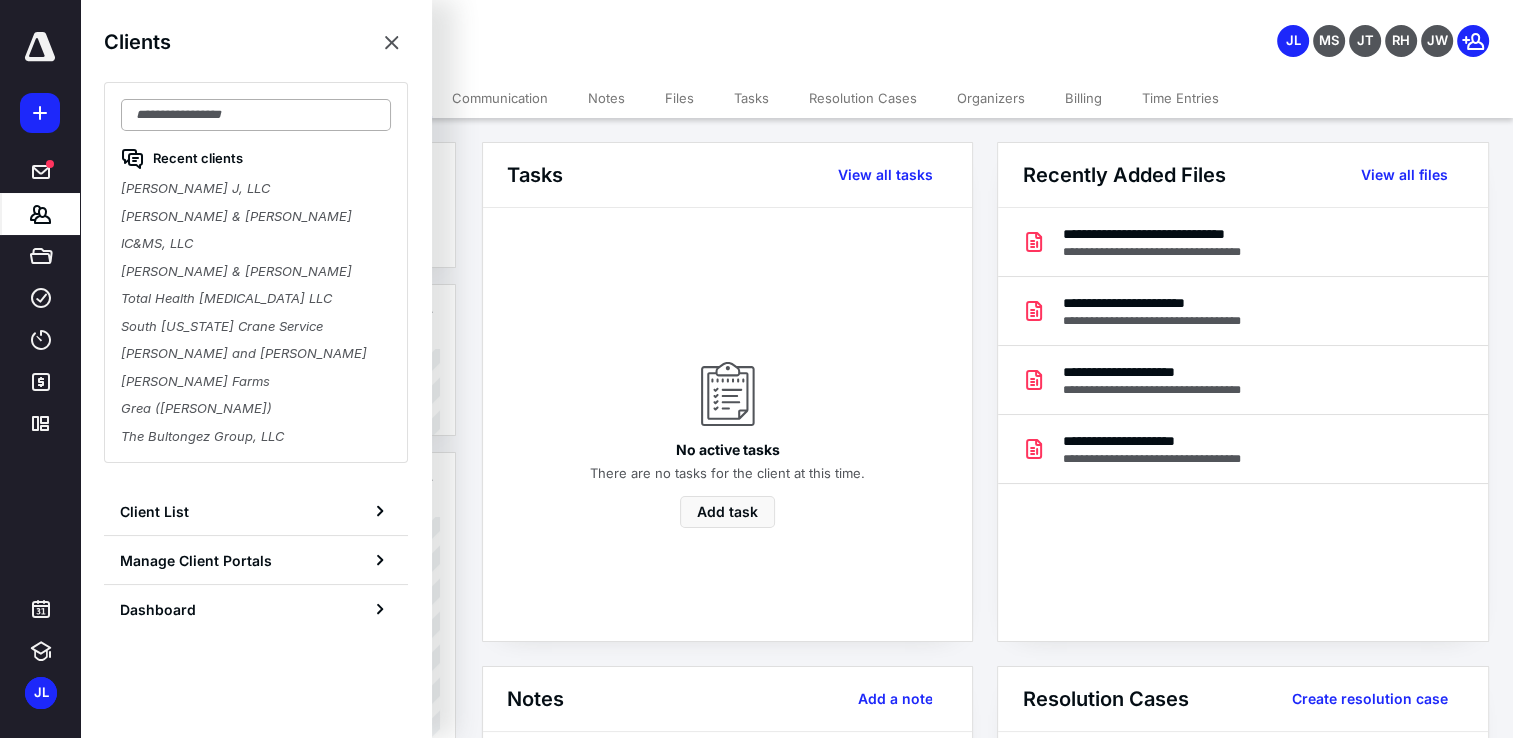 click at bounding box center [256, 115] 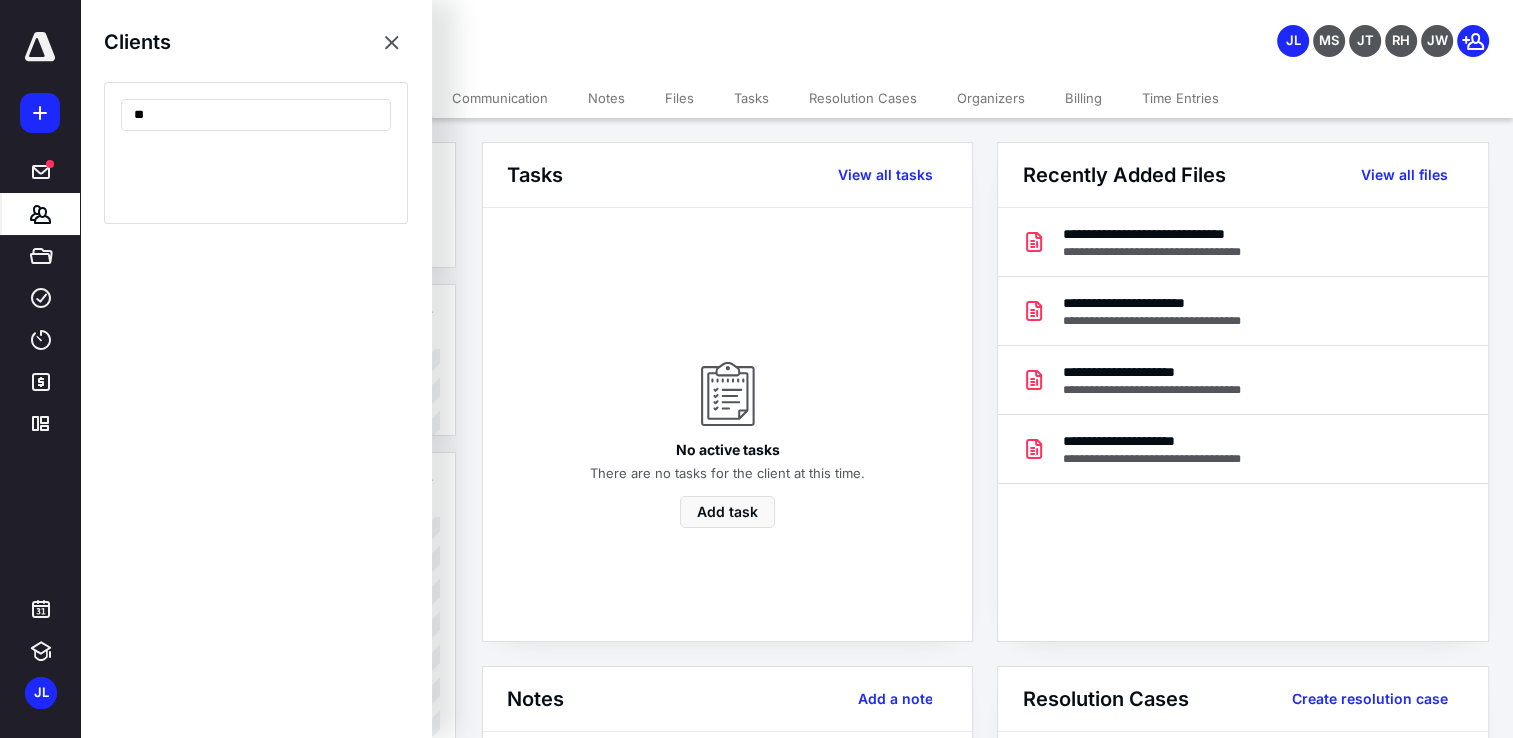 type on "*" 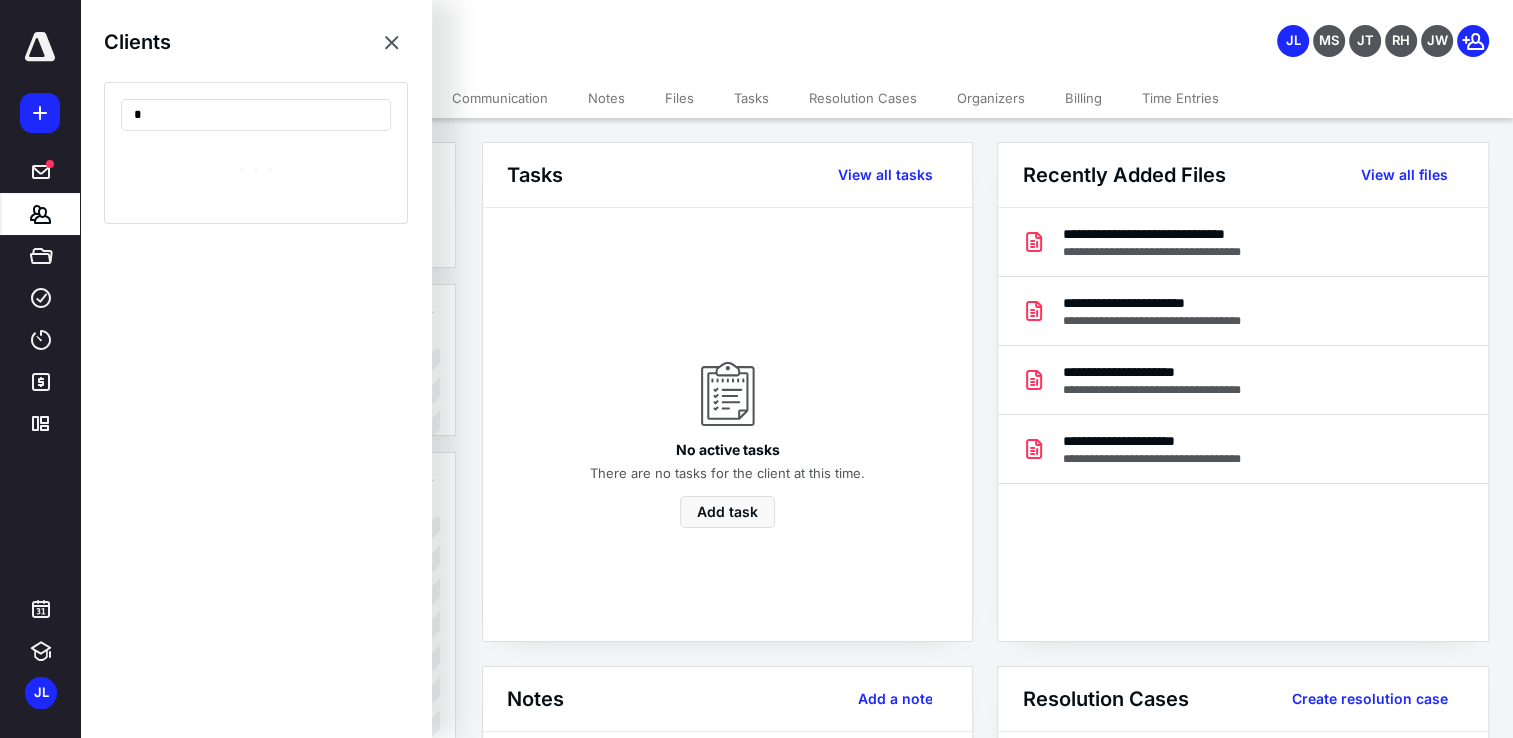 type 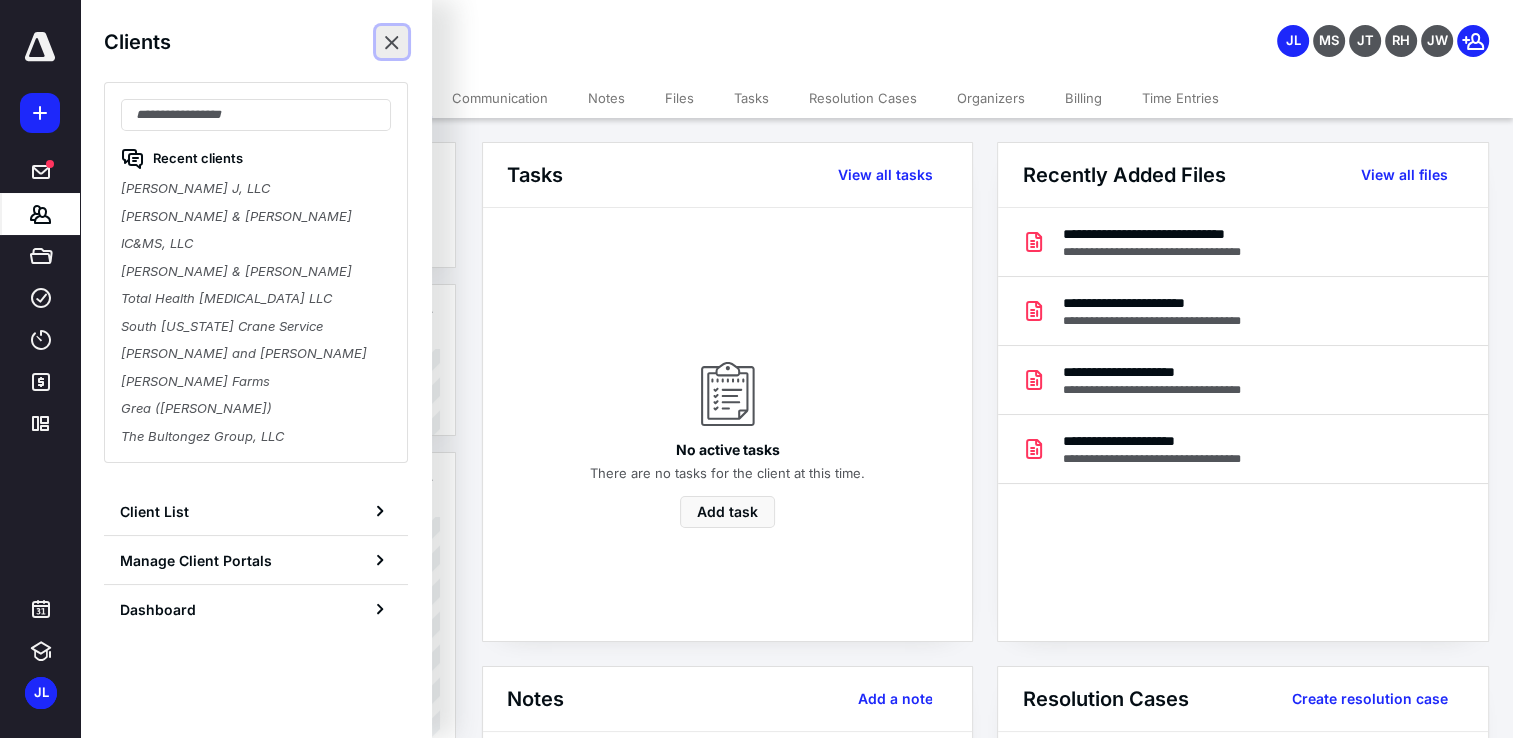 click at bounding box center (392, 42) 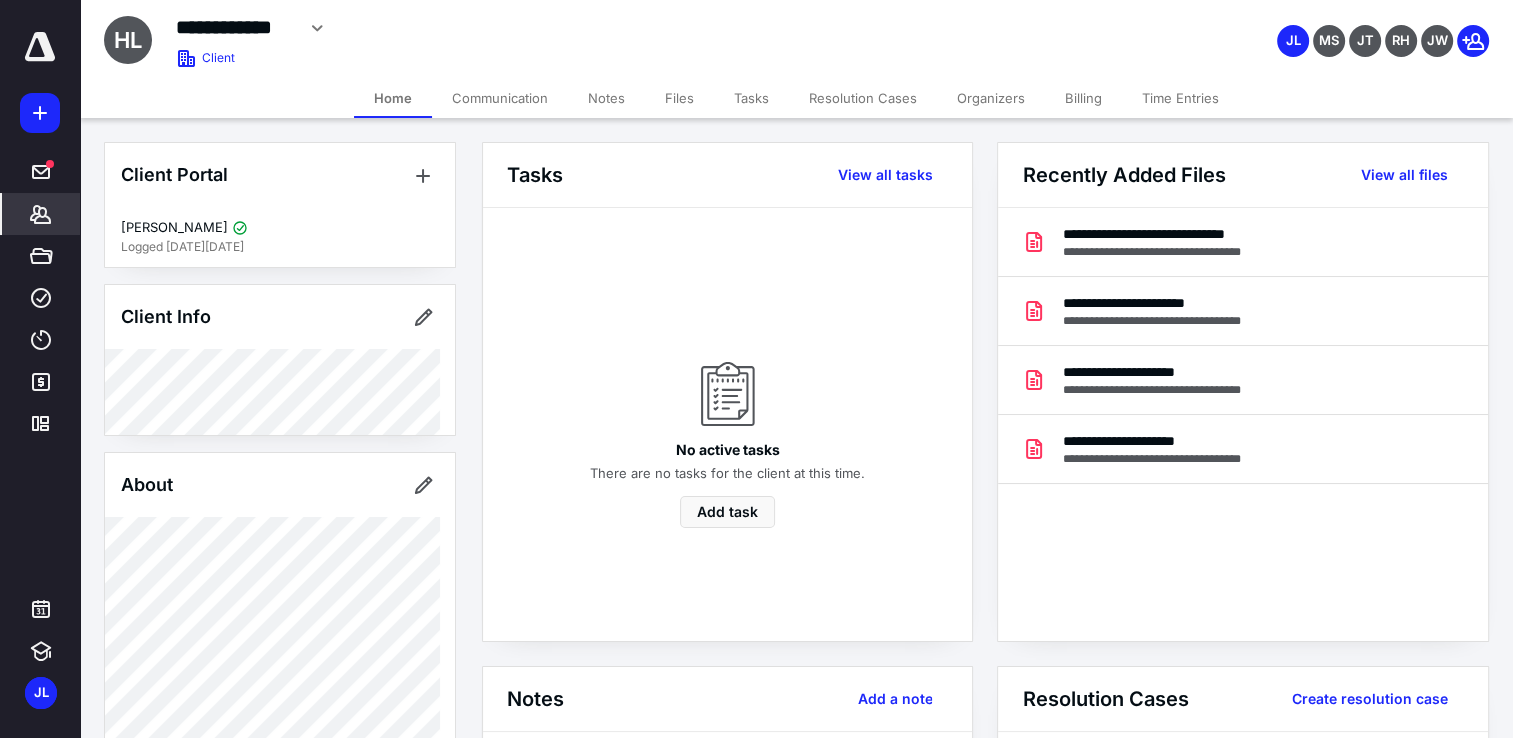 click on "Communication" at bounding box center [500, 98] 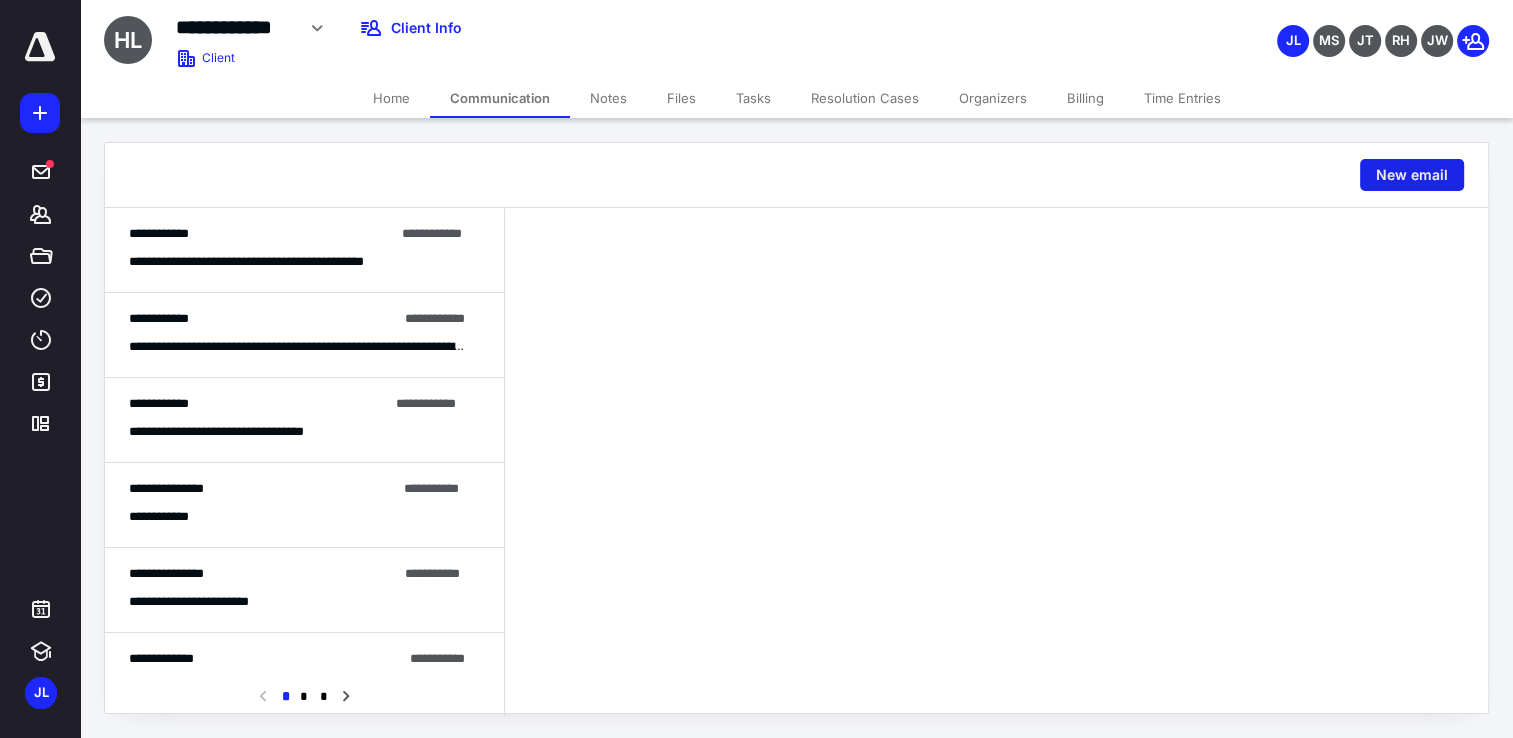 click on "New email" at bounding box center (1412, 175) 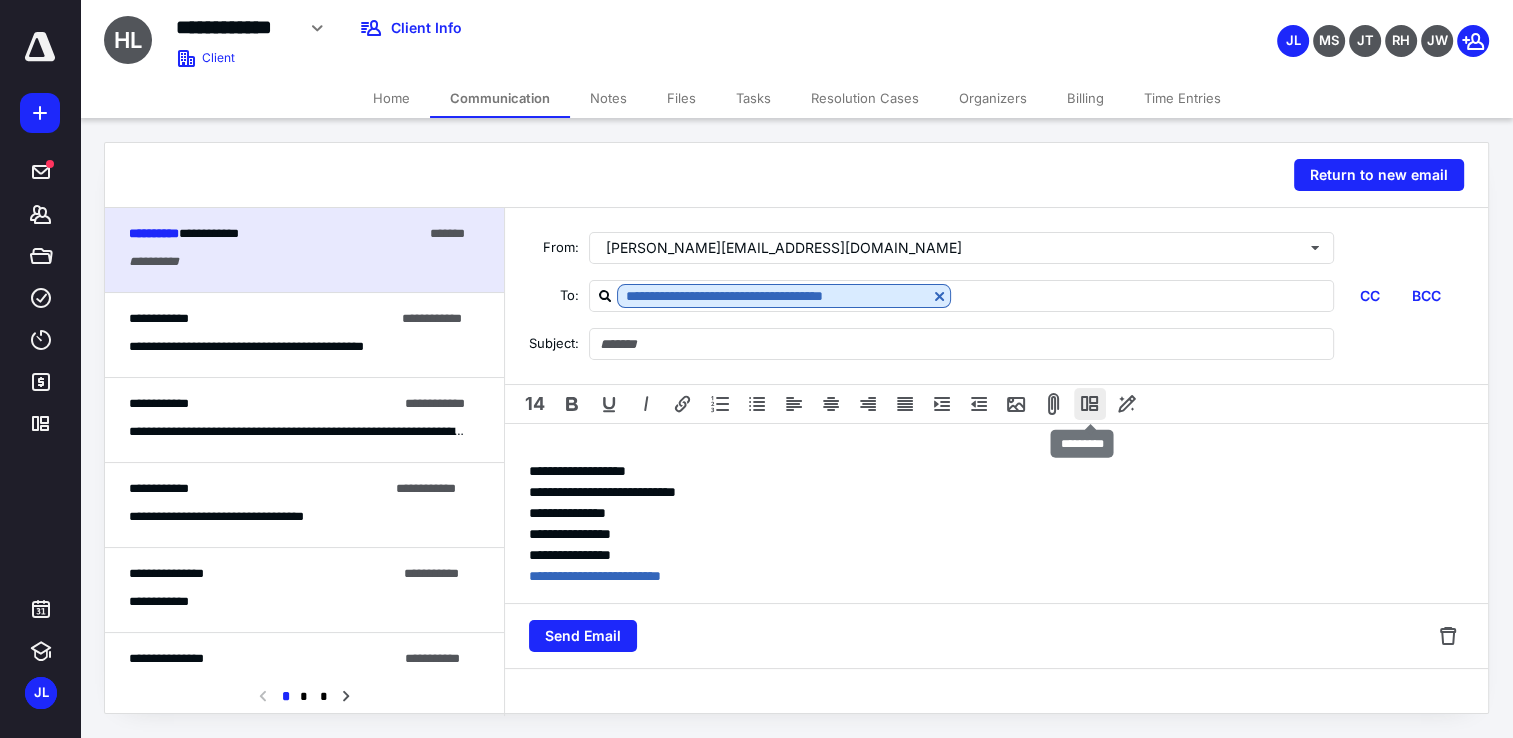 click at bounding box center (1090, 404) 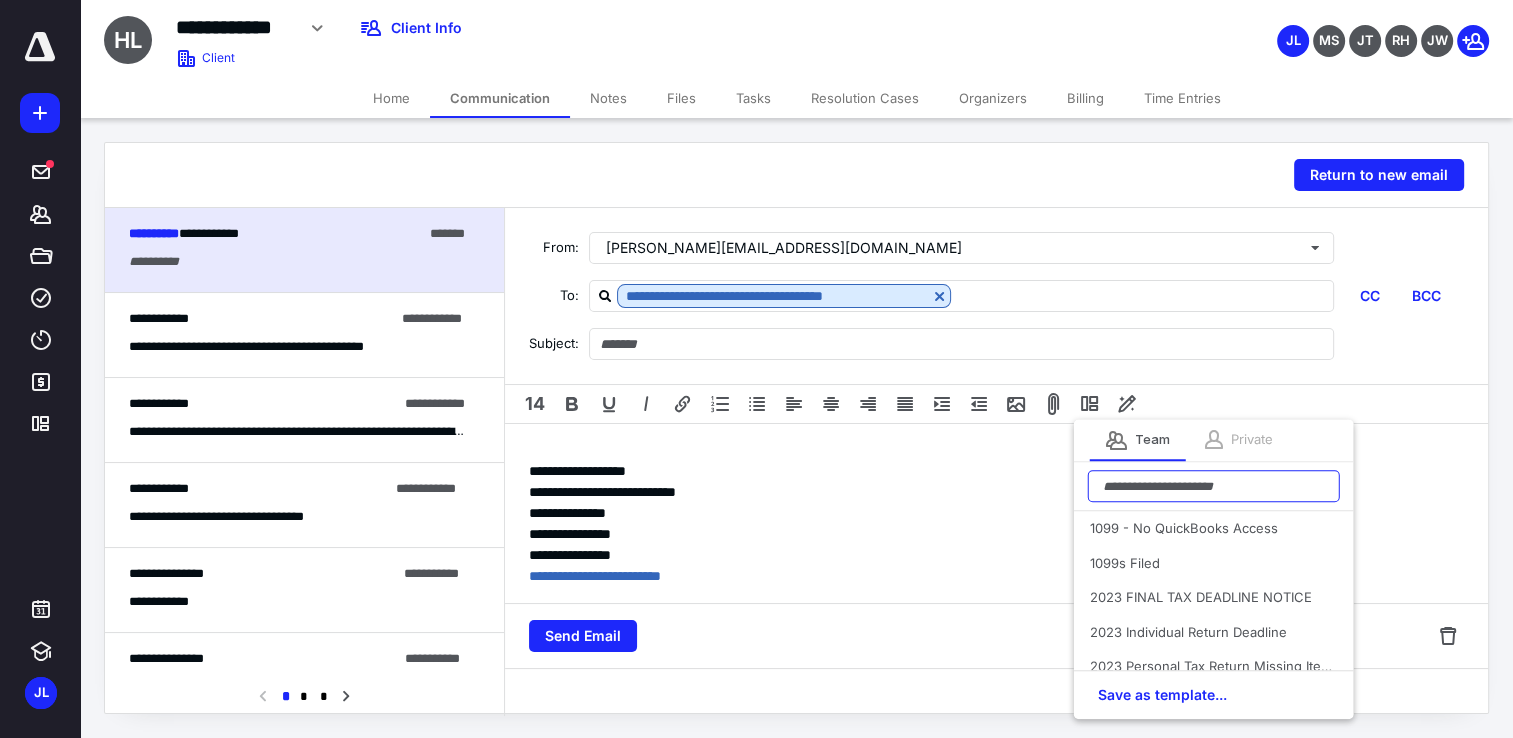 click at bounding box center (1214, 486) 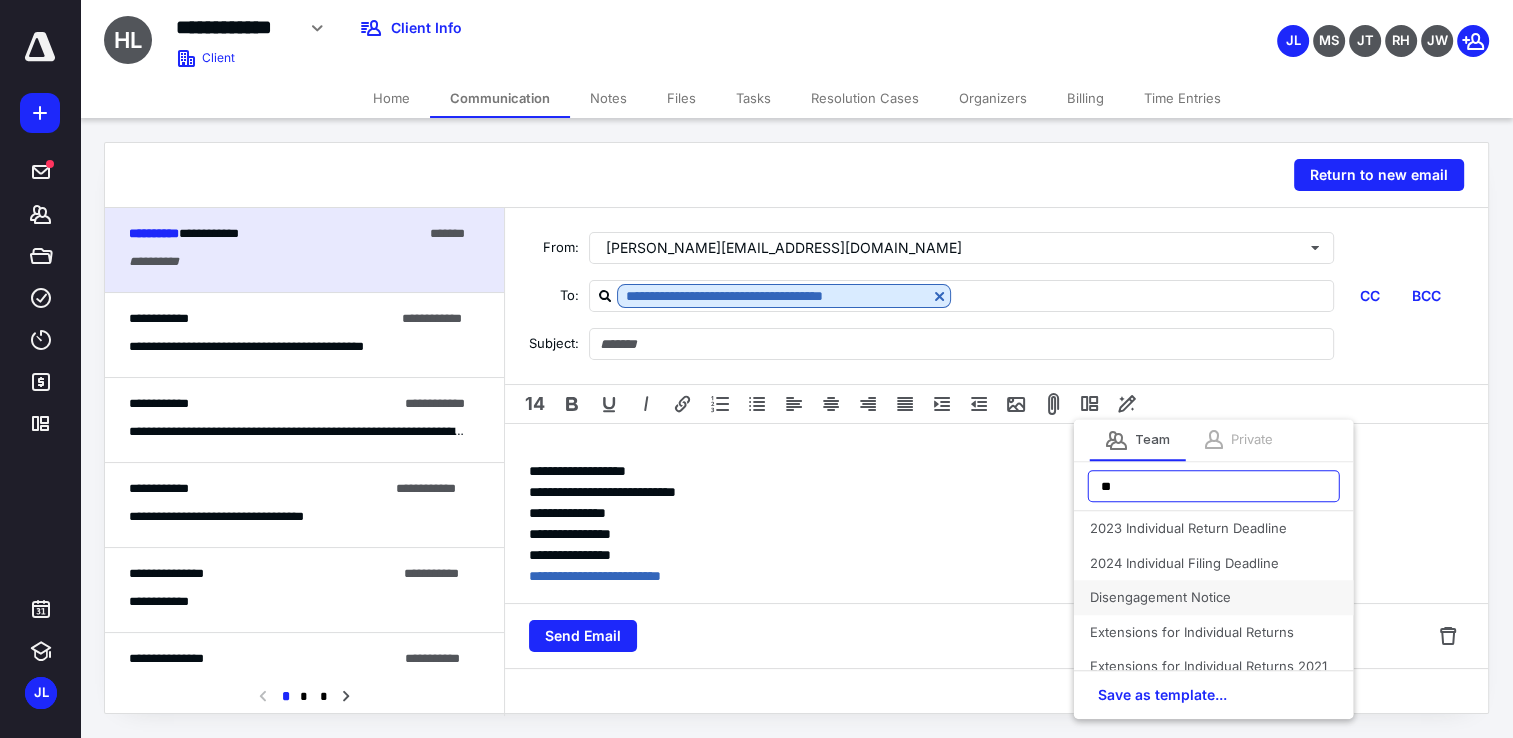 type on "**" 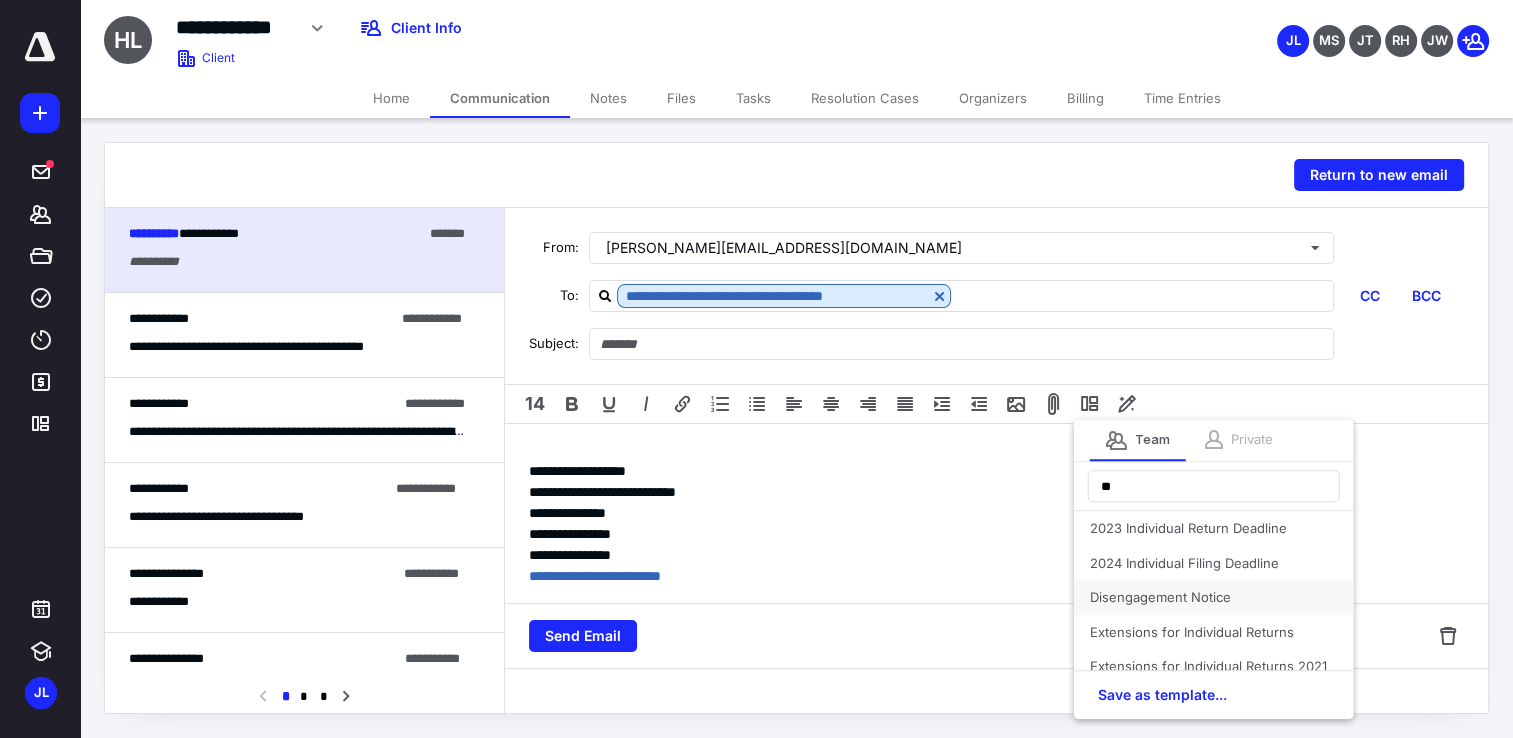 click on "Disengagement Notice" at bounding box center (1214, 597) 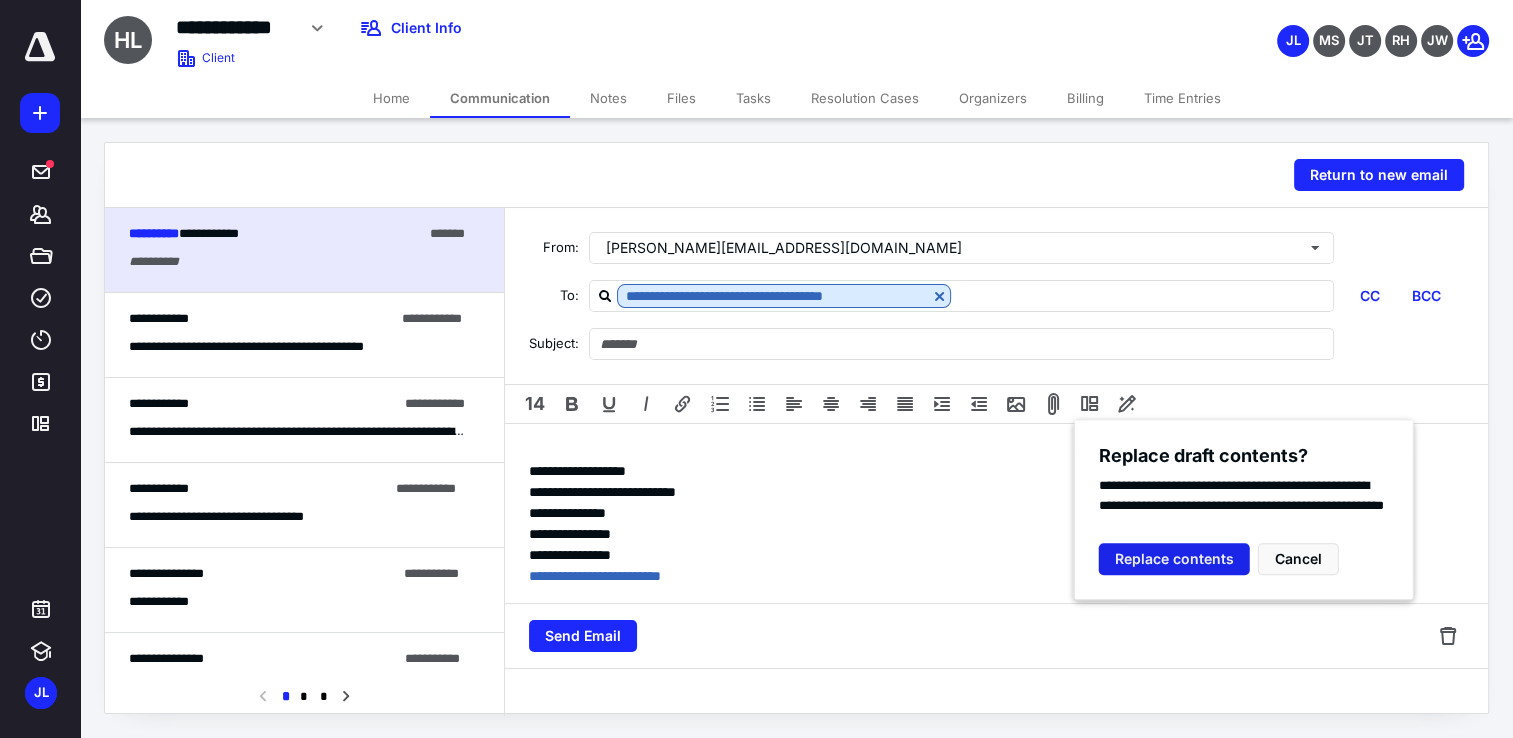 click on "Replace contents" at bounding box center [1174, 559] 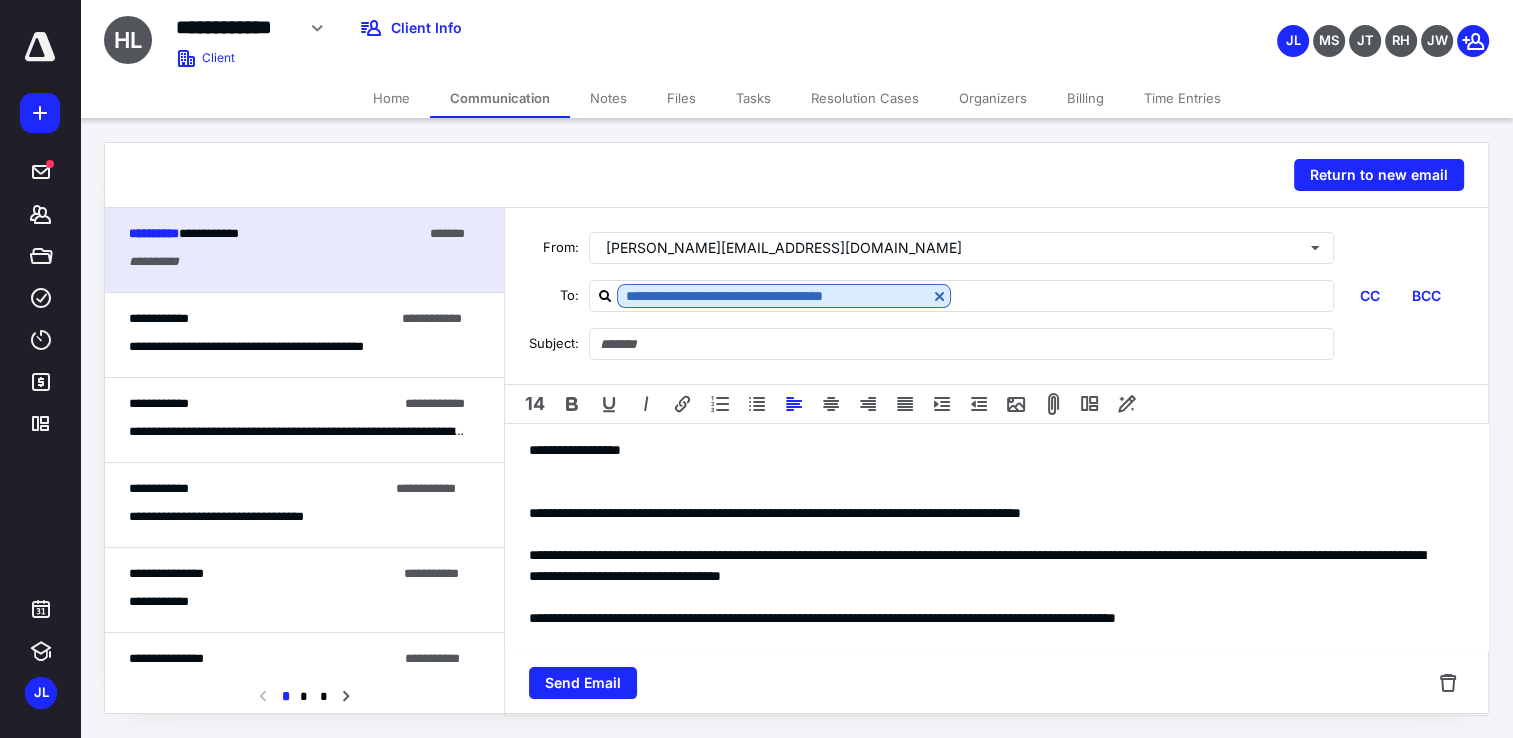 type on "**********" 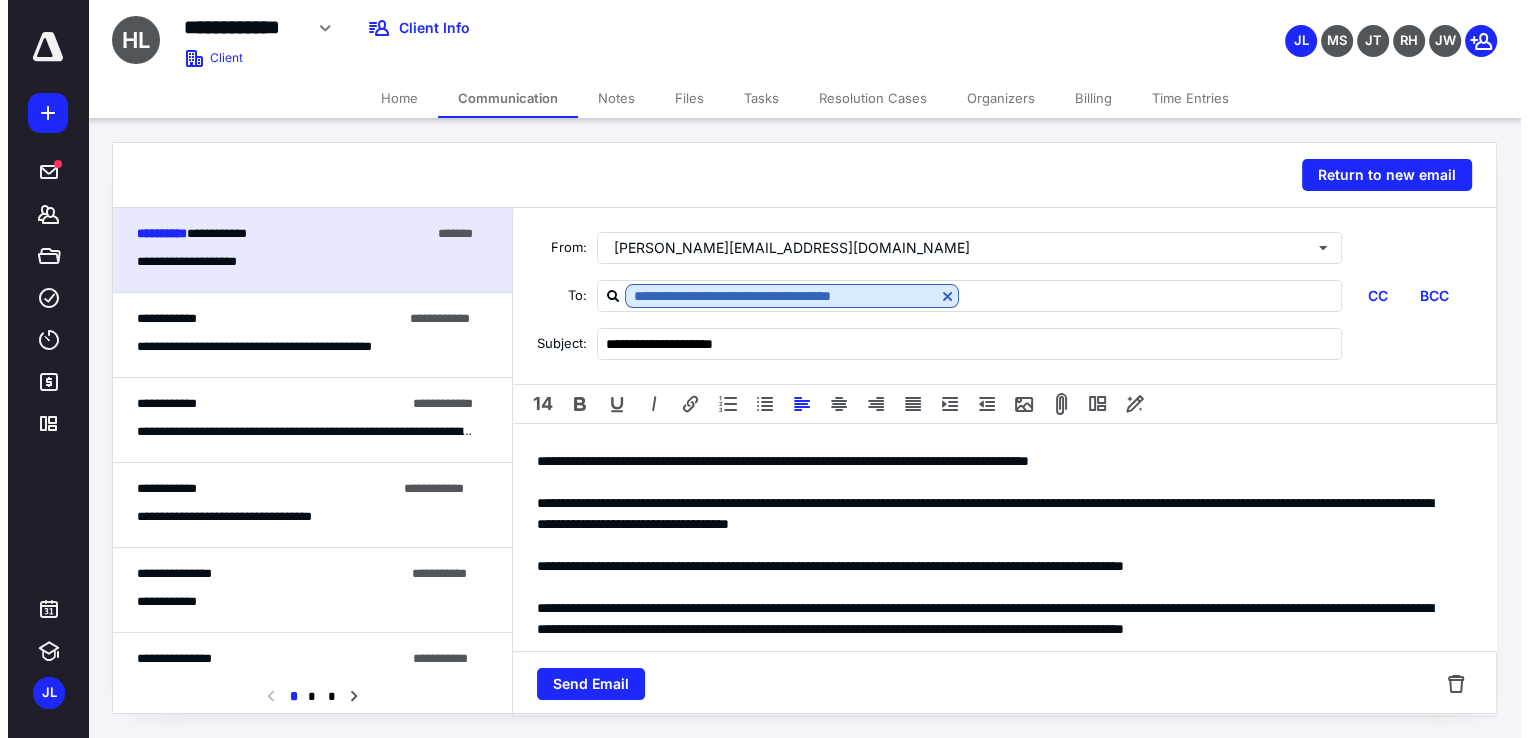scroll, scrollTop: 100, scrollLeft: 0, axis: vertical 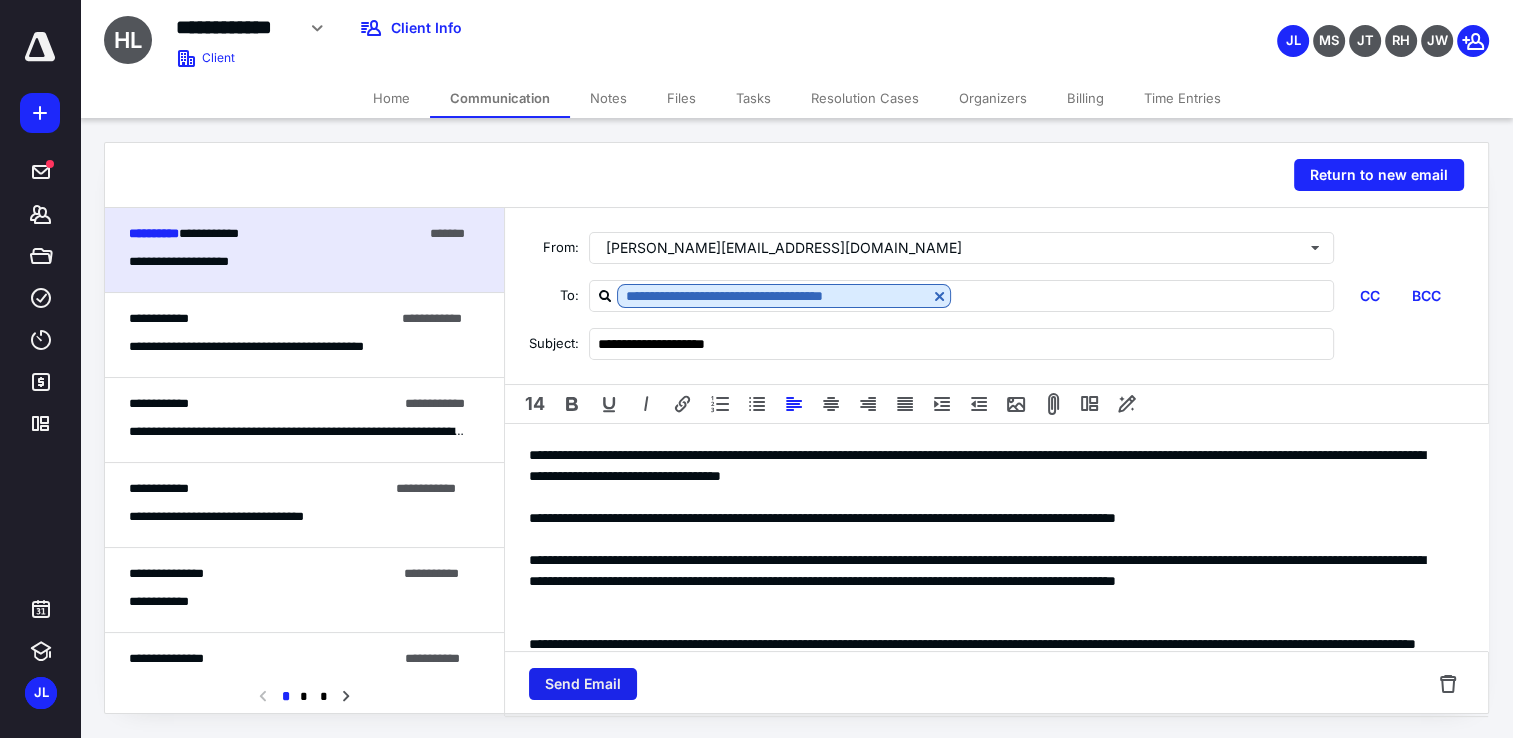 click on "Send Email" at bounding box center [583, 684] 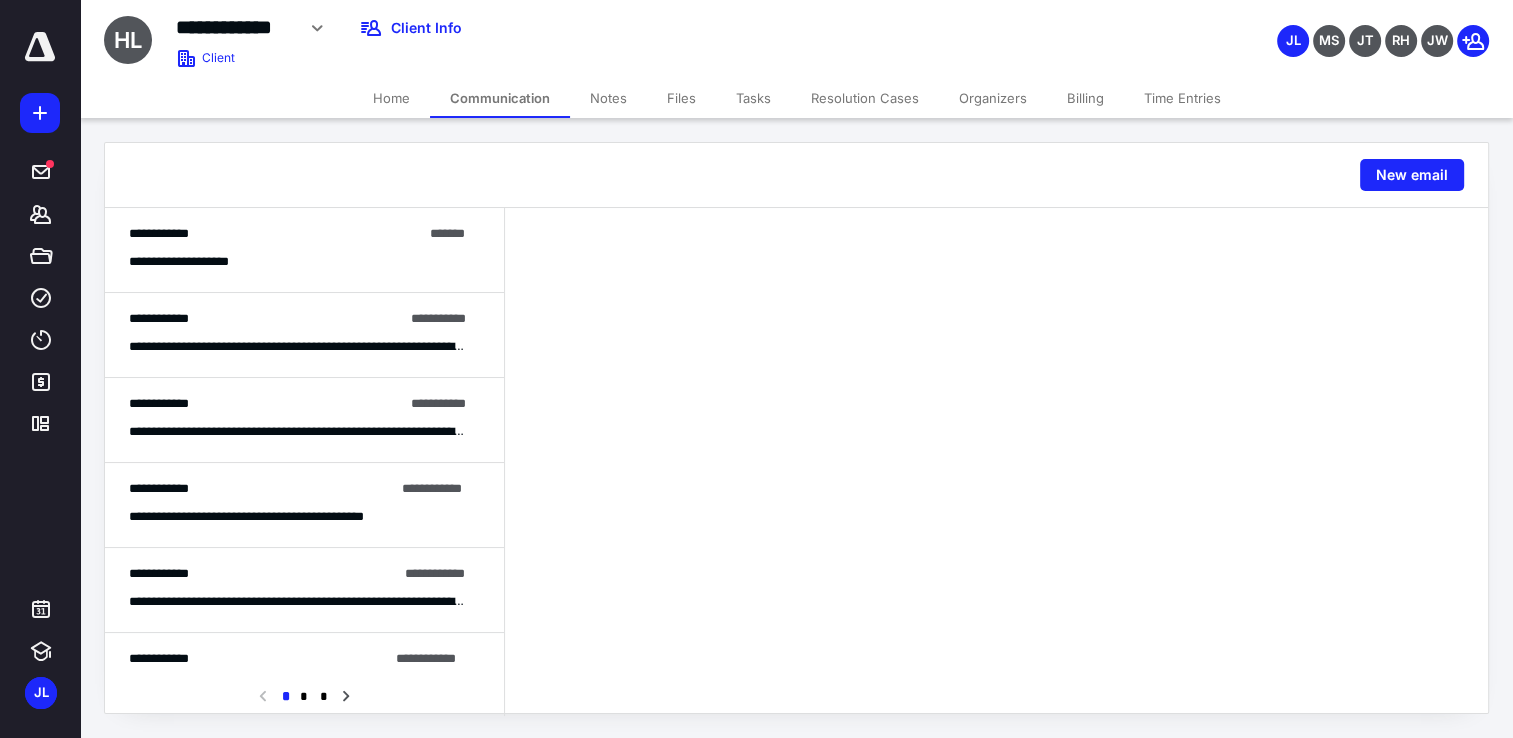 click on "Tasks" at bounding box center [753, 98] 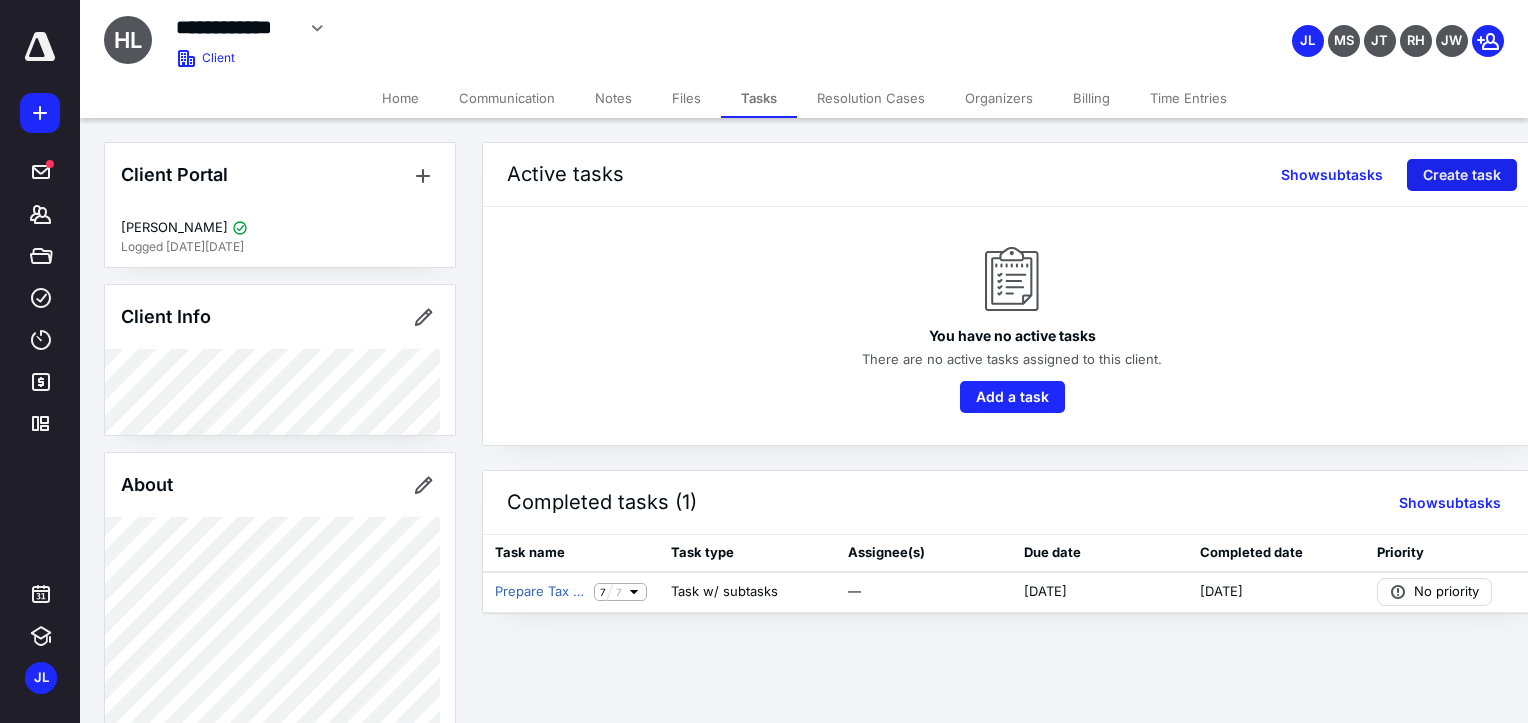 click on "Create task" at bounding box center [1462, 175] 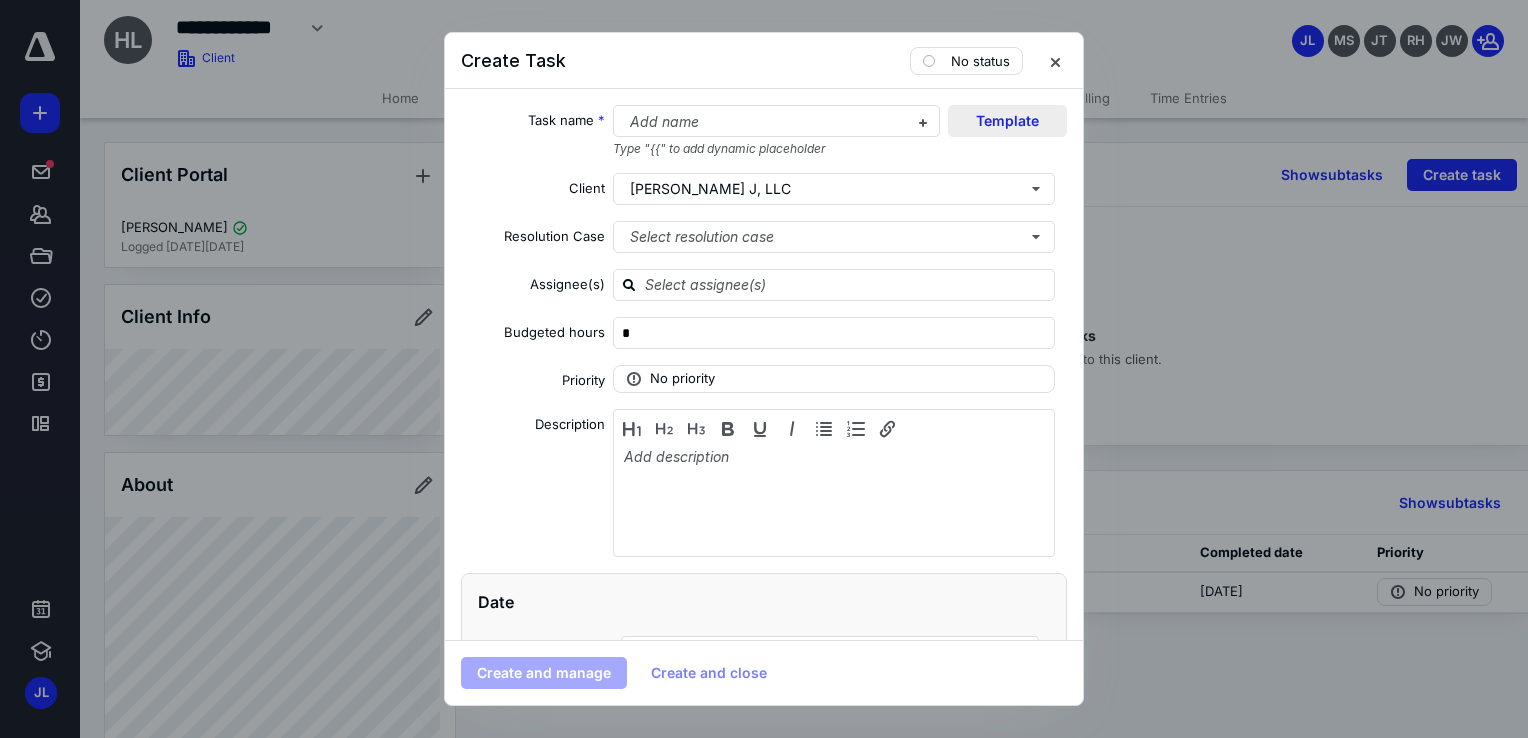 click on "Template" at bounding box center [1007, 121] 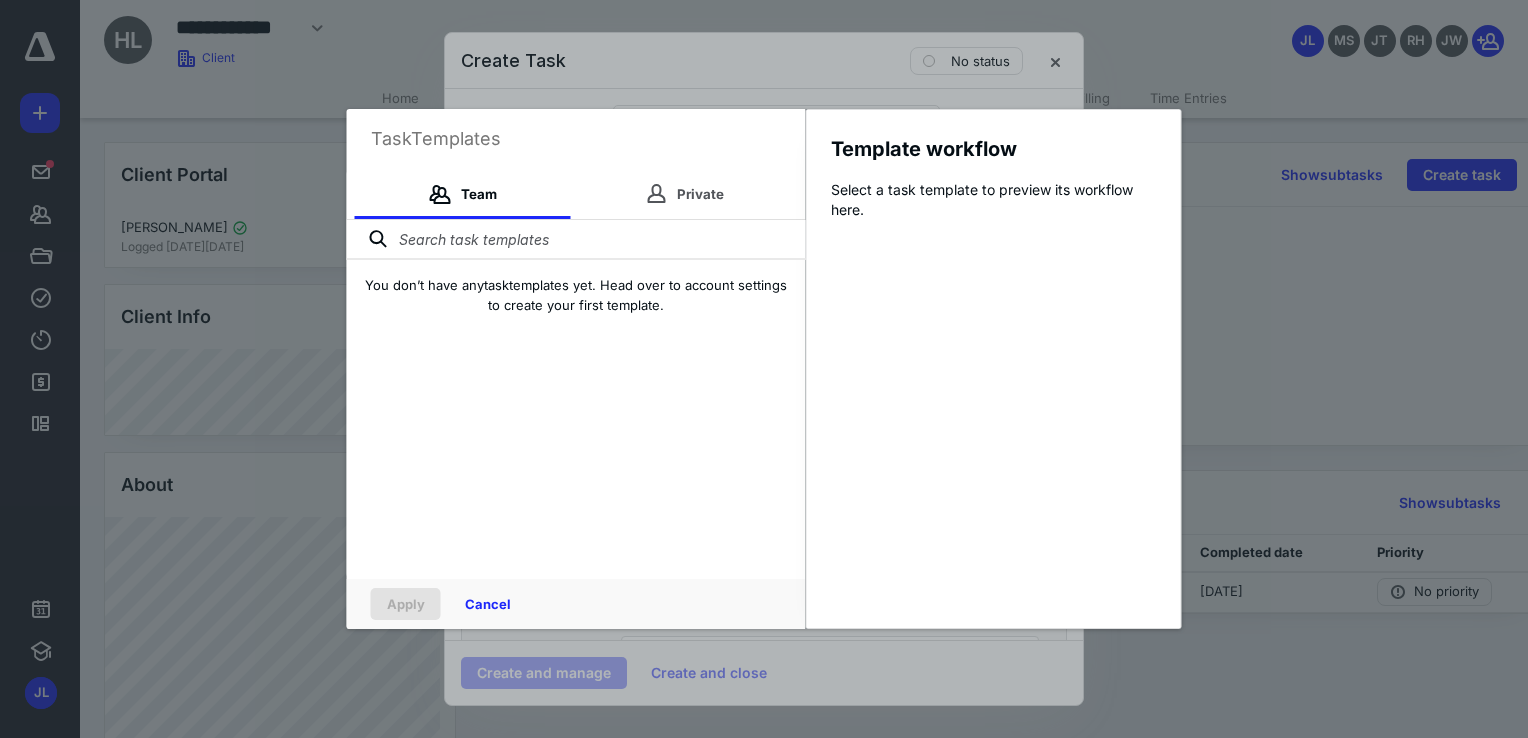 click at bounding box center (576, 240) 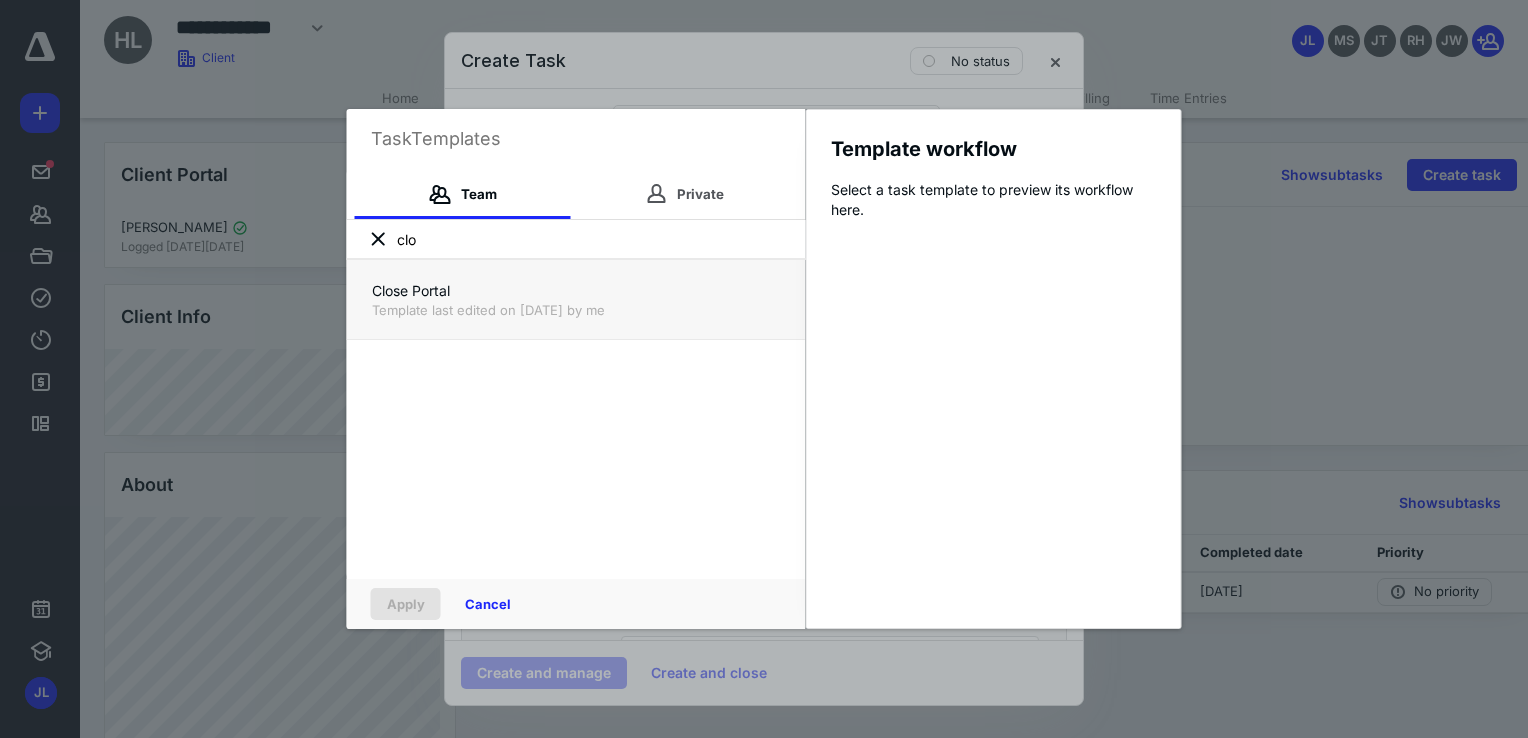 type on "clo" 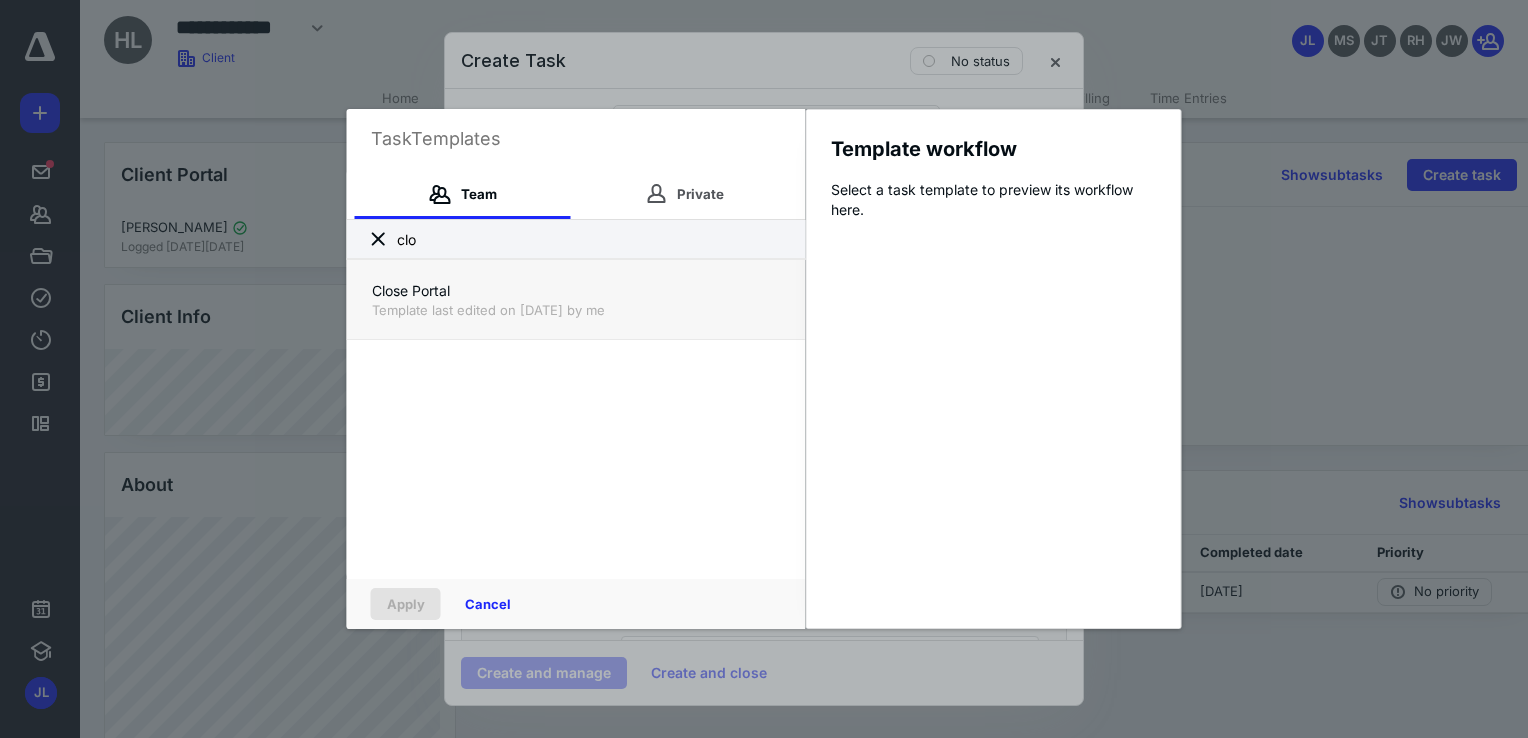 click on "Close Portal" at bounding box center [576, 291] 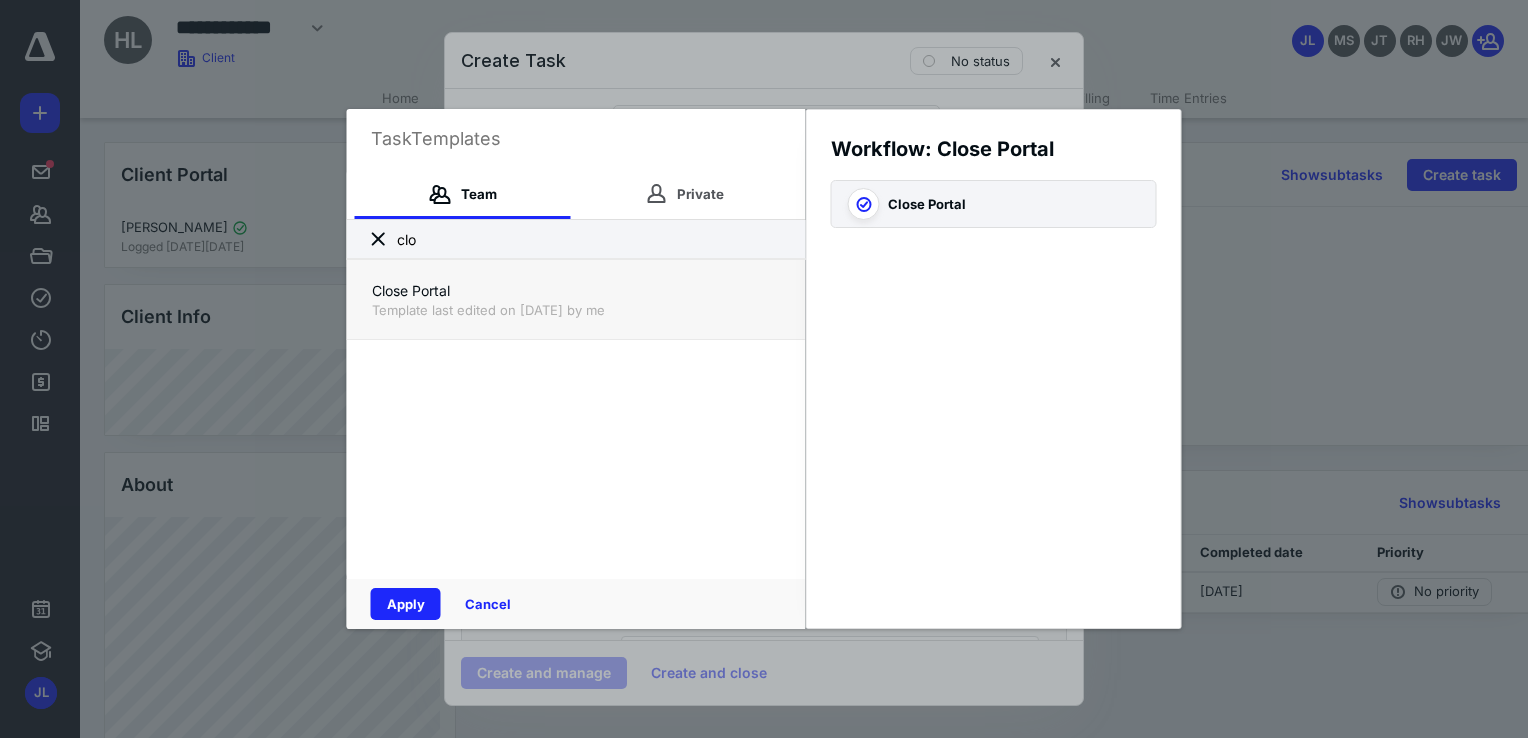 click on "Close Portal" at bounding box center [576, 291] 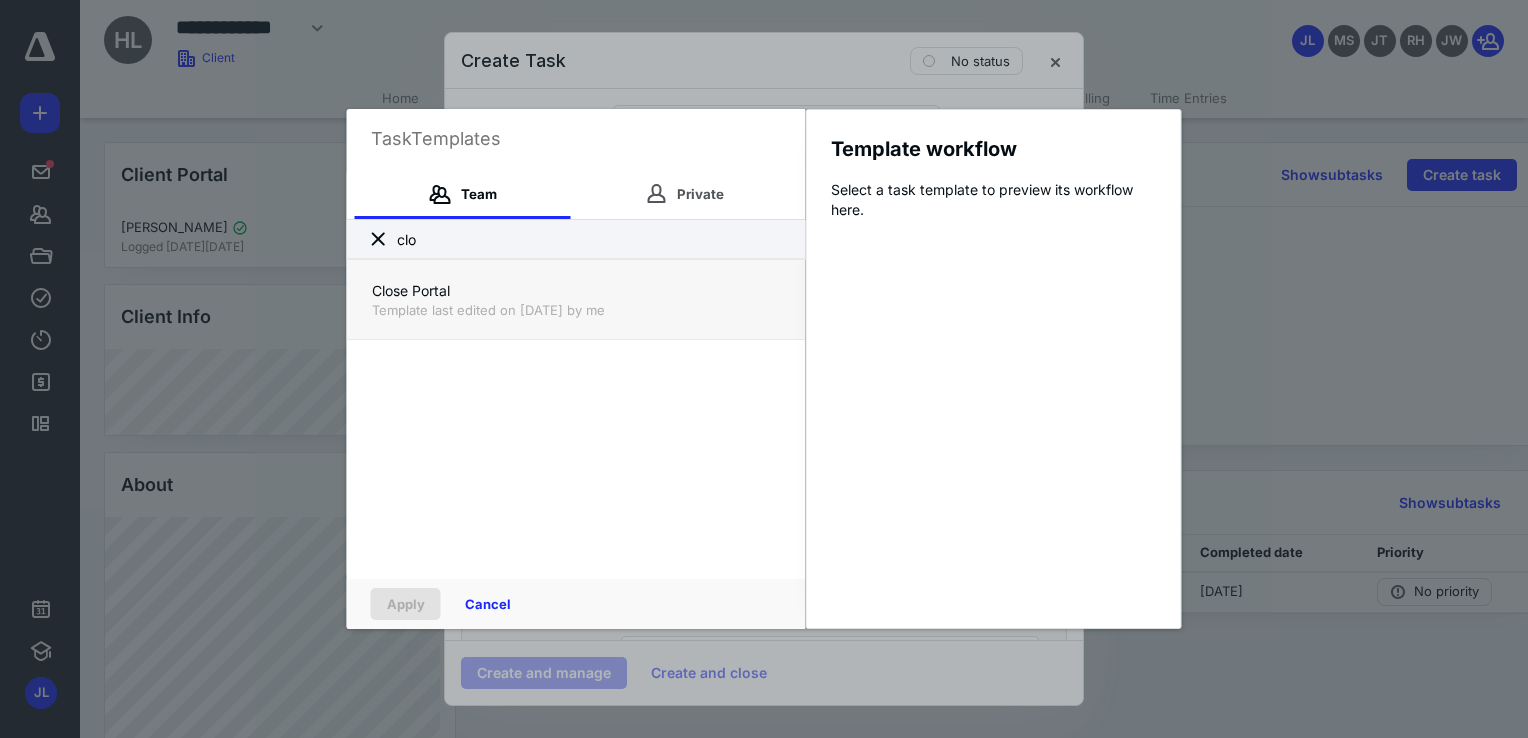 click on "Close Portal" at bounding box center (576, 291) 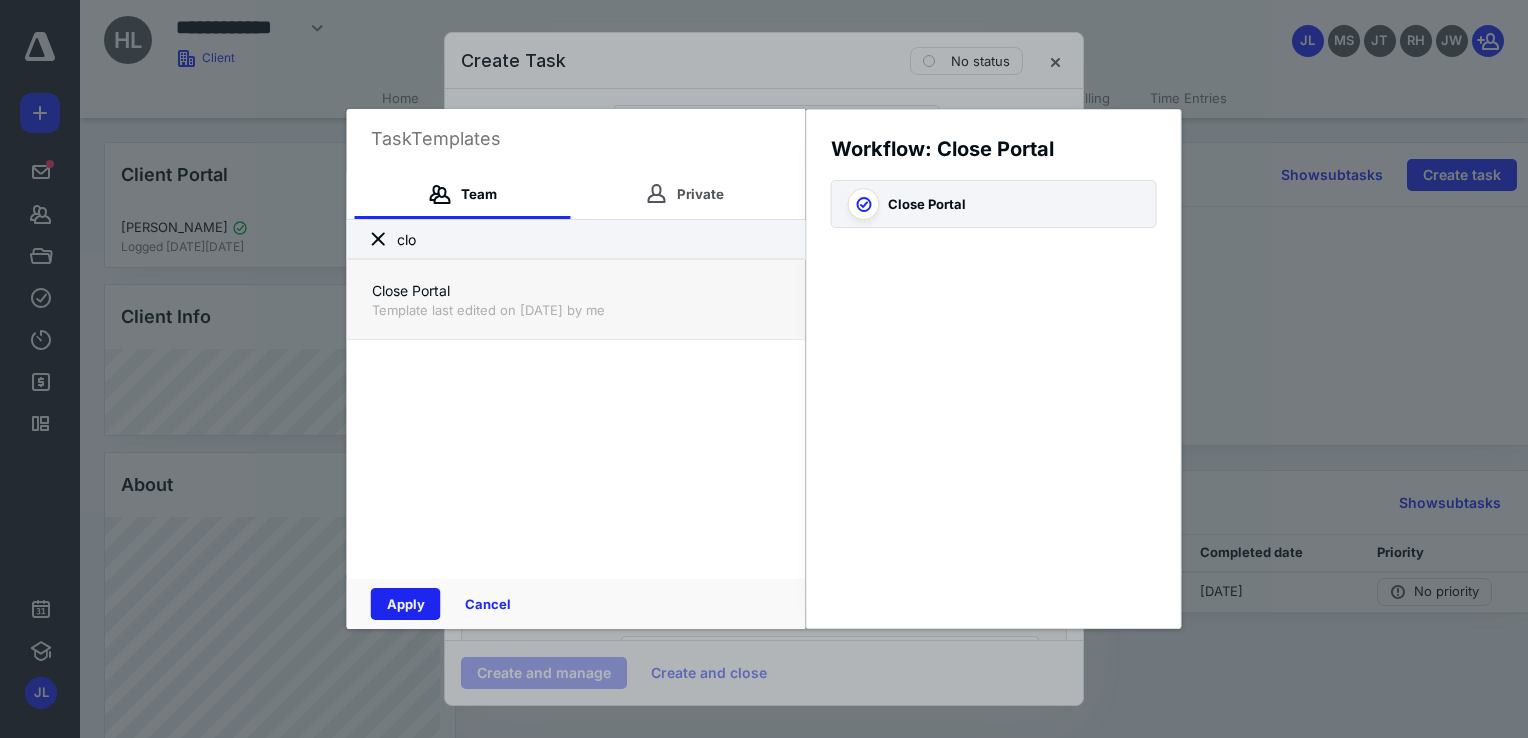 click on "Apply" at bounding box center (406, 604) 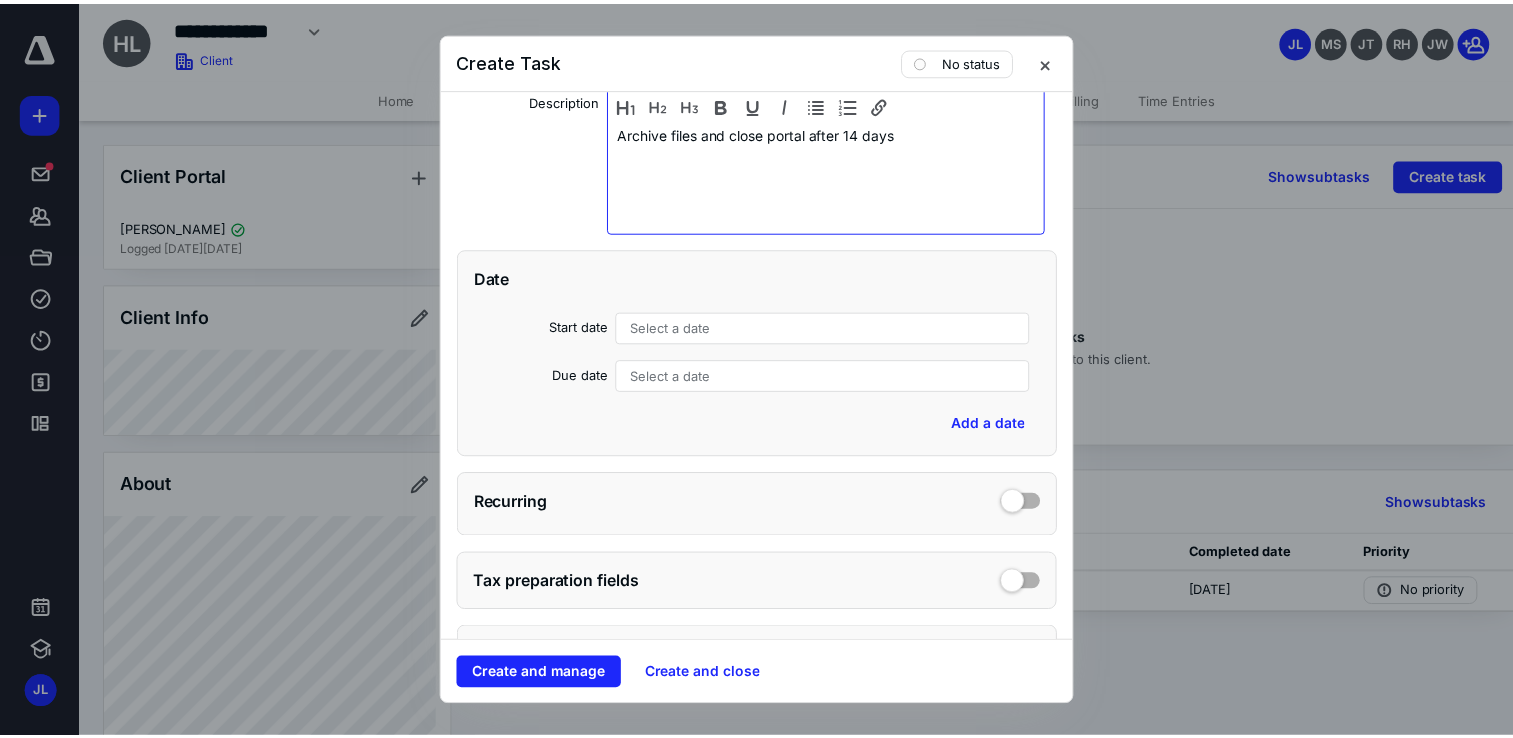 scroll, scrollTop: 400, scrollLeft: 0, axis: vertical 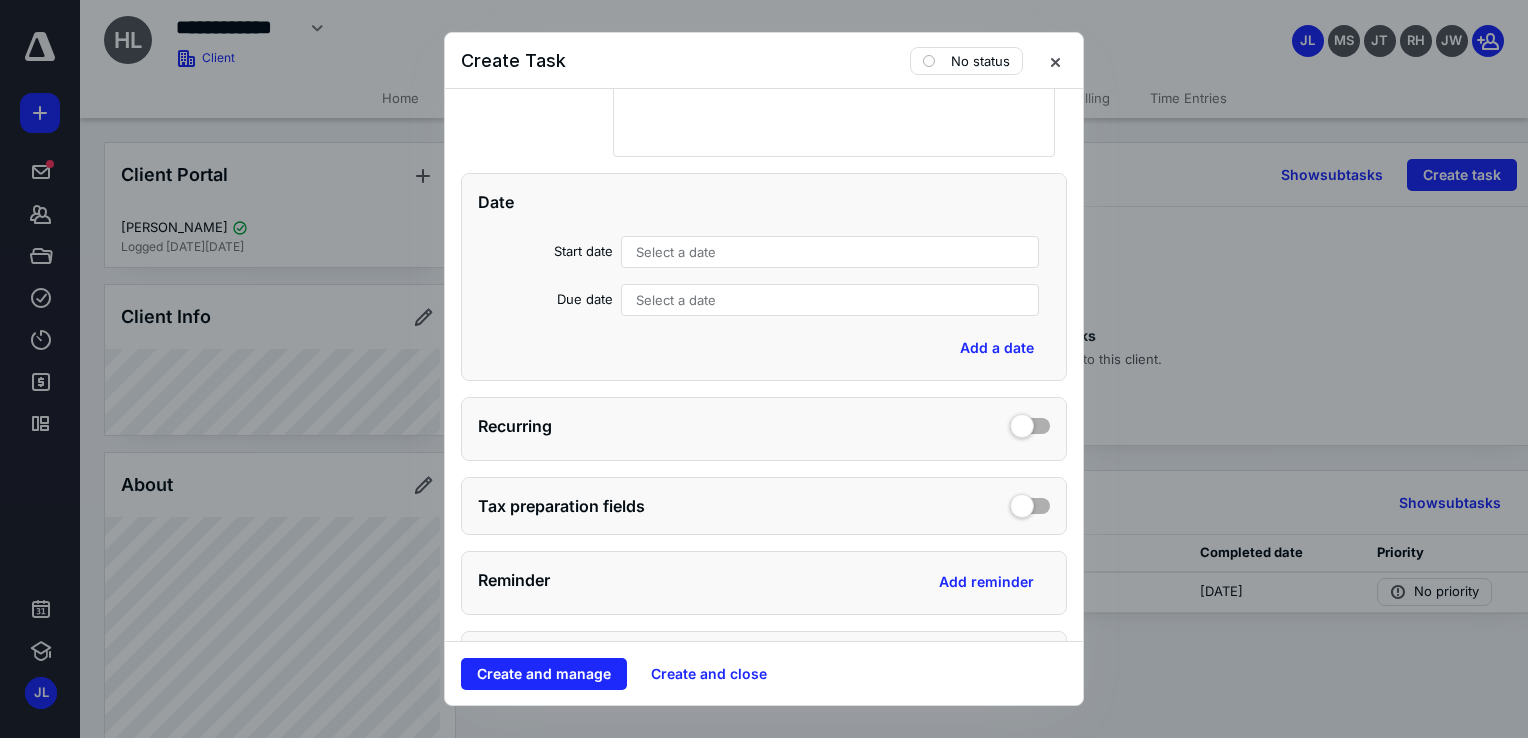 click on "Select a date" at bounding box center (830, 252) 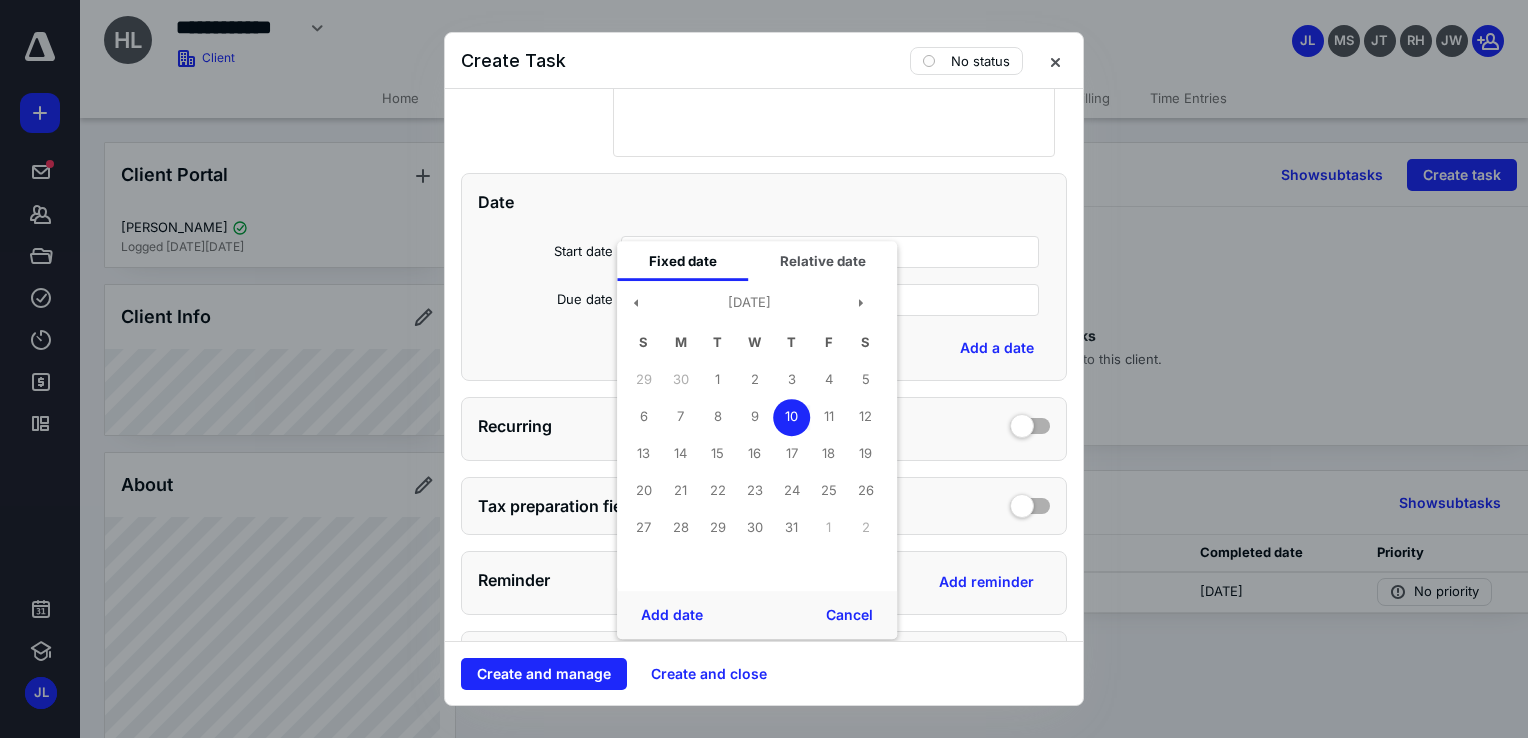 click on "Fixed date" at bounding box center [682, 261] 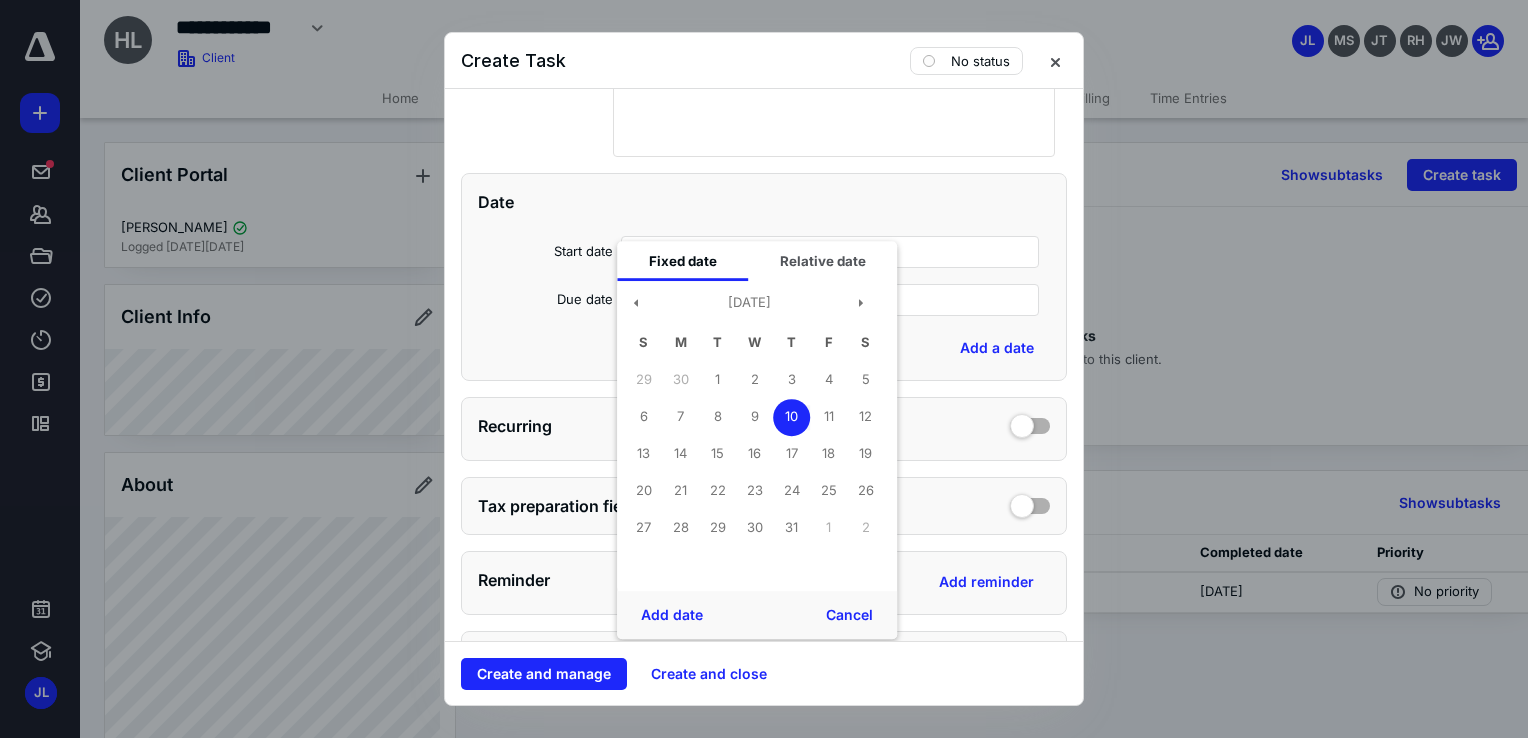 click on "10" at bounding box center (791, 417) 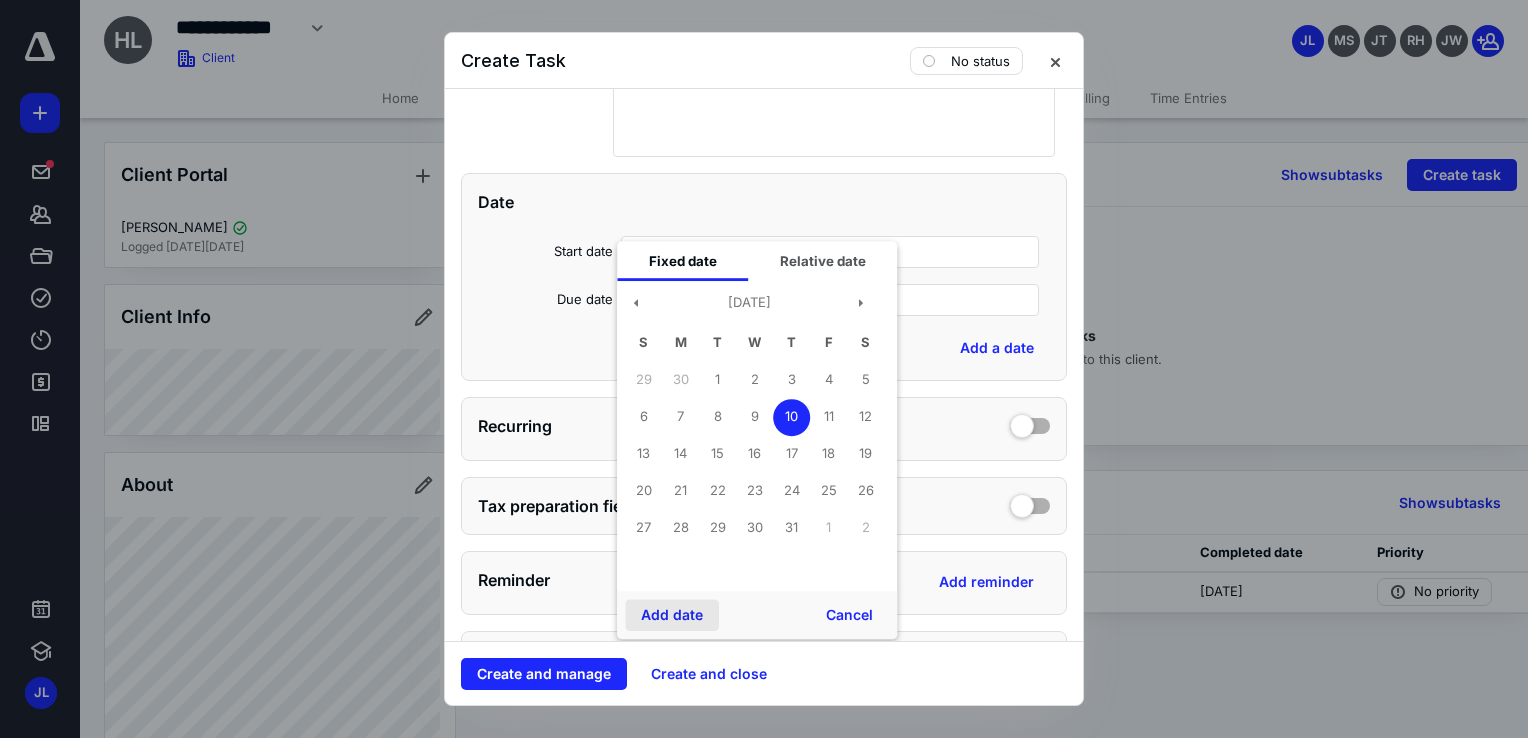 click on "Add date" at bounding box center [672, 615] 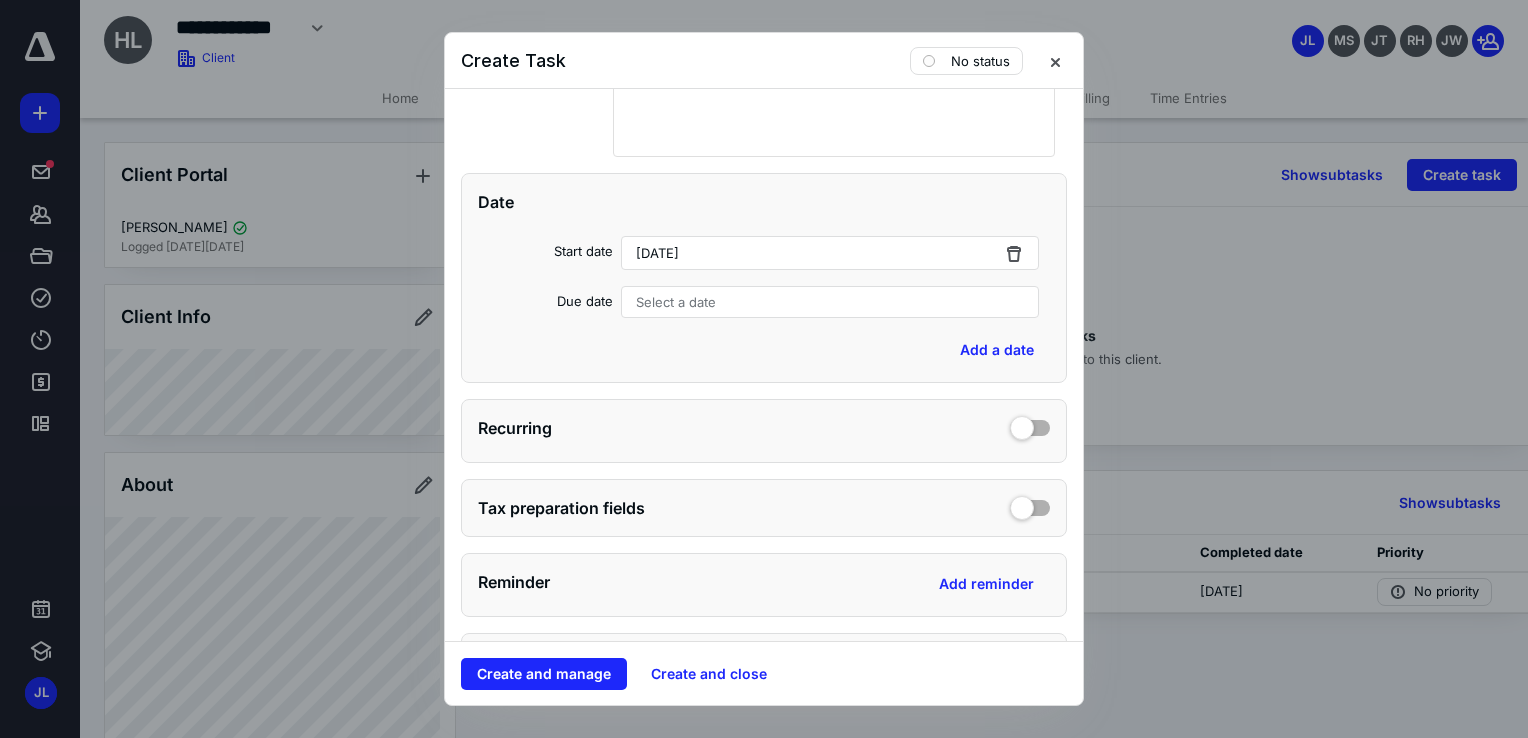click on "Select a date" at bounding box center [676, 302] 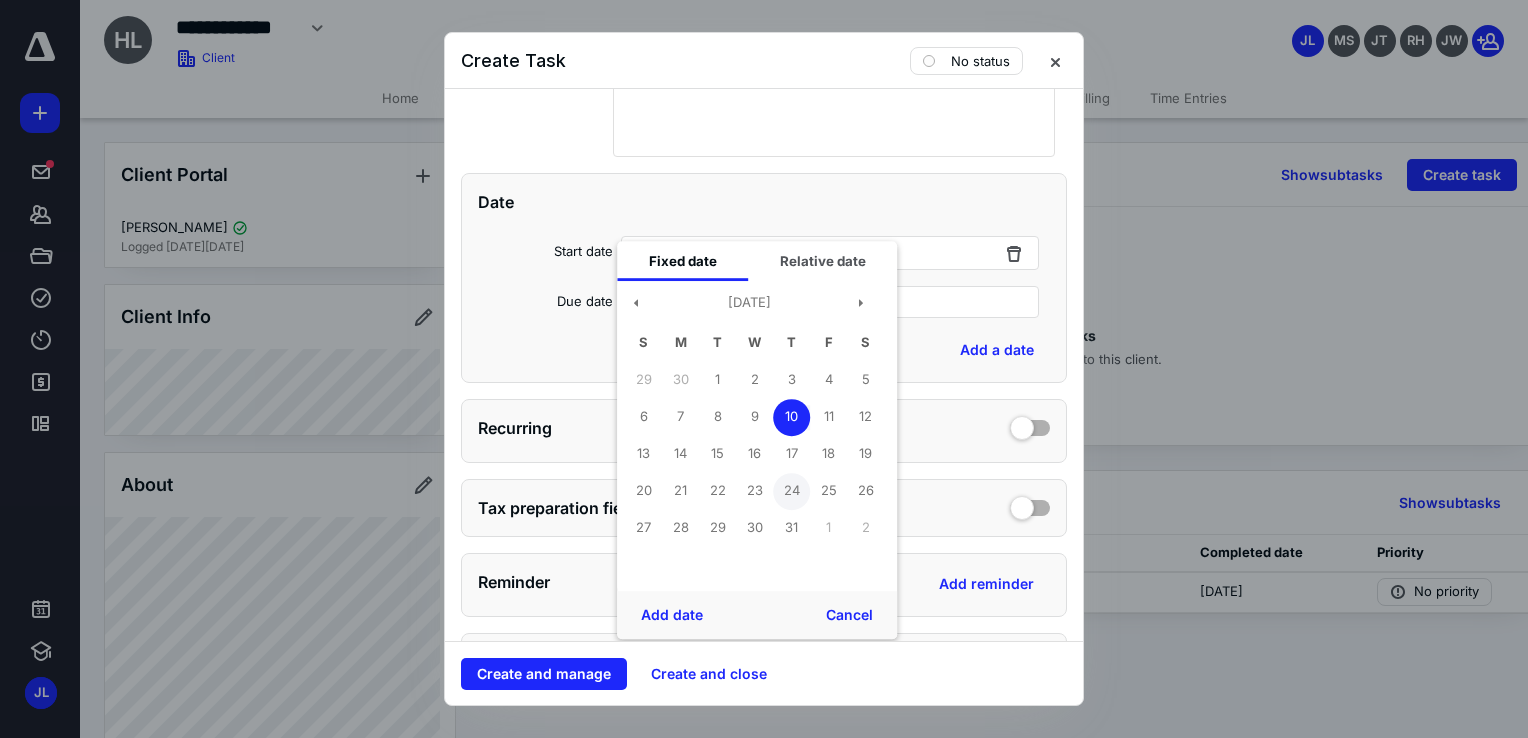 click on "24" at bounding box center [791, 491] 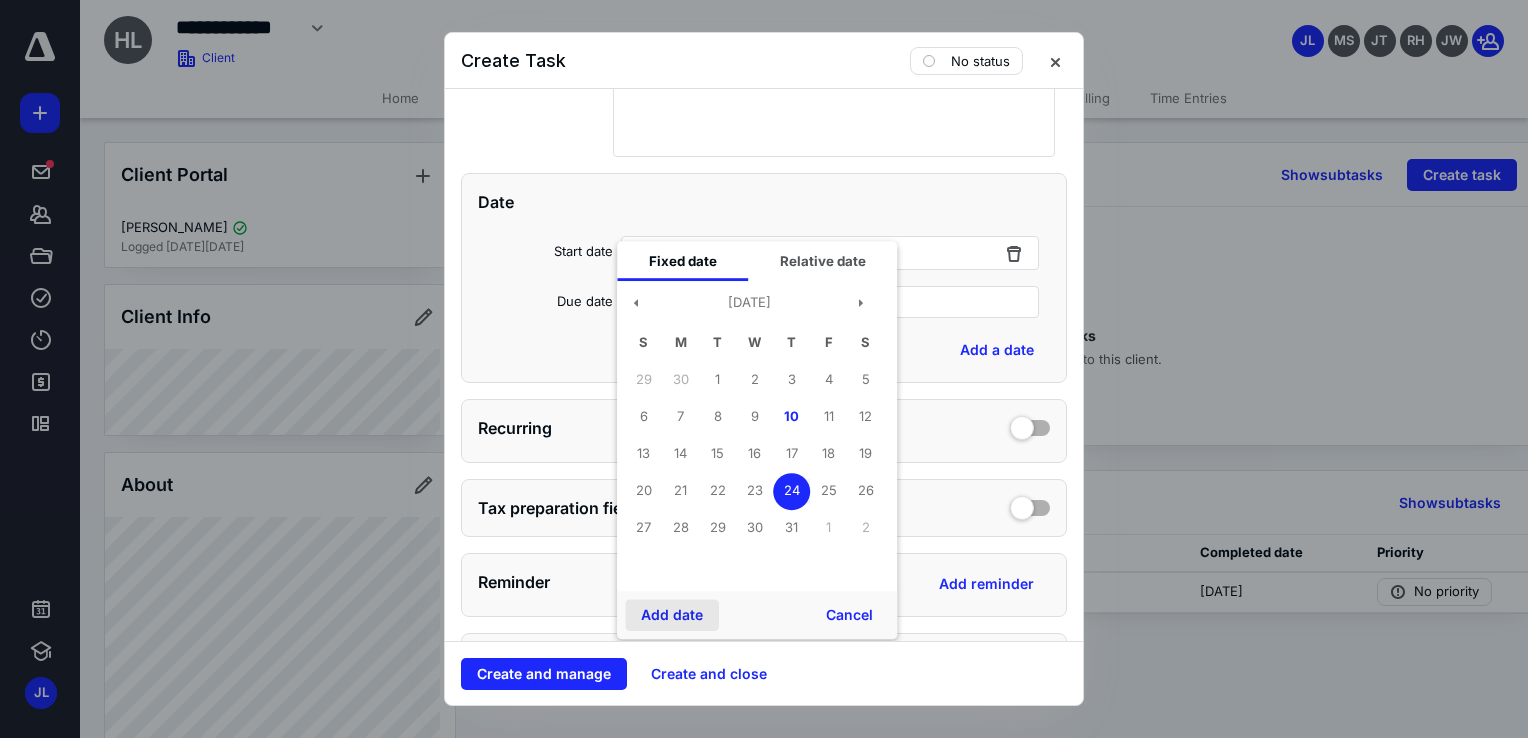 click on "Add date" at bounding box center [672, 615] 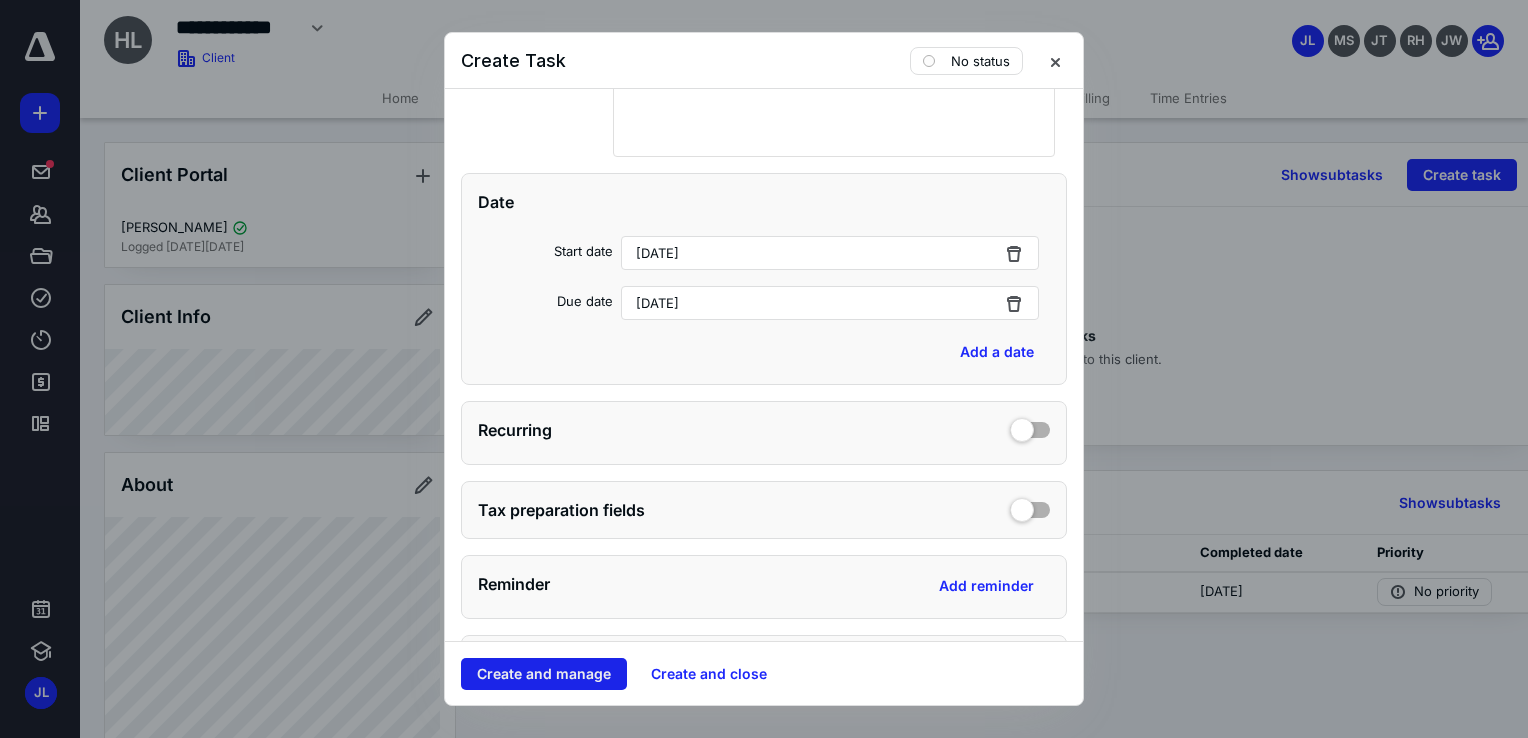 click on "Create and manage" at bounding box center (544, 674) 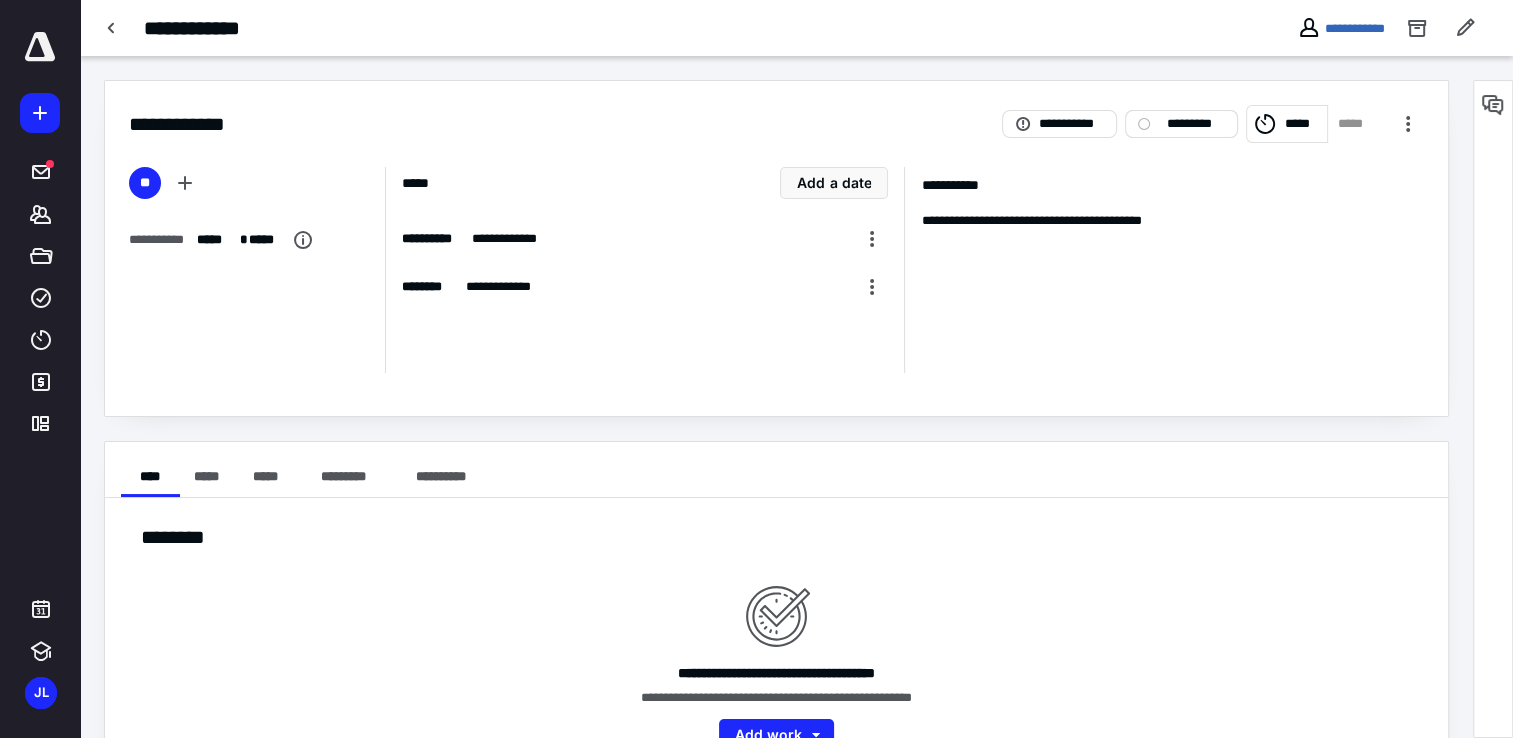 click on "*********" at bounding box center (1195, 124) 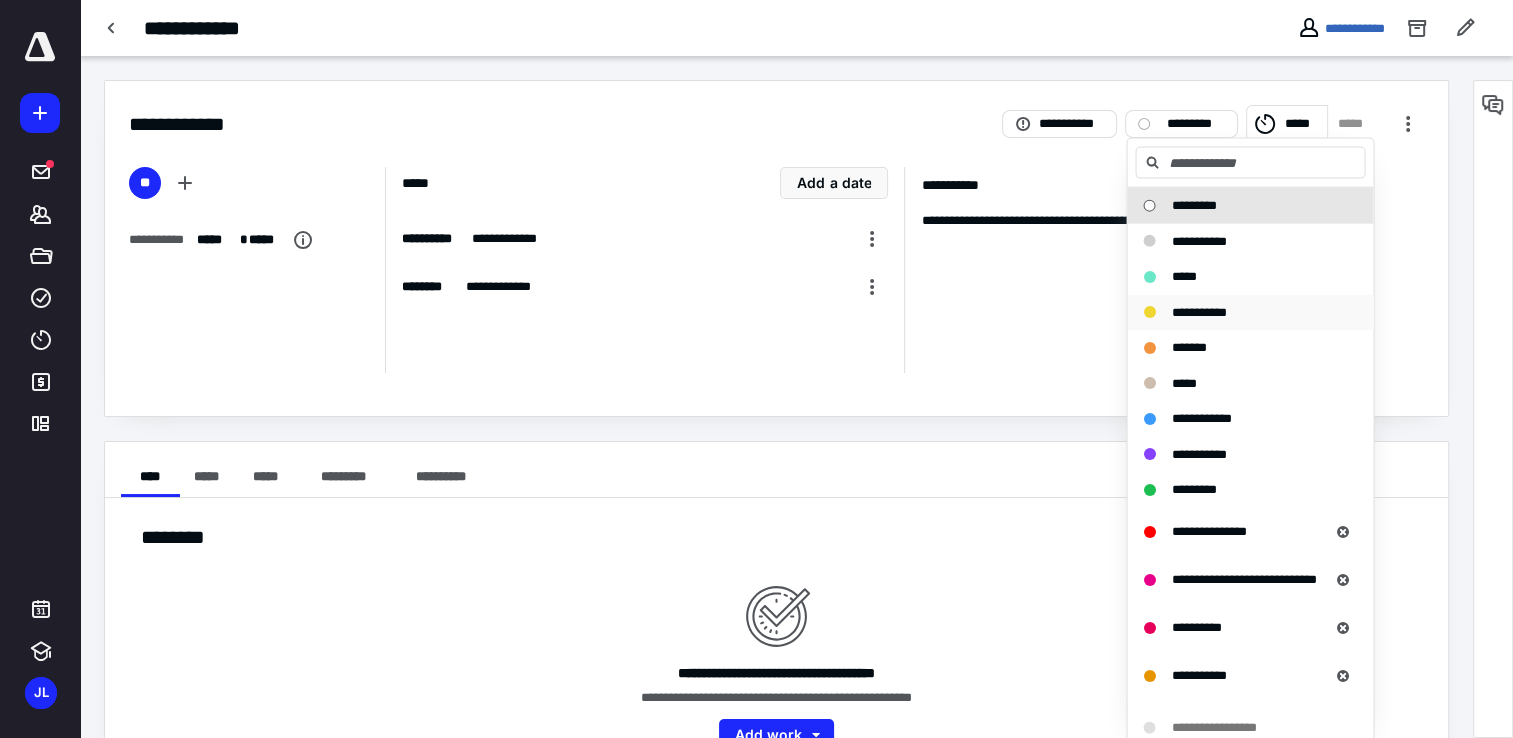 click on "**********" at bounding box center (1198, 311) 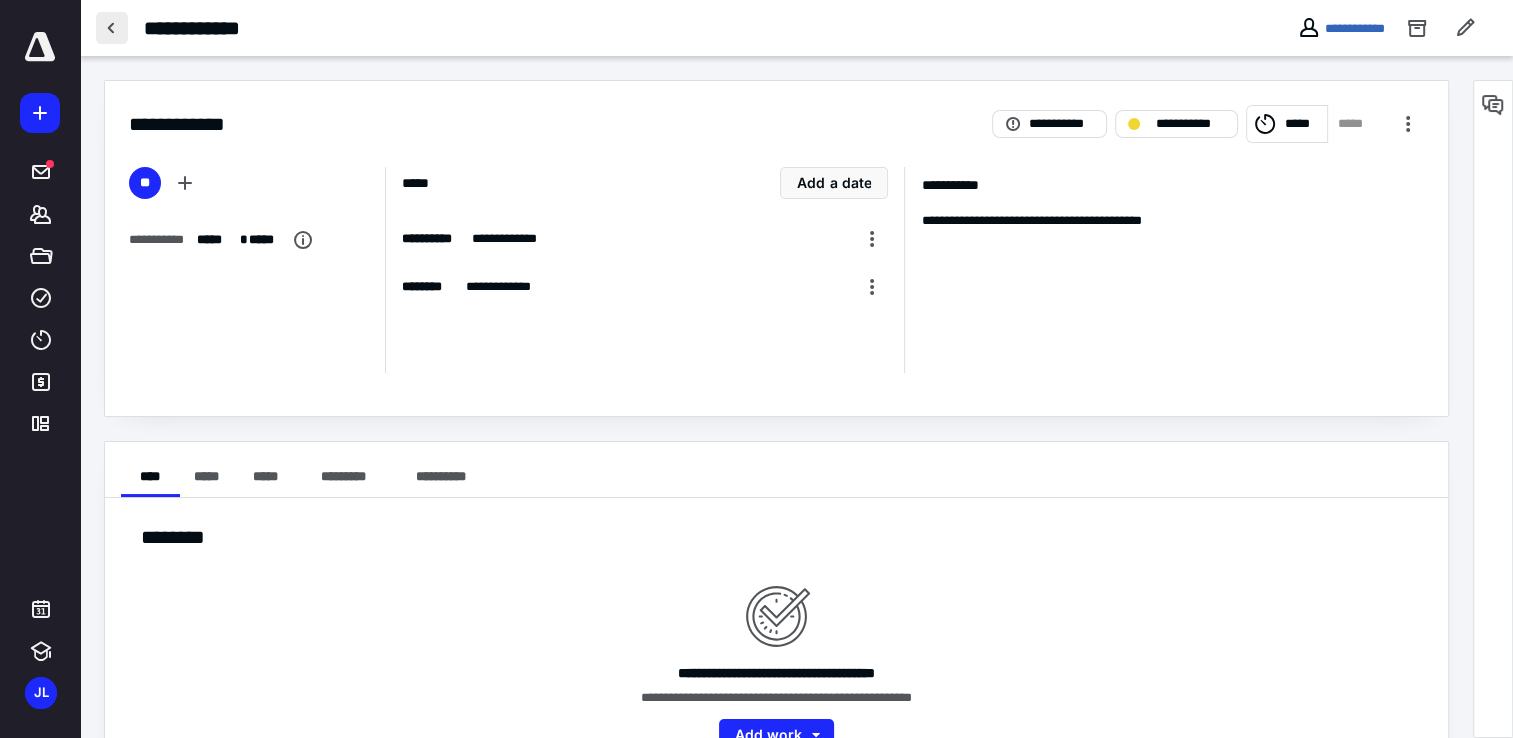 click at bounding box center (112, 28) 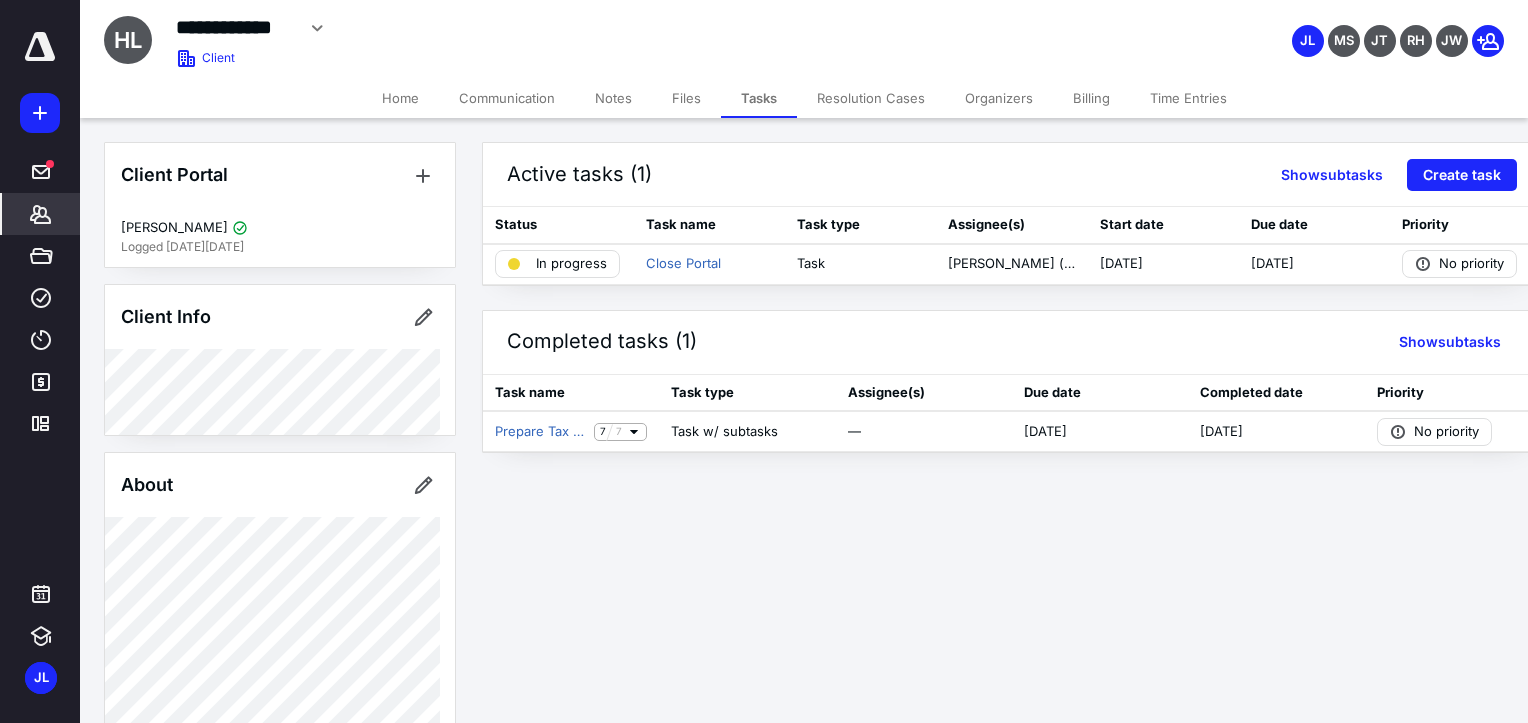 click on "*******" at bounding box center [41, 214] 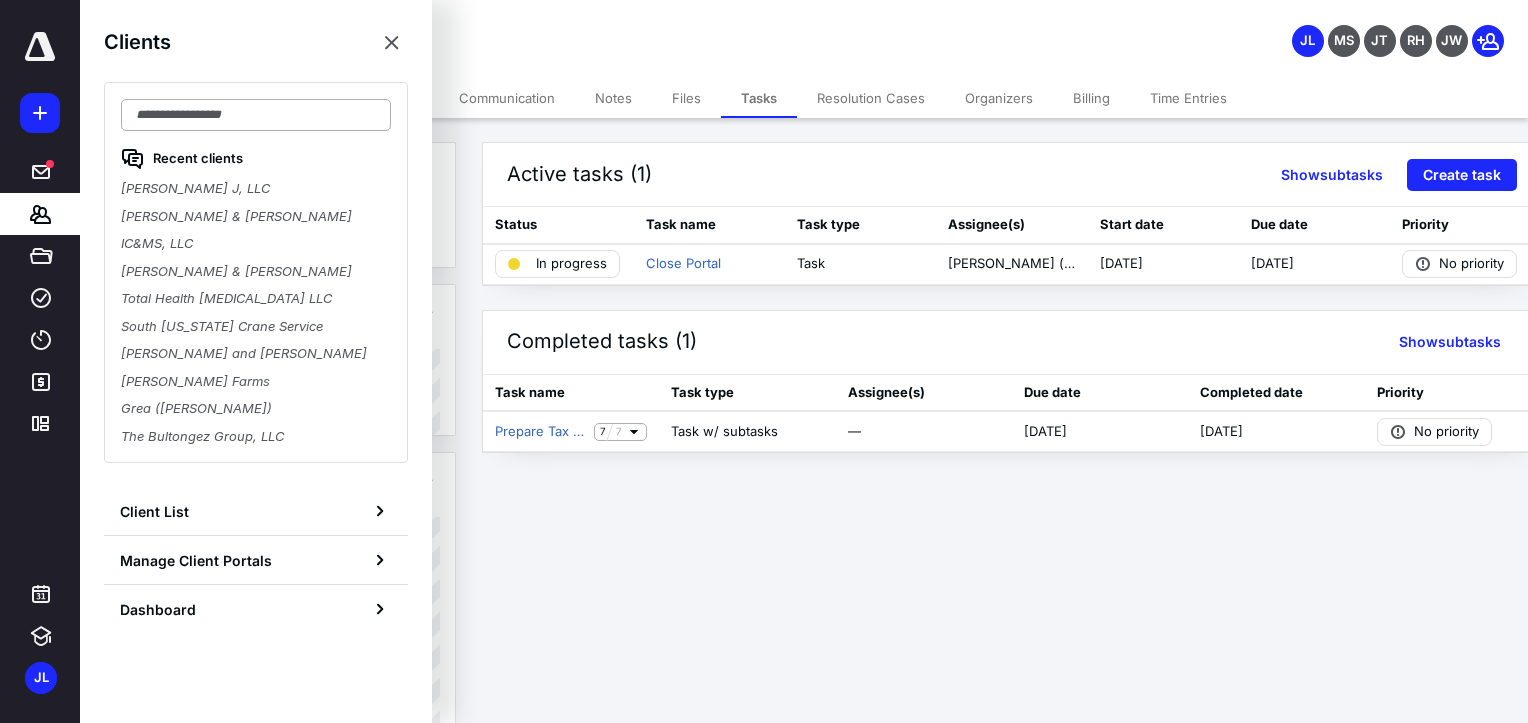 click at bounding box center [256, 115] 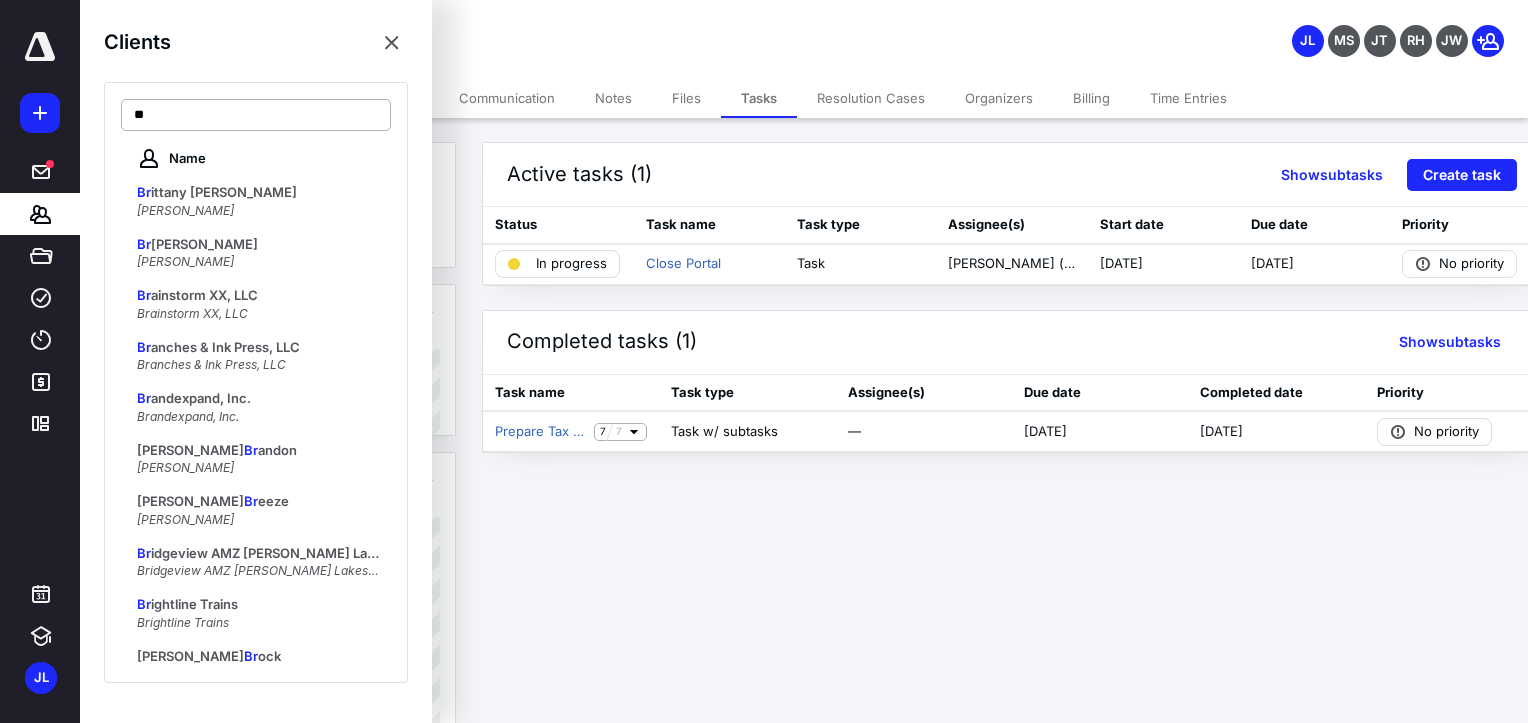 type on "*" 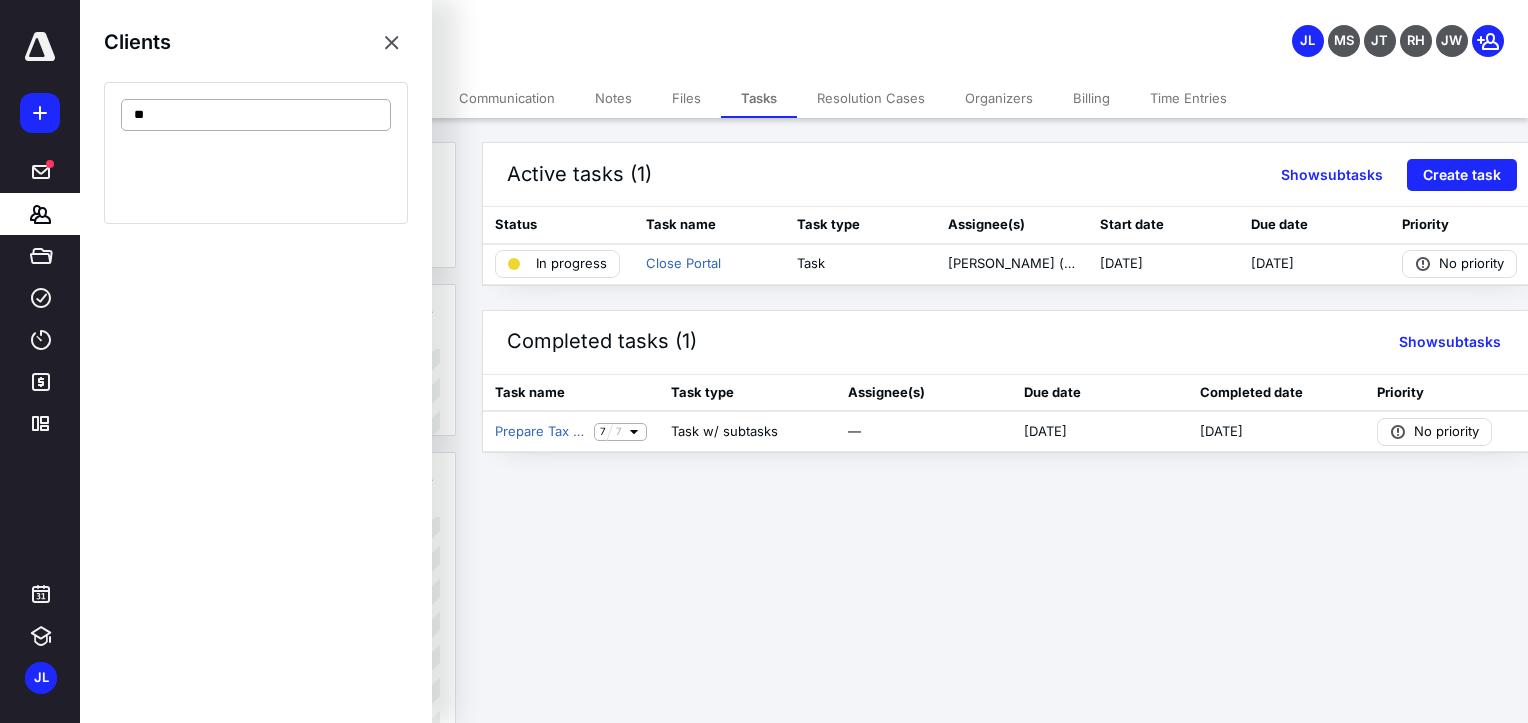 type on "*" 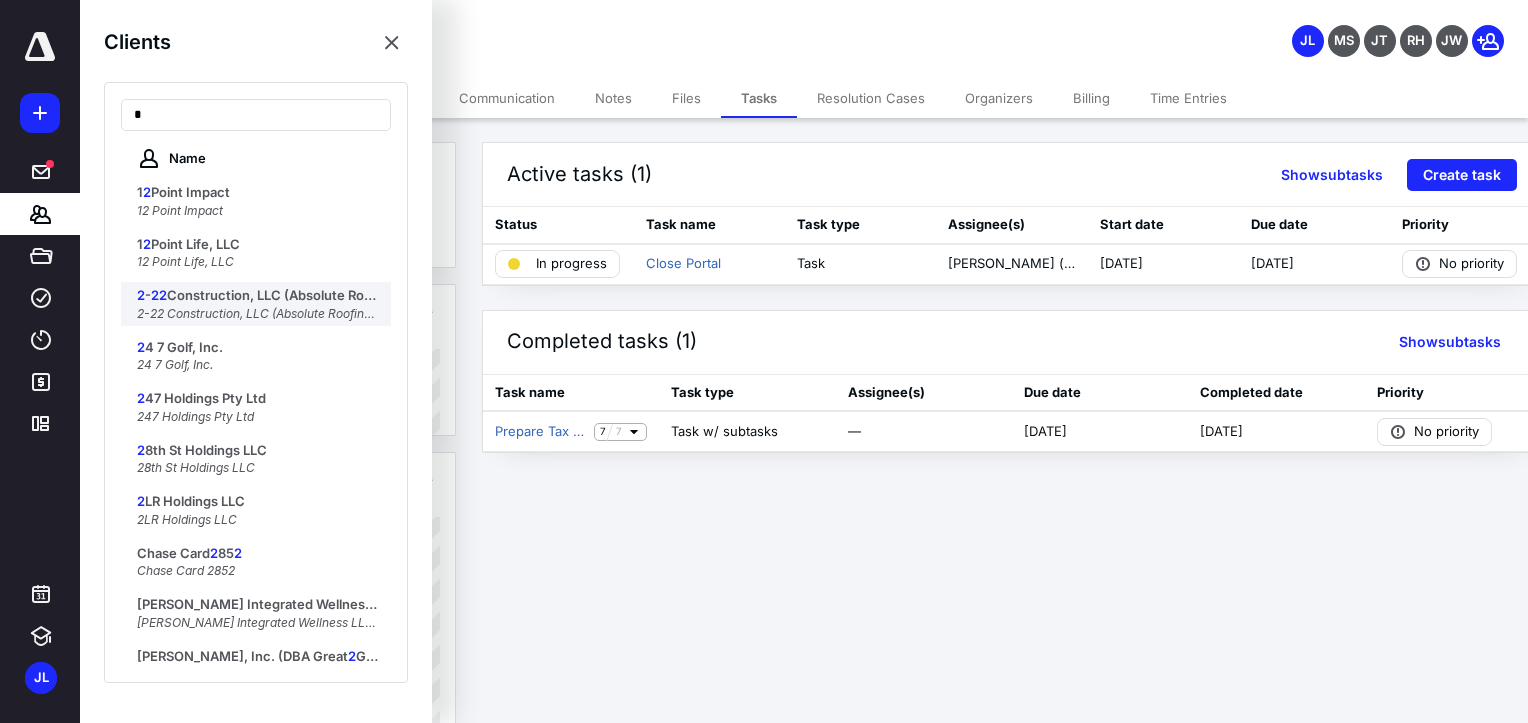 type on "*" 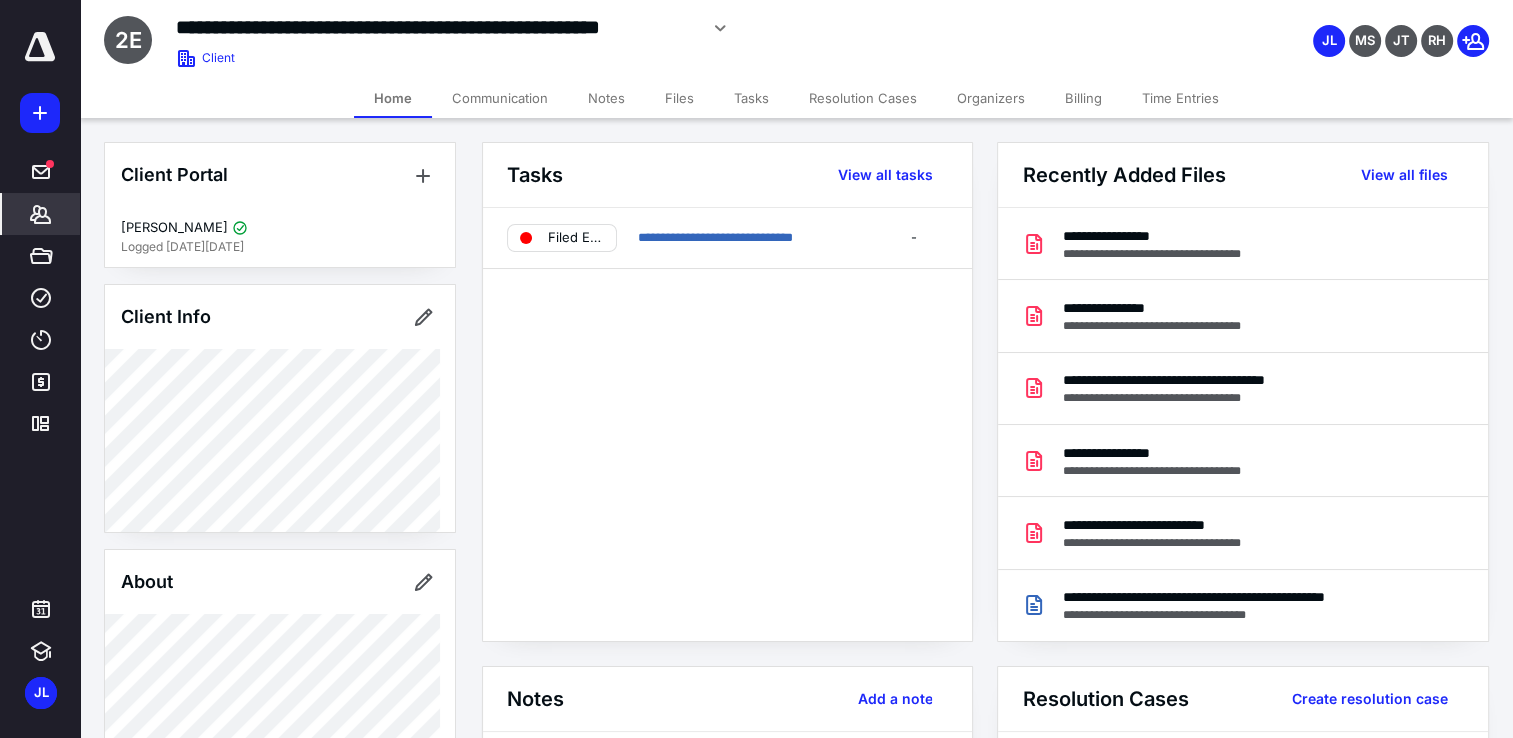 click on "Communication" at bounding box center [500, 98] 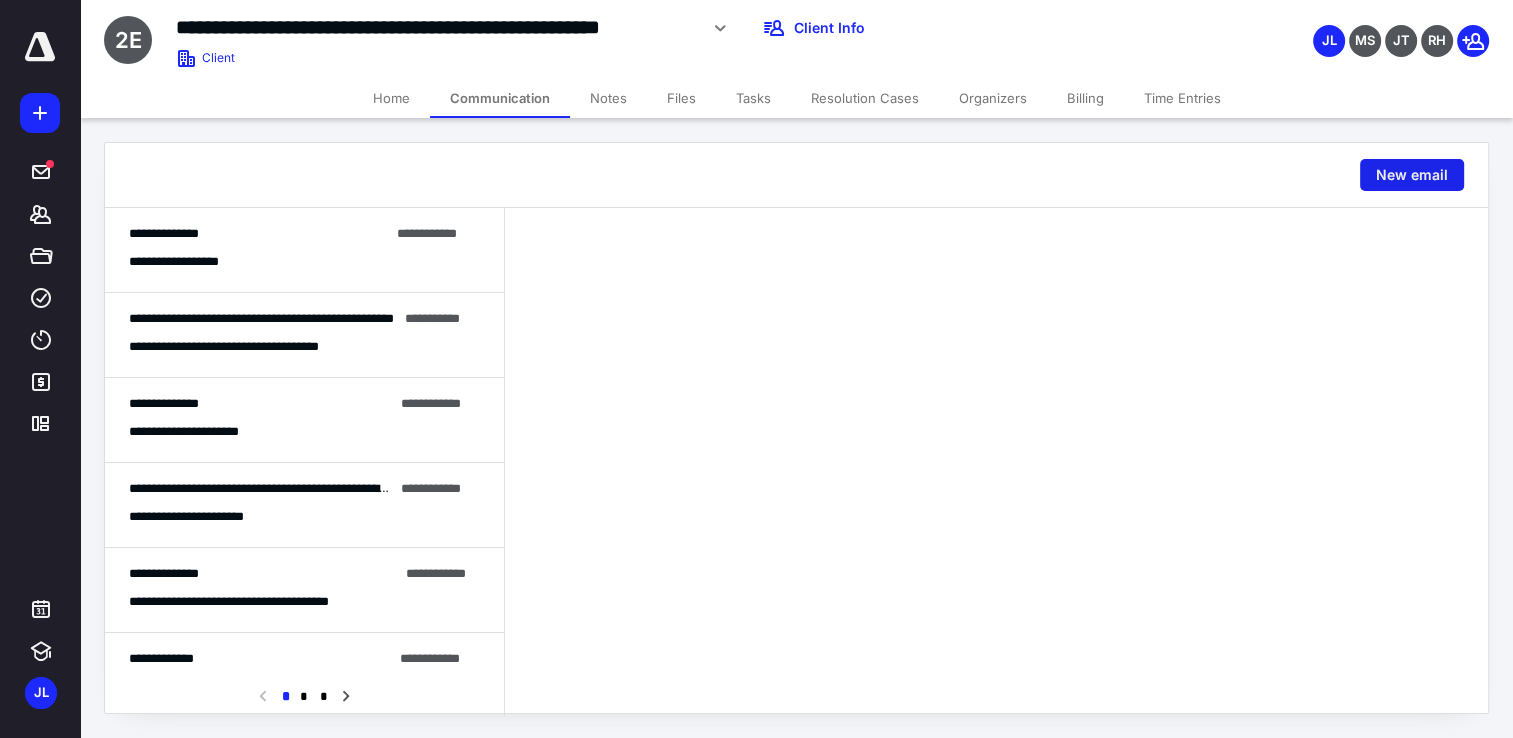 click on "New email" at bounding box center [1412, 175] 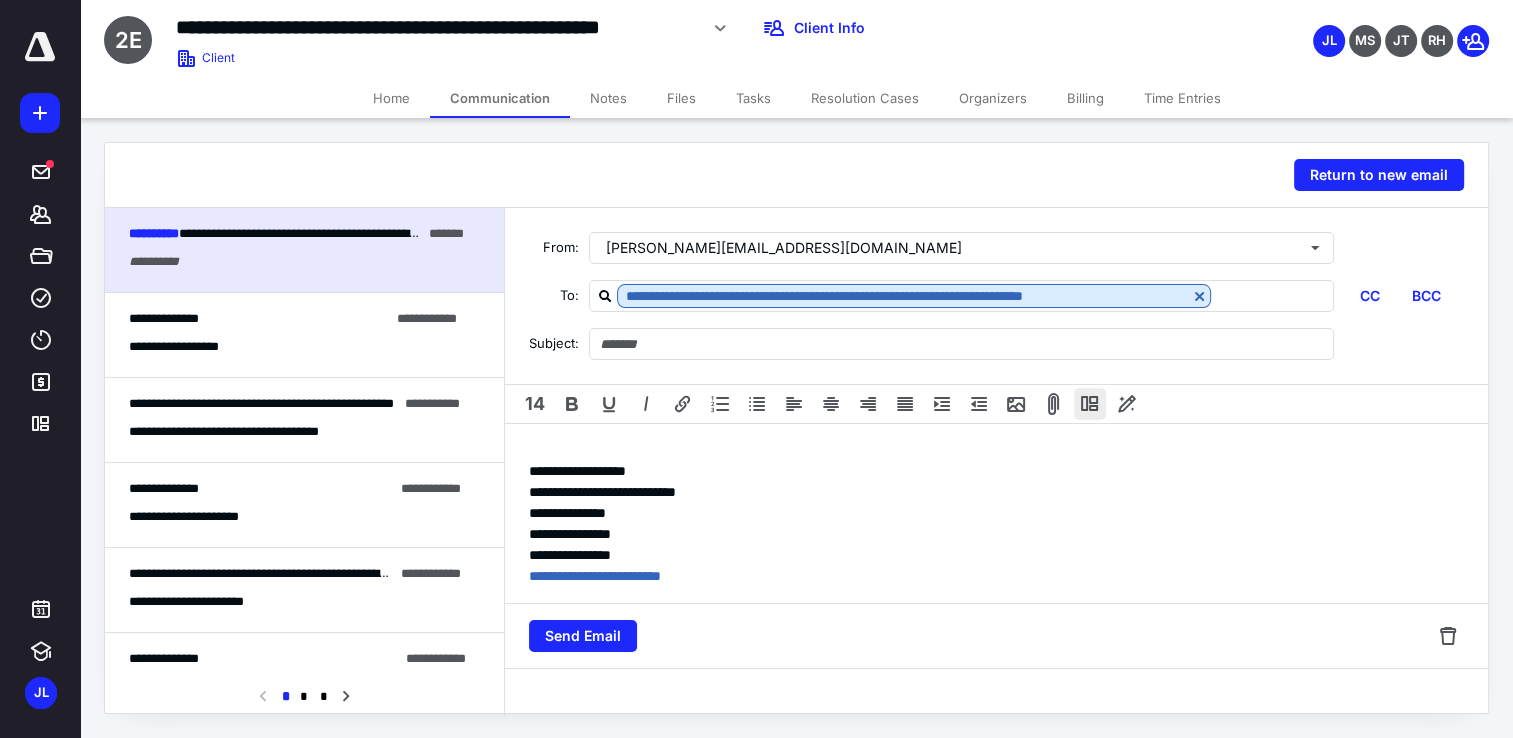 click at bounding box center [1090, 404] 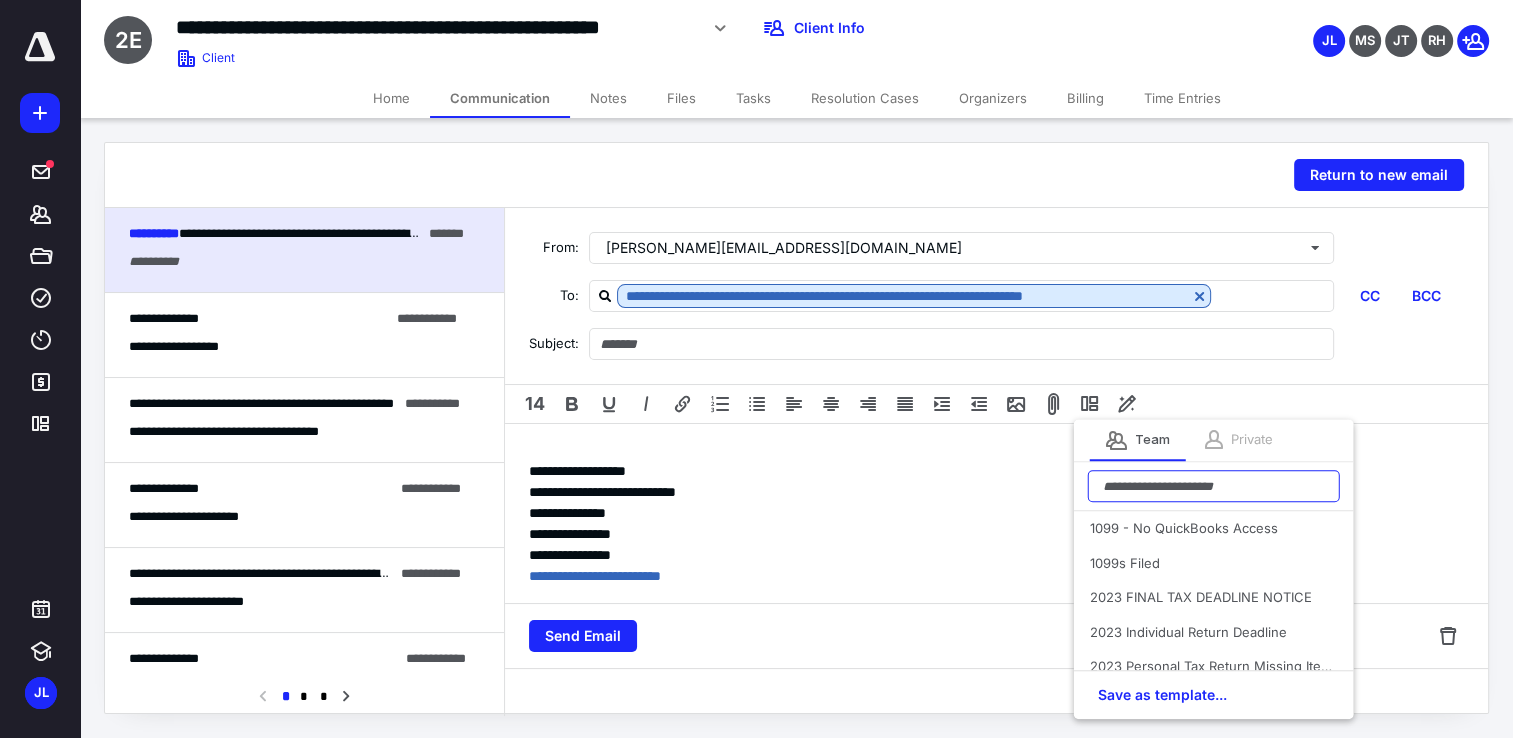 click at bounding box center (1214, 486) 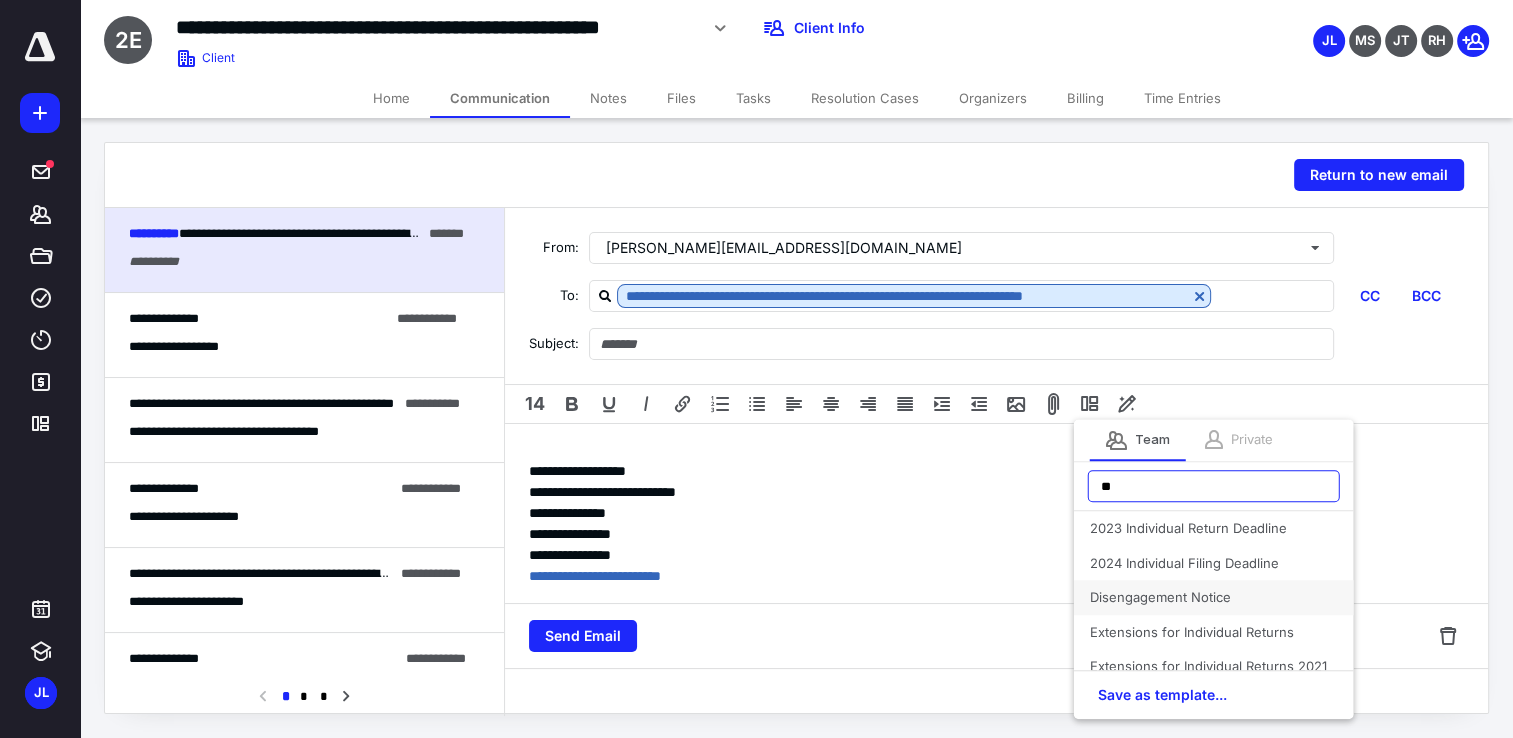 type on "**" 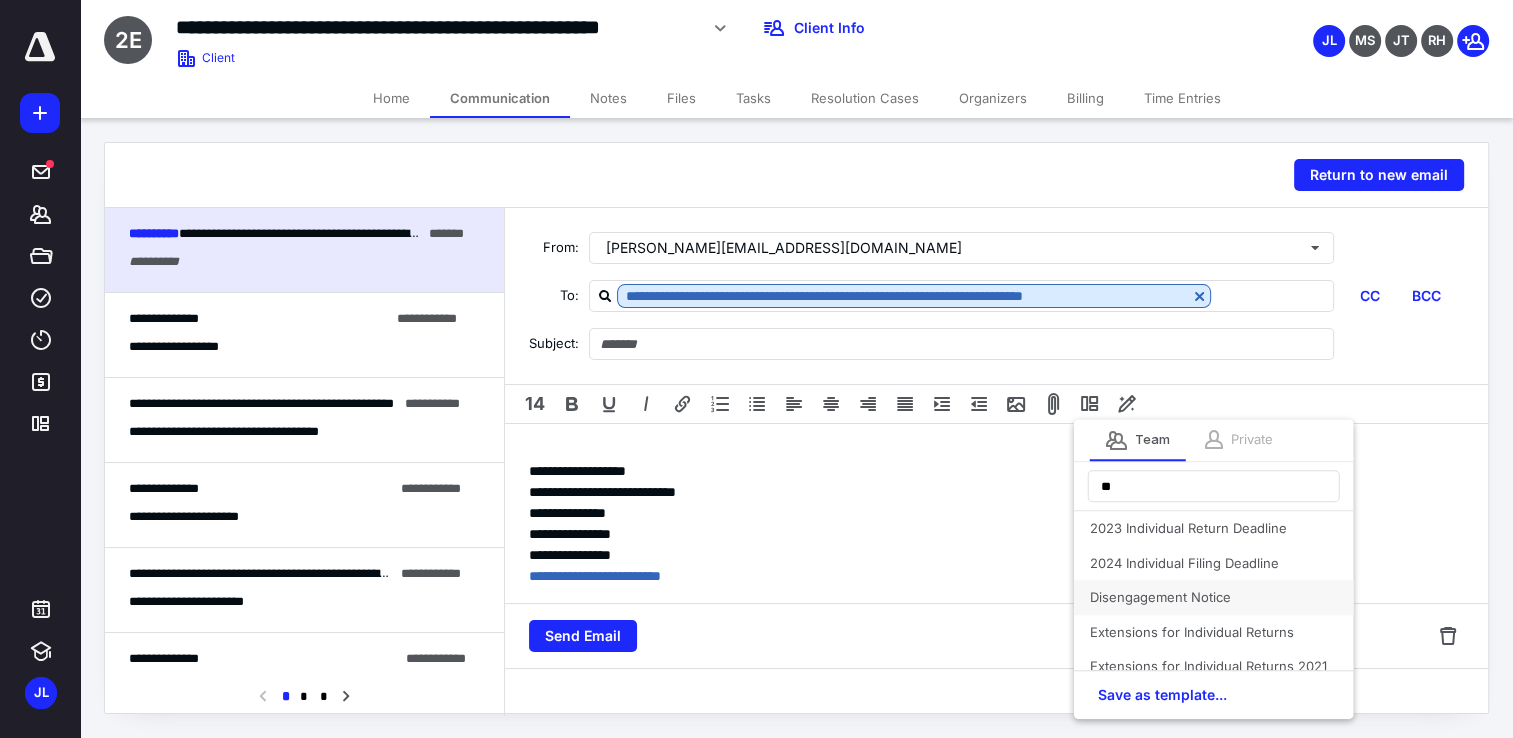 click on "Disengagement Notice" at bounding box center [1214, 597] 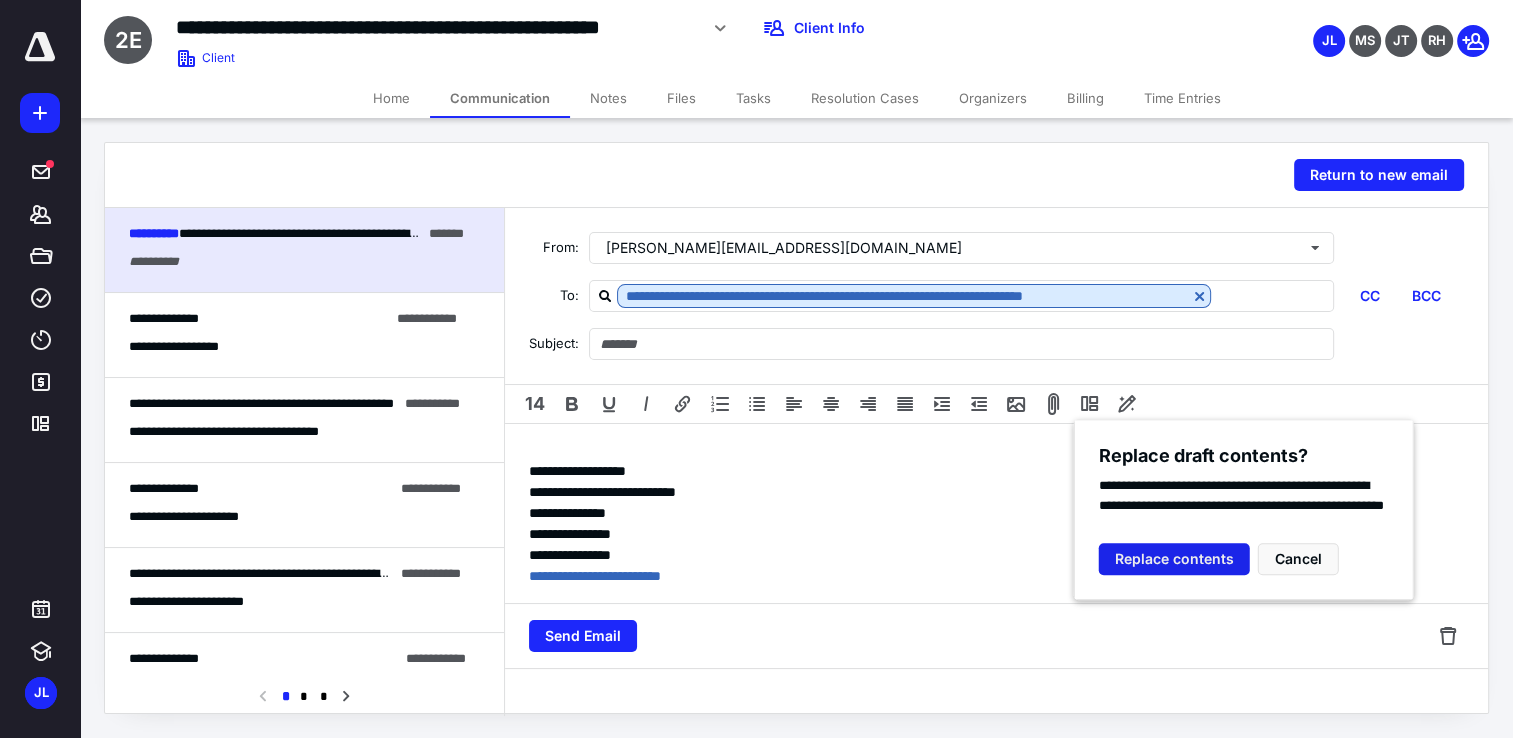 click on "Replace contents" at bounding box center [1174, 559] 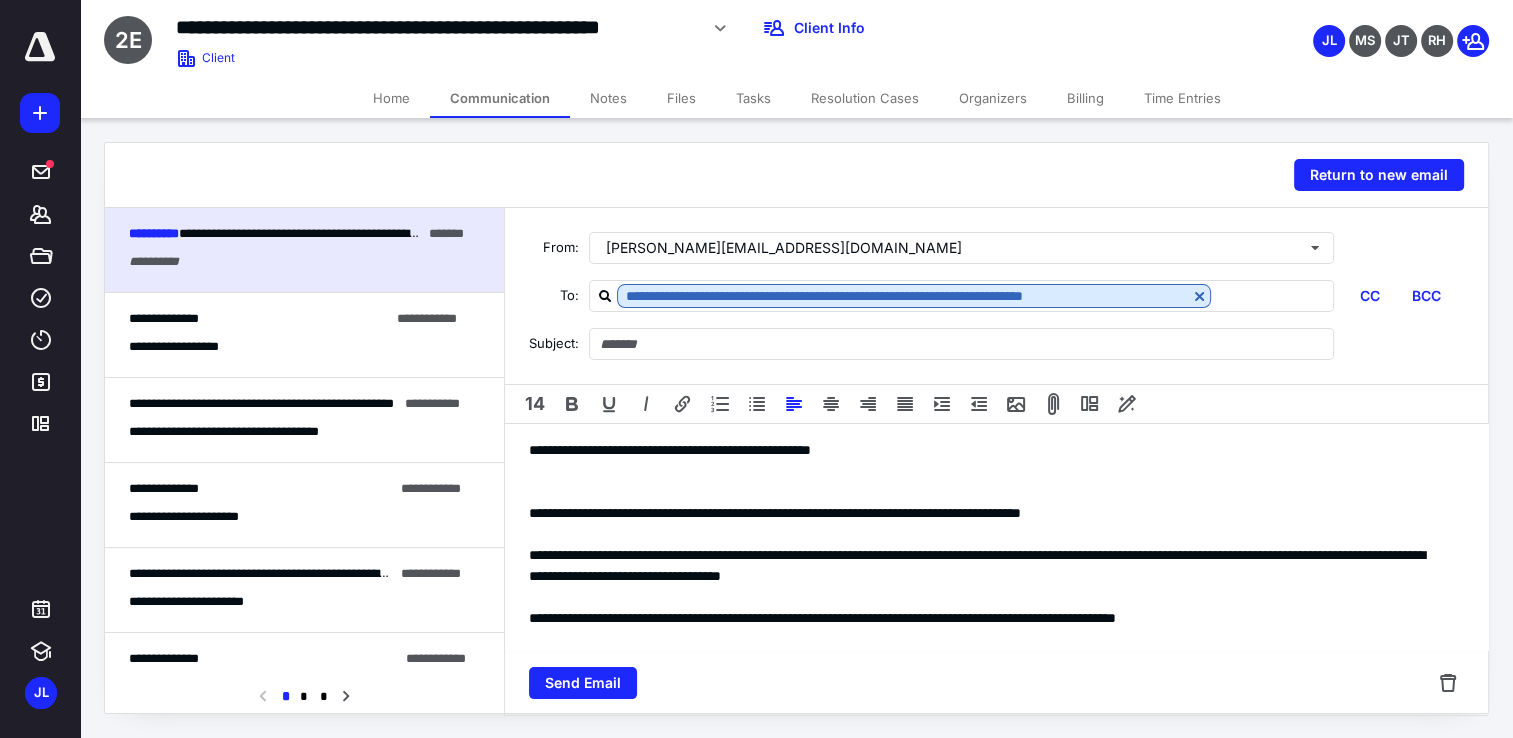 type on "**********" 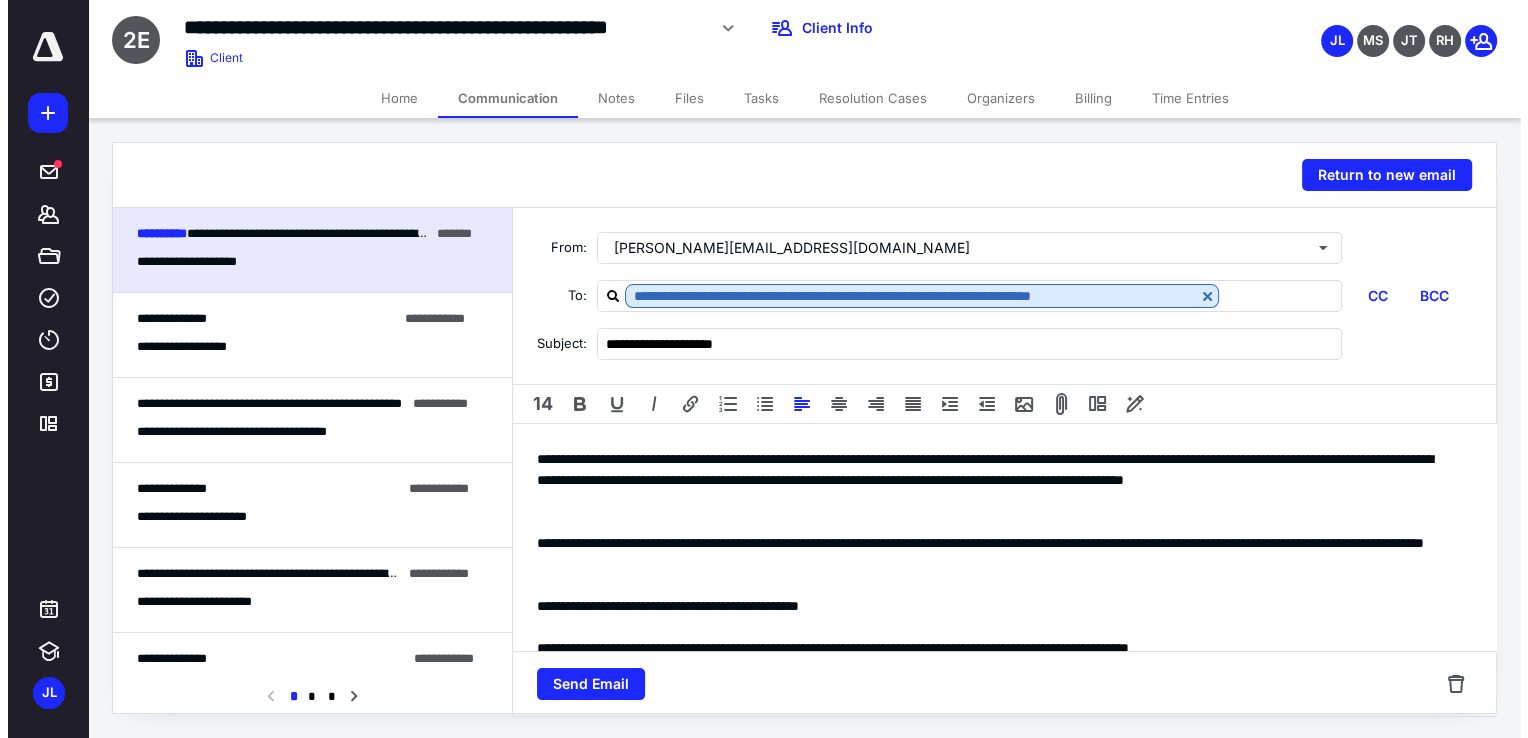 scroll, scrollTop: 0, scrollLeft: 0, axis: both 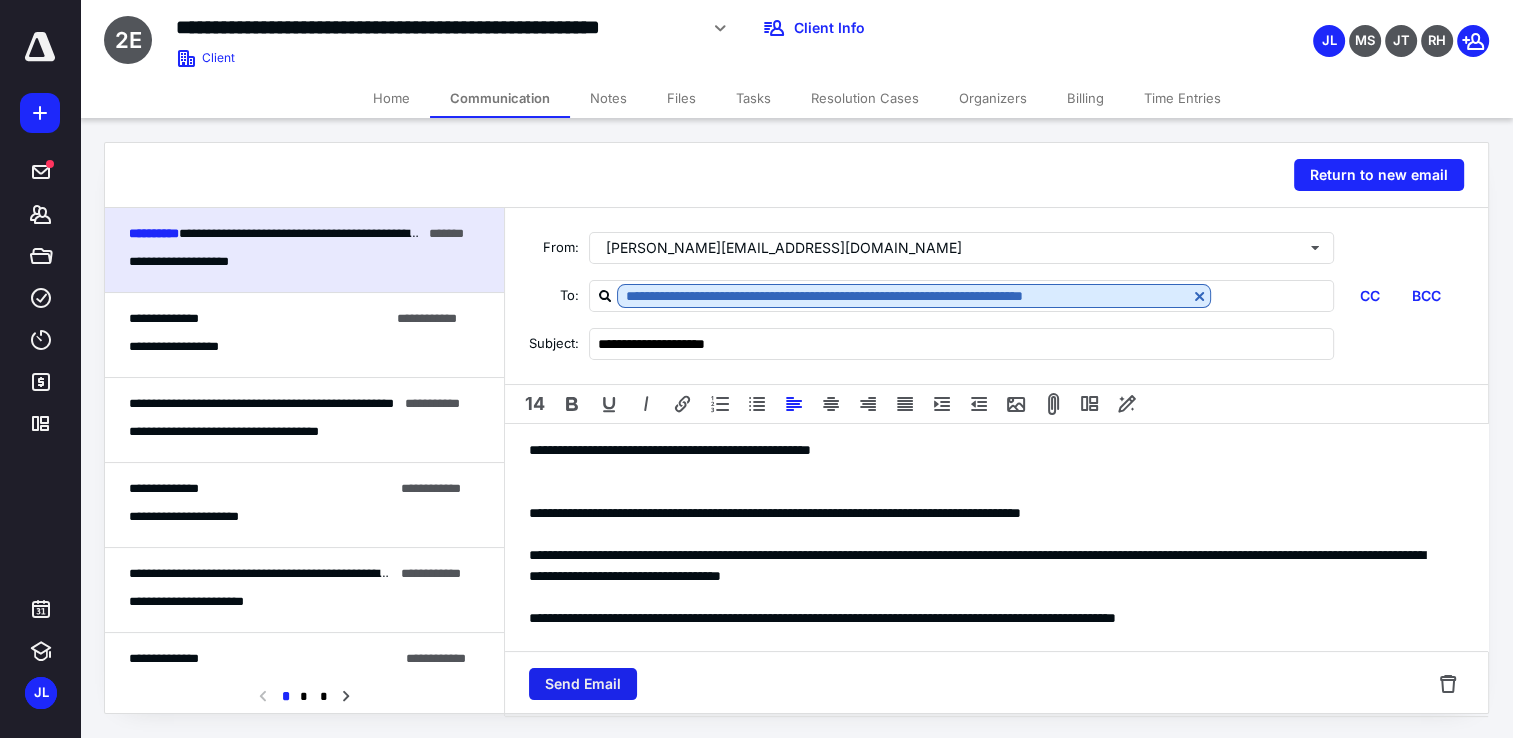 click on "Send Email" at bounding box center [583, 684] 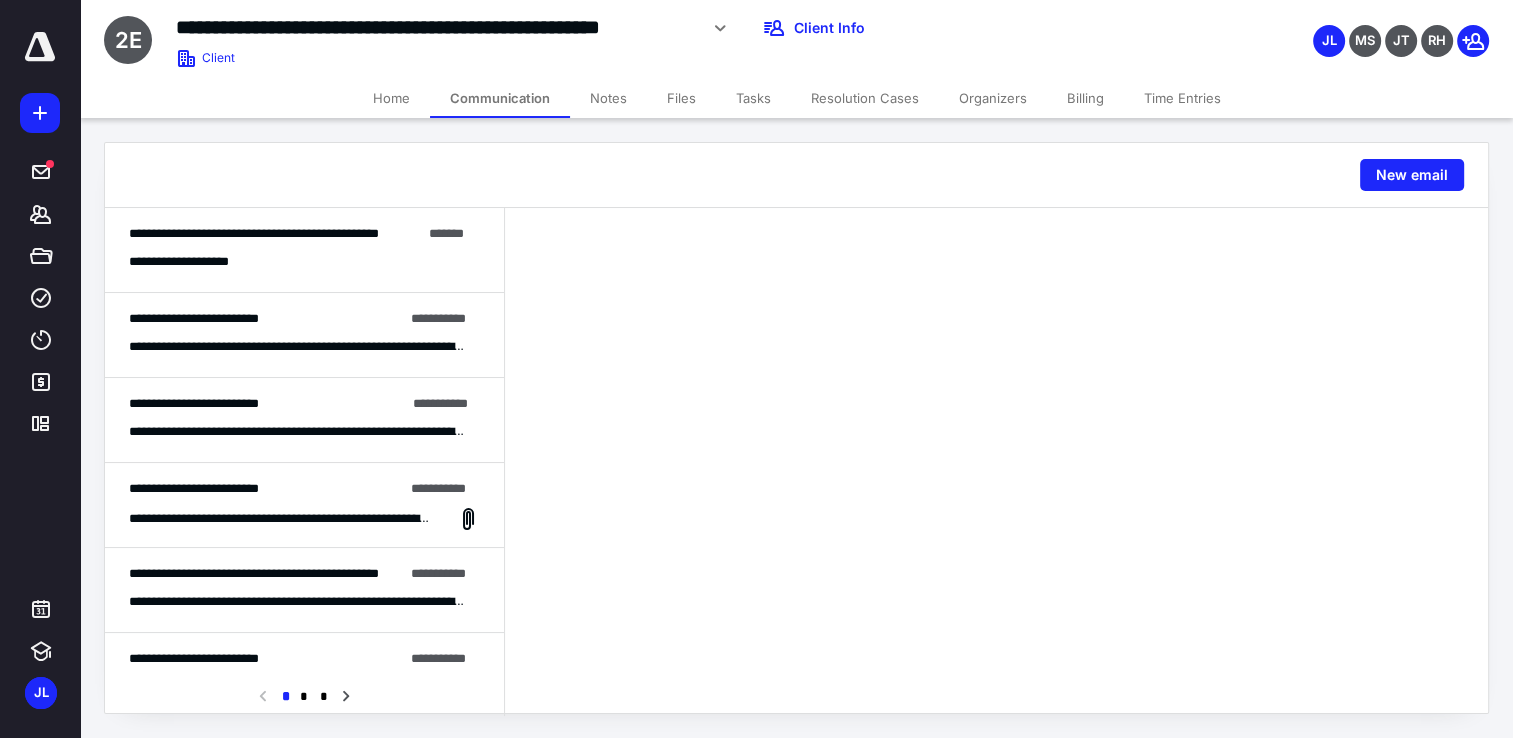 click on "Tasks" at bounding box center (753, 98) 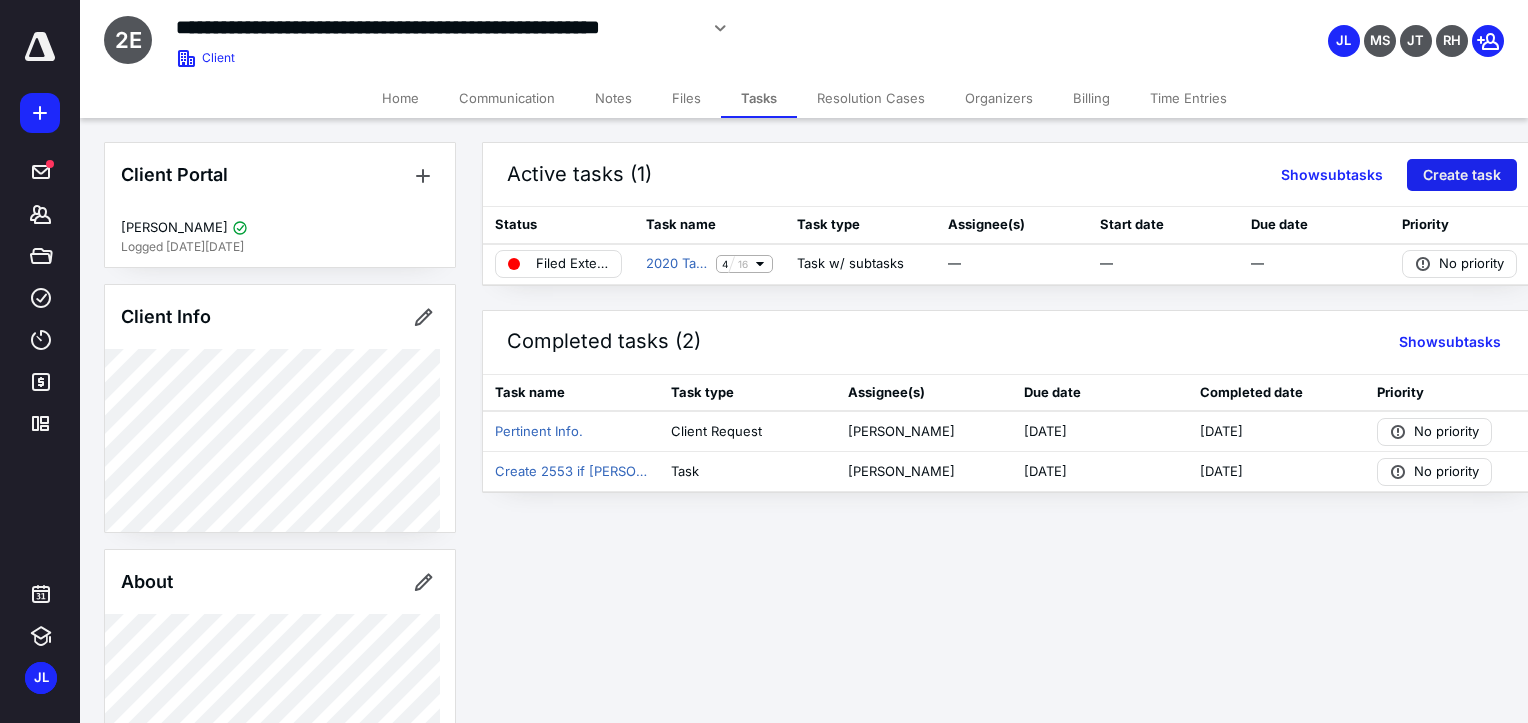 click on "Create task" at bounding box center [1462, 175] 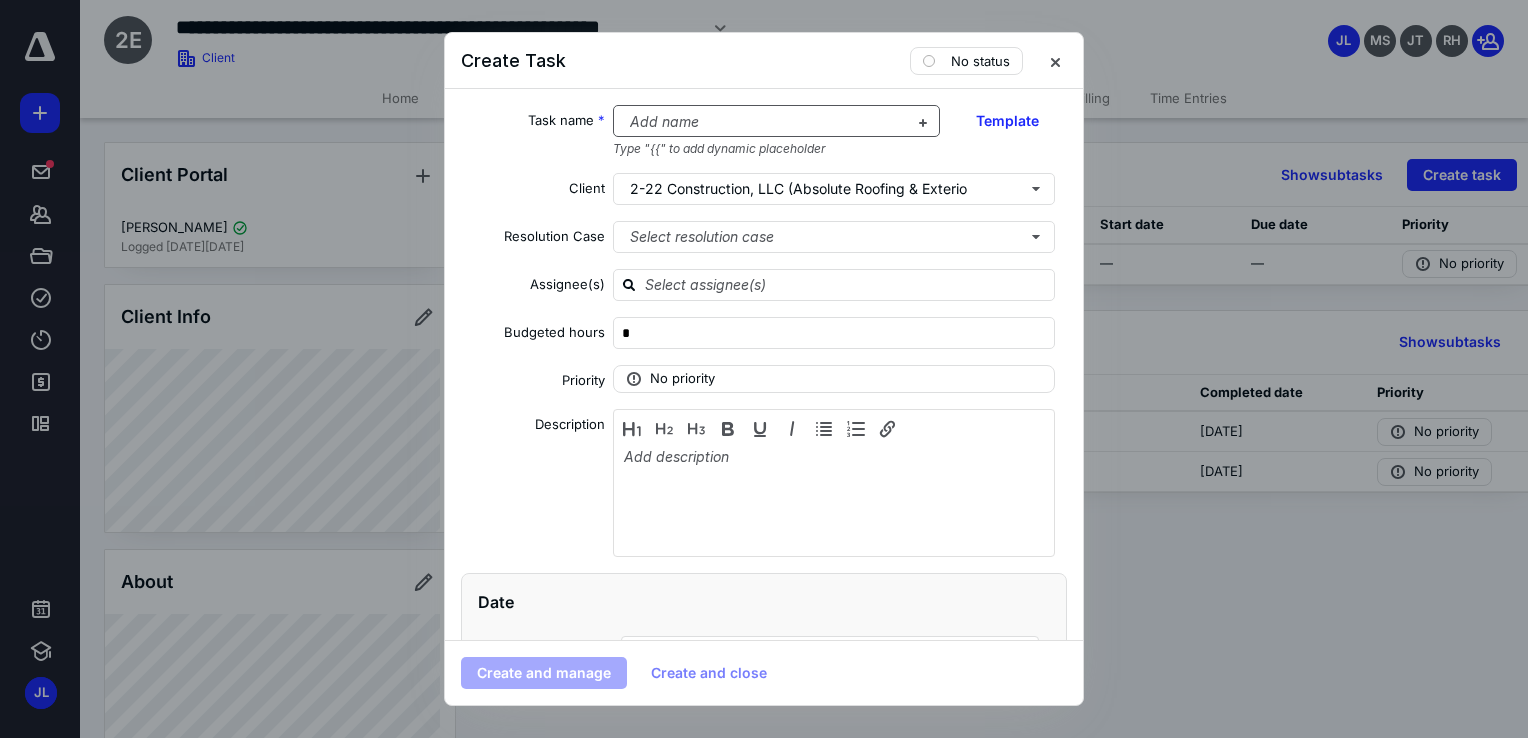click at bounding box center [765, 122] 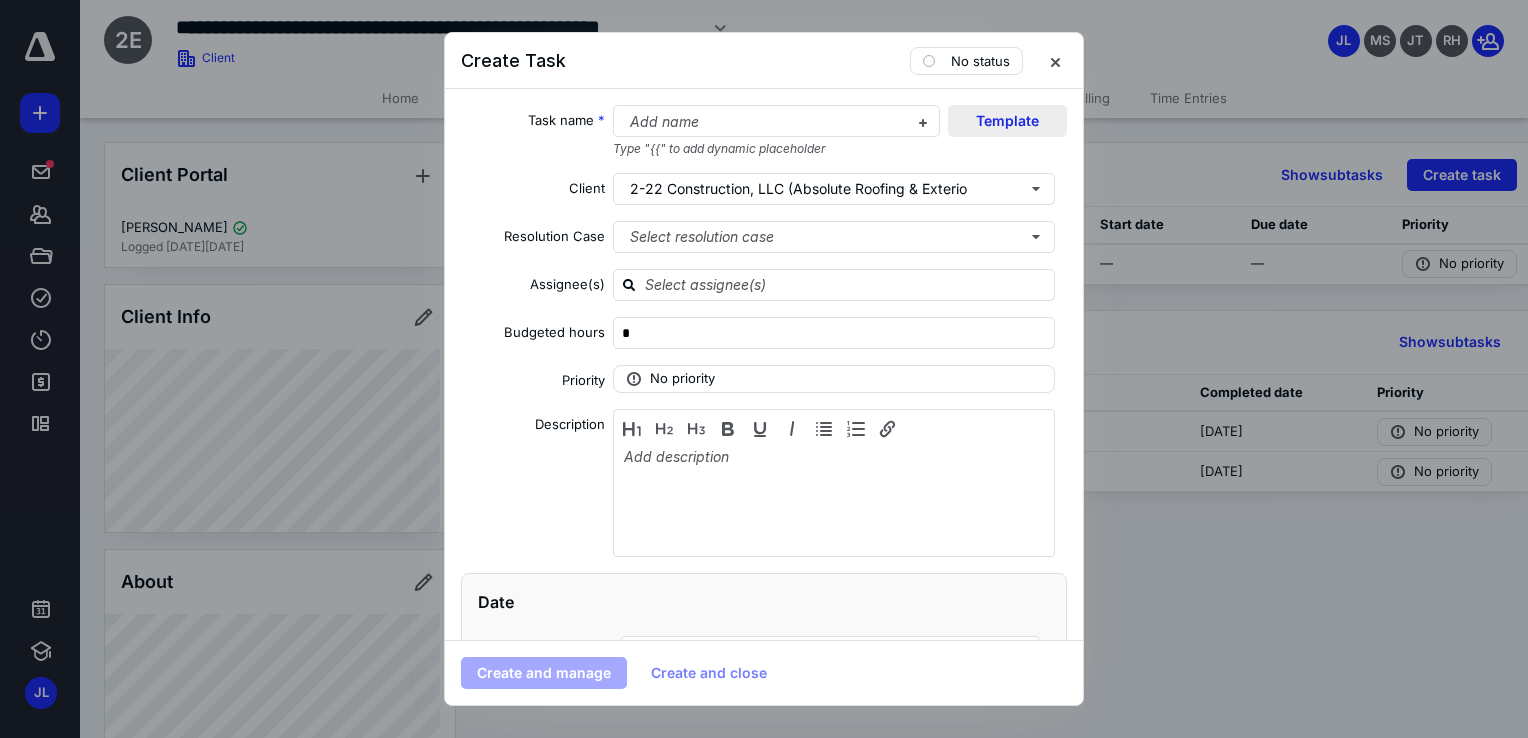 click on "Template" at bounding box center (1007, 121) 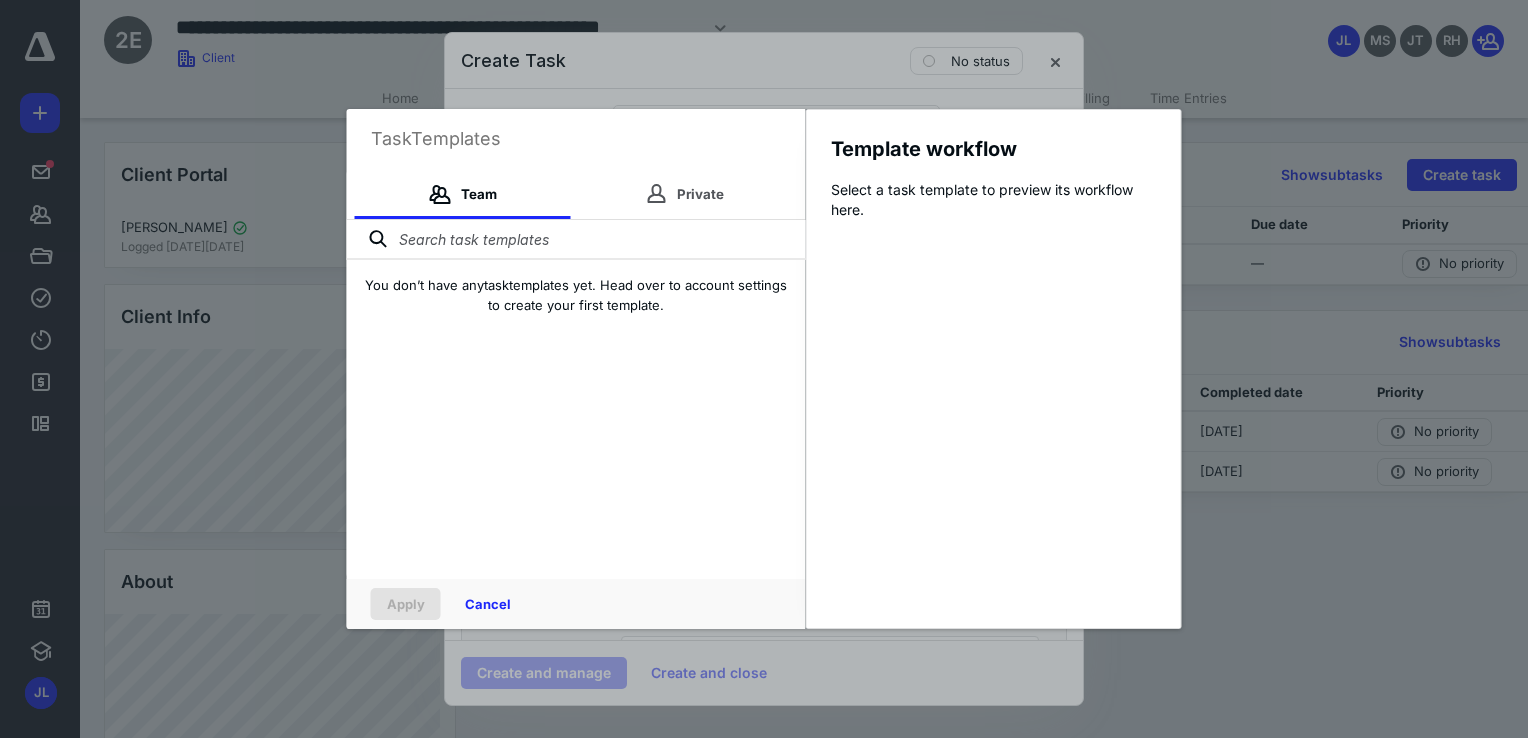 click at bounding box center (576, 240) 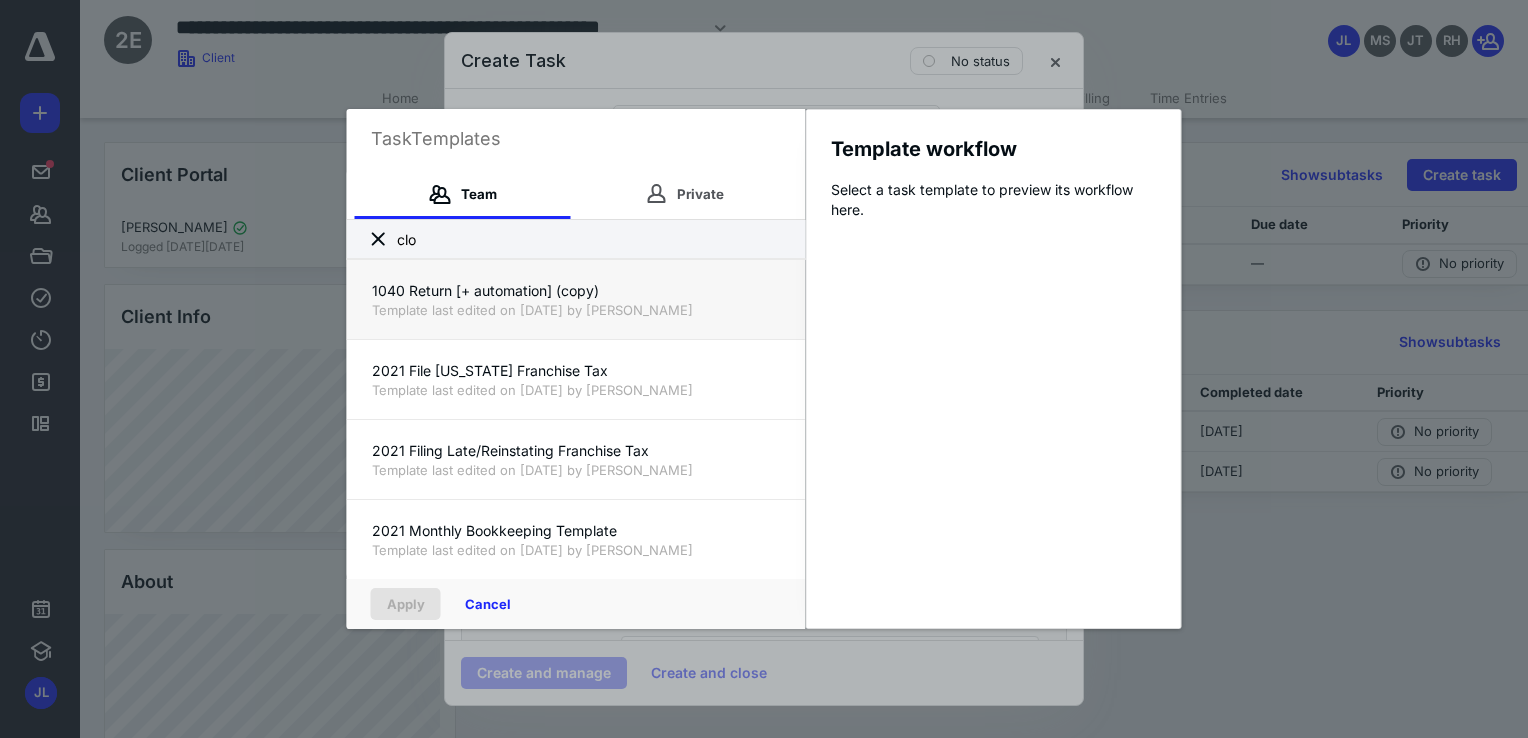click on "1040 Return [+ automation] (copy)" at bounding box center [576, 291] 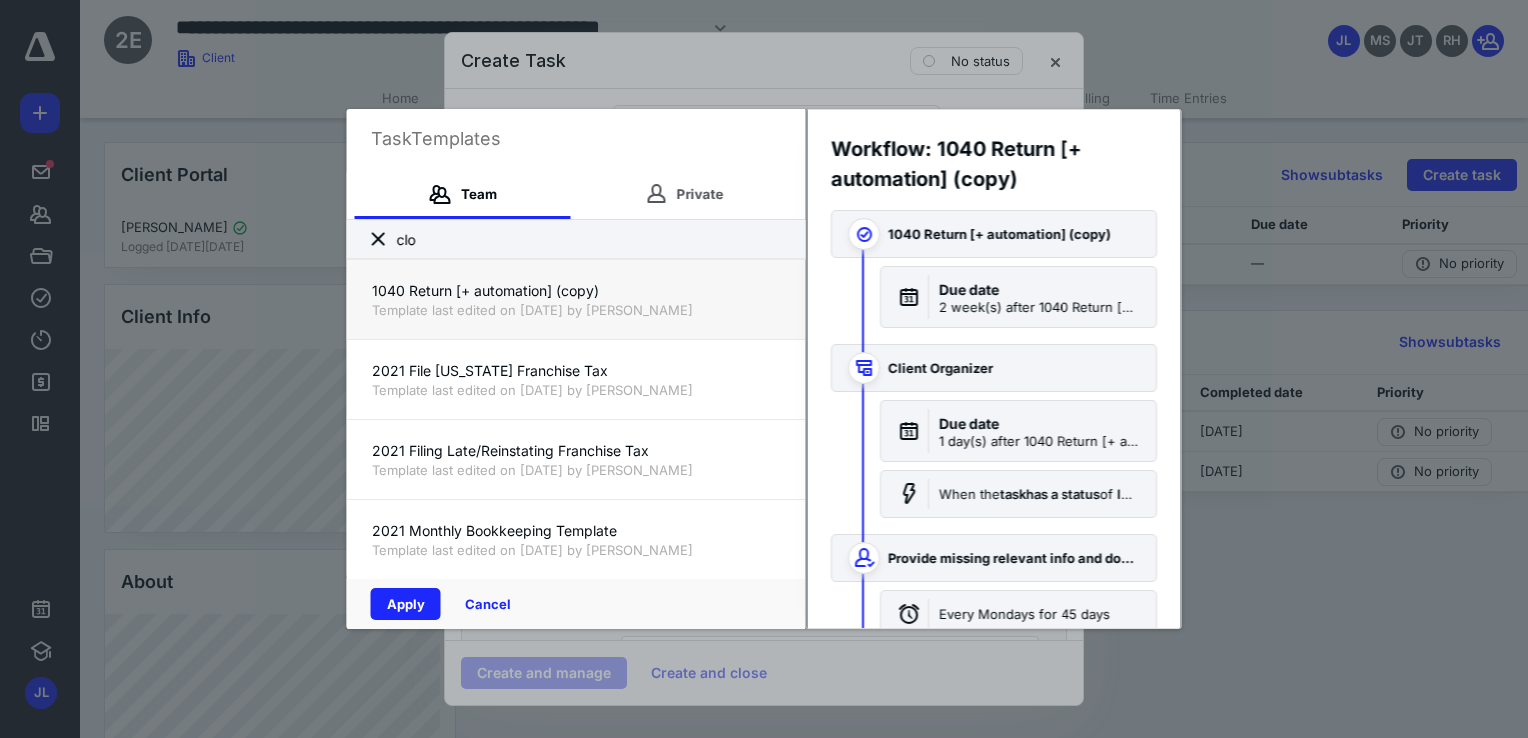 click on "Template last edited on 11/7/2024 by Rachel Horgan" at bounding box center (576, 310) 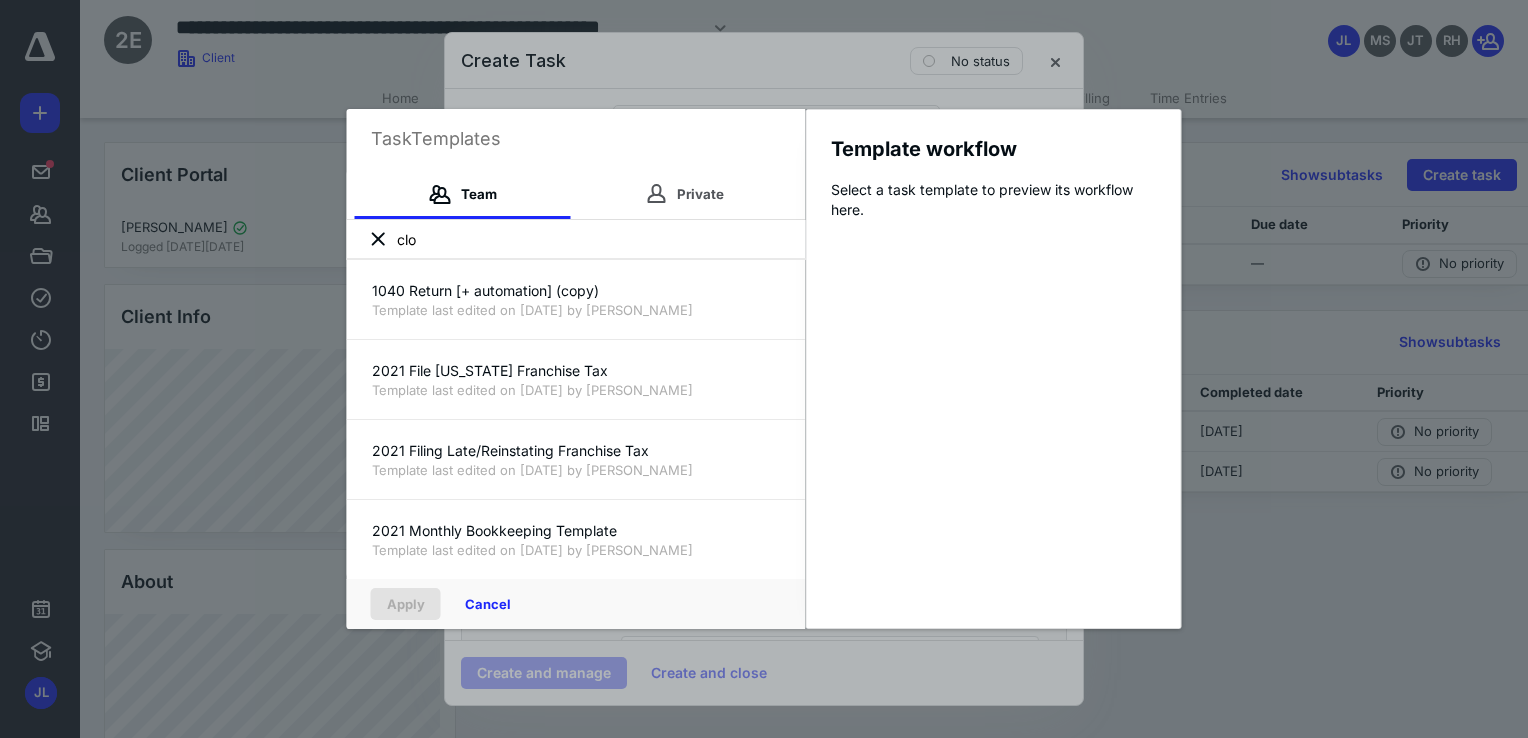 click on "clo" at bounding box center (576, 240) 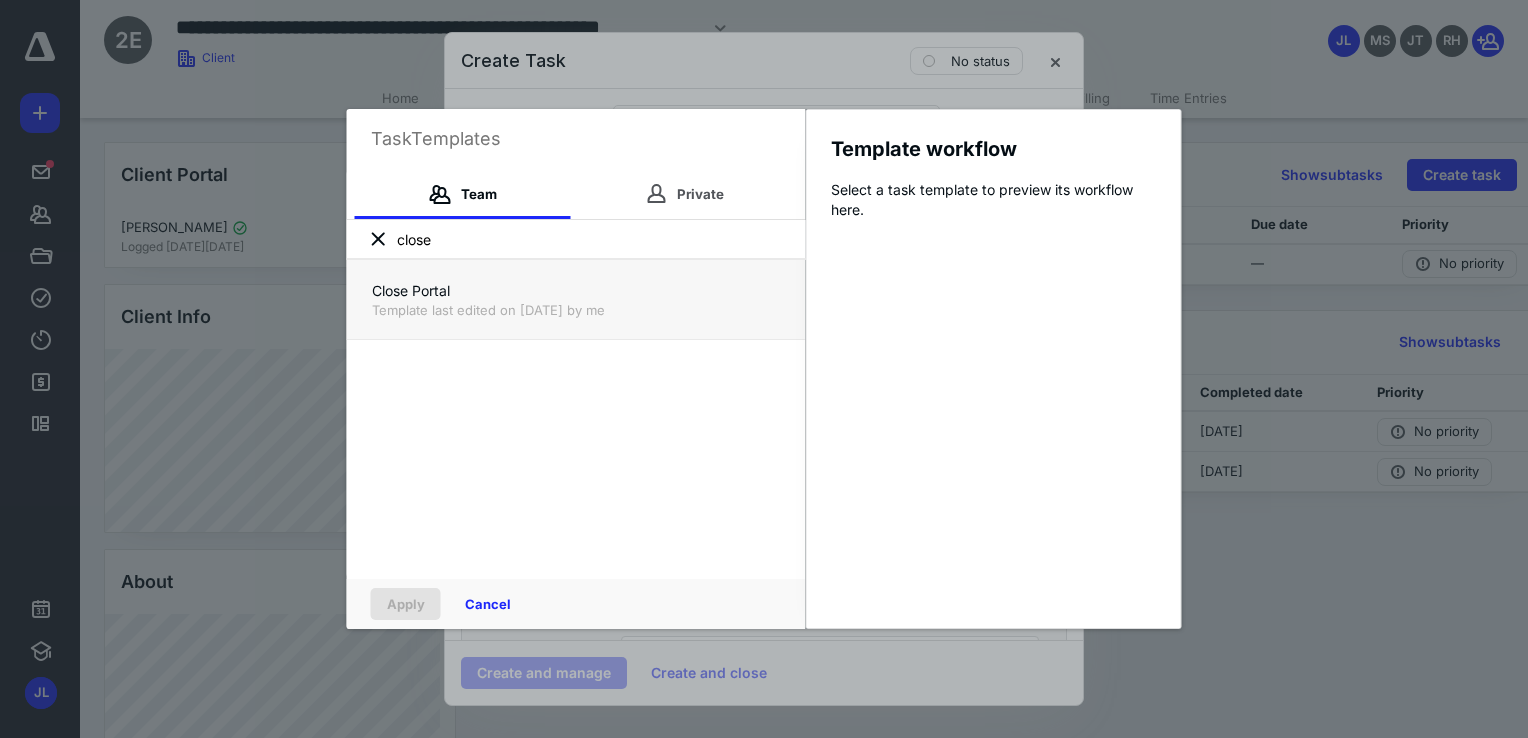 type on "close" 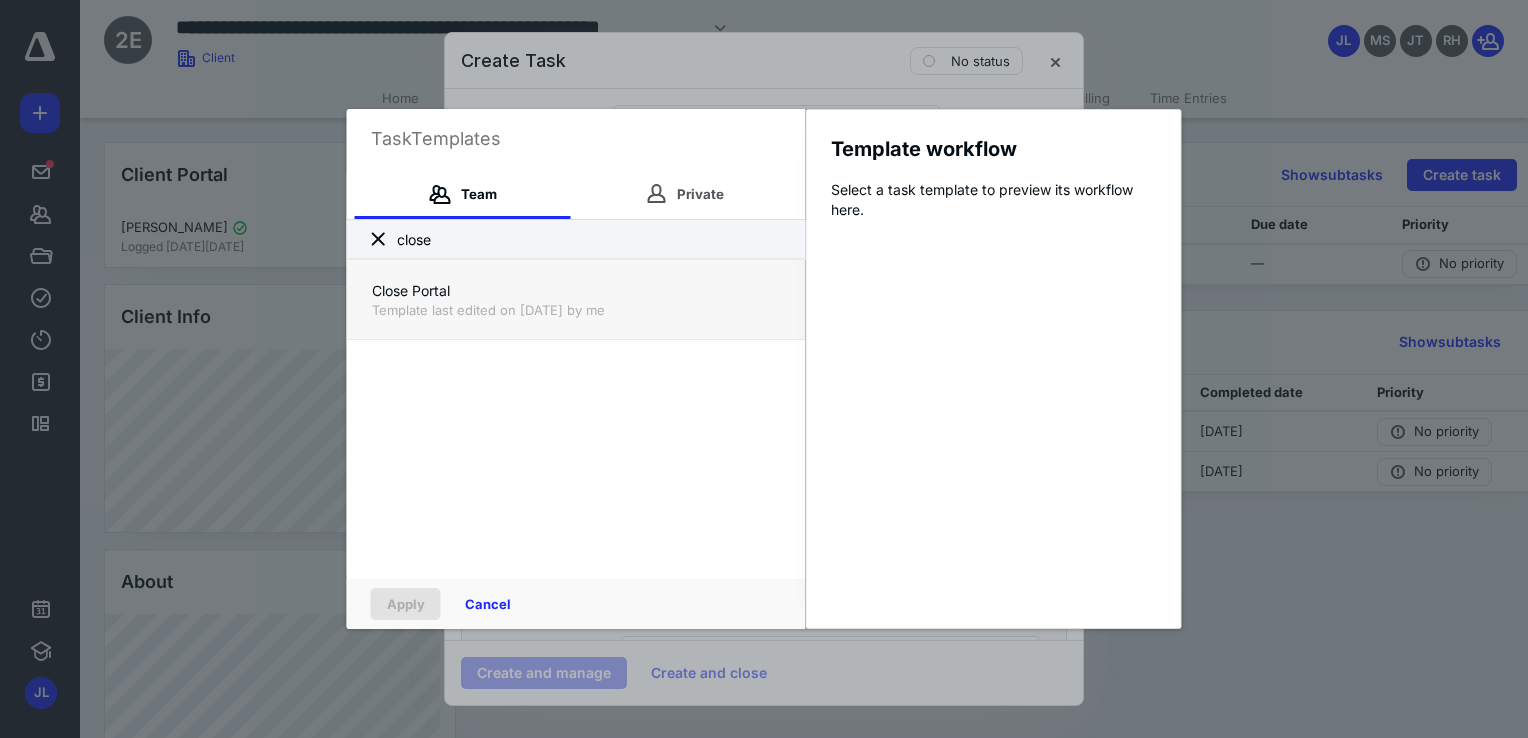 click on "Template last edited on 7/10/2025 by me" at bounding box center [576, 310] 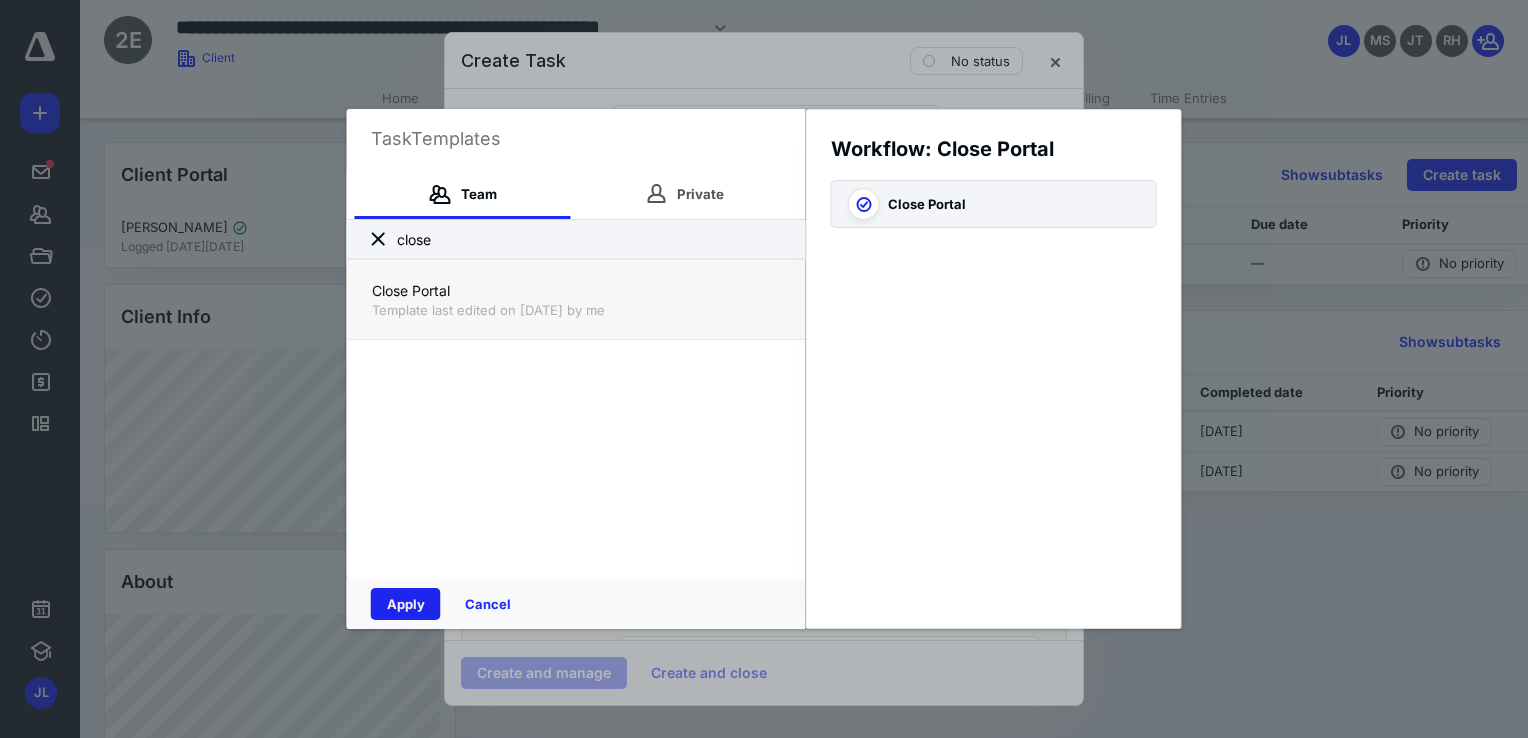 click on "Apply" at bounding box center [406, 604] 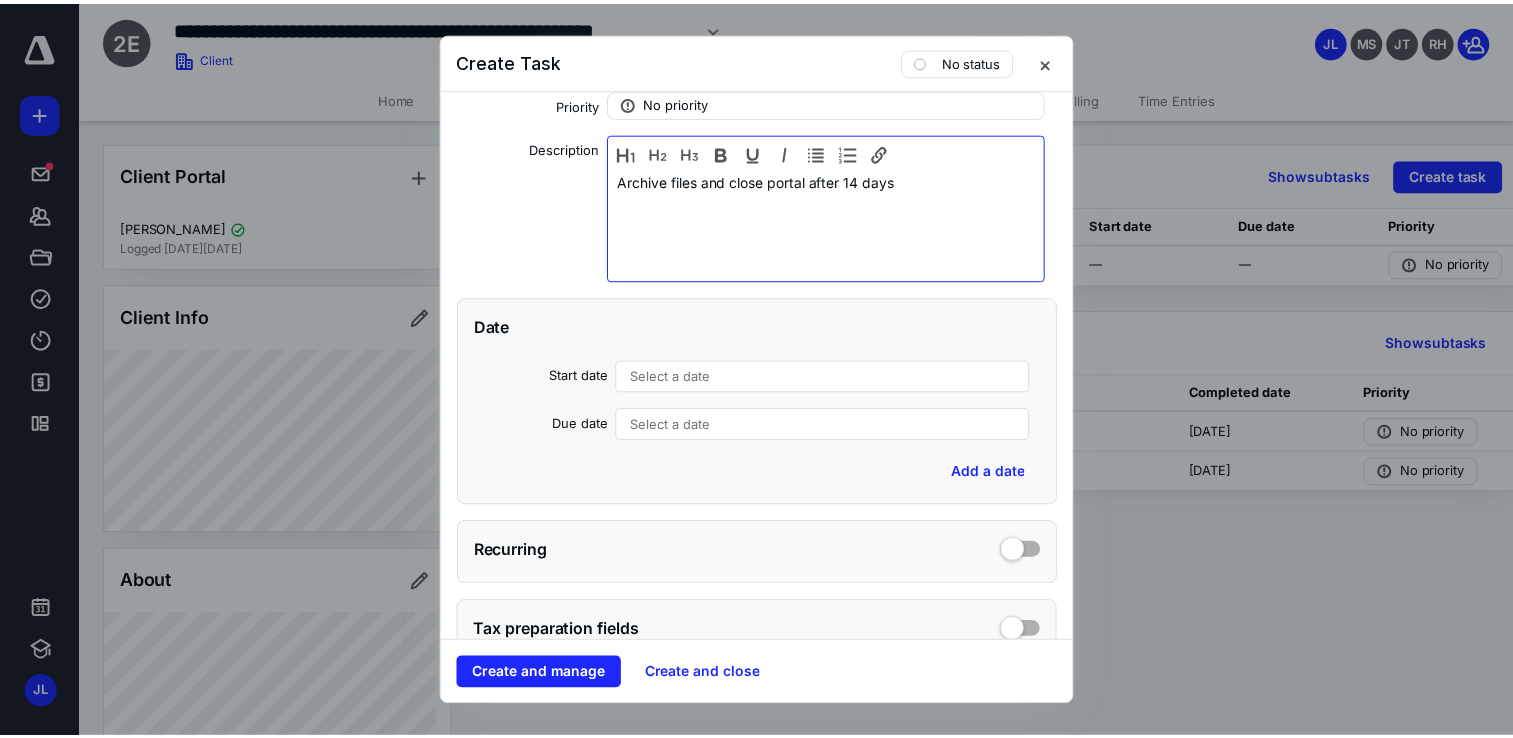 scroll, scrollTop: 300, scrollLeft: 0, axis: vertical 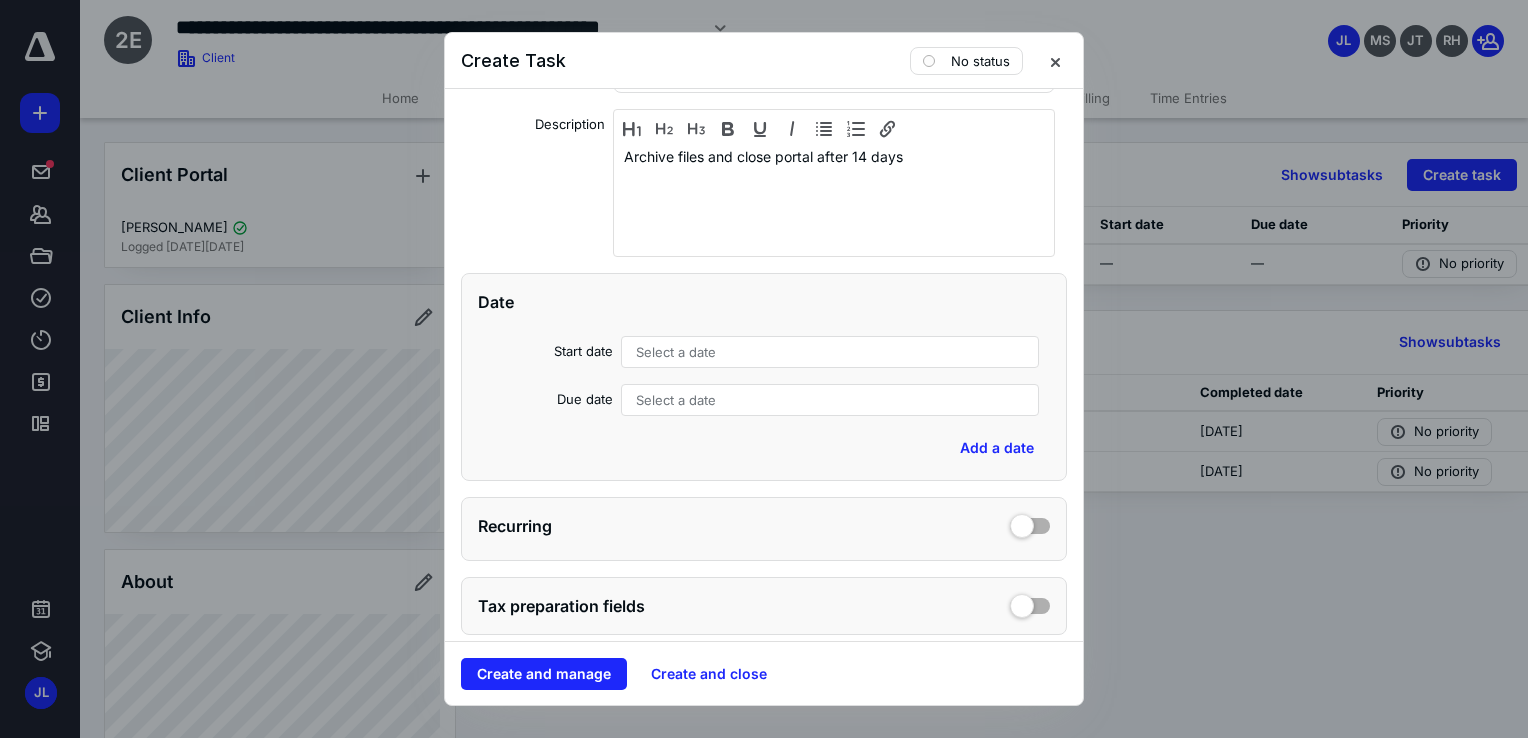 click on "Select a date" at bounding box center (830, 352) 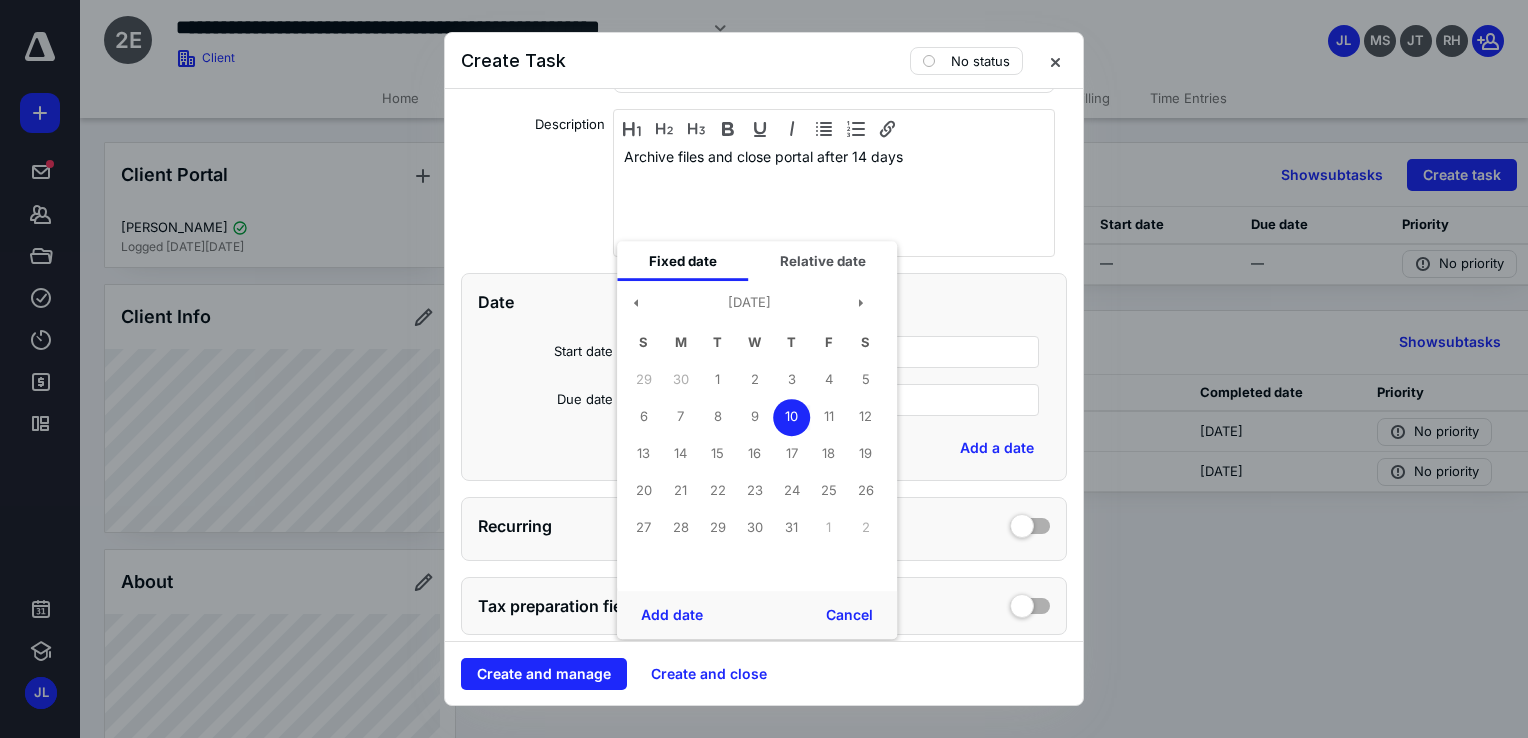 click on "10" at bounding box center (791, 417) 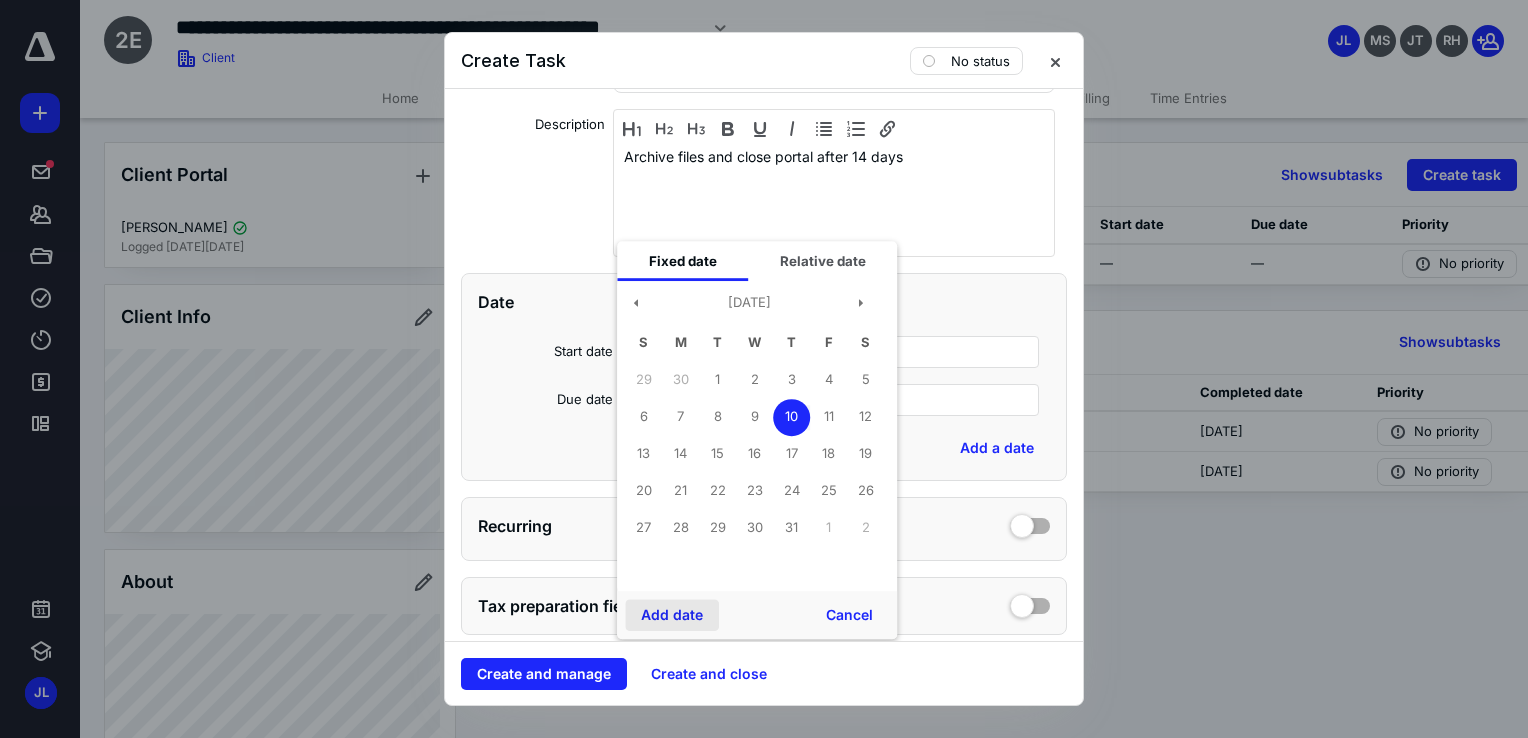 click on "Add date" at bounding box center [672, 615] 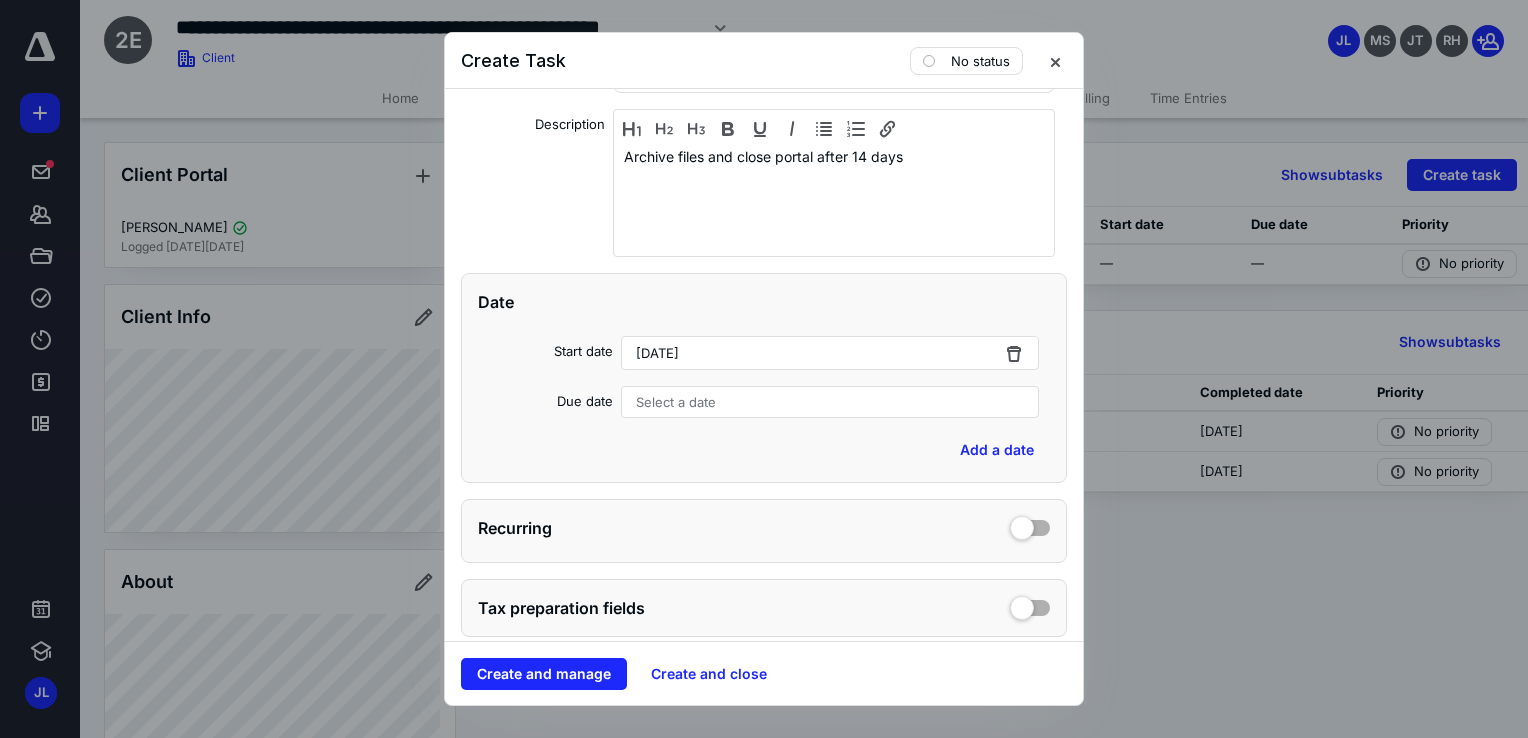 click on "Select a date" at bounding box center (830, 402) 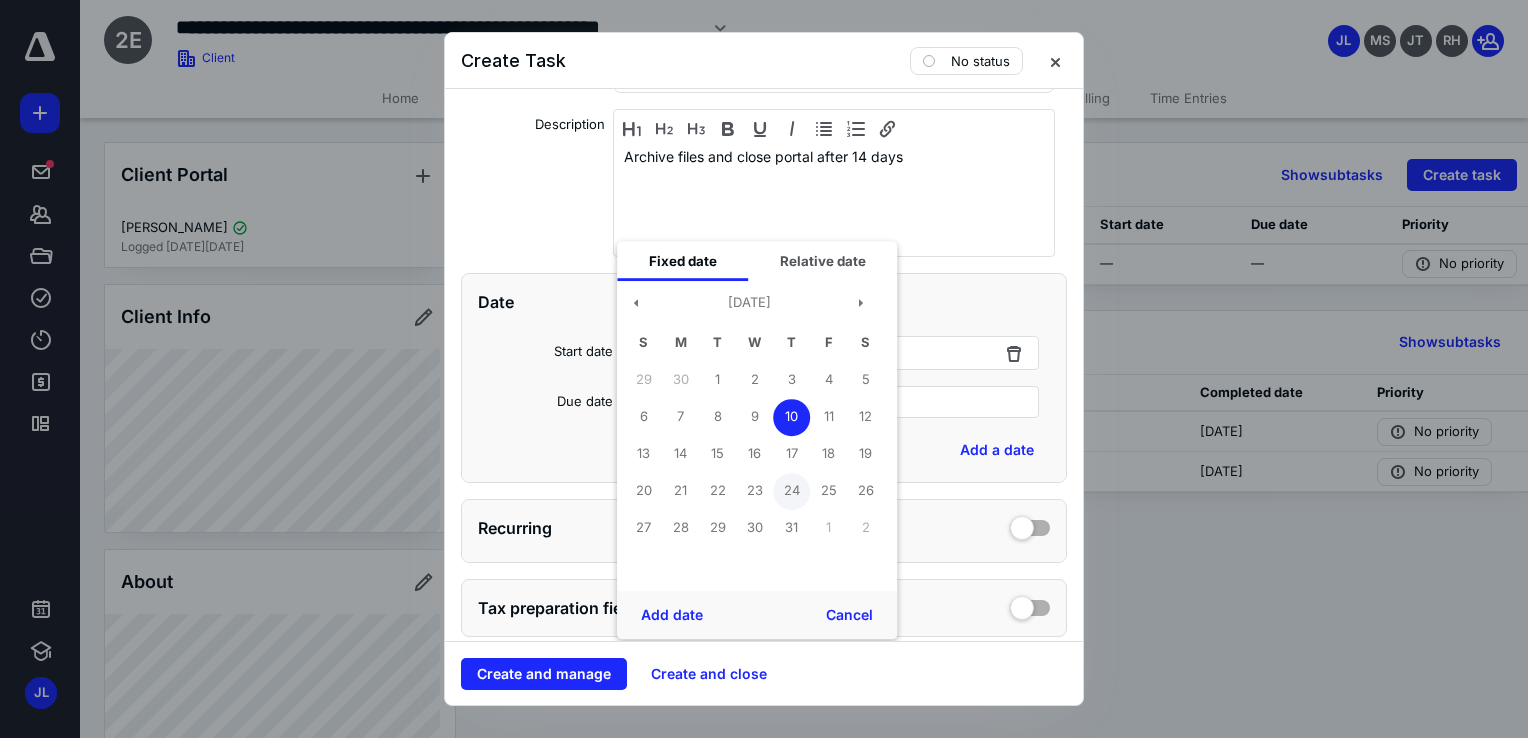 click on "24" at bounding box center [791, 491] 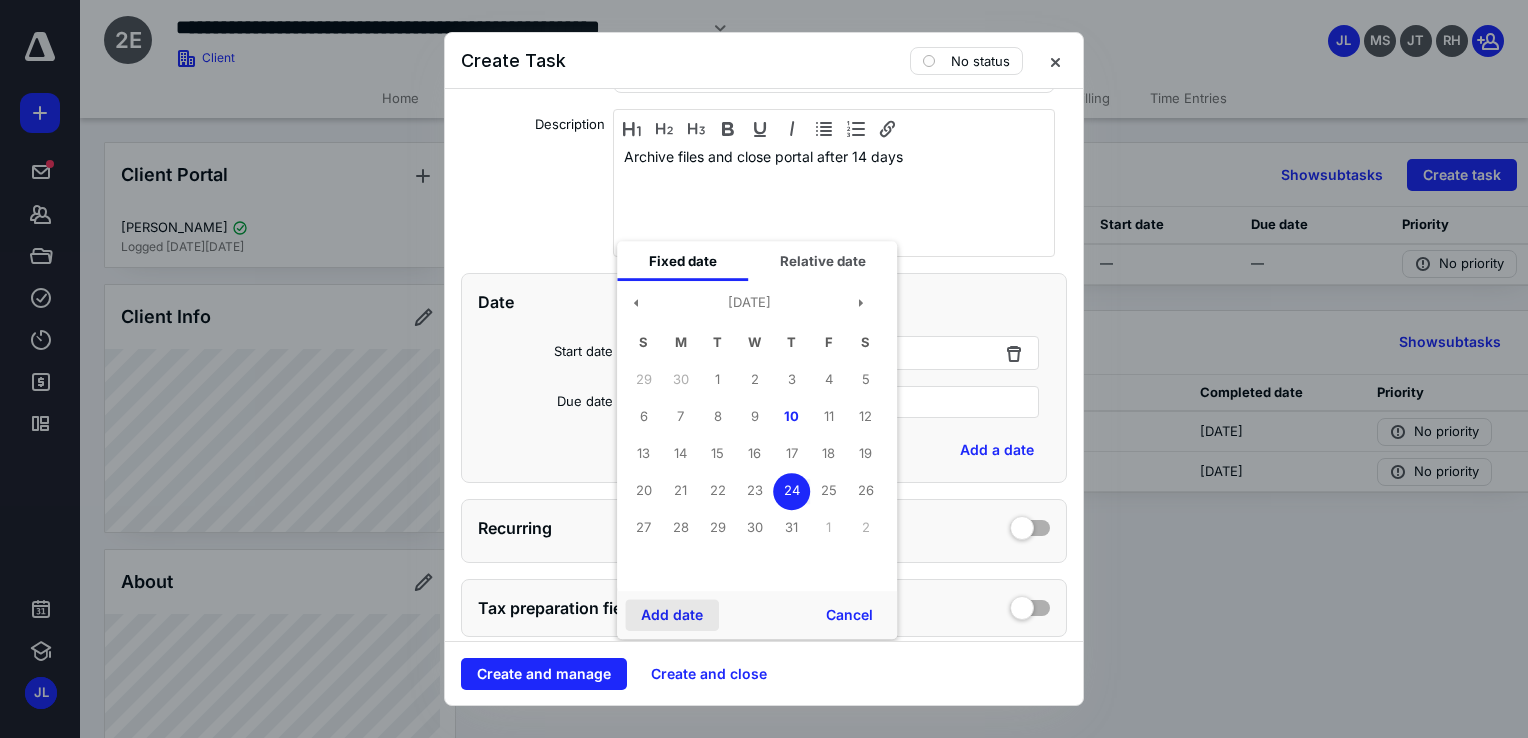 click on "Add date" at bounding box center (672, 615) 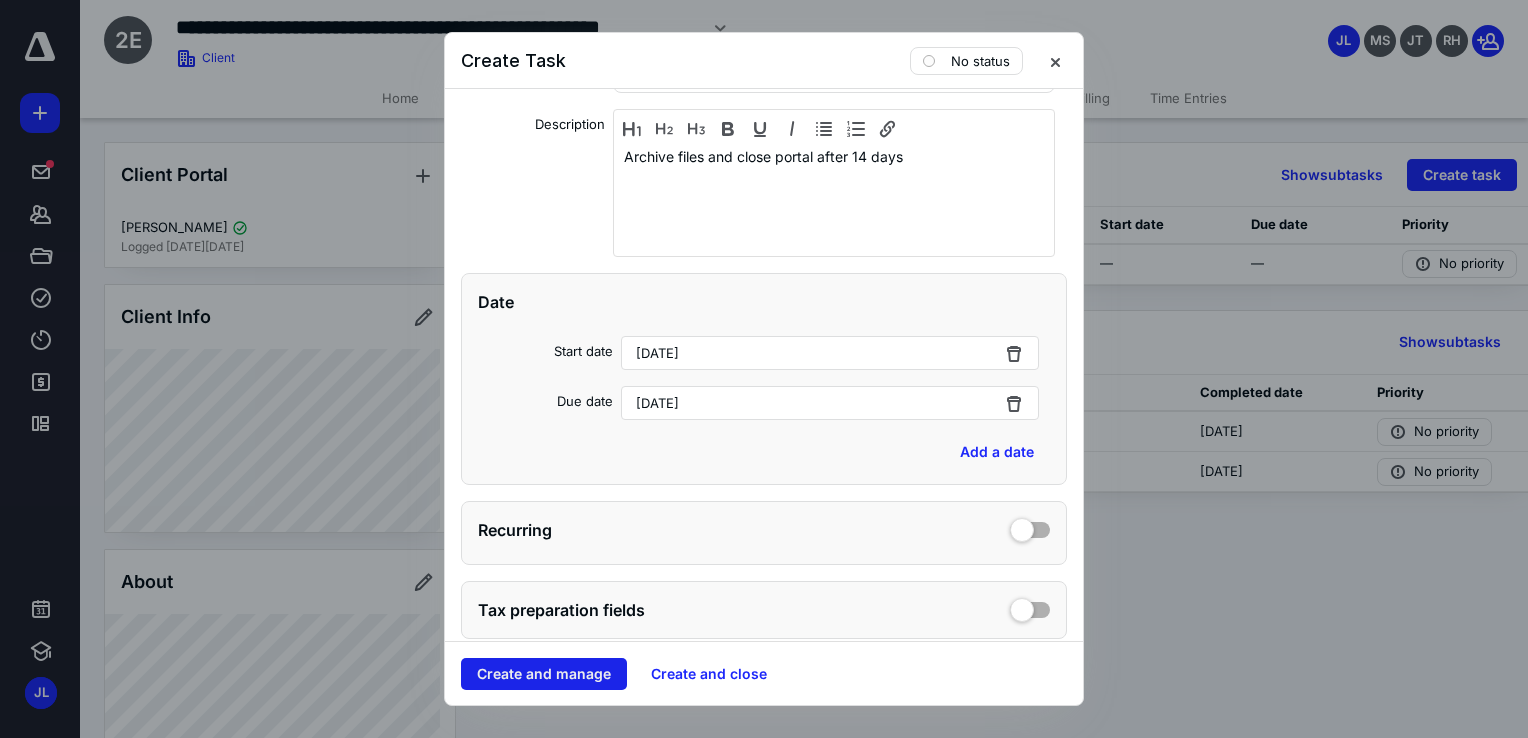 click on "Create and manage" at bounding box center (544, 674) 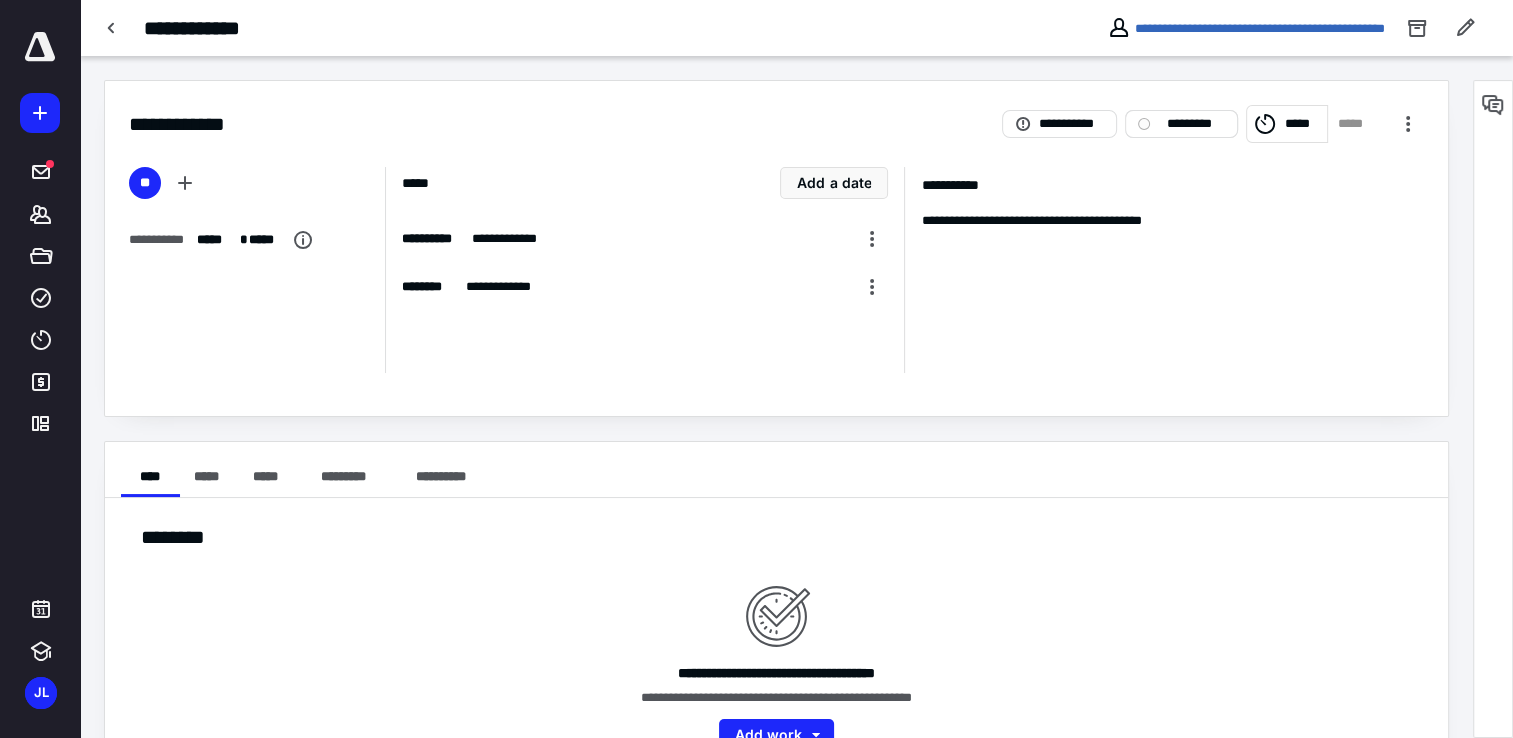 click on "*********" at bounding box center (1195, 124) 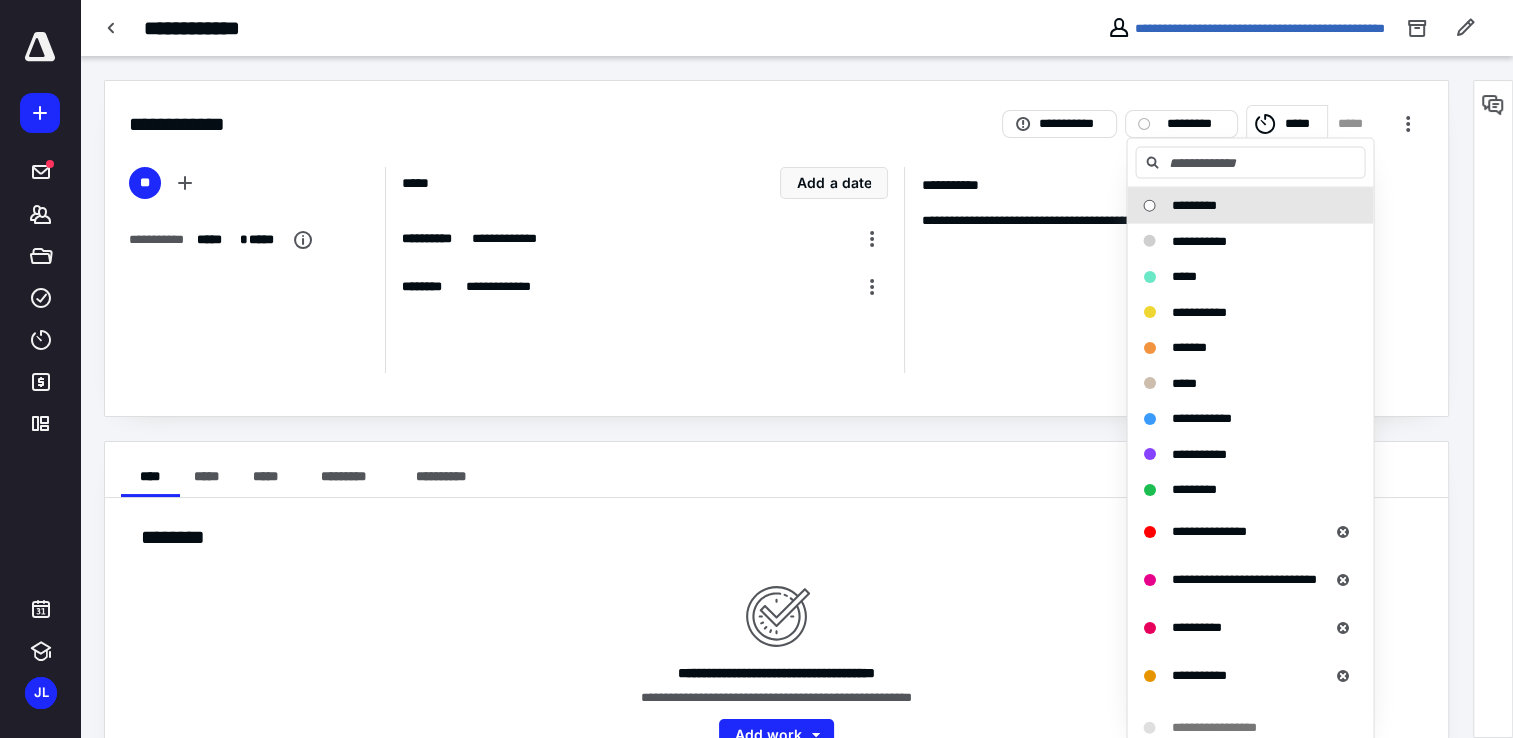 click on "**********" at bounding box center (1198, 311) 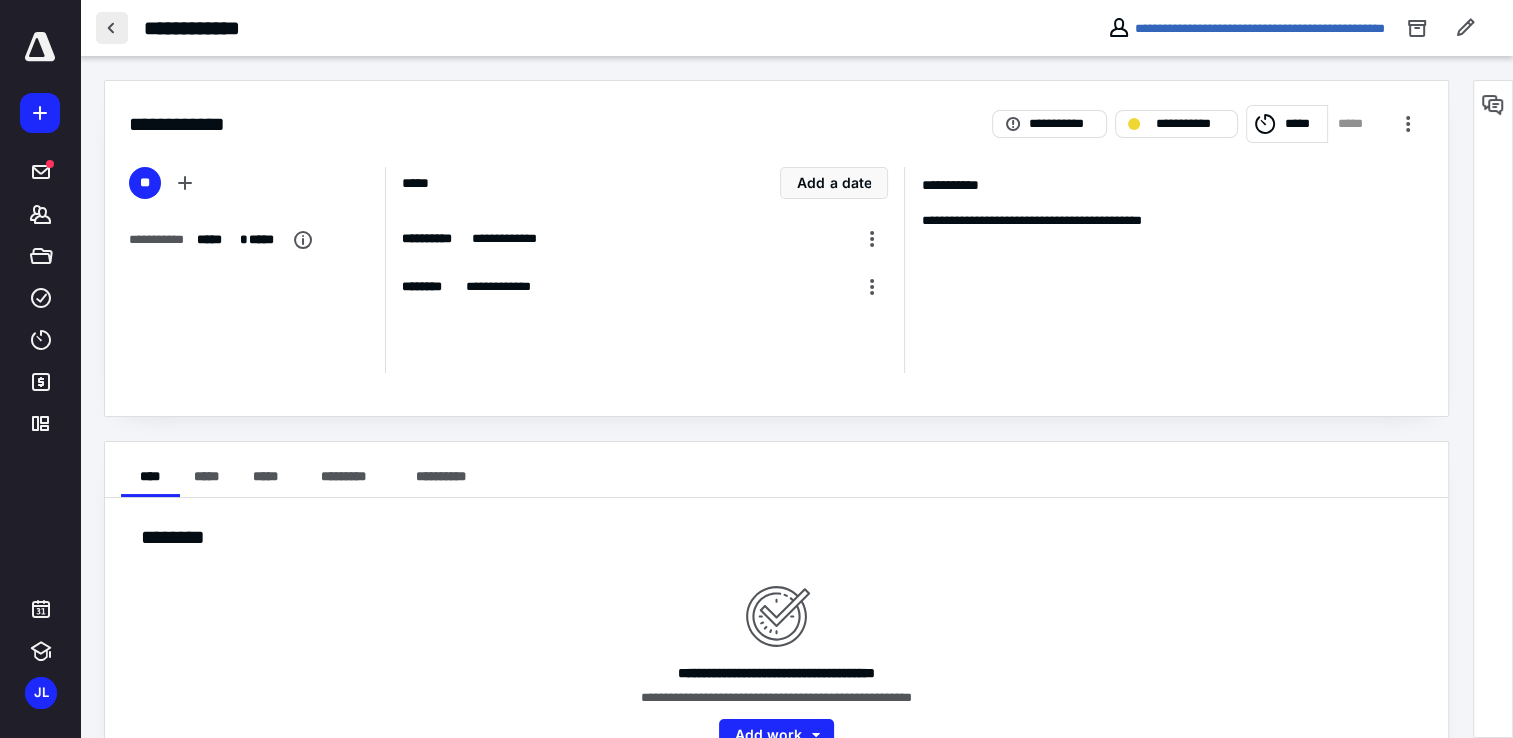 click at bounding box center [112, 28] 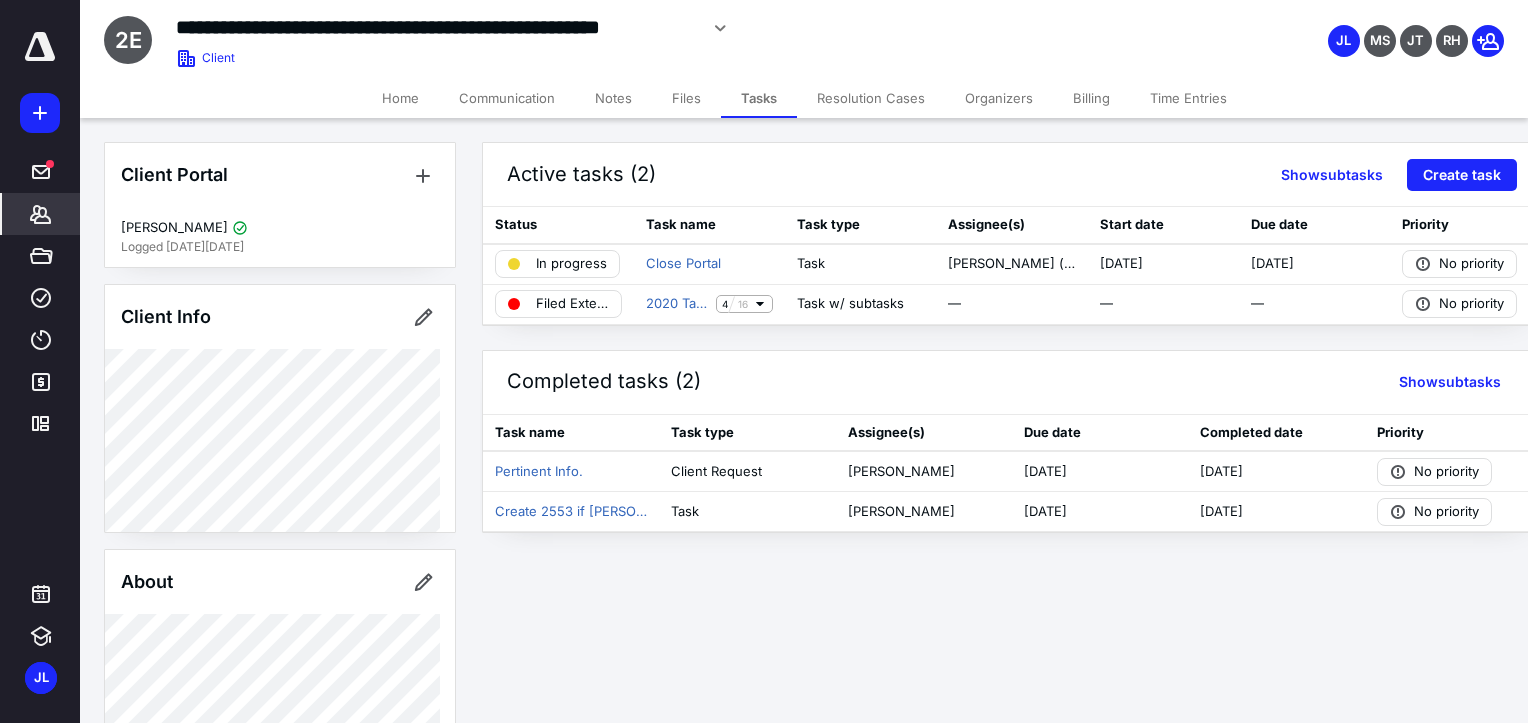 click 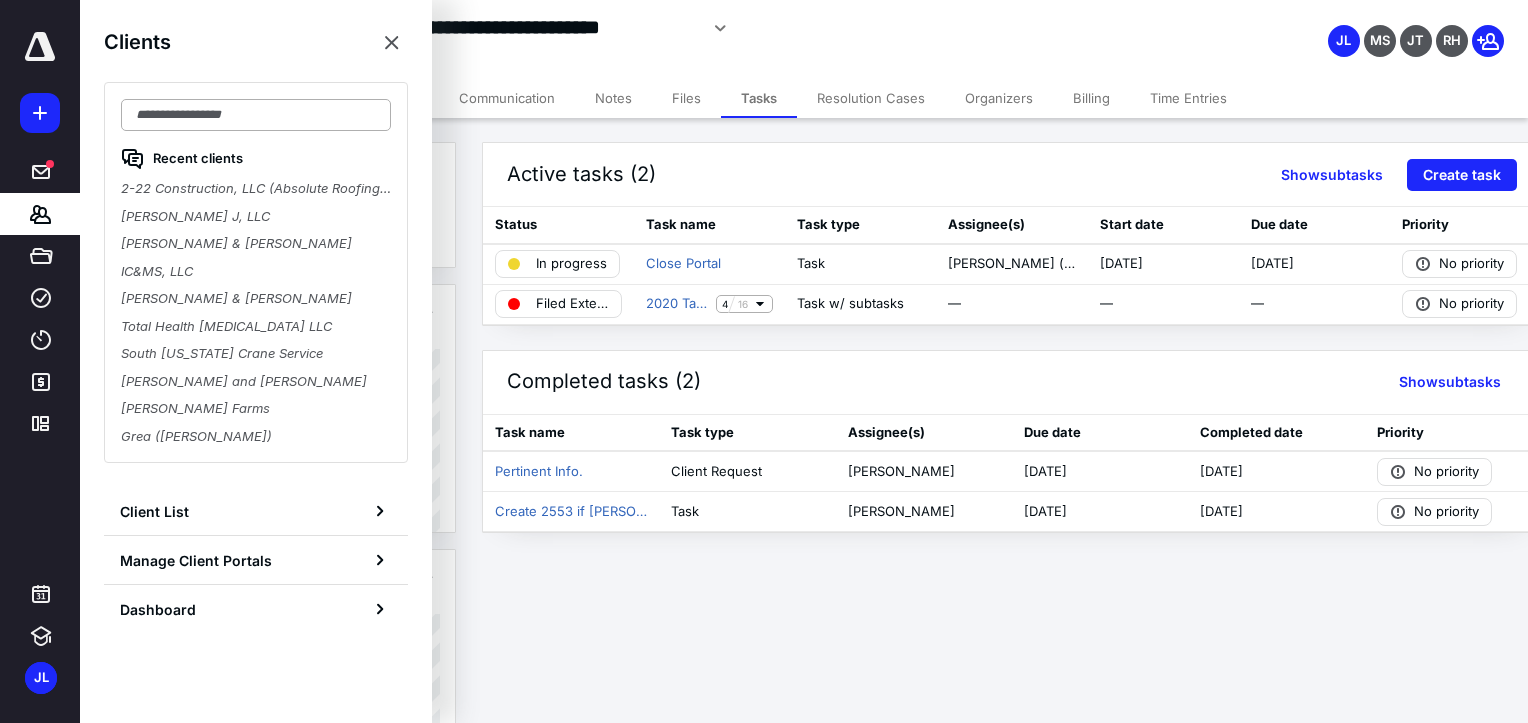 click at bounding box center [256, 115] 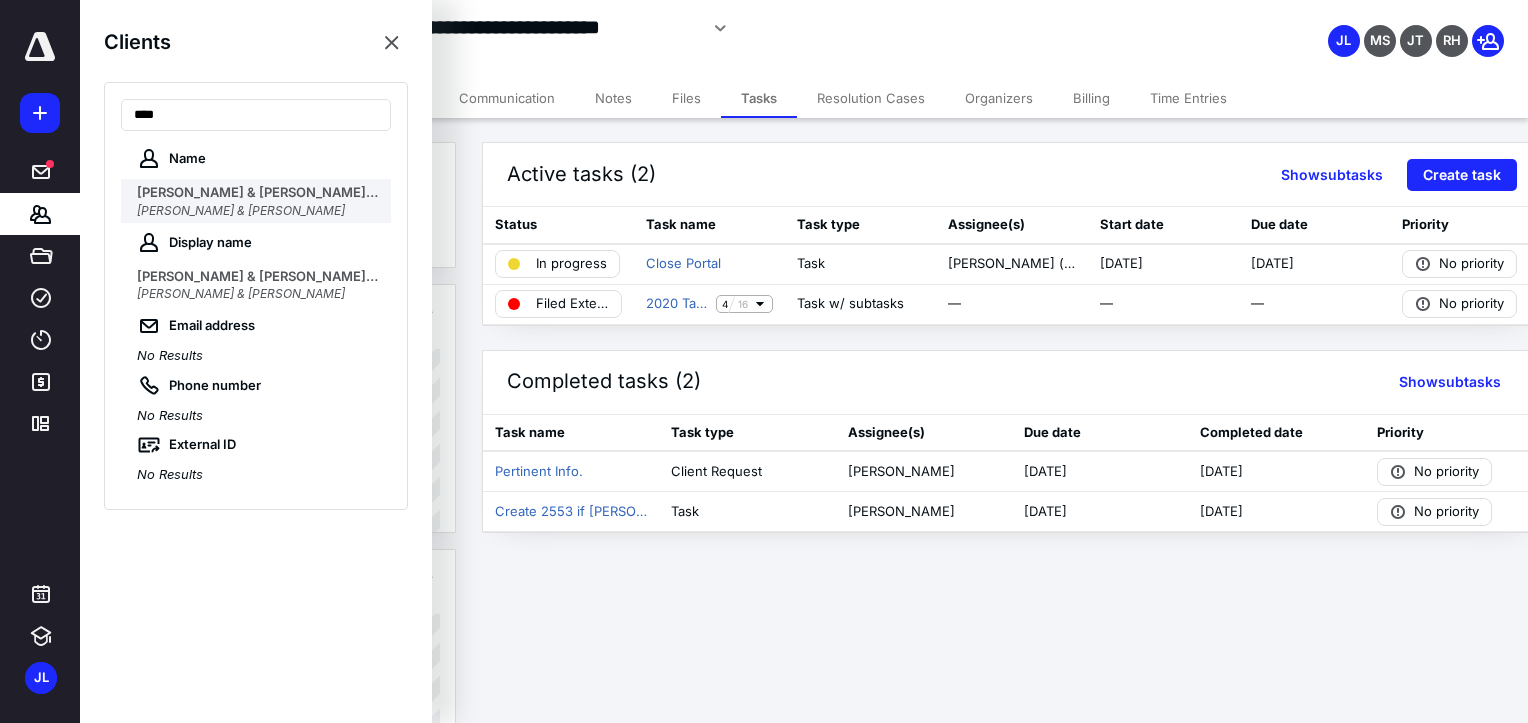 type on "****" 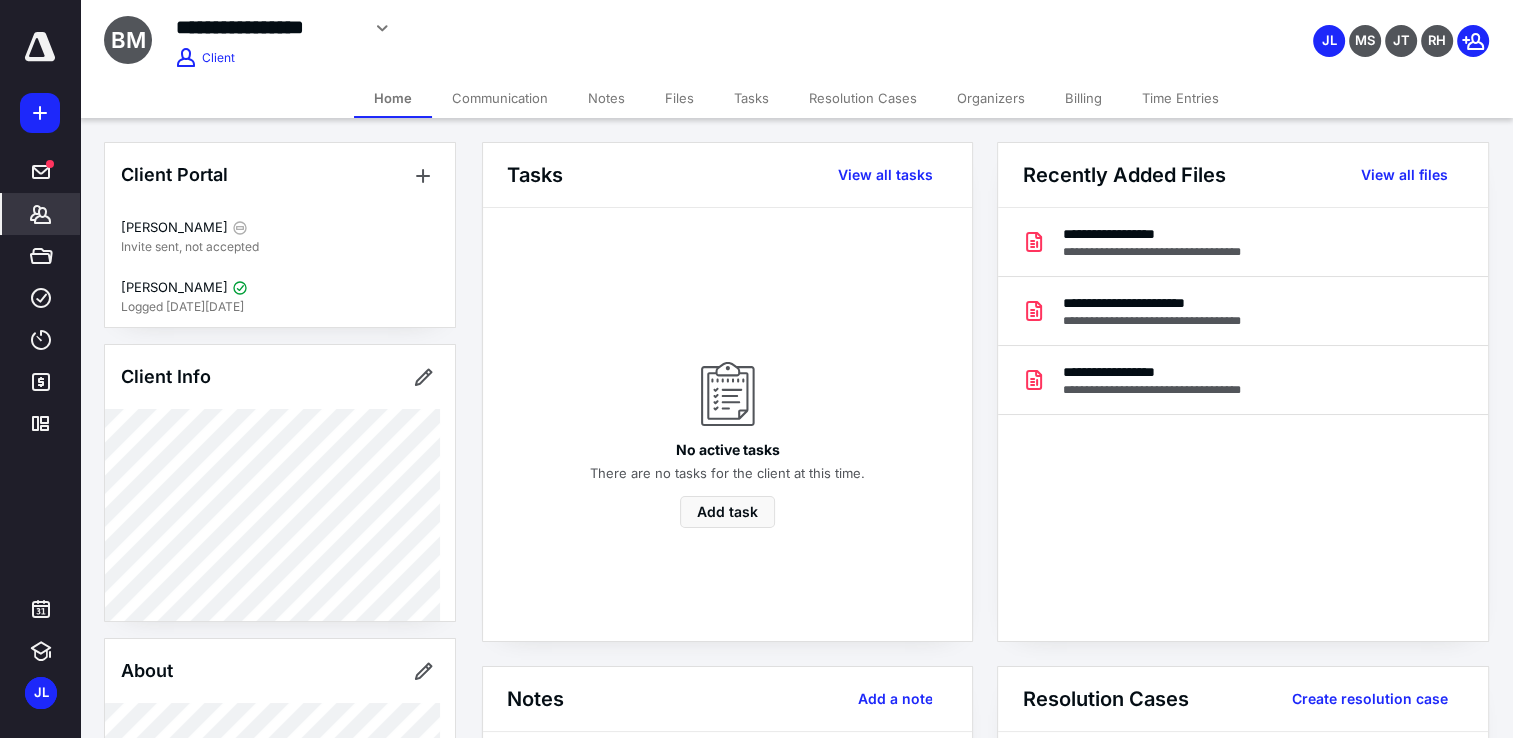 click on "Communication" at bounding box center (500, 98) 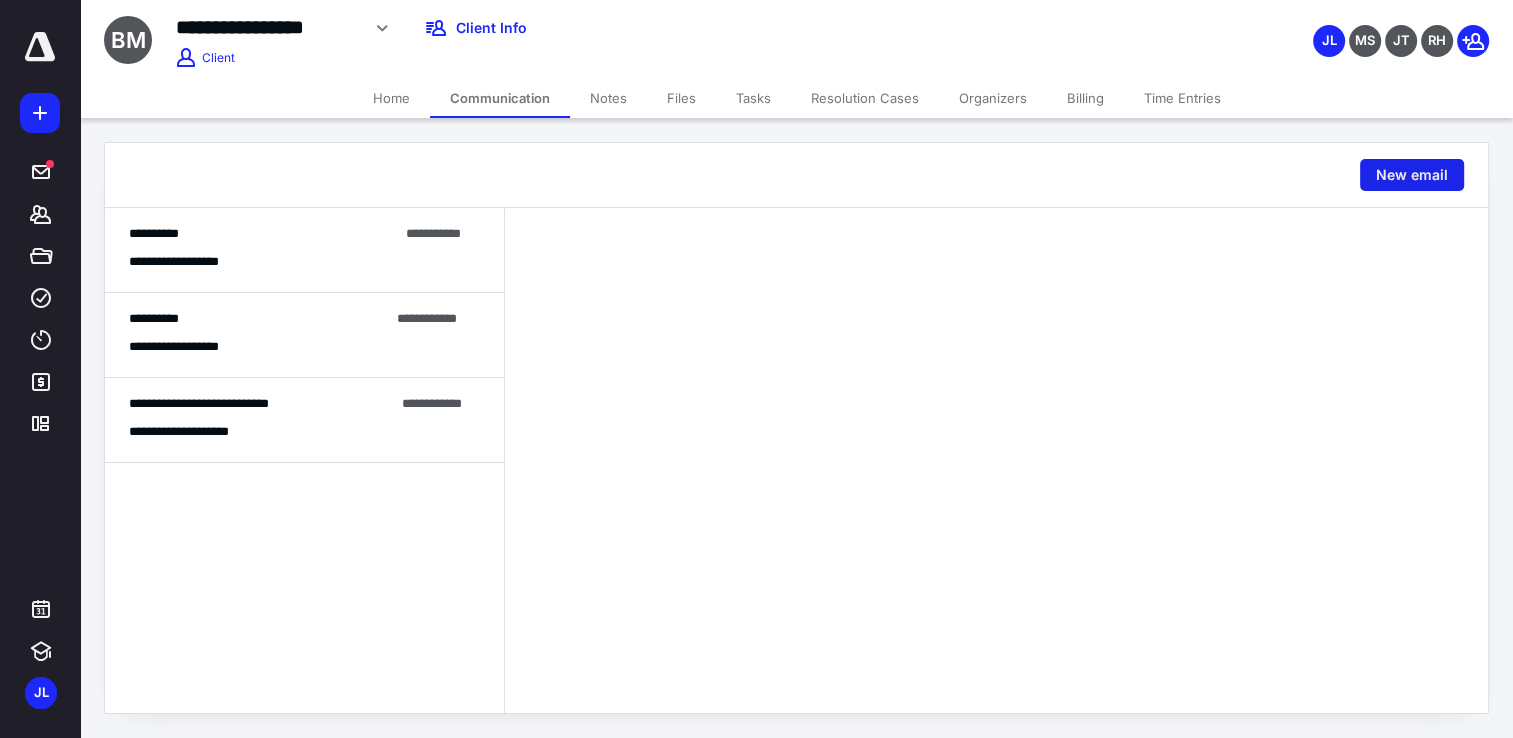 click on "New email" at bounding box center [1412, 175] 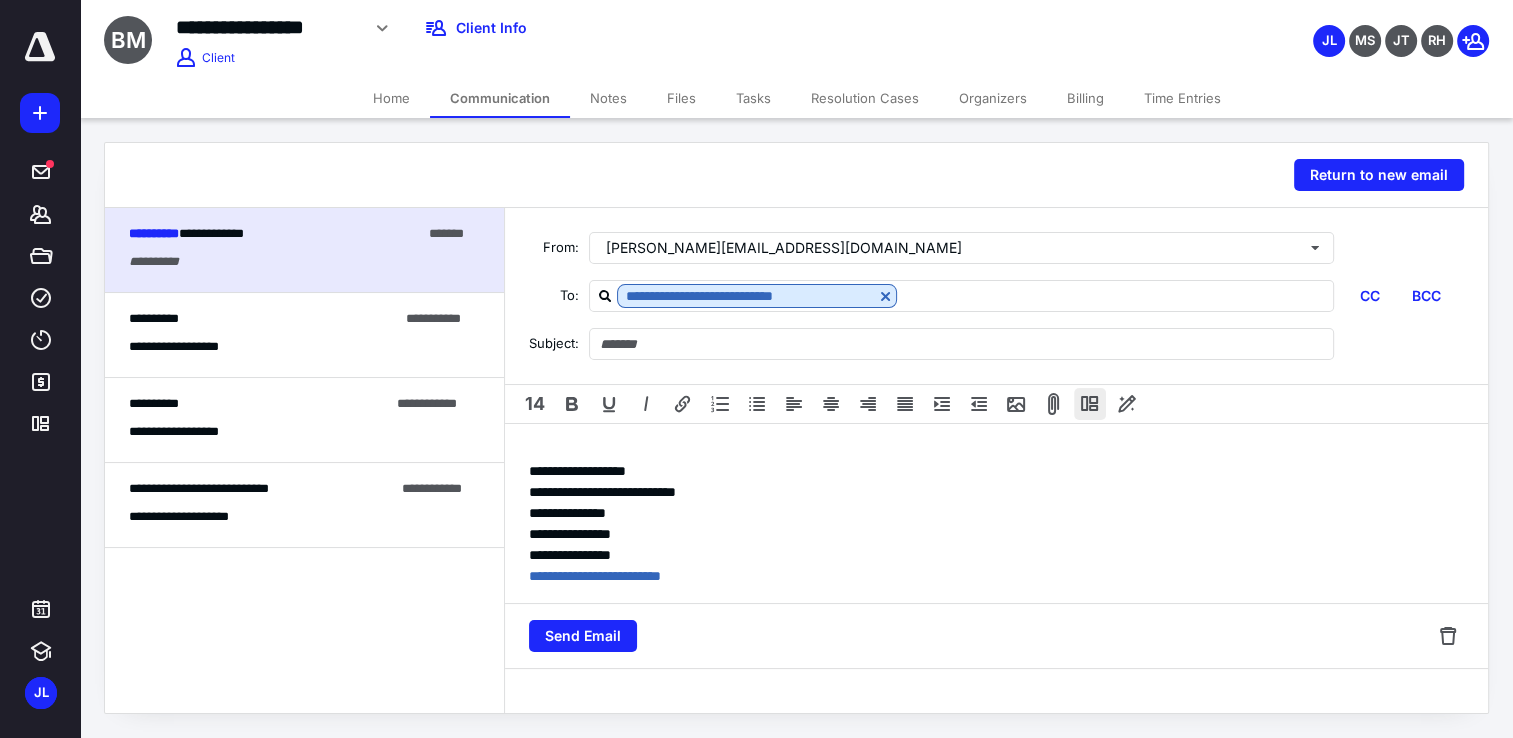 click at bounding box center [1090, 404] 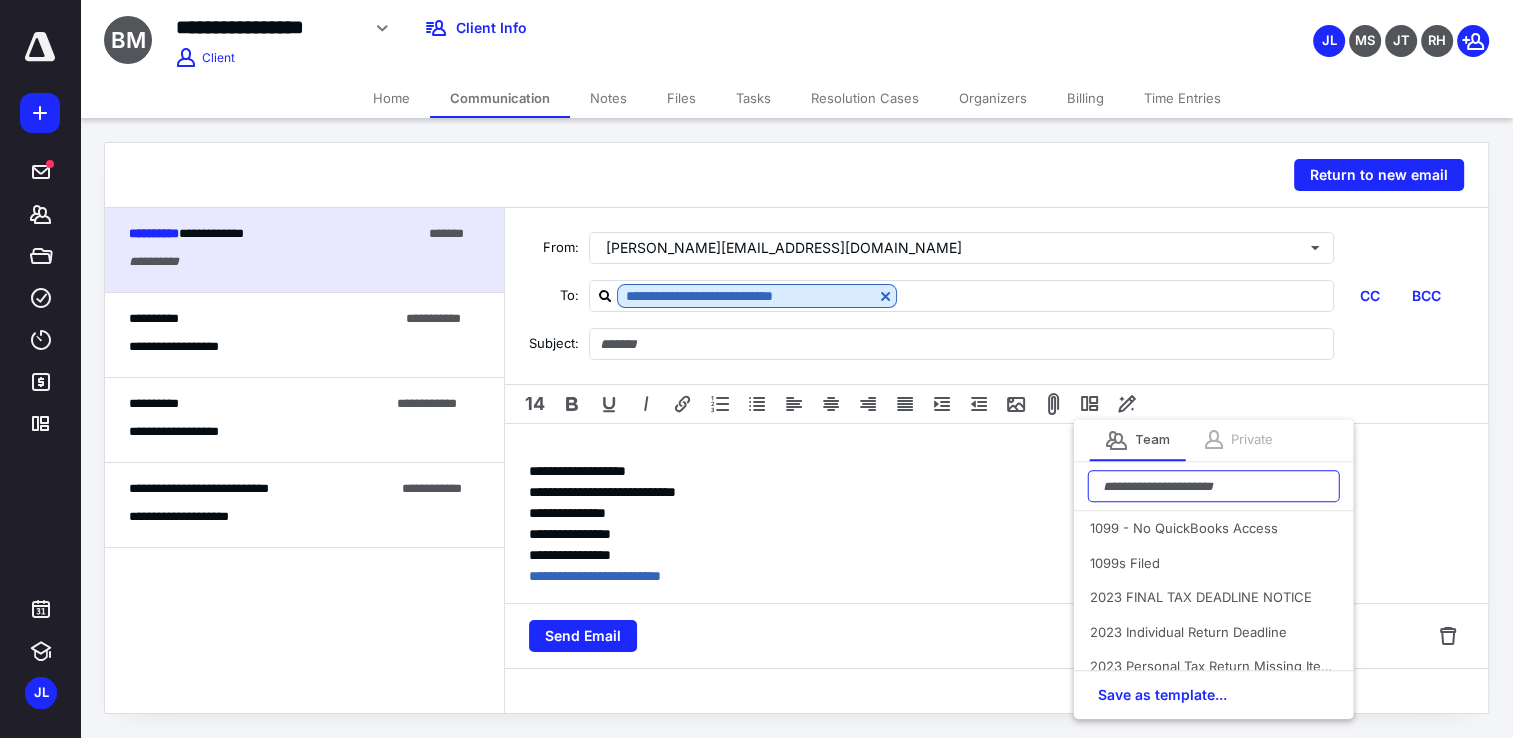 click at bounding box center [1214, 486] 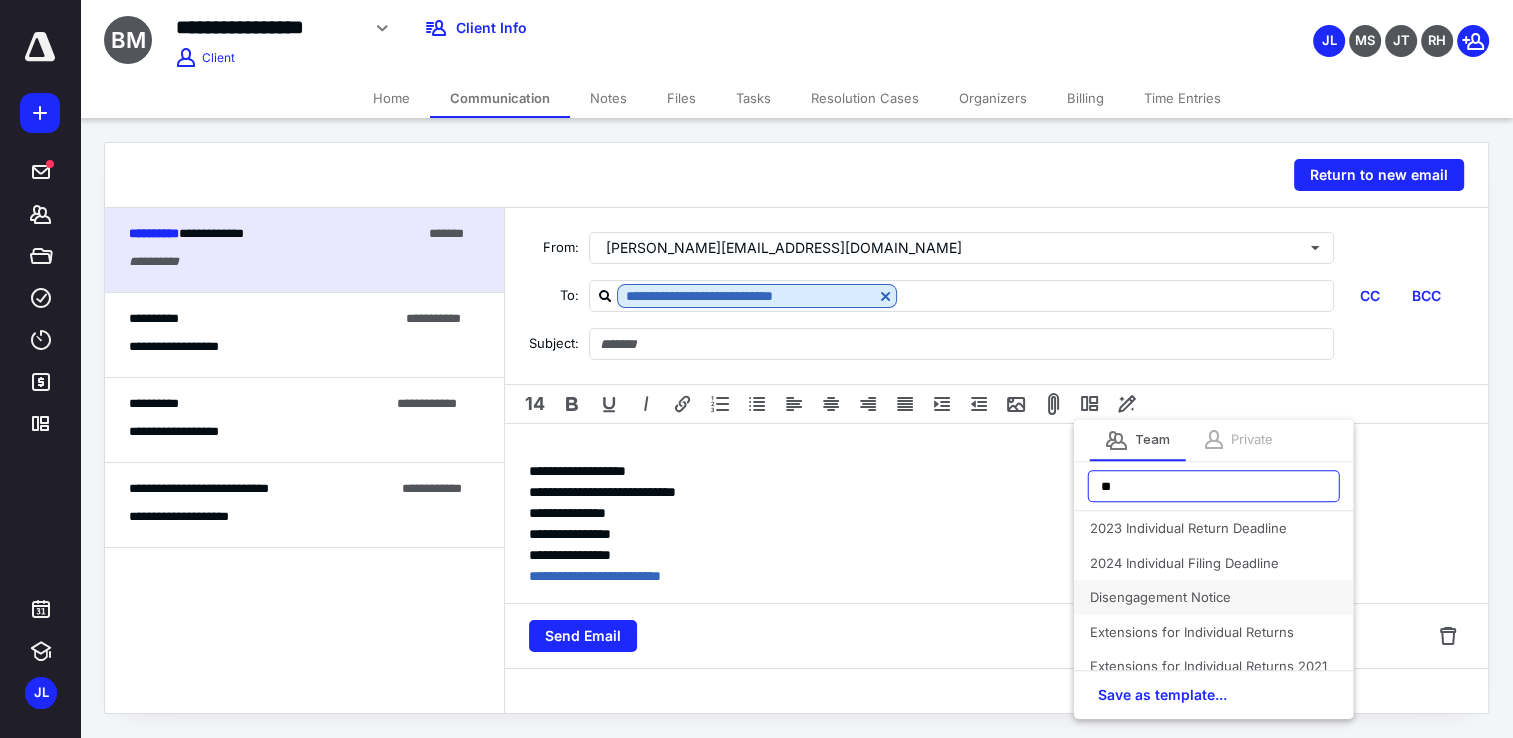 type on "**" 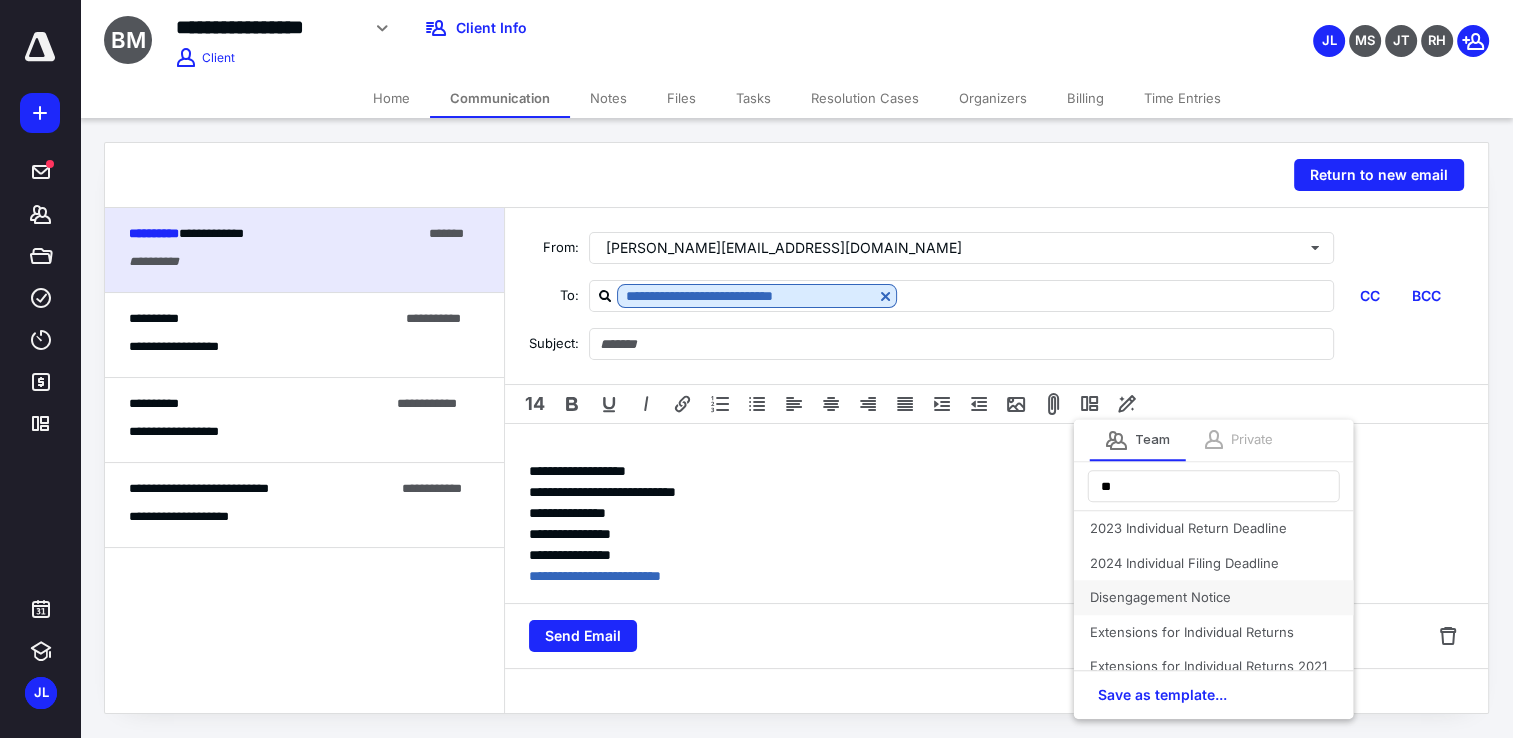 click on "Disengagement Notice" at bounding box center (1214, 597) 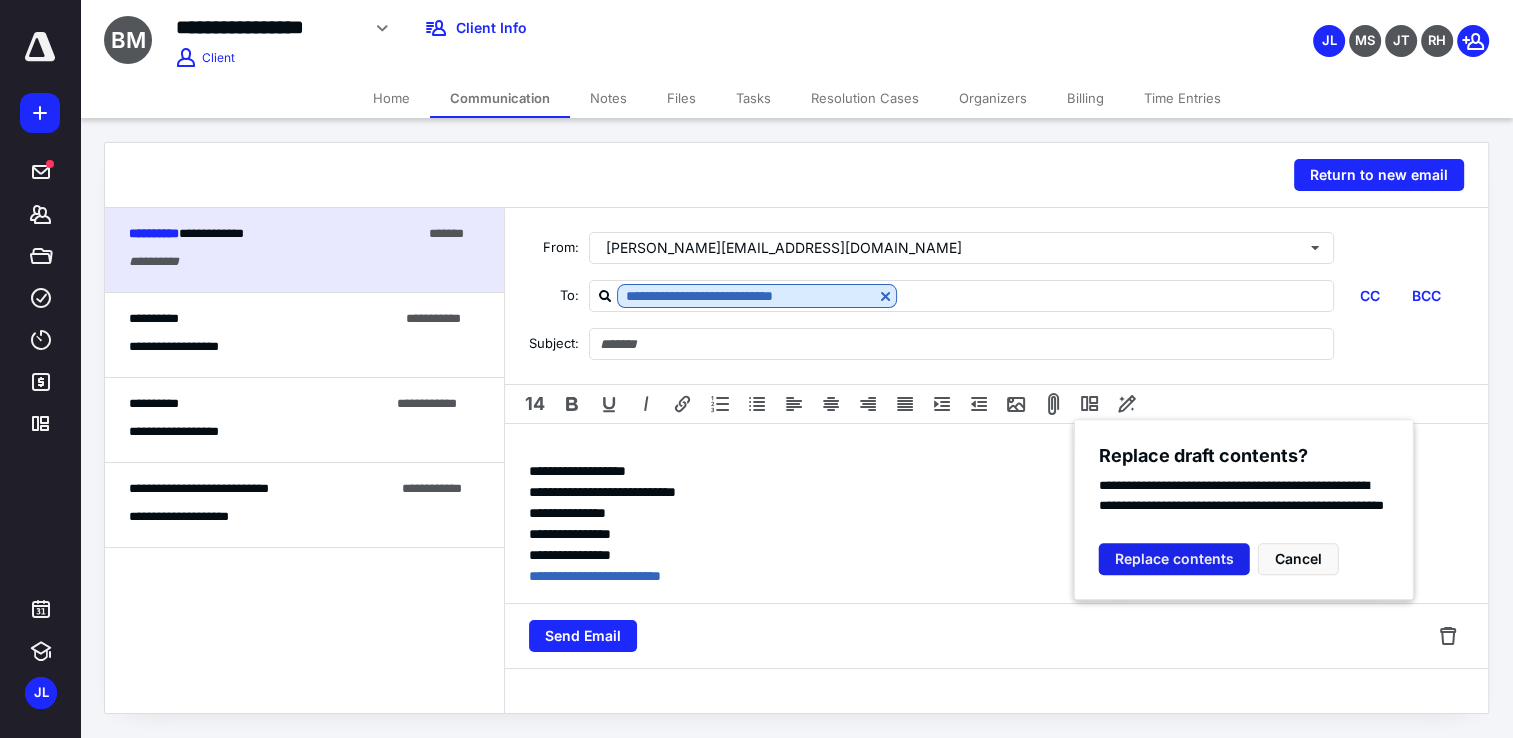 click on "Replace contents" at bounding box center (1174, 559) 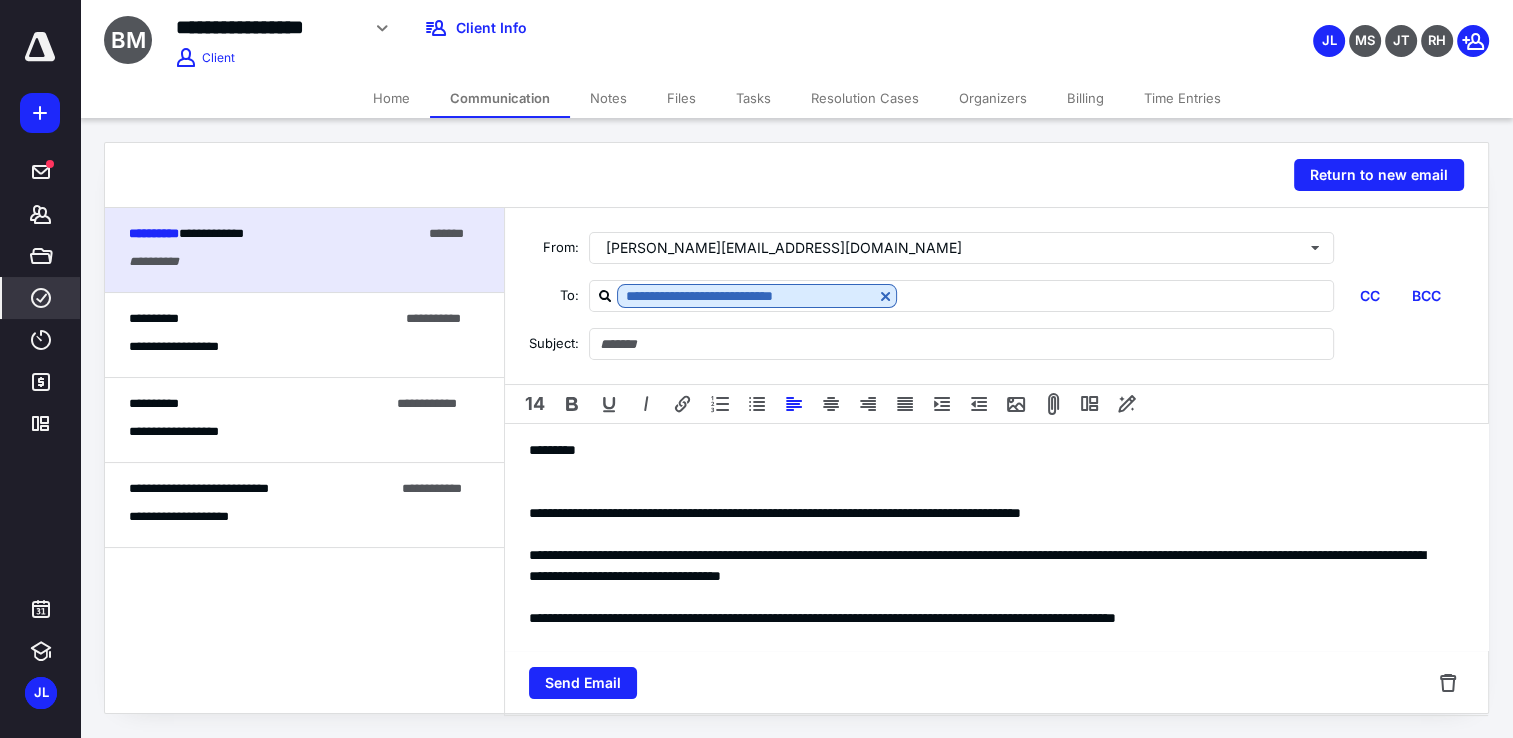 type on "**********" 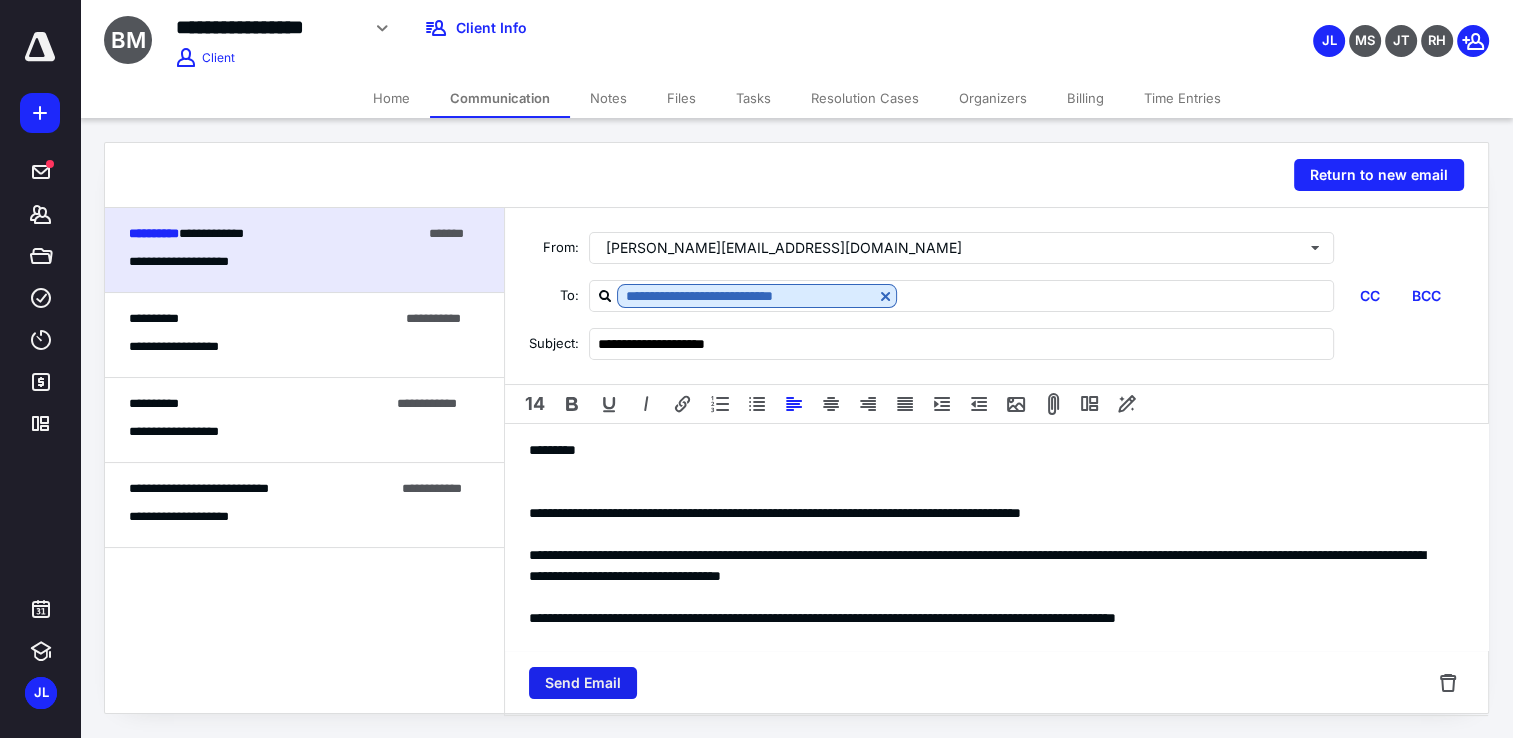 click on "Send Email" at bounding box center [583, 683] 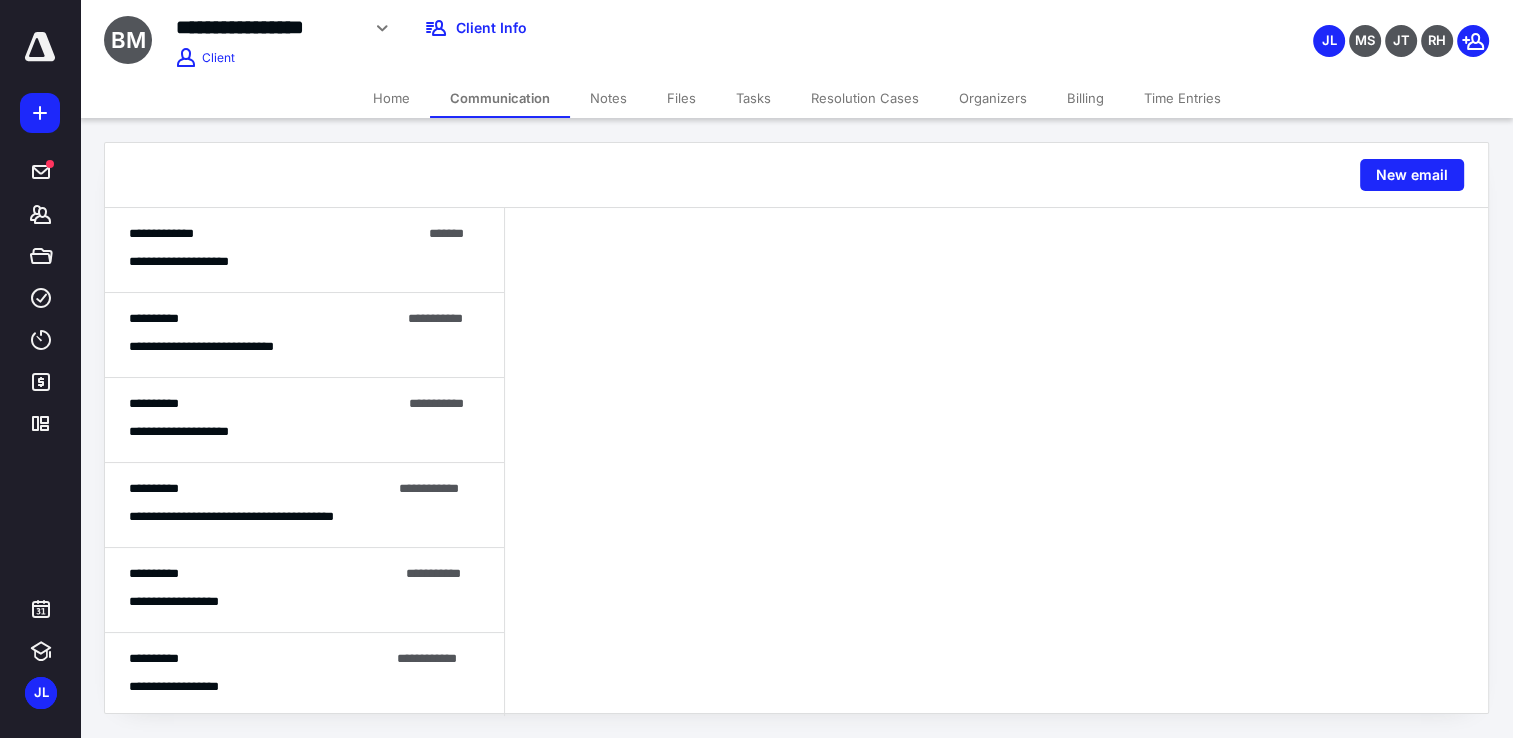 click on "Tasks" at bounding box center (753, 98) 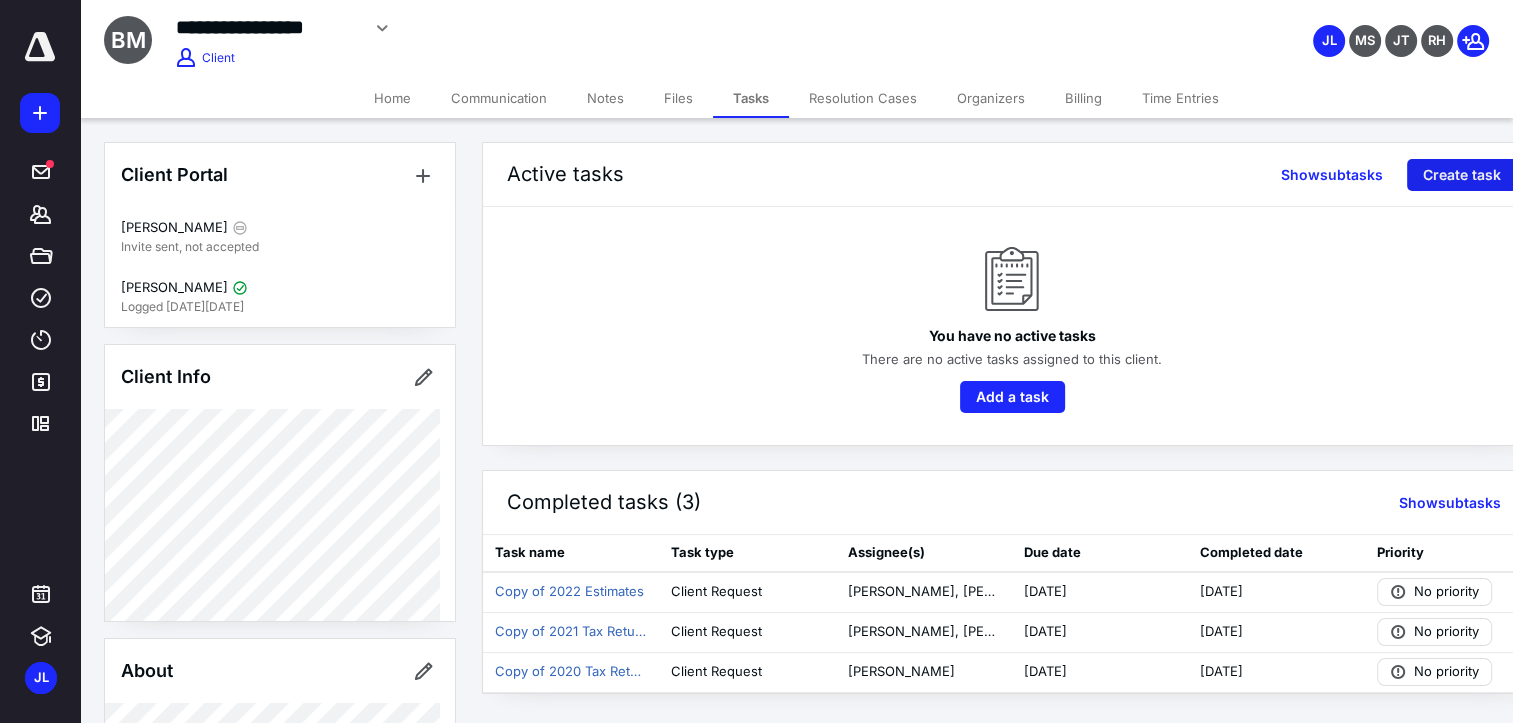 click on "Create task" at bounding box center (1462, 175) 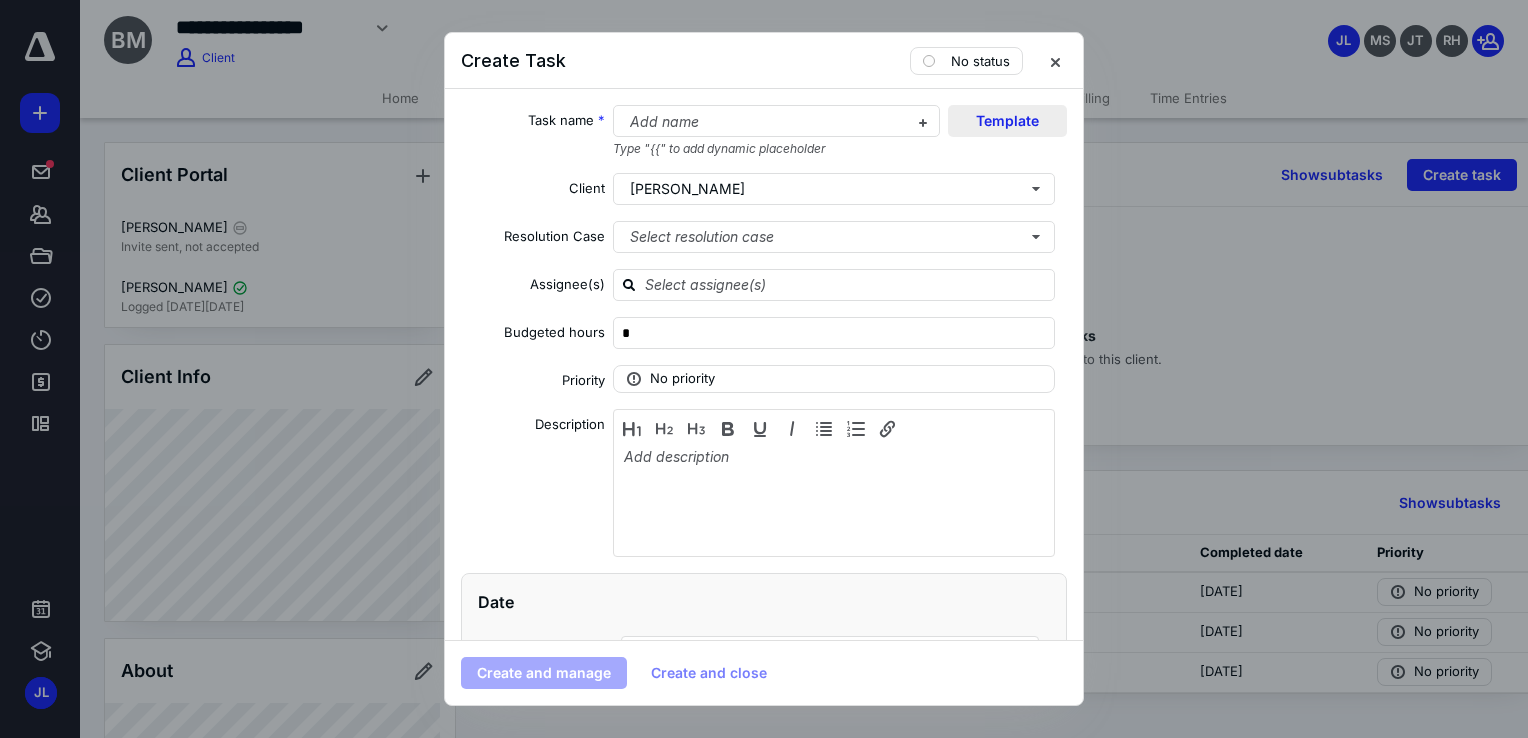 click on "Template" at bounding box center (1007, 121) 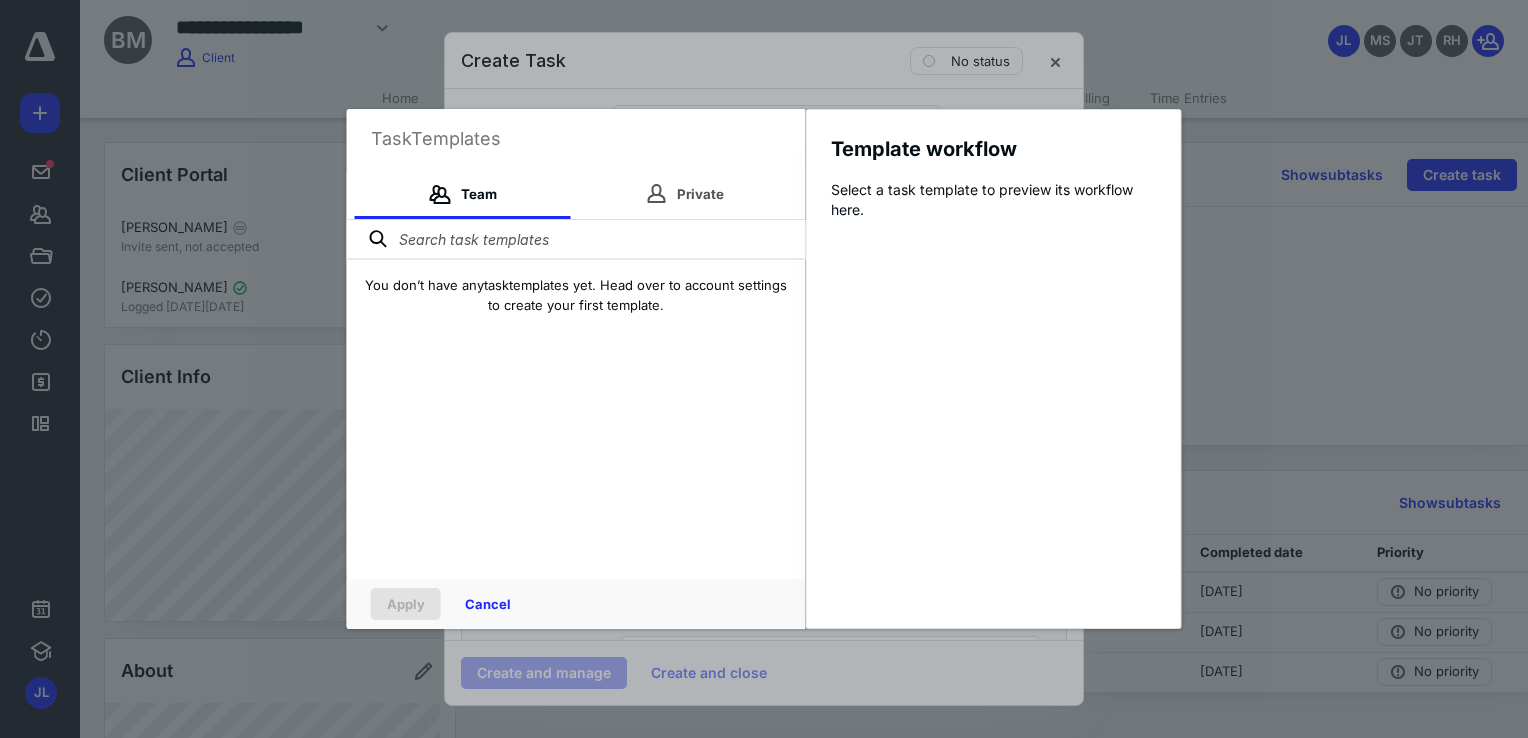 click at bounding box center (576, 240) 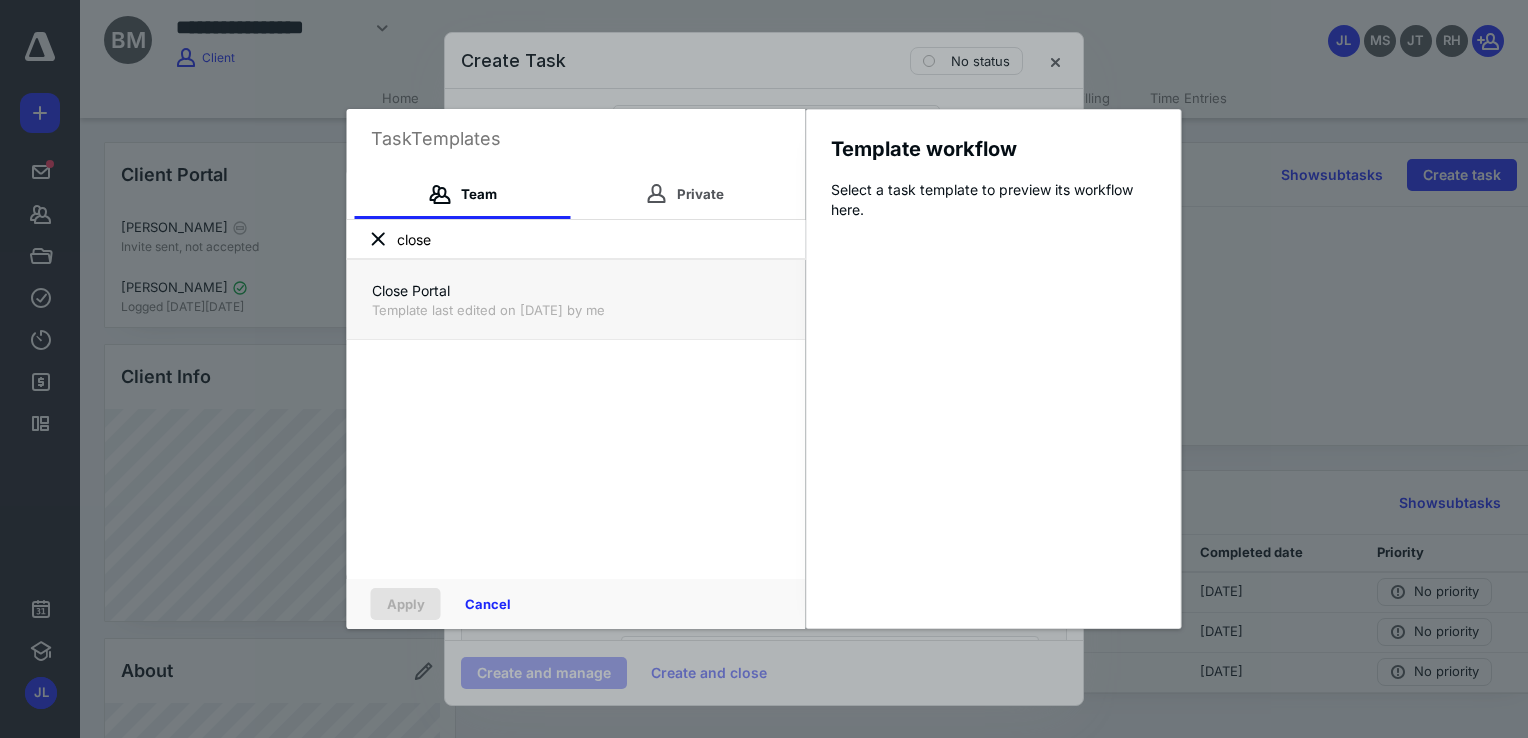 type on "close" 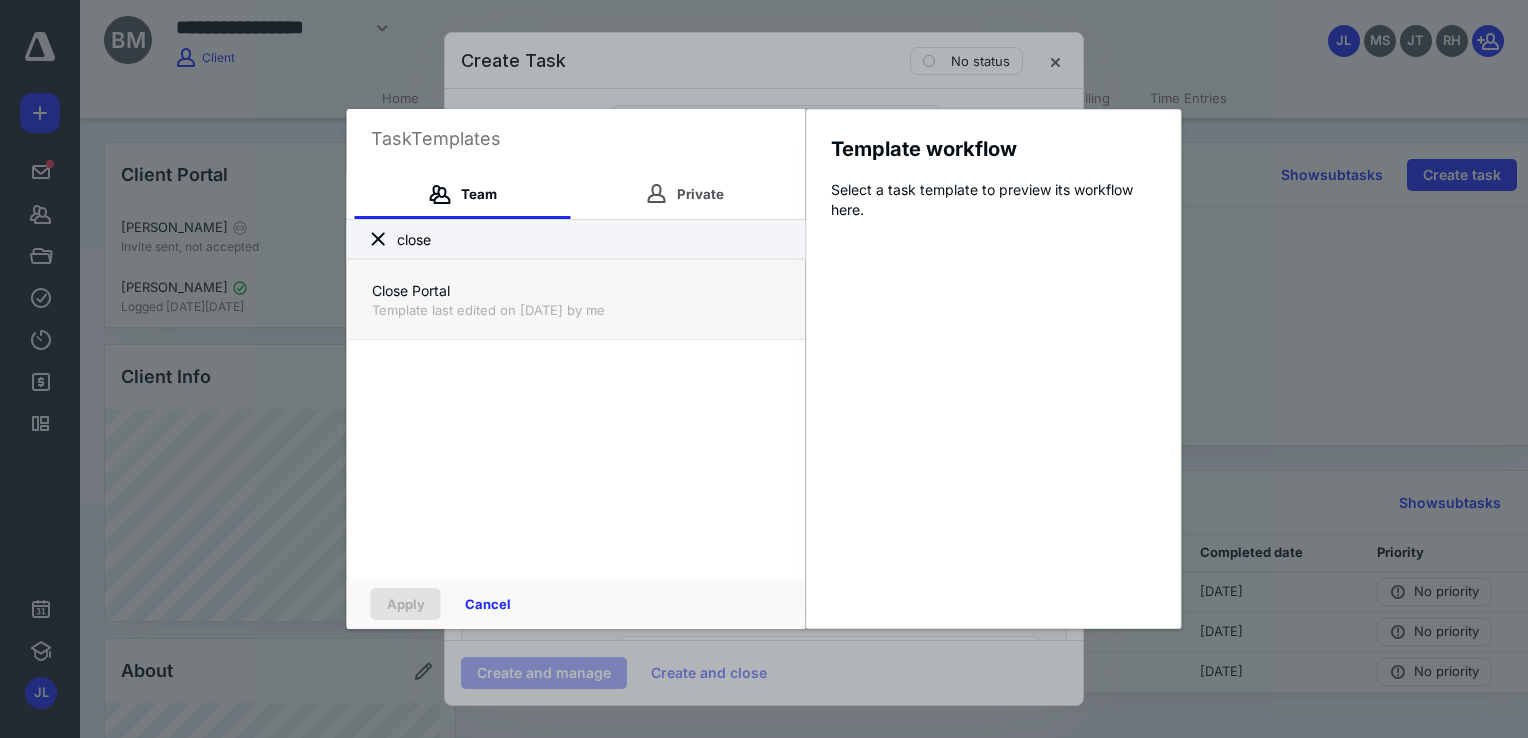 click on "Close Portal Template last edited on 7/10/2025 by me" at bounding box center (576, 299) 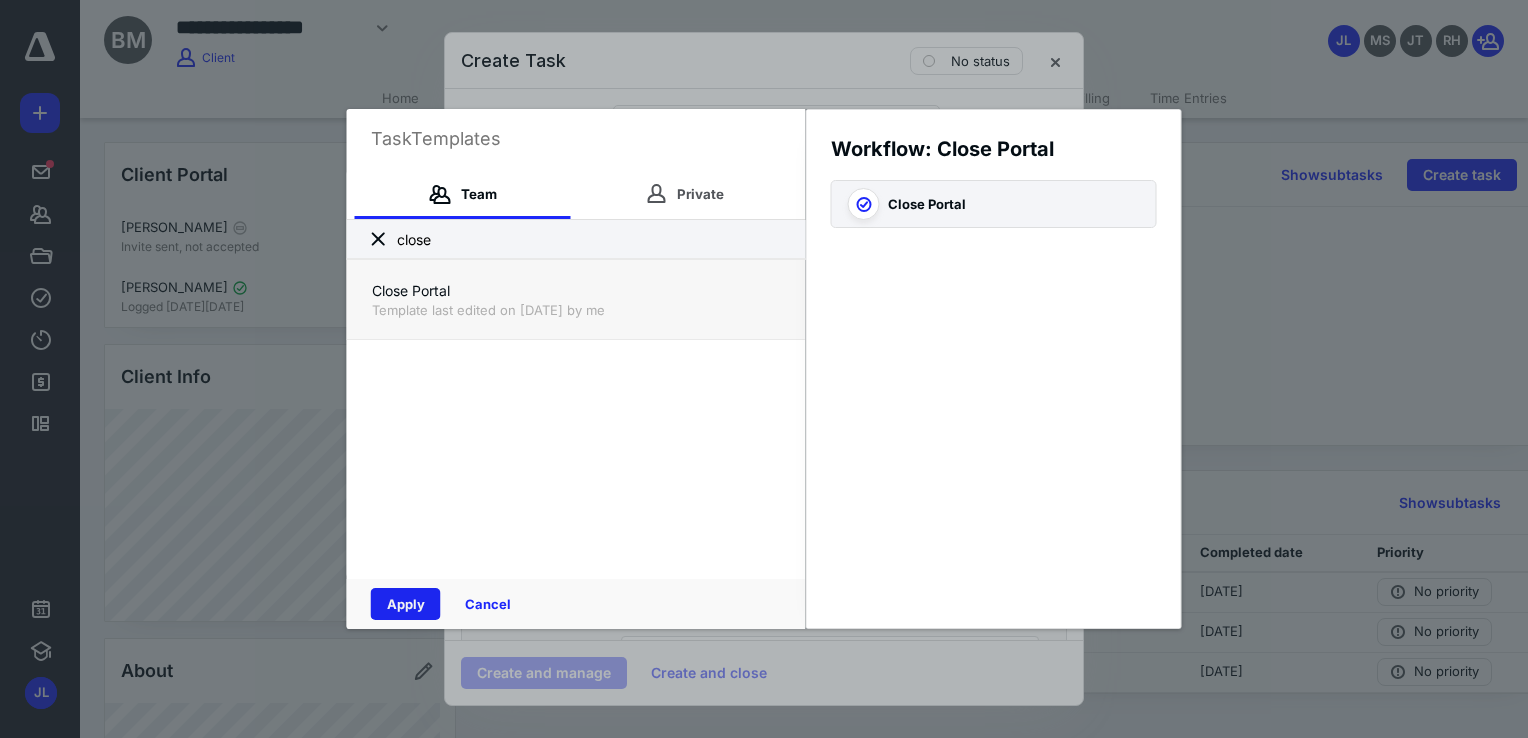 click on "Apply" at bounding box center [406, 604] 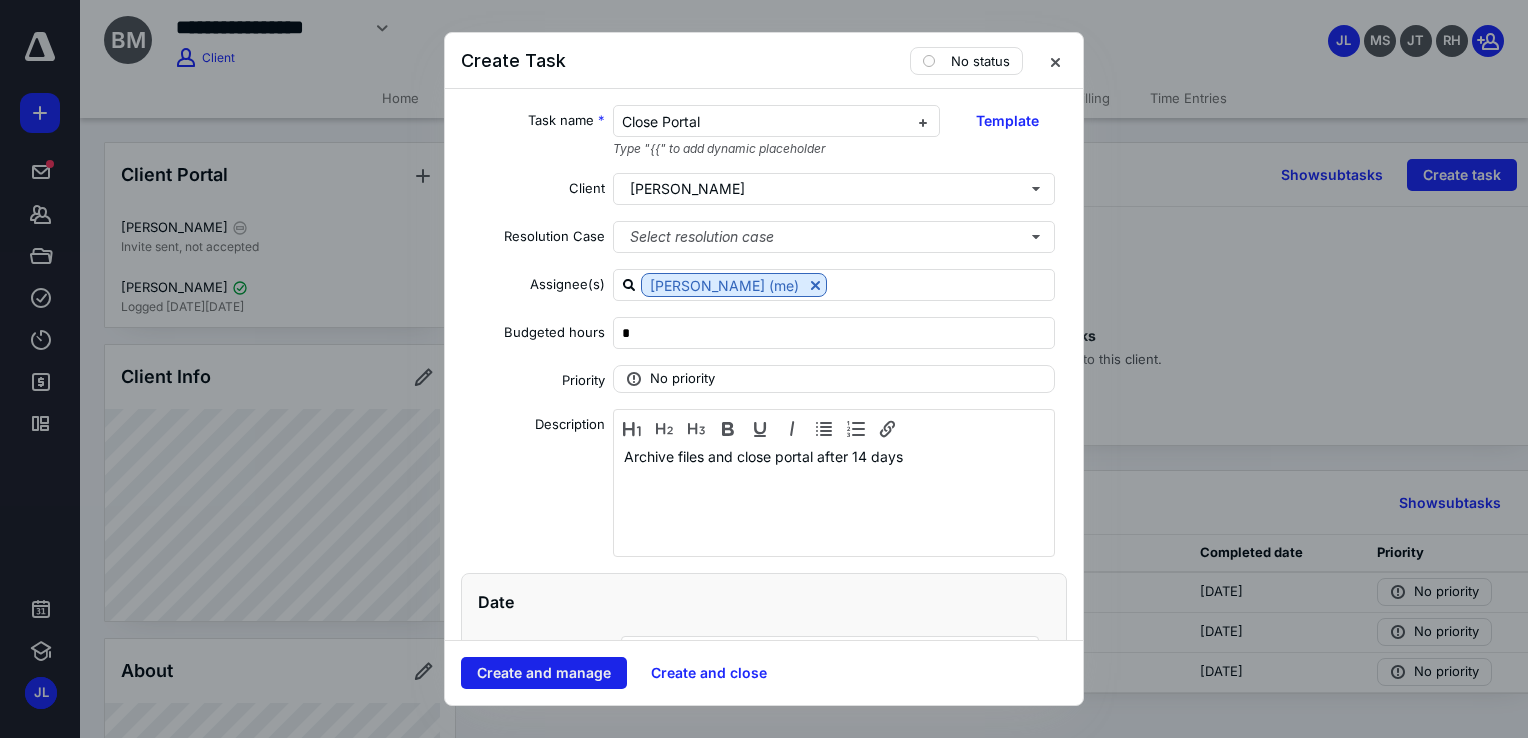 click on "Create and manage" at bounding box center [544, 673] 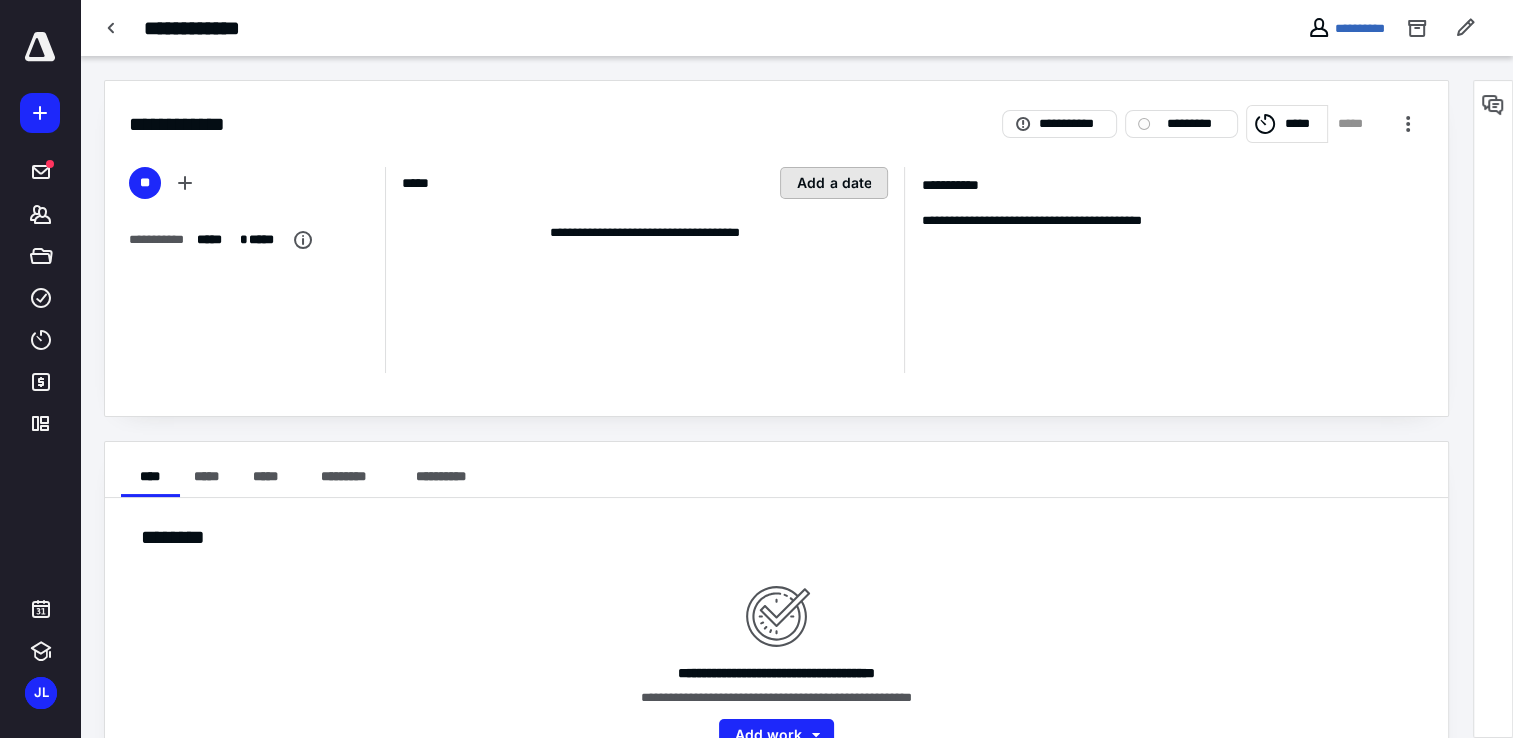 click on "Add a date" at bounding box center (834, 183) 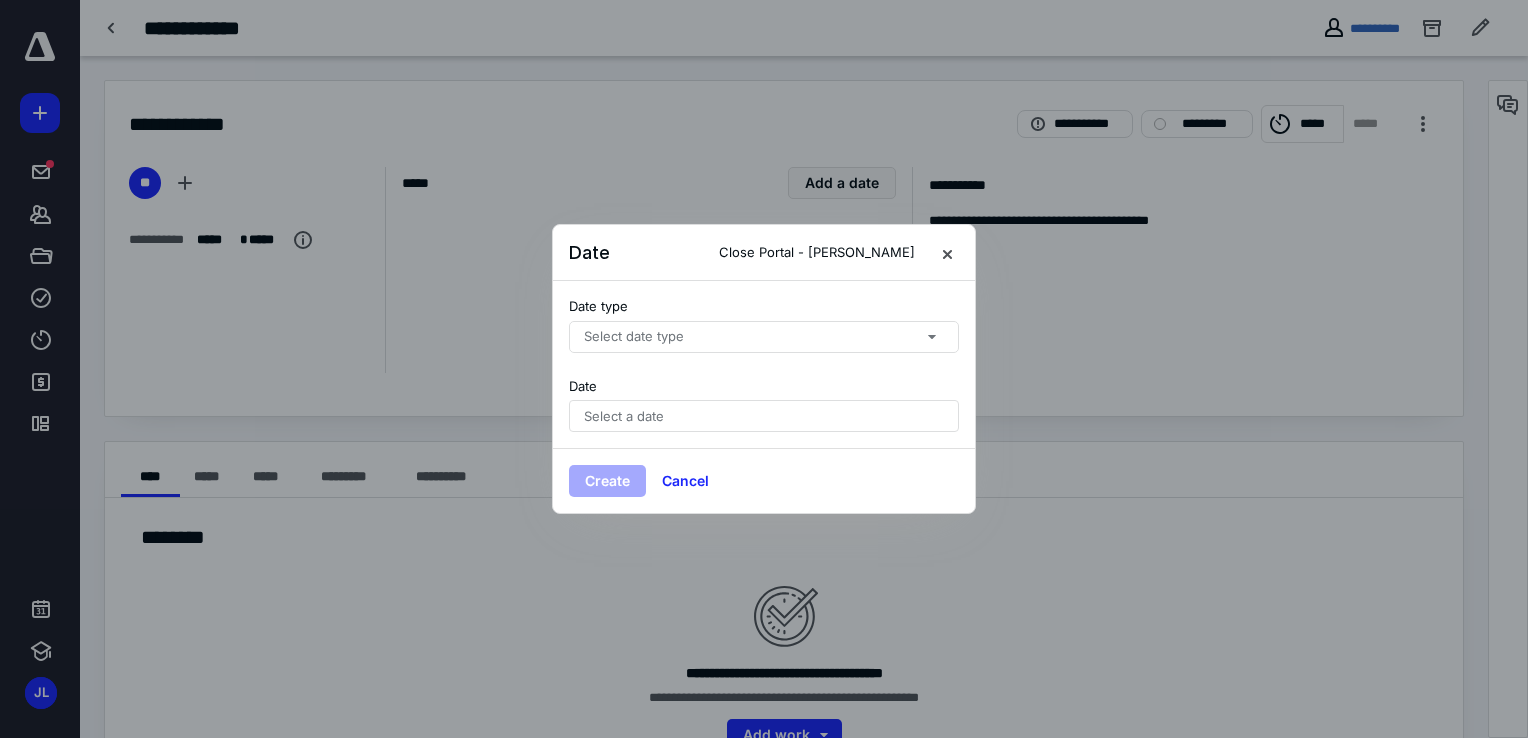 click on "Select date type" at bounding box center (764, 337) 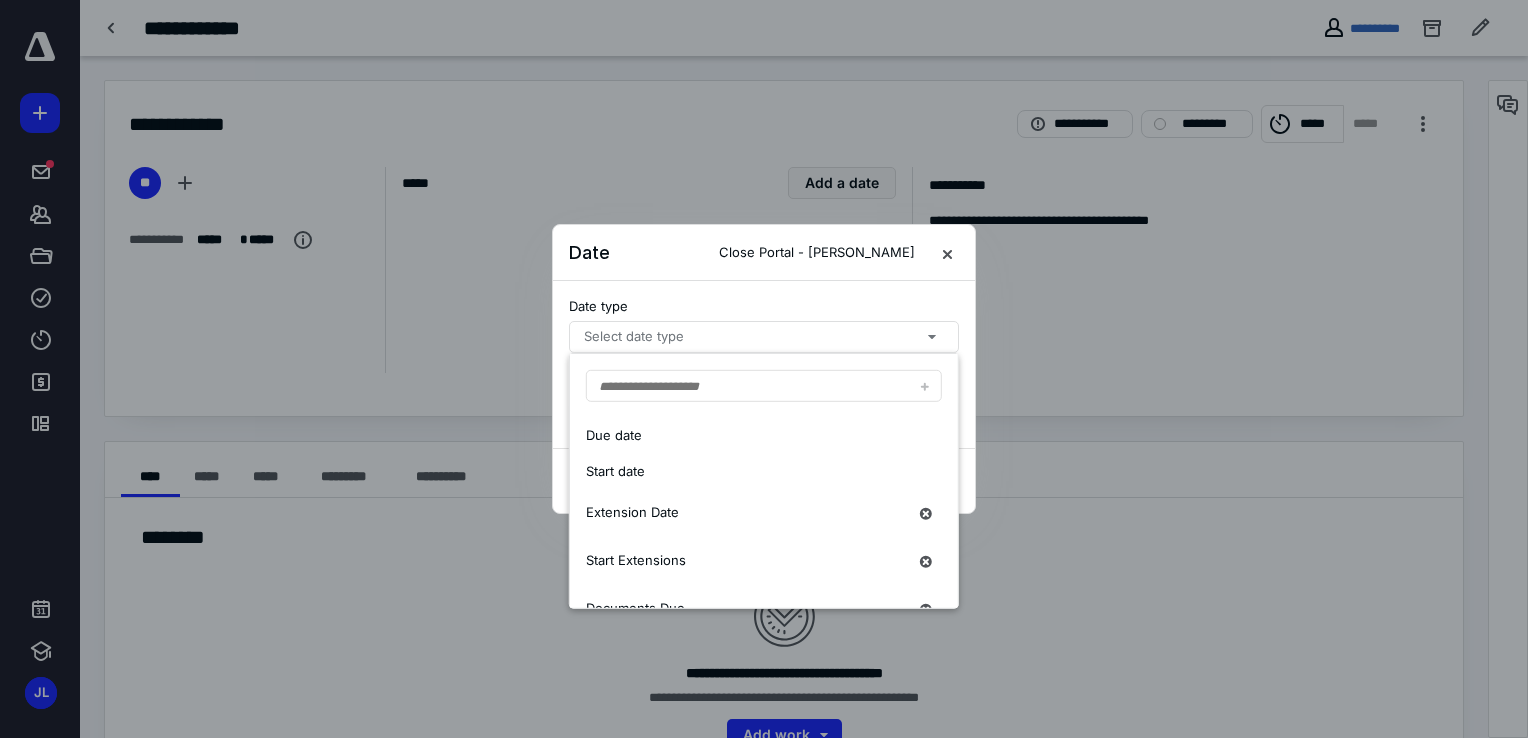 click on "Close Portal - Bob McAfee" at bounding box center [817, 252] 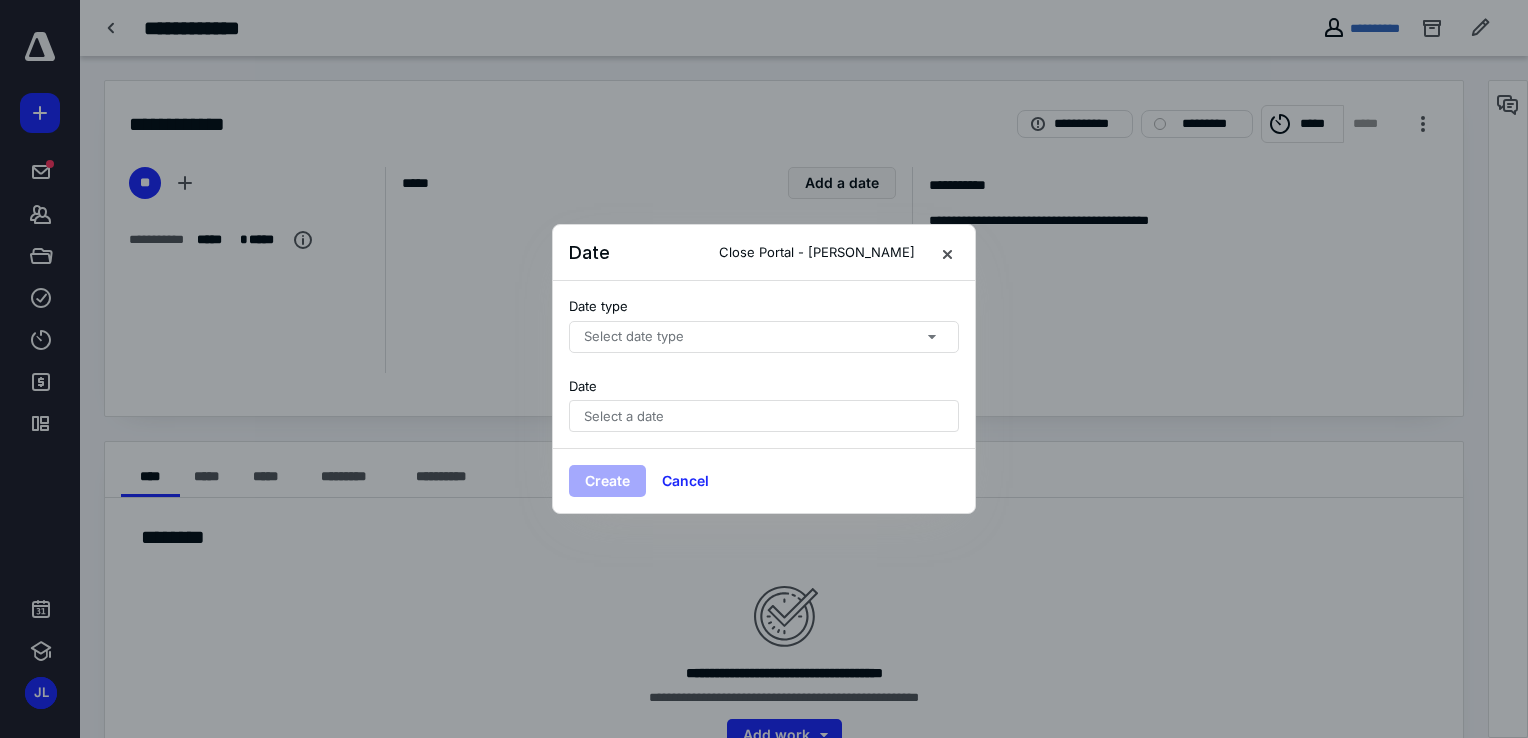 click on "Select date type" at bounding box center [634, 337] 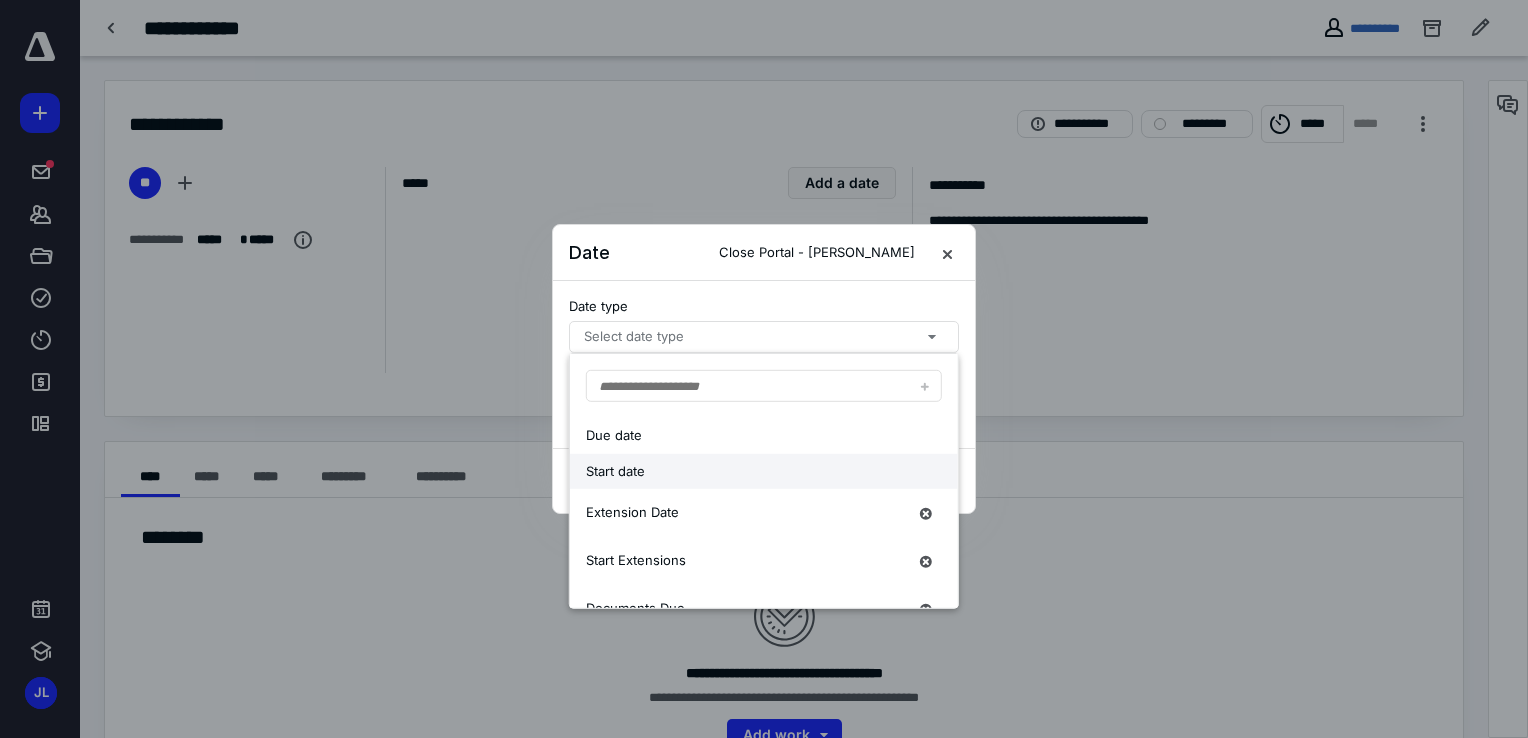 click on "Start date" at bounding box center [746, 471] 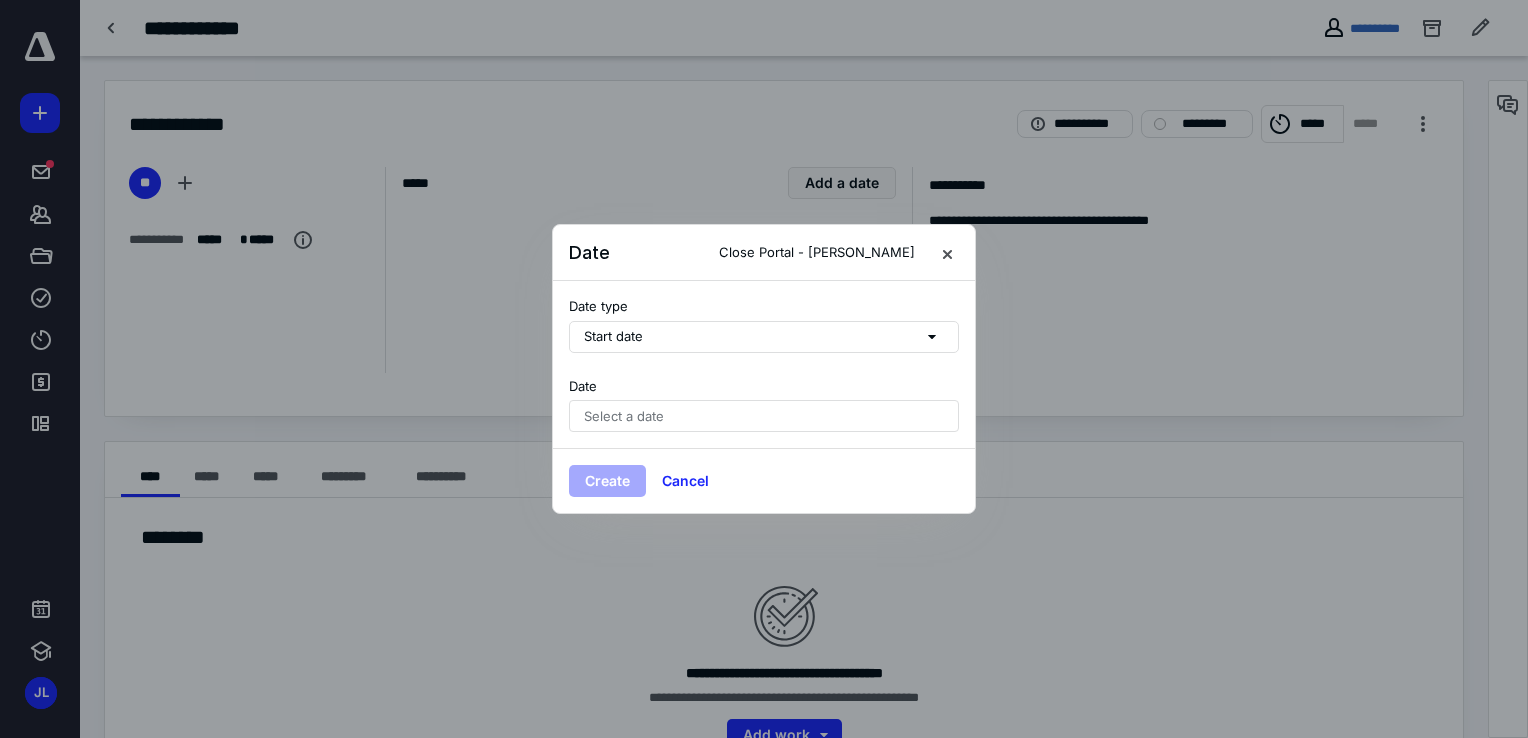 click on "Select a date" at bounding box center (624, 416) 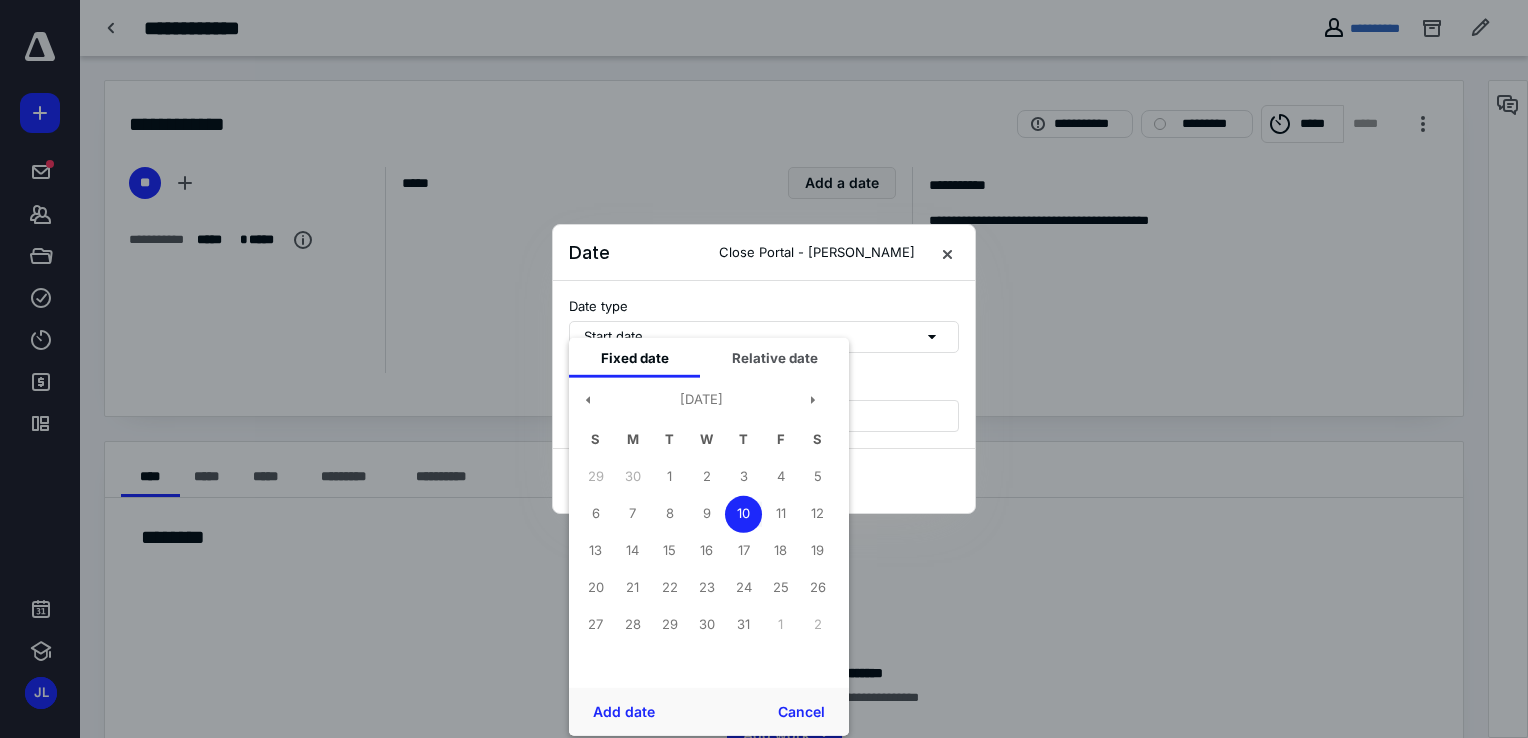 click on "10" at bounding box center (743, 513) 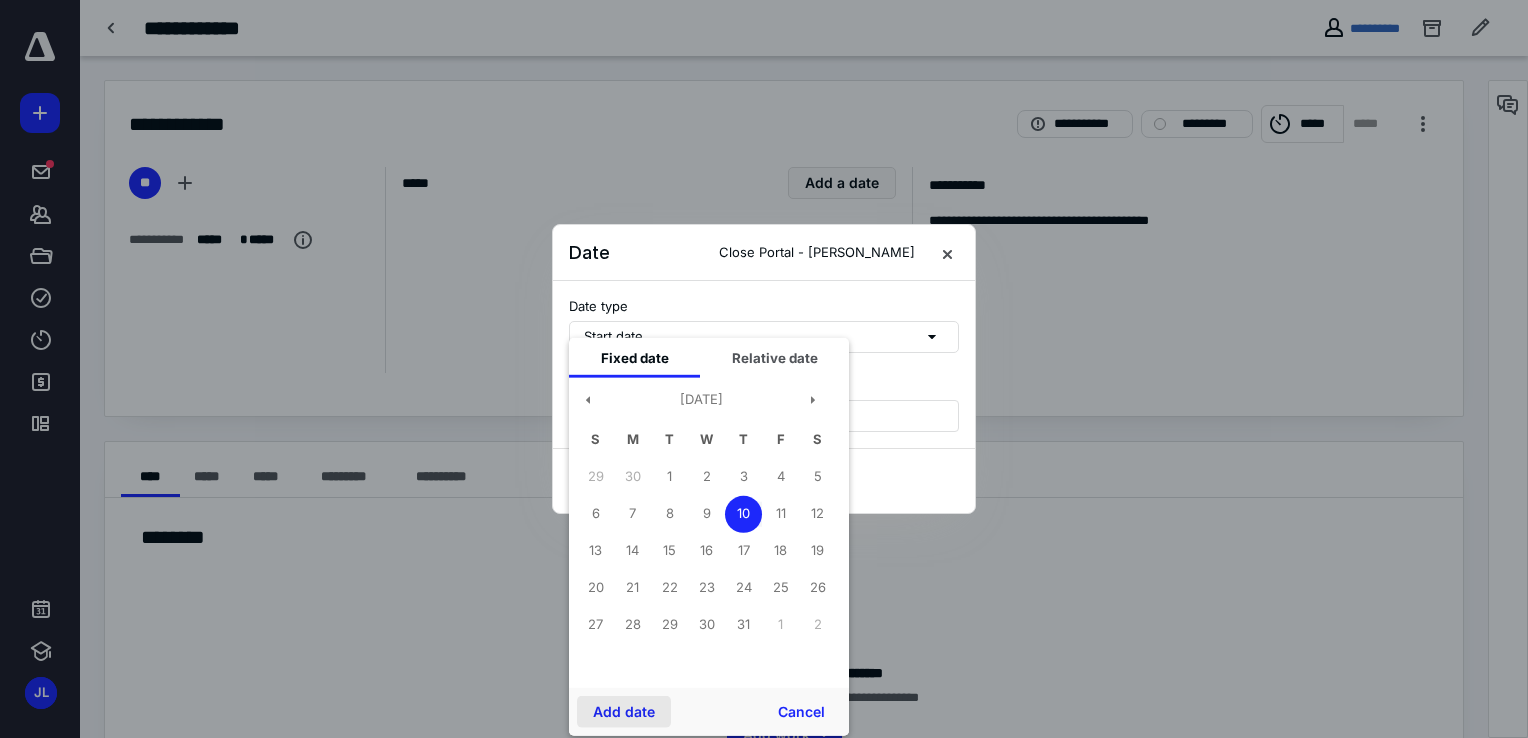 click on "Add date" at bounding box center [624, 712] 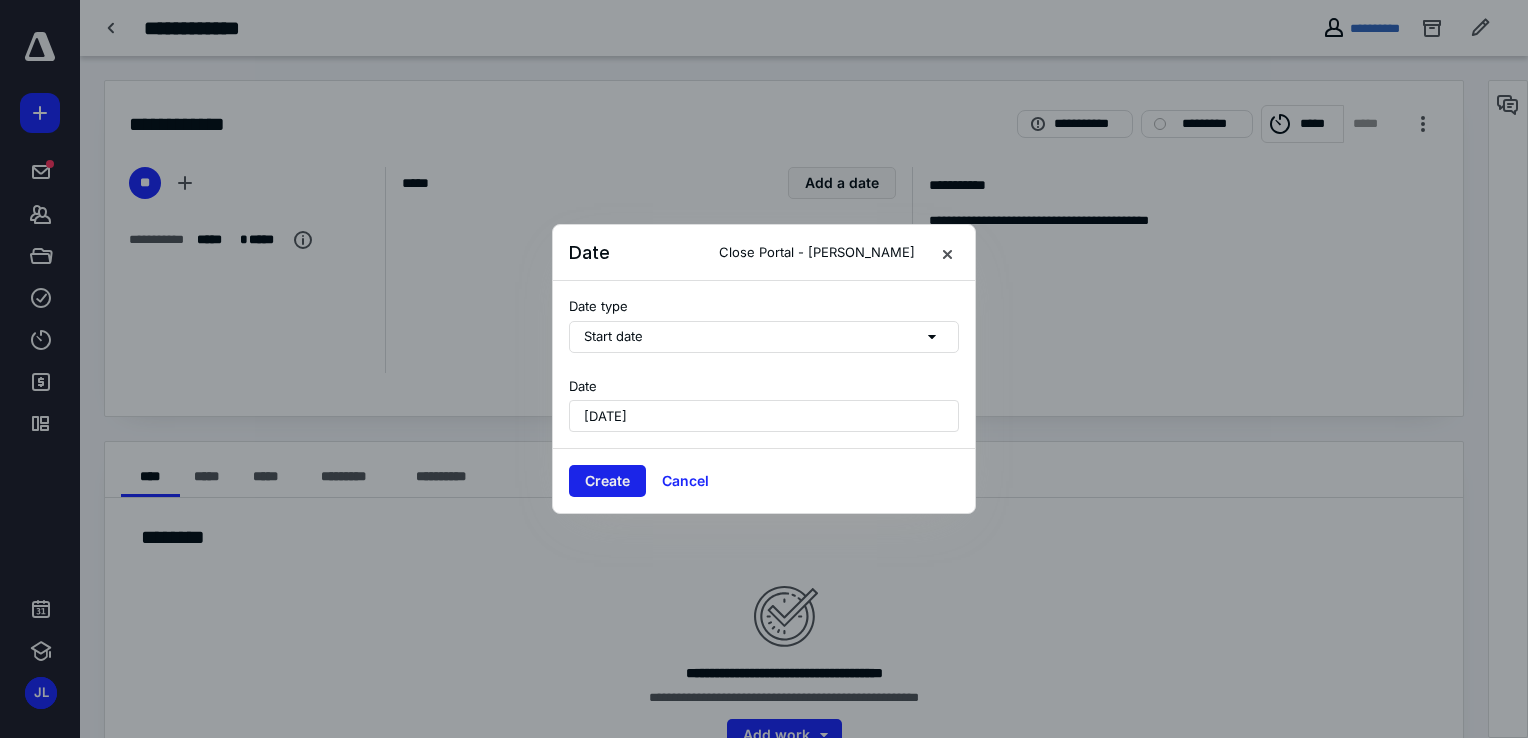 click on "Create" at bounding box center [607, 481] 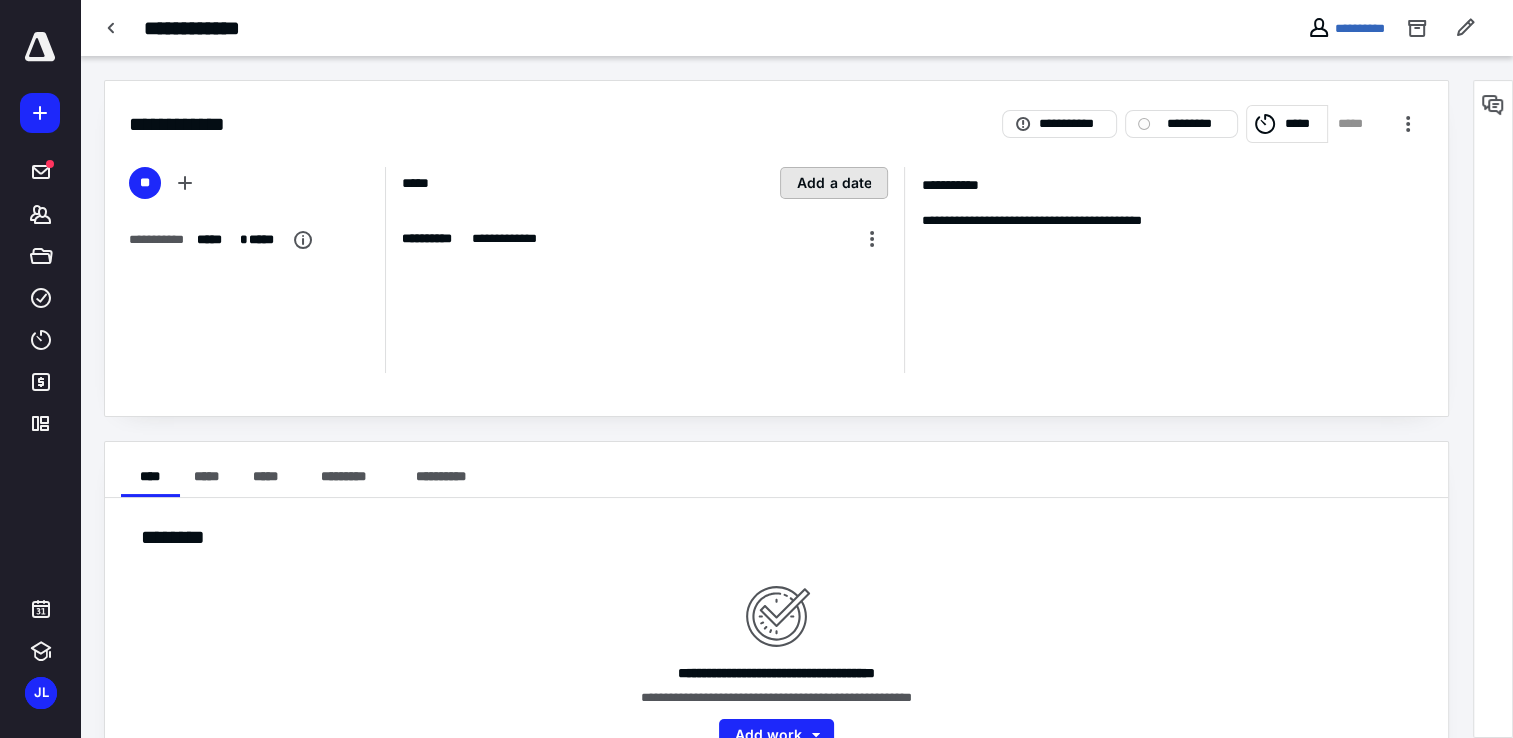 click on "Add a date" at bounding box center (834, 183) 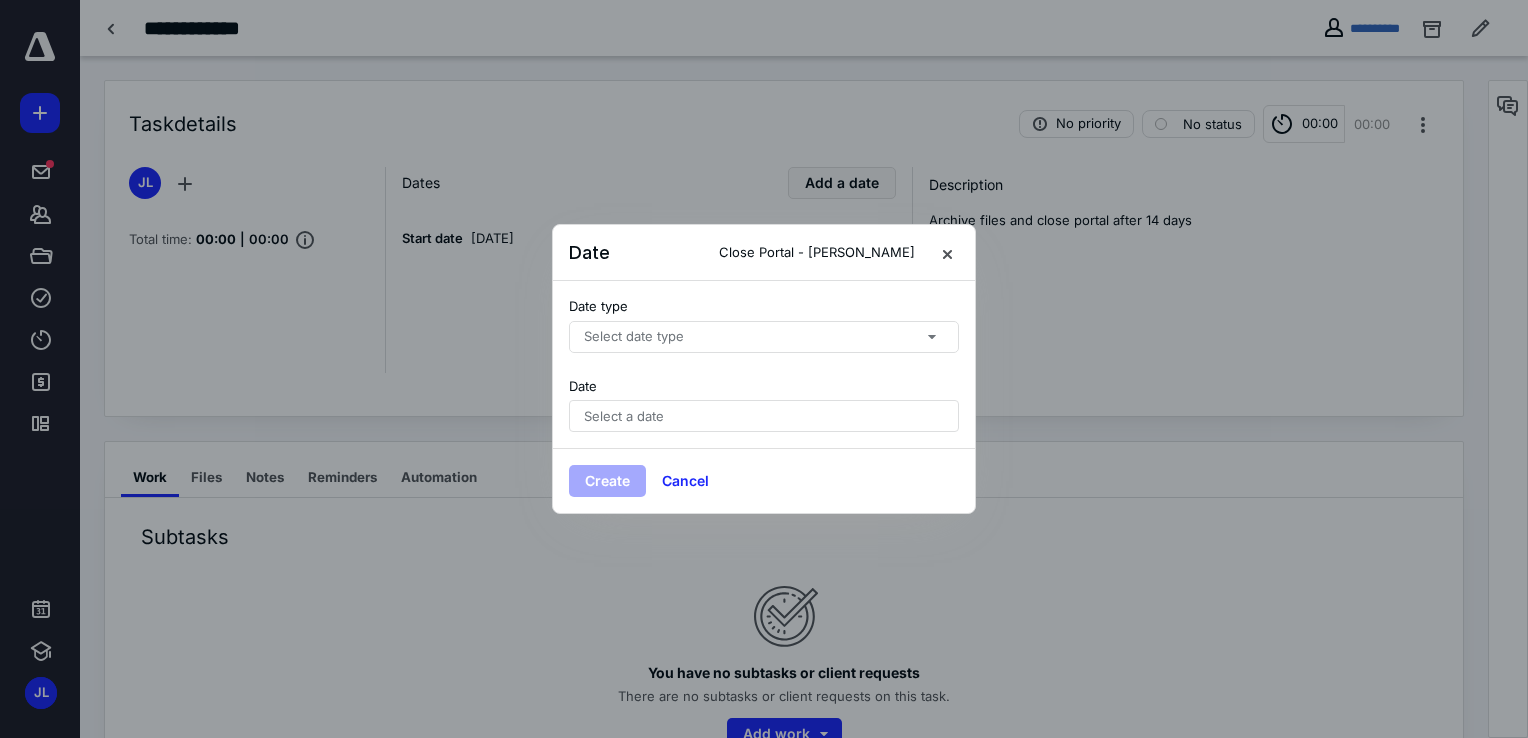 click on "Select date type" at bounding box center (634, 337) 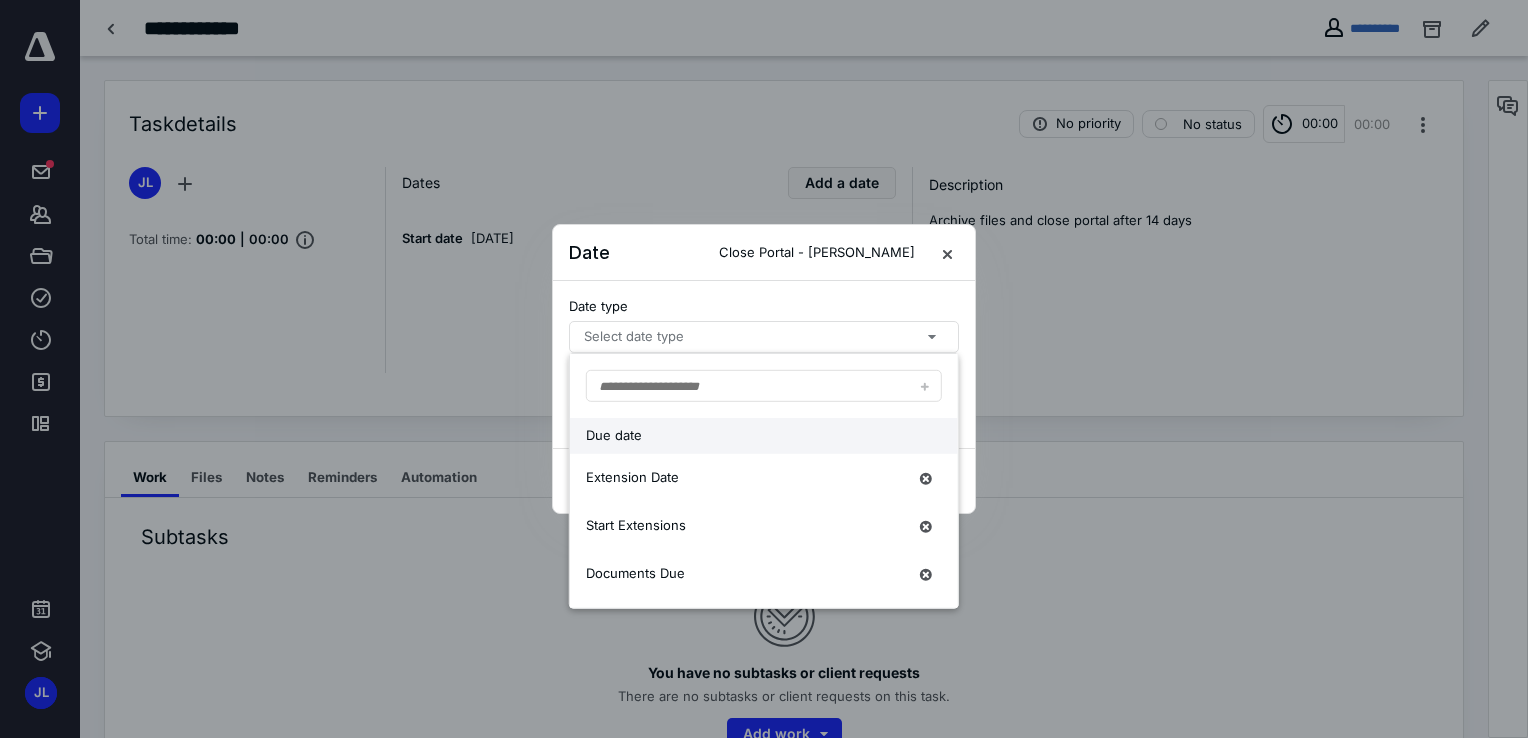 click on "Due date" at bounding box center [746, 436] 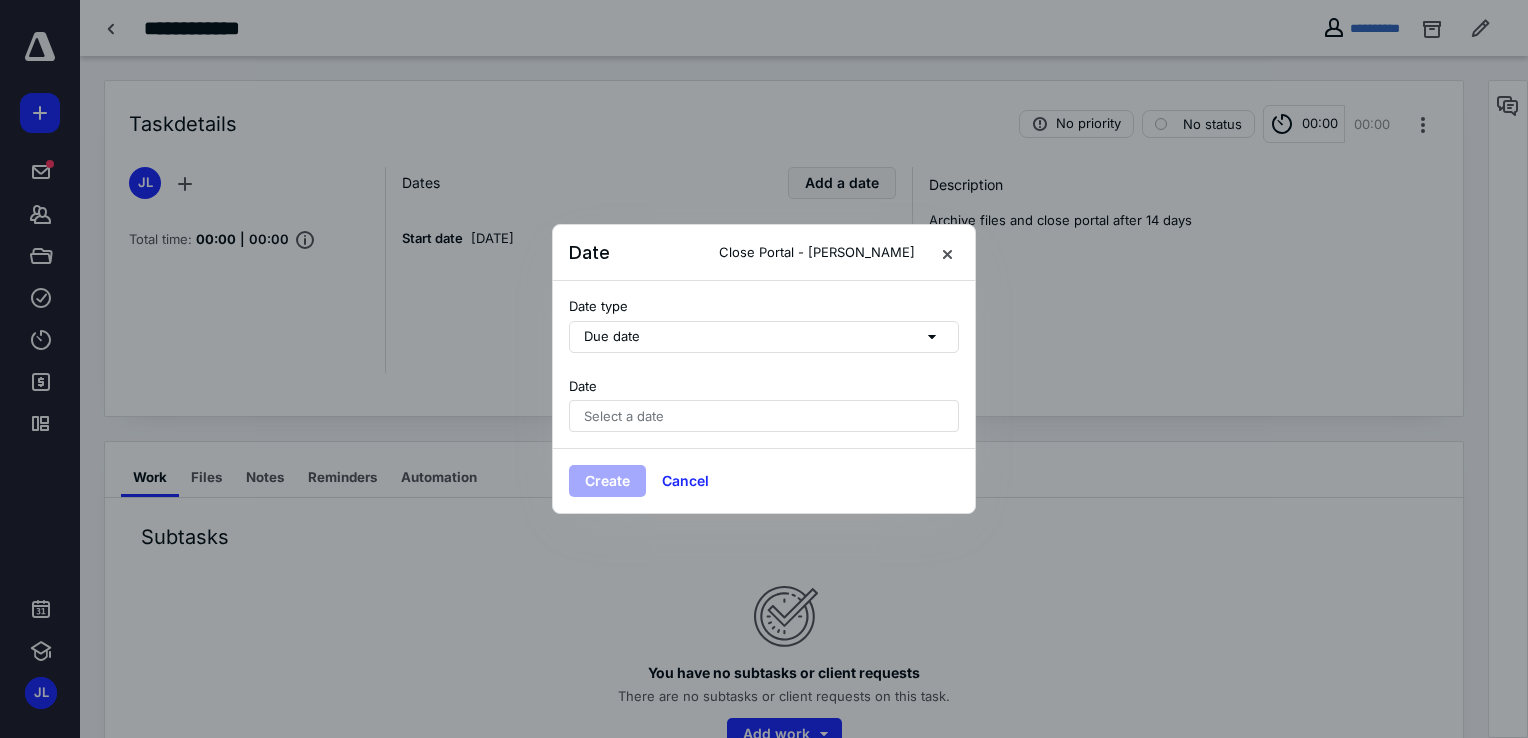 click on "Select a date" at bounding box center [764, 416] 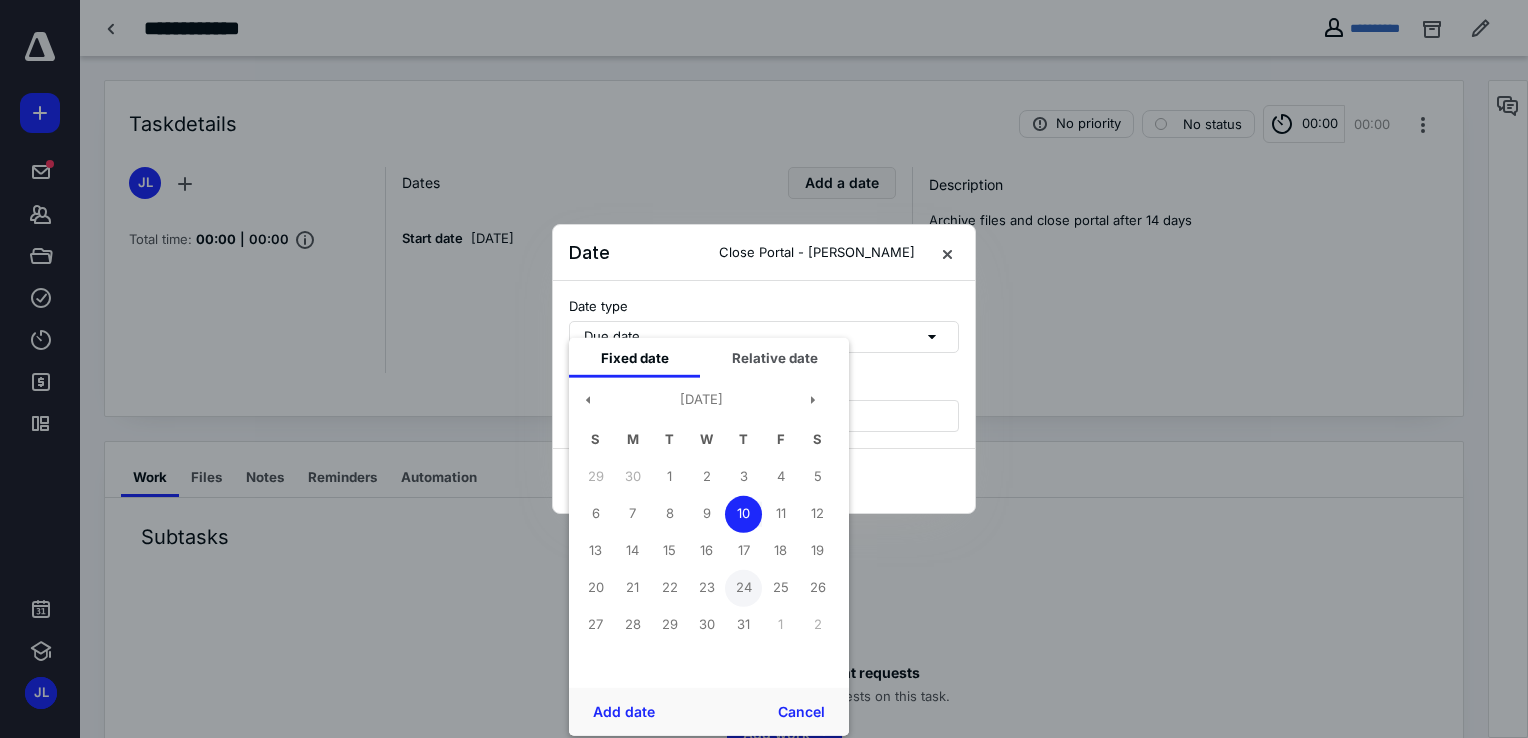 click on "24" at bounding box center [743, 587] 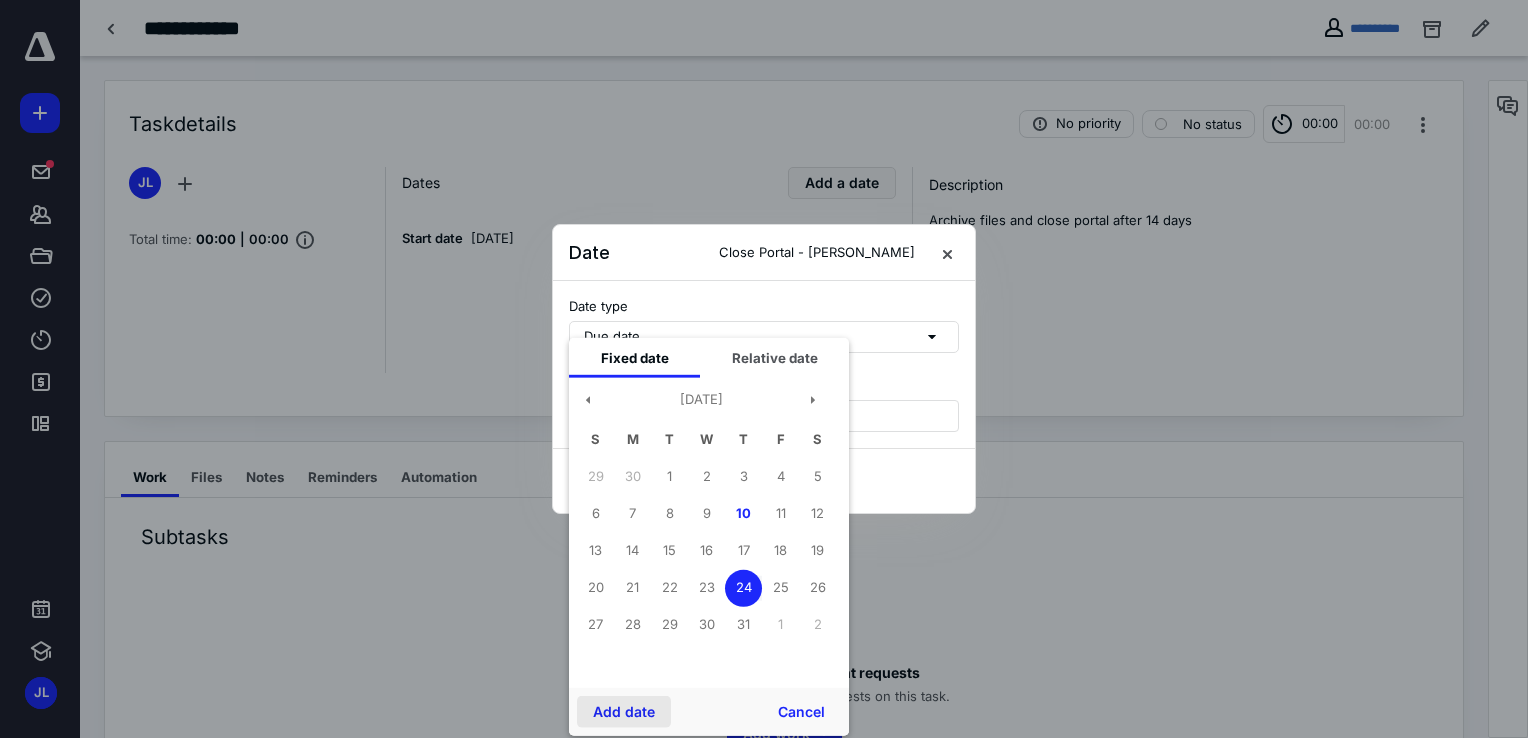 click on "Add date" at bounding box center (624, 712) 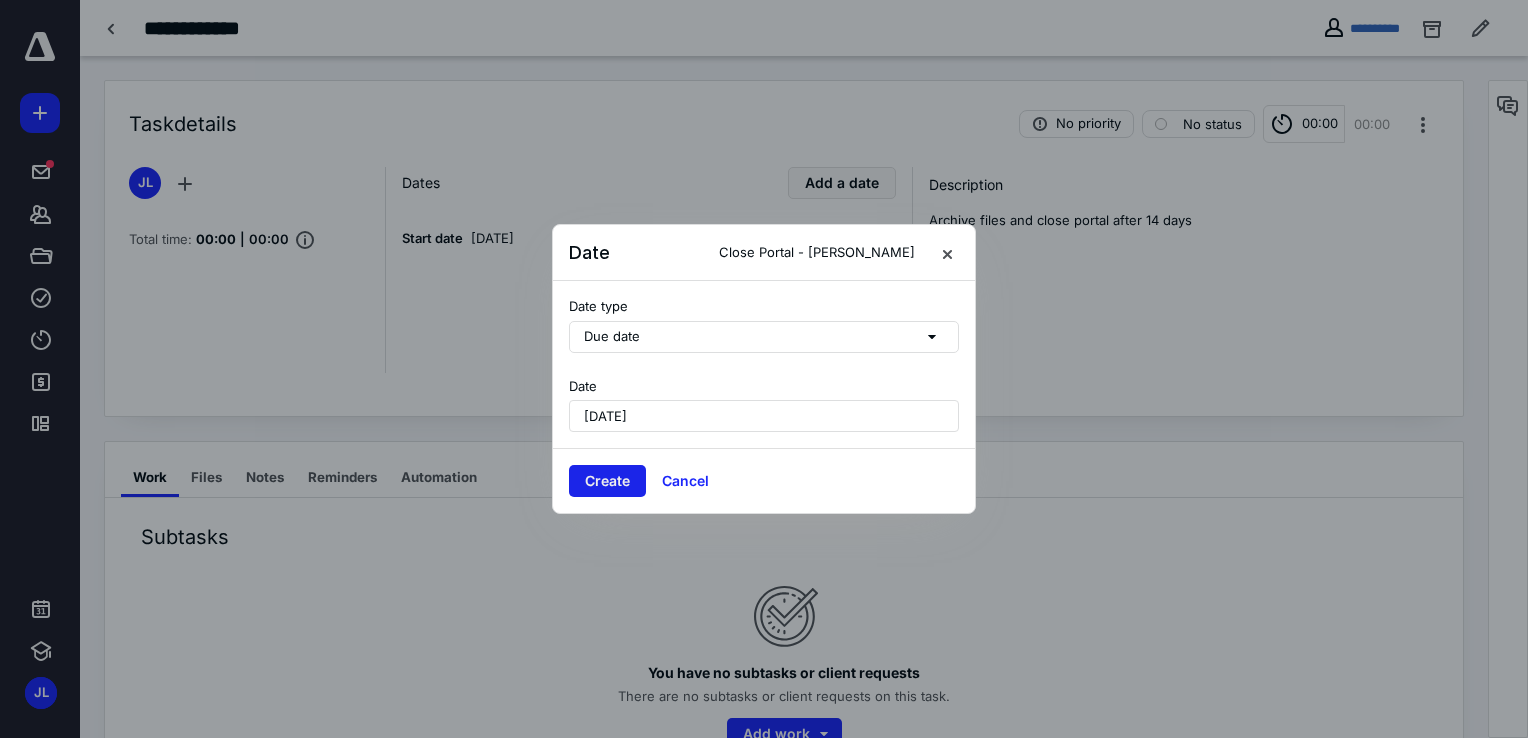 click on "Create" at bounding box center [607, 481] 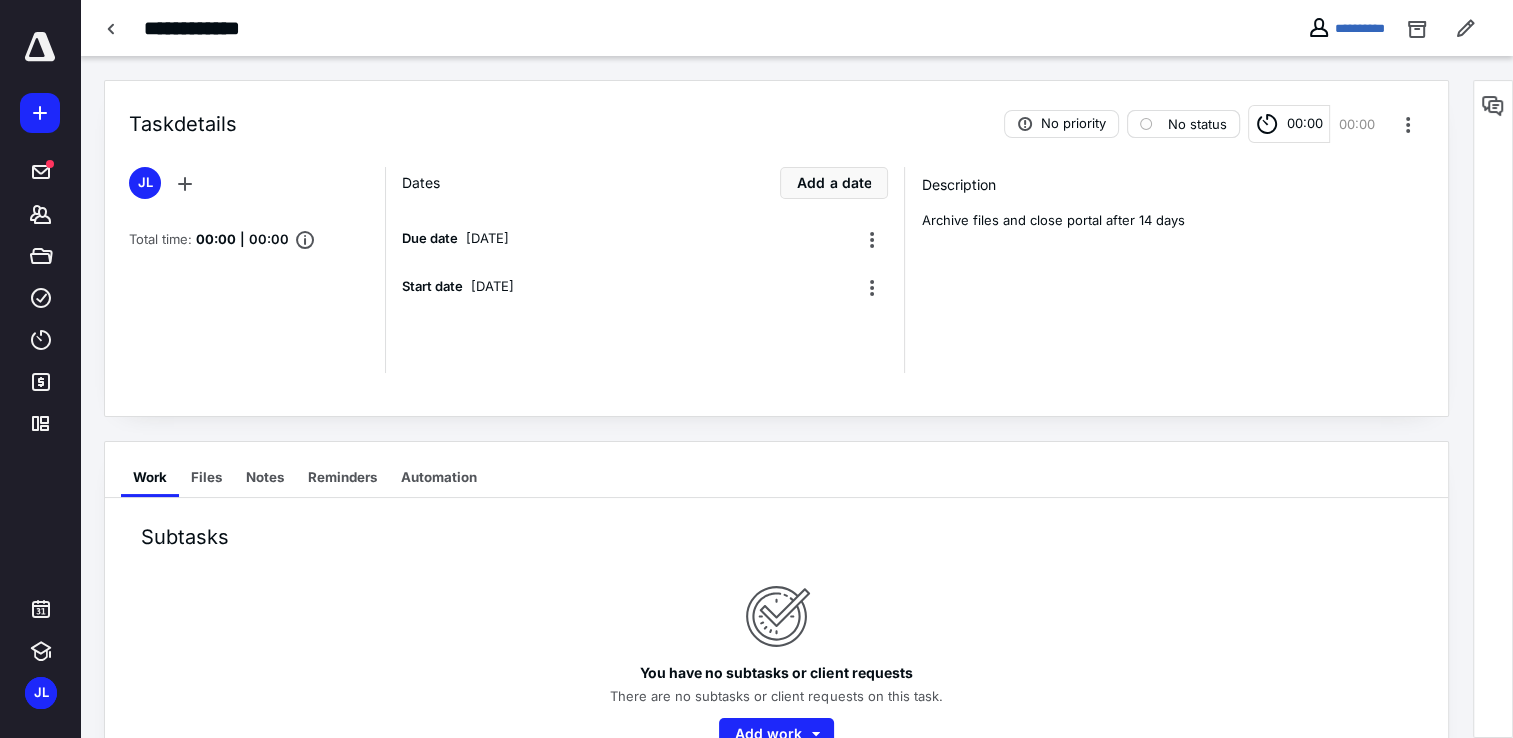 click on "No status" at bounding box center (1183, 124) 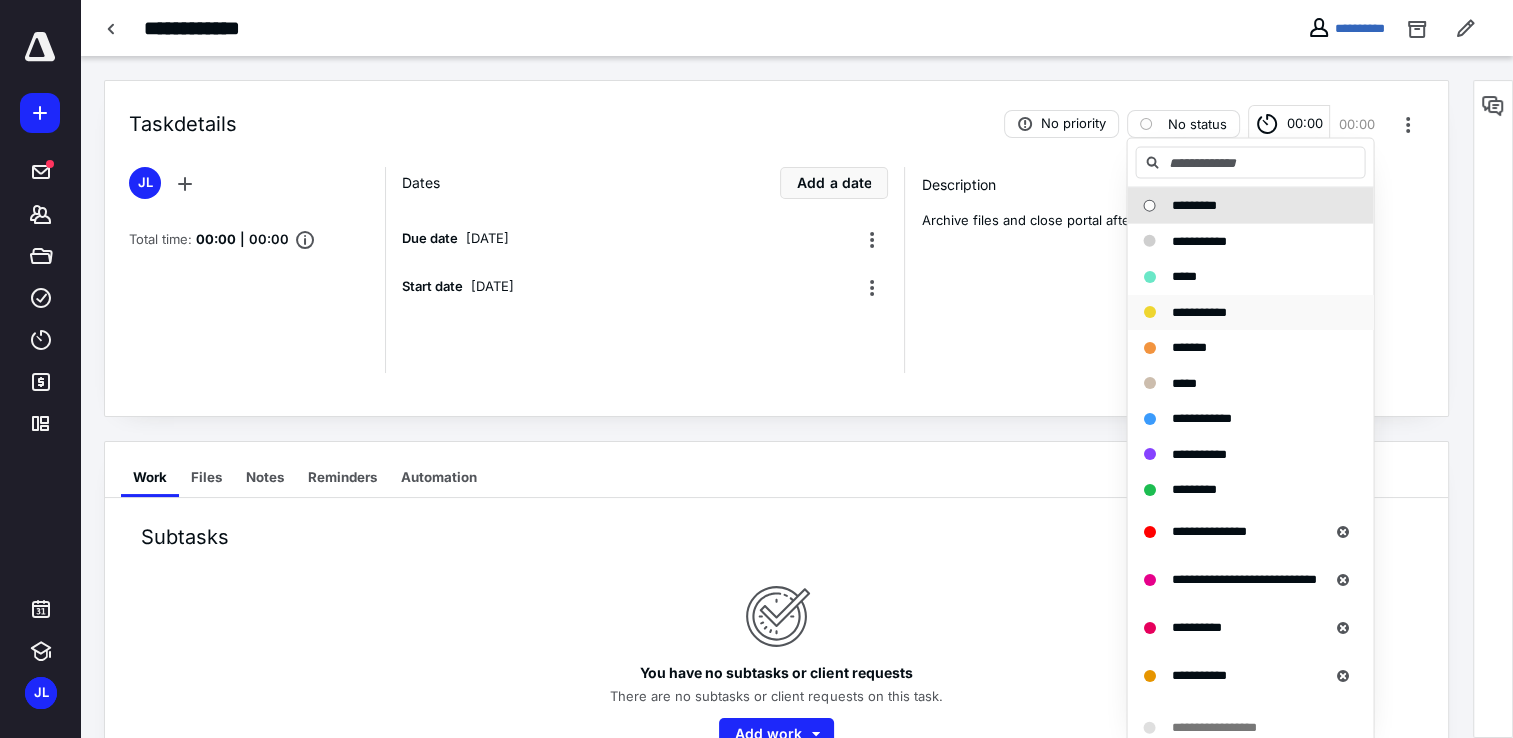 click on "**********" at bounding box center (1198, 311) 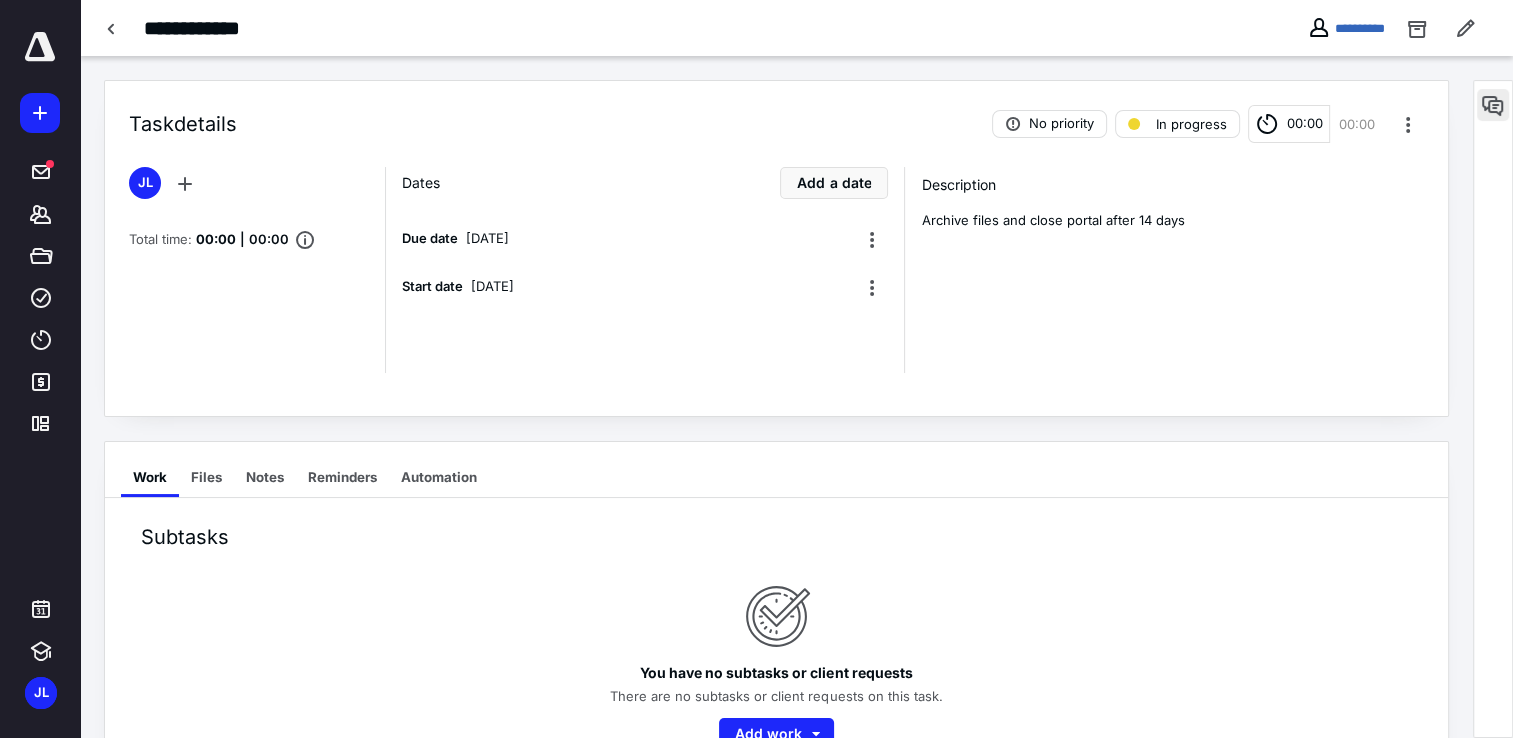 click at bounding box center [1493, 105] 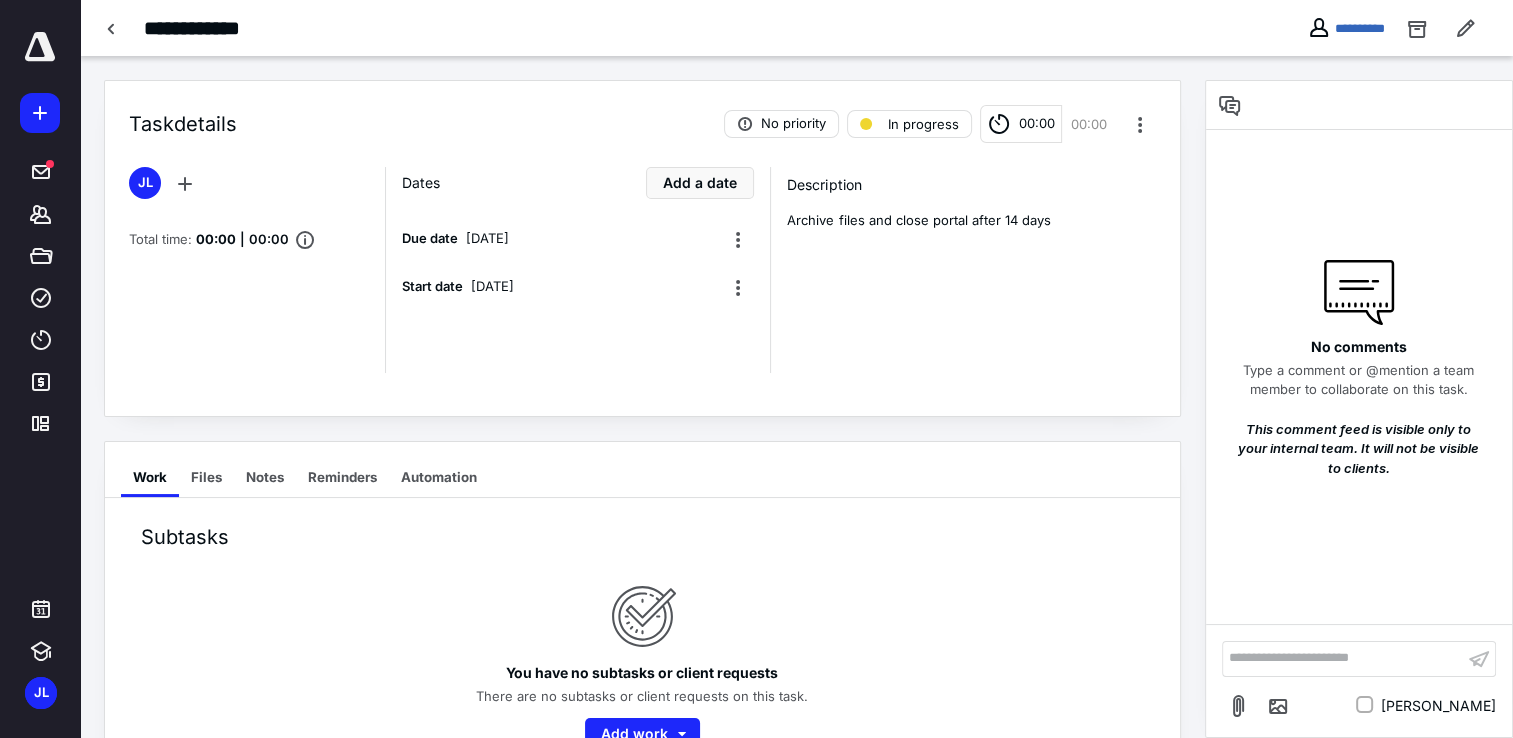 click on "**********" at bounding box center [1343, 658] 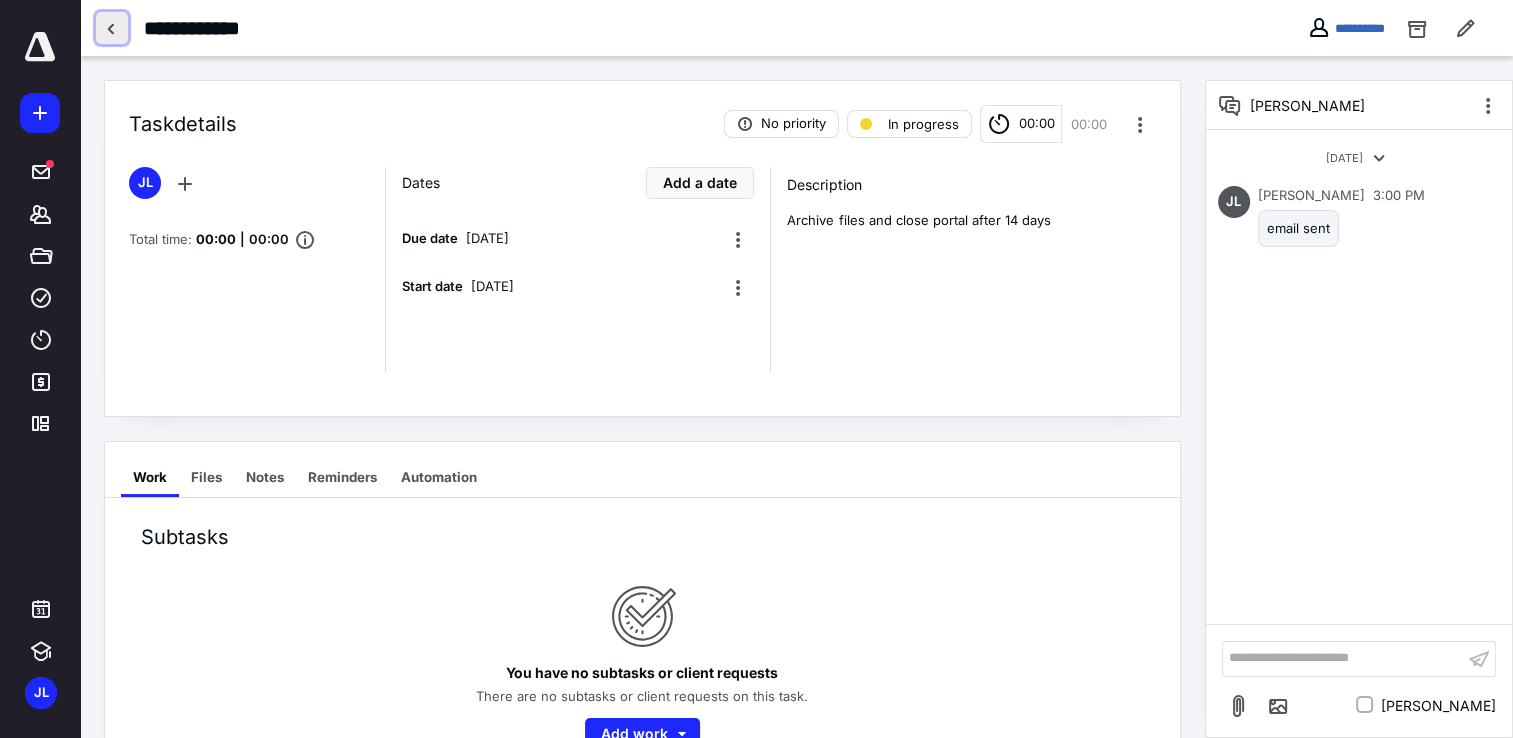click at bounding box center (112, 28) 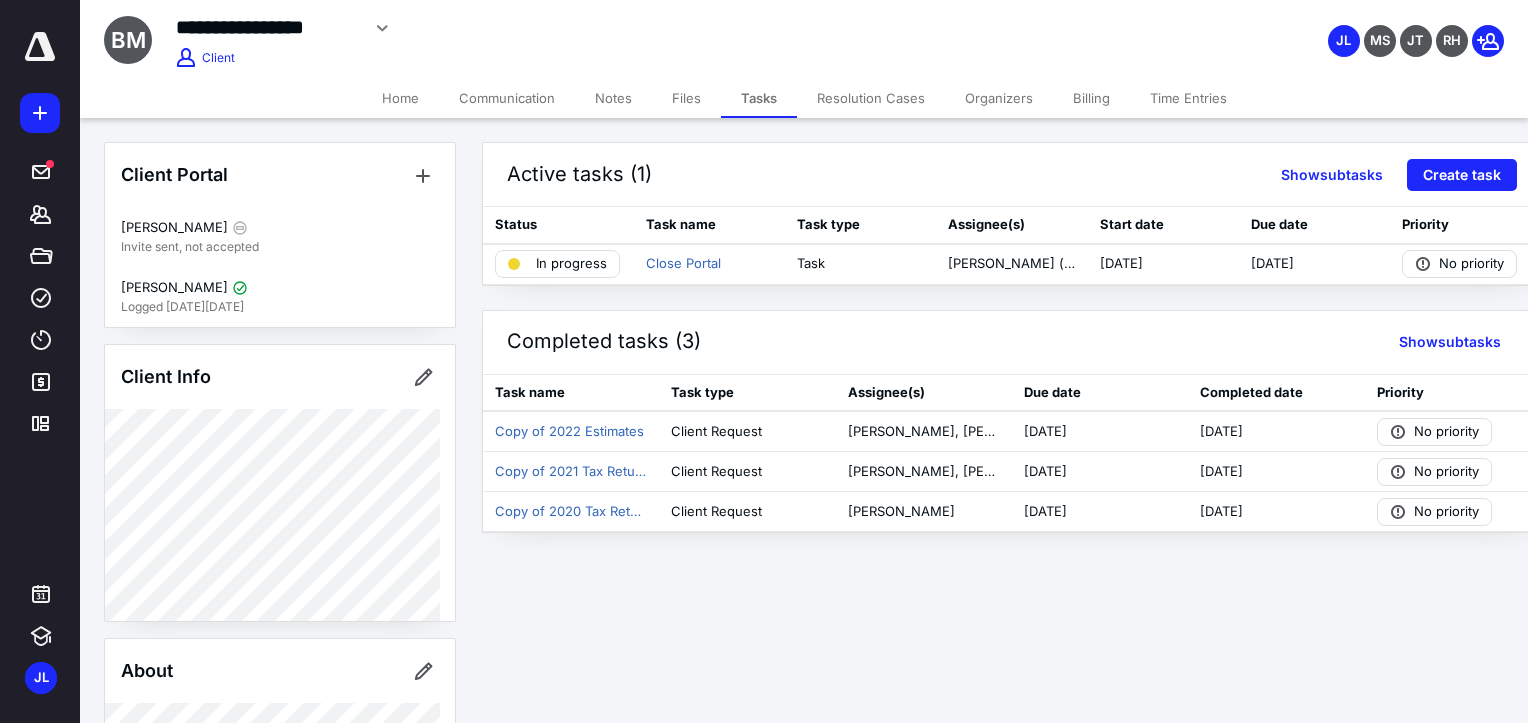 drag, startPoint x: 868, startPoint y: 323, endPoint x: 759, endPoint y: 339, distance: 110.16805 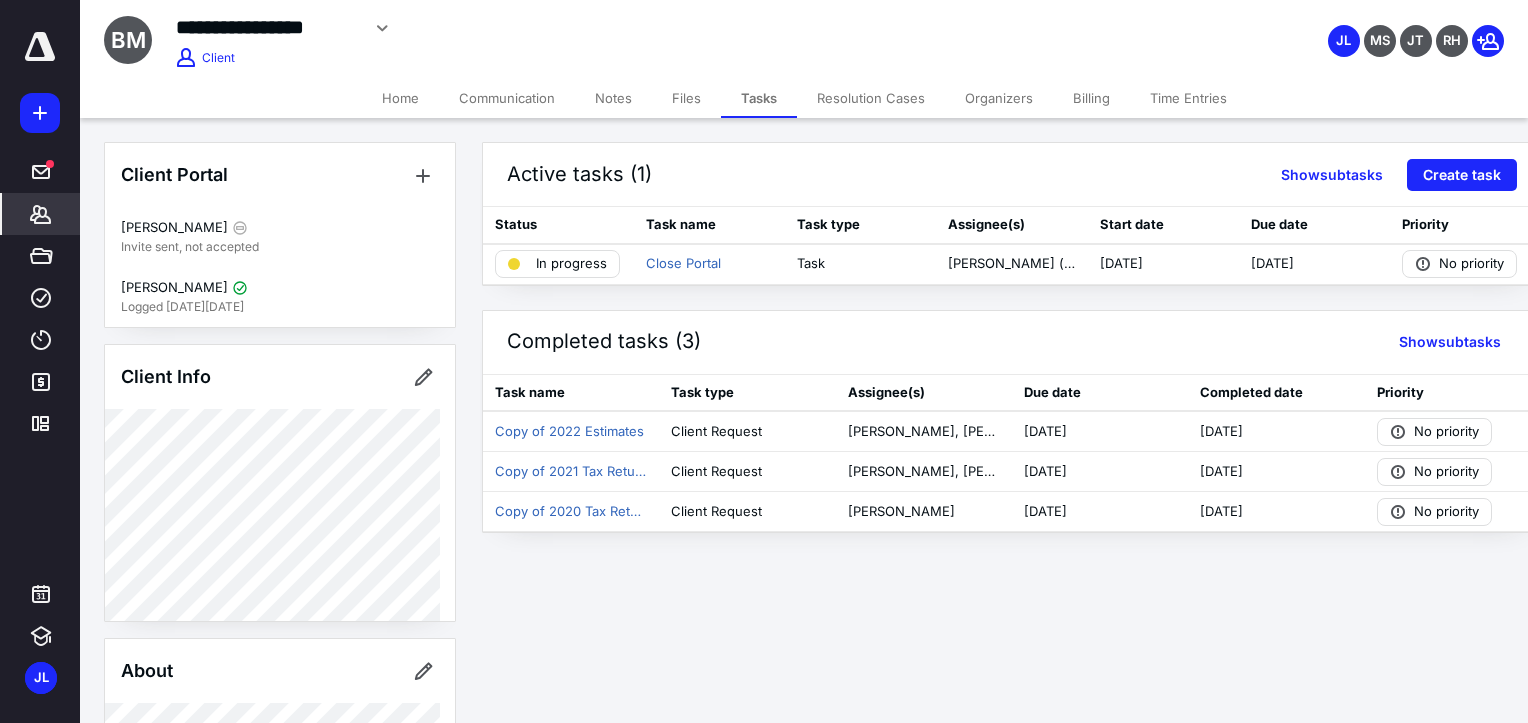 click on "*******" at bounding box center [41, 214] 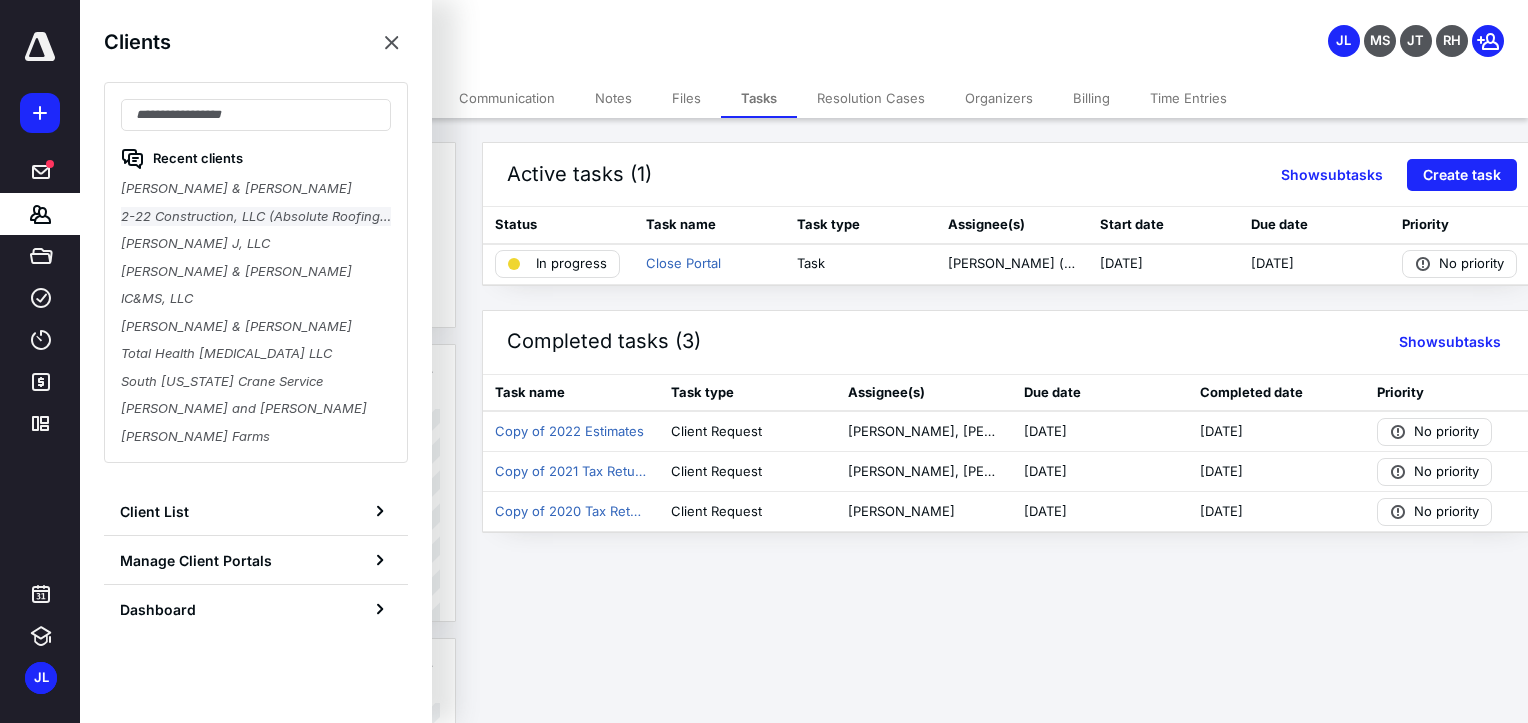 click on "2-22 Construction, LLC (Absolute Roofing & Exteriors)" at bounding box center [256, 217] 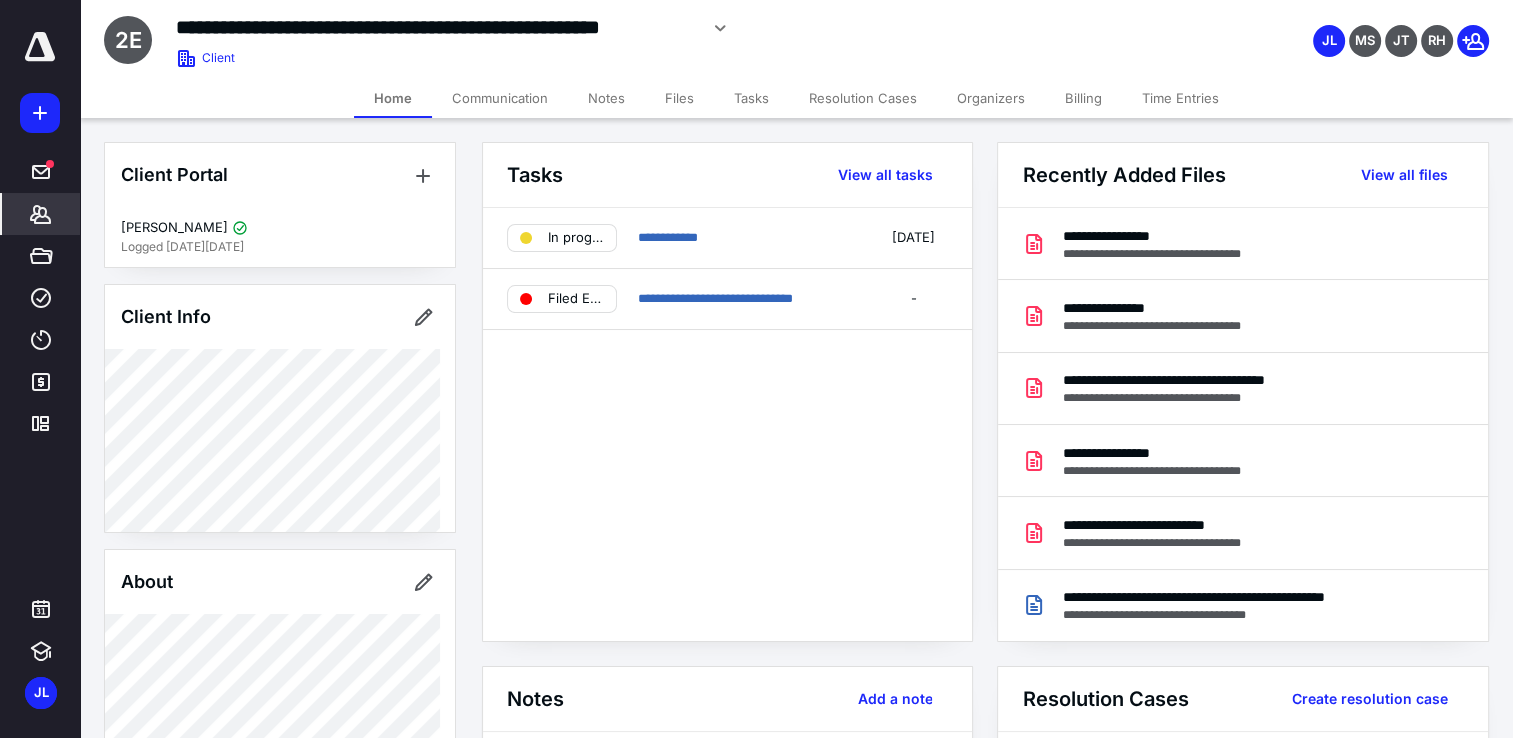 click on "Communication" at bounding box center [500, 98] 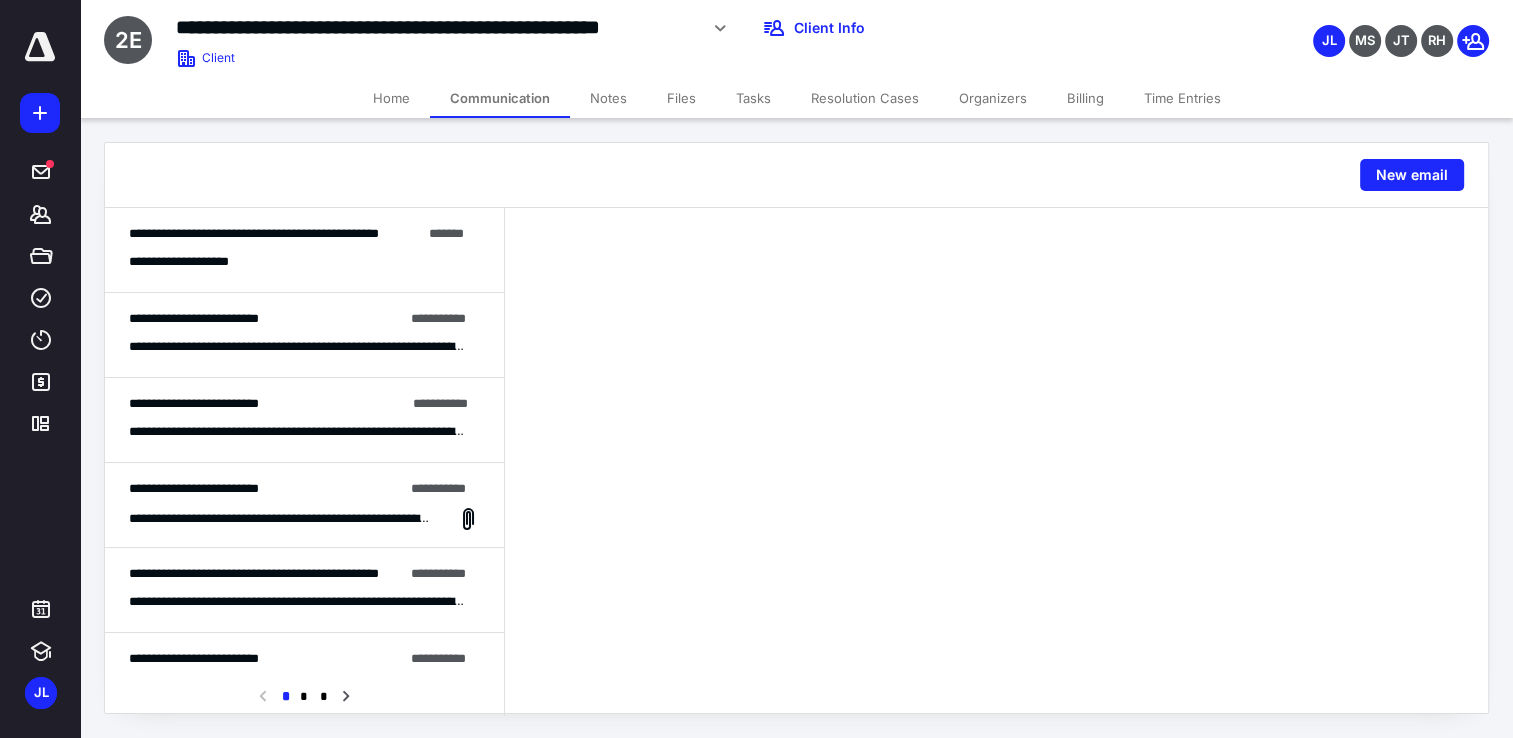 click on "Home" at bounding box center (391, 98) 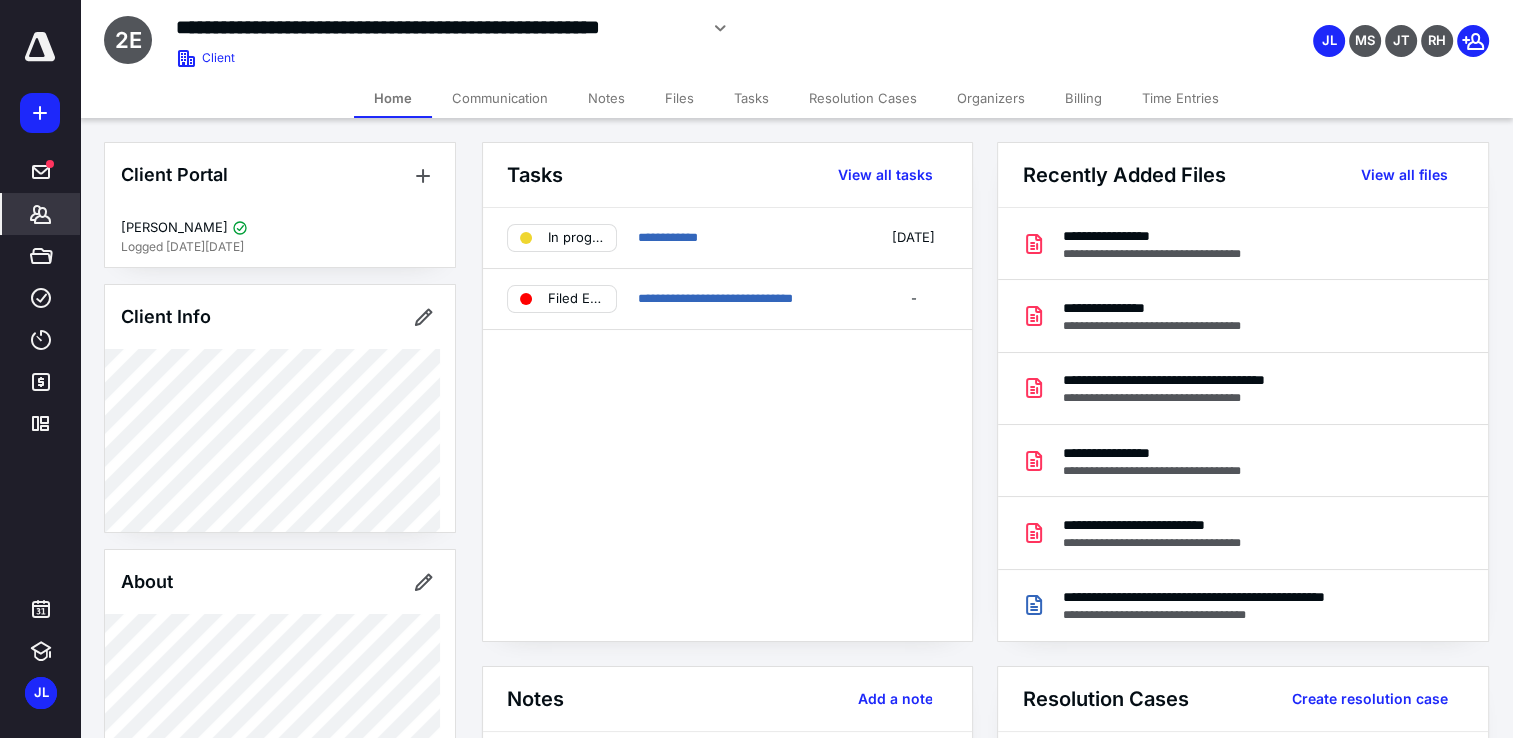 click on "Tasks" at bounding box center (751, 98) 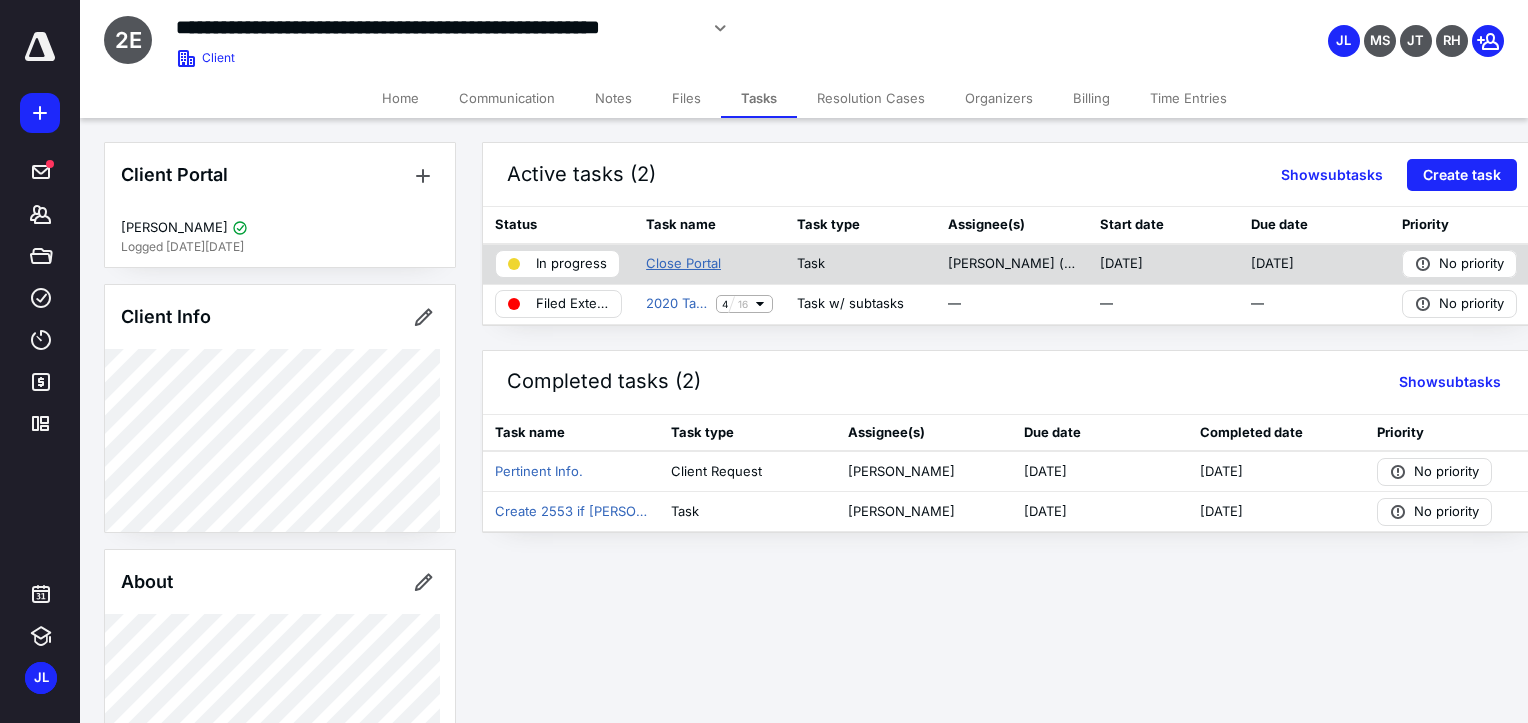 click on "Close Portal" at bounding box center [683, 264] 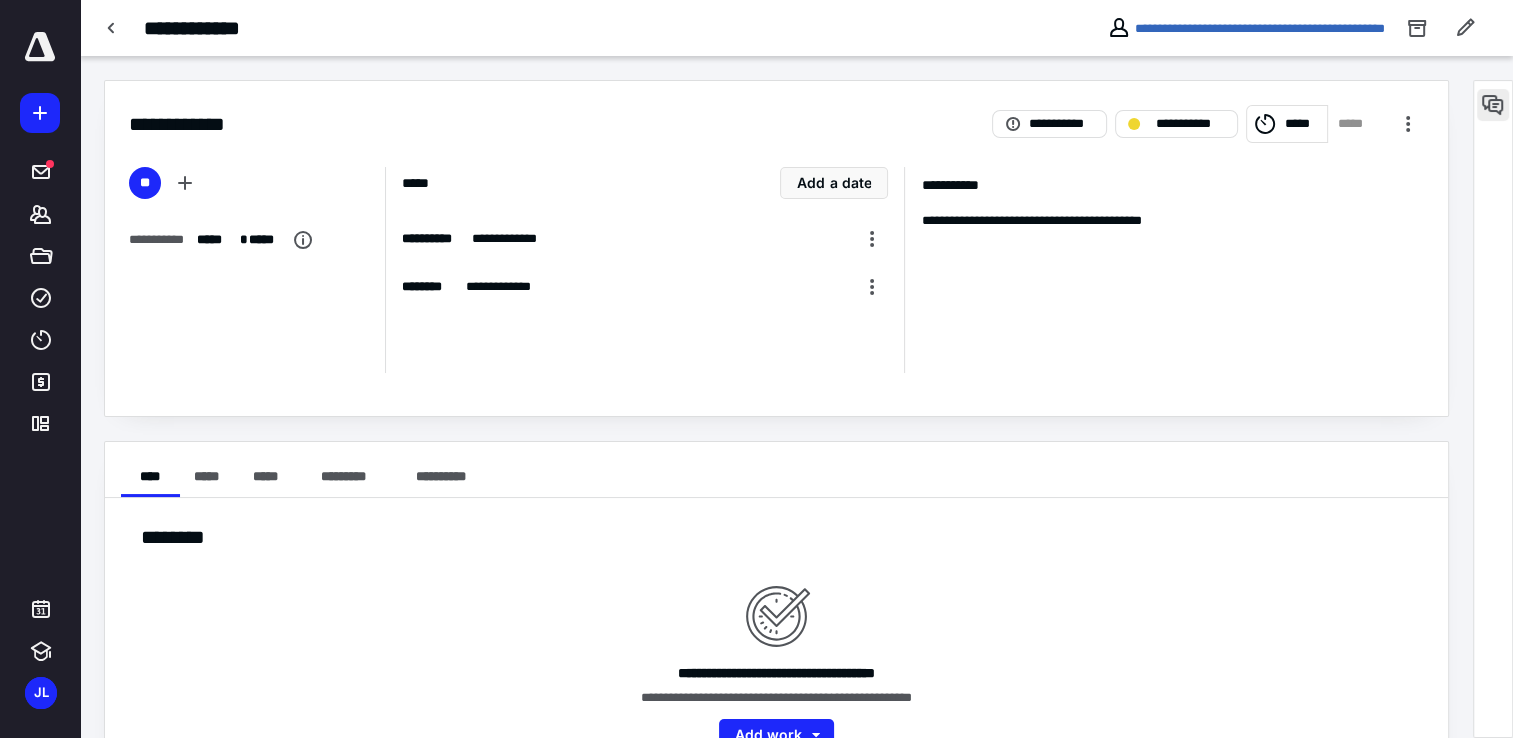 click at bounding box center (1493, 105) 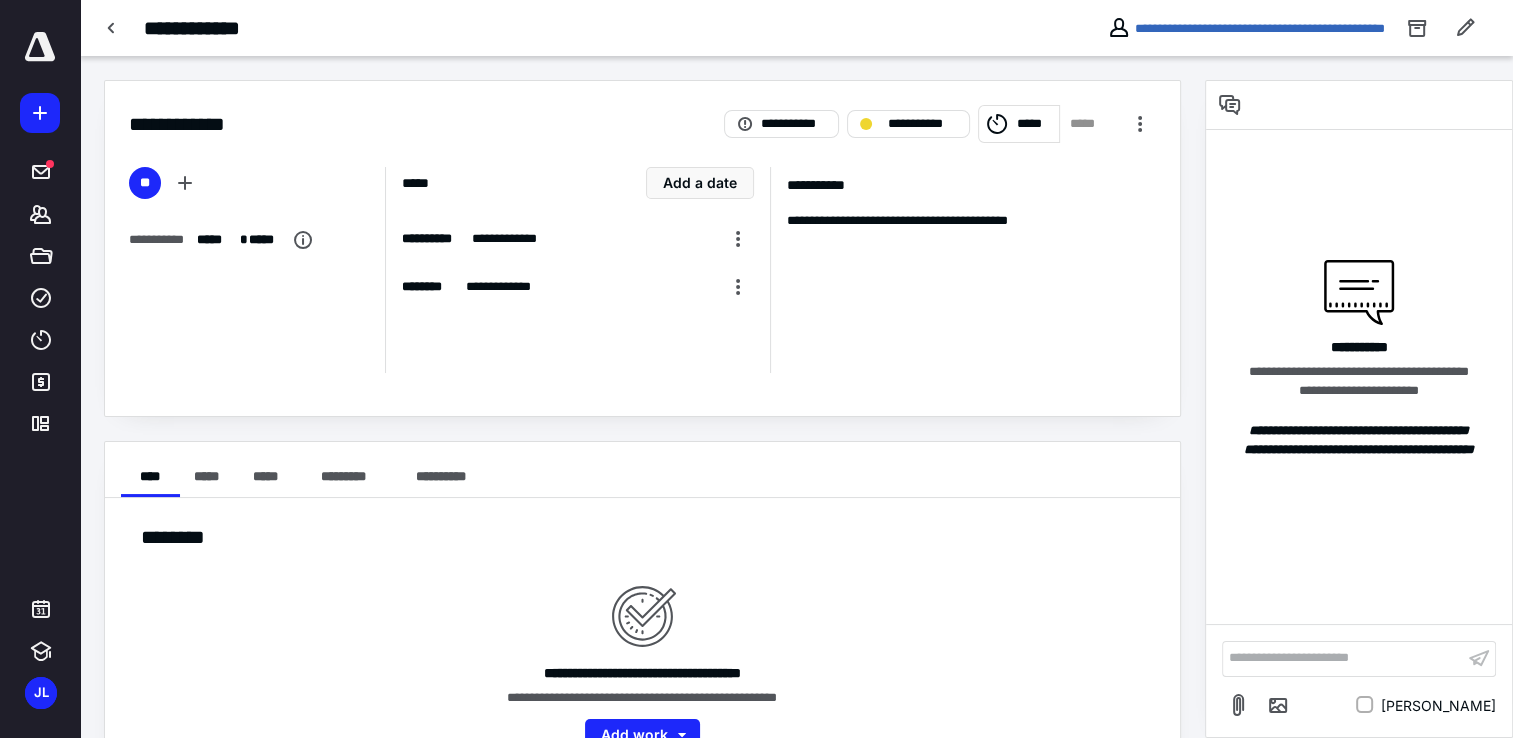 type 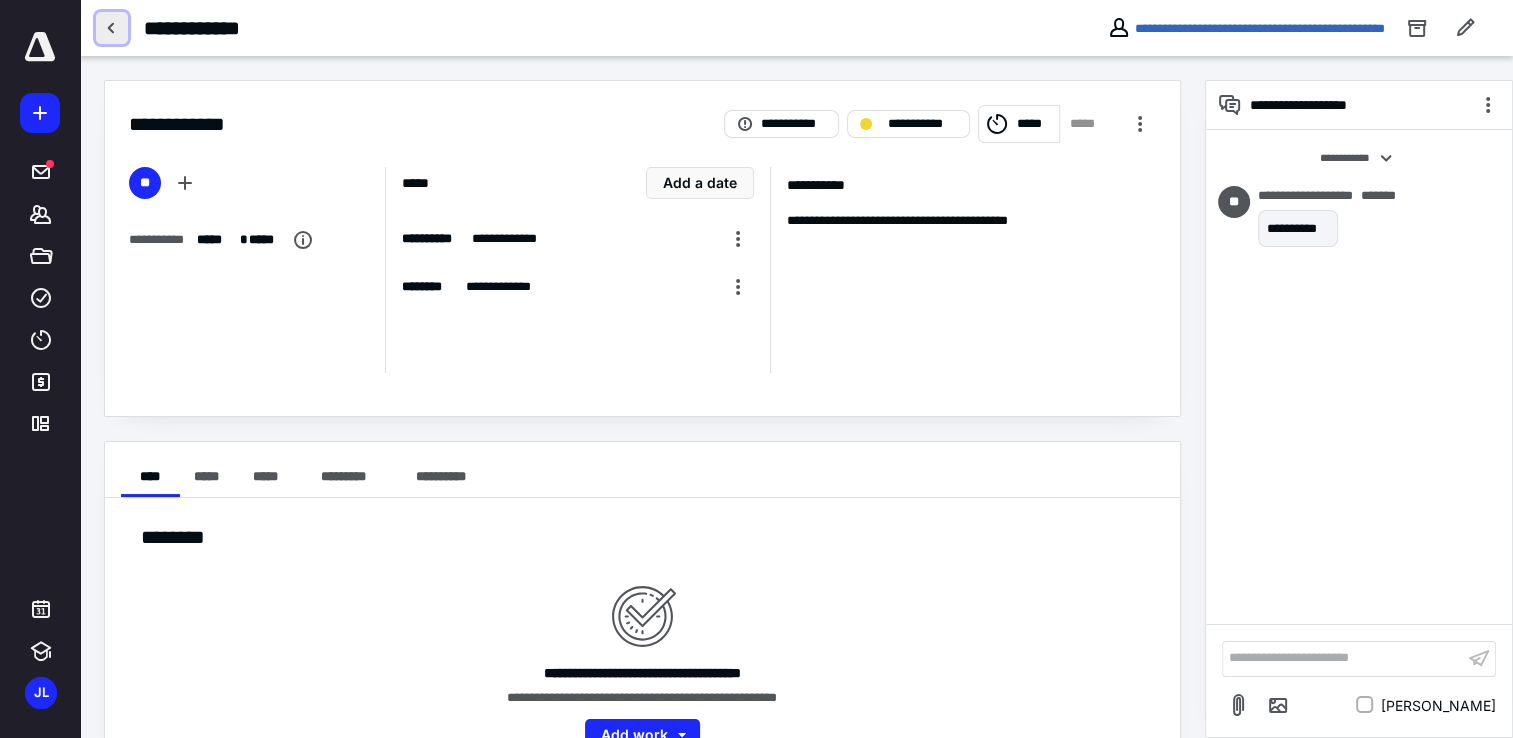 click at bounding box center (112, 28) 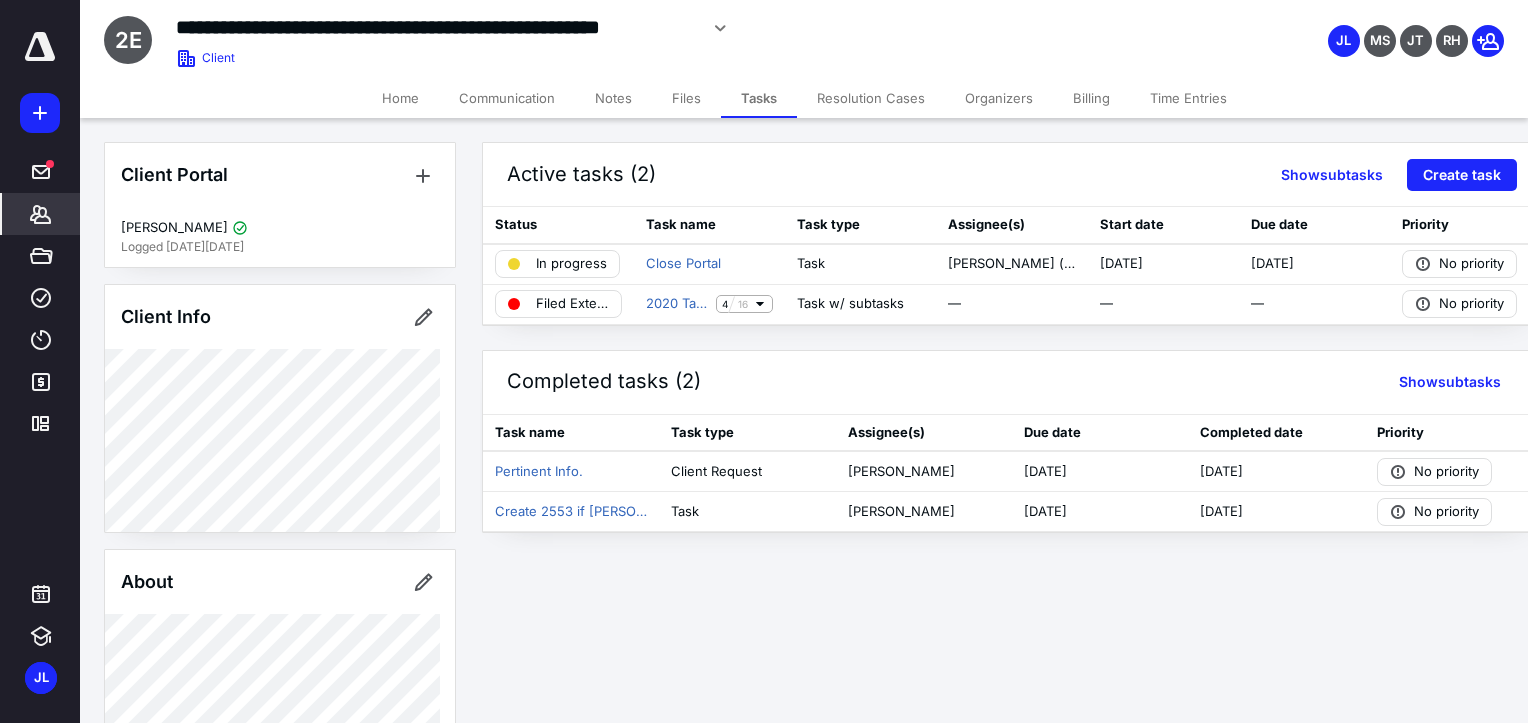 click on "*******" at bounding box center (41, 214) 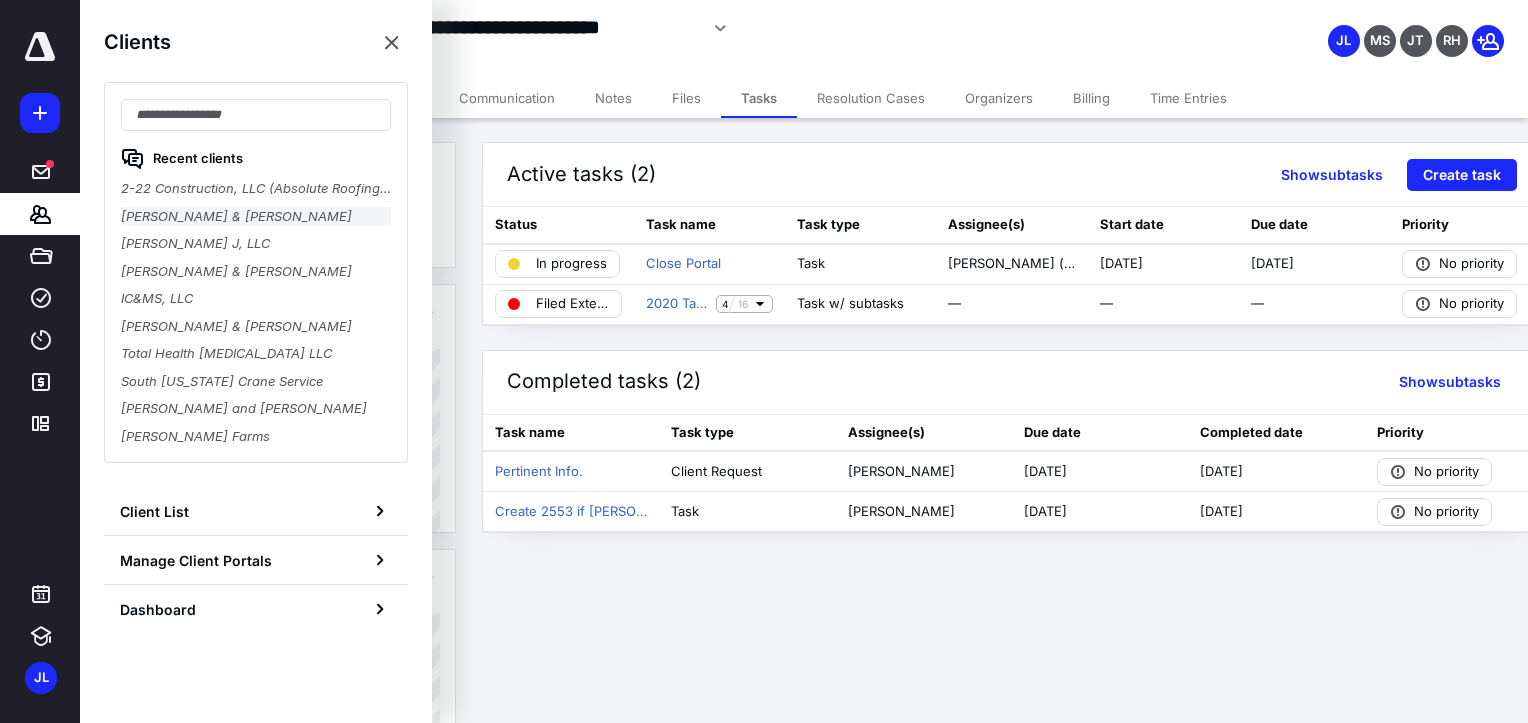 click on "Bob & Pam McAfee" at bounding box center [256, 217] 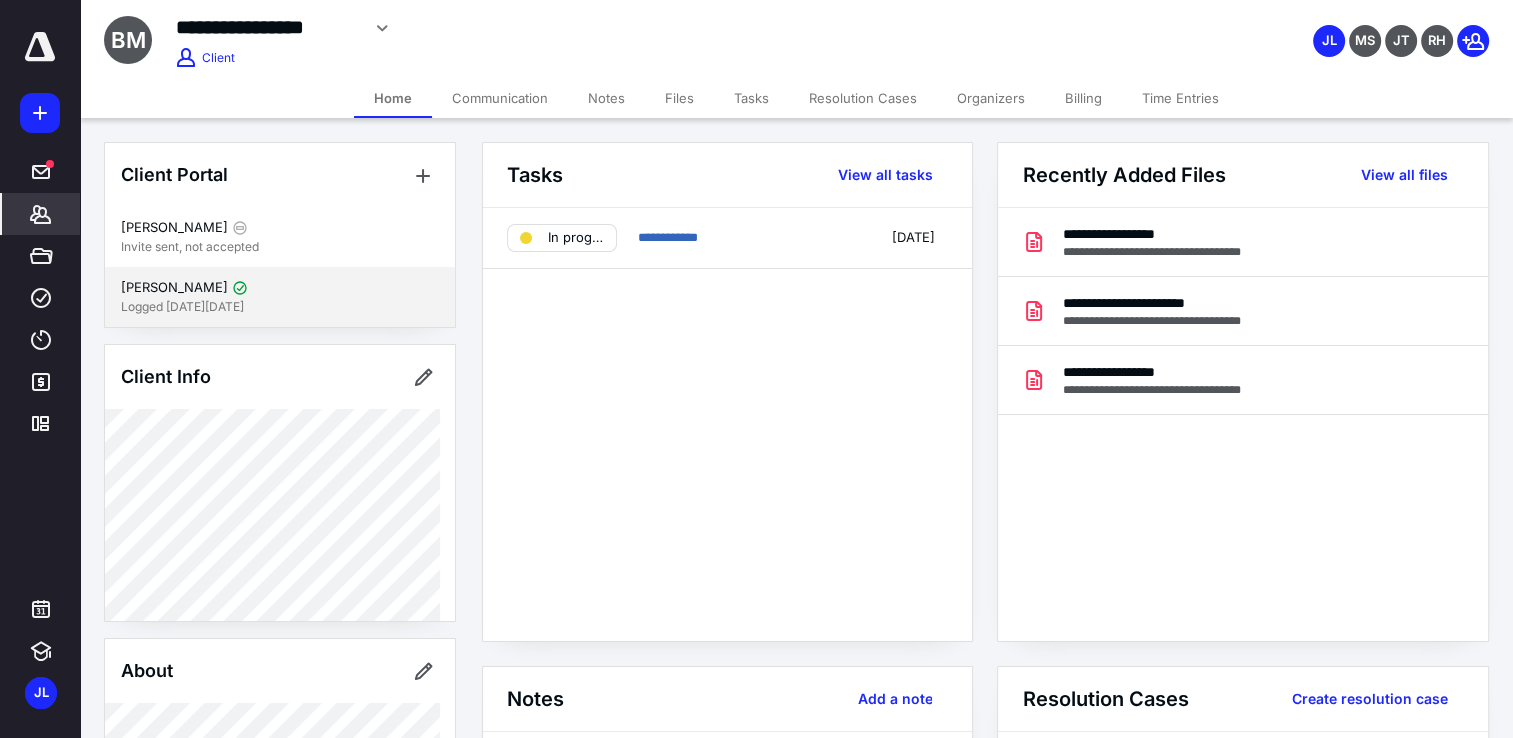 click on "Pamala McAfee" at bounding box center [174, 288] 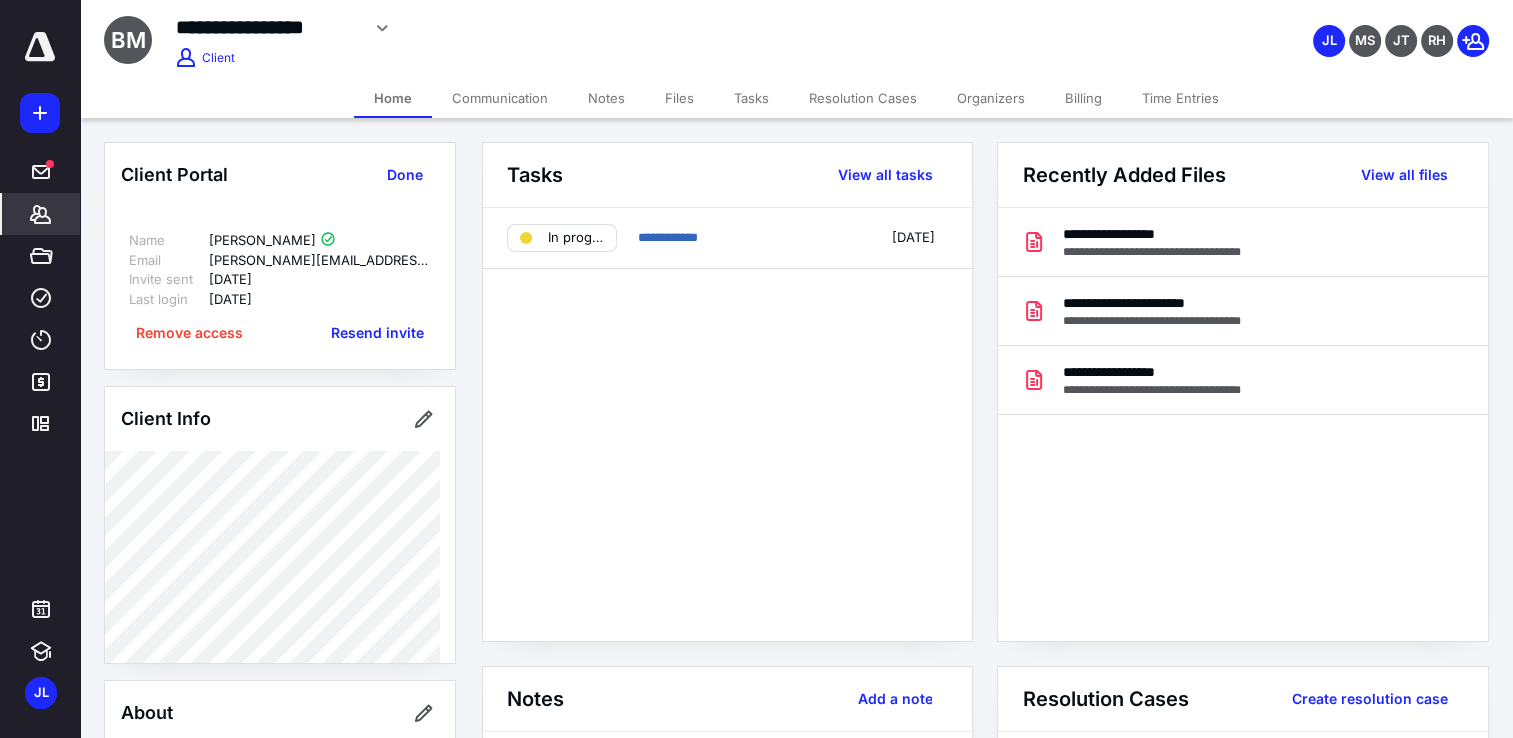 click on "Communication" at bounding box center (500, 98) 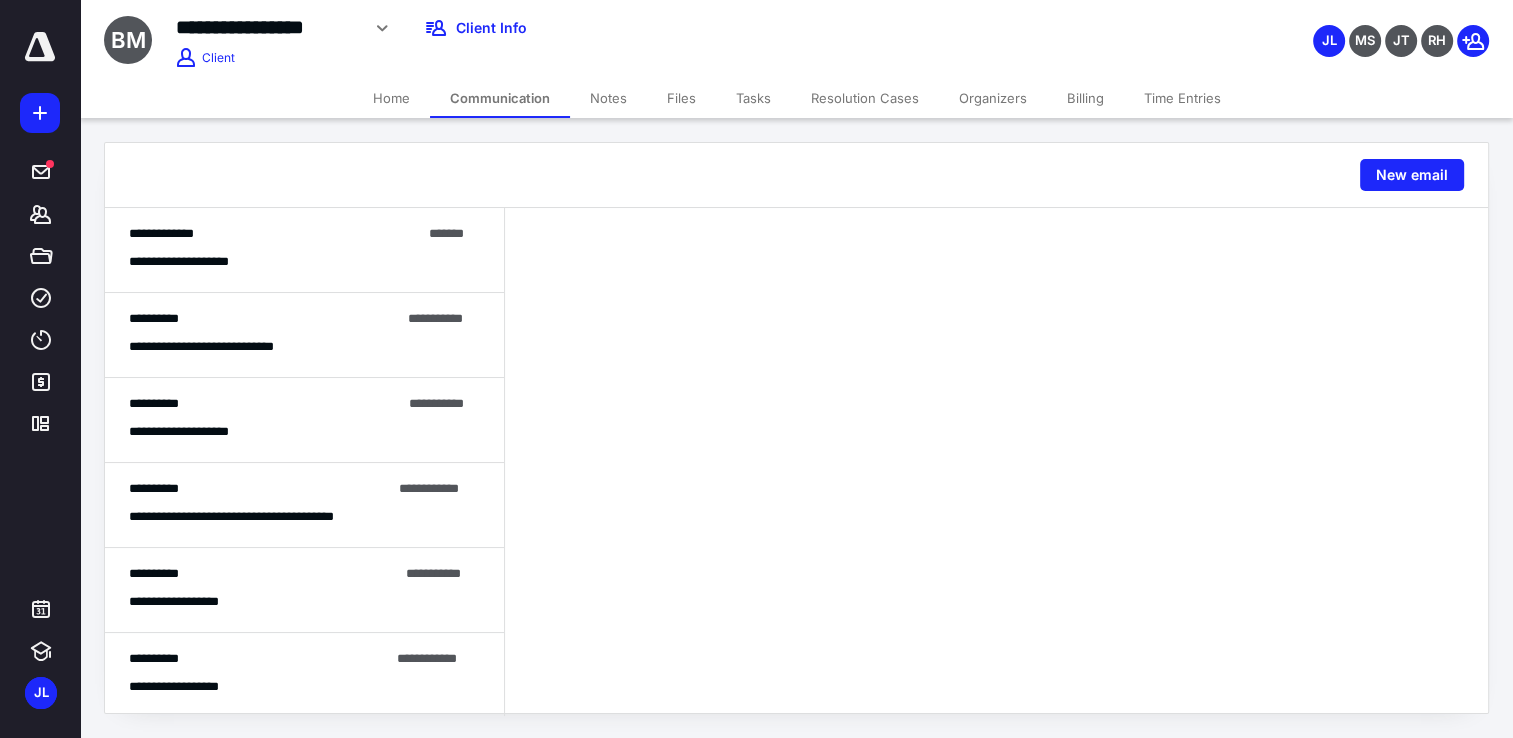 click on "Home" at bounding box center [391, 98] 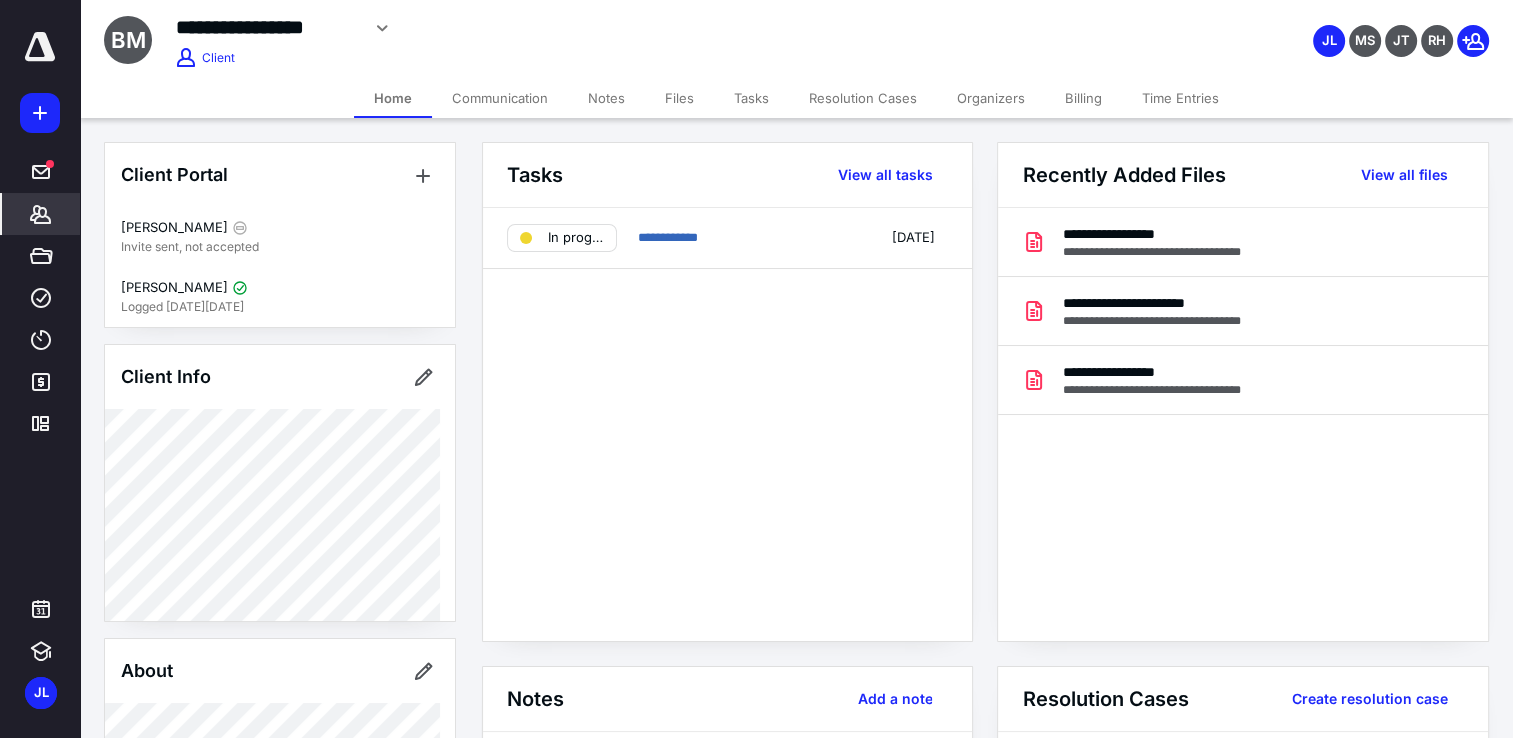click on "*******" at bounding box center (41, 214) 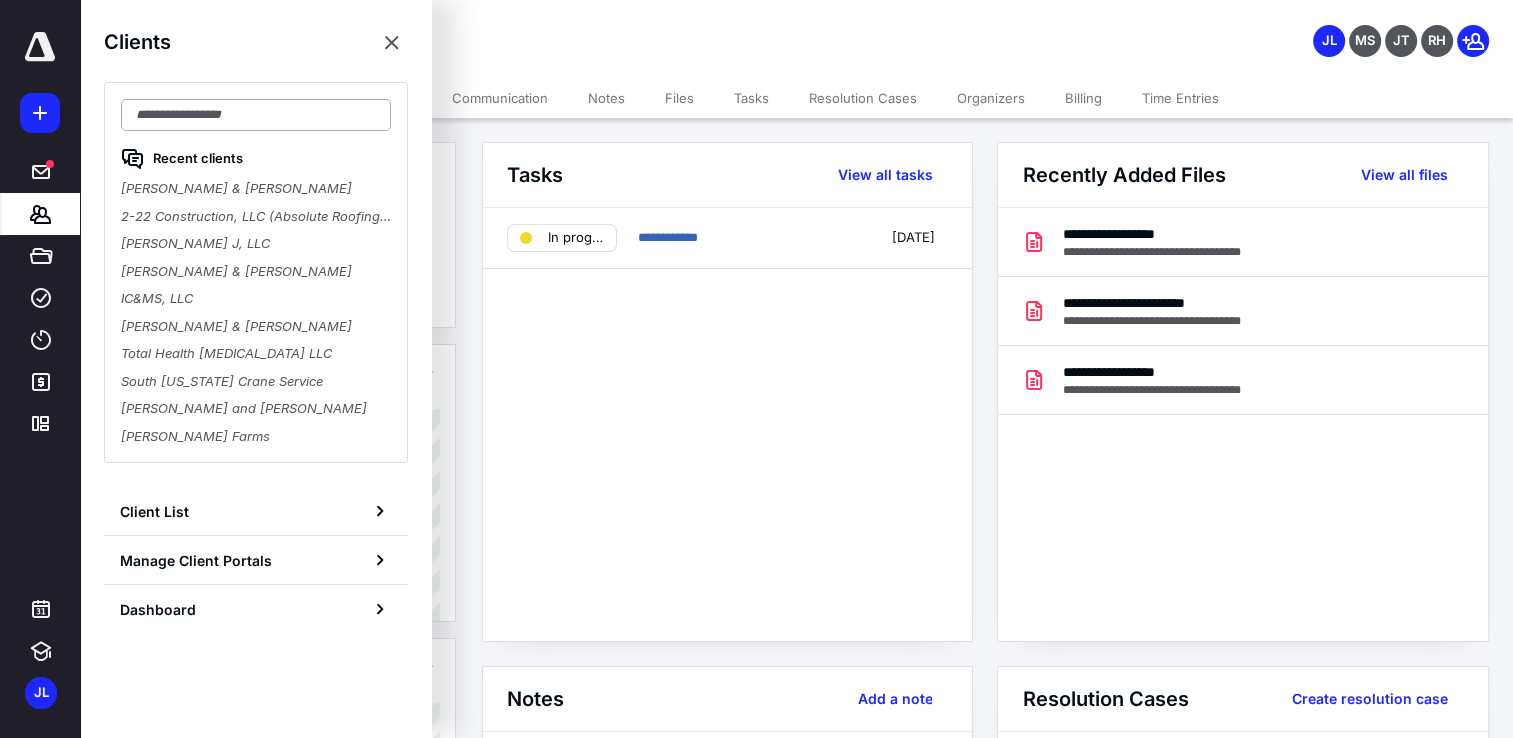 click at bounding box center [256, 115] 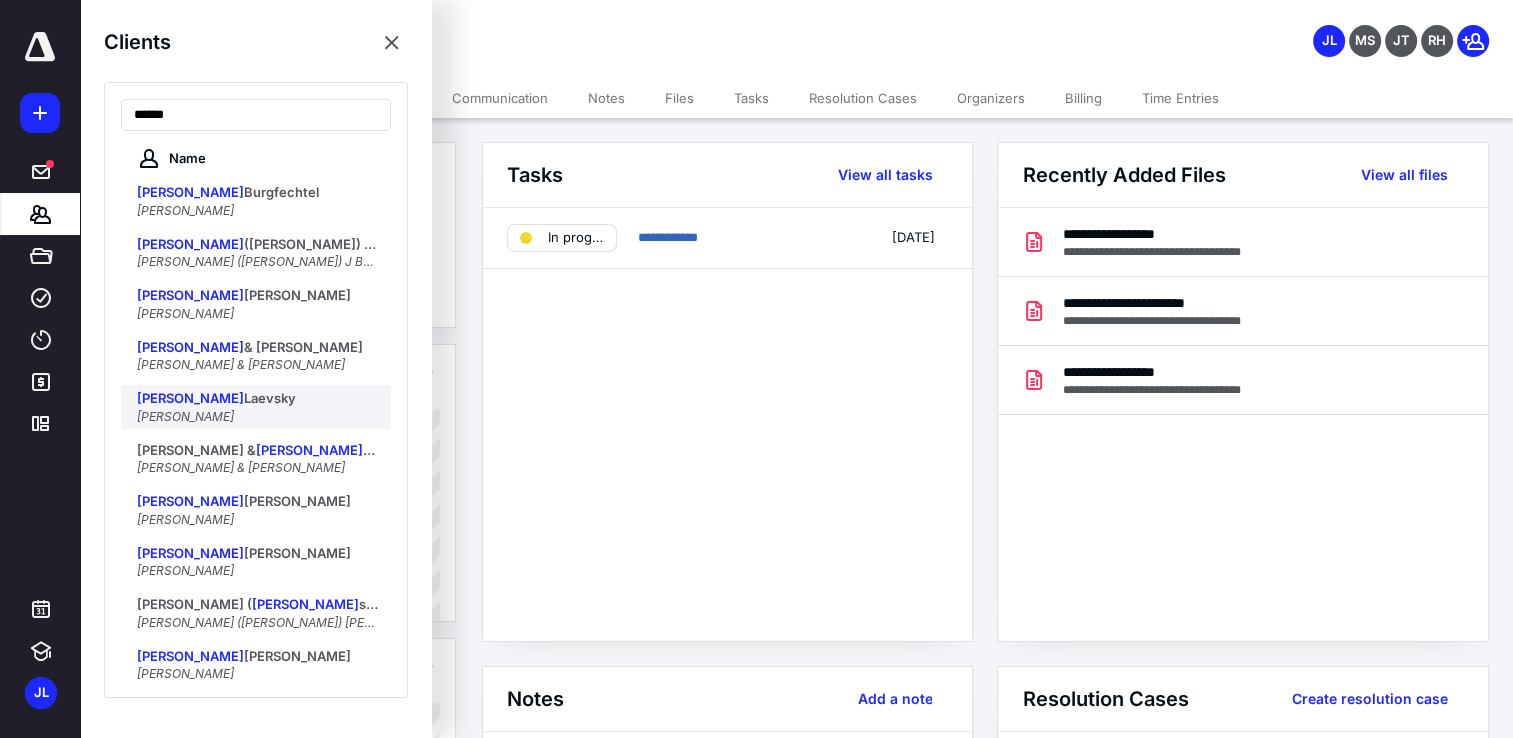 type on "******" 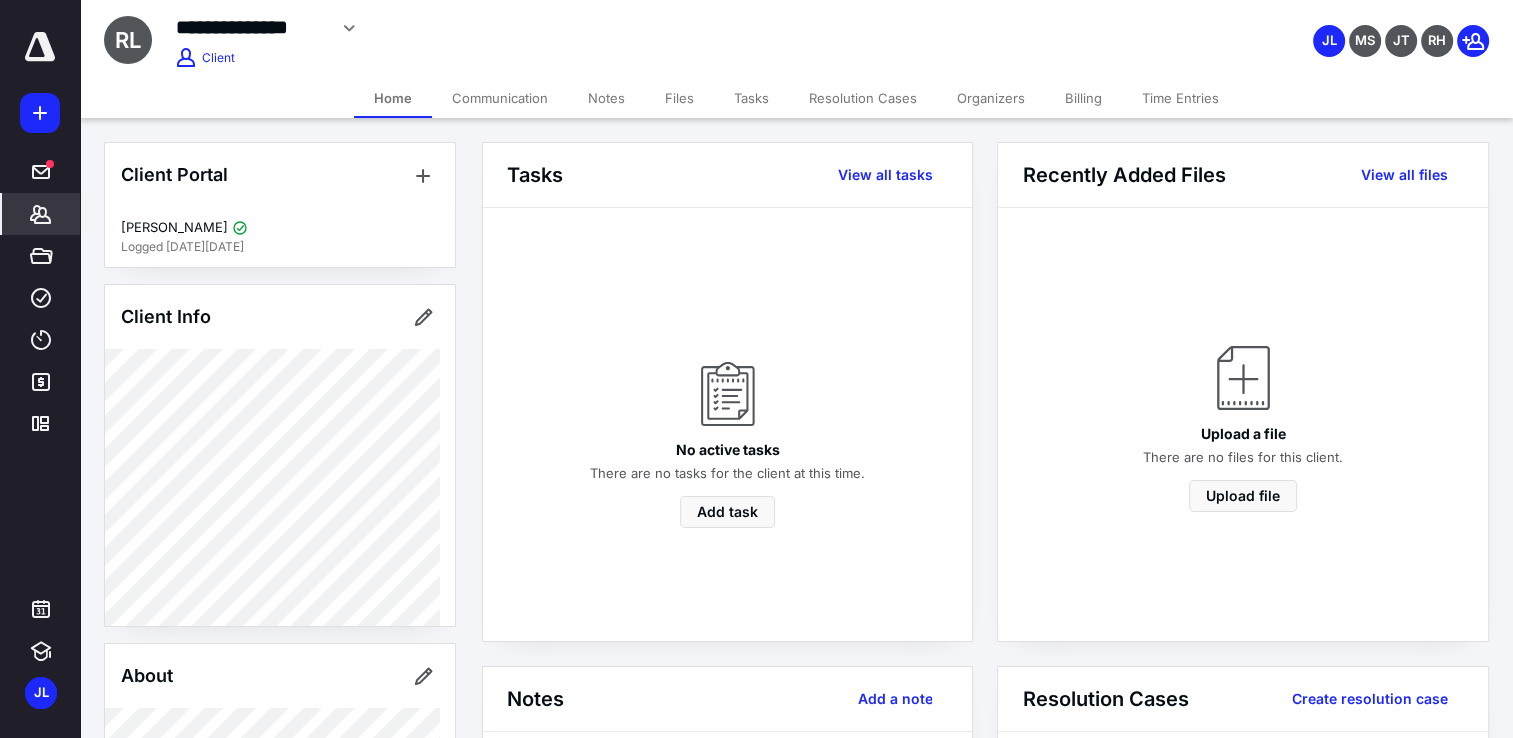click on "Communication" at bounding box center [500, 98] 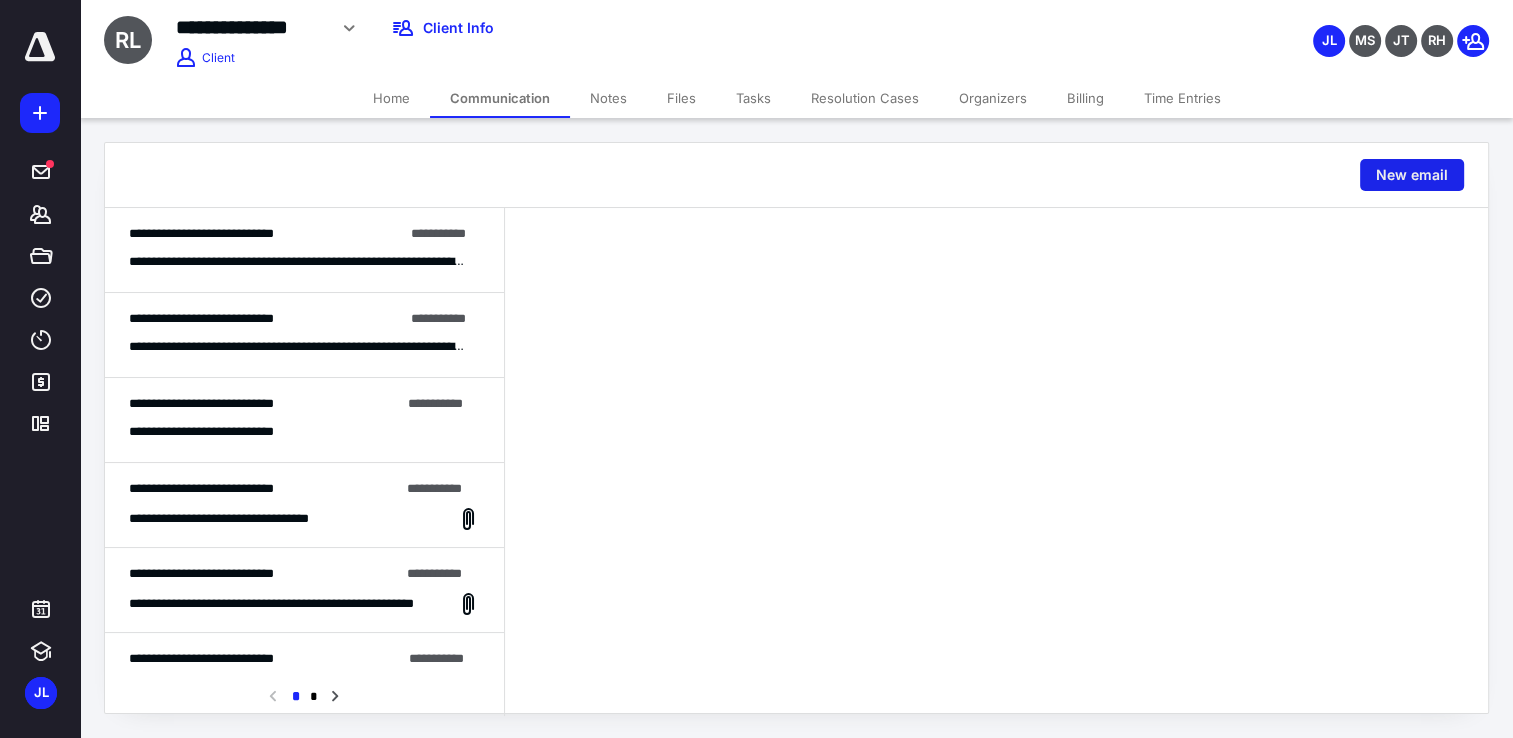 click on "New email" at bounding box center (1412, 175) 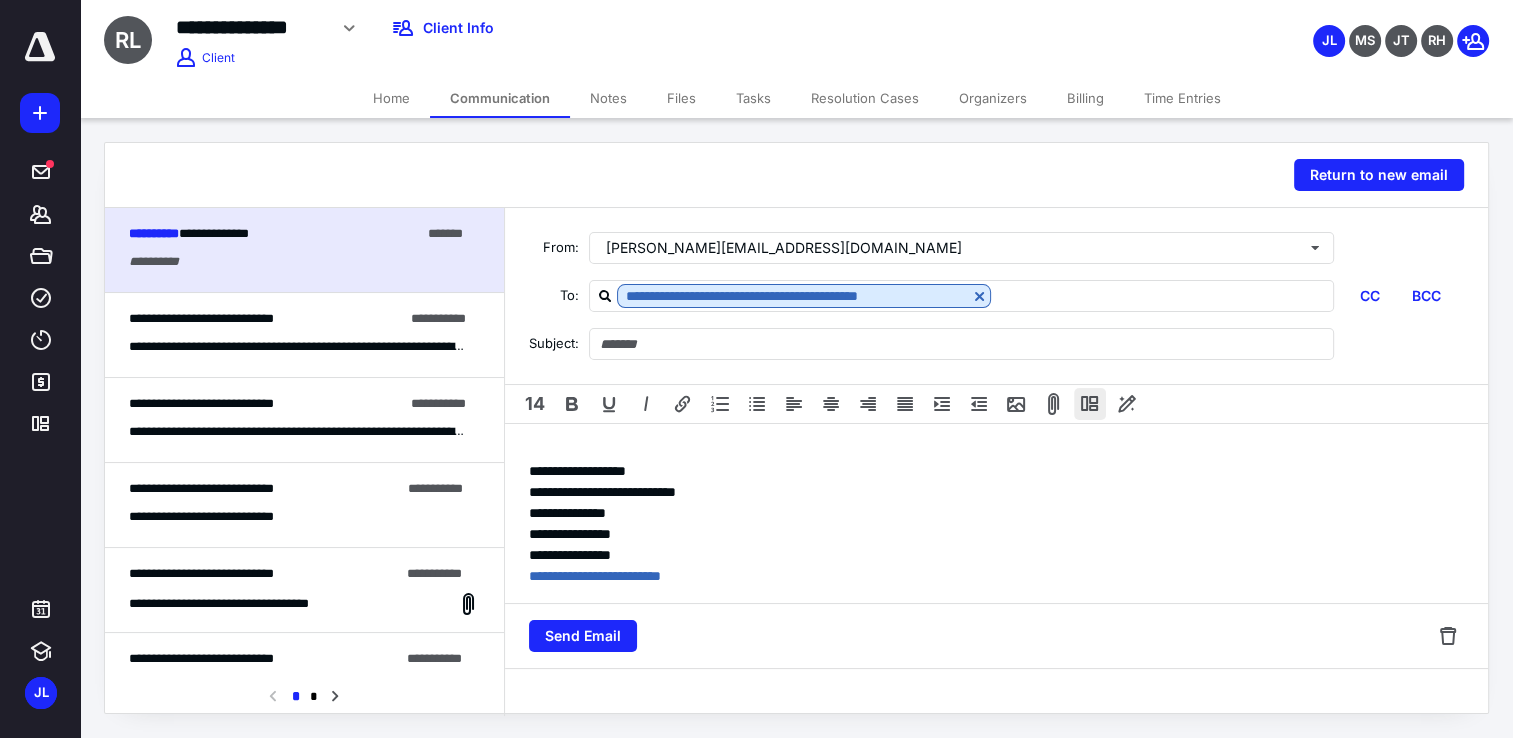 click at bounding box center [1090, 404] 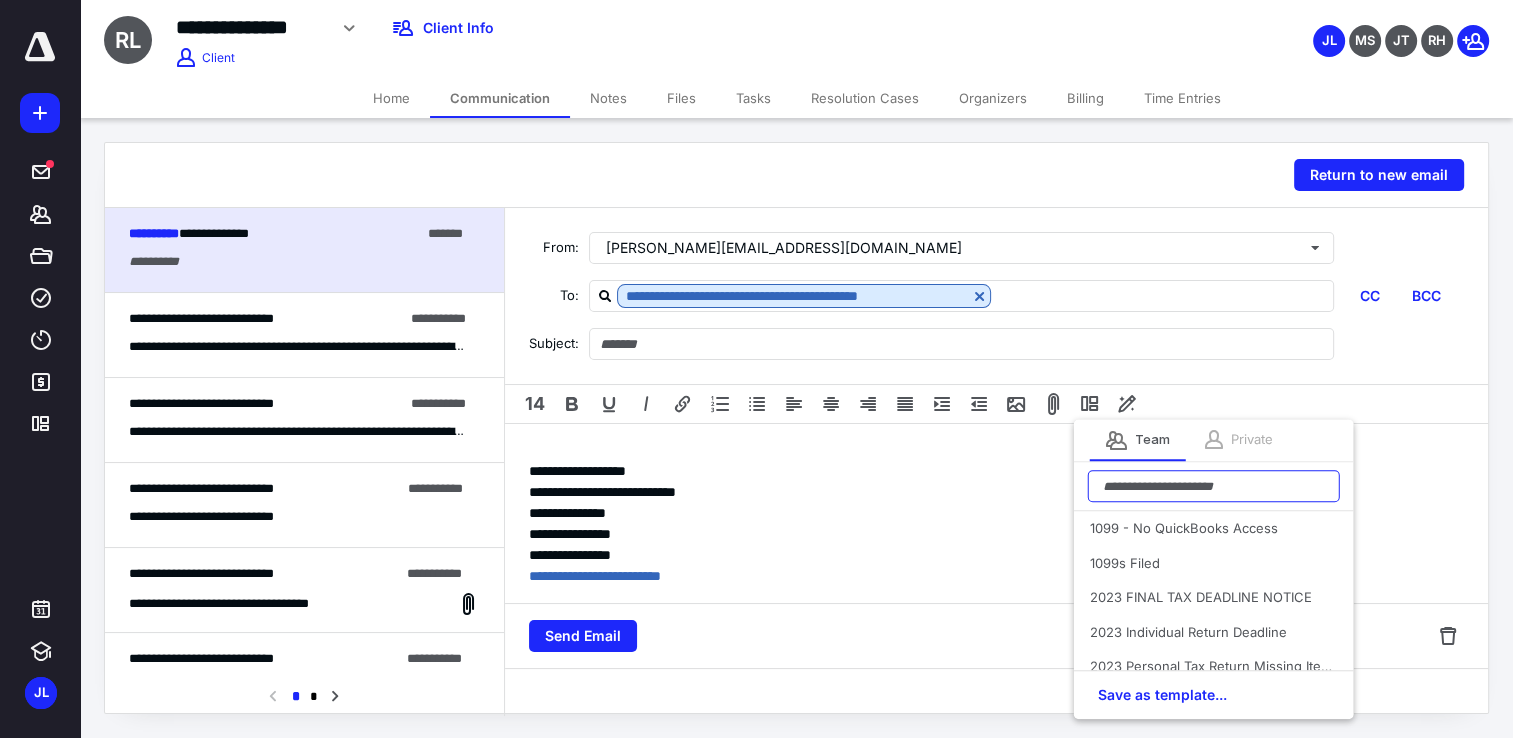 click at bounding box center [1214, 486] 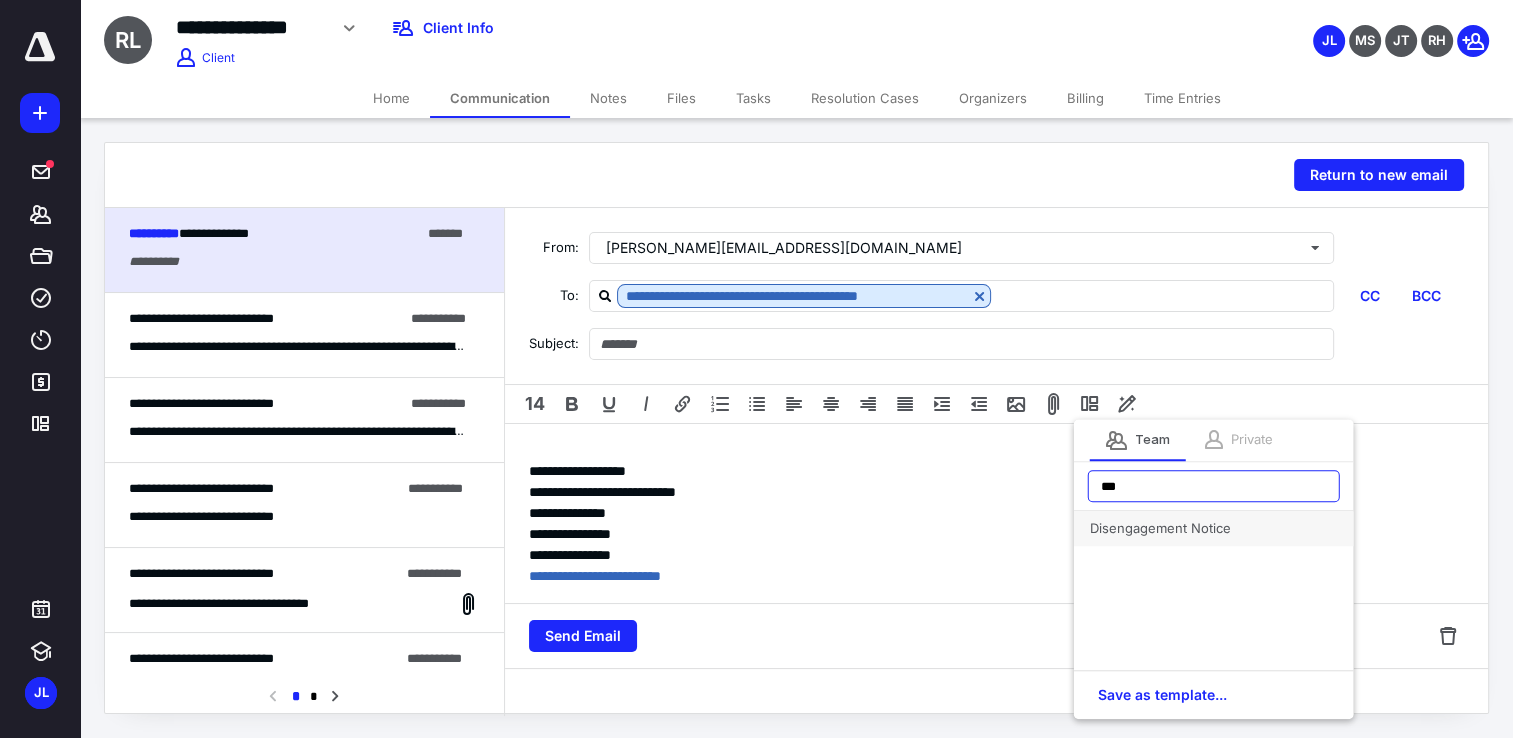 type on "***" 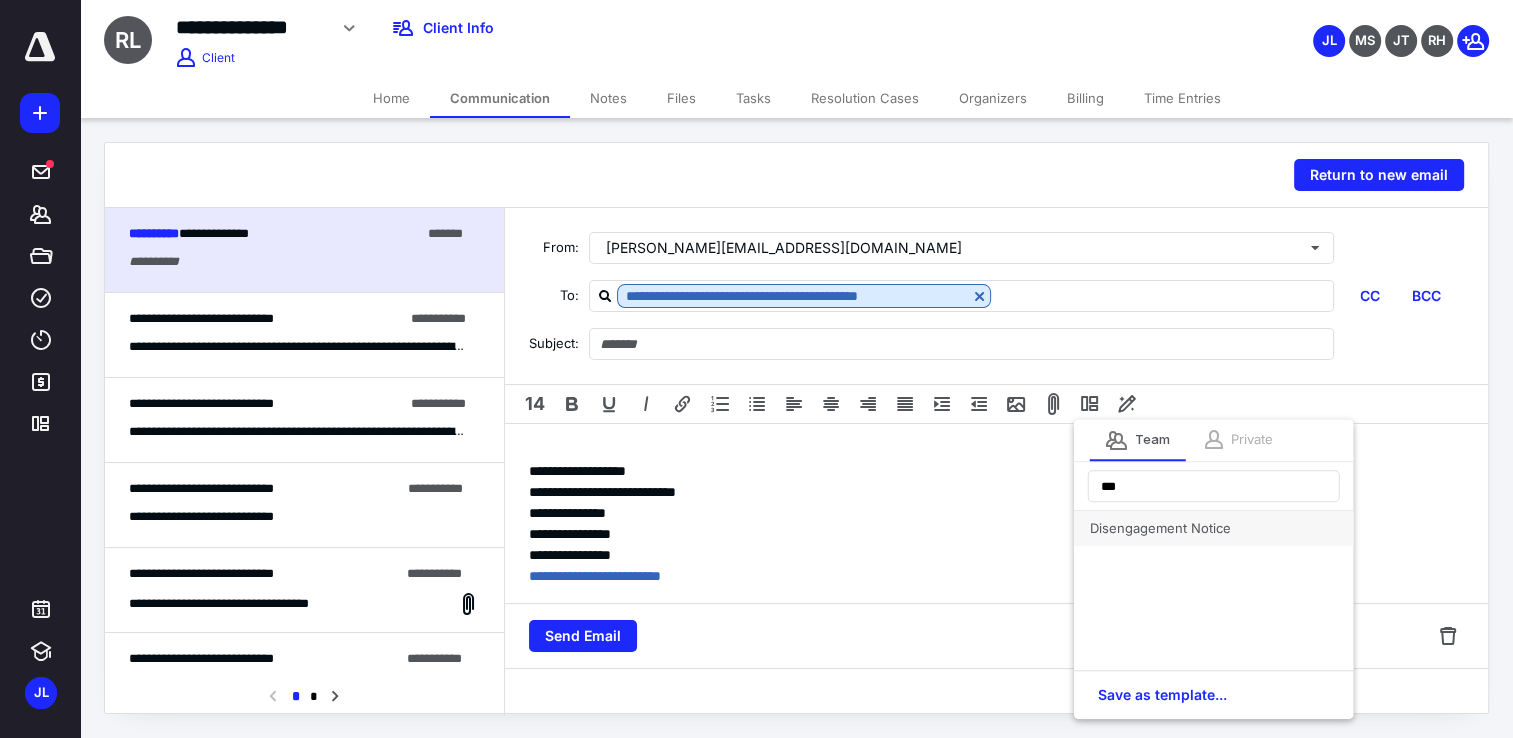 click on "Disengagement Notice" at bounding box center (1214, 528) 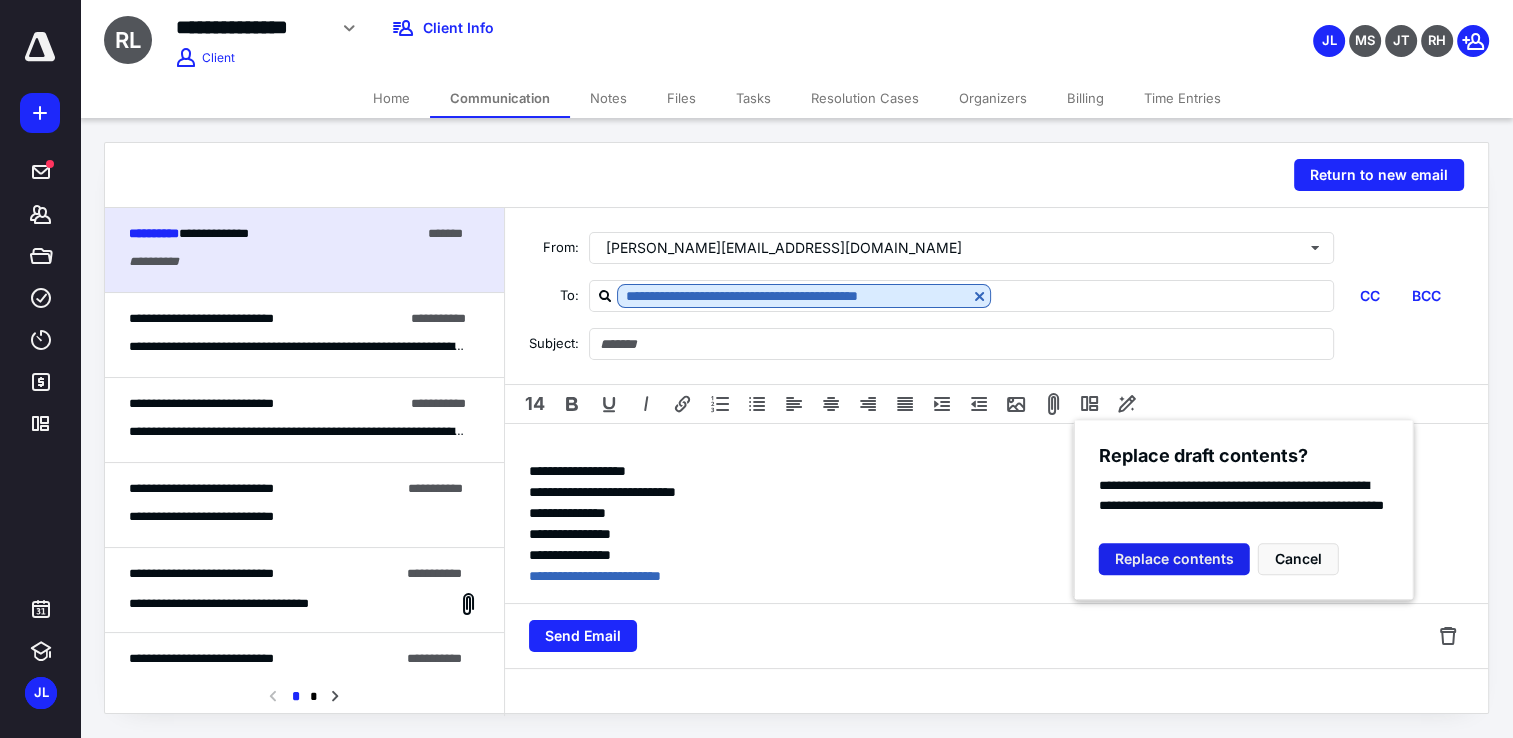 click on "Replace contents" at bounding box center (1174, 559) 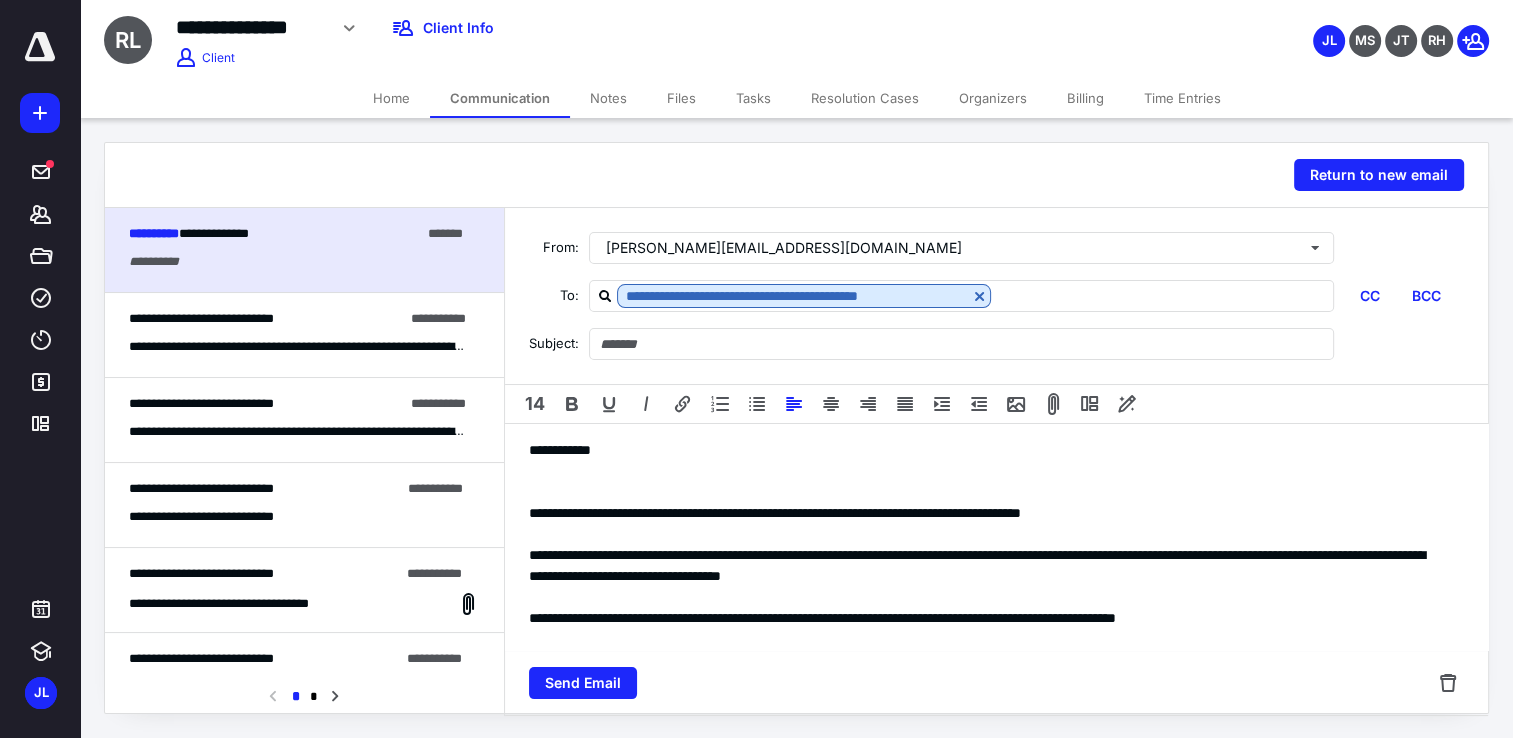 type on "**********" 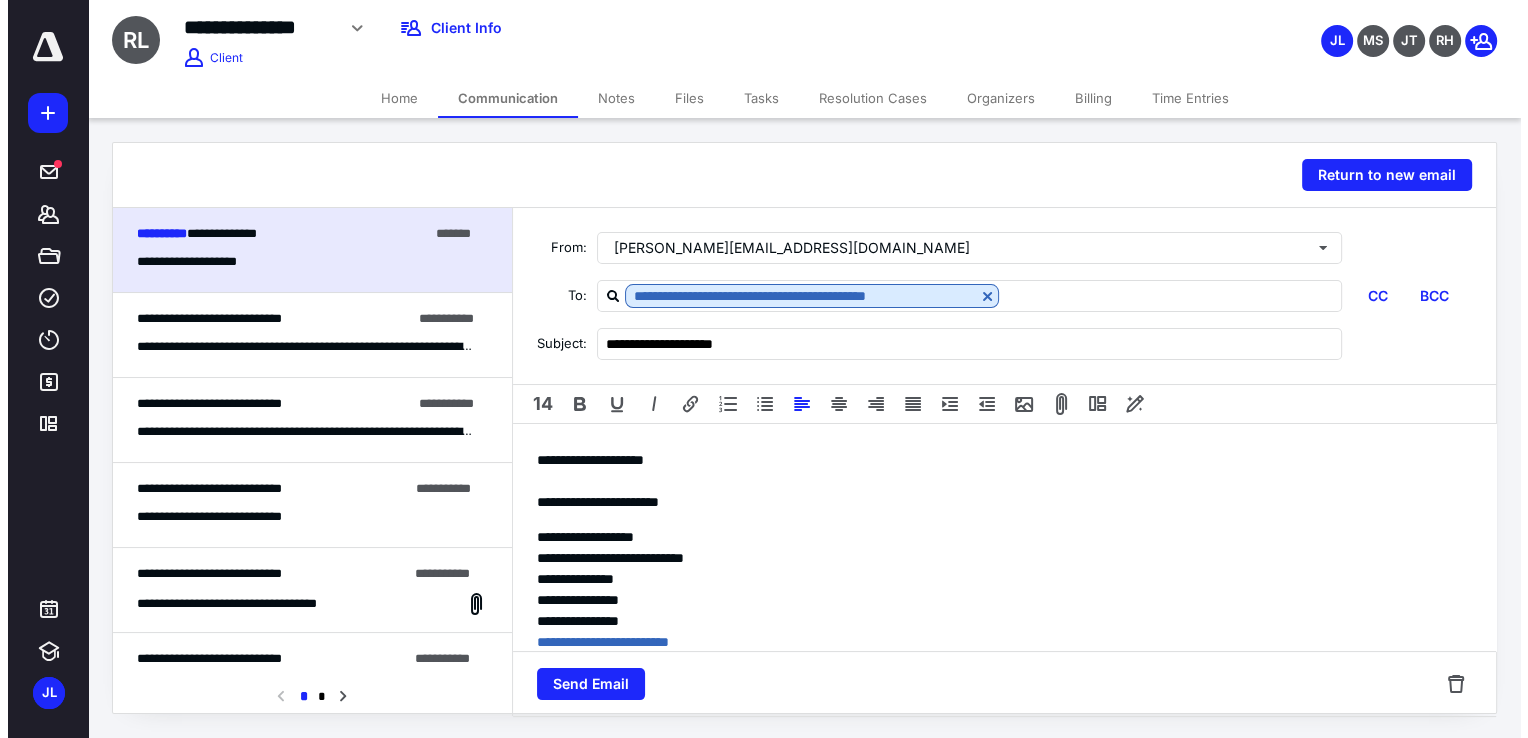 scroll, scrollTop: 448, scrollLeft: 0, axis: vertical 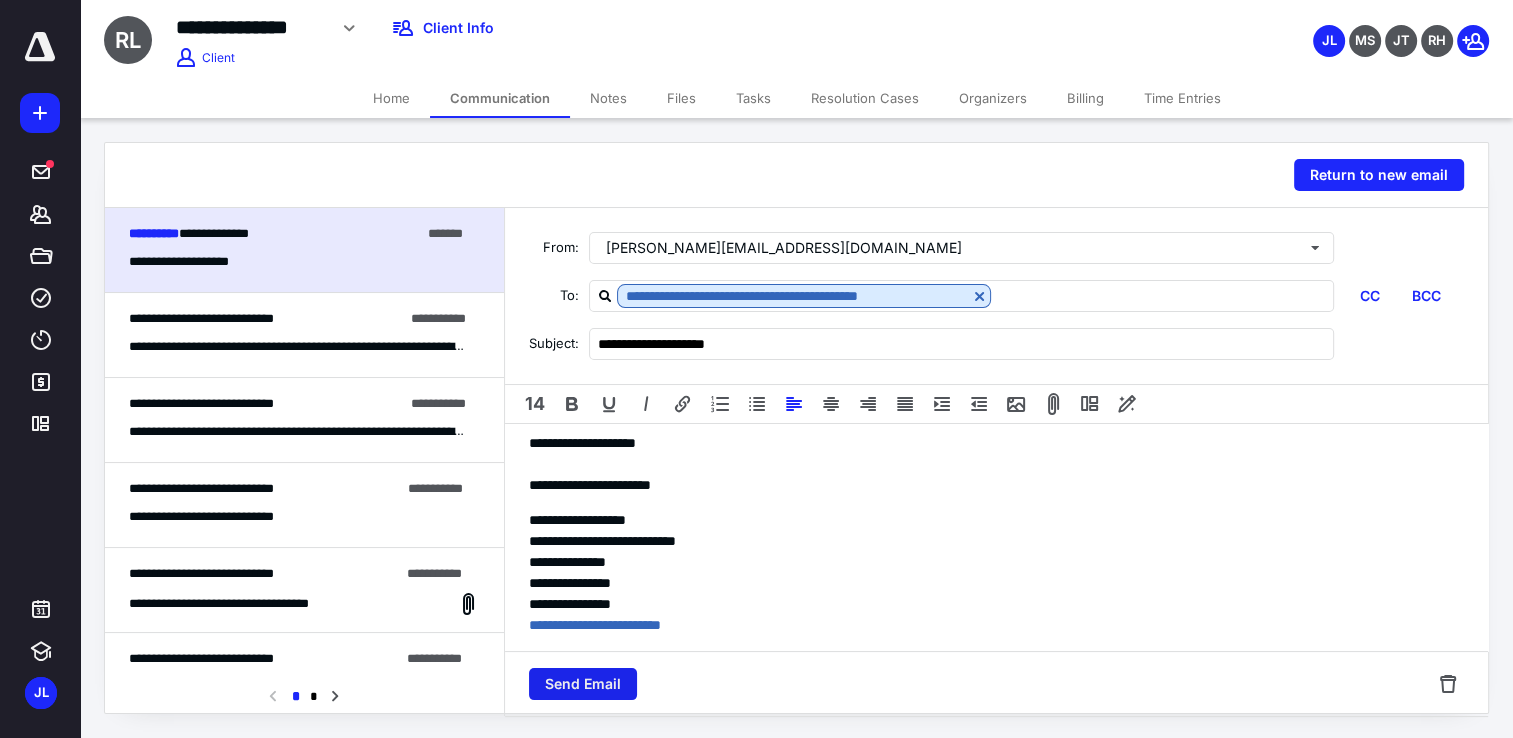 click on "Send Email" at bounding box center [583, 684] 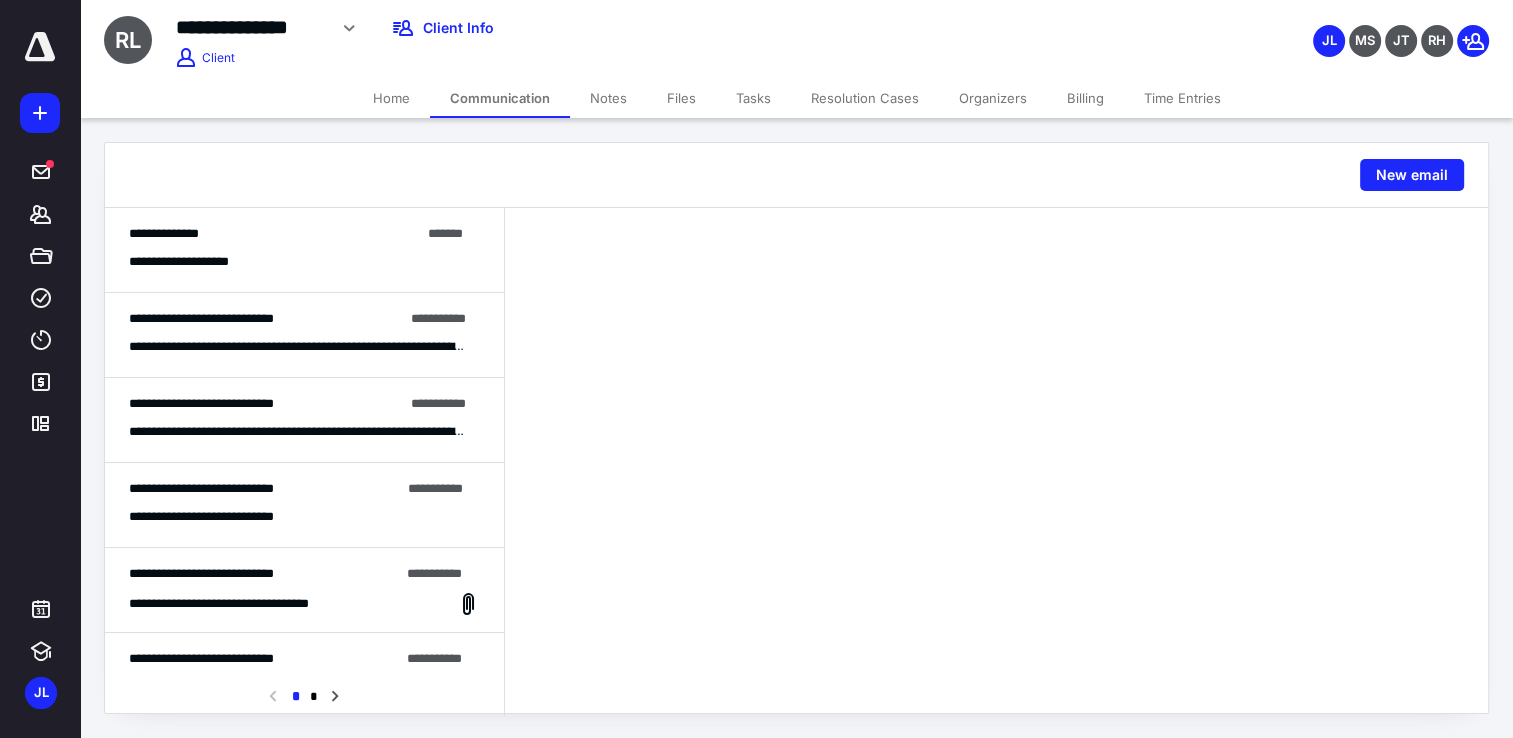 click on "Tasks" at bounding box center (753, 98) 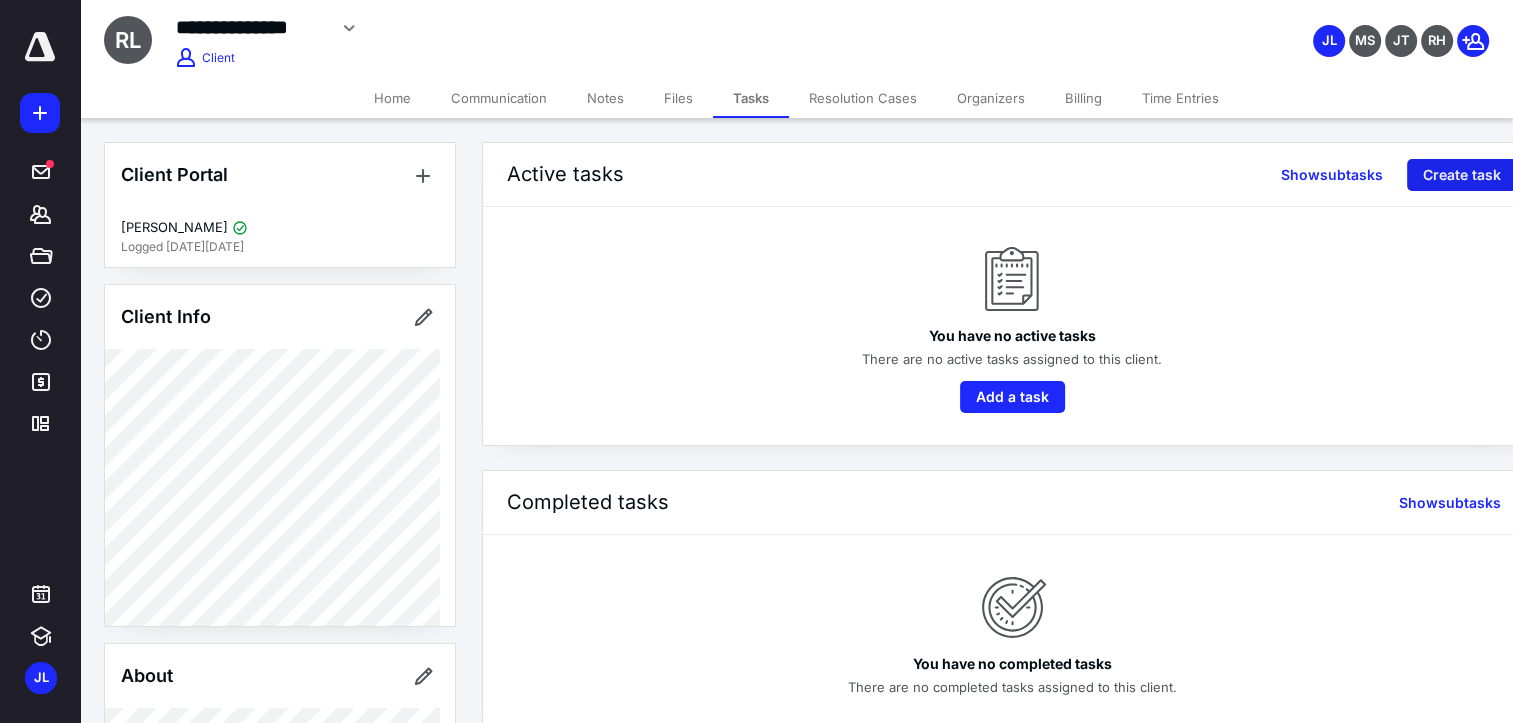 click on "Create task" at bounding box center [1462, 175] 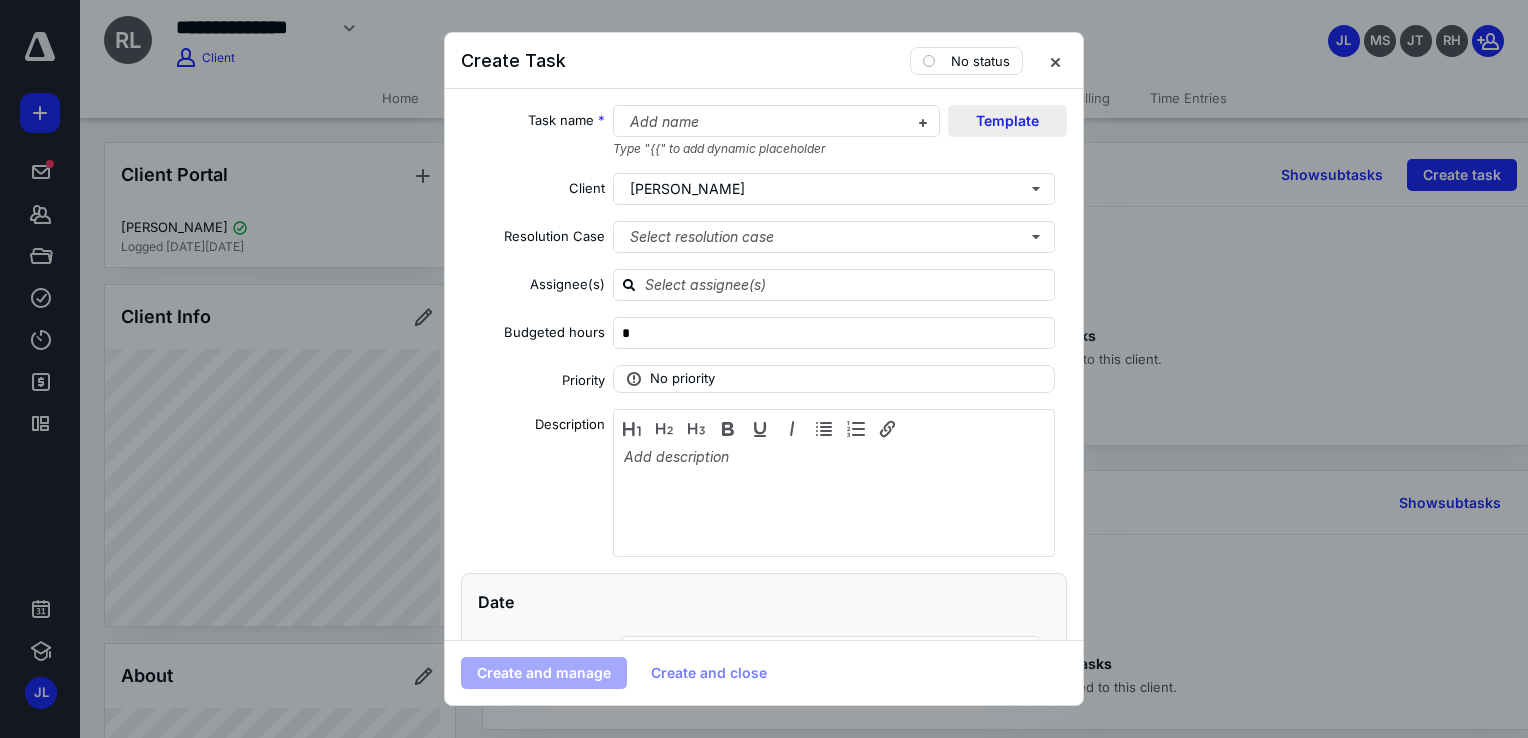 click on "Template" at bounding box center [1007, 121] 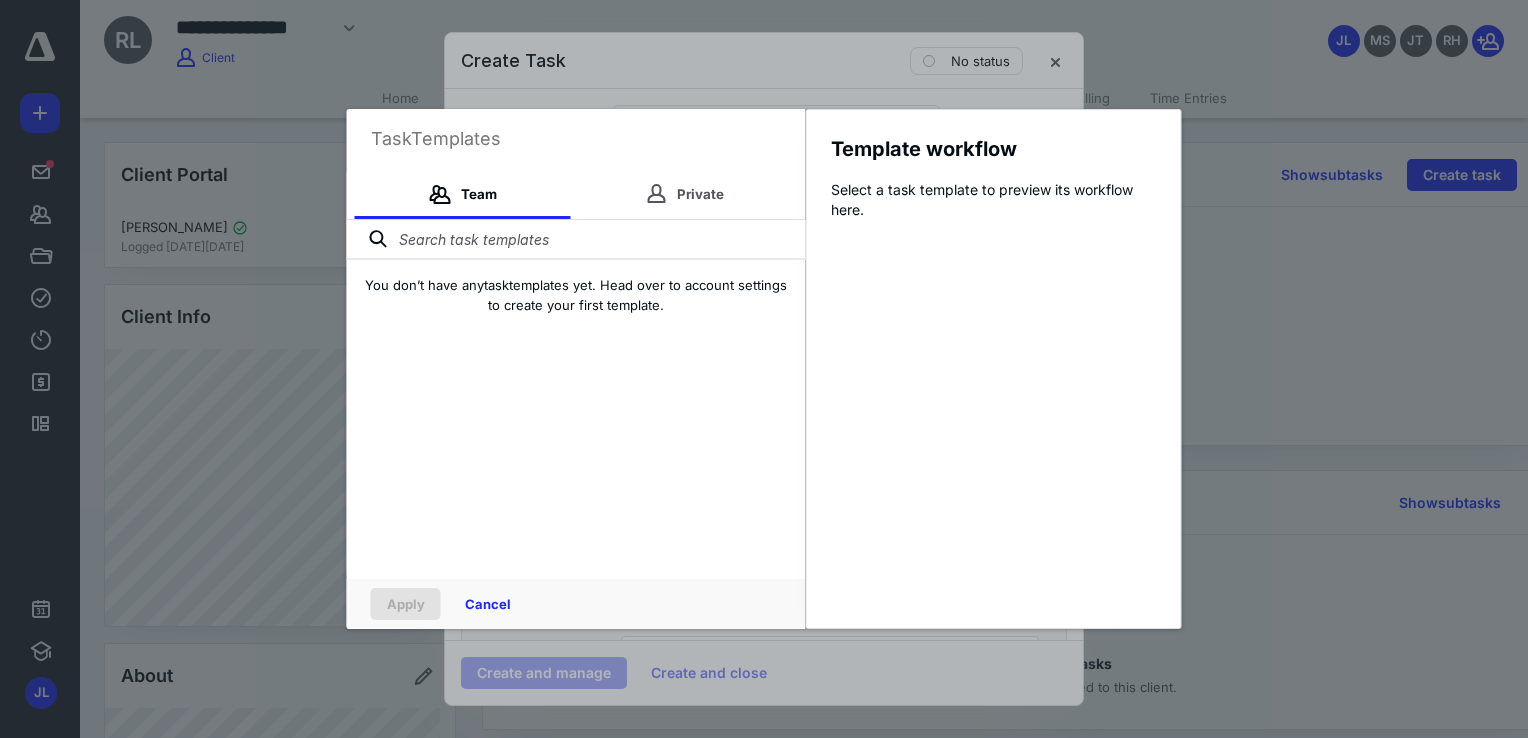 click at bounding box center [576, 240] 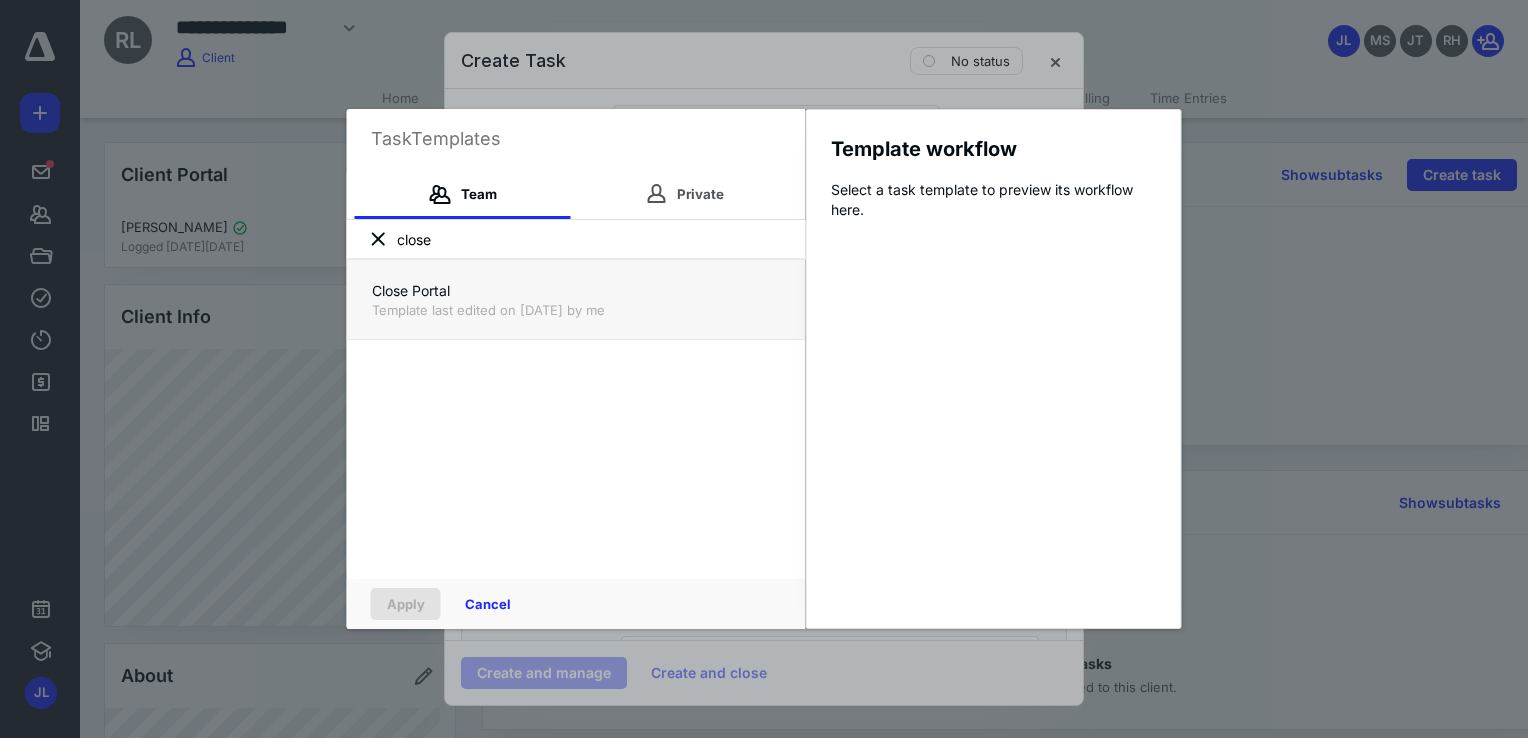 type on "close" 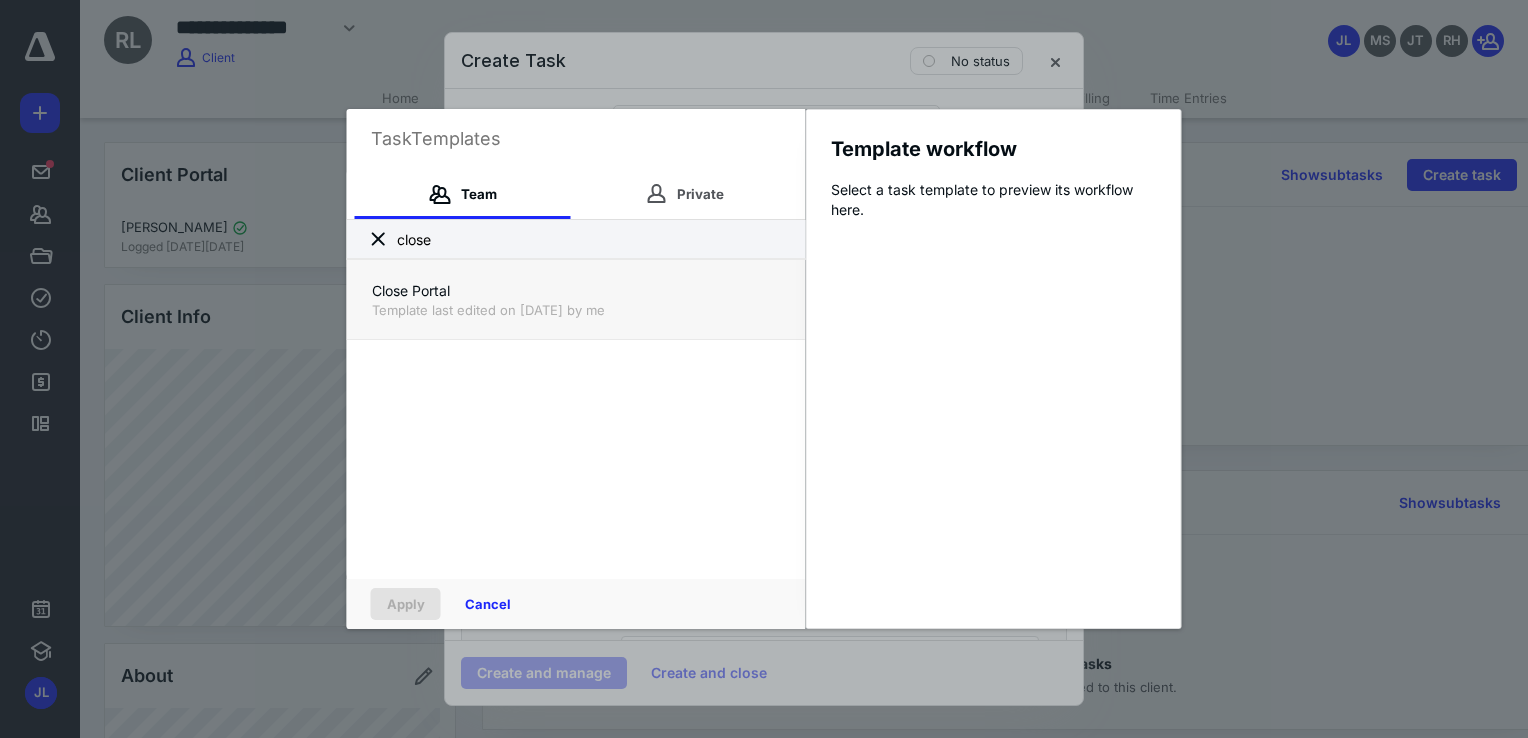 click on "Template last edited on 7/10/2025 by me" at bounding box center (576, 310) 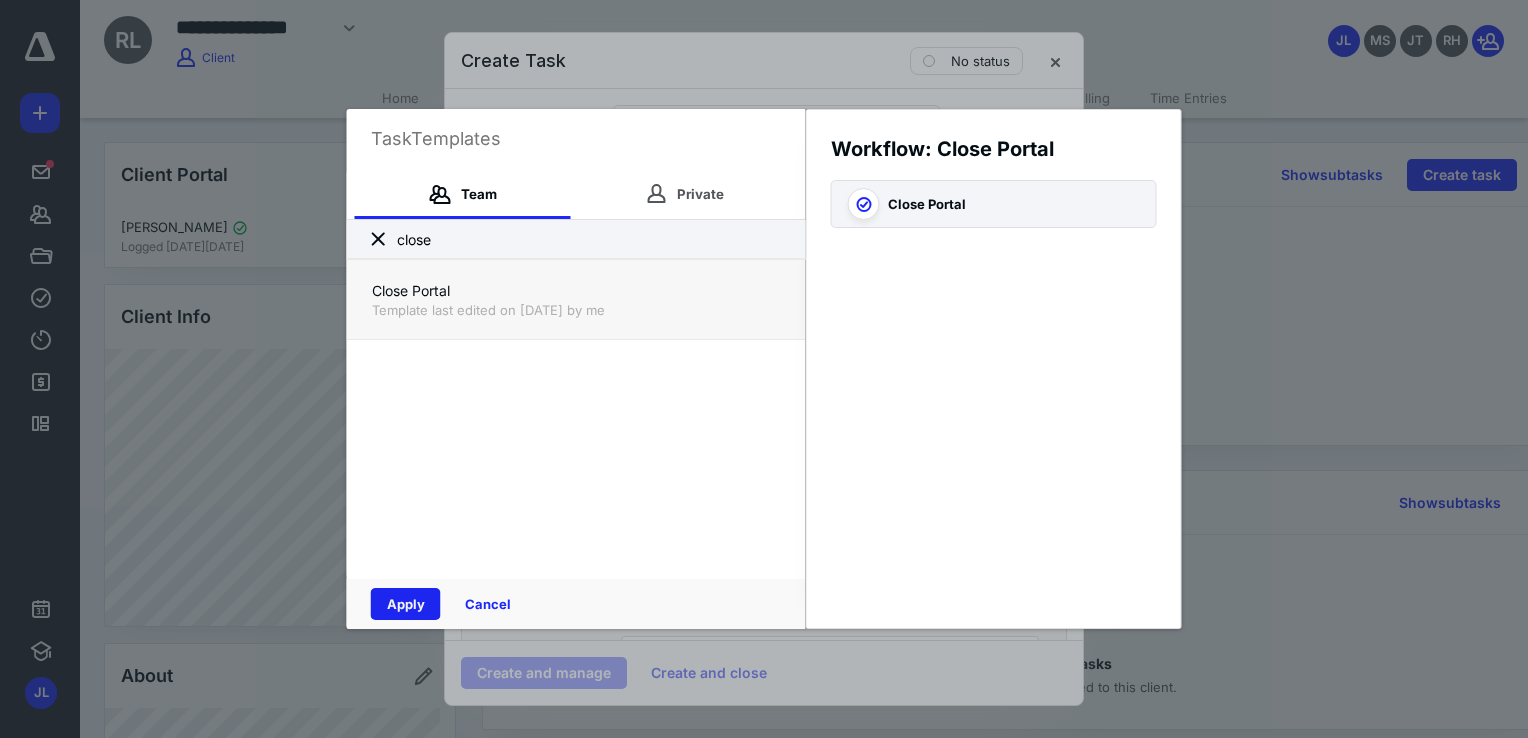click on "Apply" at bounding box center (406, 604) 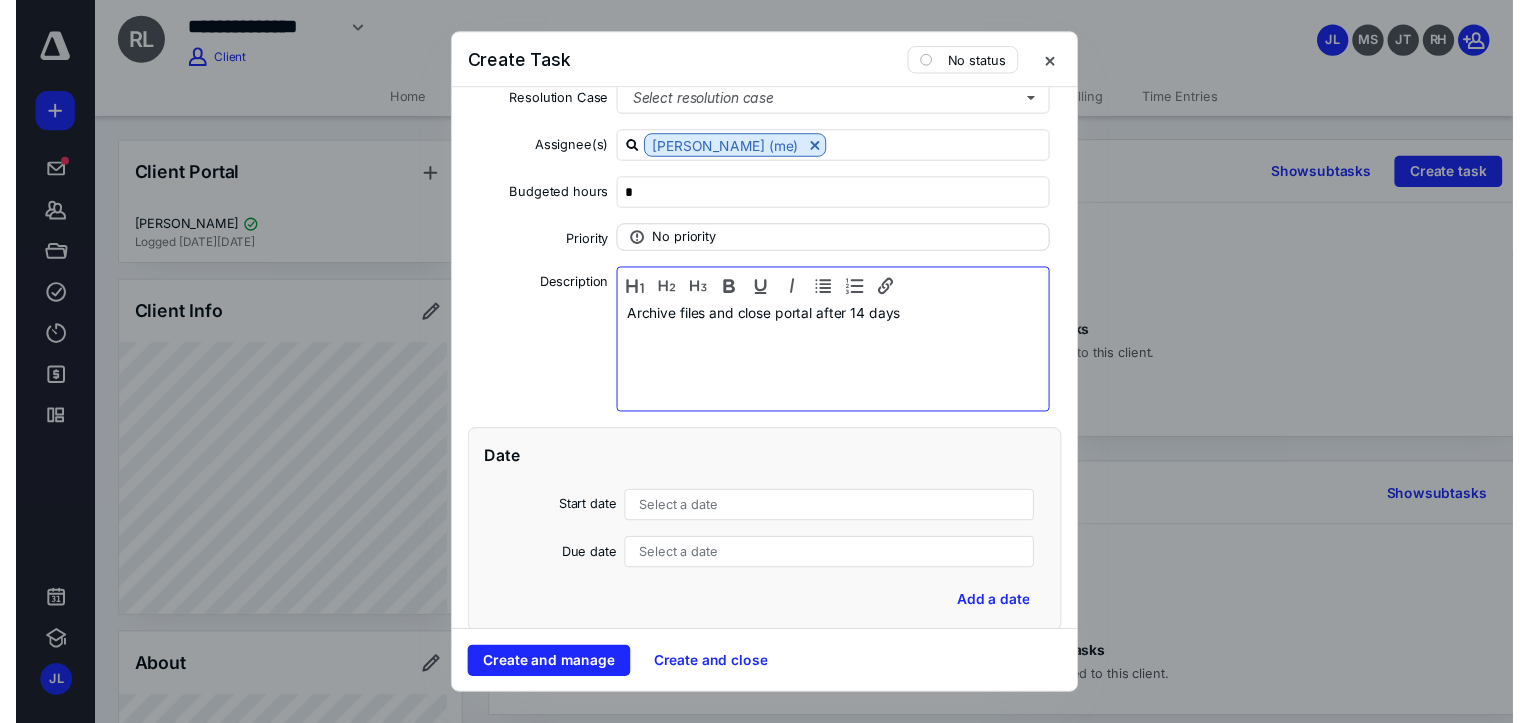 scroll, scrollTop: 400, scrollLeft: 0, axis: vertical 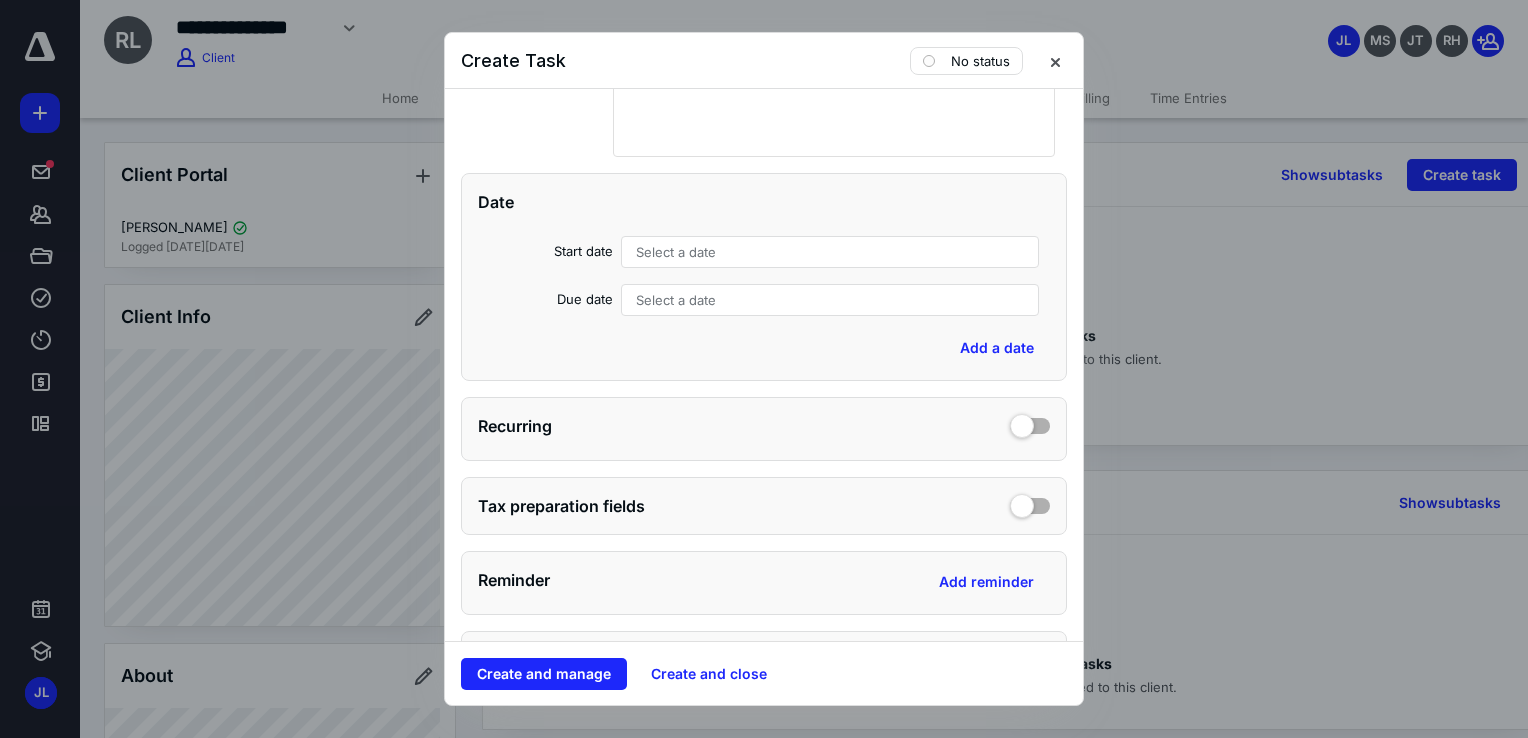 click on "Select a date" at bounding box center [676, 252] 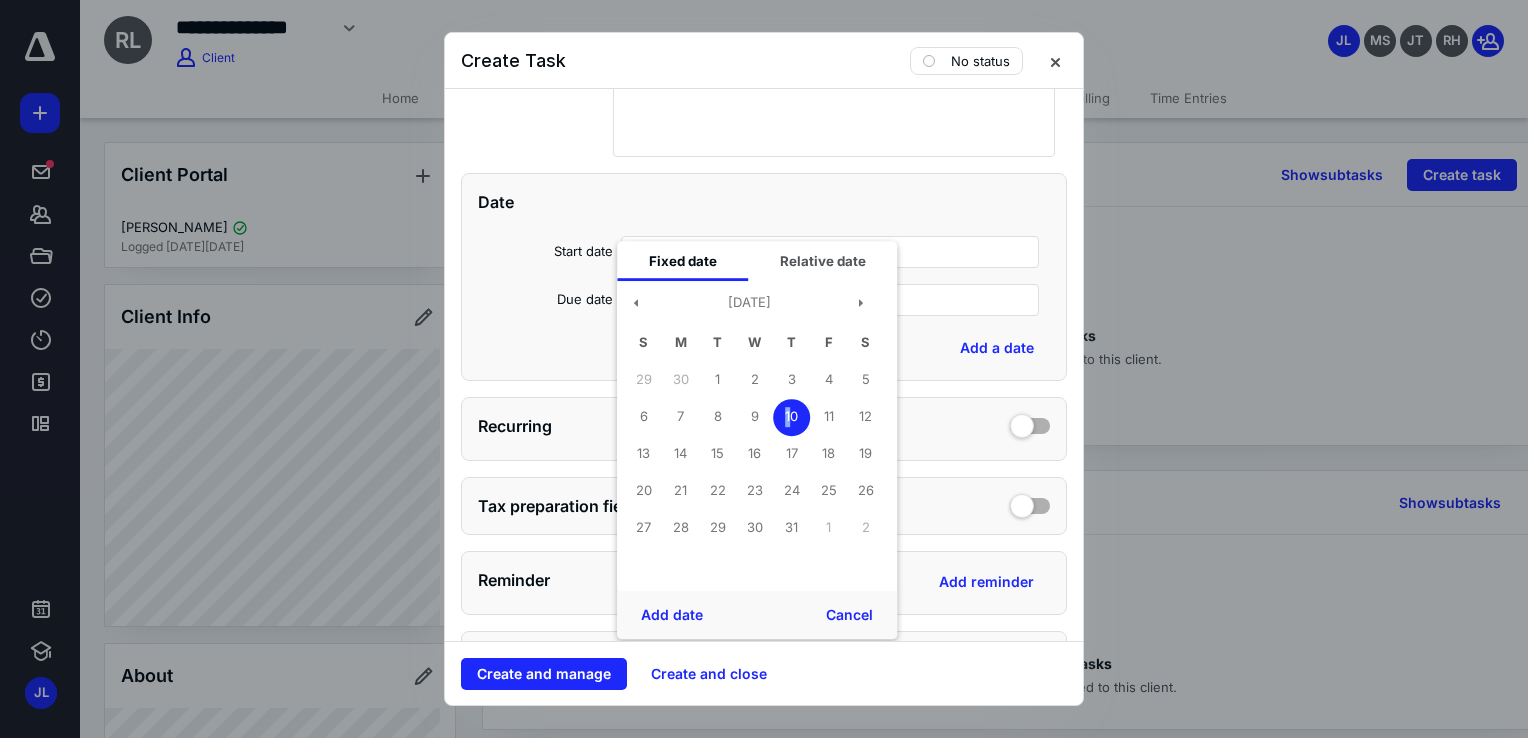 click on "10" at bounding box center [791, 417] 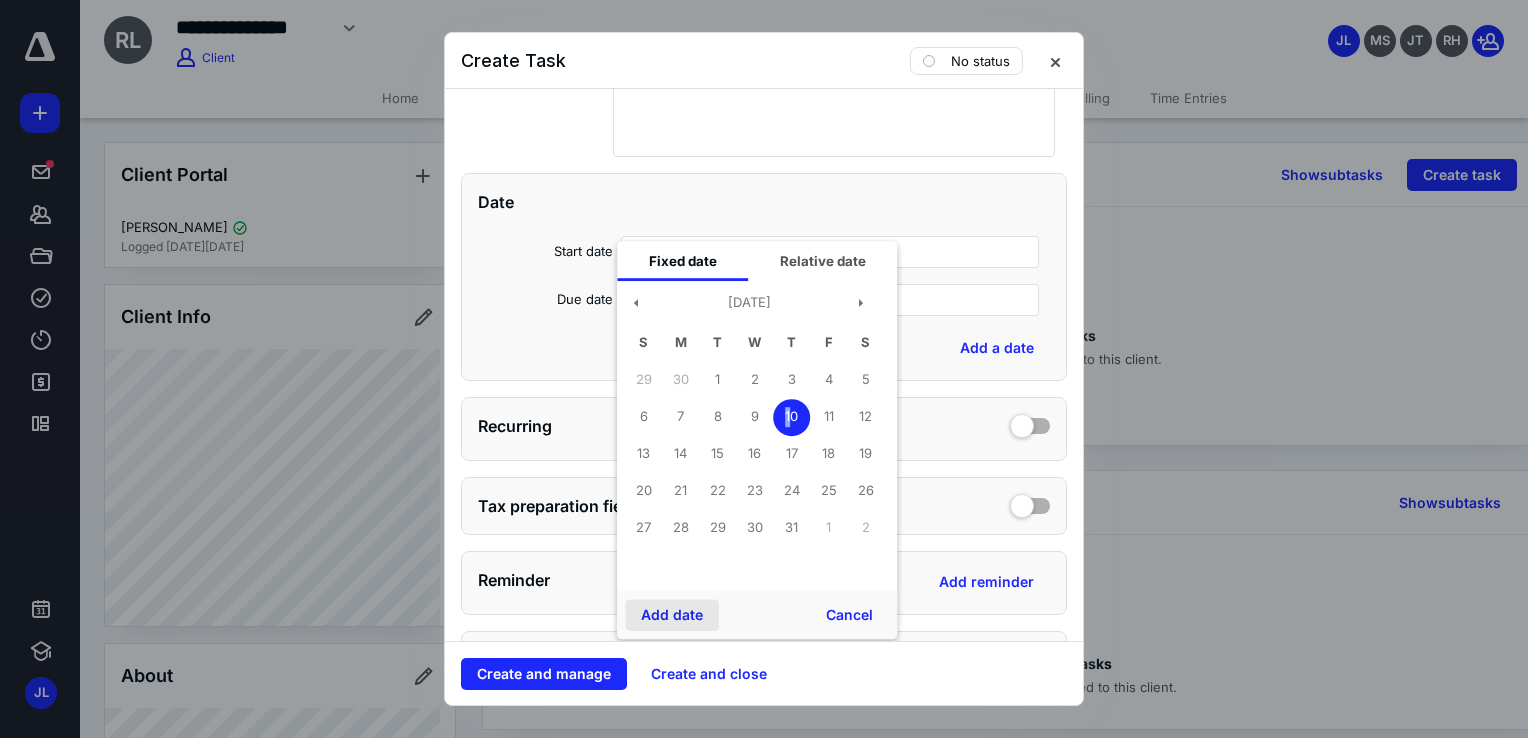 click on "Add date" at bounding box center (672, 615) 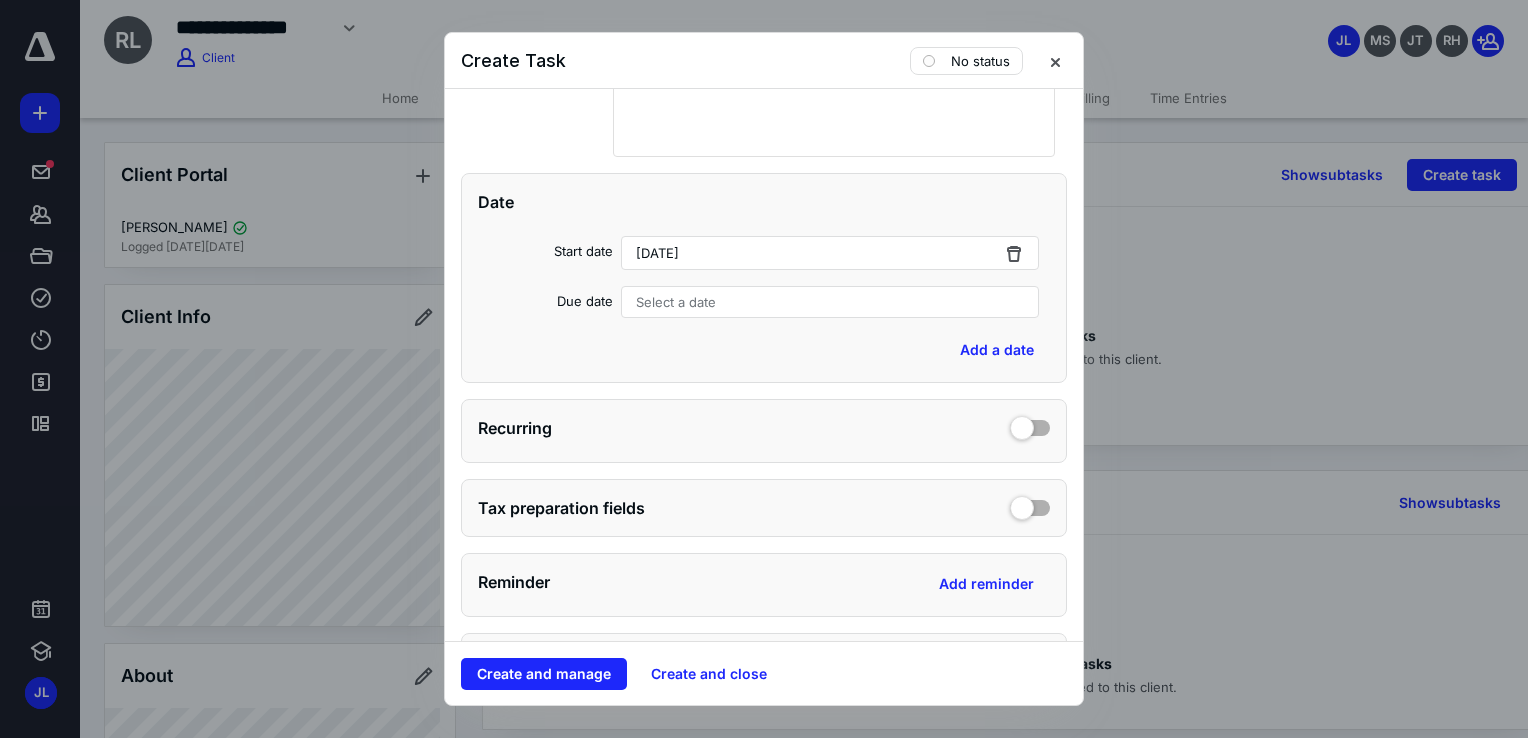 click on "Select a date" at bounding box center [830, 302] 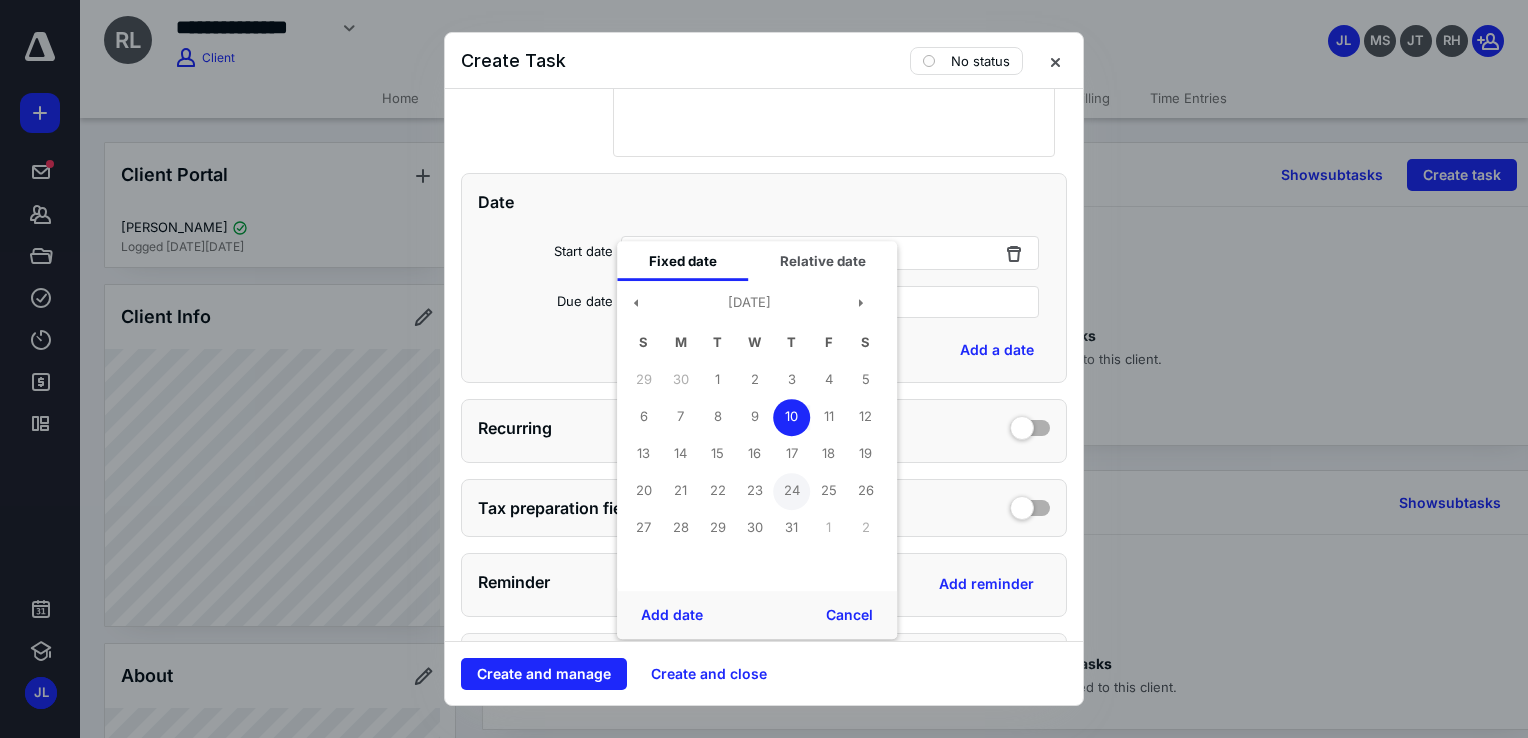 click on "24" at bounding box center [791, 491] 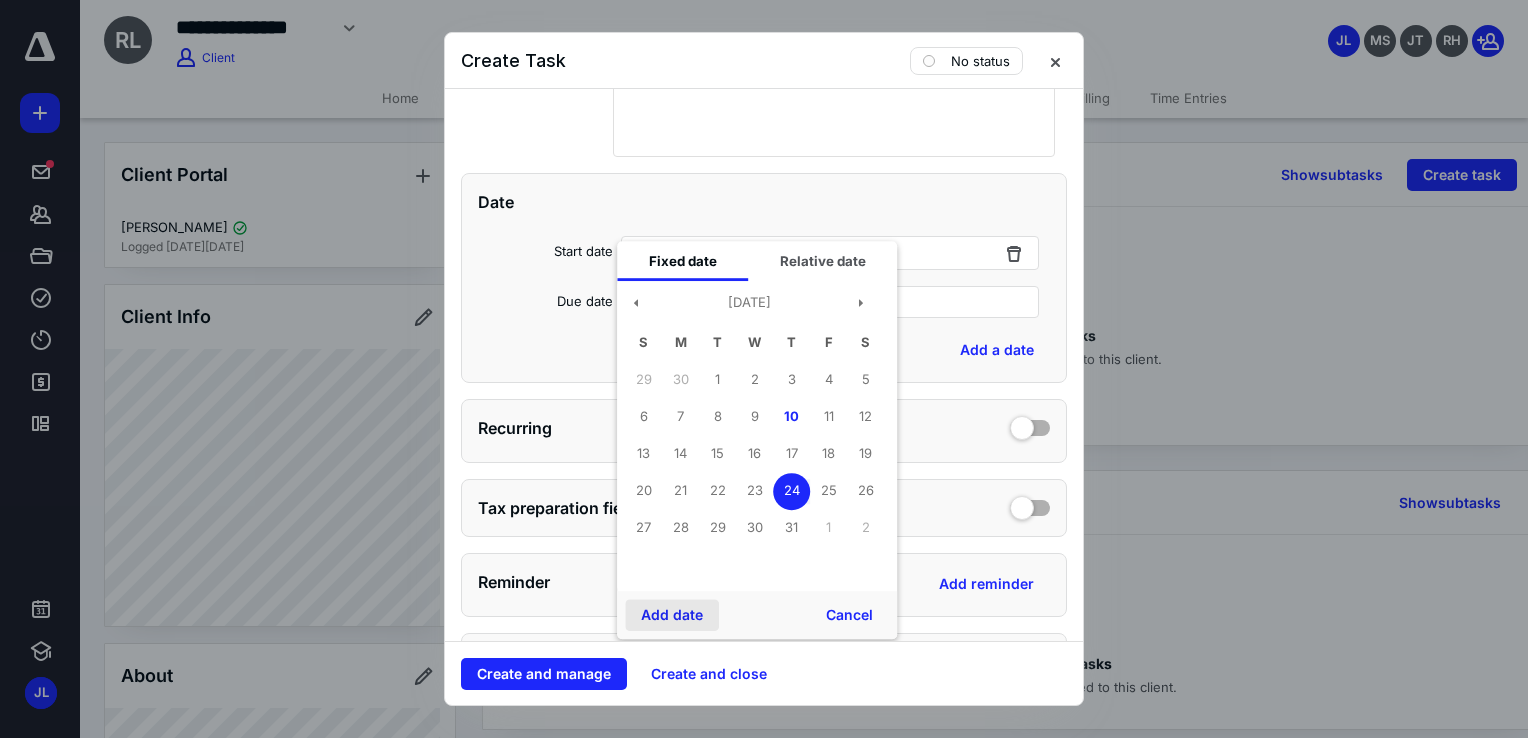 click on "Add date" at bounding box center (672, 615) 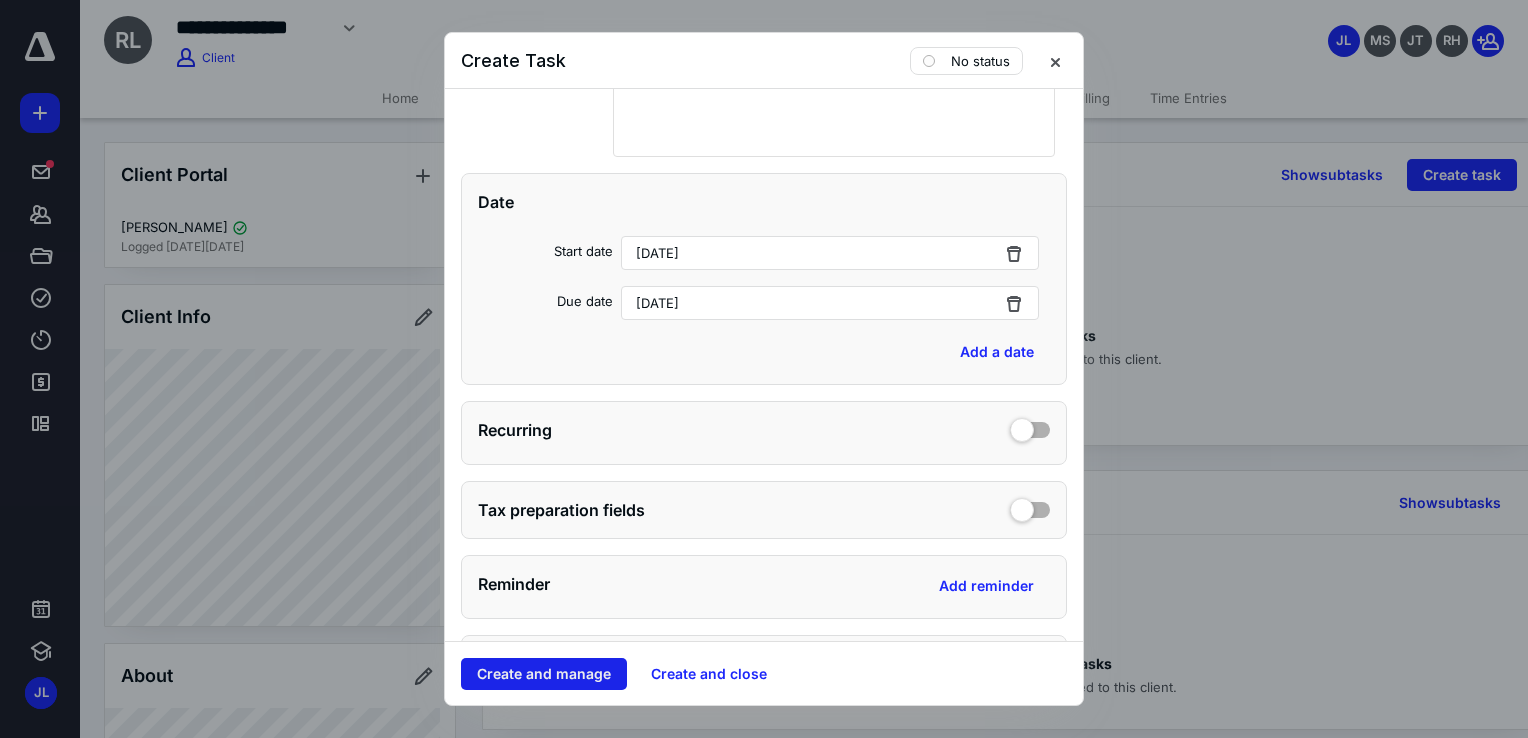click on "Create and manage" at bounding box center (544, 674) 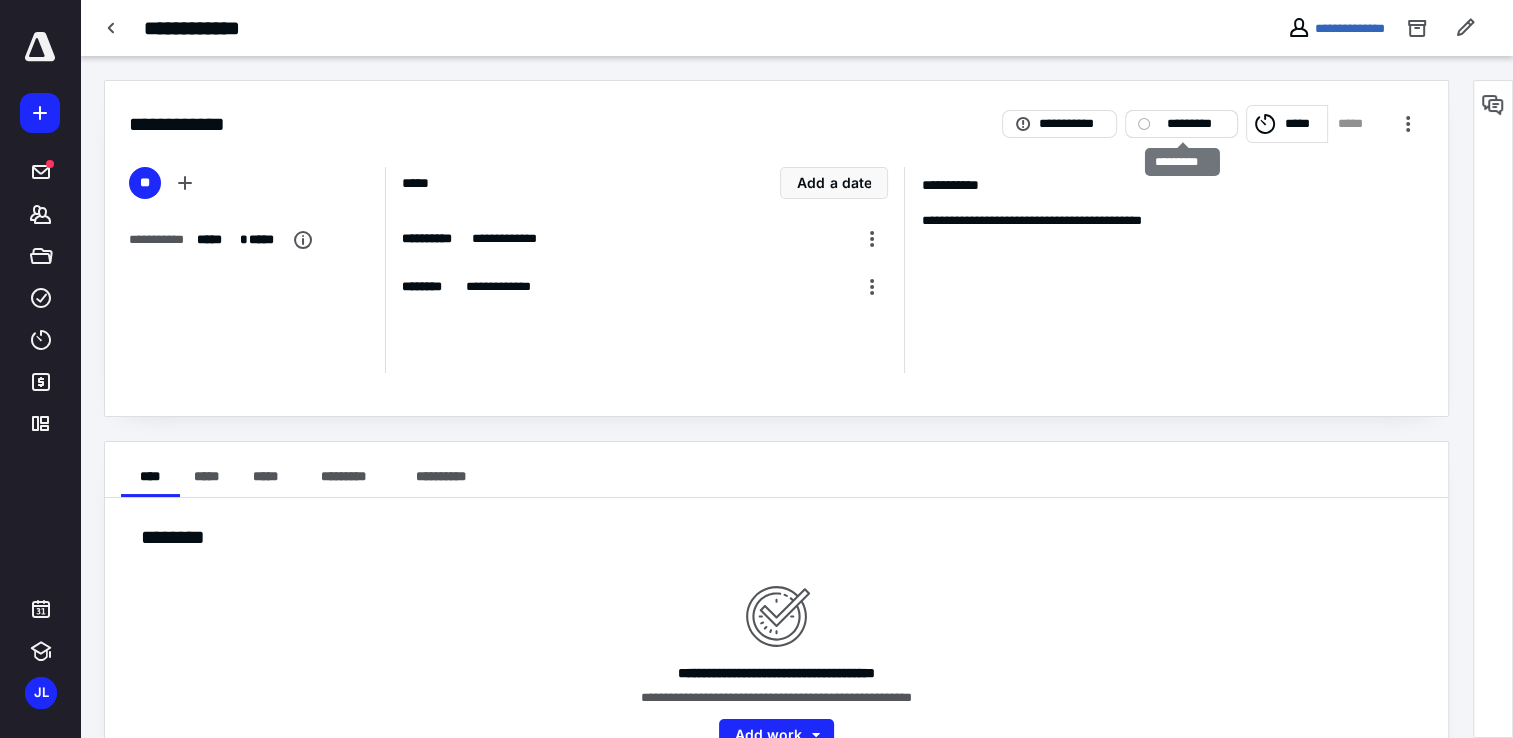 click on "*********" at bounding box center [1181, 124] 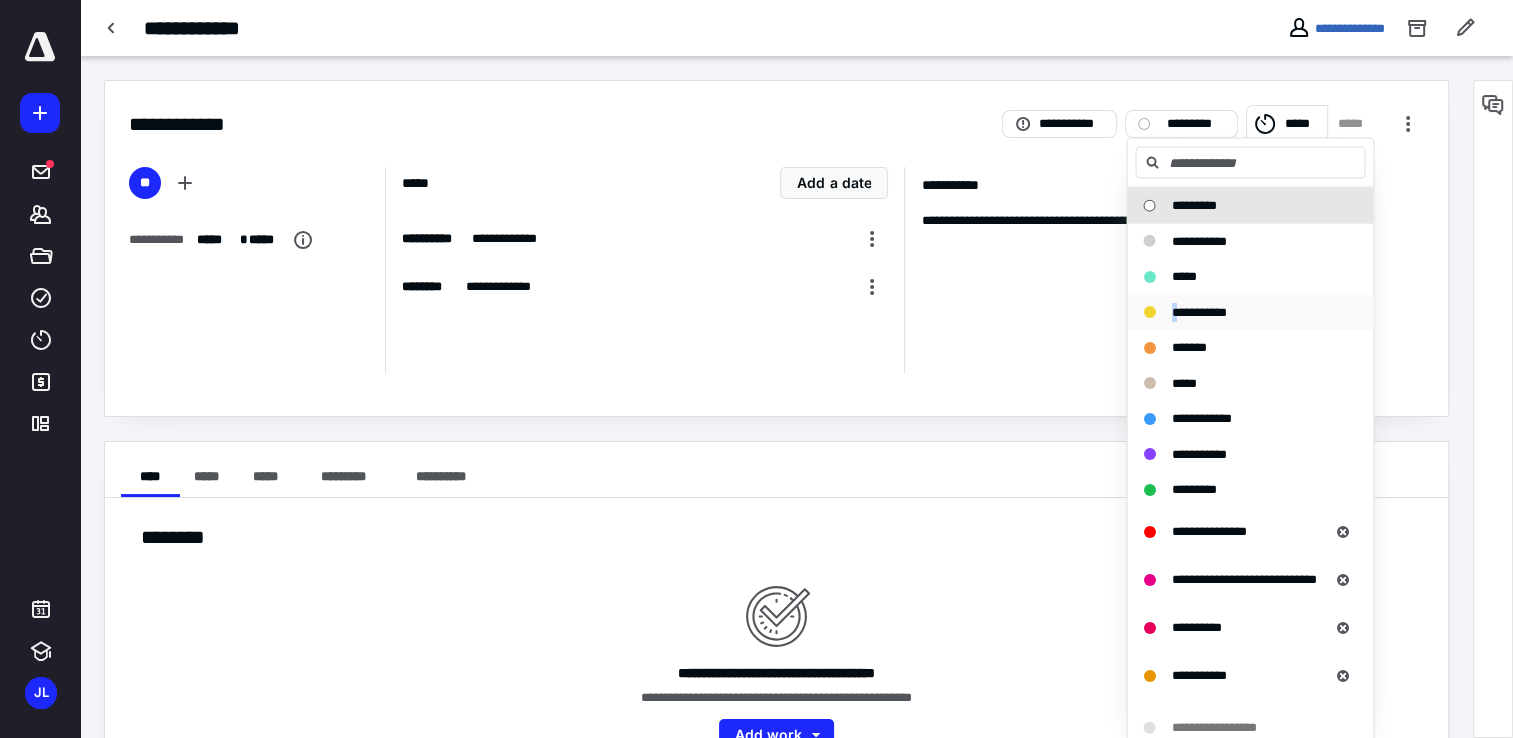 click on "**********" at bounding box center [1198, 311] 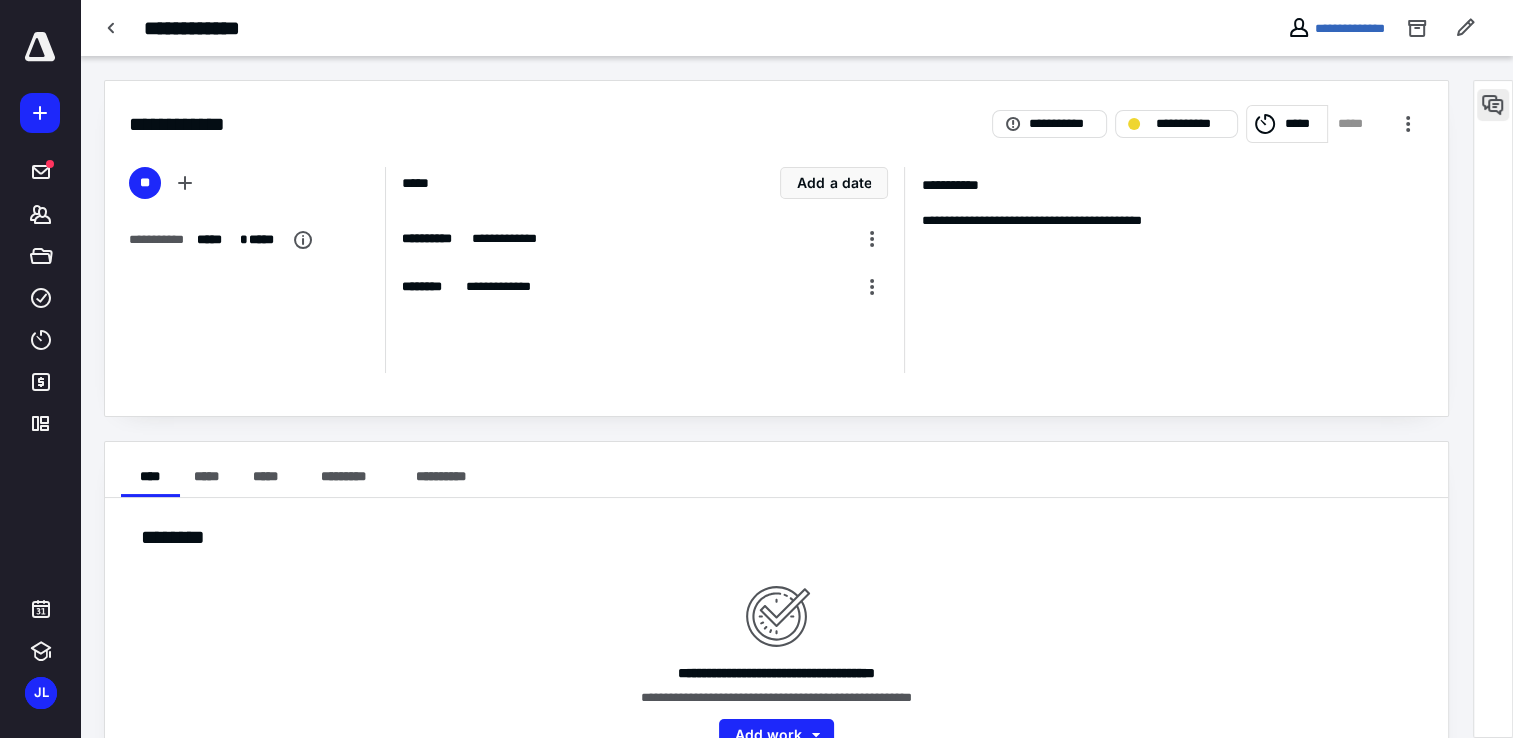 drag, startPoint x: 1173, startPoint y: 310, endPoint x: 1499, endPoint y: 104, distance: 385.63196 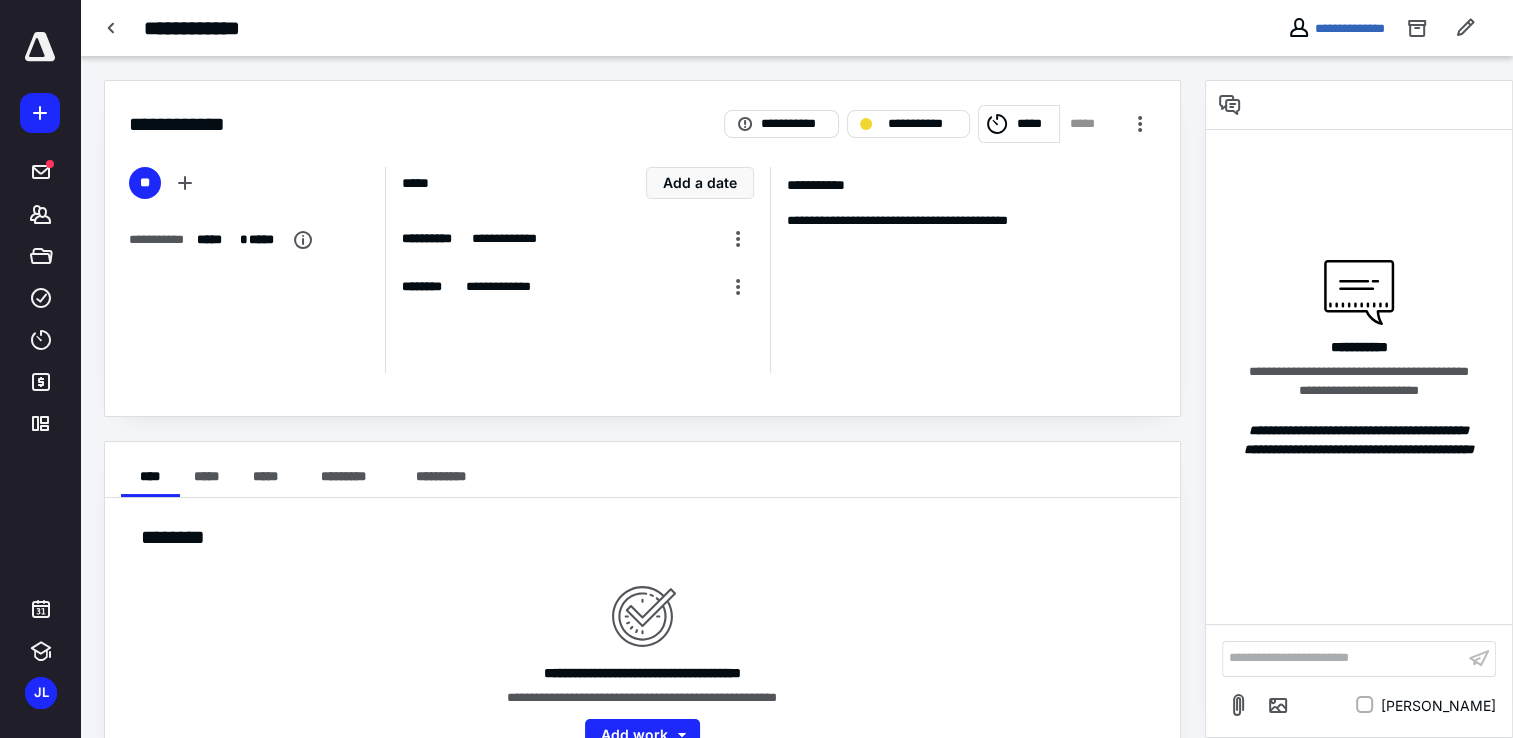 click on "**********" at bounding box center [1343, 658] 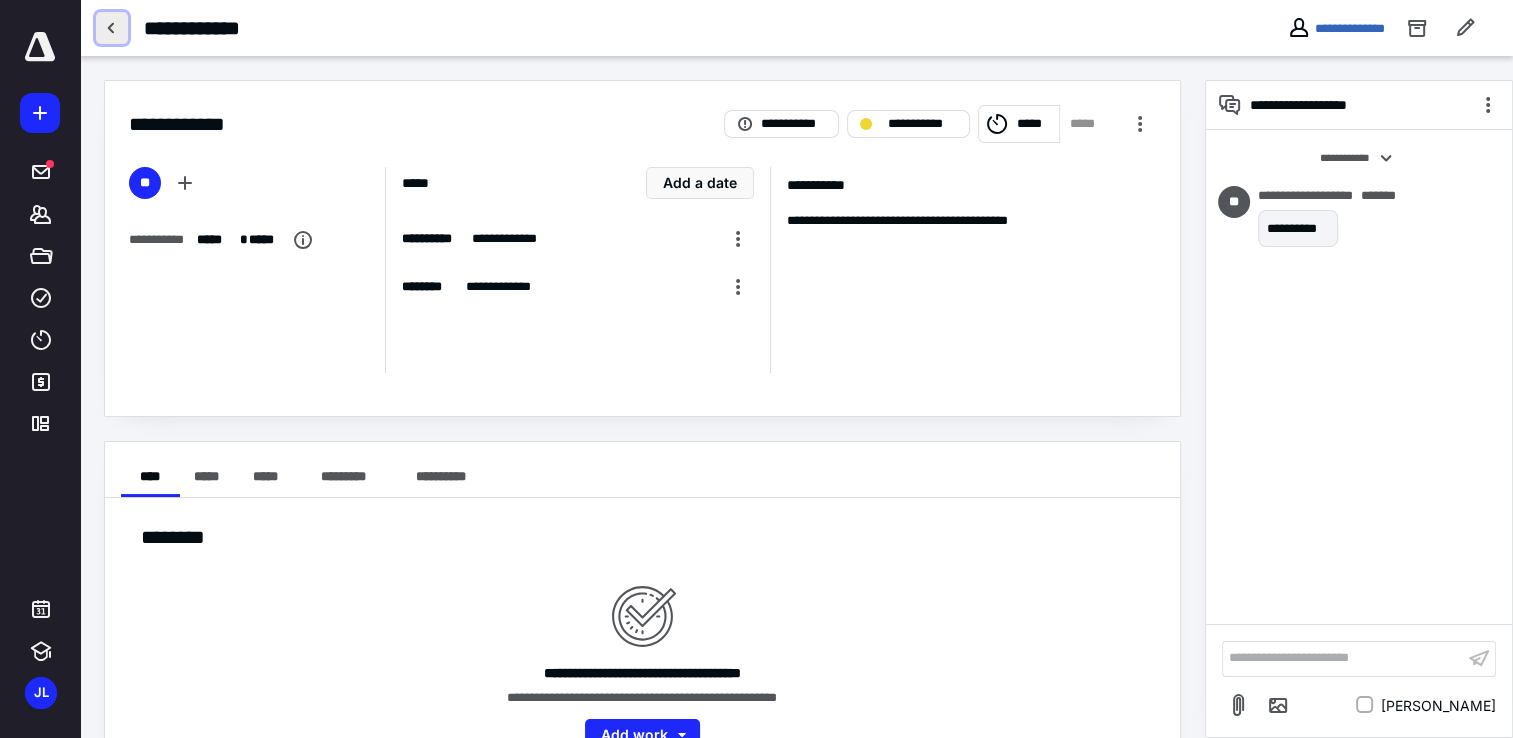 click at bounding box center [112, 28] 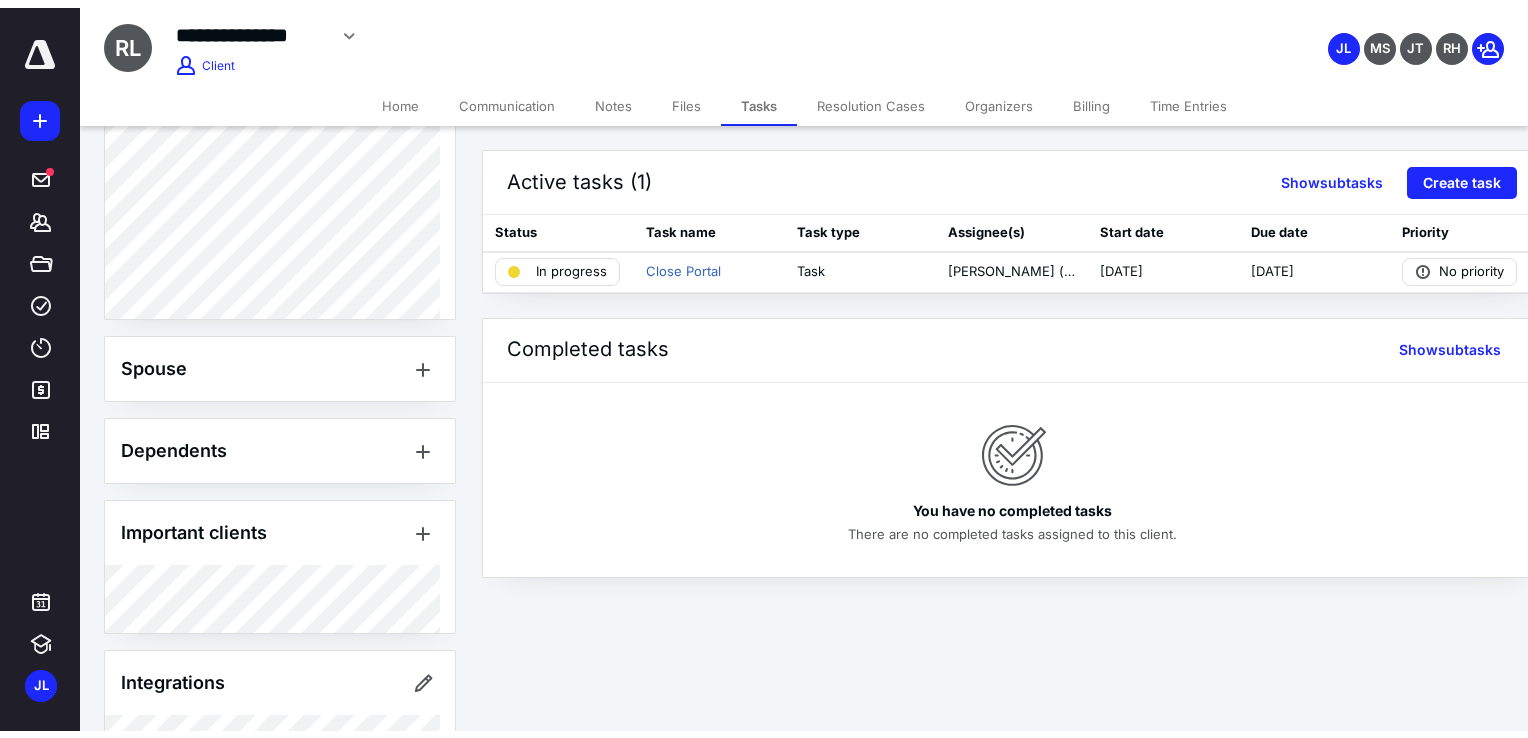 scroll, scrollTop: 700, scrollLeft: 0, axis: vertical 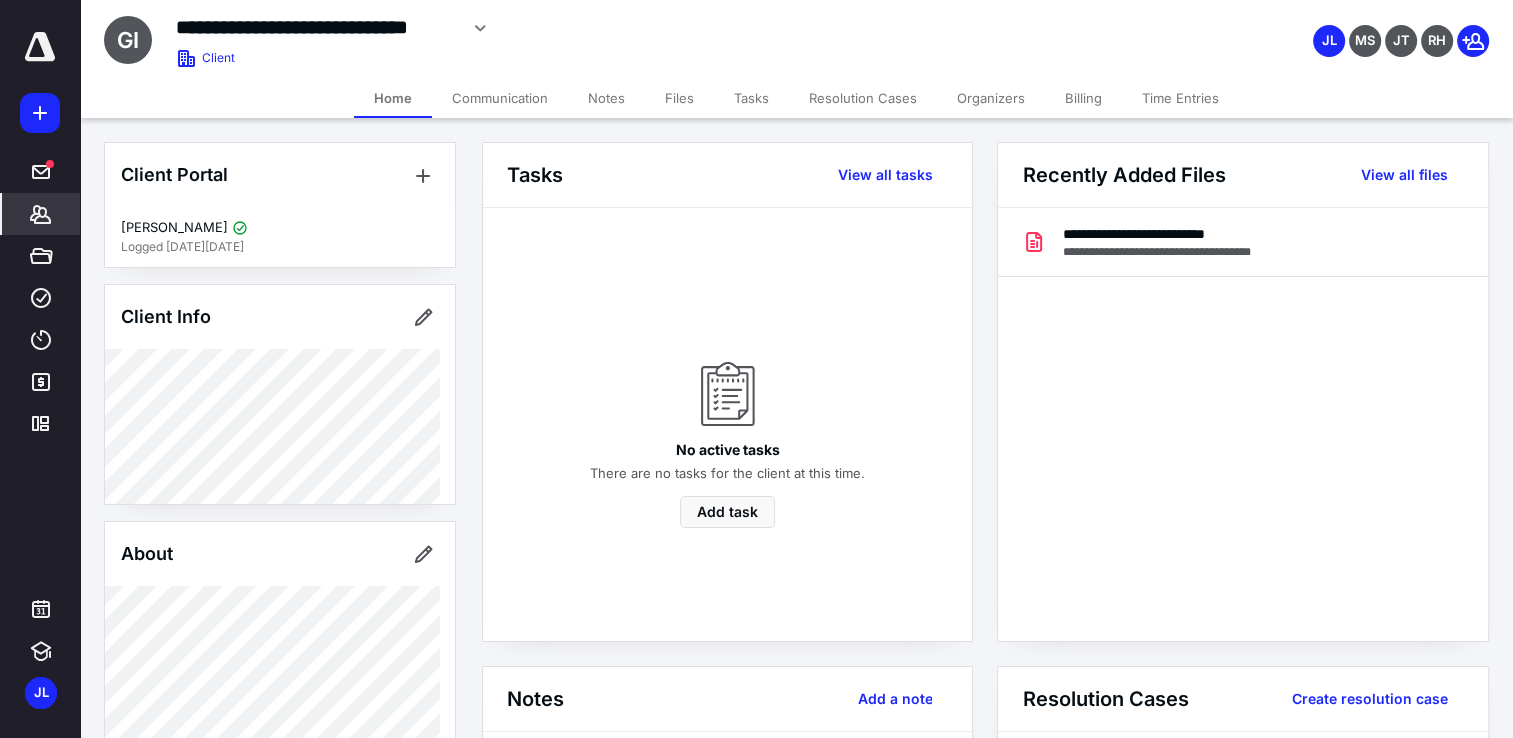 click on "Tasks" at bounding box center [751, 98] 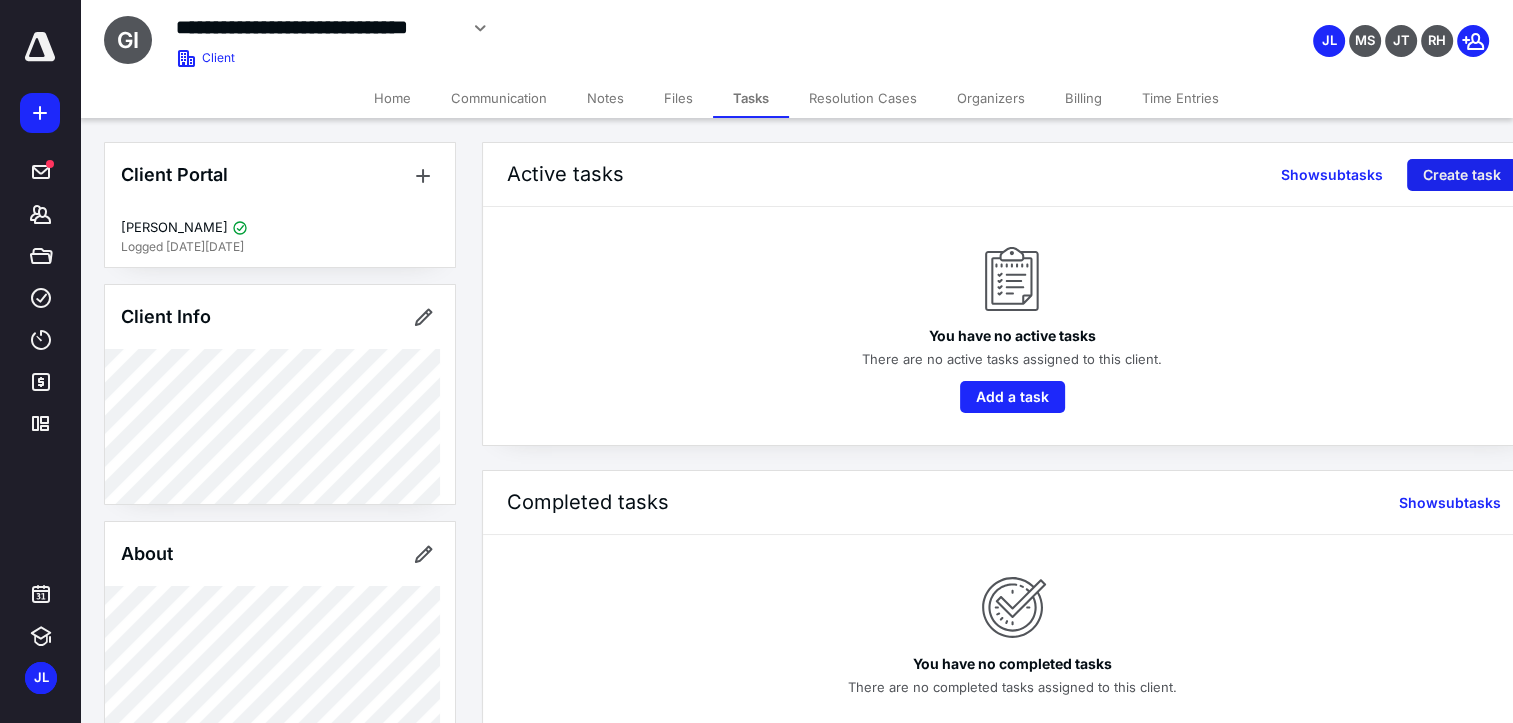 click on "Create task" at bounding box center (1462, 175) 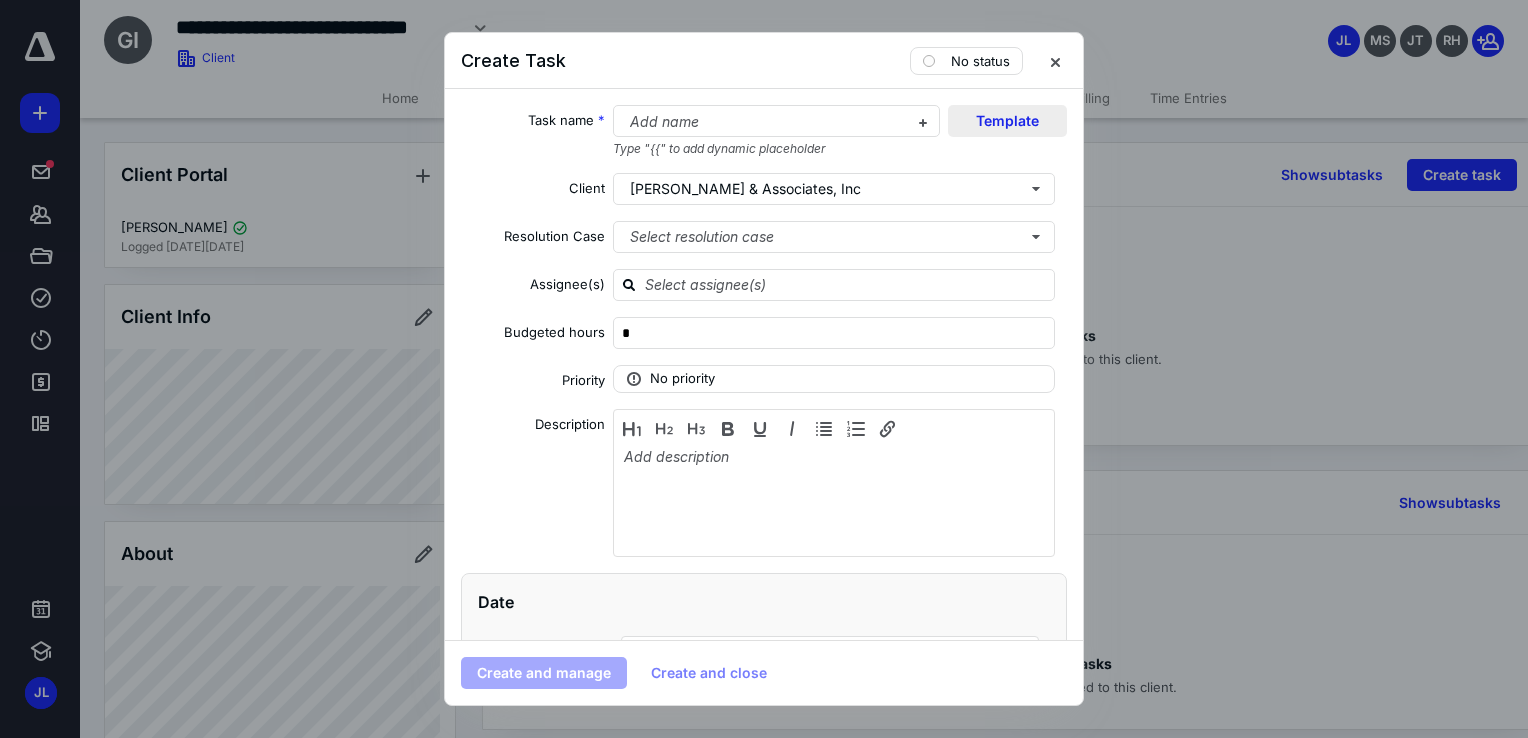 click on "Template" at bounding box center [1007, 121] 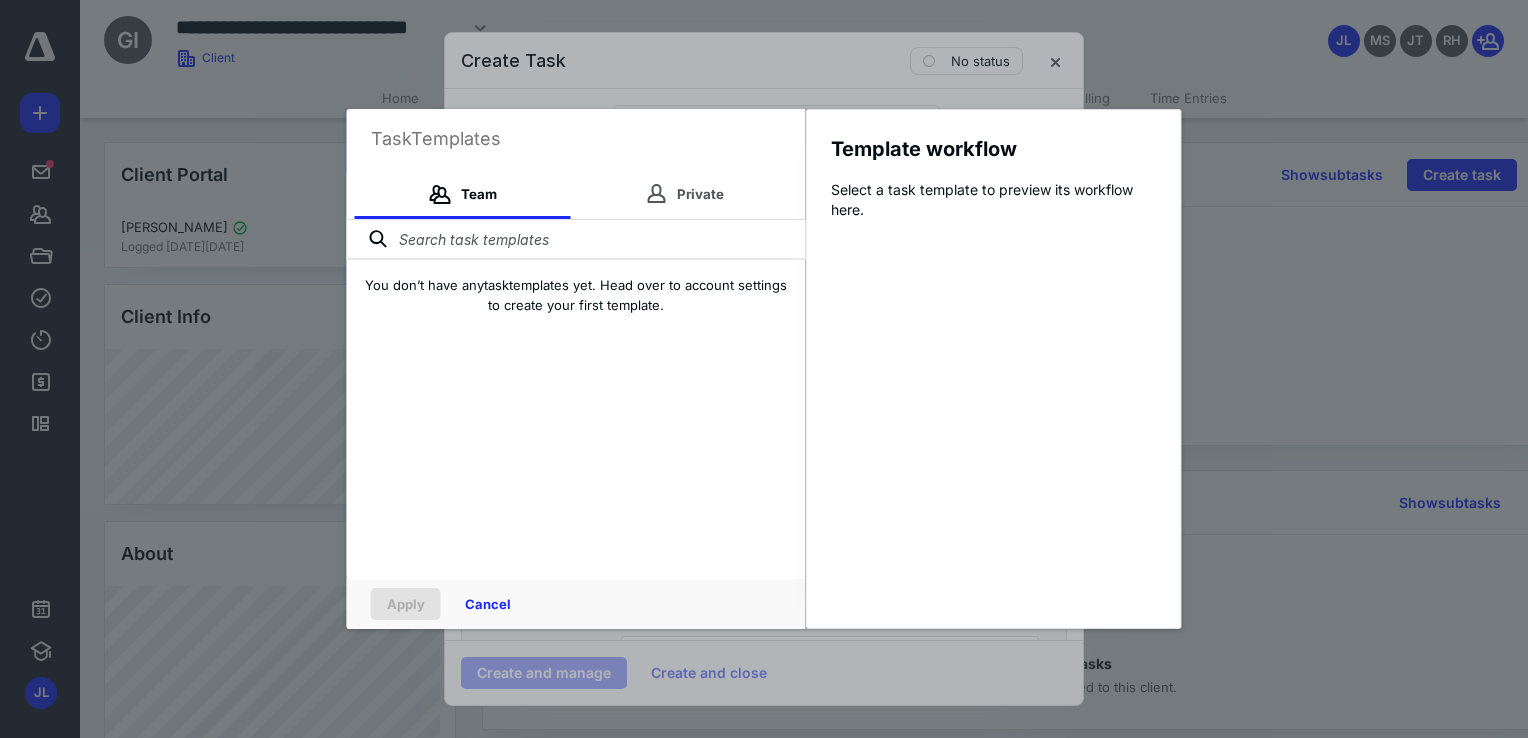 click at bounding box center [576, 240] 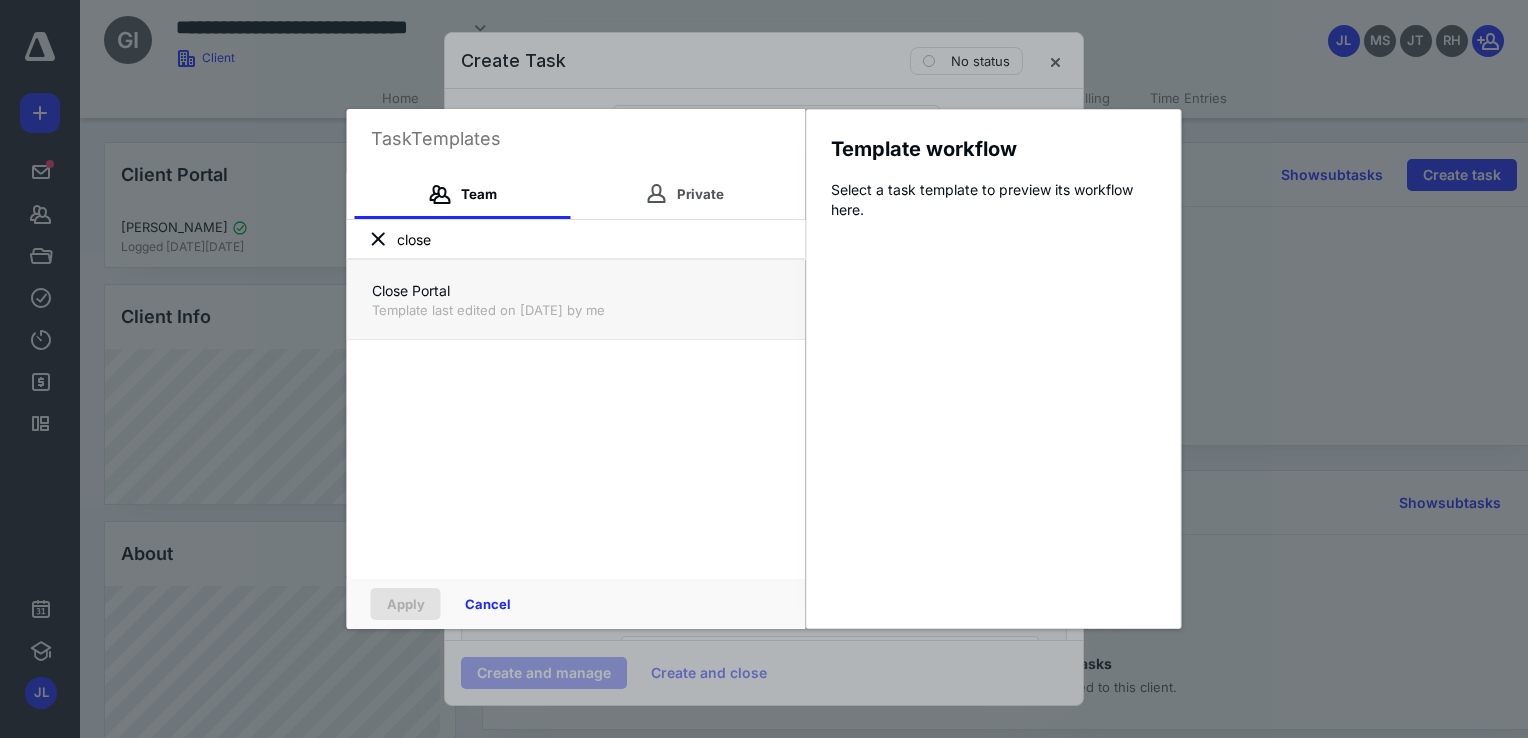 type on "close" 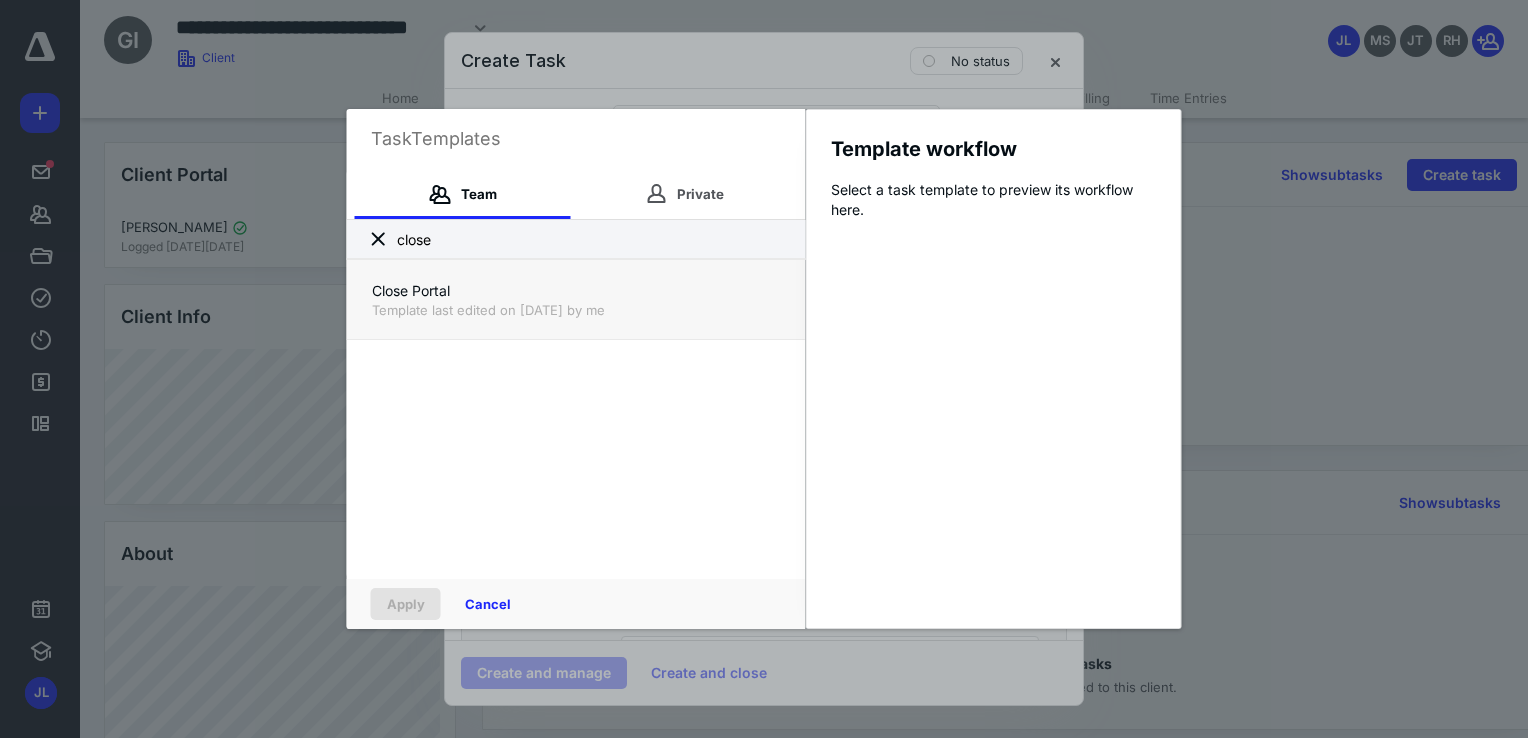 click on "Close Portal" at bounding box center (576, 291) 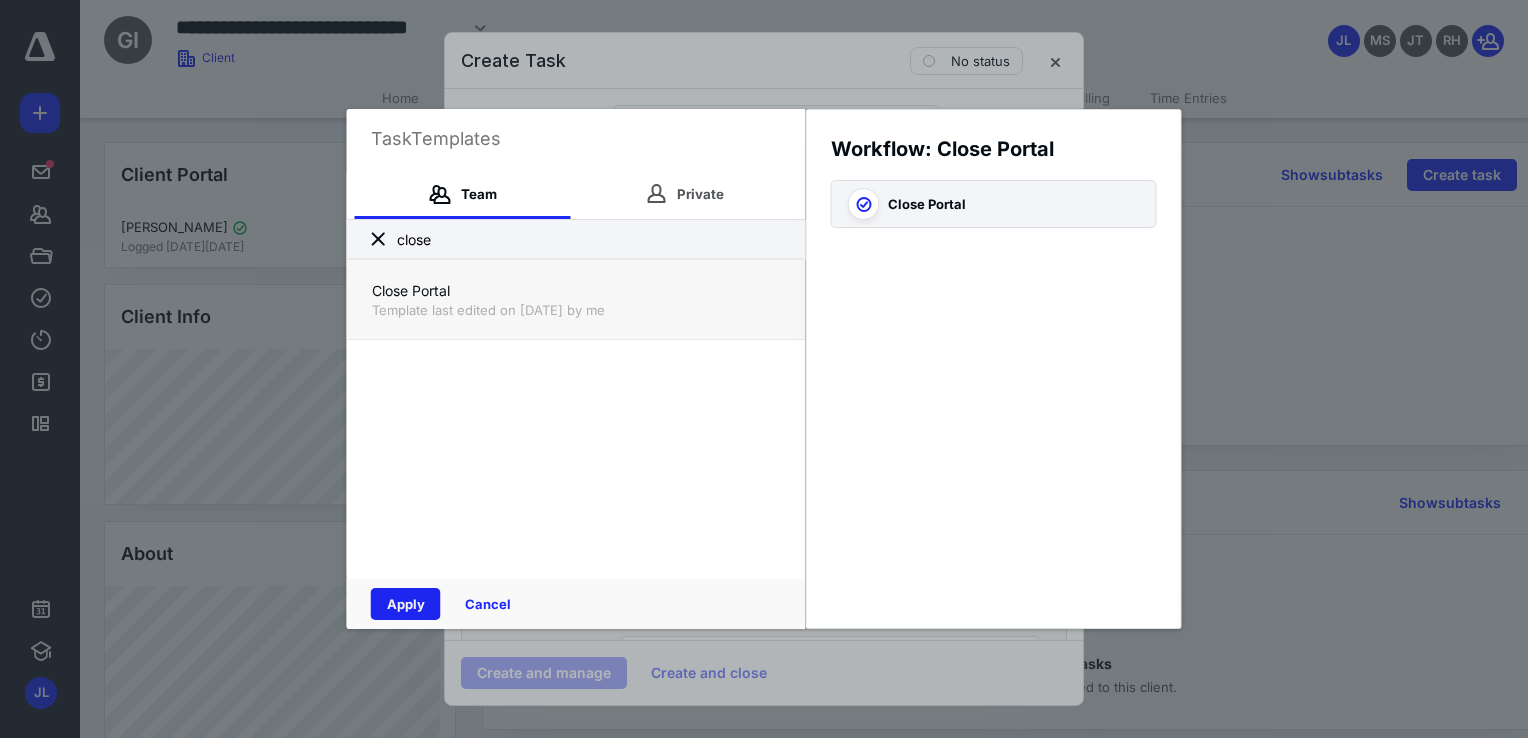 click on "Apply" at bounding box center (406, 604) 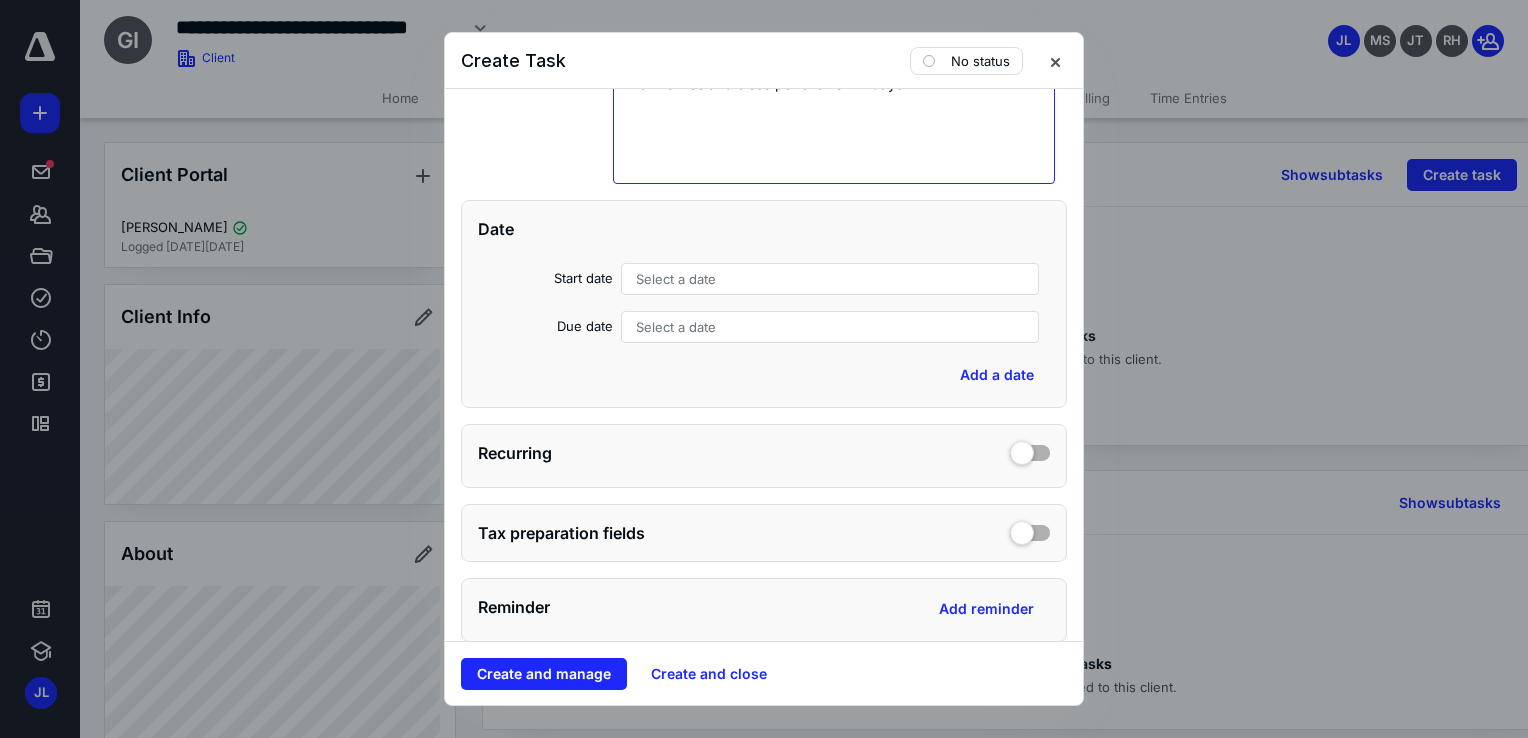 scroll, scrollTop: 500, scrollLeft: 0, axis: vertical 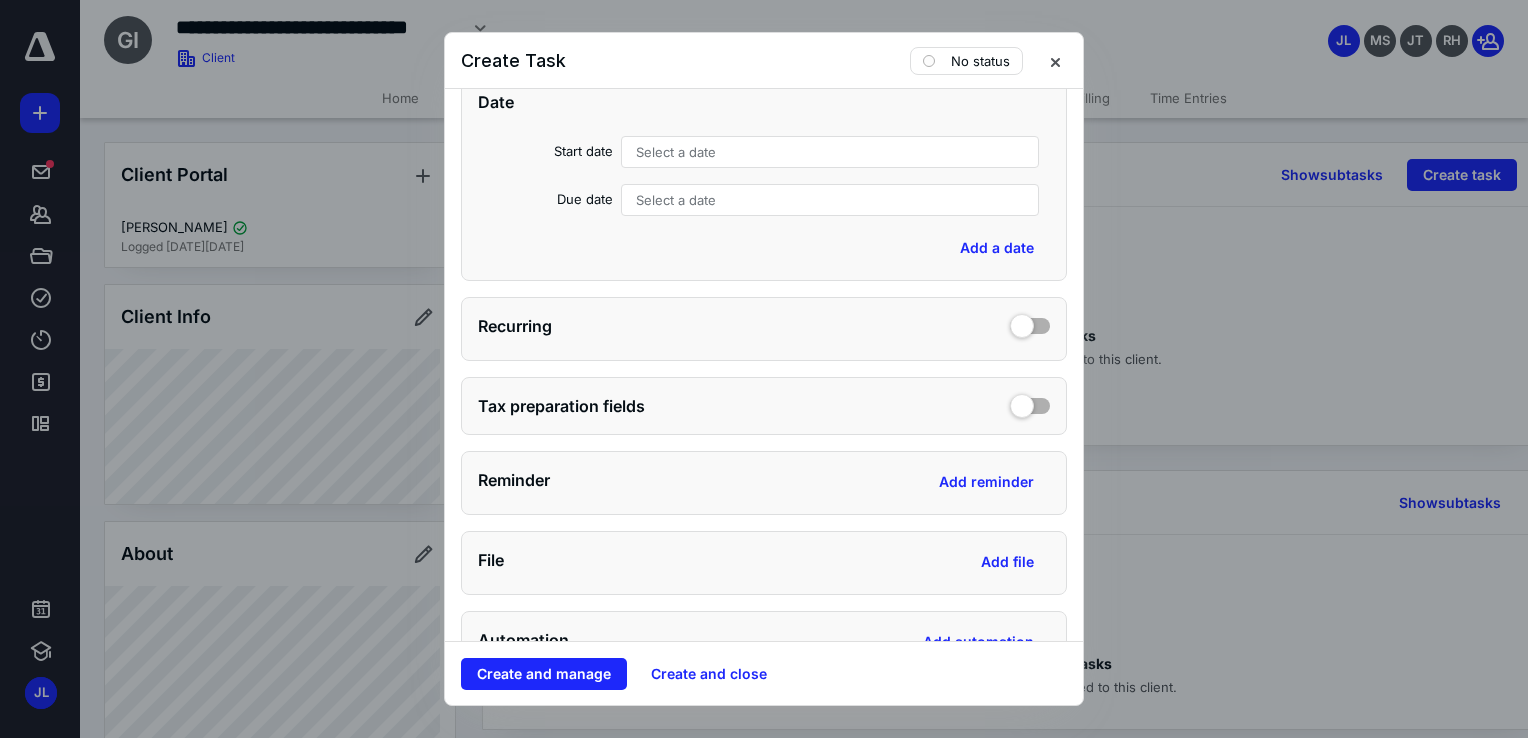 click on "Select a date" at bounding box center [830, 152] 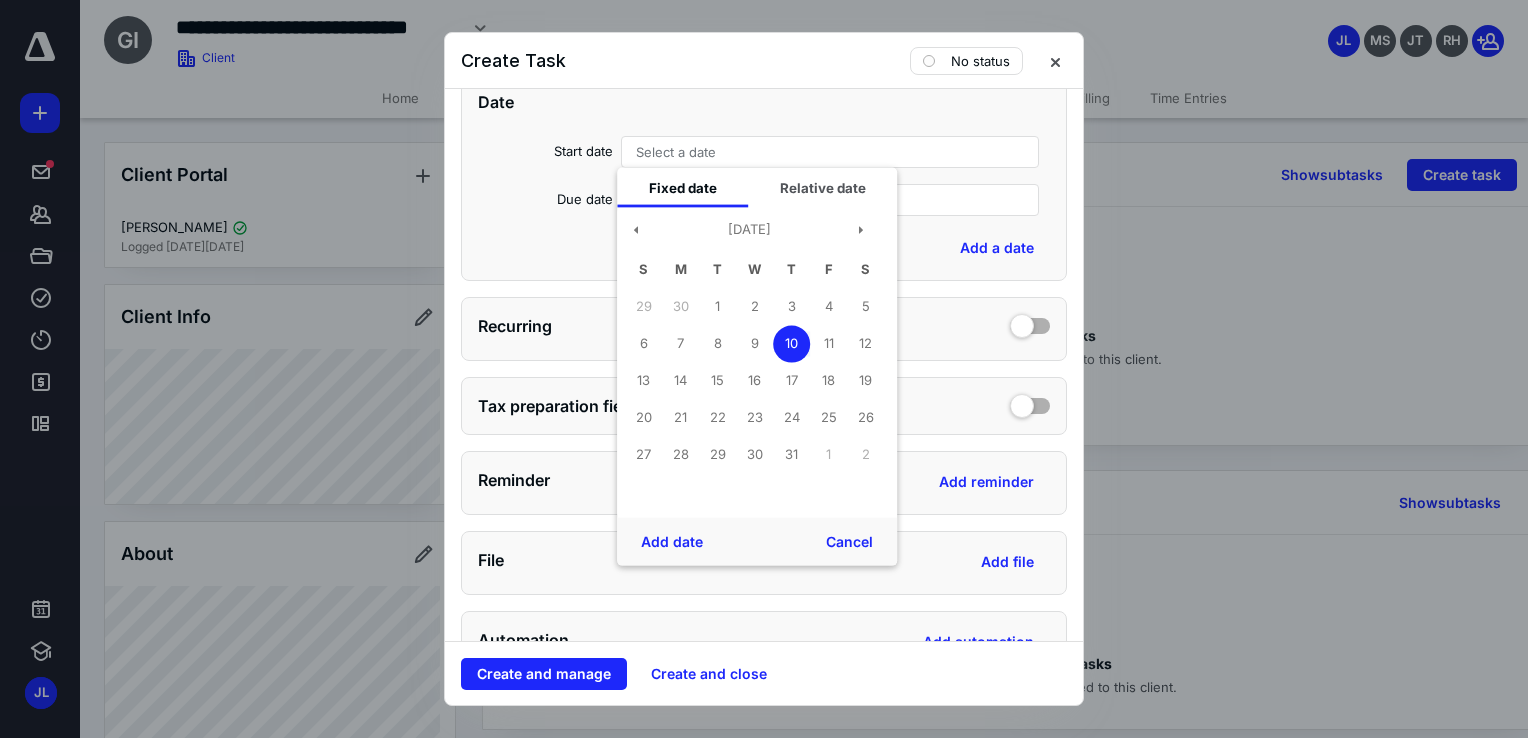 click on "10" at bounding box center [791, 343] 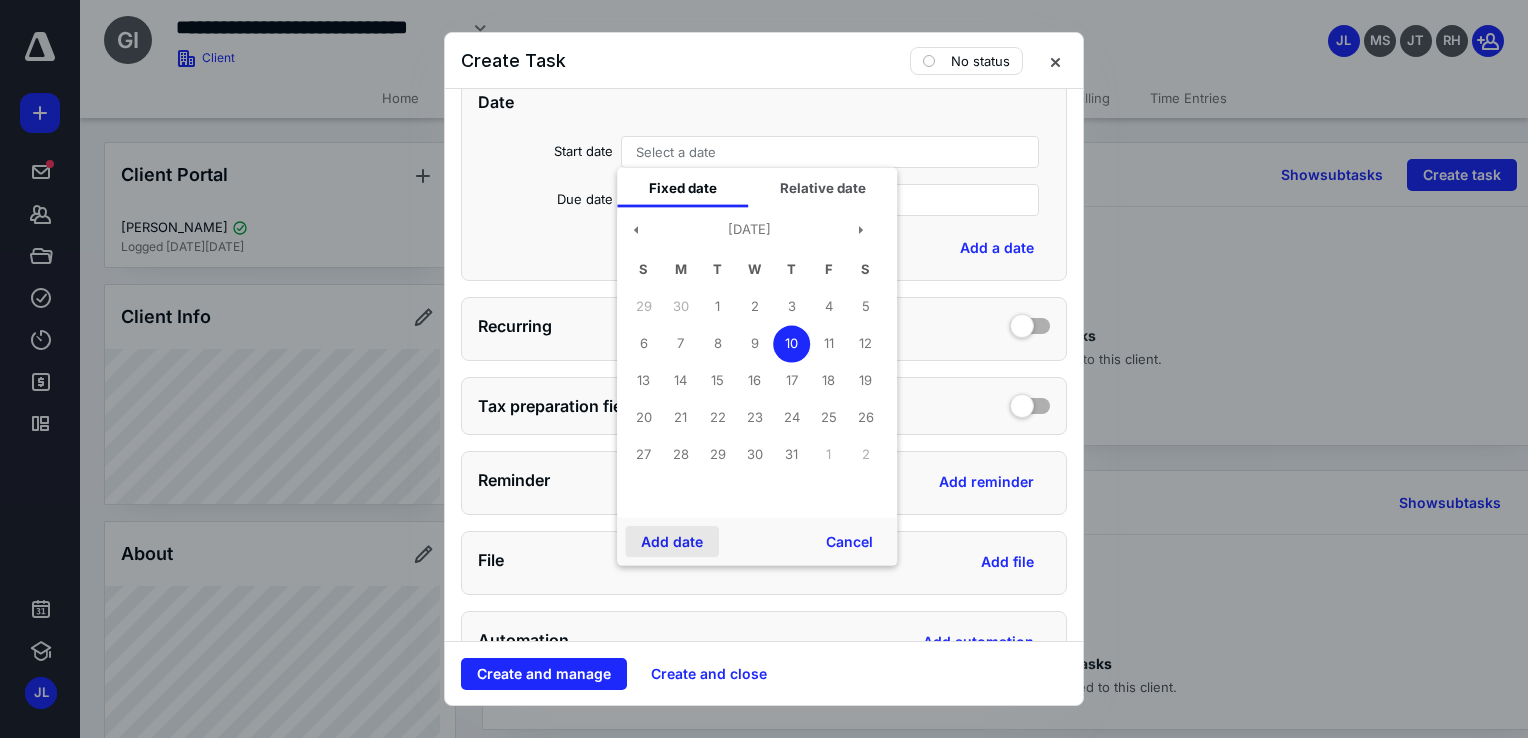 click on "Add date" at bounding box center [672, 542] 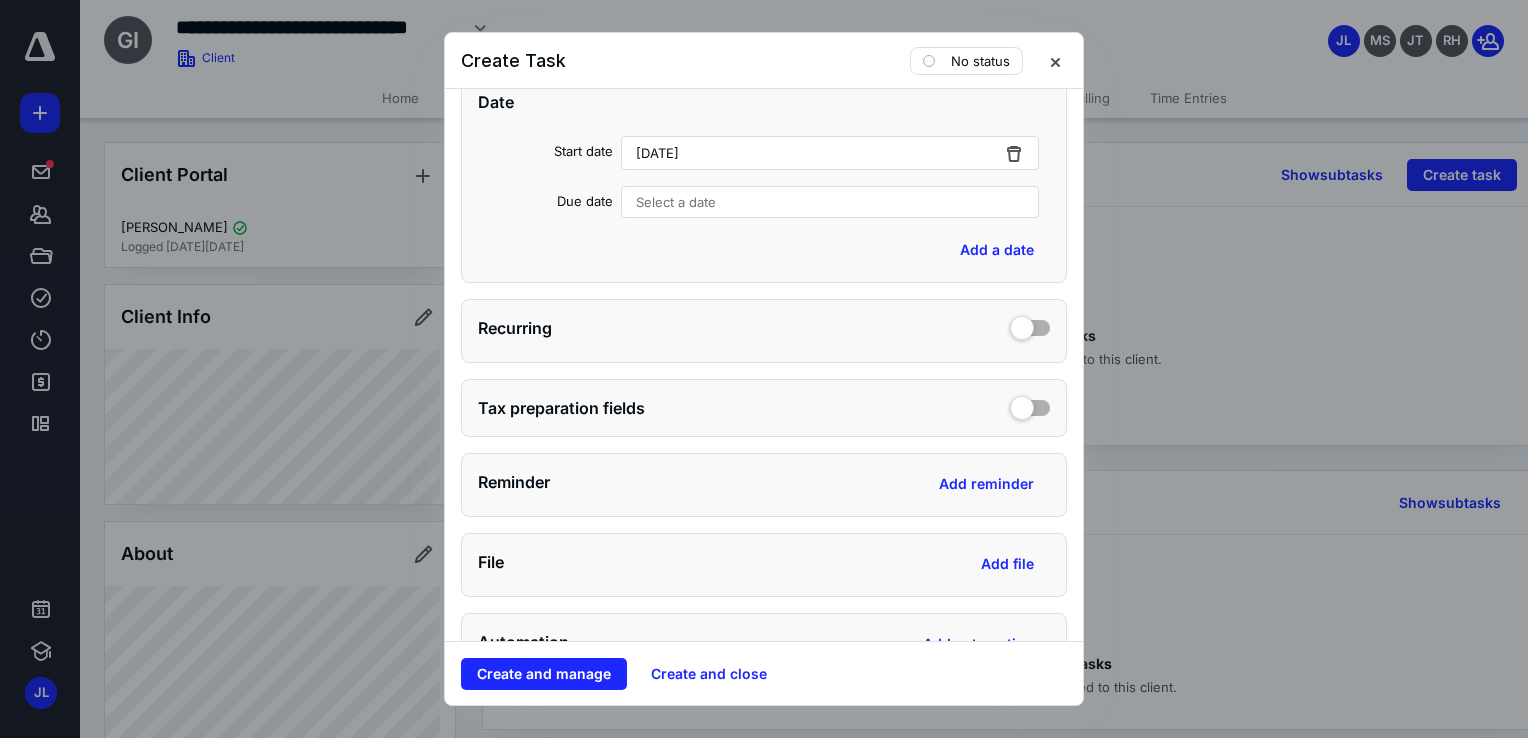 click on "Select a date" at bounding box center [676, 202] 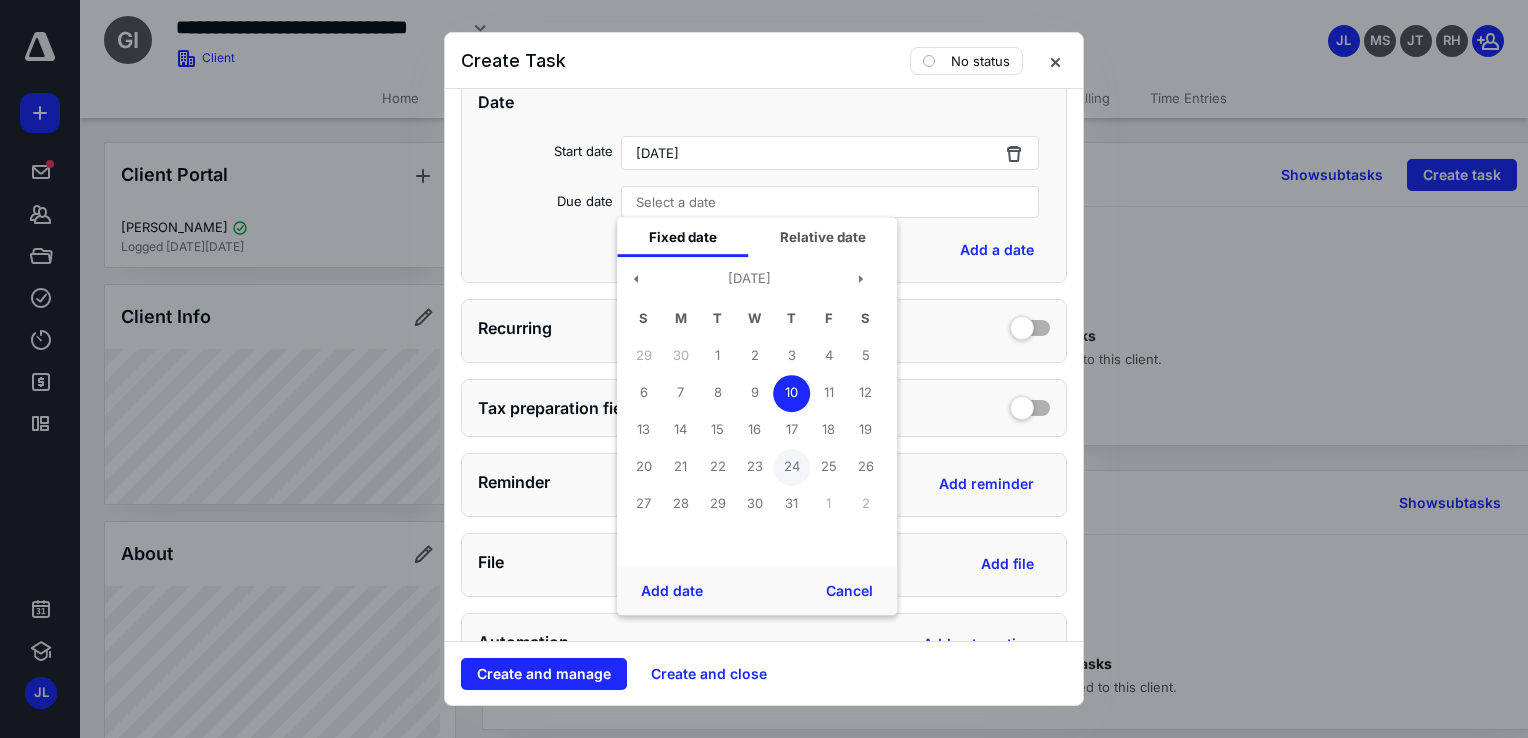 click on "24" at bounding box center (791, 467) 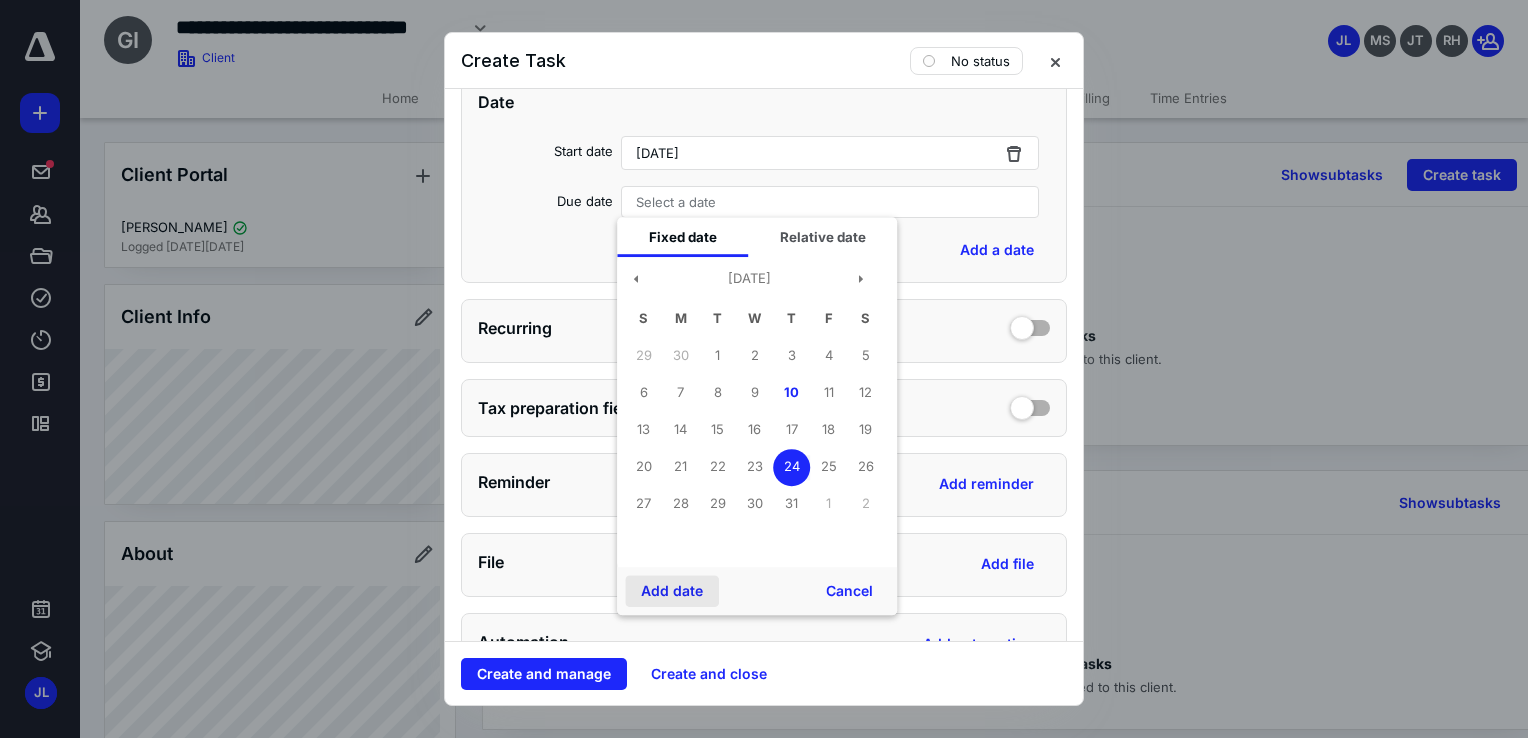 click on "Add date" at bounding box center (672, 591) 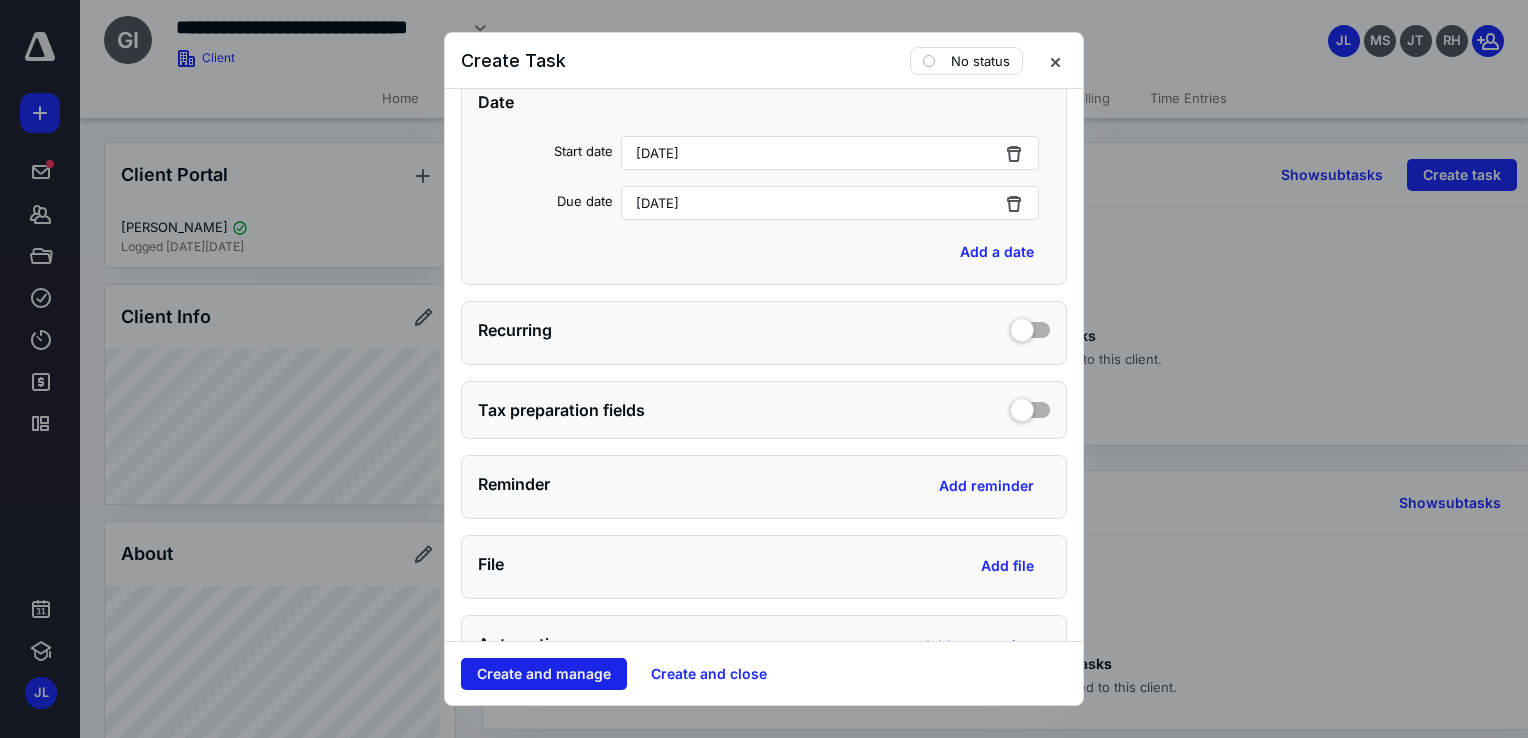 click on "Create and manage" at bounding box center [544, 674] 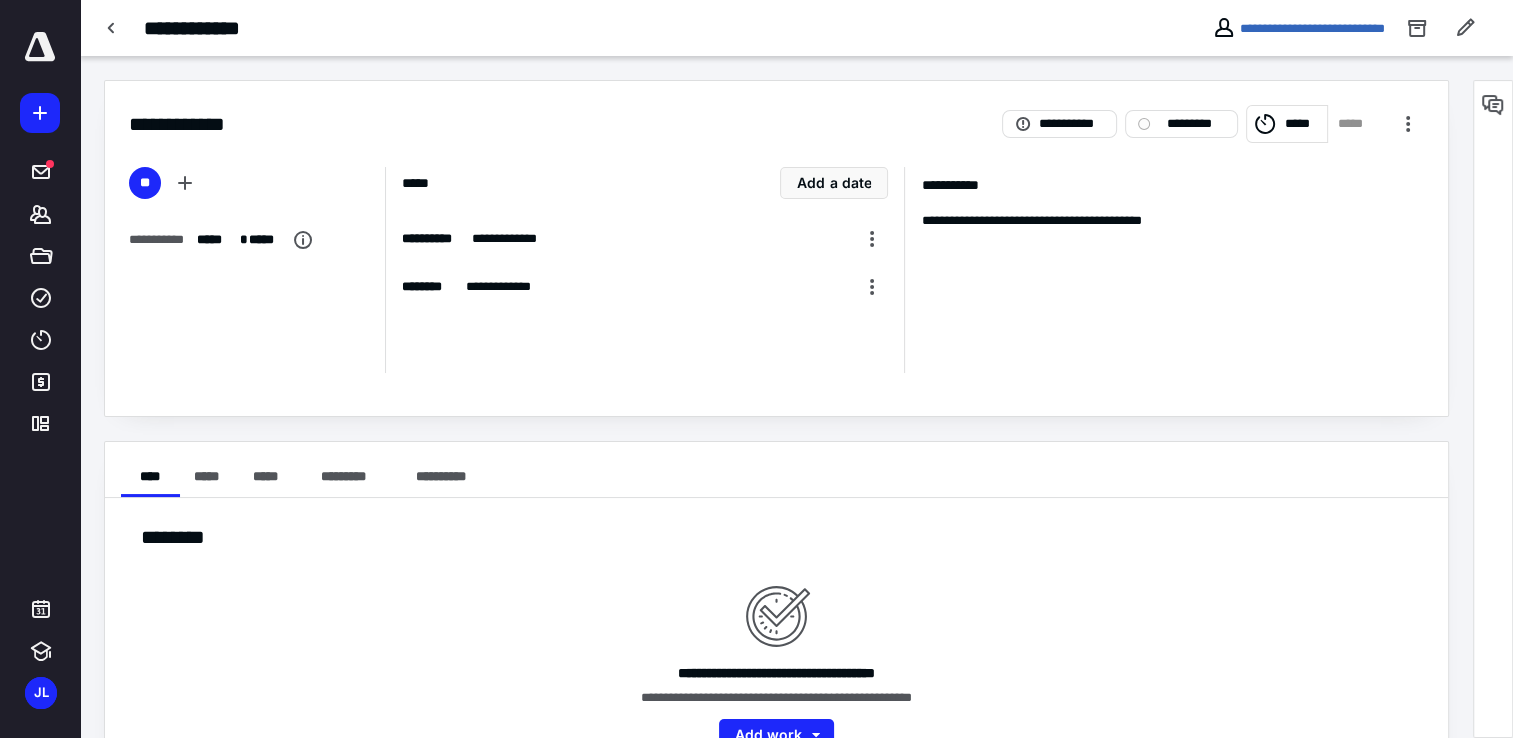 click on "**********" at bounding box center [1213, 124] 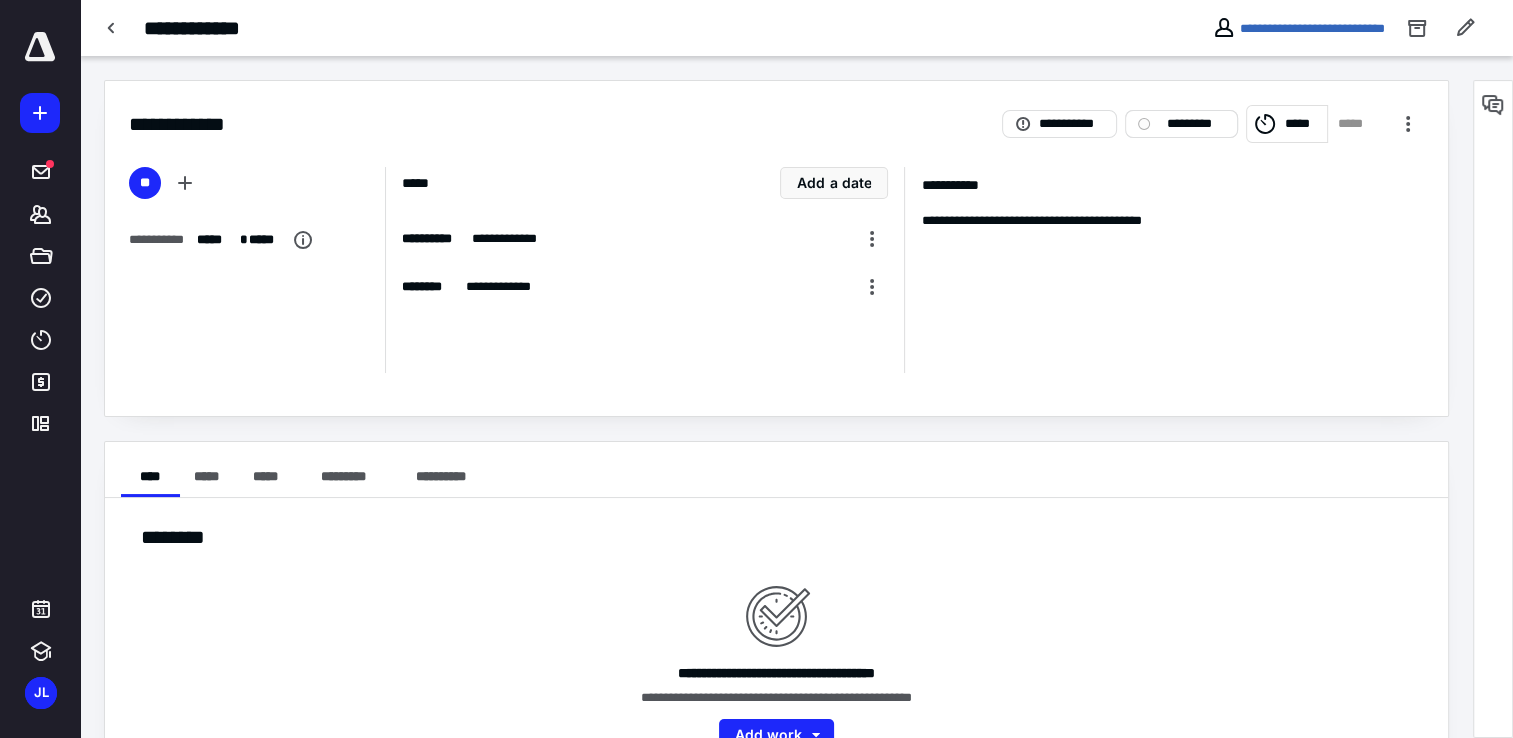 click on "*********" at bounding box center [1181, 124] 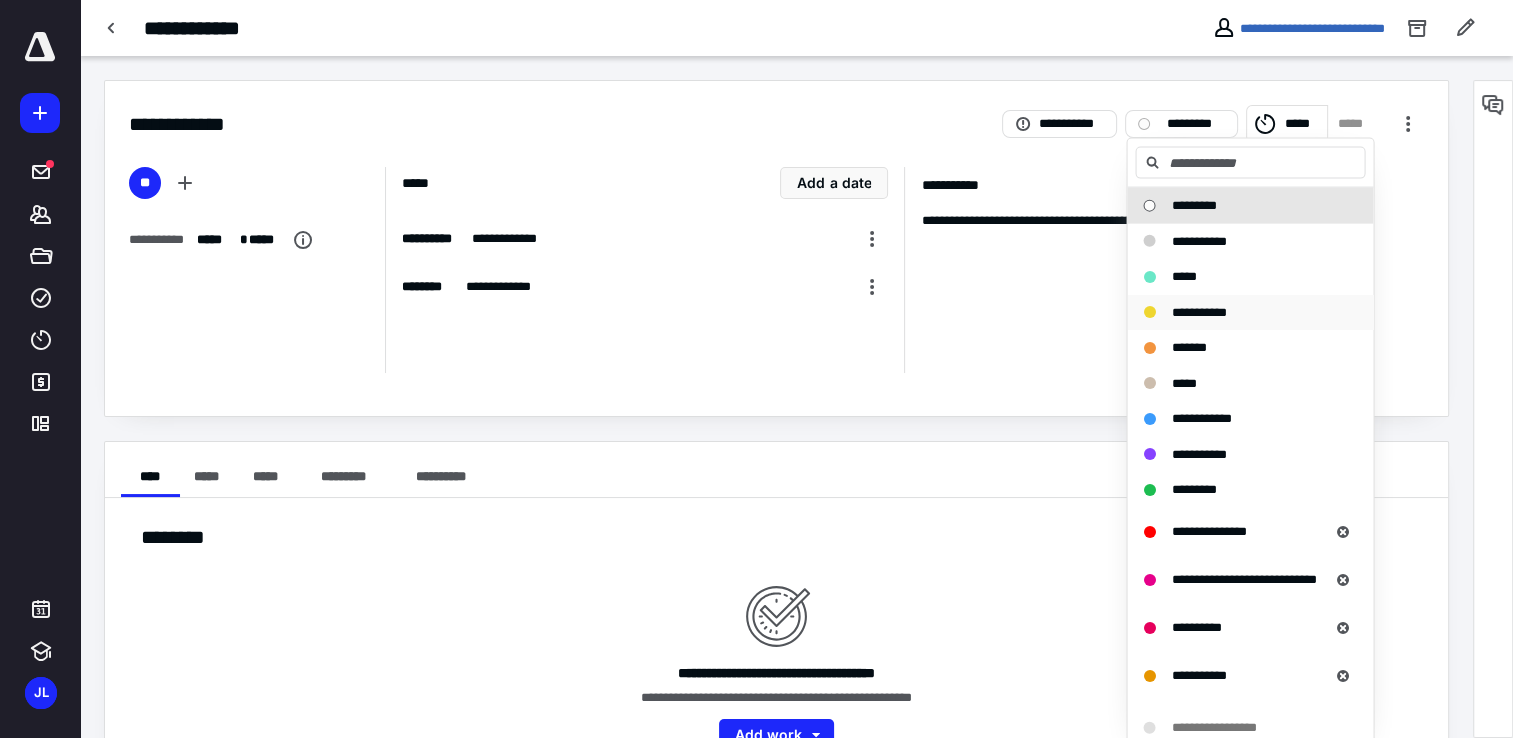 click on "**********" at bounding box center [1198, 312] 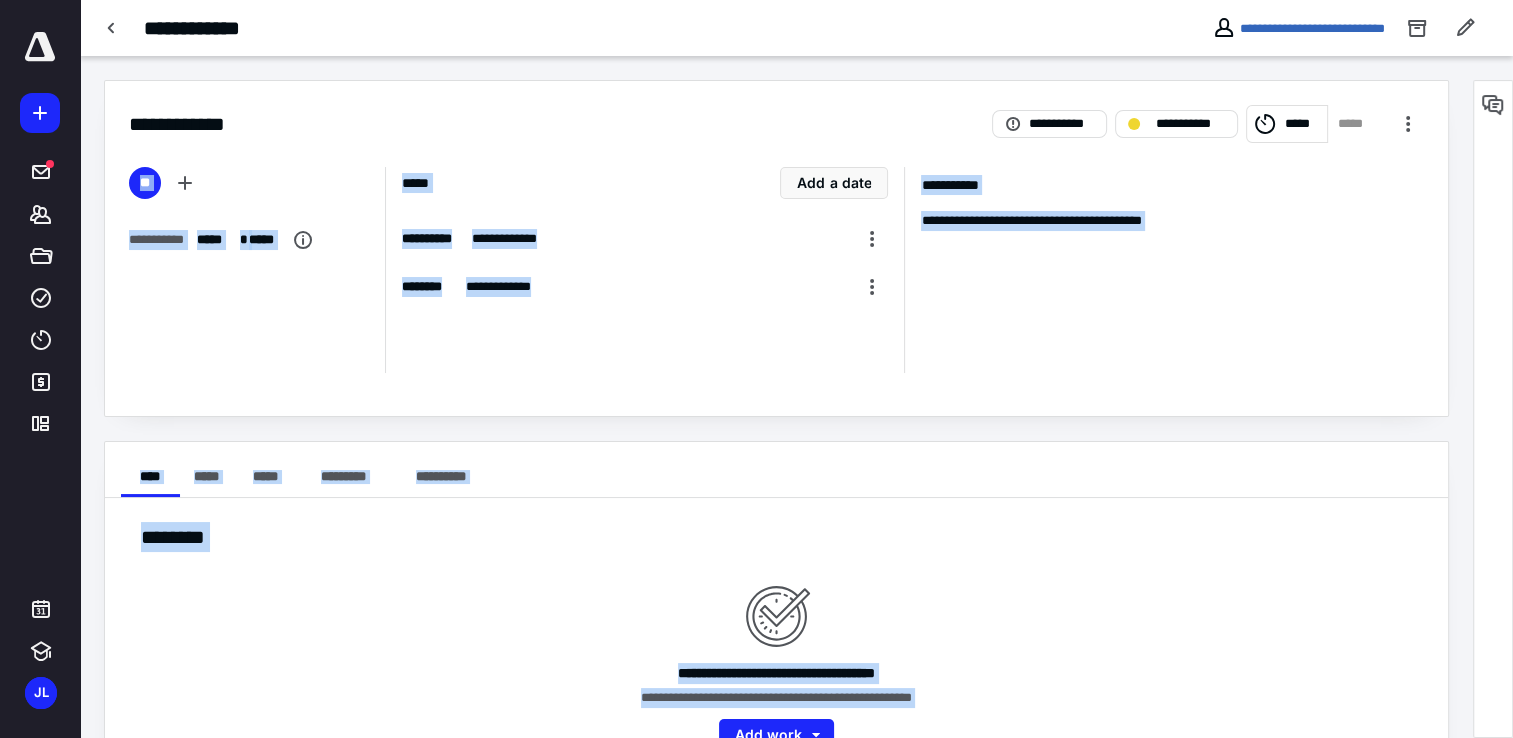 click on "**********" at bounding box center (796, 428) 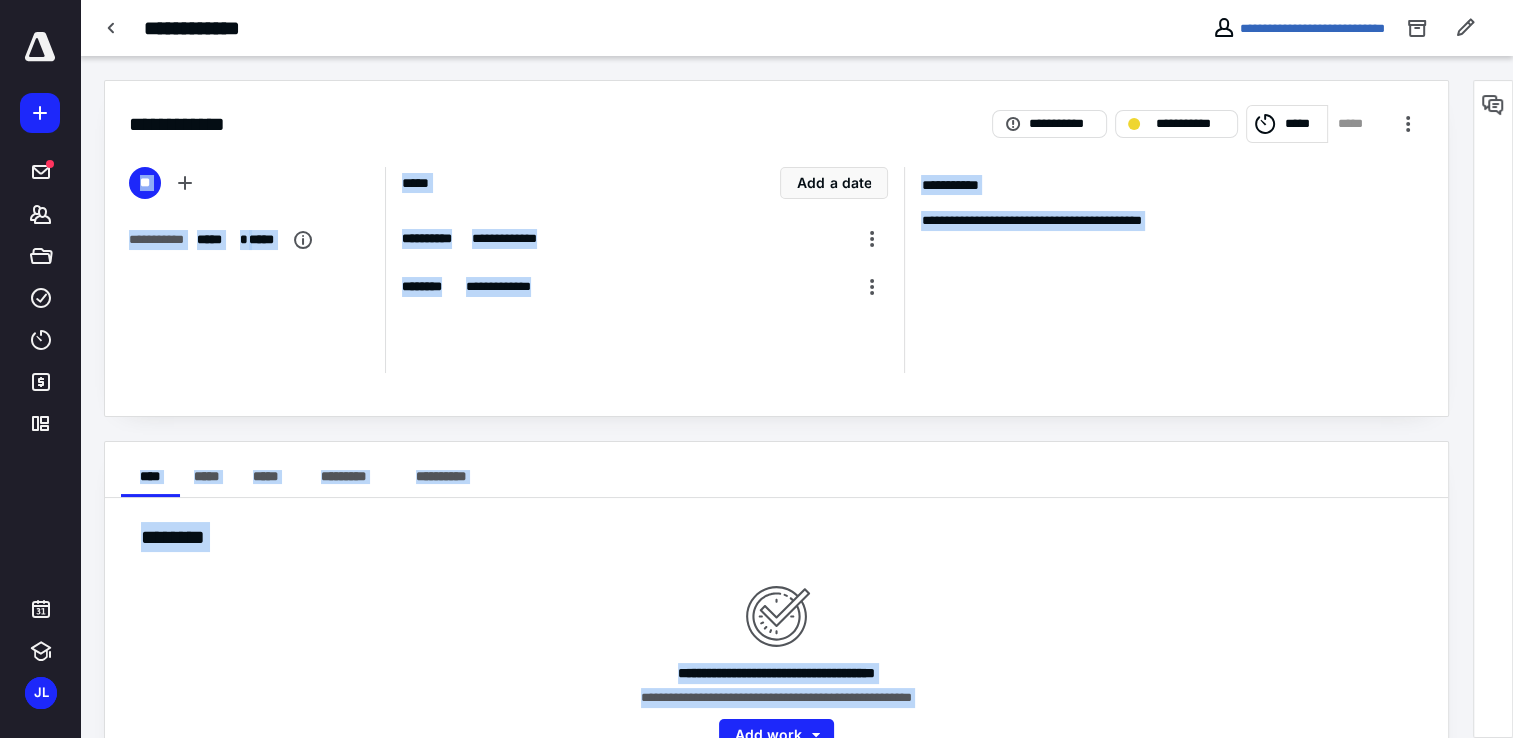 click on "**********" at bounding box center [1172, 189] 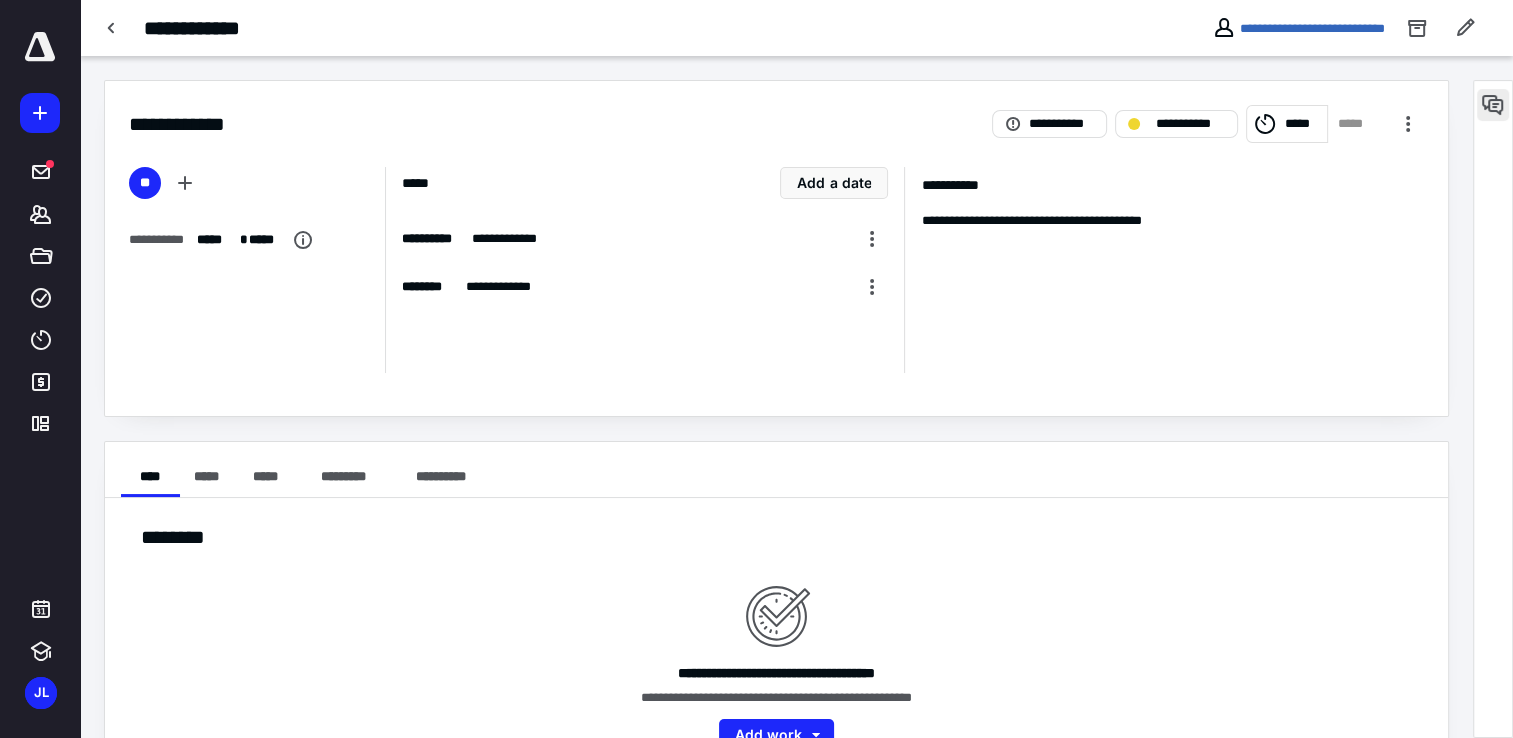 click at bounding box center (1493, 105) 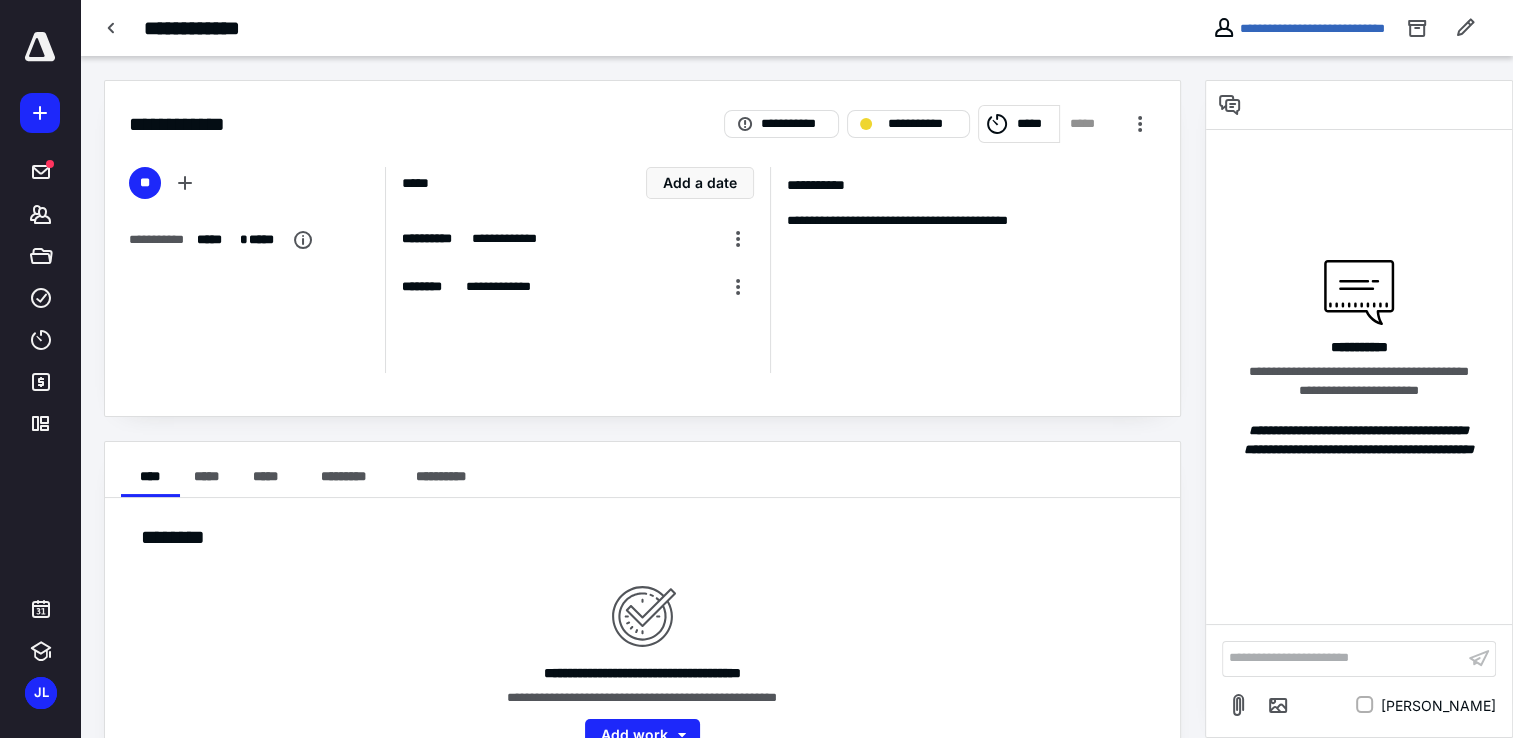type 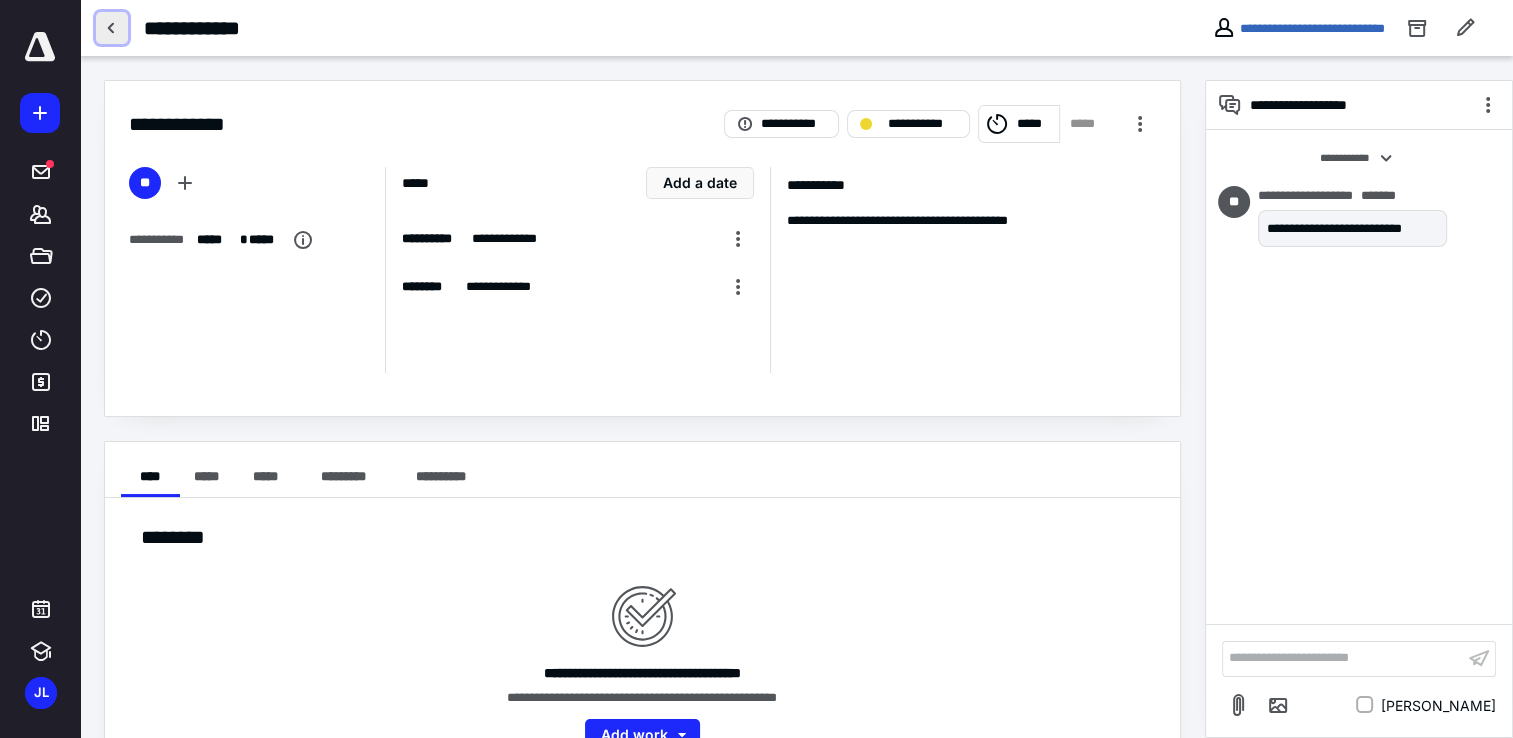 click at bounding box center [112, 28] 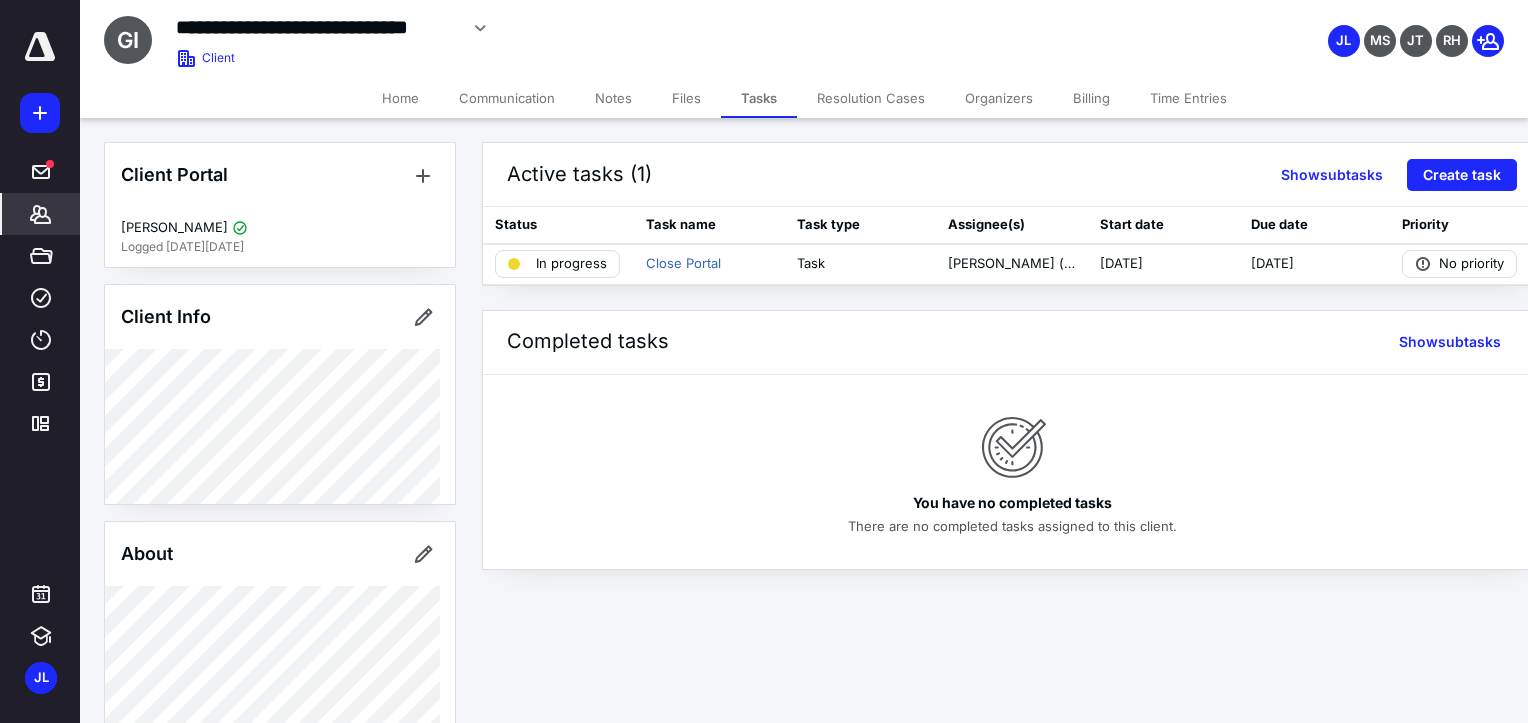 click 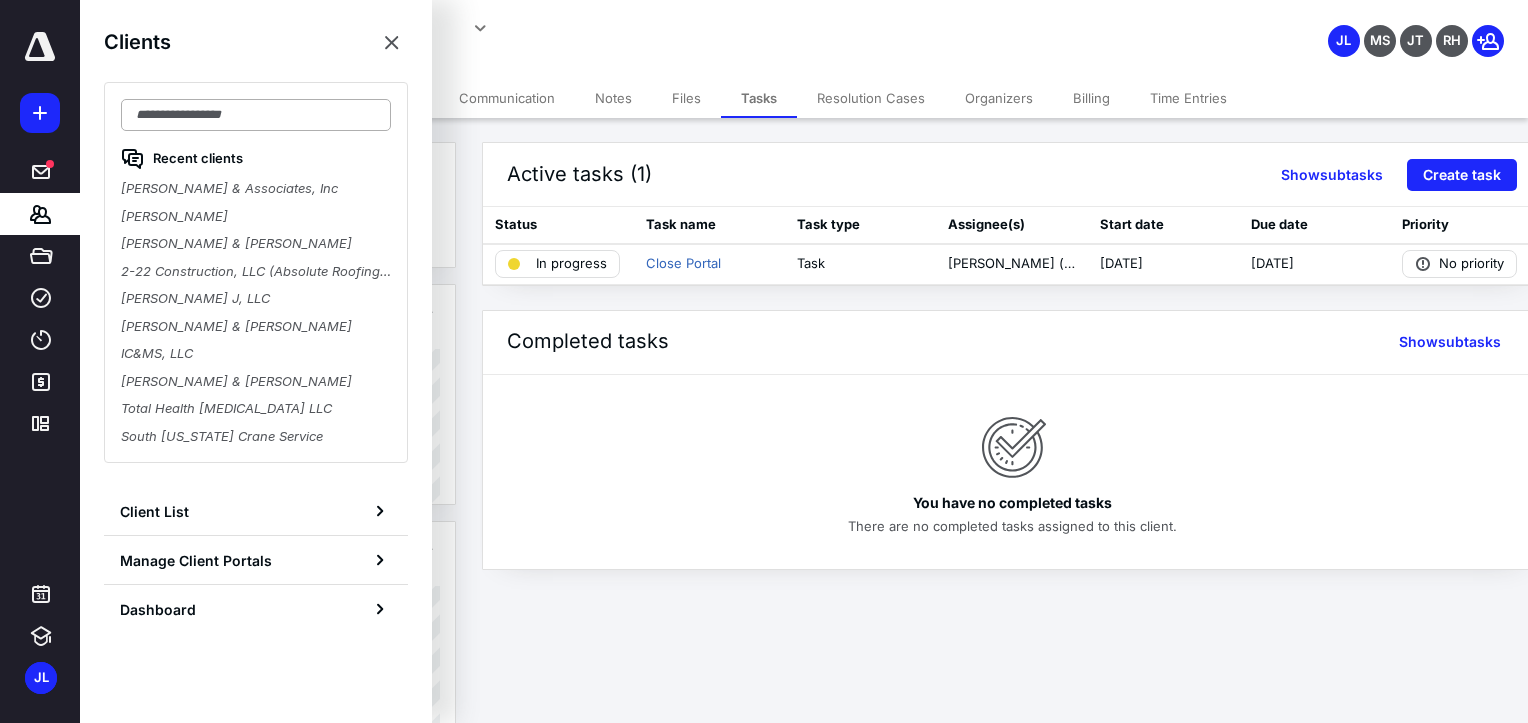 click at bounding box center (256, 115) 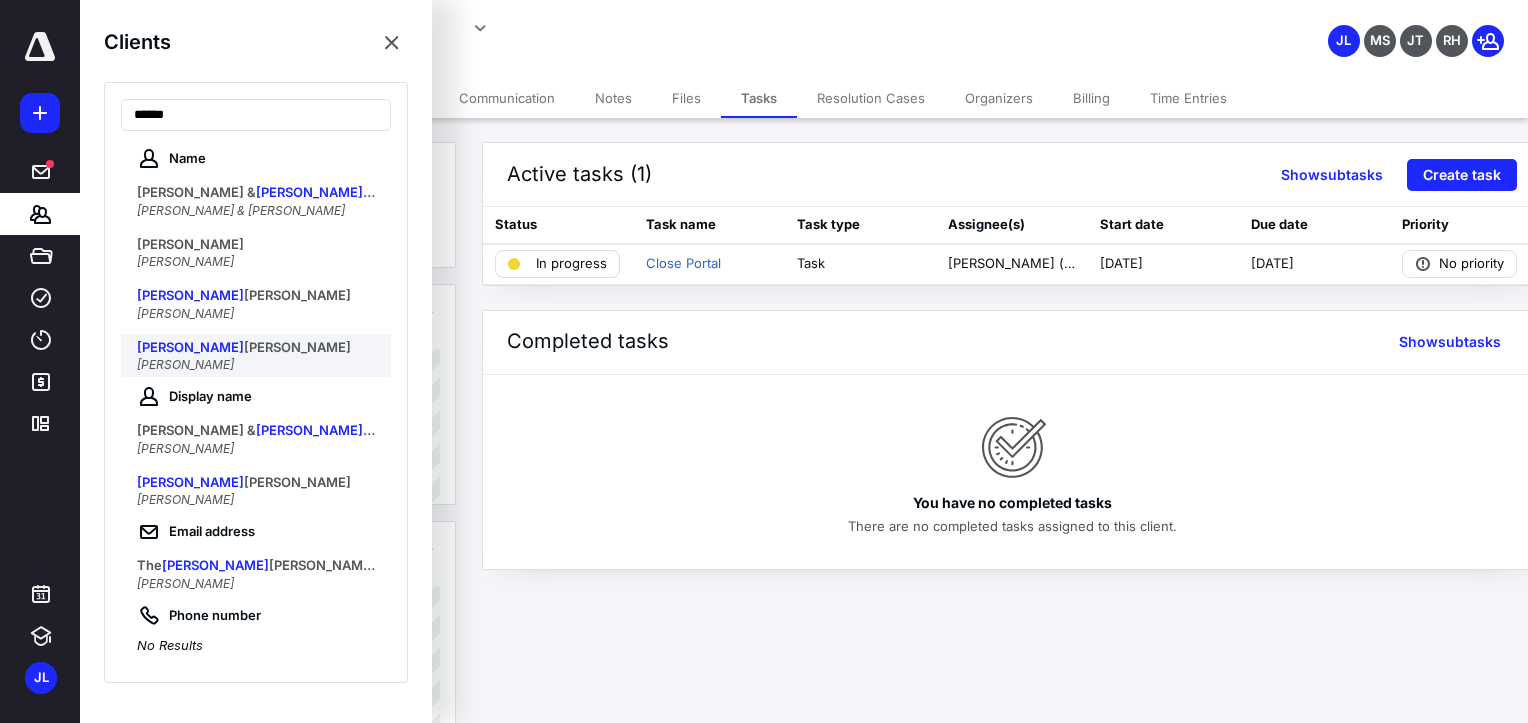 type on "******" 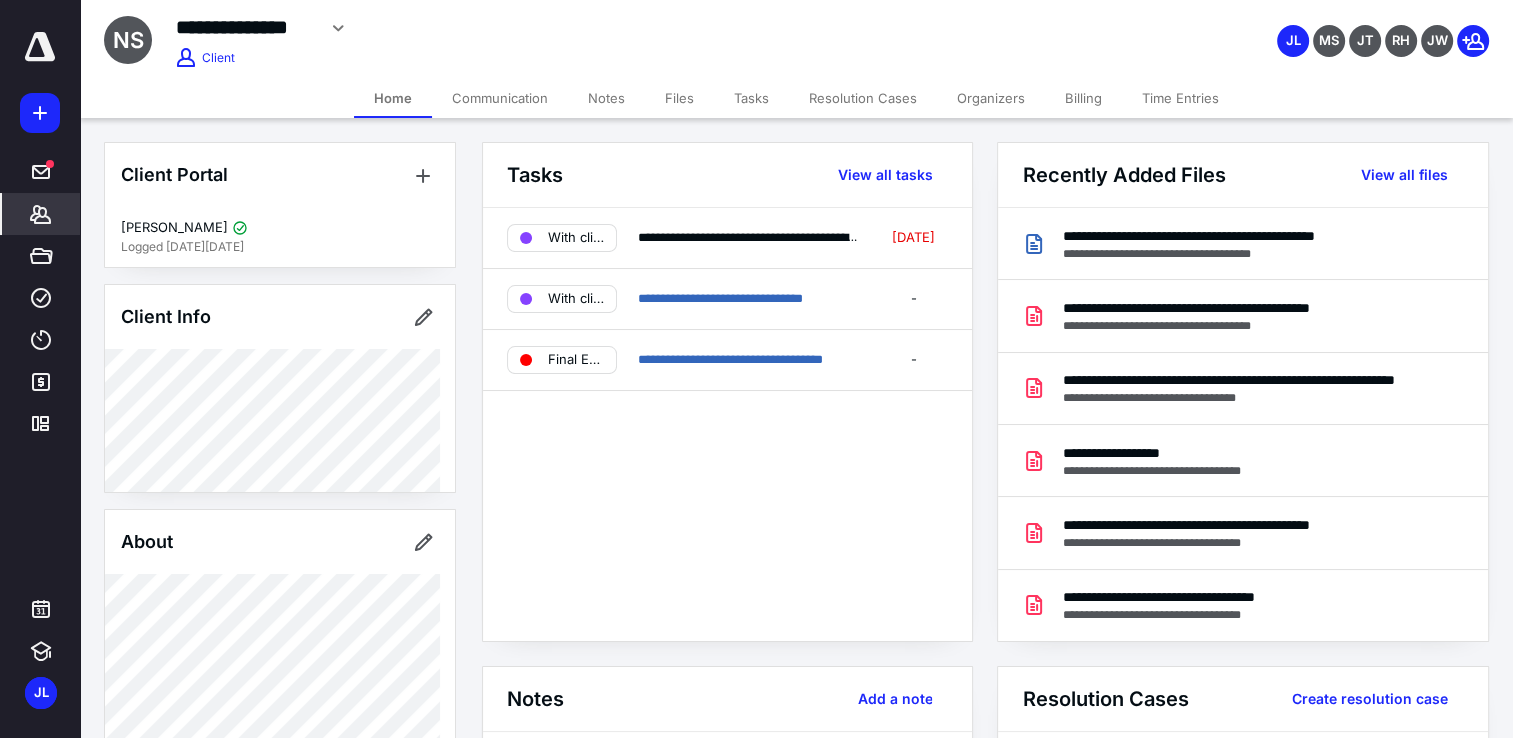 click on "Tasks" at bounding box center (751, 98) 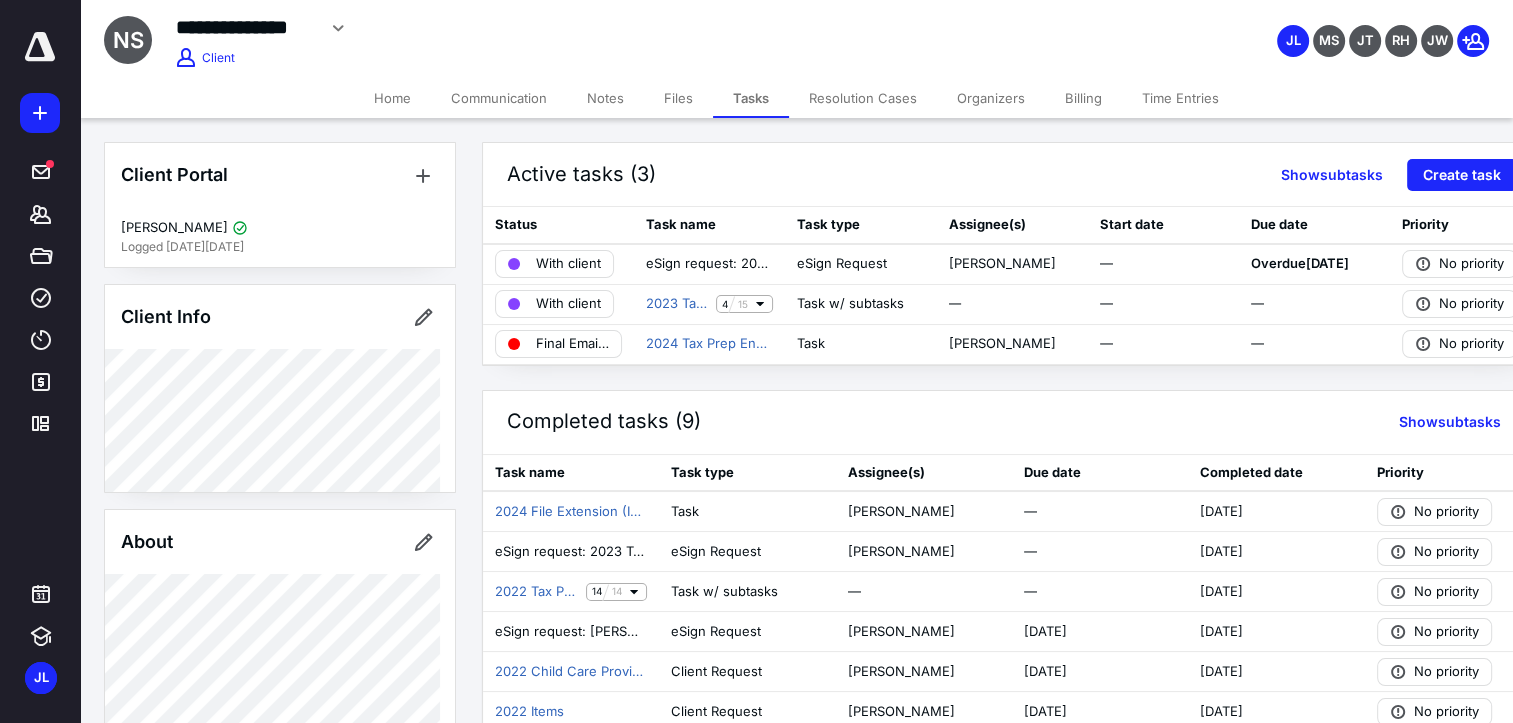 click on "Communication" at bounding box center (499, 98) 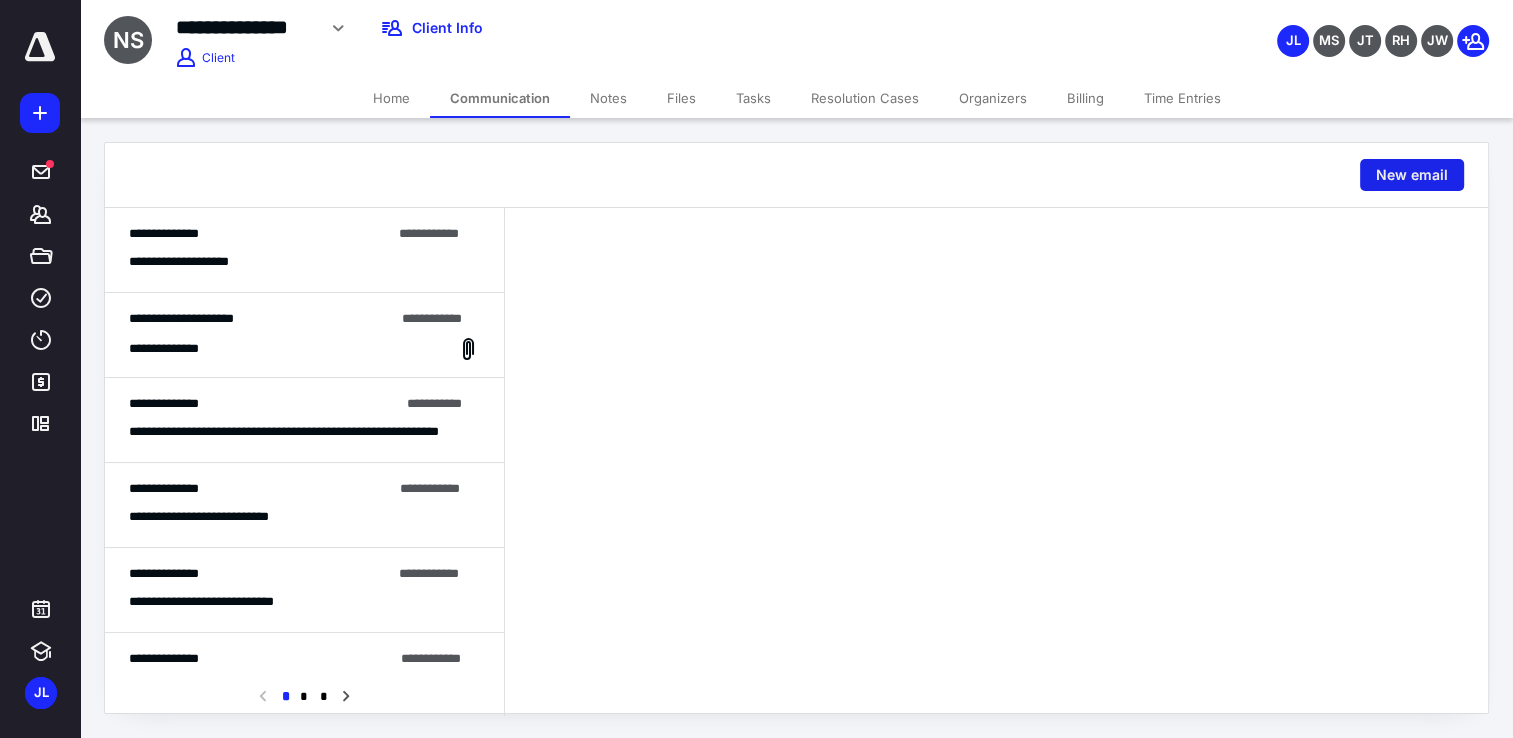 click on "New email" at bounding box center [1412, 175] 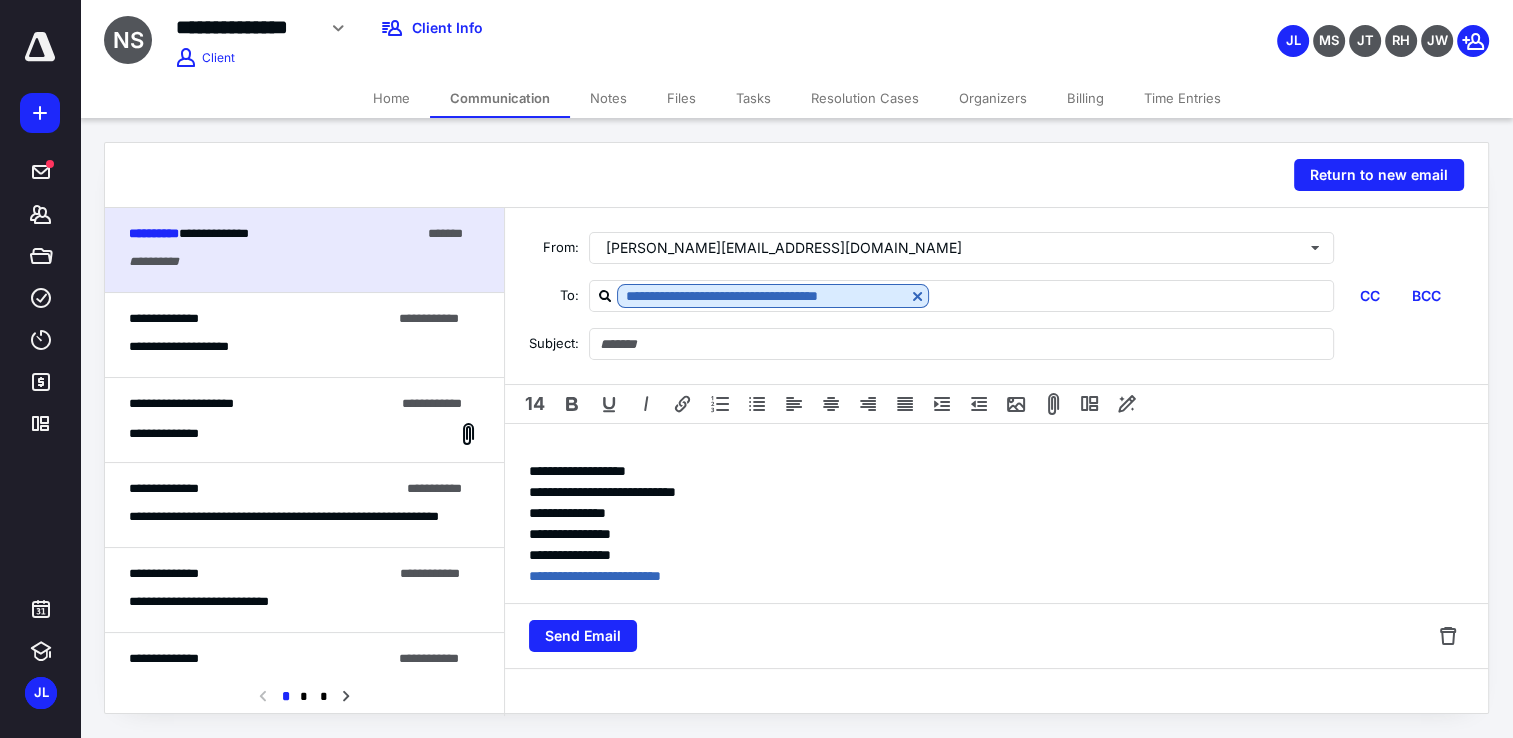 click on "Home" at bounding box center [391, 98] 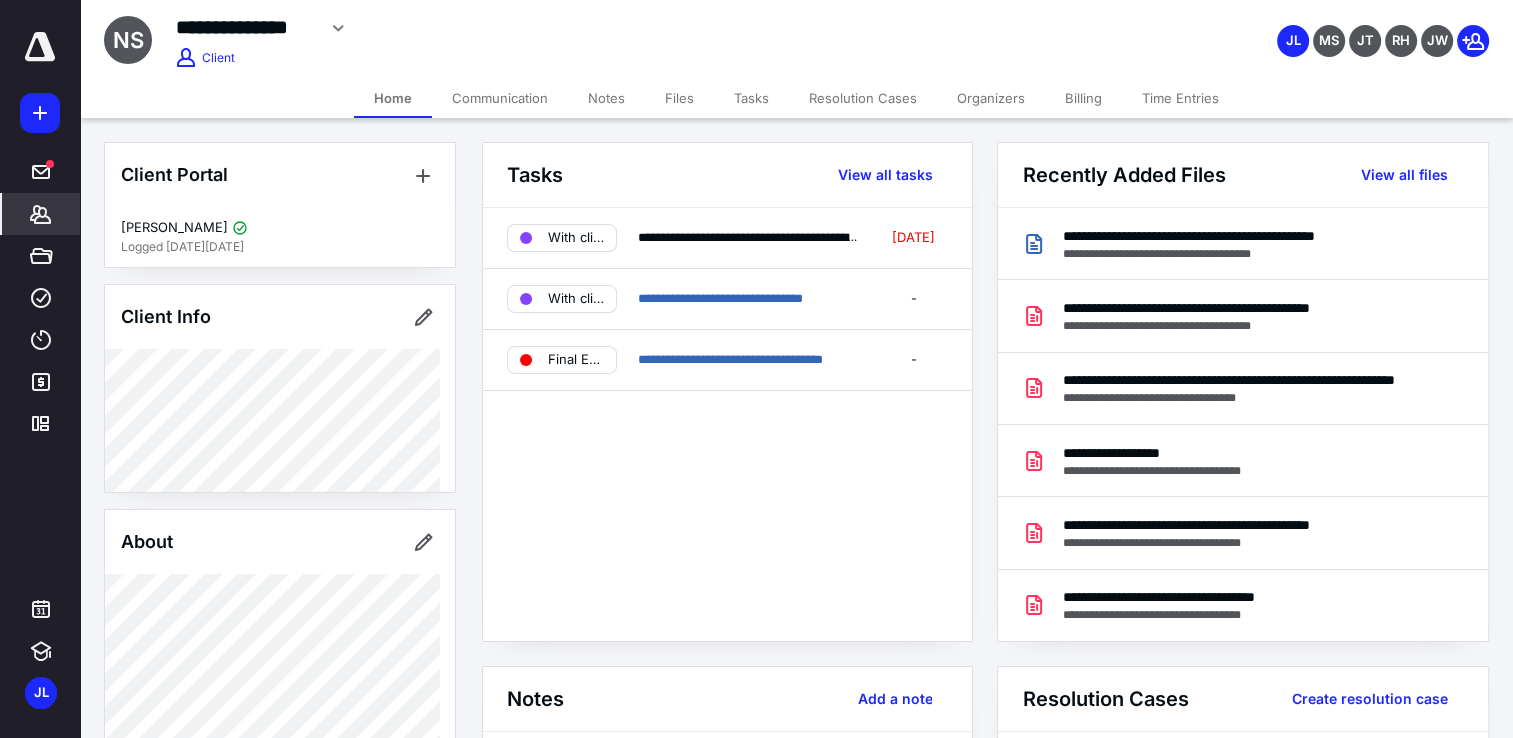 click on "Communication" at bounding box center (500, 98) 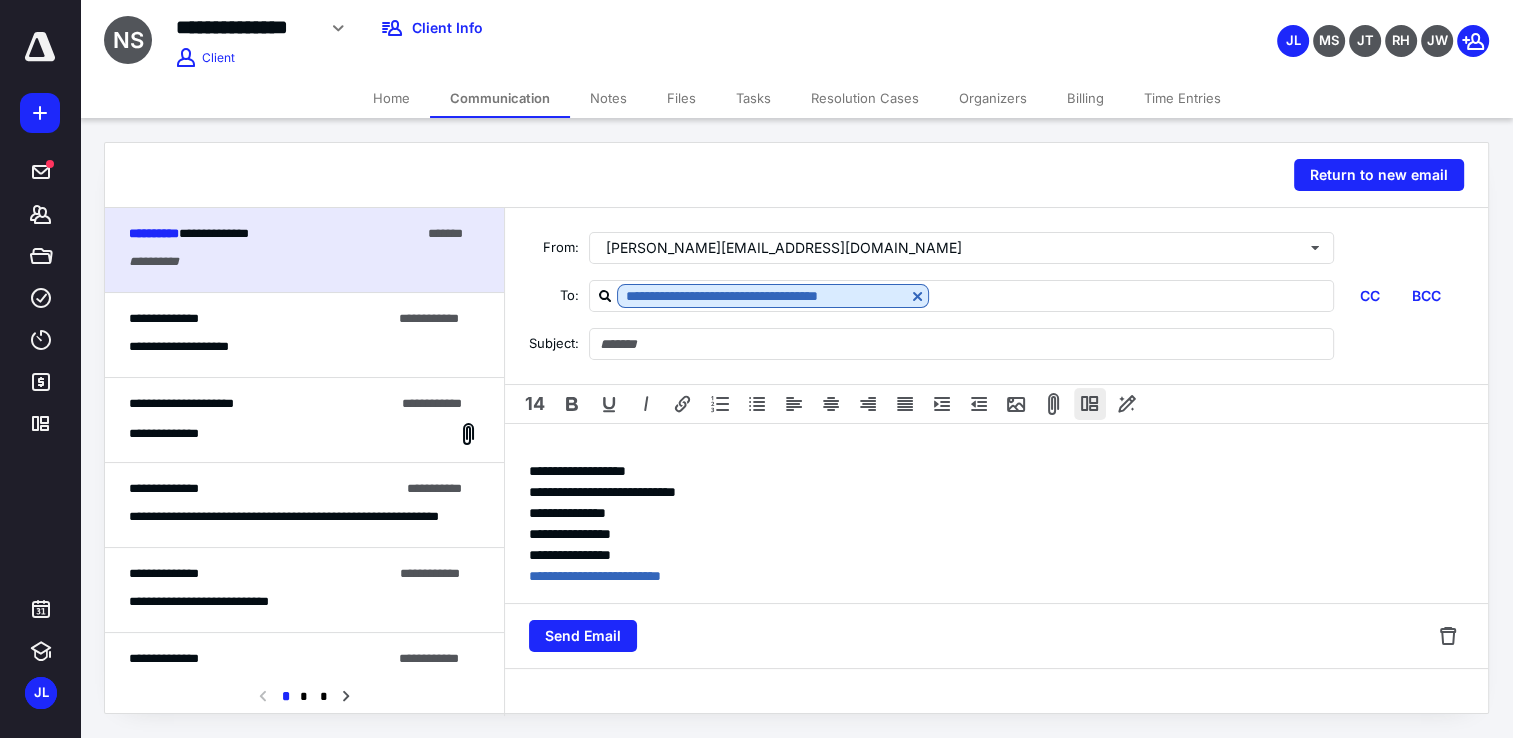 click at bounding box center [1090, 404] 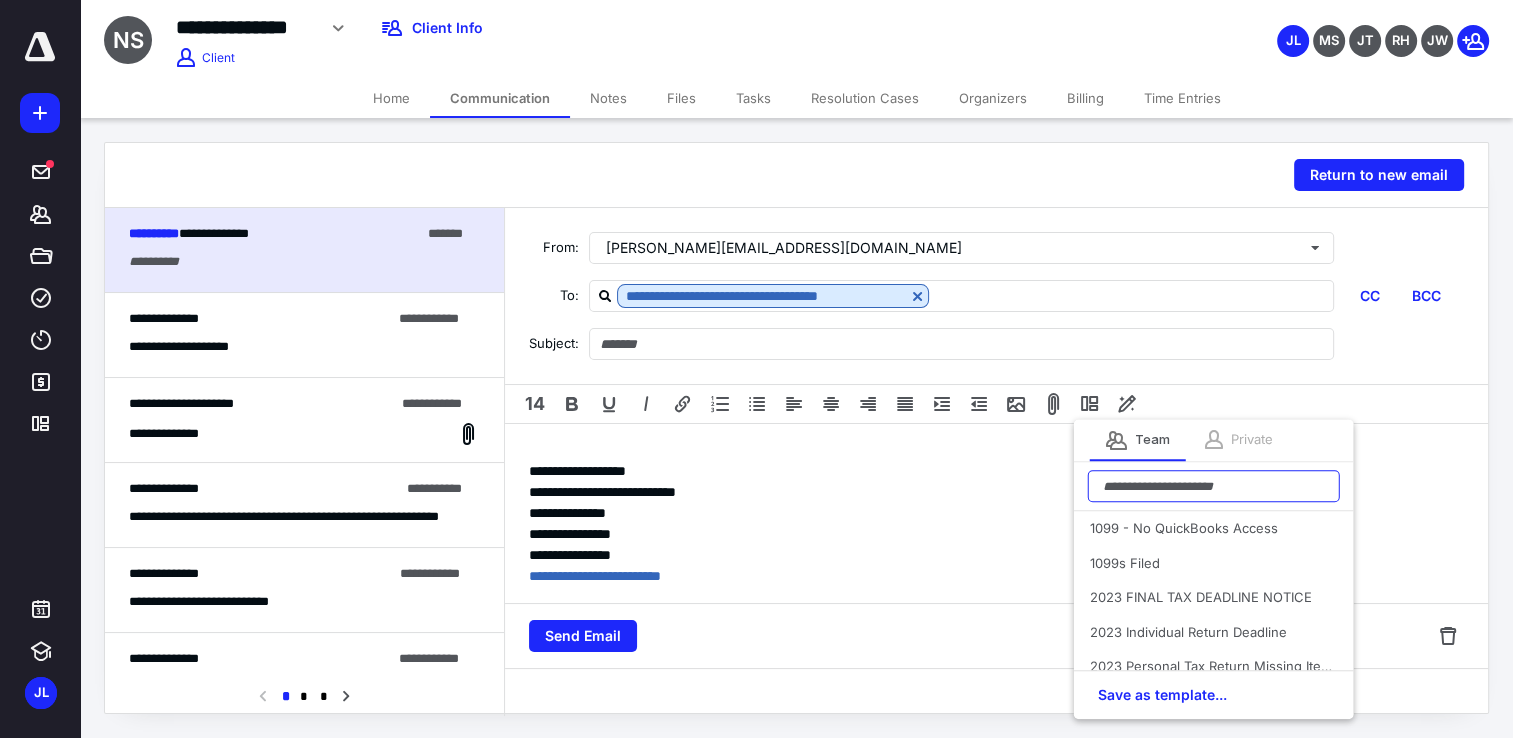 click at bounding box center [1214, 486] 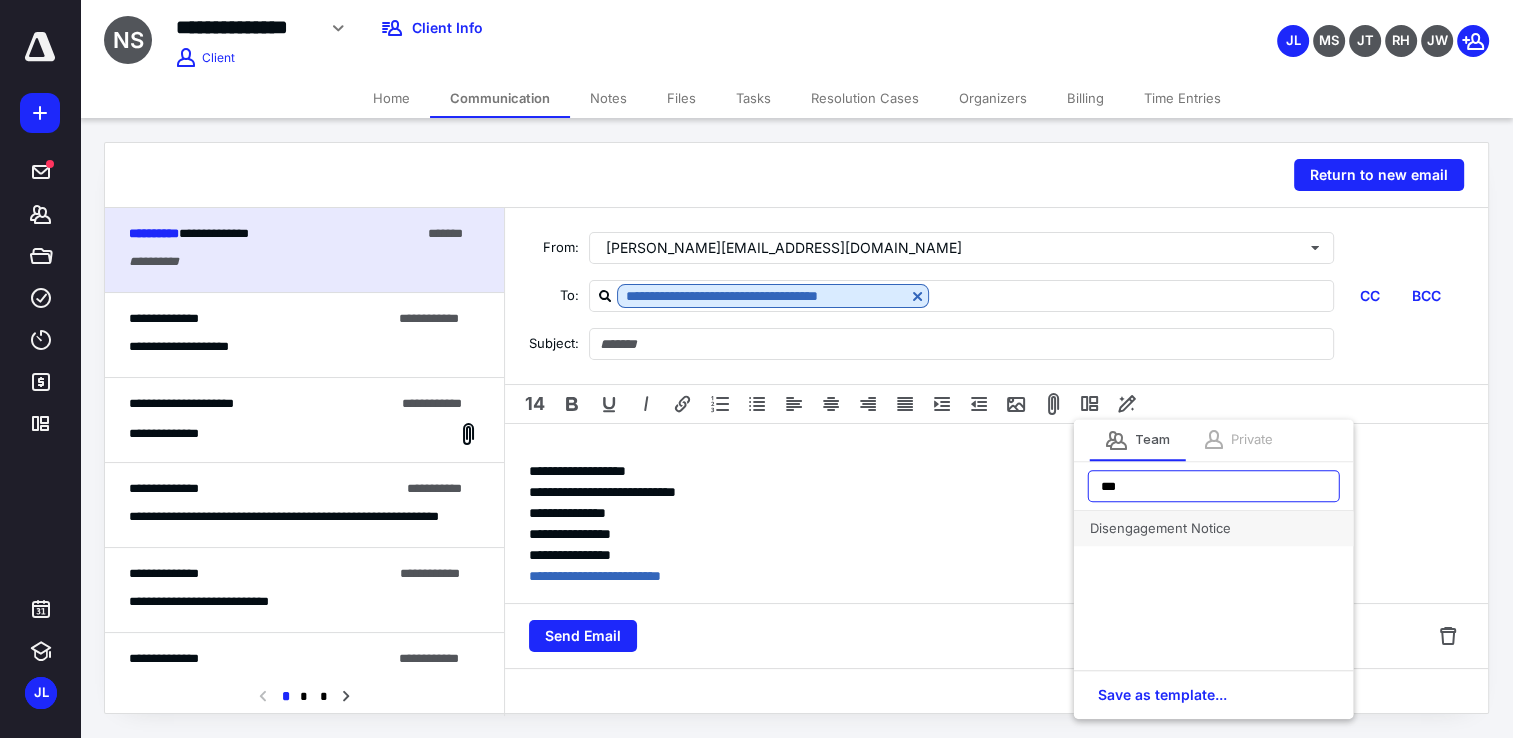 type on "***" 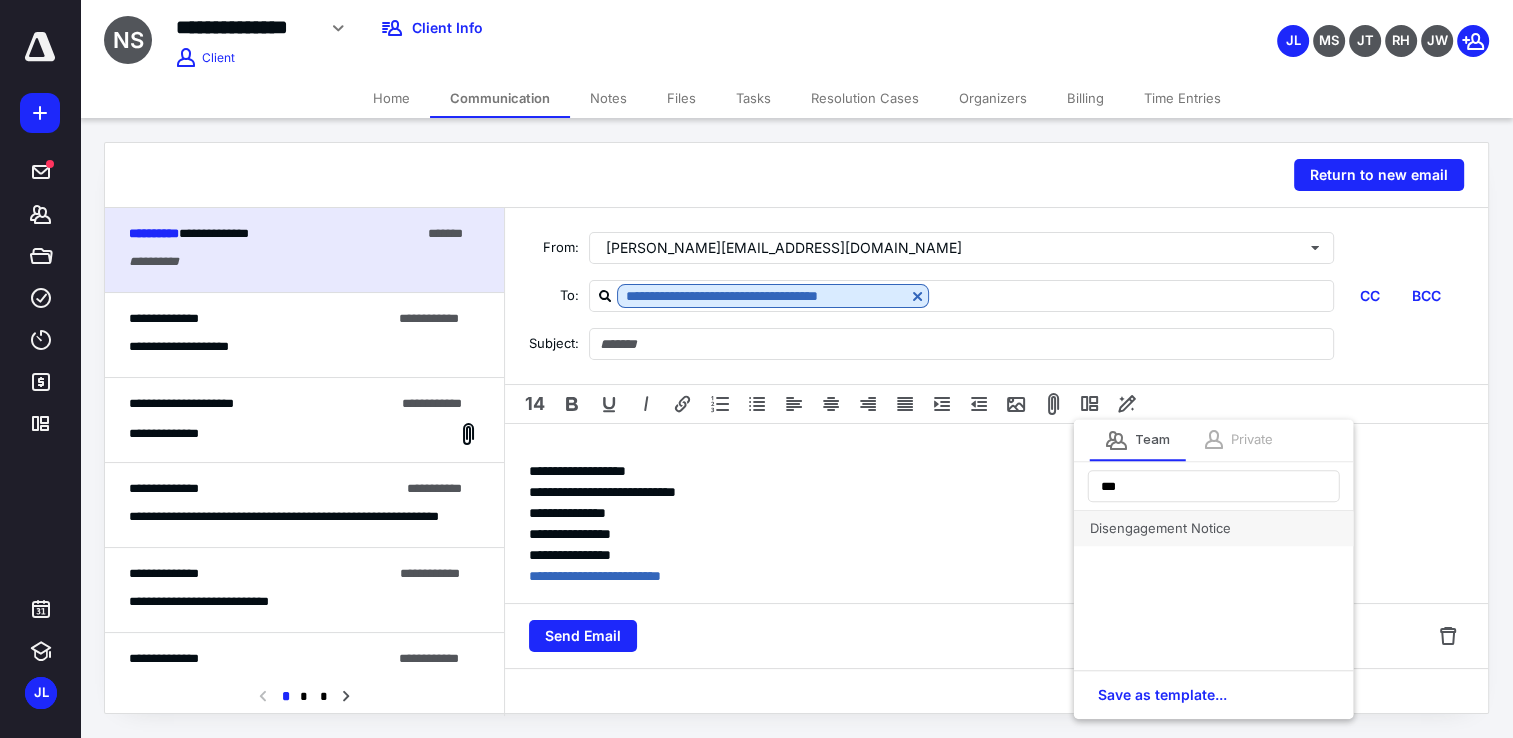 click on "Disengagement Notice" at bounding box center [1214, 528] 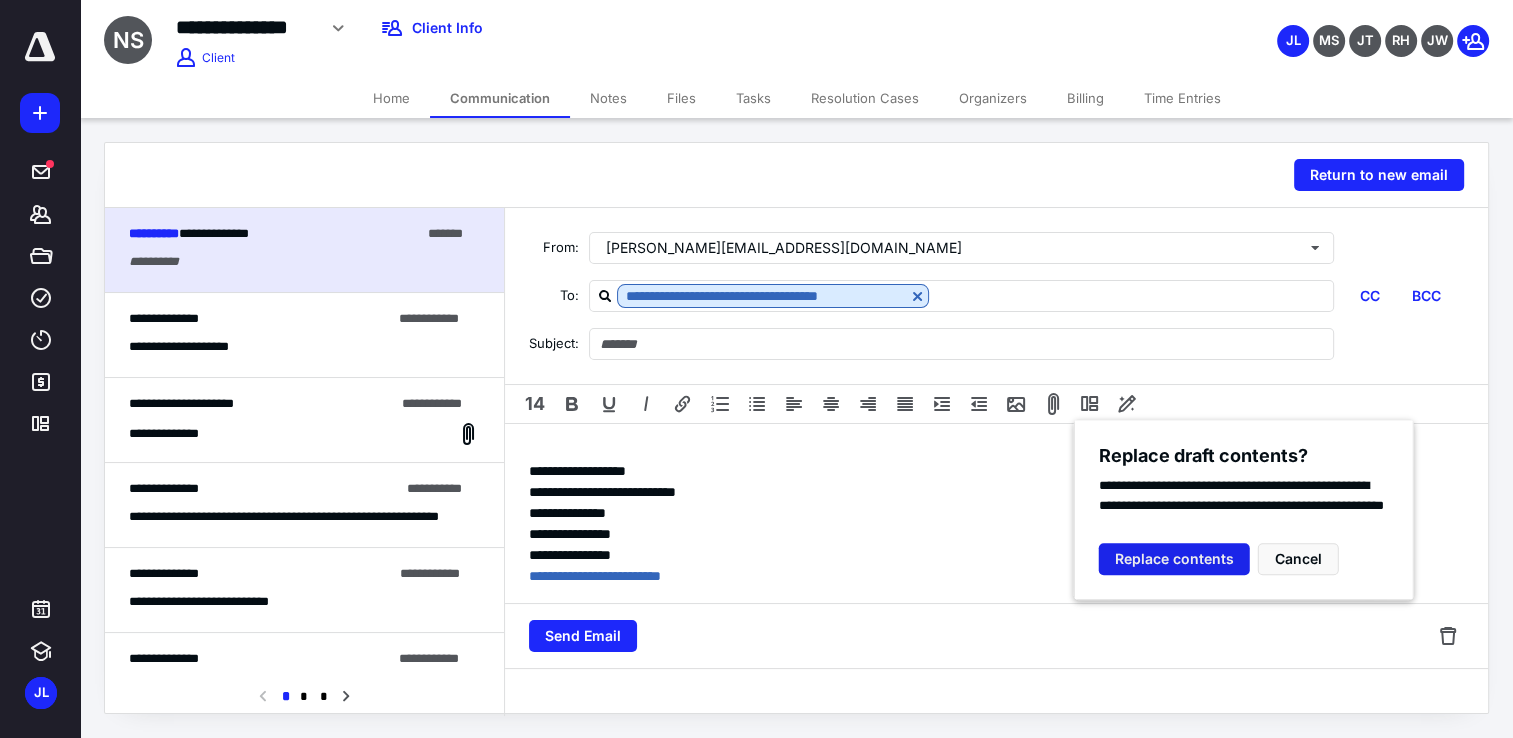 click on "Replace contents" at bounding box center [1174, 559] 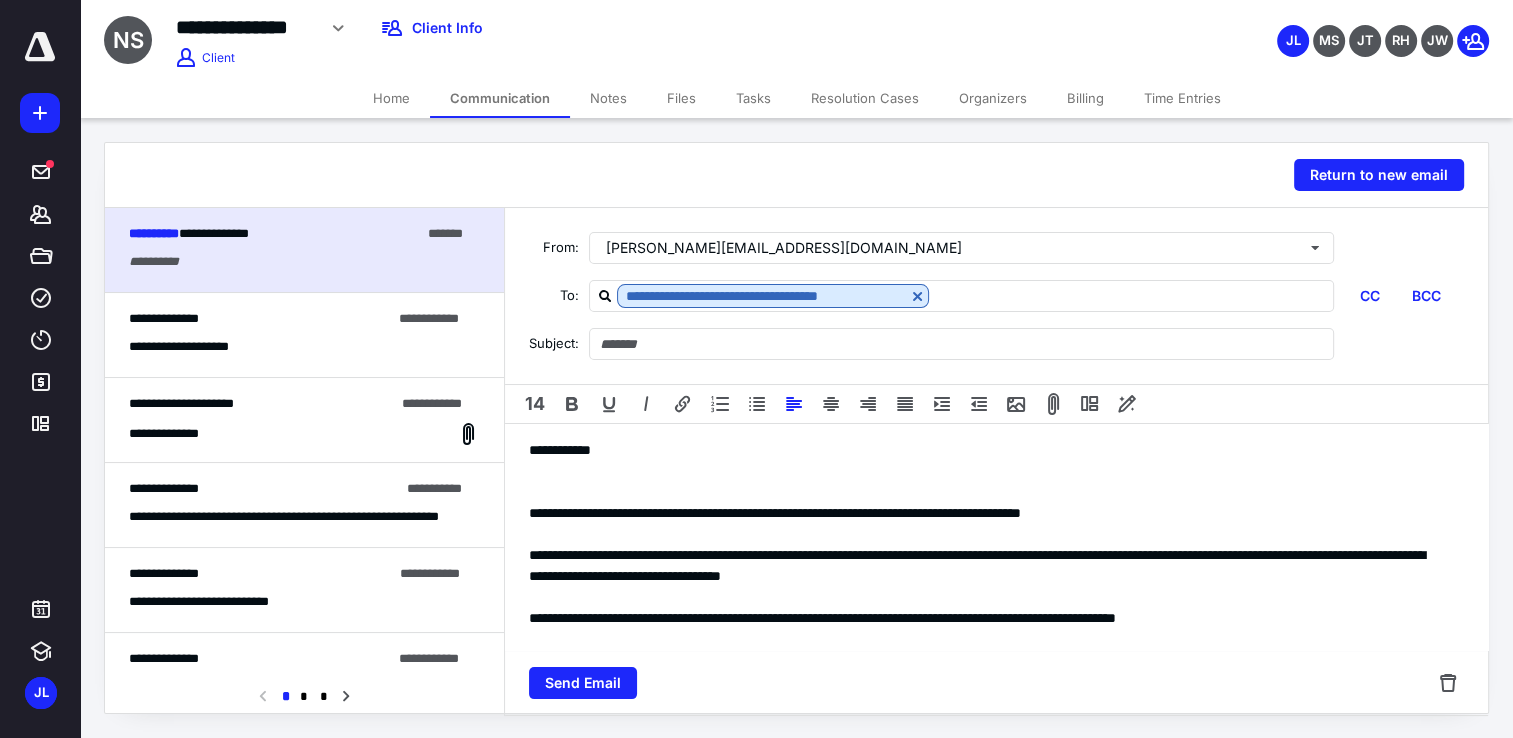type on "**********" 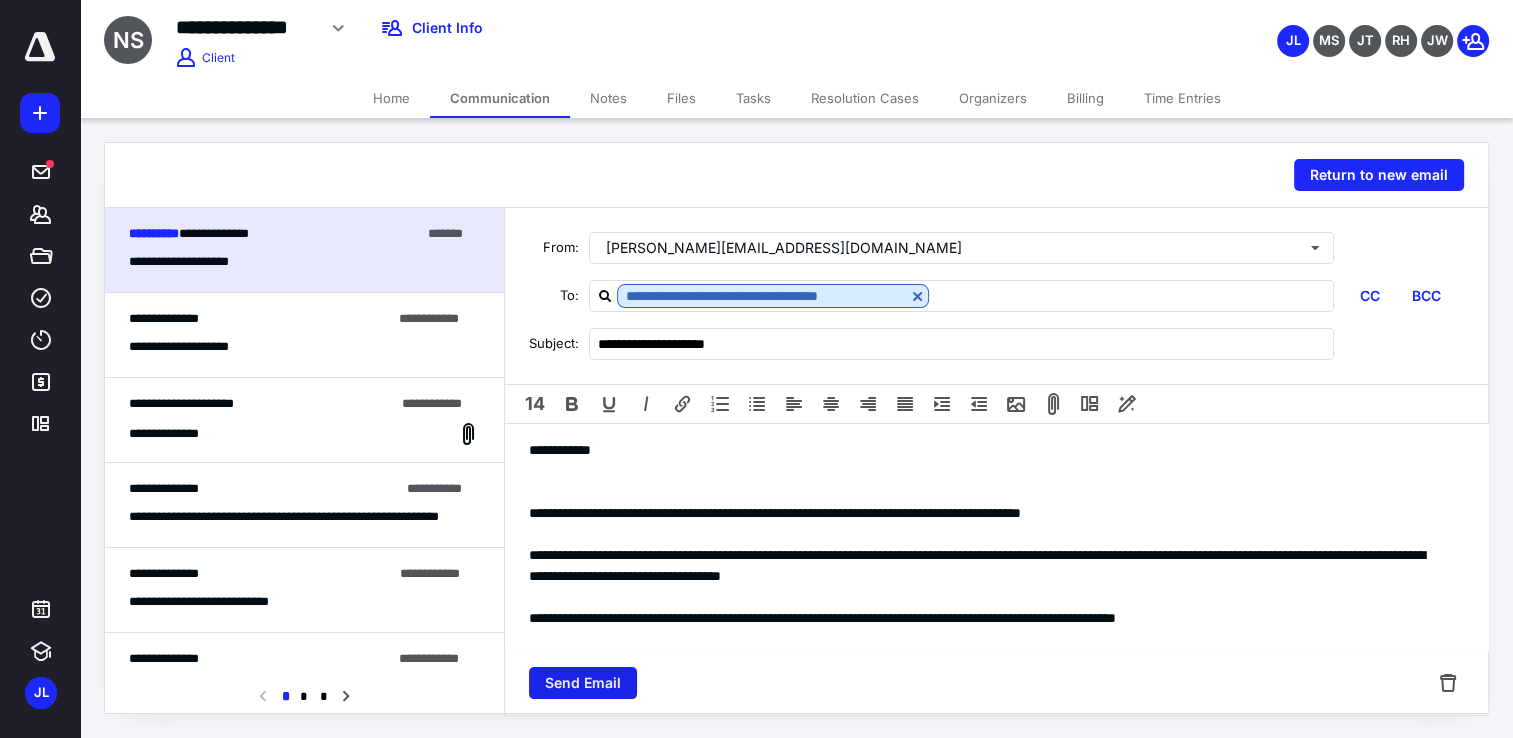 click on "Send Email" at bounding box center (583, 683) 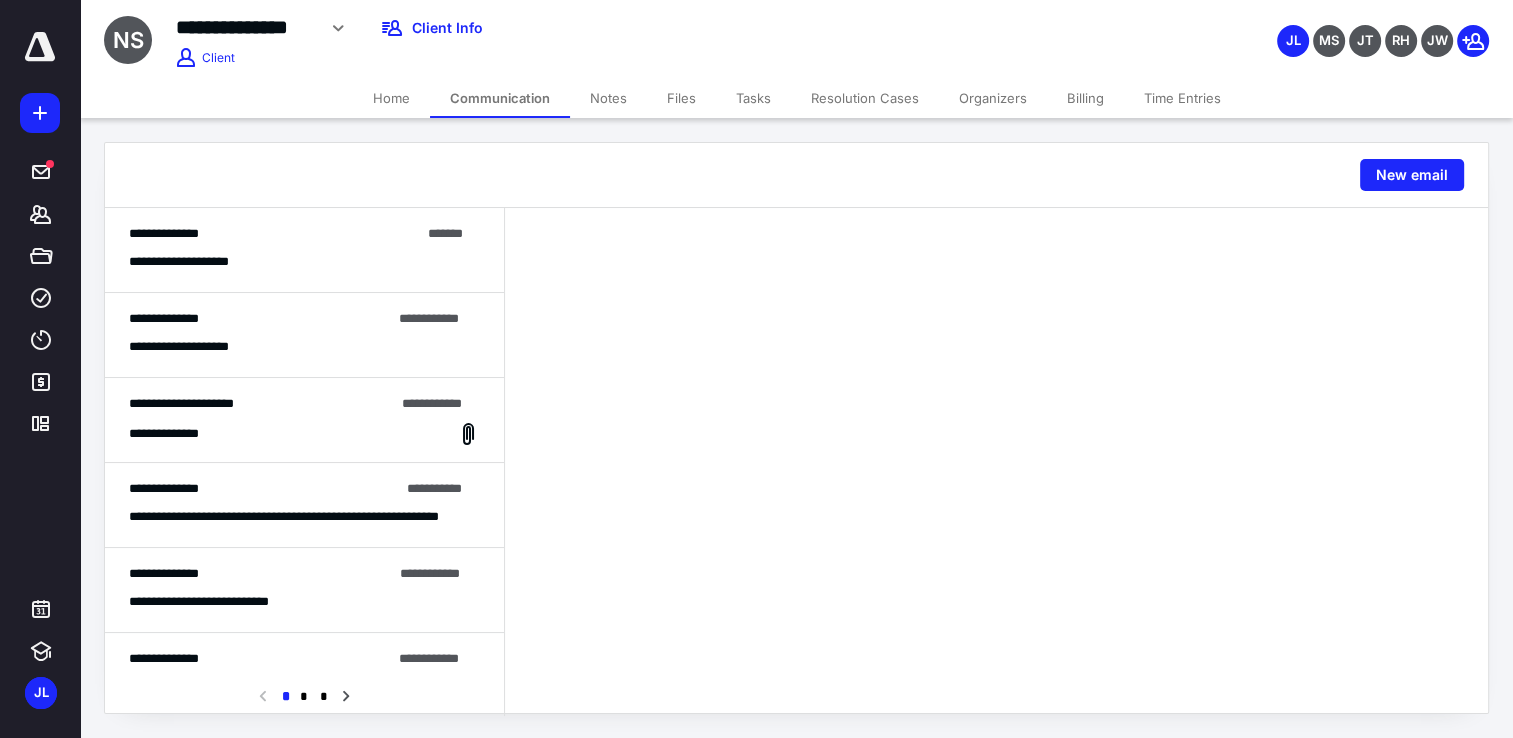 click on "Tasks" at bounding box center [753, 98] 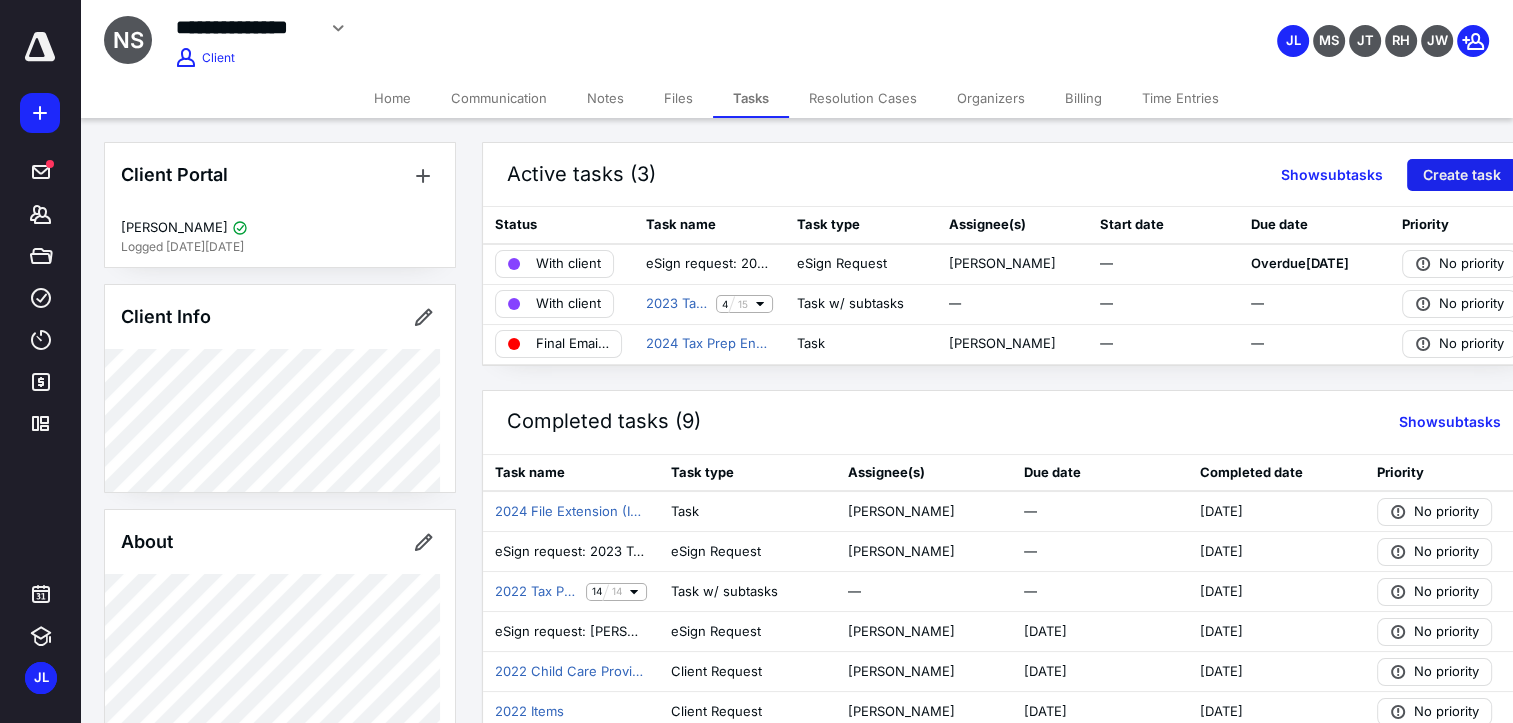 click on "Create task" at bounding box center (1462, 175) 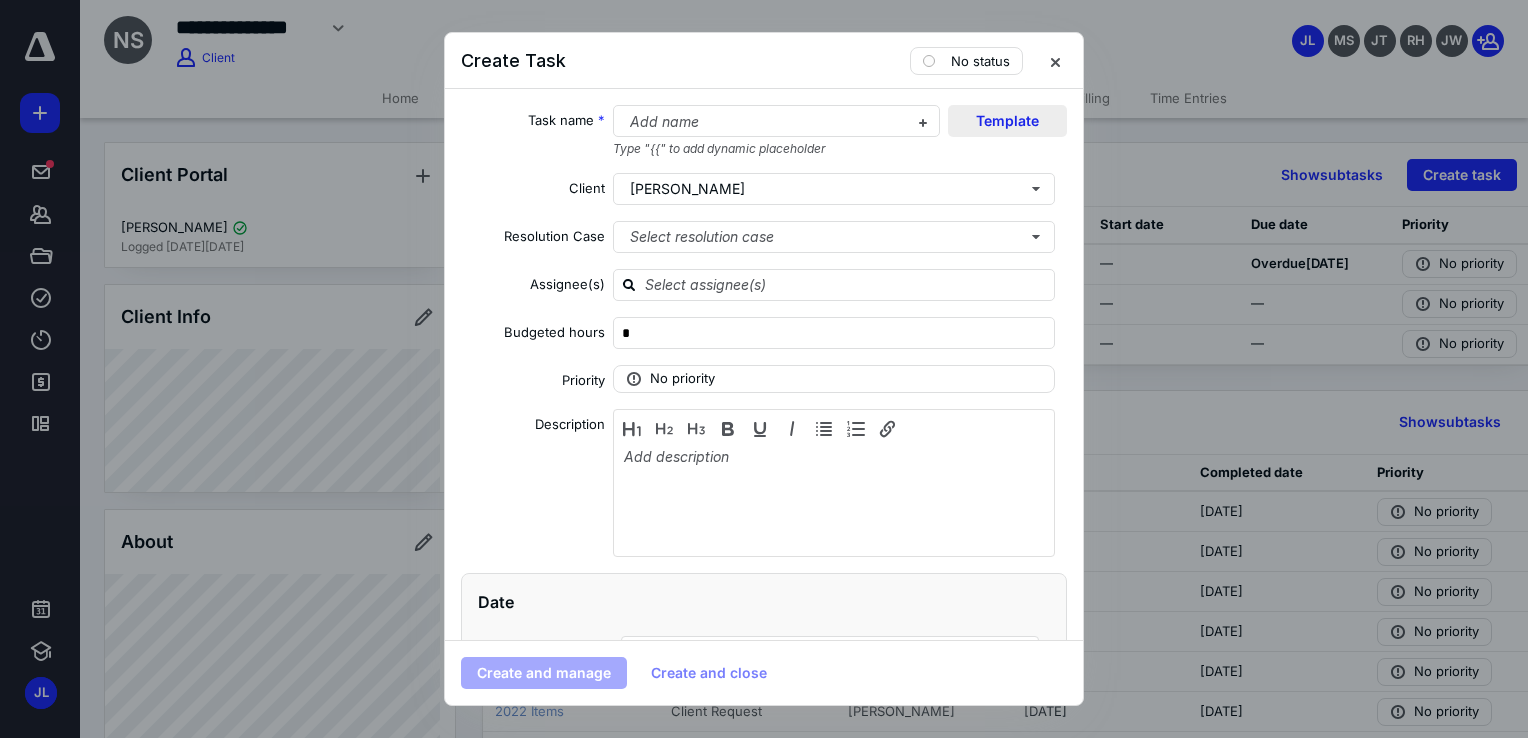 click on "Template" at bounding box center [1007, 121] 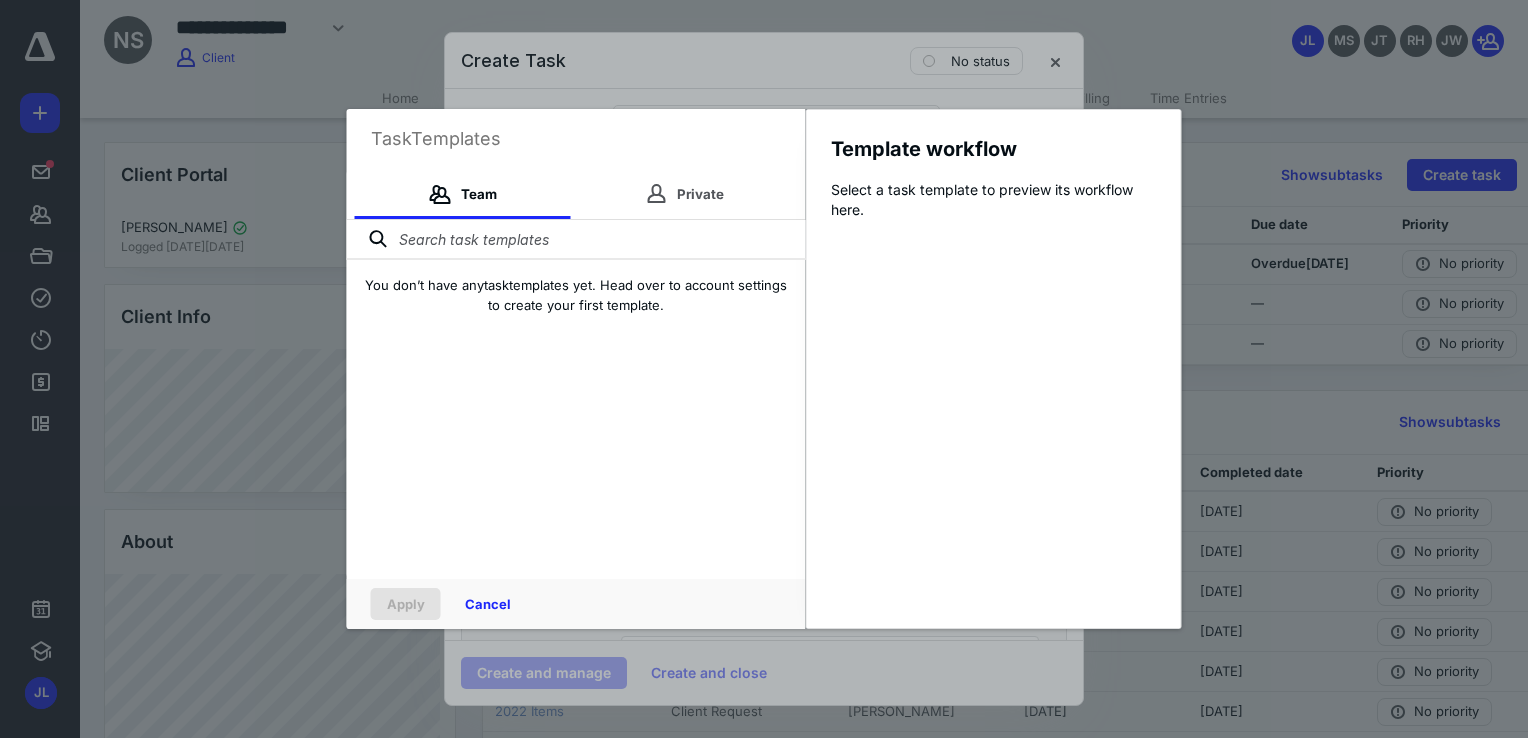 click at bounding box center (576, 240) 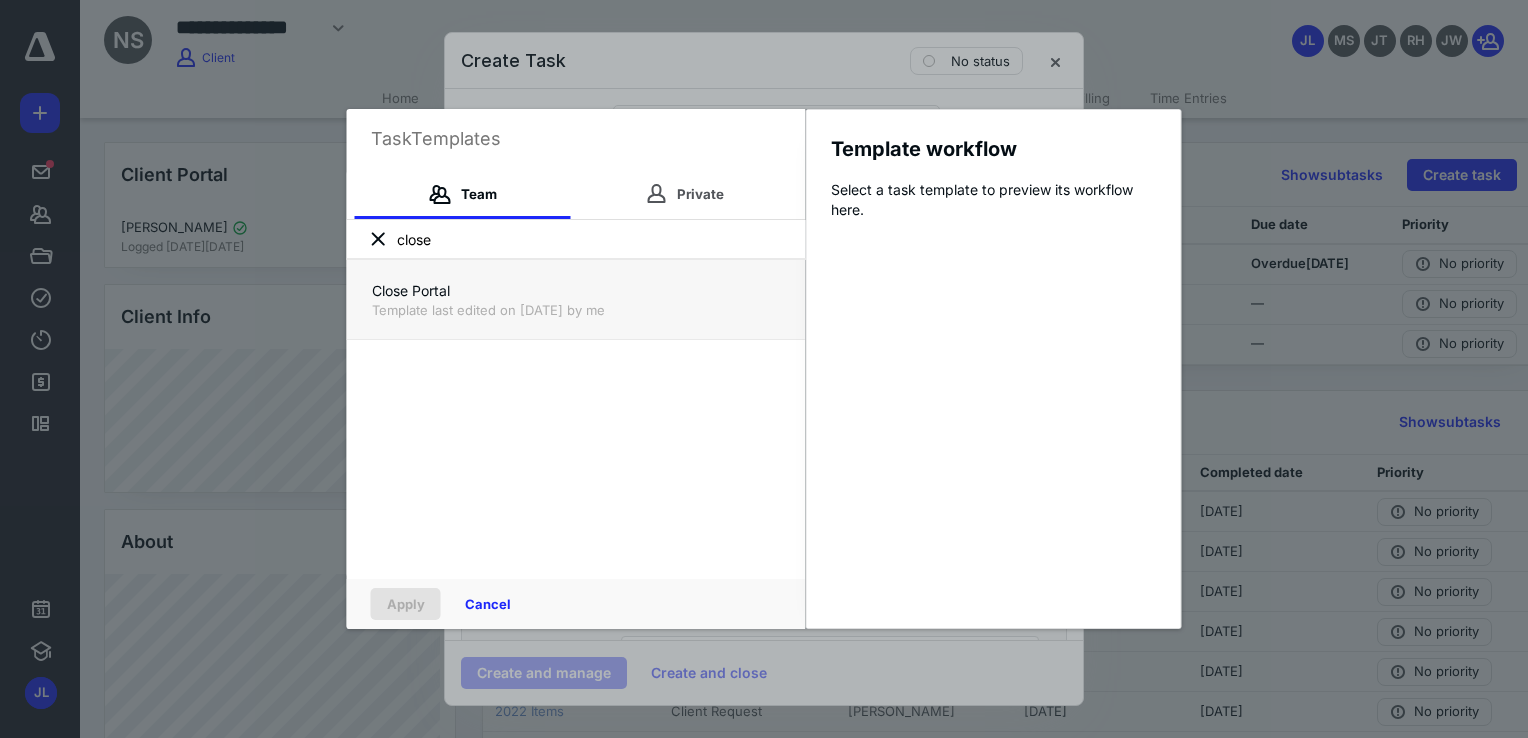 type on "close" 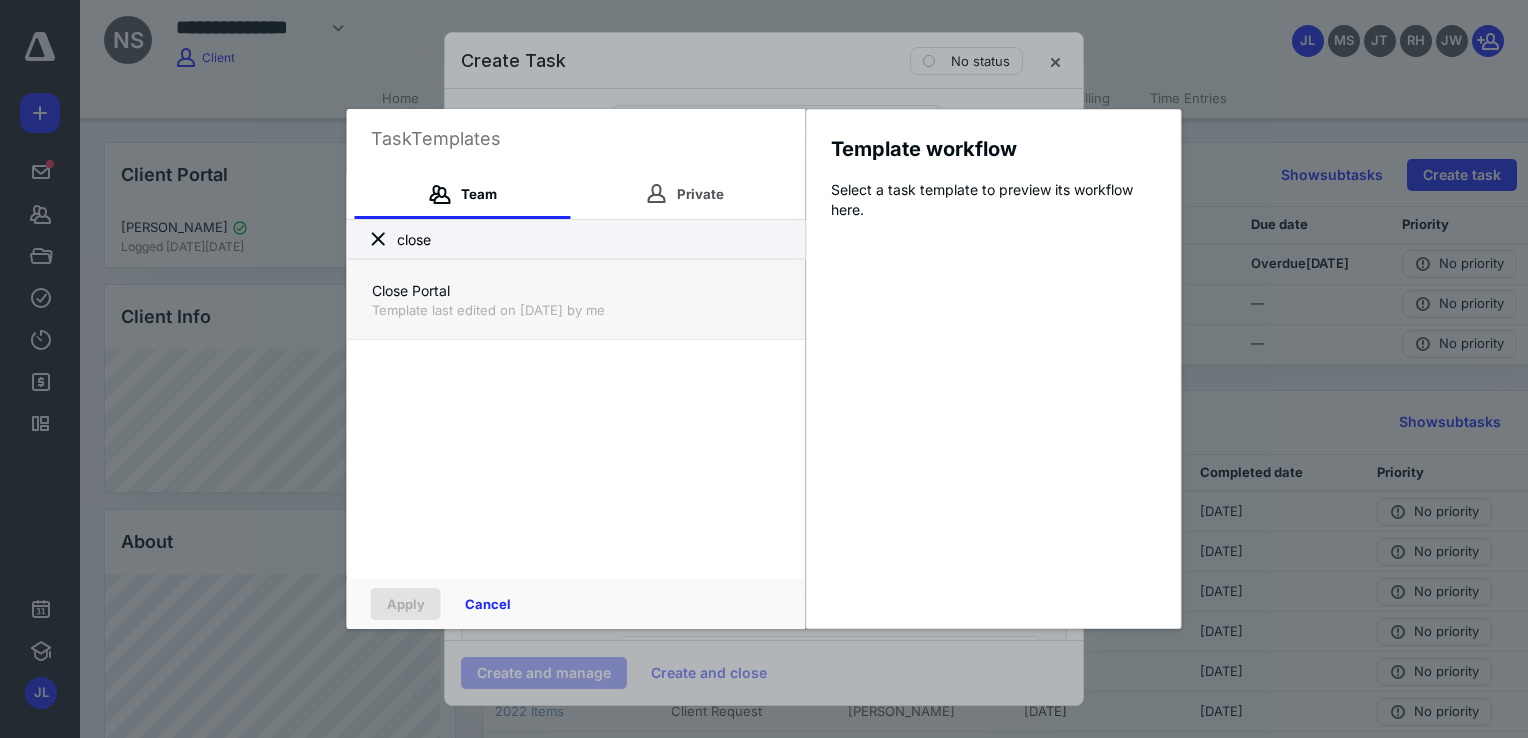 click on "Close Portal" at bounding box center (576, 291) 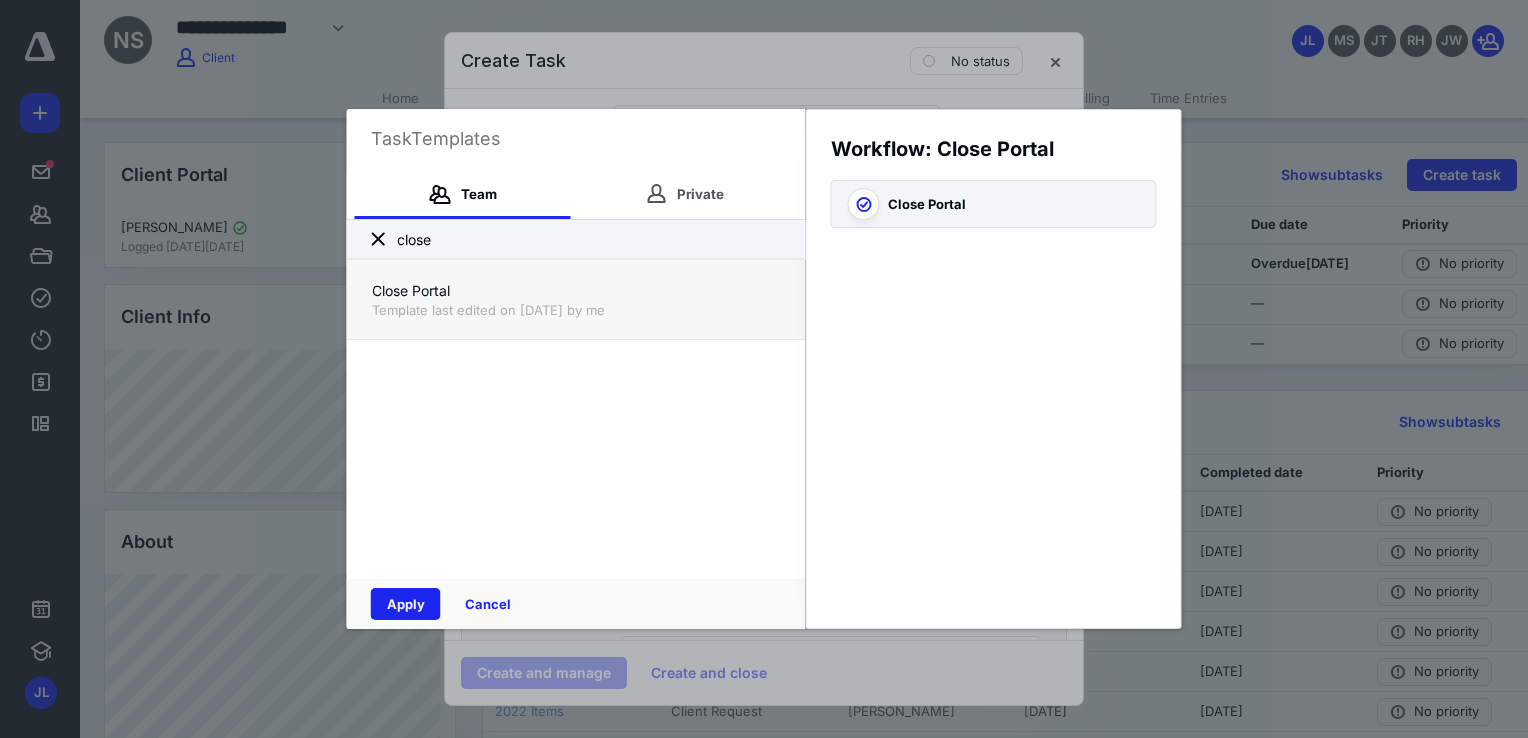 click on "Apply" at bounding box center (406, 604) 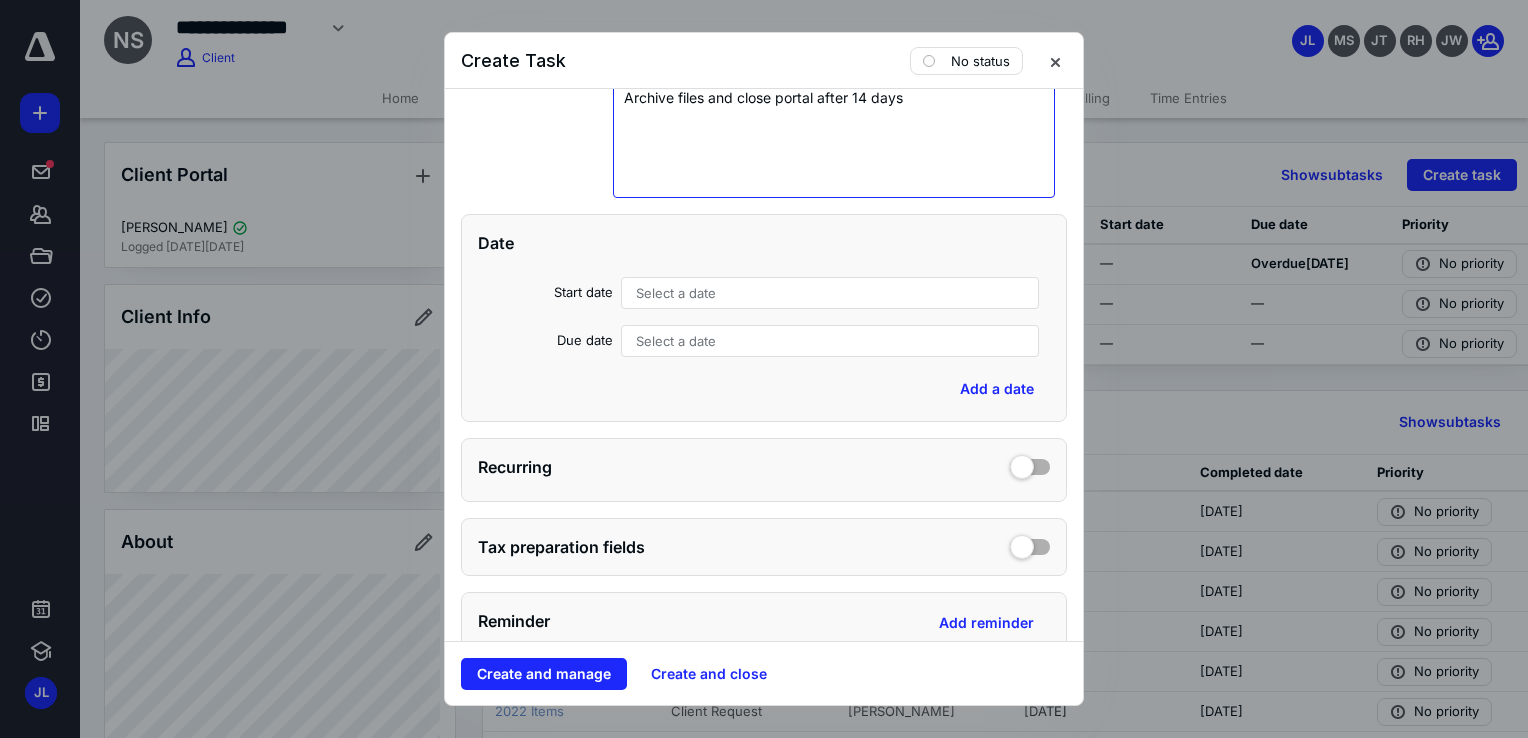 scroll, scrollTop: 400, scrollLeft: 0, axis: vertical 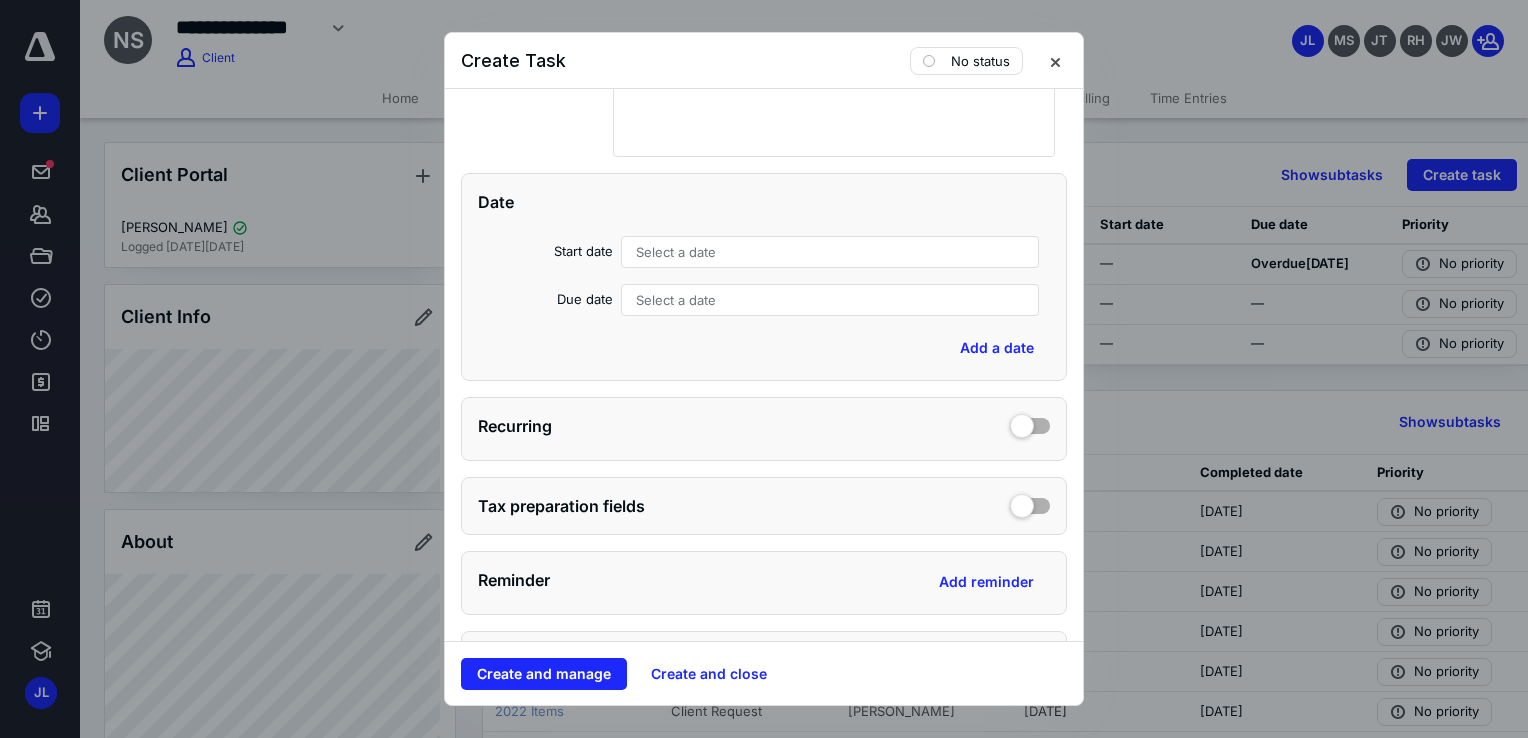 click on "Select a date" at bounding box center (676, 252) 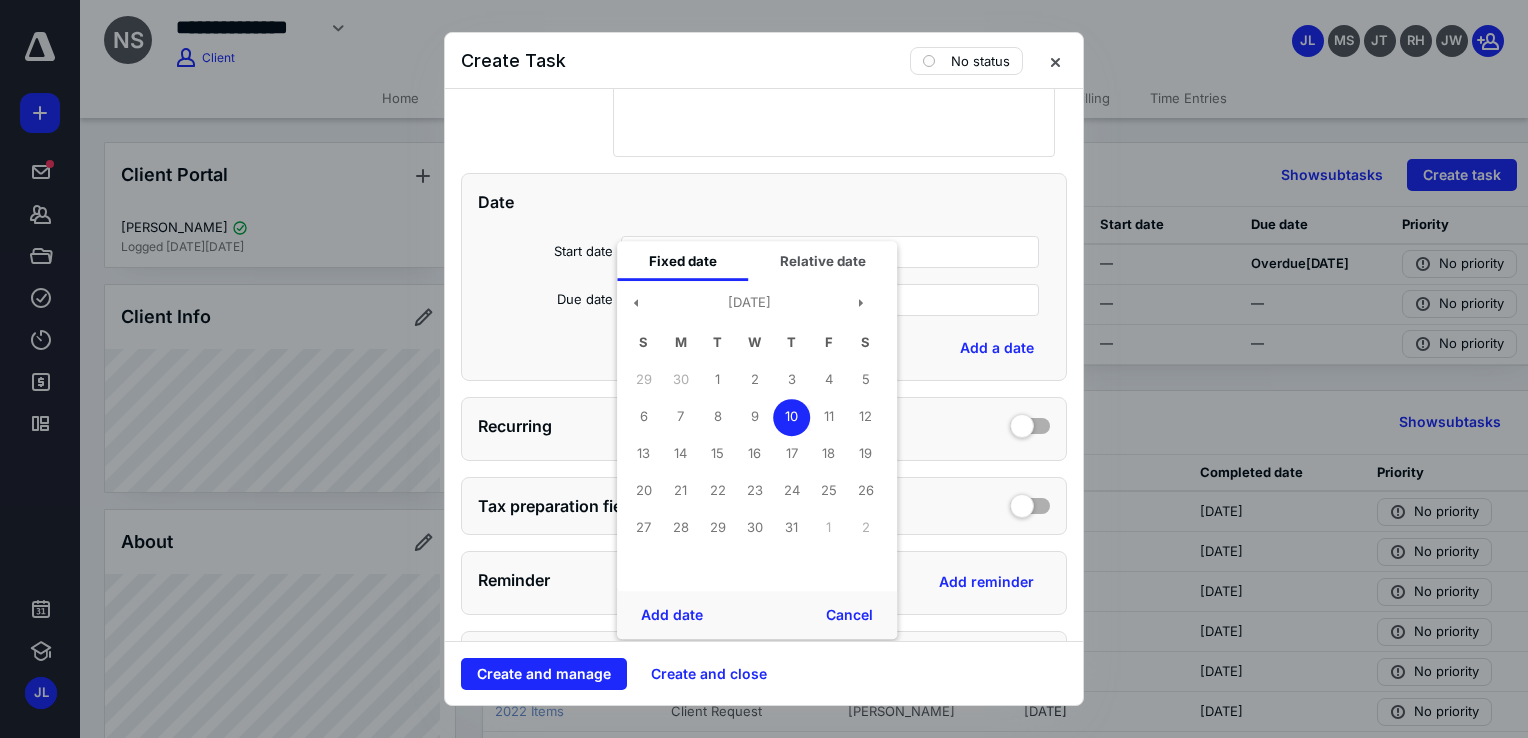 click on "10" at bounding box center (791, 417) 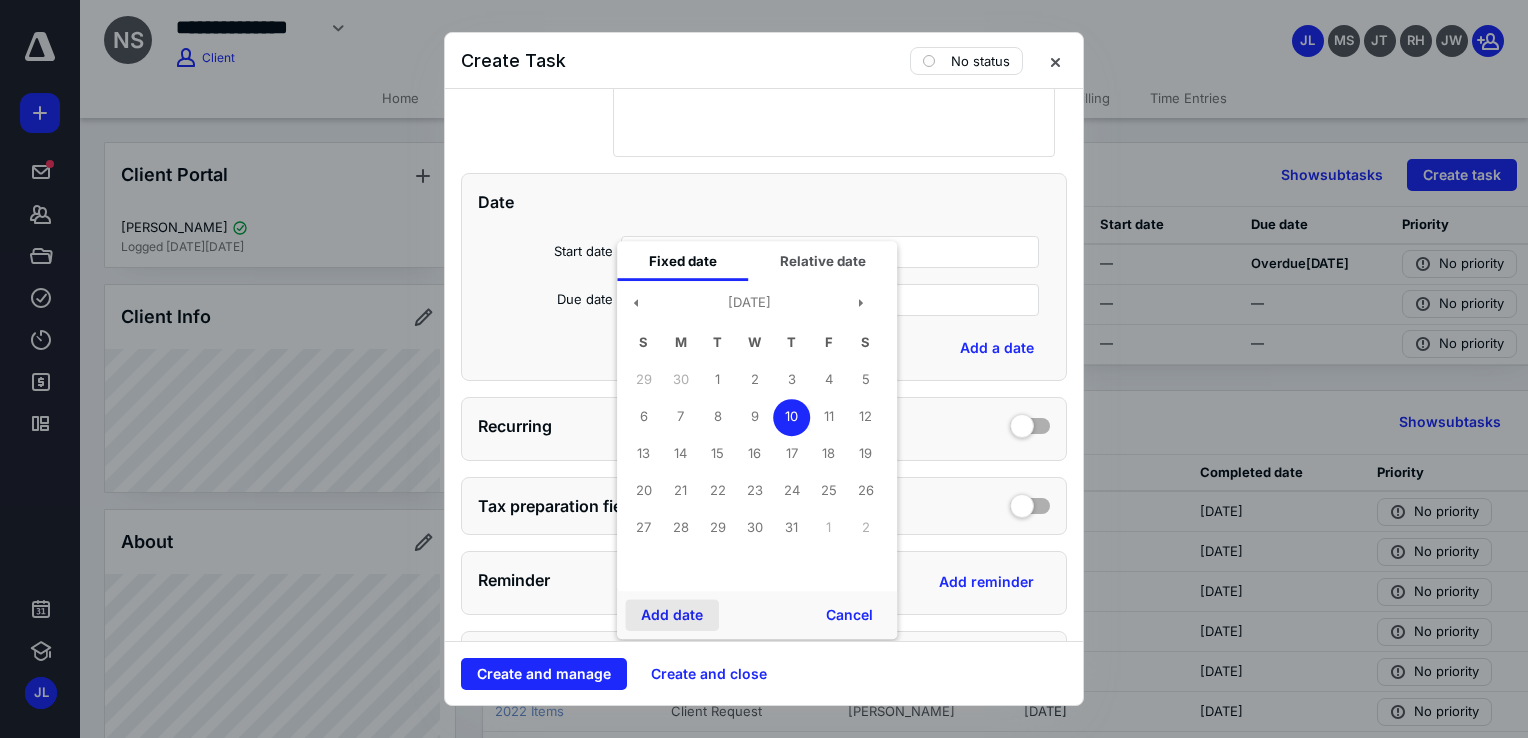 click on "Add date" at bounding box center (672, 615) 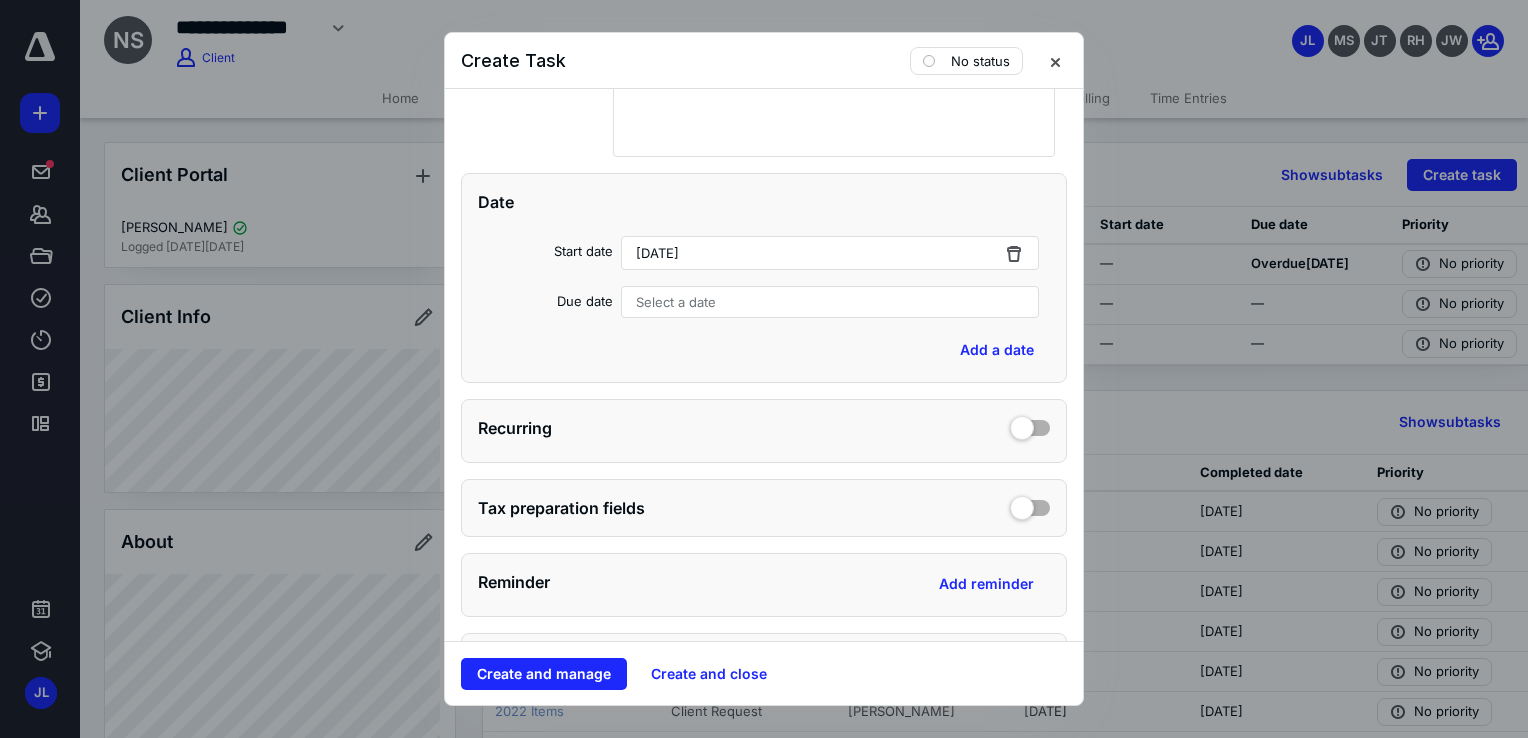 click on "Select a date" at bounding box center (830, 302) 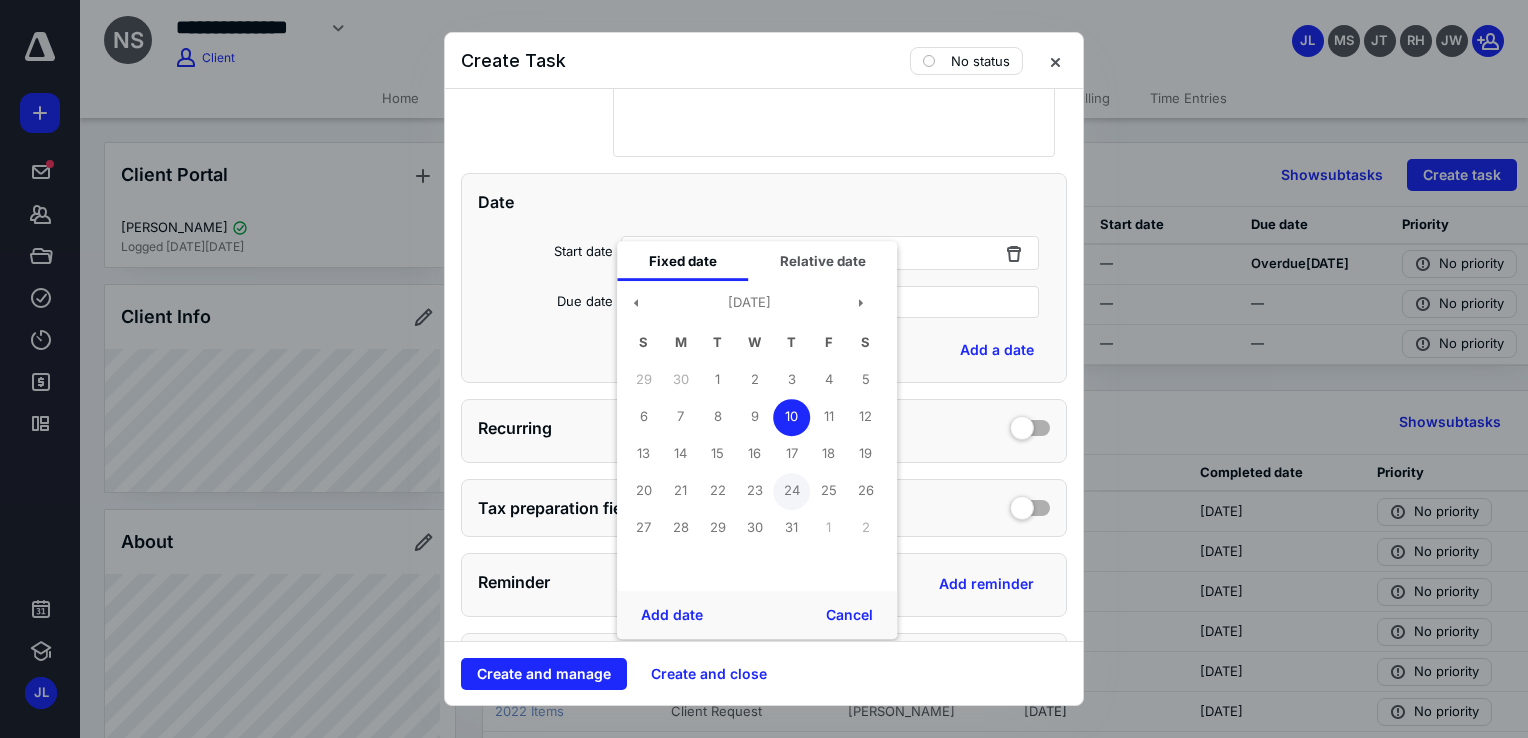 click on "24" at bounding box center (791, 491) 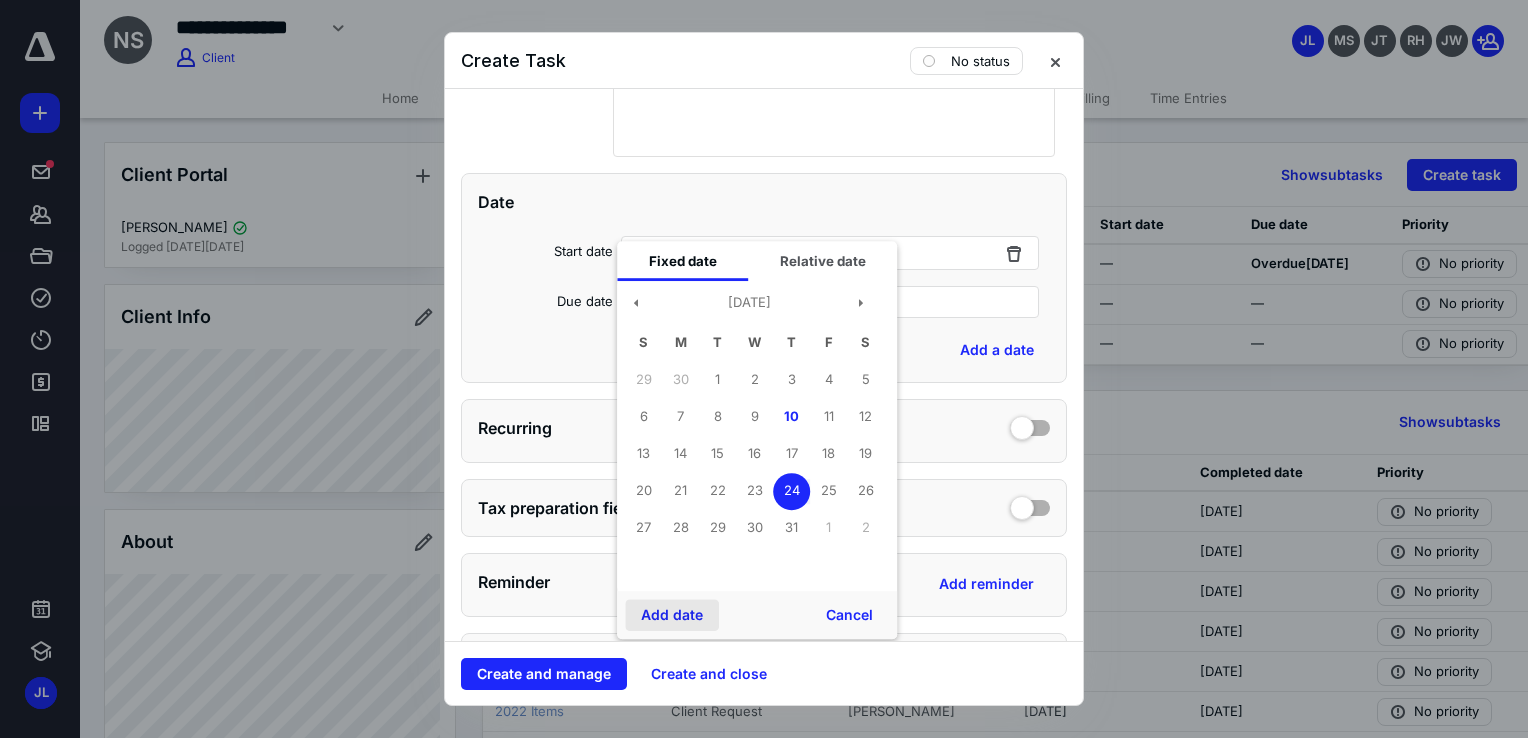 click on "Add date" at bounding box center [672, 615] 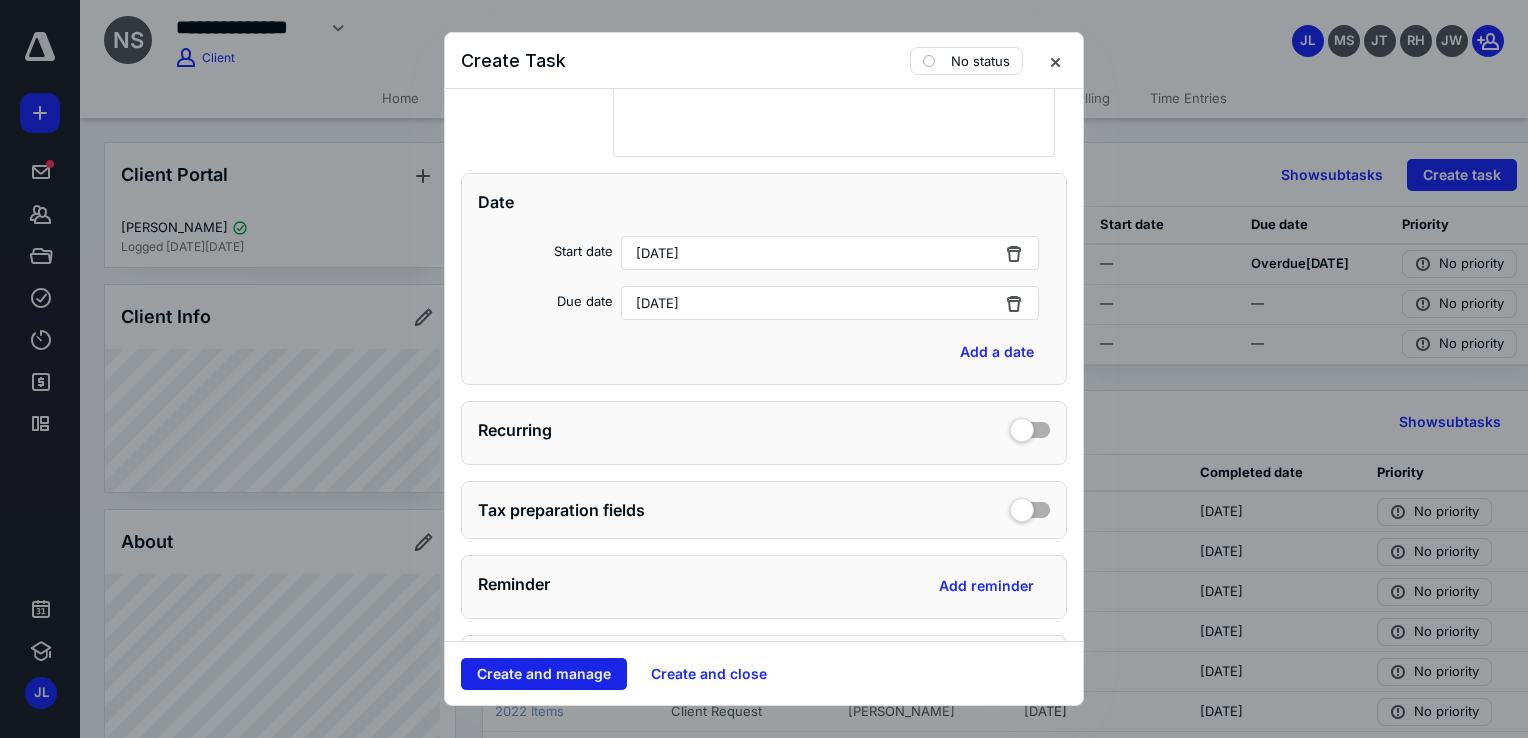 click on "Create and manage" at bounding box center (544, 674) 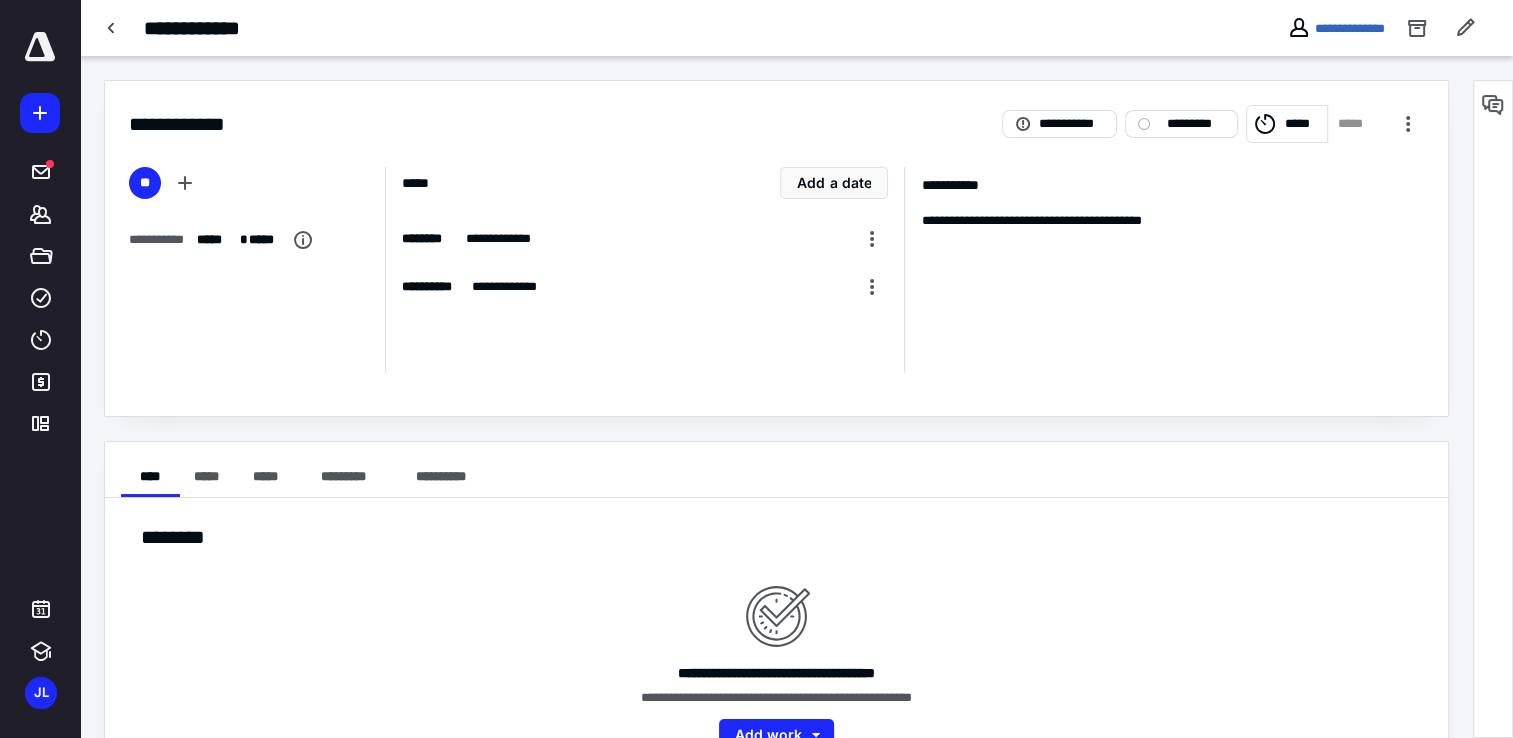 click on "*********" at bounding box center (1195, 124) 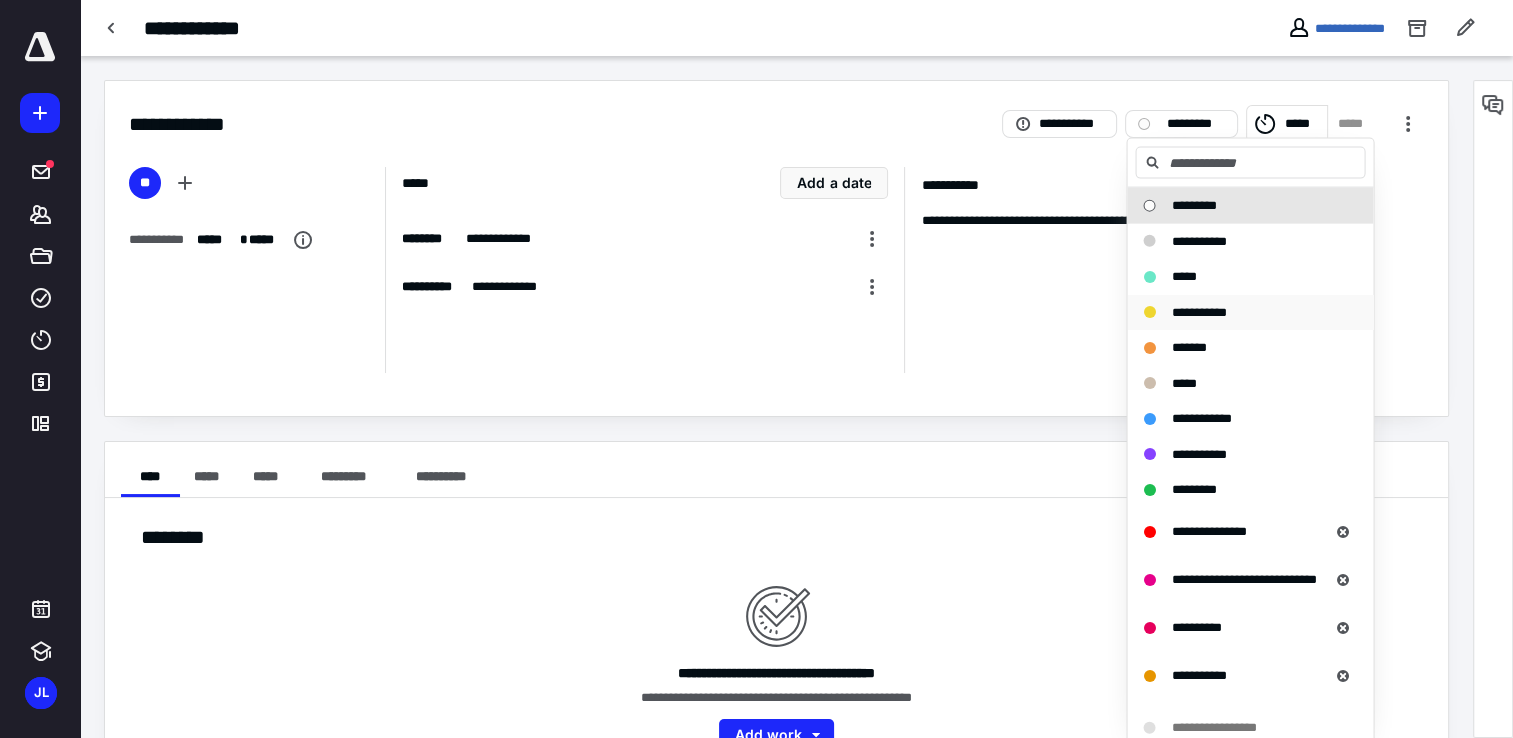 click on "**********" at bounding box center (1198, 311) 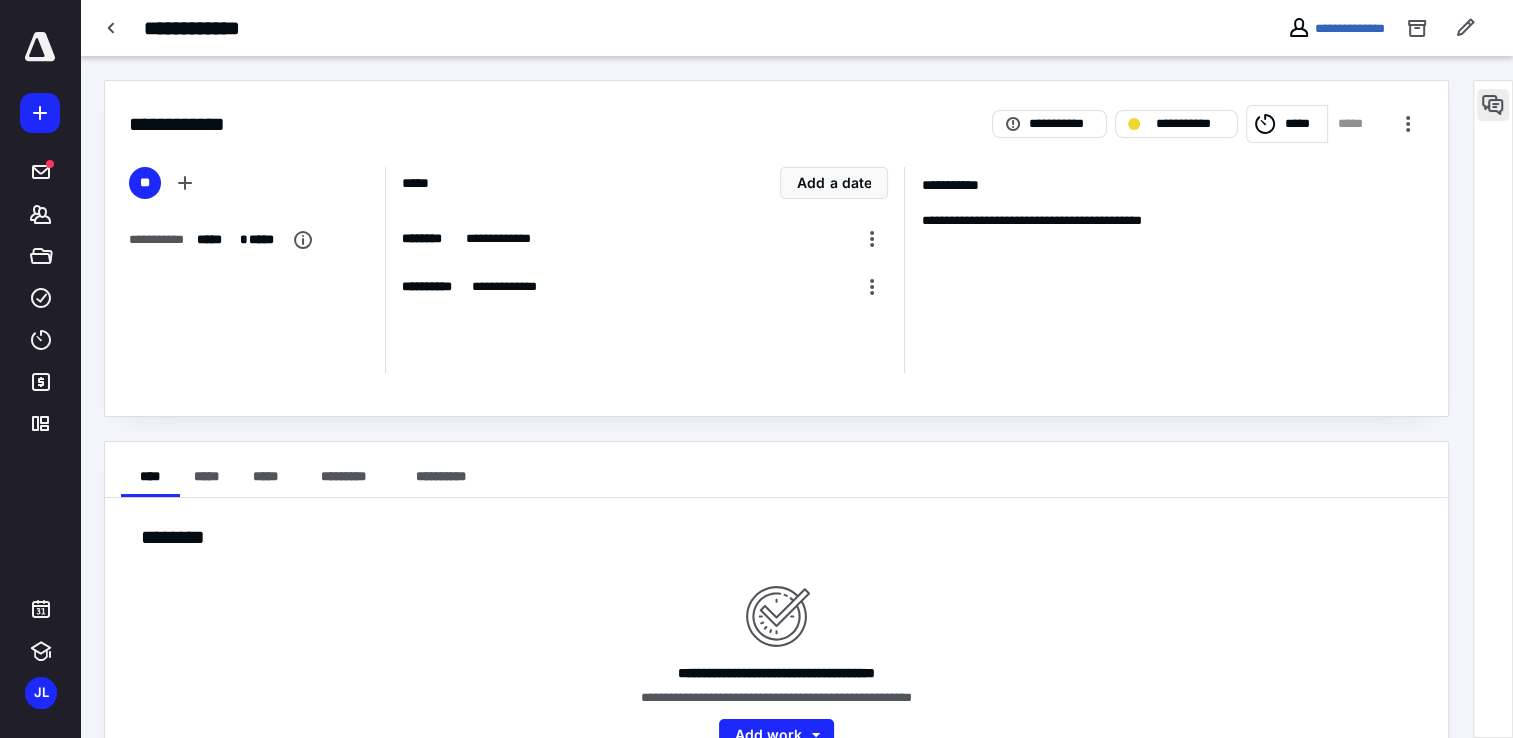 click at bounding box center (1493, 105) 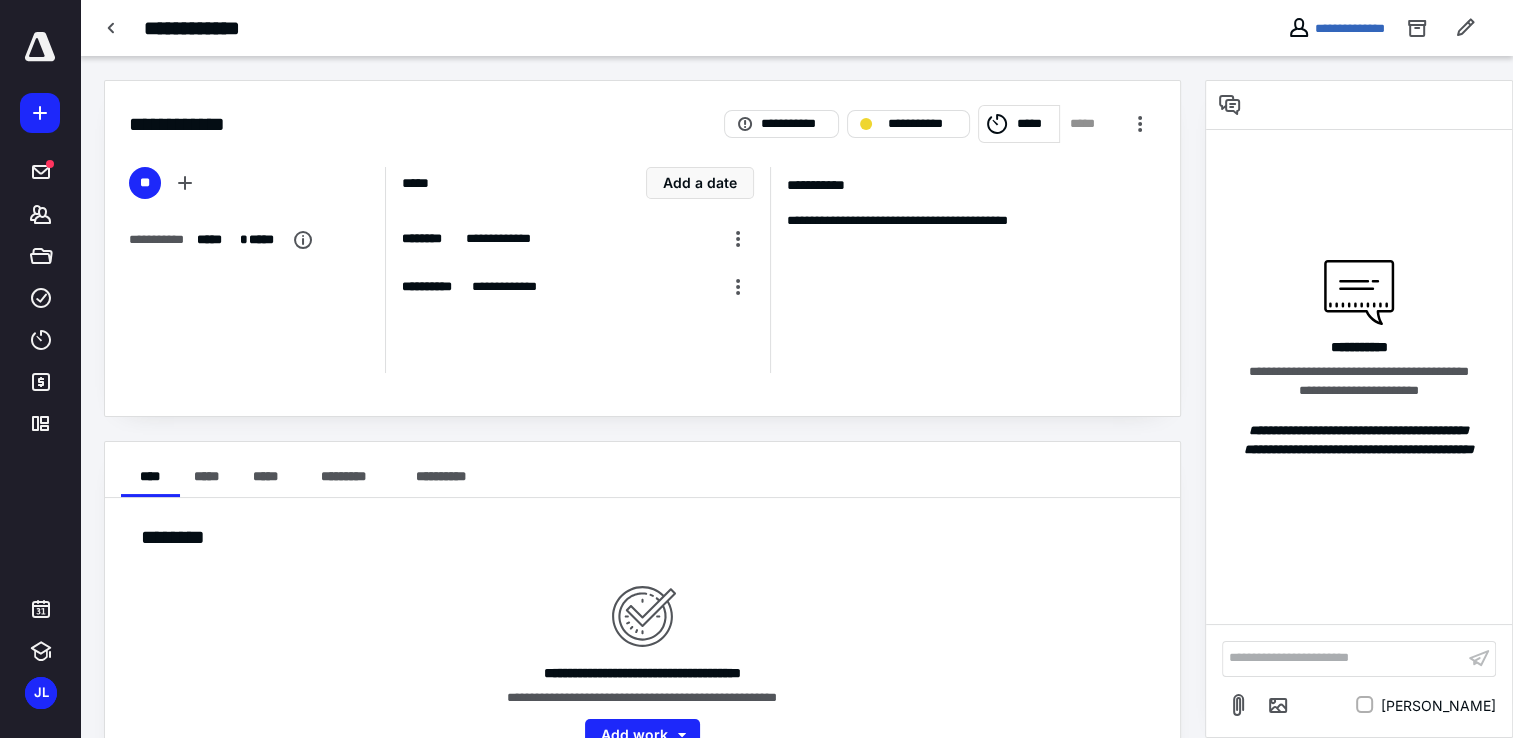 click on "**********" at bounding box center (1343, 658) 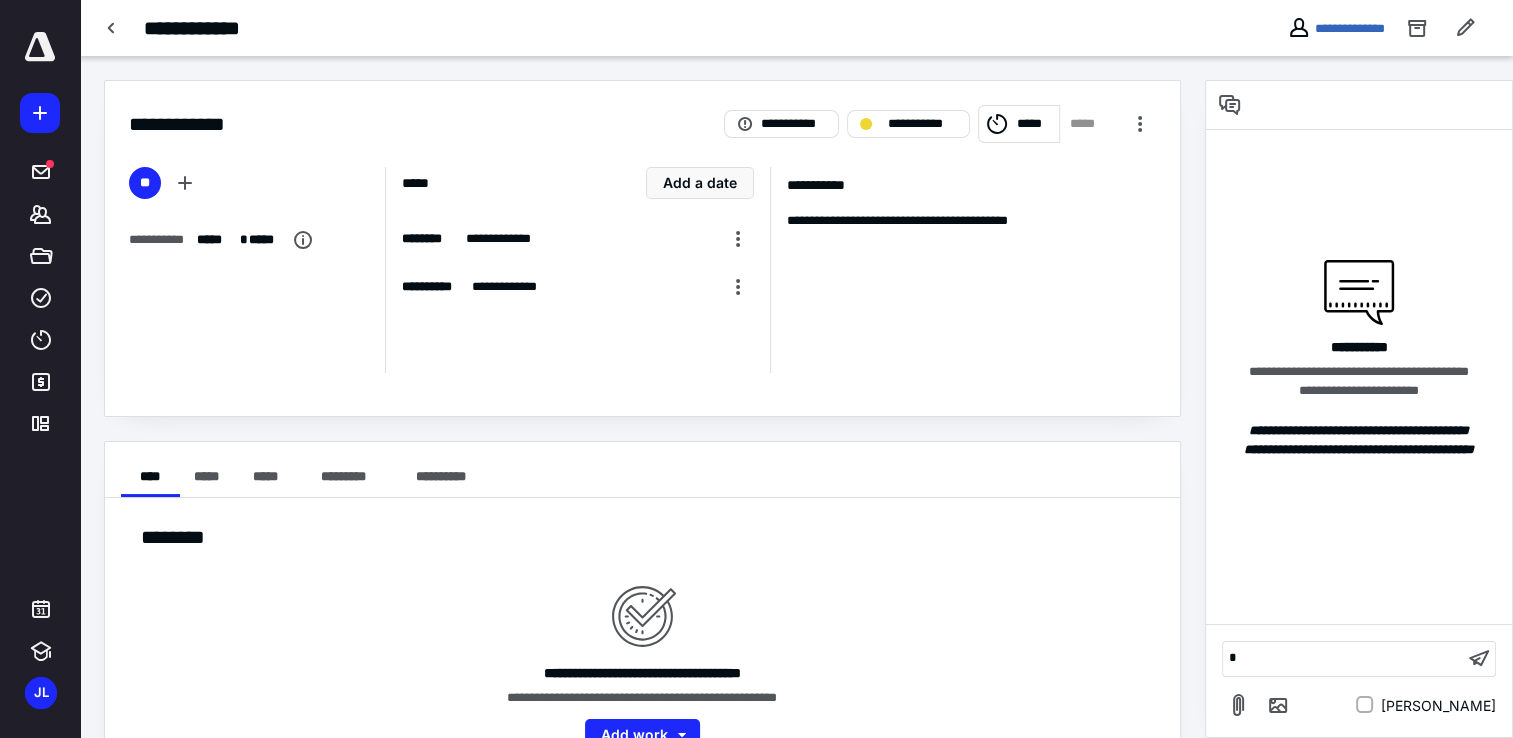 type 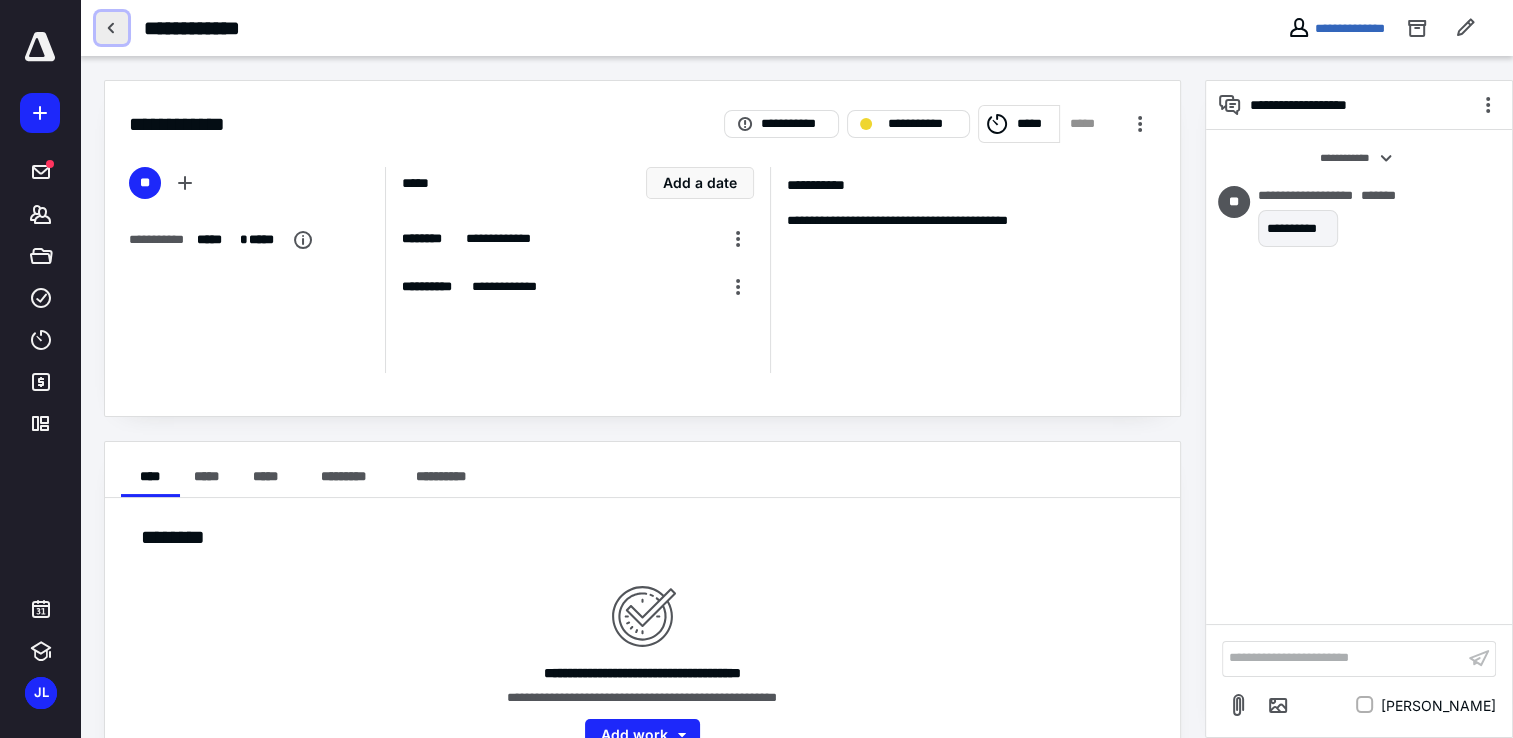 click at bounding box center (112, 28) 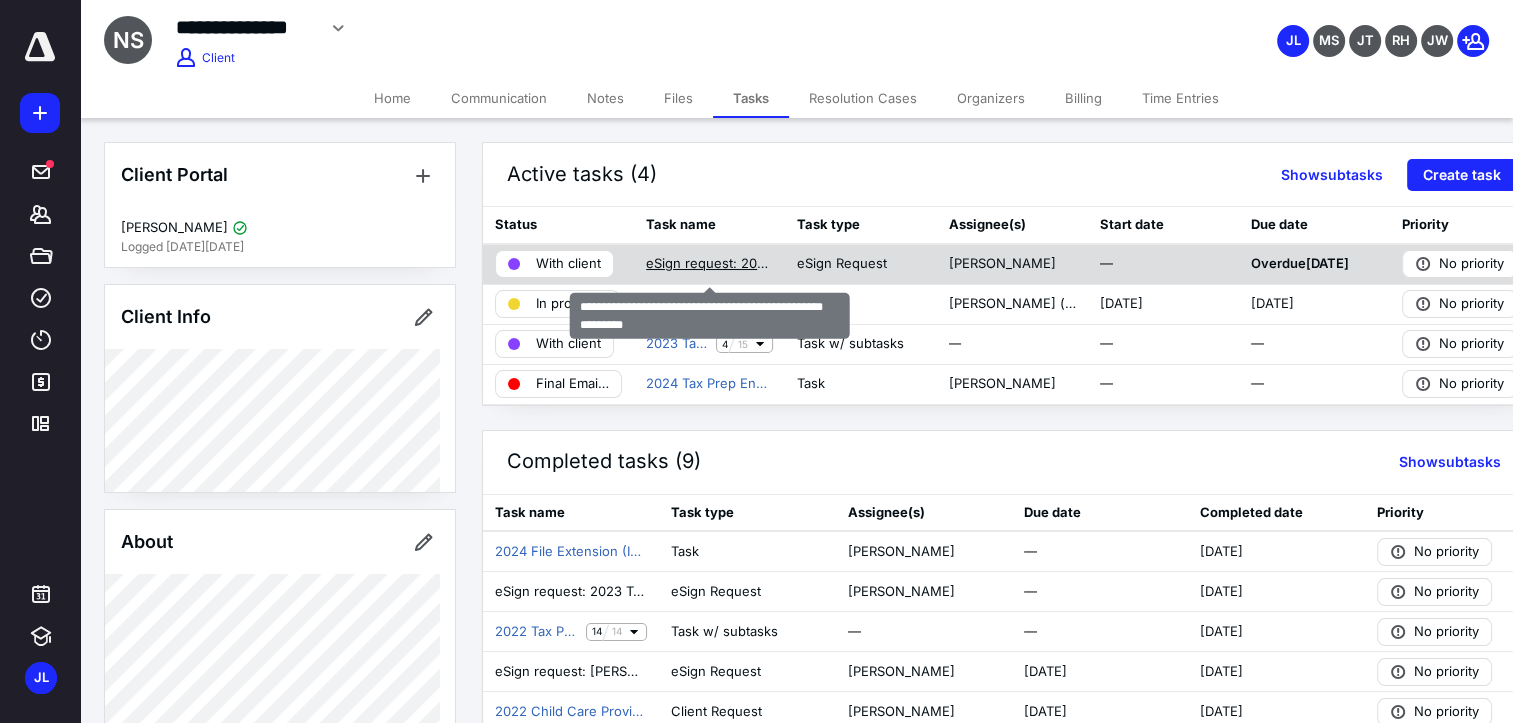 click on "eSign request: 2024 Tax Prep Engagement Letter (Individual)" at bounding box center [709, 264] 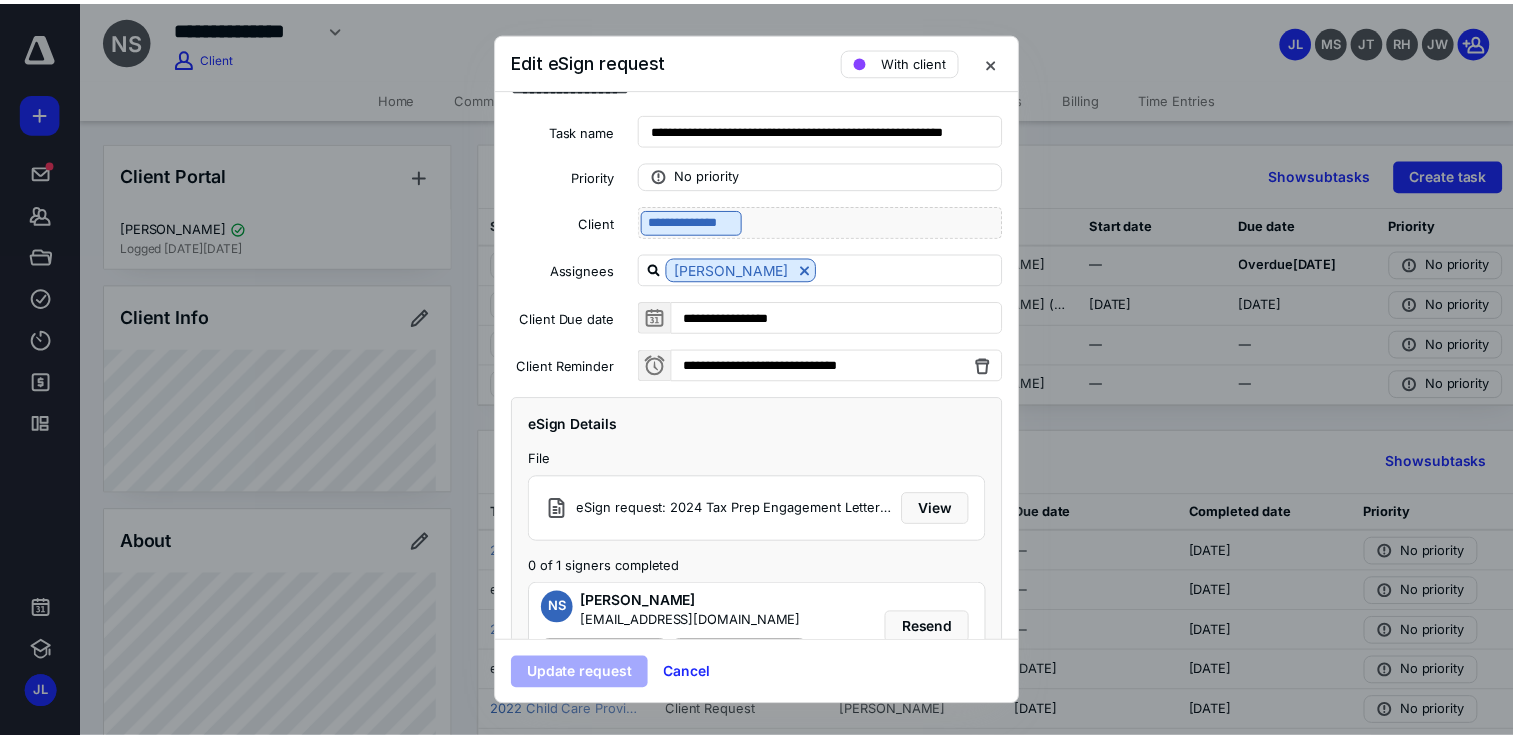 scroll, scrollTop: 0, scrollLeft: 0, axis: both 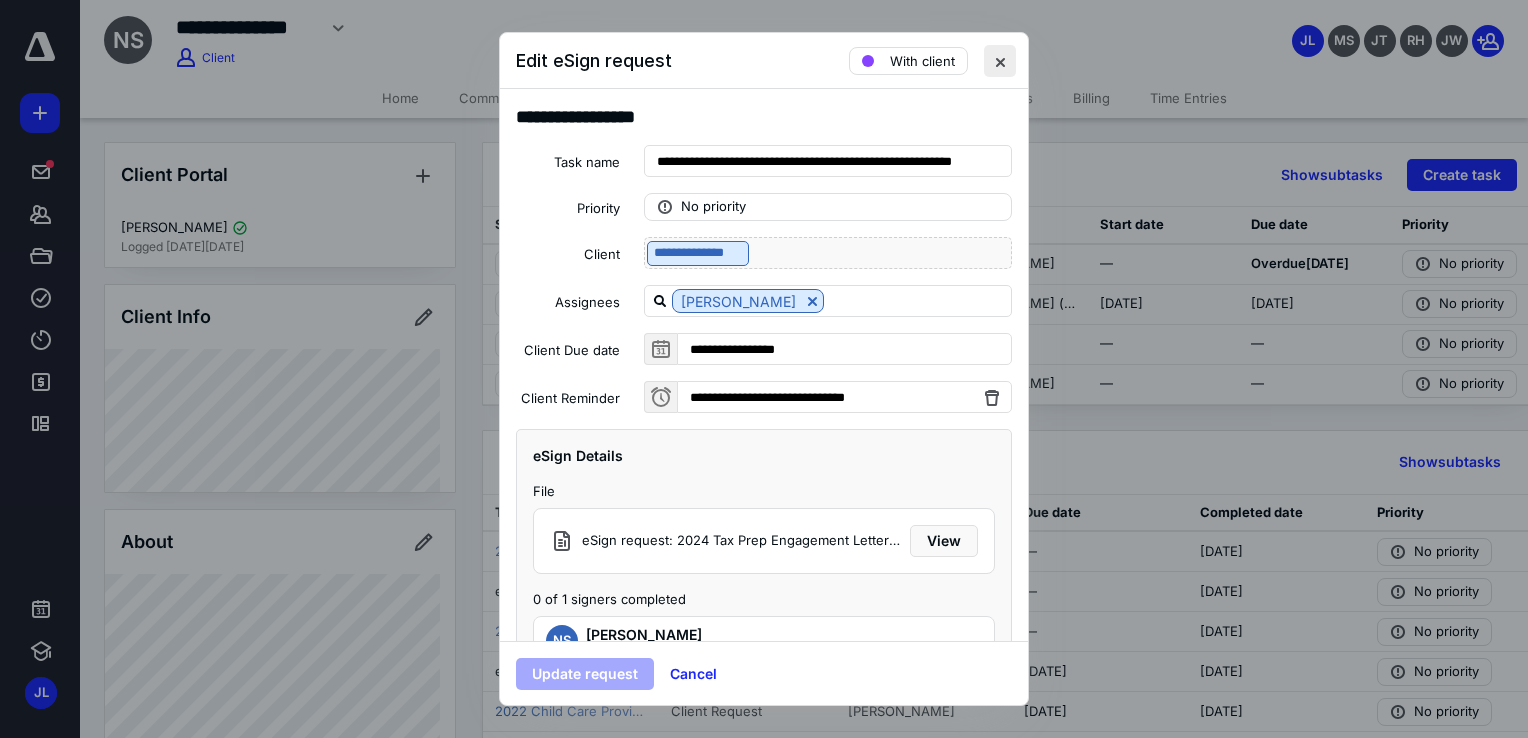 click at bounding box center [1000, 61] 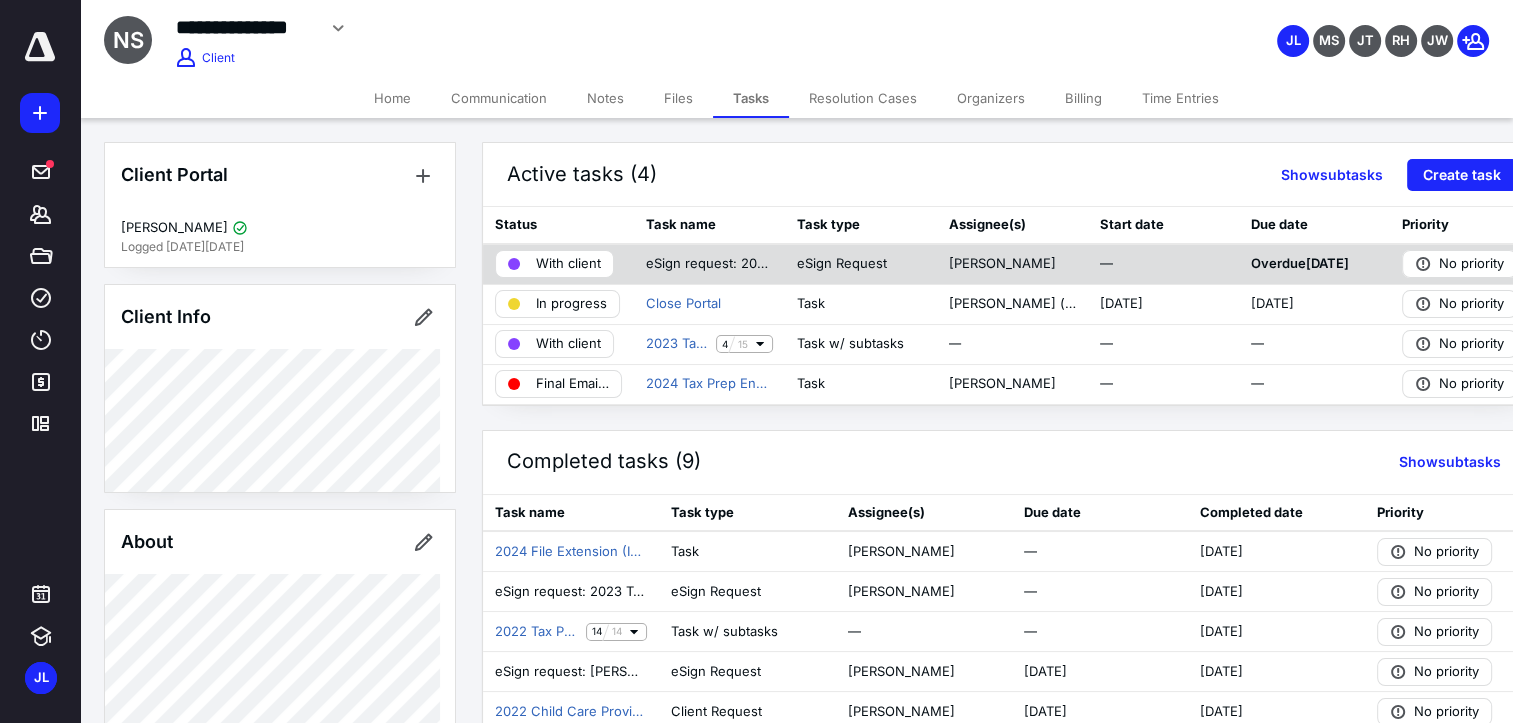 click on "With client" at bounding box center [568, 264] 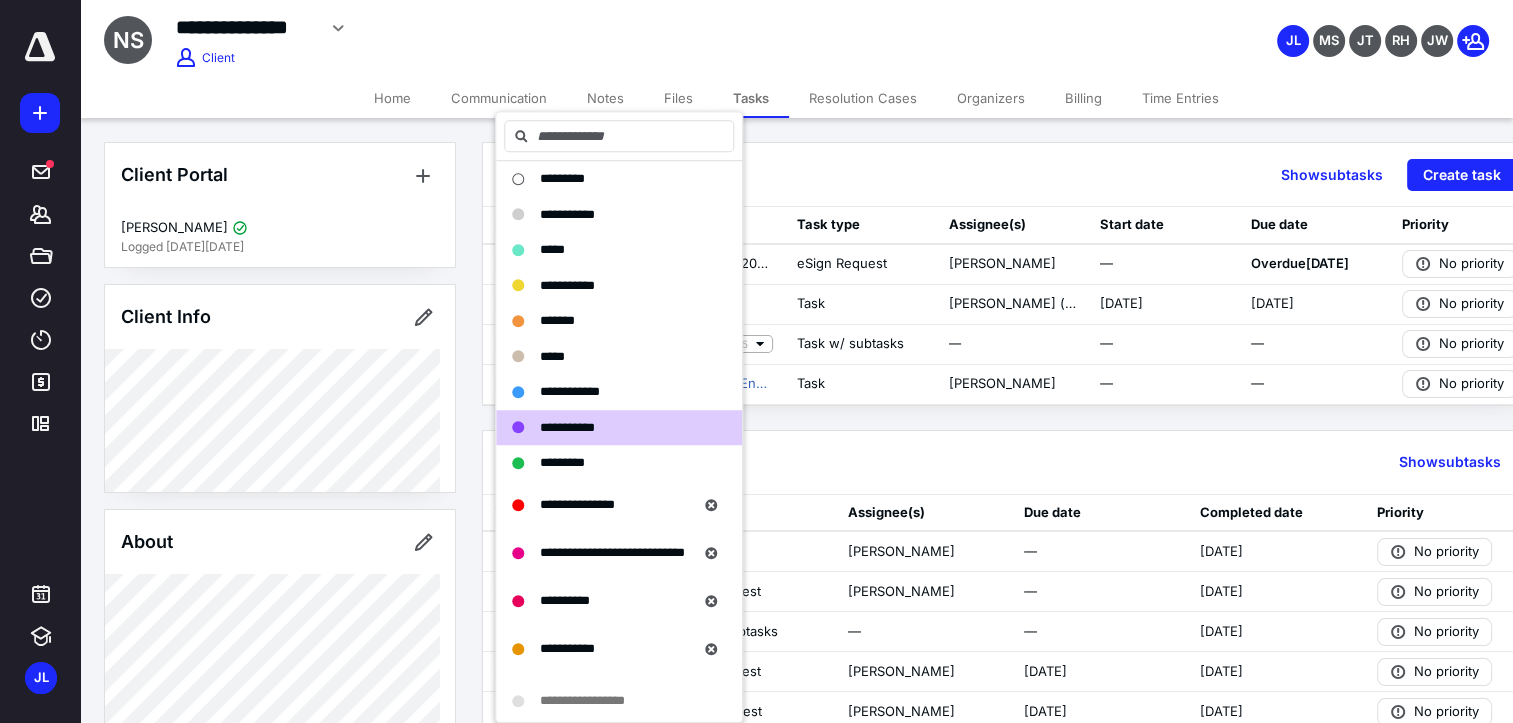 click on "**********" at bounding box center (598, 28) 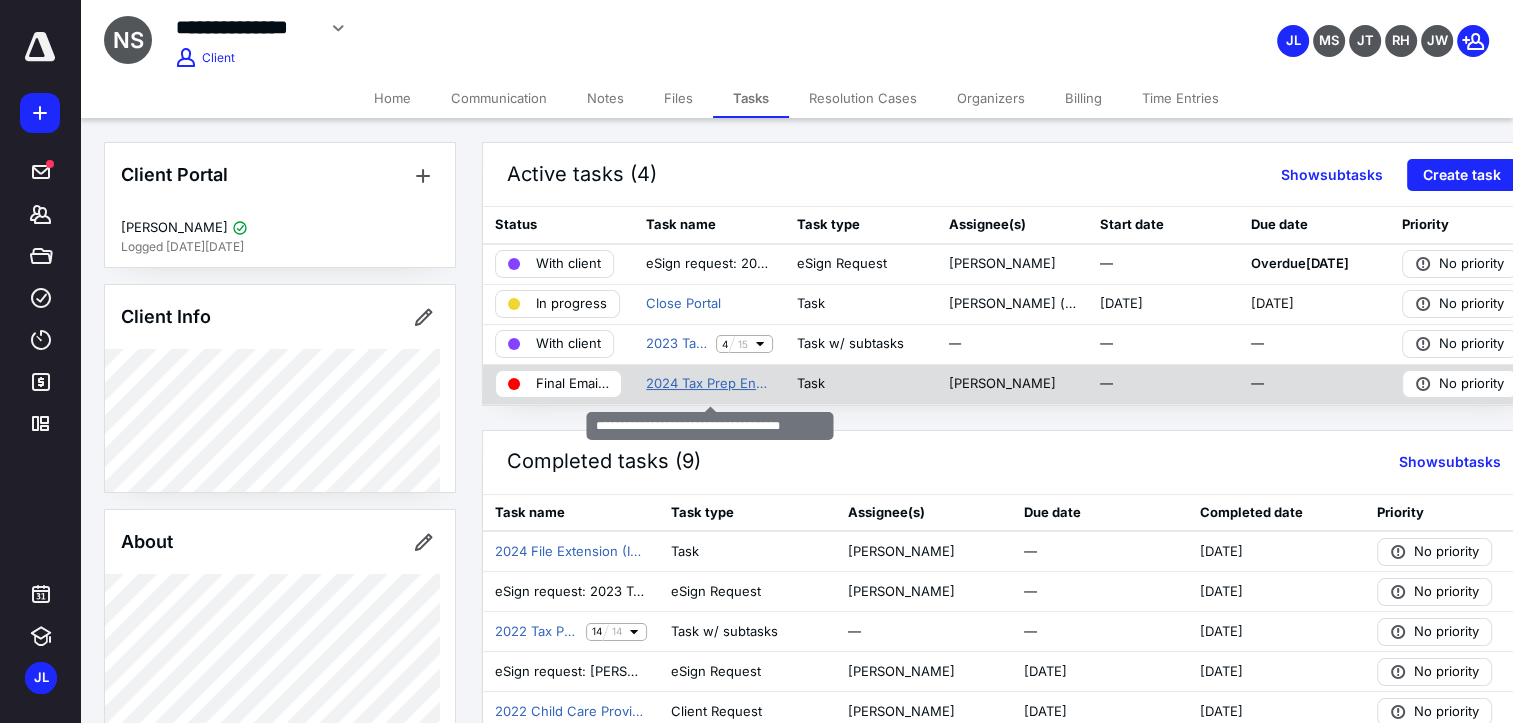 click on "2024 Tax Prep Engagement (Individual)" at bounding box center [709, 384] 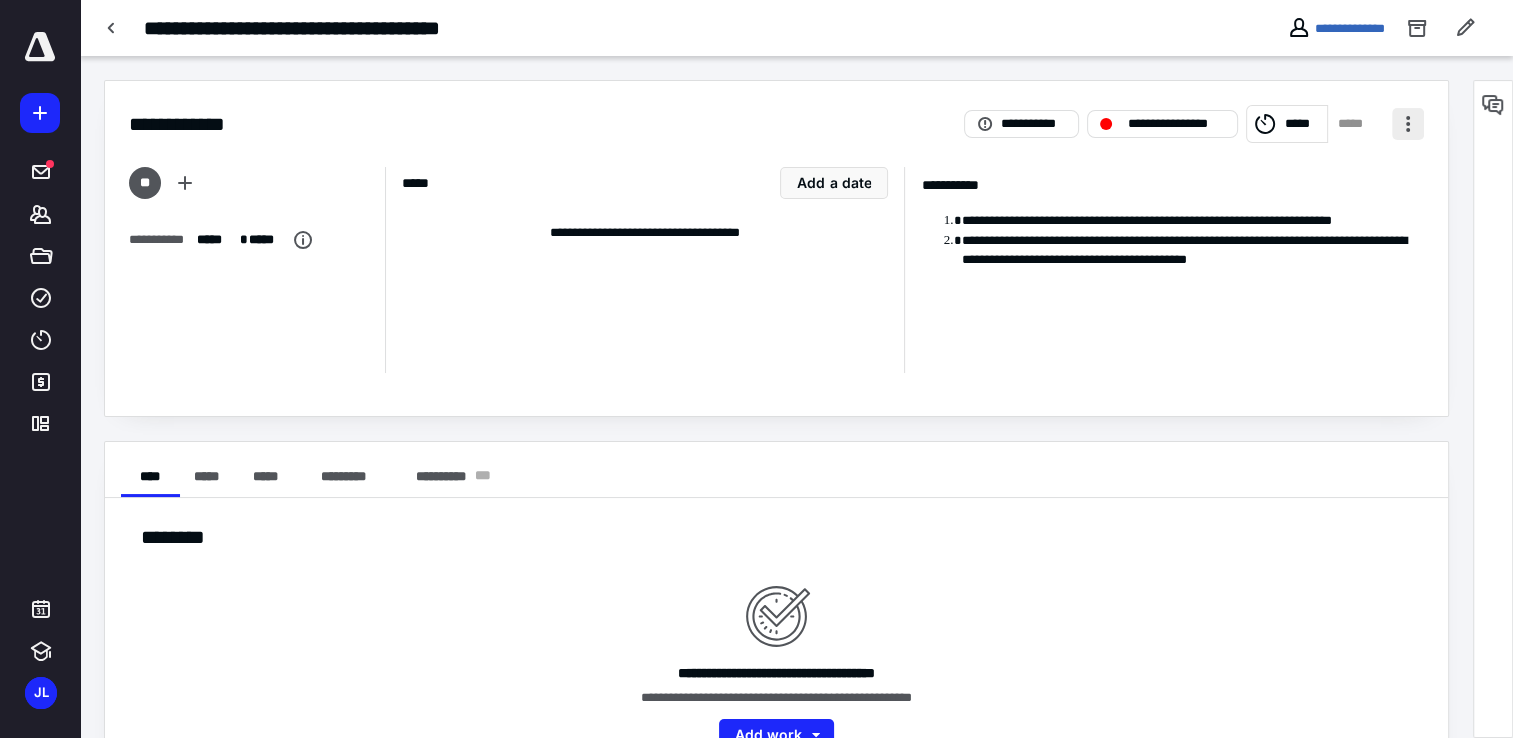 click at bounding box center [1408, 124] 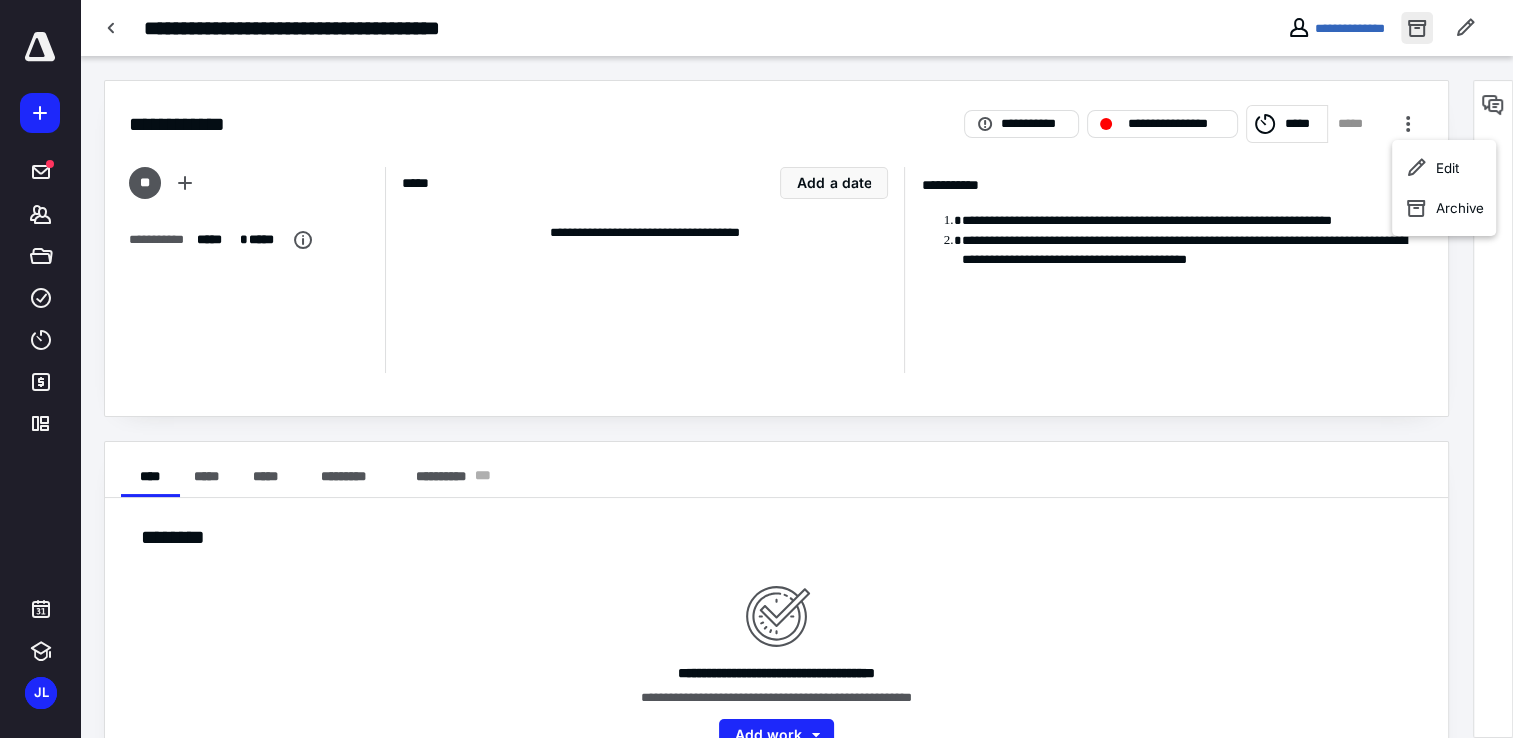click at bounding box center [1417, 28] 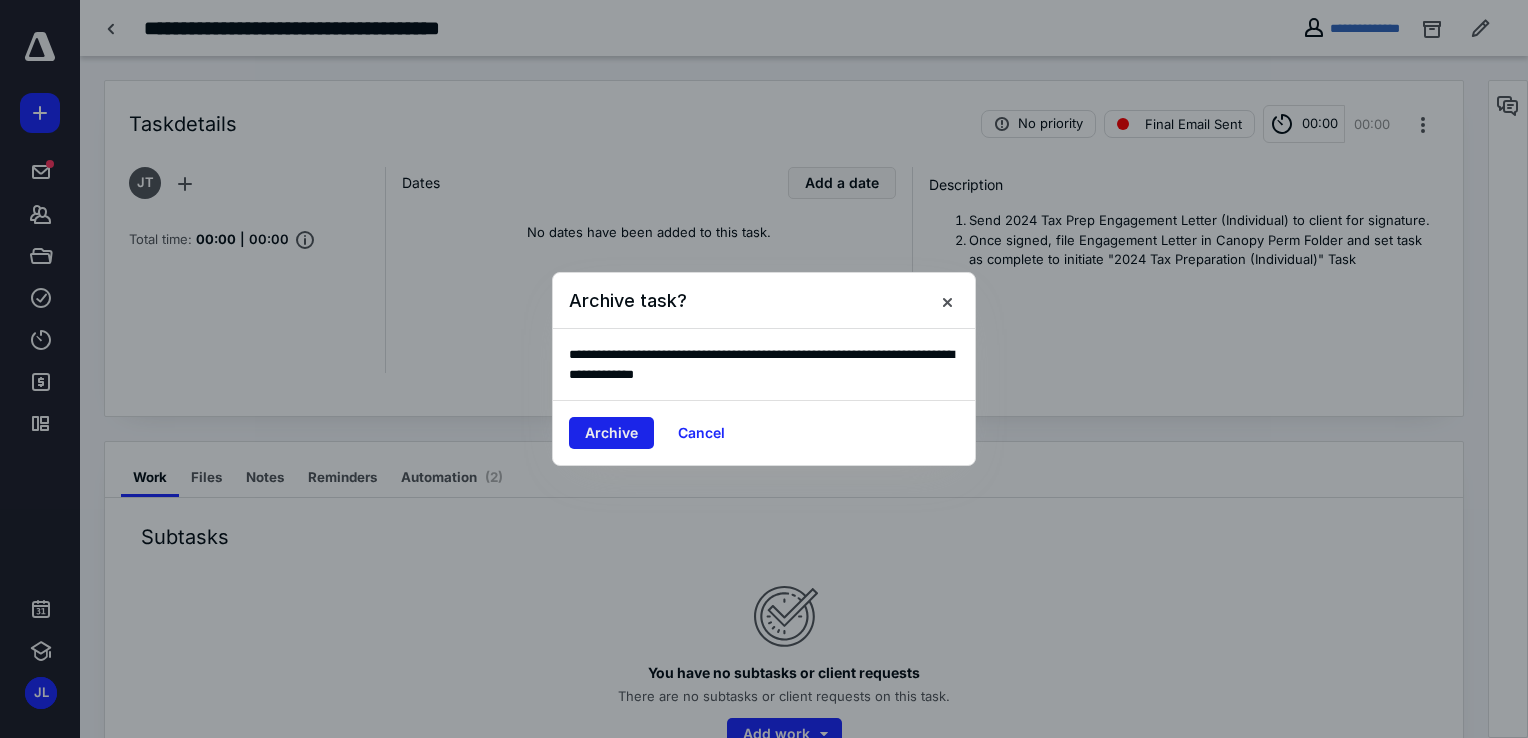 click on "Archive" at bounding box center (611, 433) 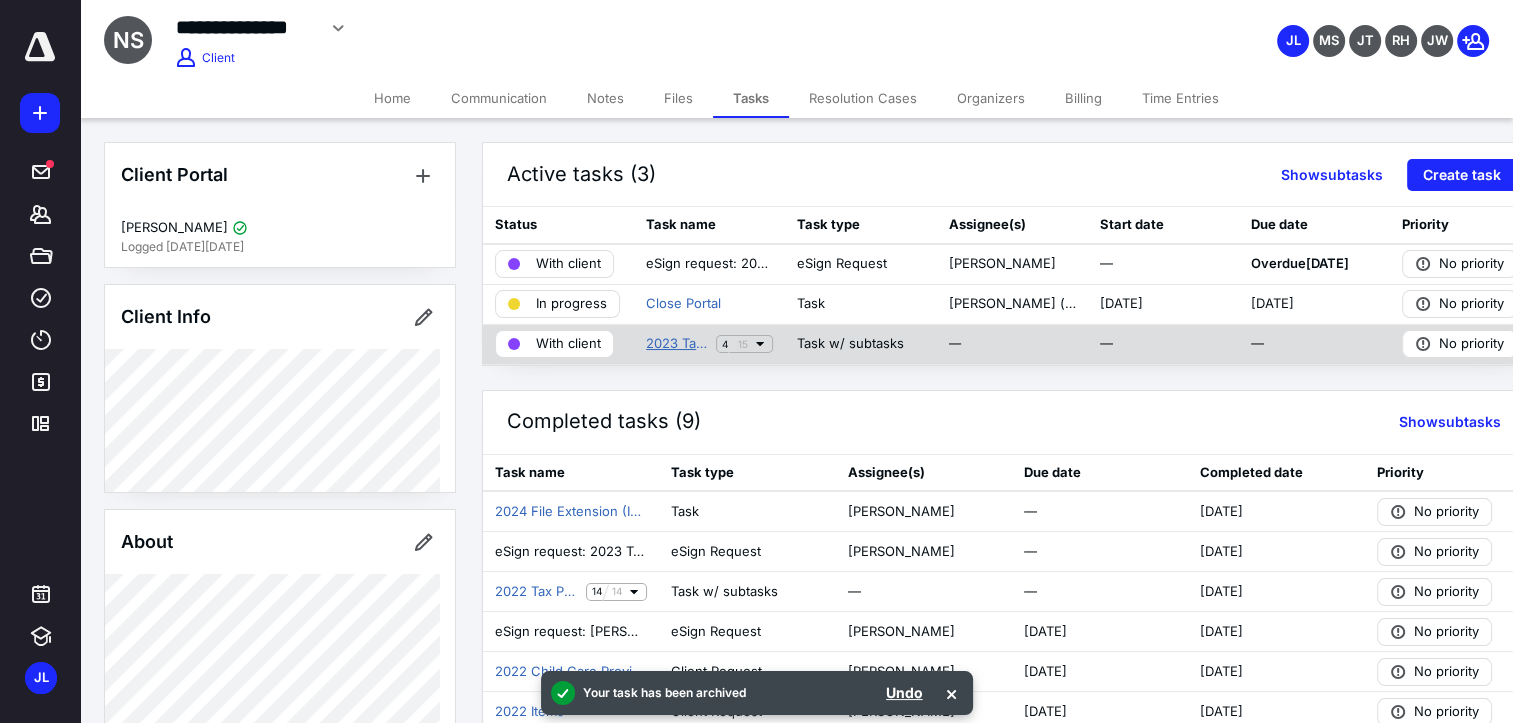 click on "2023 Tax Preparation (Individual)" at bounding box center (677, 344) 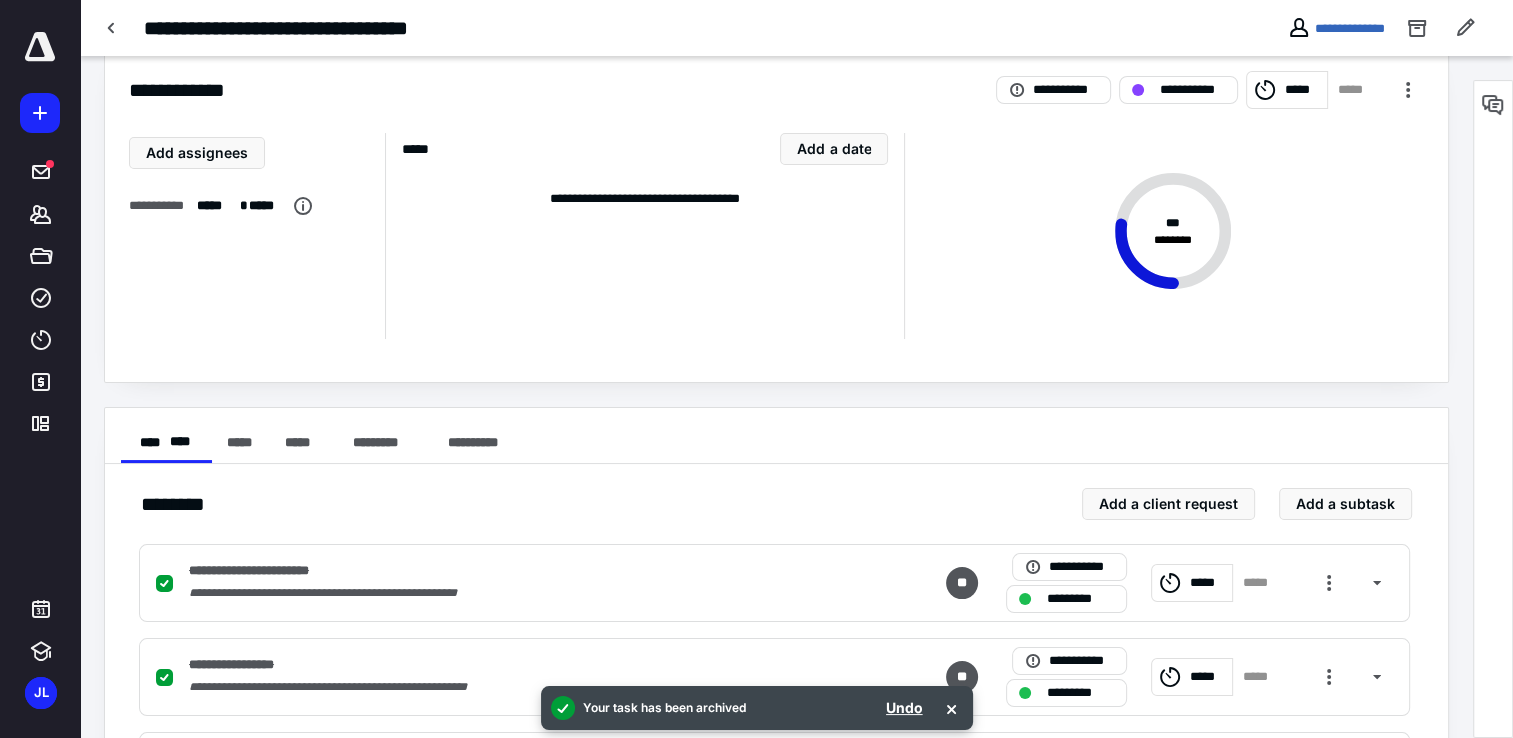 scroll, scrollTop: 0, scrollLeft: 0, axis: both 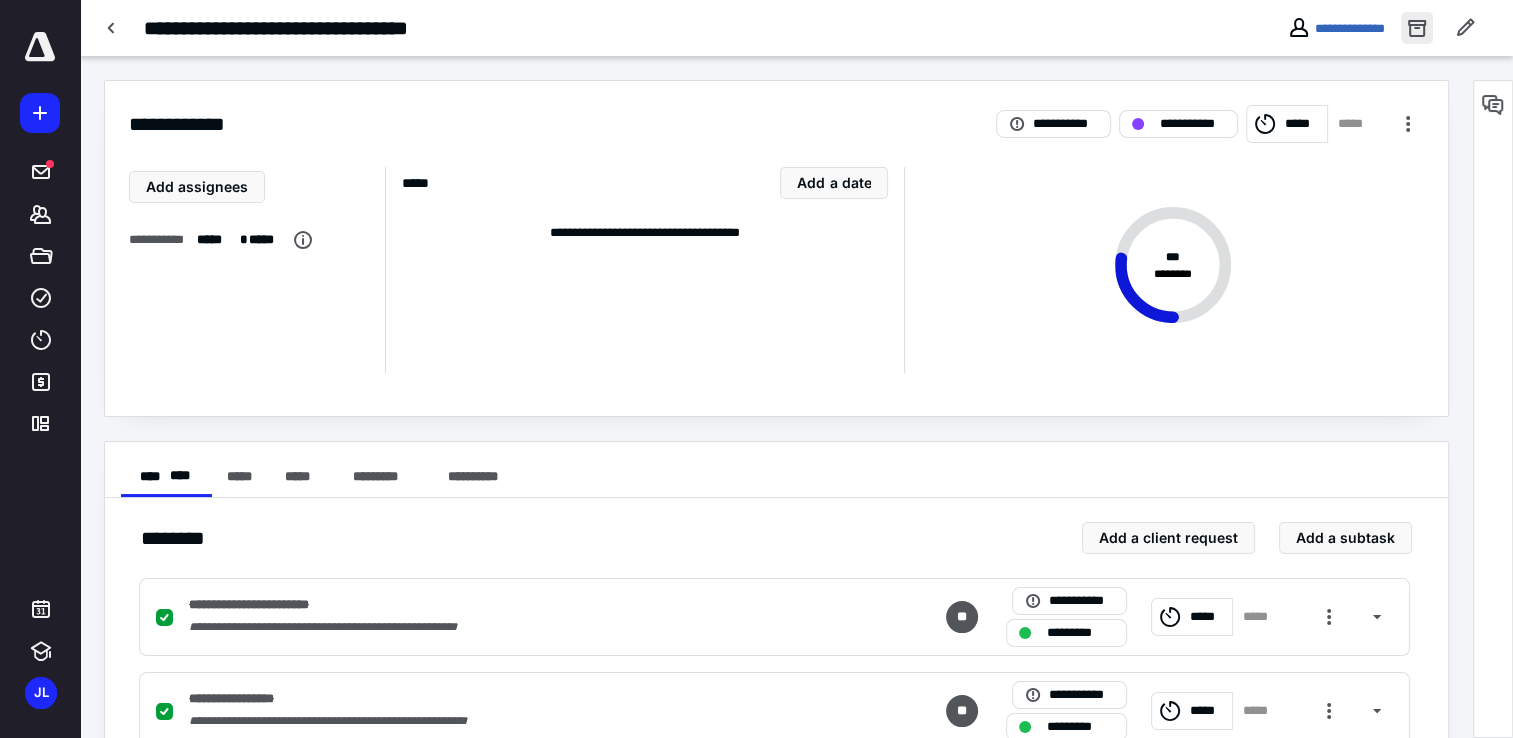 click at bounding box center (1417, 28) 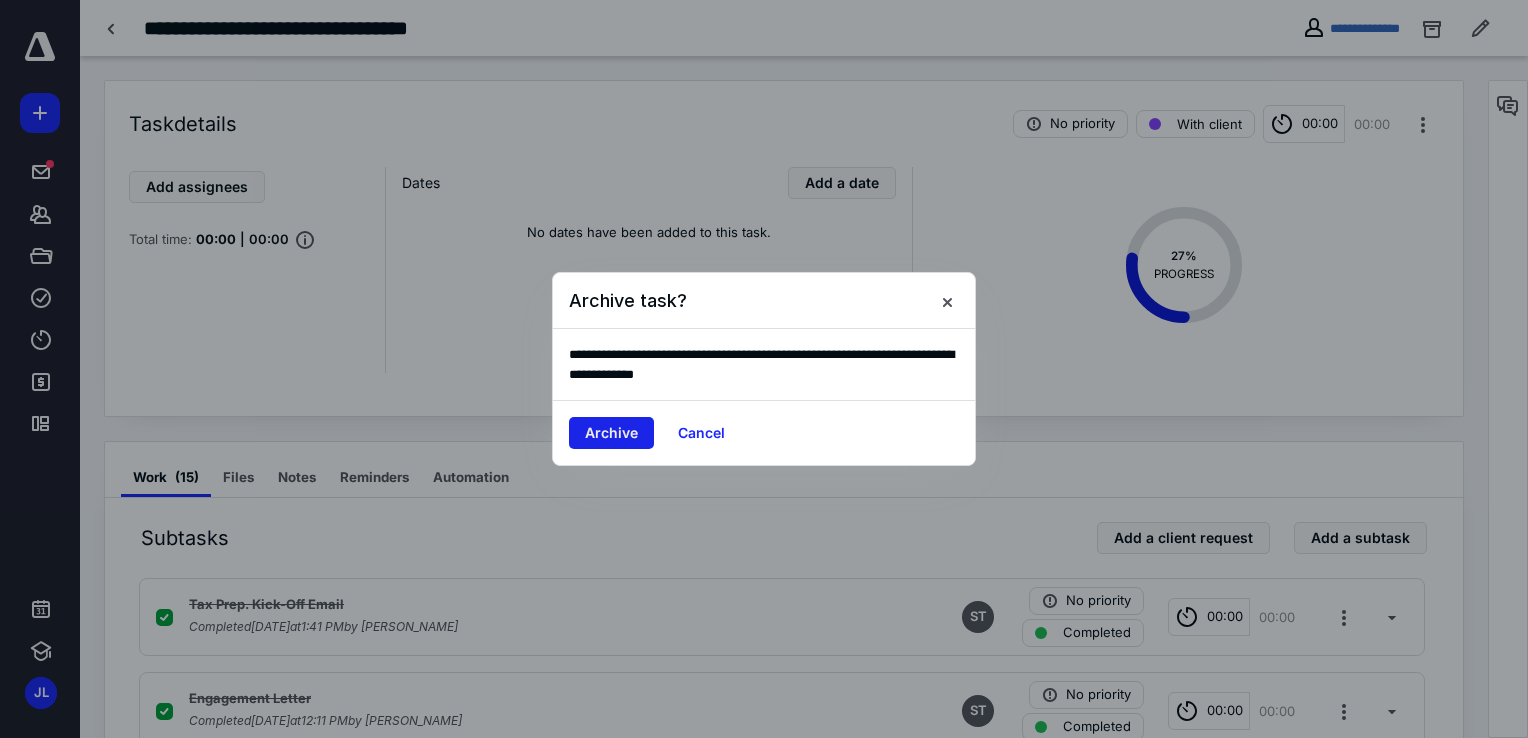 click on "Archive" at bounding box center [611, 433] 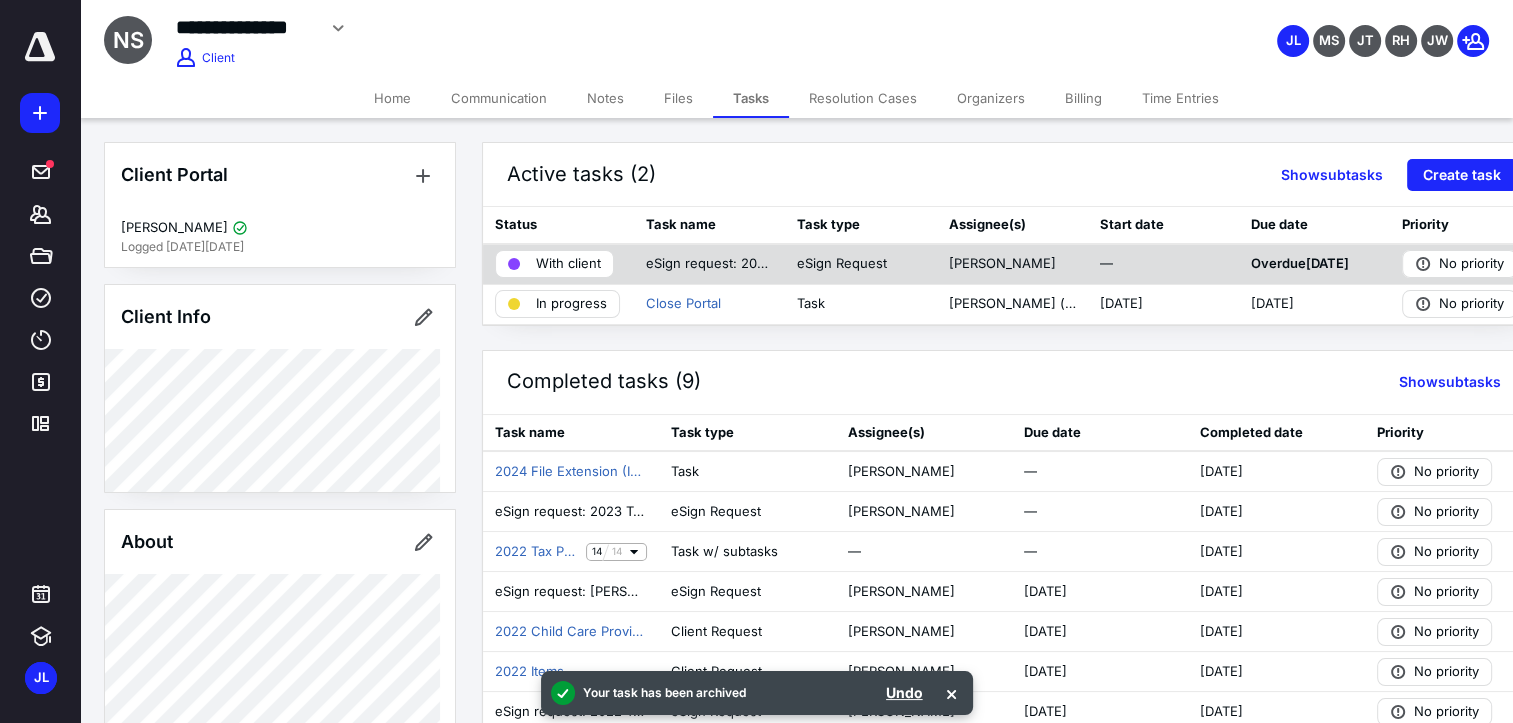 click on "With client" at bounding box center [568, 264] 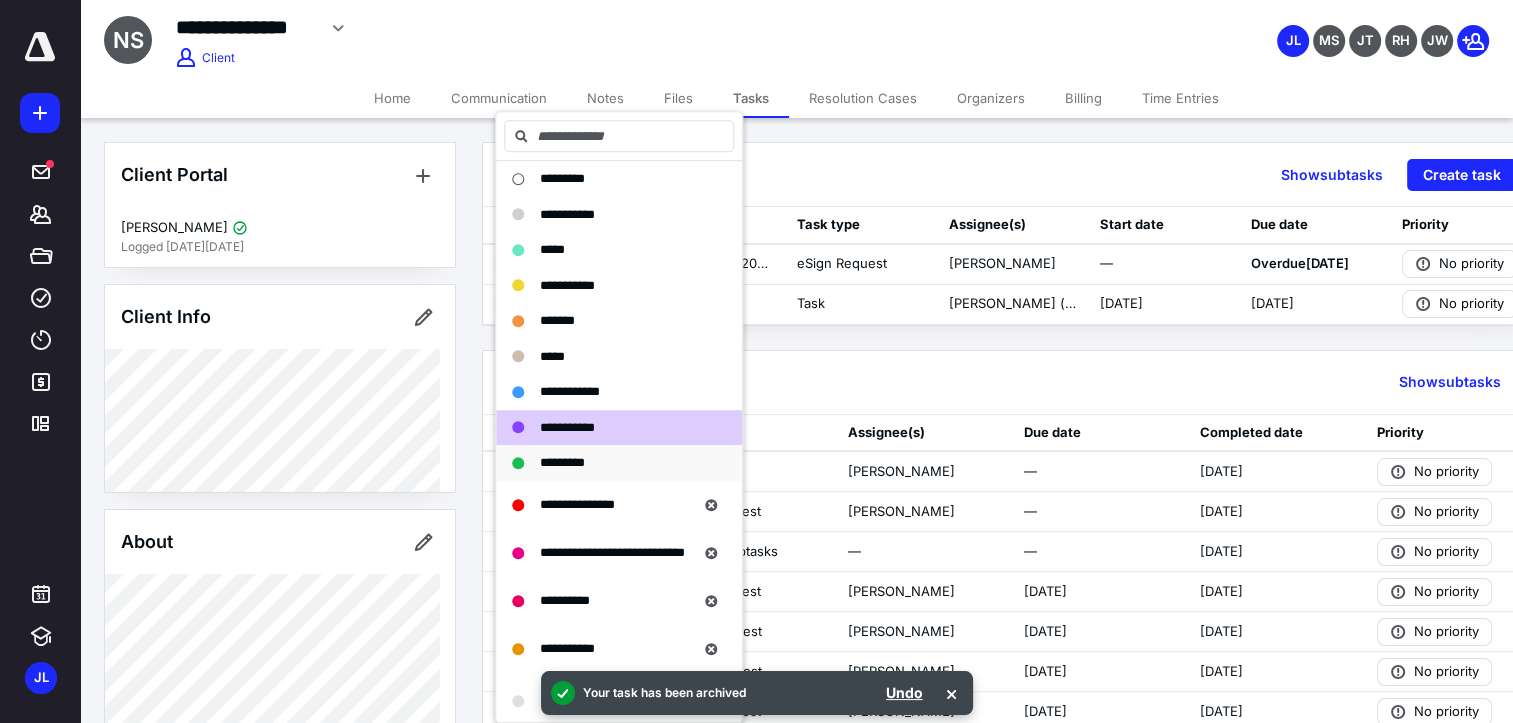 click on "*********" at bounding box center (562, 462) 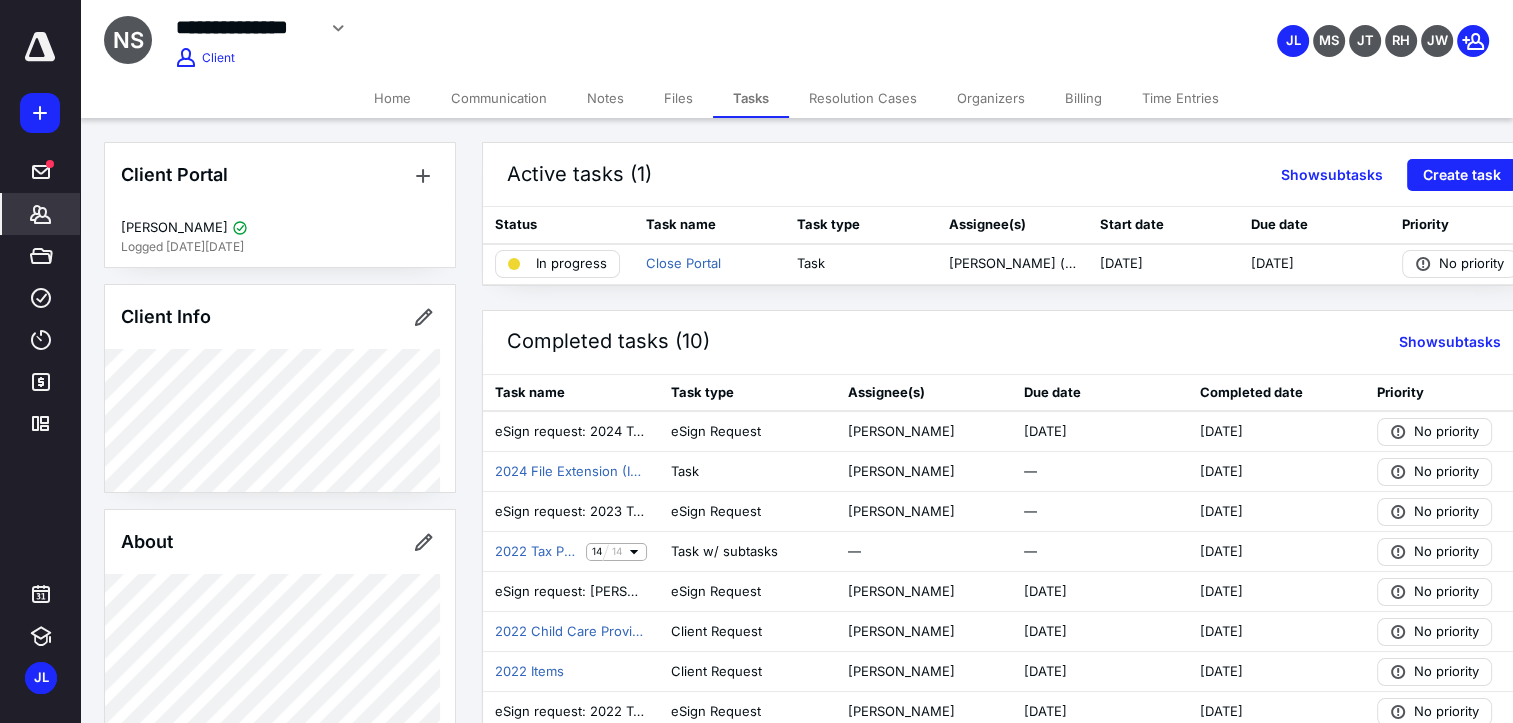 click 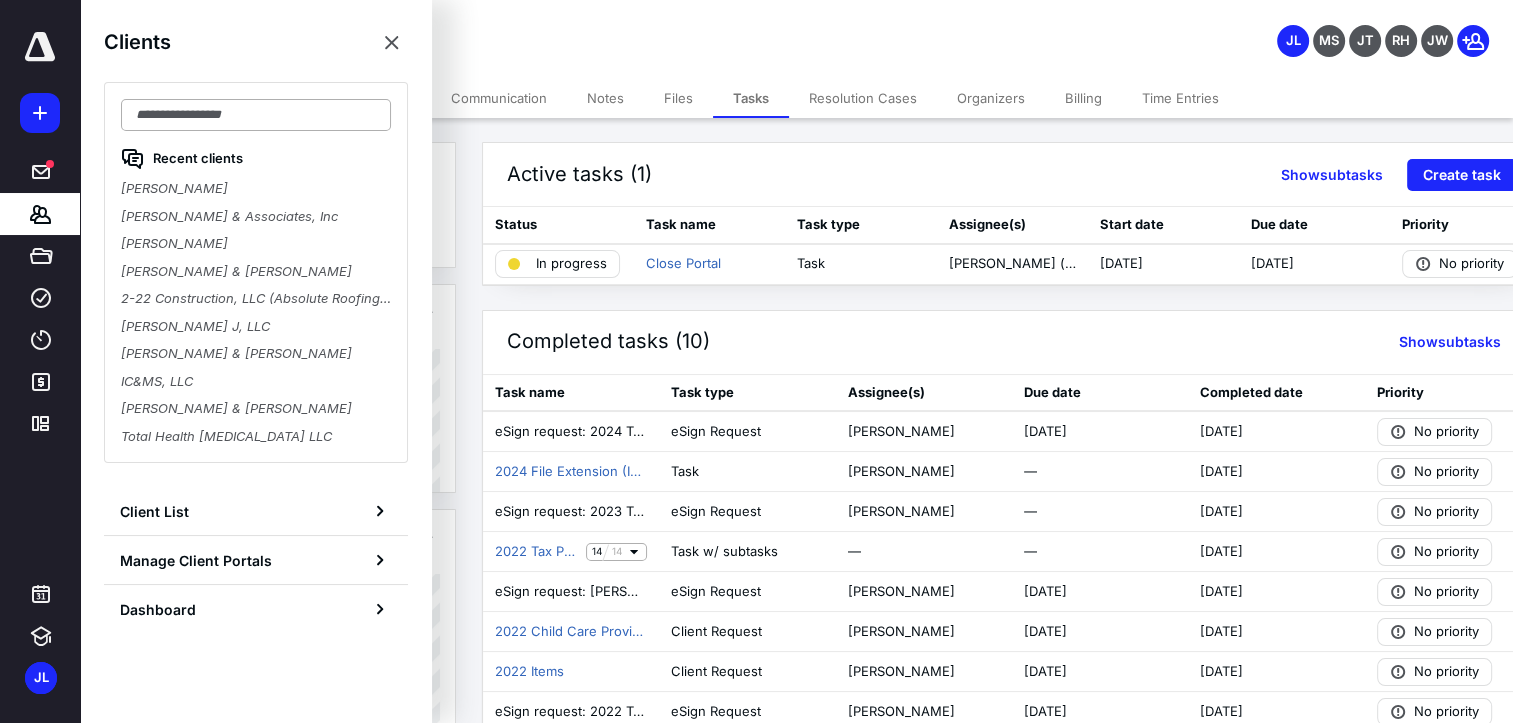click at bounding box center [256, 115] 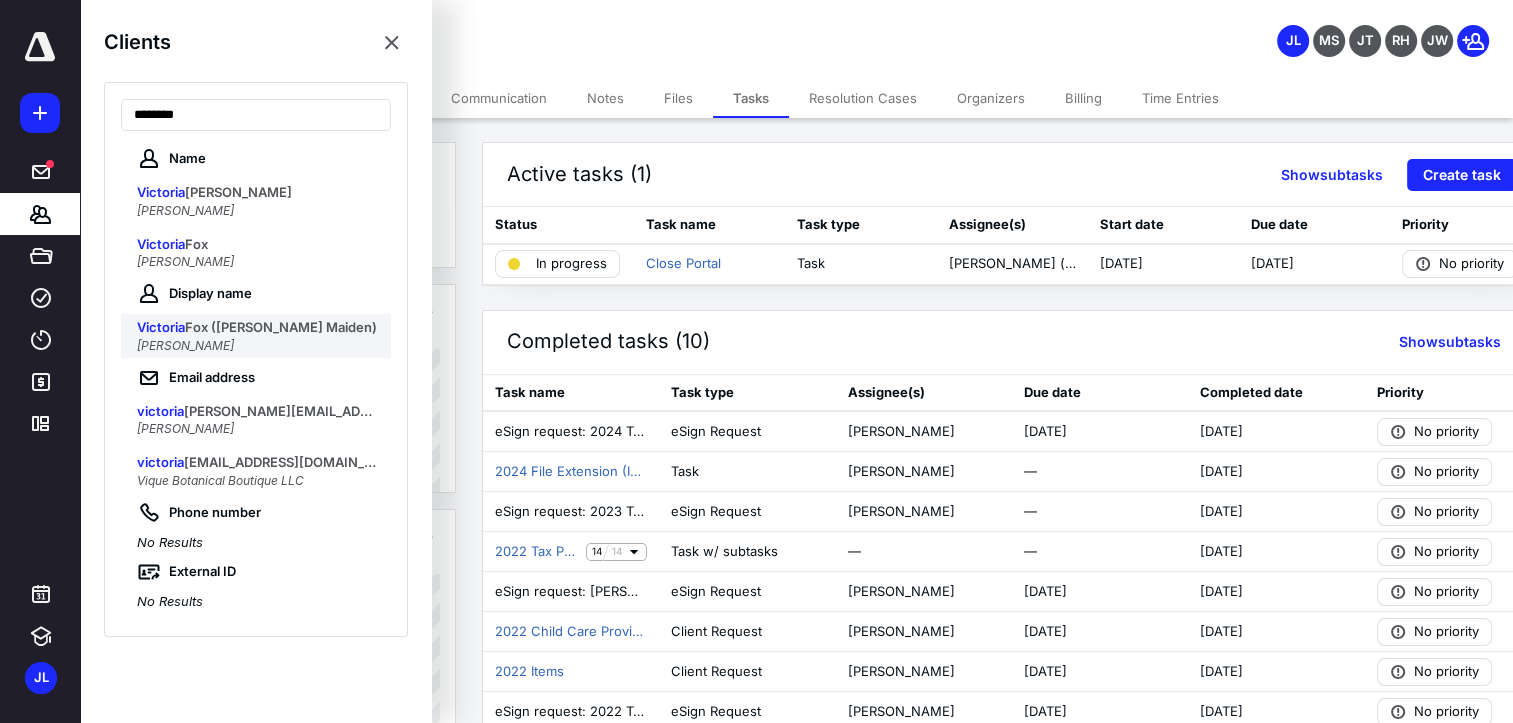 type on "********" 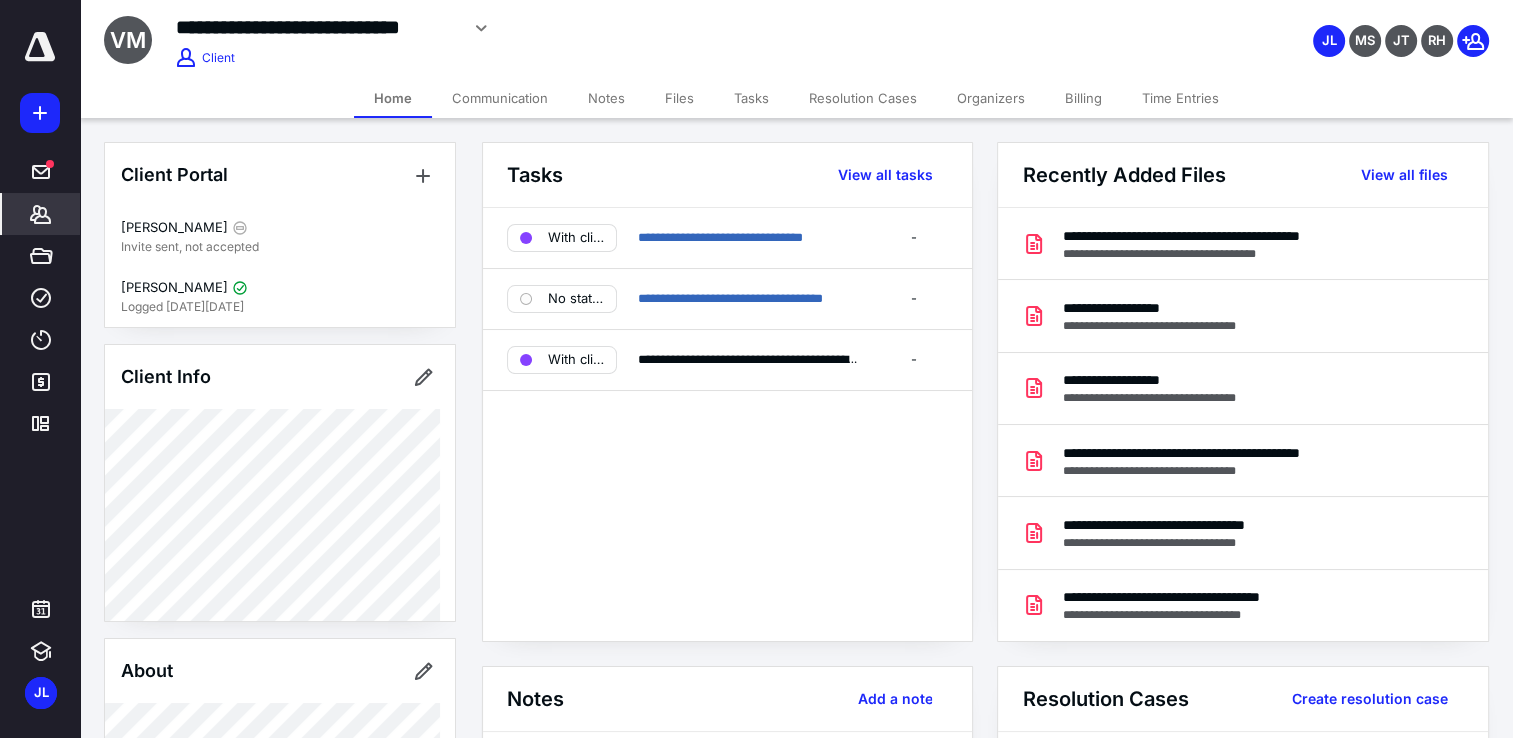 click on "Communication" at bounding box center [500, 98] 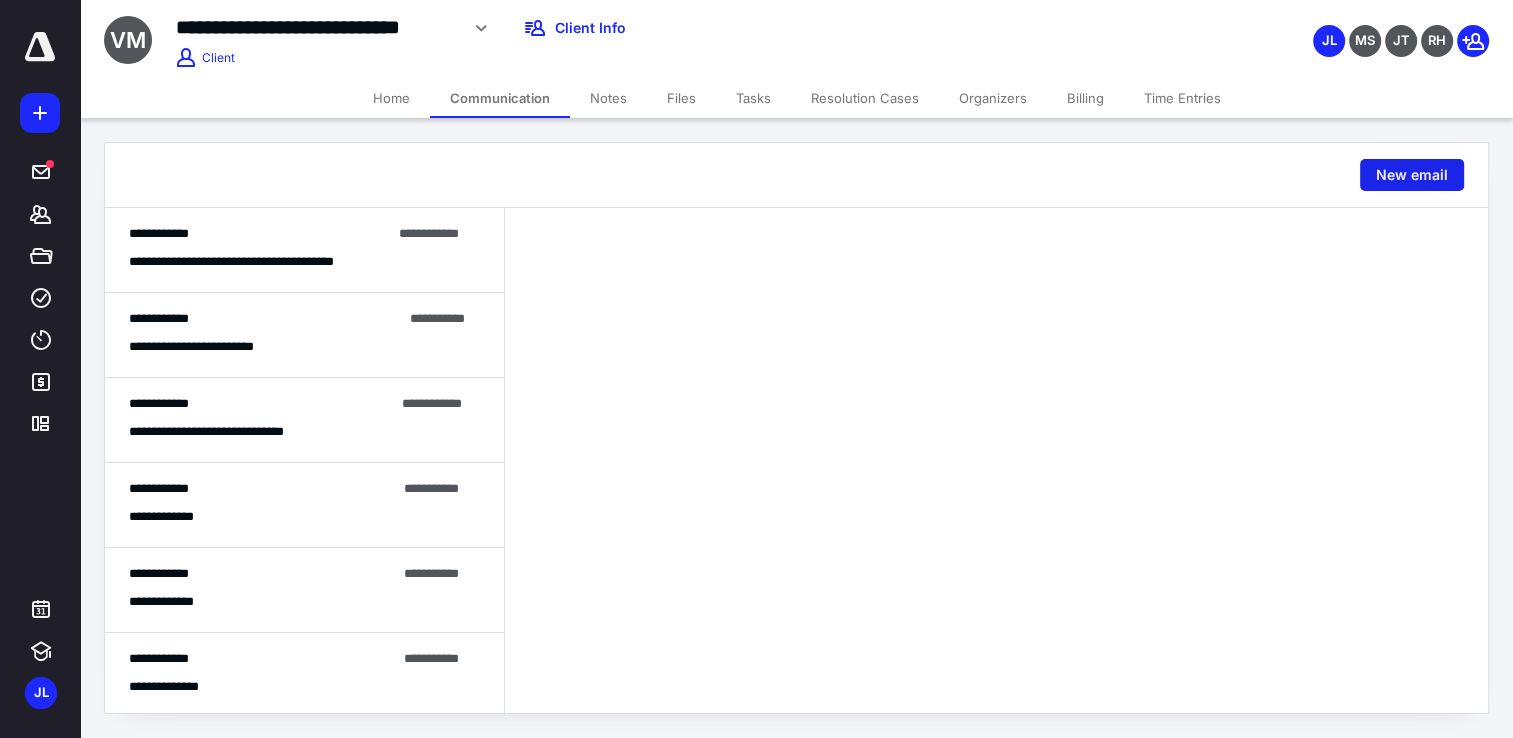 click on "New email" at bounding box center [1412, 175] 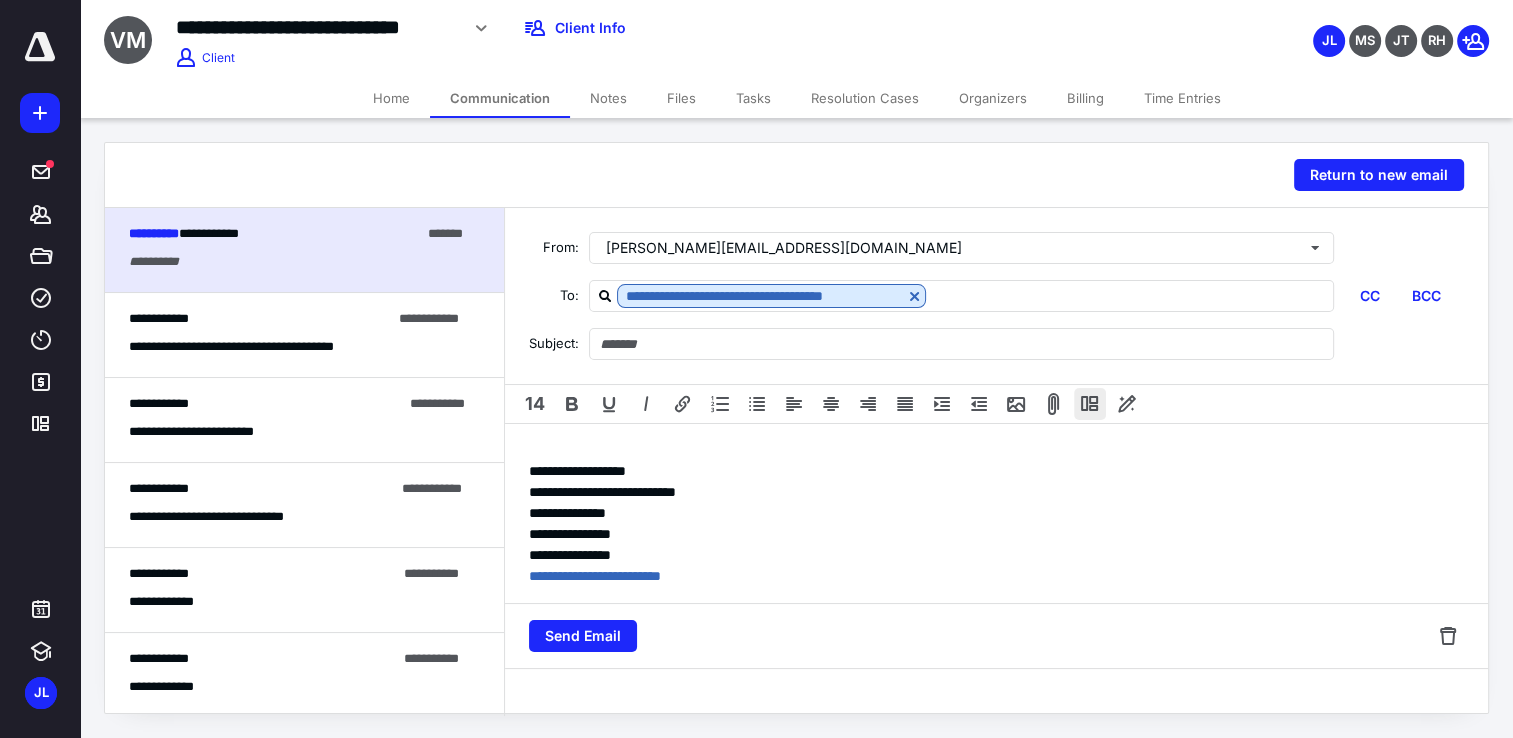 click at bounding box center (1090, 404) 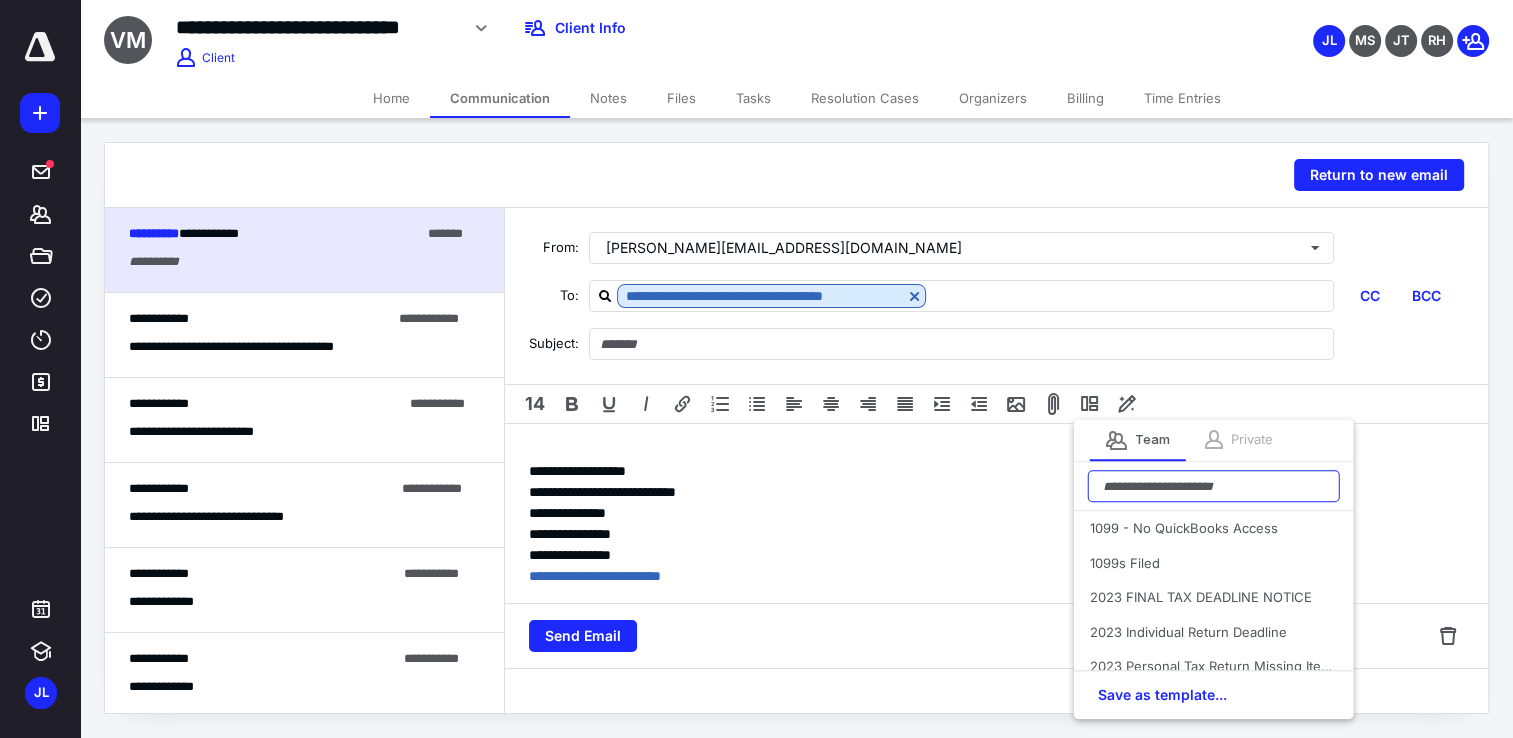 click at bounding box center (1214, 486) 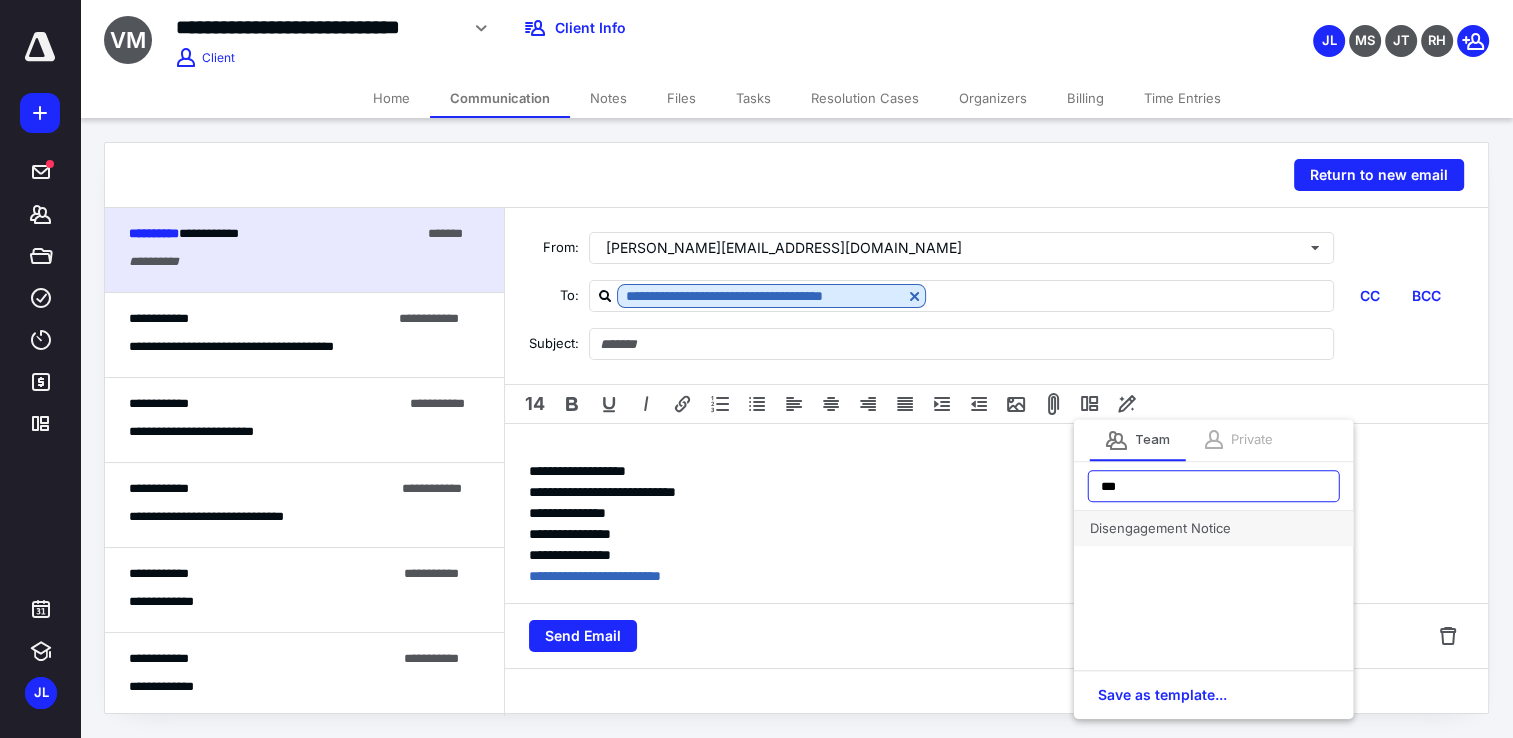 type on "***" 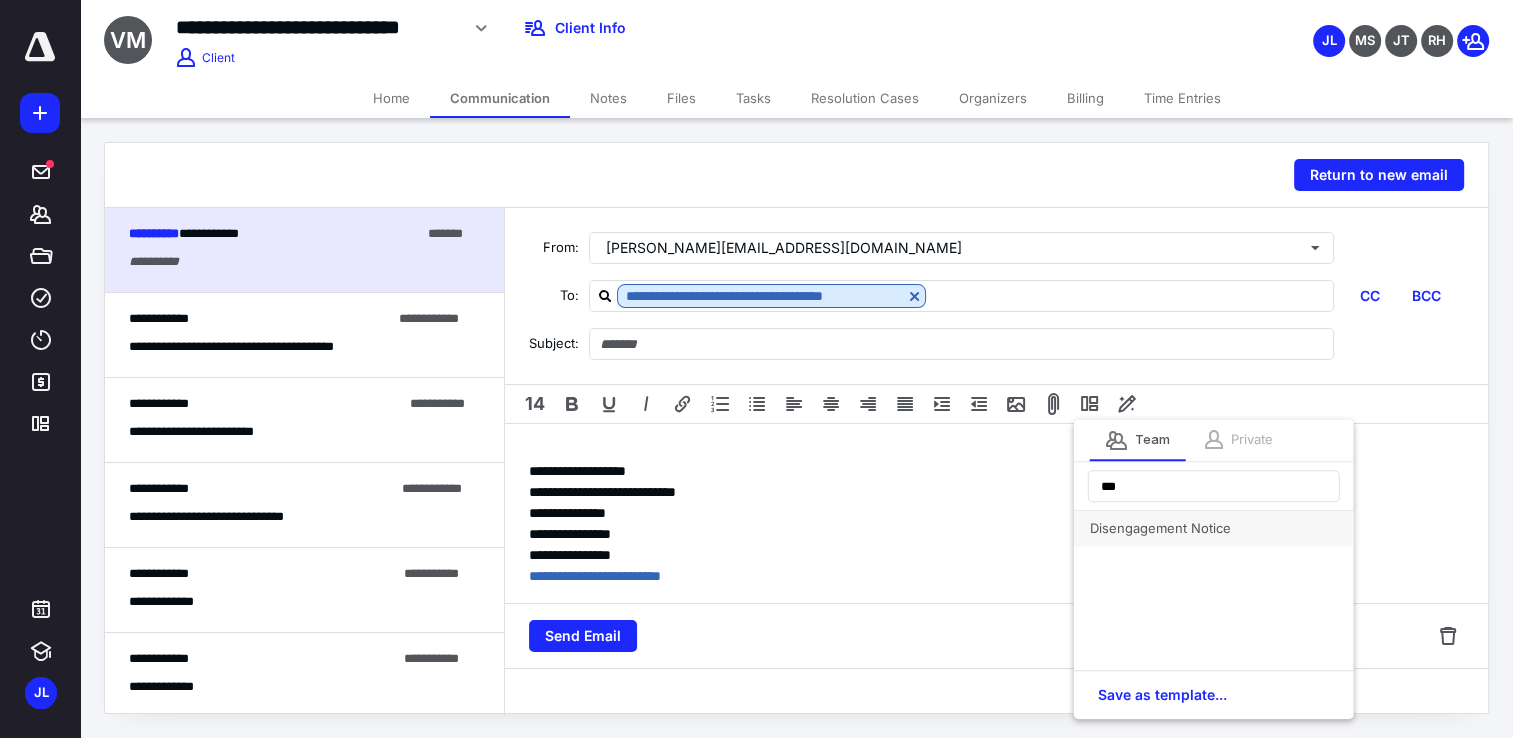 click on "Disengagement Notice" at bounding box center [1214, 528] 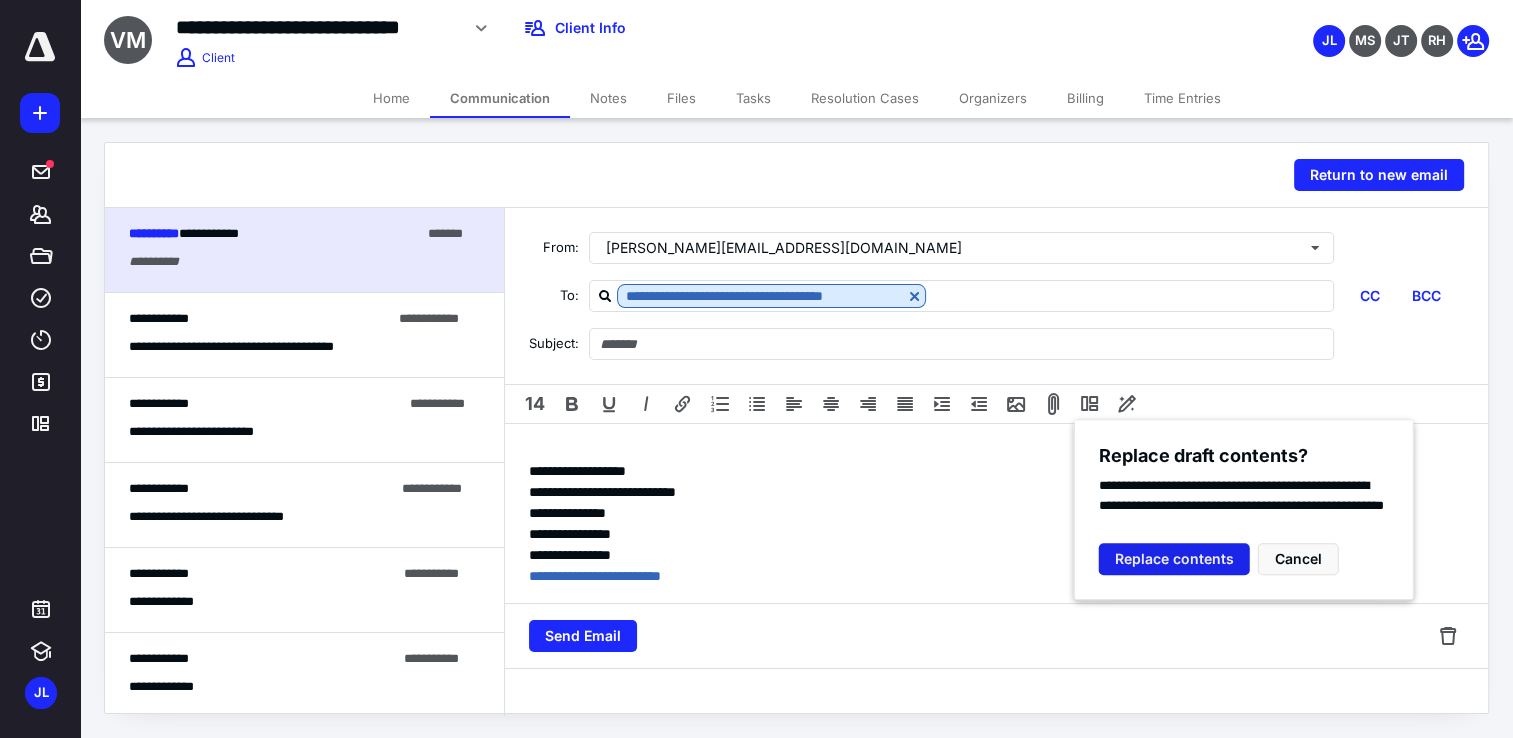 click on "Replace contents" at bounding box center (1174, 559) 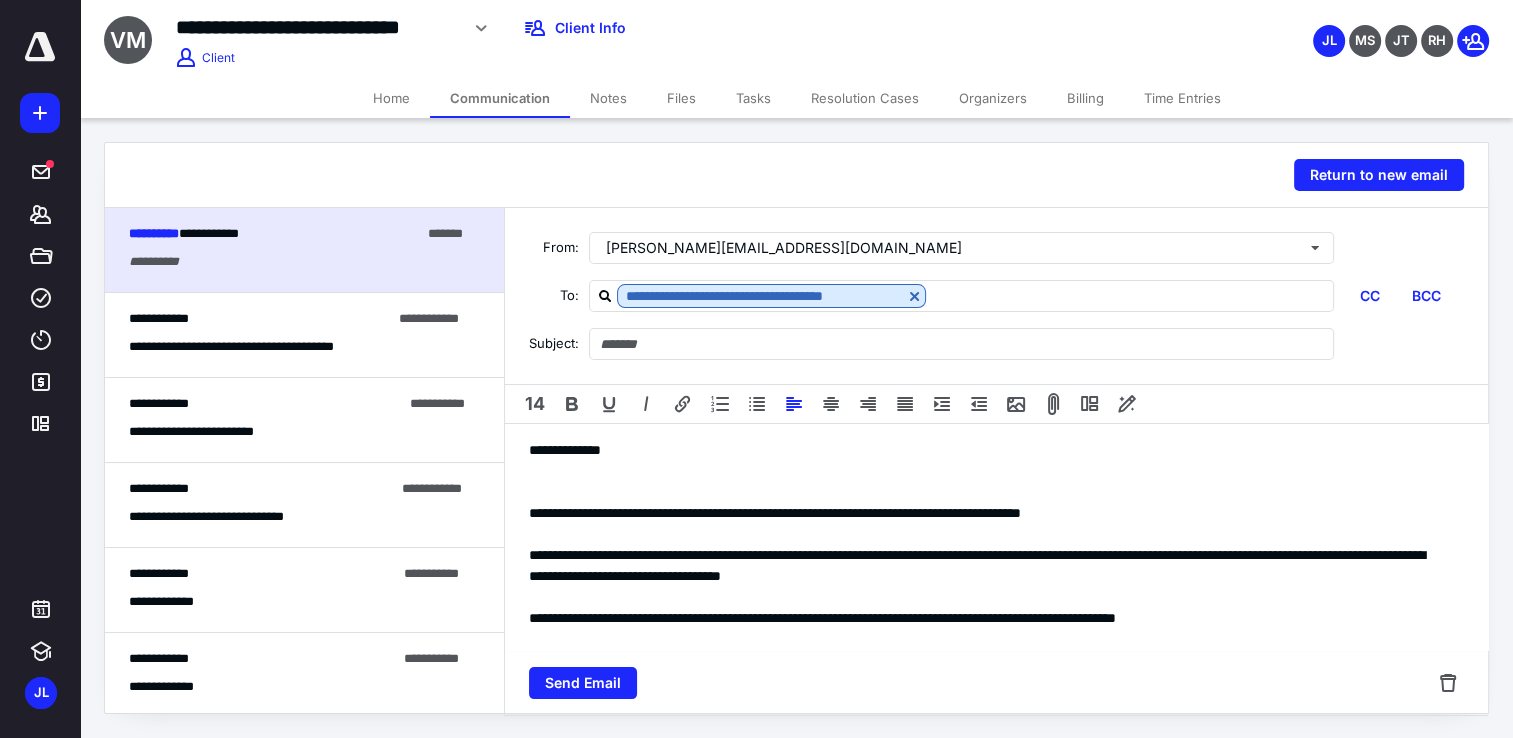type on "**********" 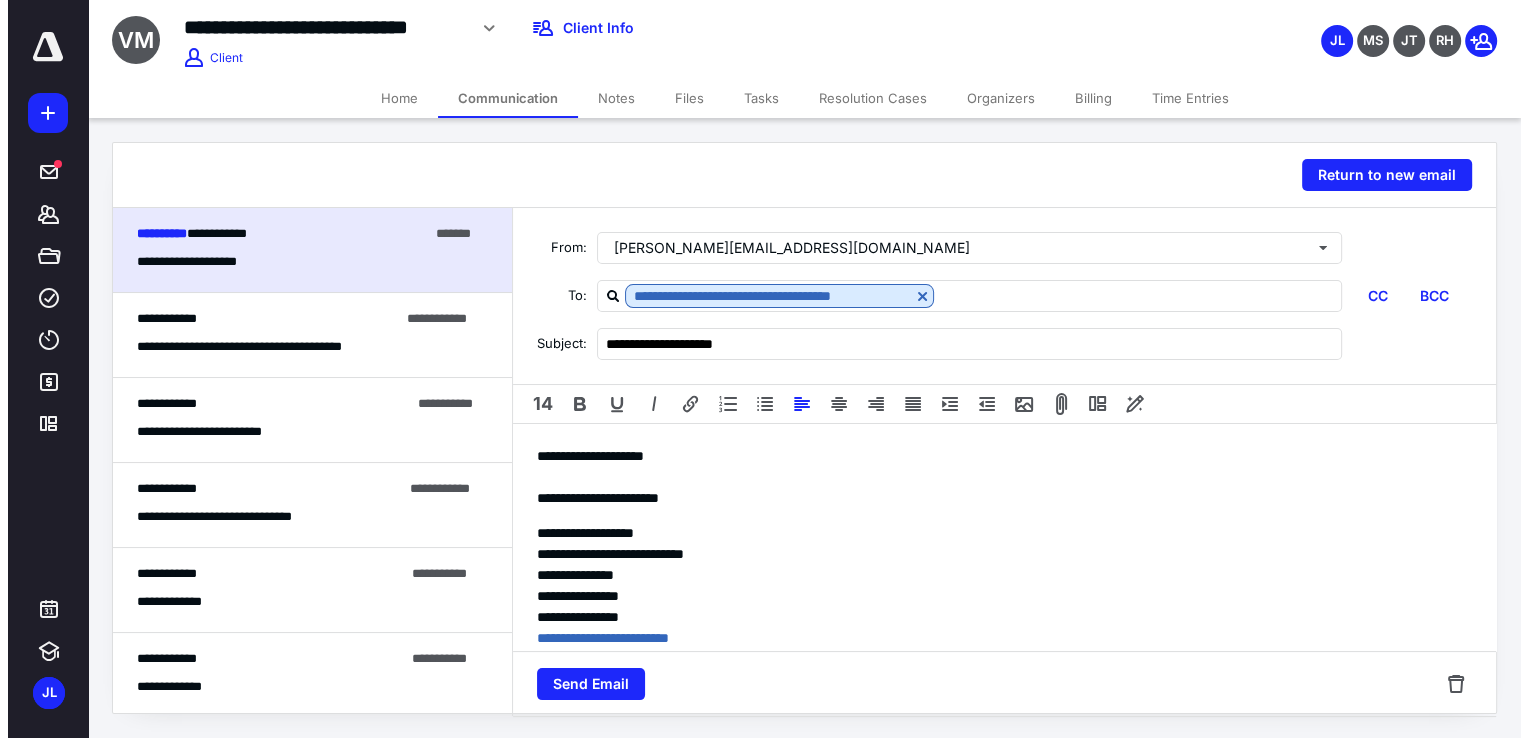scroll, scrollTop: 448, scrollLeft: 0, axis: vertical 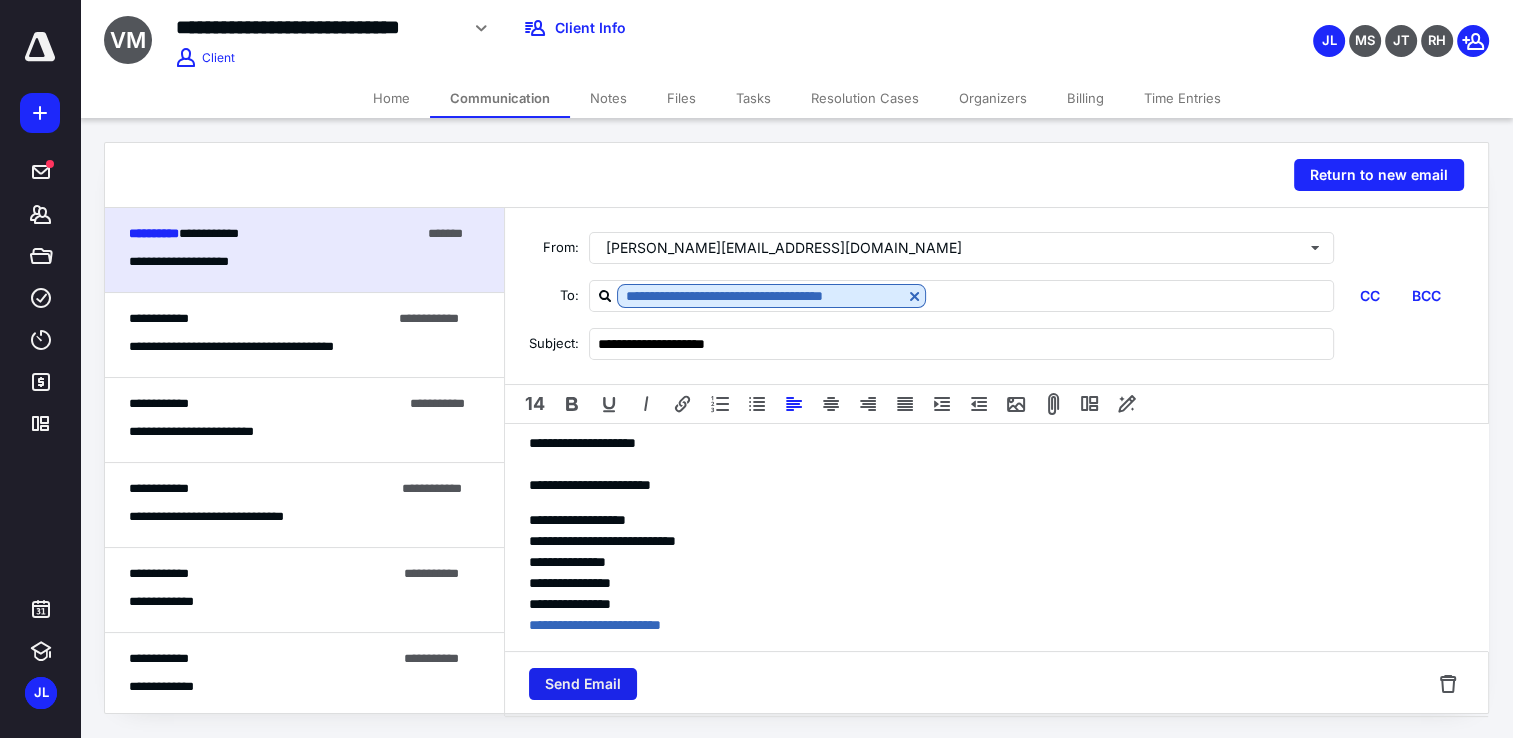 click on "Send Email" at bounding box center [583, 684] 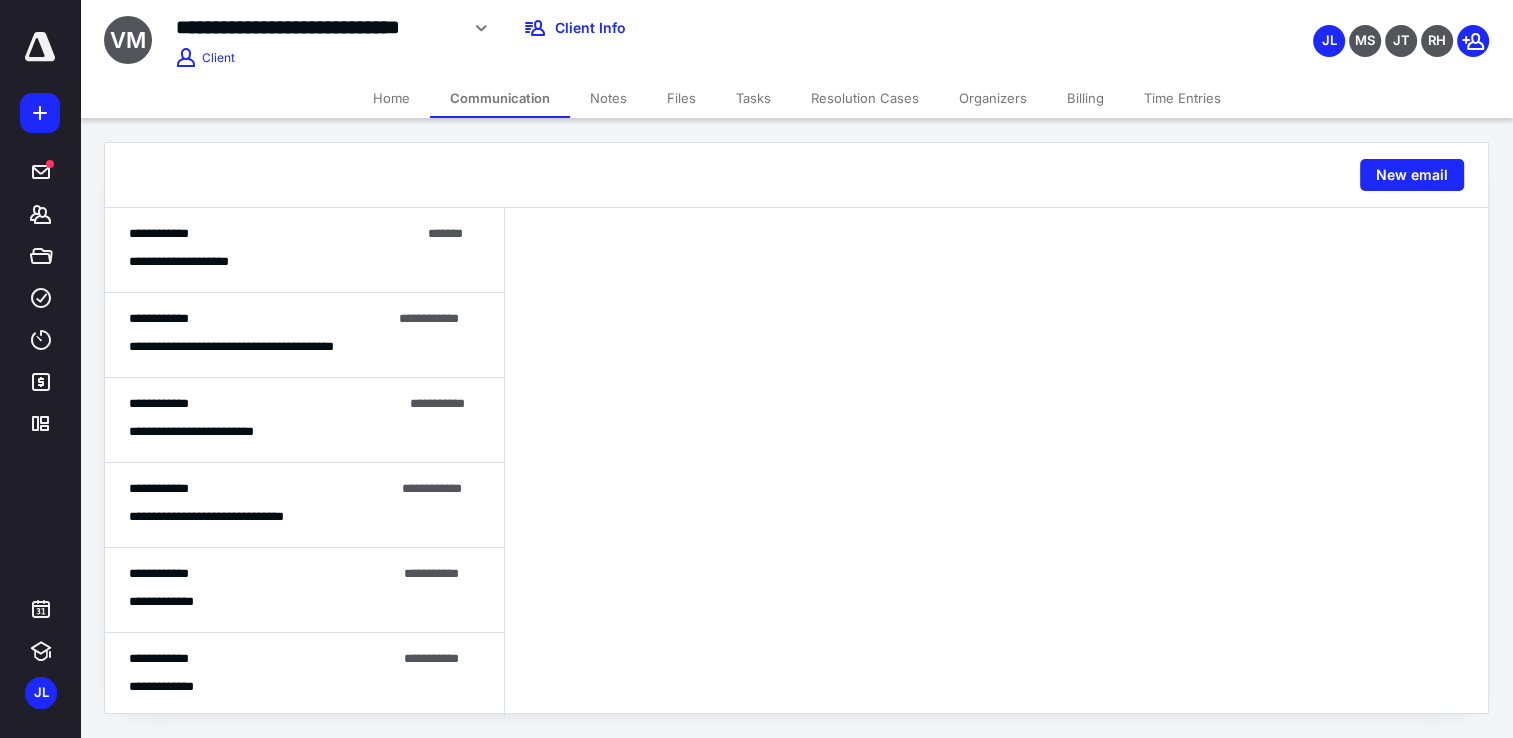 click on "Tasks" at bounding box center [753, 98] 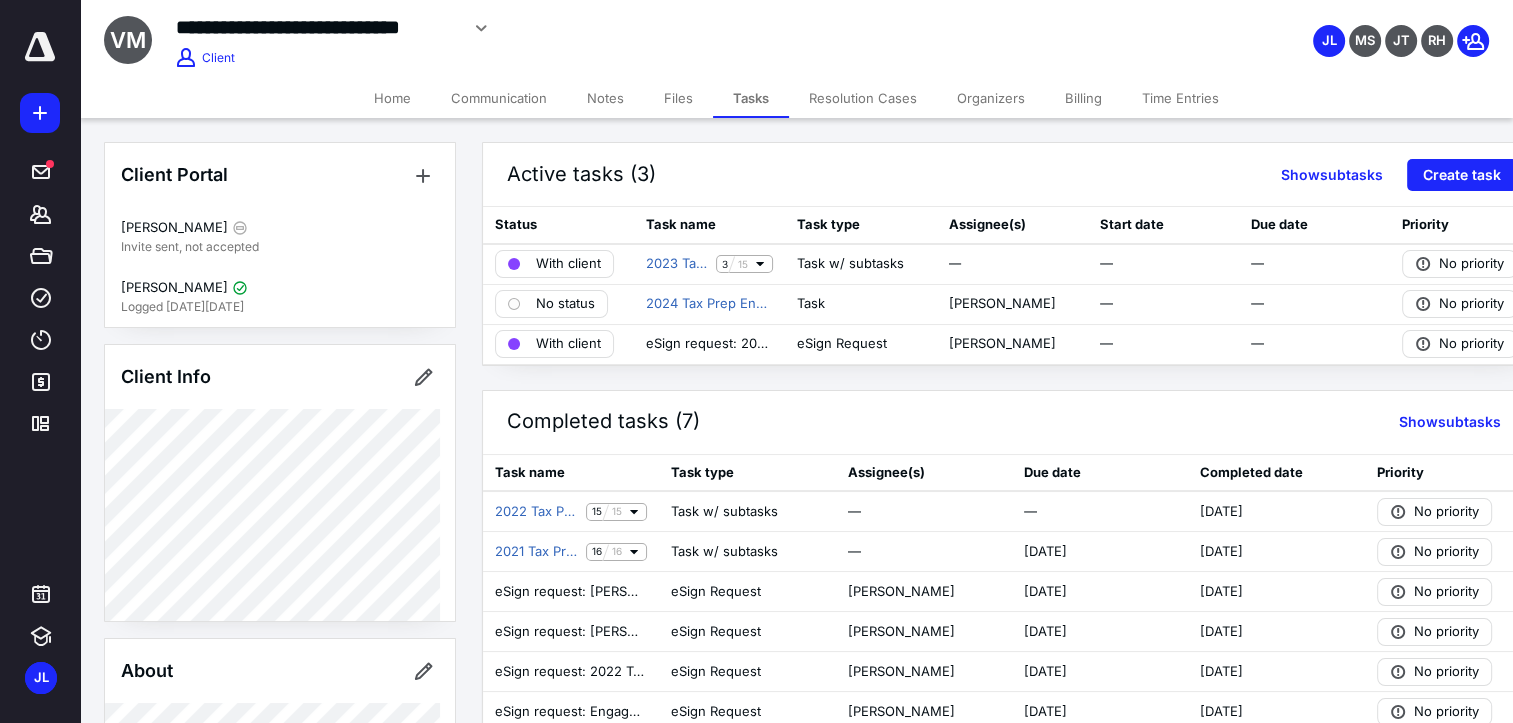 click on "Communication" at bounding box center (499, 98) 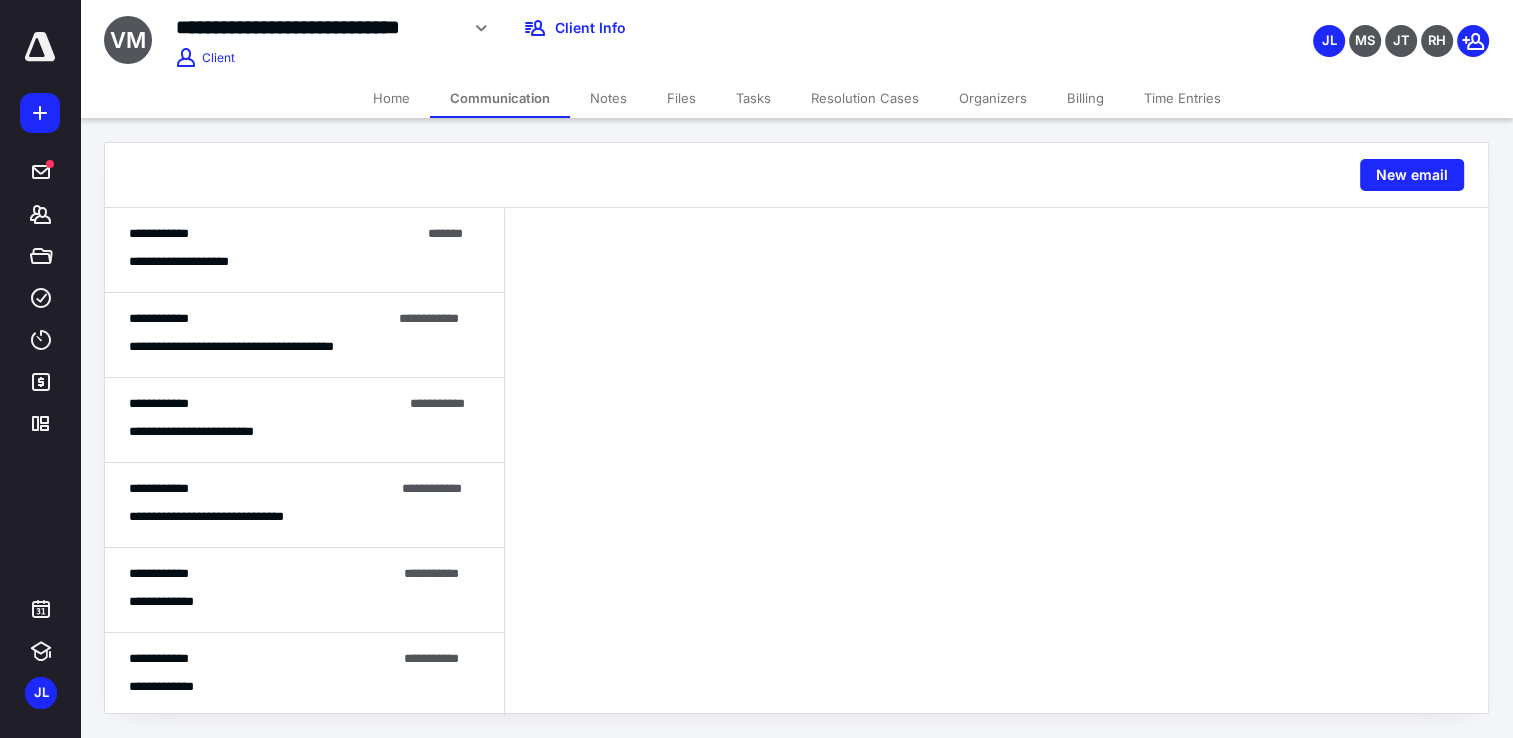 click on "Tasks" at bounding box center (753, 98) 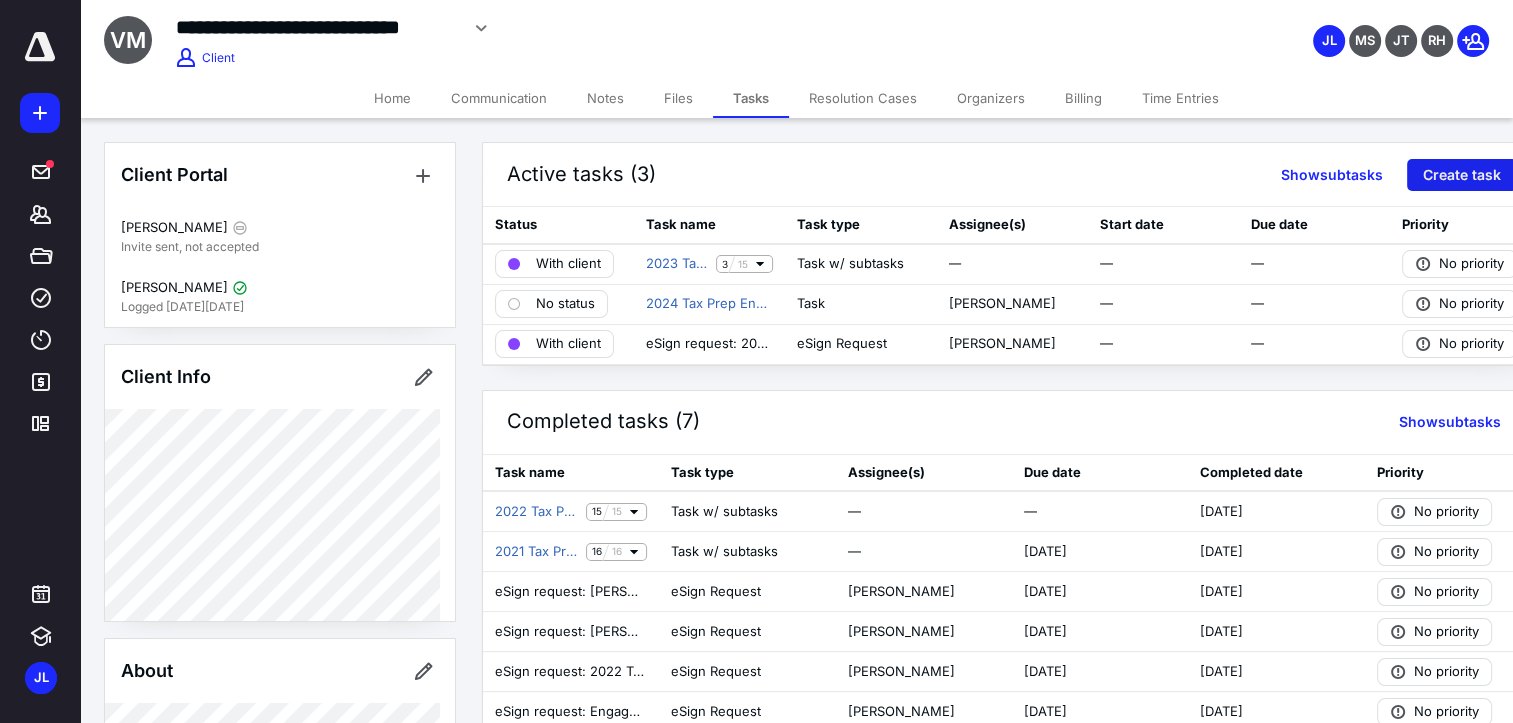 click on "Create task" at bounding box center [1462, 175] 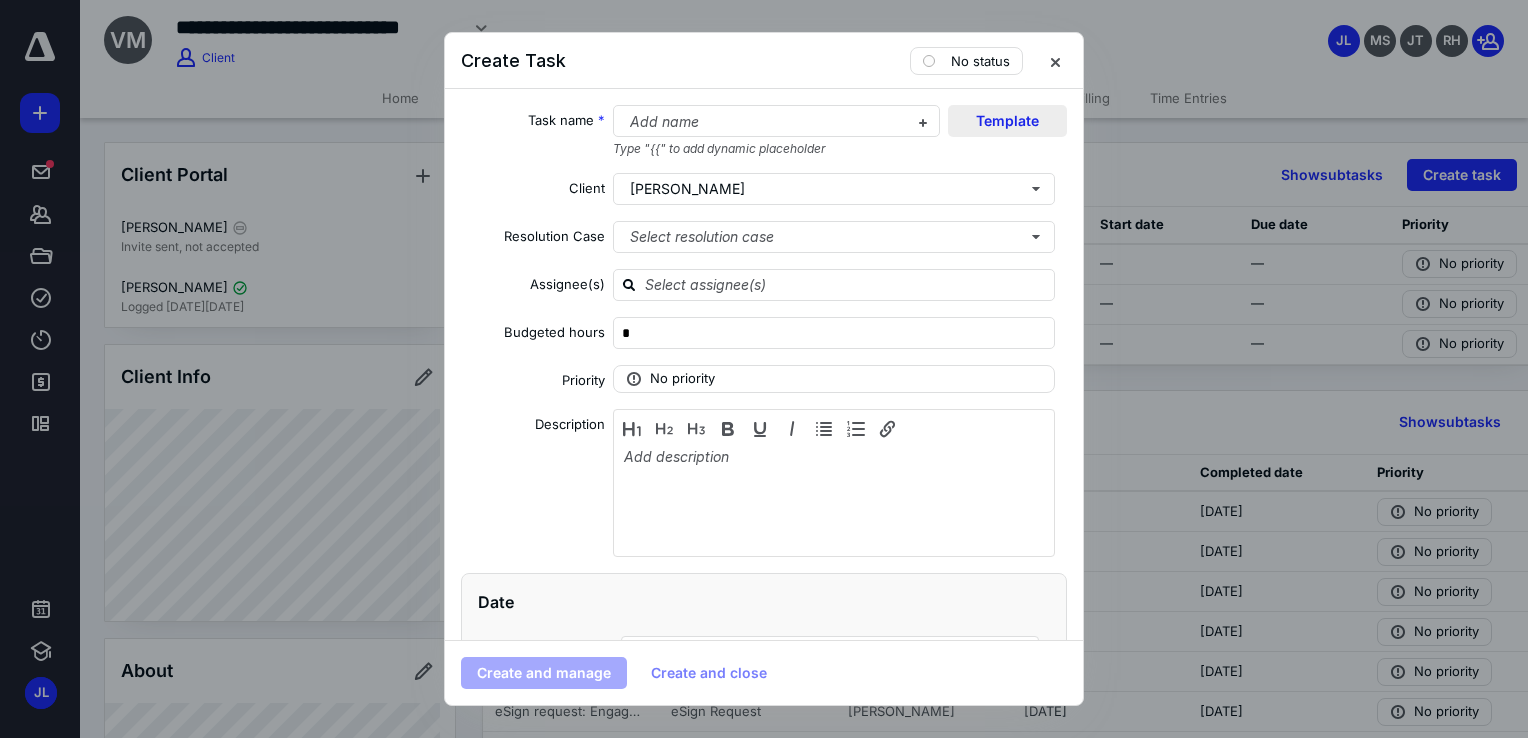 click on "Template" at bounding box center [1007, 121] 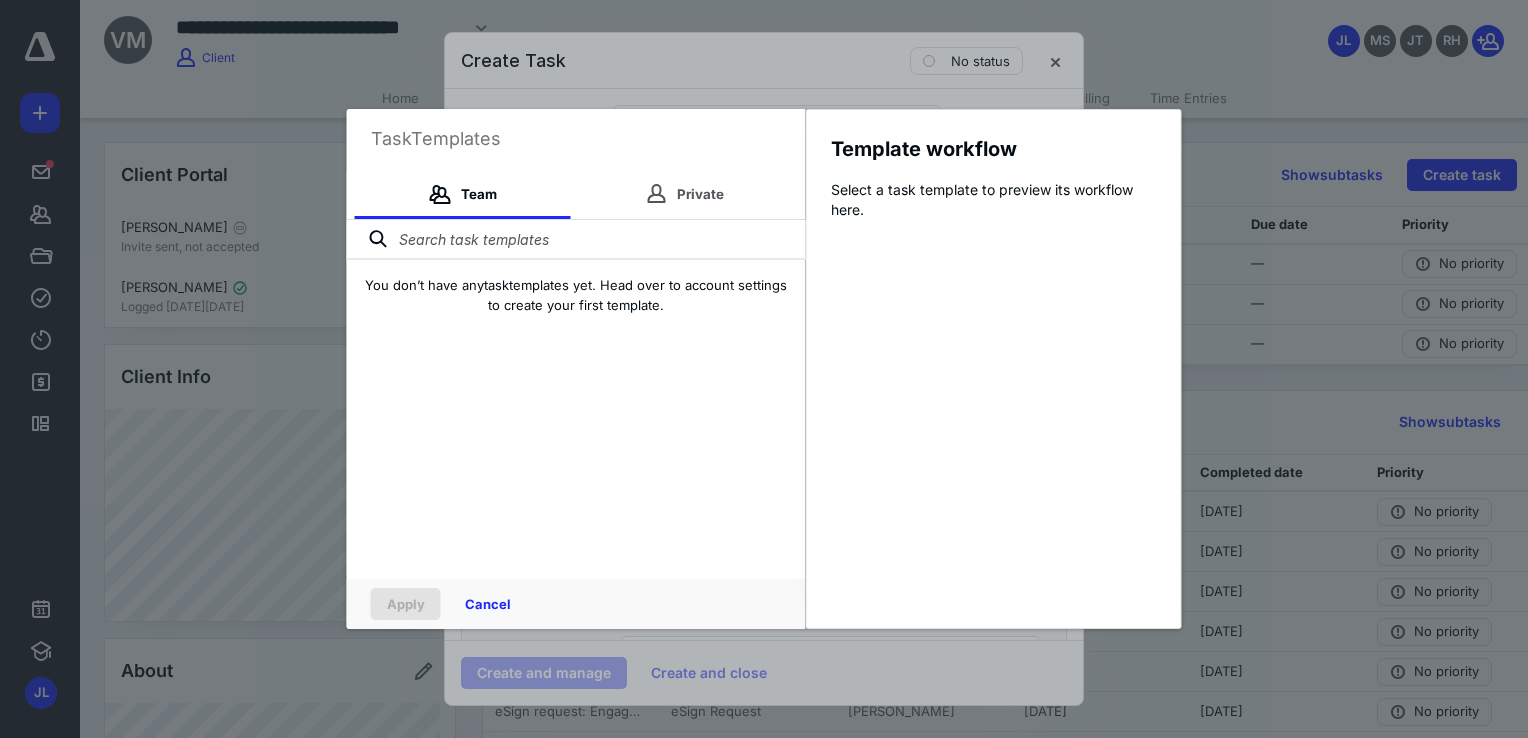 click at bounding box center (576, 240) 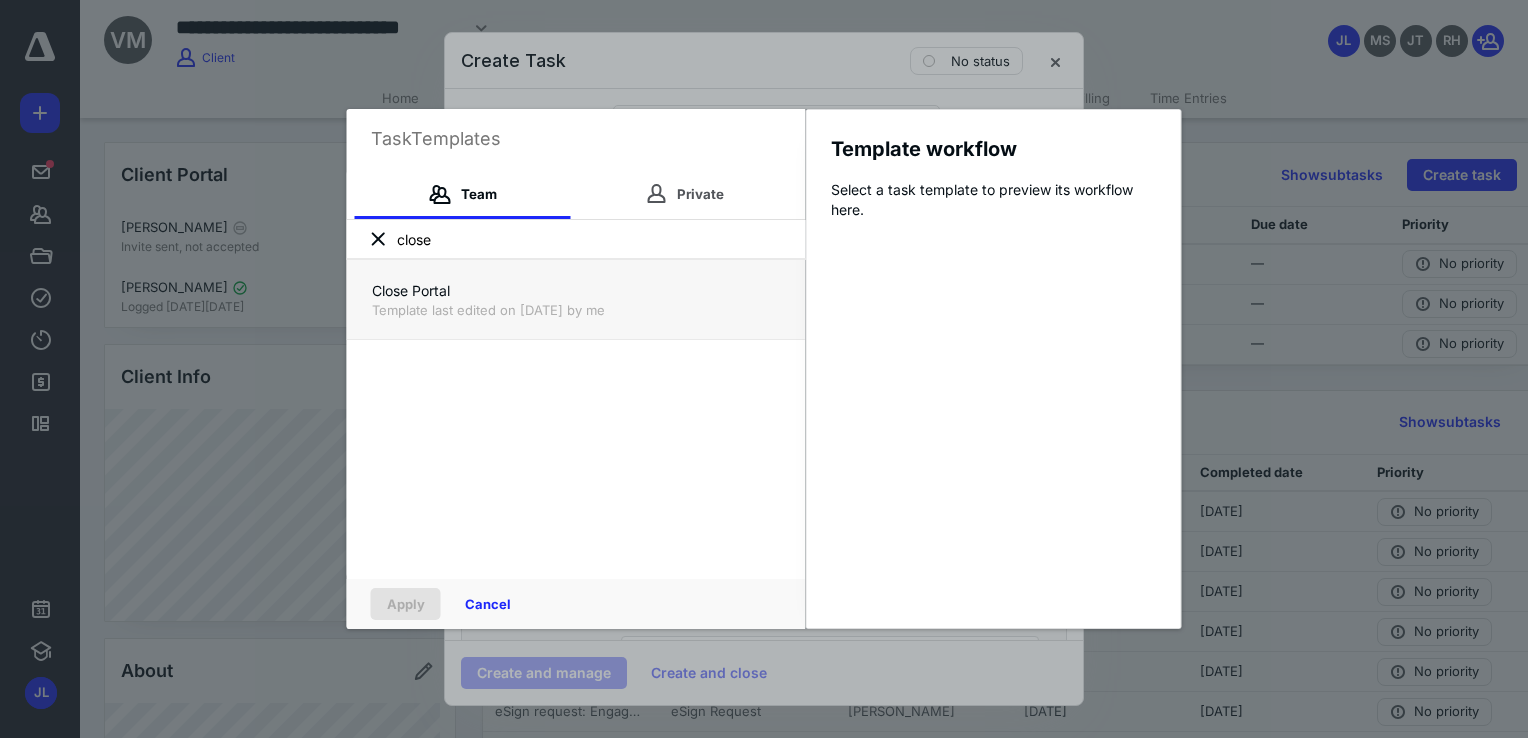 type on "close" 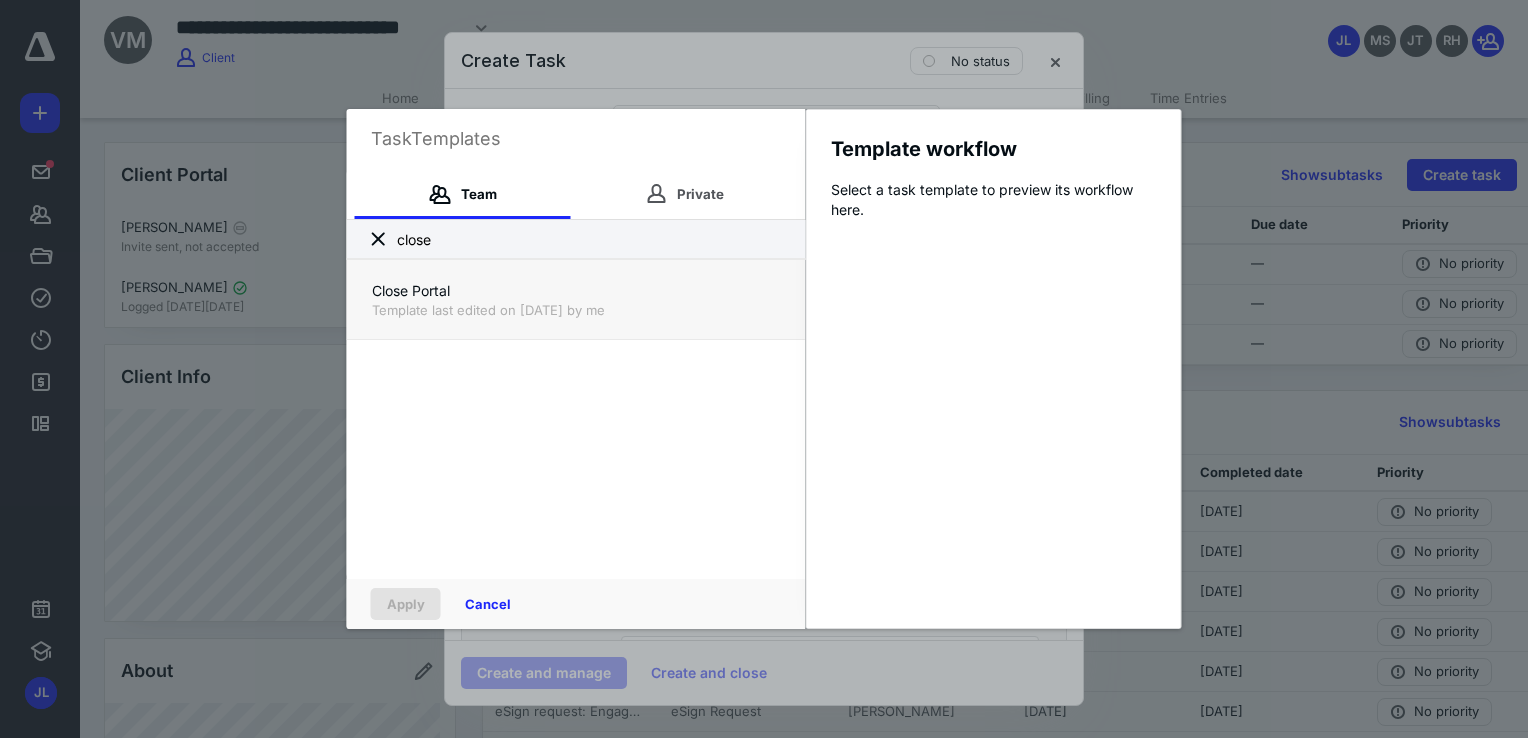 click on "Close Portal" at bounding box center [576, 291] 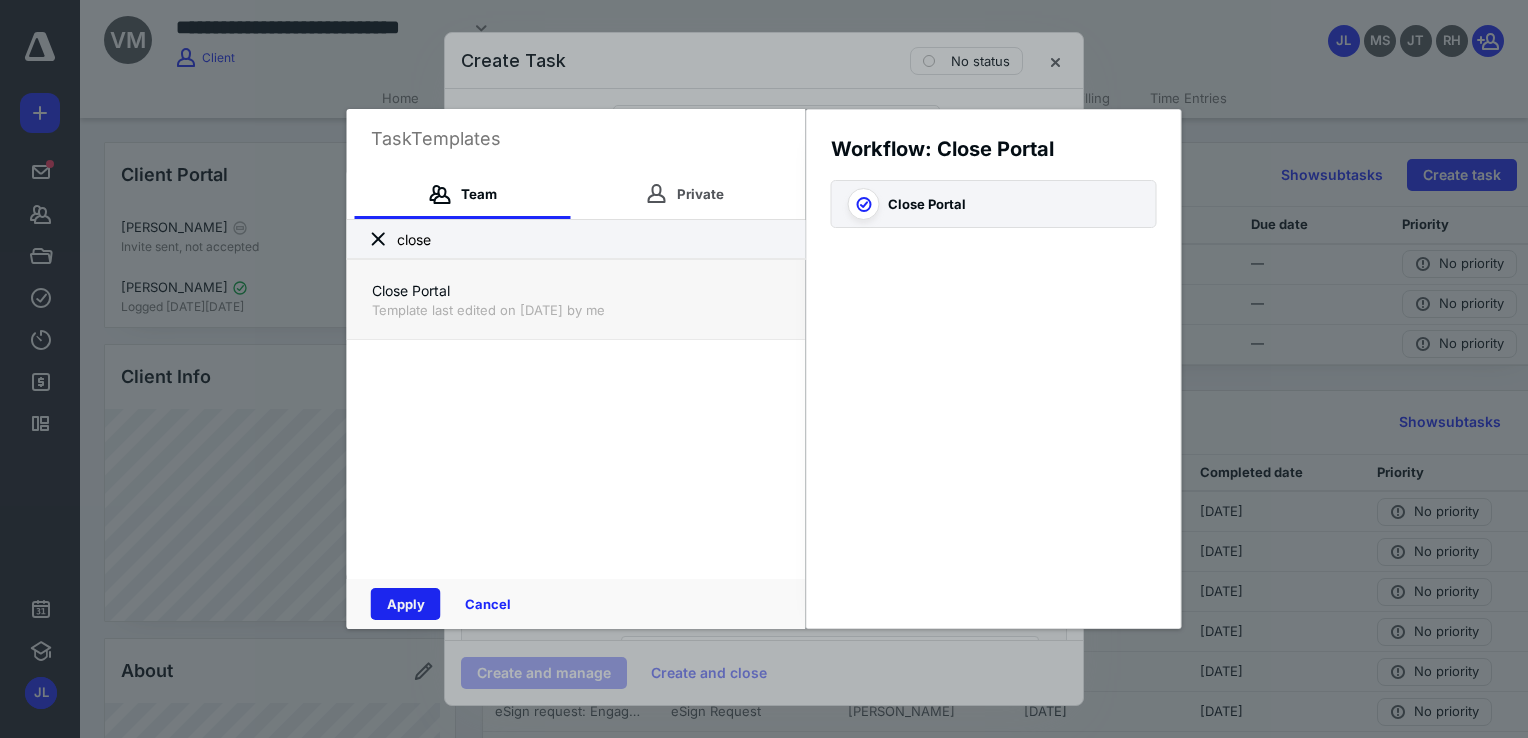 click on "Apply" at bounding box center (406, 604) 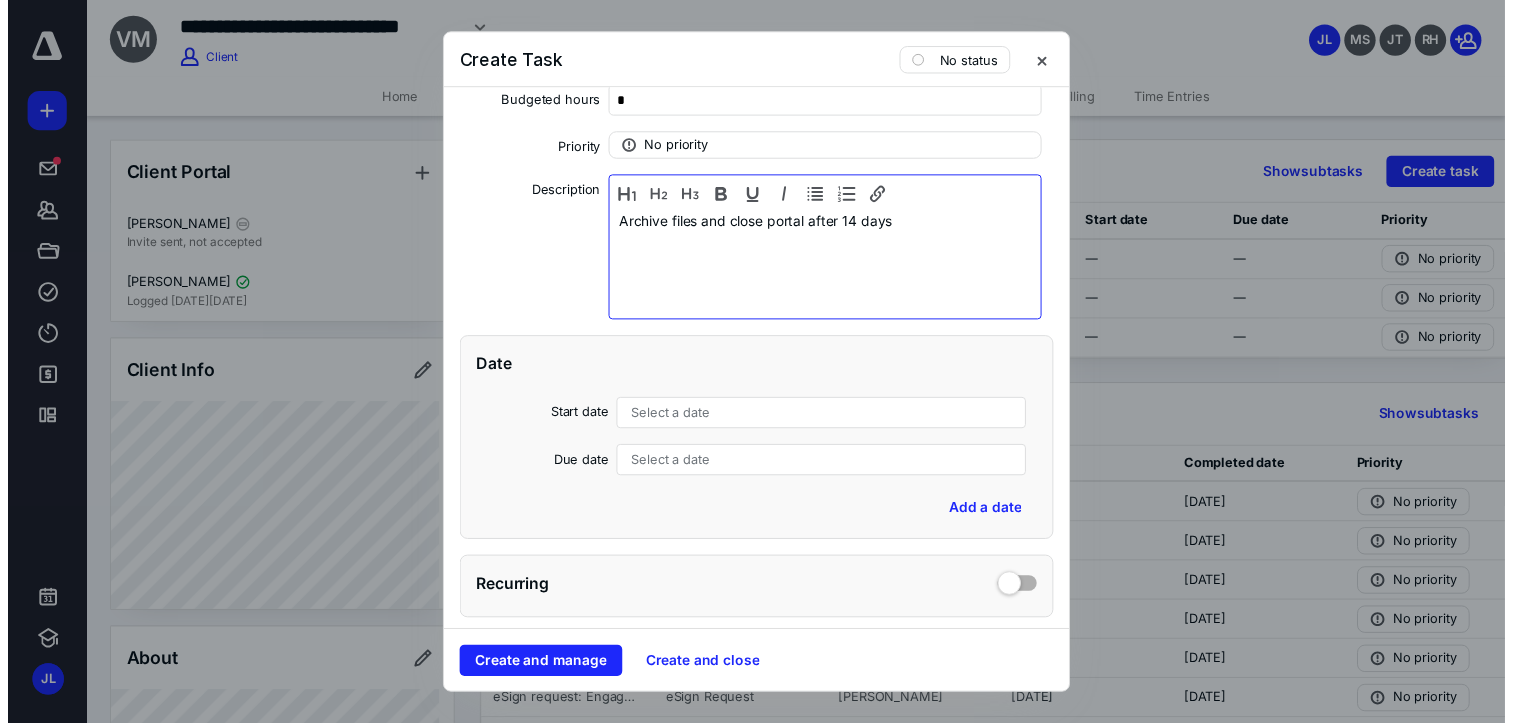 scroll, scrollTop: 500, scrollLeft: 0, axis: vertical 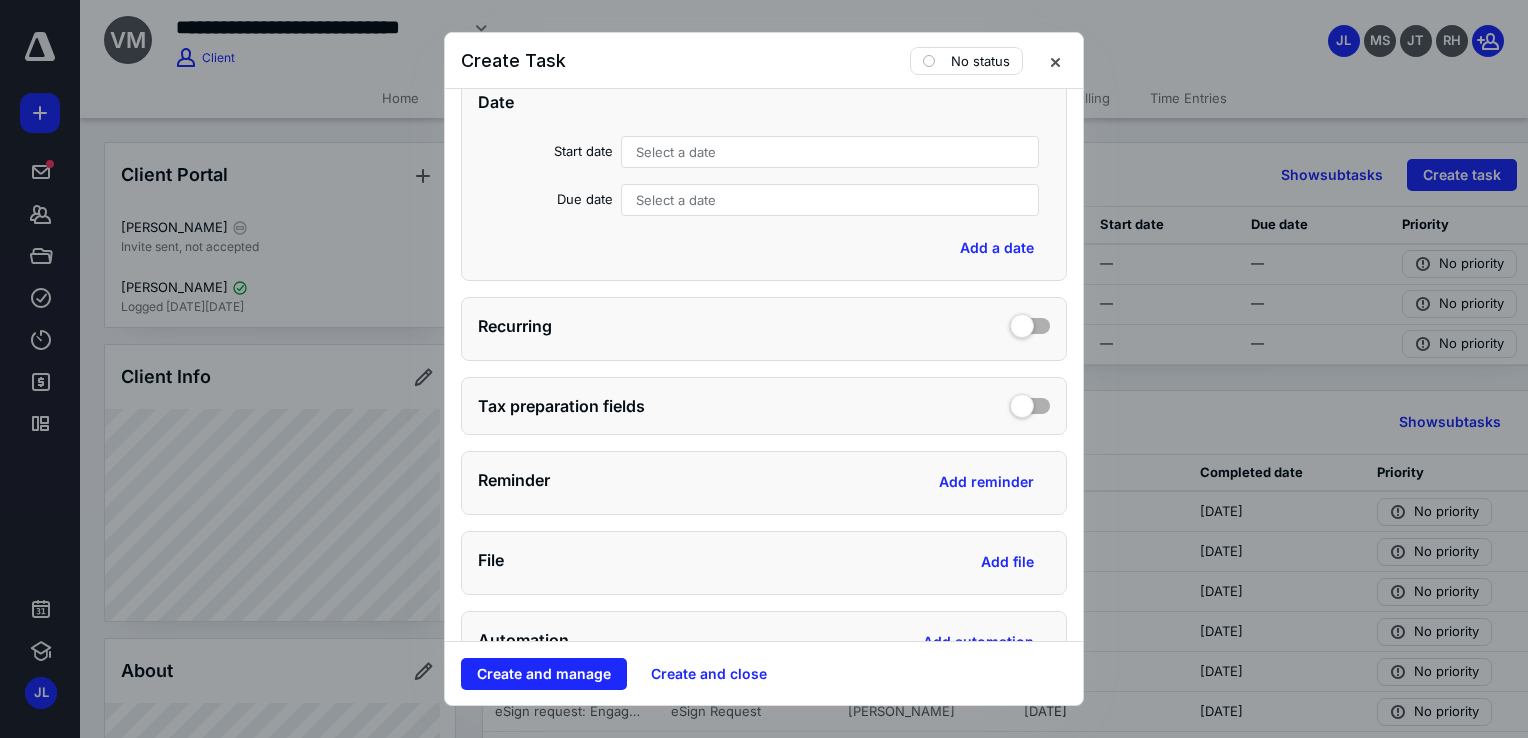 click on "Select a date" at bounding box center [830, 152] 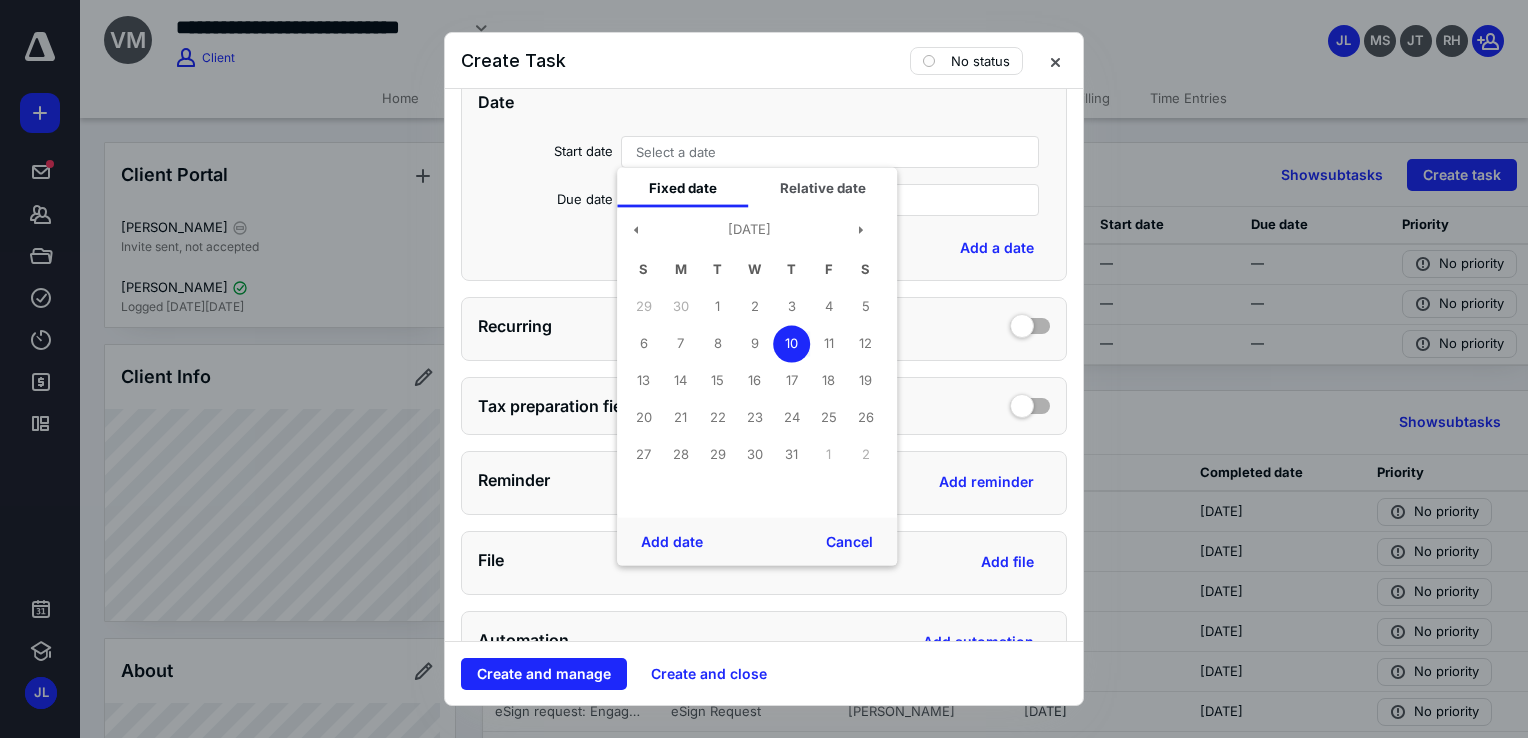 click on "10" at bounding box center (791, 343) 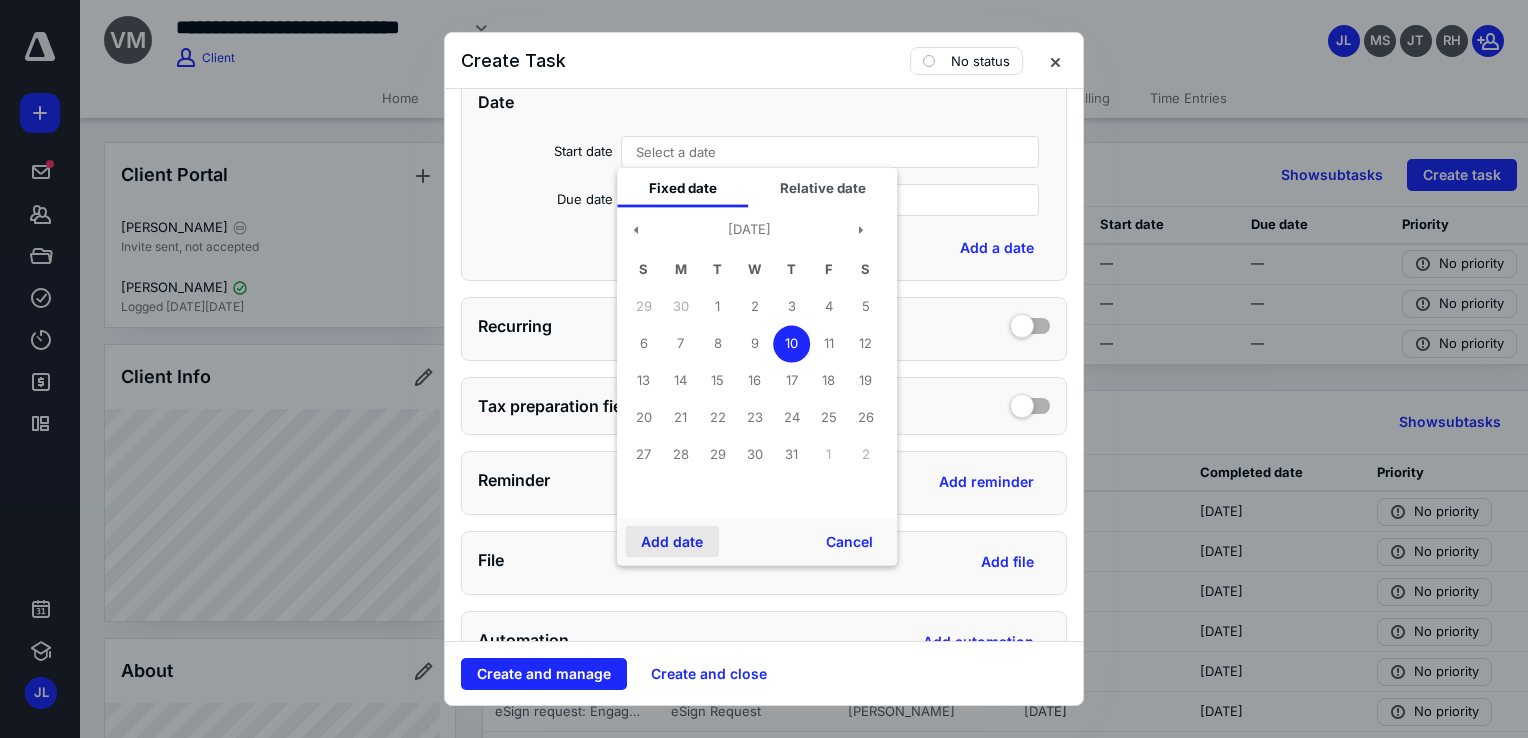 click on "Add date" at bounding box center [672, 542] 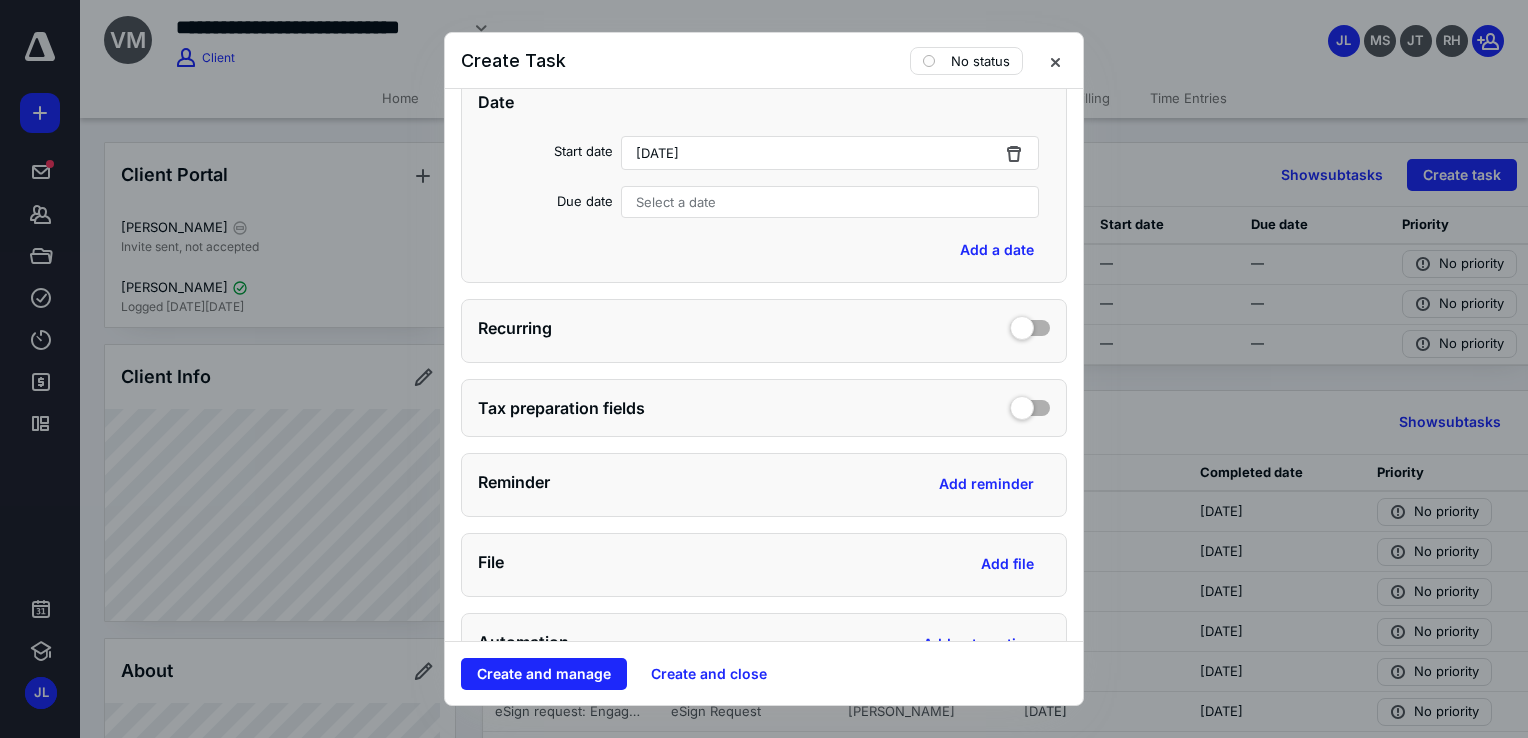 click on "Select a date" at bounding box center [830, 202] 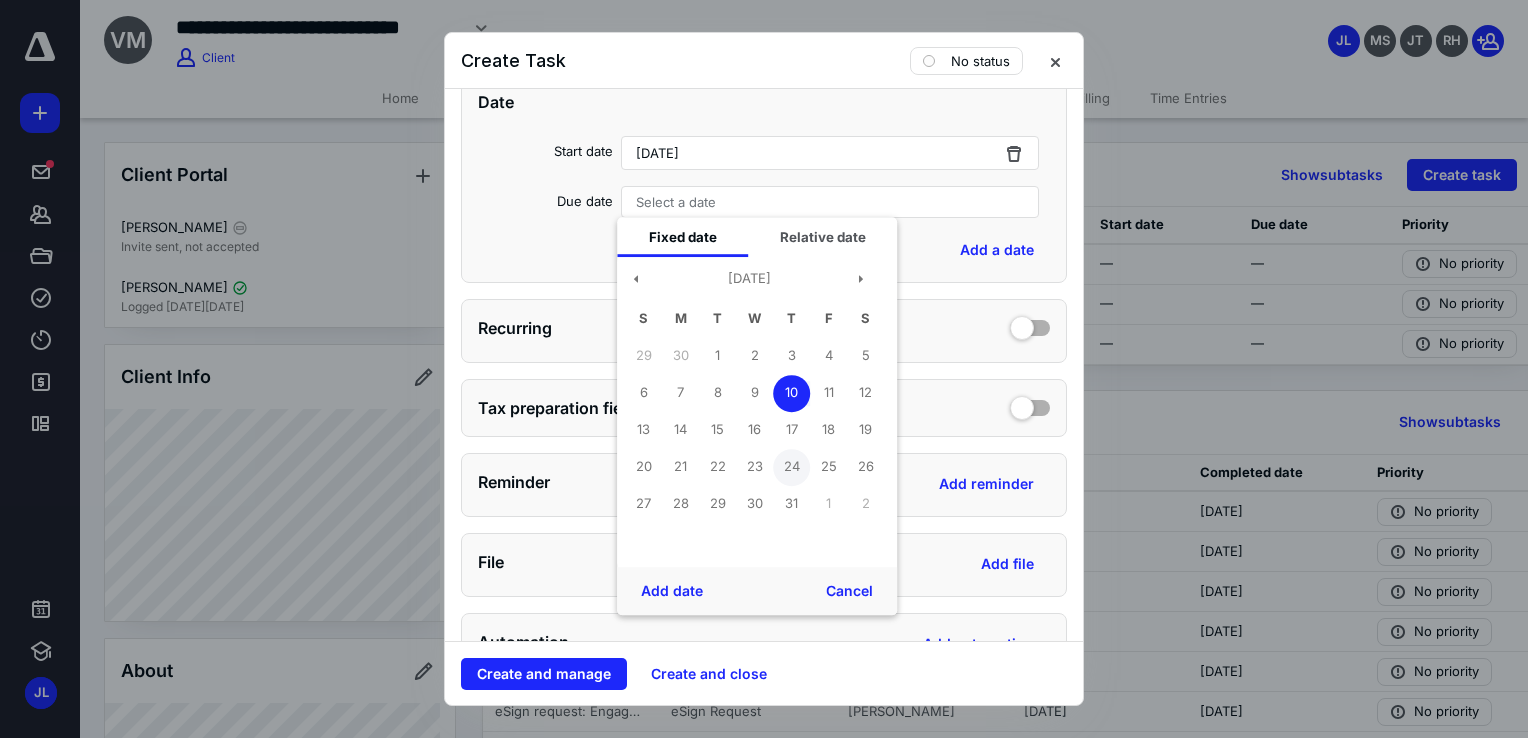 click on "24" at bounding box center (791, 467) 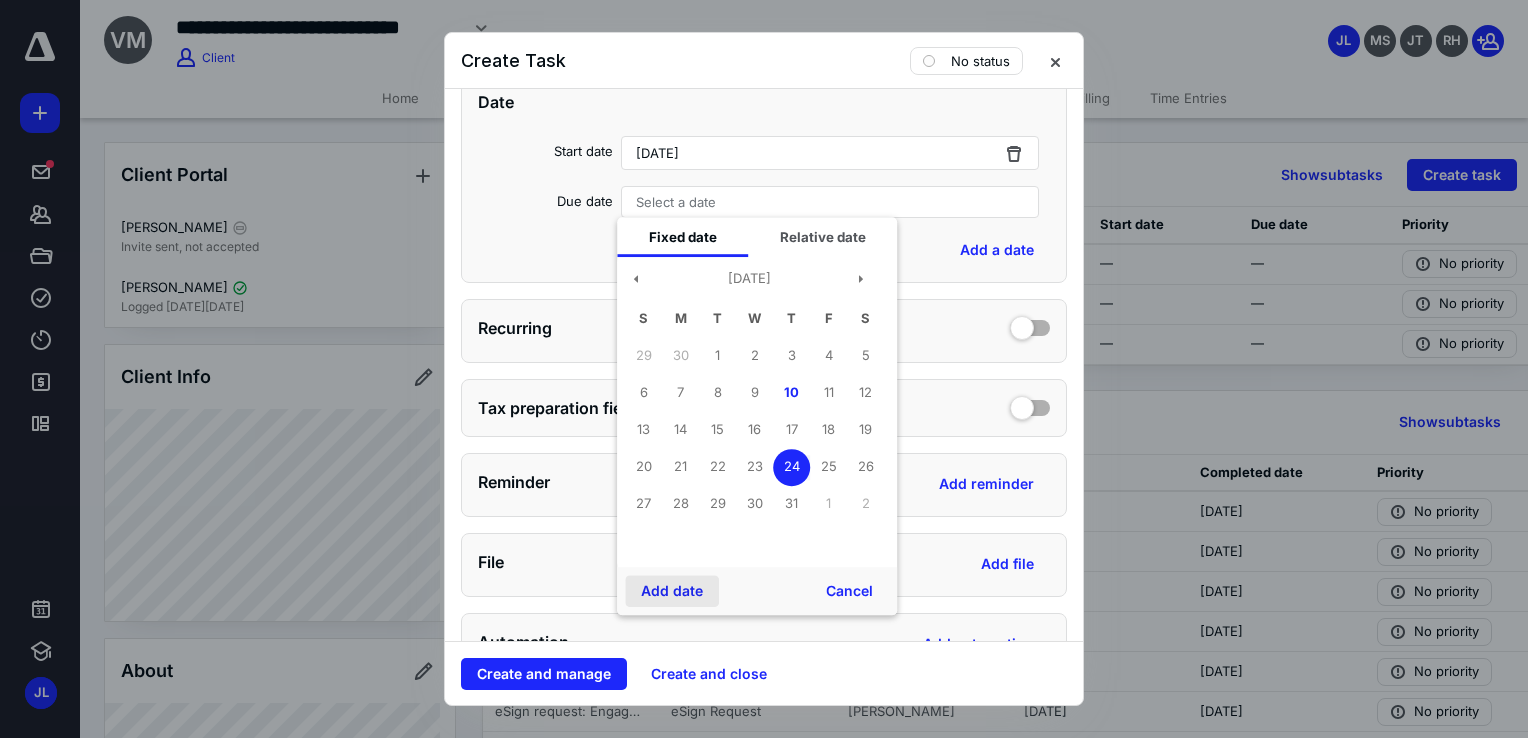 click on "Add date" at bounding box center [672, 591] 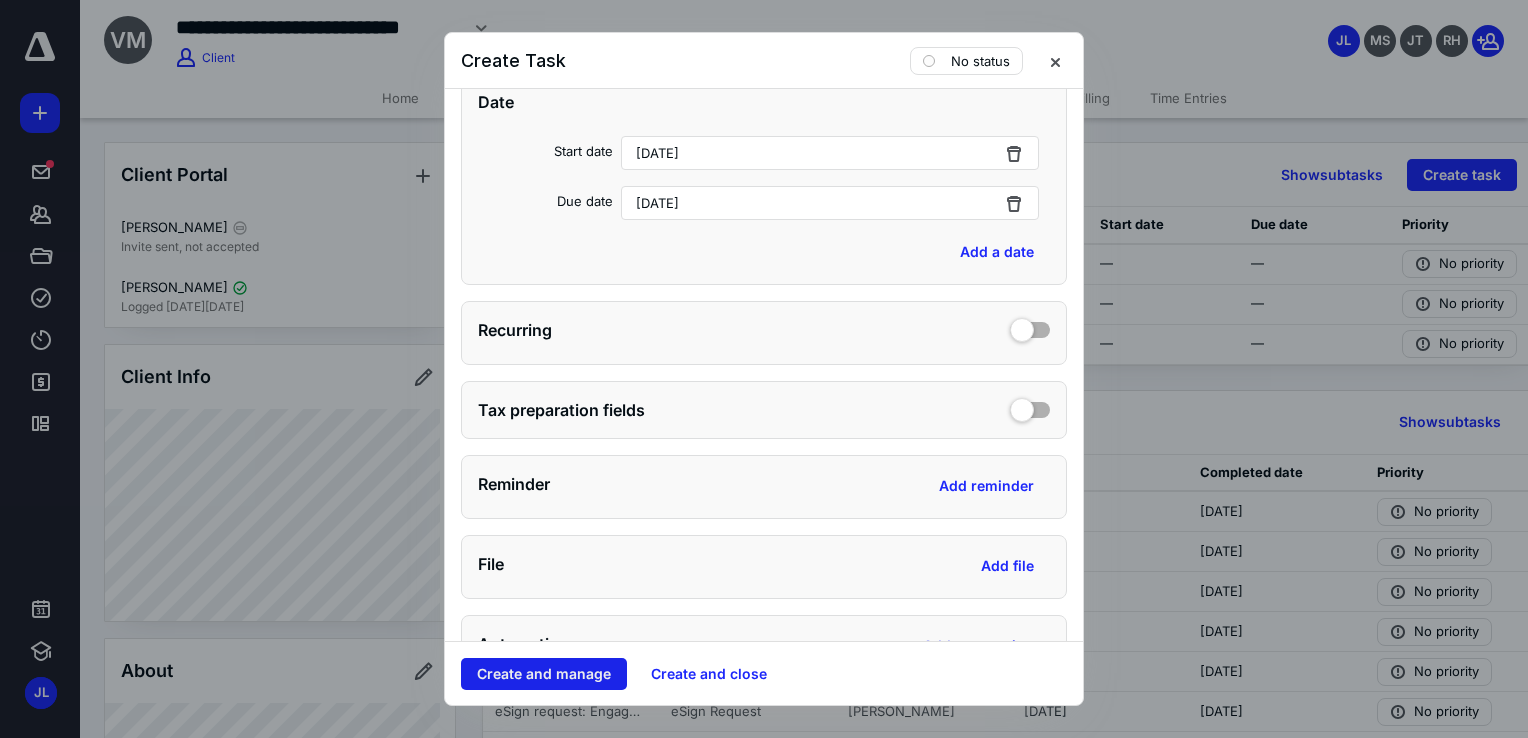 click on "Create and manage" at bounding box center [544, 674] 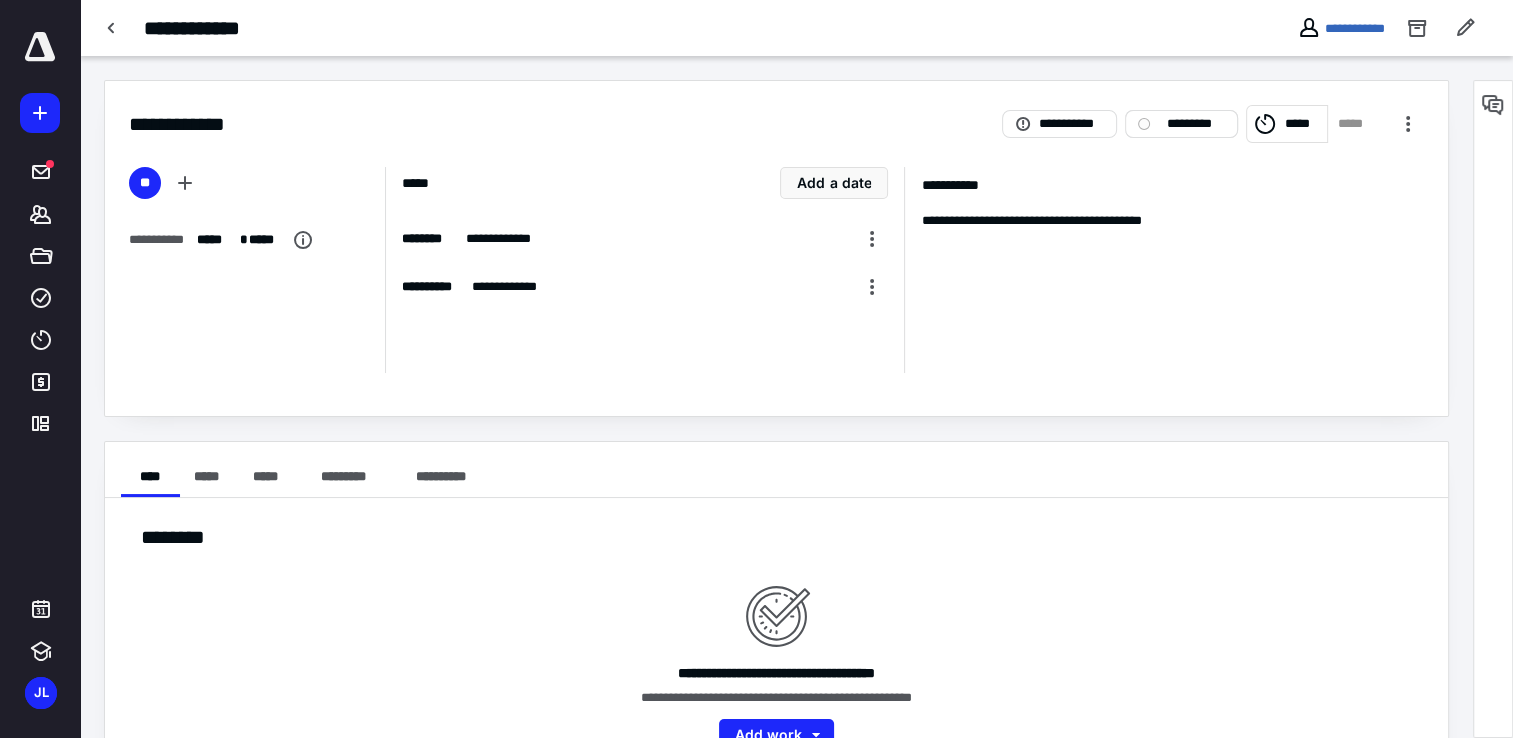 click on "*********" at bounding box center [1195, 124] 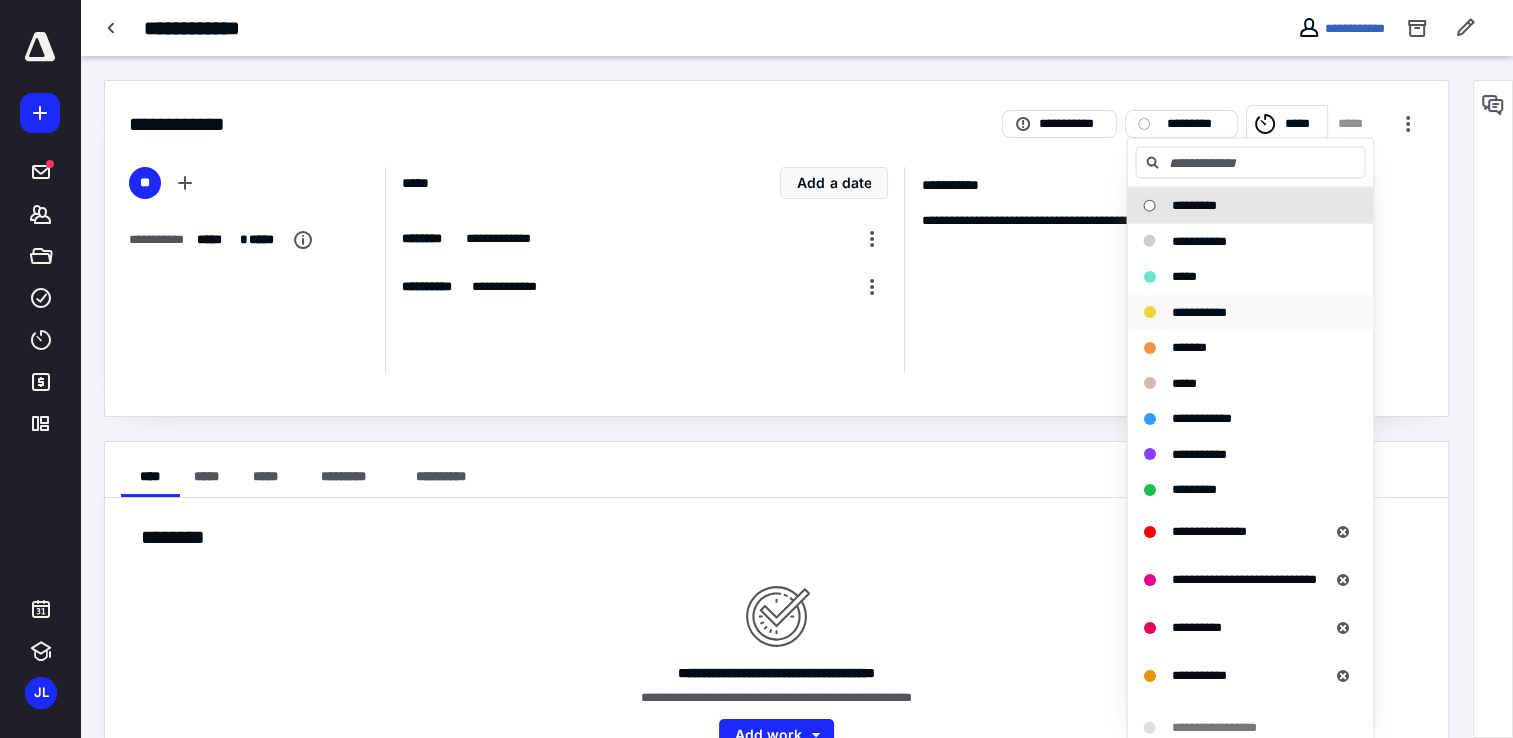 click on "**********" at bounding box center [1198, 311] 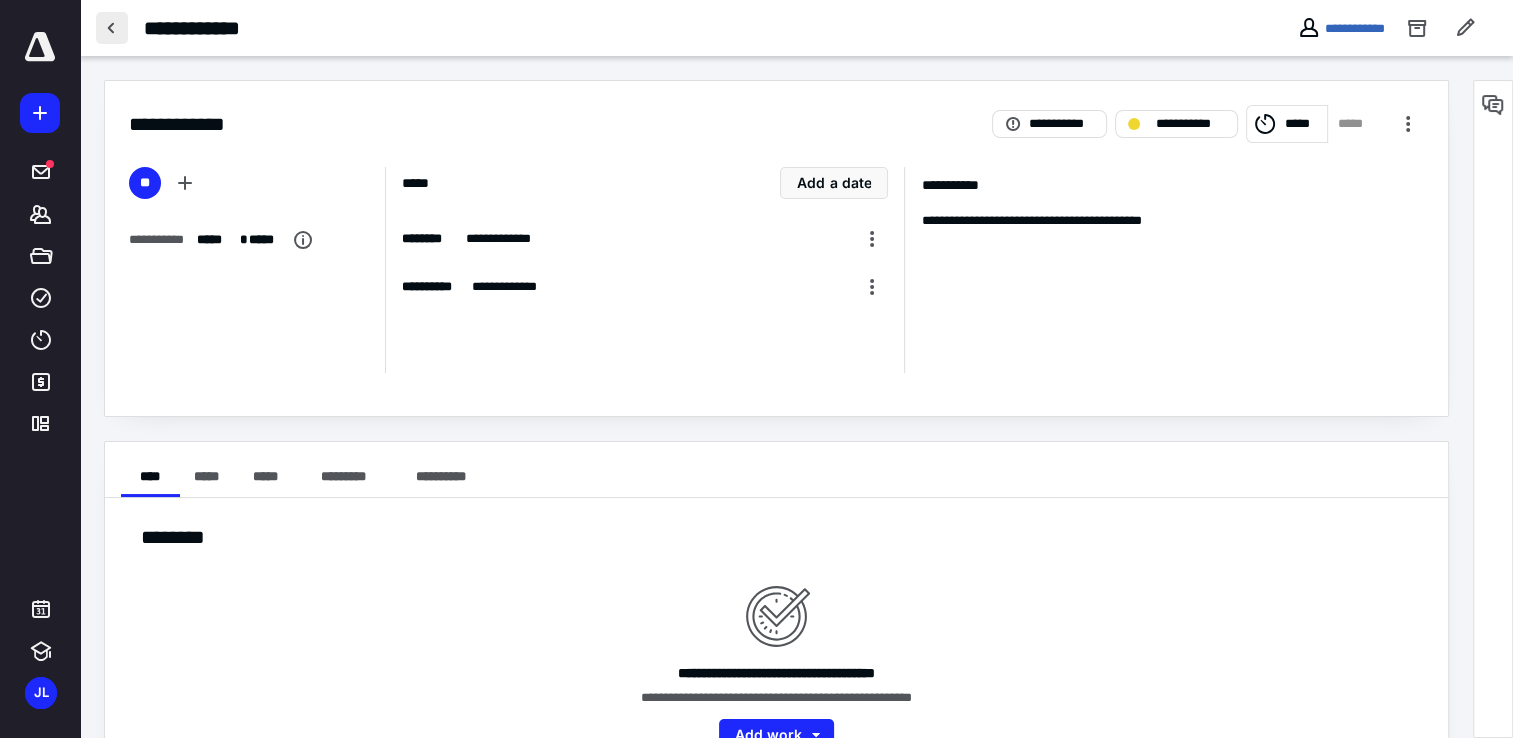 click at bounding box center [112, 28] 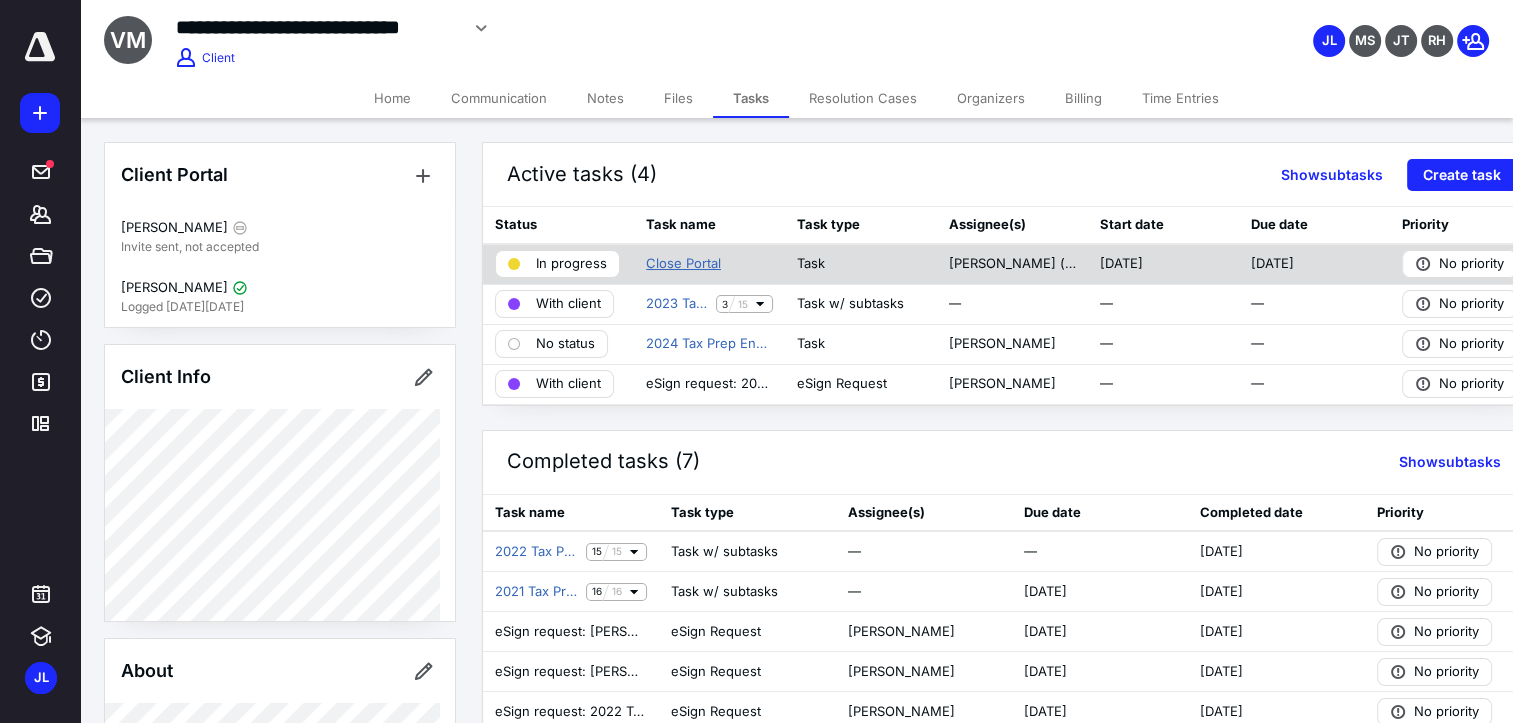 click on "Close Portal" at bounding box center (683, 264) 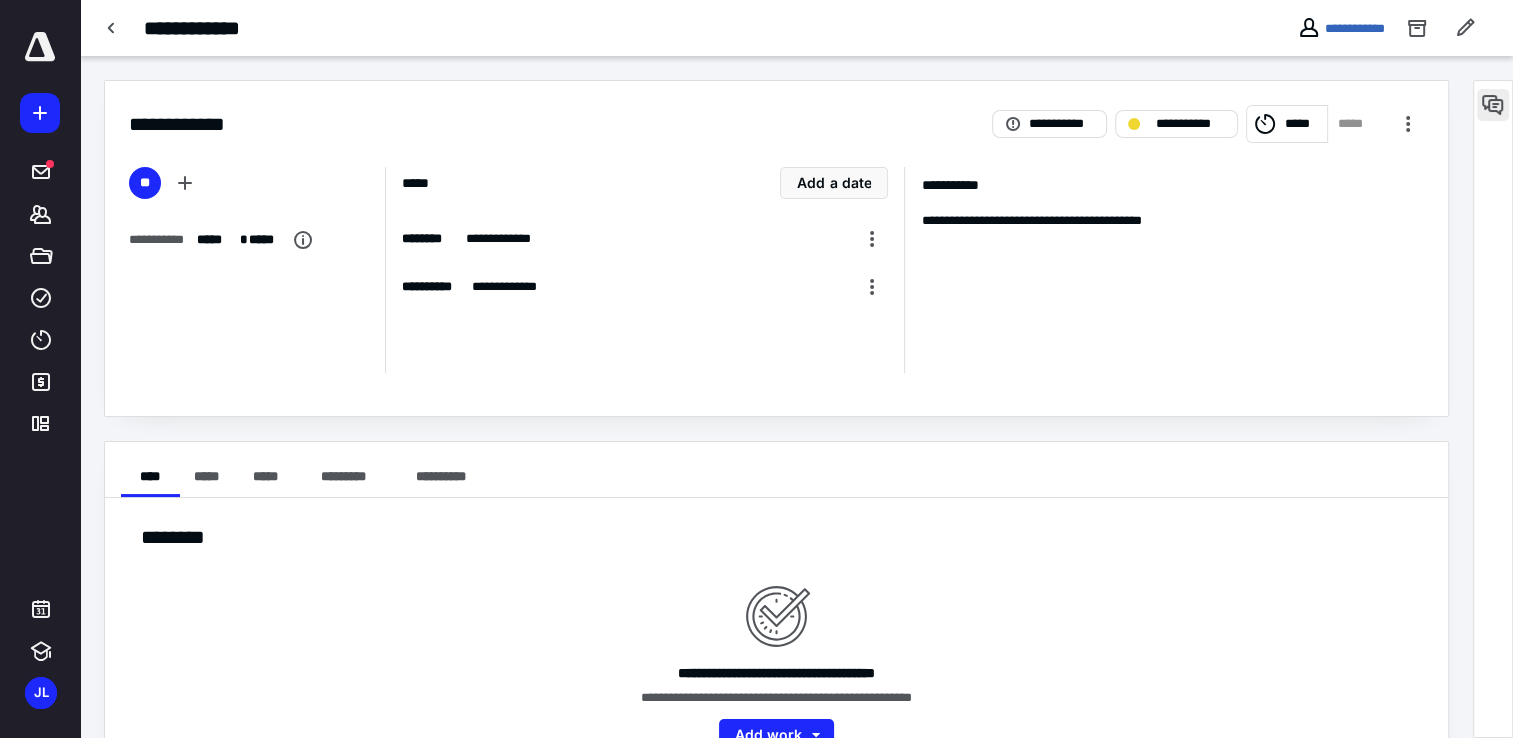 click at bounding box center [1493, 105] 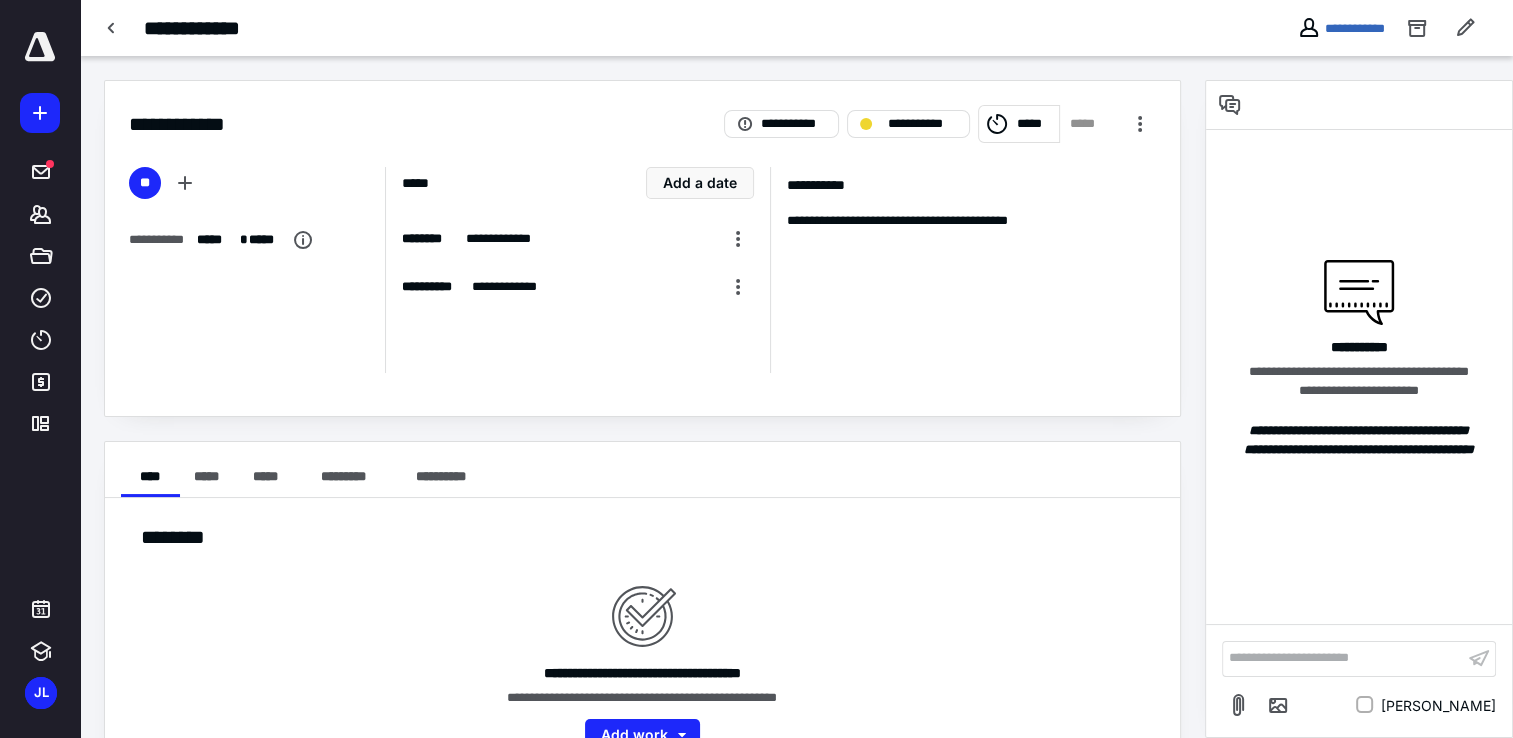 type 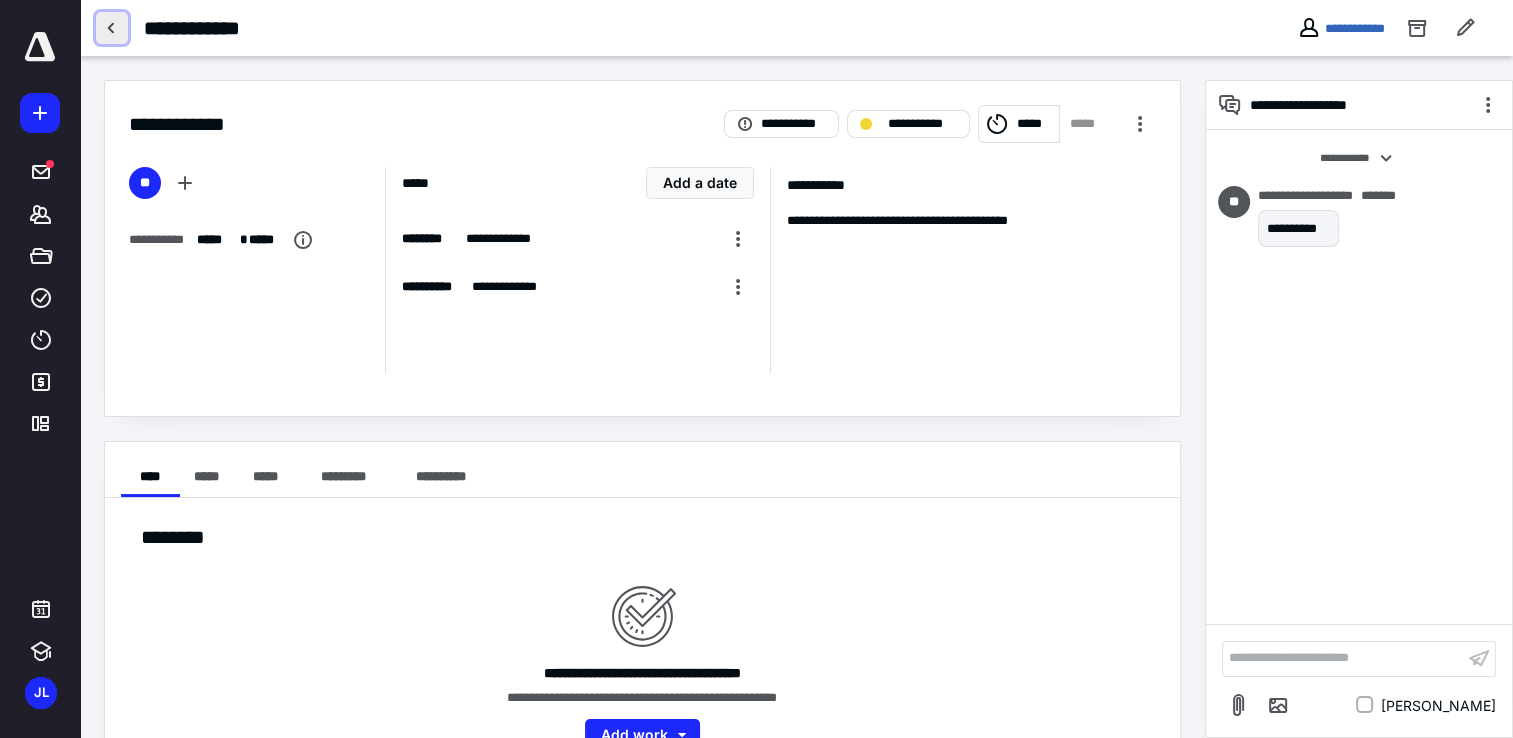 click at bounding box center [112, 28] 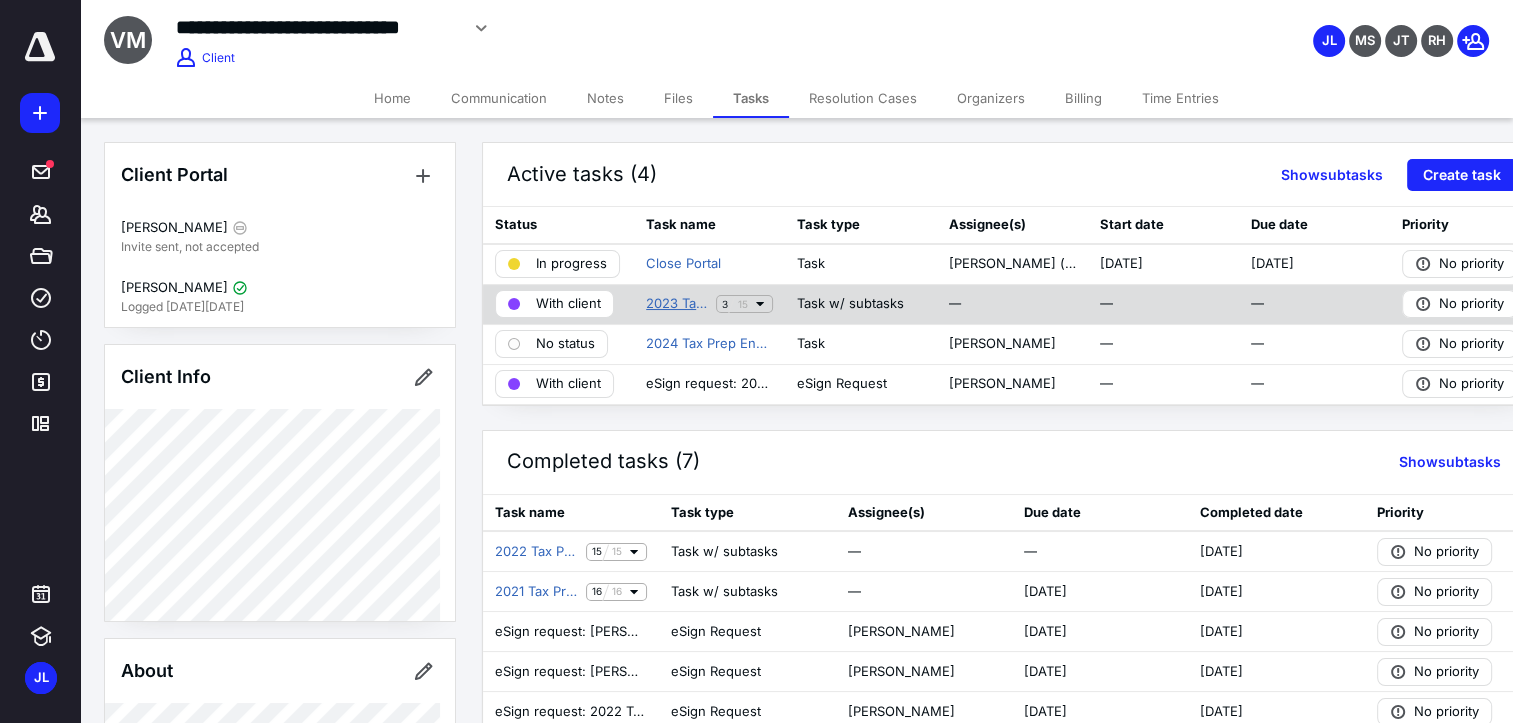 click on "2023 Tax Preparation (Individual)" at bounding box center (677, 304) 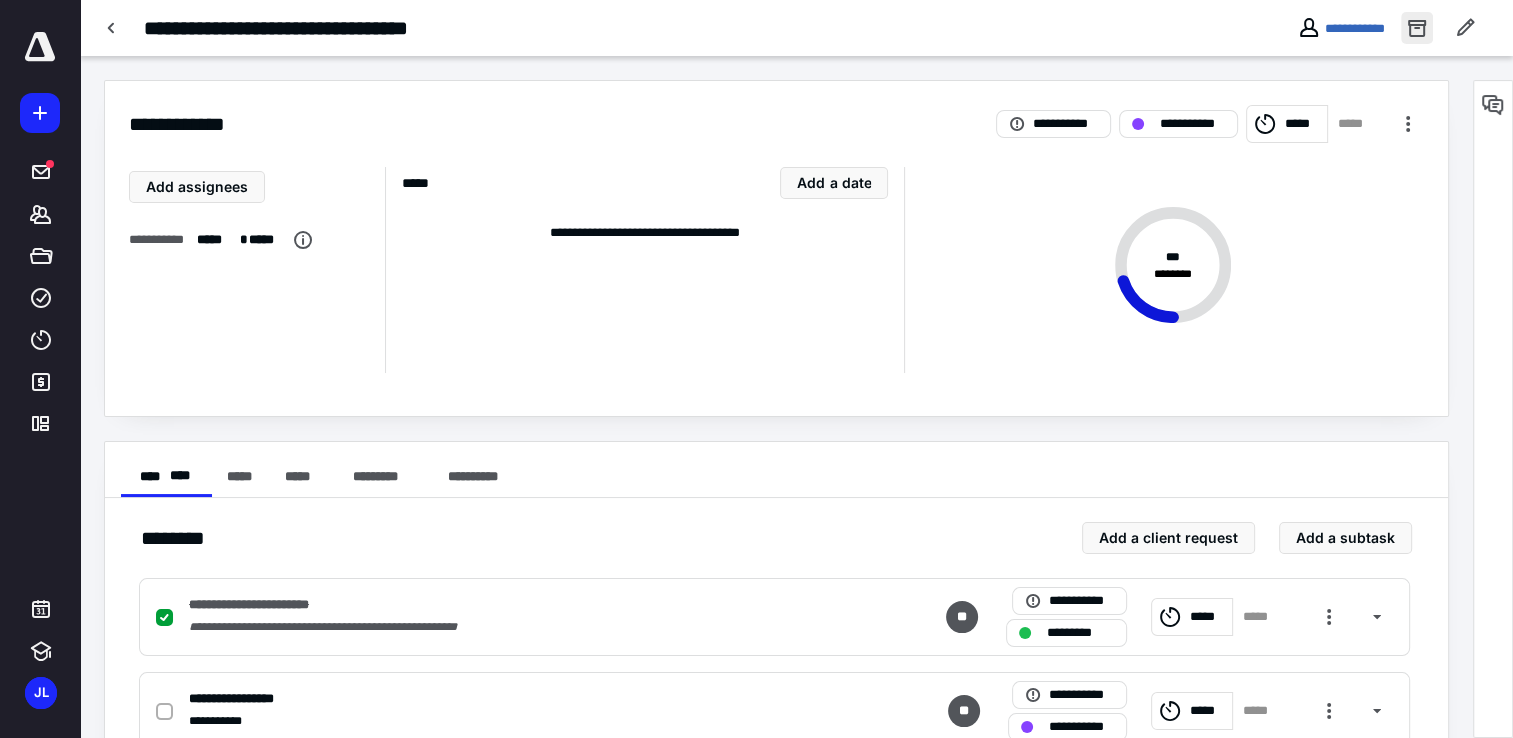 click at bounding box center [1417, 28] 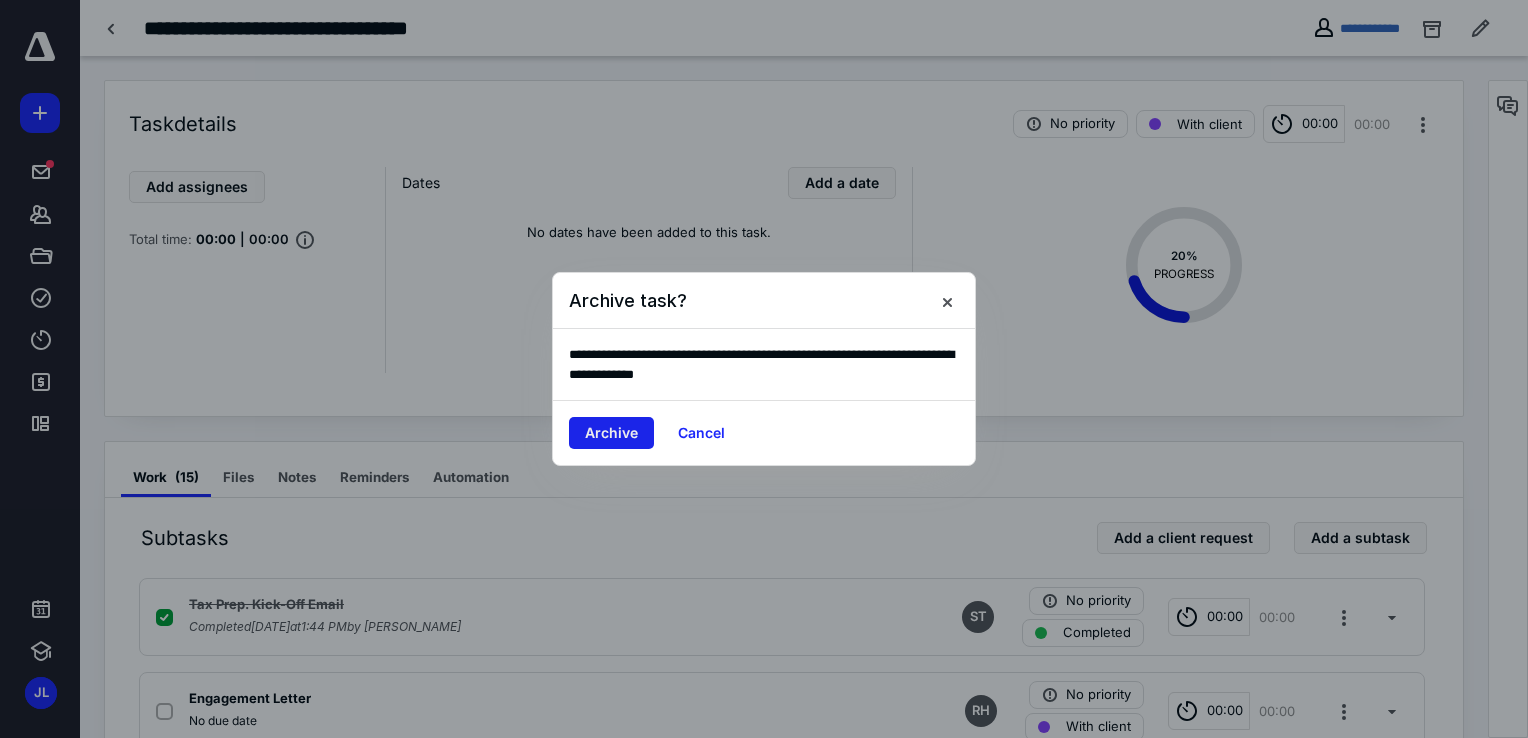 click on "Archive" at bounding box center (611, 433) 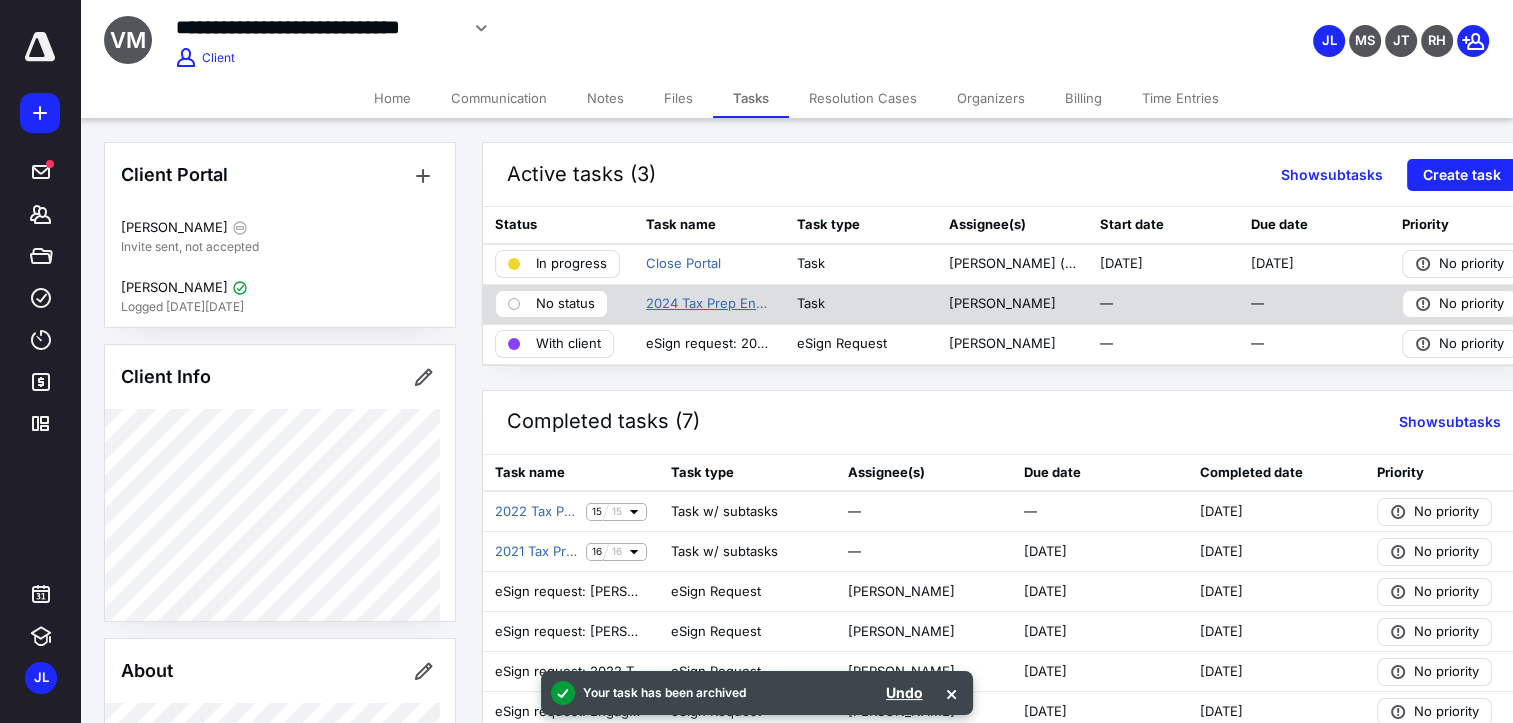 click on "2024 Tax Prep Engagement (Individual)" at bounding box center [709, 304] 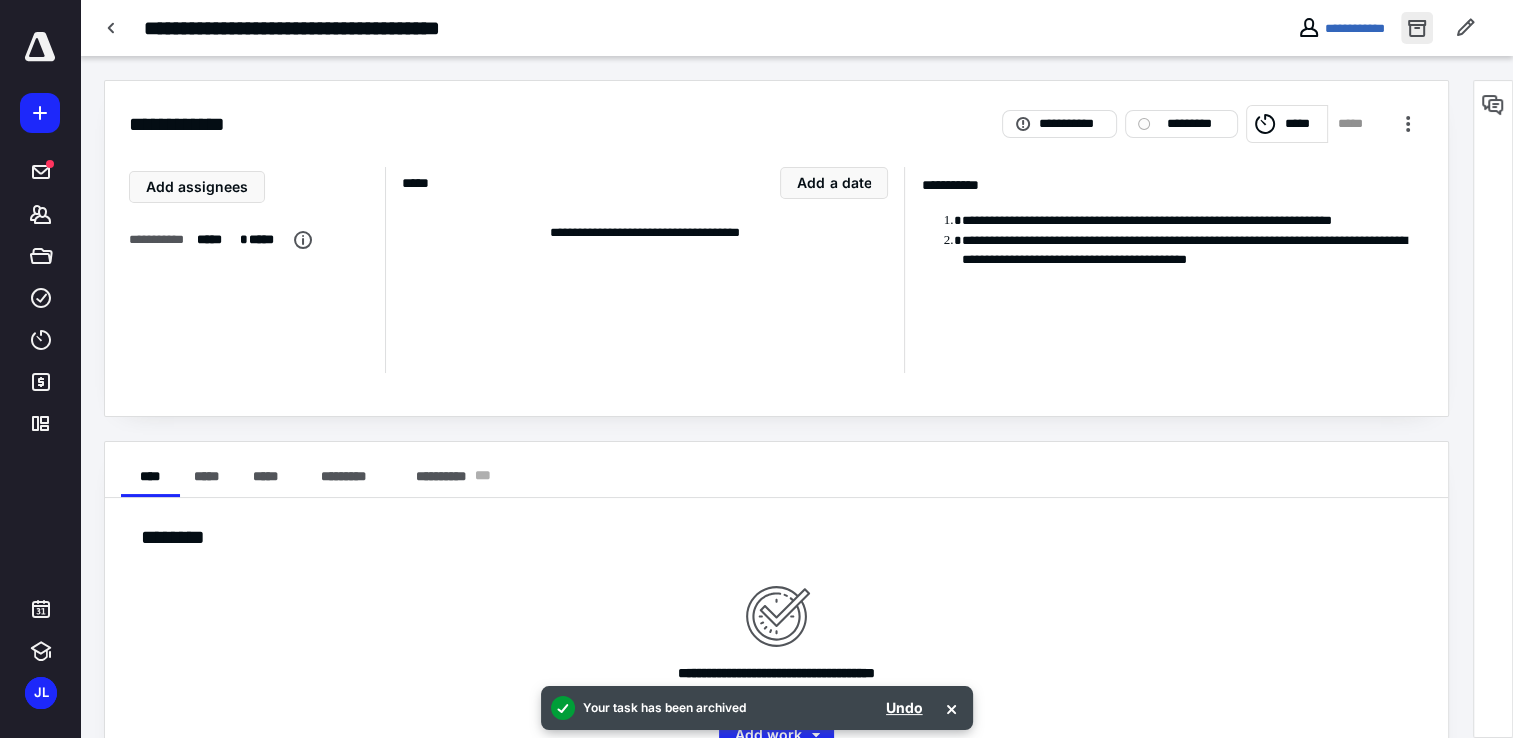 click at bounding box center [1417, 28] 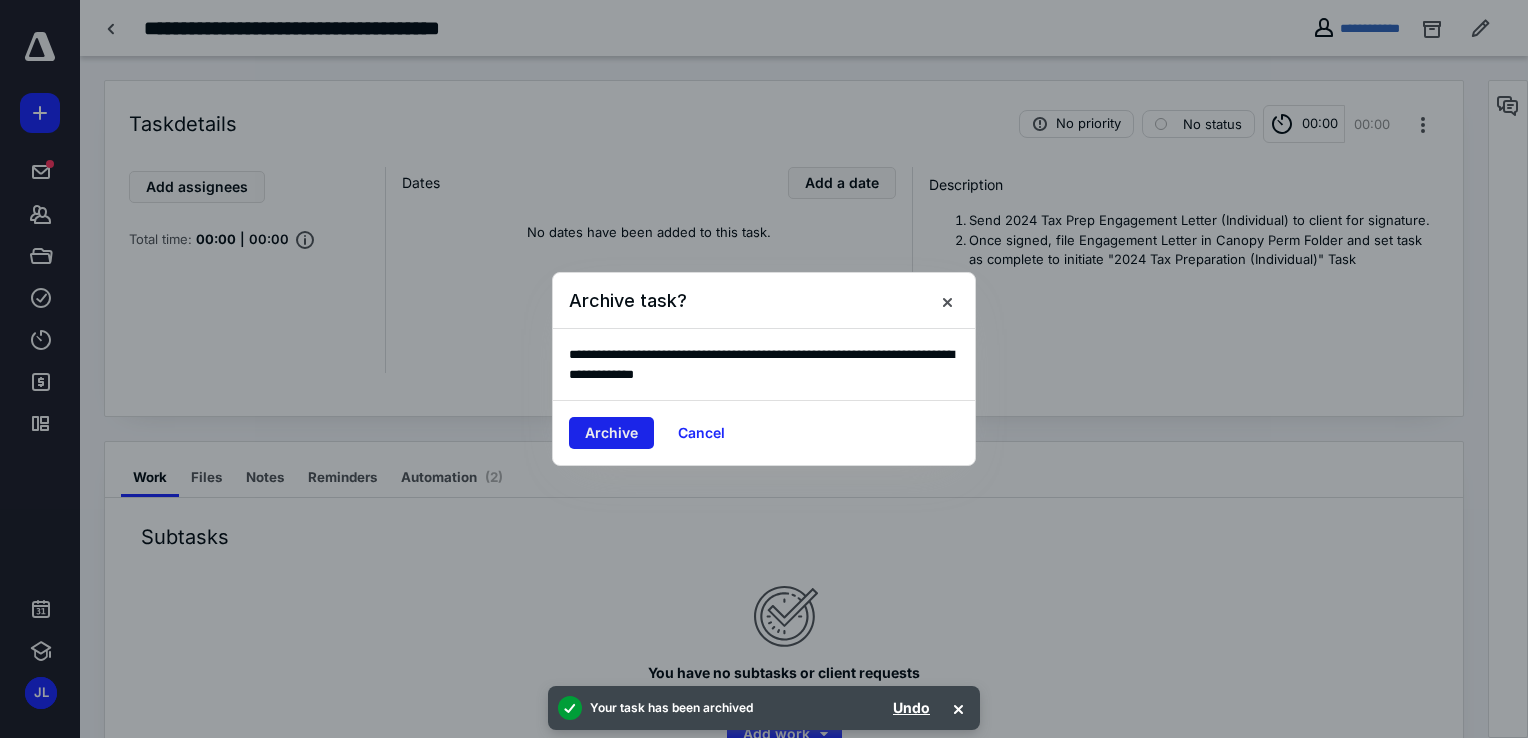click on "Archive" at bounding box center (611, 433) 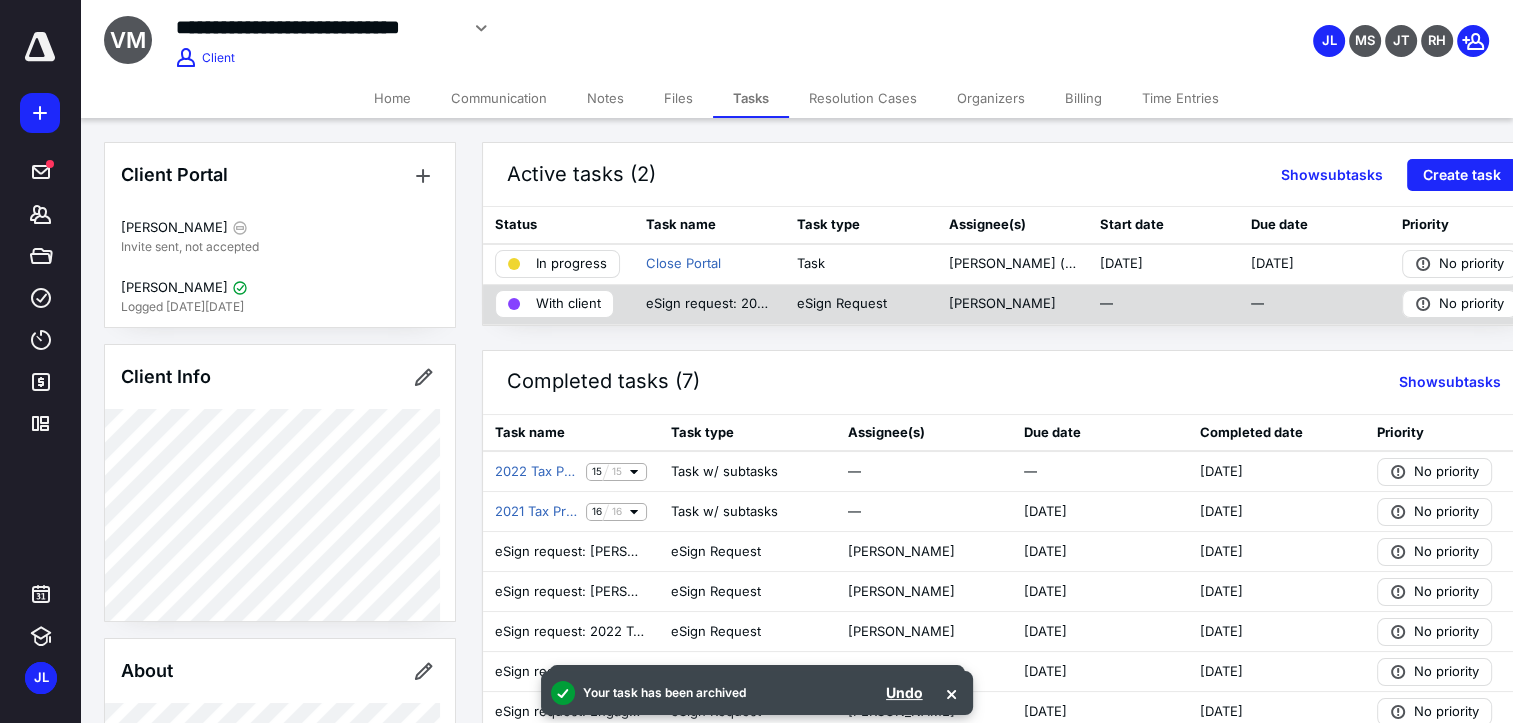 click on "With client" at bounding box center (568, 304) 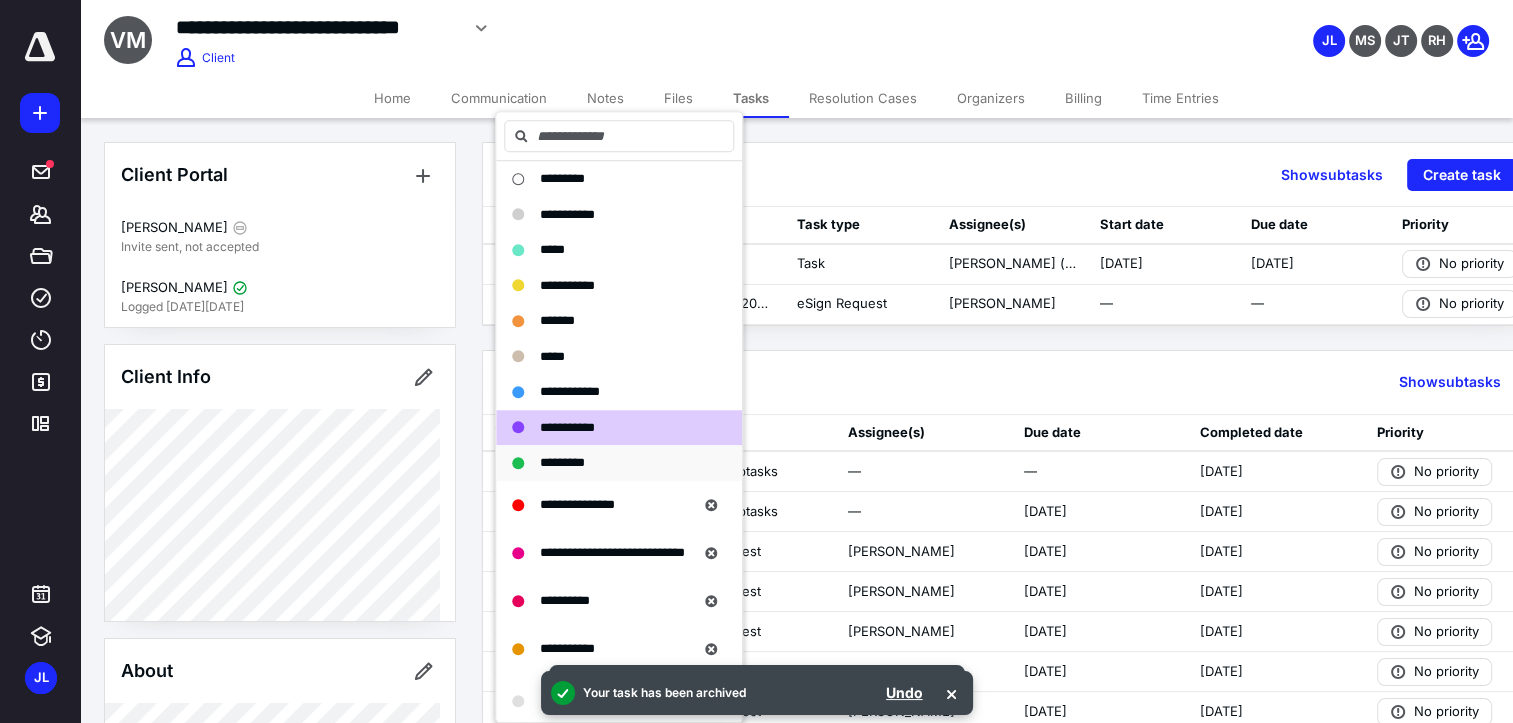 click on "*********" at bounding box center (607, 463) 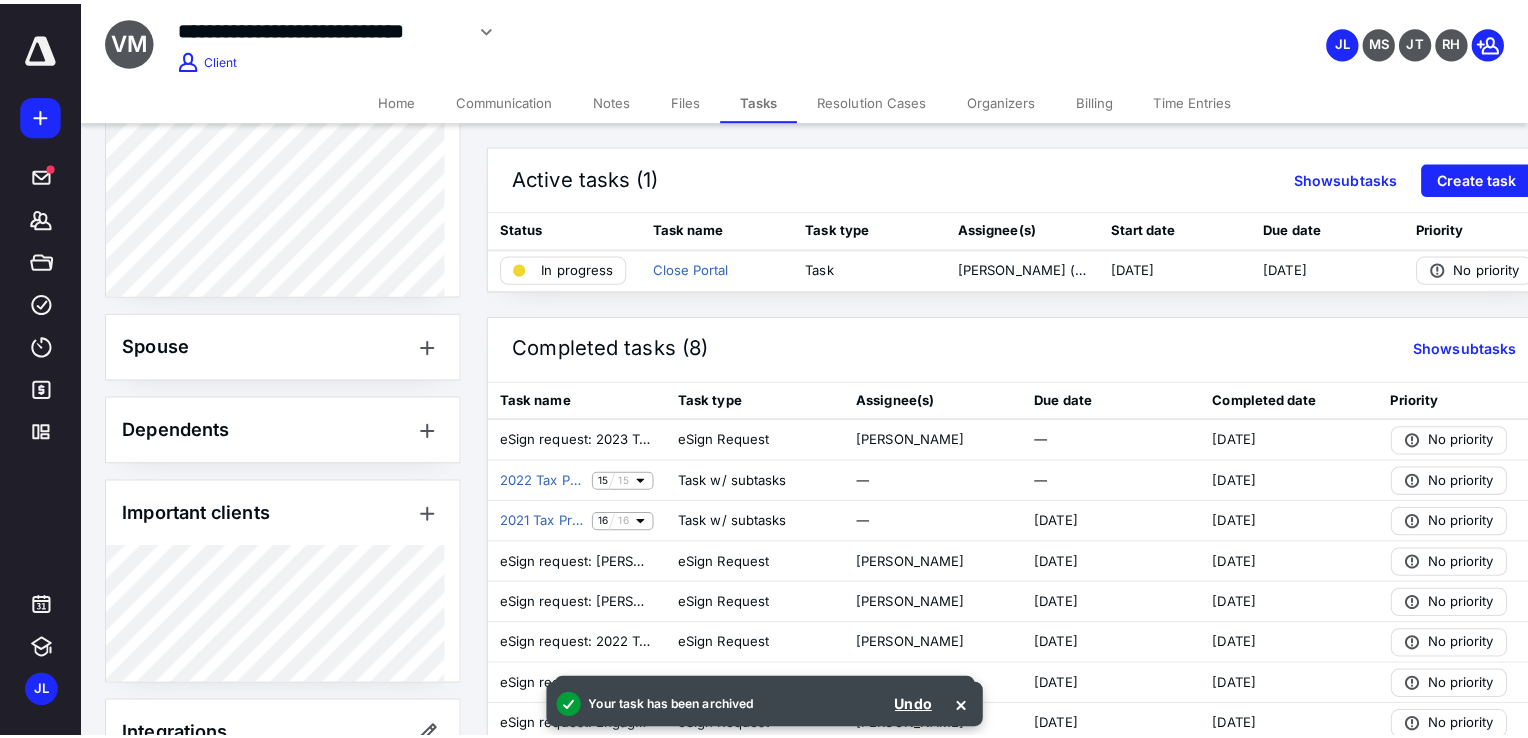 scroll, scrollTop: 900, scrollLeft: 0, axis: vertical 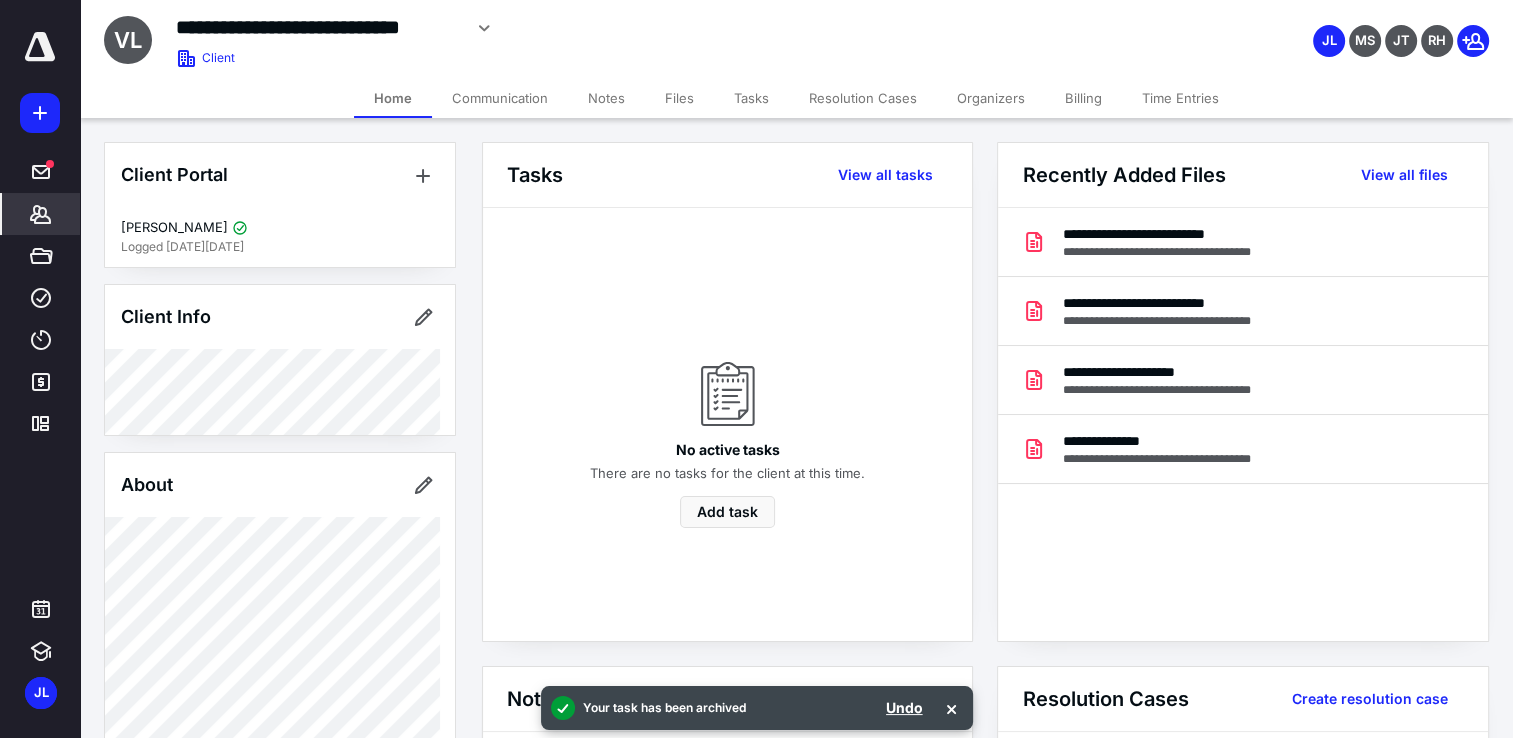 click on "Tasks" at bounding box center [751, 98] 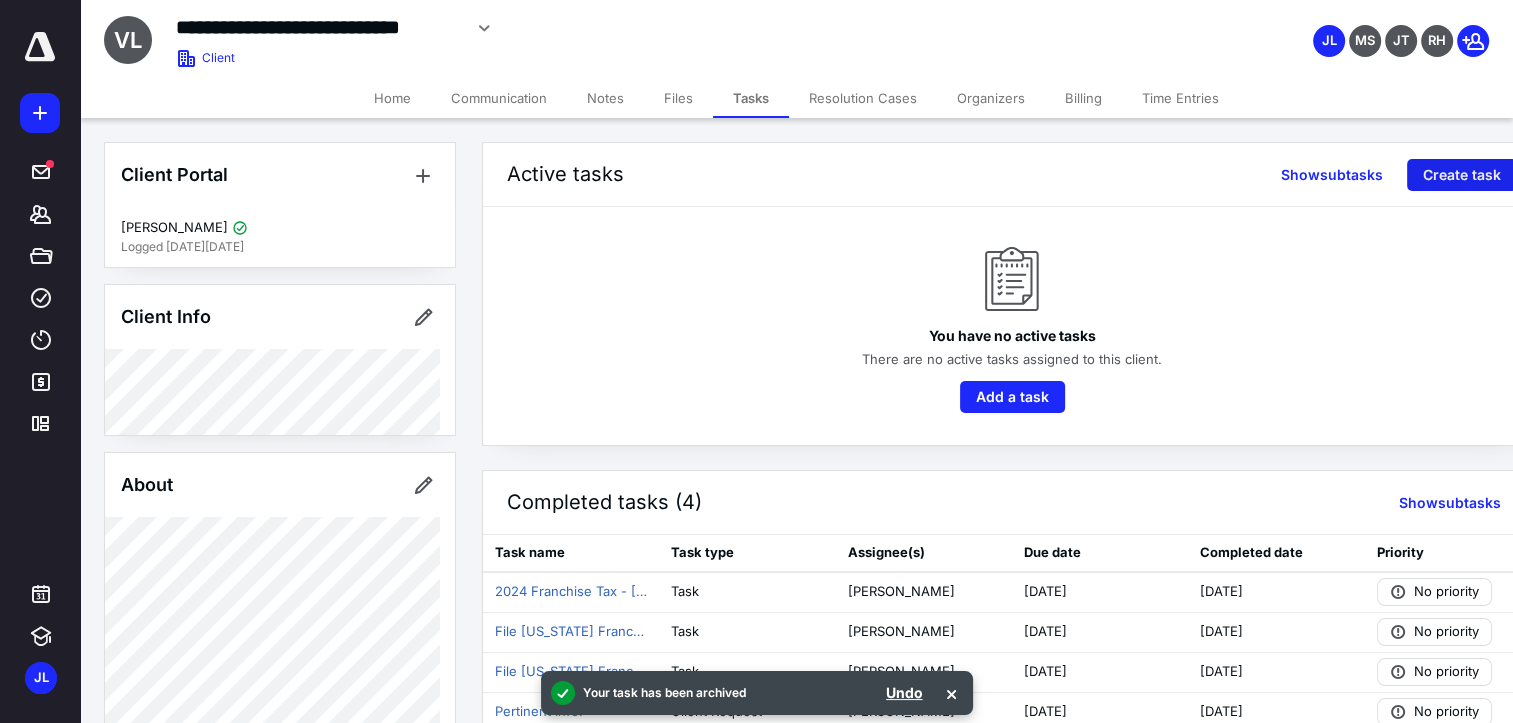 click on "Create task" at bounding box center [1462, 175] 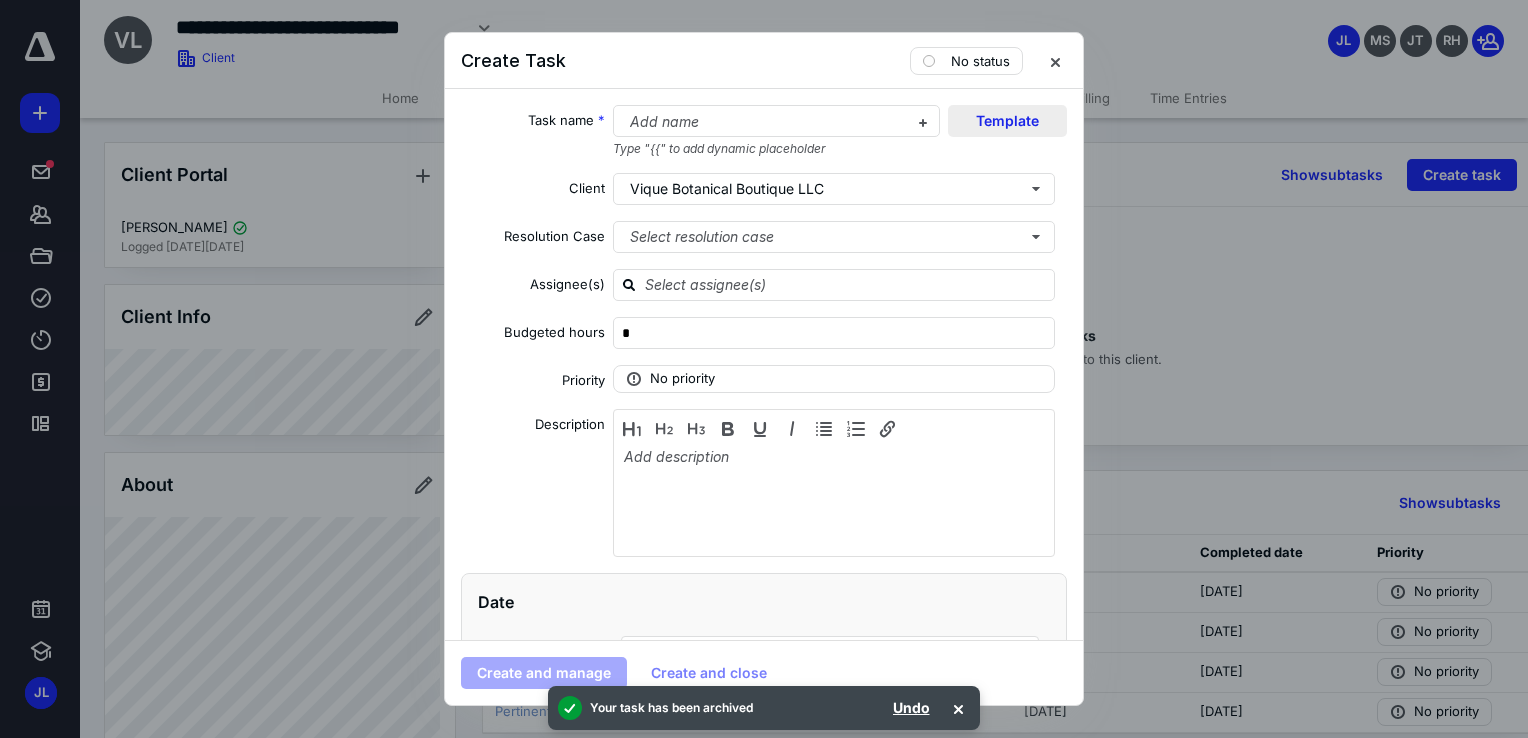 click on "Template" at bounding box center [1007, 121] 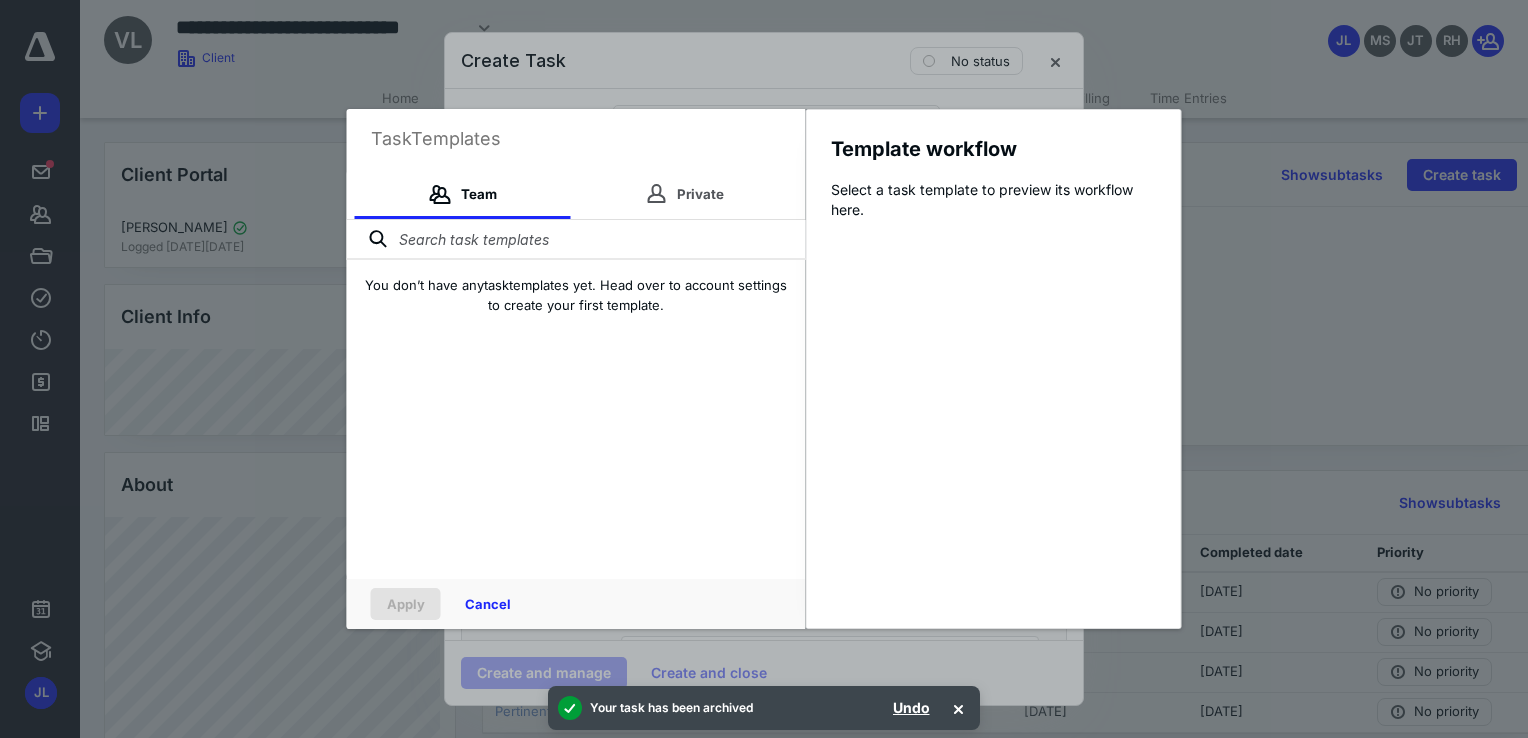 click at bounding box center (576, 240) 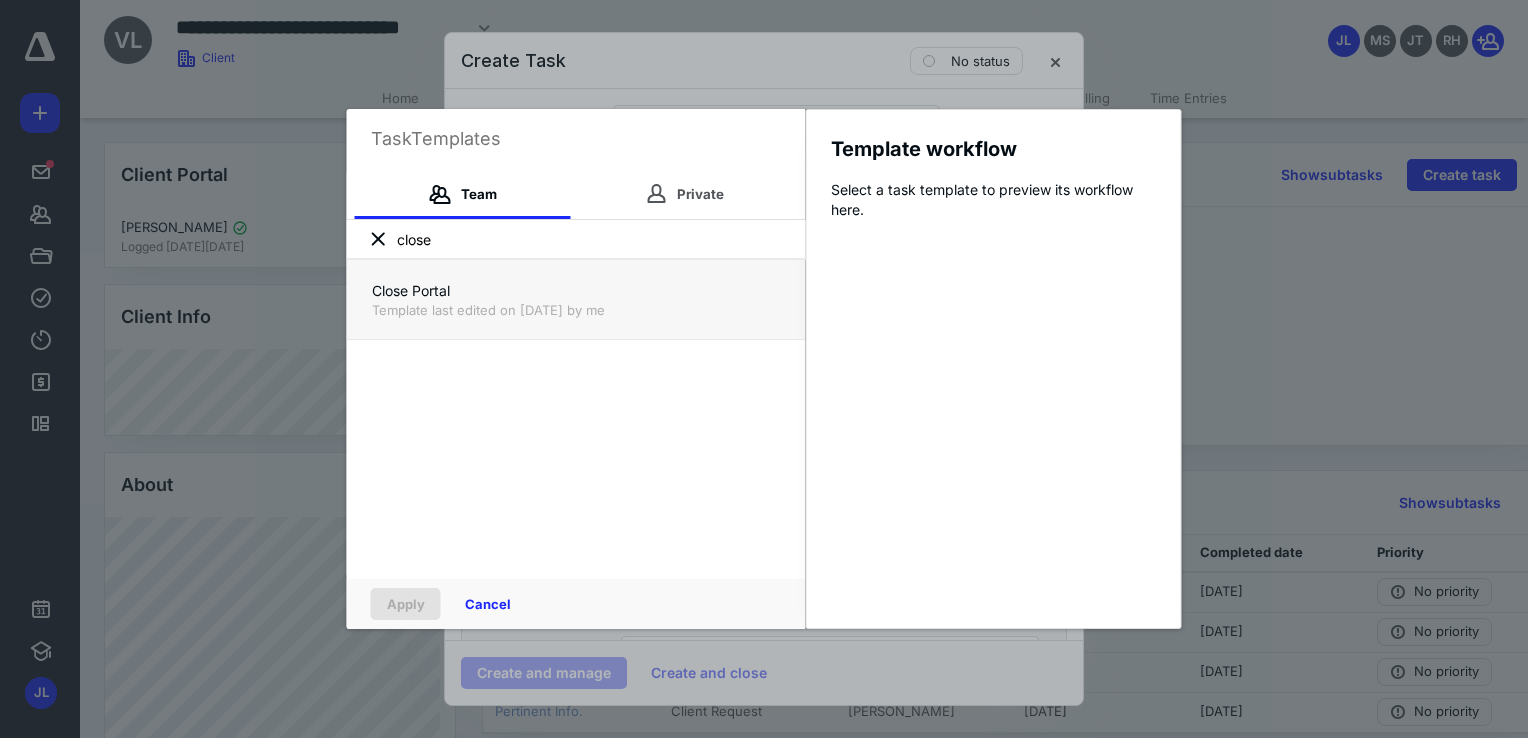 type on "close" 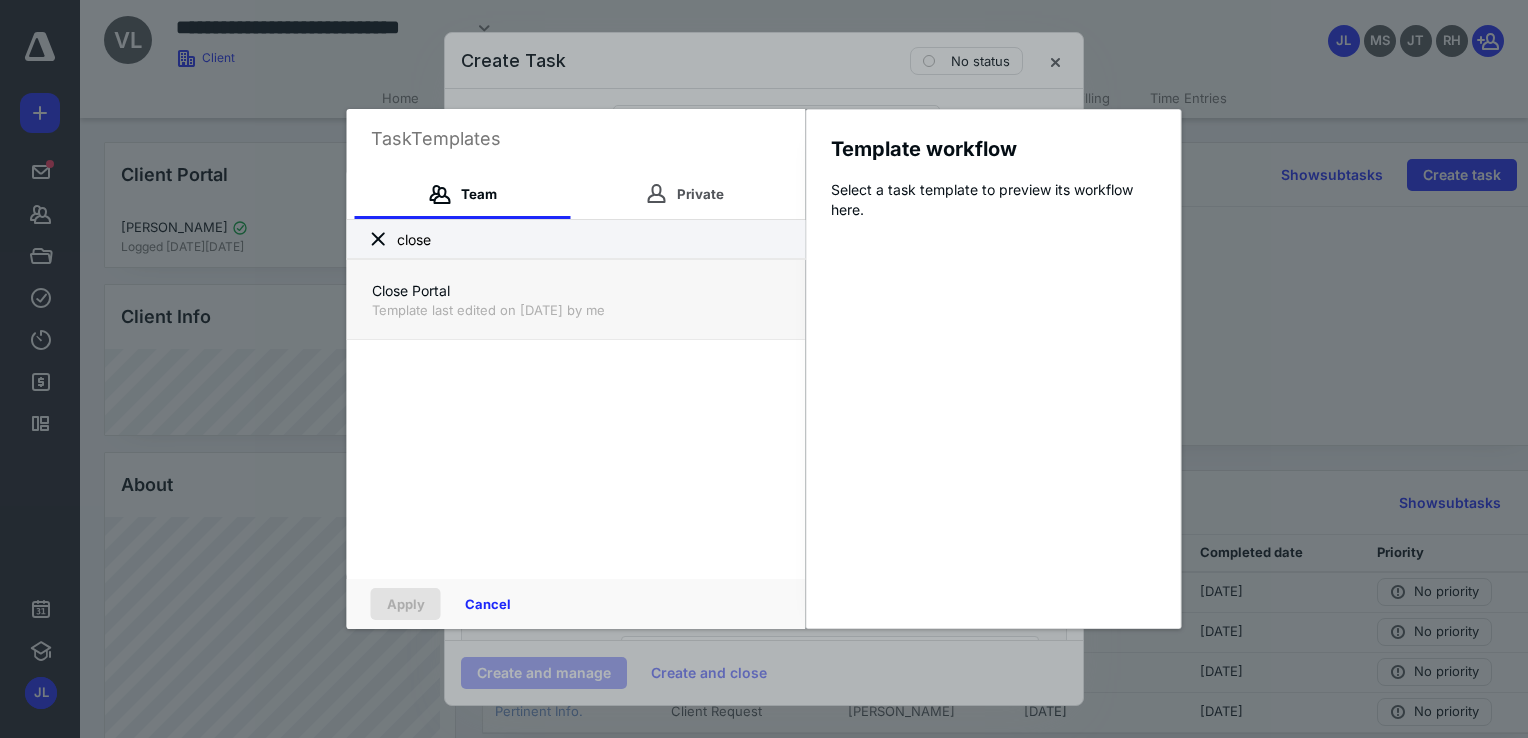 click on "Template last edited on 7/10/2025 by me" at bounding box center [576, 310] 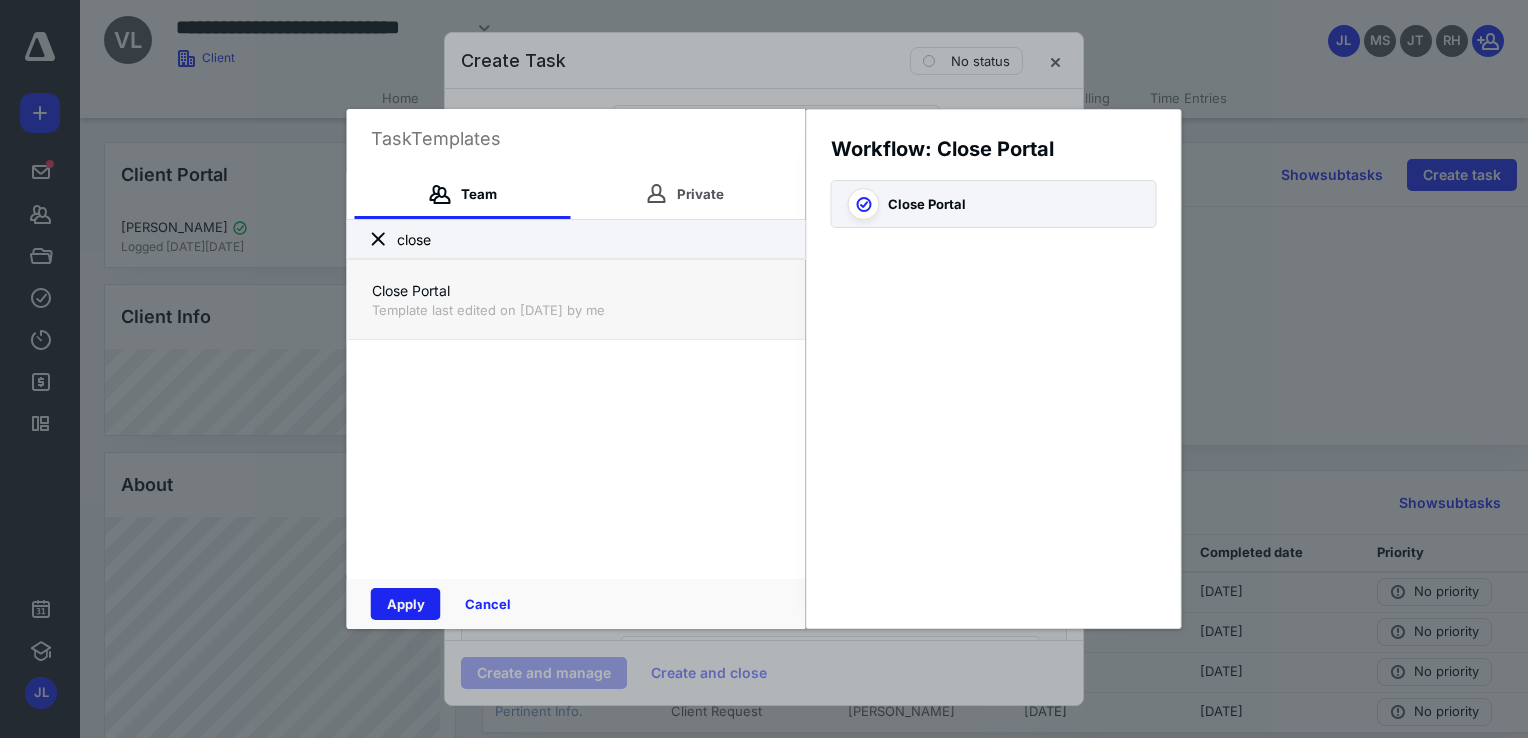 click on "Apply" at bounding box center [406, 604] 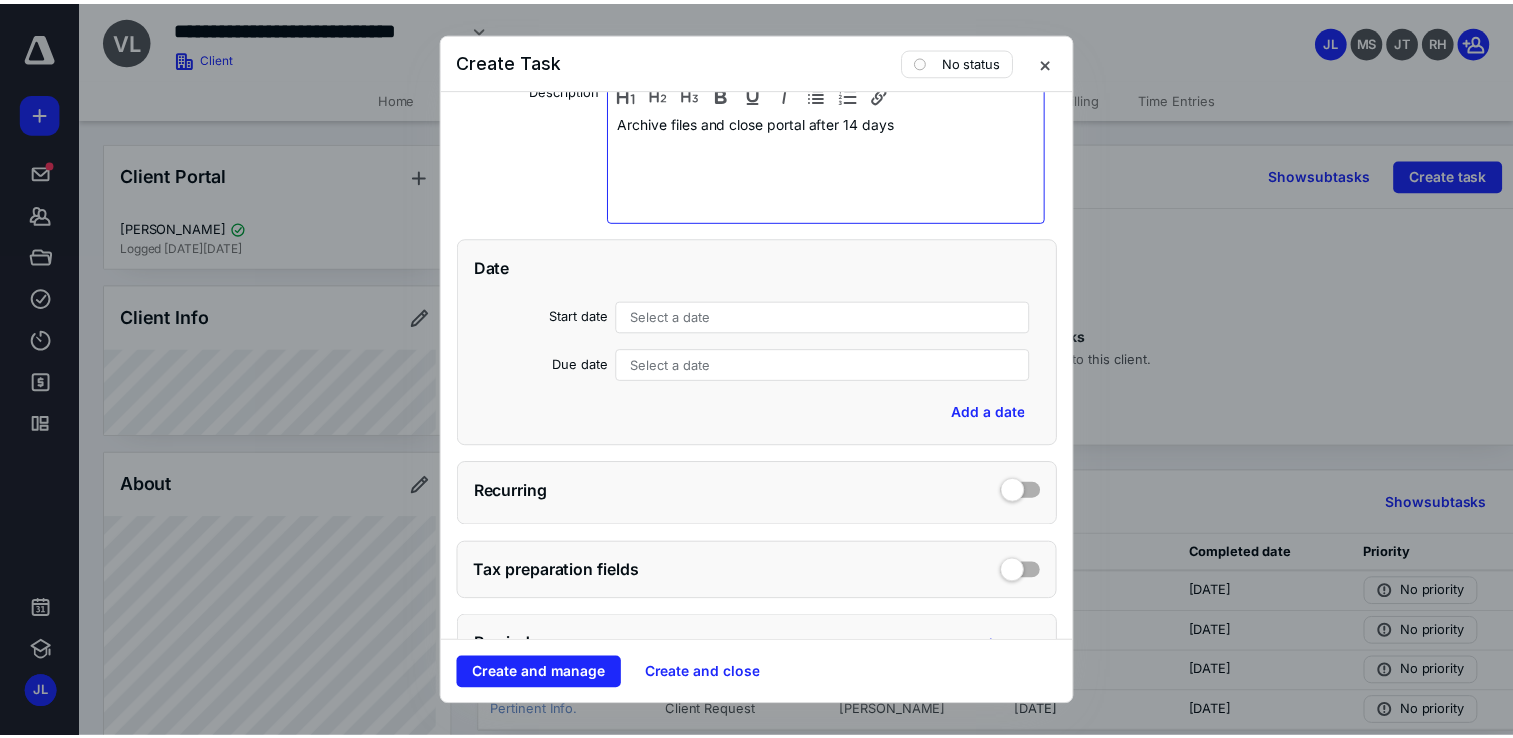 scroll, scrollTop: 300, scrollLeft: 0, axis: vertical 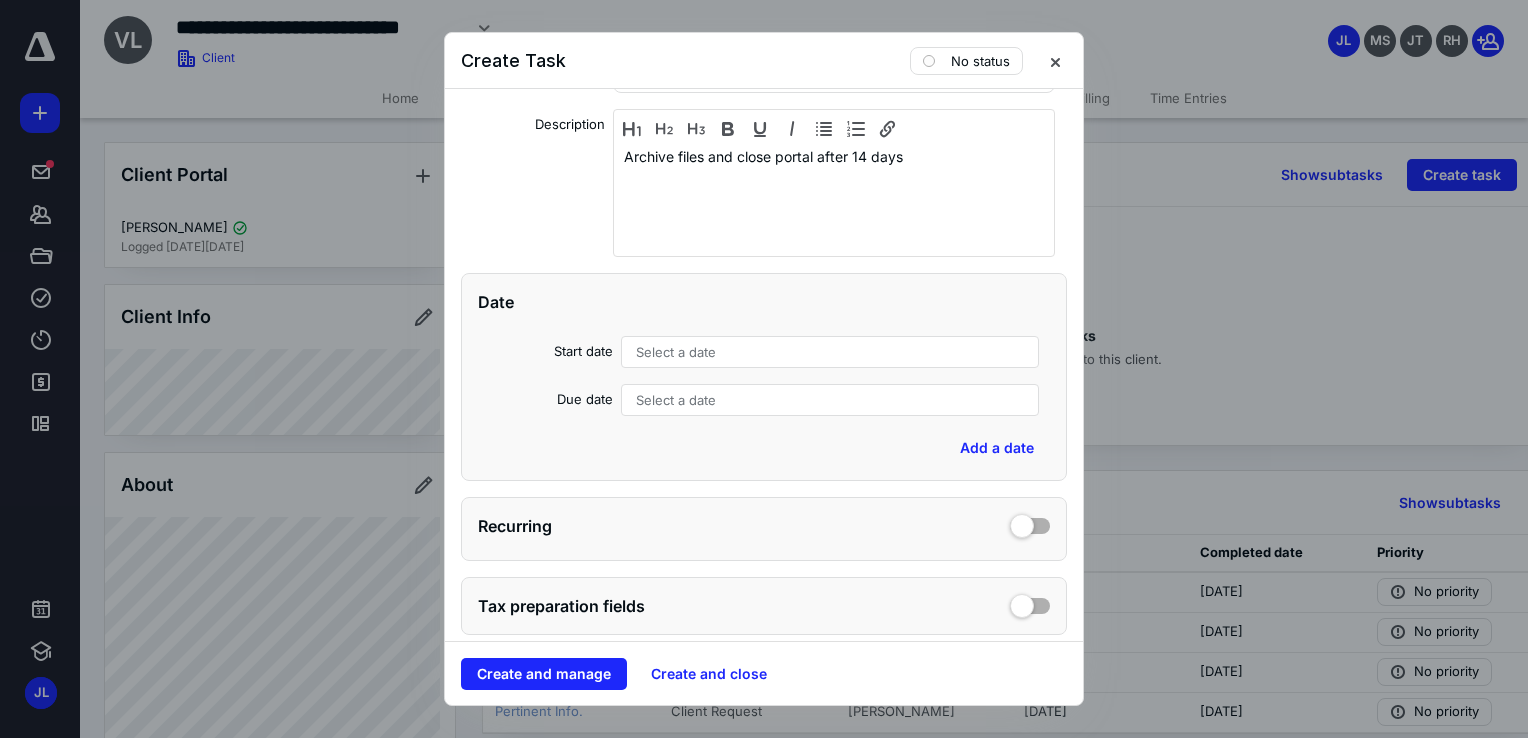 click on "Select a date" at bounding box center [830, 352] 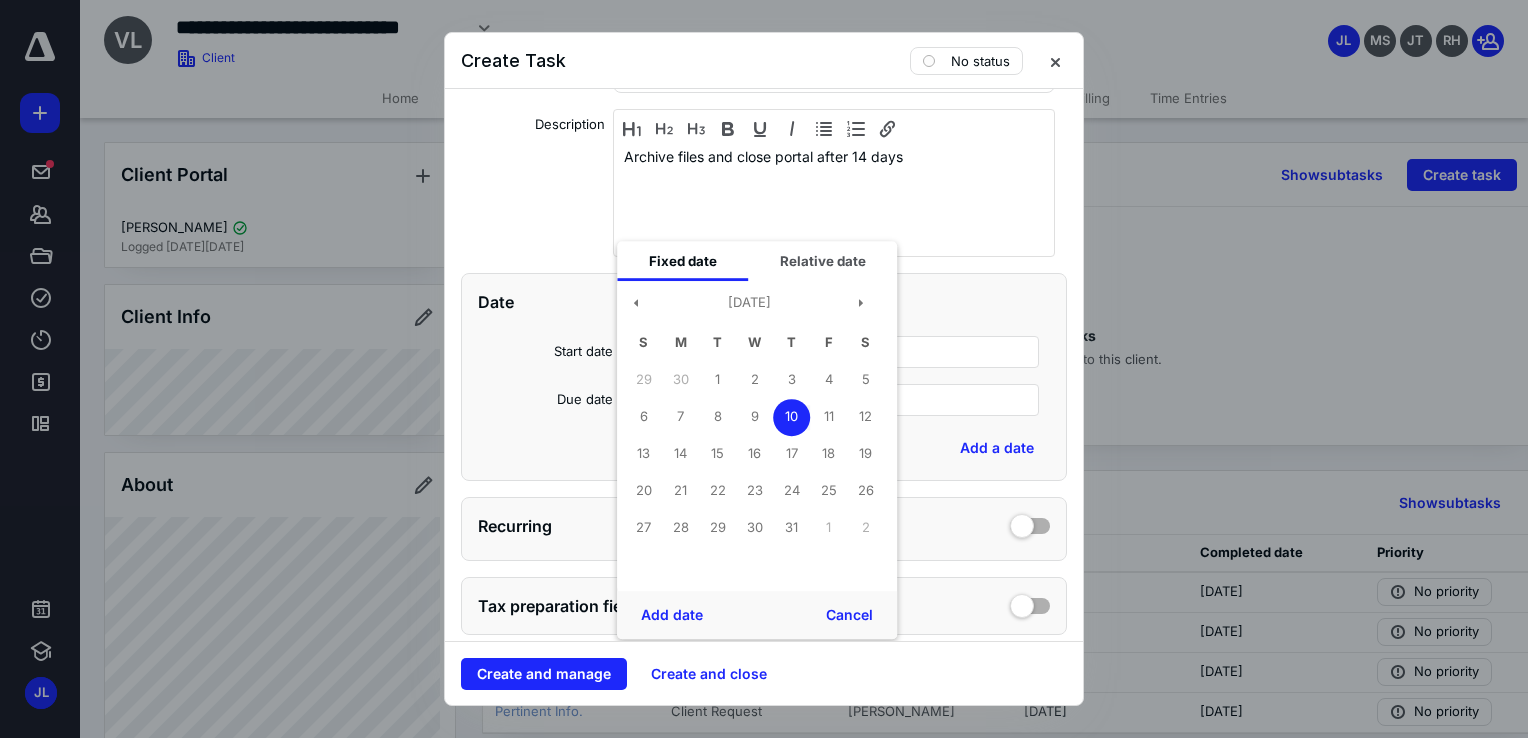 click on "10" at bounding box center [791, 417] 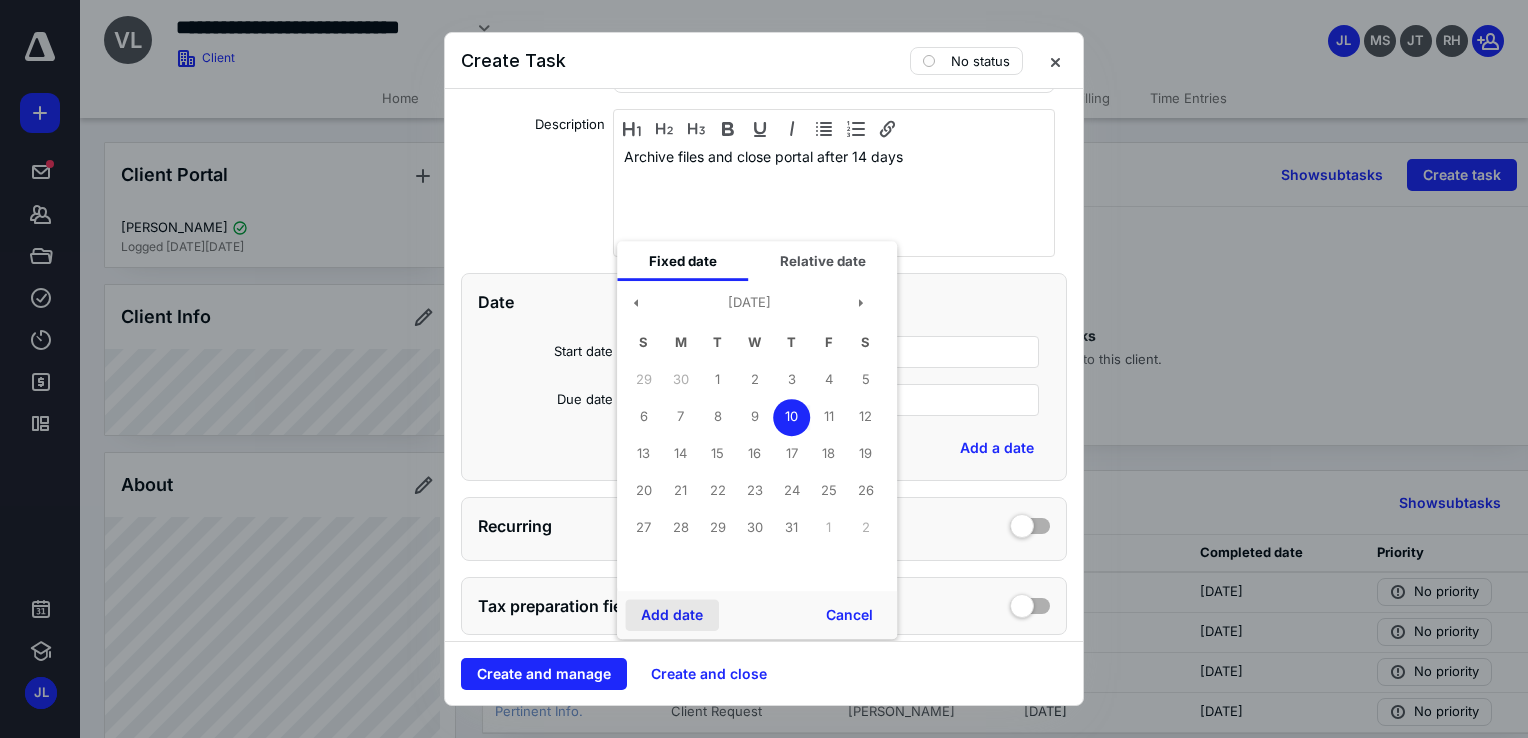 click on "Add date" at bounding box center (672, 615) 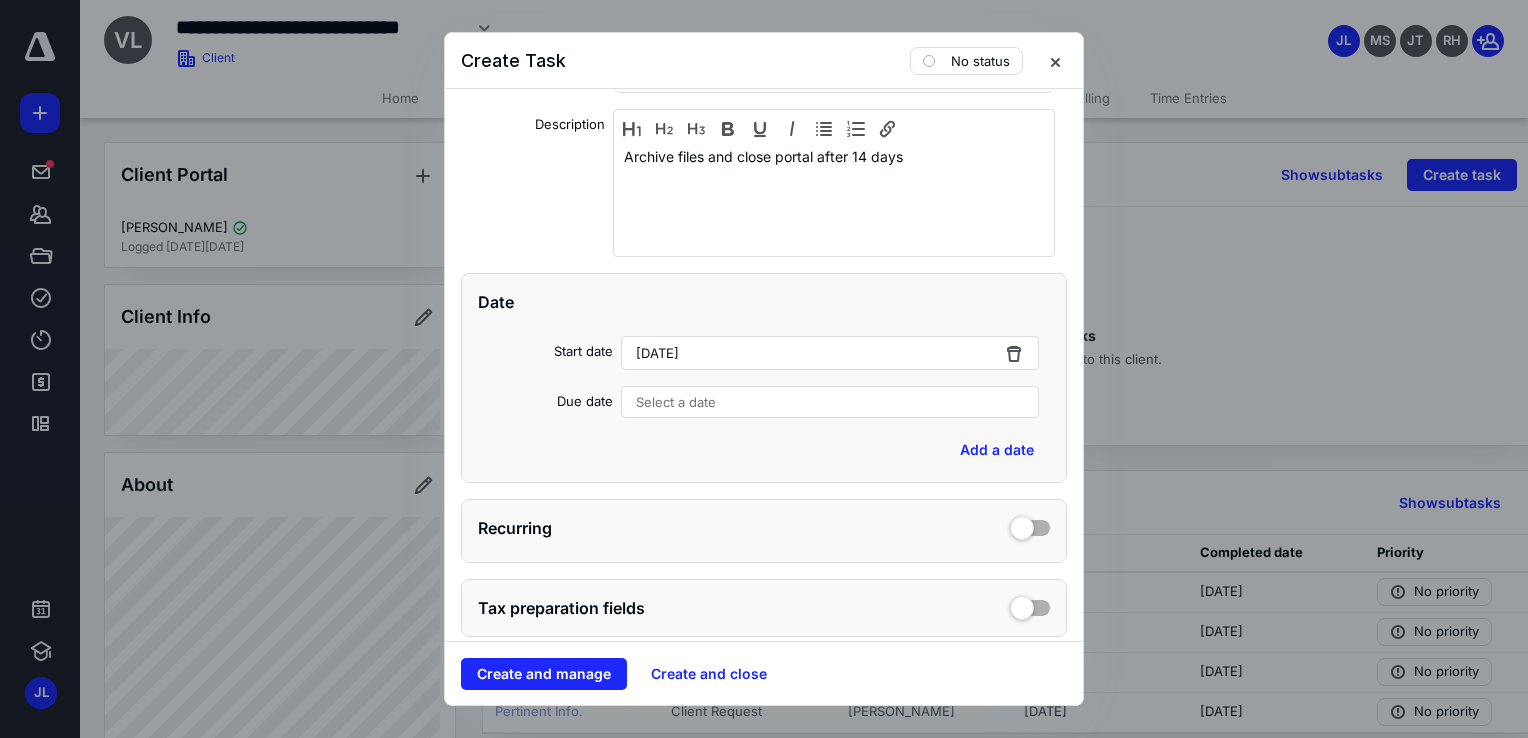 click on "Select a date" at bounding box center [676, 402] 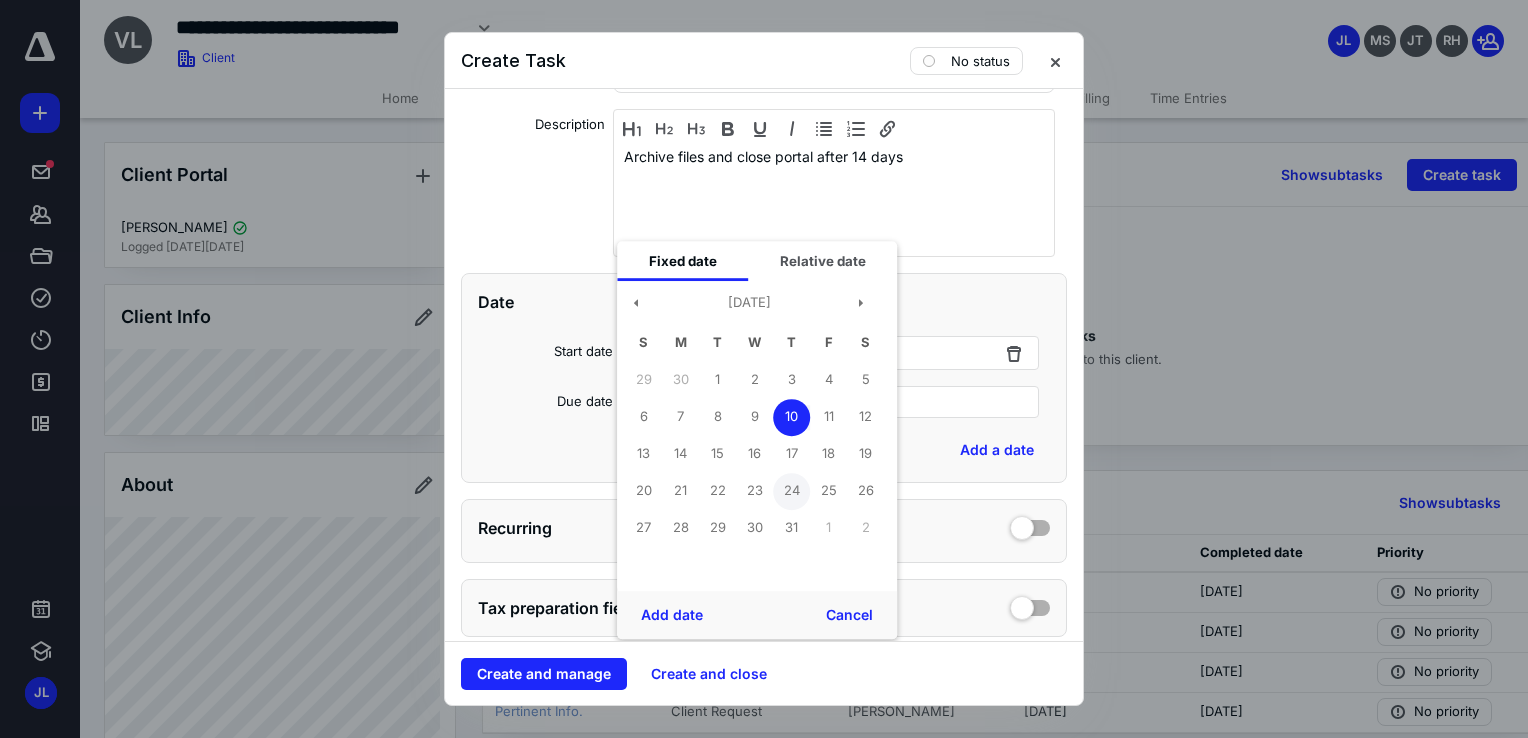 click on "24" at bounding box center [791, 491] 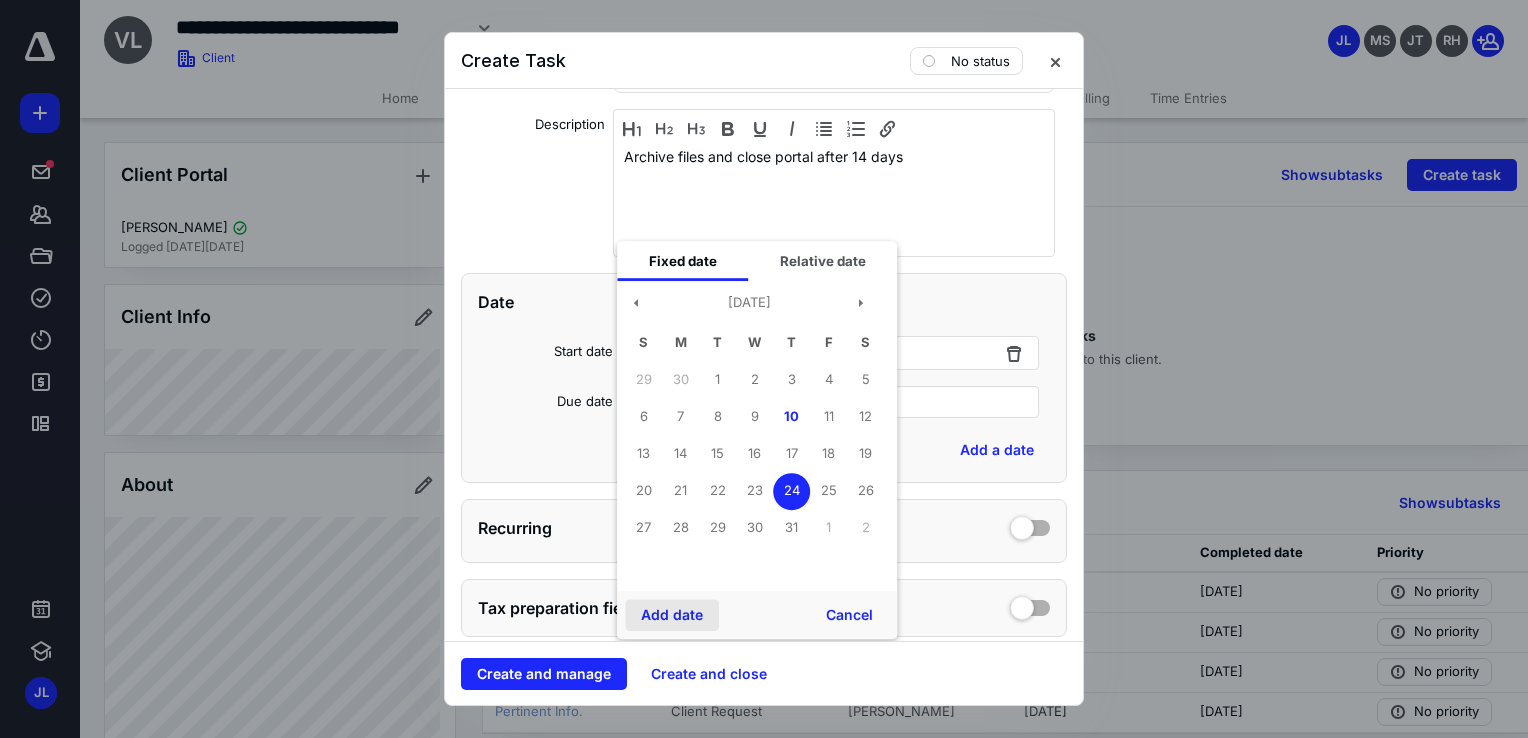 click on "Add date" at bounding box center (672, 615) 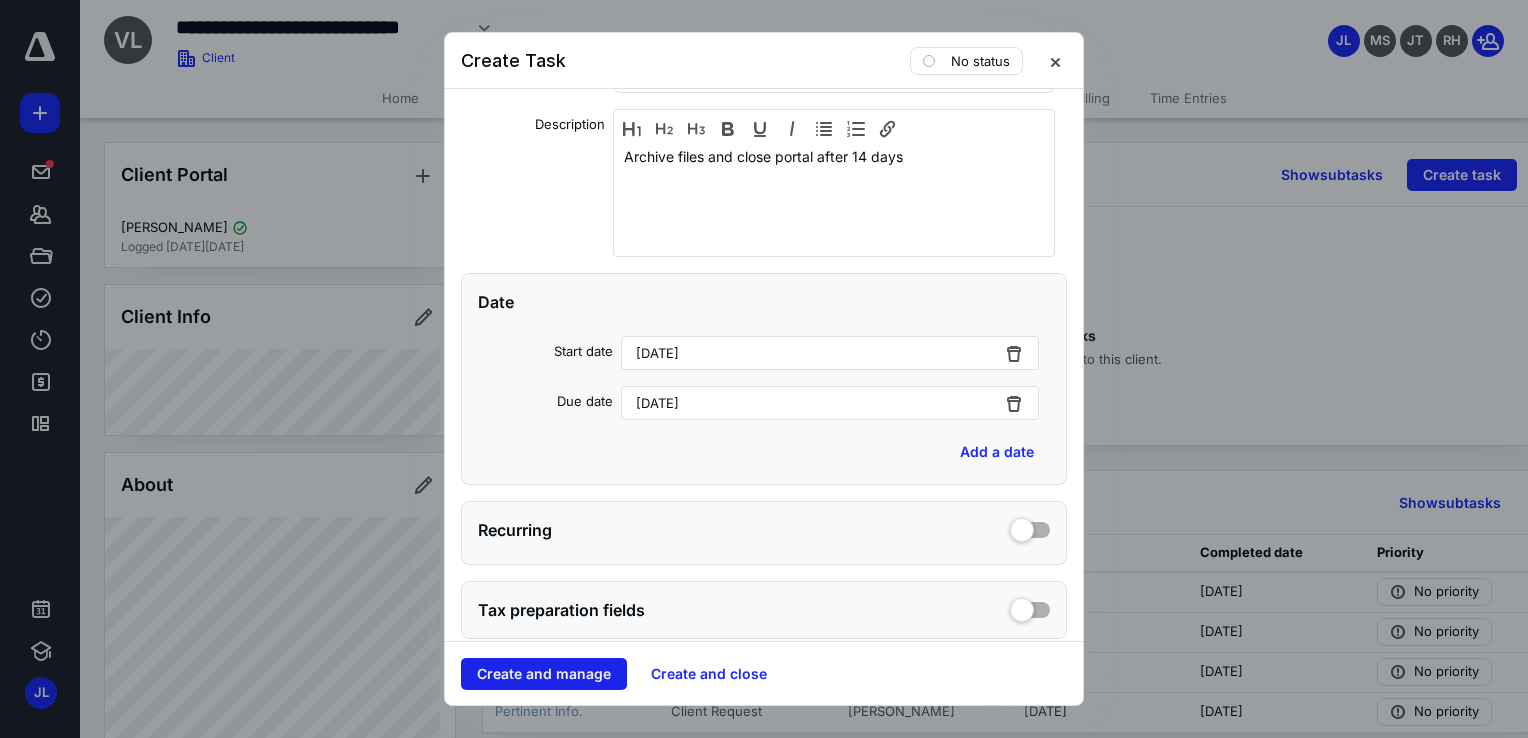 click on "Create and manage" at bounding box center [544, 674] 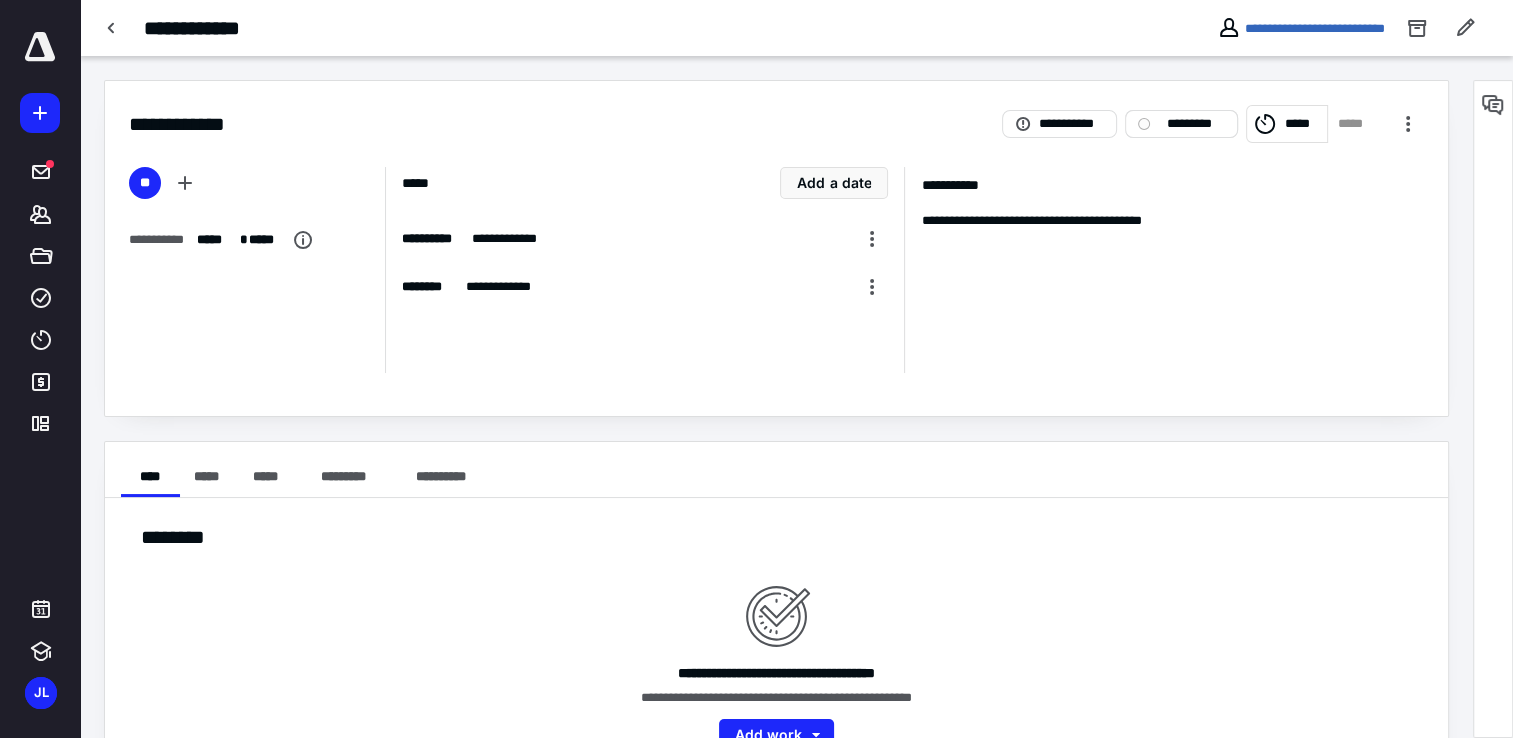 click on "*********" at bounding box center (1195, 124) 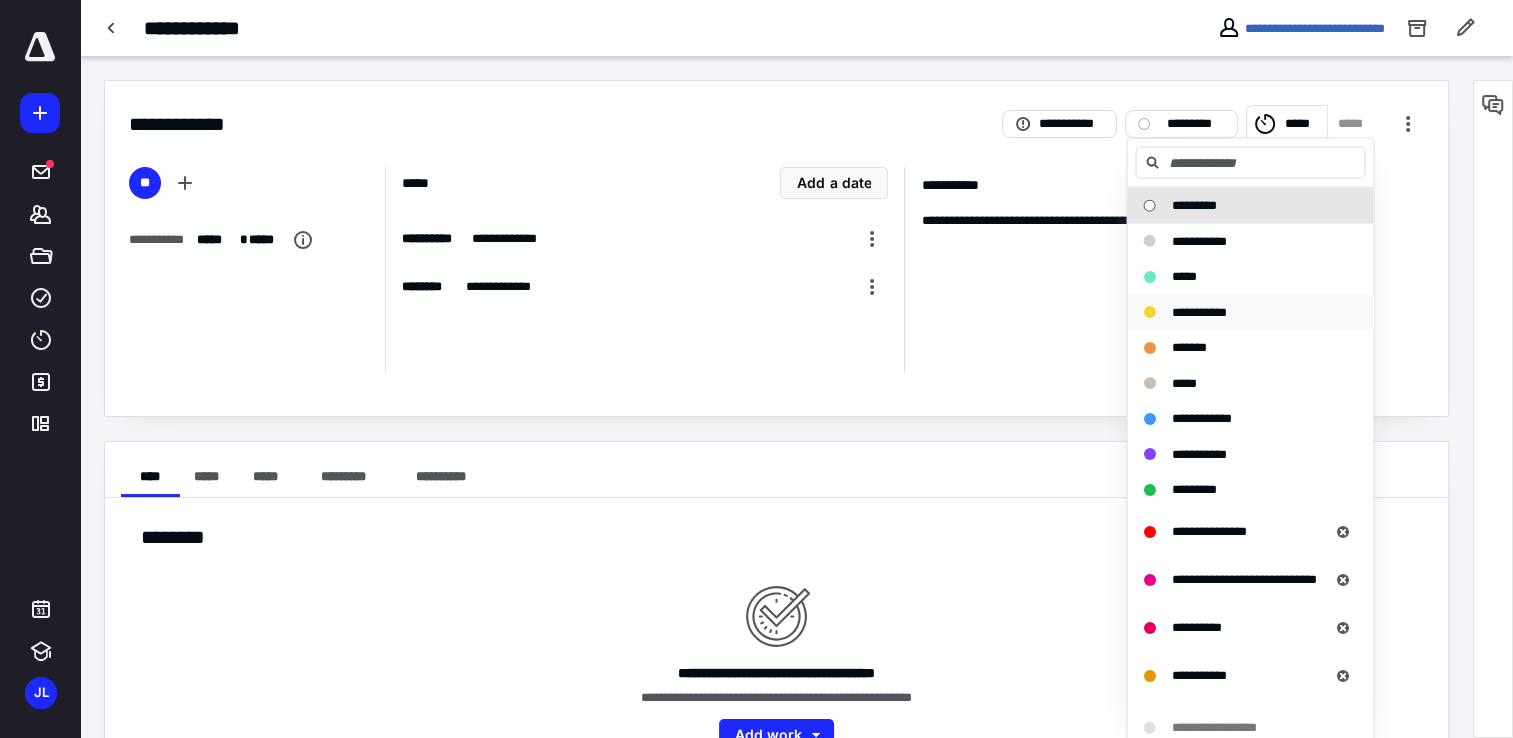 click on "**********" at bounding box center [1198, 311] 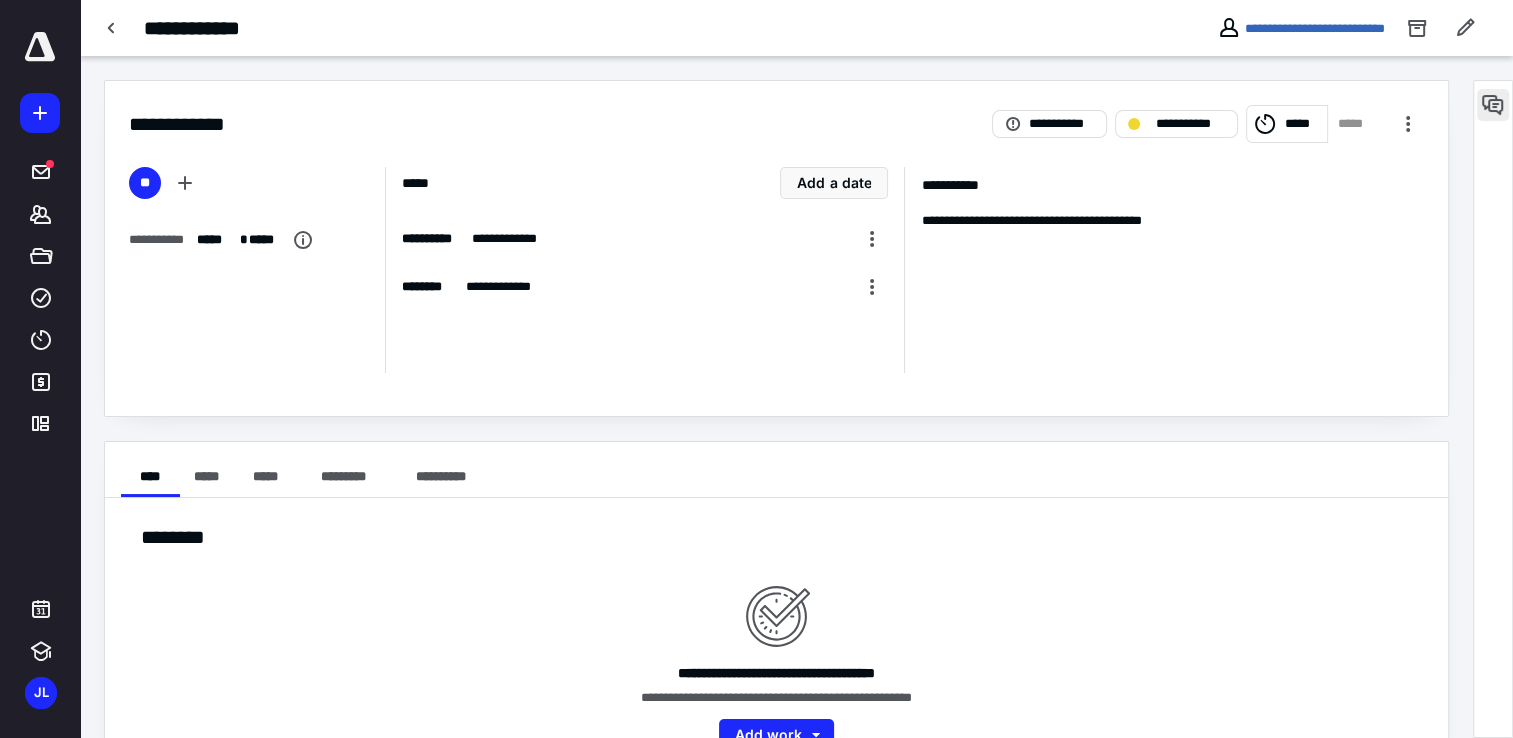 click at bounding box center (1493, 105) 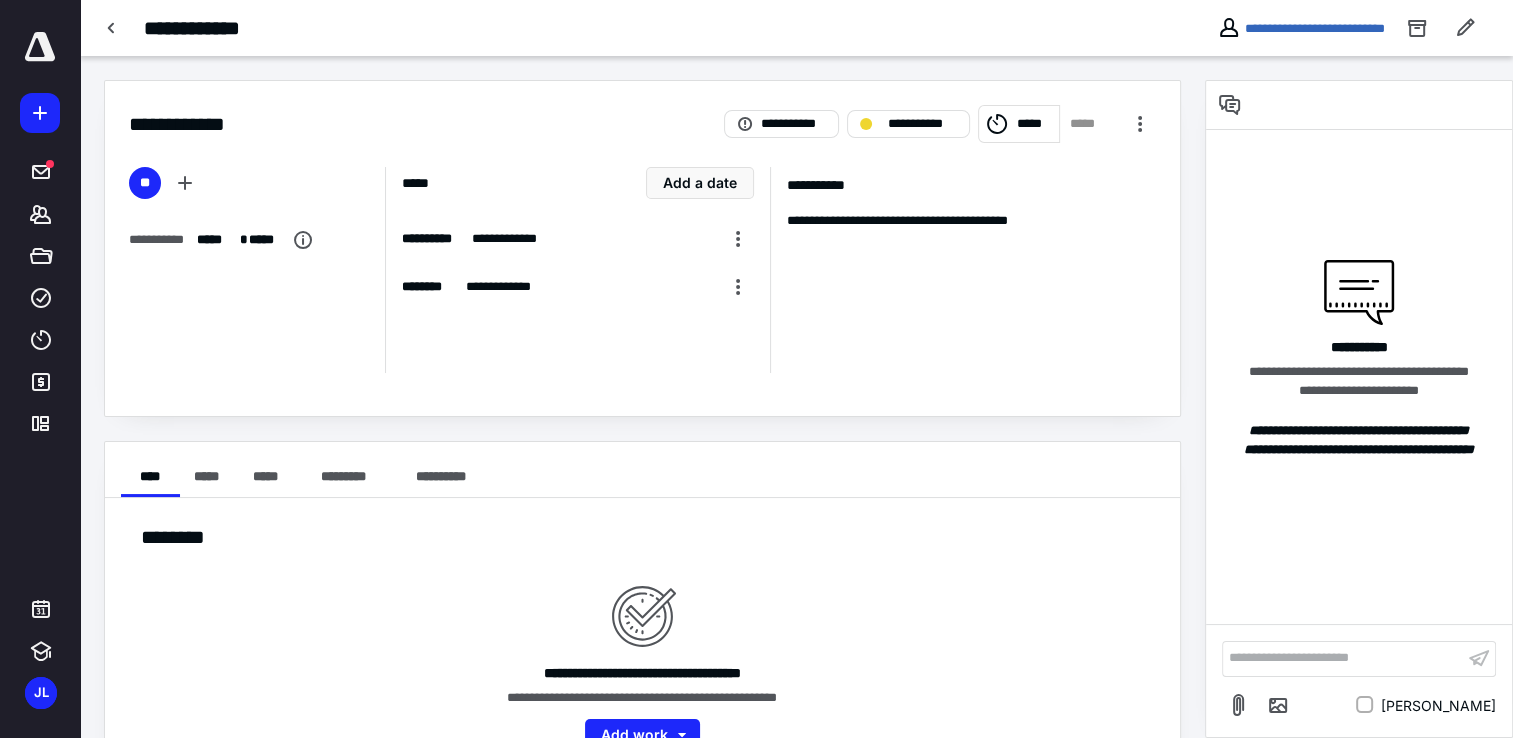 click on "**********" at bounding box center (1343, 658) 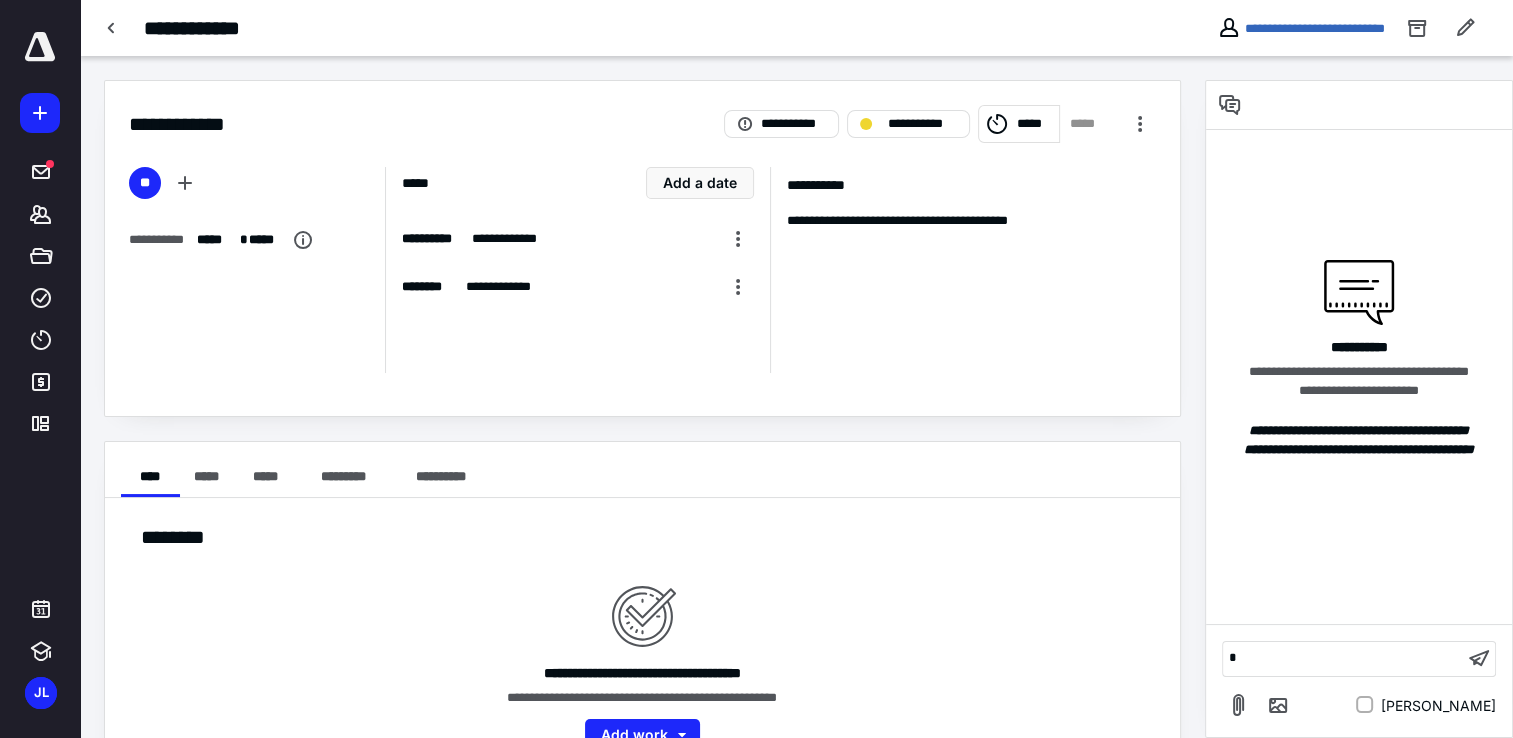 type 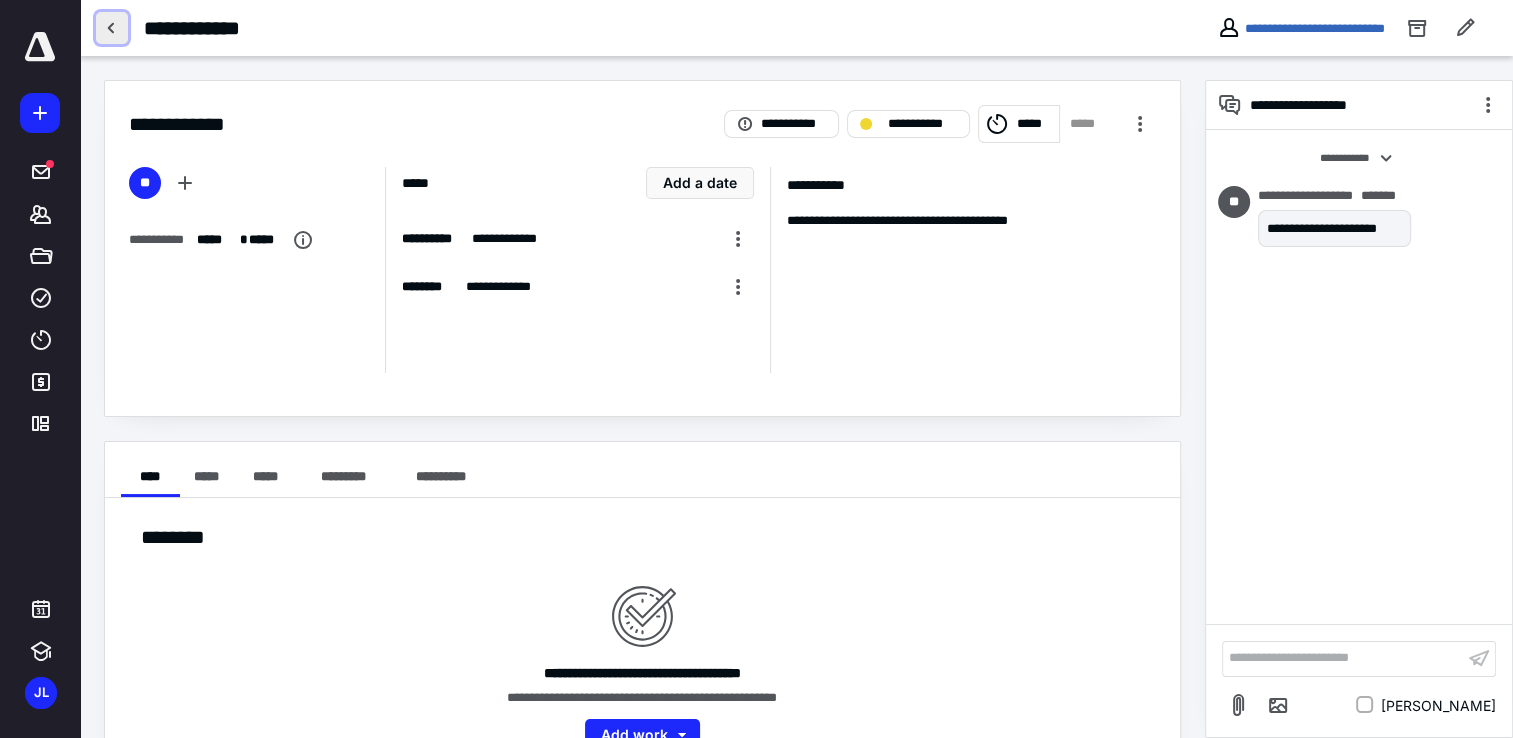 click at bounding box center (112, 28) 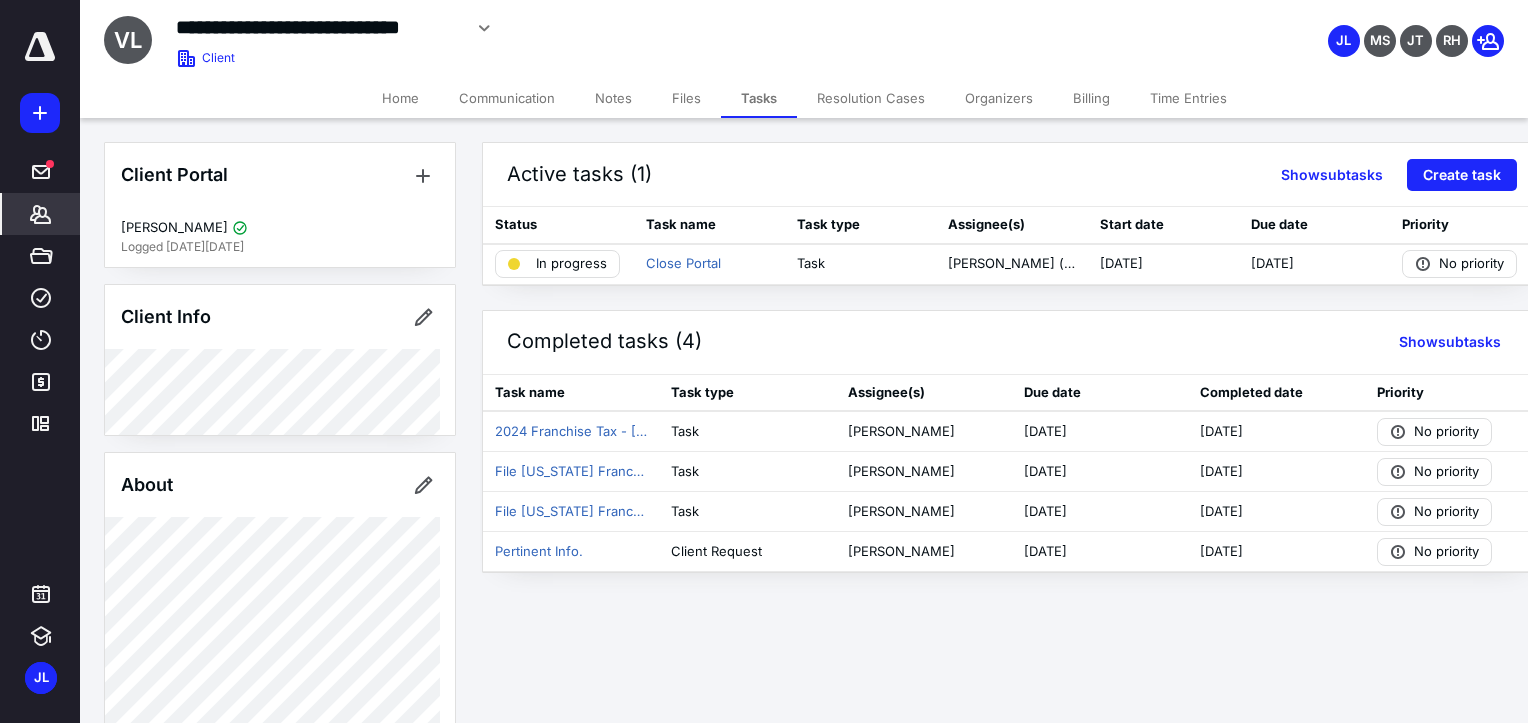 click on "*******" at bounding box center [41, 214] 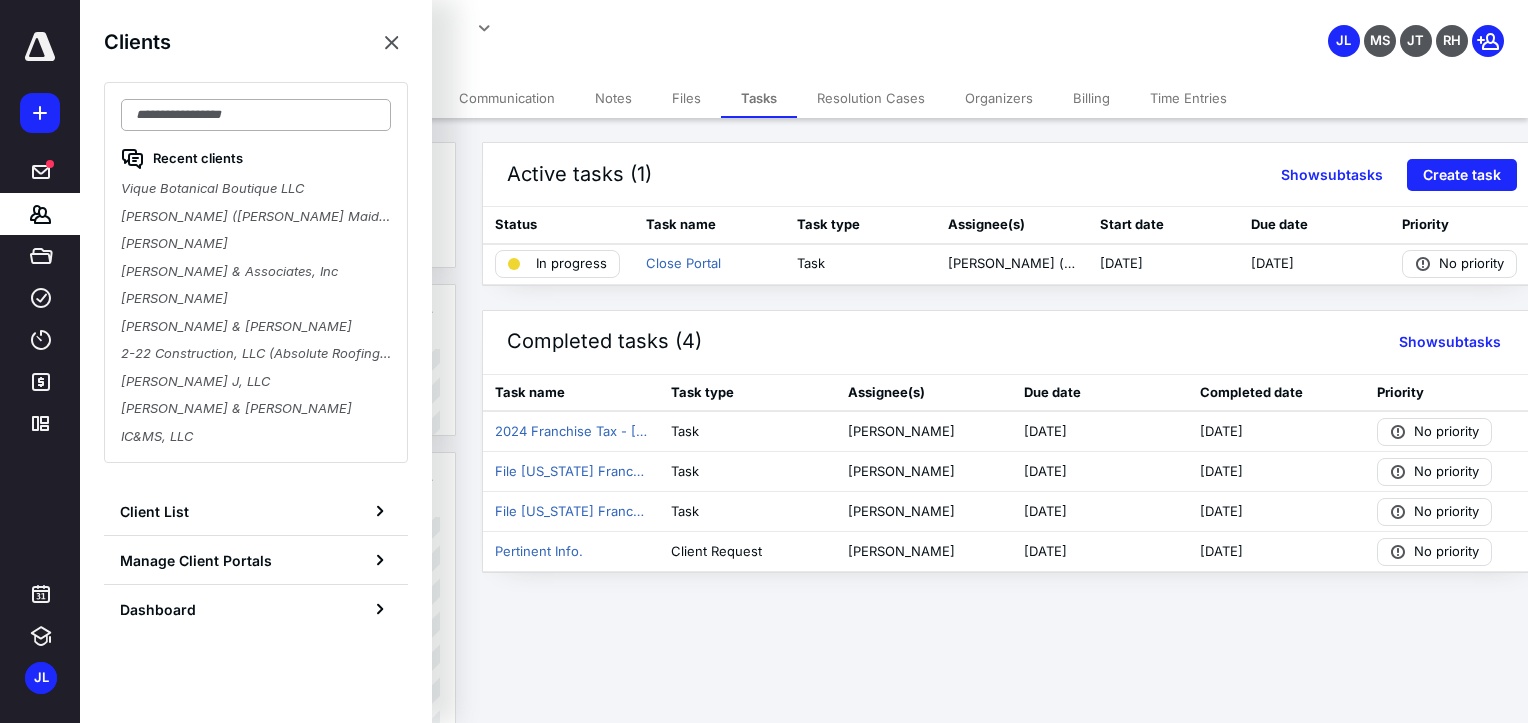 click at bounding box center [256, 115] 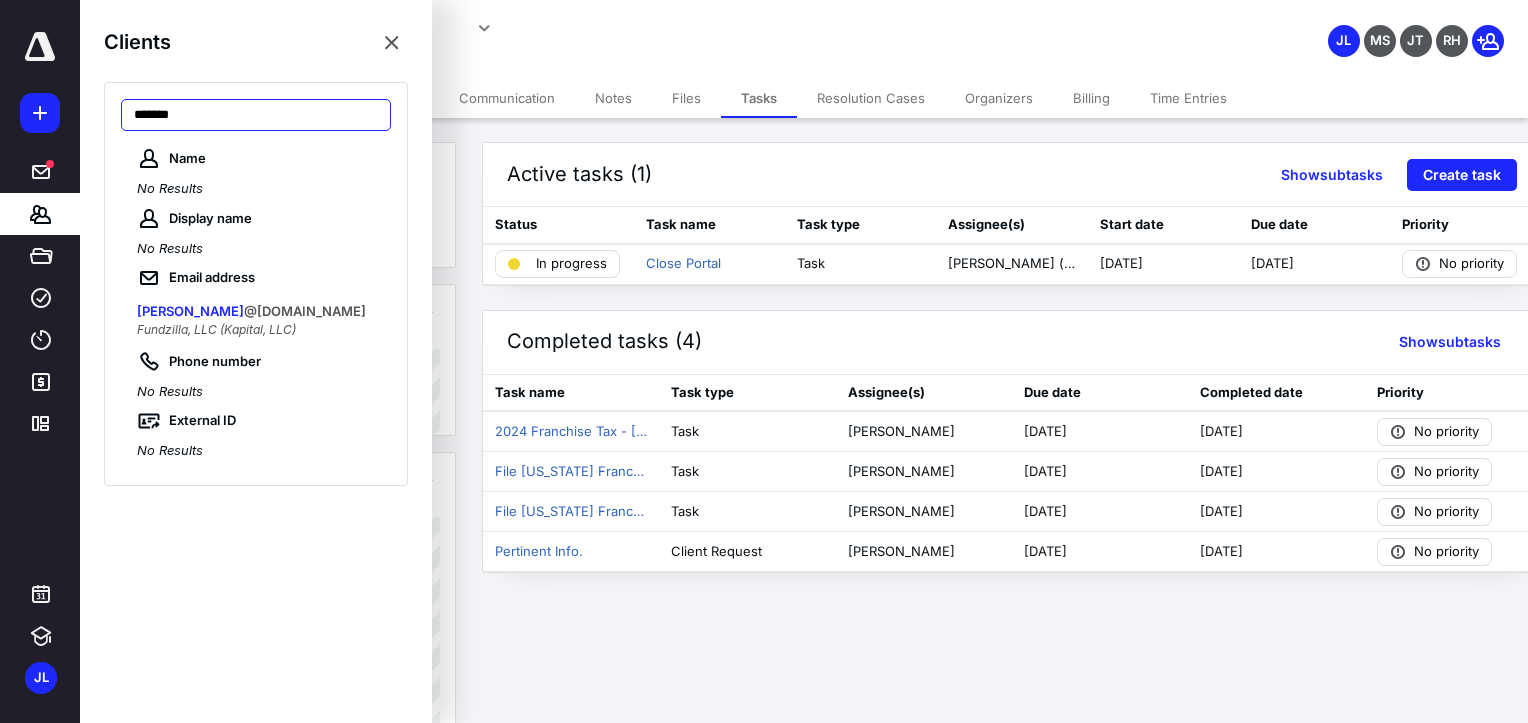 drag, startPoint x: 217, startPoint y: 115, endPoint x: 124, endPoint y: 125, distance: 93.53609 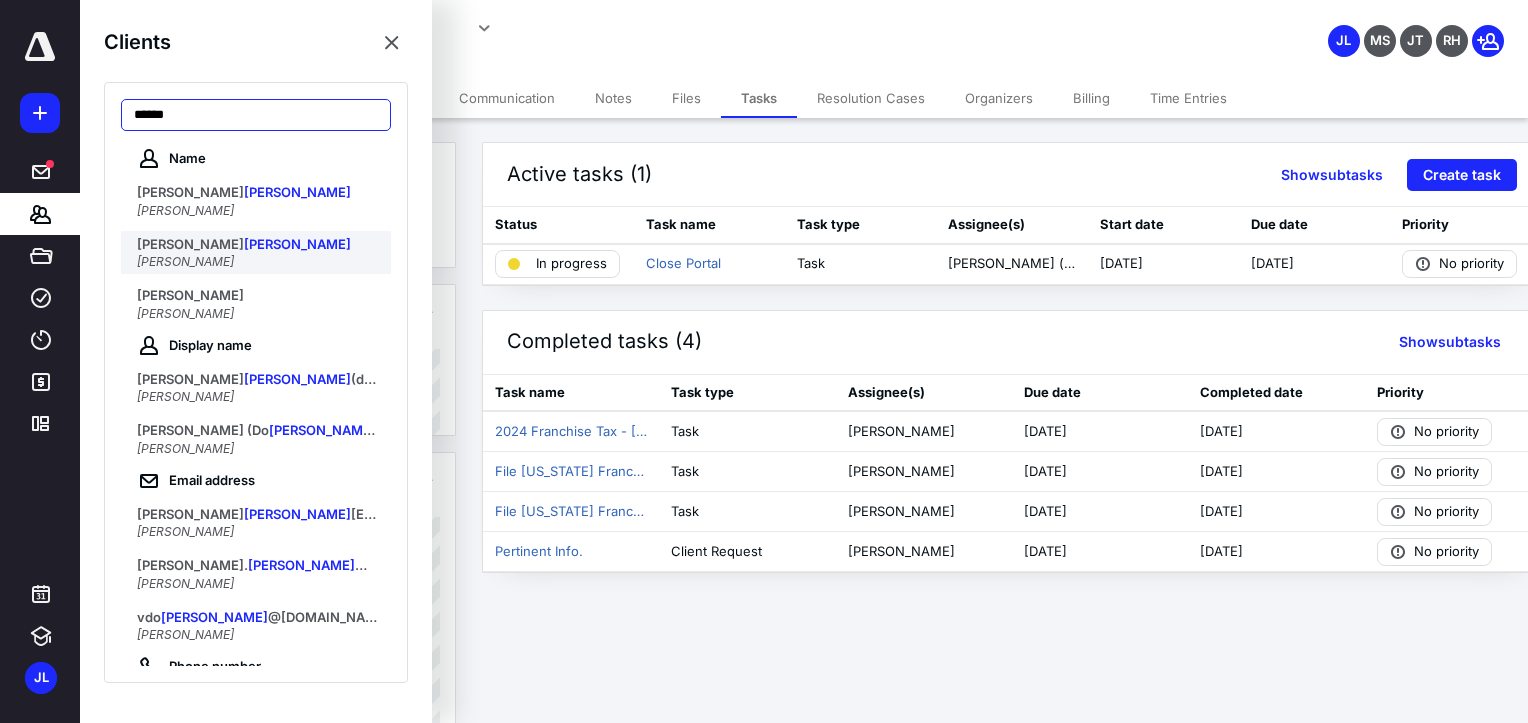 type on "******" 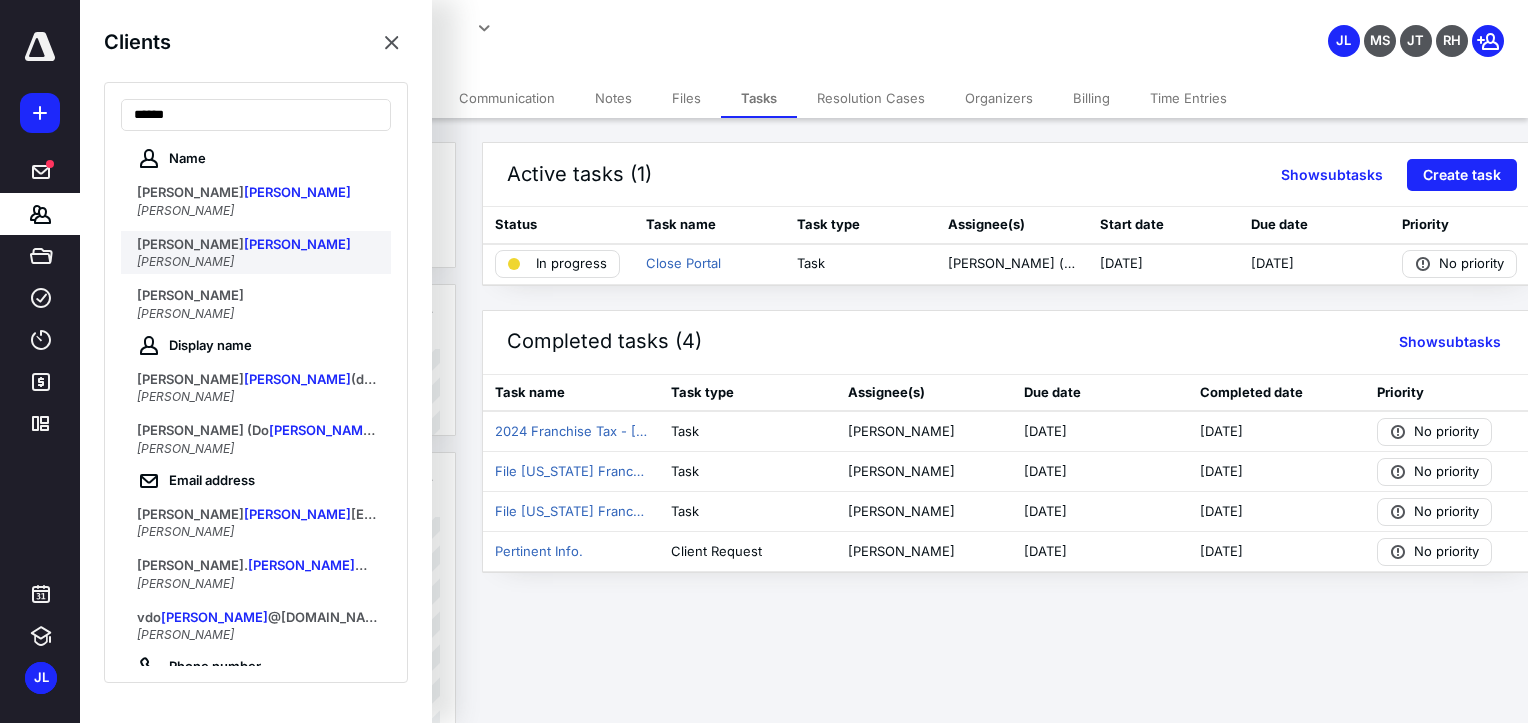 click on "Vince   Nelson" at bounding box center [258, 245] 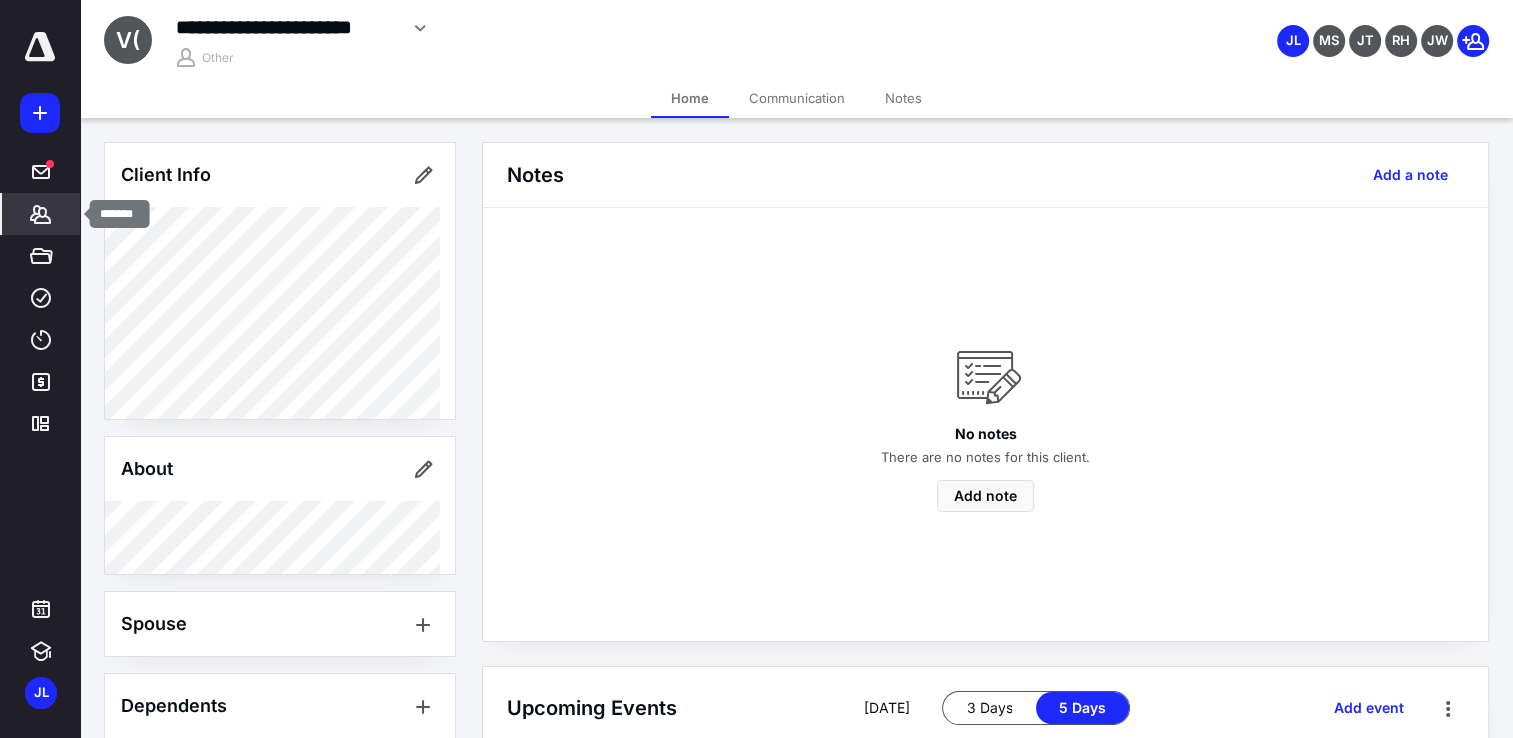 click on "*******" at bounding box center (41, 214) 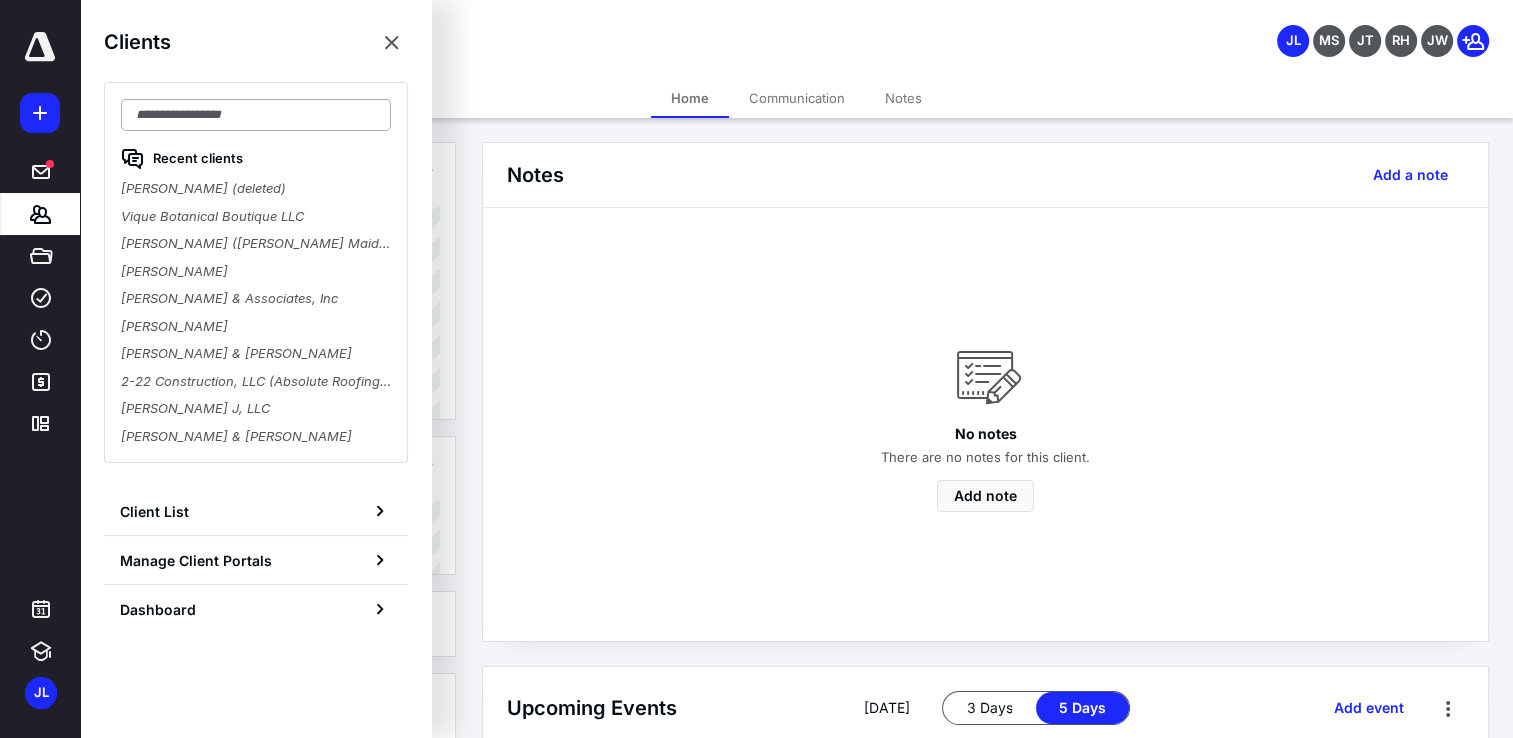 click at bounding box center [256, 115] 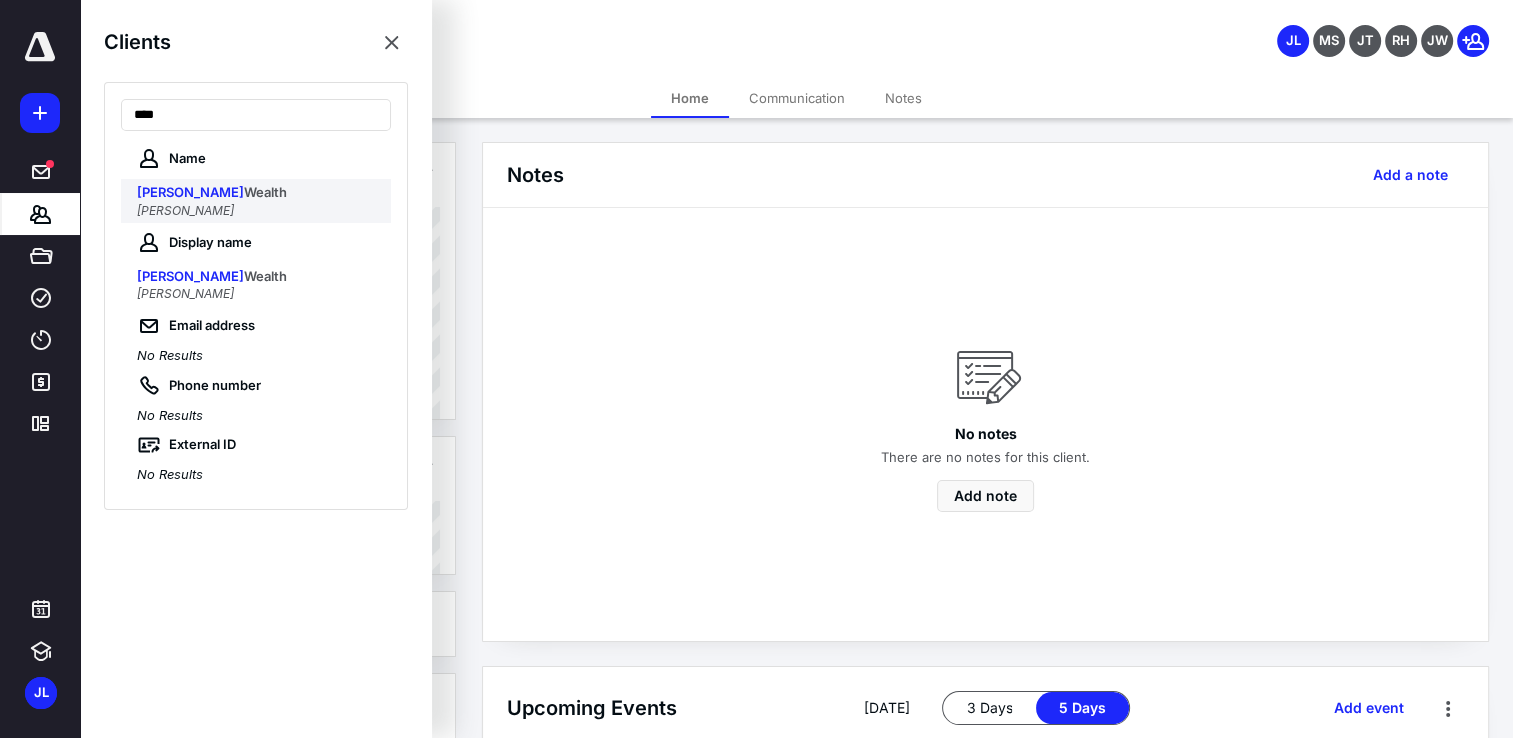 type on "****" 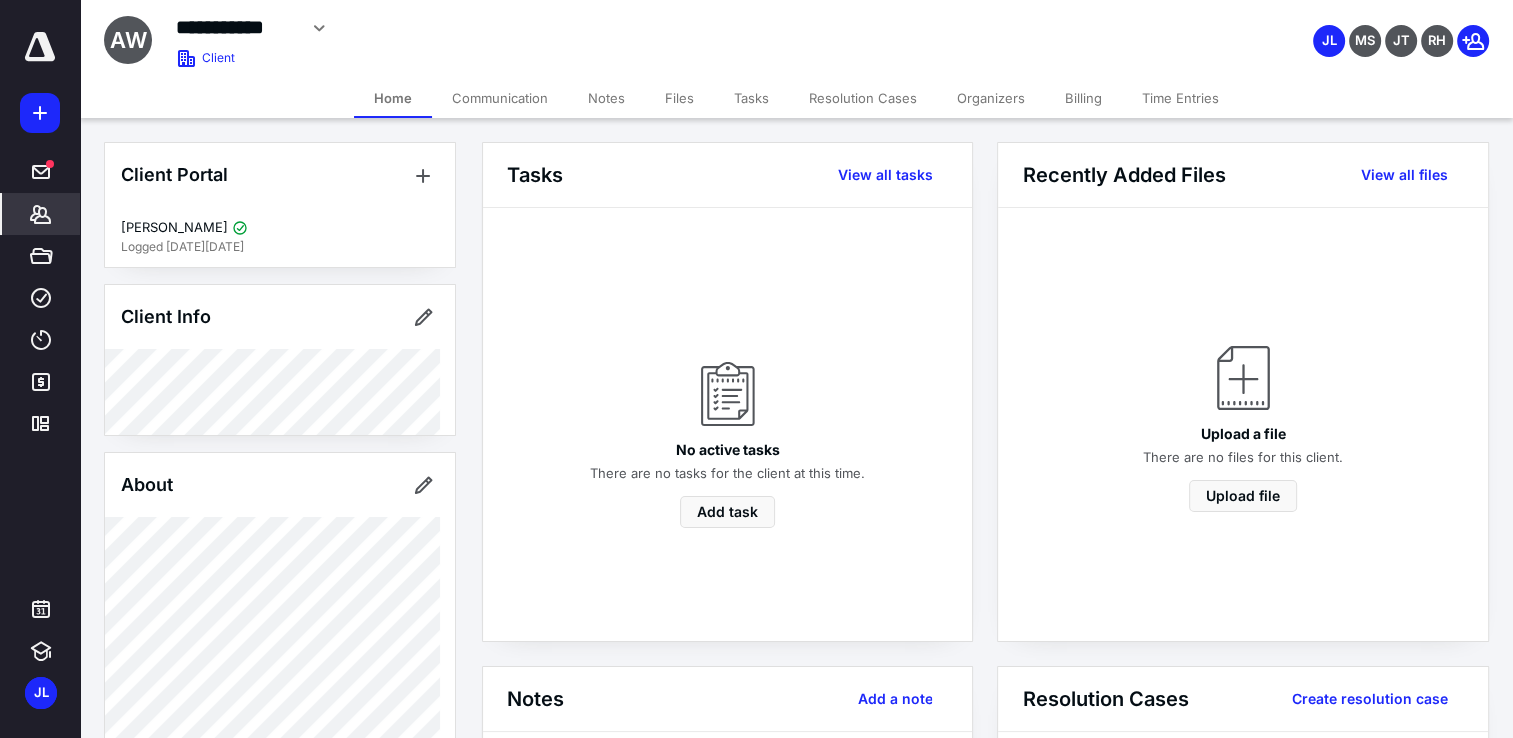 click on "Communication" at bounding box center (500, 98) 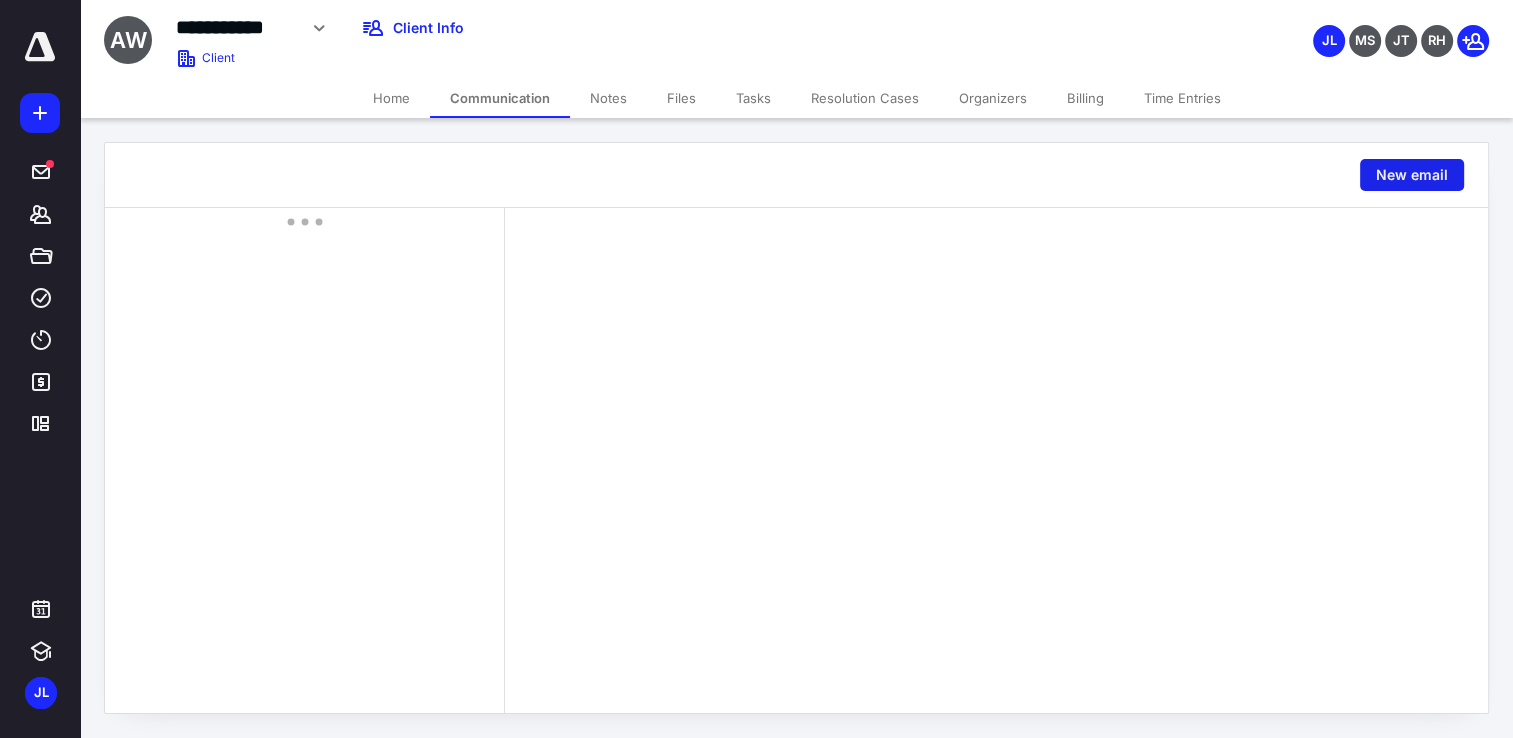 click on "New email" at bounding box center [1412, 175] 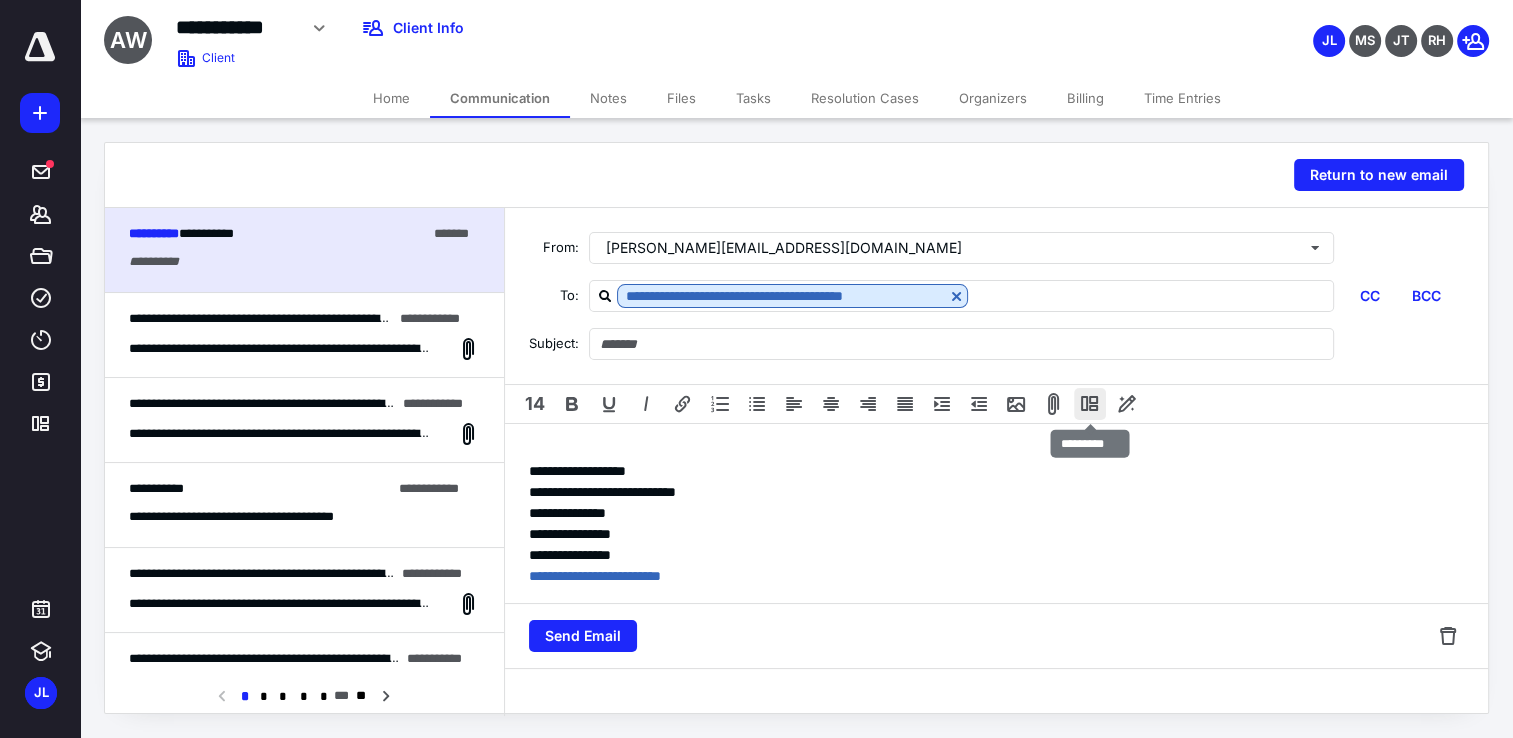 click at bounding box center [1090, 404] 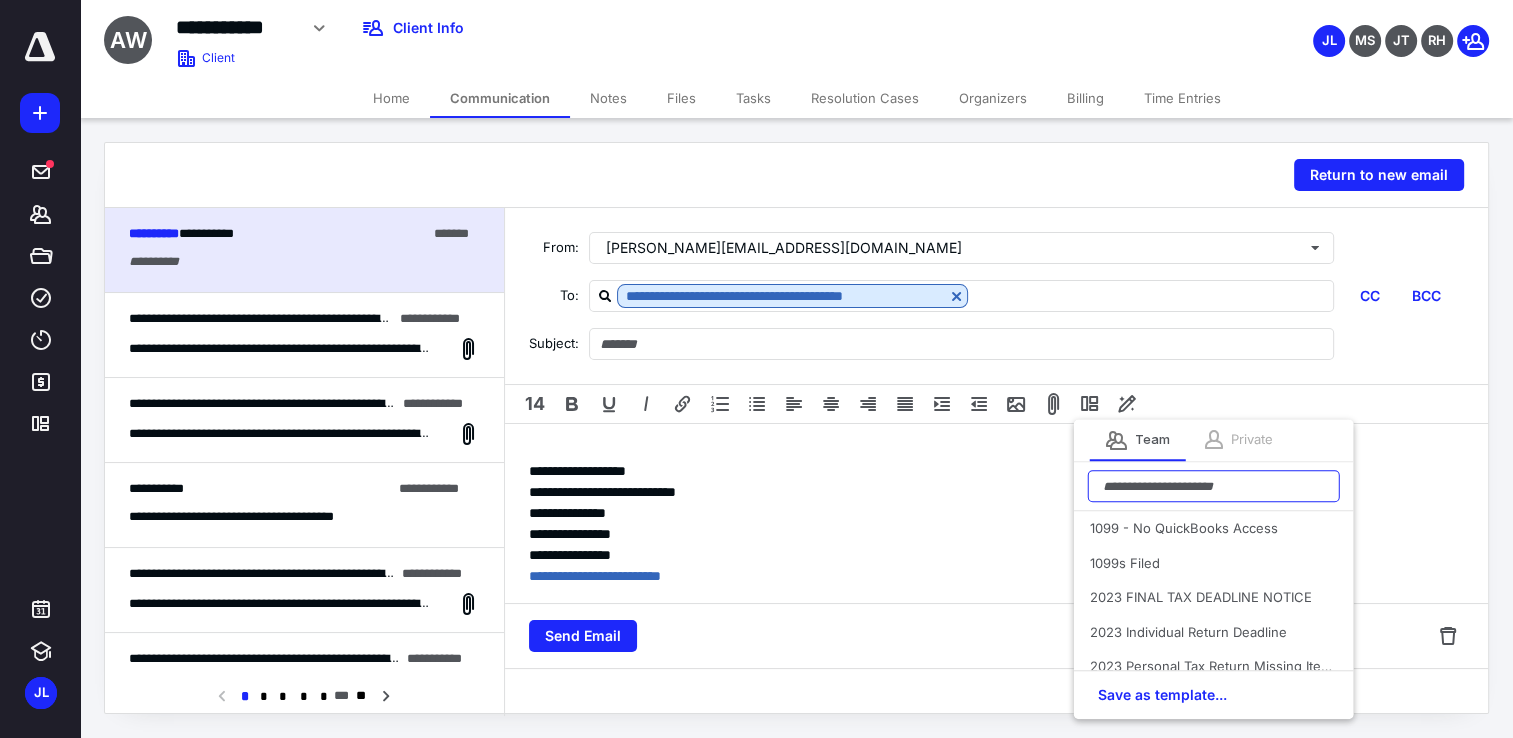 click at bounding box center (1214, 486) 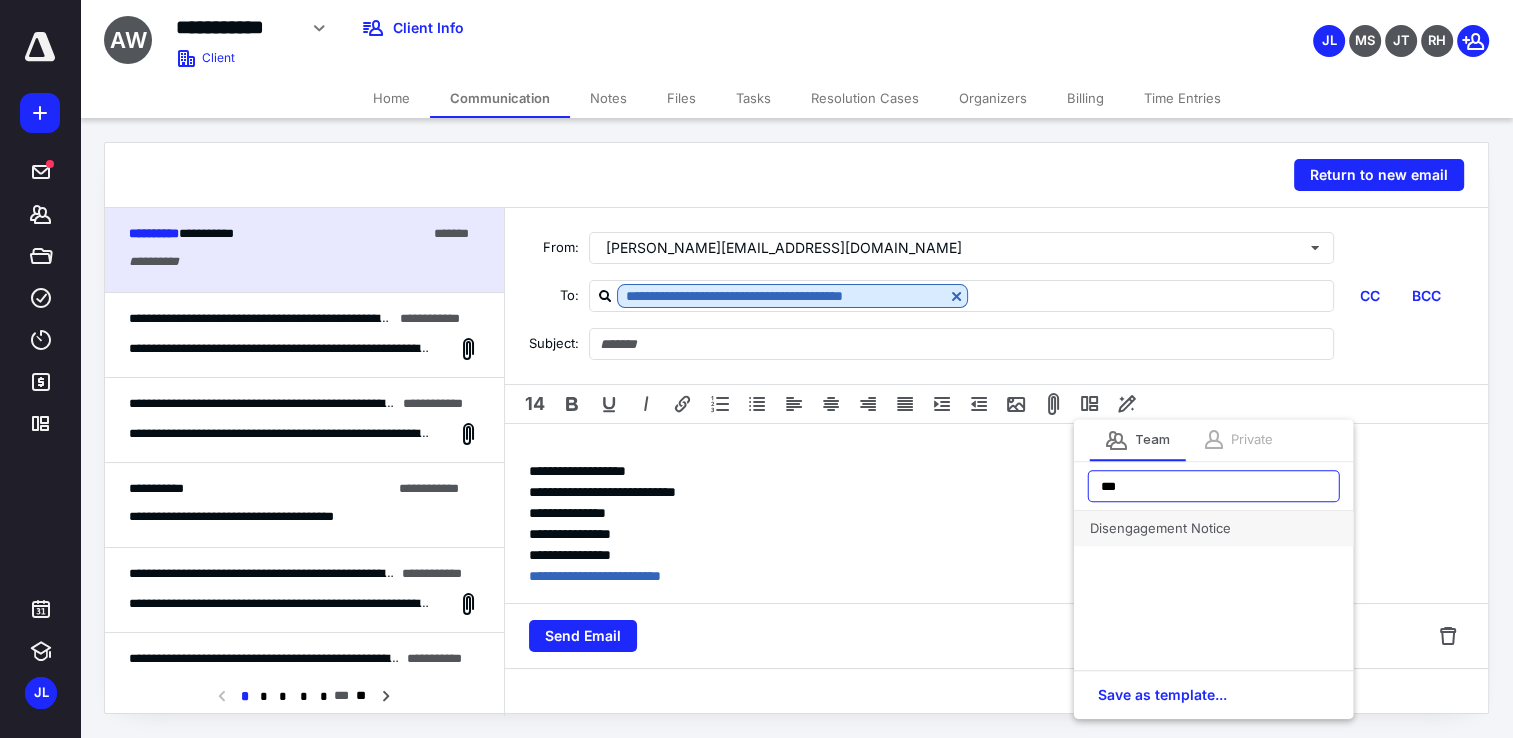 type on "***" 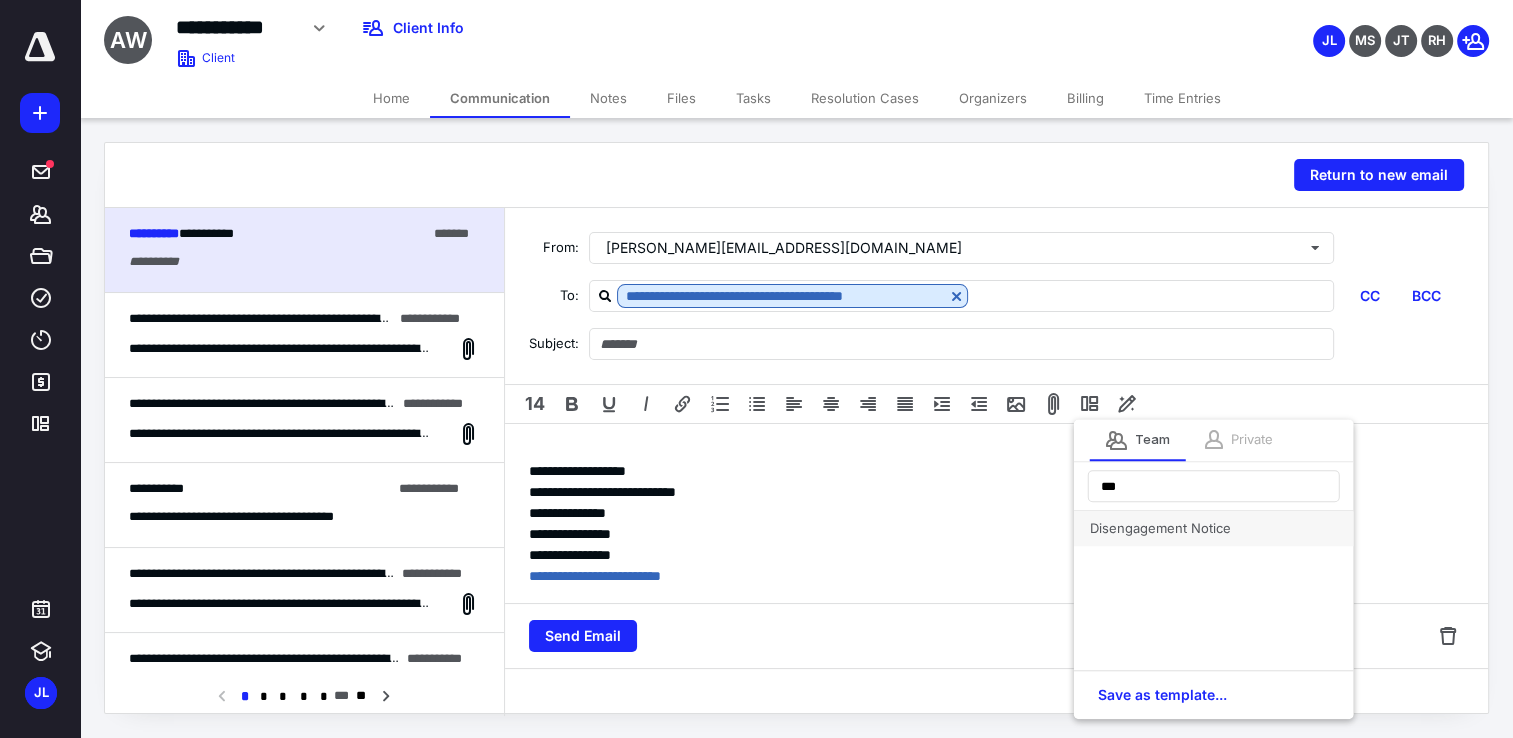 click on "Disengagement Notice" at bounding box center [1214, 528] 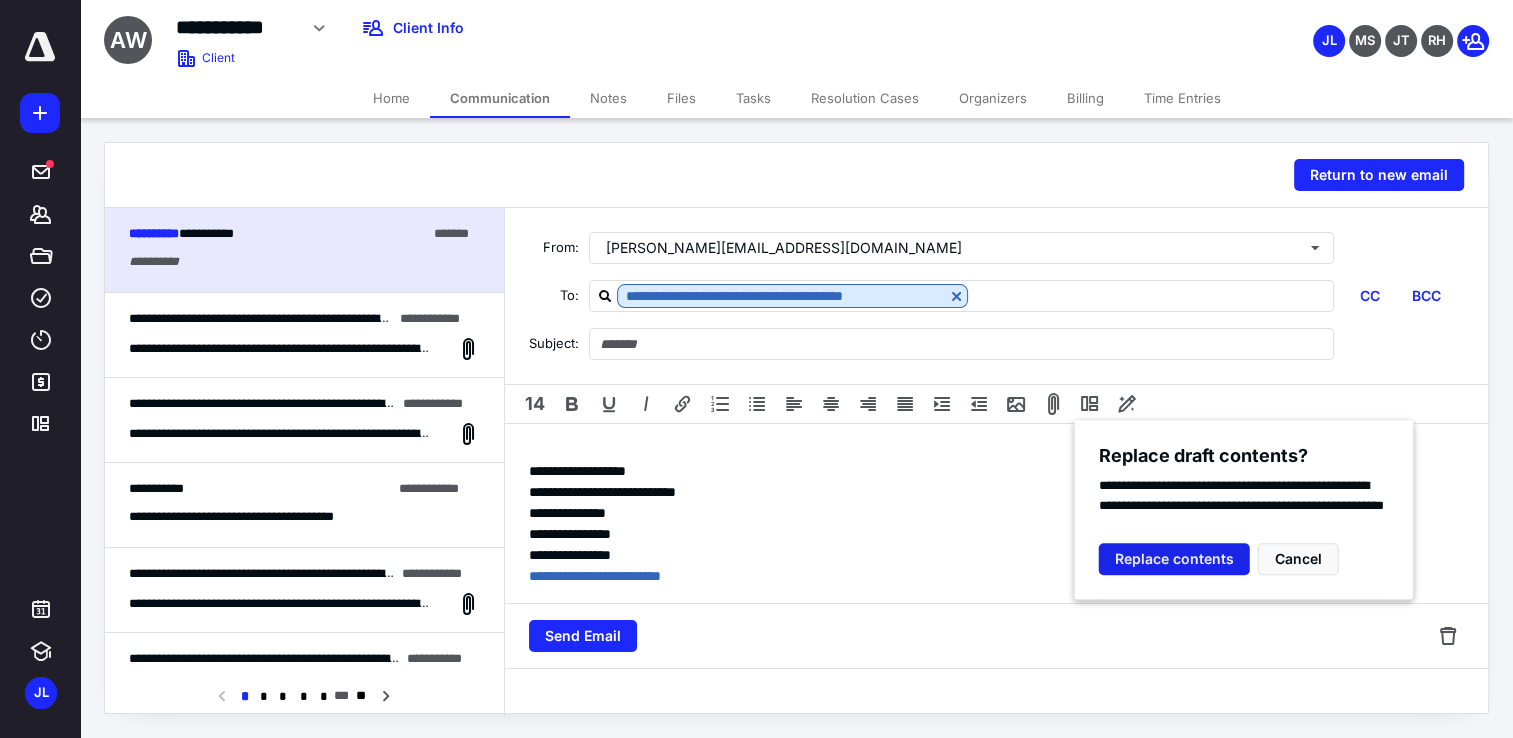 click on "Replace contents" at bounding box center (1174, 559) 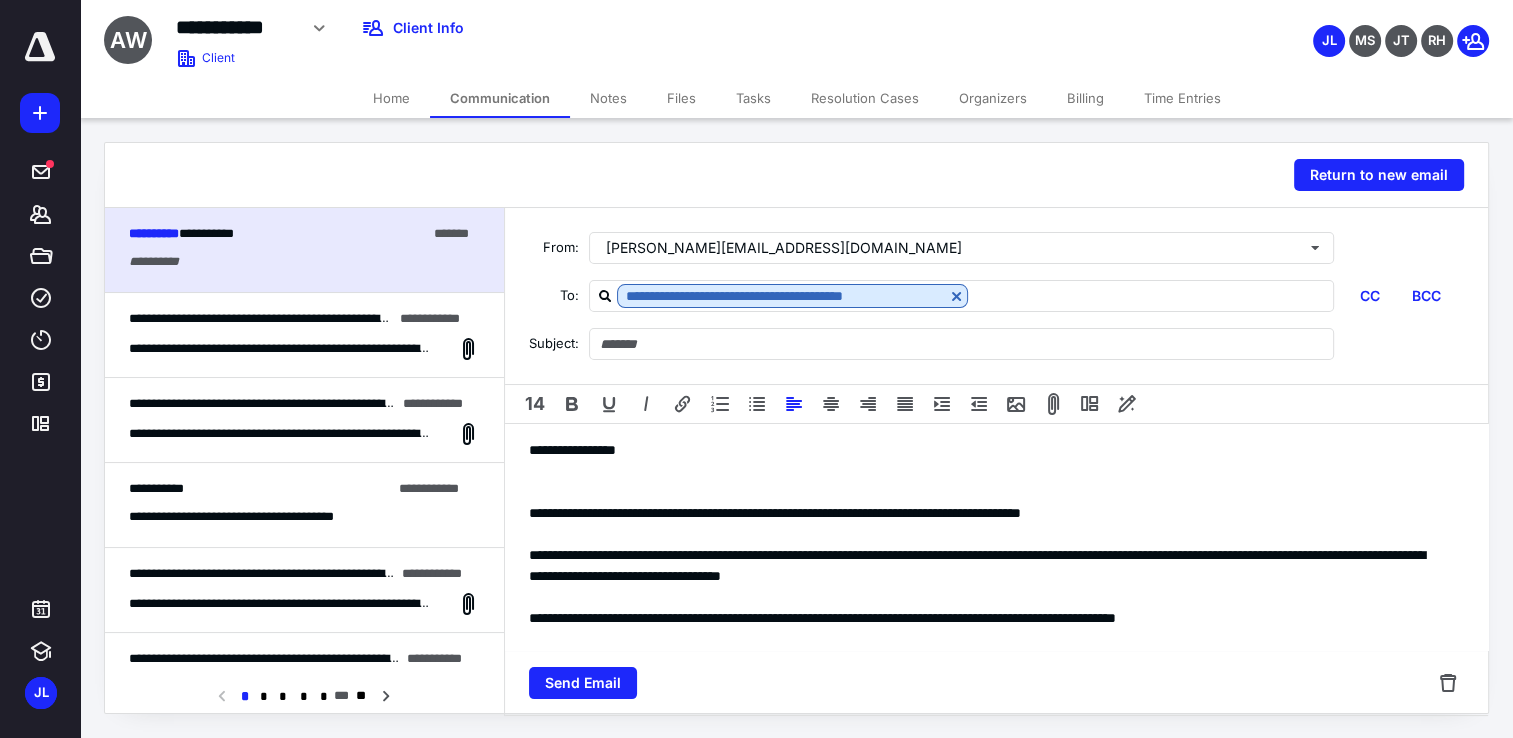 type on "**********" 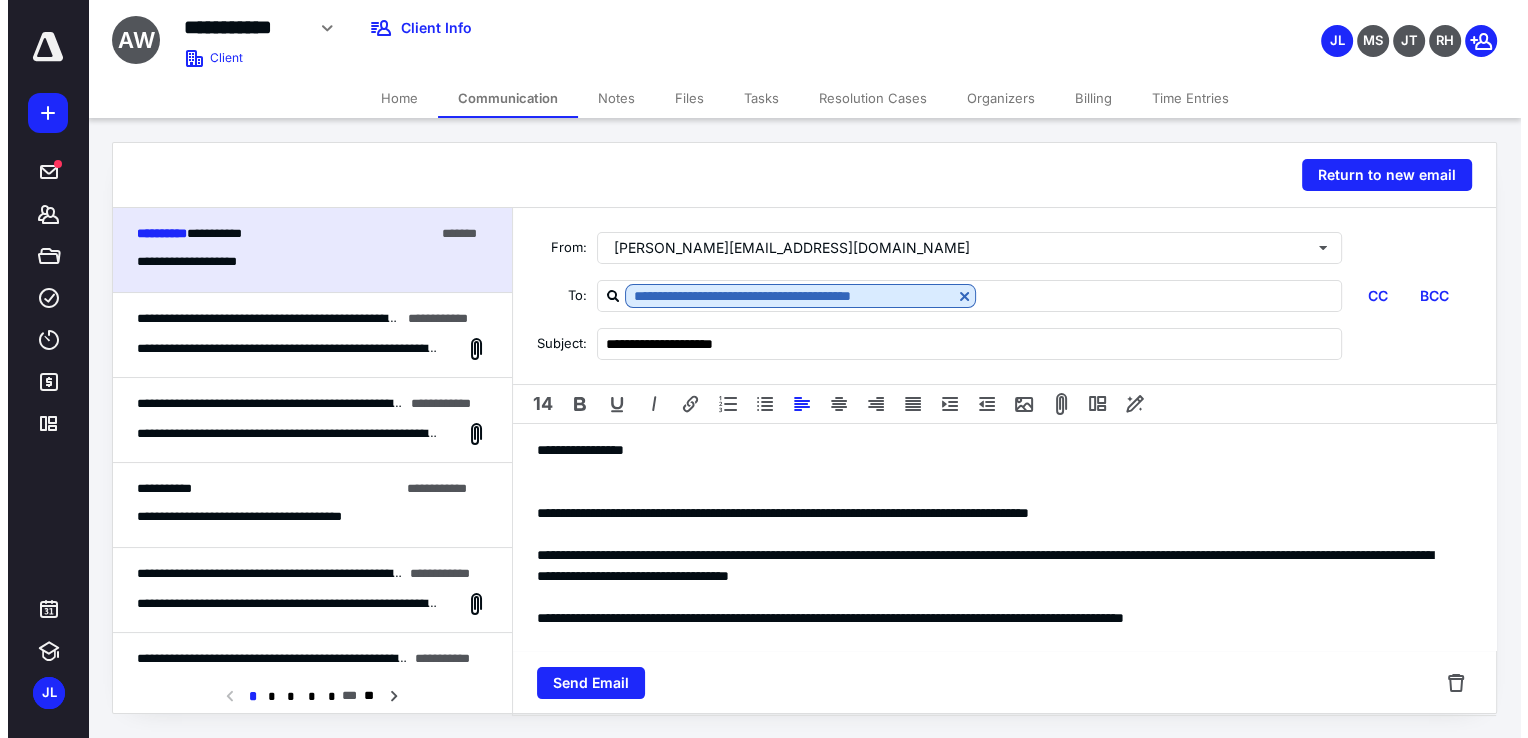 scroll, scrollTop: 100, scrollLeft: 0, axis: vertical 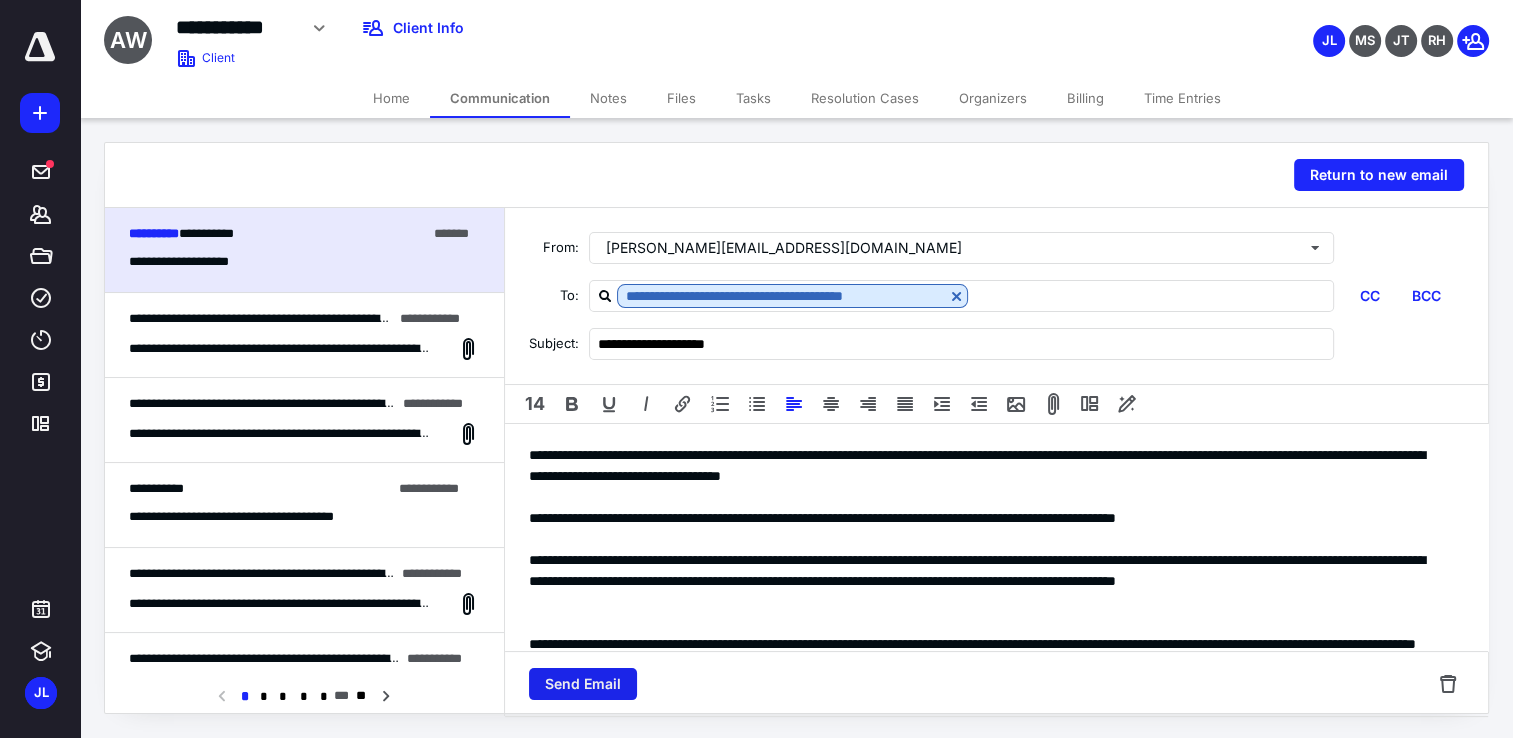 click on "Send Email" at bounding box center [583, 684] 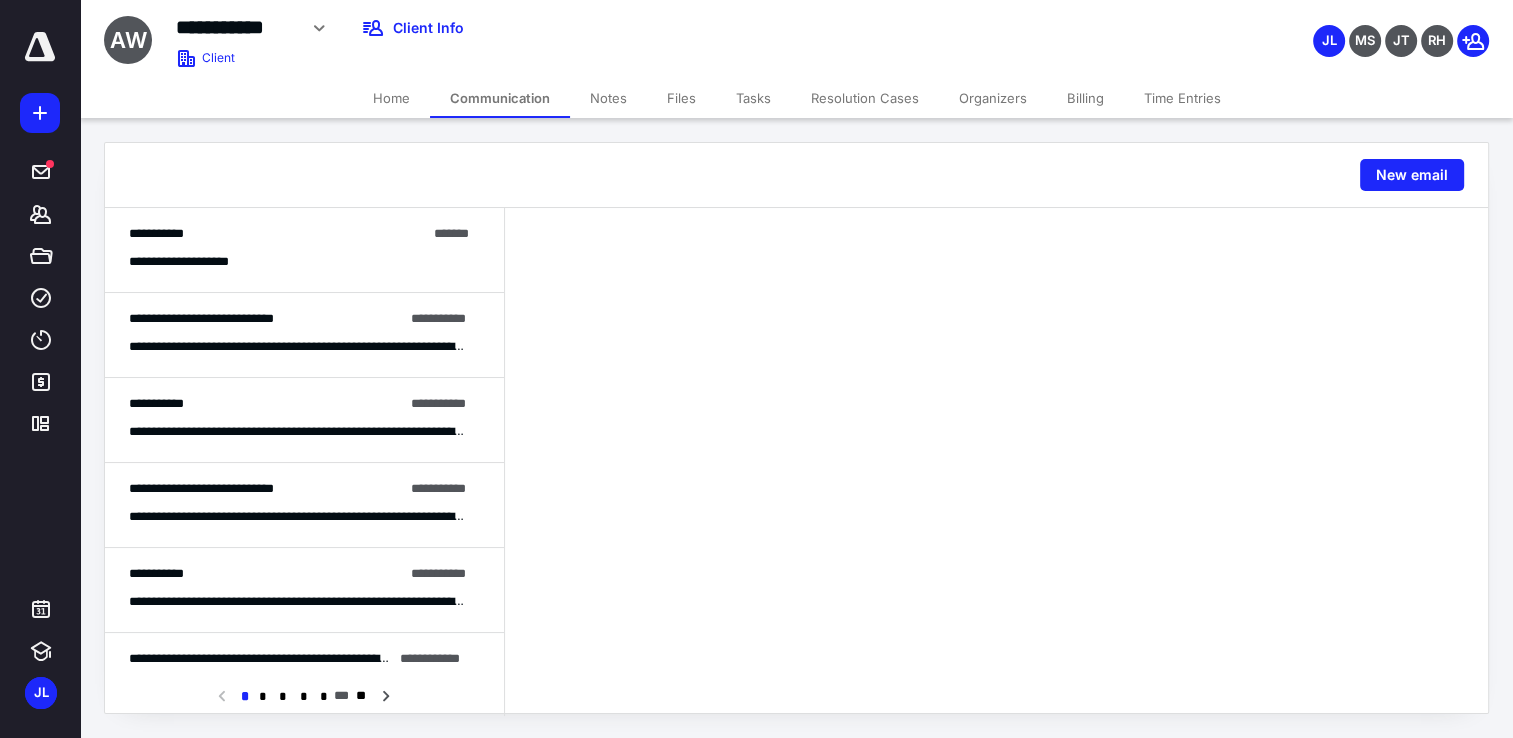 click on "Tasks" at bounding box center [753, 98] 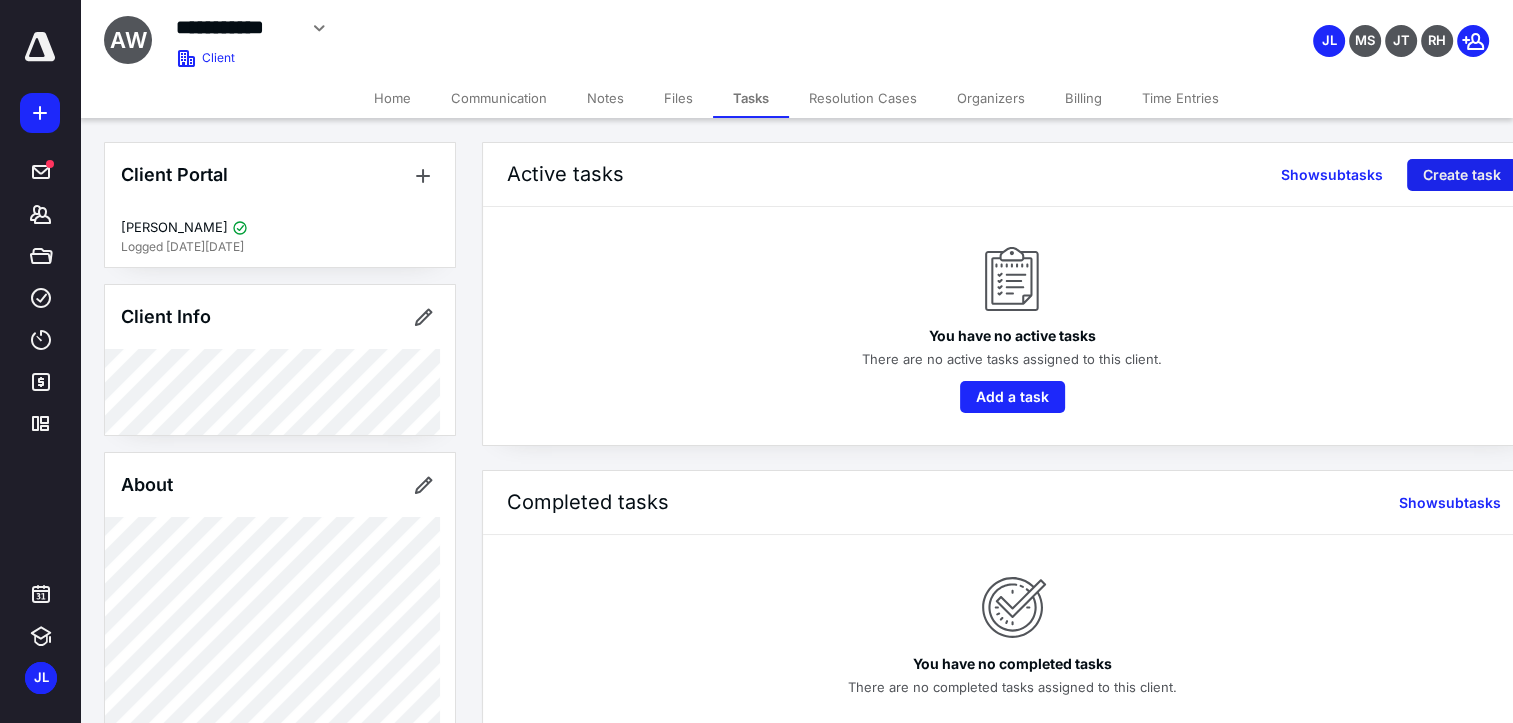 click on "Create task" at bounding box center [1462, 175] 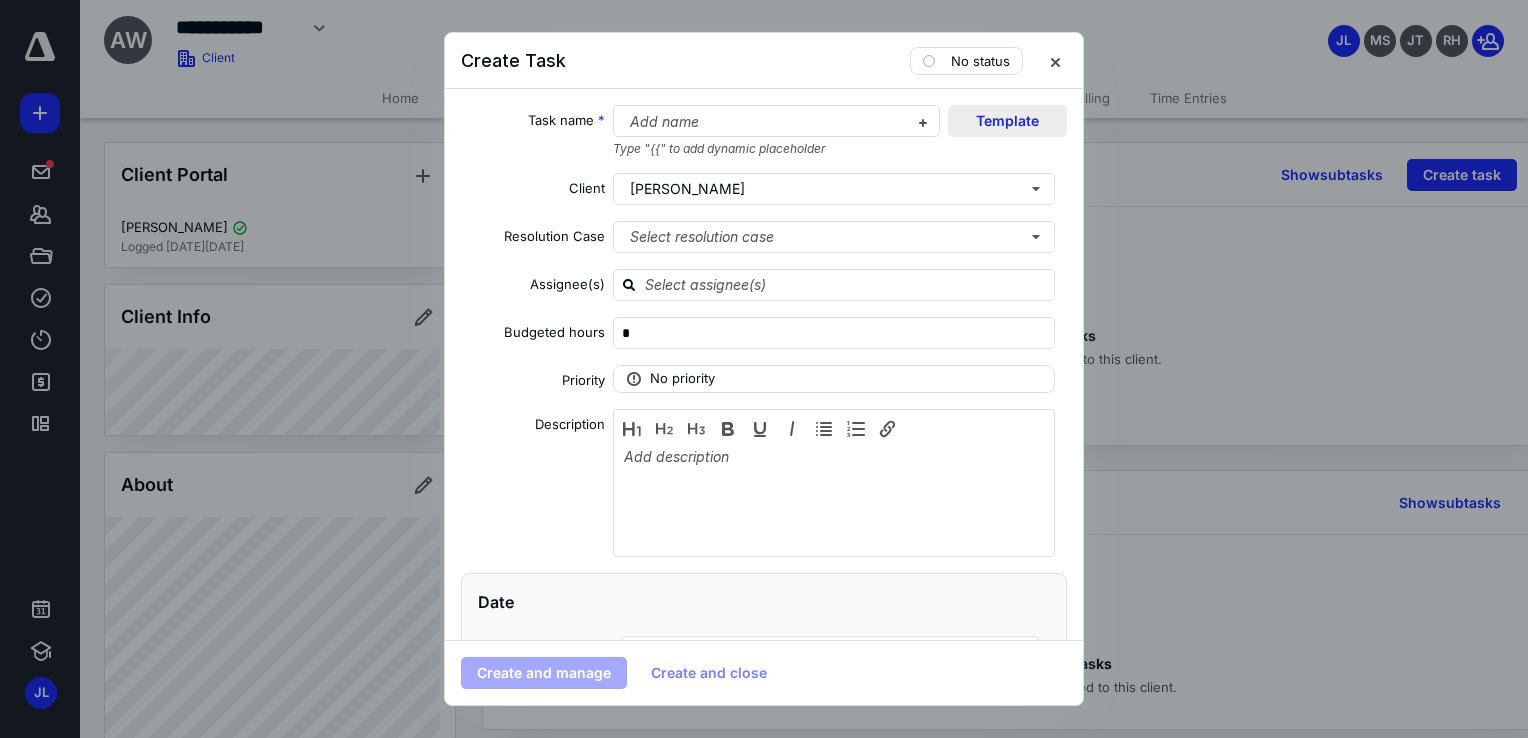 click on "Template" at bounding box center (1007, 121) 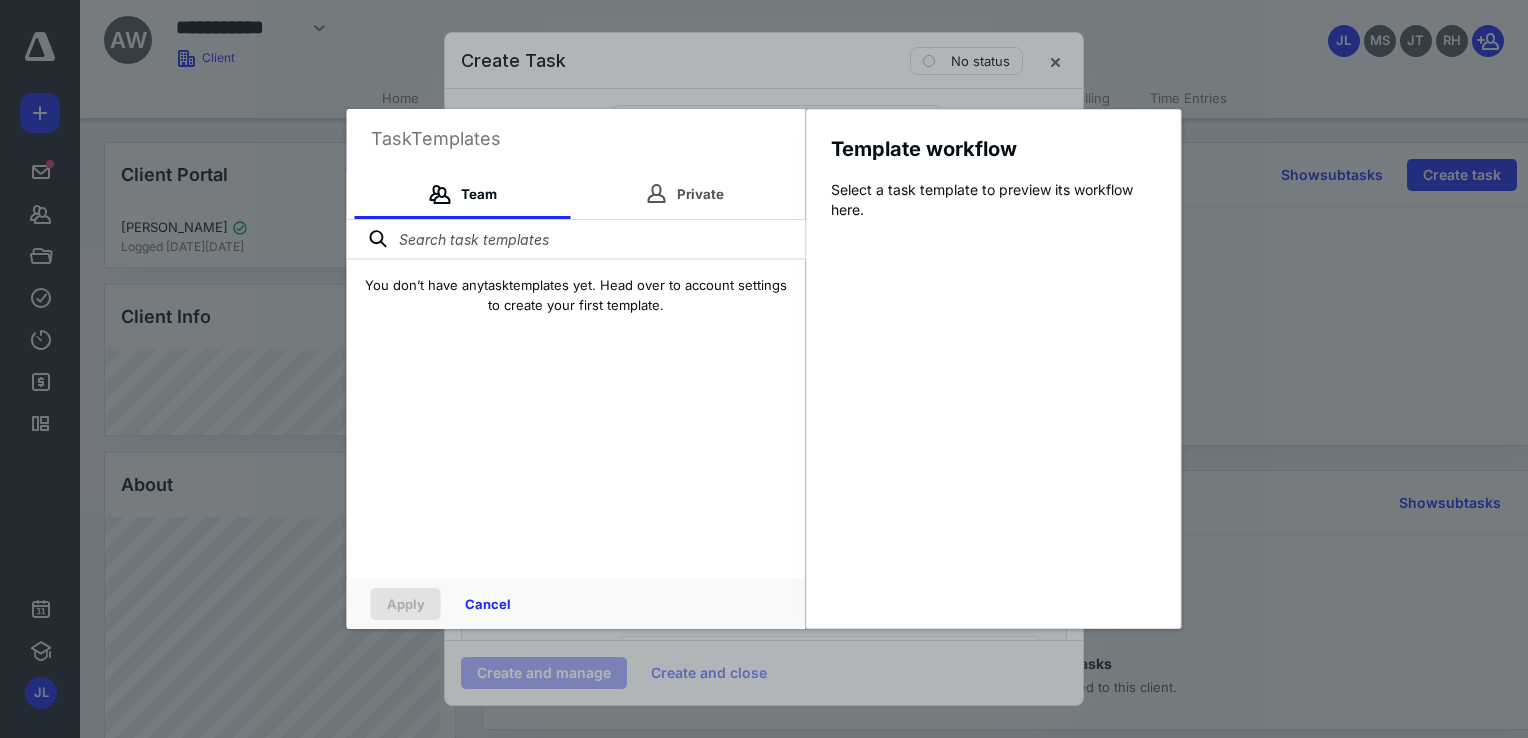 click at bounding box center (576, 240) 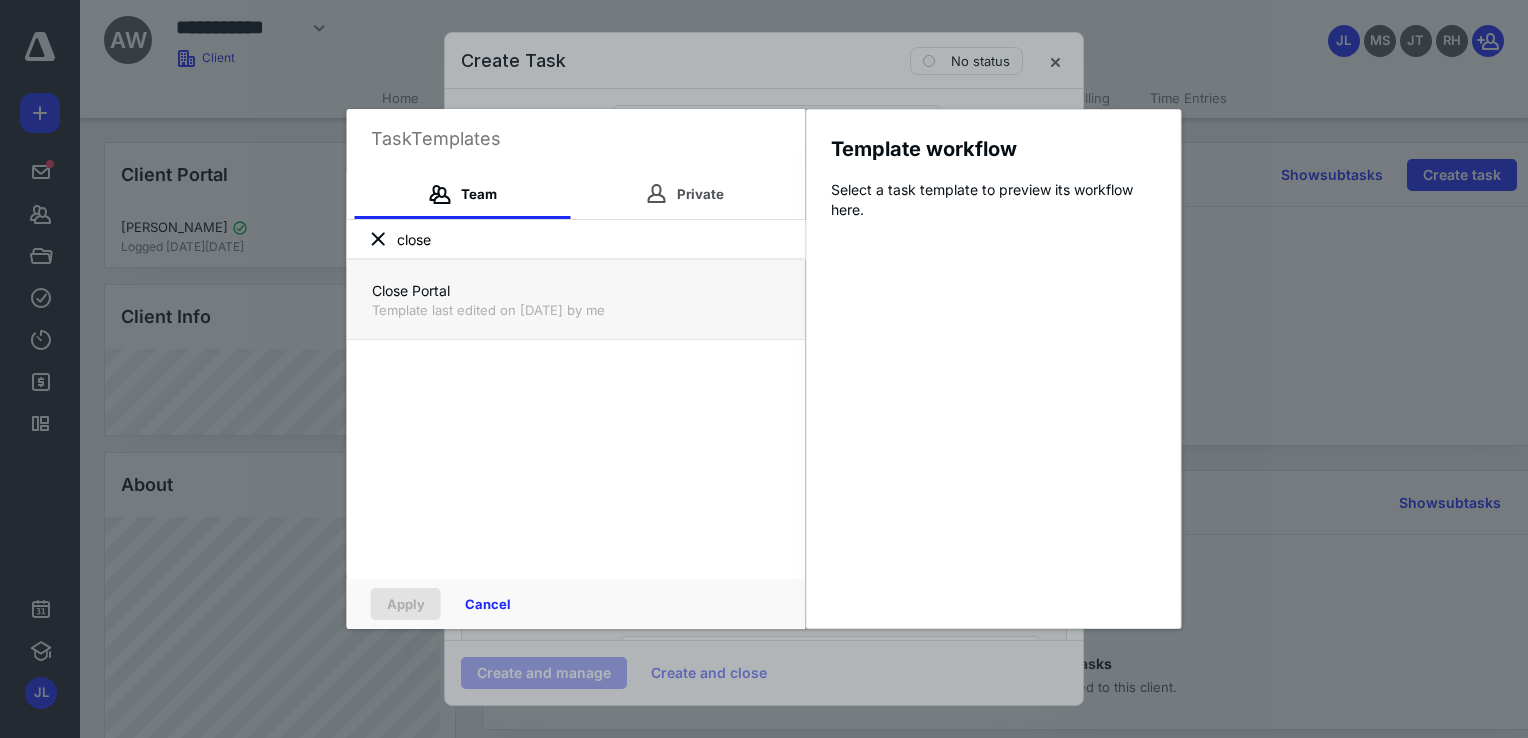 type on "close" 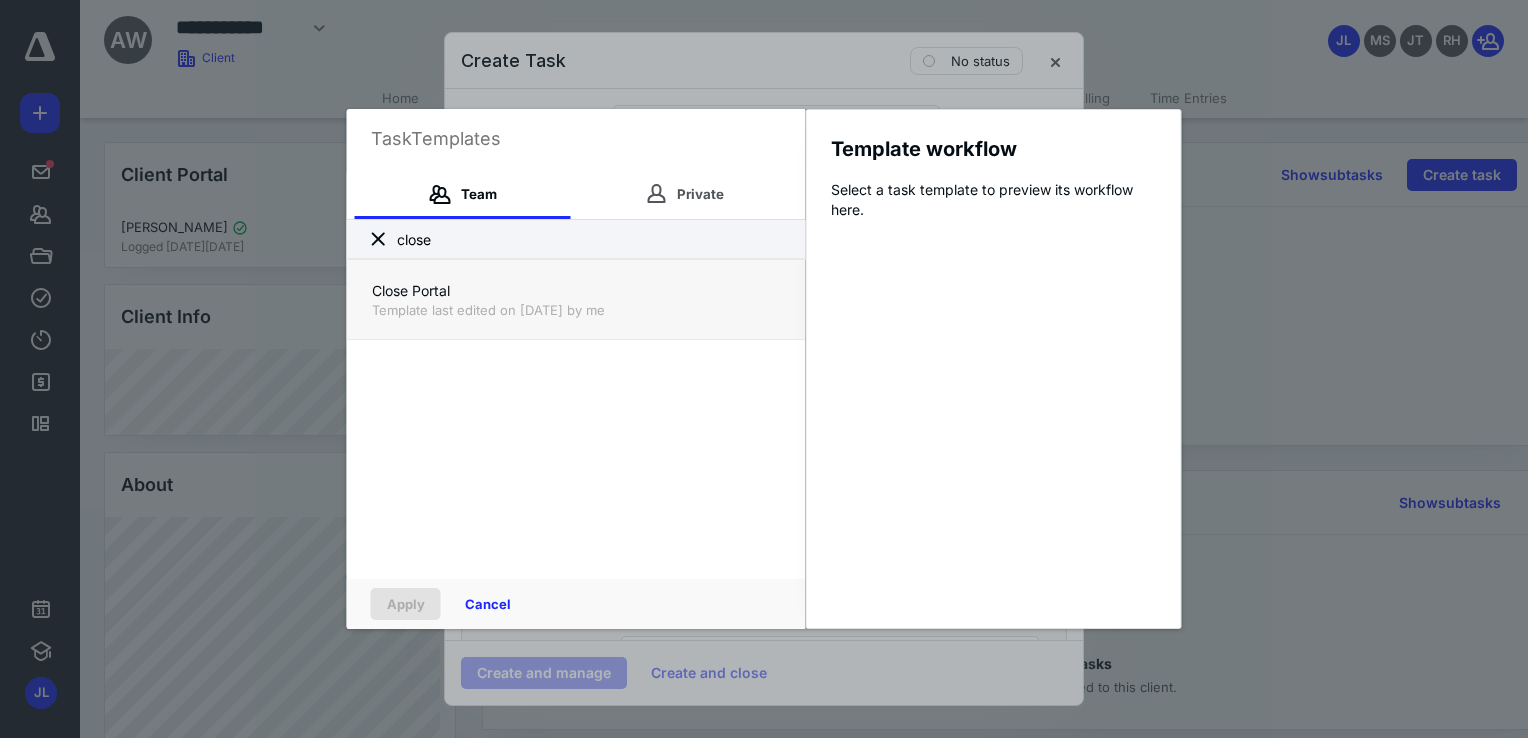 click on "Close Portal" at bounding box center (576, 291) 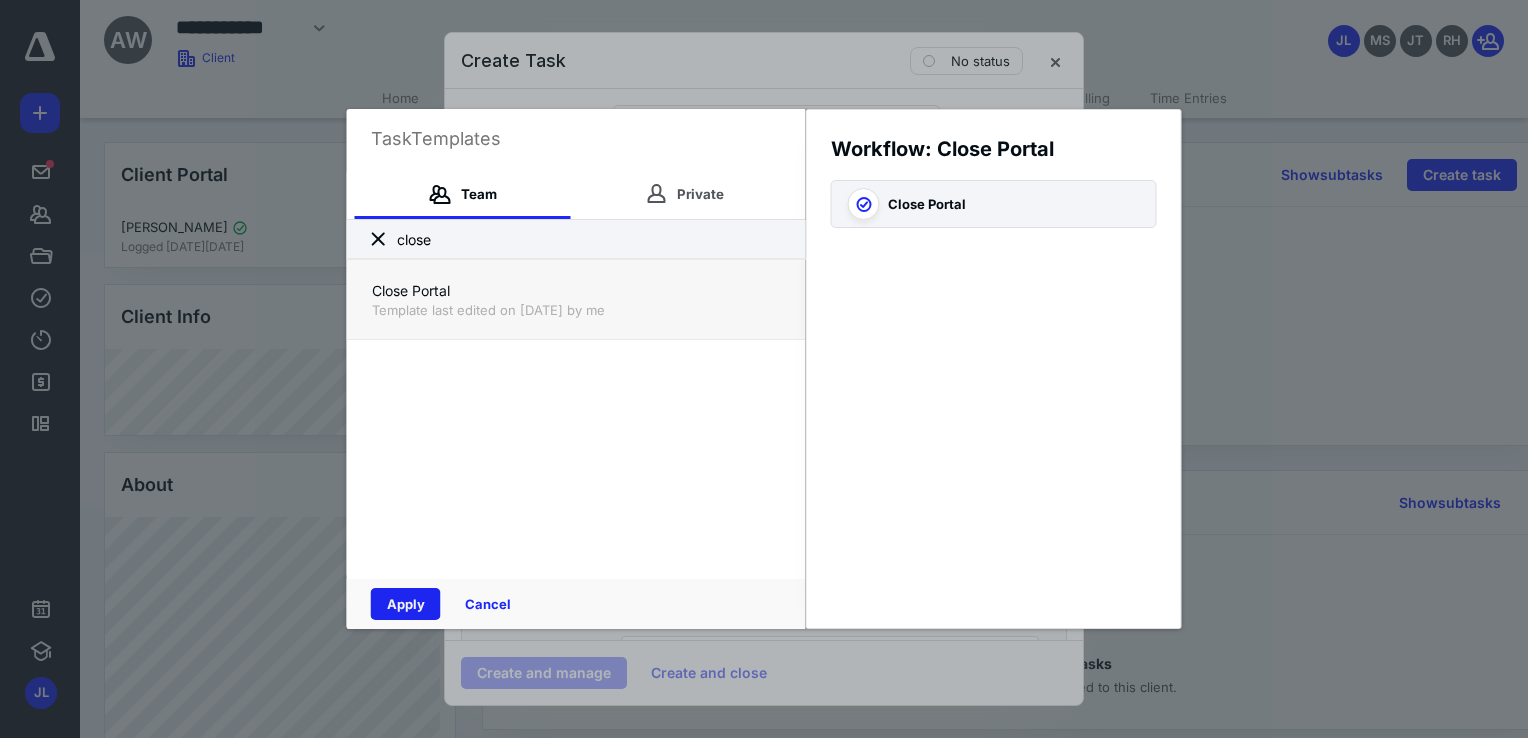 click on "Apply" at bounding box center [406, 604] 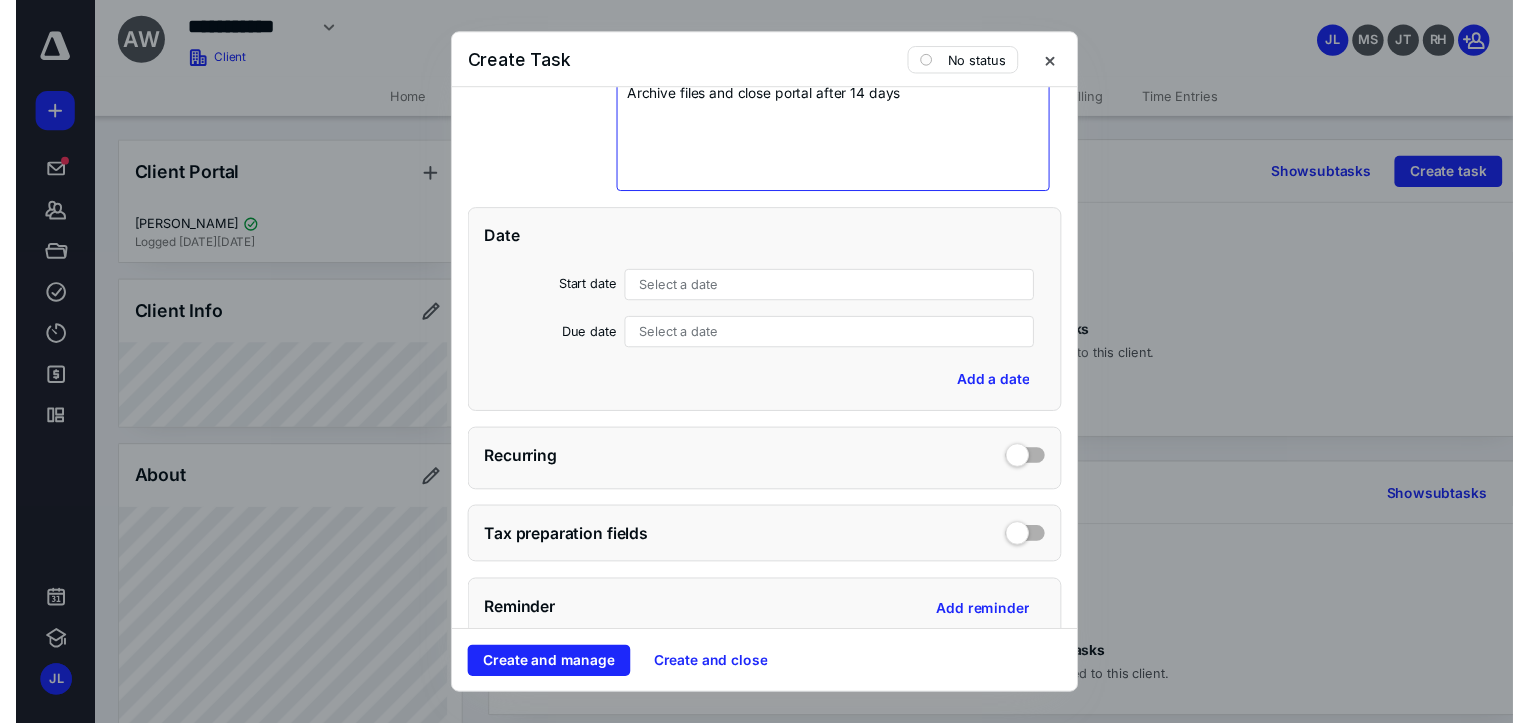 scroll, scrollTop: 400, scrollLeft: 0, axis: vertical 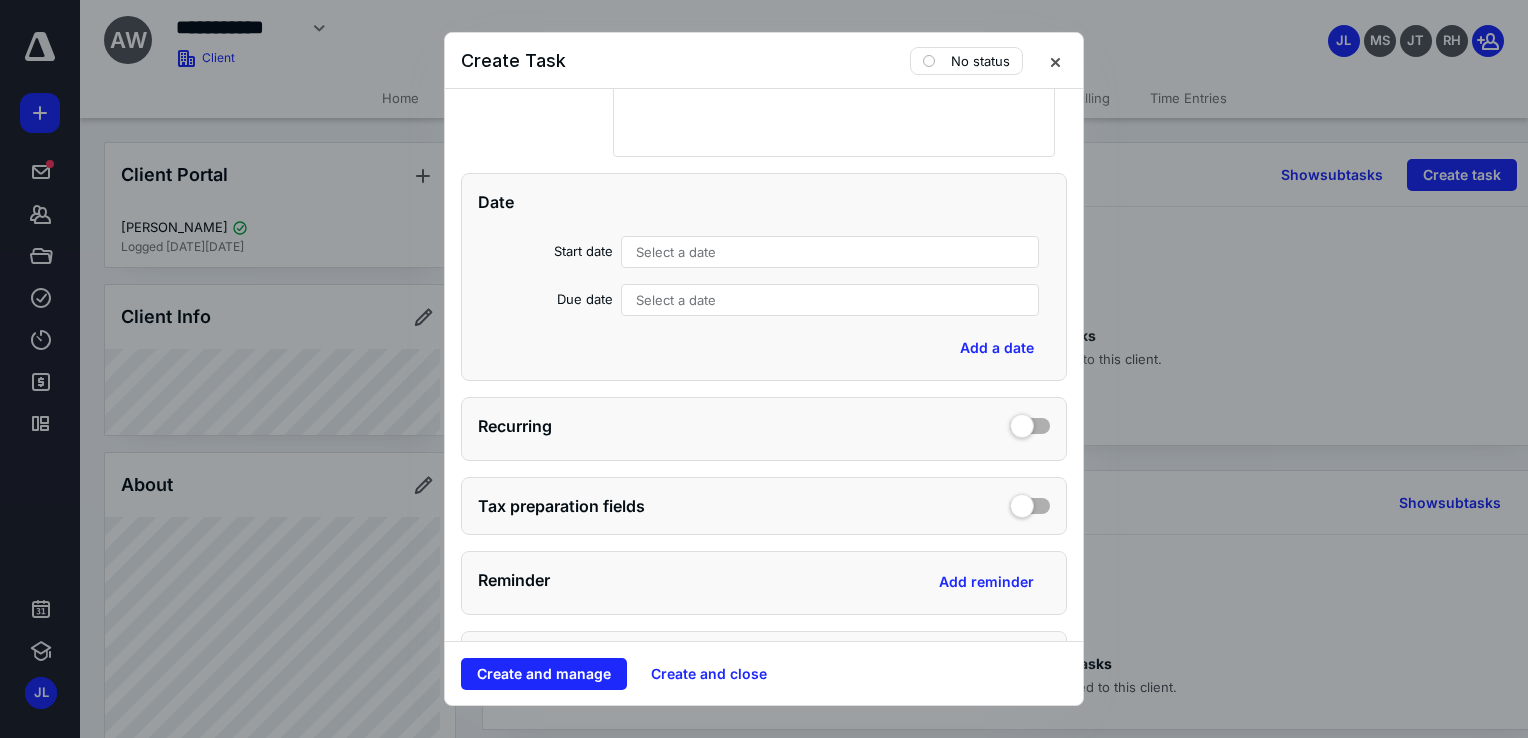 click on "Select a date" at bounding box center [830, 252] 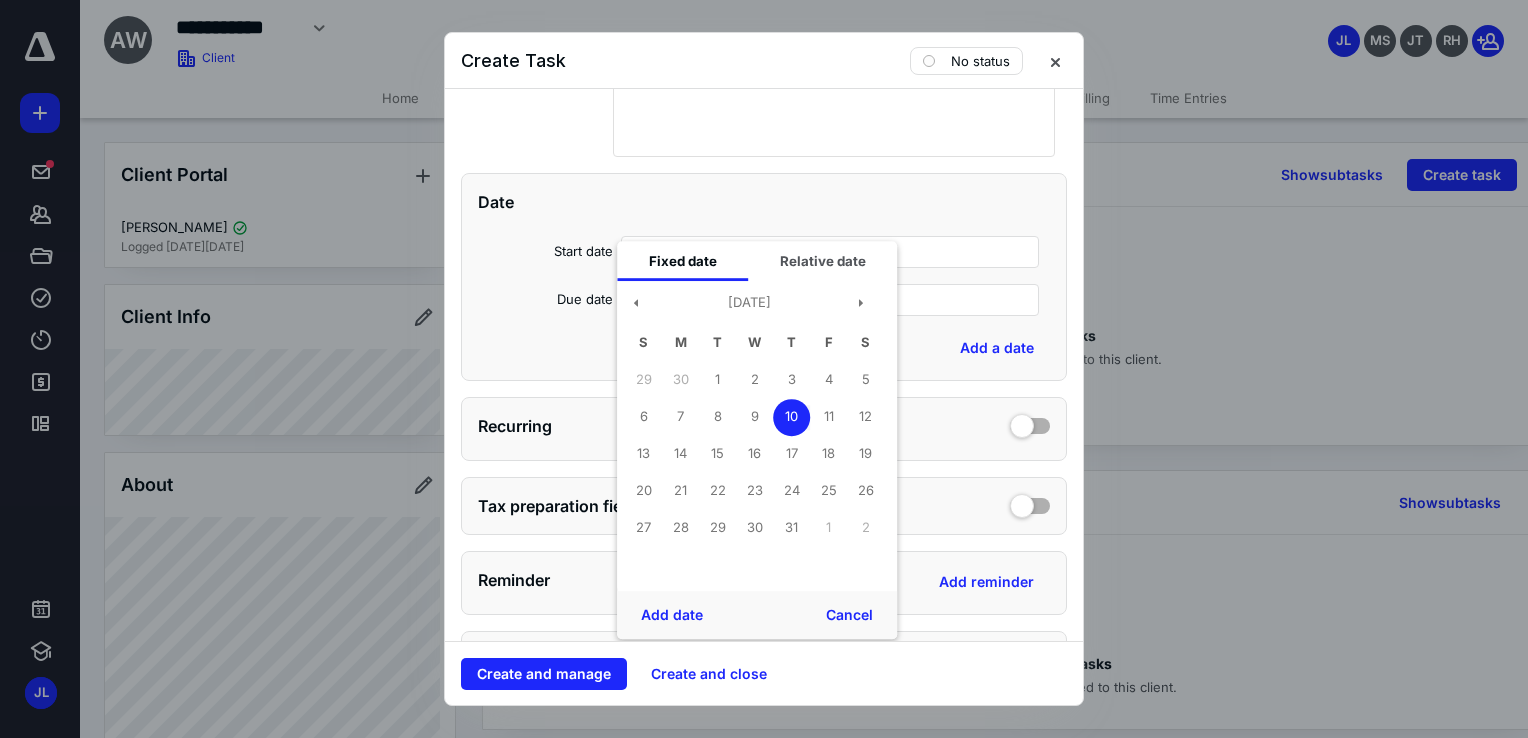 click on "10" at bounding box center (791, 417) 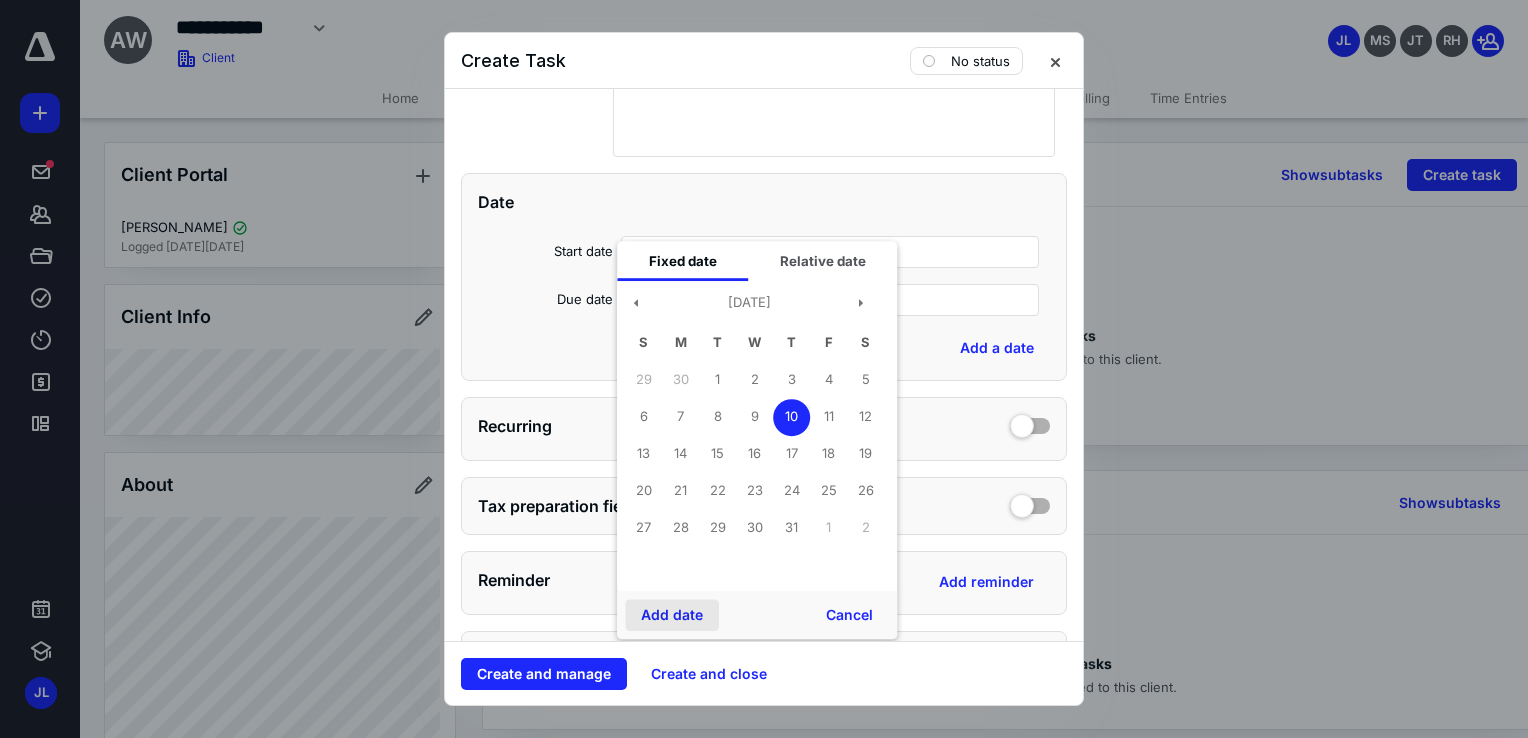 click on "Add date" at bounding box center [672, 615] 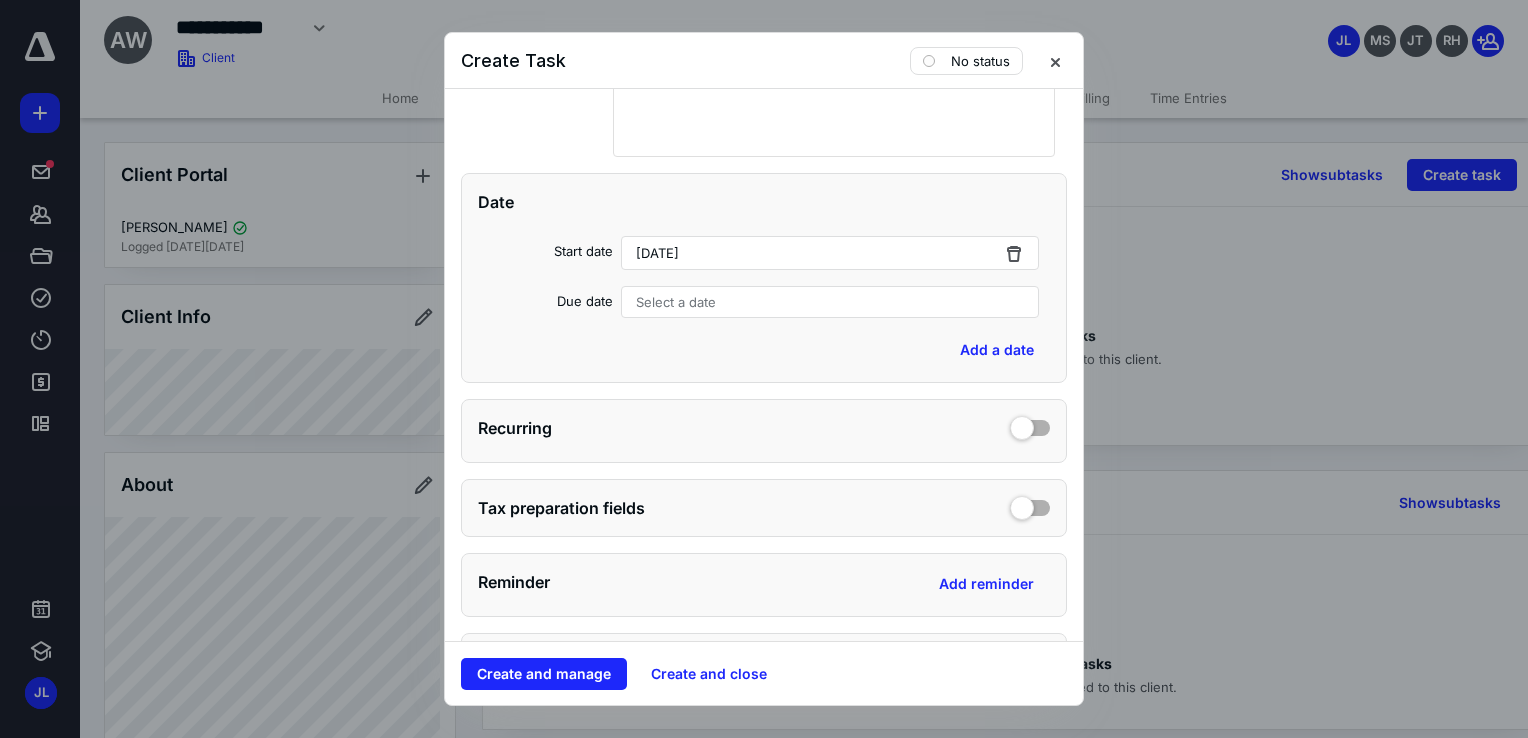 click on "Select a date" at bounding box center (830, 302) 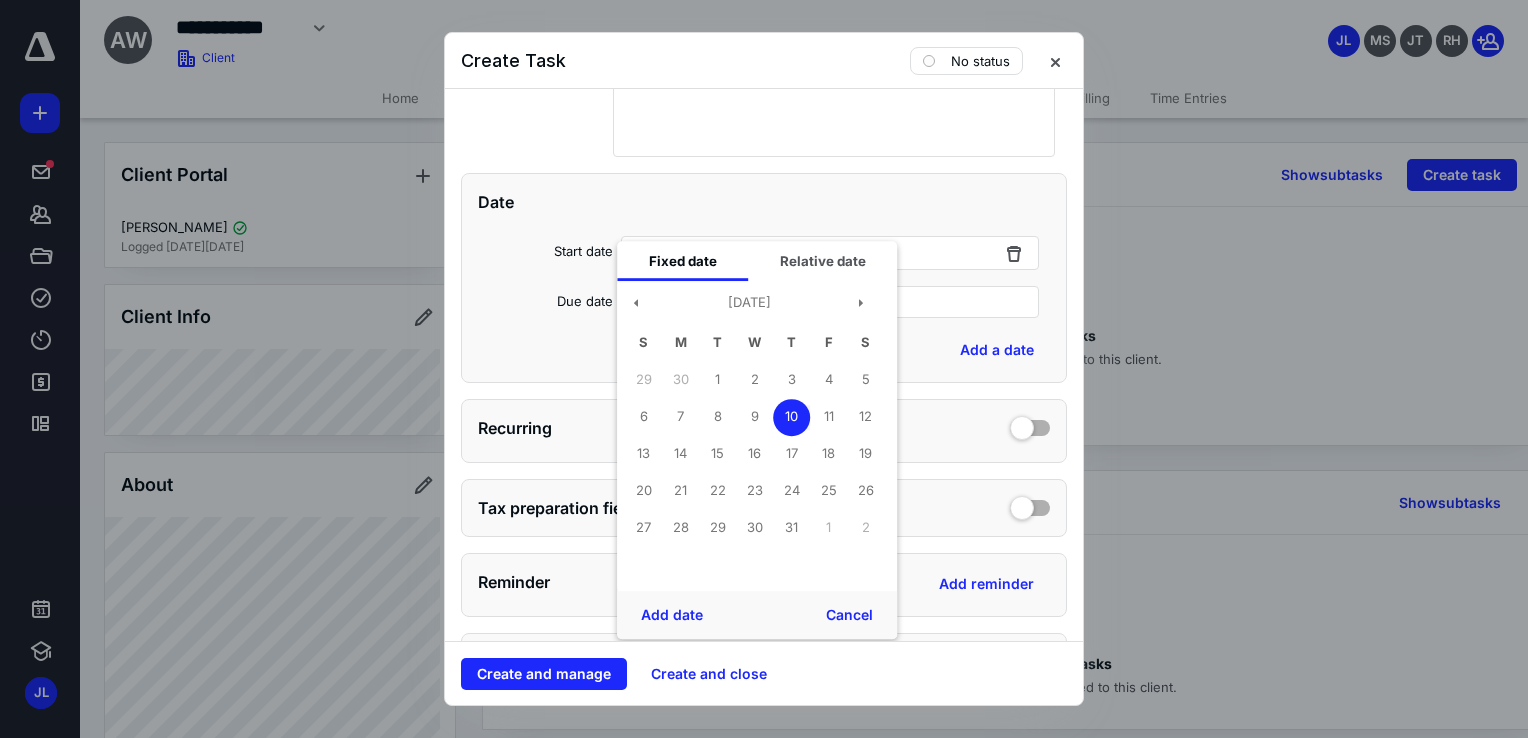 click on "Date" at bounding box center [764, 202] 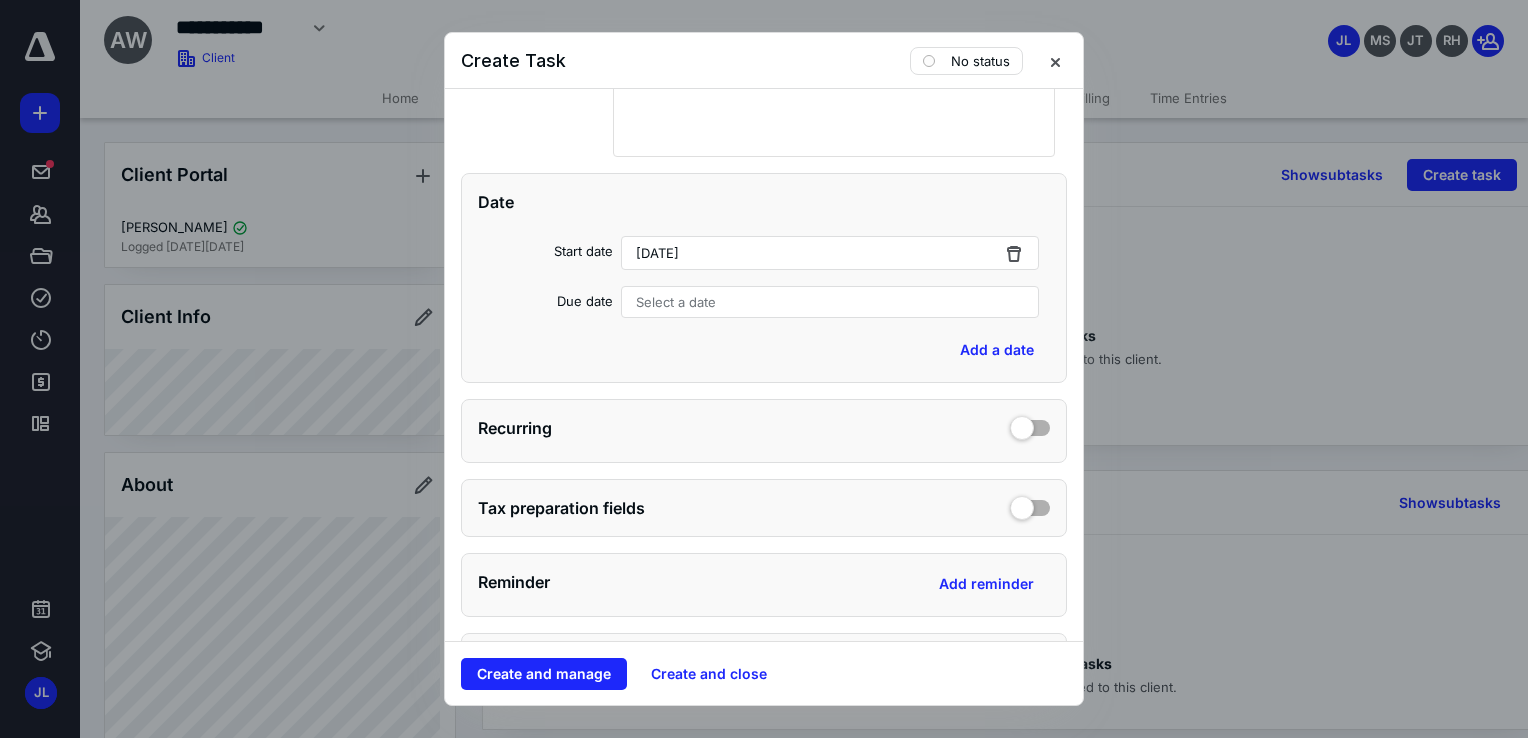 click on "Select a date" at bounding box center (676, 302) 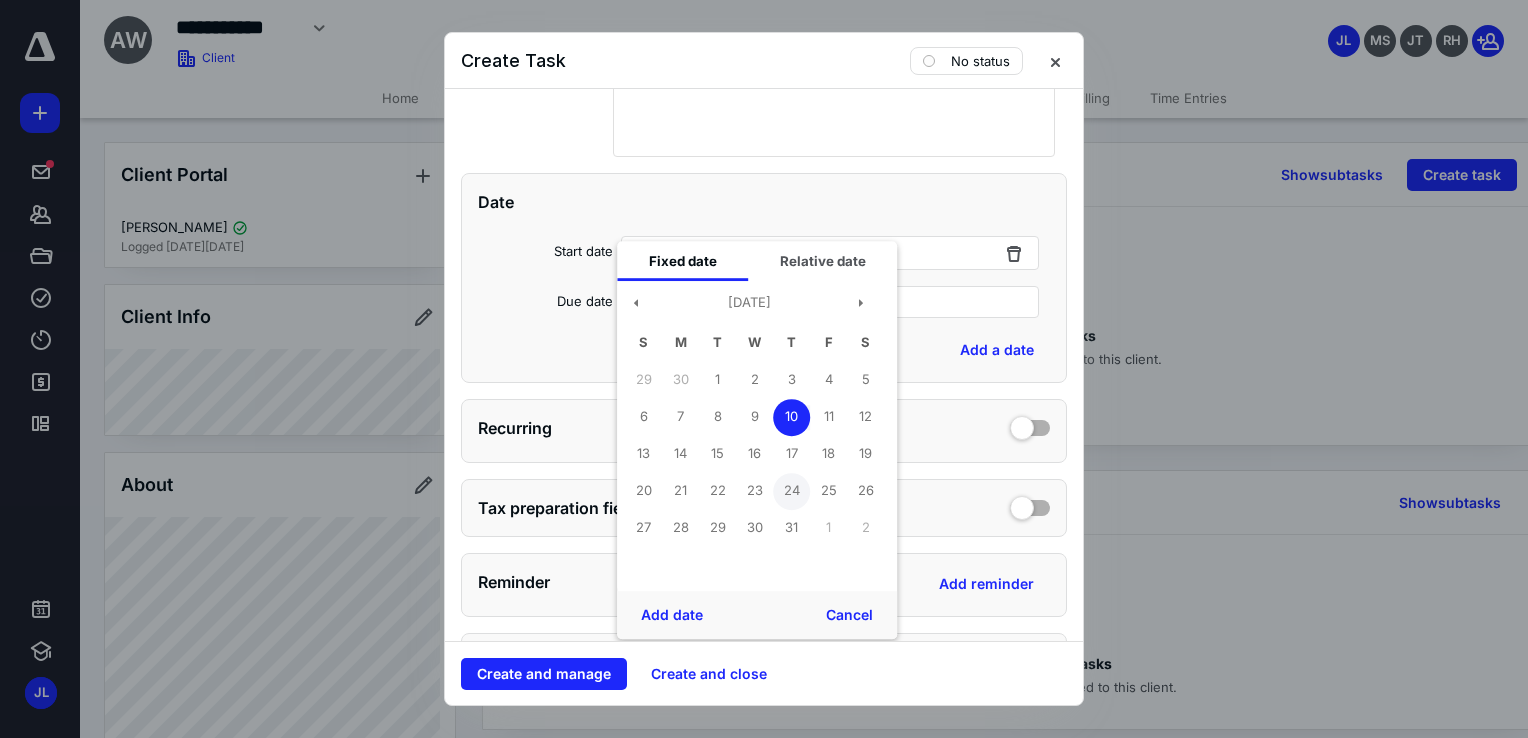 click on "24" at bounding box center (791, 491) 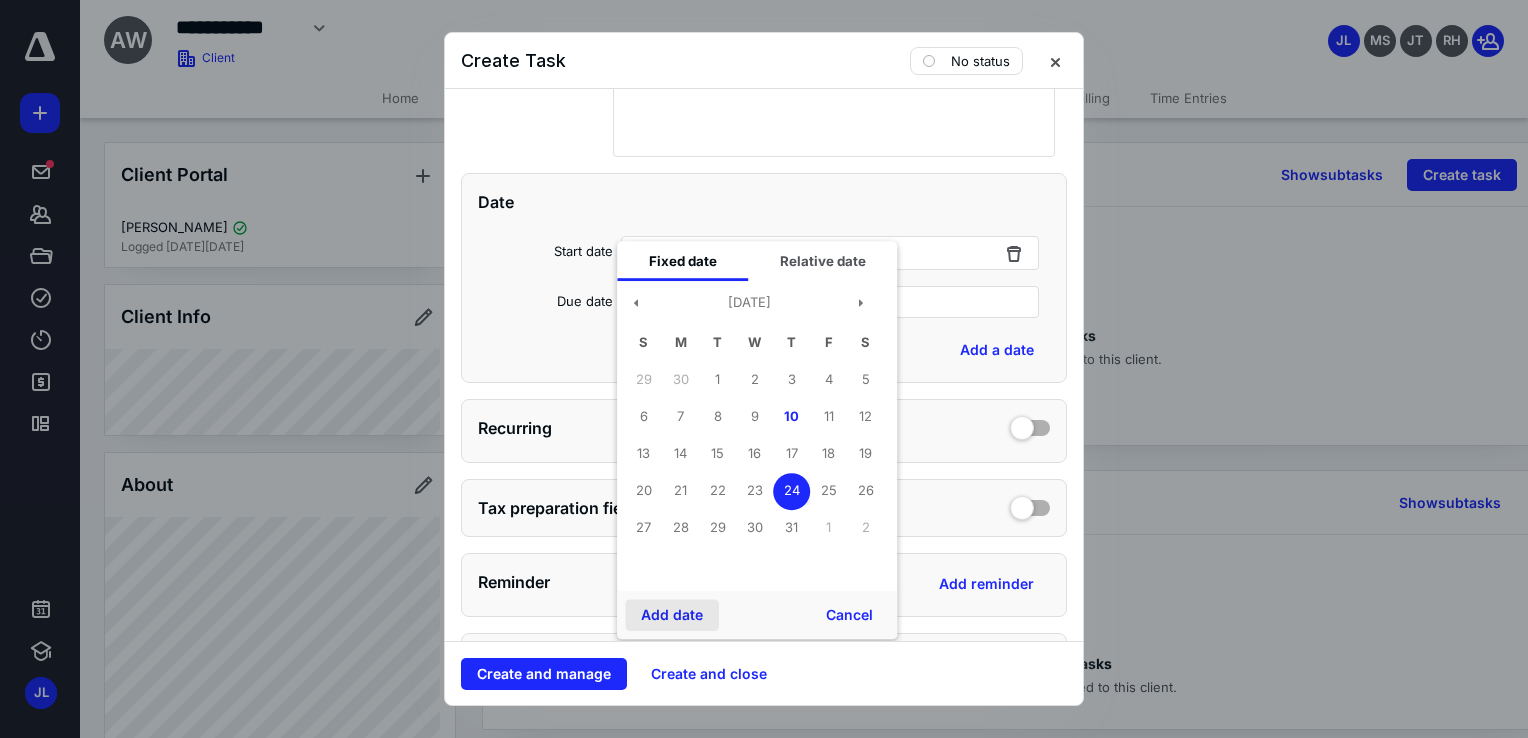 click on "Add date" at bounding box center (672, 615) 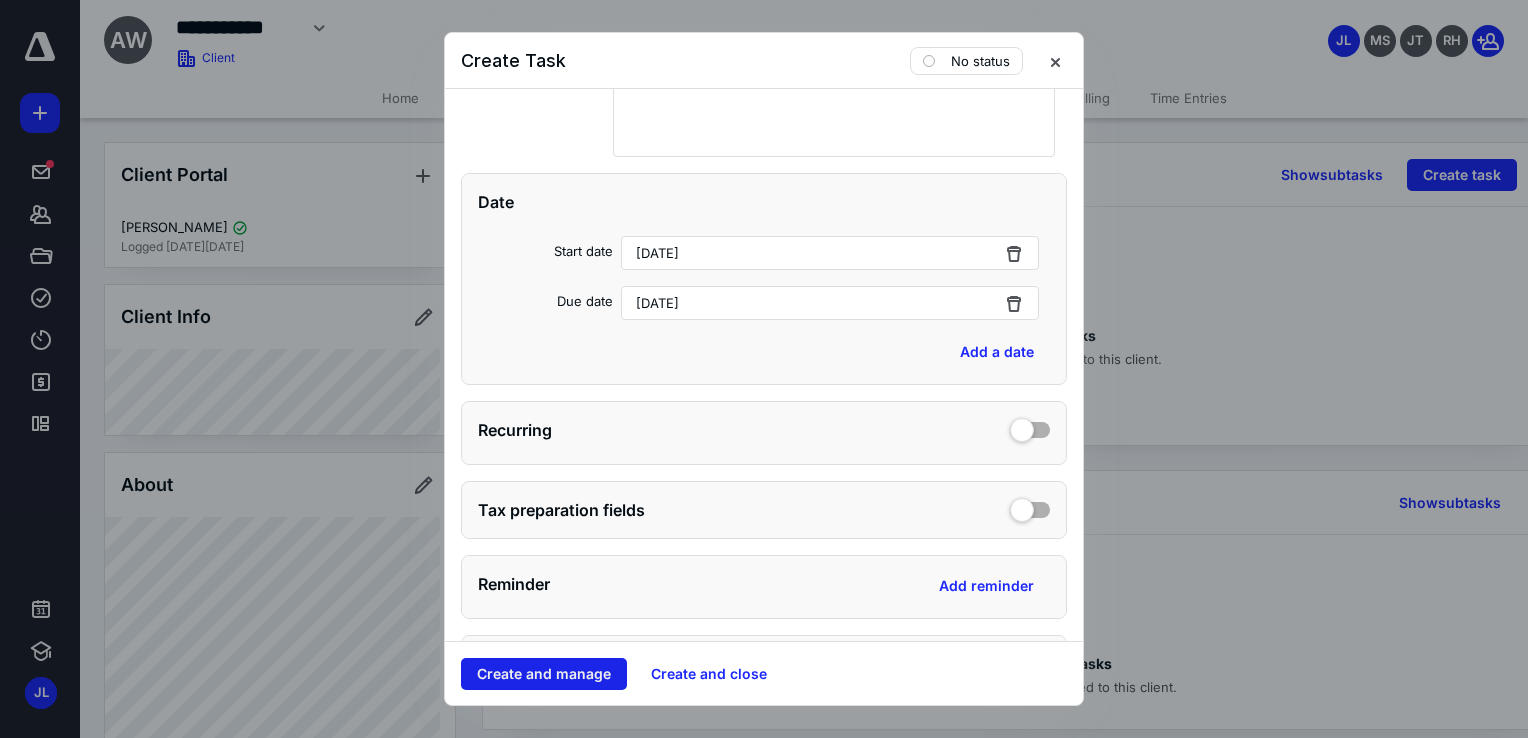 click on "Create and manage" at bounding box center (544, 674) 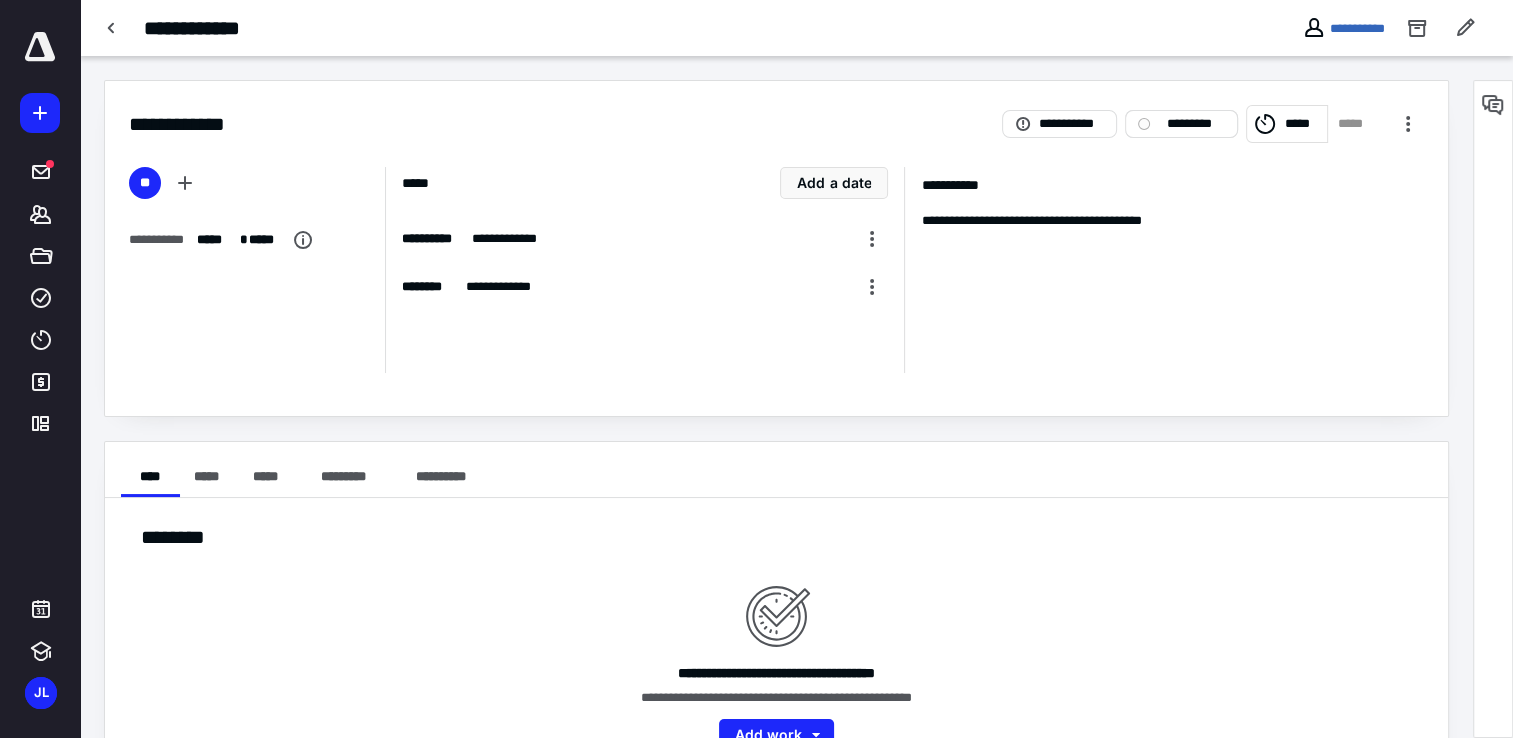 click on "*********" at bounding box center (1181, 124) 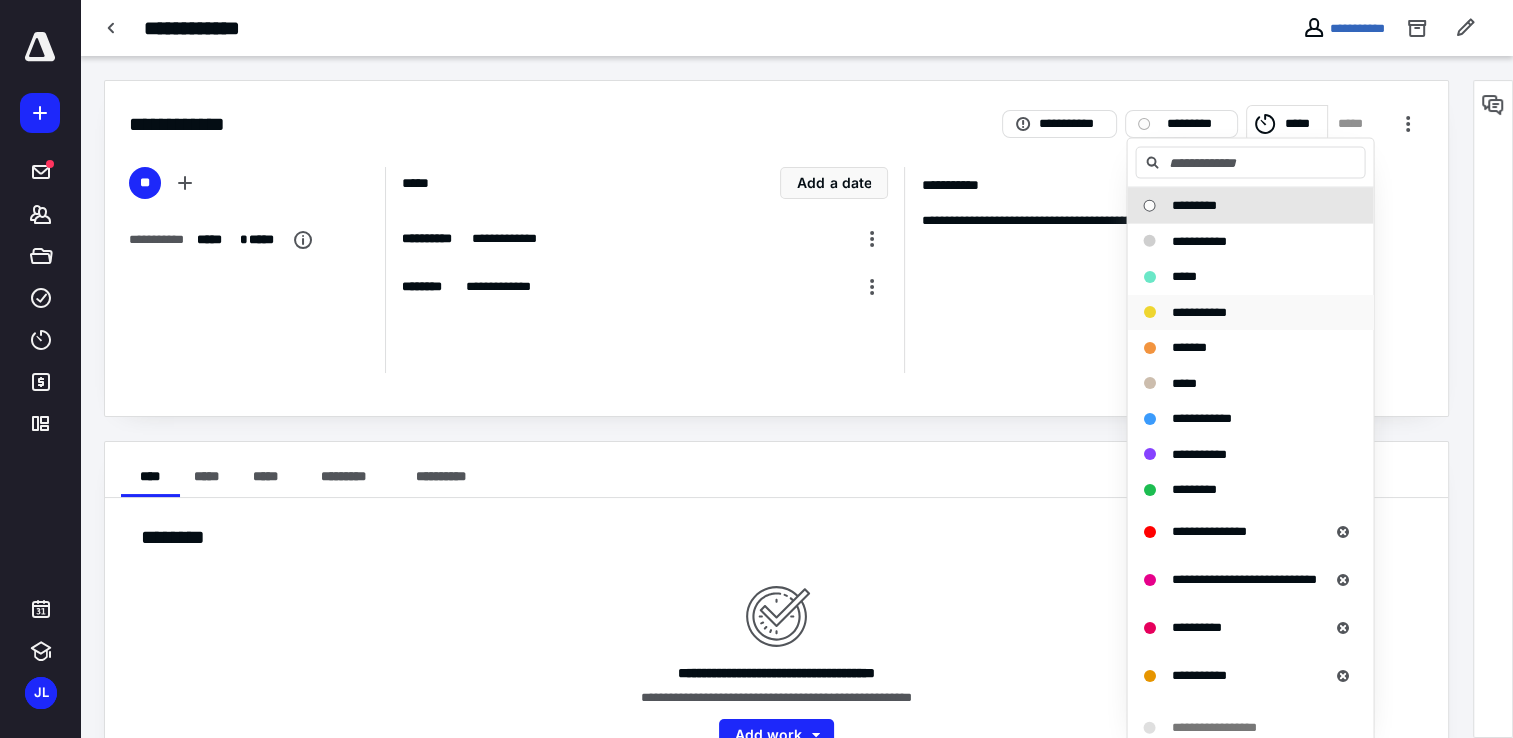 click on "**********" at bounding box center [1250, 312] 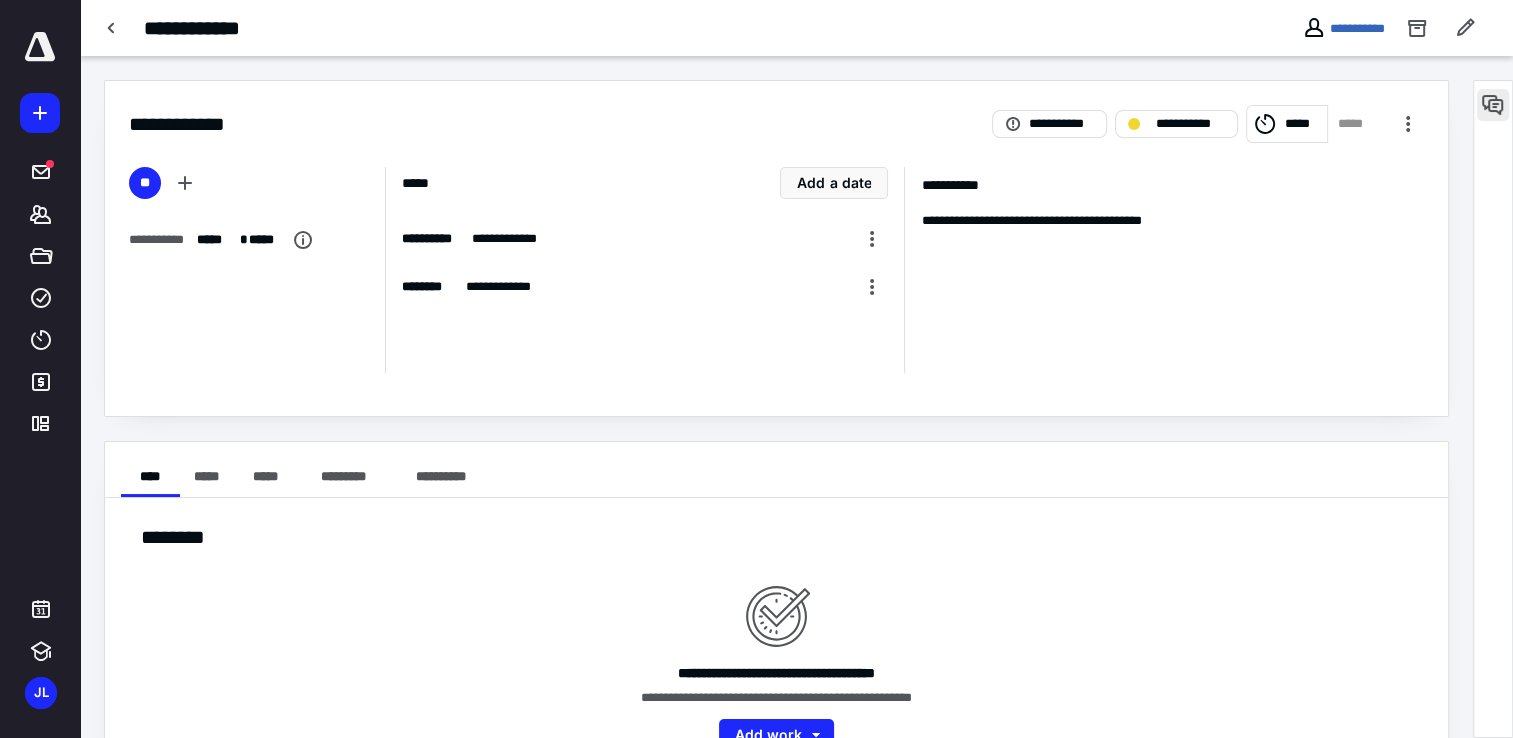 click at bounding box center [1493, 105] 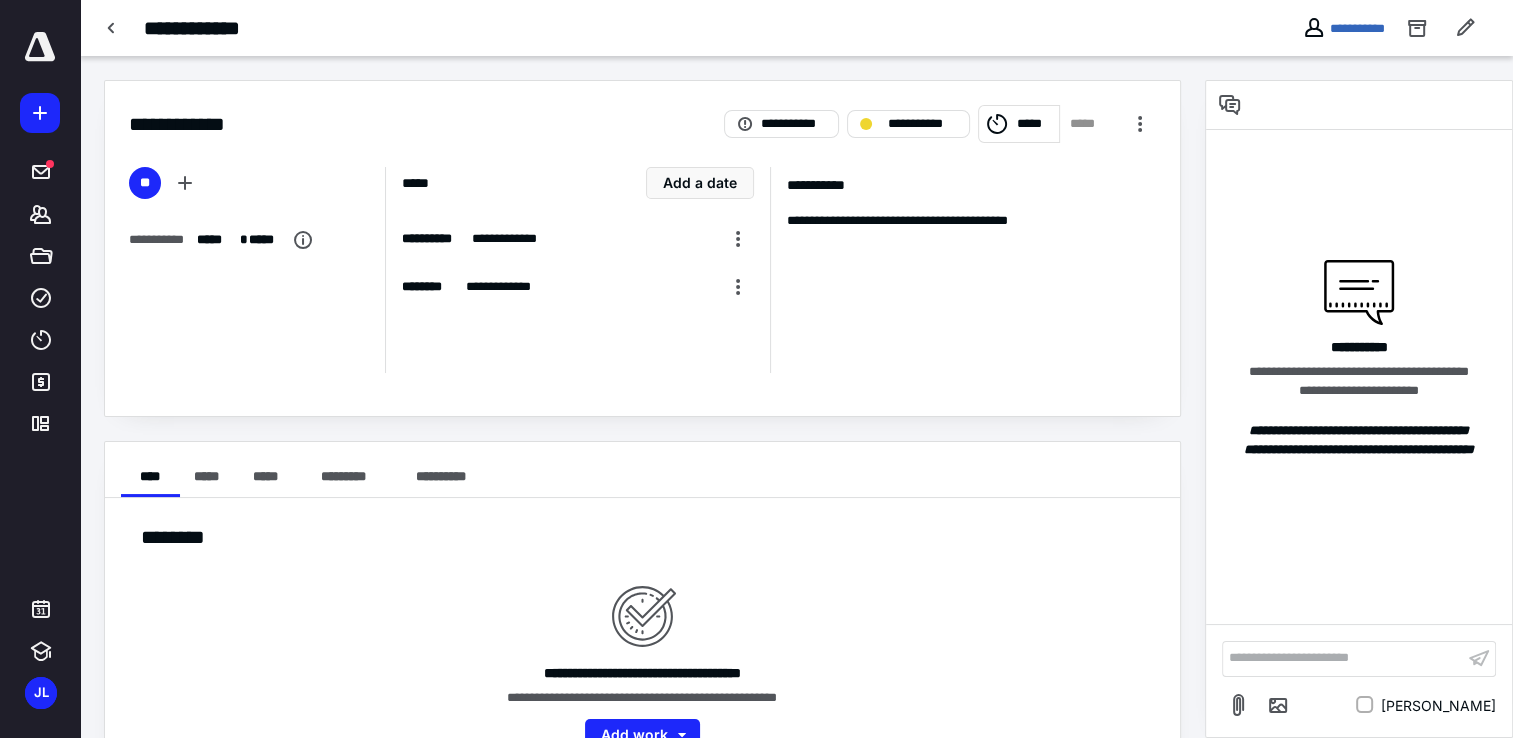 drag, startPoint x: 1310, startPoint y: 671, endPoint x: 1304, endPoint y: 659, distance: 13.416408 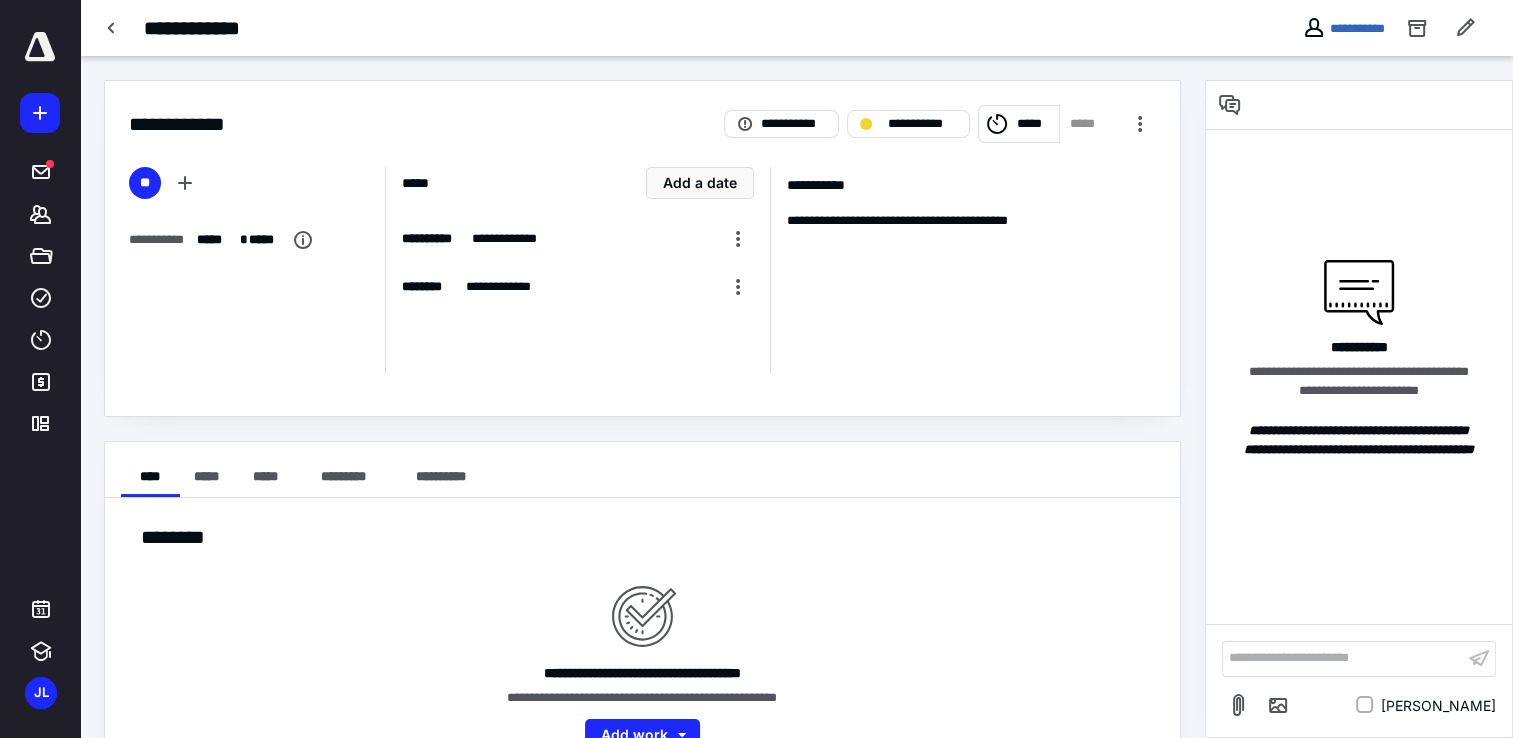 click on "**********" at bounding box center [1343, 658] 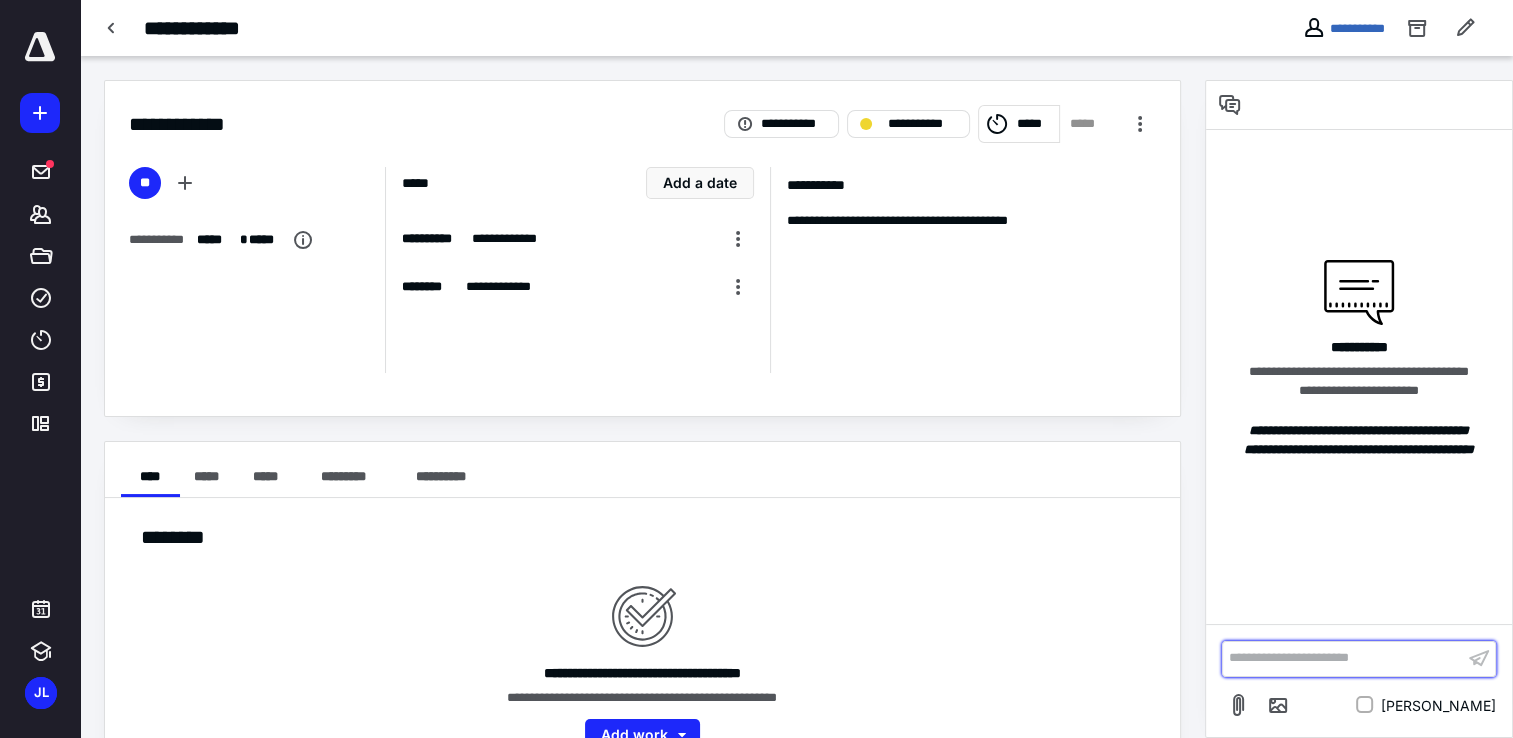 click on "**********" at bounding box center [1343, 658] 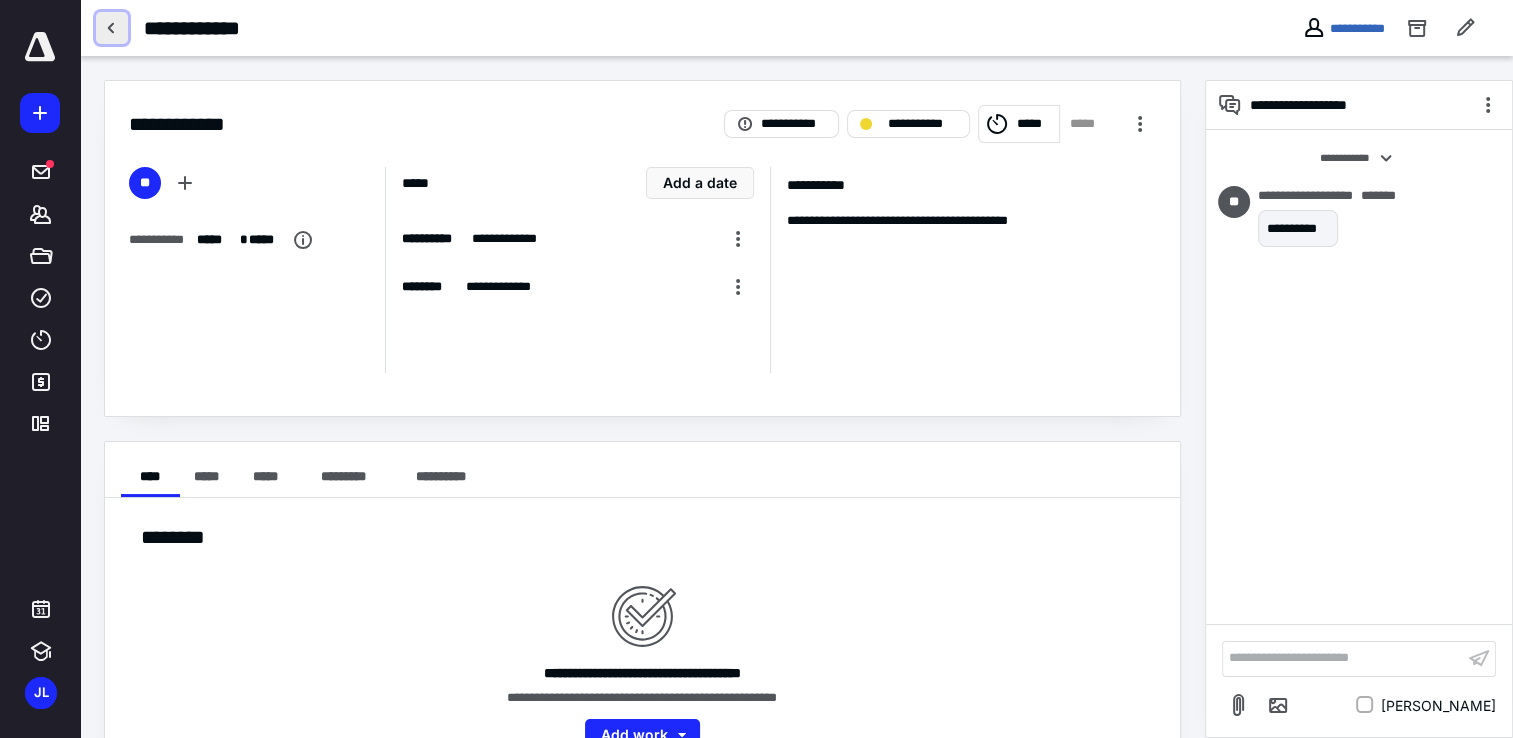 click at bounding box center [112, 28] 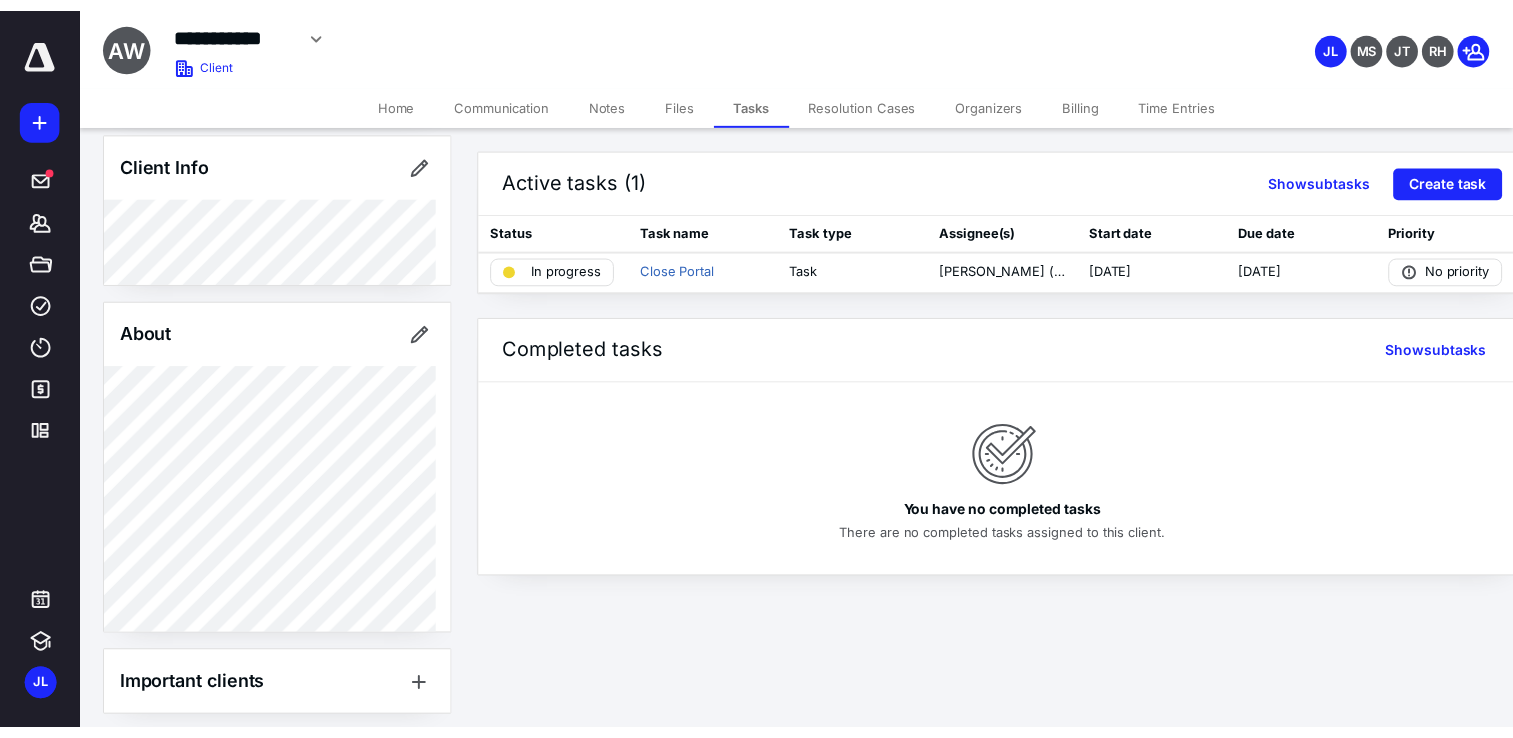 scroll, scrollTop: 0, scrollLeft: 0, axis: both 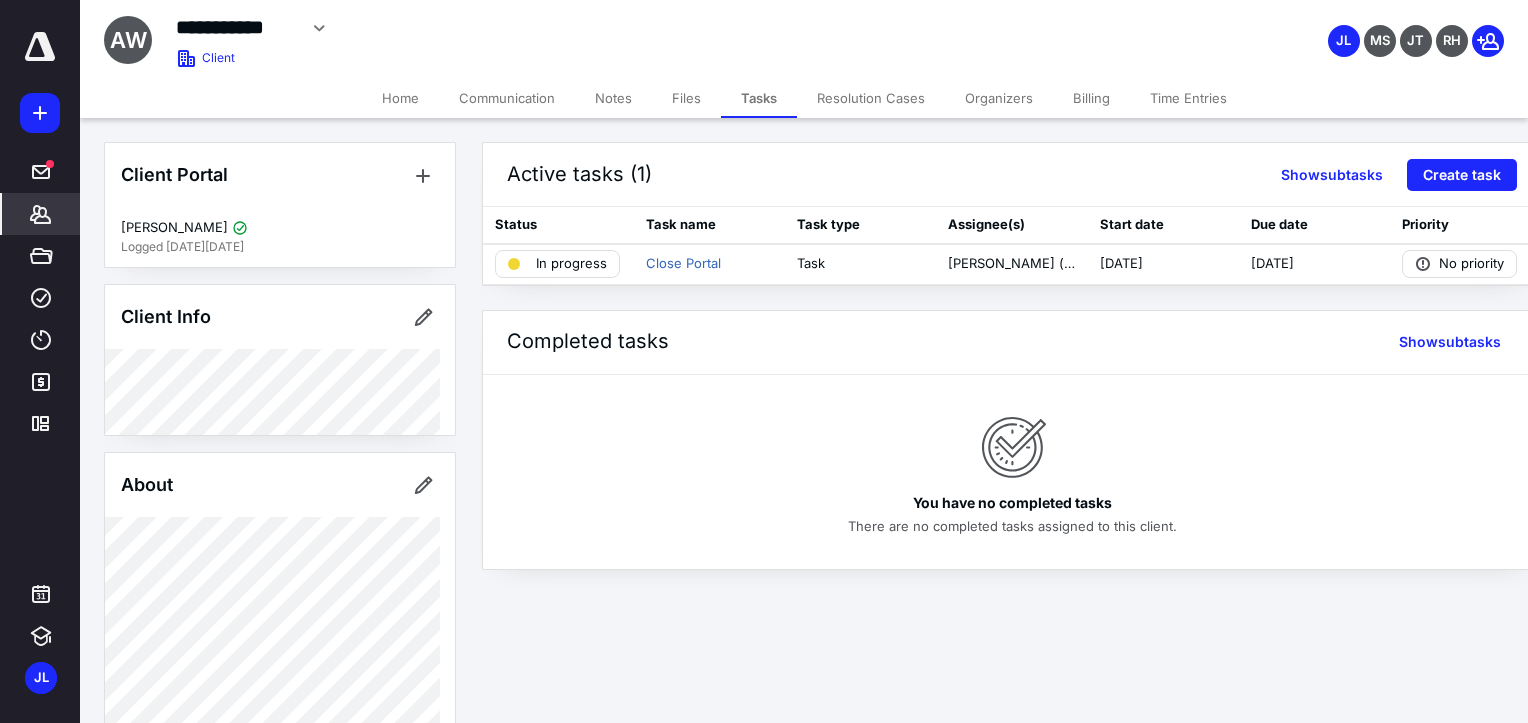 click on "*******" at bounding box center (41, 214) 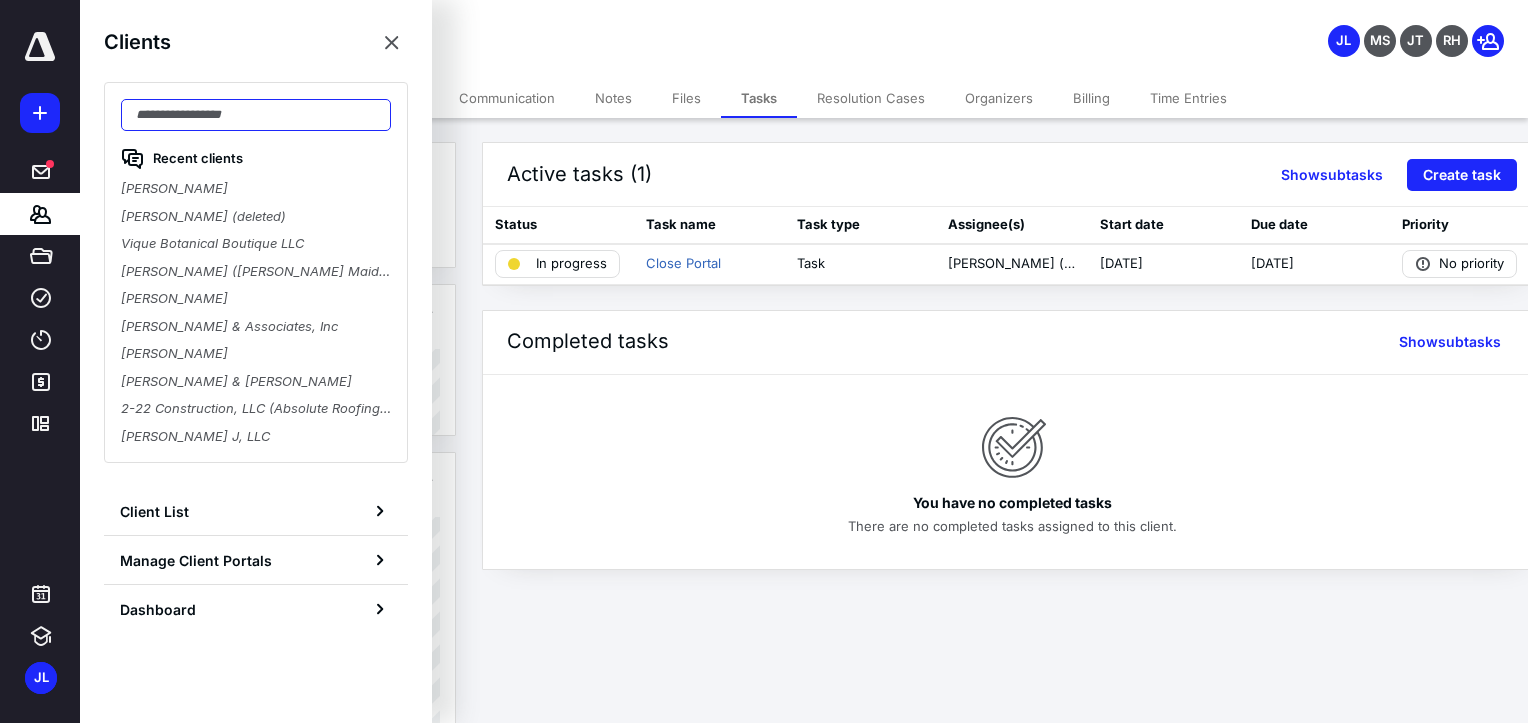 click at bounding box center (256, 115) 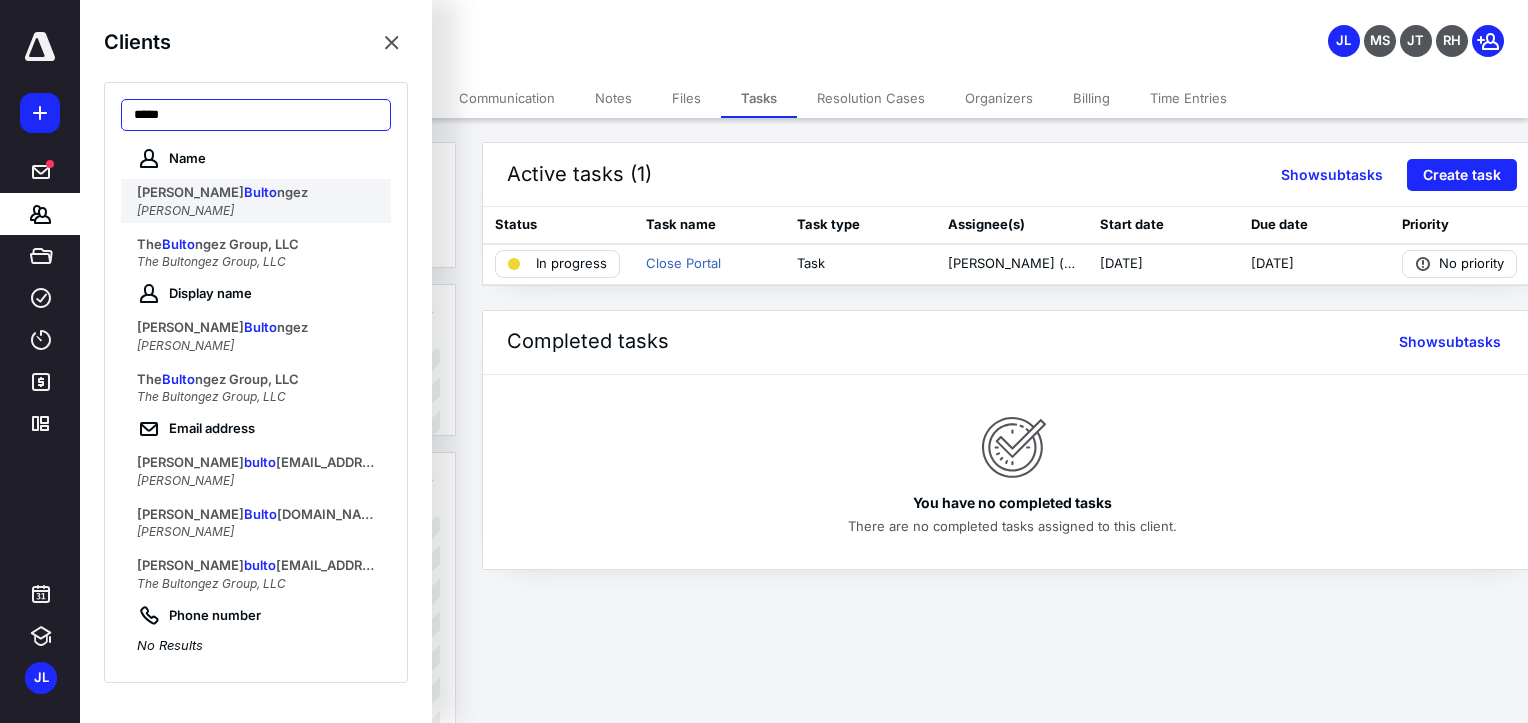 type on "*****" 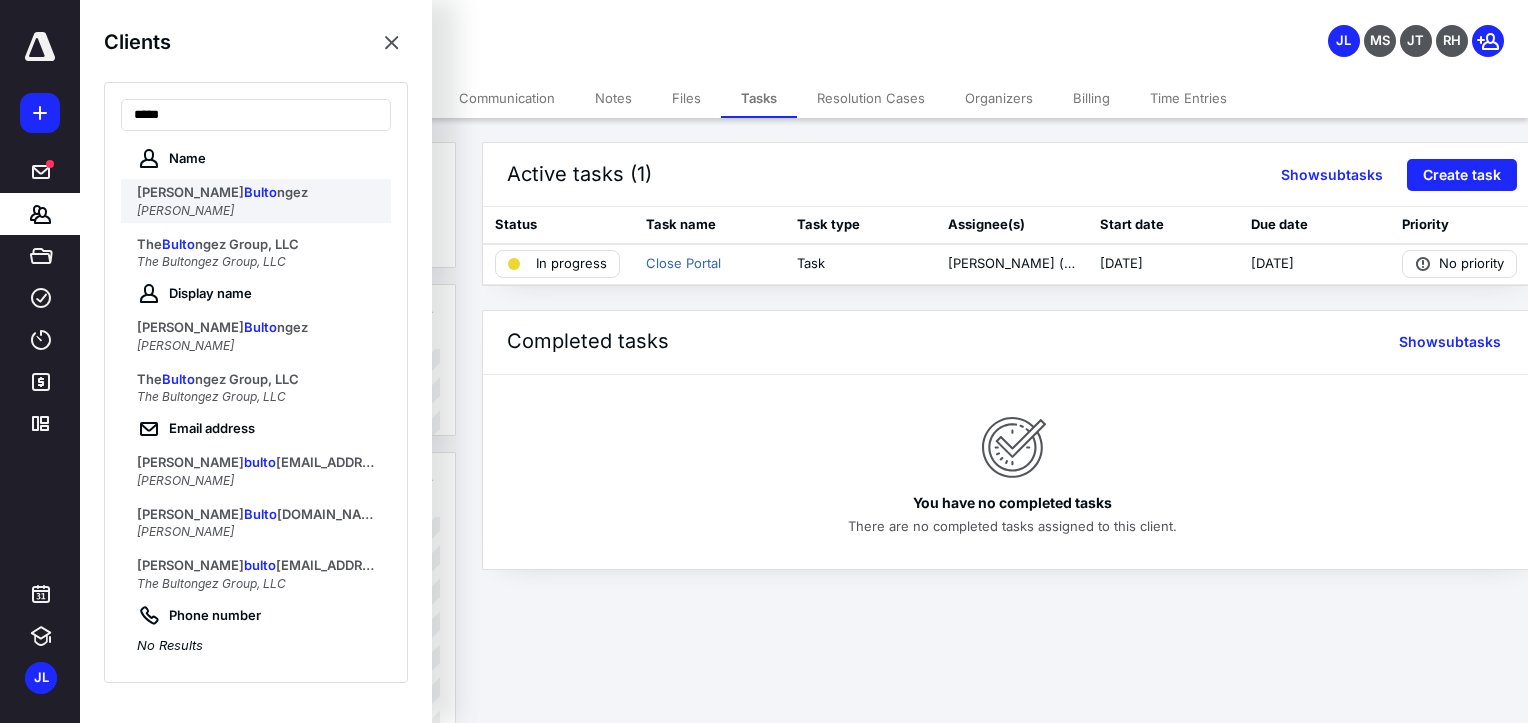 click on "Ron  Bultongez" at bounding box center [258, 211] 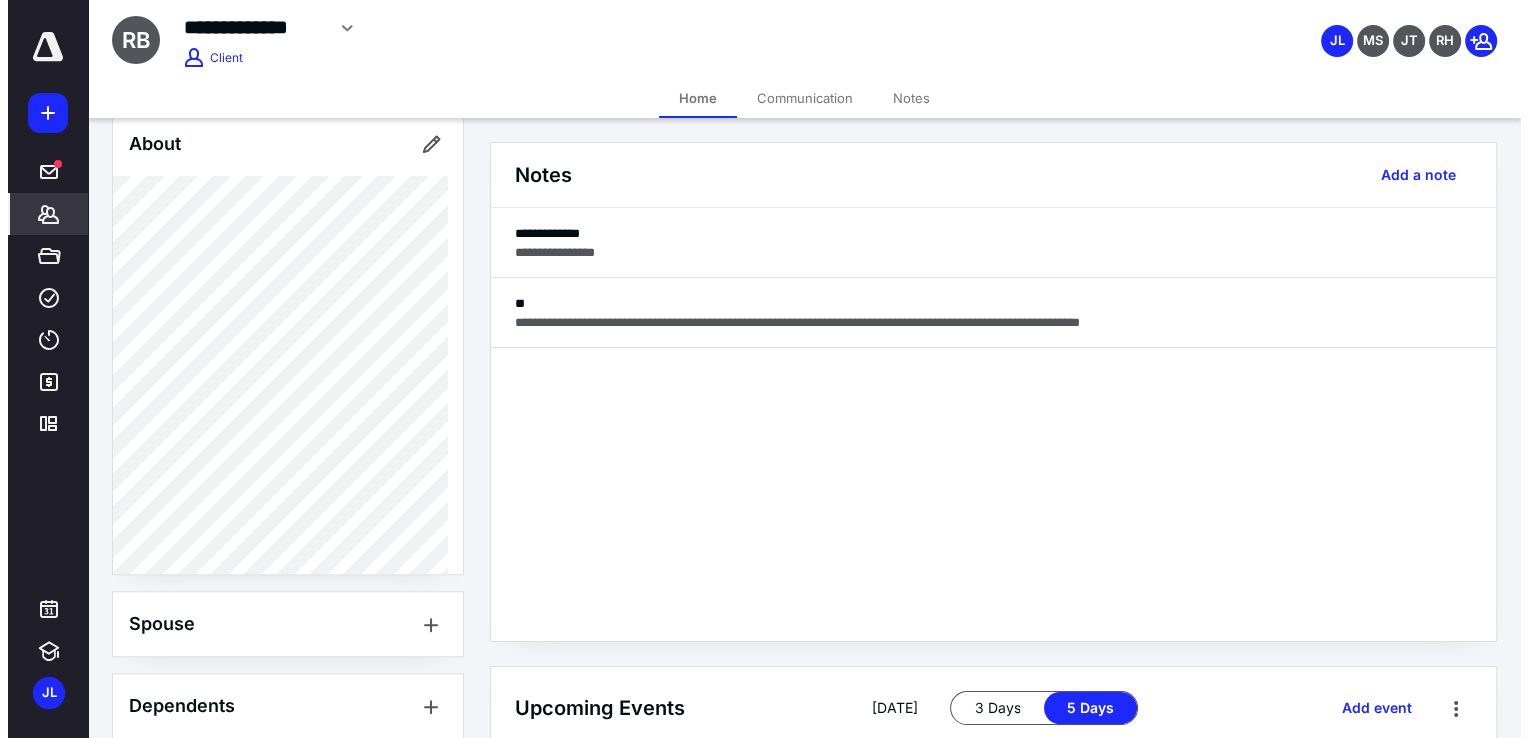 scroll, scrollTop: 1000, scrollLeft: 0, axis: vertical 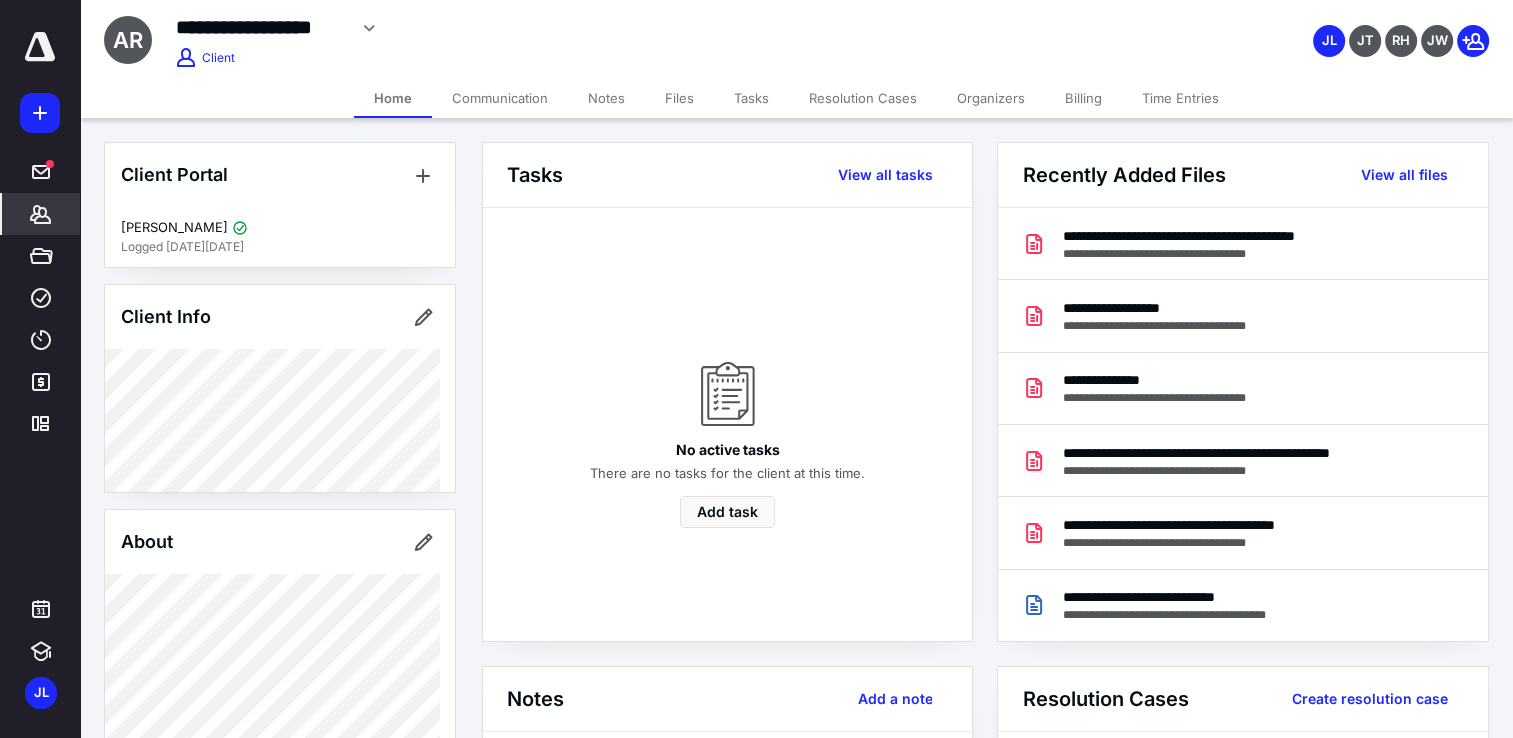 click on "*******" at bounding box center [41, 214] 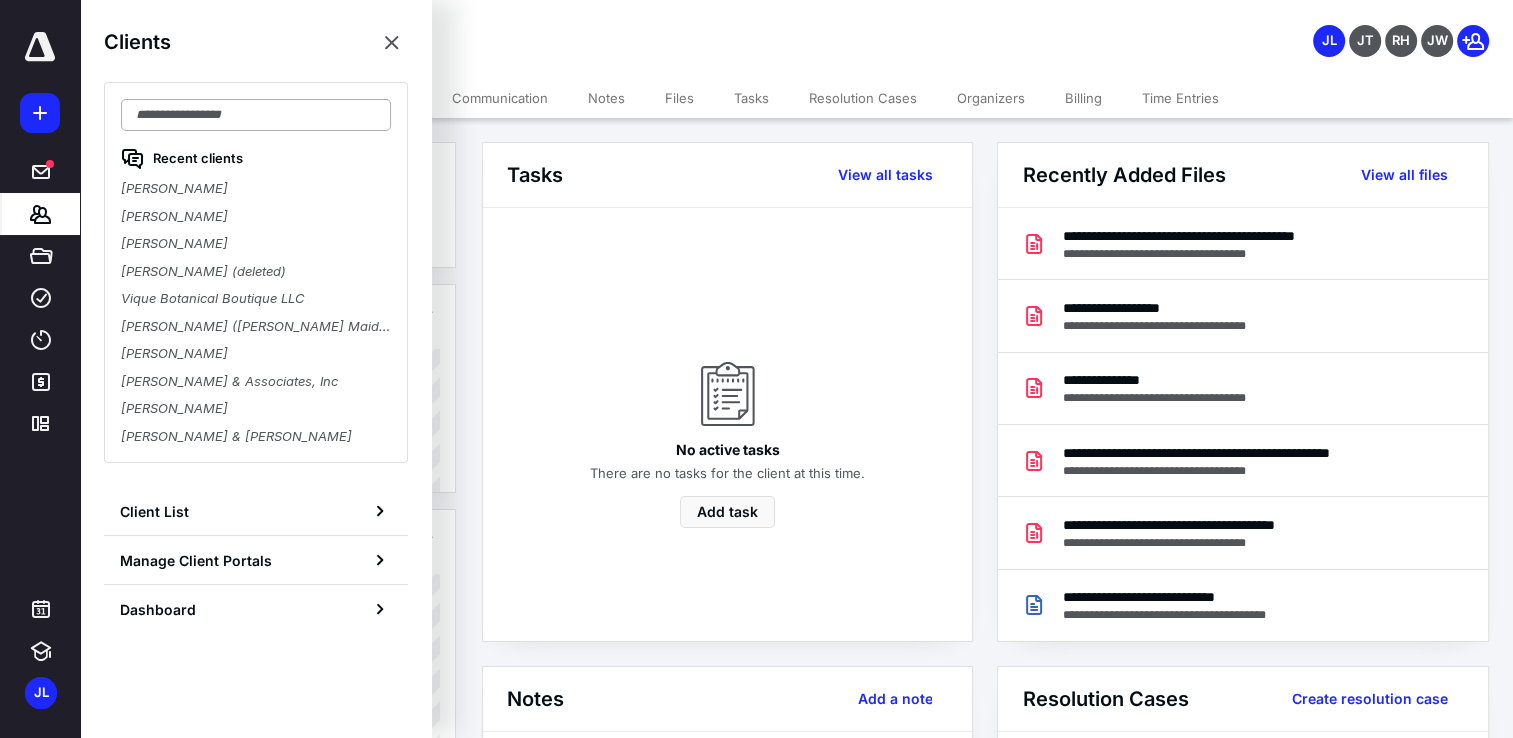 click at bounding box center (256, 115) 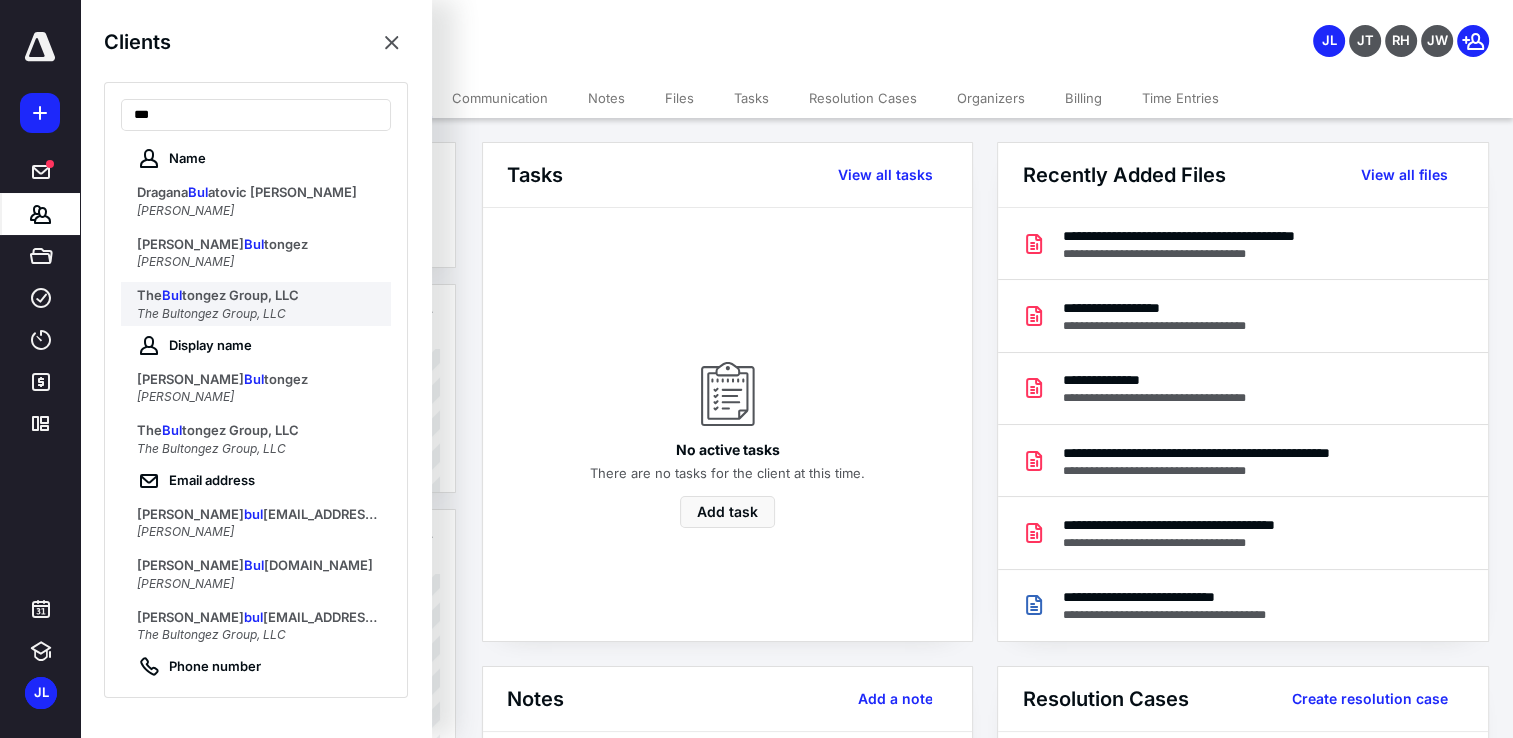 type on "***" 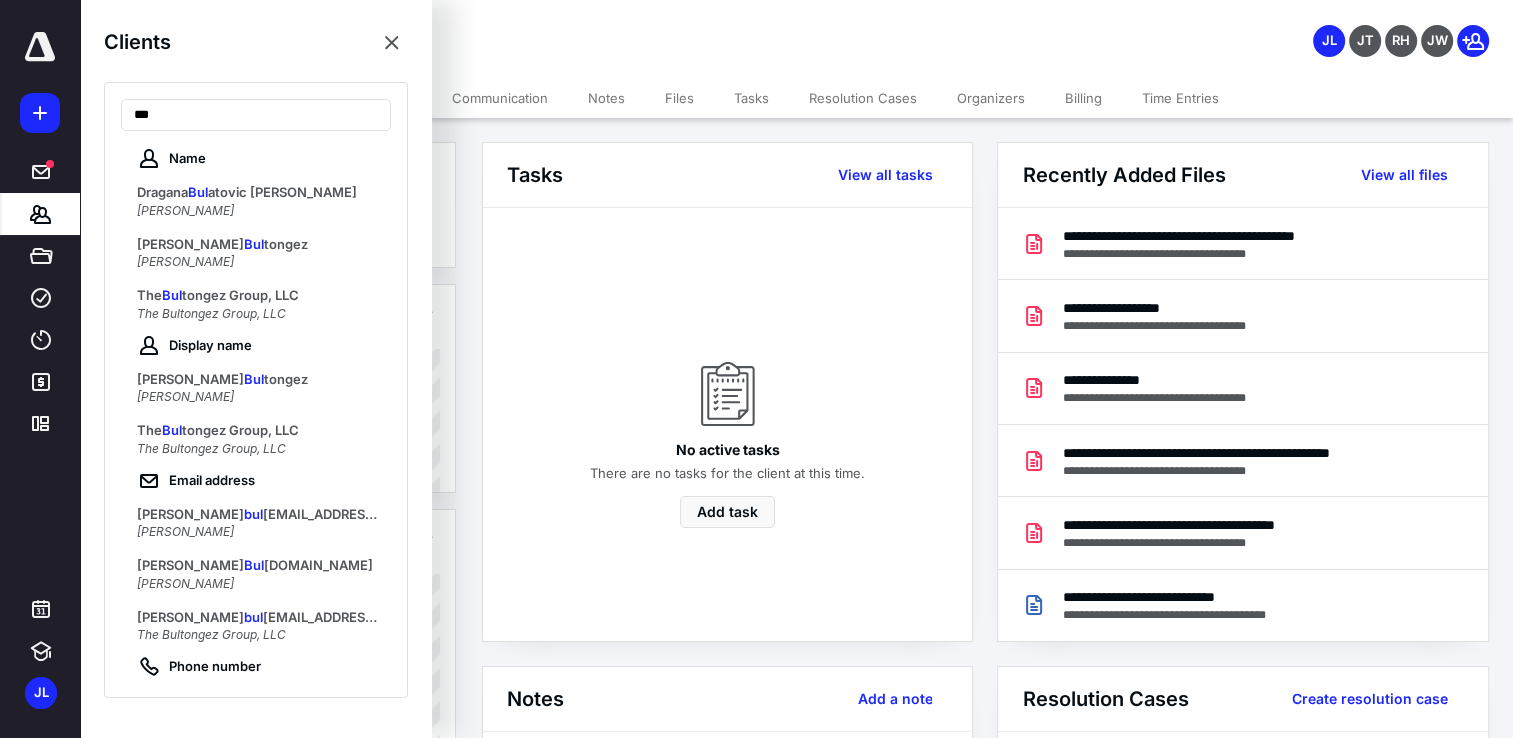 click on "tongez Group, LLC" at bounding box center (240, 295) 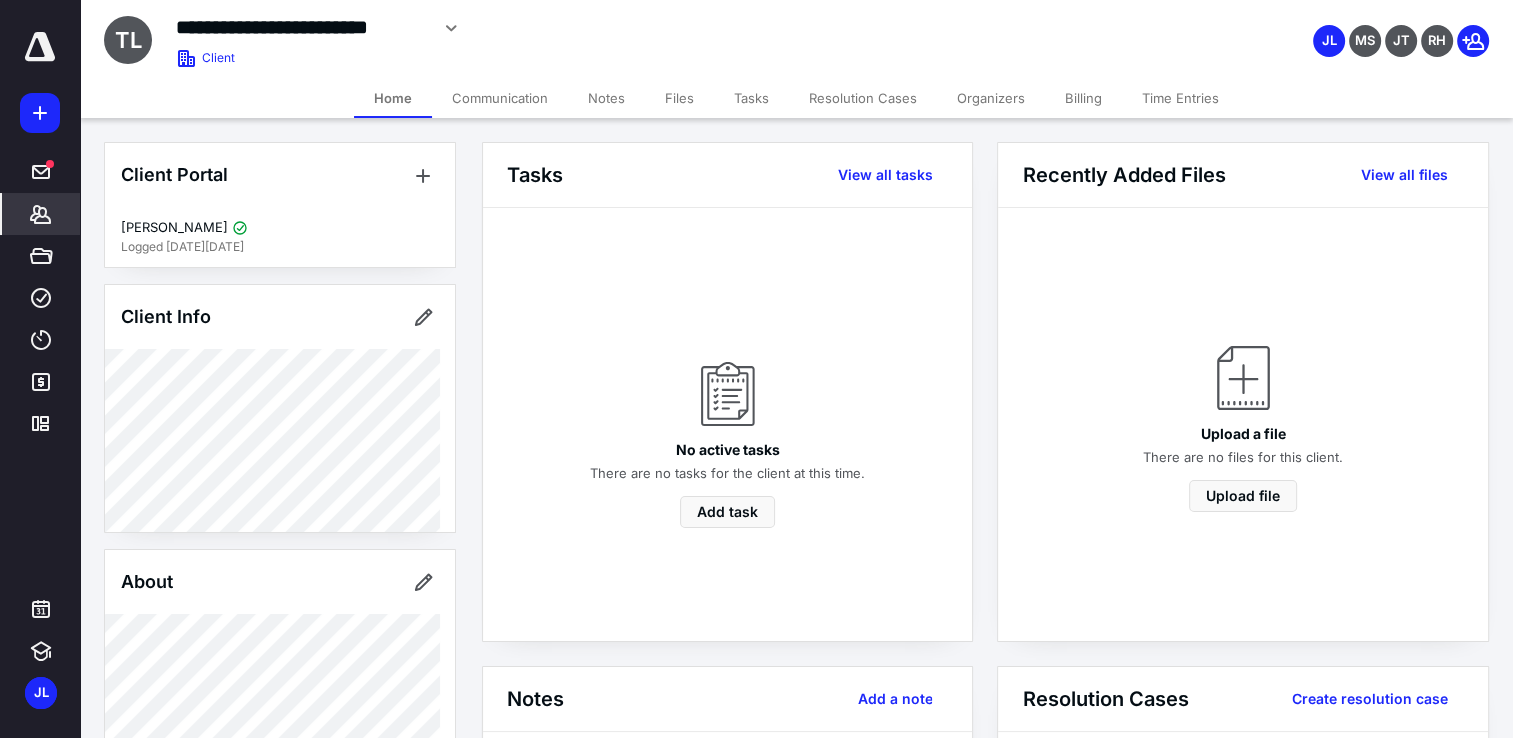 click on "Communication" at bounding box center [500, 98] 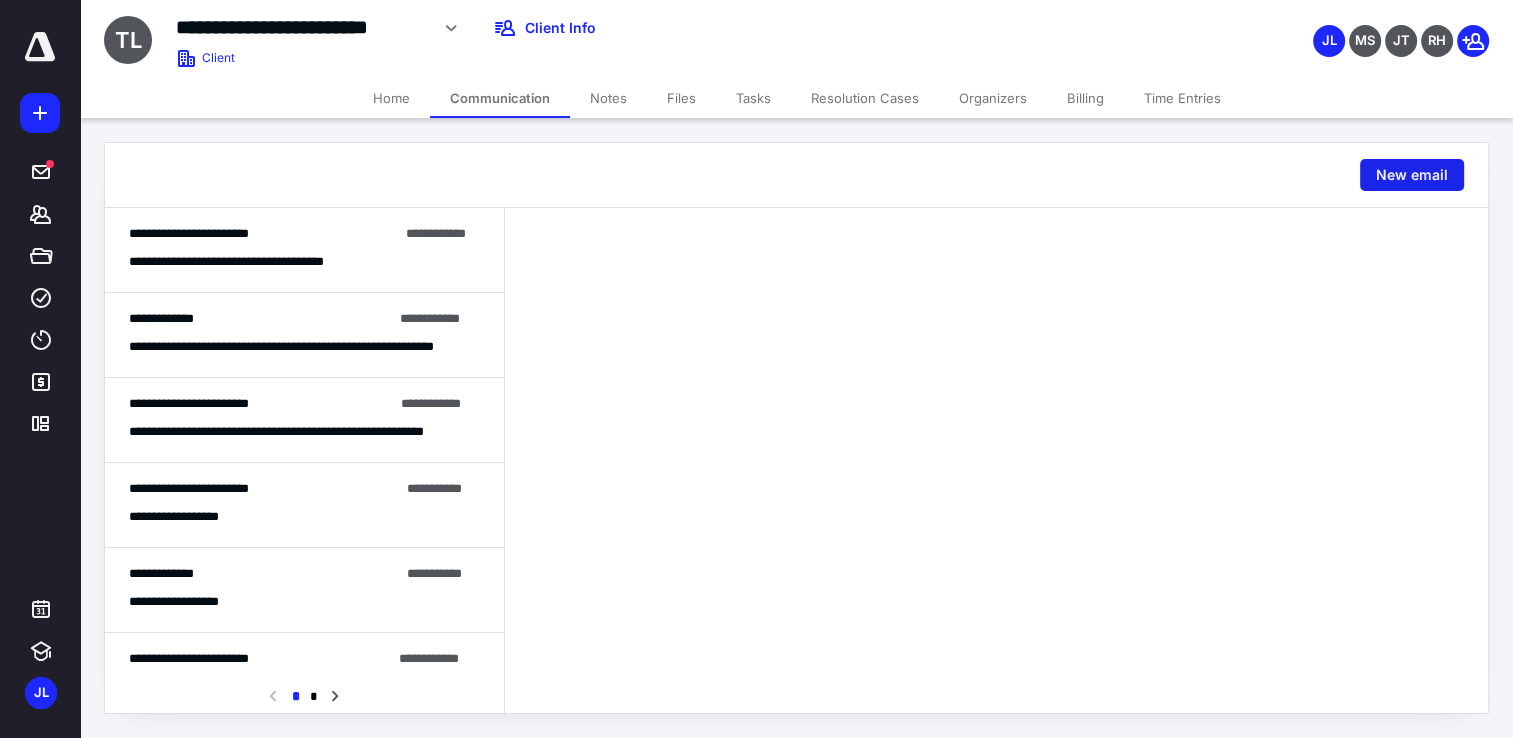 click on "New email" at bounding box center (1412, 175) 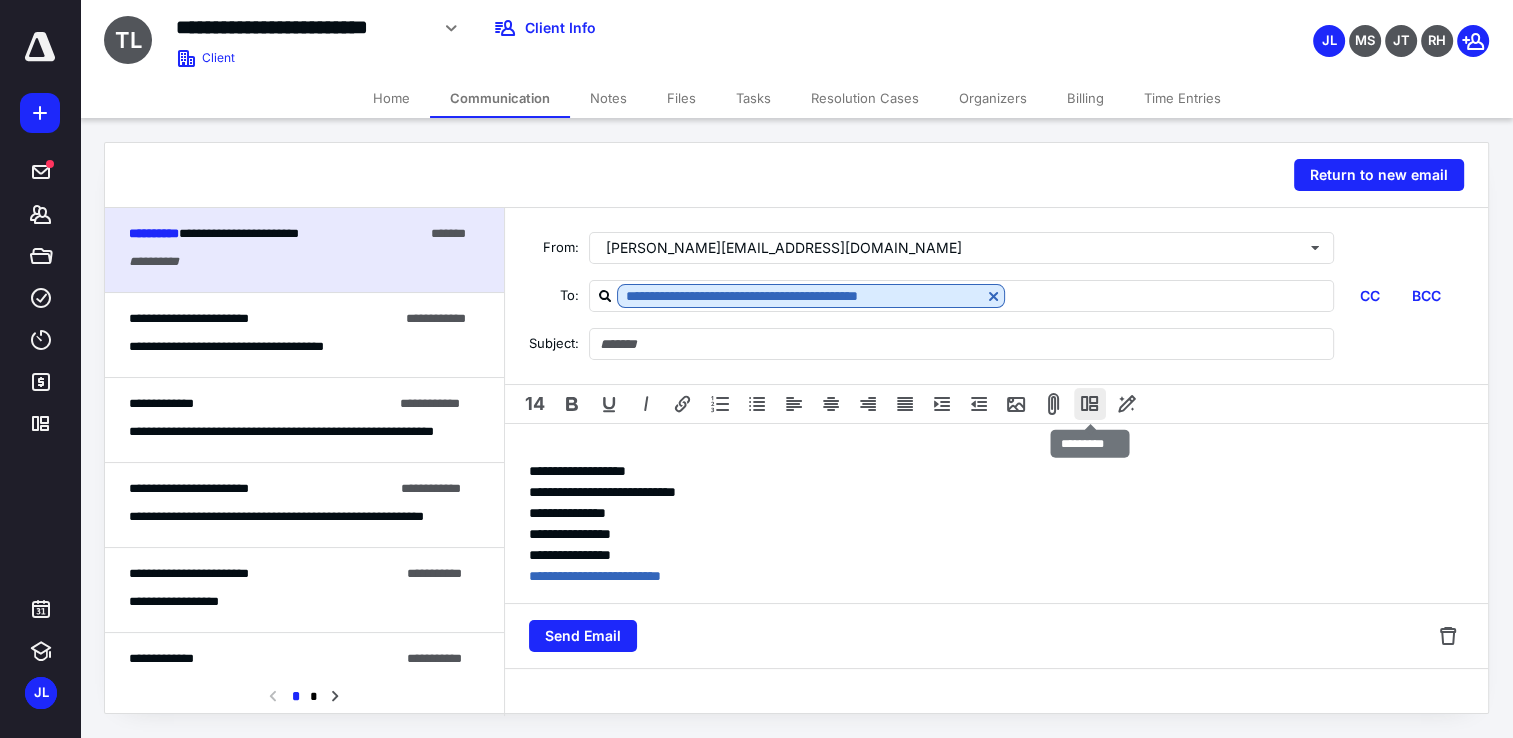 click at bounding box center [1090, 404] 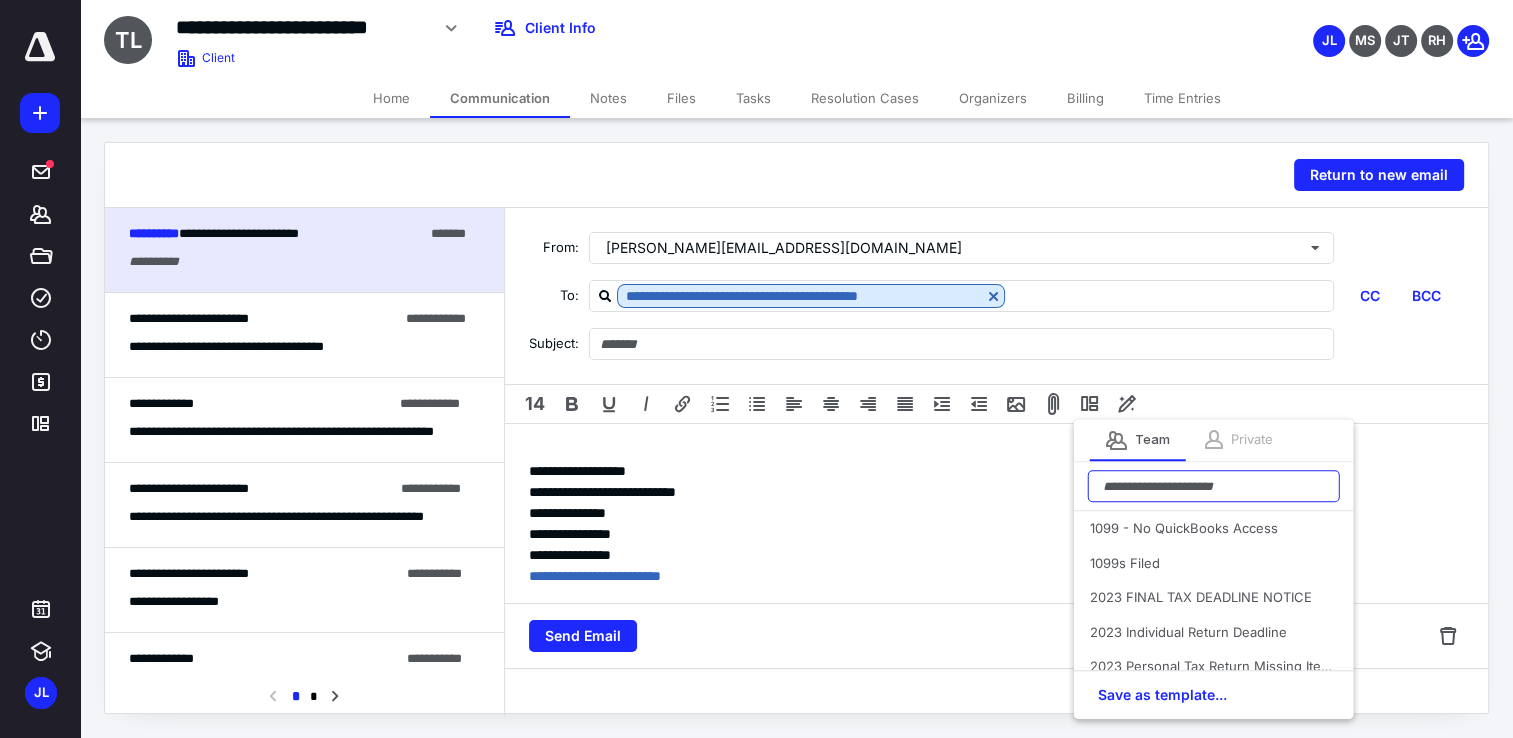 click at bounding box center (1214, 486) 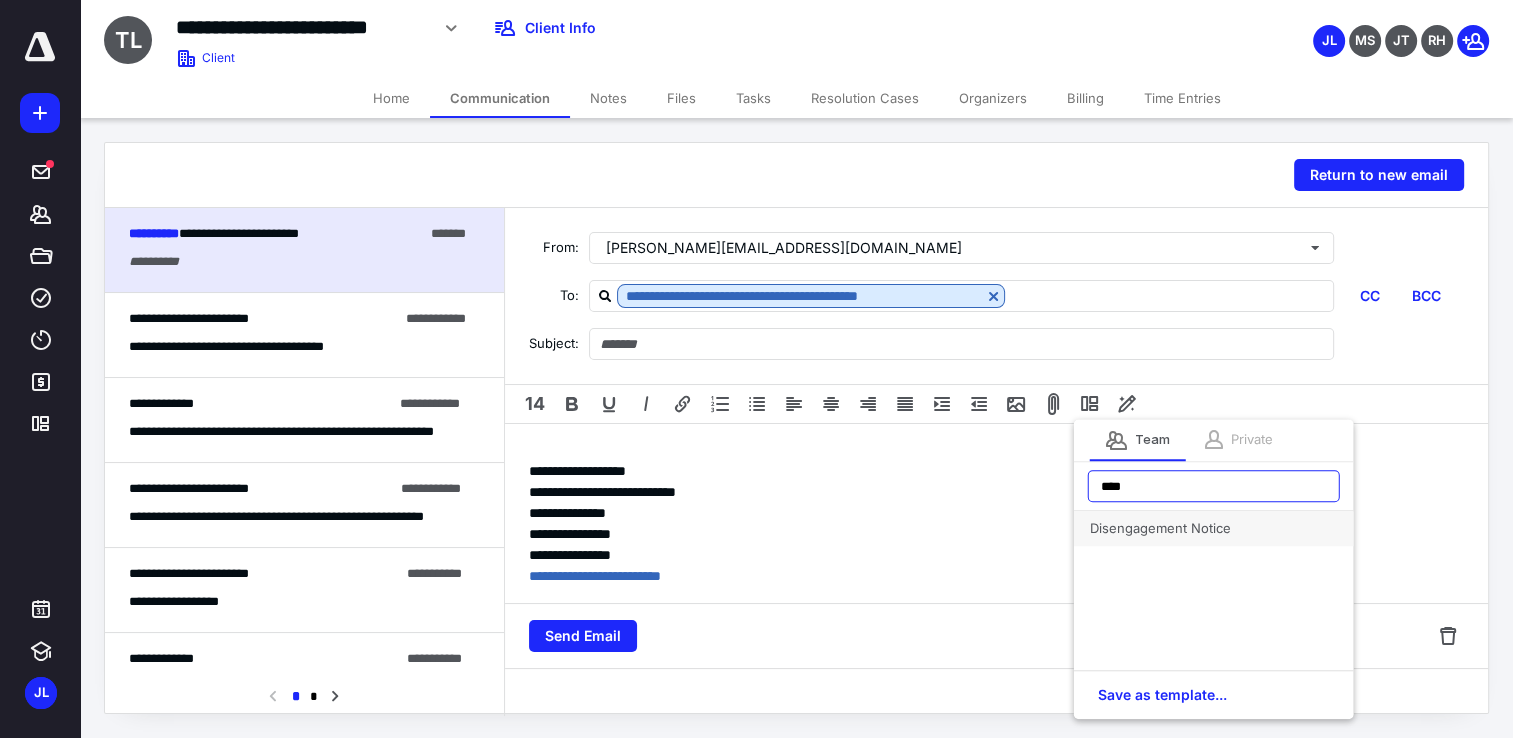 type on "****" 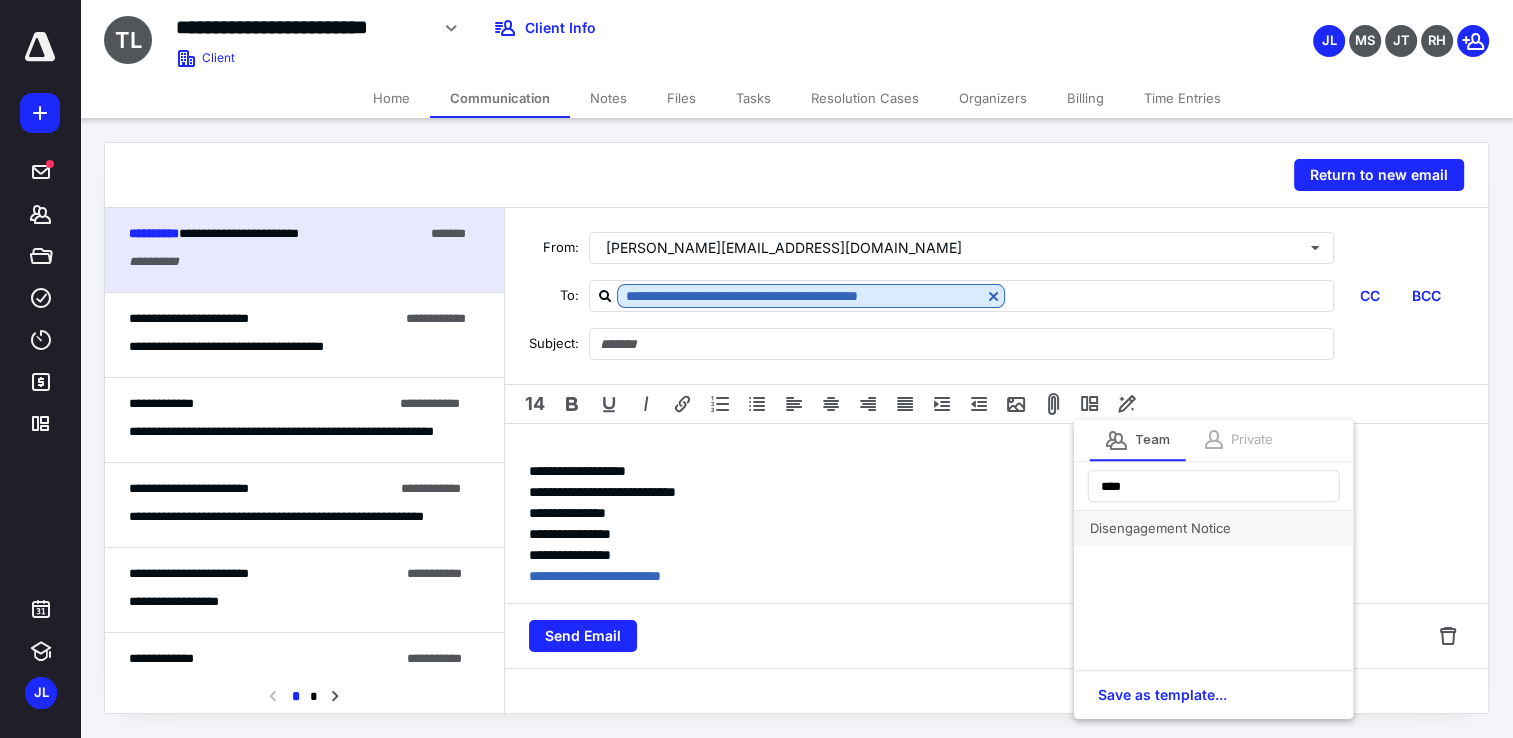 click on "Disengagement Notice" at bounding box center (1214, 528) 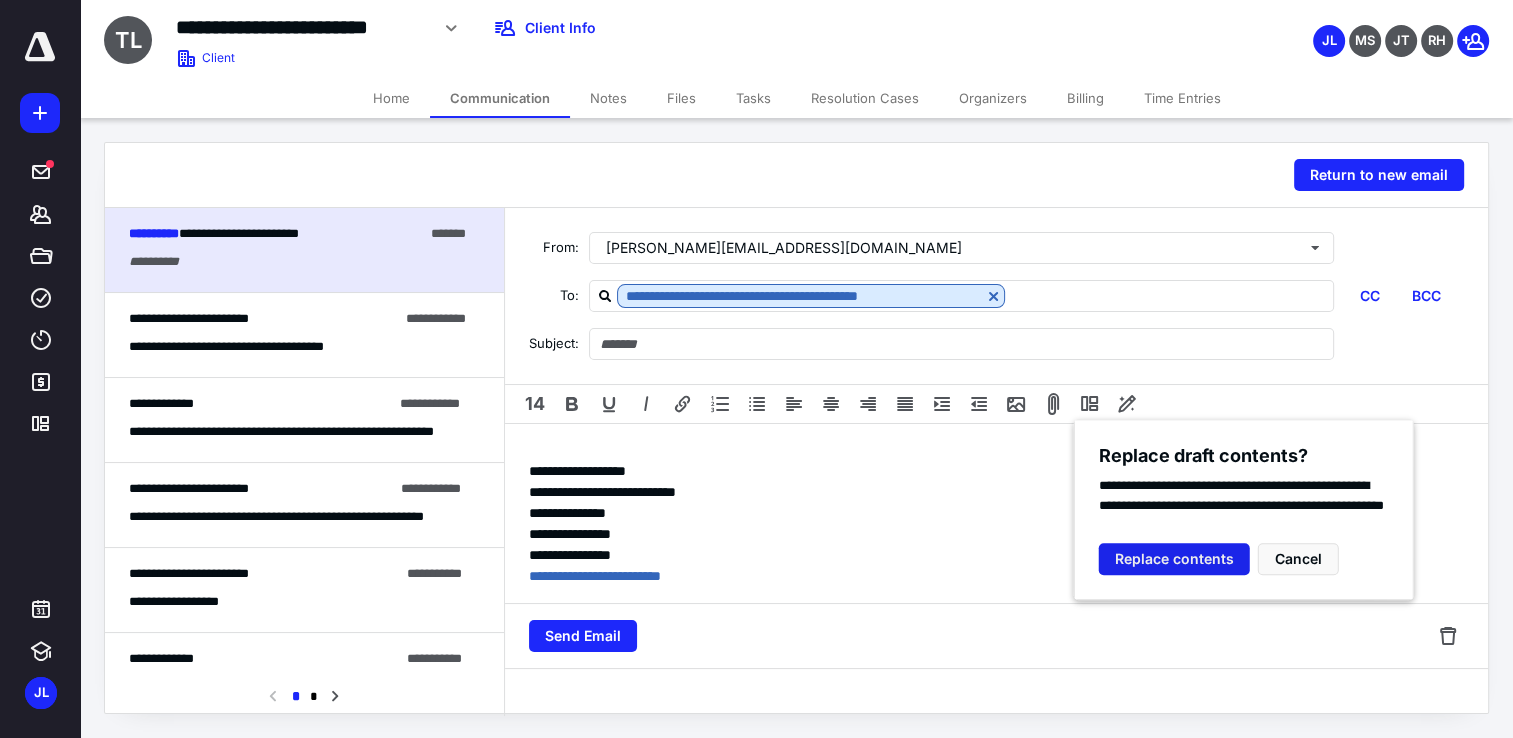 click on "Replace contents" at bounding box center (1174, 559) 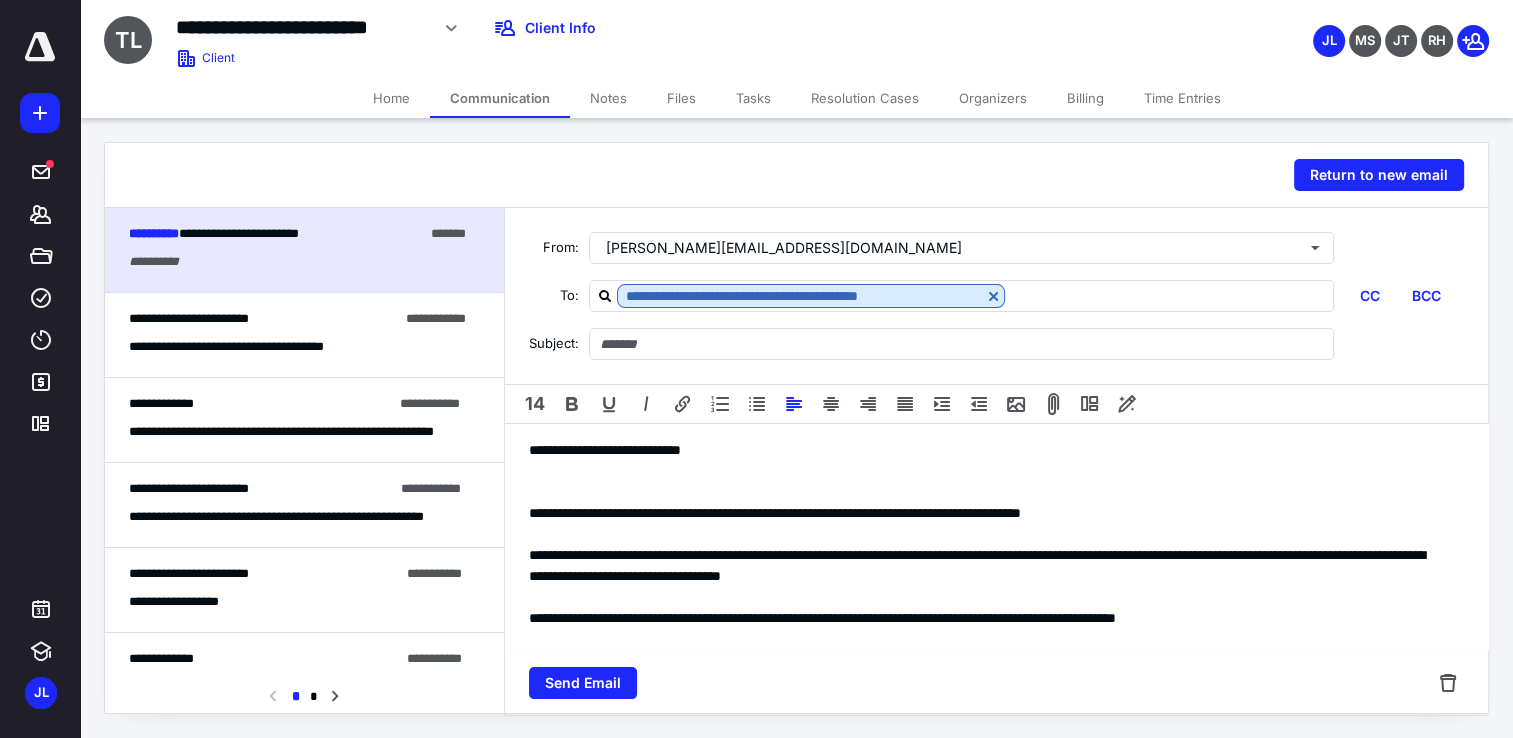 type on "**********" 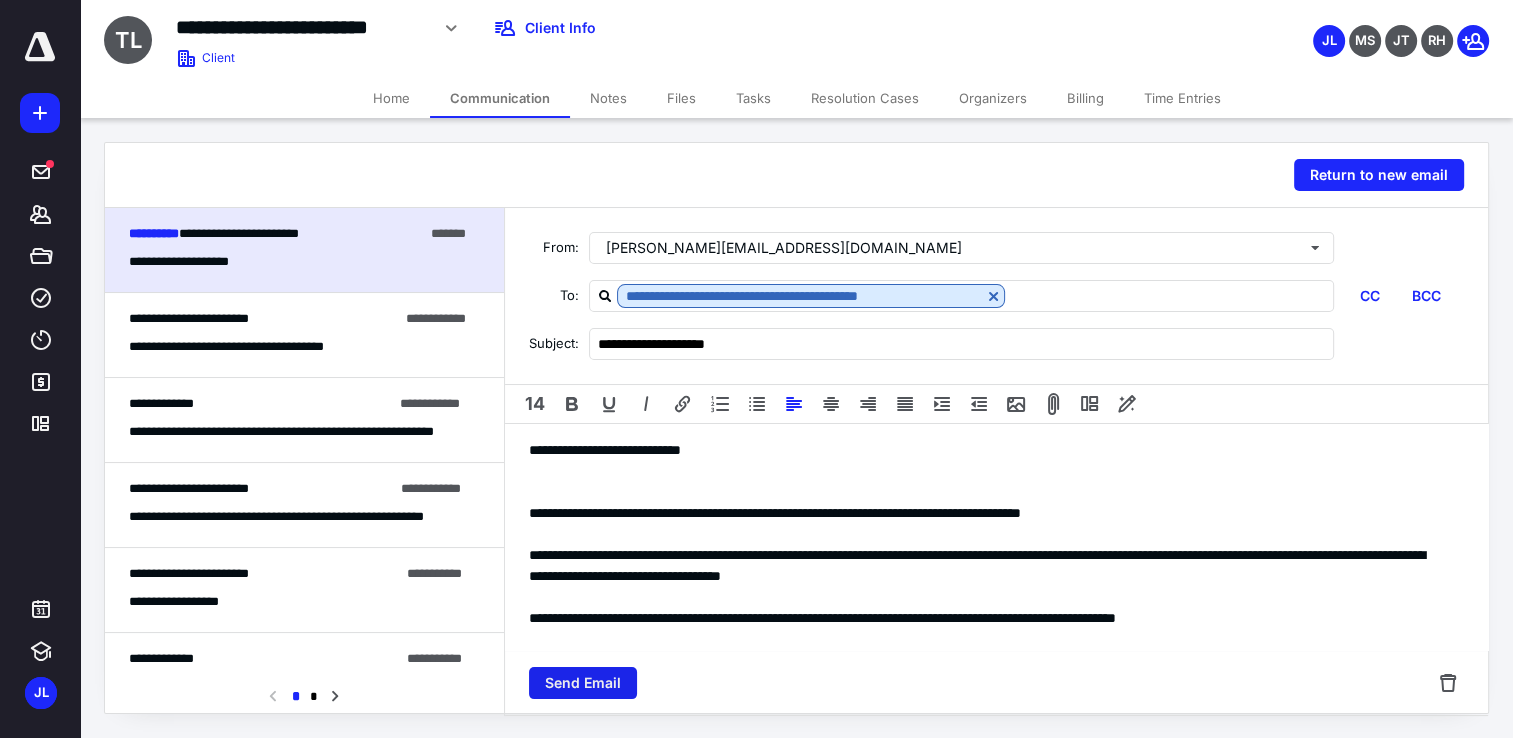 click on "Send Email" at bounding box center [583, 683] 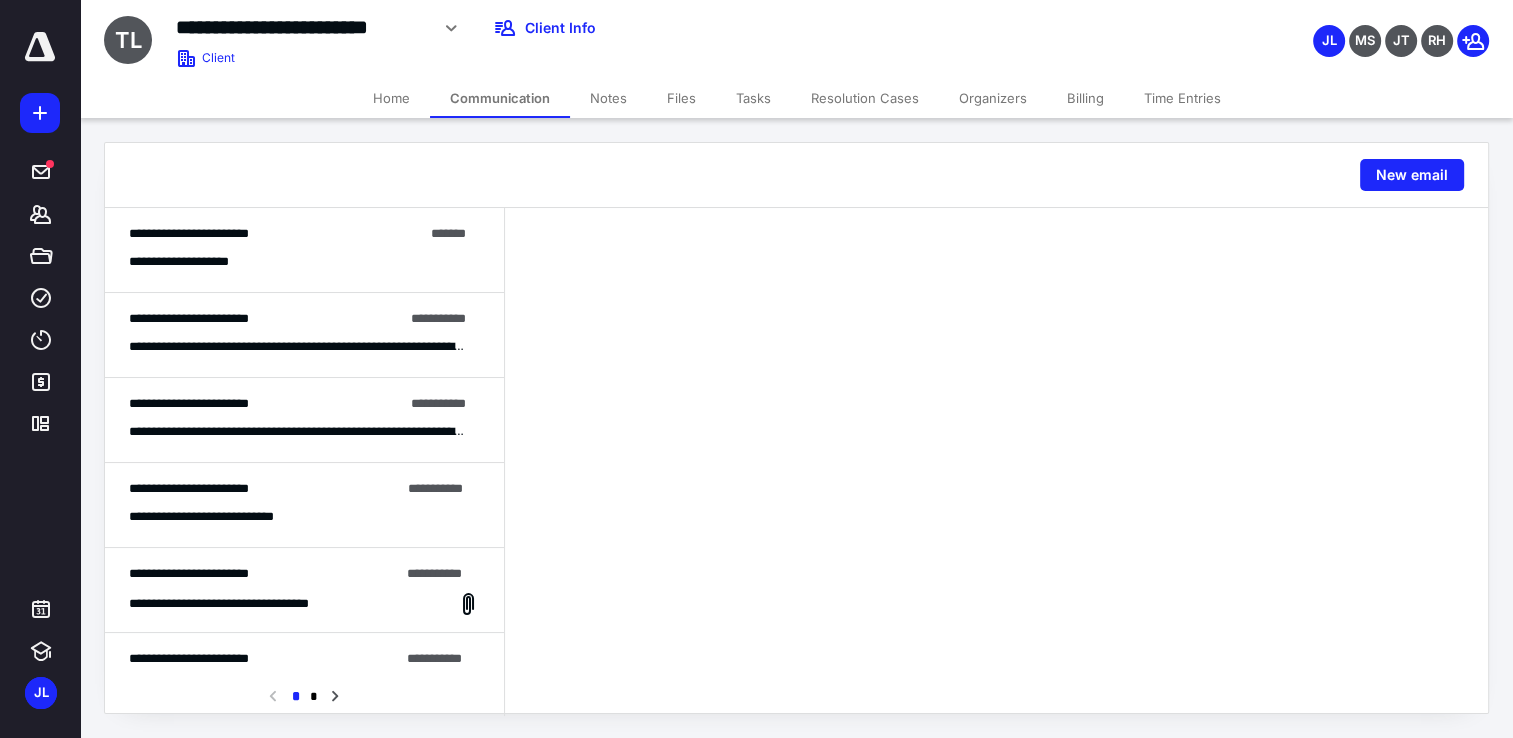 click on "Tasks" at bounding box center (753, 98) 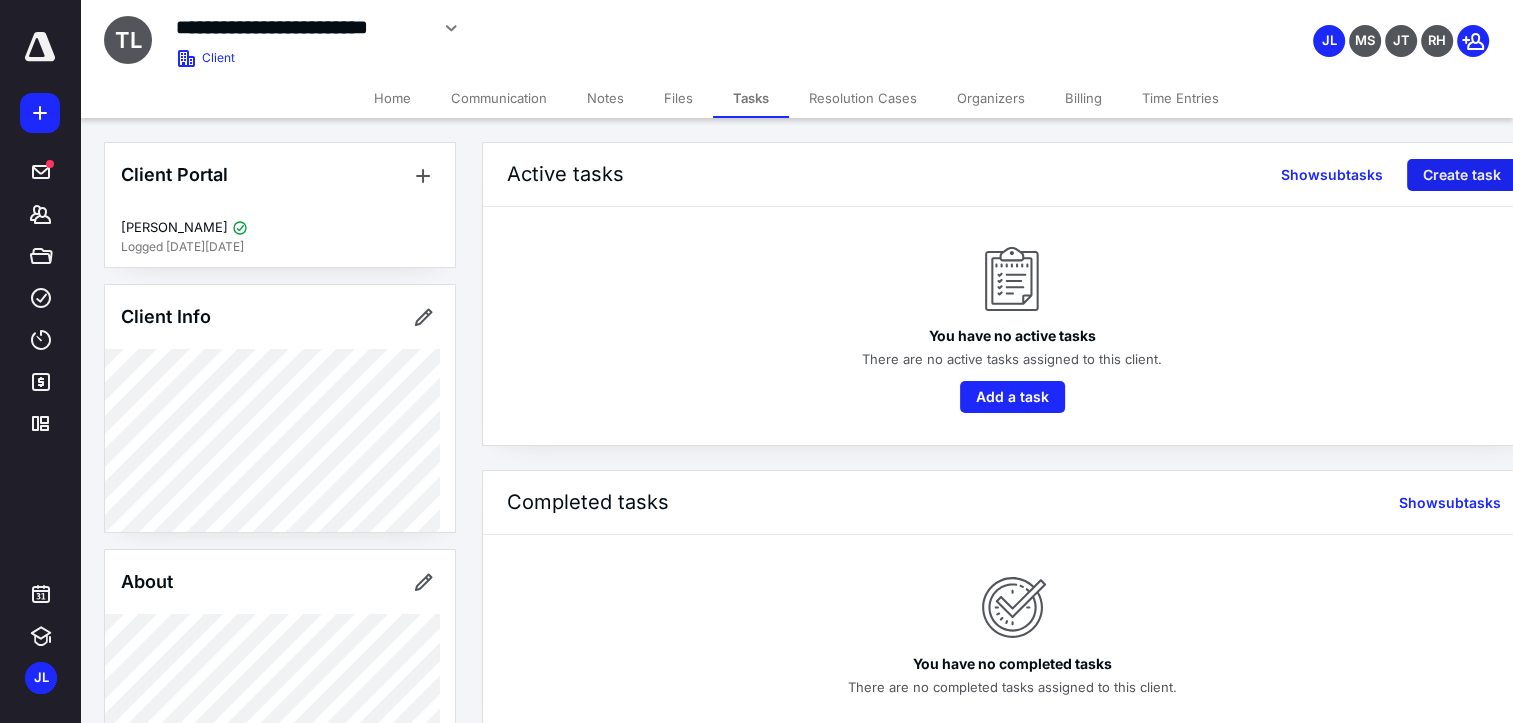click on "Create task" at bounding box center (1462, 175) 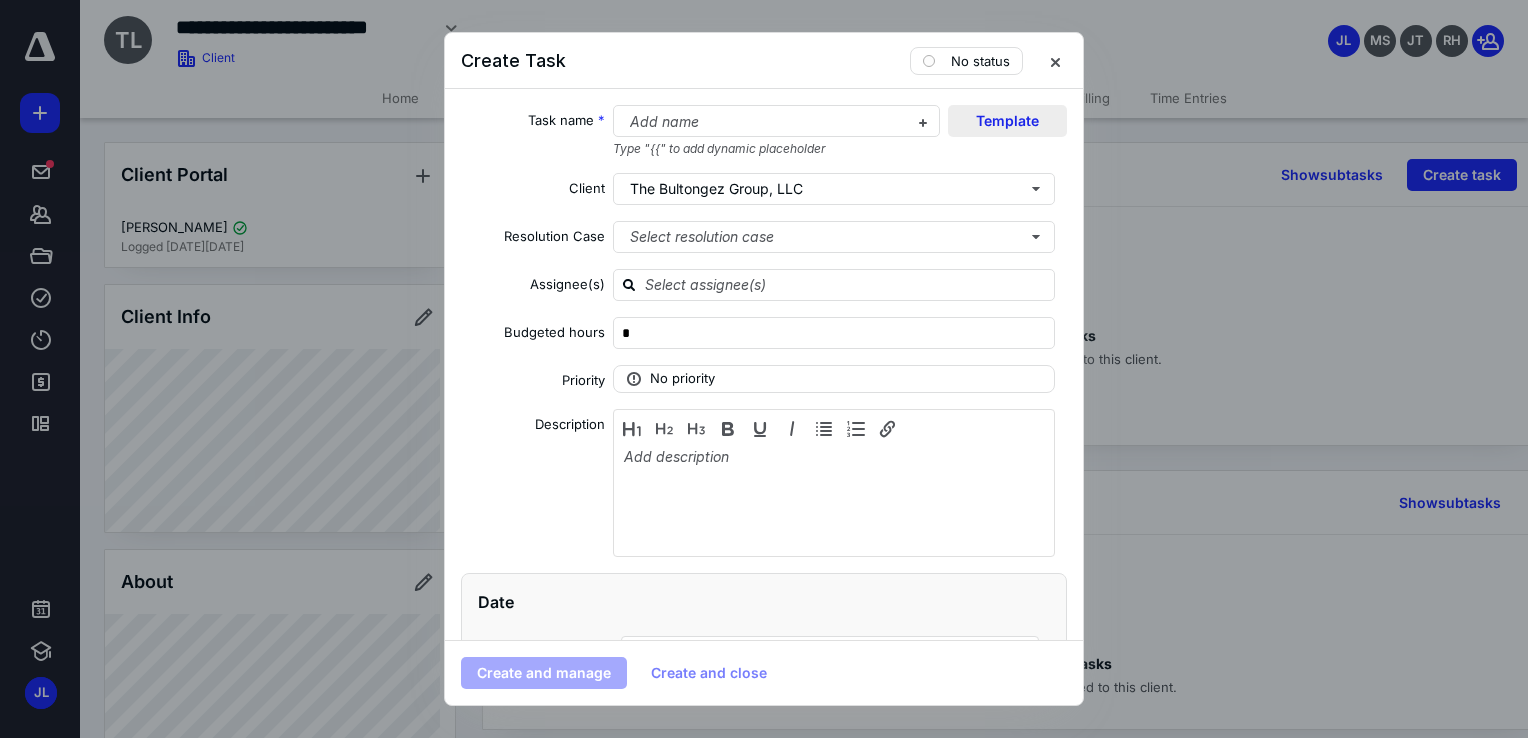 click on "Template" at bounding box center (1007, 121) 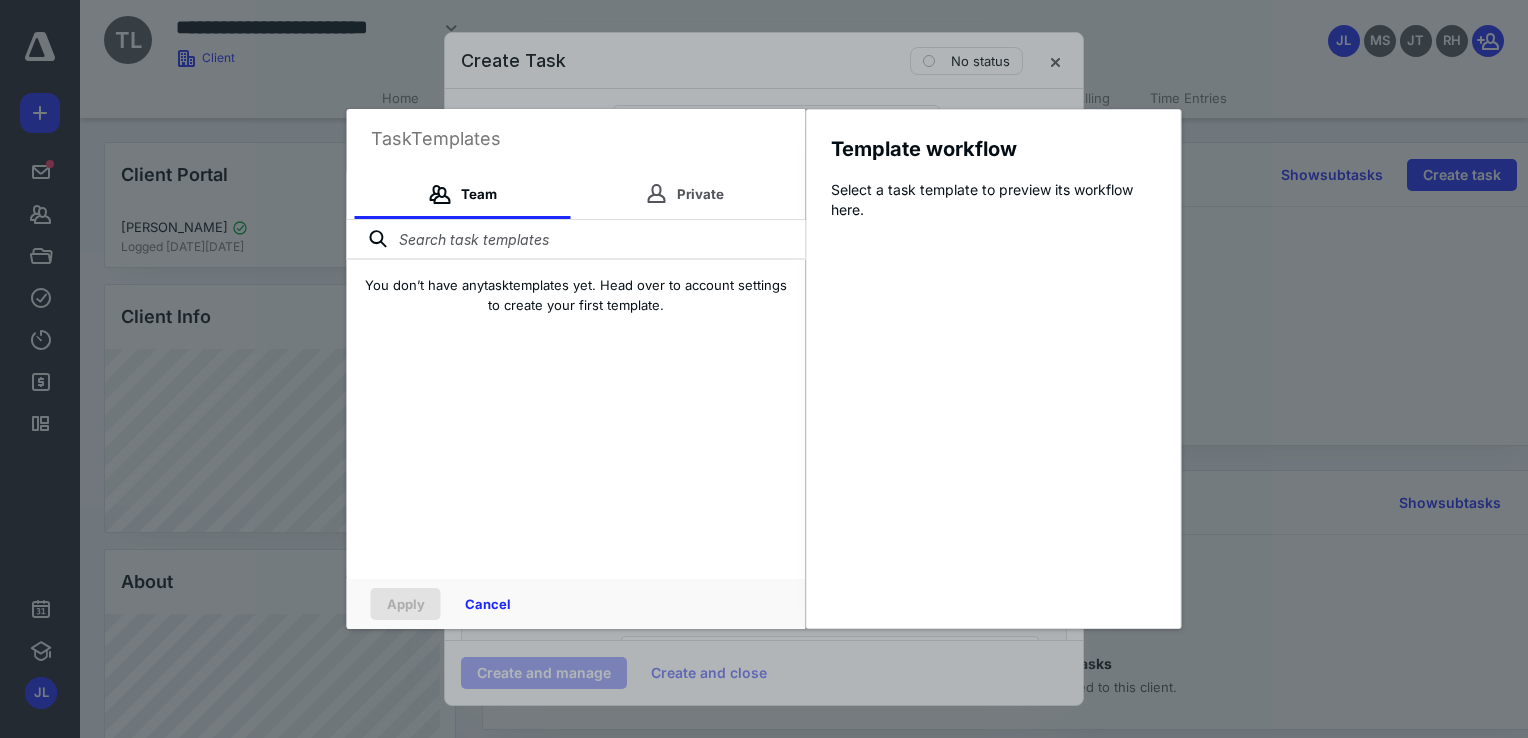 click at bounding box center (576, 240) 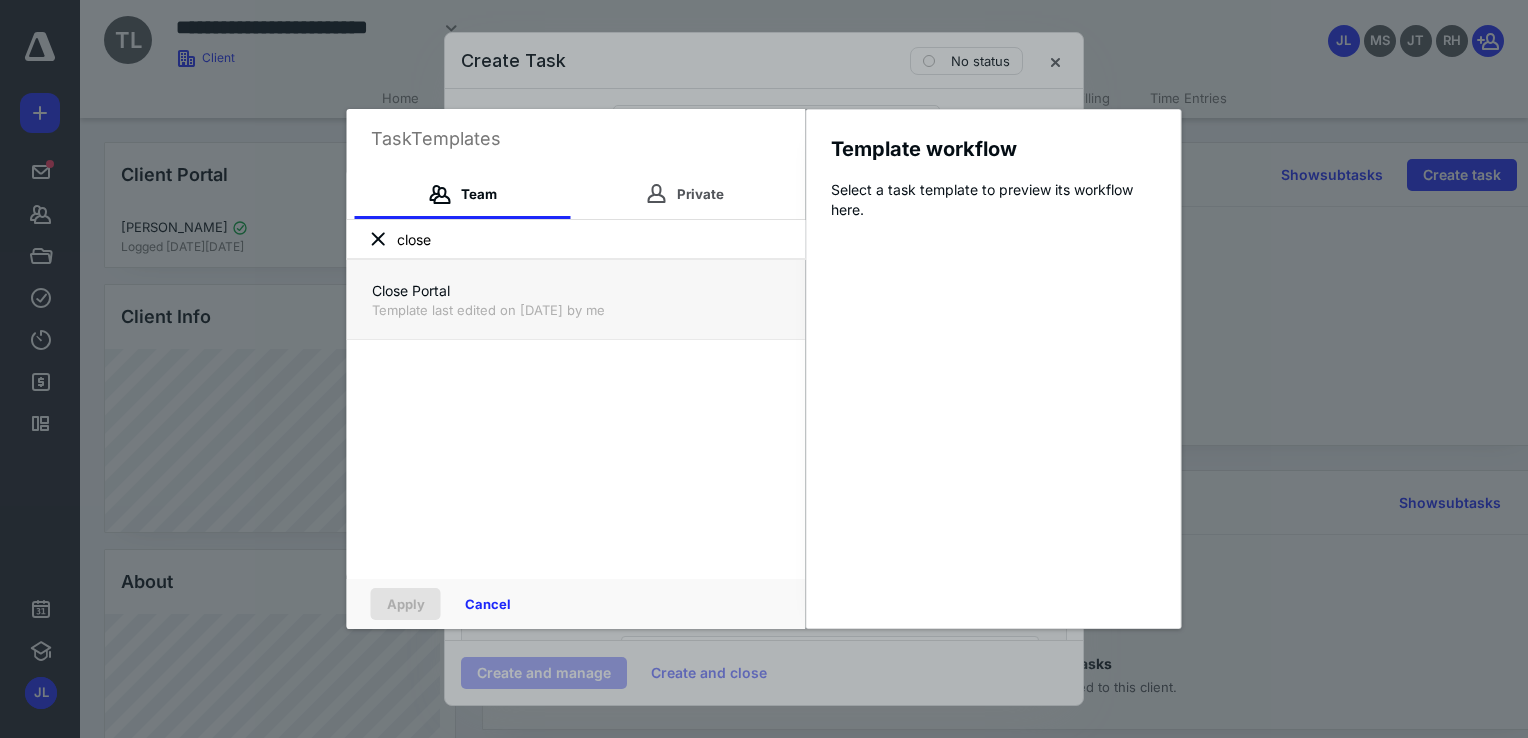 type on "close" 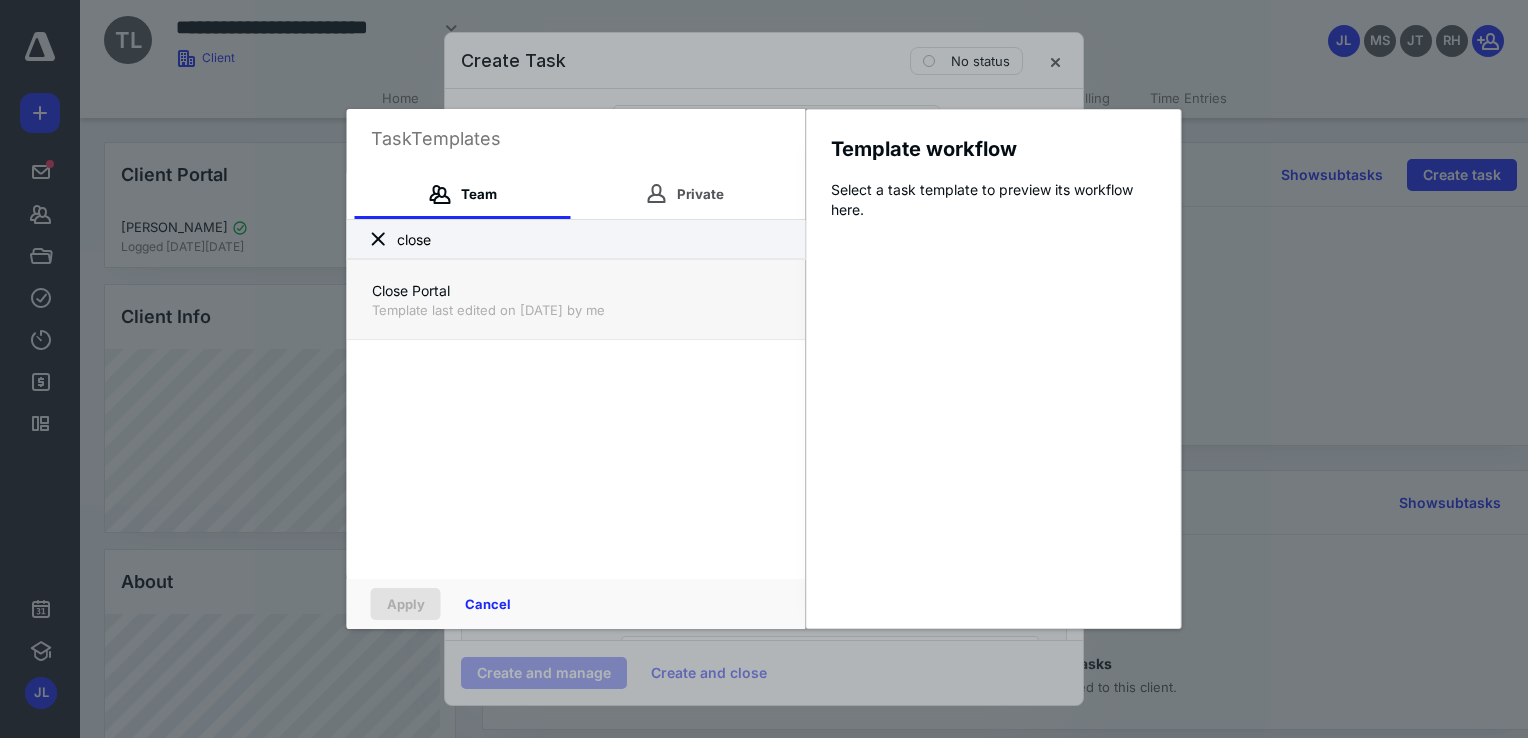 click on "Close Portal" at bounding box center [576, 291] 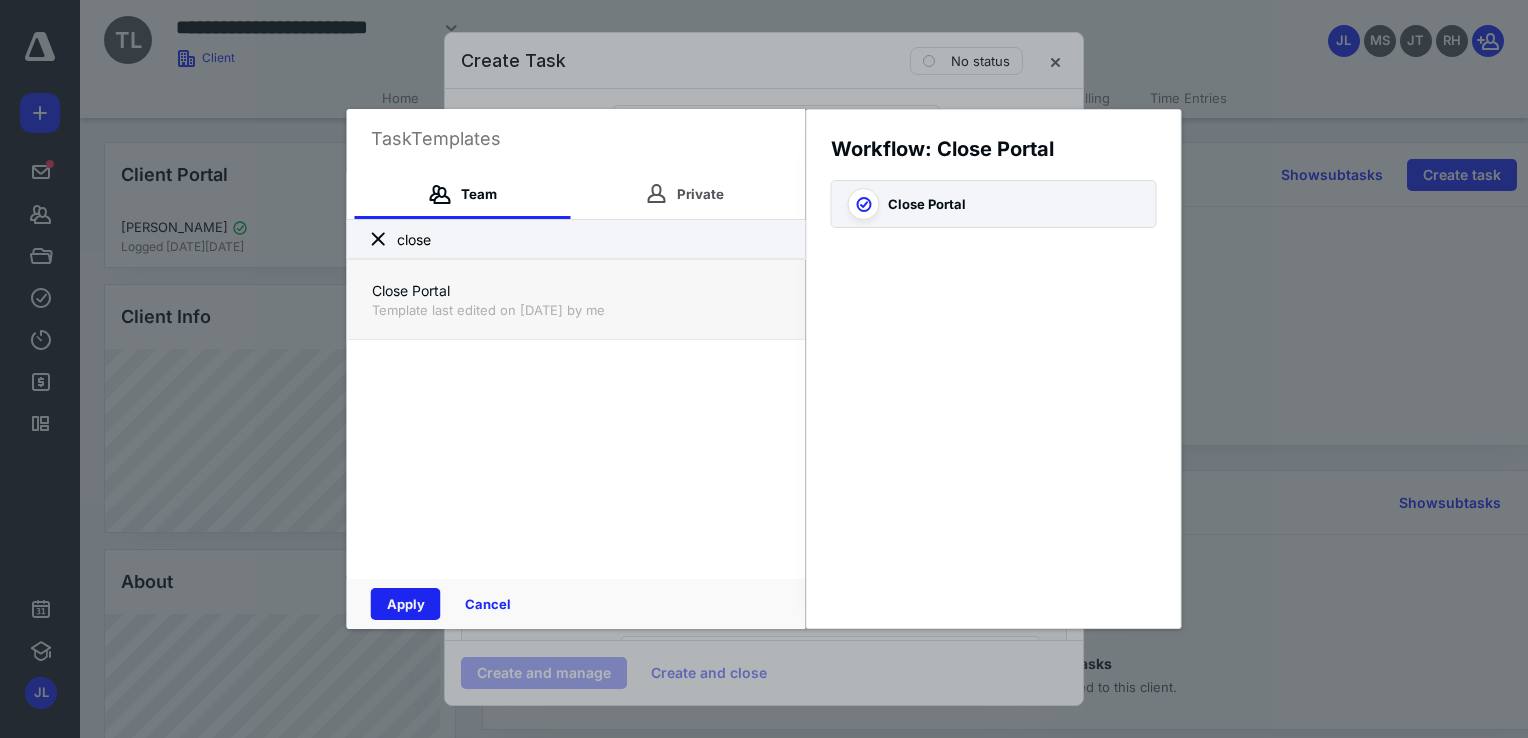click on "Apply" at bounding box center [406, 604] 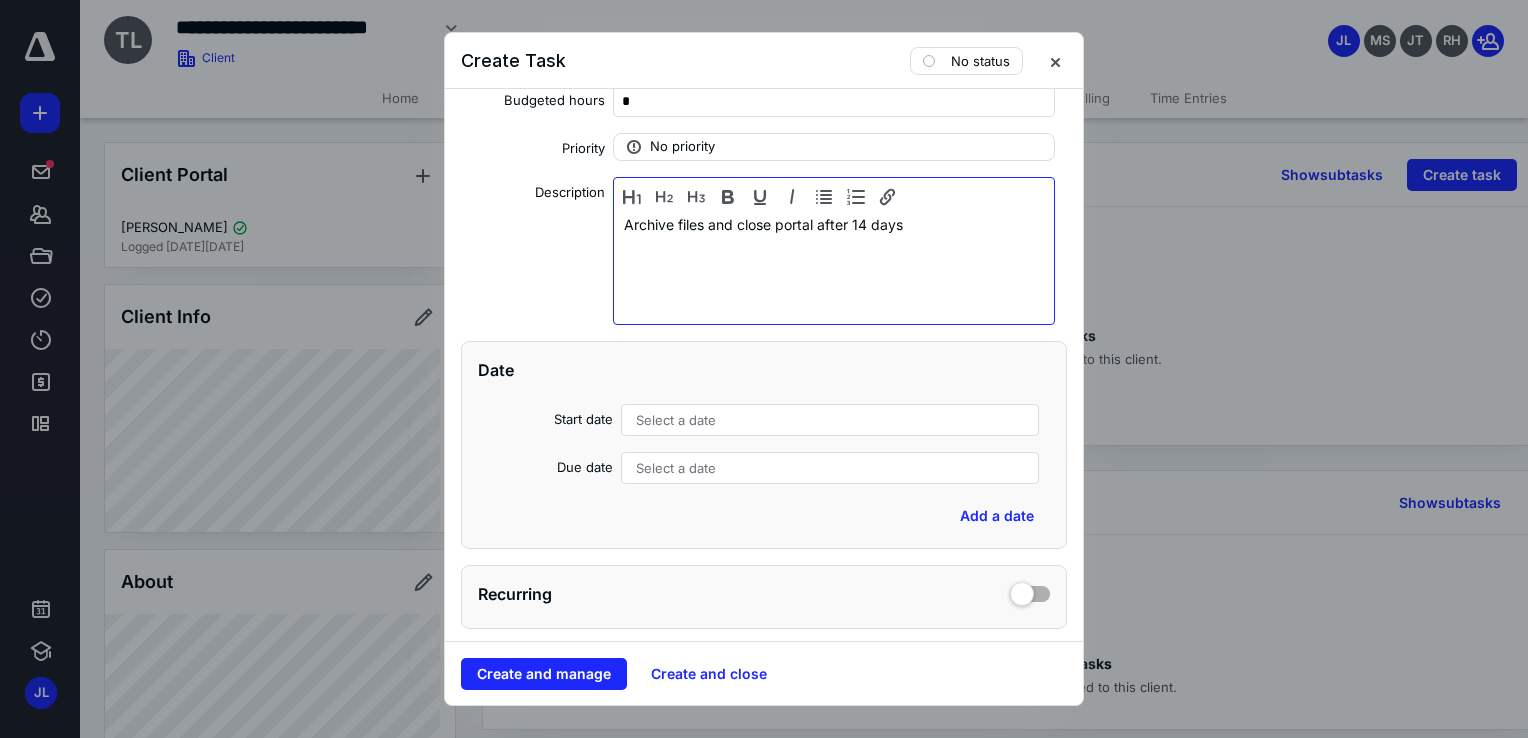 scroll, scrollTop: 500, scrollLeft: 0, axis: vertical 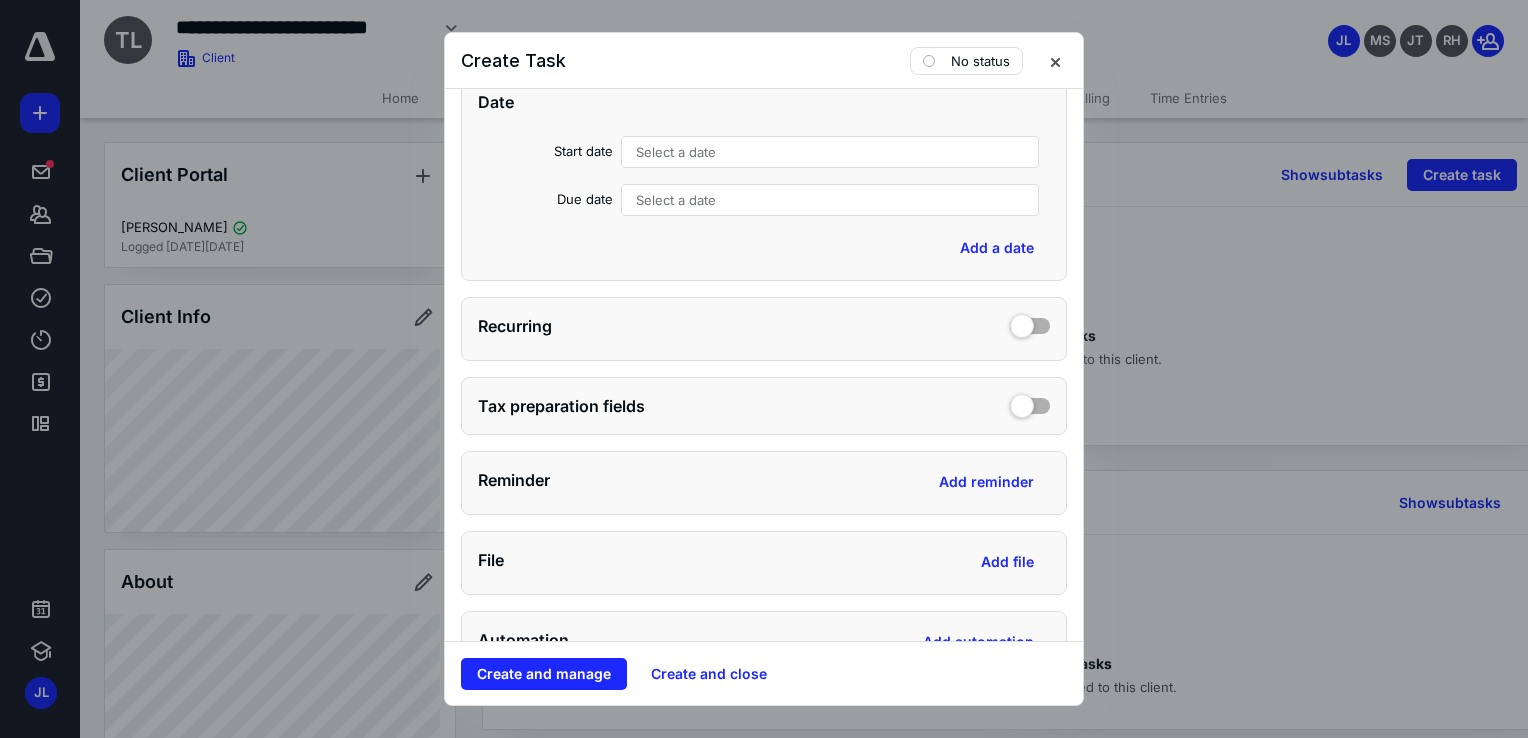 click on "Select a date" at bounding box center [830, 152] 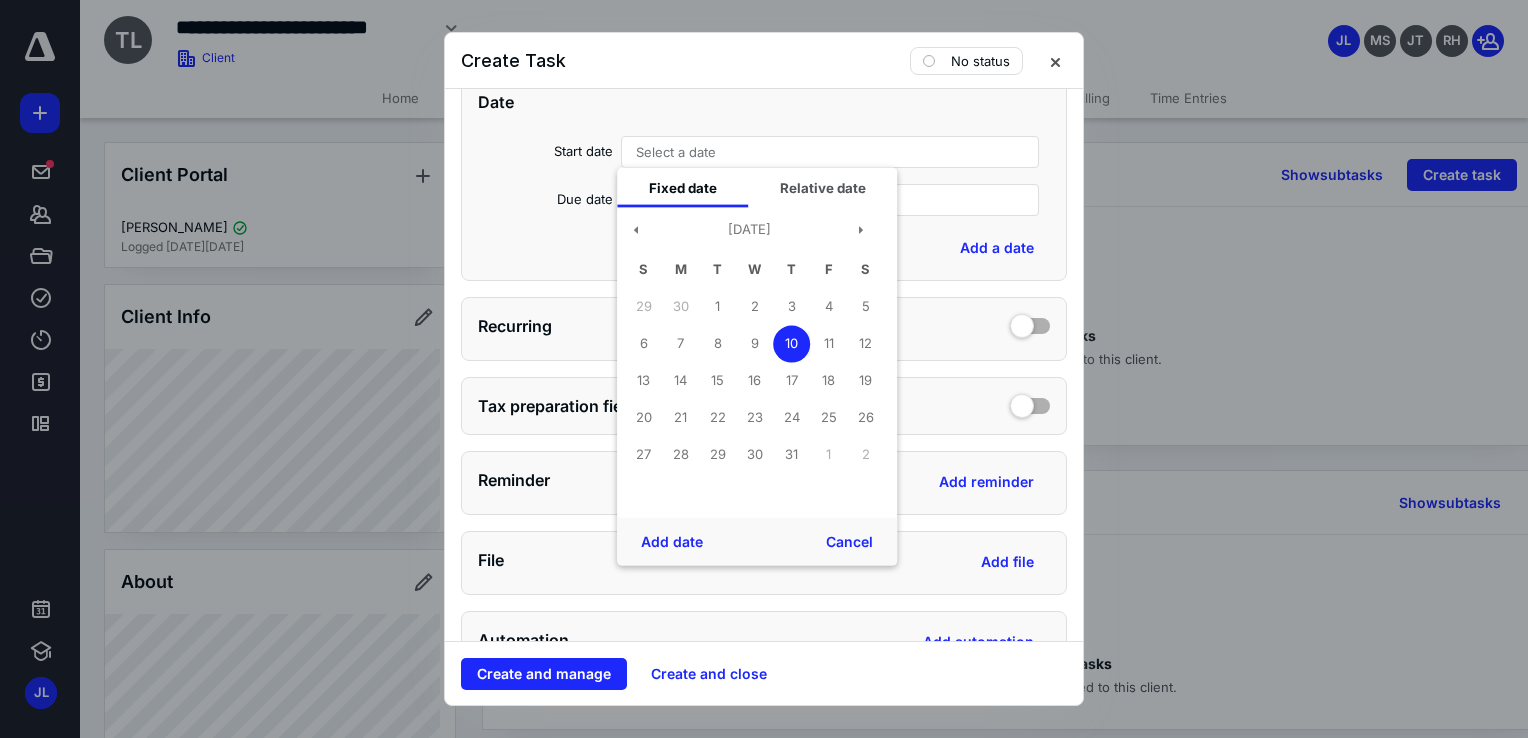 click on "10" at bounding box center [791, 343] 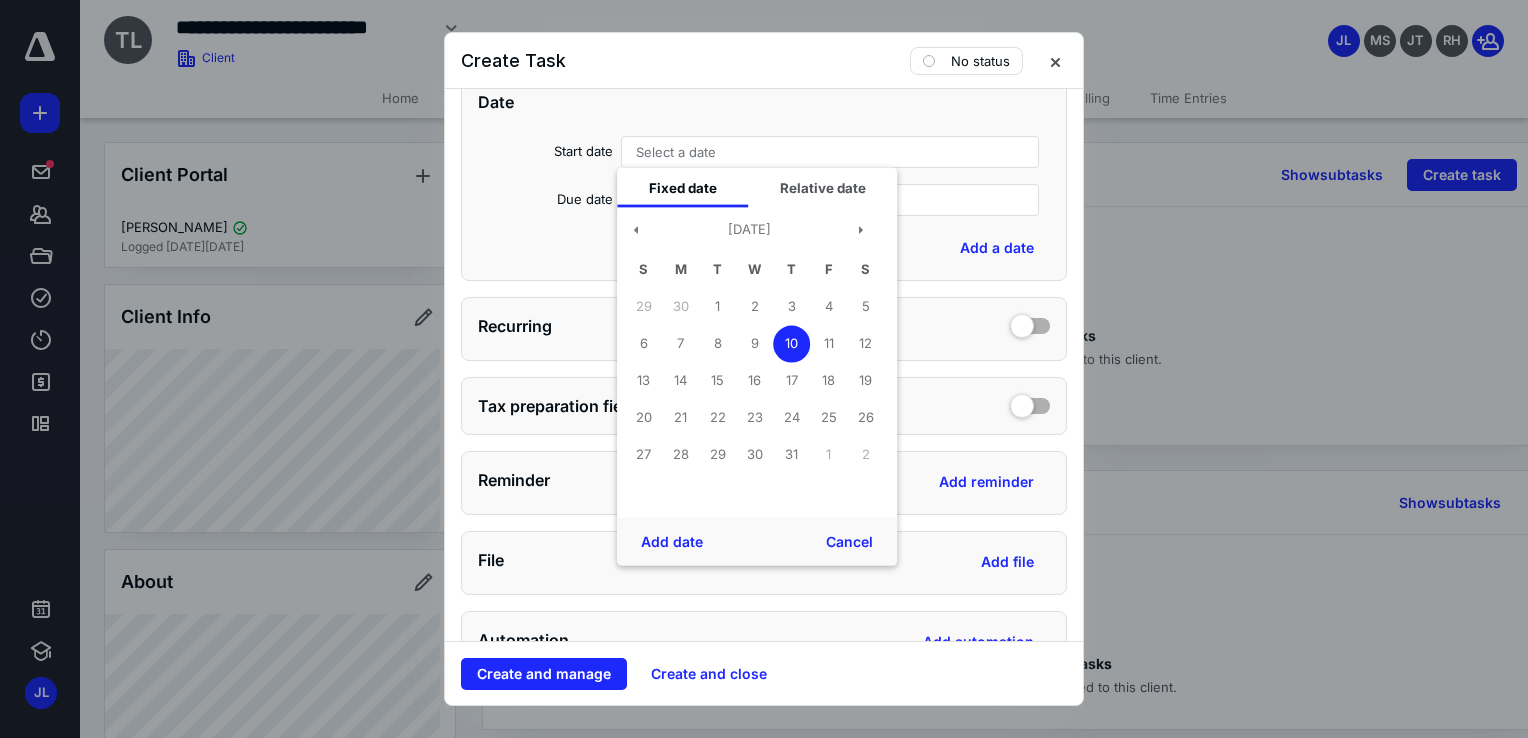 drag, startPoint x: 660, startPoint y: 531, endPoint x: 662, endPoint y: 499, distance: 32.06244 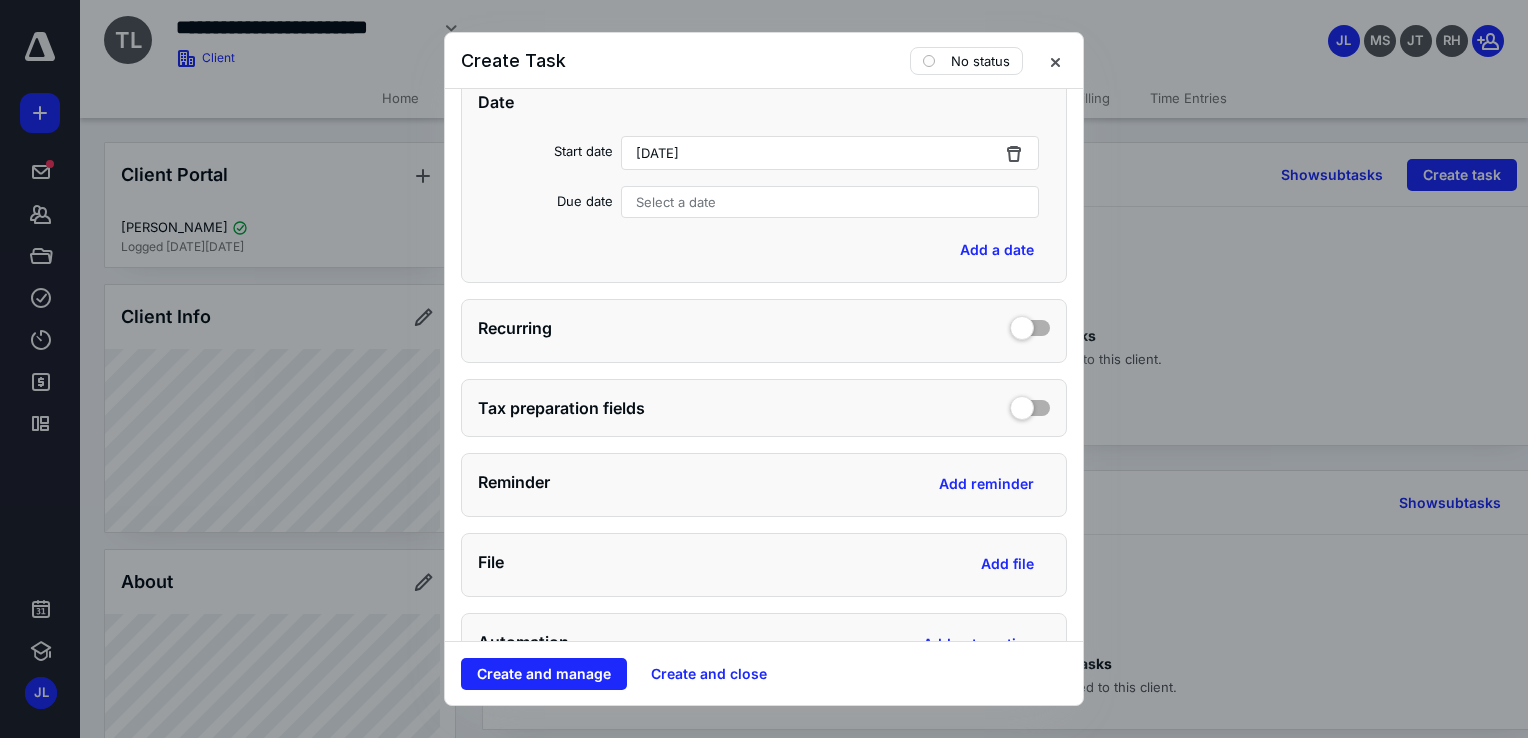 click on "Select a date" at bounding box center [830, 202] 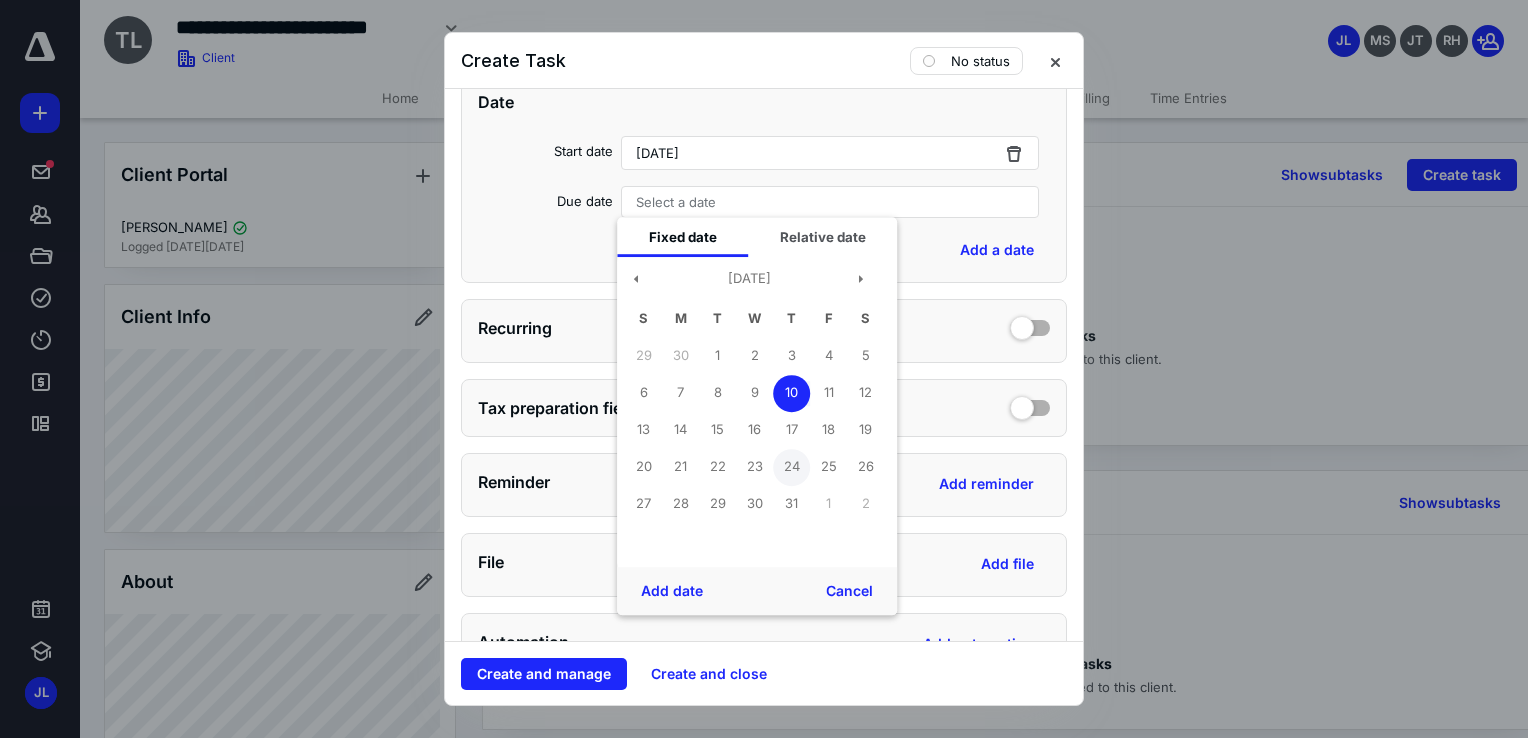 click on "24" at bounding box center [791, 467] 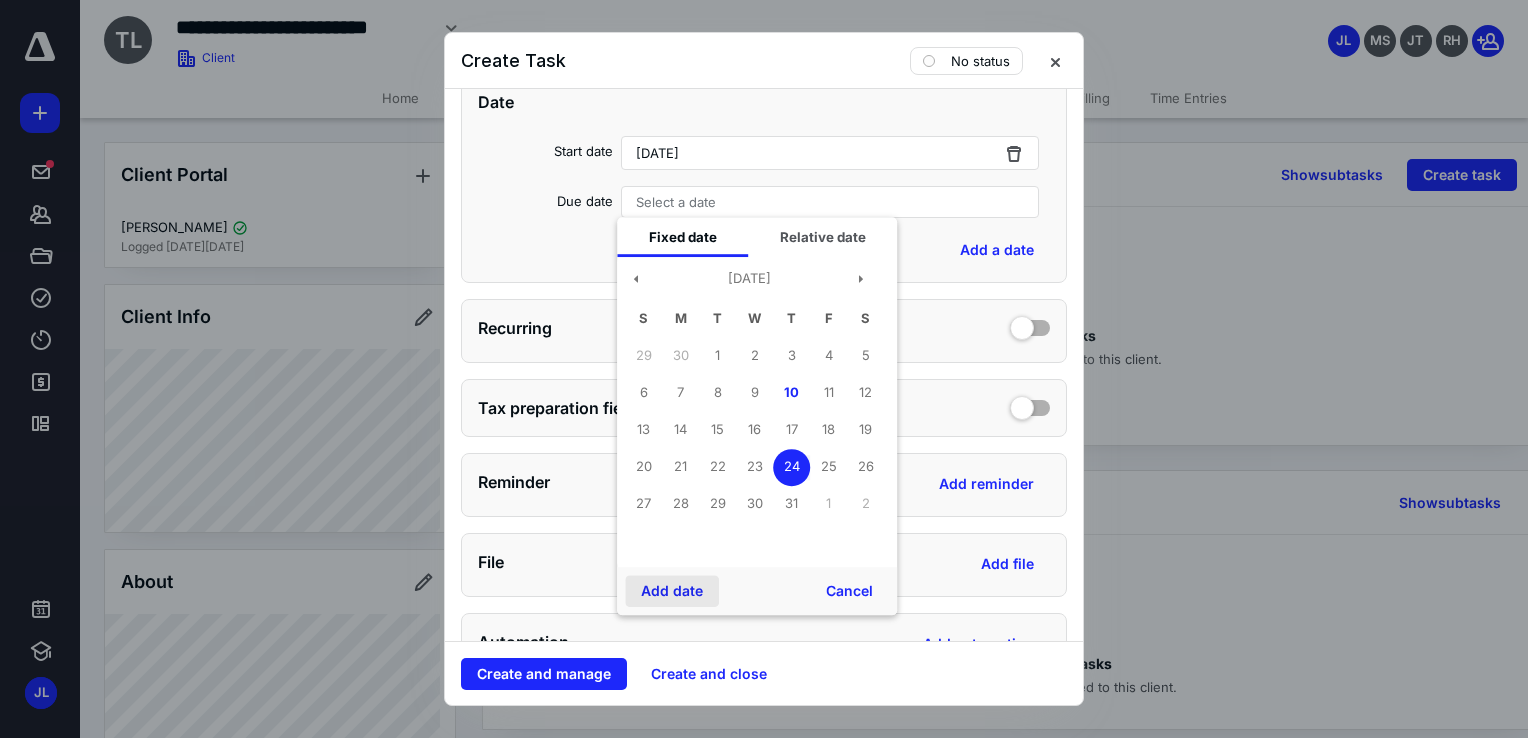 click on "Add date" at bounding box center (672, 591) 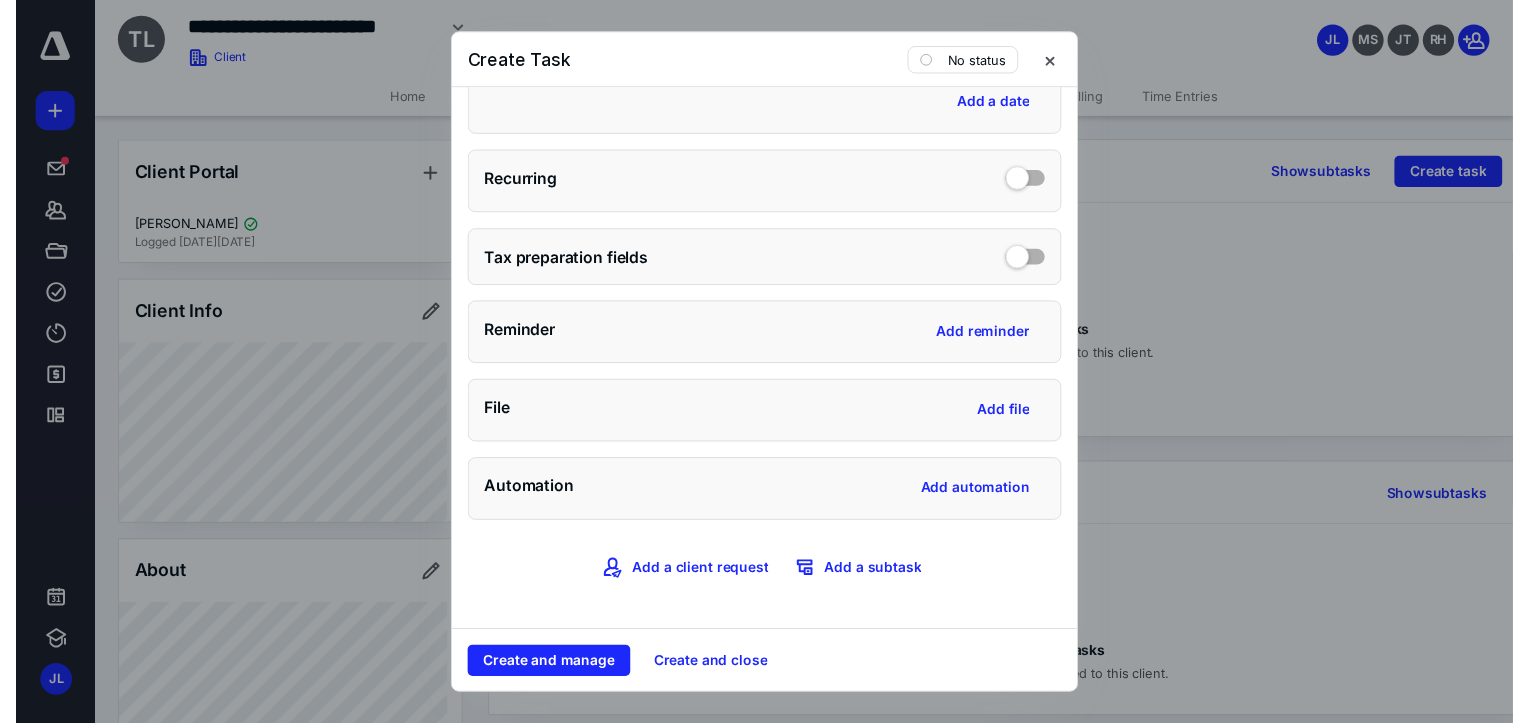 scroll, scrollTop: 248, scrollLeft: 0, axis: vertical 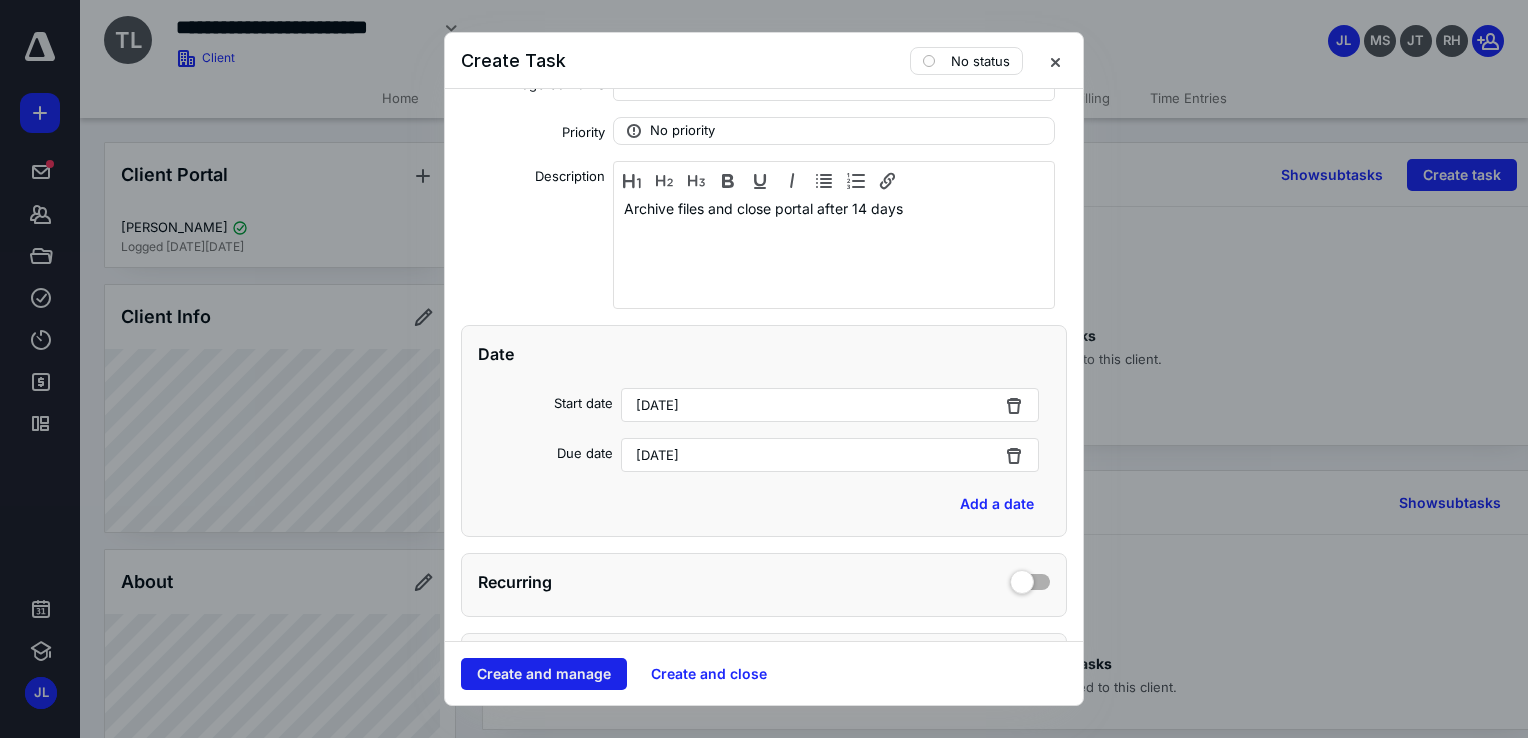 click on "Create and manage" at bounding box center (544, 674) 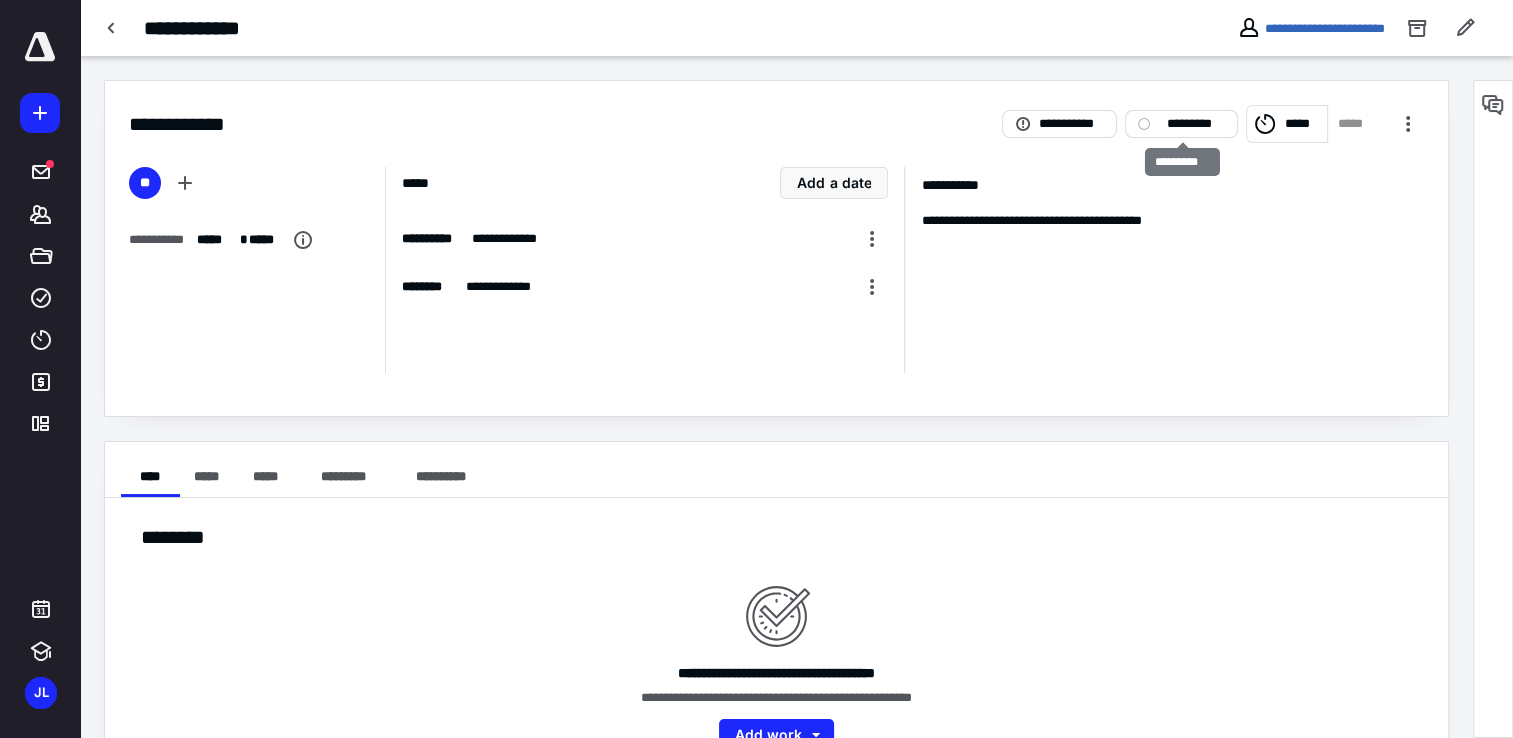 click on "*********" at bounding box center (1195, 124) 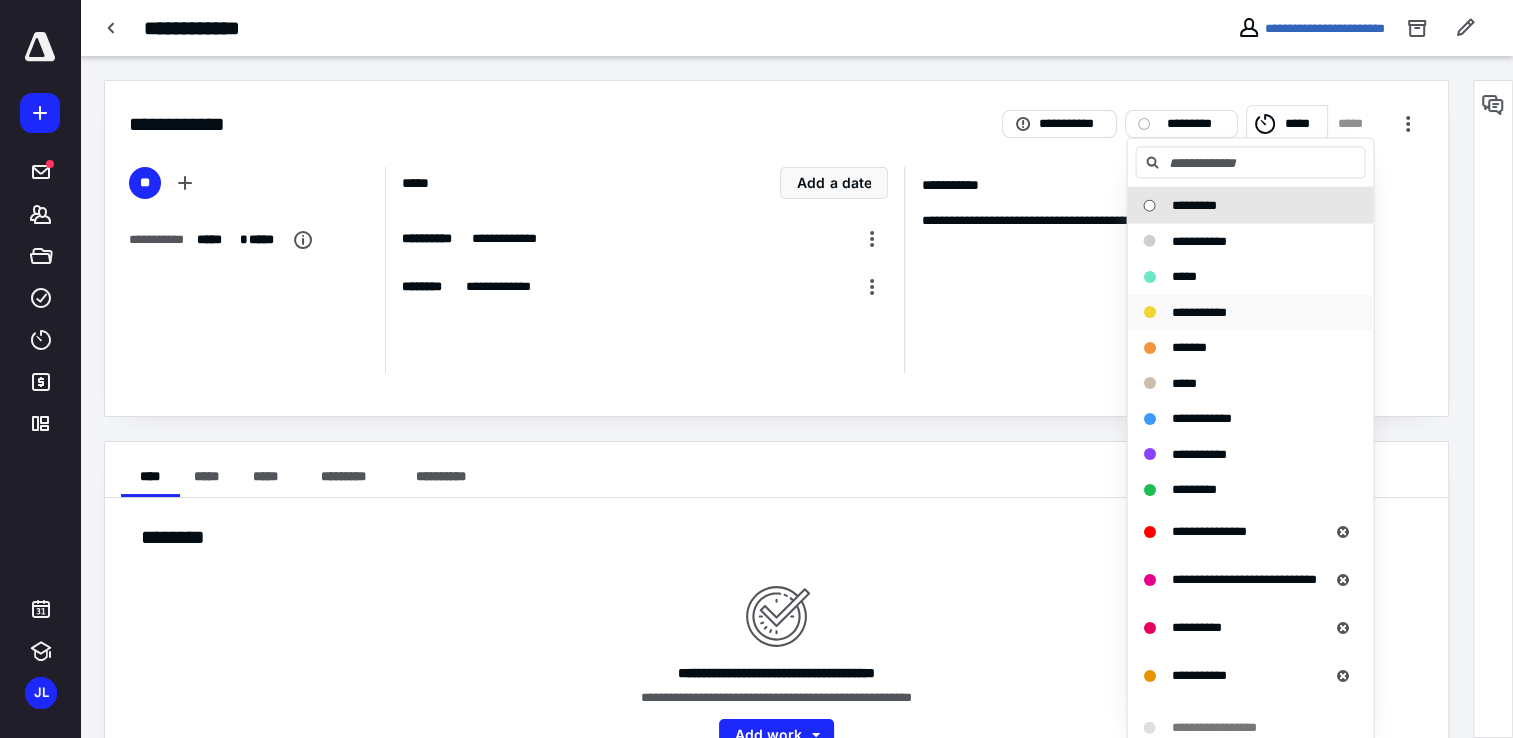 click on "**********" at bounding box center [1250, 312] 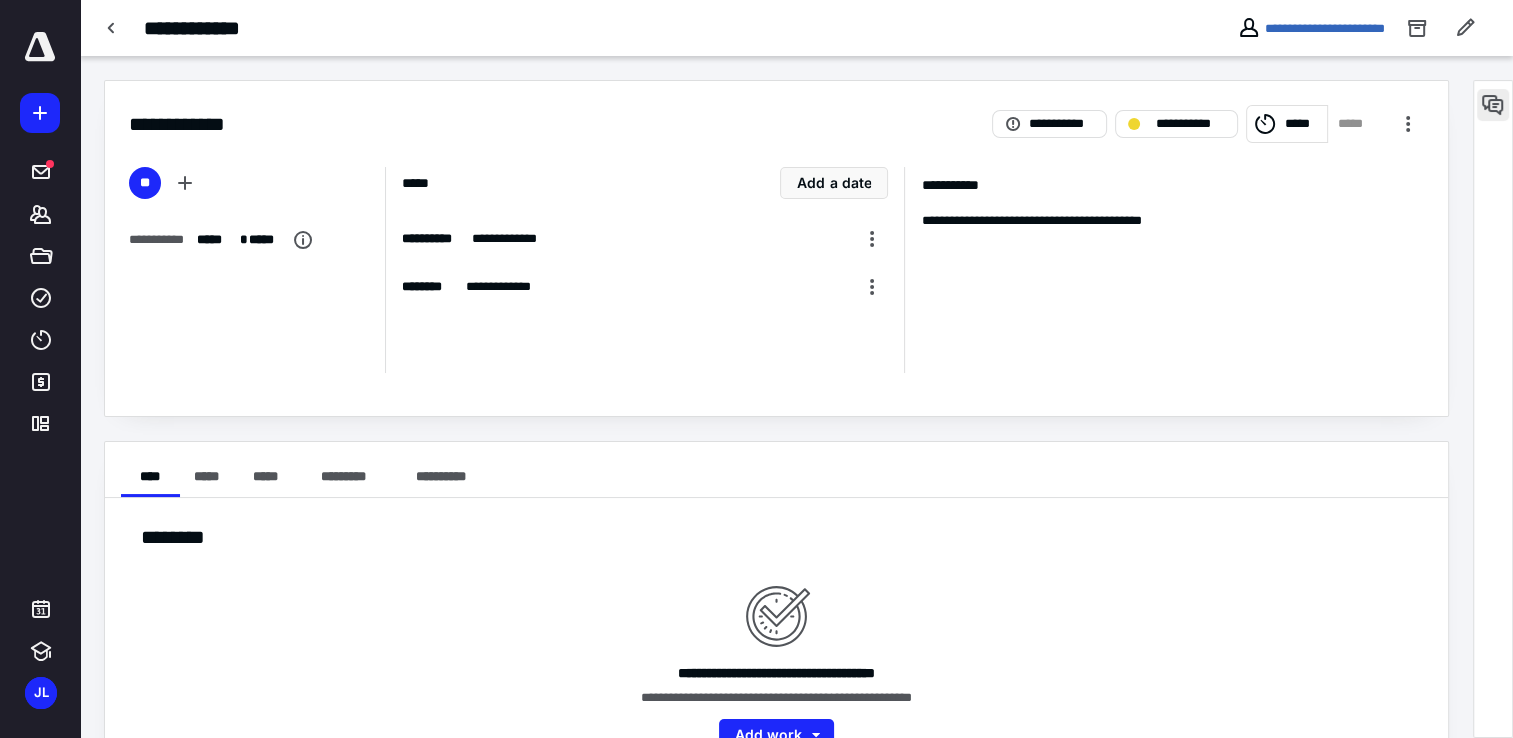 click at bounding box center [1493, 105] 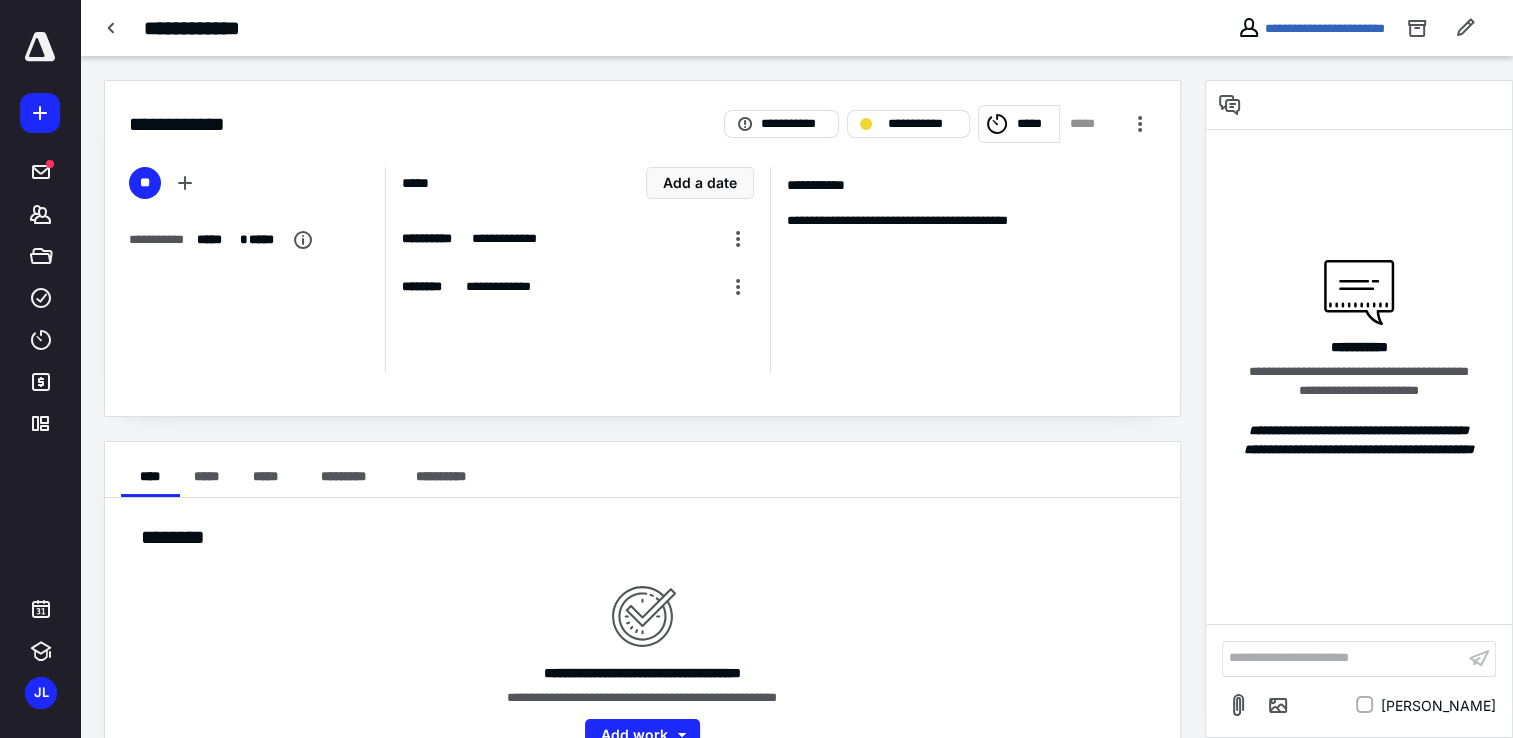 click on "**********" at bounding box center [1343, 658] 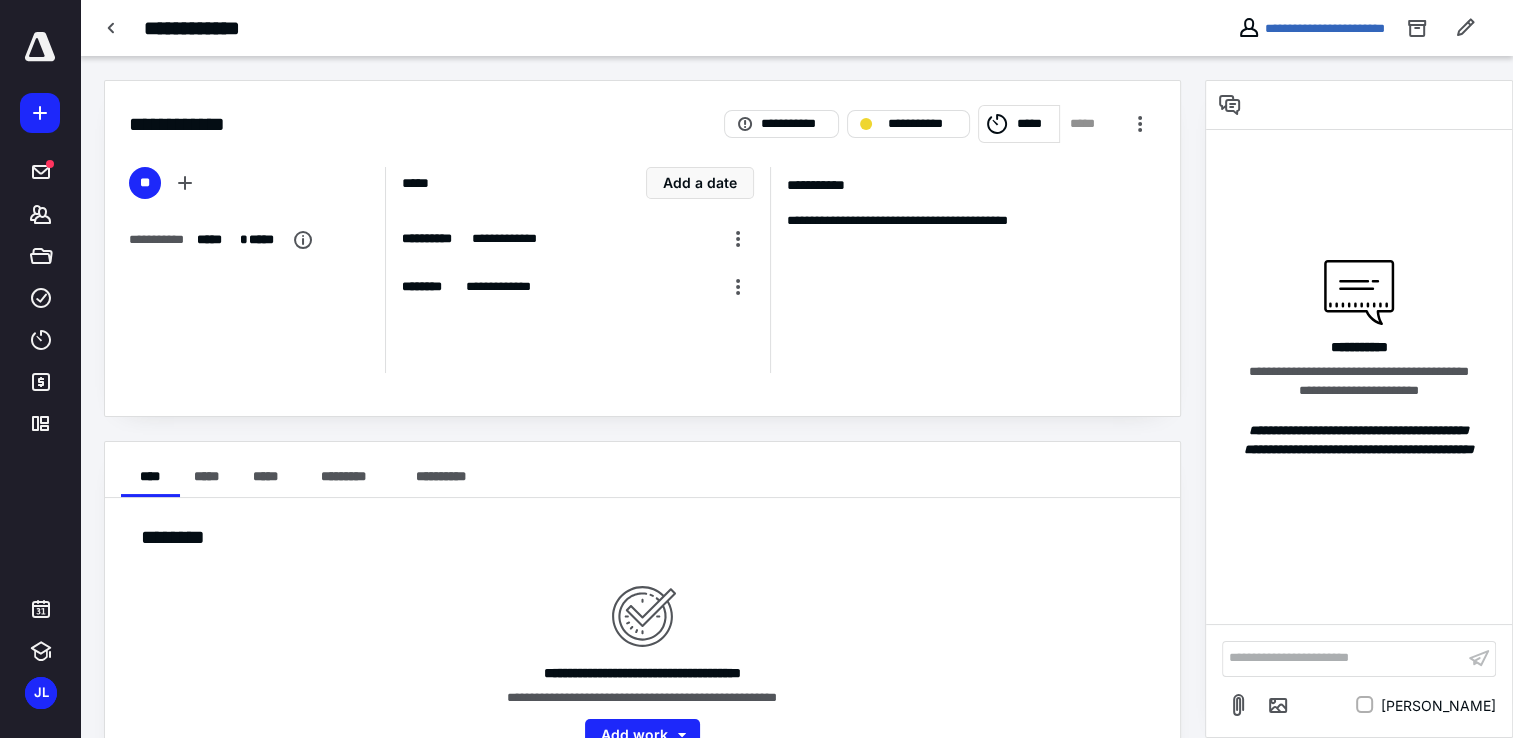 type 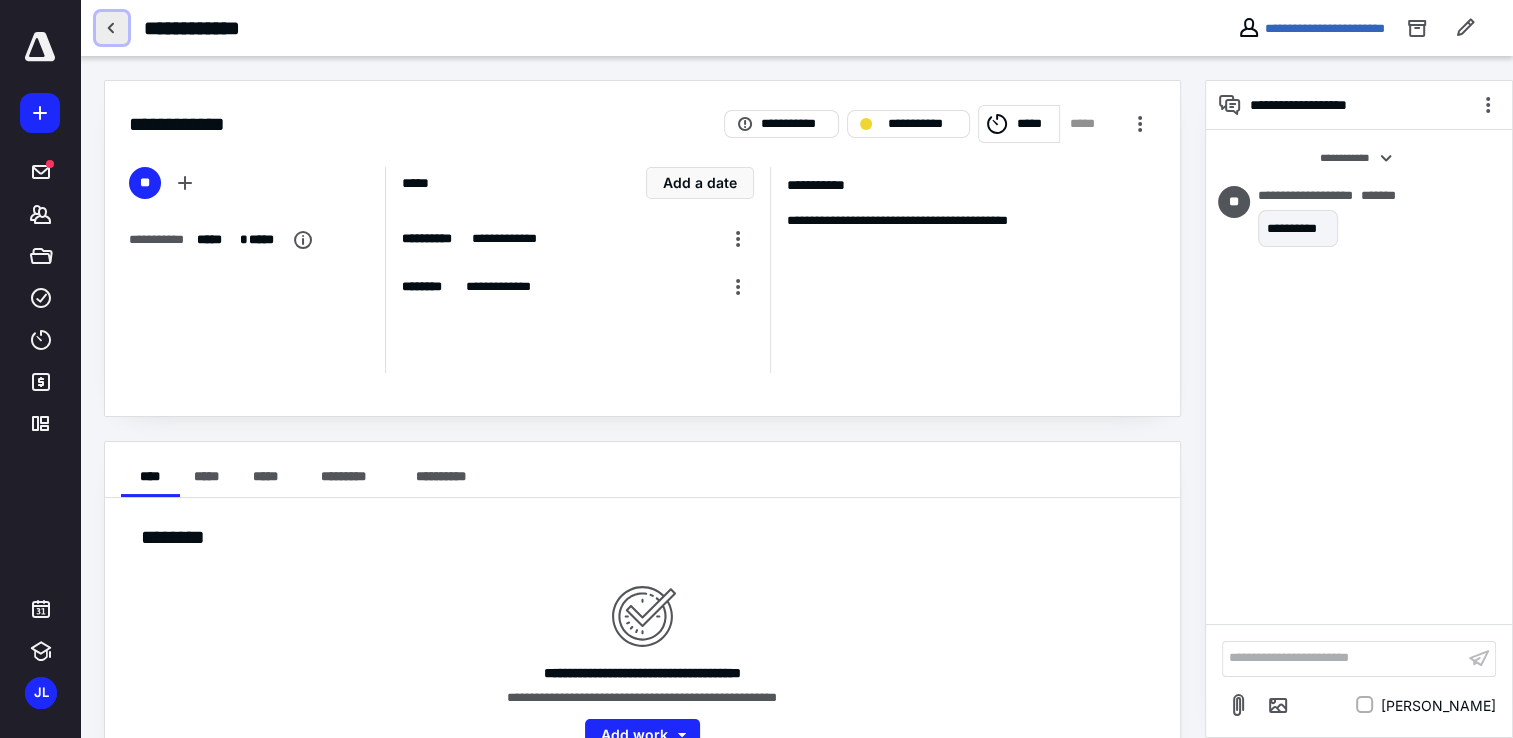 click at bounding box center (112, 28) 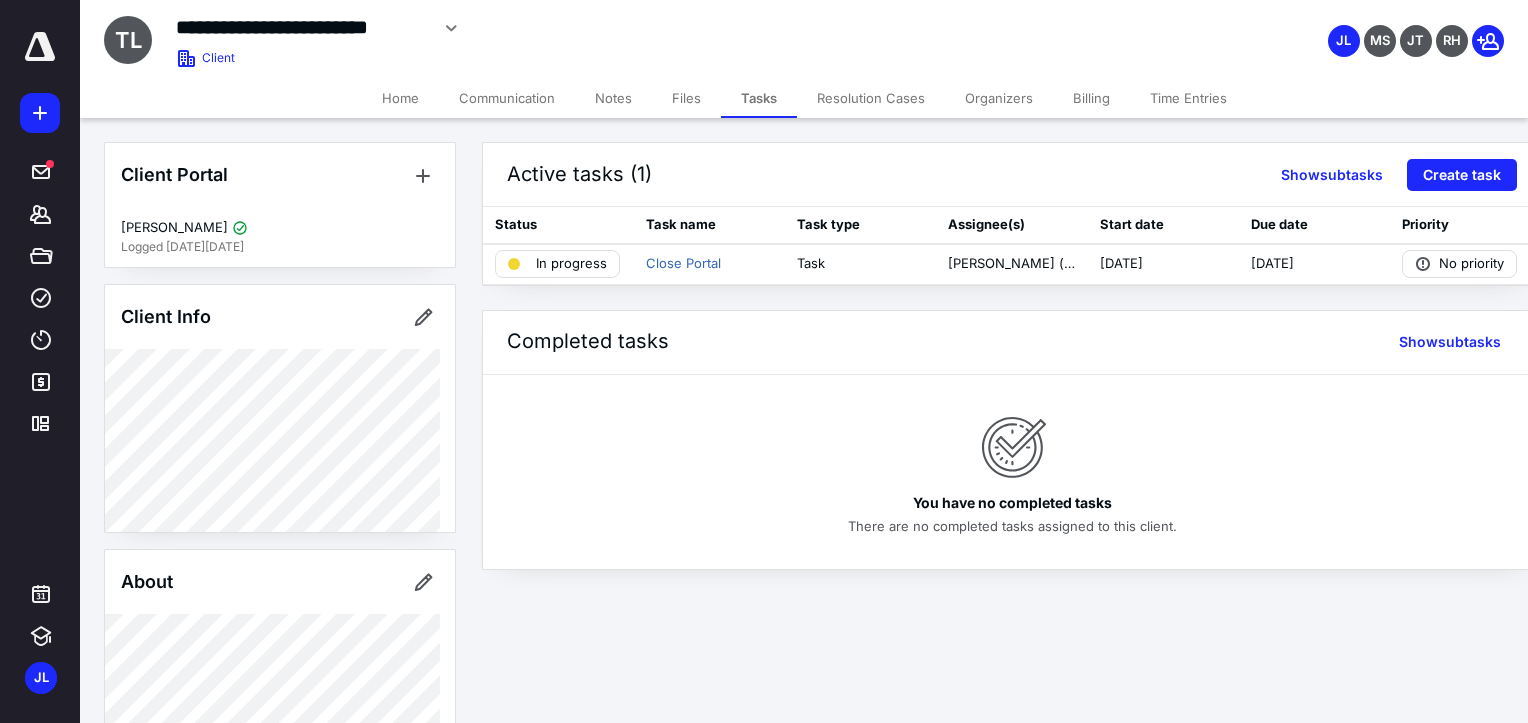 click on "Billing" at bounding box center (1091, 98) 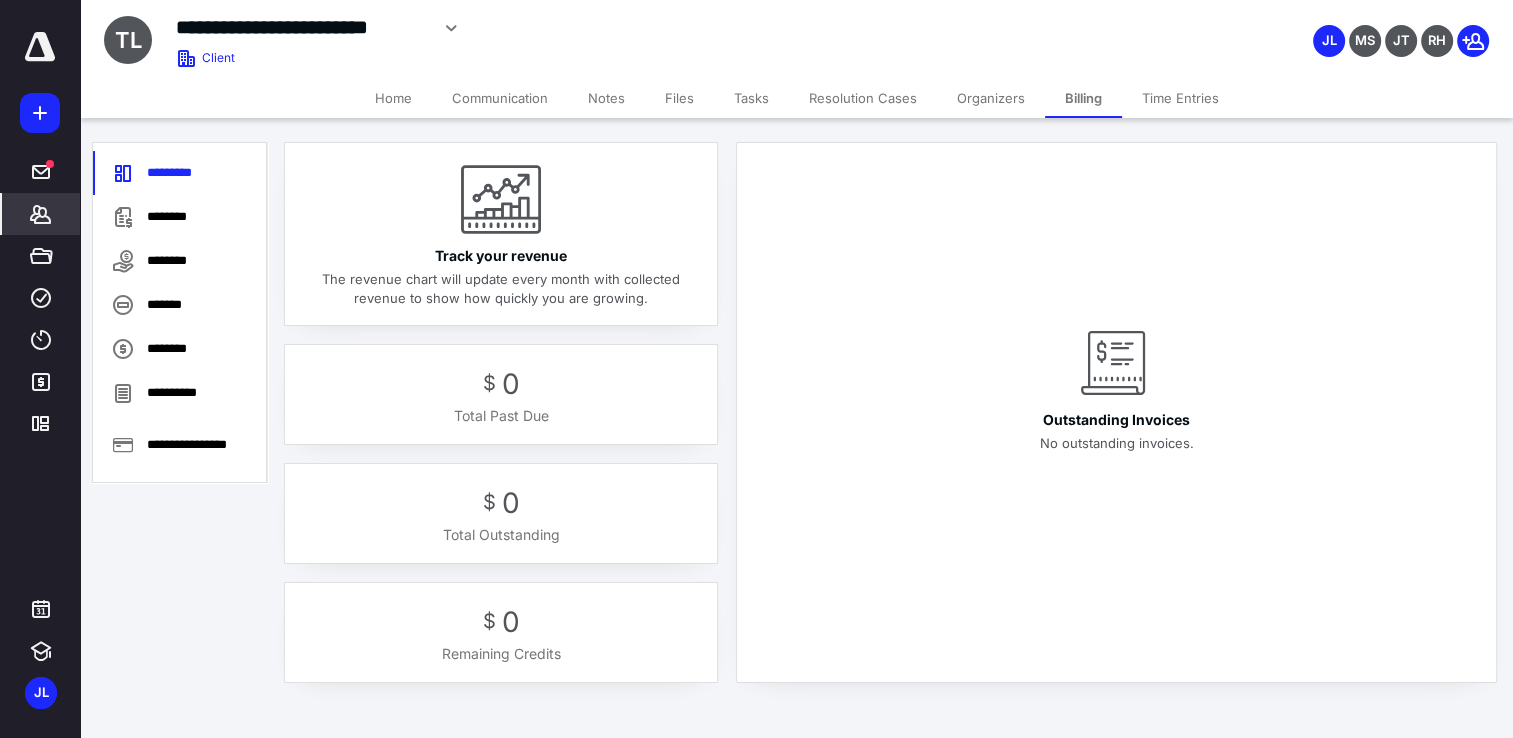 click on "Tasks" at bounding box center [751, 98] 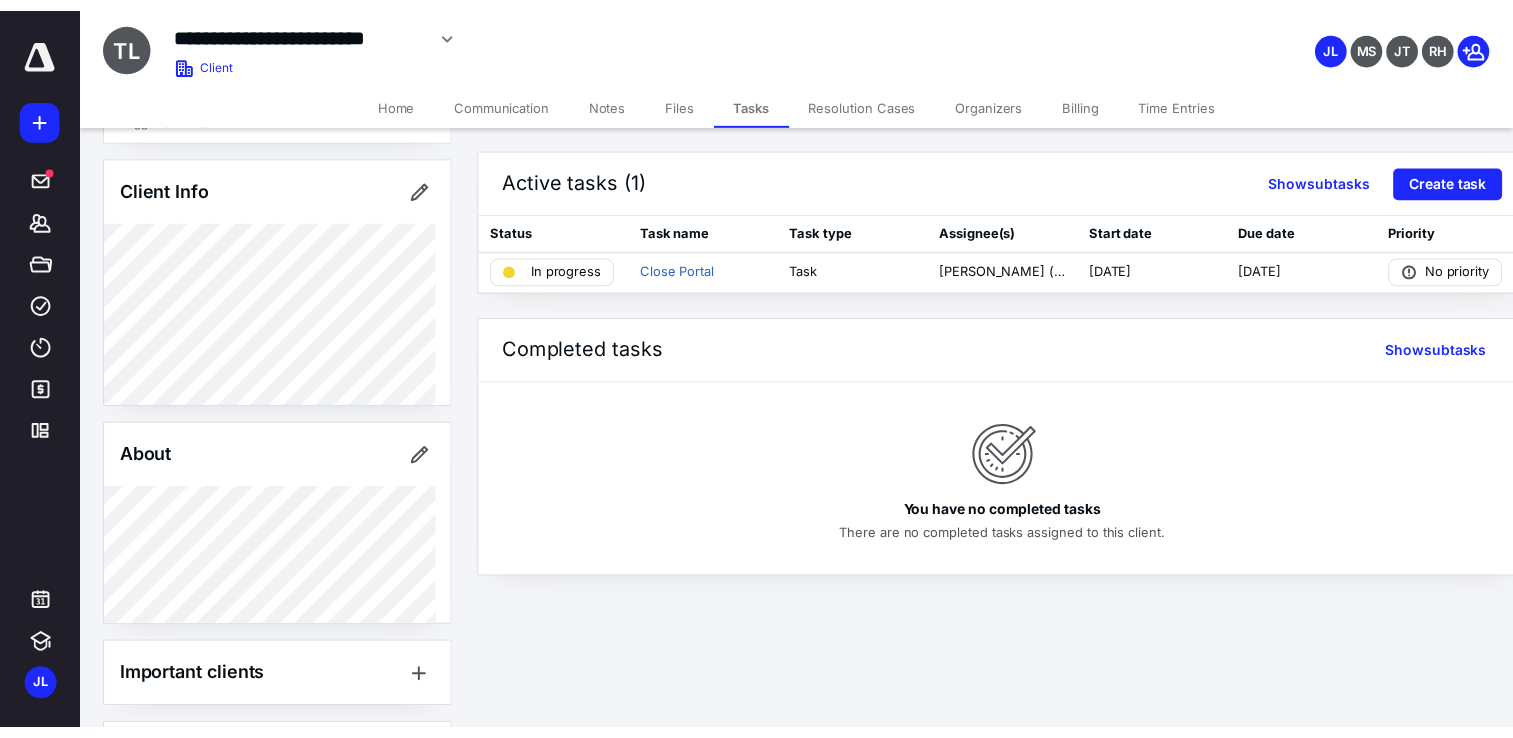 scroll, scrollTop: 0, scrollLeft: 0, axis: both 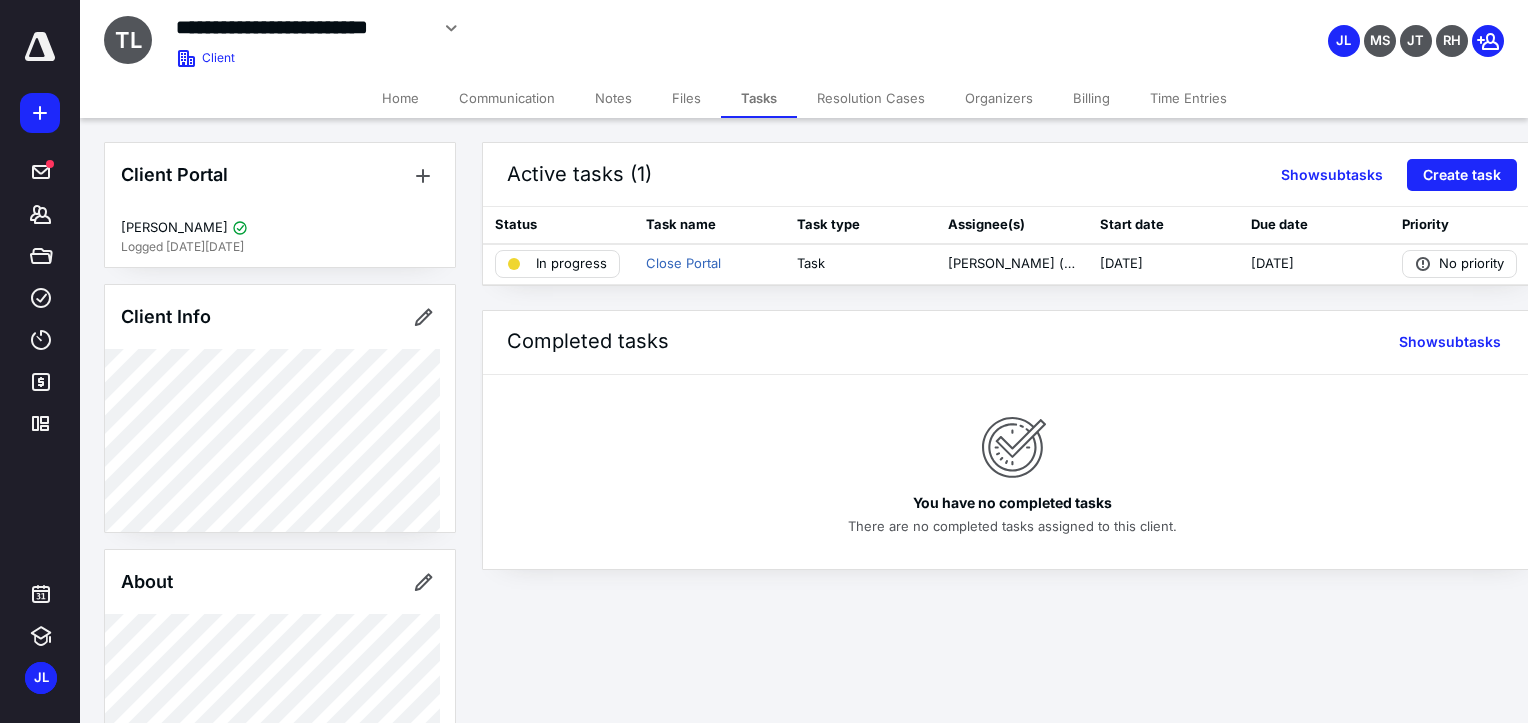 click on "Home" at bounding box center (400, 98) 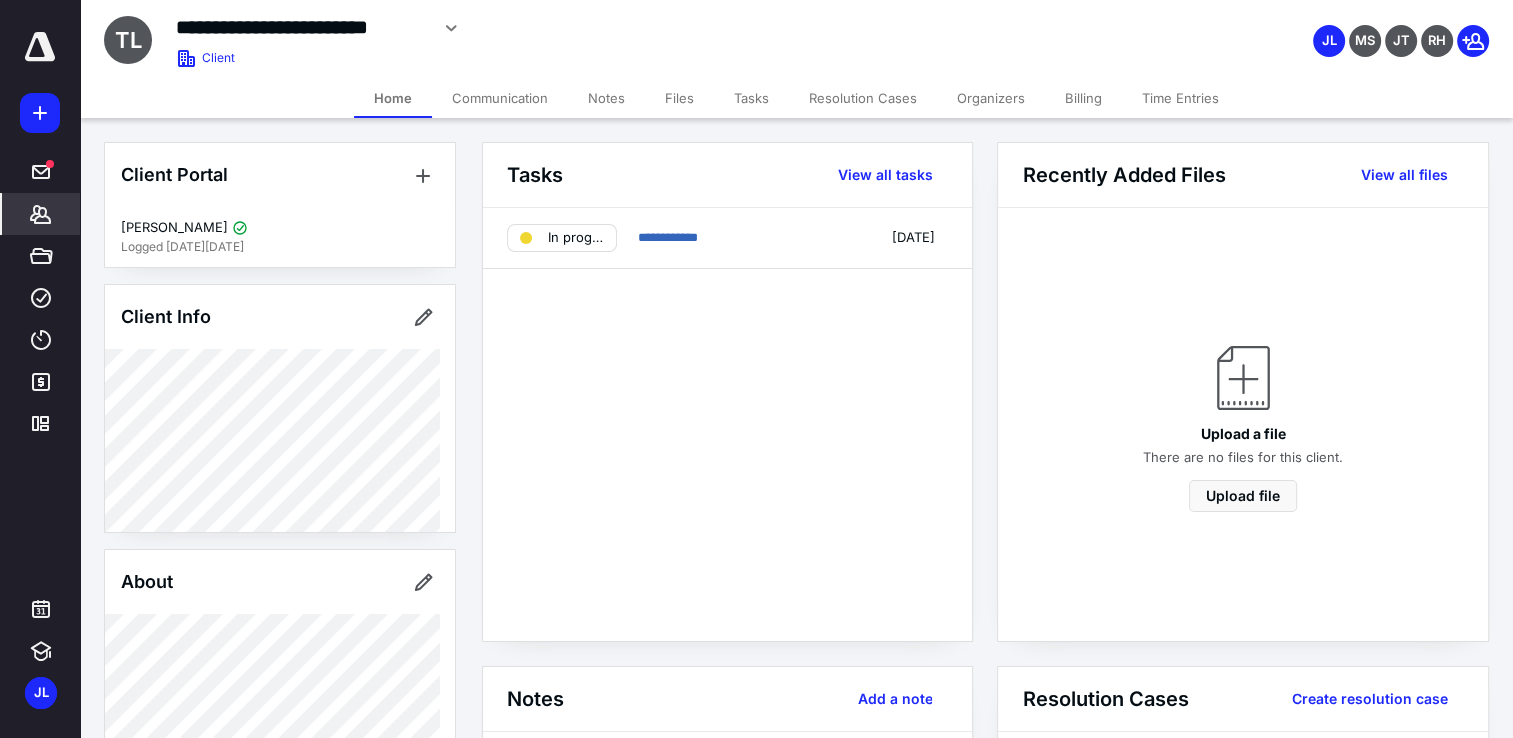 click 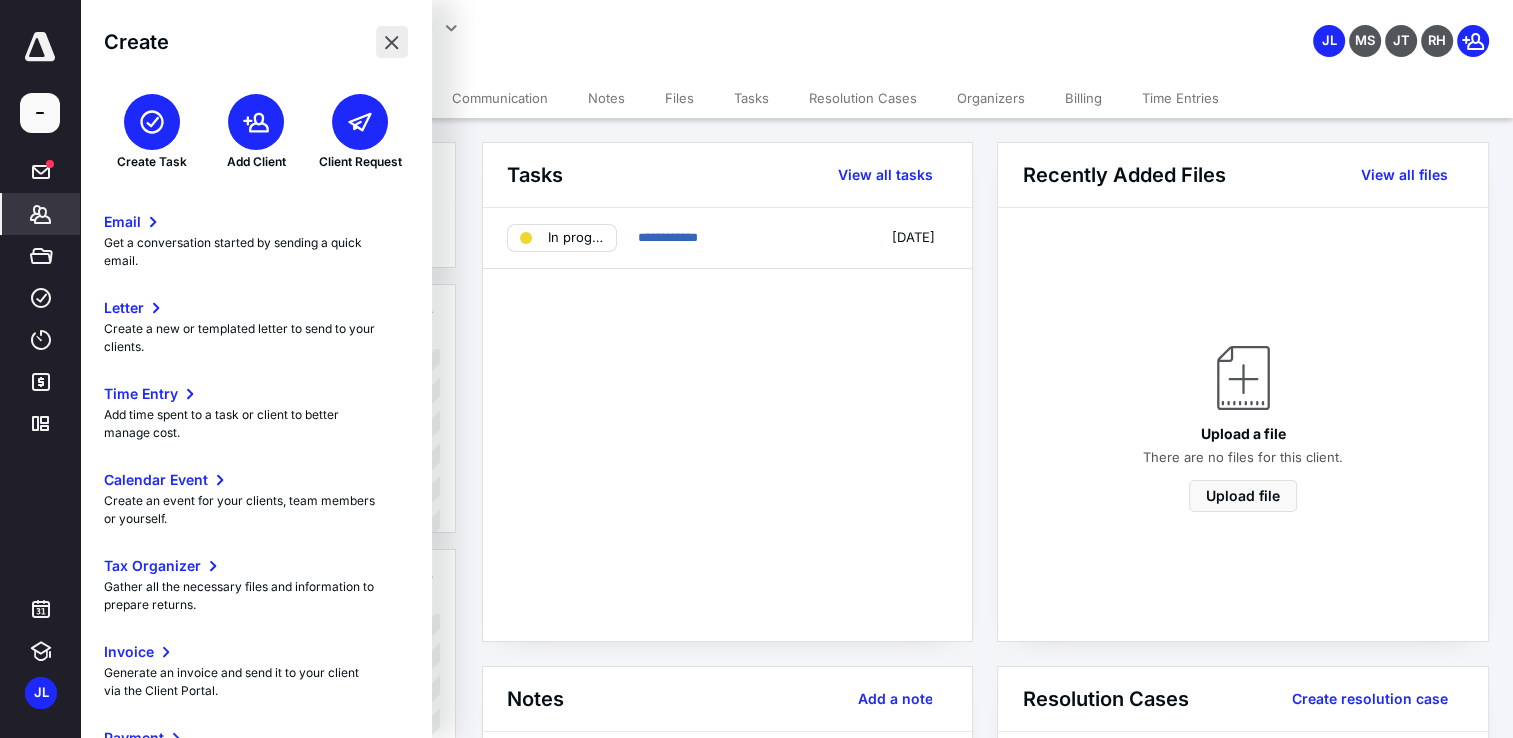 click at bounding box center [392, 42] 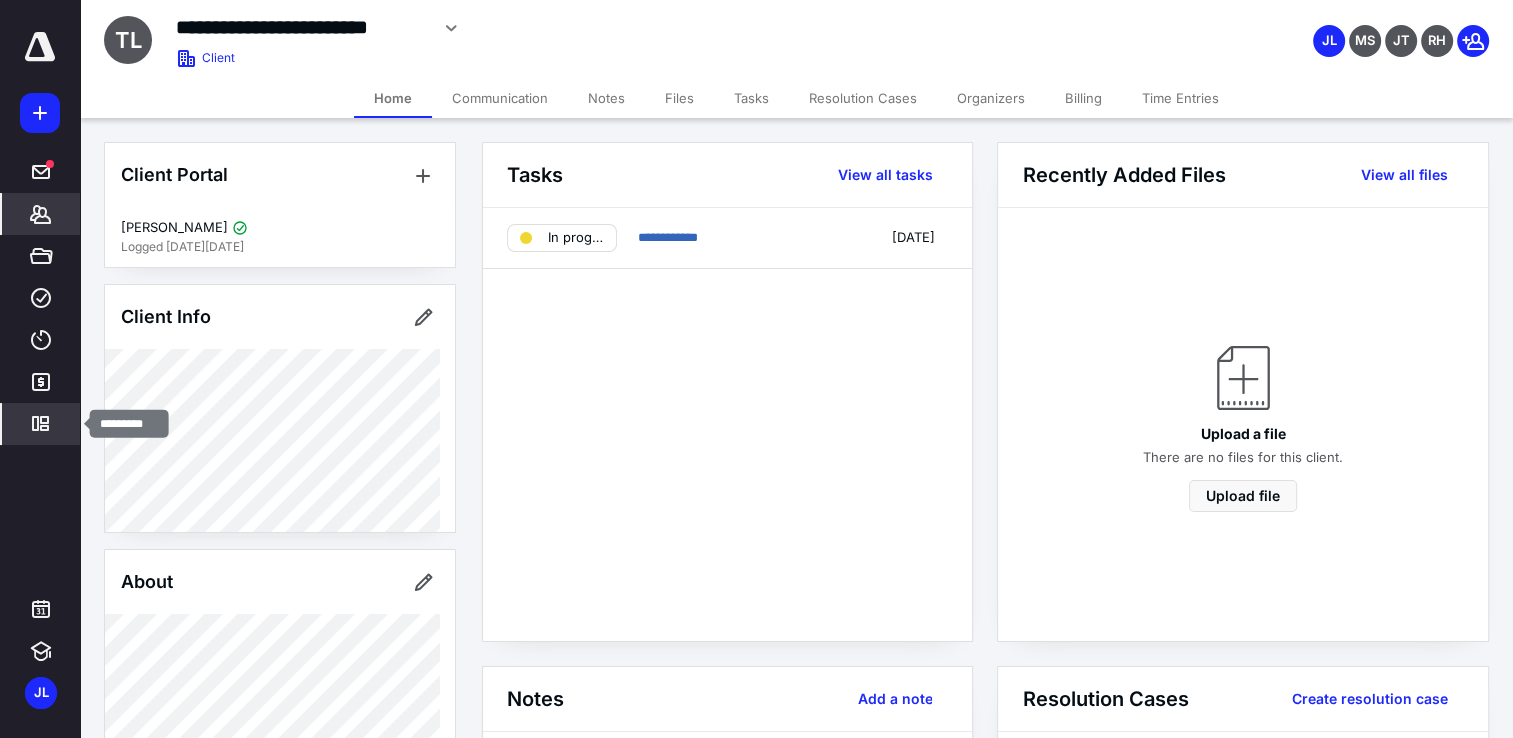 click 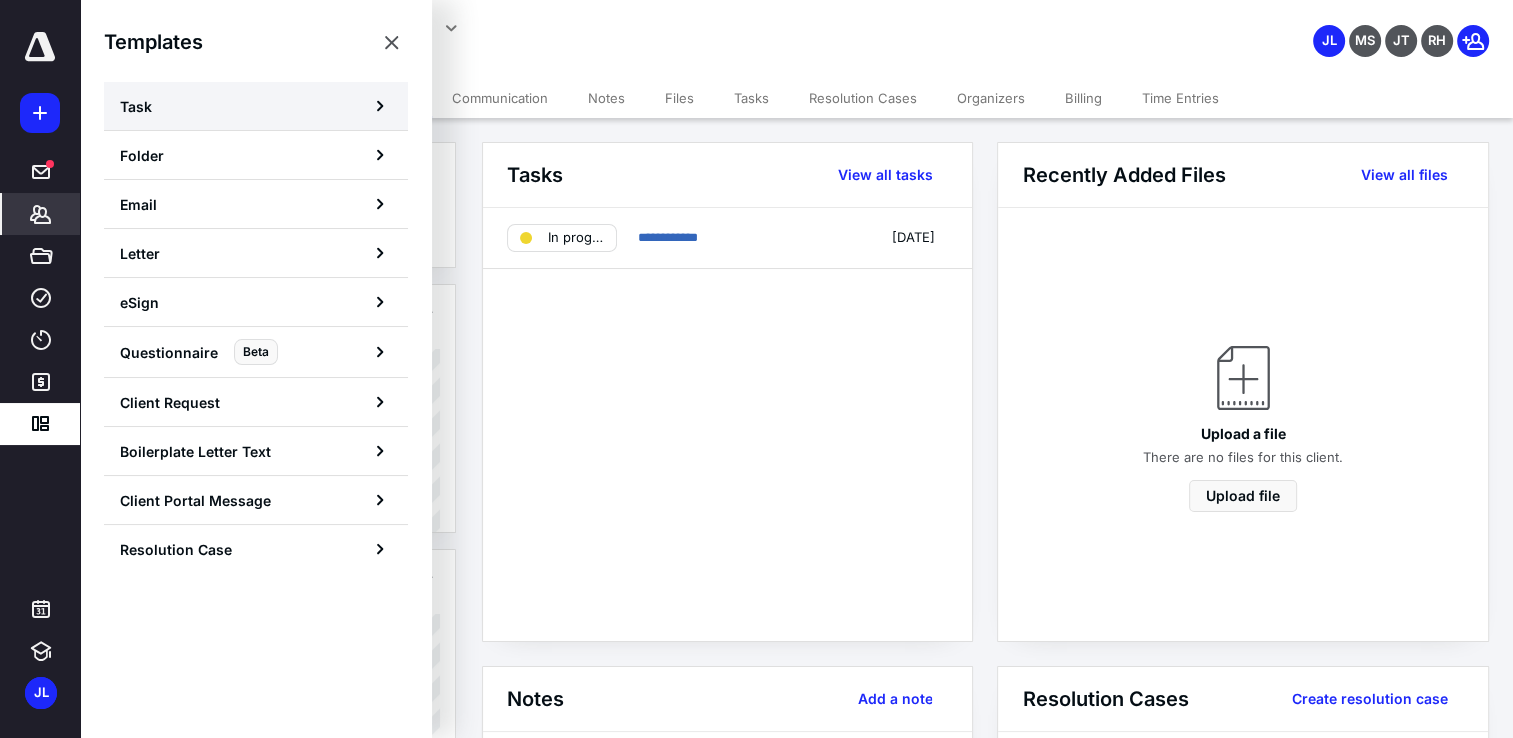 click on "Task" at bounding box center (256, 106) 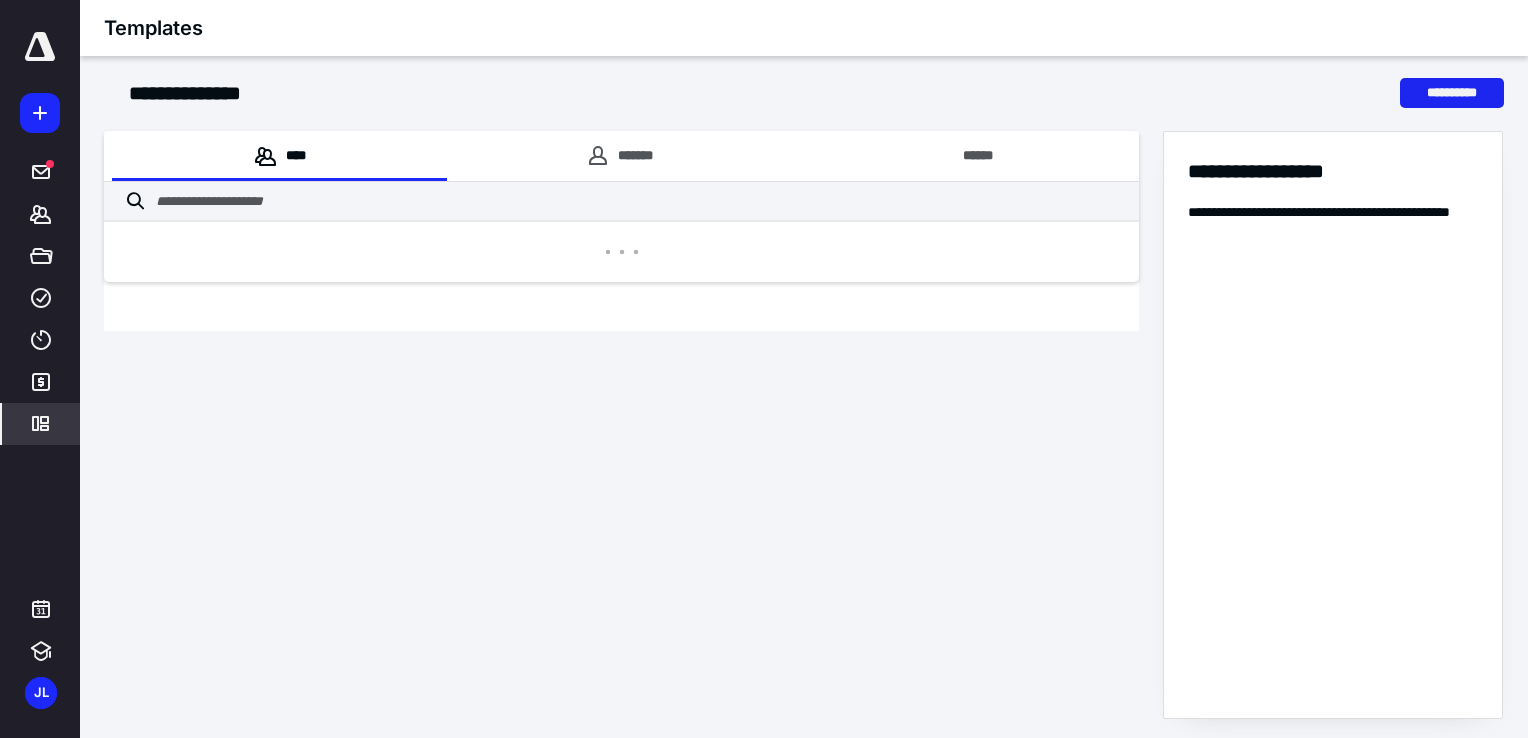 click on "**********" at bounding box center (1452, 93) 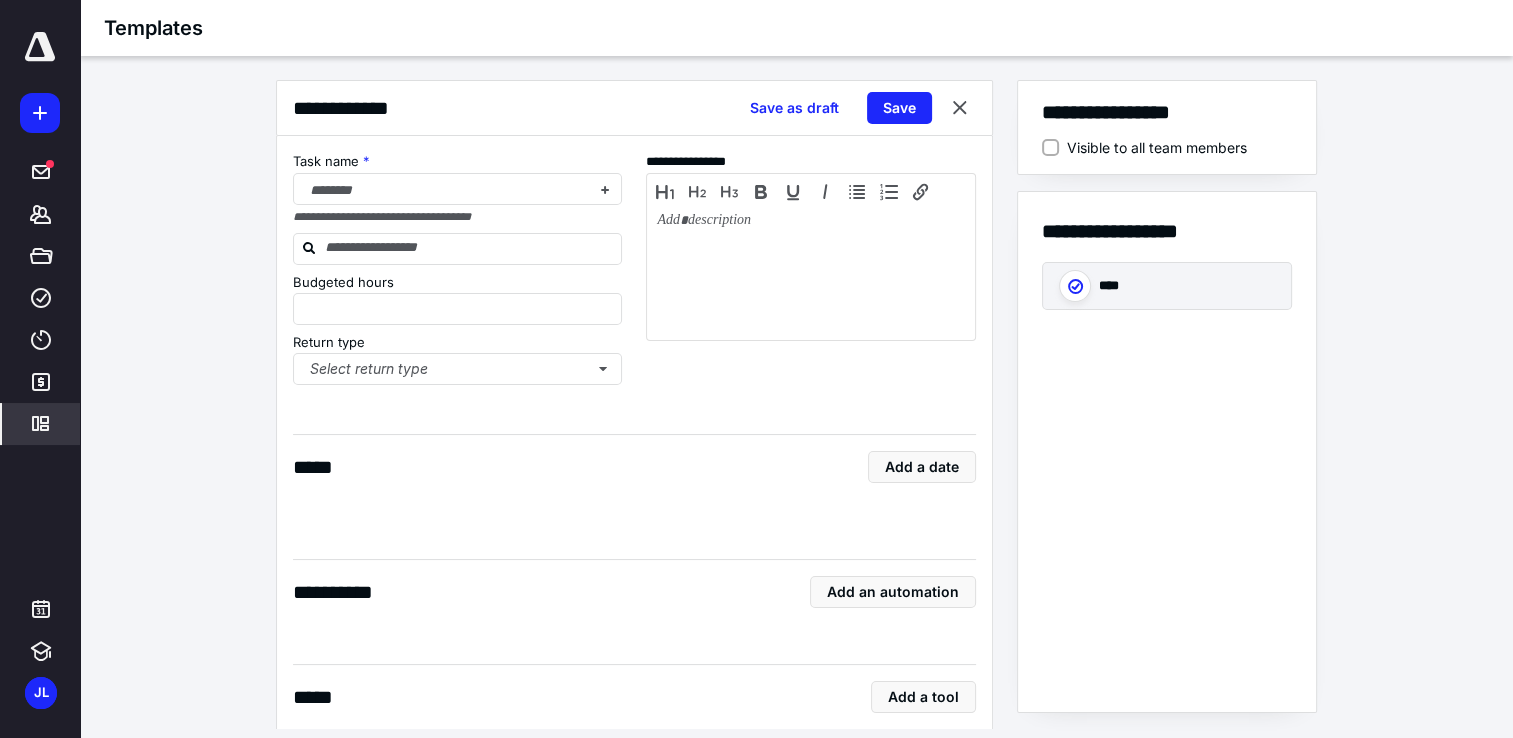 type on "*" 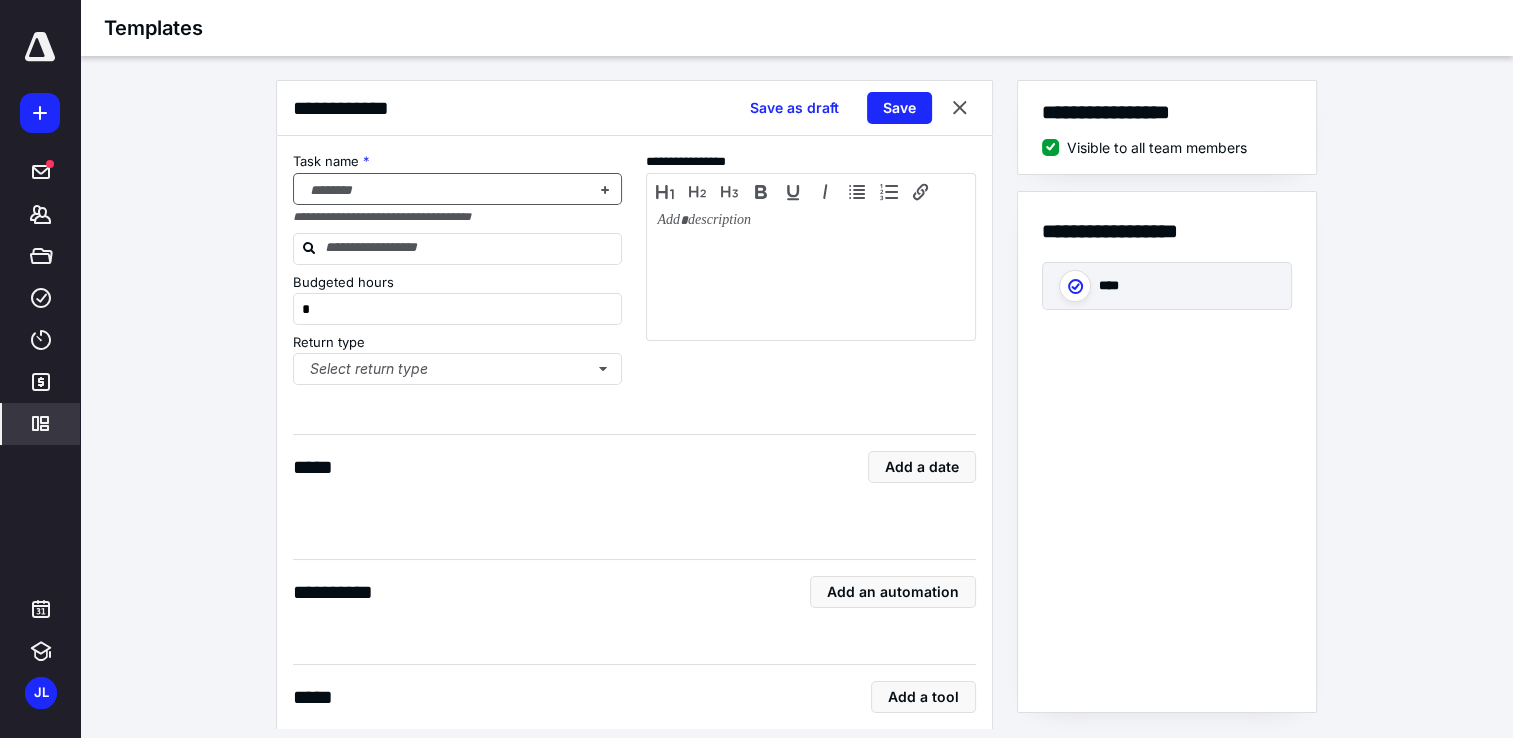 click on "********" at bounding box center [458, 189] 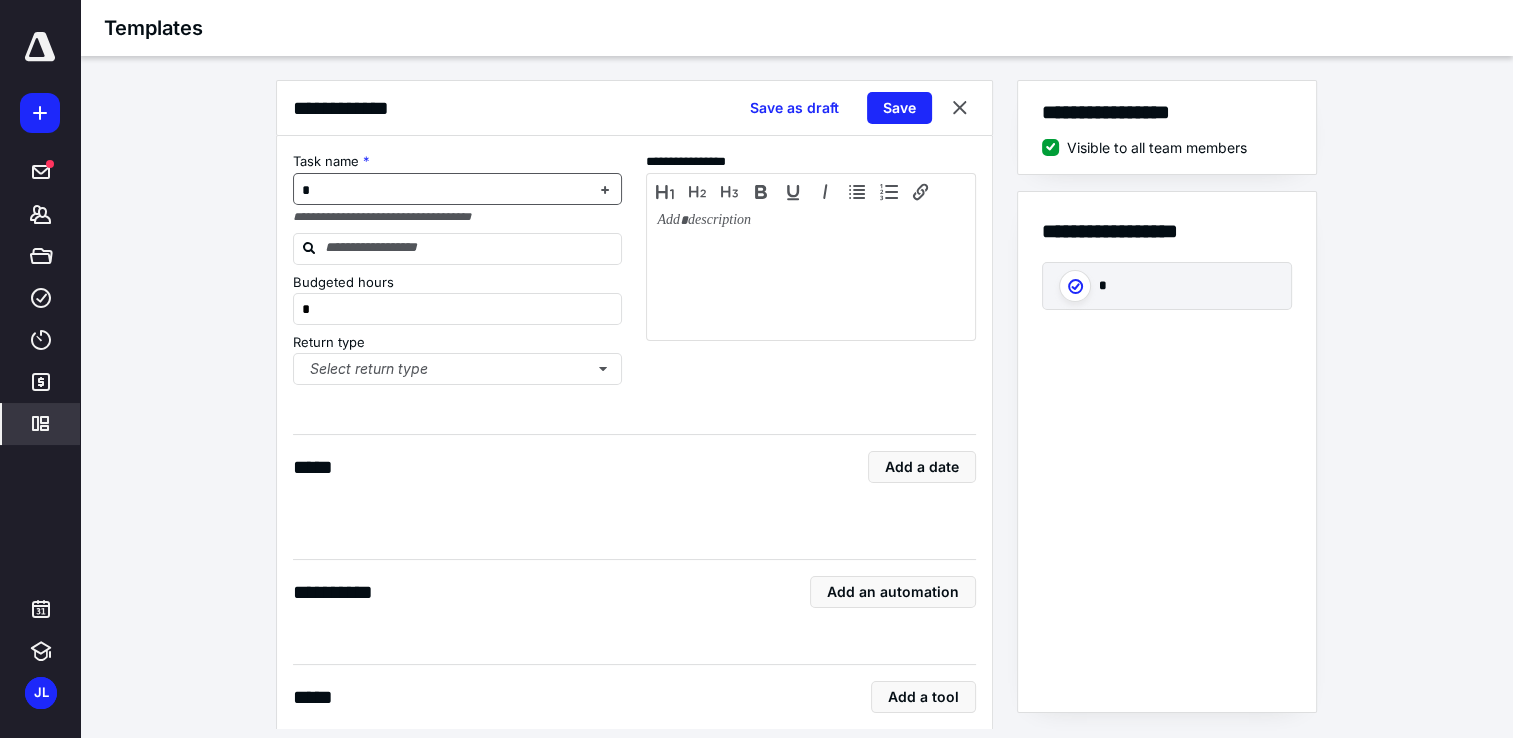 type 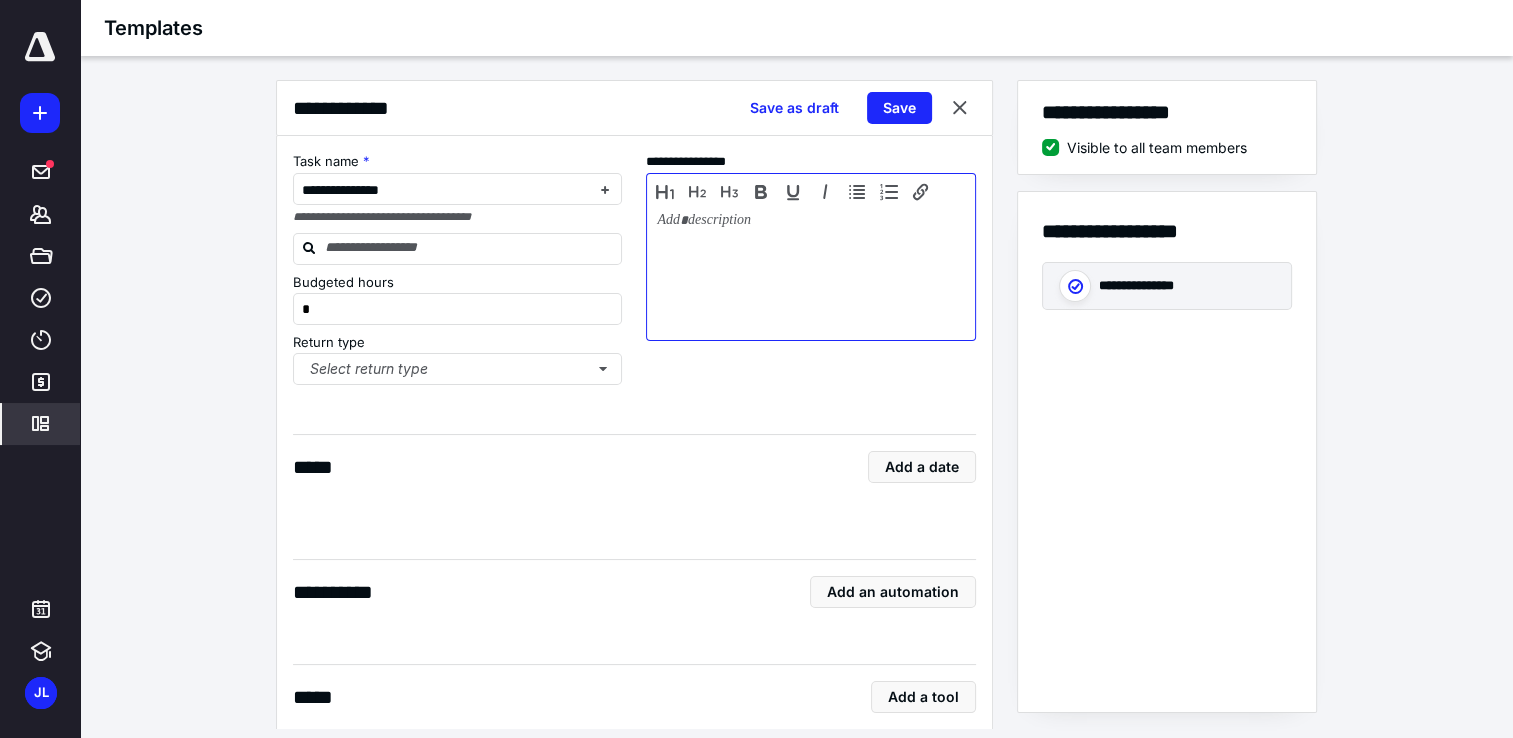 click at bounding box center (811, 272) 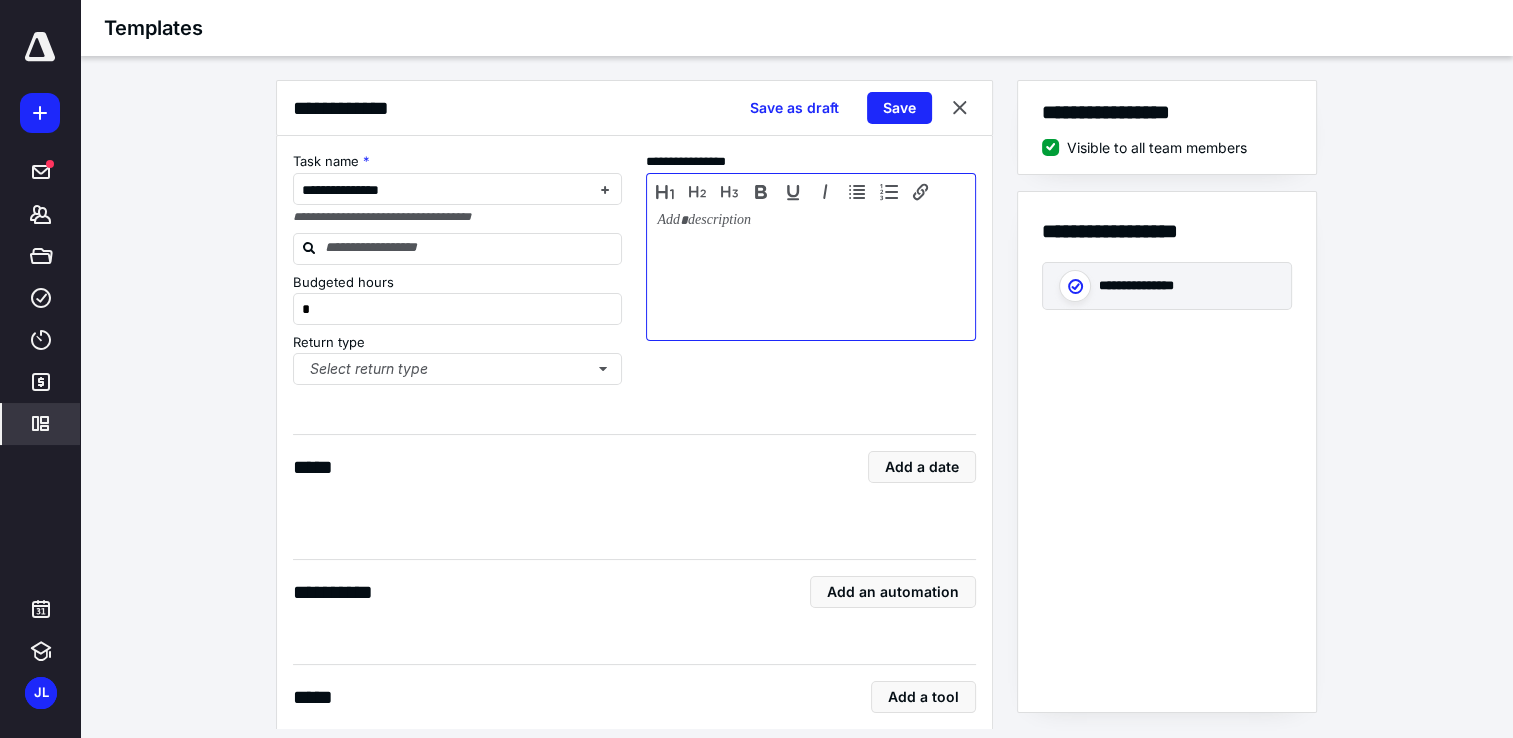 type 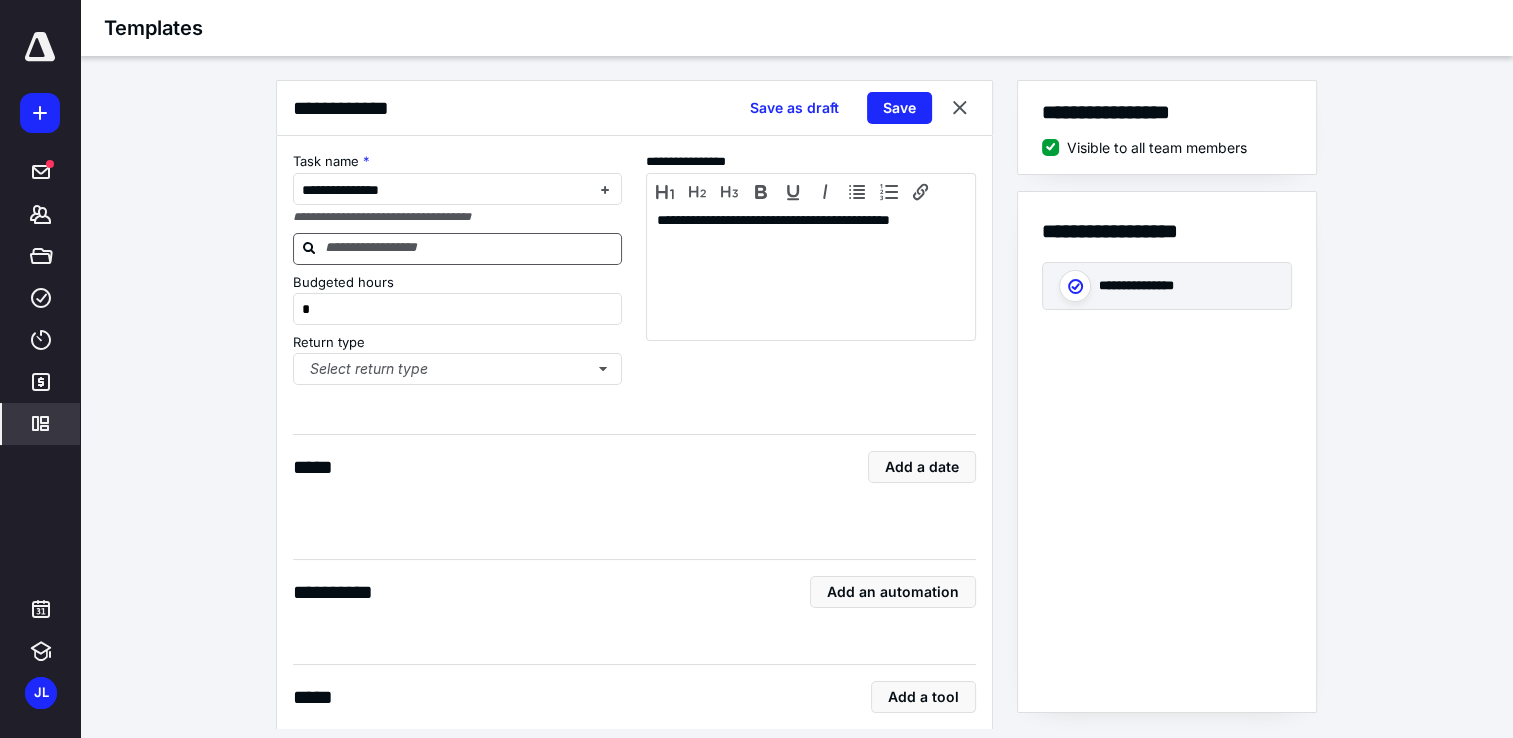 click at bounding box center (470, 248) 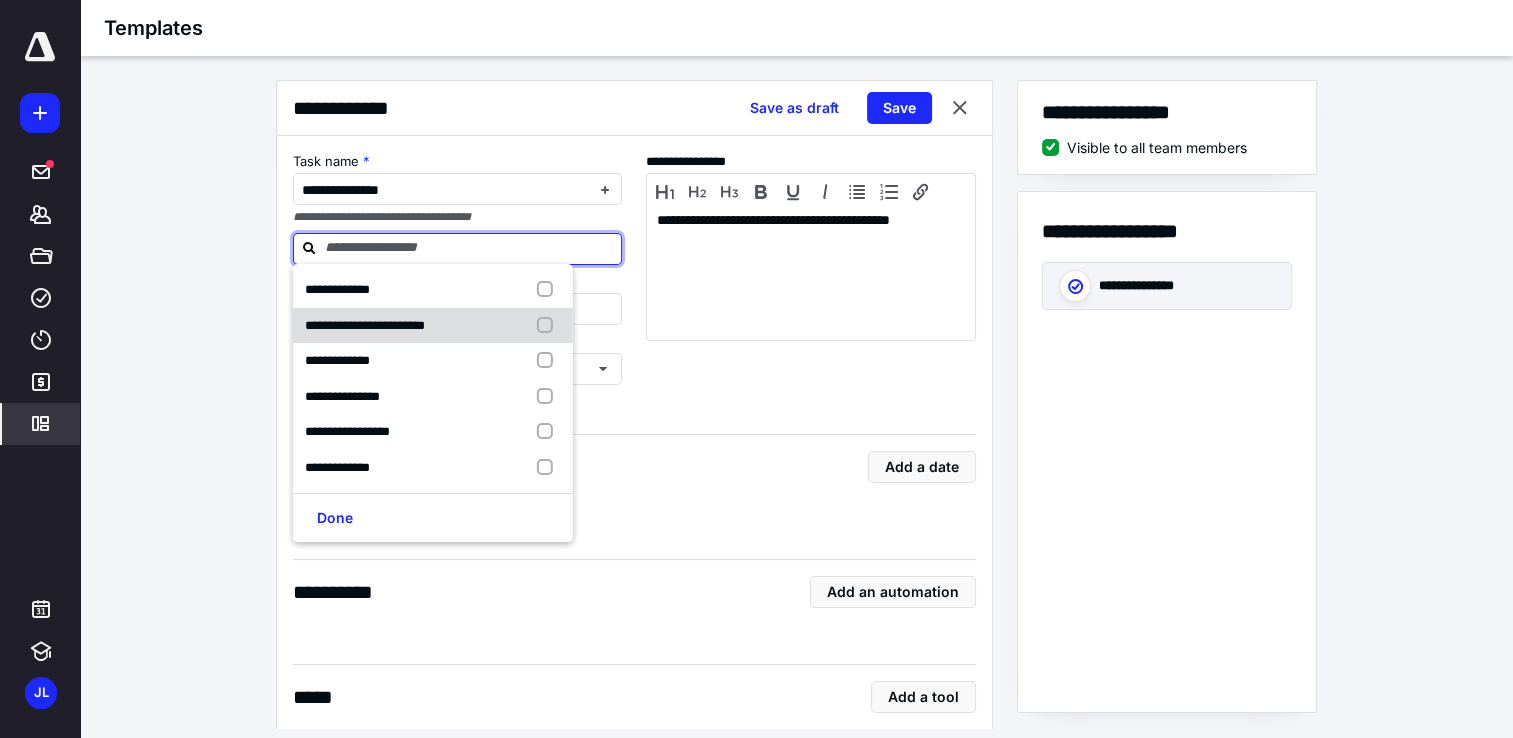 click on "**********" at bounding box center [365, 325] 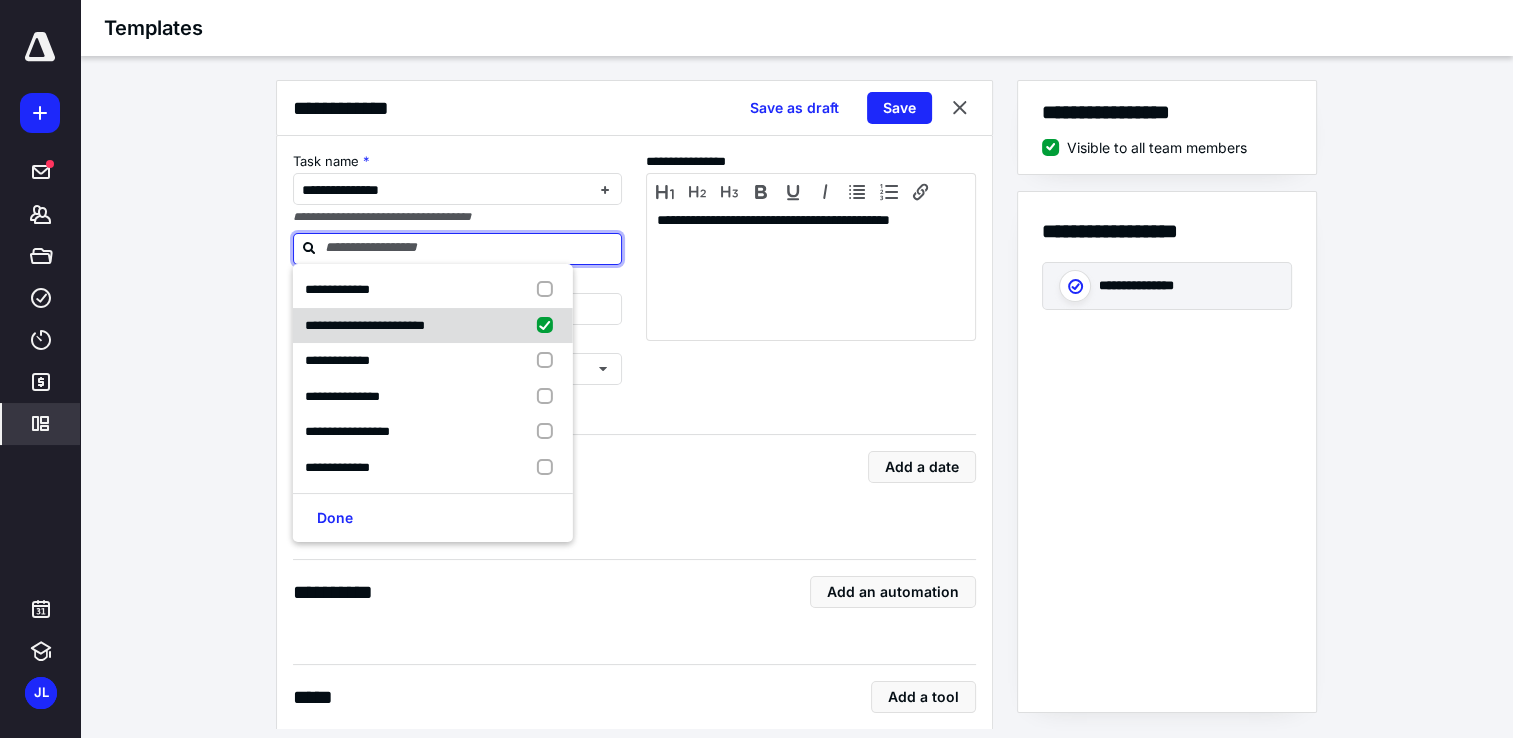 checkbox on "true" 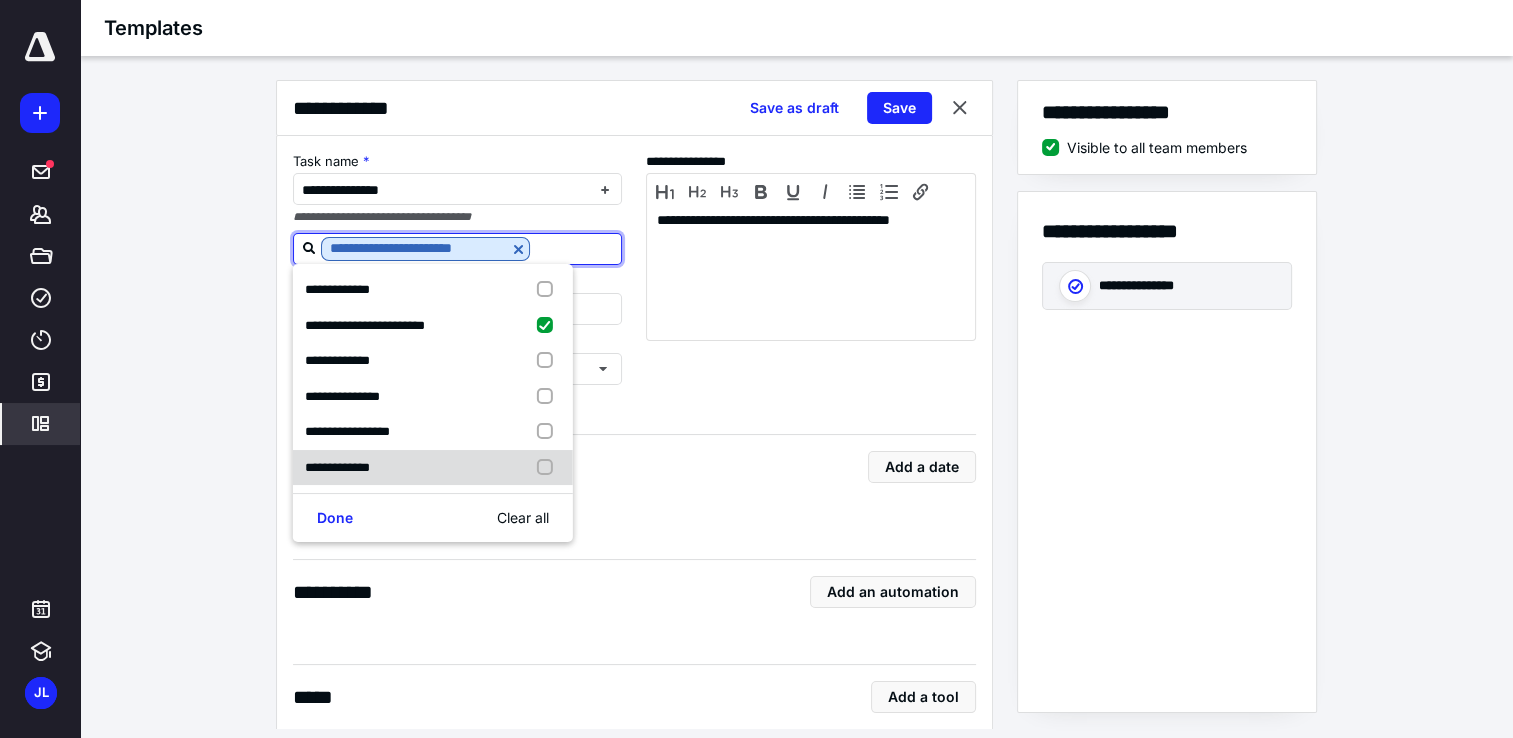 click on "**********" at bounding box center [337, 467] 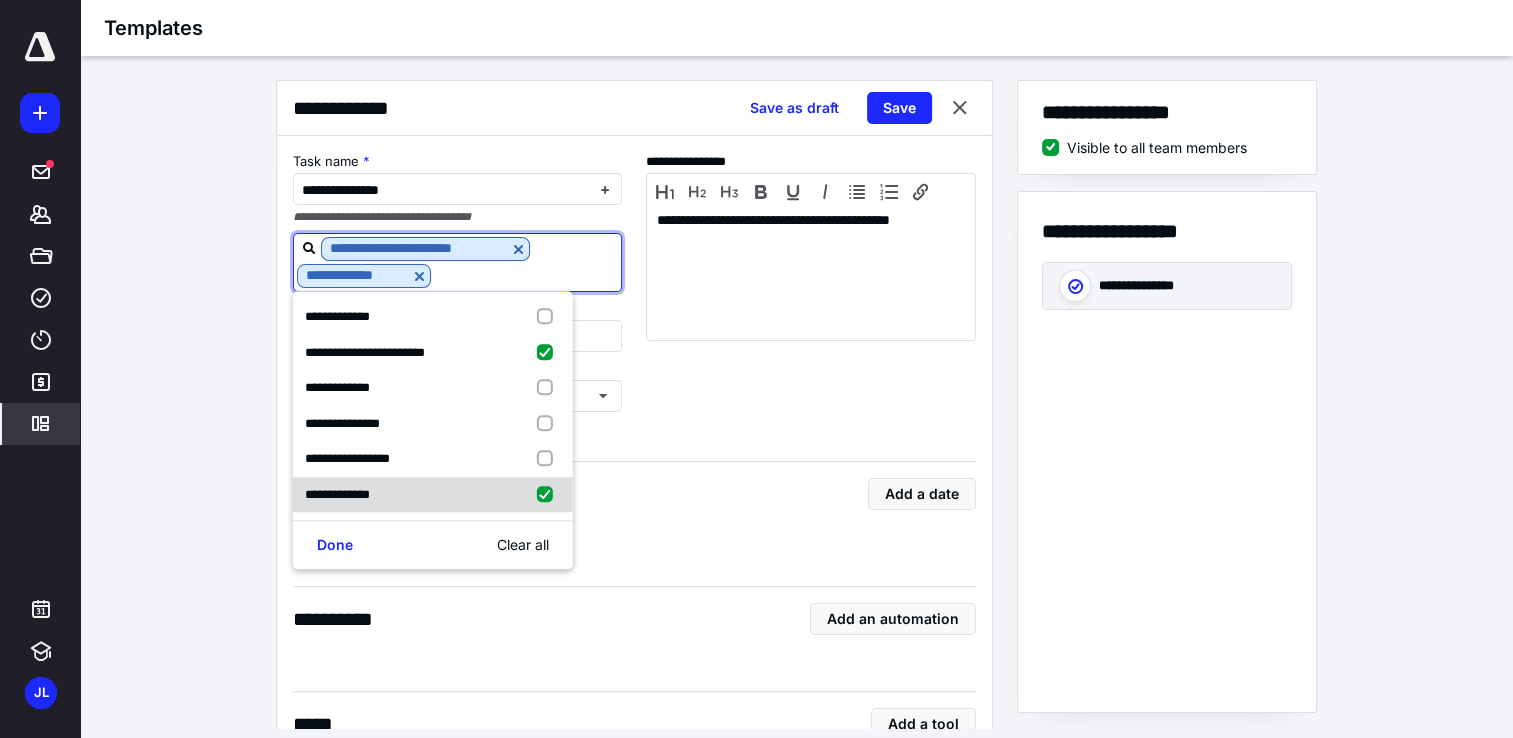 click at bounding box center (549, 495) 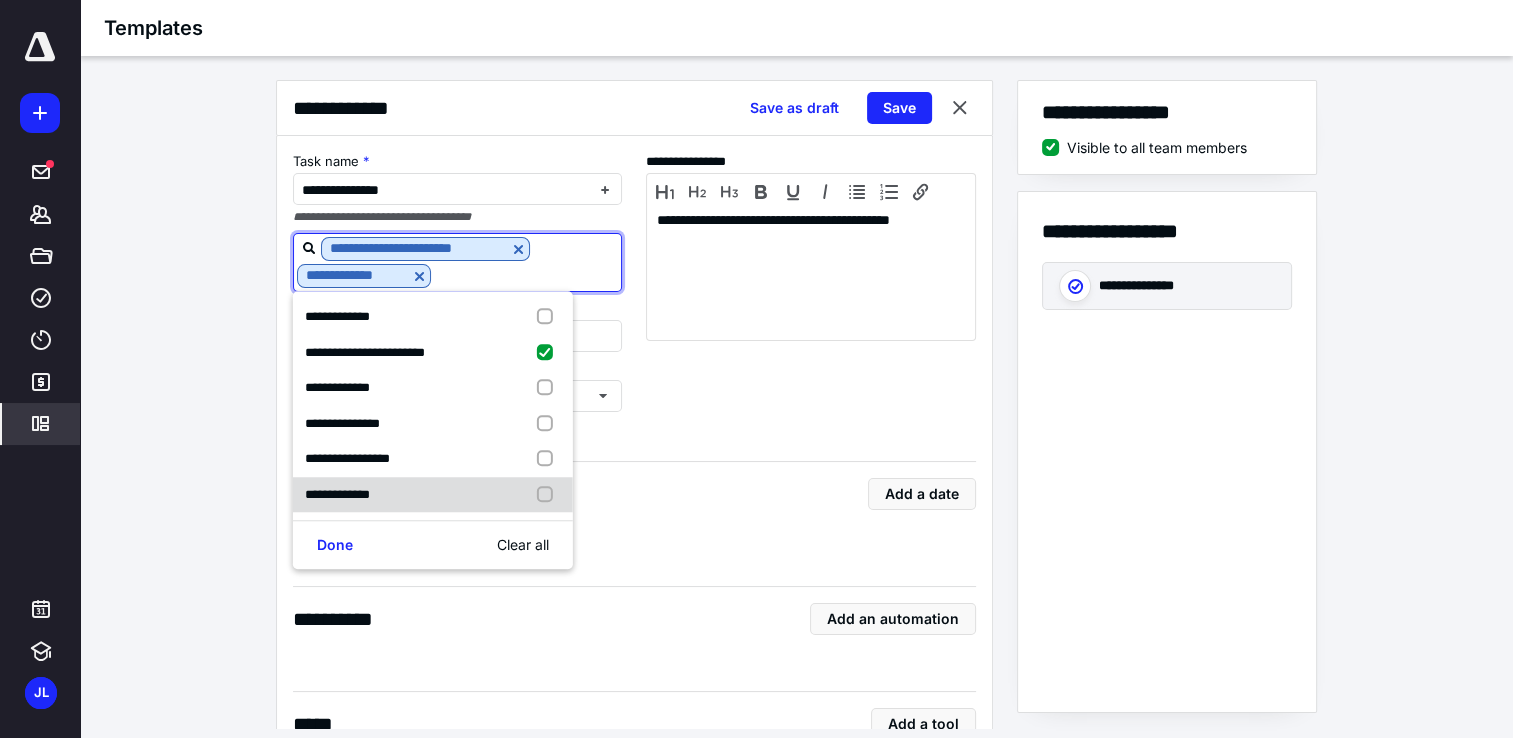 checkbox on "false" 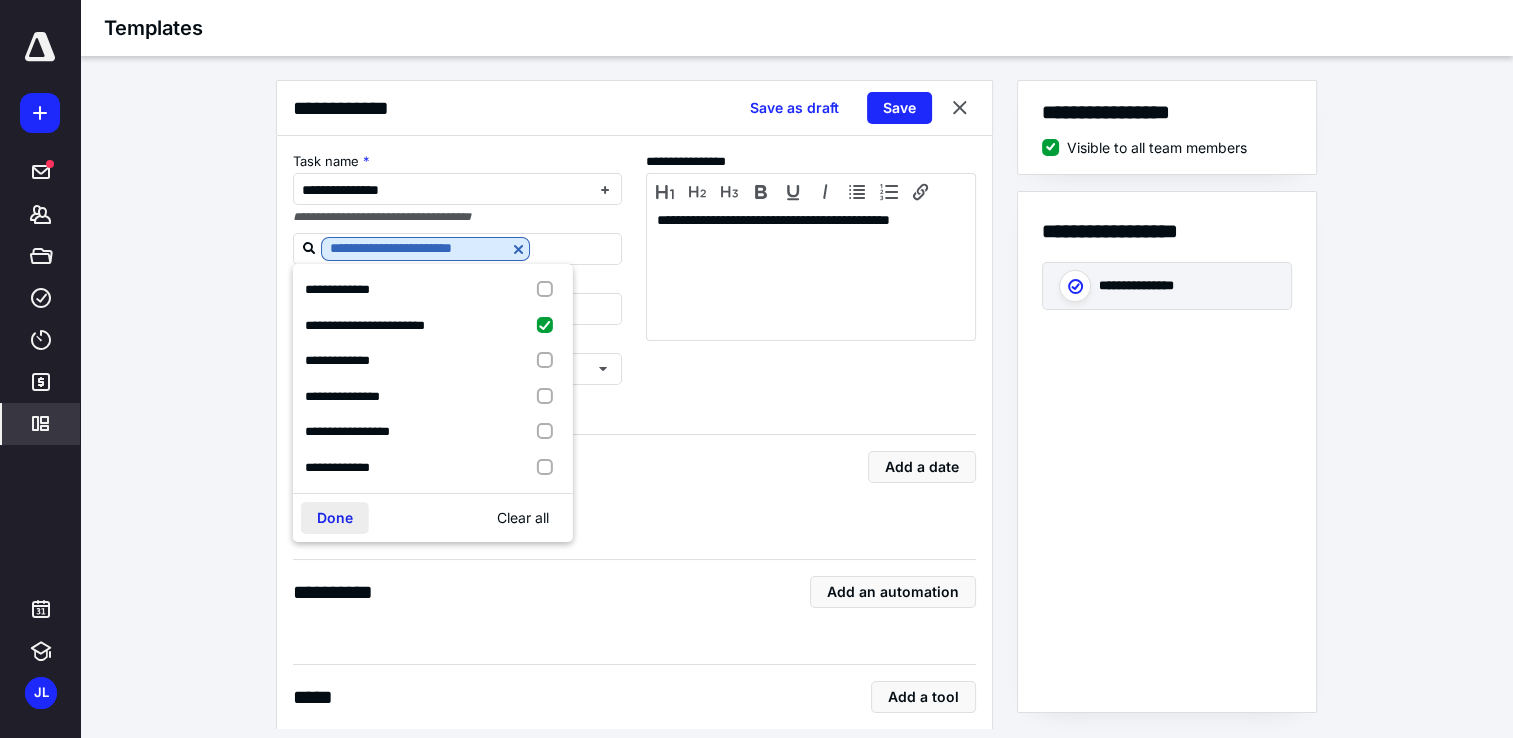 click on "Done" at bounding box center (335, 518) 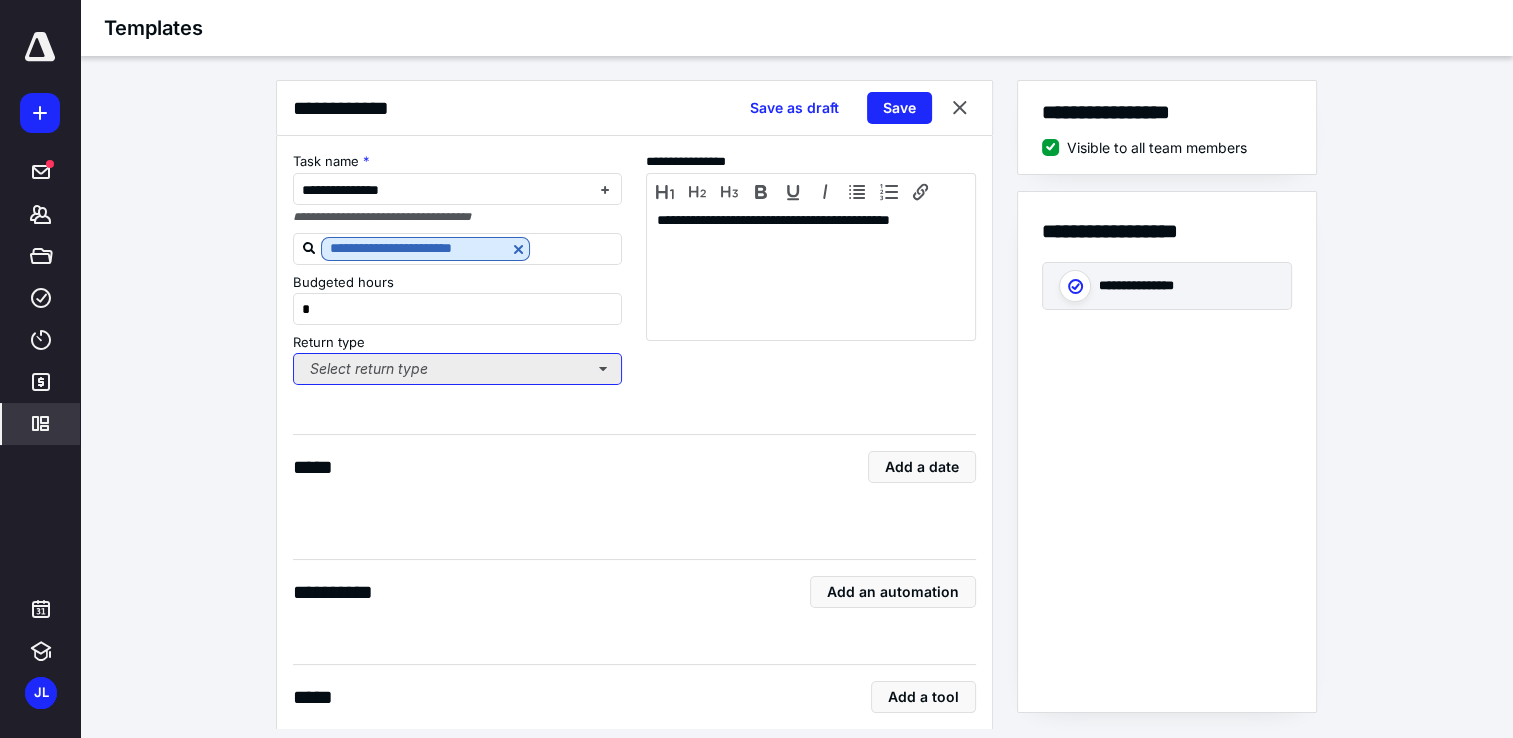 click on "Select return type" at bounding box center (458, 369) 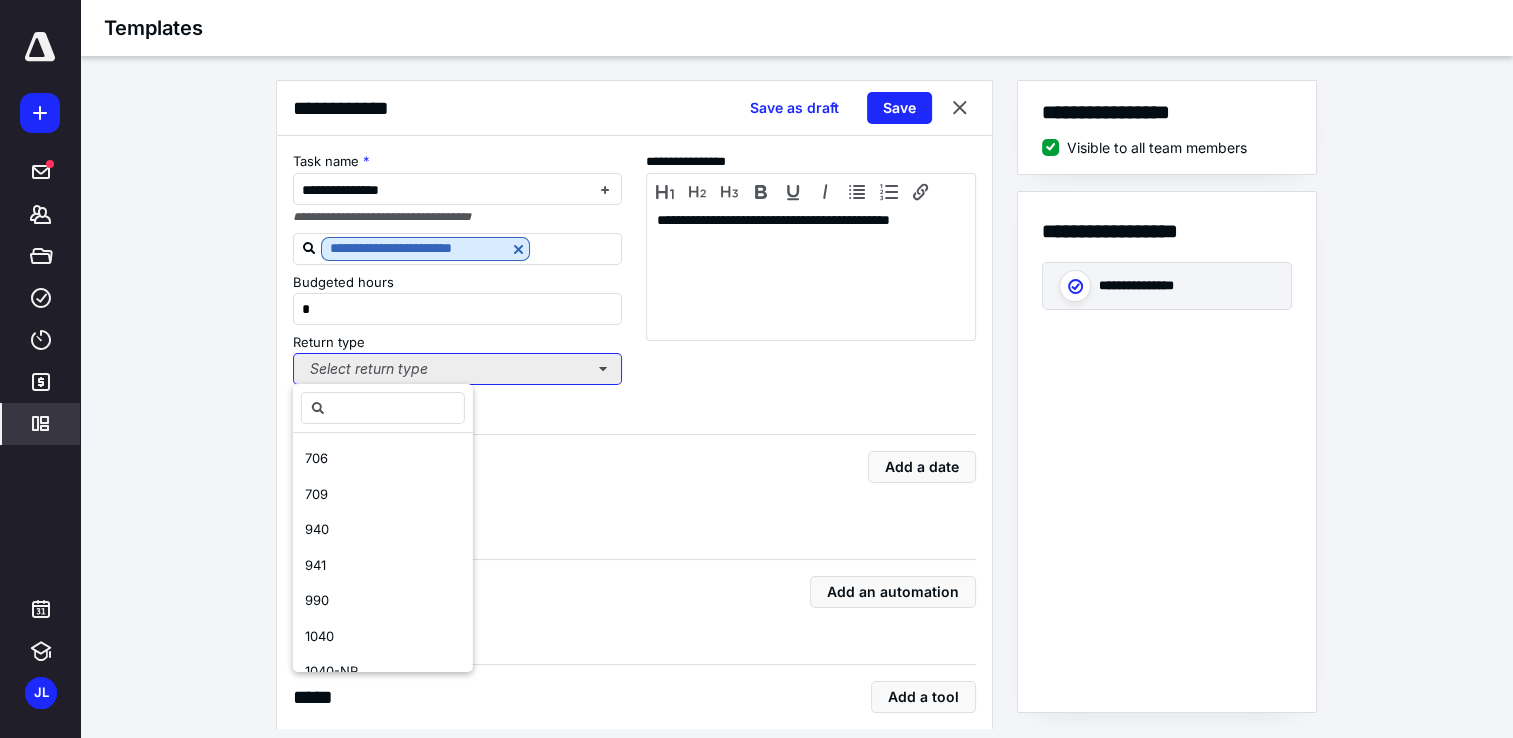 click on "Select return type" at bounding box center (458, 369) 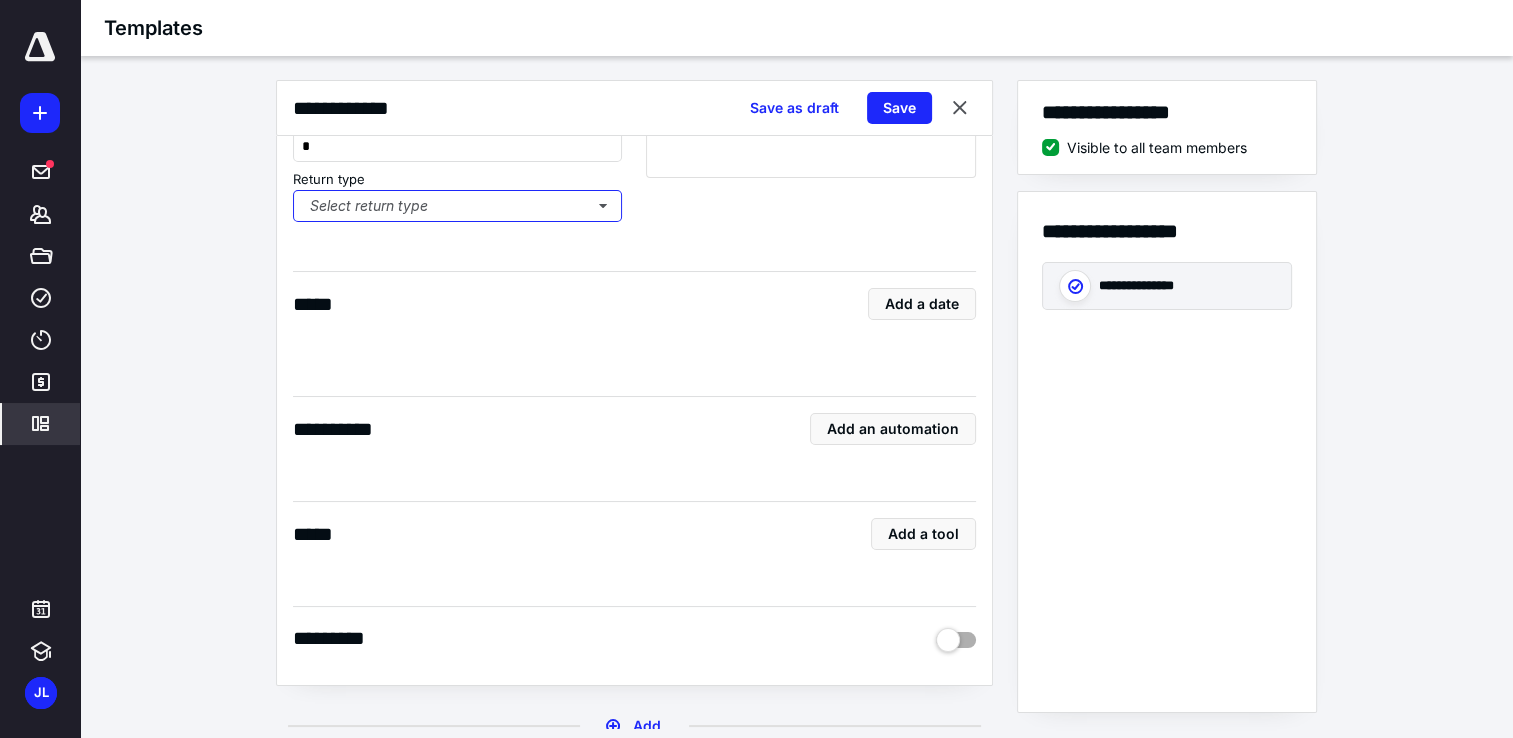 scroll, scrollTop: 197, scrollLeft: 0, axis: vertical 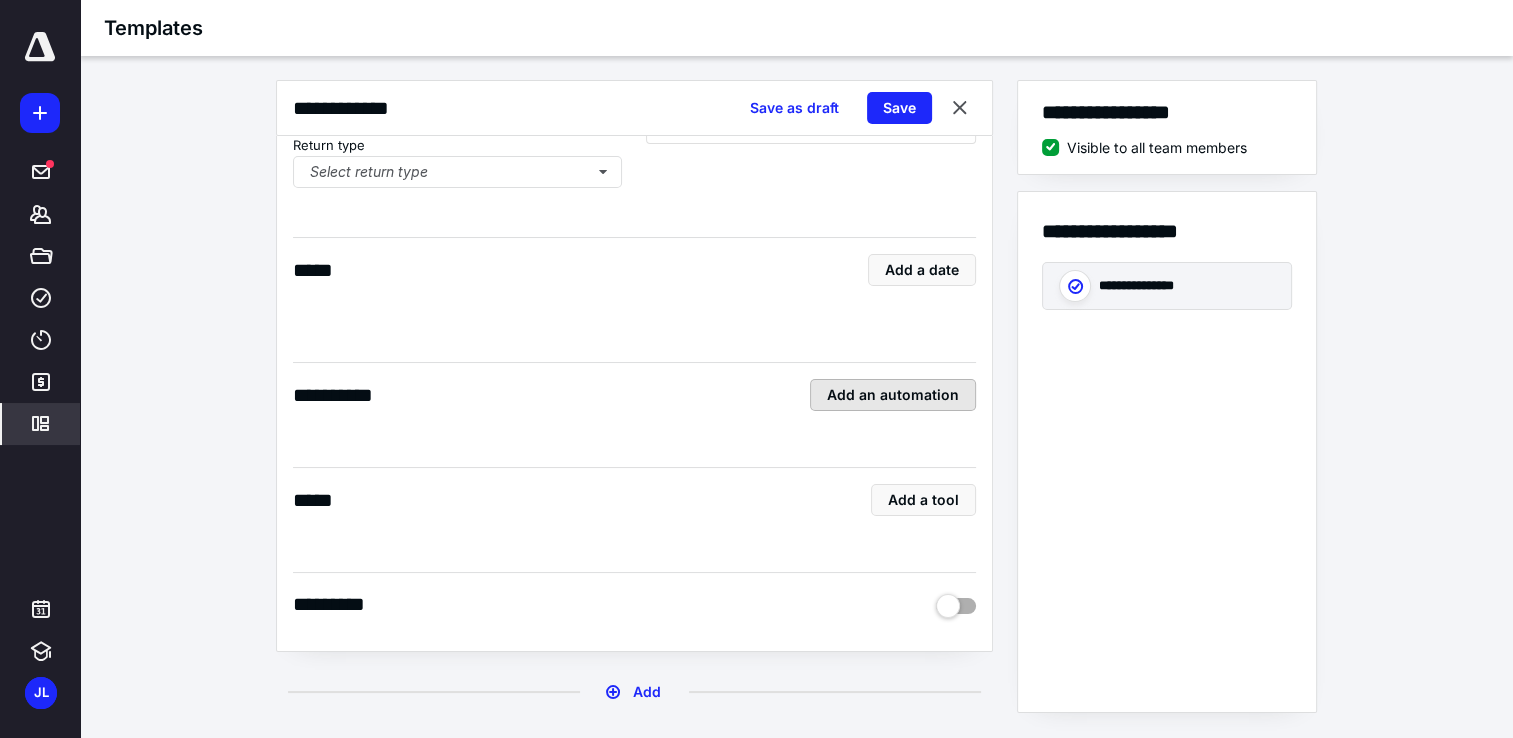 click on "Add an automation" at bounding box center (893, 395) 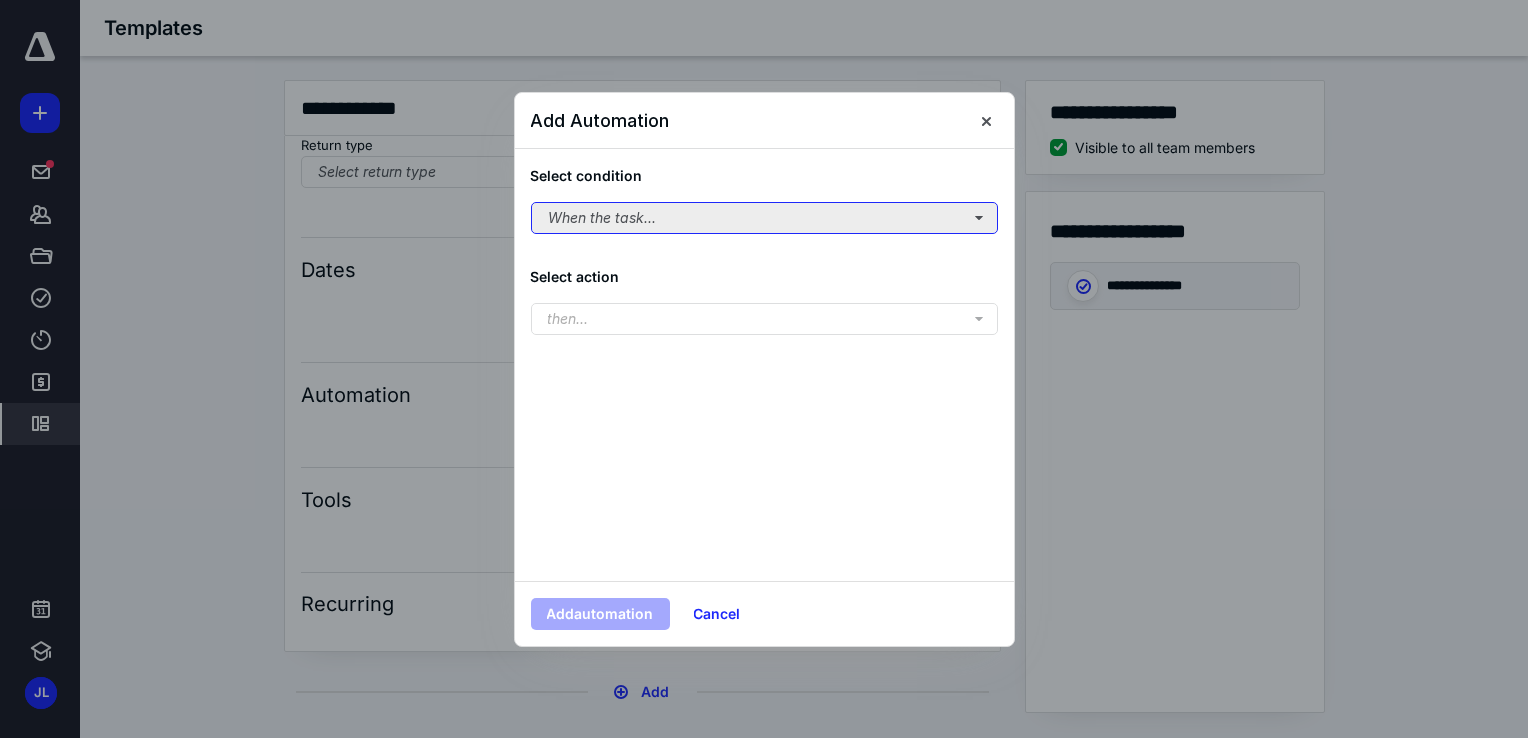 click on "When the task..." at bounding box center [764, 218] 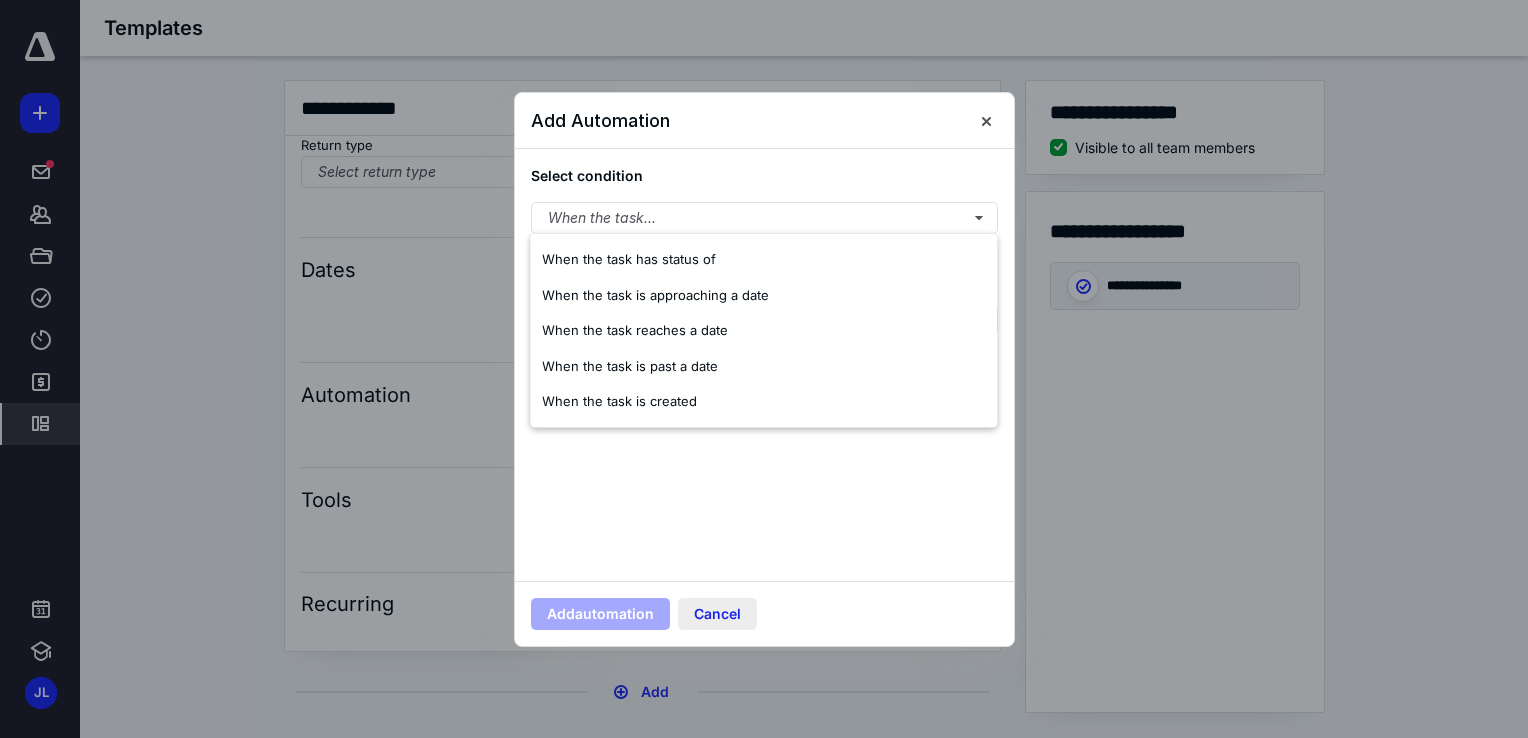 click on "Cancel" at bounding box center [717, 614] 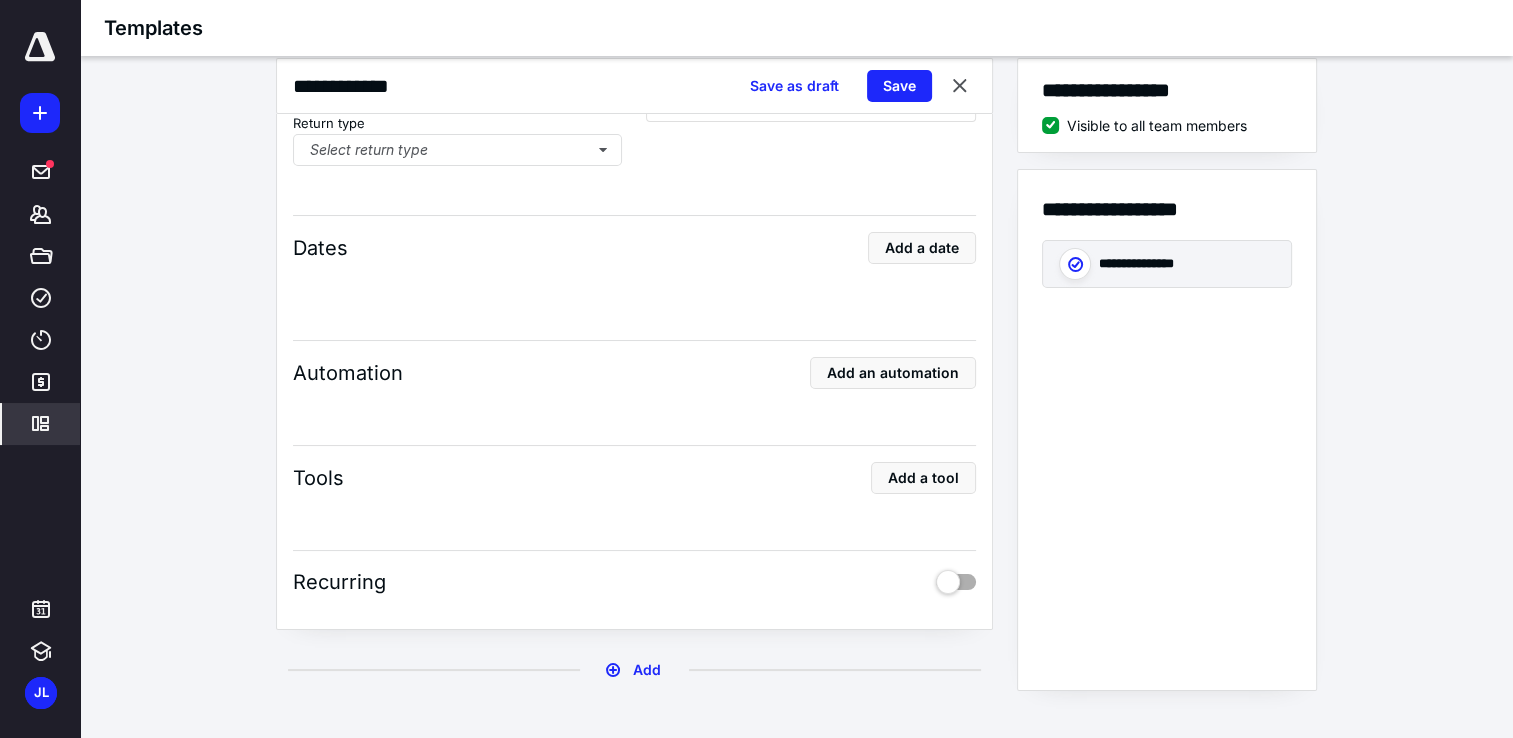 scroll, scrollTop: 34, scrollLeft: 0, axis: vertical 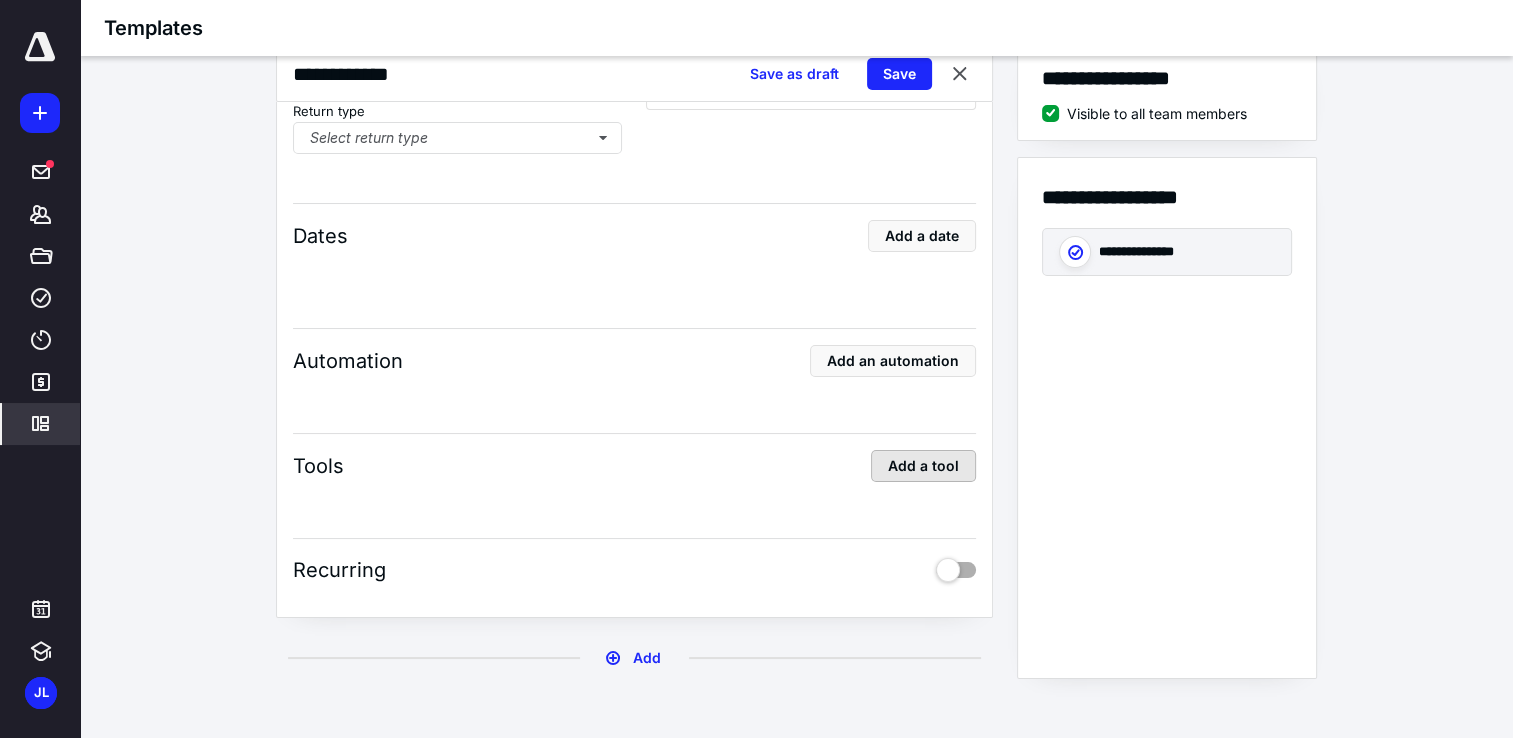 click on "Add a tool" at bounding box center (923, 466) 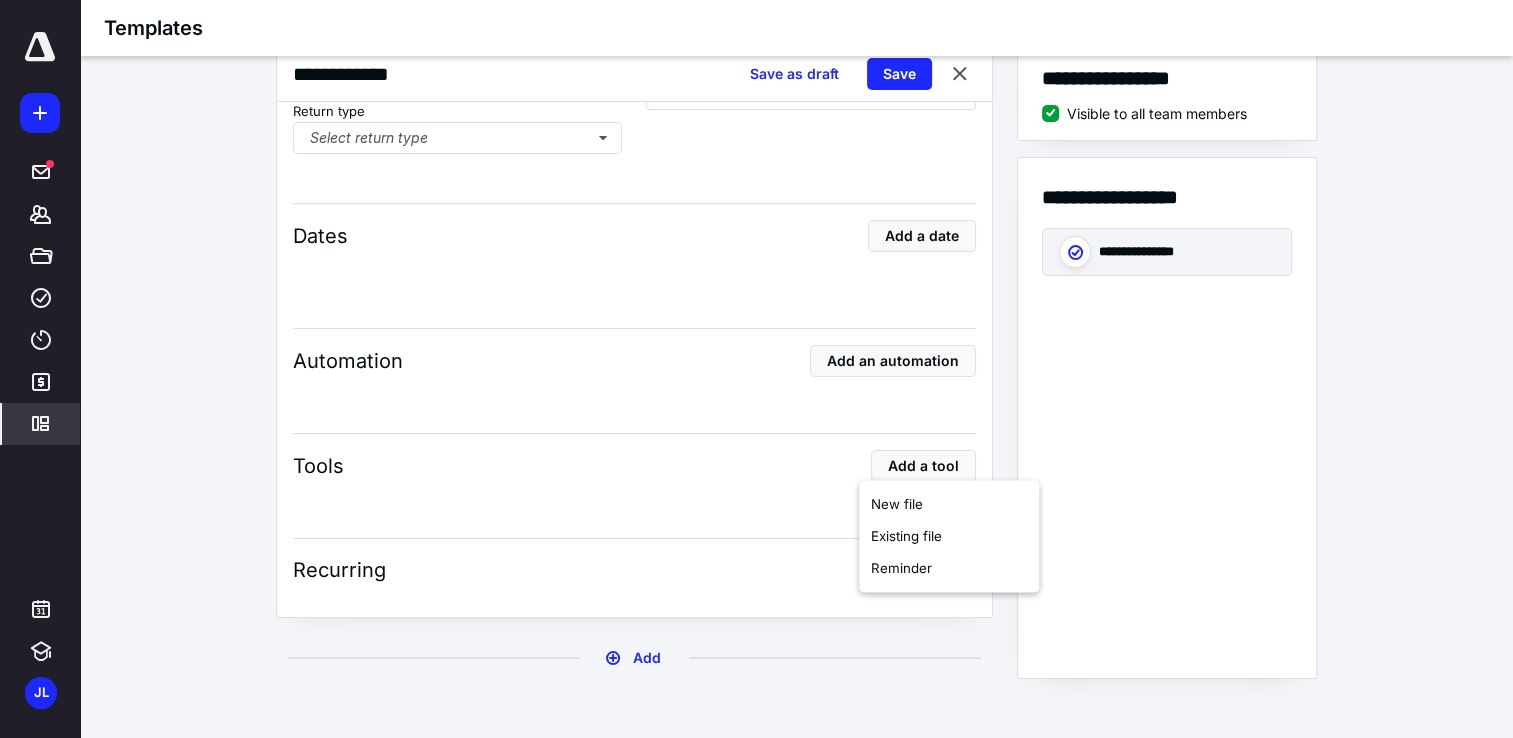 click on "Task name   * Overdue Balance Type "{{" to add dynamic placeholder Jaylynn Laframboise (me) Budgeted hours * Return type Select return type Task  Description Confirm invoices have been paid before working Dates Add a date Automation Add an automation Tools Add a tool Recurring" at bounding box center (634, 261) 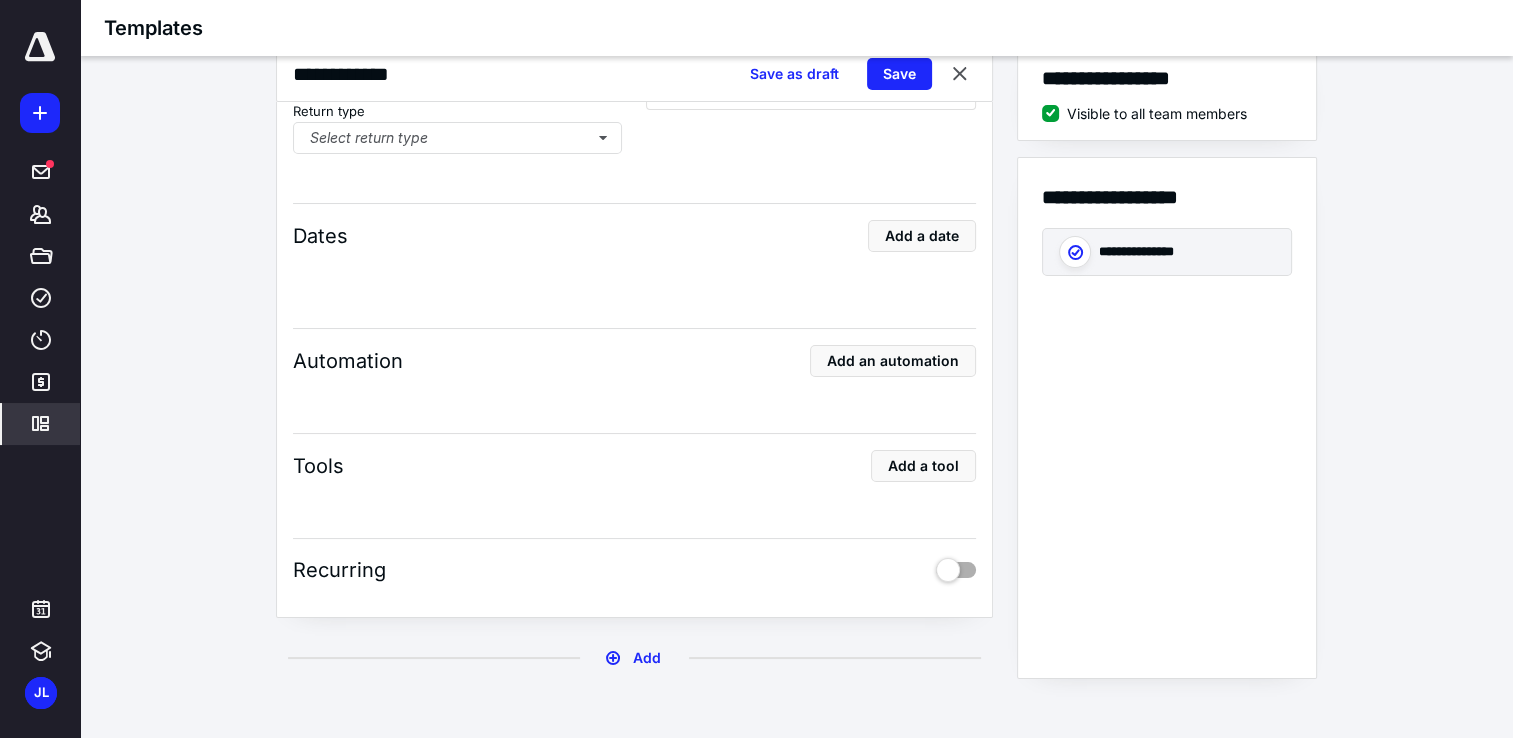 scroll, scrollTop: 0, scrollLeft: 0, axis: both 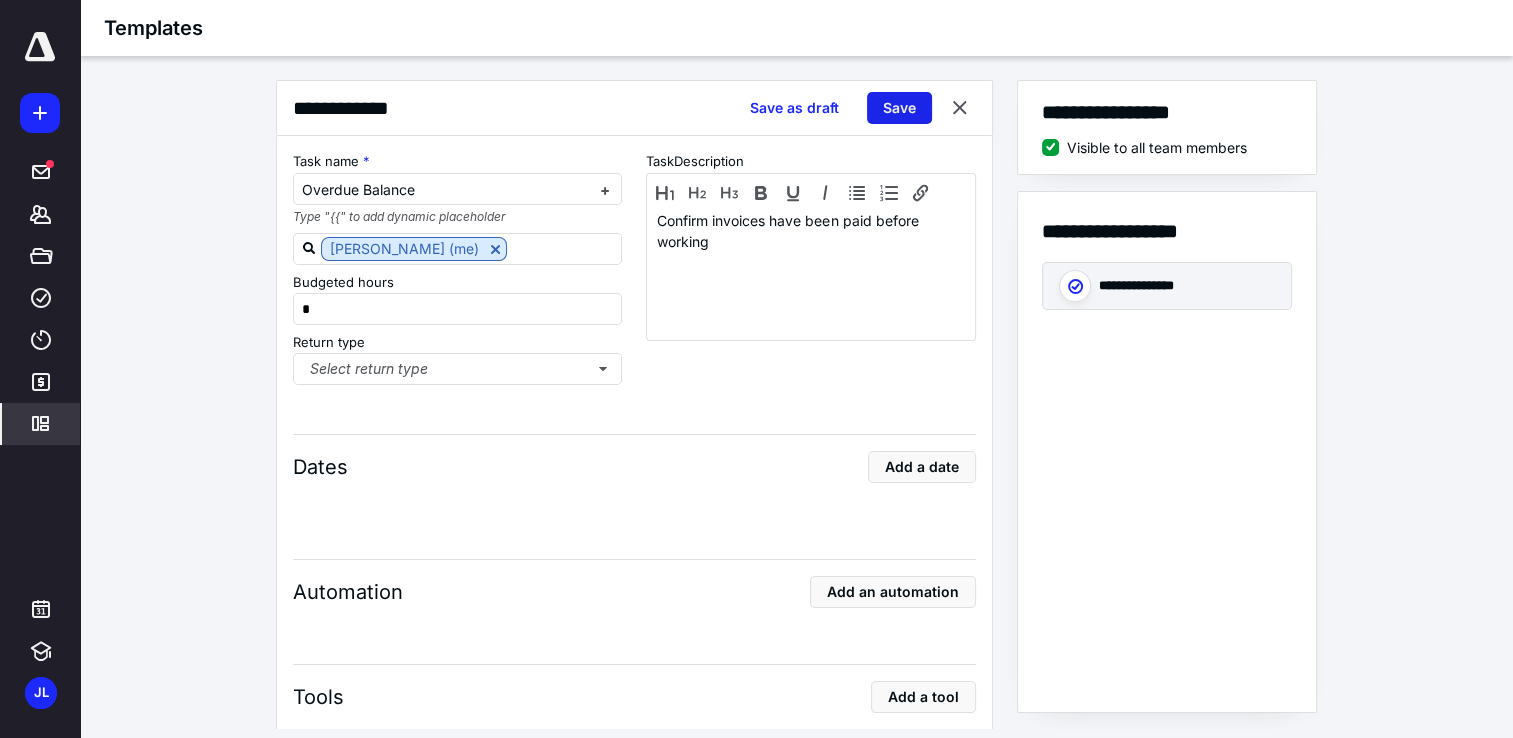 click on "Save" at bounding box center (899, 108) 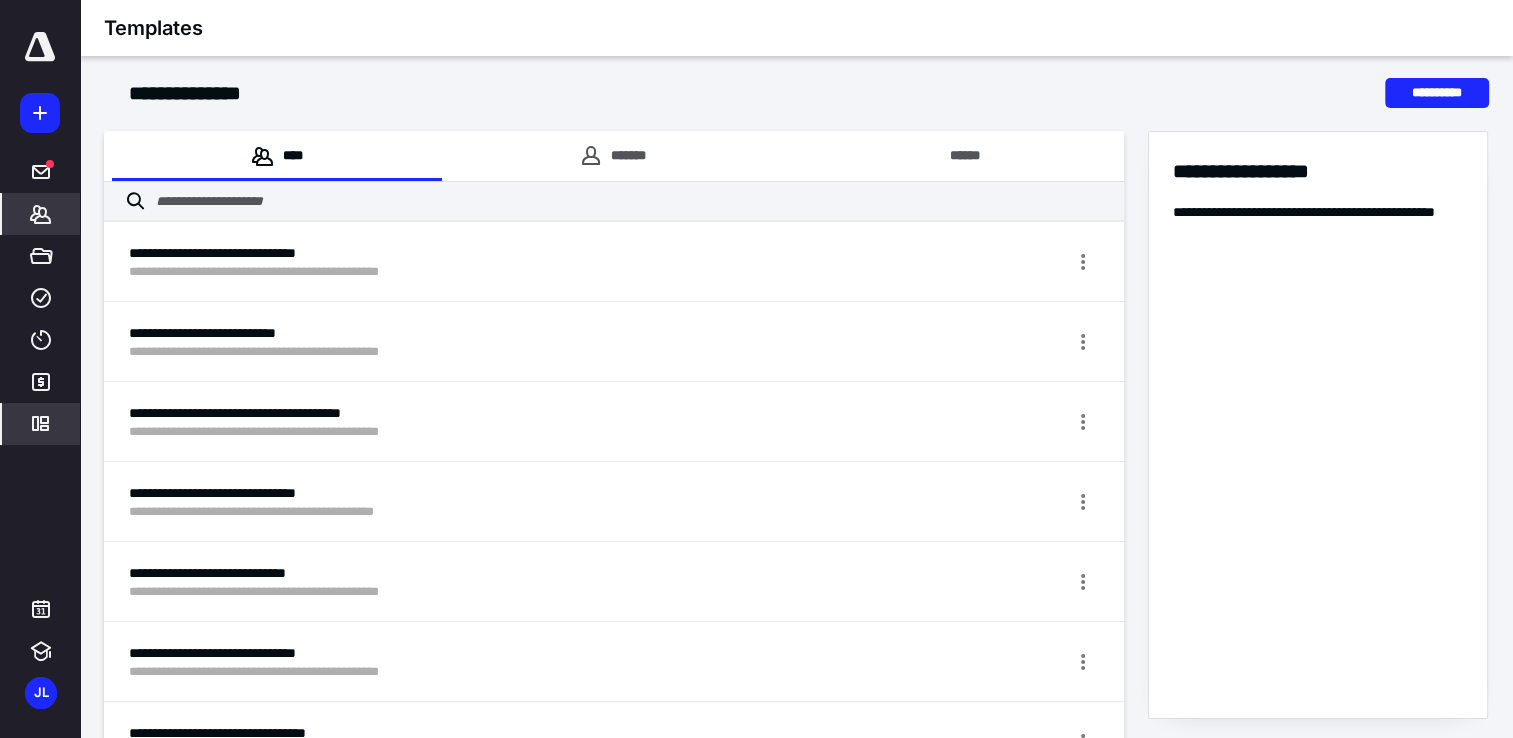 click 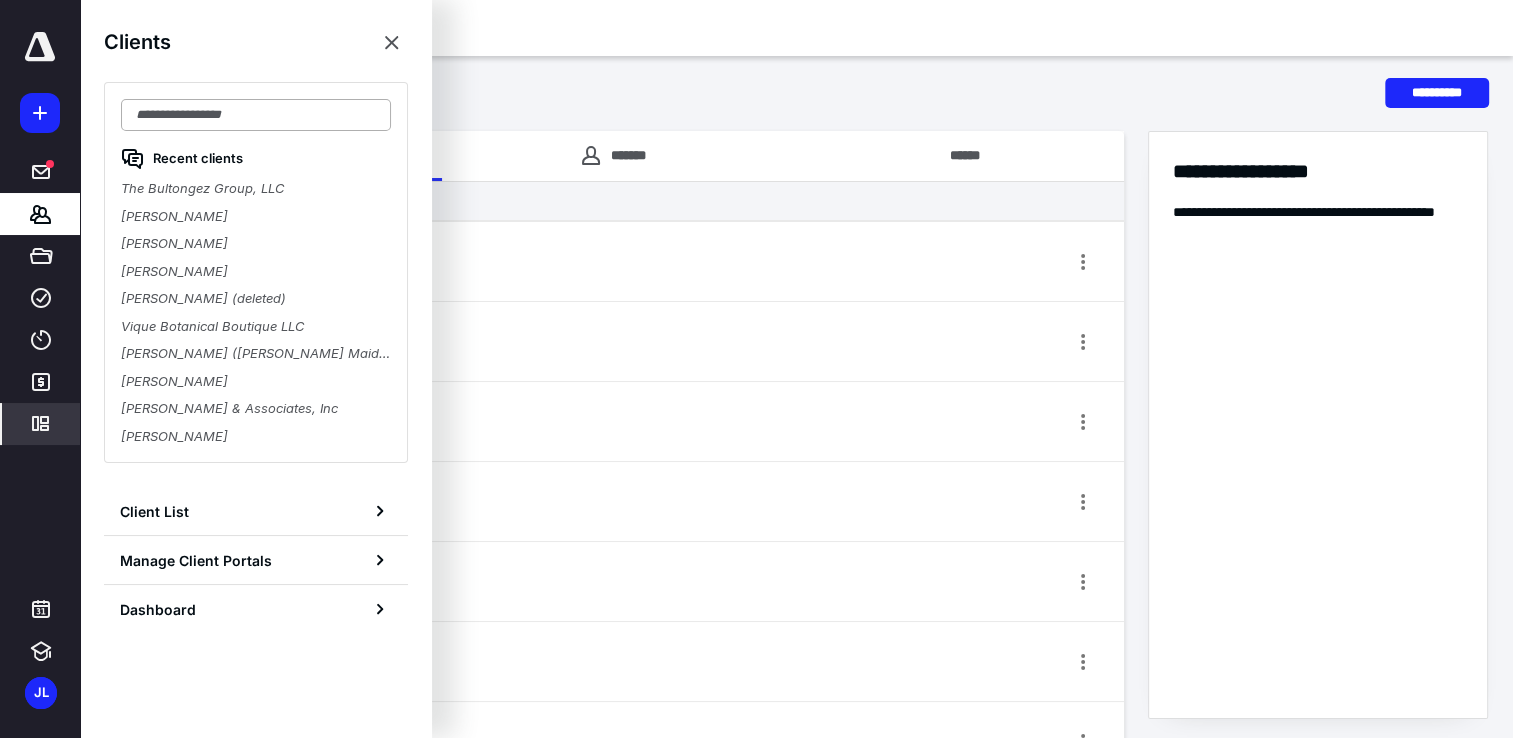 click at bounding box center [256, 115] 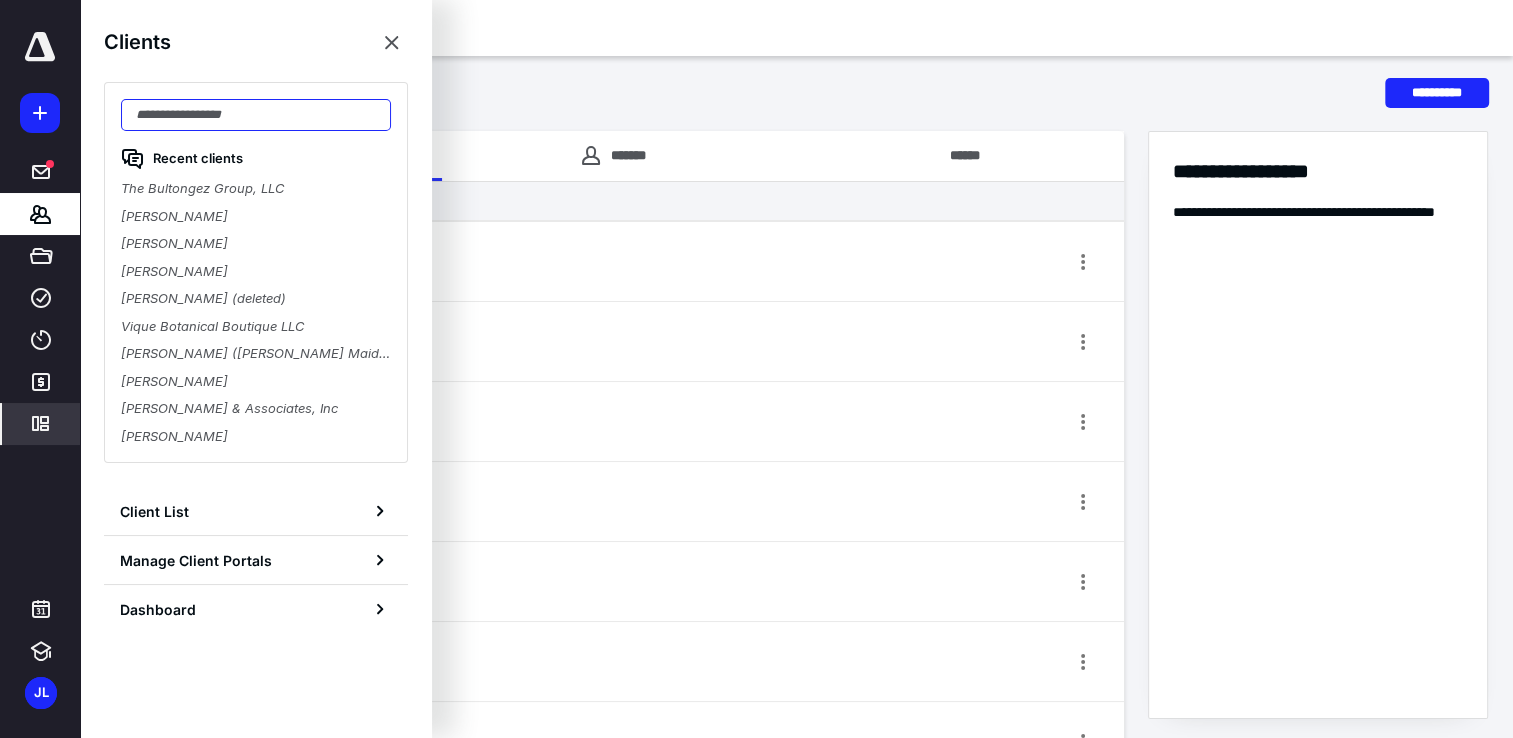 click at bounding box center (256, 115) 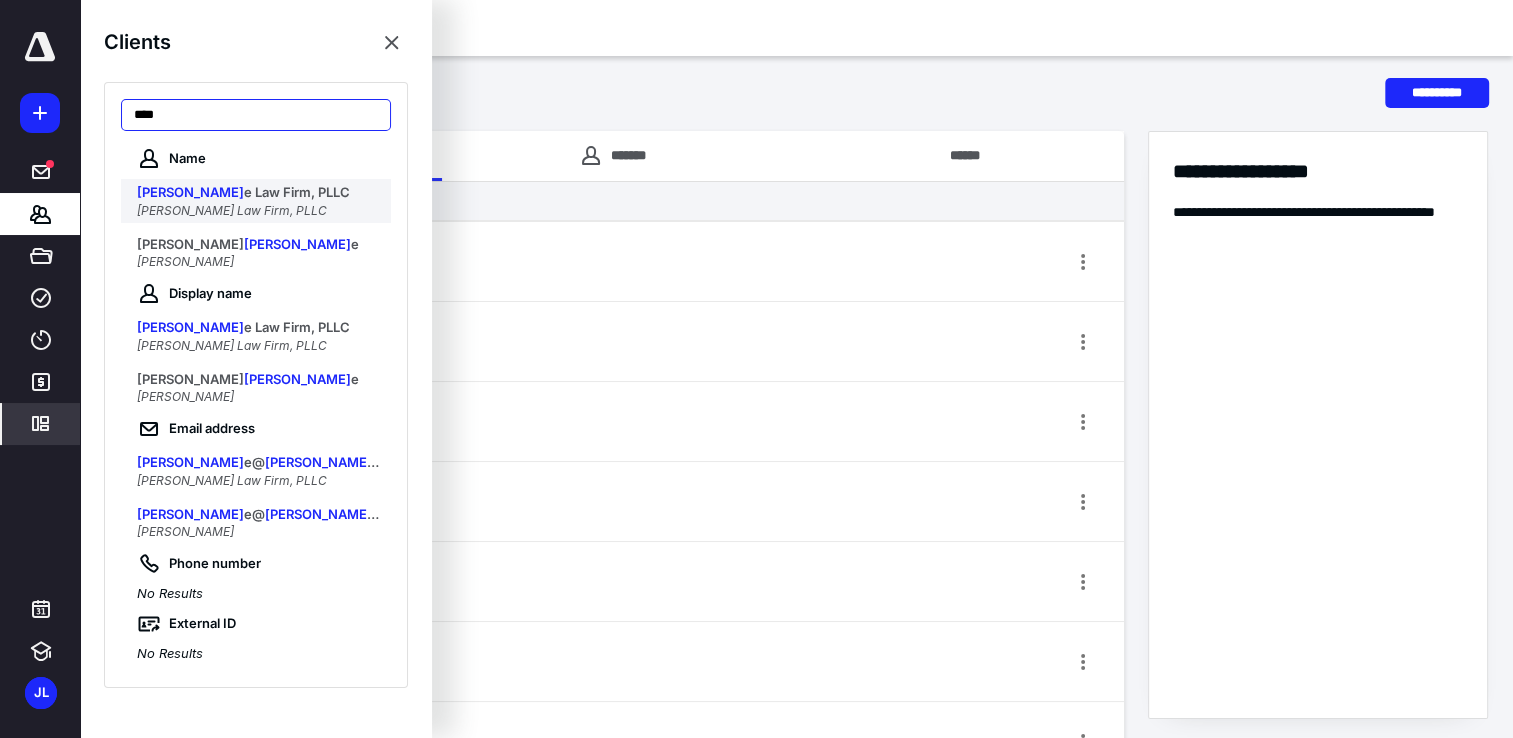 type on "****" 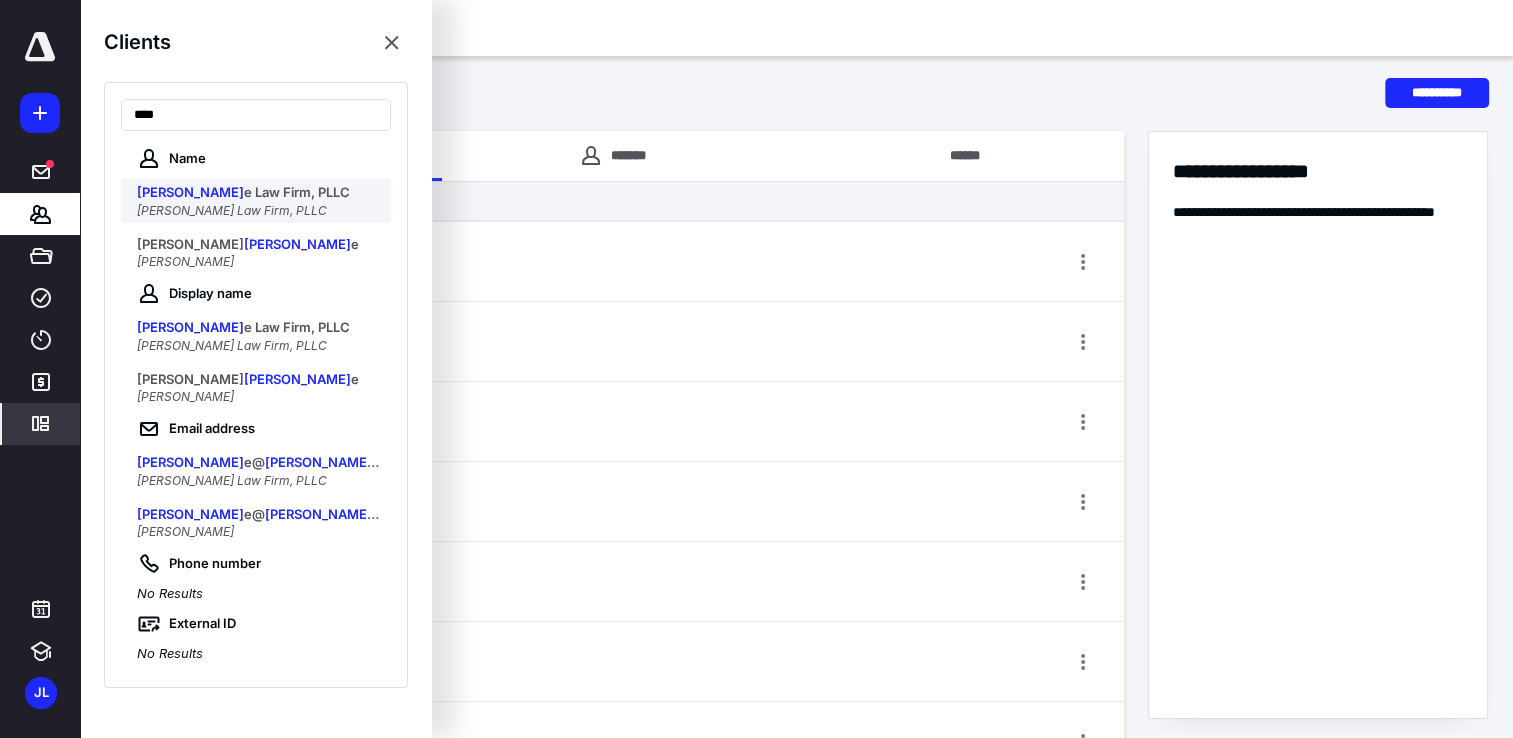 click on "e Law Firm, PLLC" at bounding box center (297, 192) 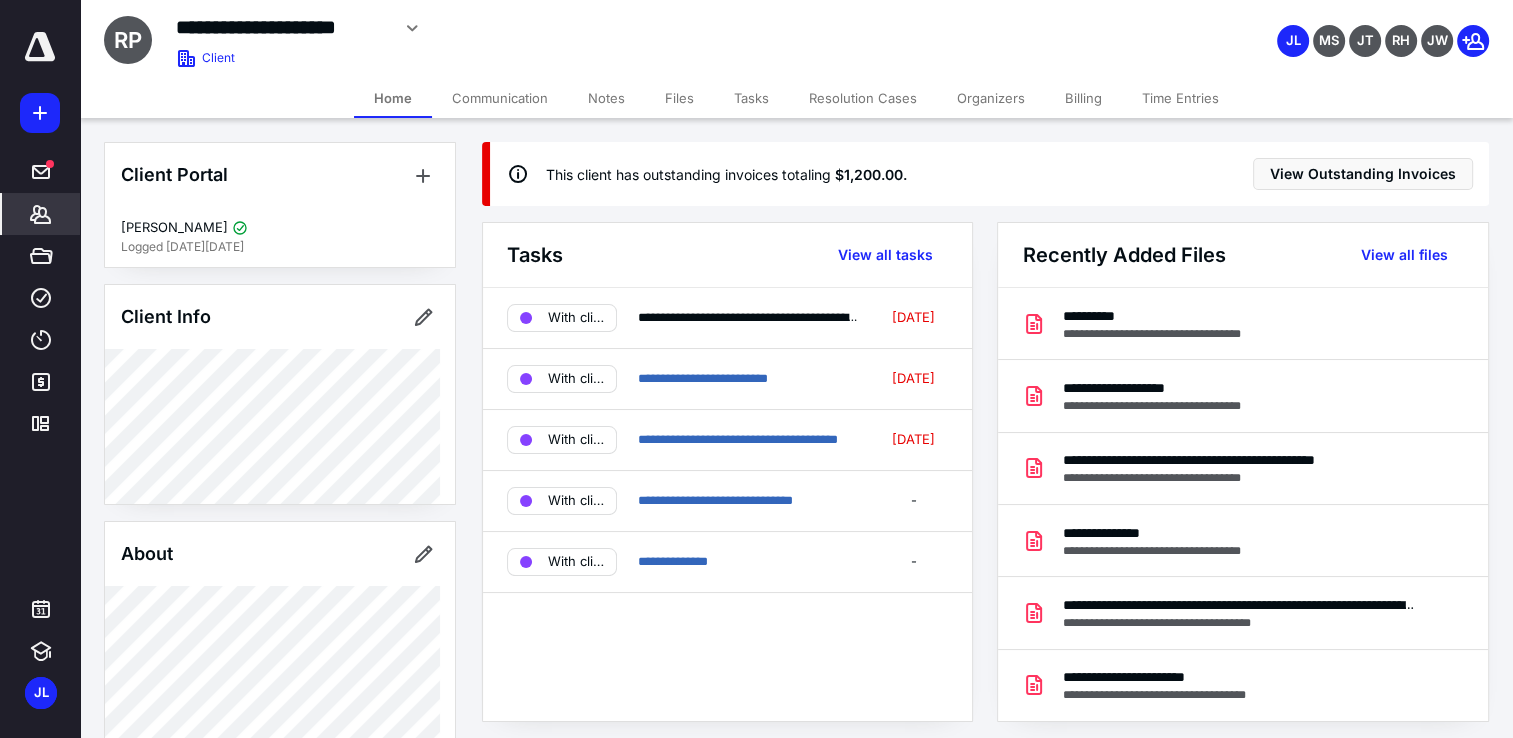click on "Tasks" at bounding box center (751, 98) 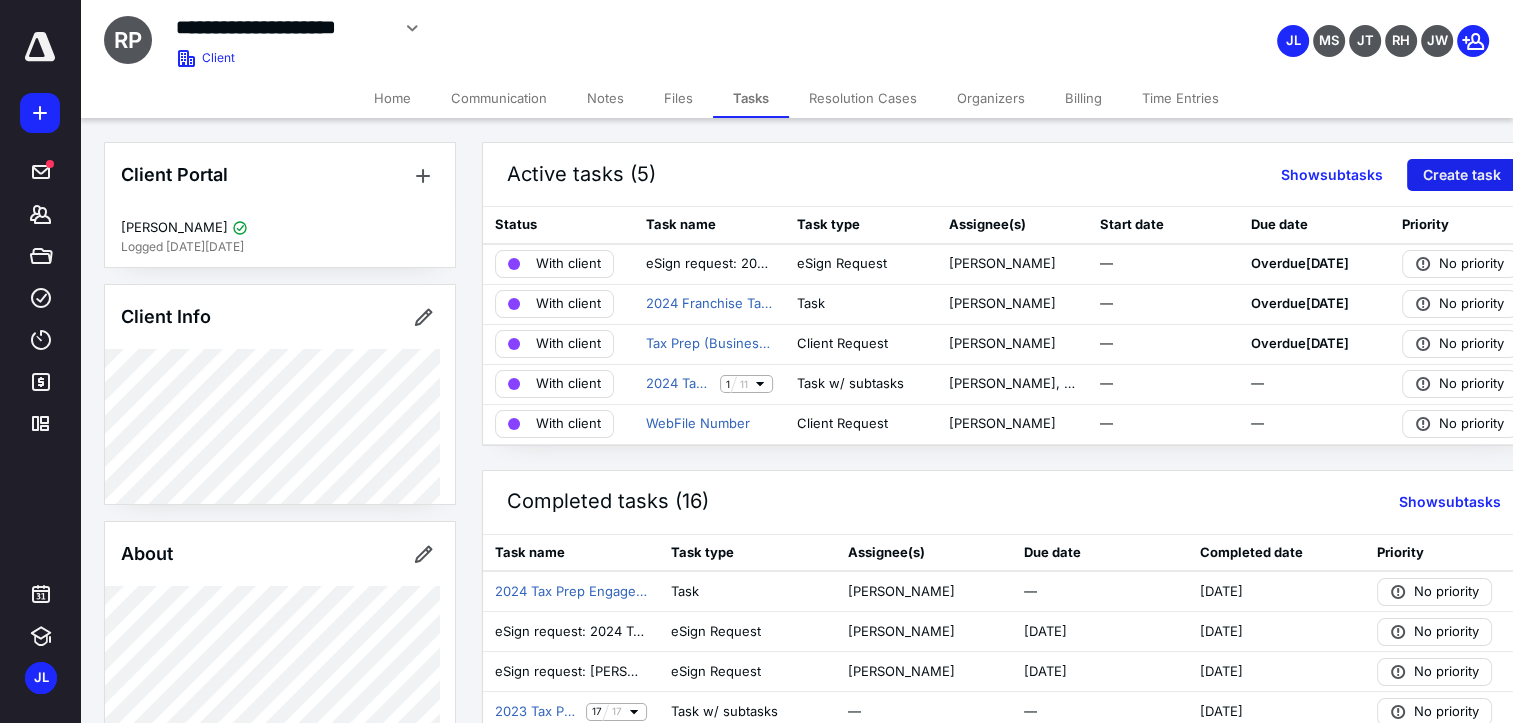 click on "Create task" at bounding box center [1462, 175] 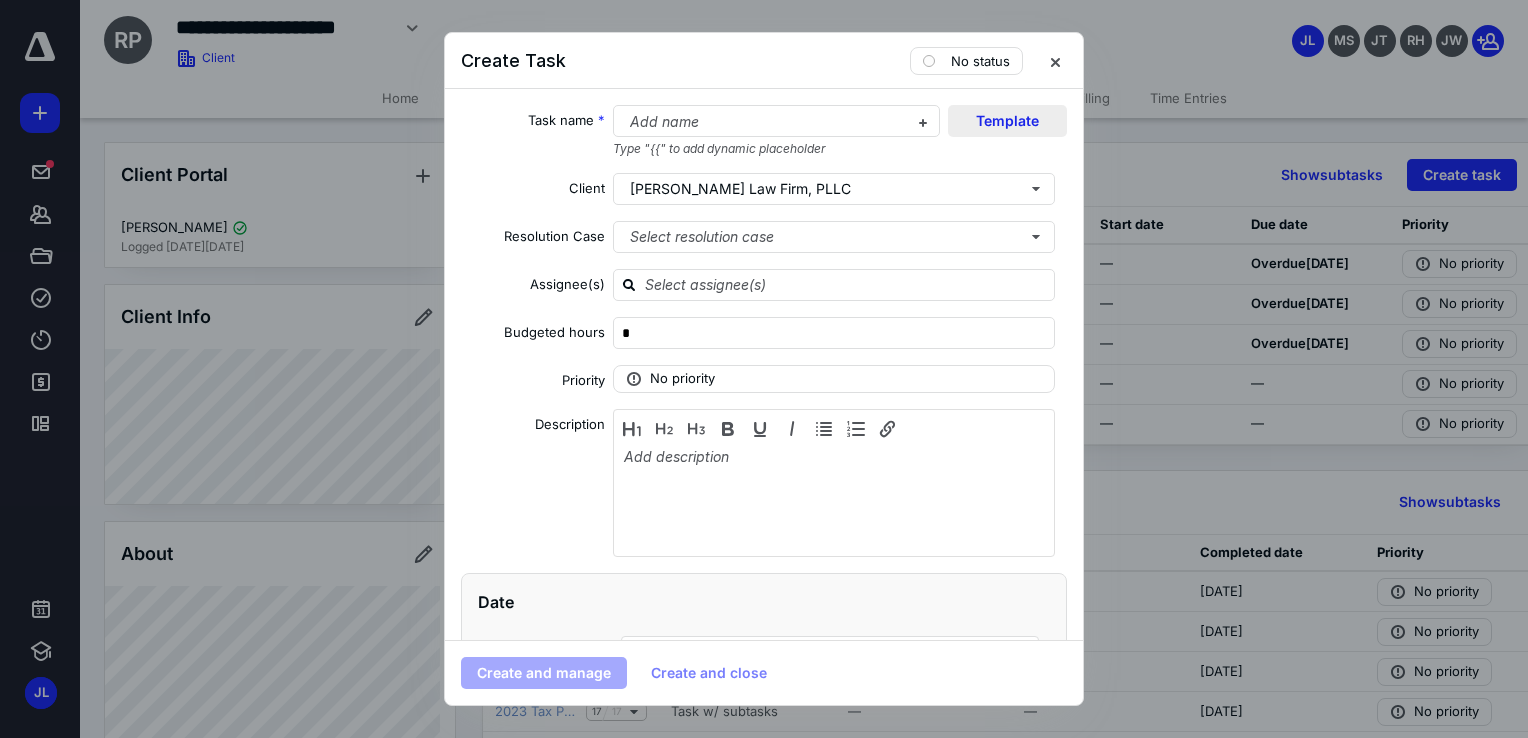 click on "Template" at bounding box center (1007, 121) 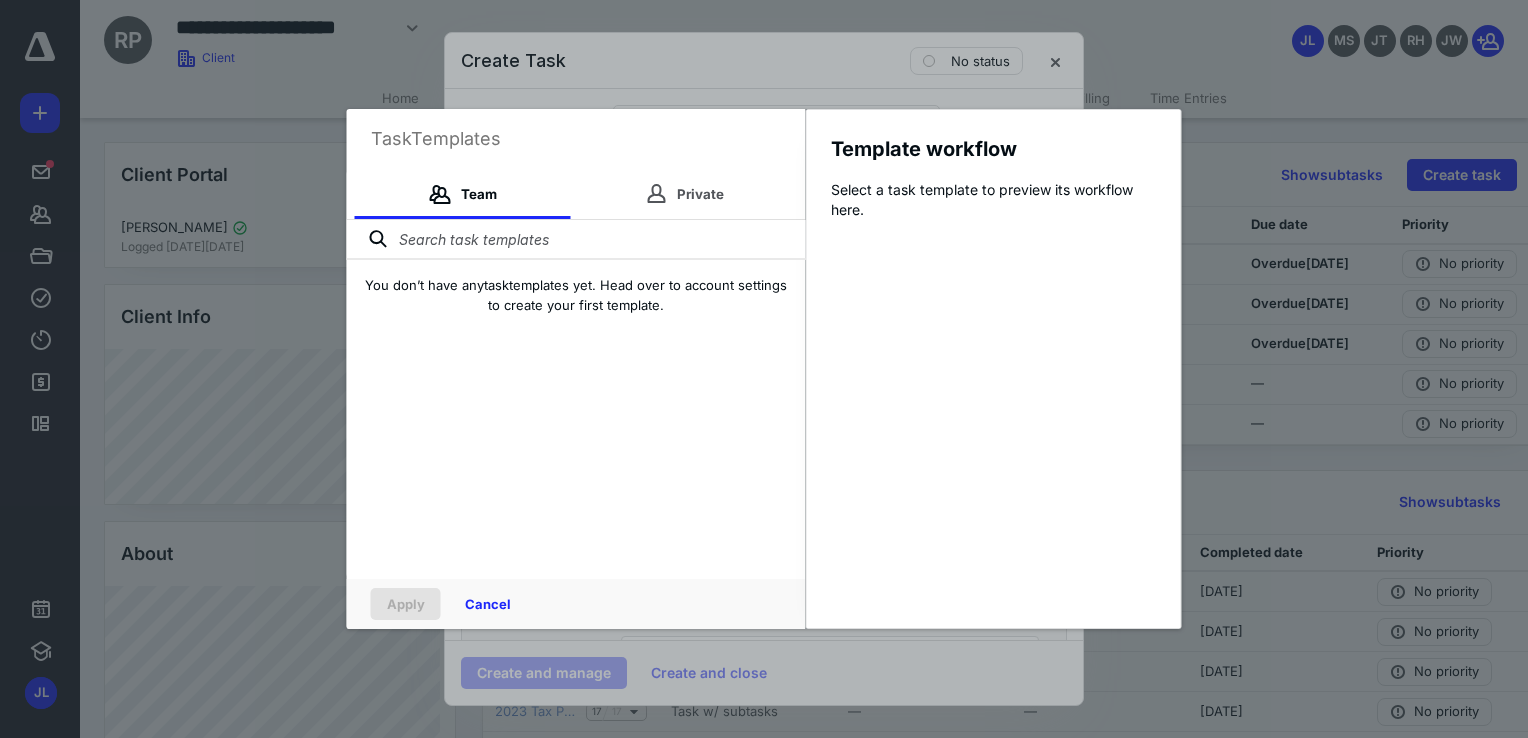 click at bounding box center [576, 240] 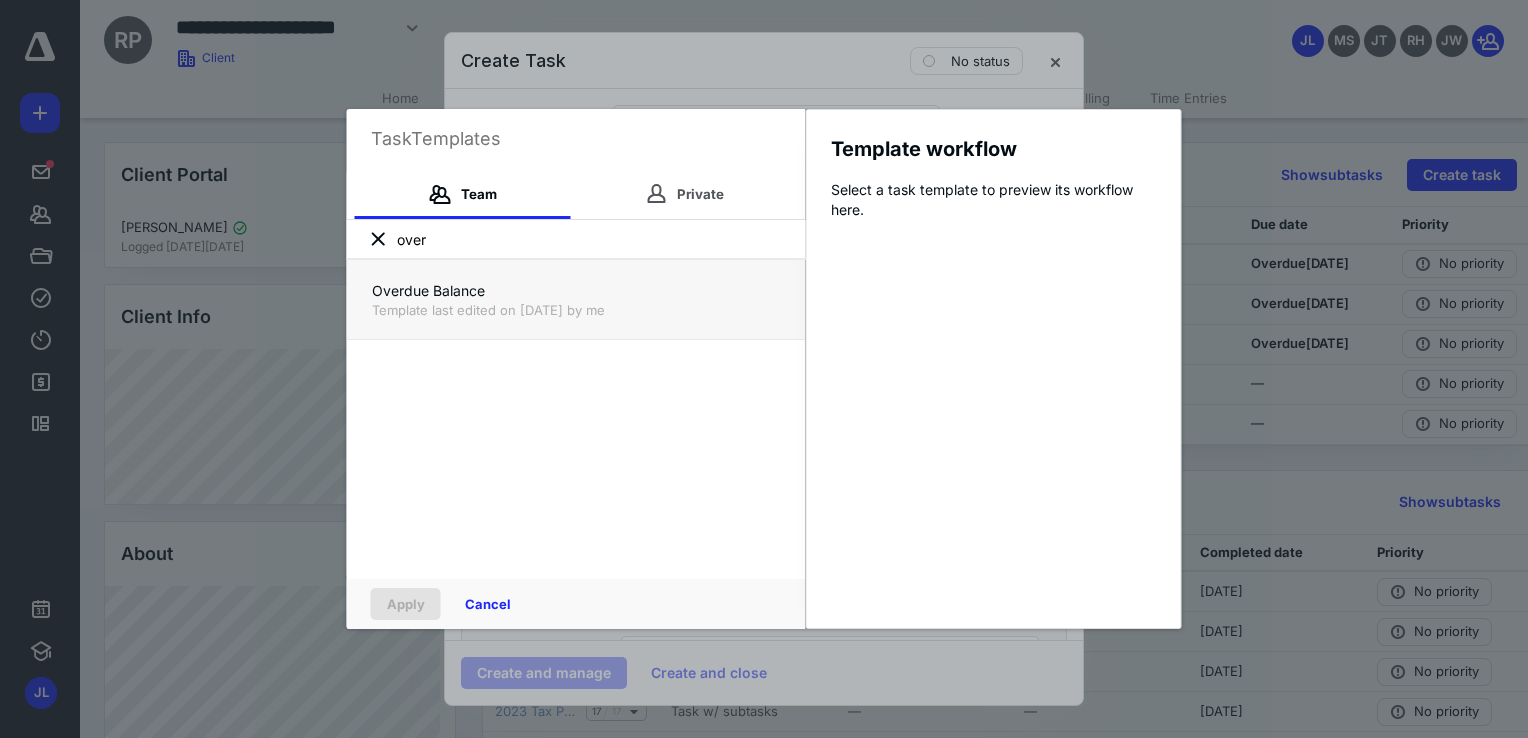 type on "over" 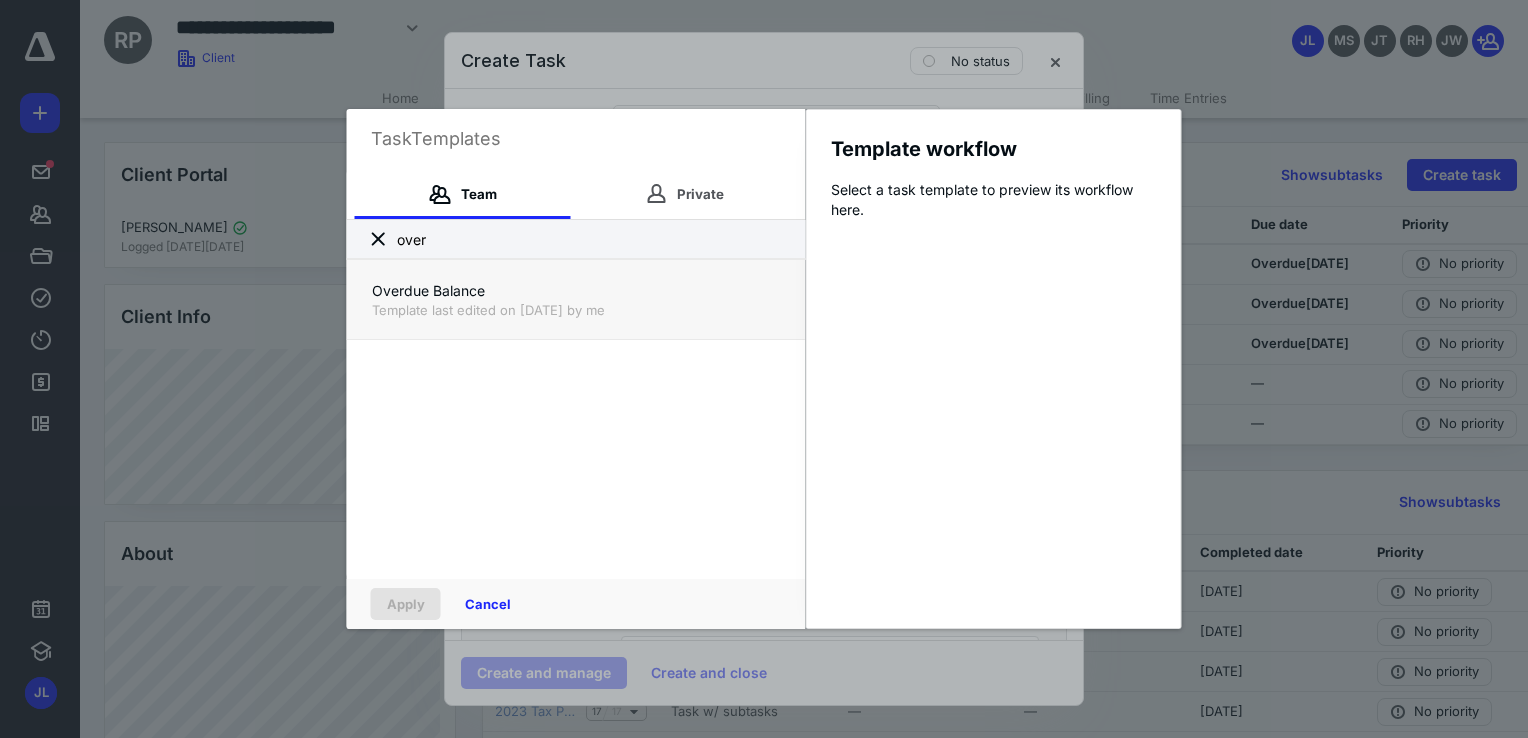click on "Overdue Balance" at bounding box center (576, 291) 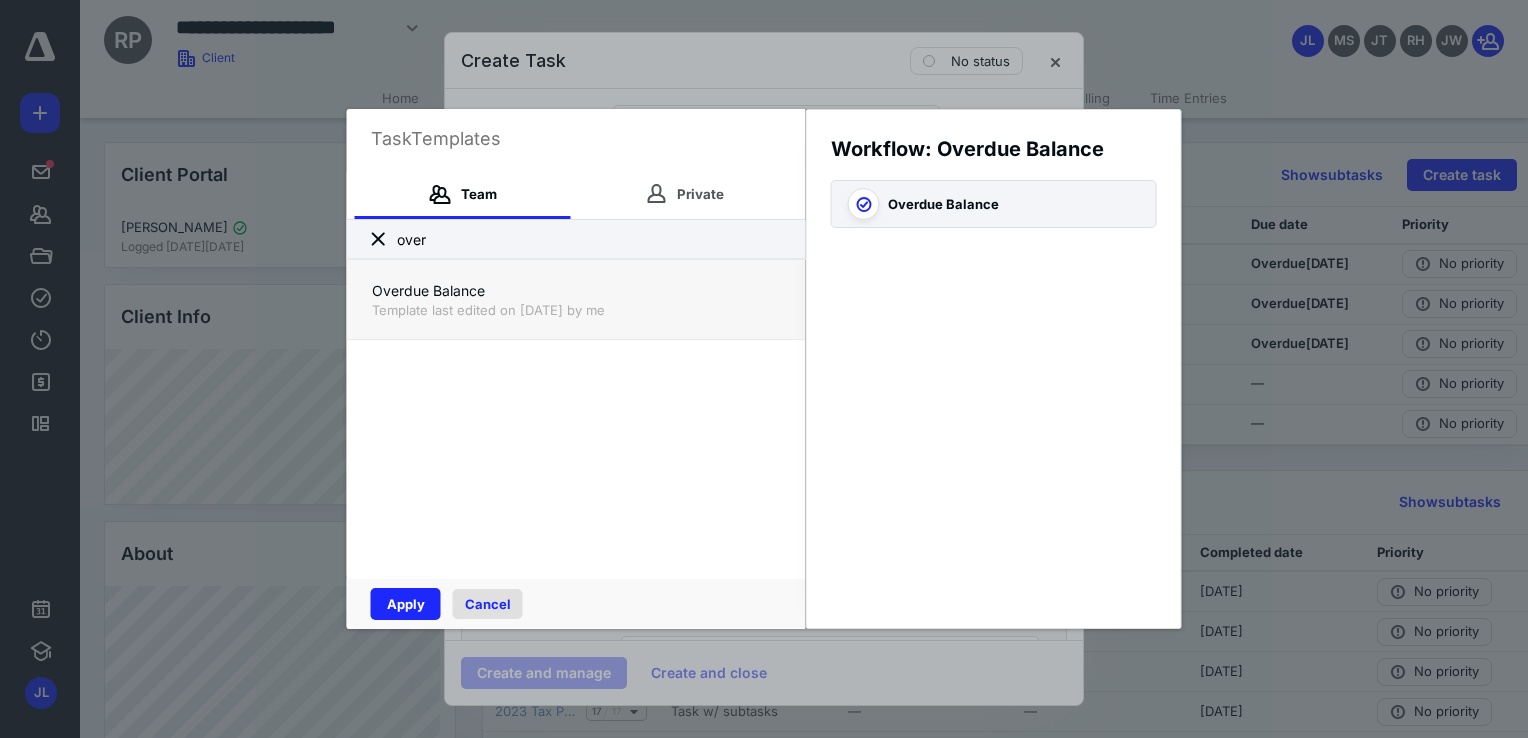 click on "Cancel" at bounding box center [488, 604] 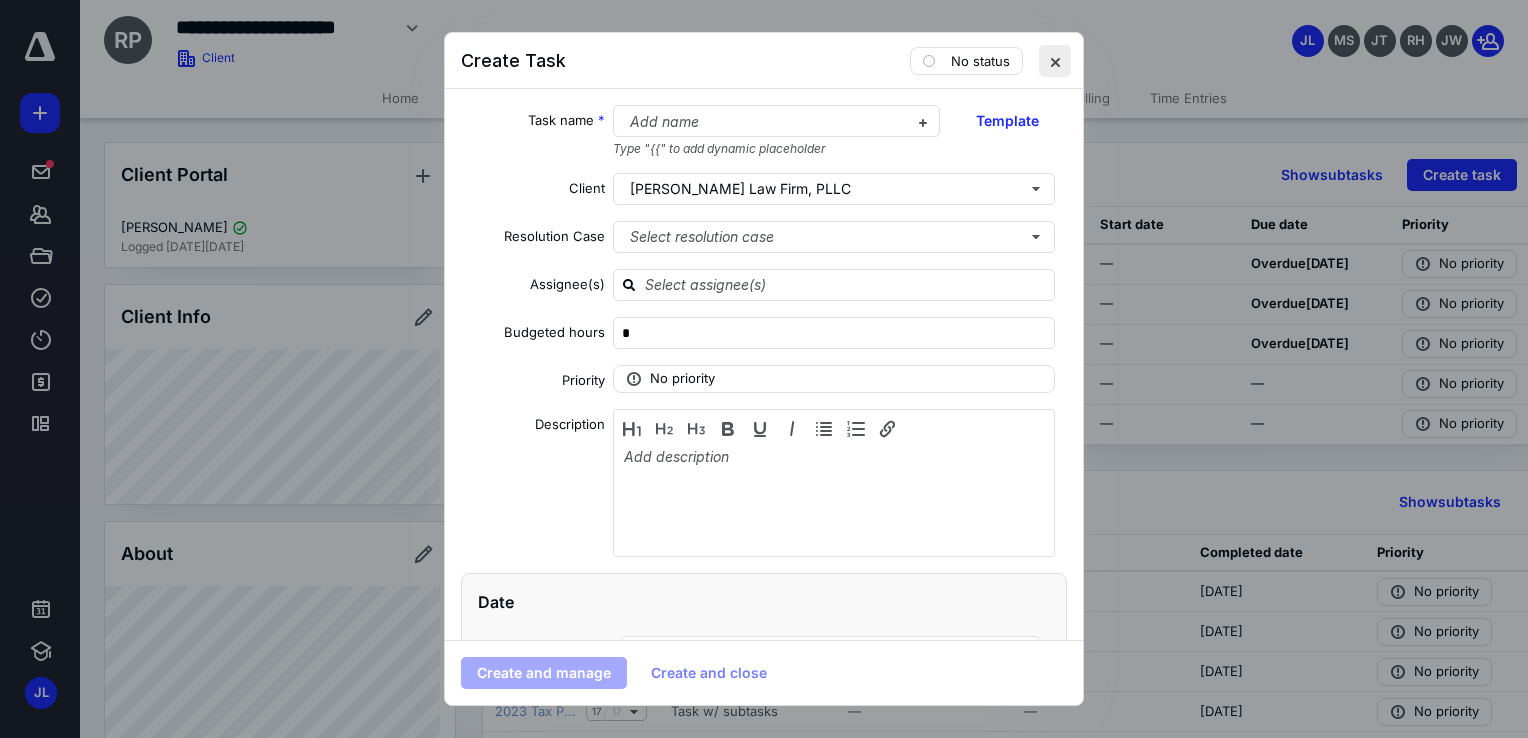 click at bounding box center (1055, 61) 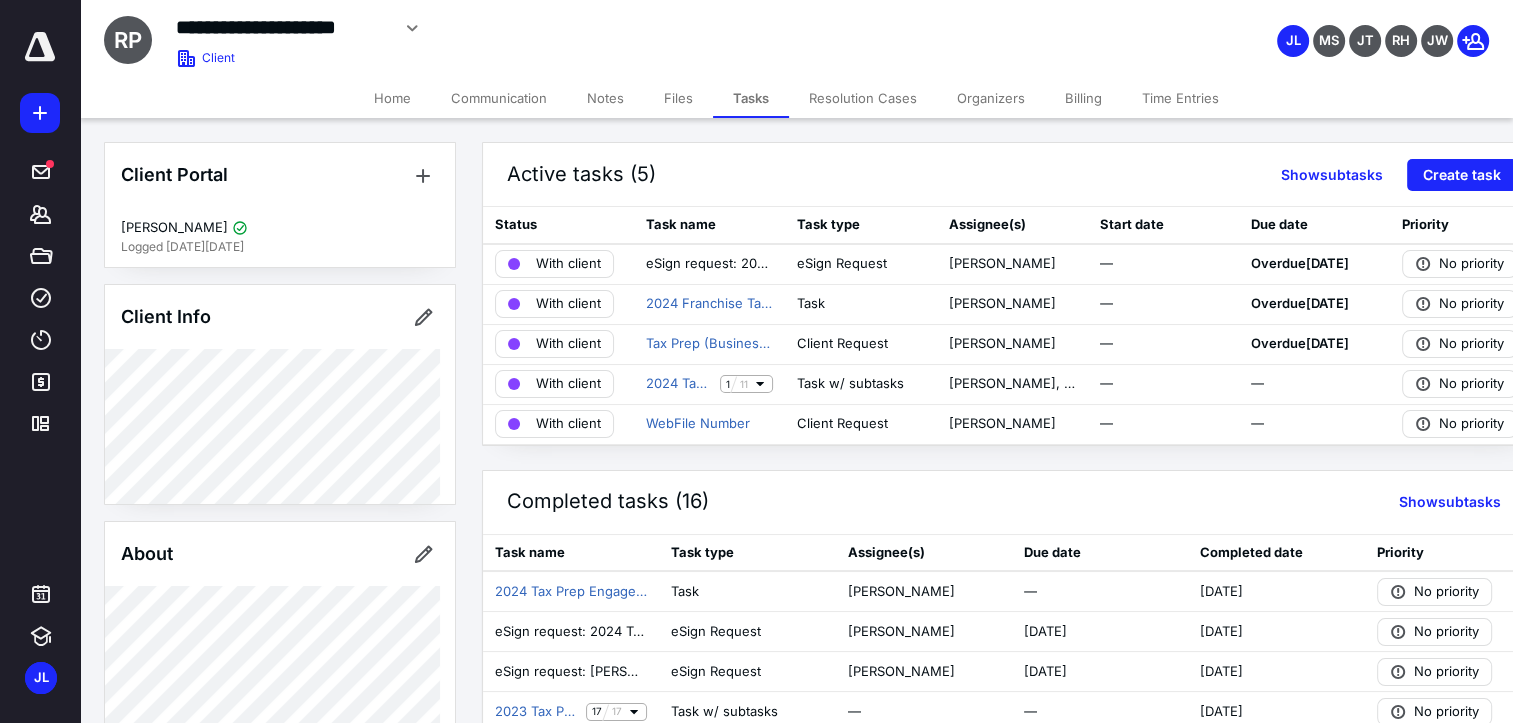 click on "Files" at bounding box center (678, 98) 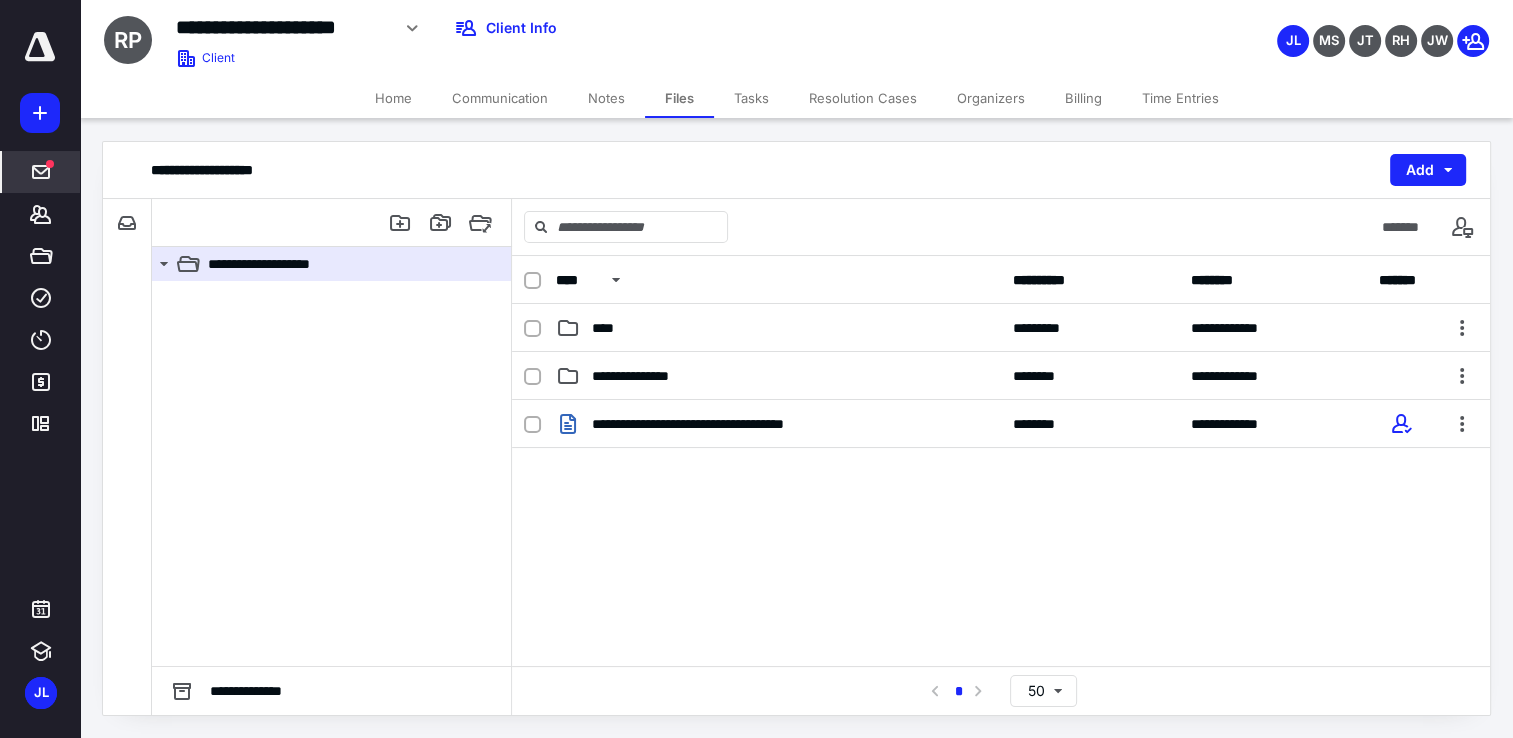 click 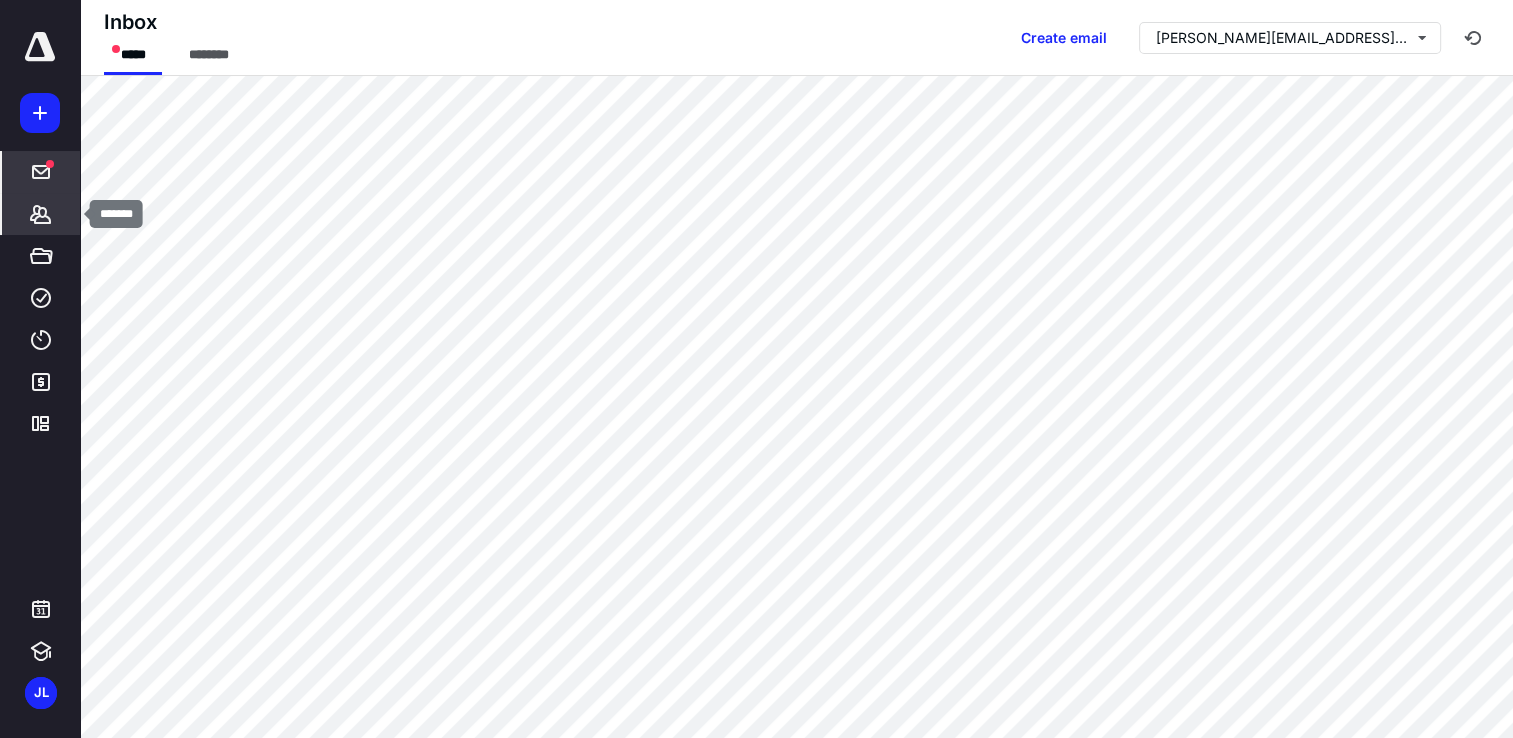 click on "*******" at bounding box center (41, 214) 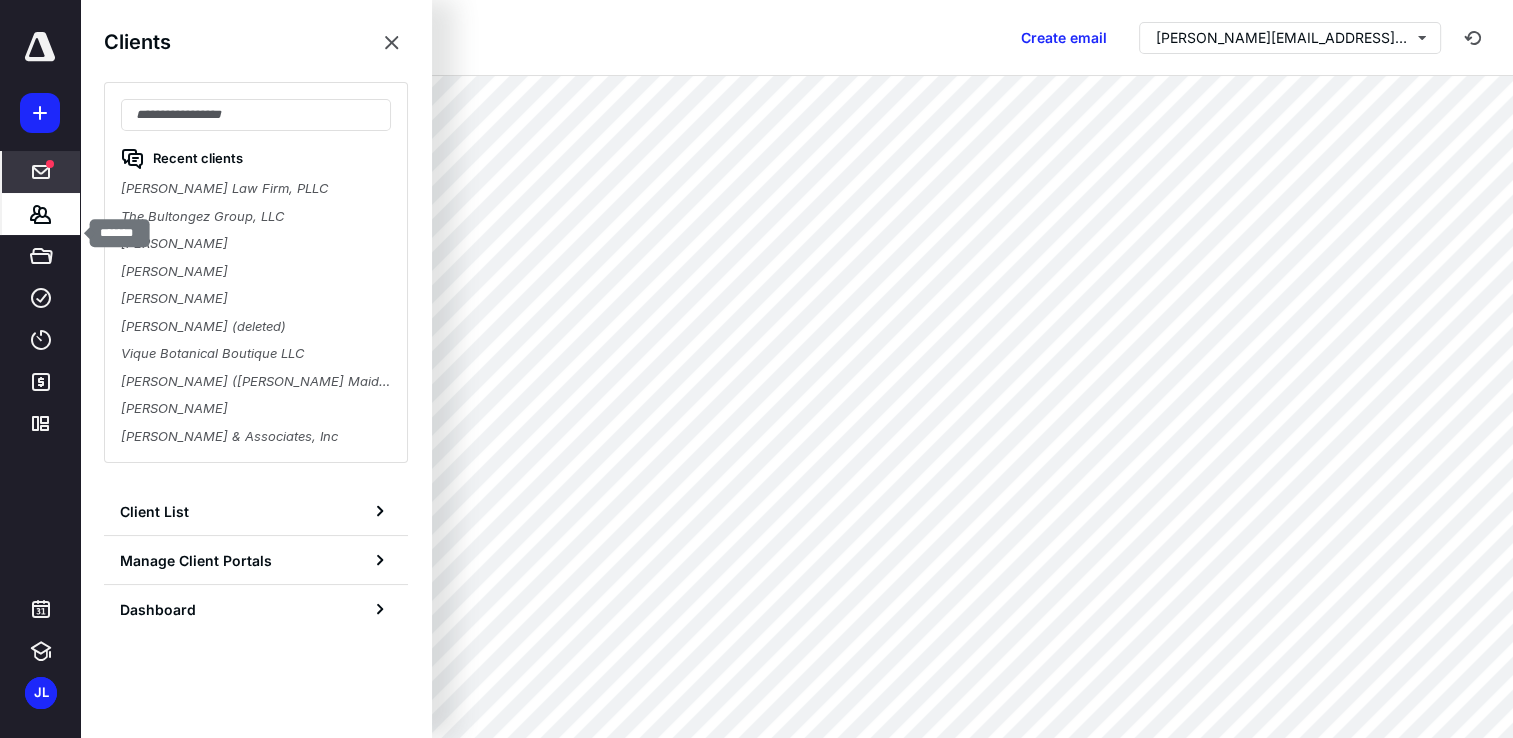scroll, scrollTop: 19, scrollLeft: 0, axis: vertical 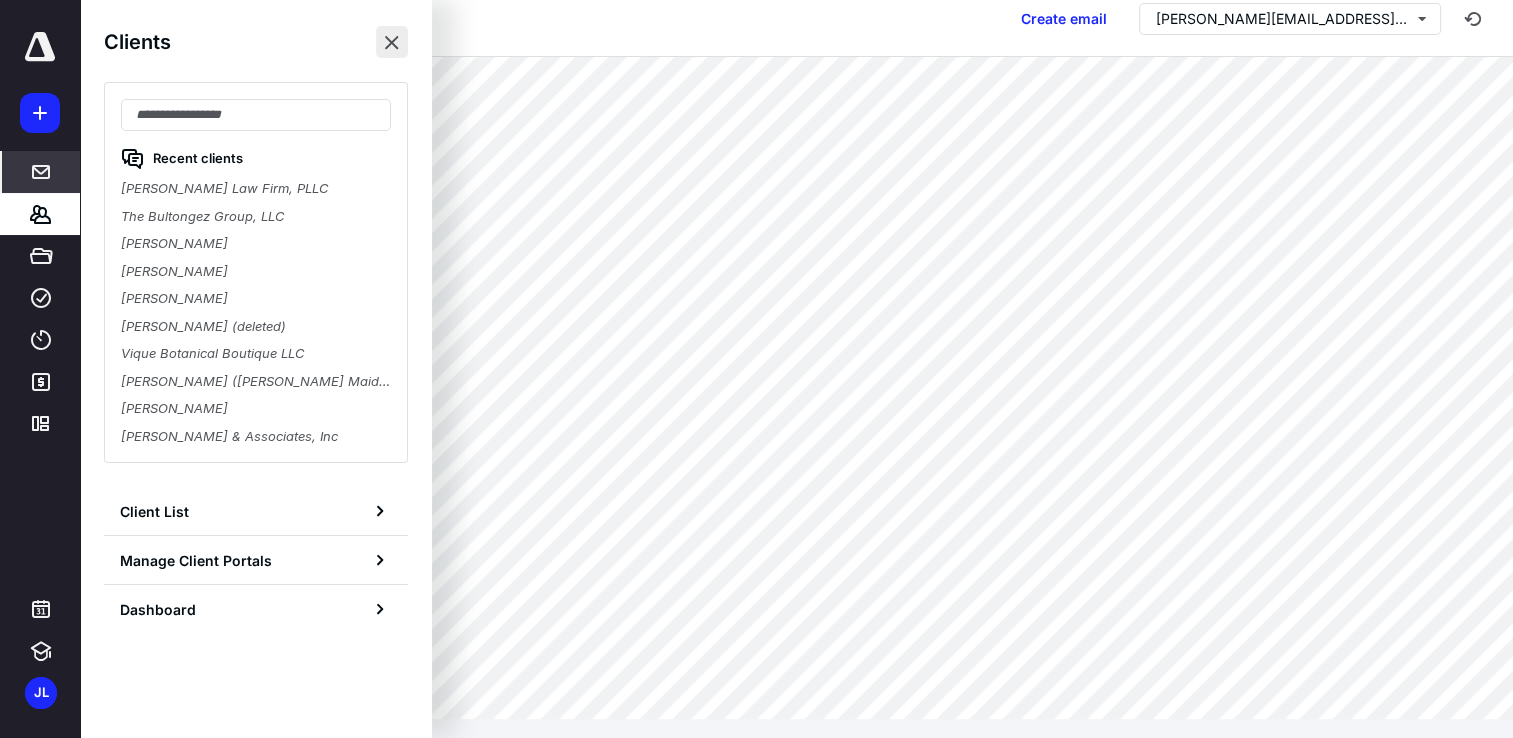 click at bounding box center (392, 42) 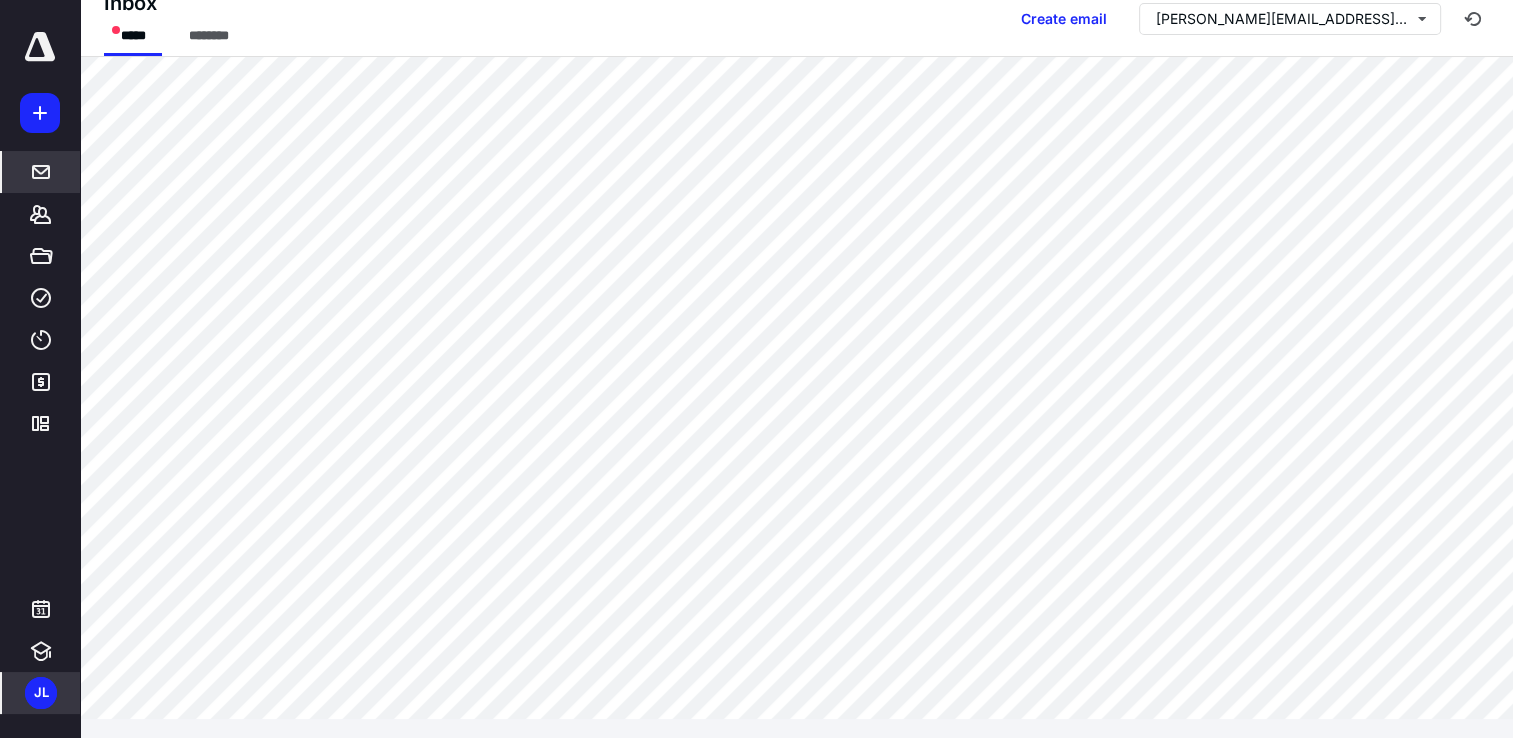 click on "JL" at bounding box center [41, 693] 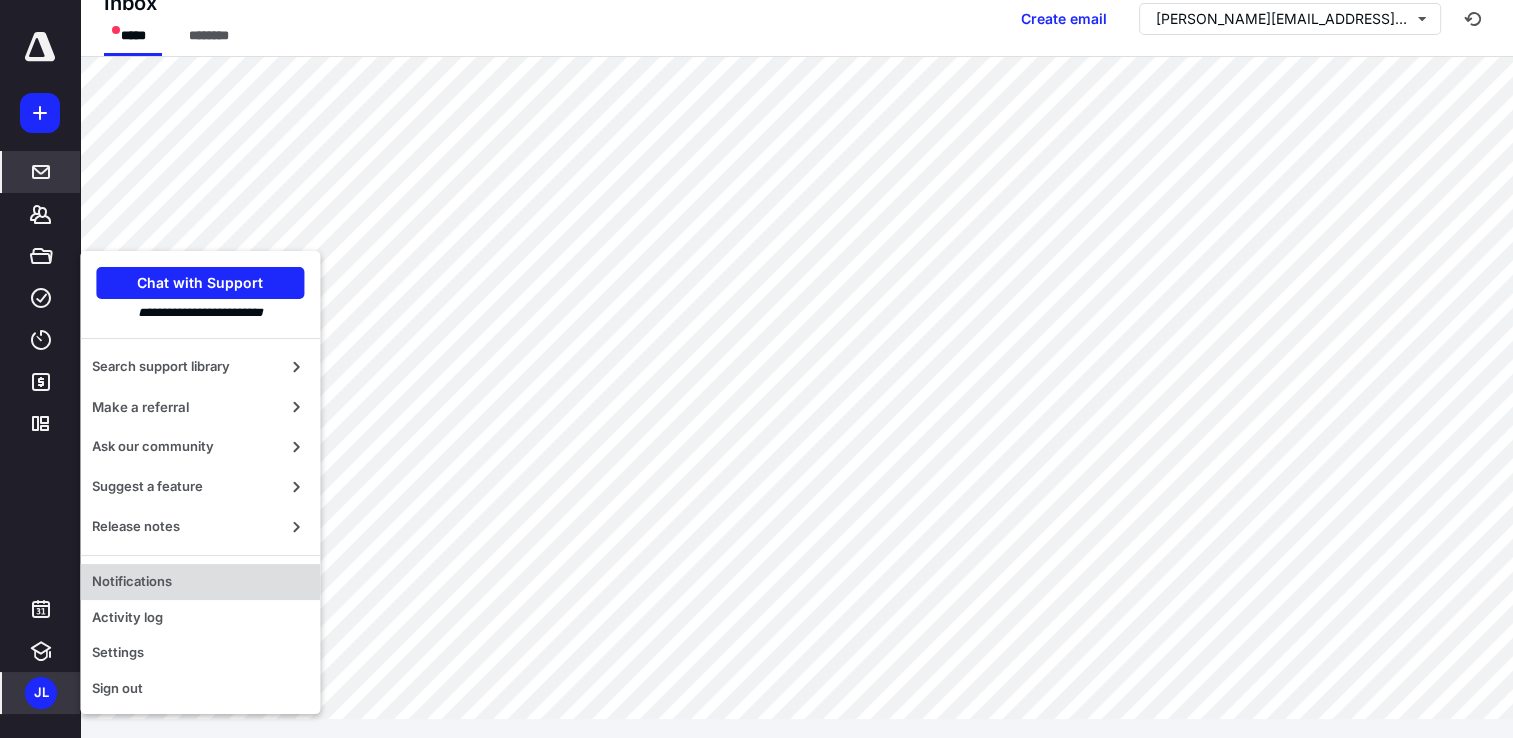 click on "Notifications" at bounding box center [200, 582] 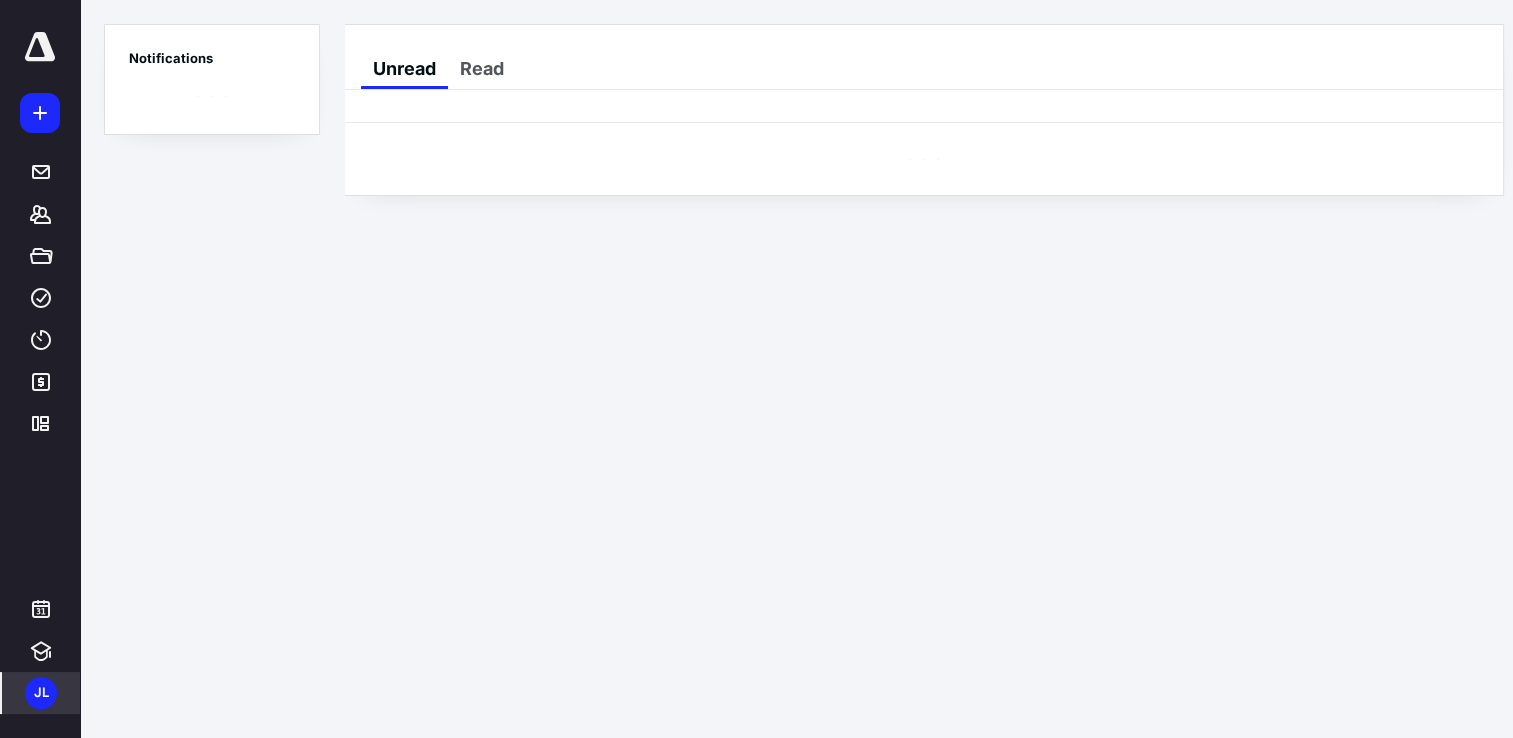 scroll, scrollTop: 0, scrollLeft: 0, axis: both 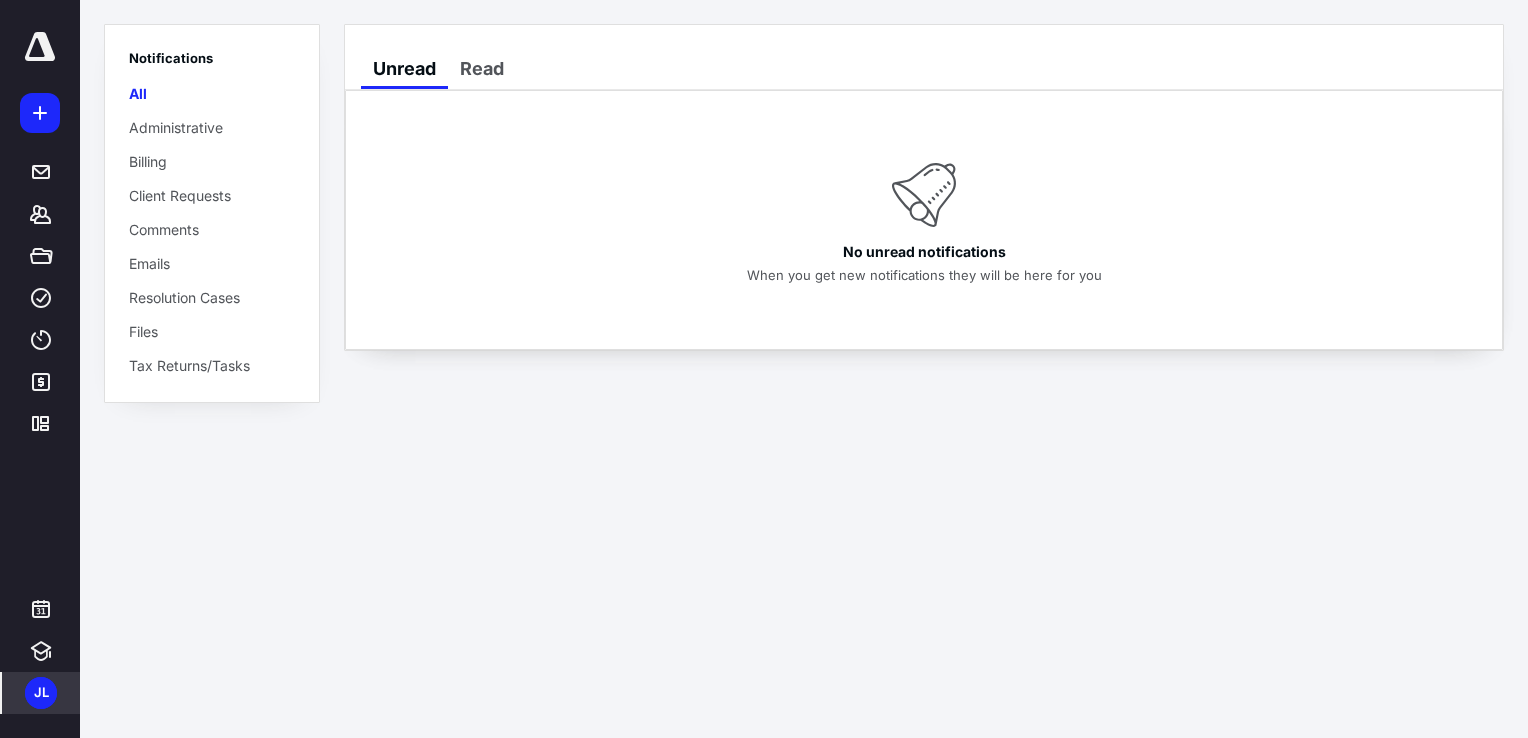 click on "Tax Returns/Tasks" at bounding box center (189, 365) 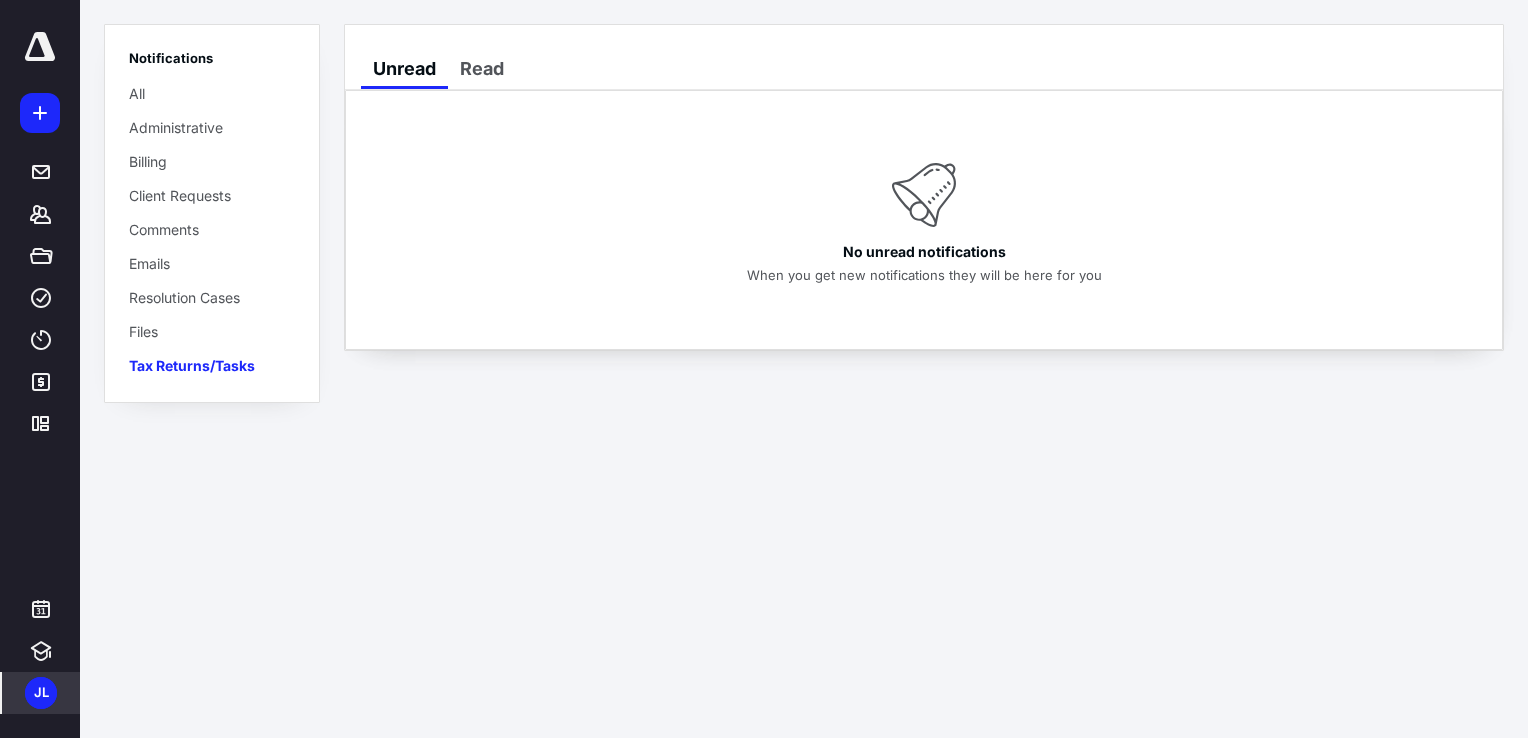 click on "JL" at bounding box center (41, 693) 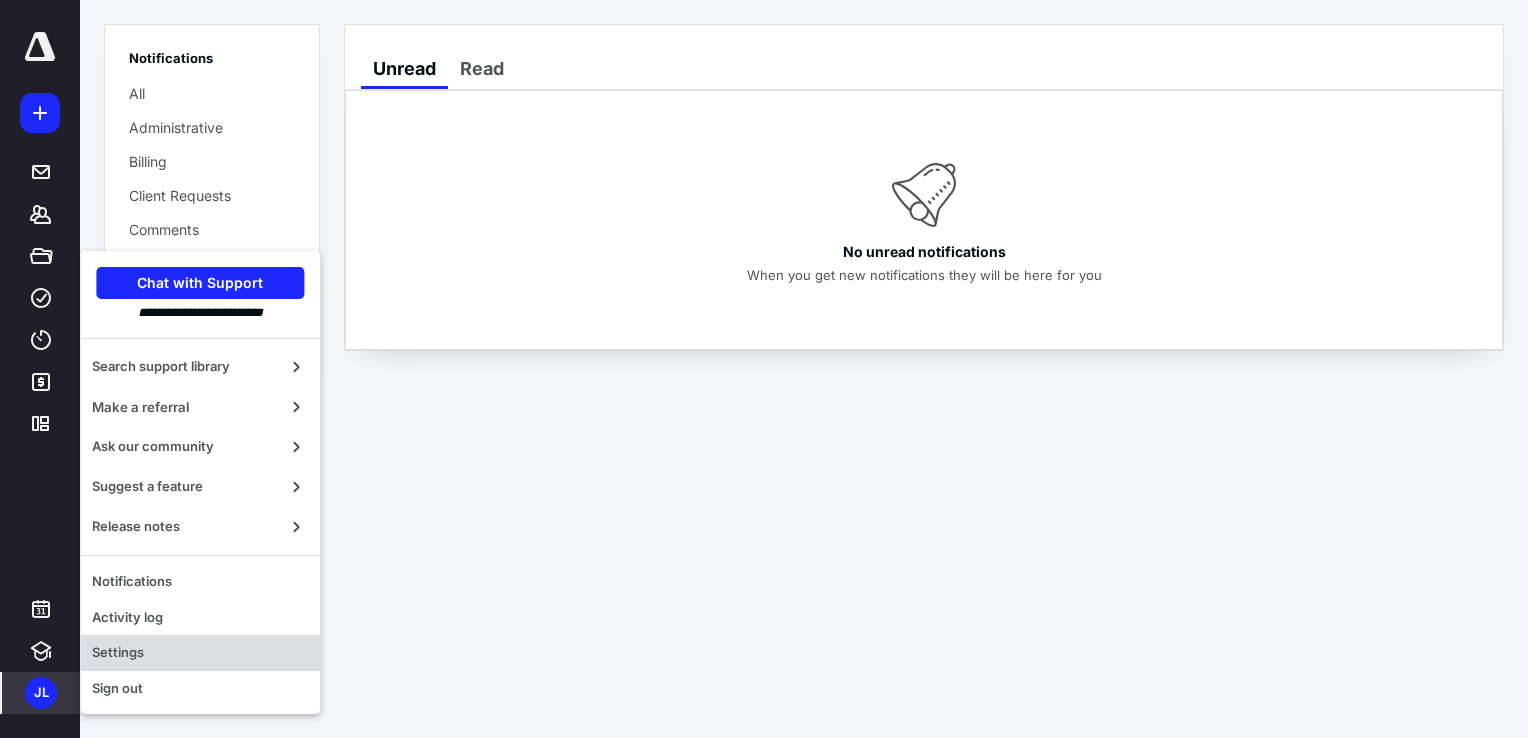 click on "Settings" at bounding box center (200, 653) 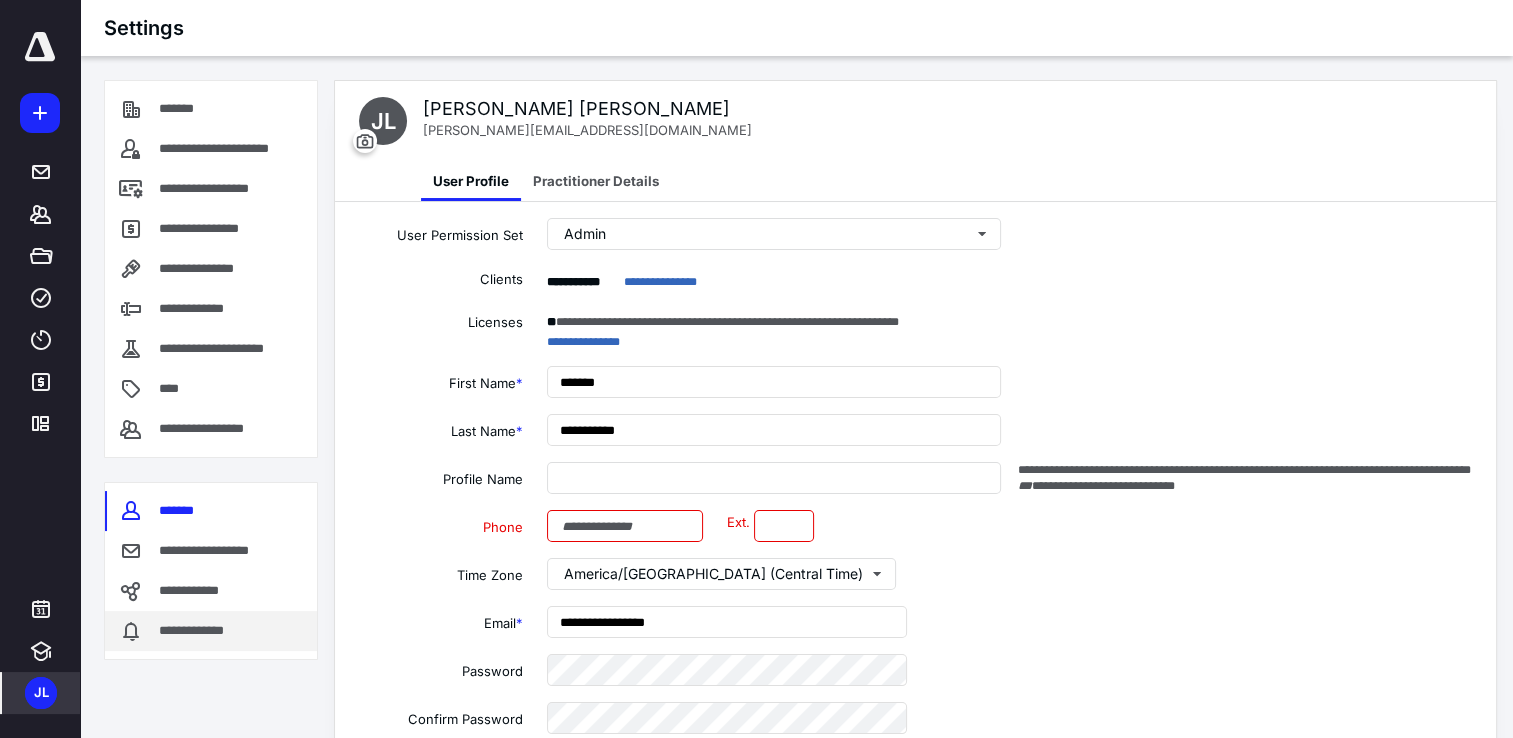 type on "**********" 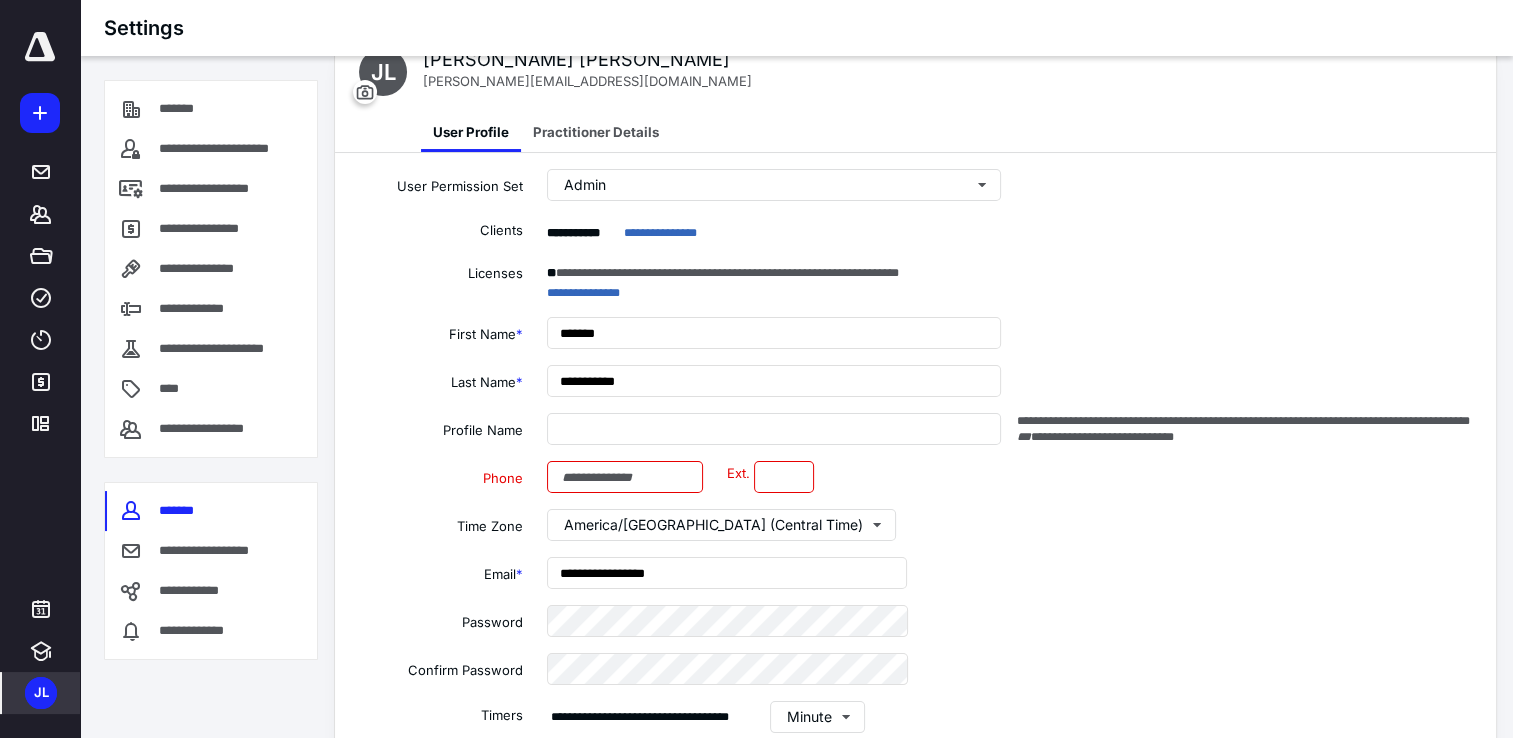 scroll, scrollTop: 0, scrollLeft: 0, axis: both 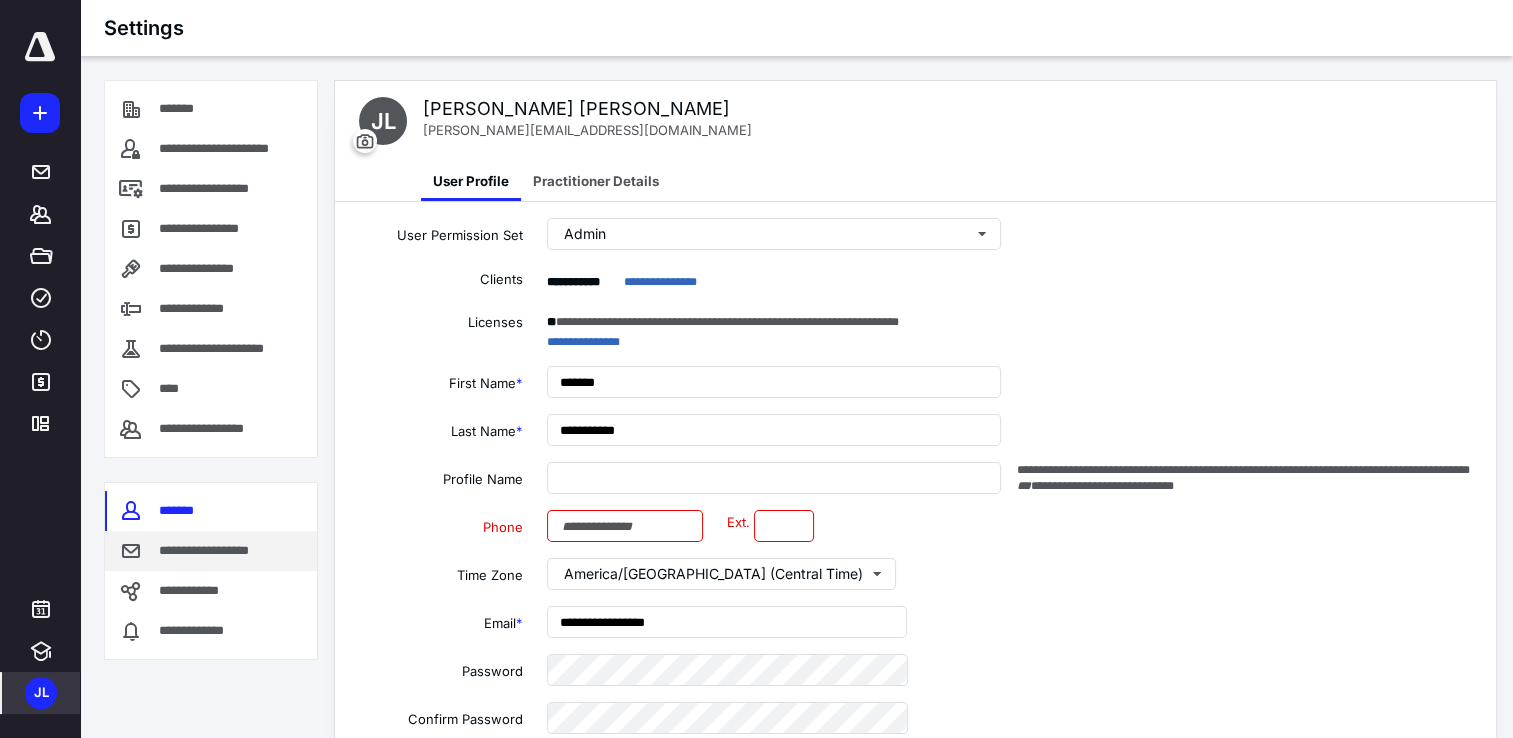click on "**********" at bounding box center [211, 551] 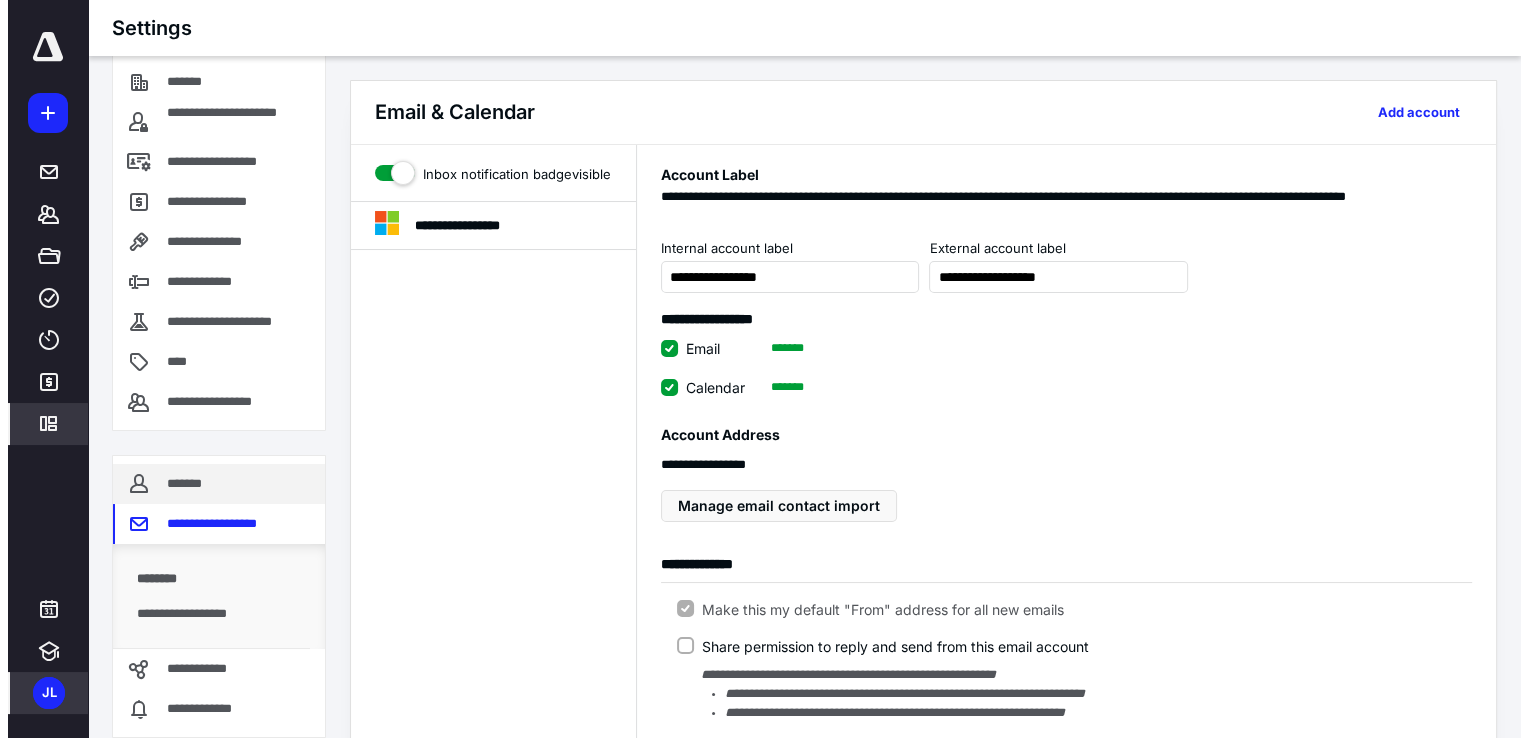 scroll, scrollTop: 49, scrollLeft: 0, axis: vertical 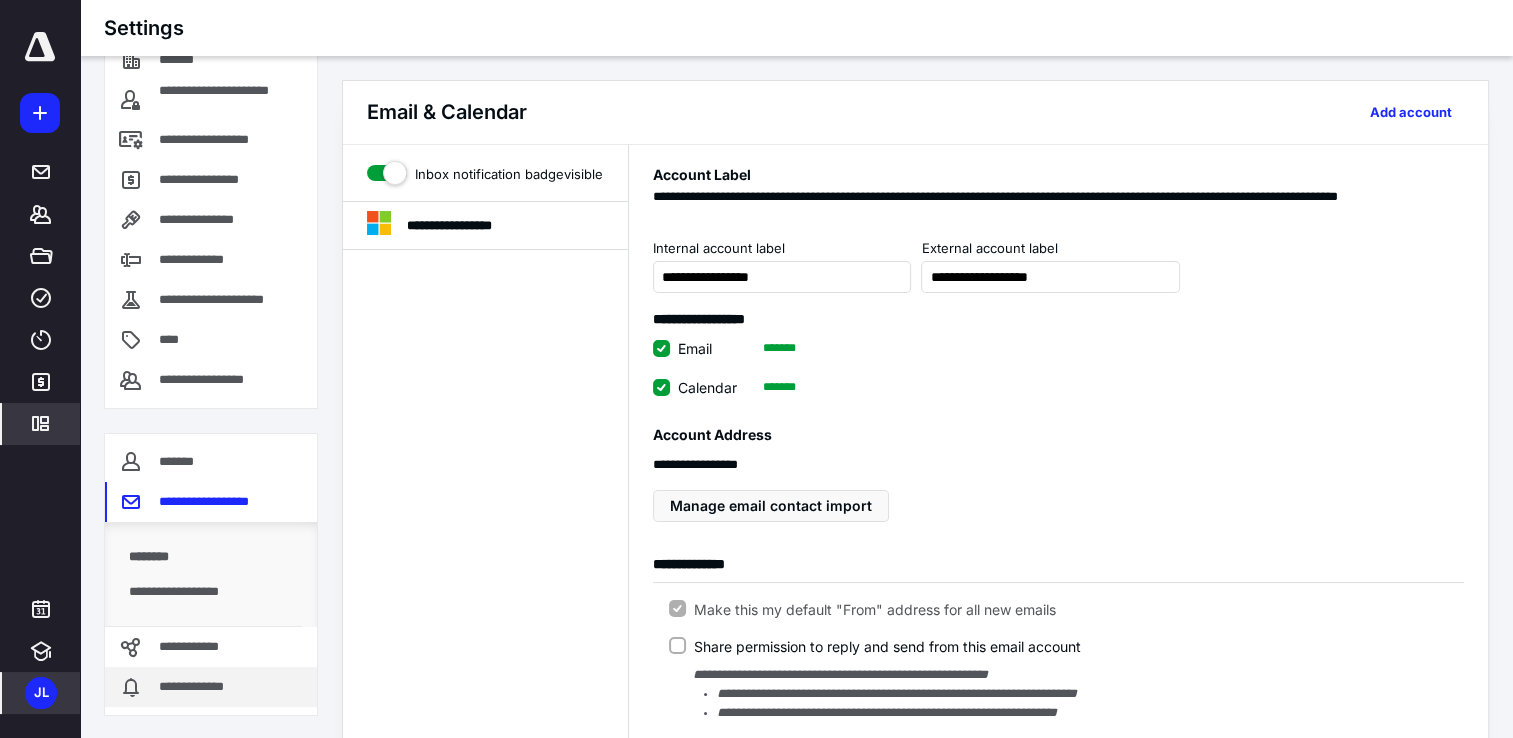 click on "**********" at bounding box center (198, 687) 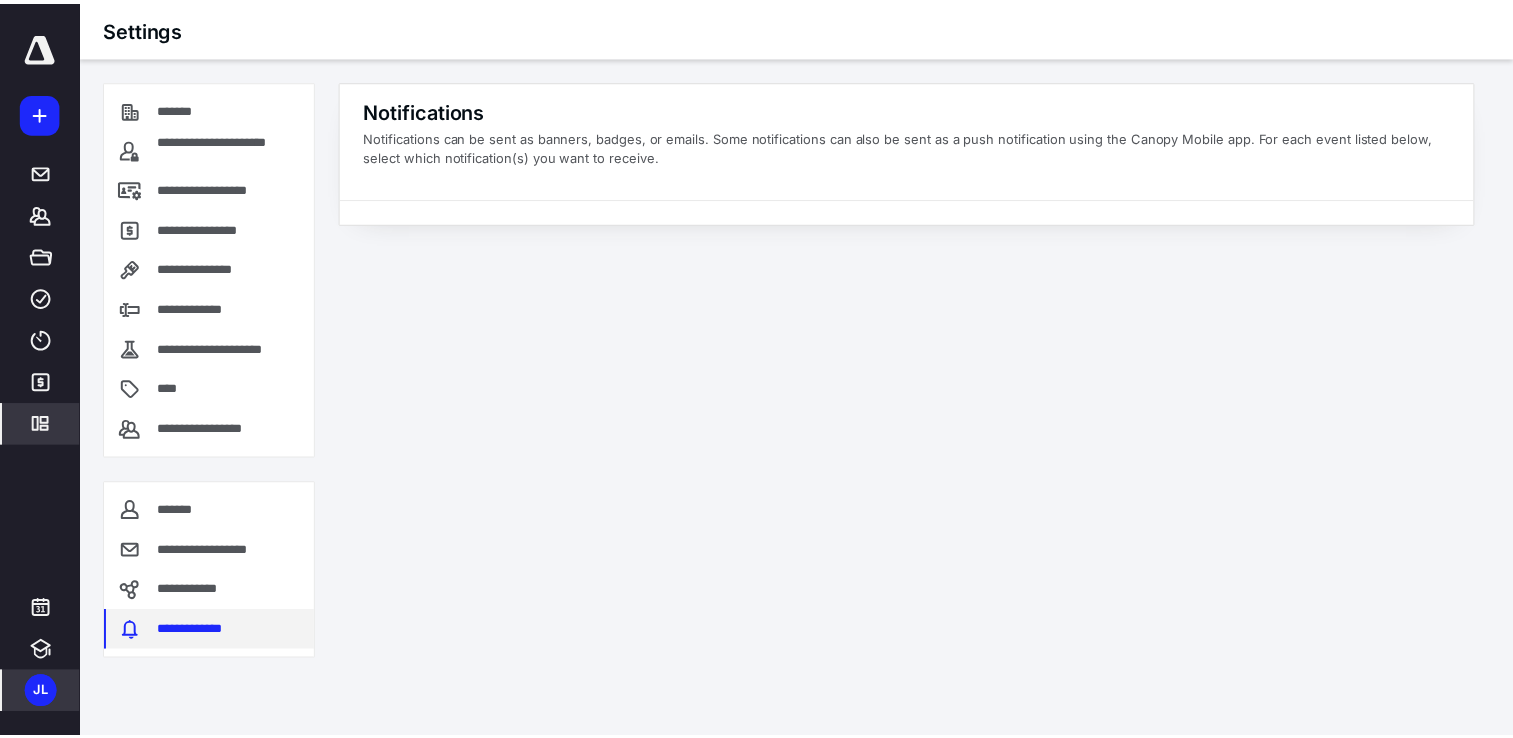 scroll, scrollTop: 0, scrollLeft: 0, axis: both 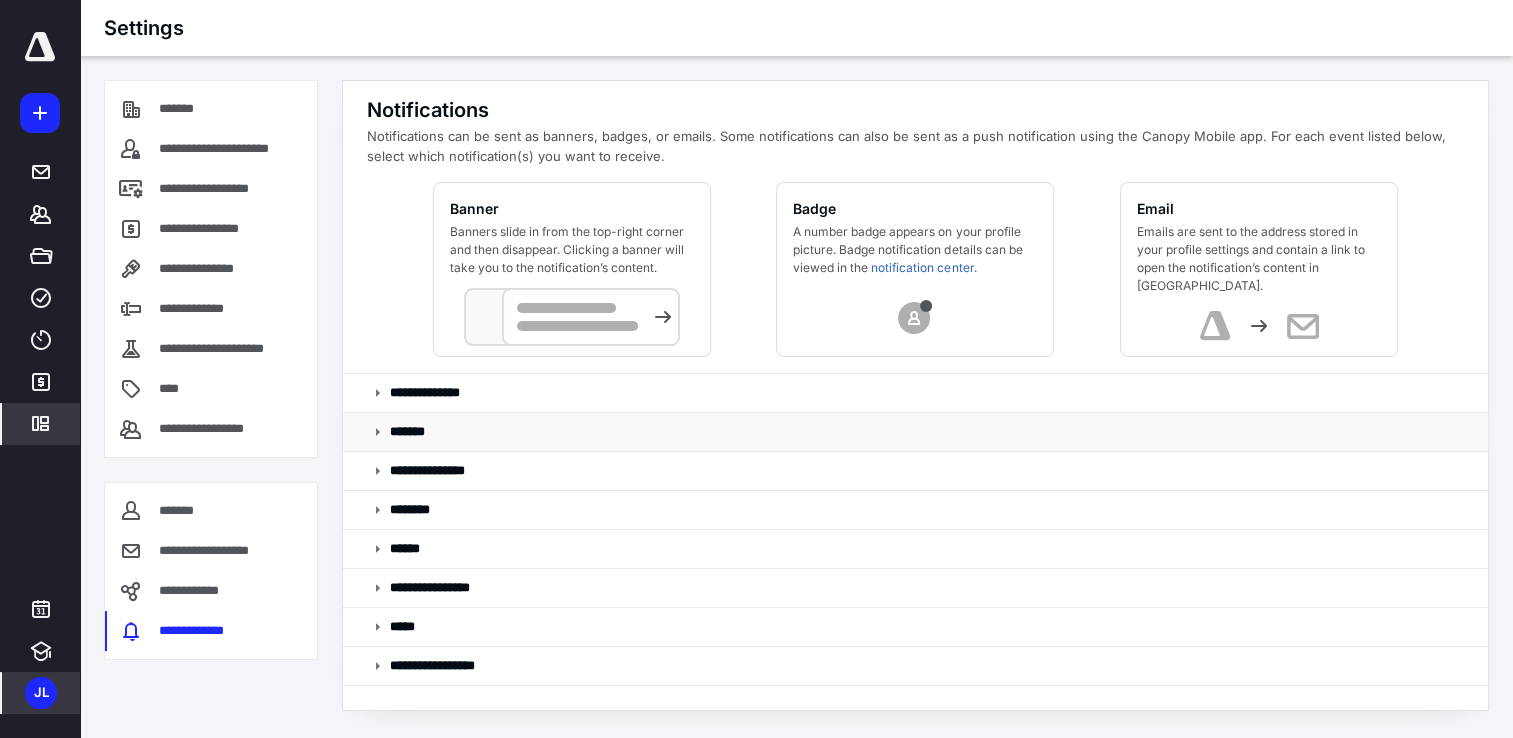 click on "*******" at bounding box center (409, 432) 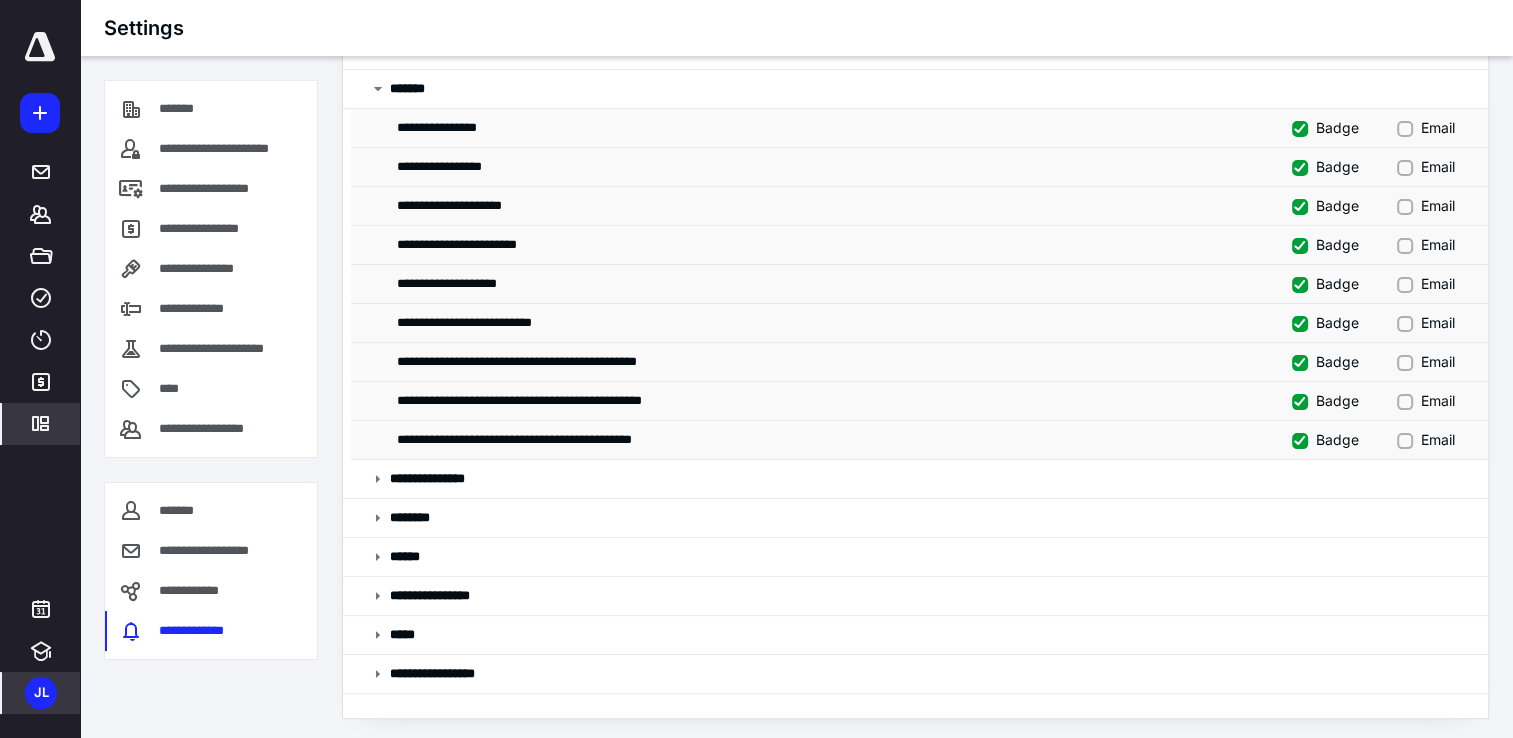scroll, scrollTop: 366, scrollLeft: 0, axis: vertical 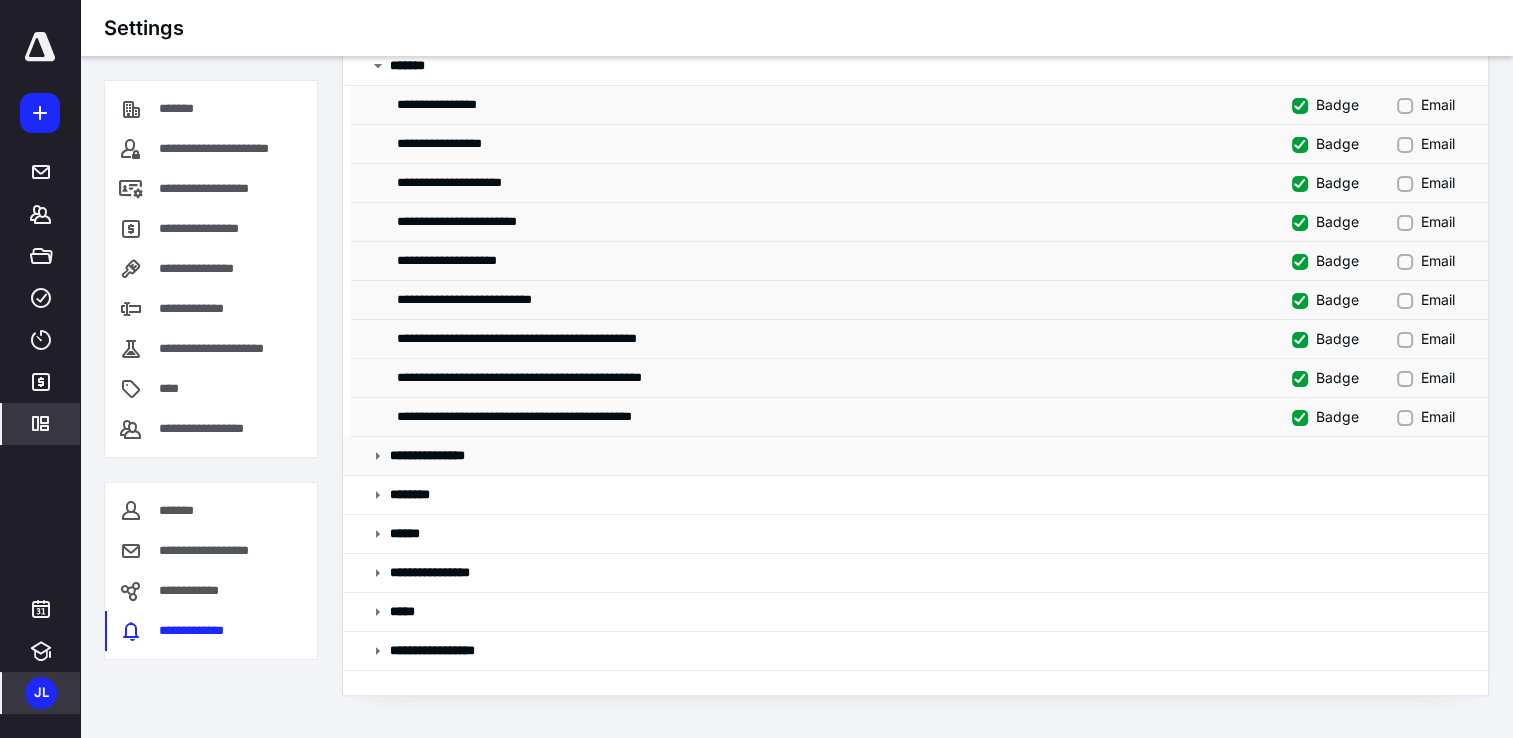 click on "**********" at bounding box center [440, 456] 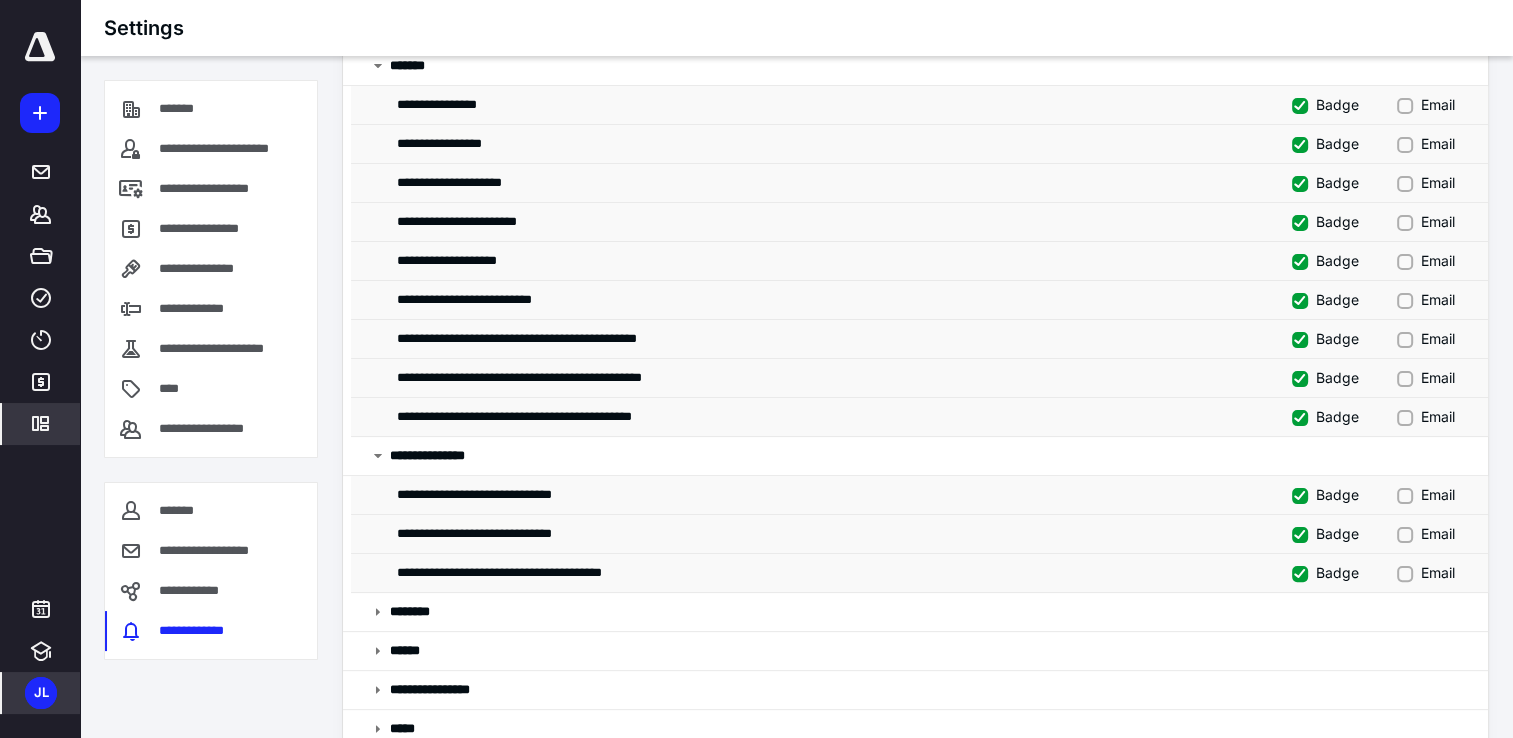 scroll, scrollTop: 466, scrollLeft: 0, axis: vertical 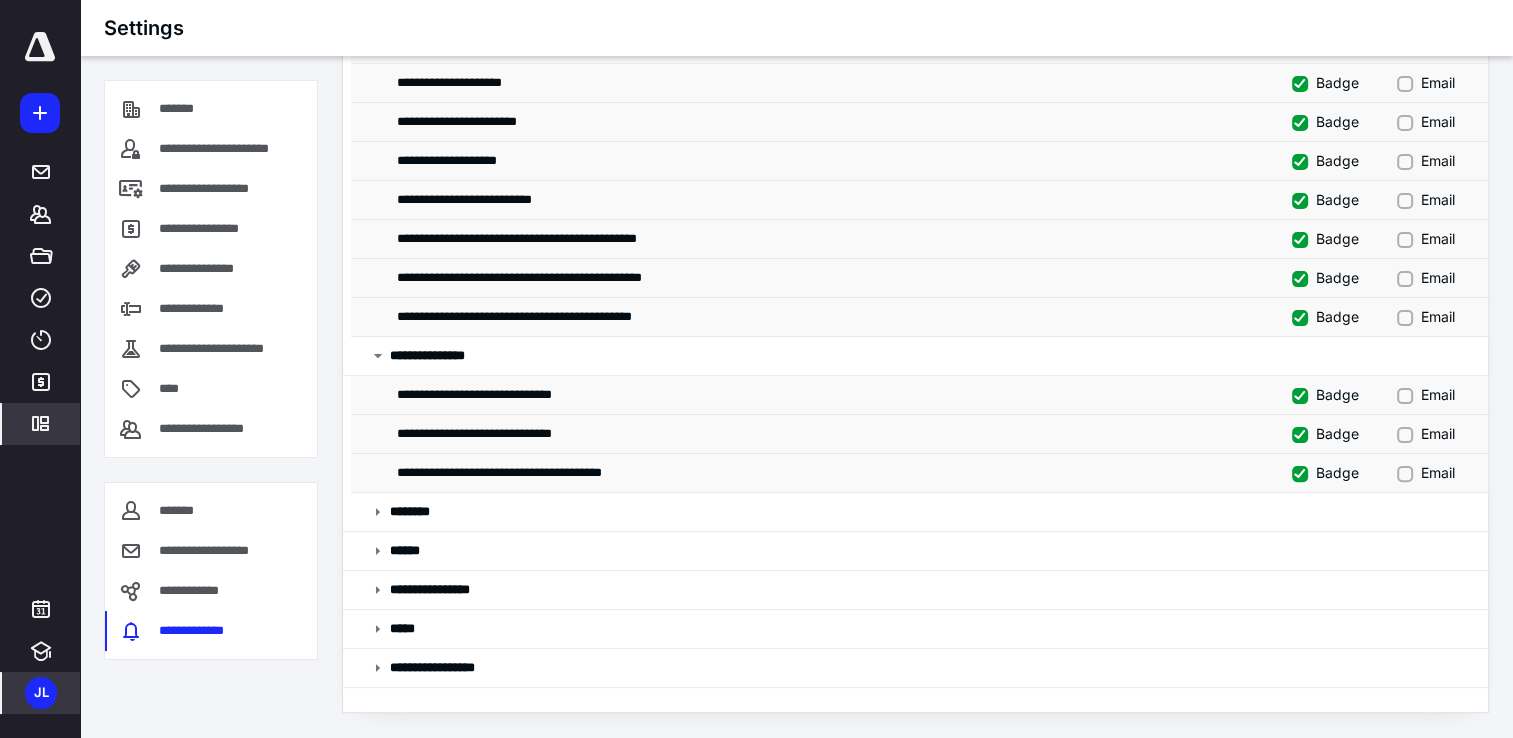 click on "Badge" at bounding box center (1325, 394) 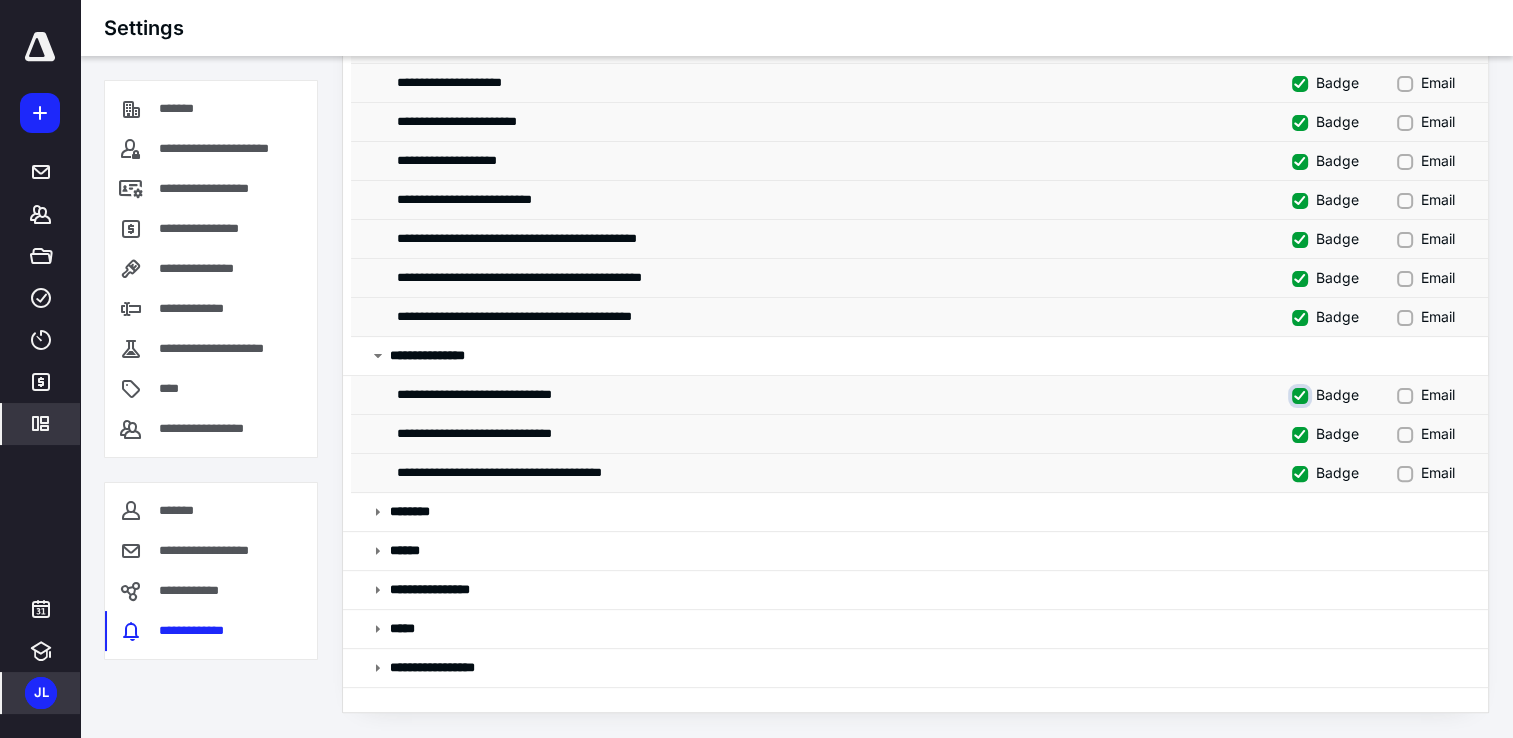 checkbox on "false" 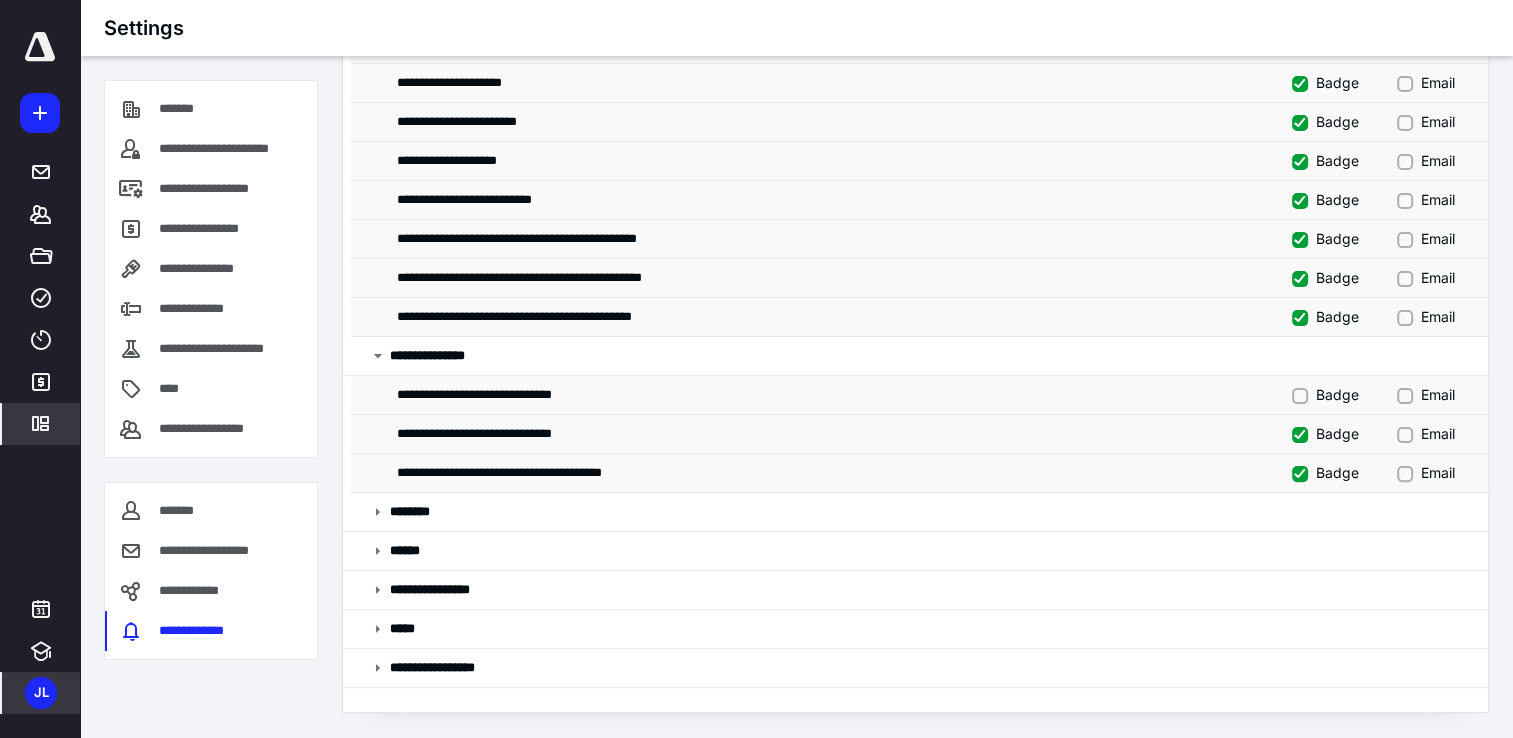 click on "Badge" at bounding box center (1325, 433) 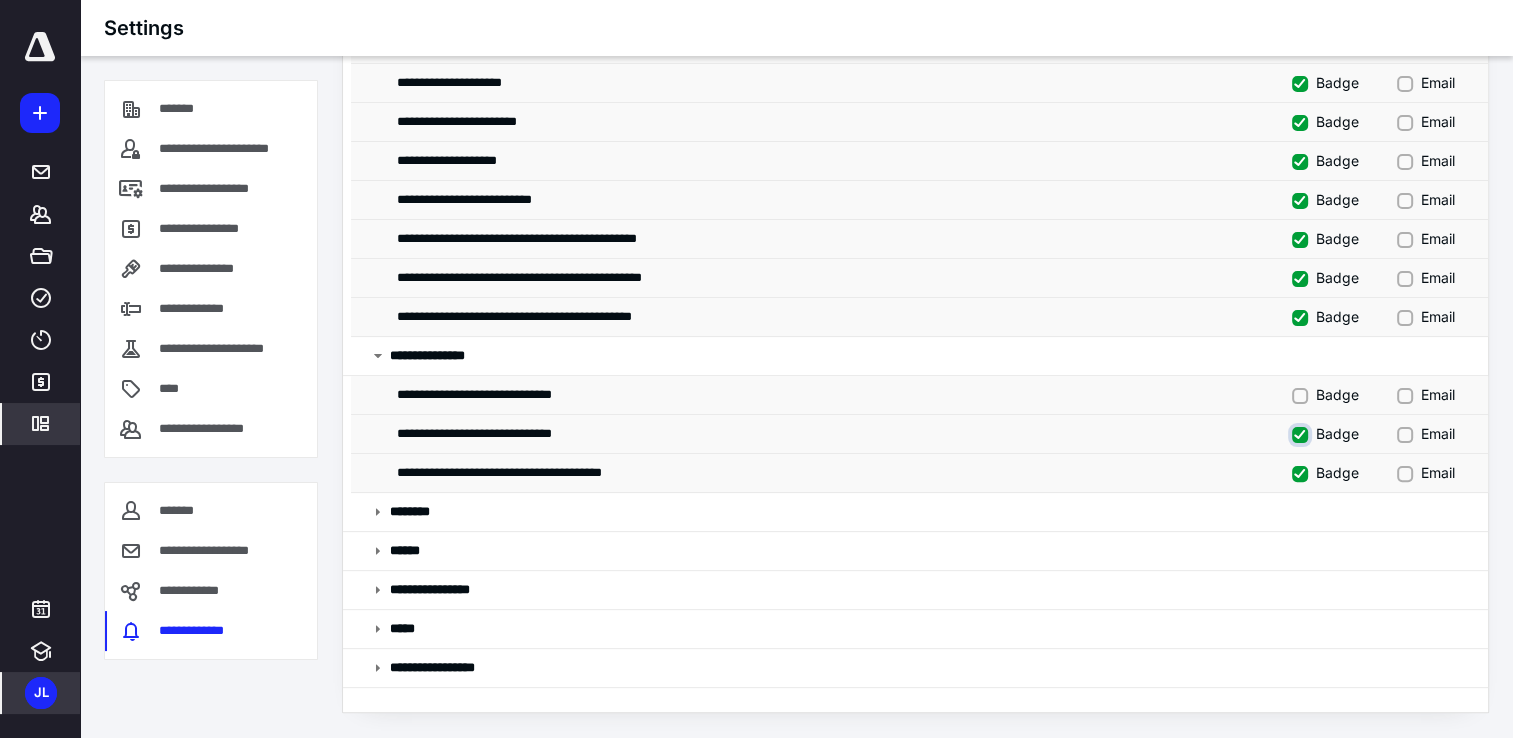 click on "Badge" at bounding box center [1302, 432] 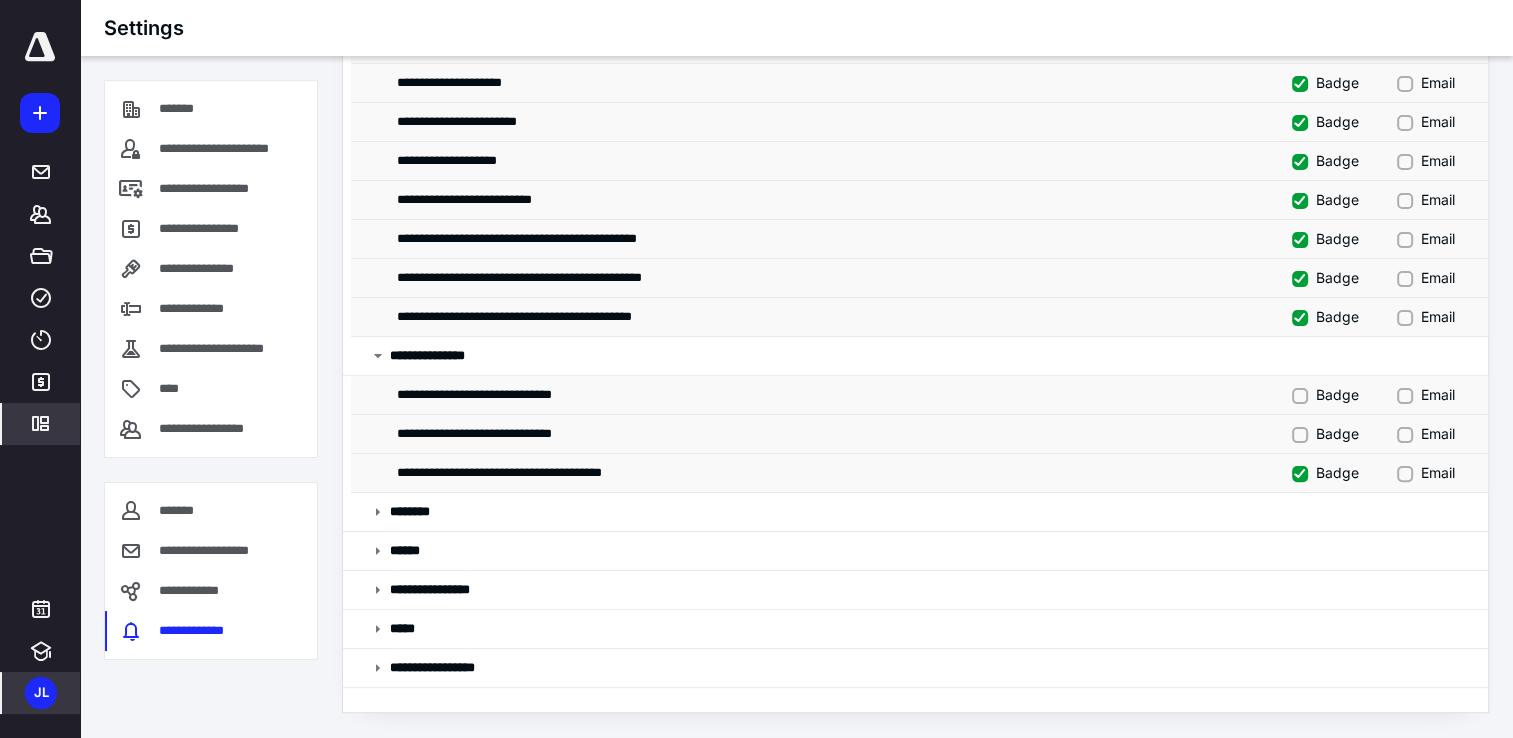 click on "Badge" at bounding box center (1325, 433) 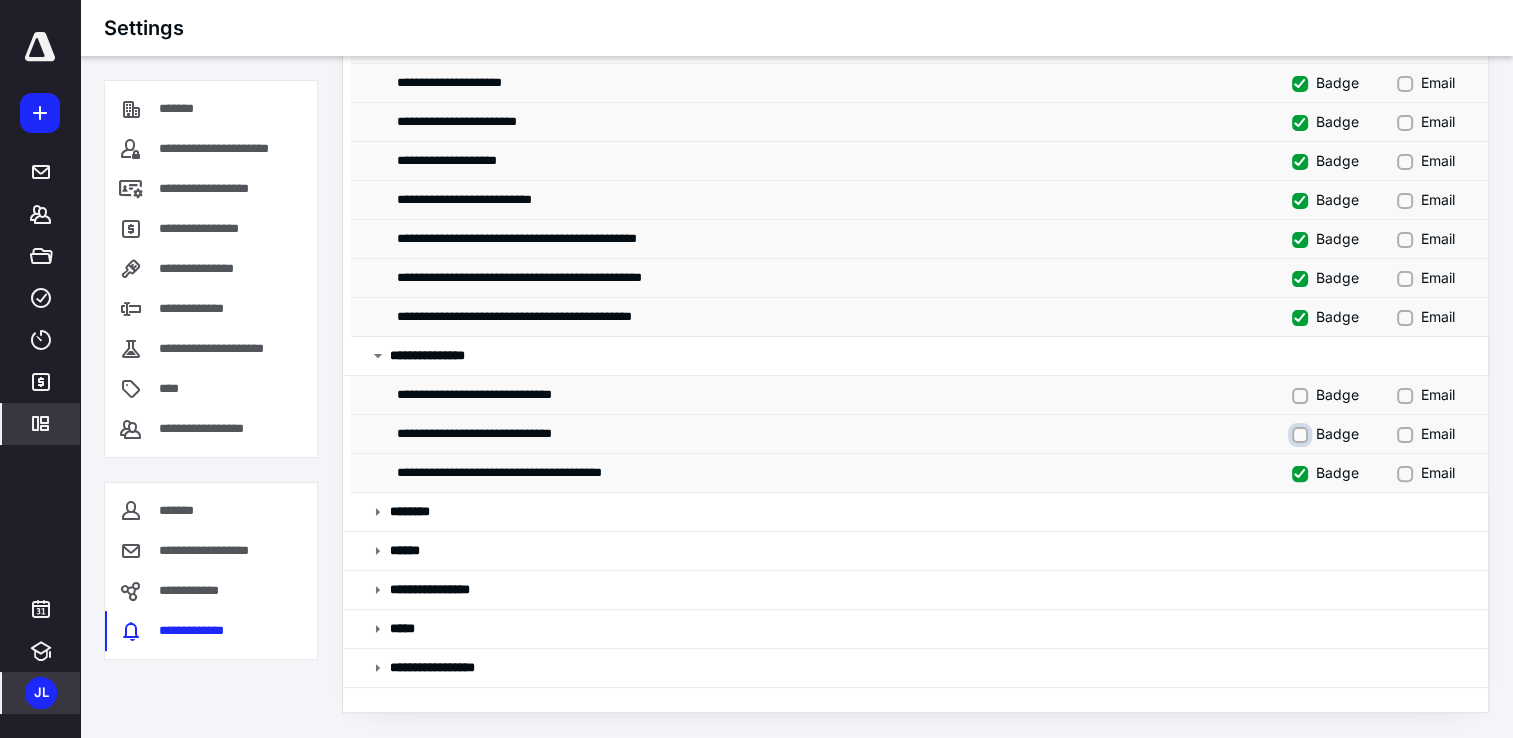 checkbox on "true" 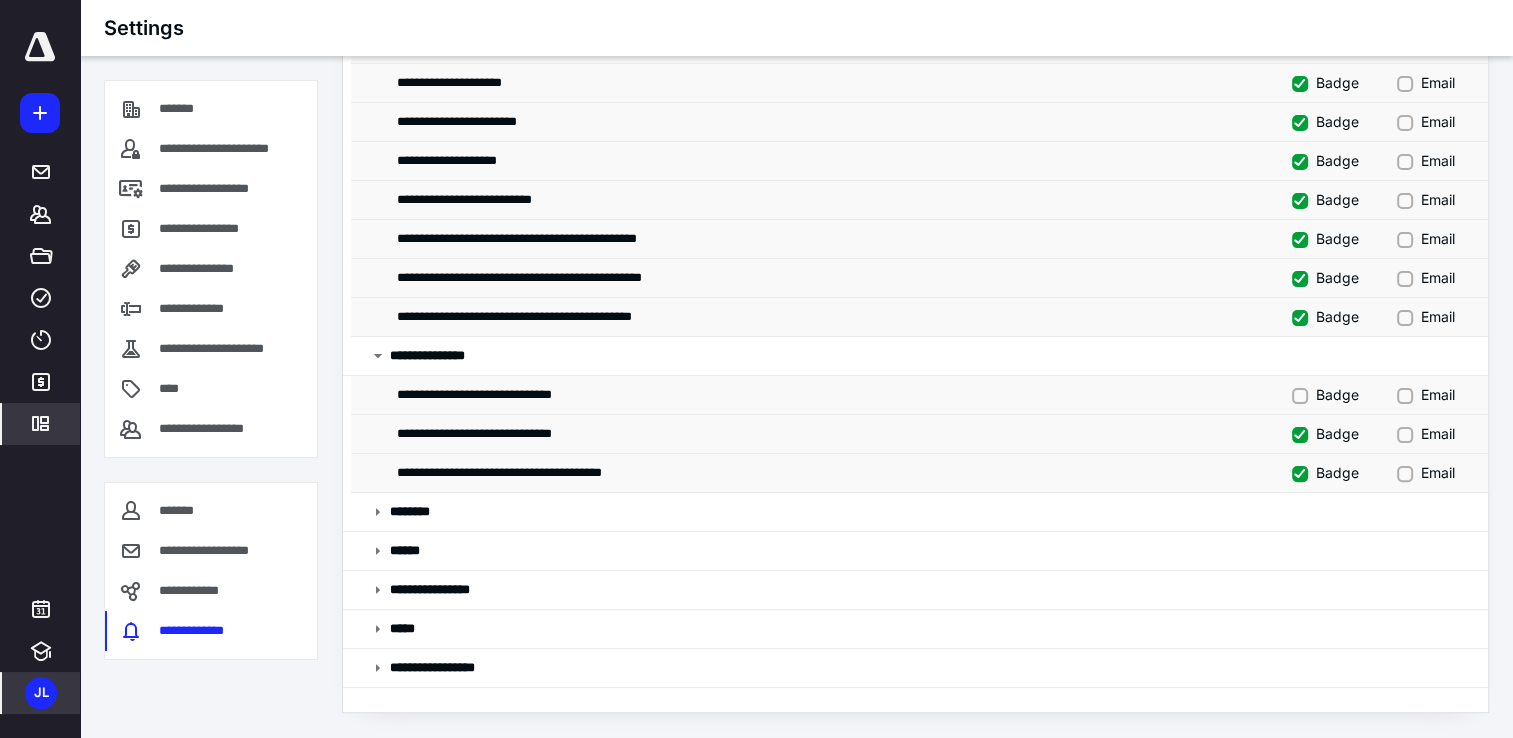 click on "Badge" at bounding box center [1325, 395] 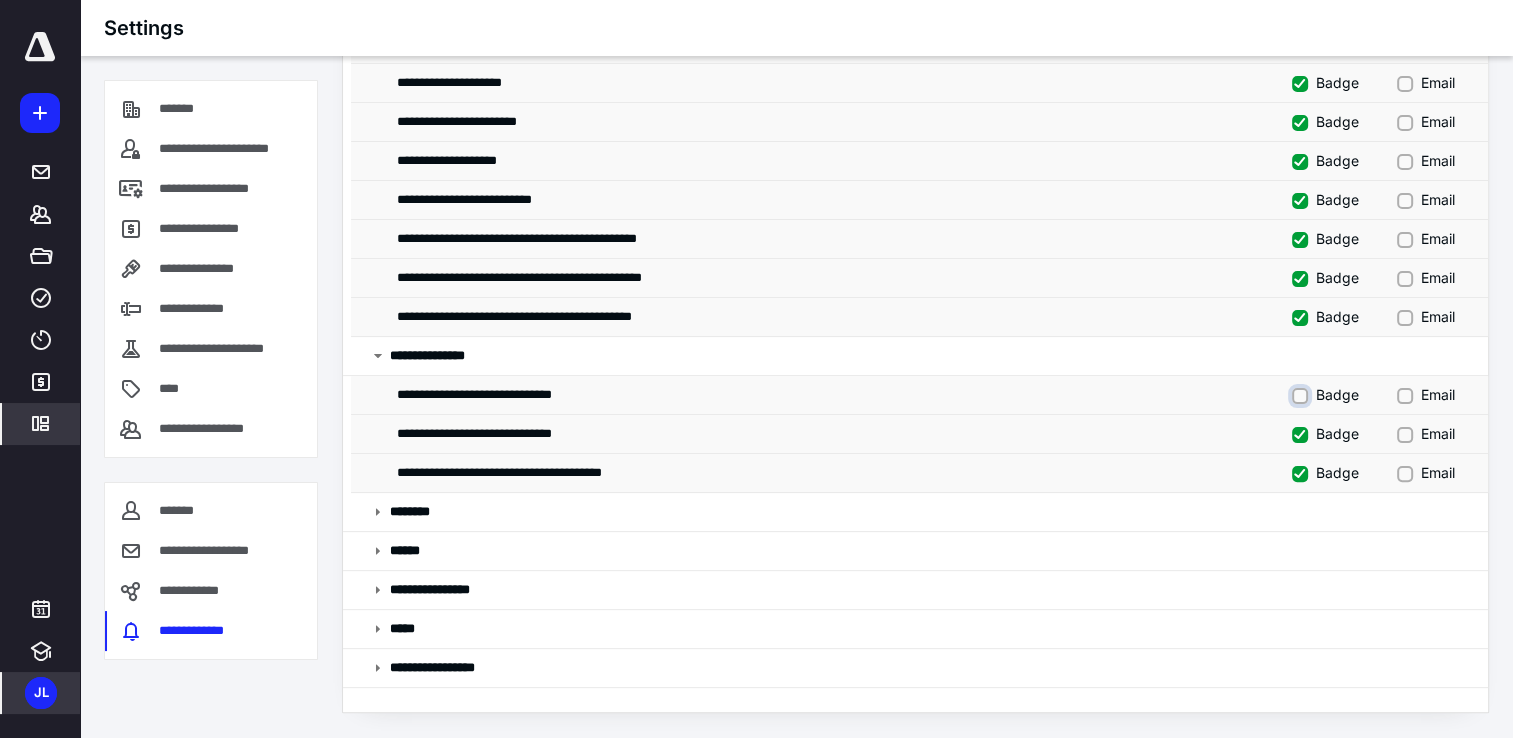checkbox on "true" 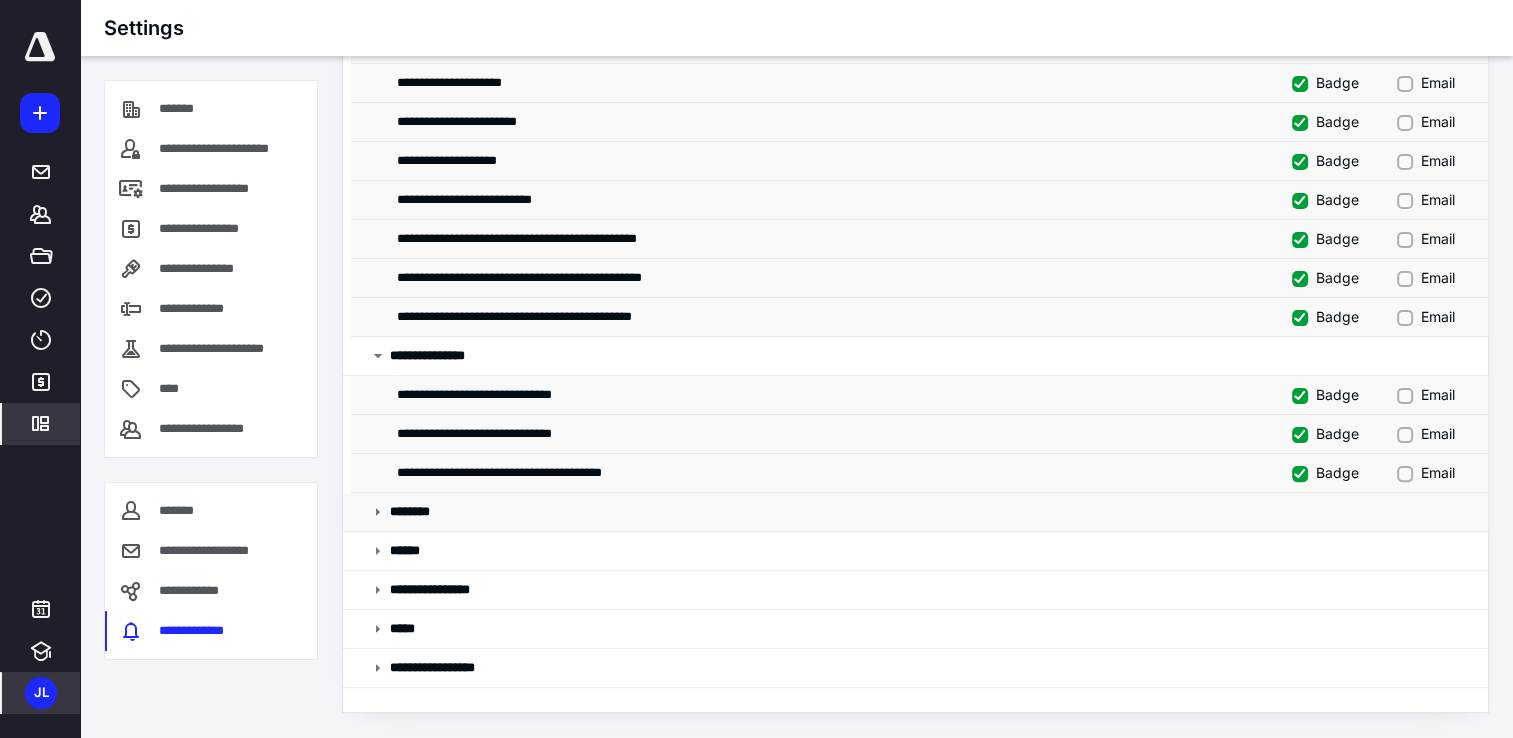 click on "********" at bounding box center [915, 512] 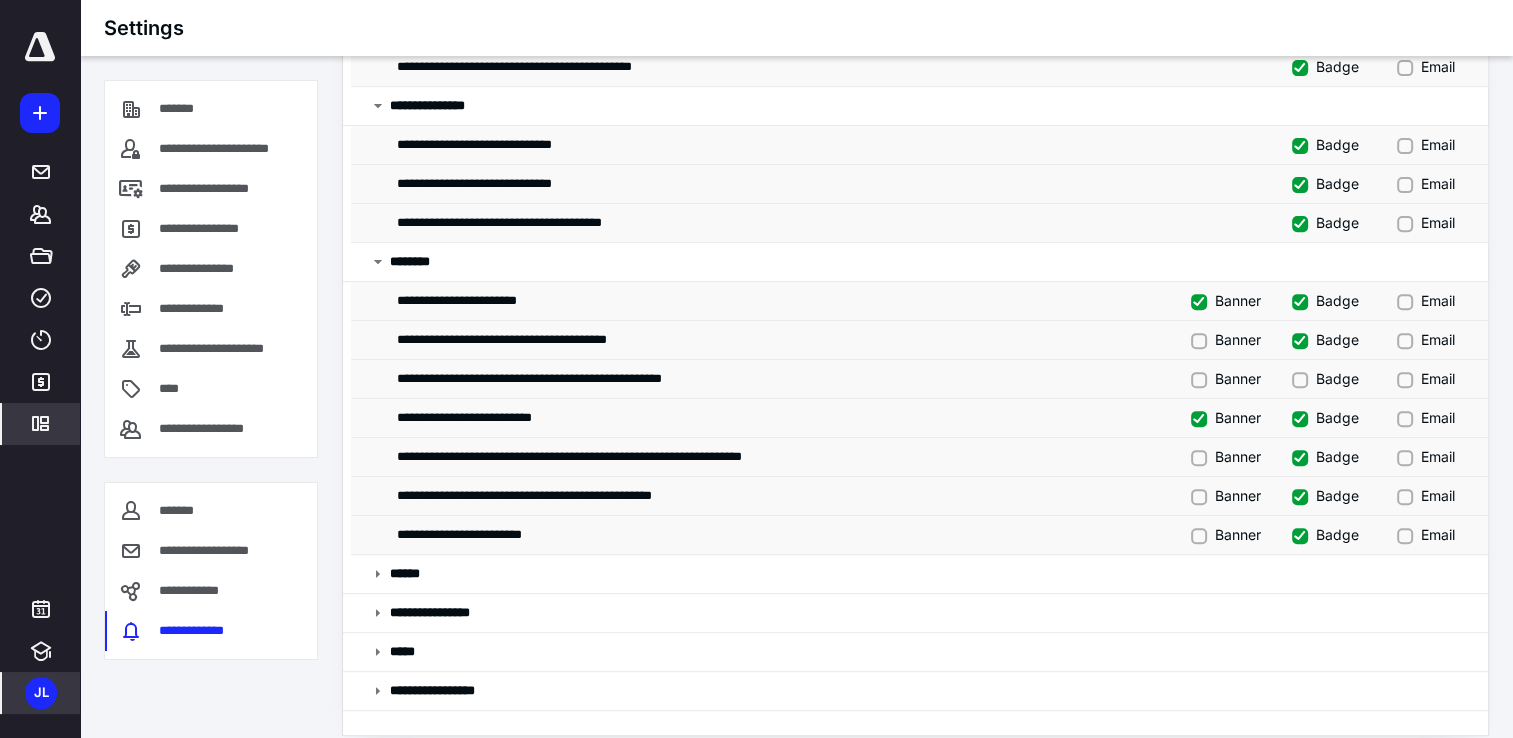 scroll, scrollTop: 756, scrollLeft: 0, axis: vertical 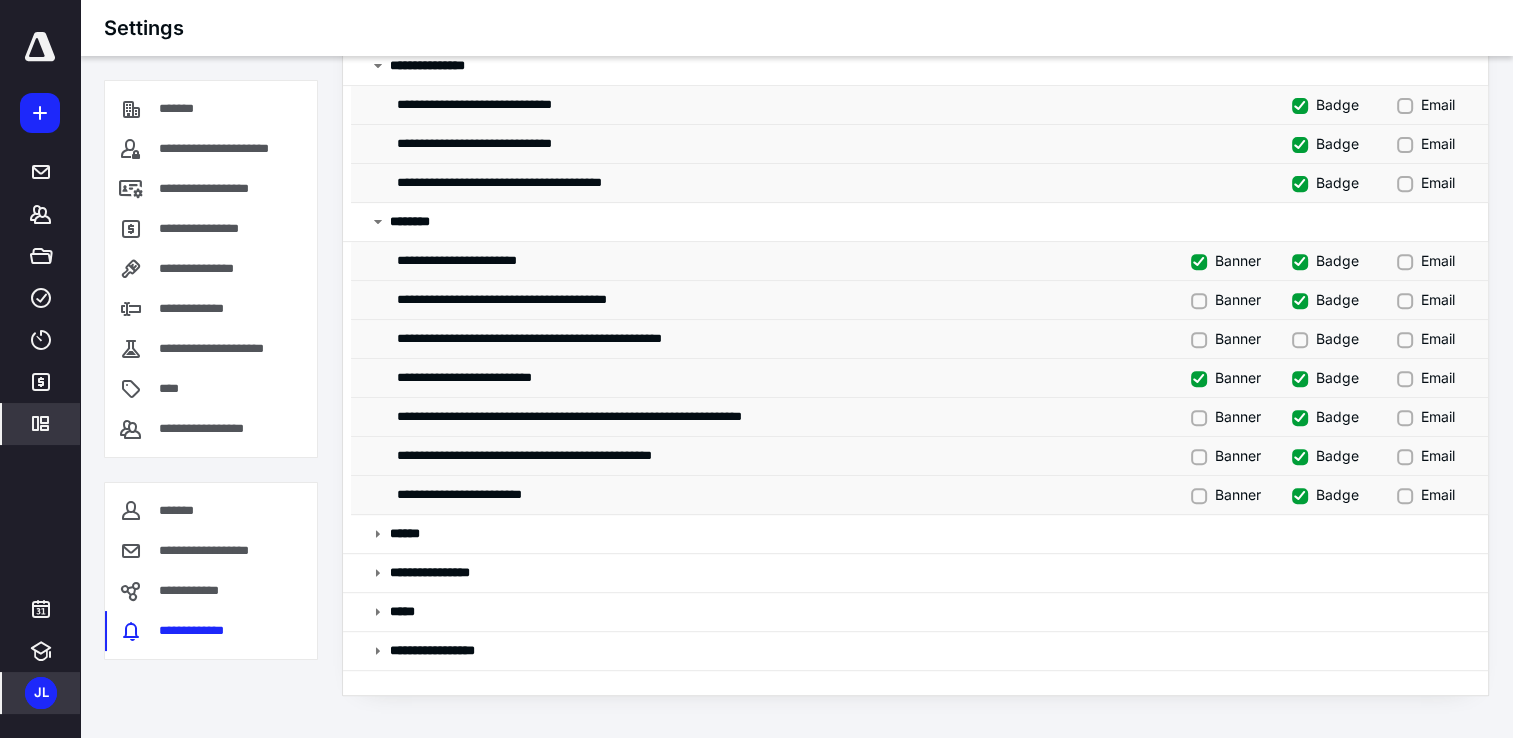 click on "Banner" at bounding box center [1226, 260] 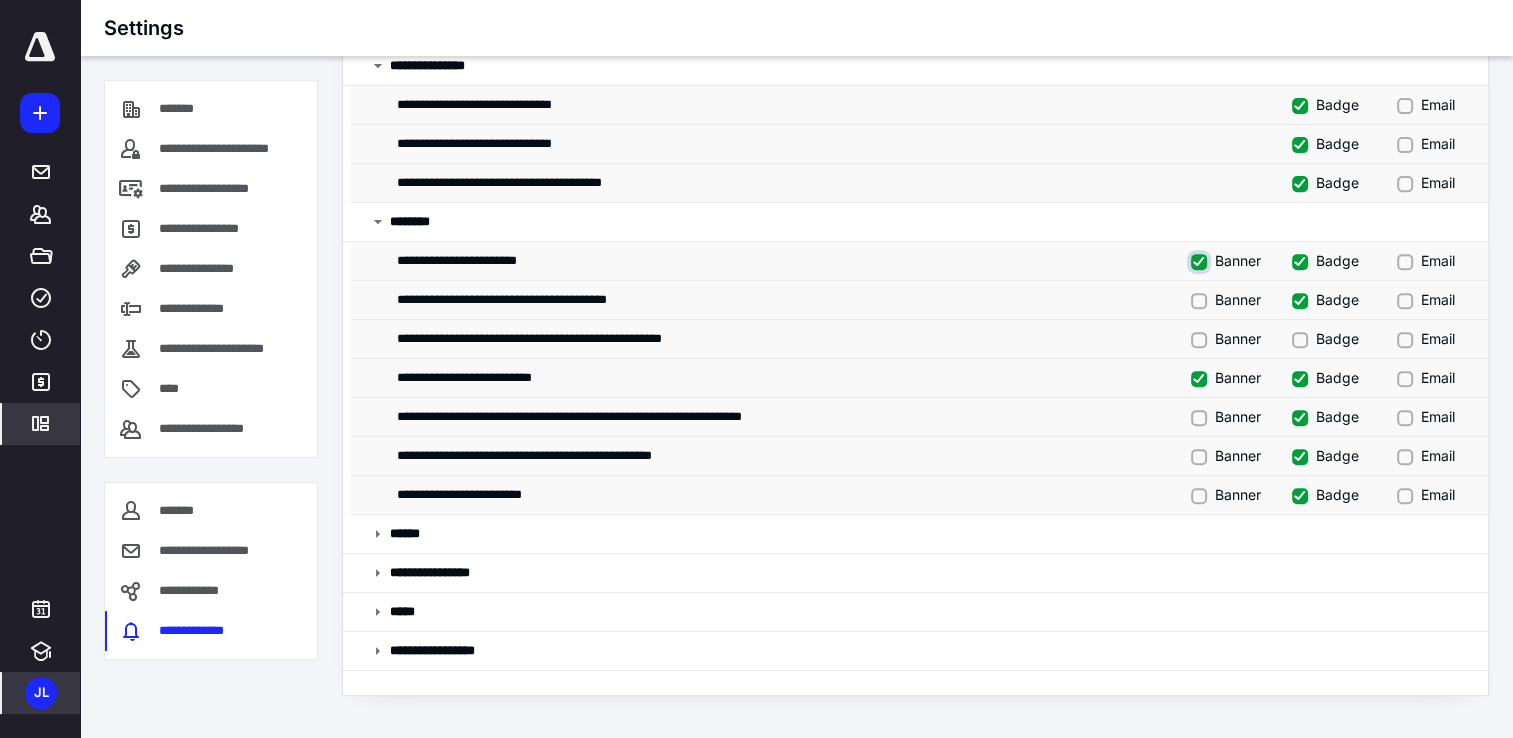 checkbox on "false" 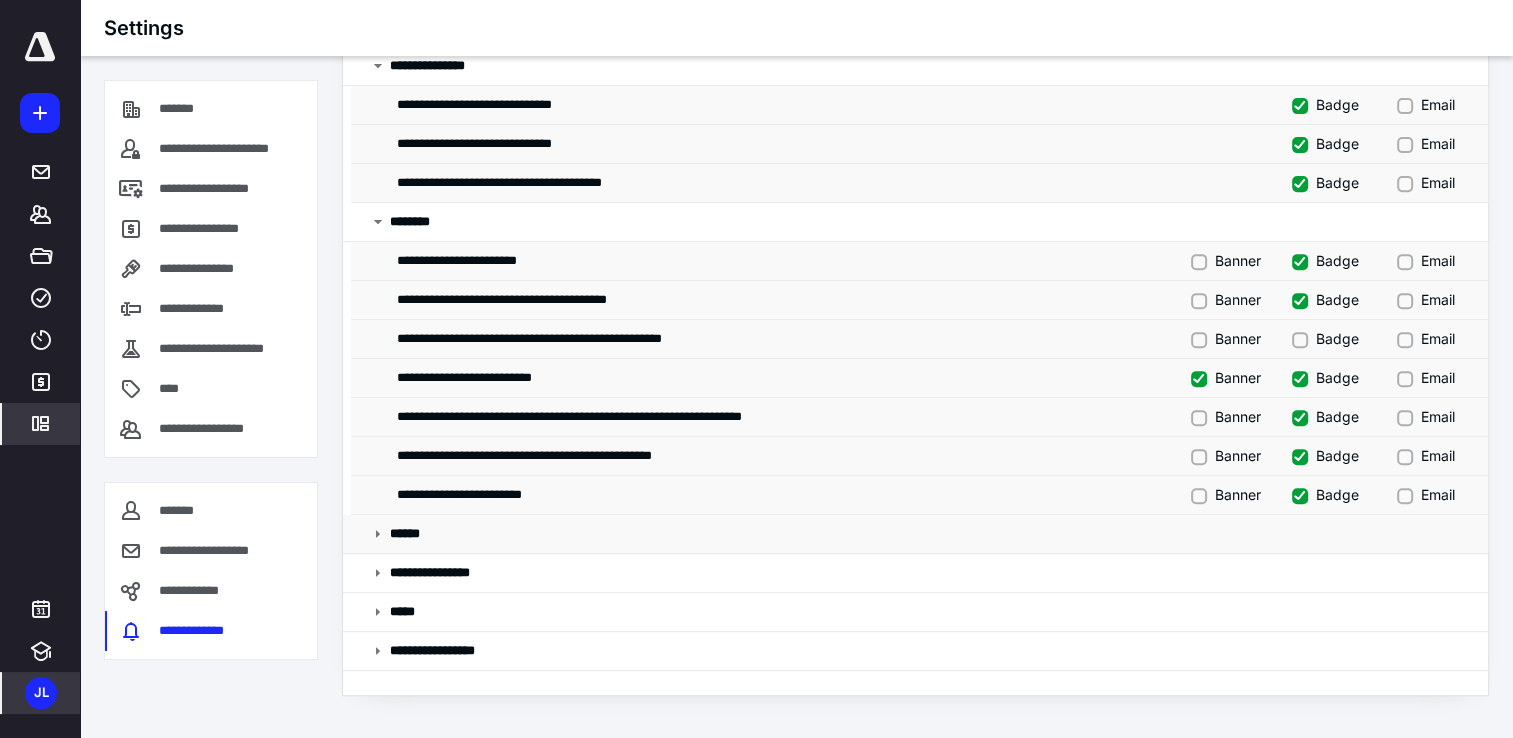 click on "******" at bounding box center [411, 534] 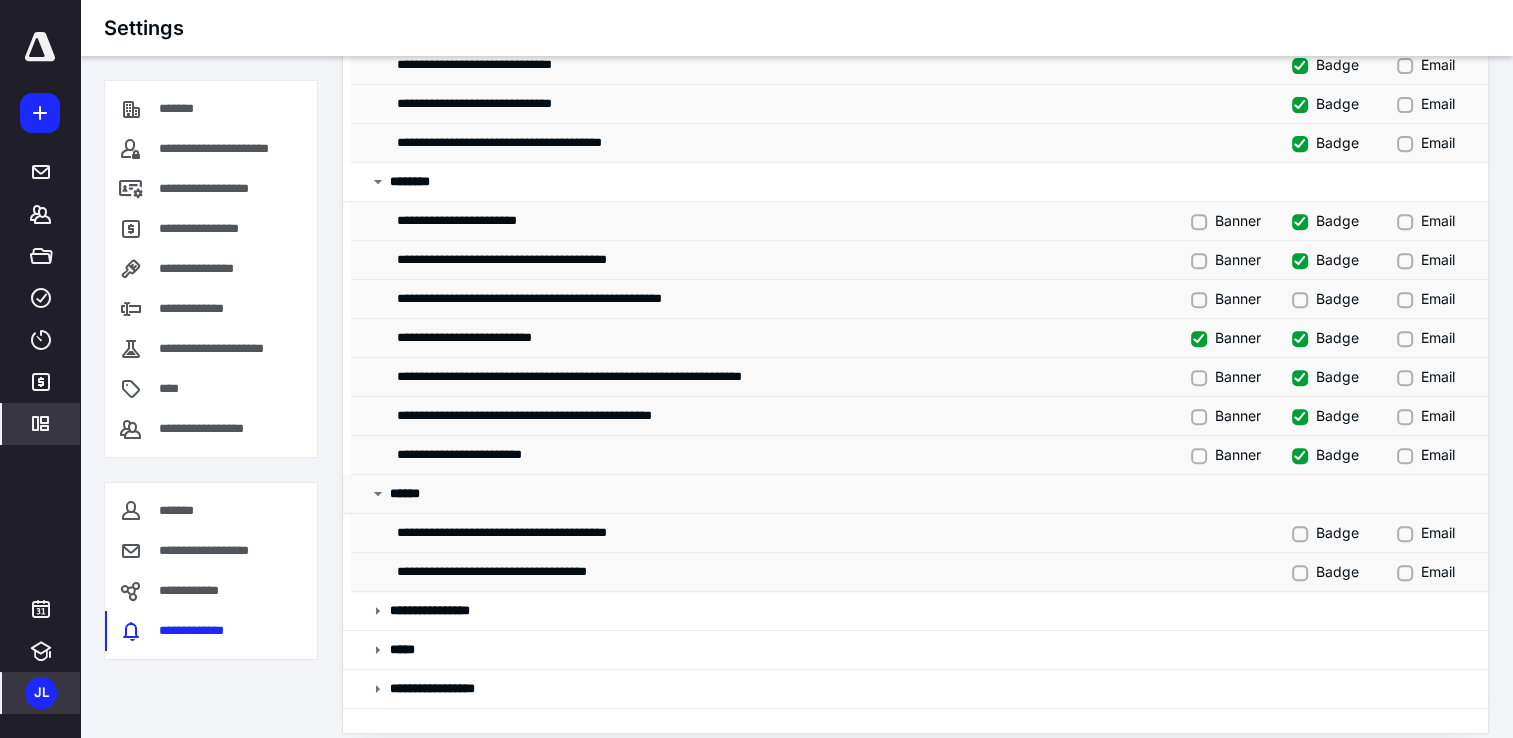 scroll, scrollTop: 834, scrollLeft: 0, axis: vertical 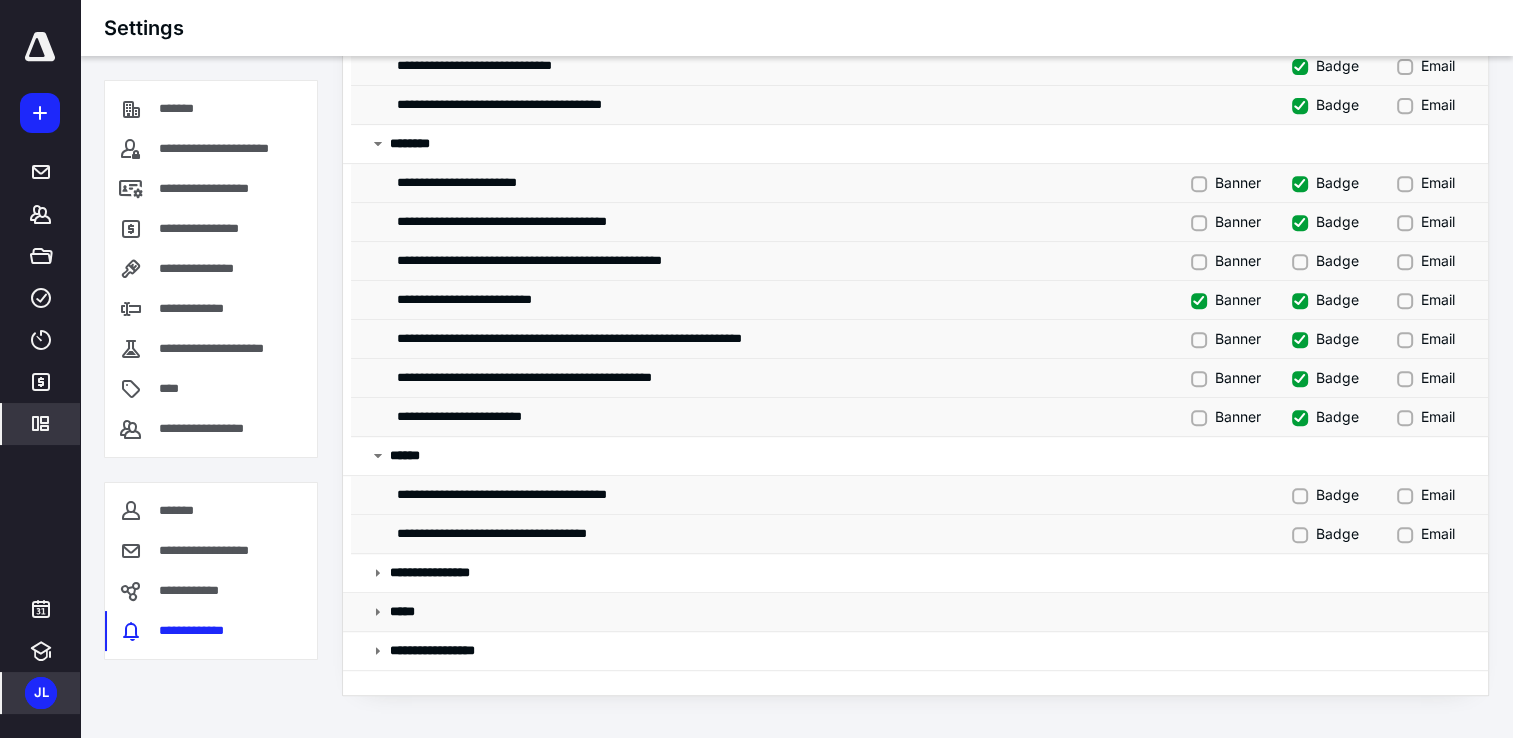 click on "*****" at bounding box center [915, 612] 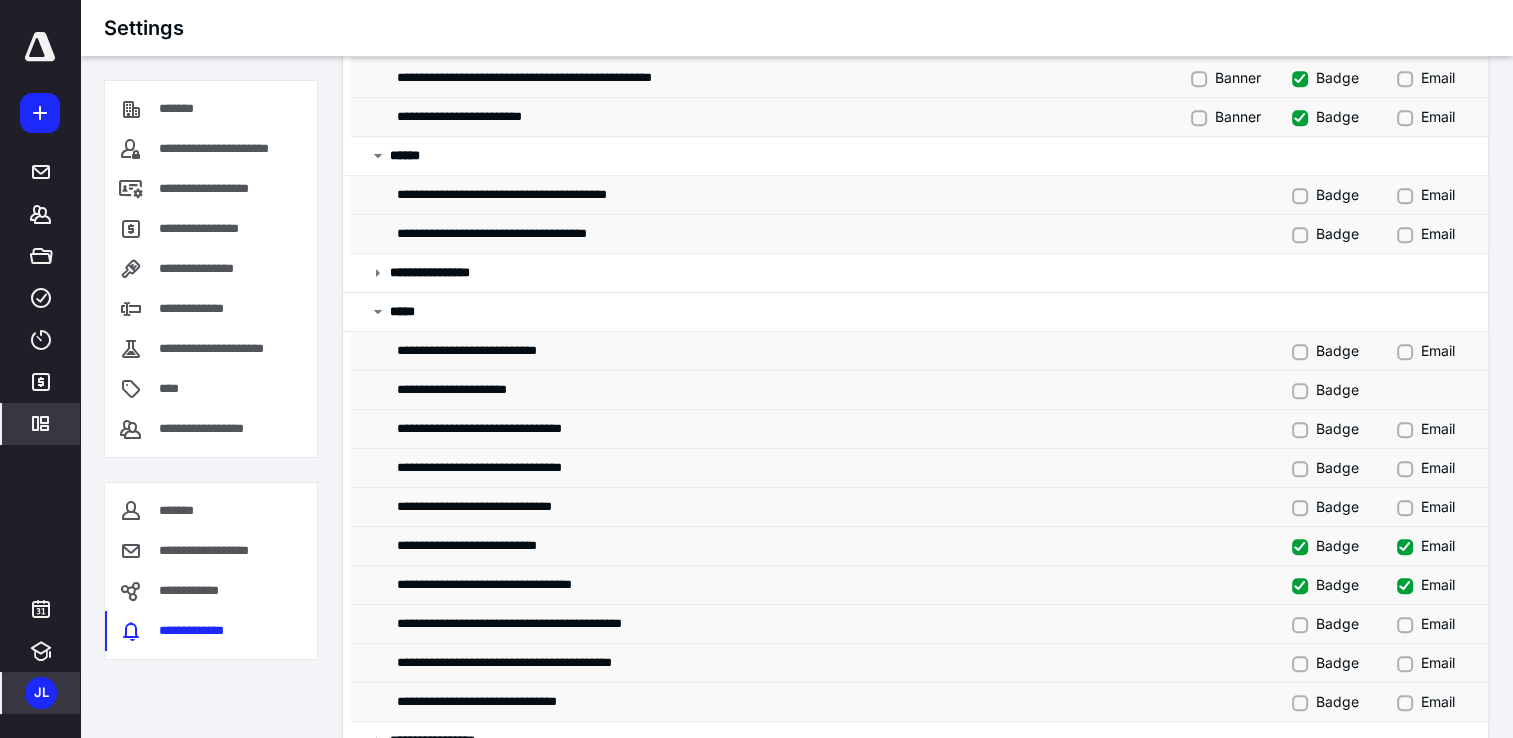 scroll, scrollTop: 1224, scrollLeft: 0, axis: vertical 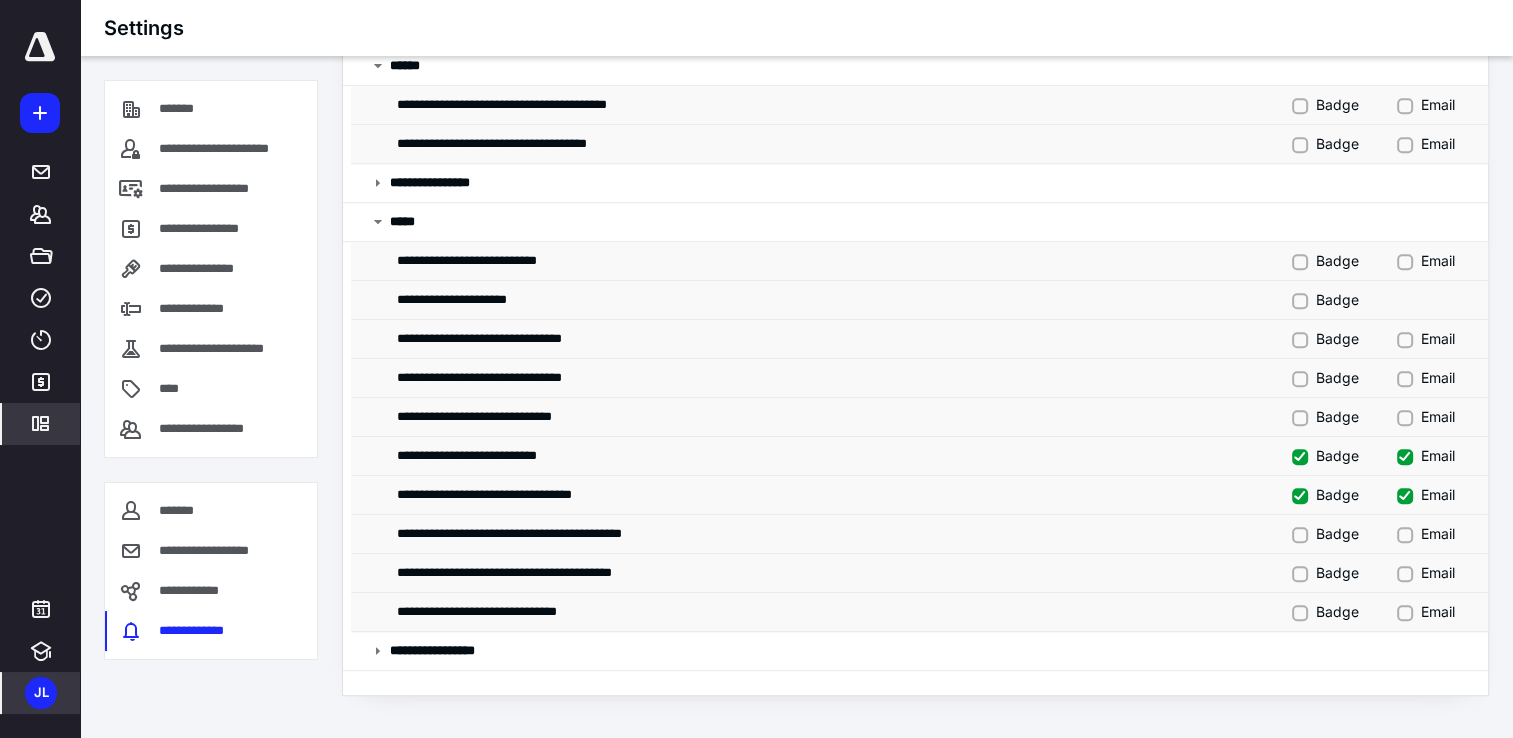 click on "**********" at bounding box center (919, 456) 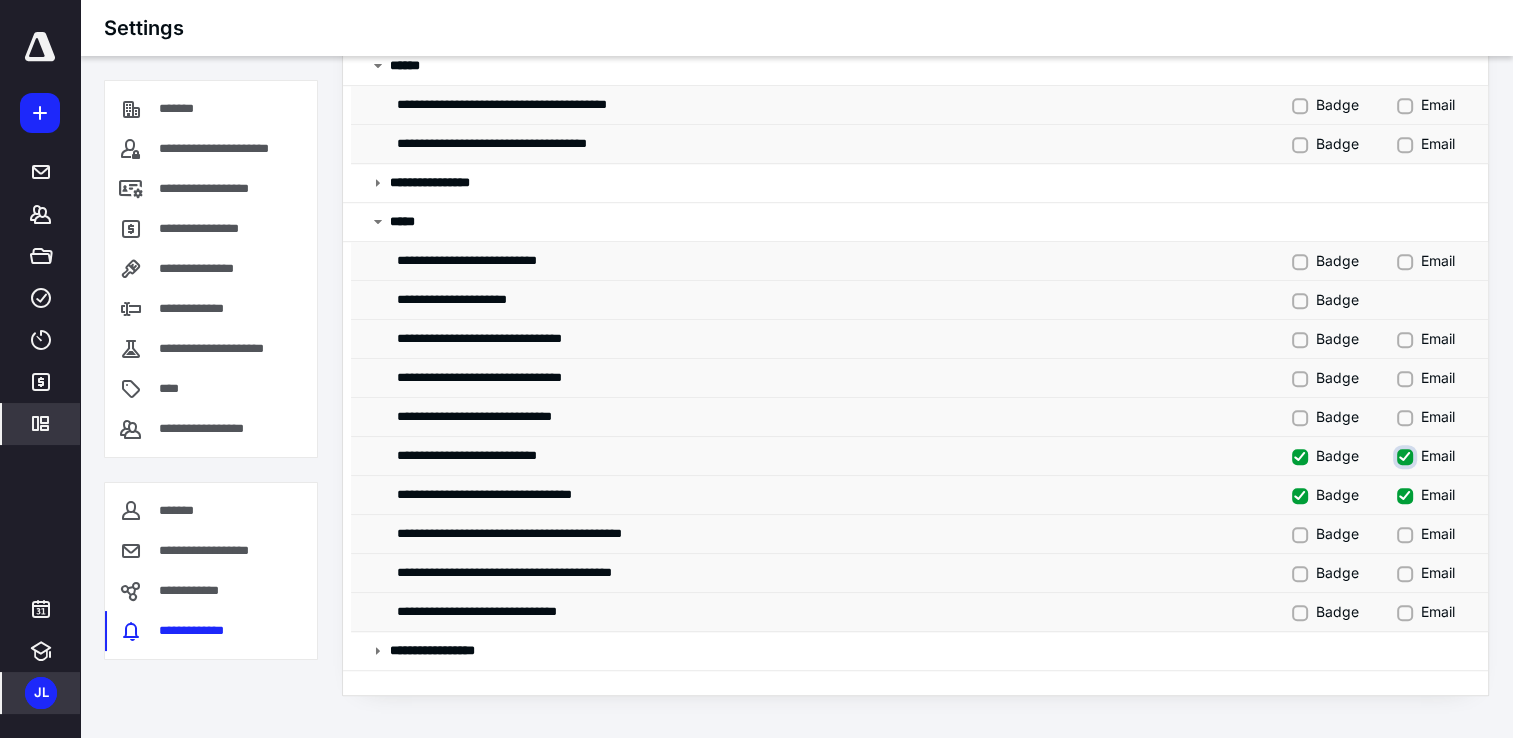 click on "Email" at bounding box center [1407, 454] 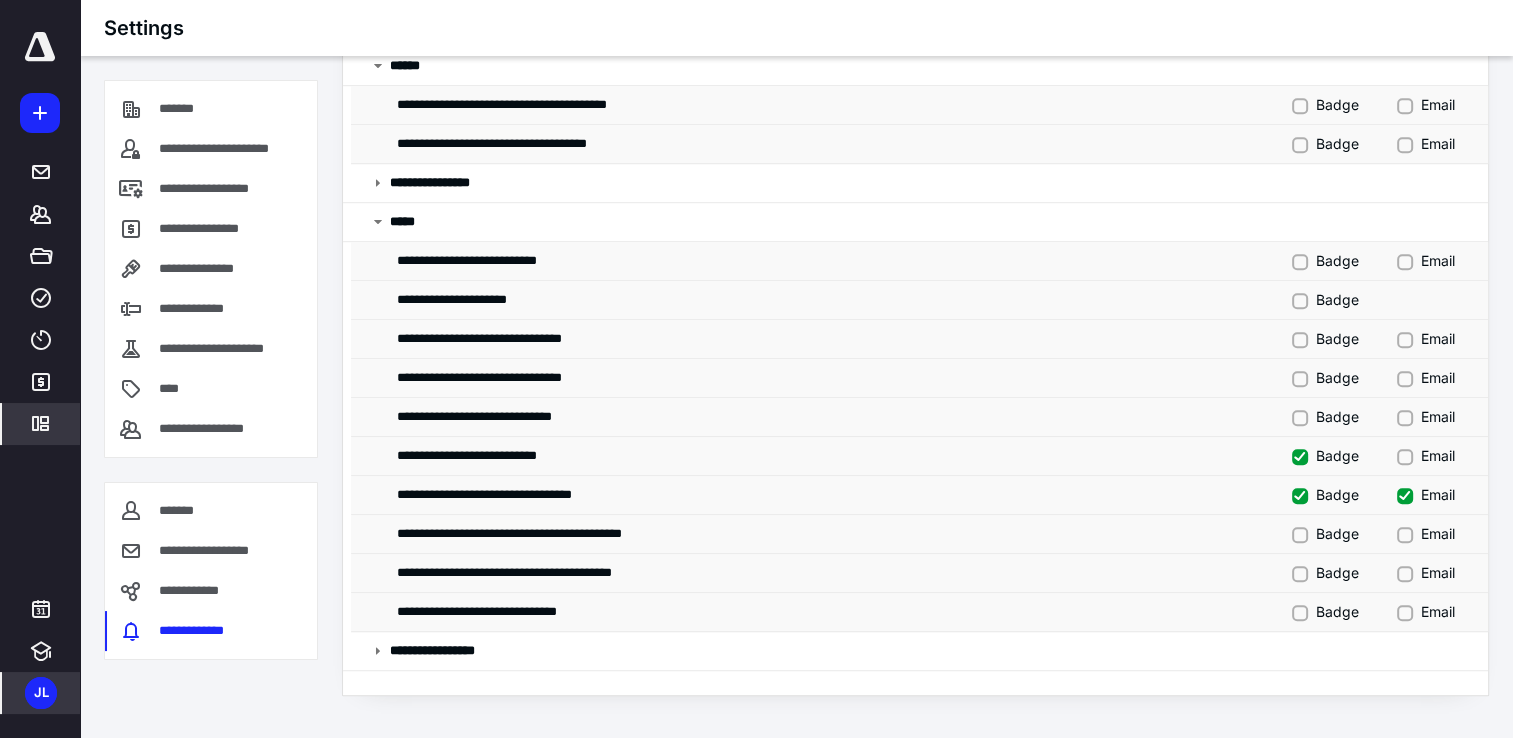 click on "Email" at bounding box center [1426, 494] 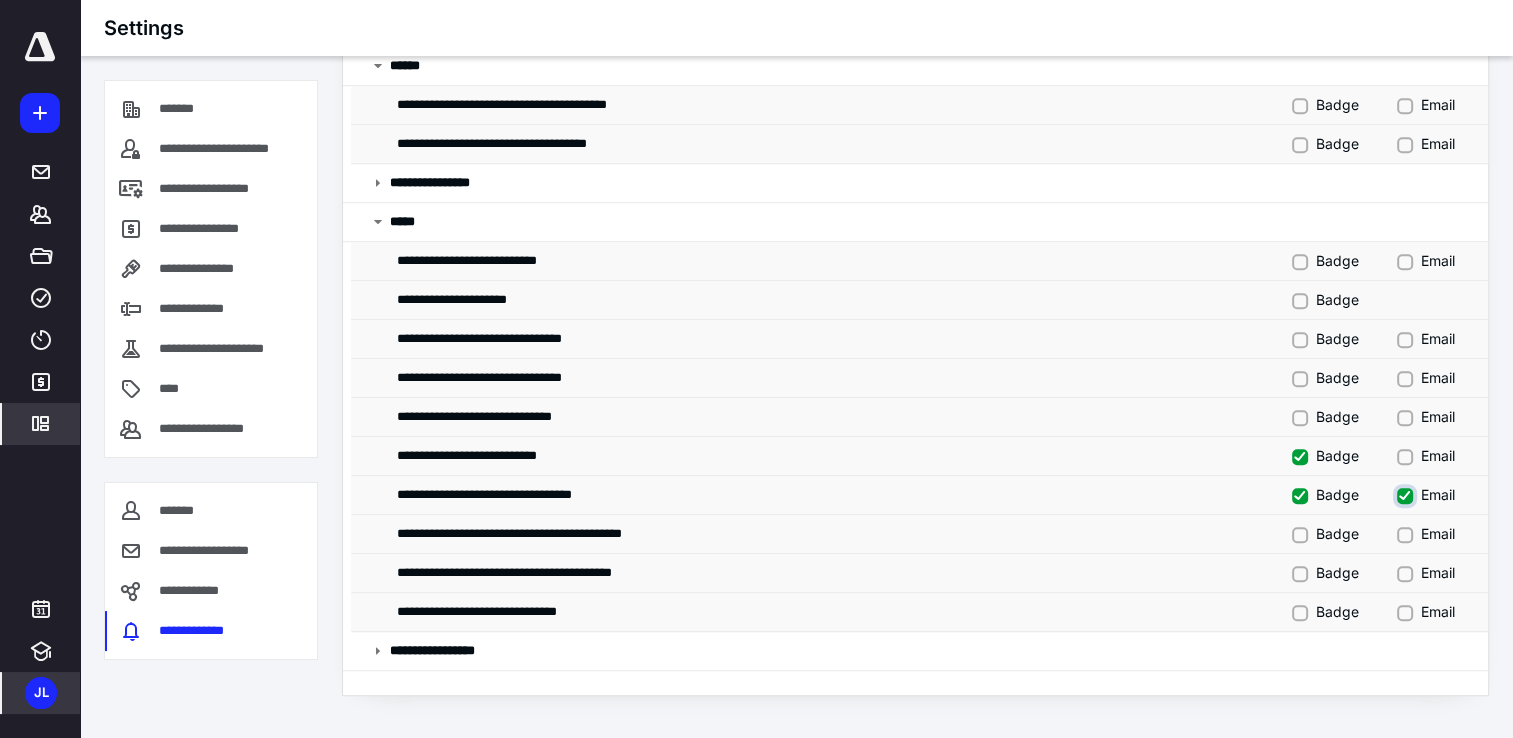 click on "Email" at bounding box center [1407, 493] 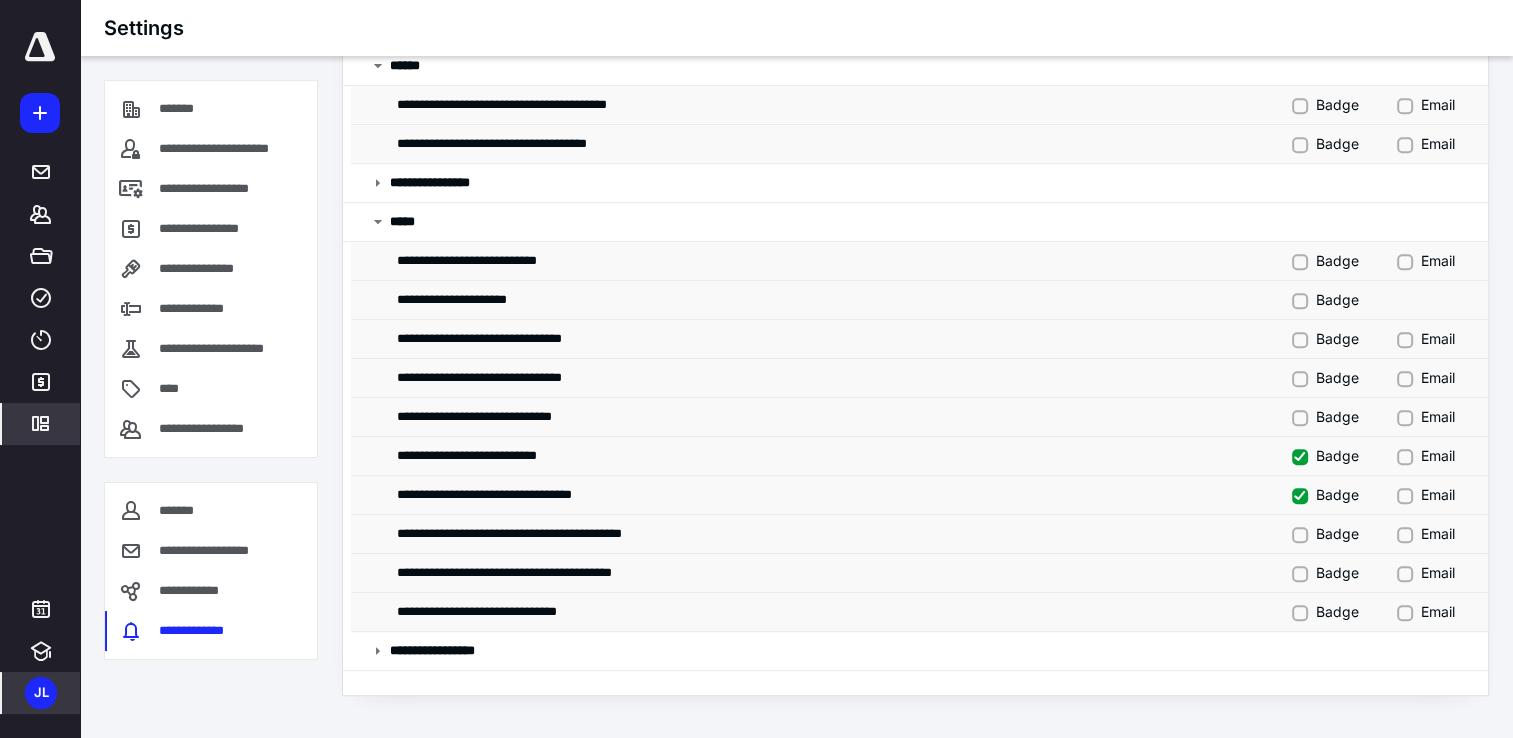 click on "Badge" at bounding box center [1325, 494] 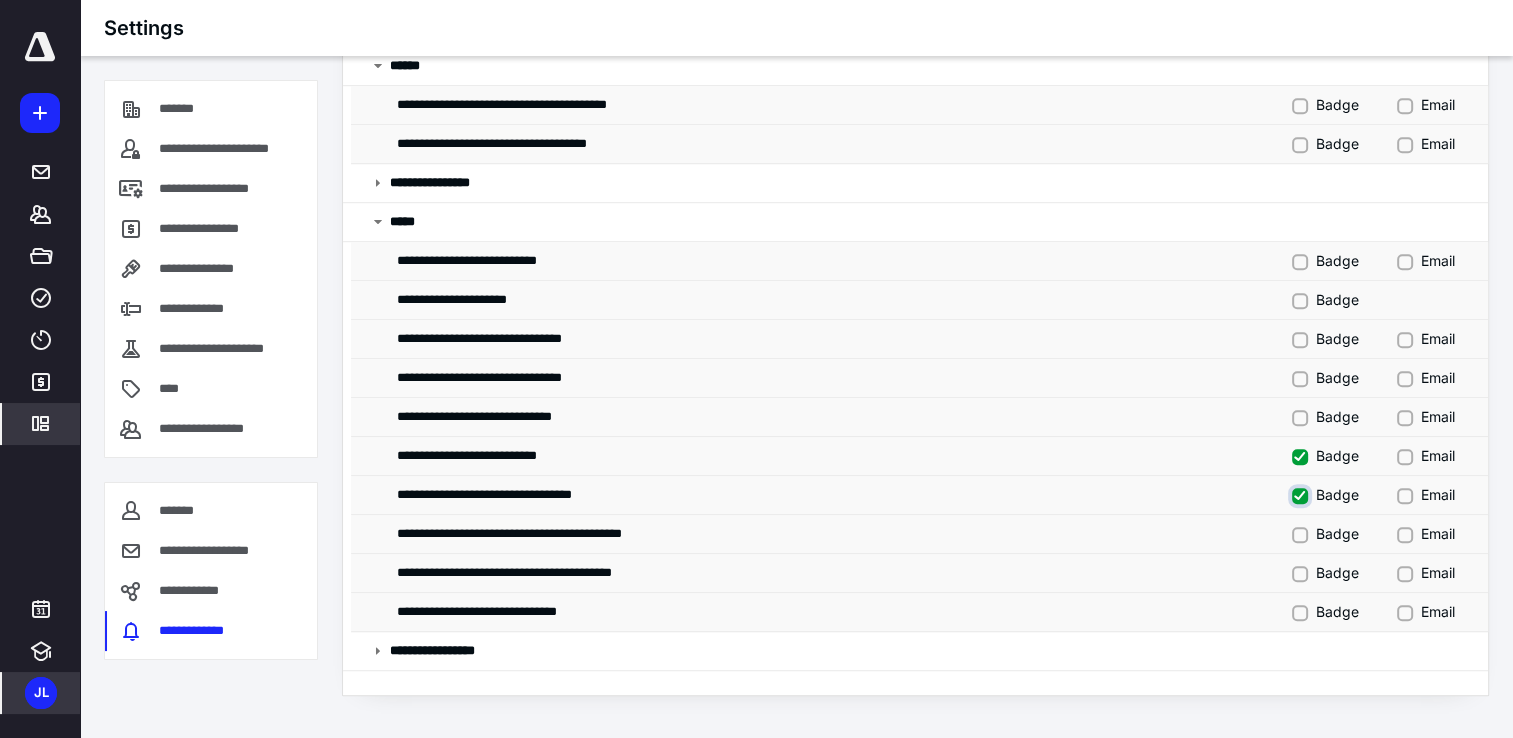 click on "Badge" at bounding box center (1302, 493) 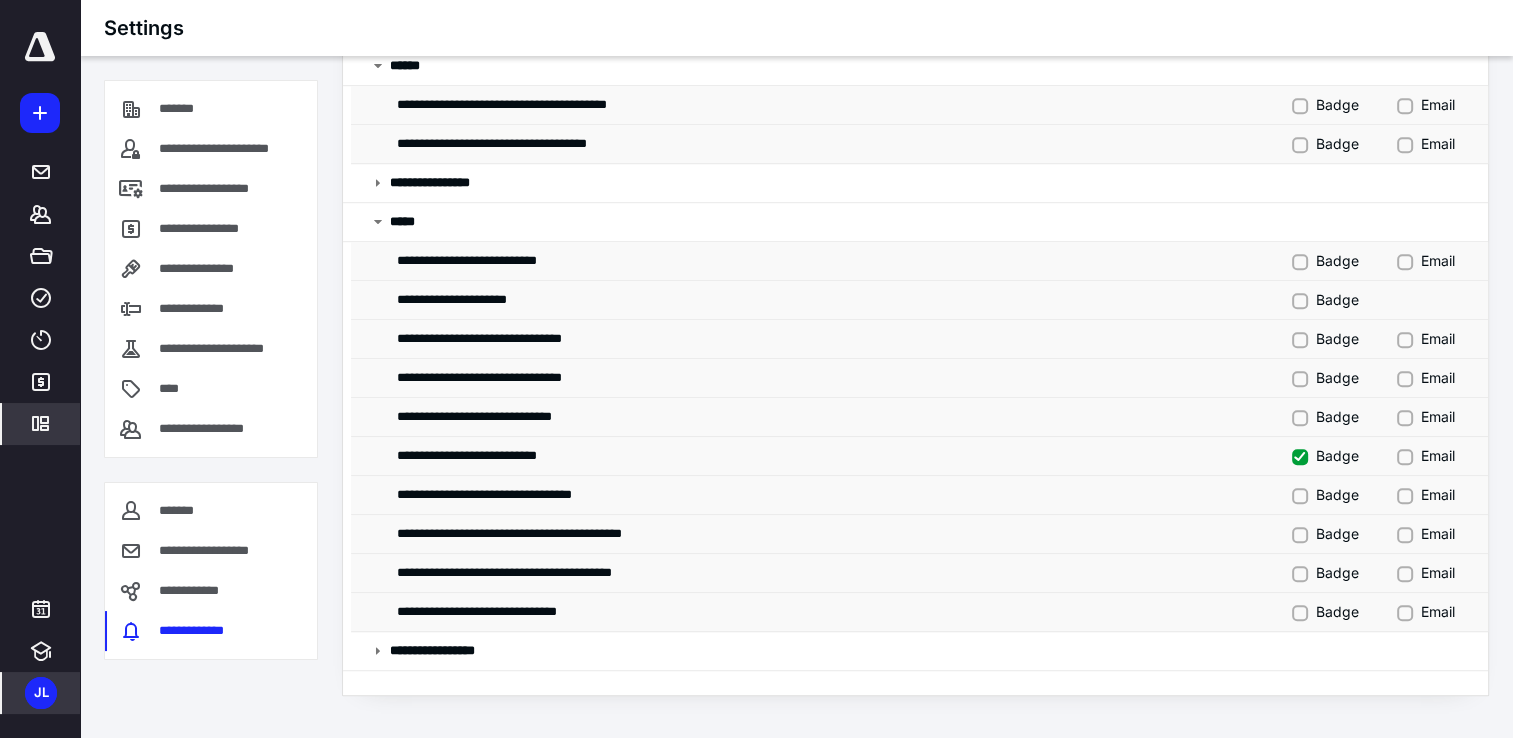 click on "Badge" at bounding box center [1325, 455] 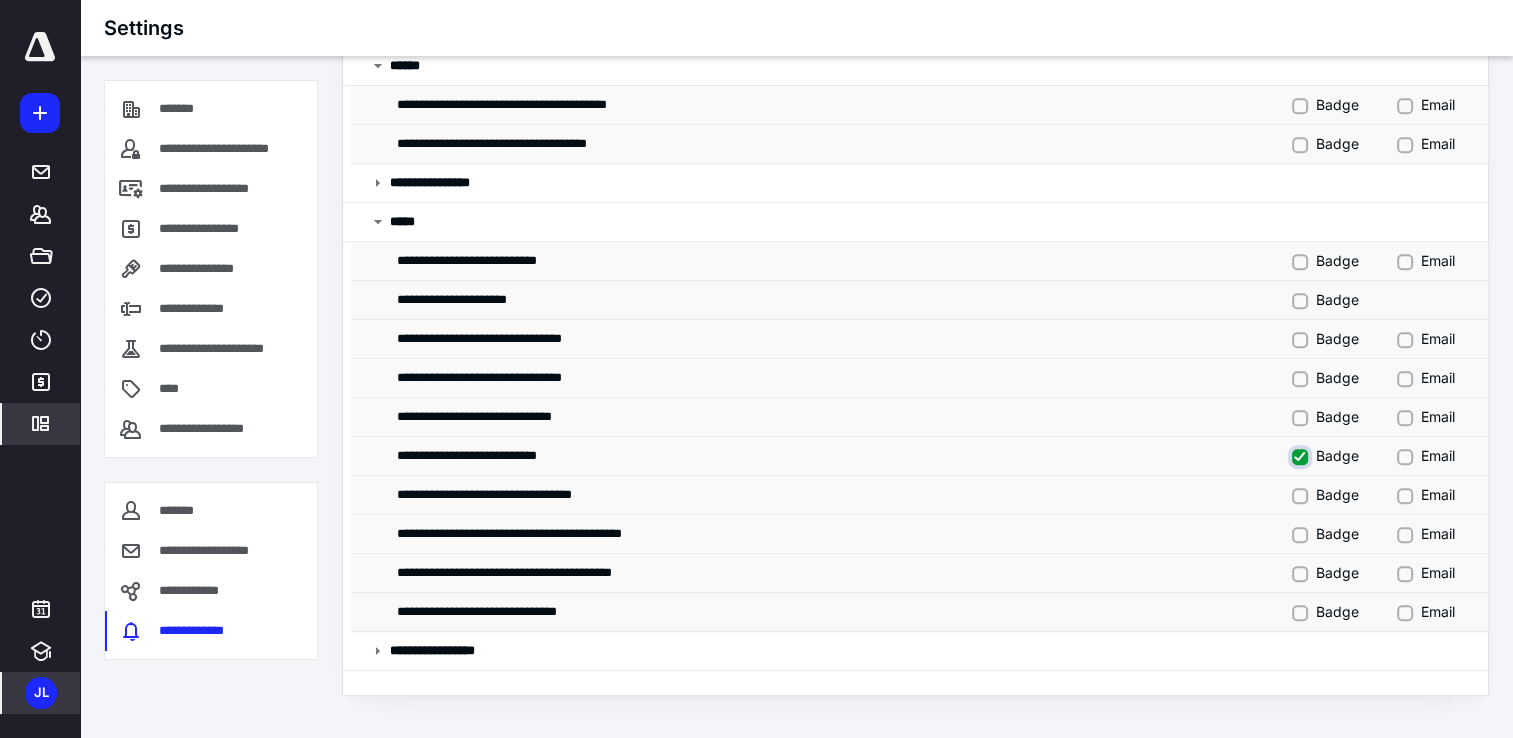 checkbox on "false" 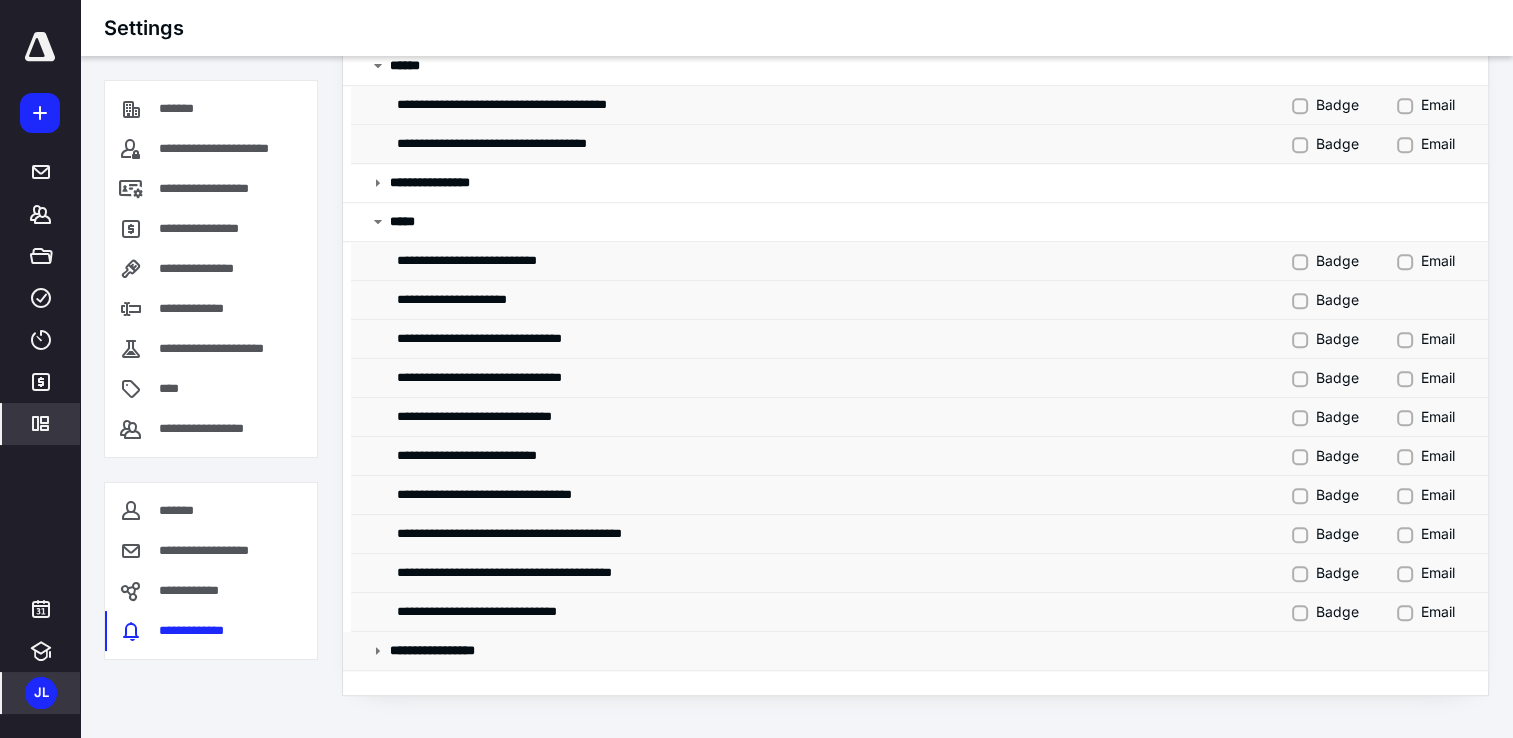 click on "**********" at bounding box center (437, 651) 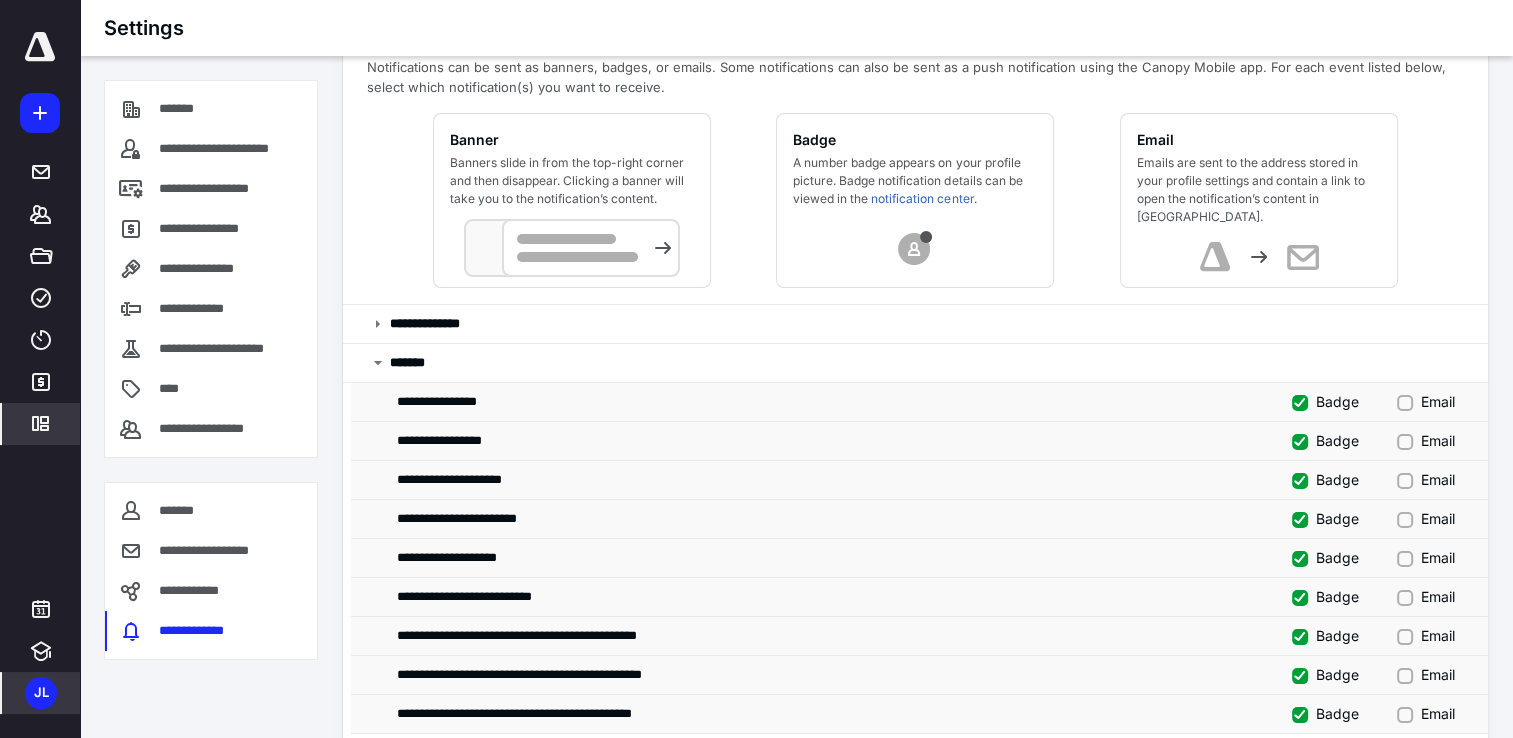 scroll, scrollTop: 0, scrollLeft: 0, axis: both 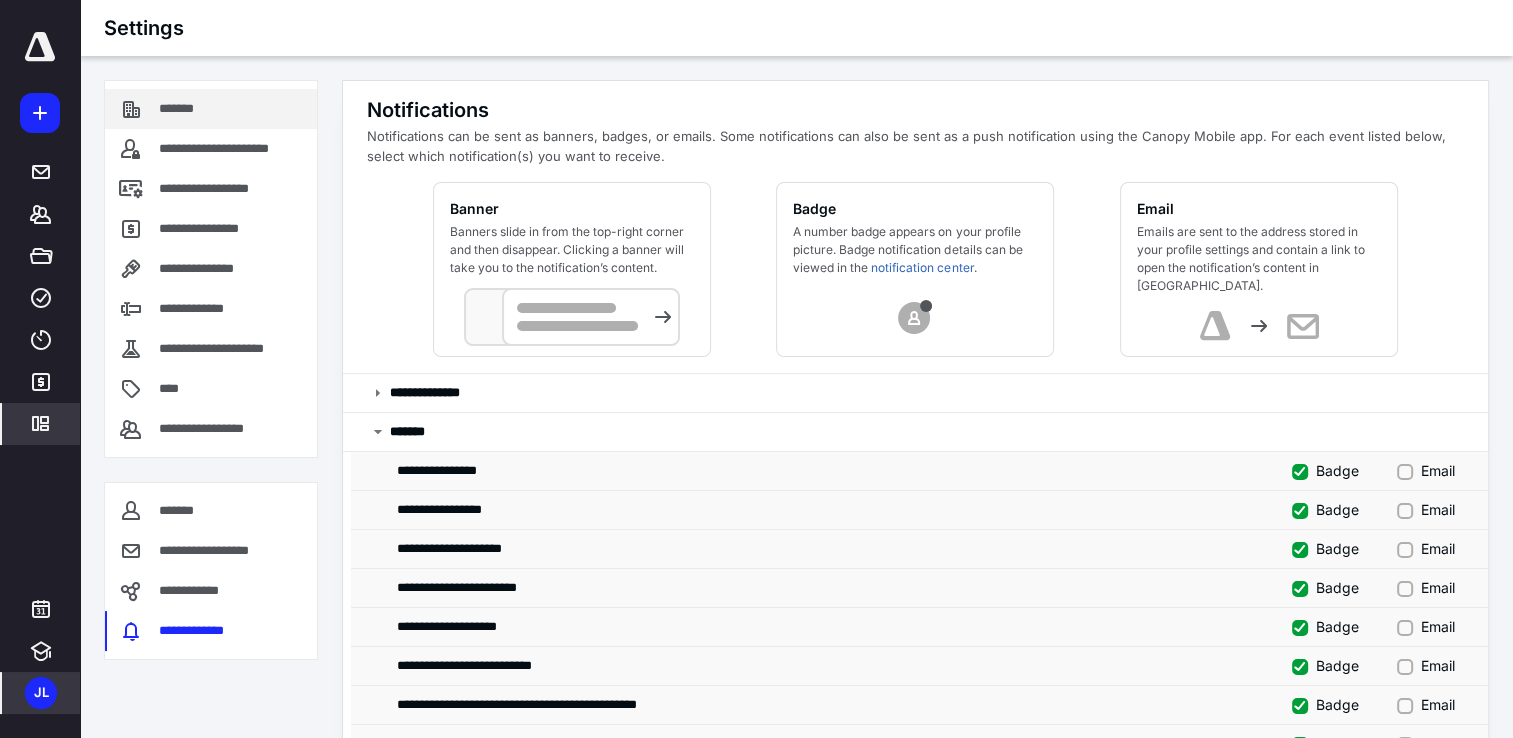 click on "*******" at bounding box center [211, 109] 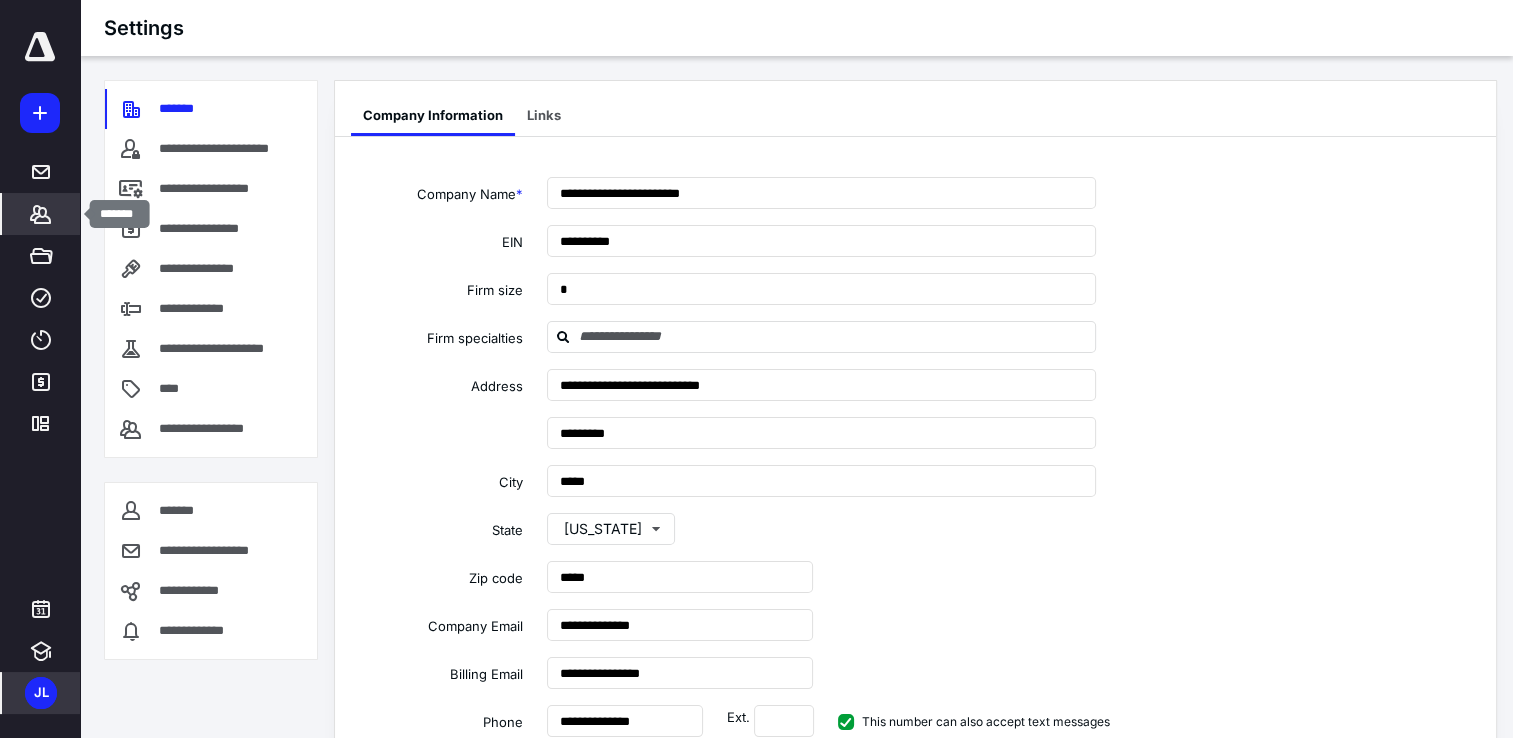 click 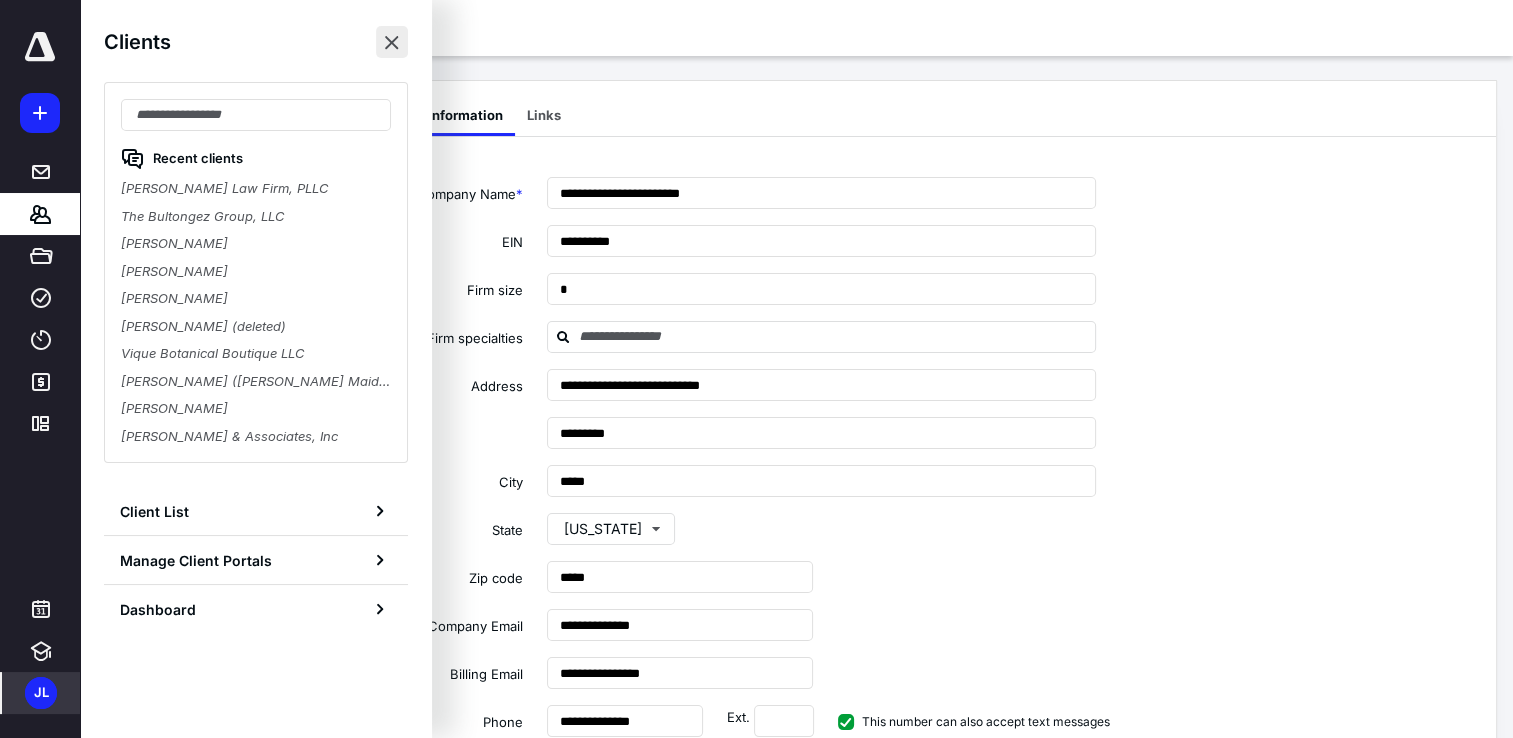 click at bounding box center [392, 42] 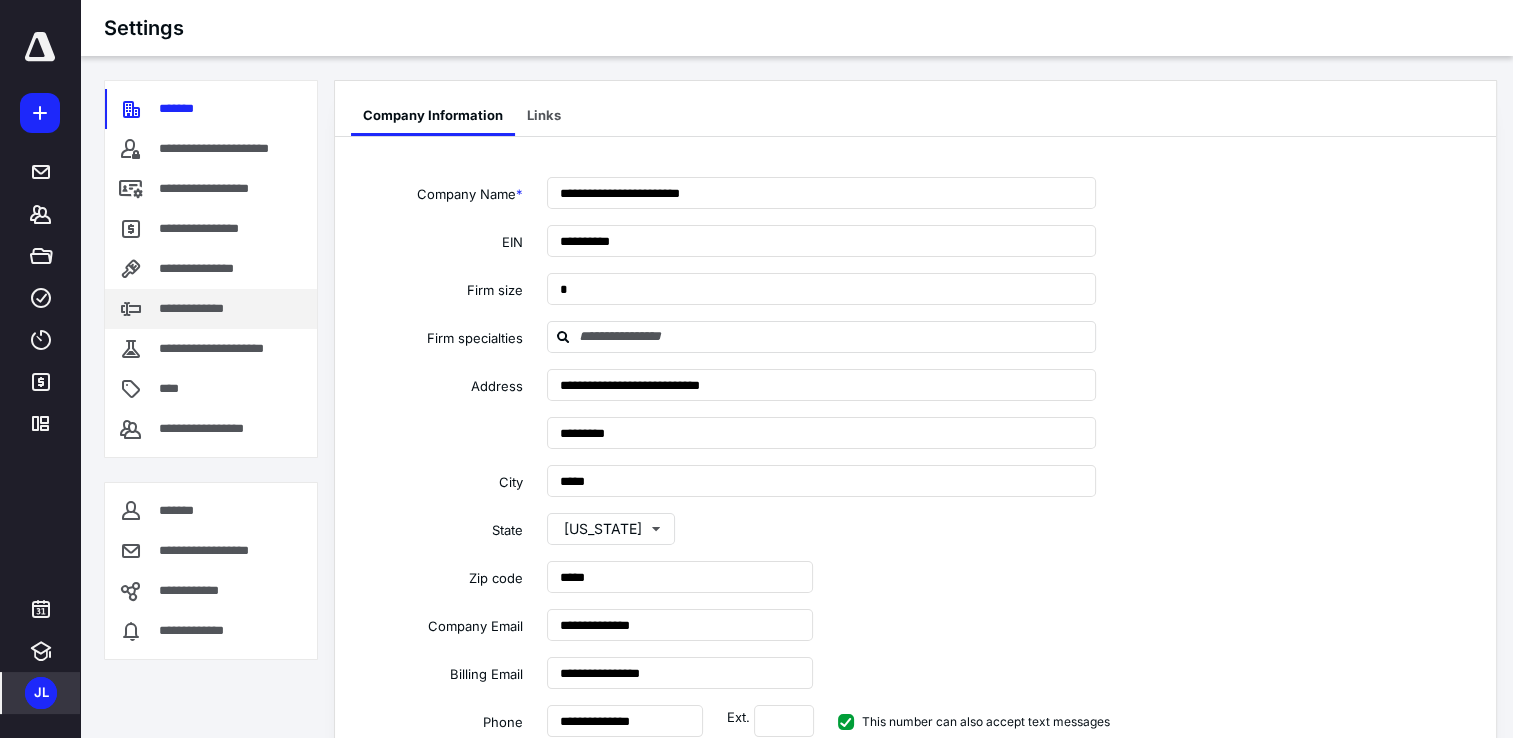 click on "**********" at bounding box center (211, 309) 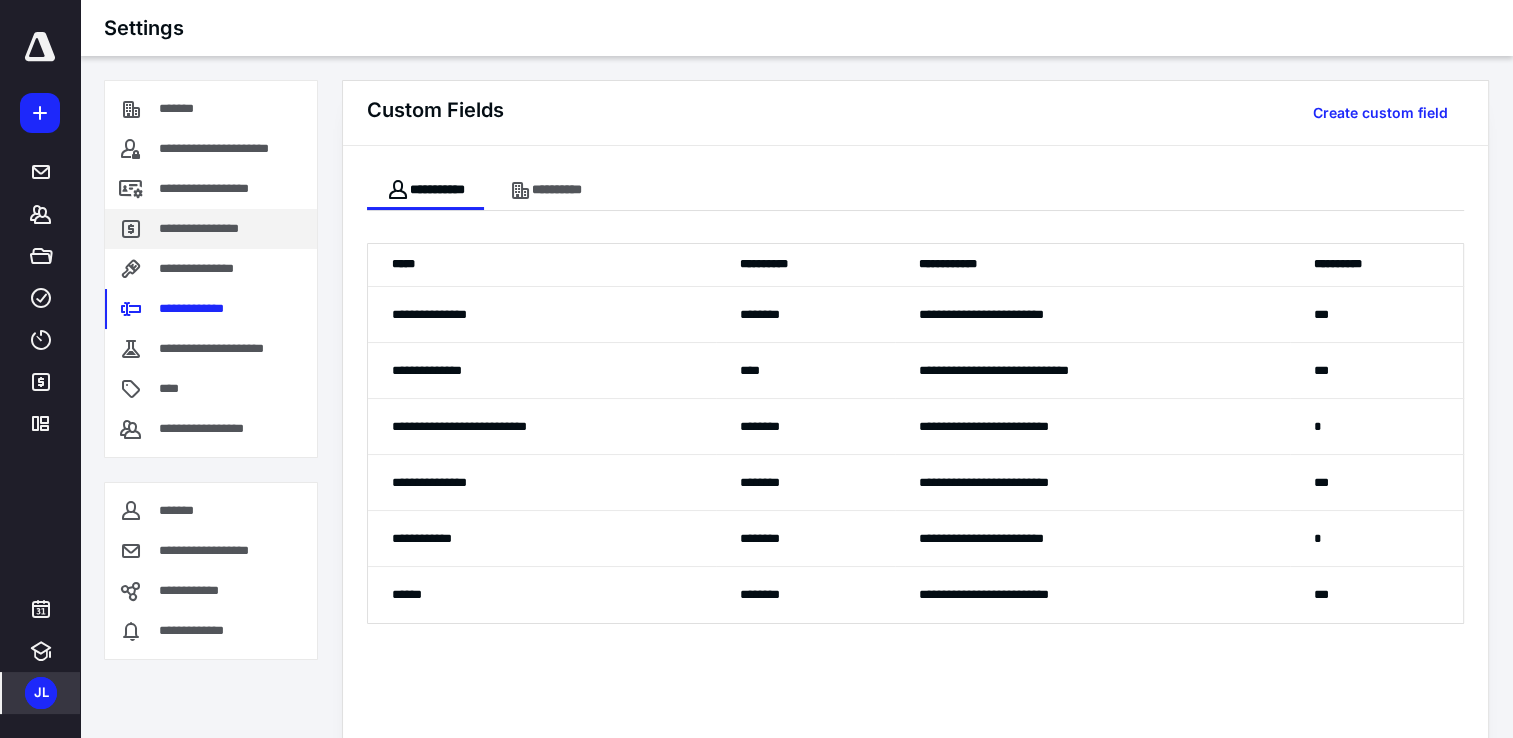 click on "**********" at bounding box center [204, 229] 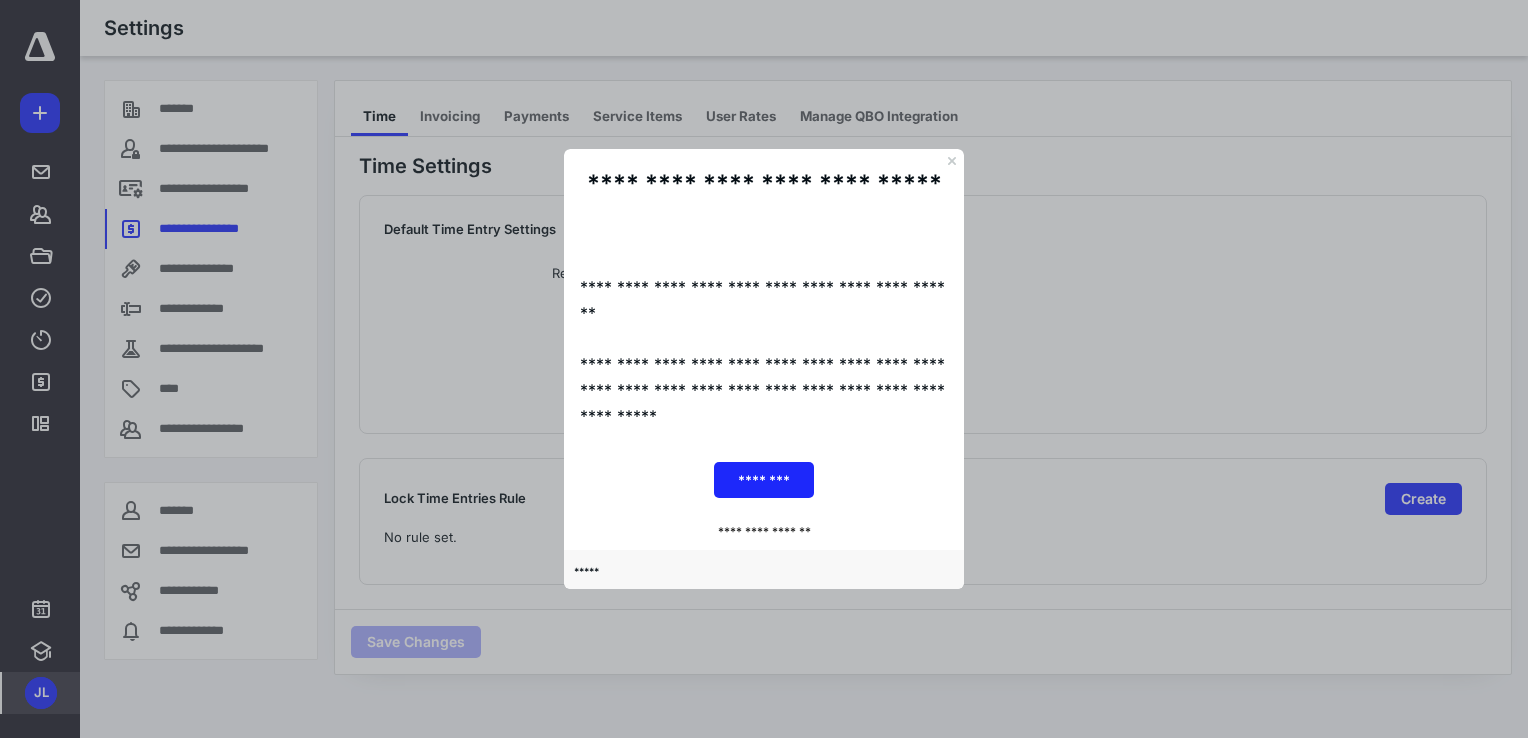 click on "**********" at bounding box center [764, 204] 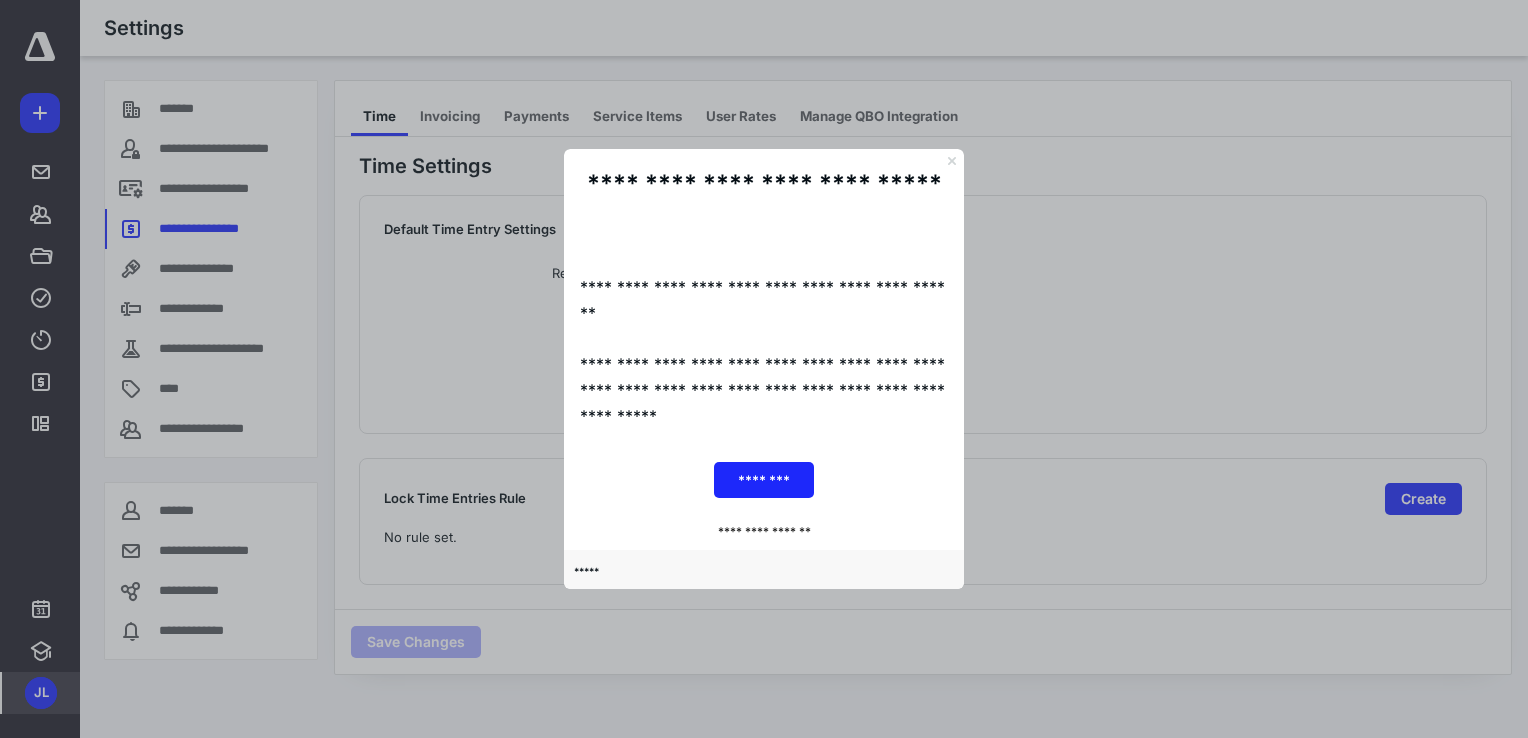 click 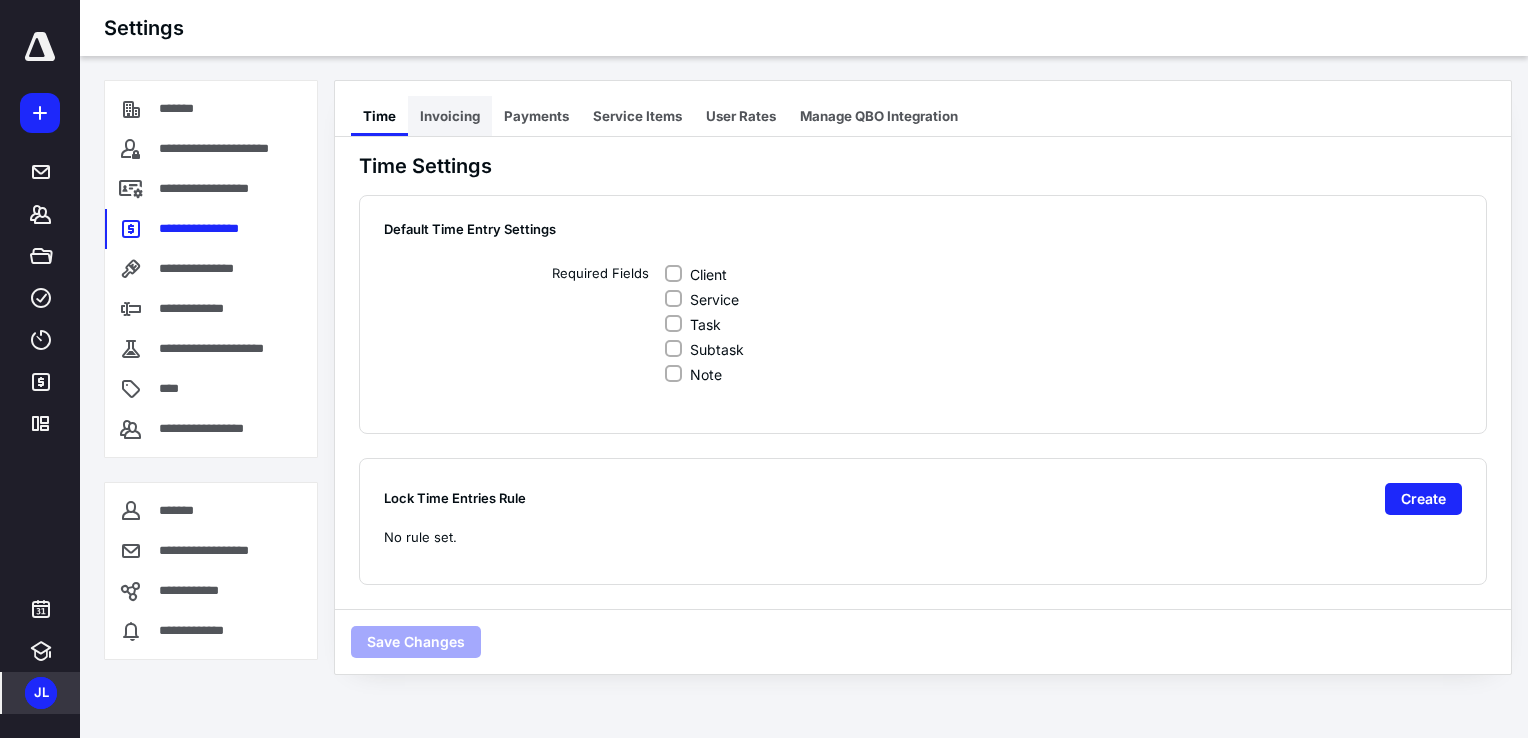 click on "Invoicing" at bounding box center [450, 116] 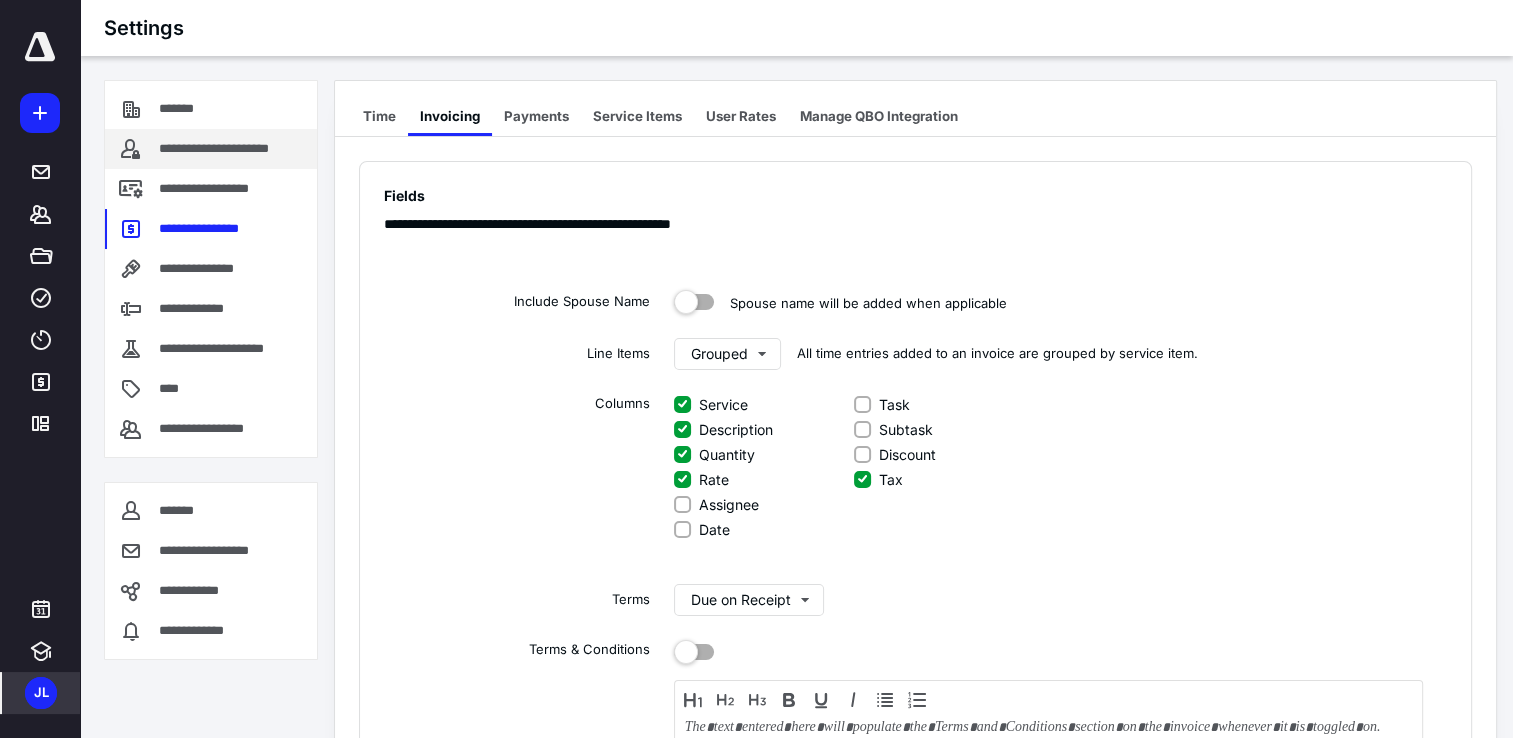 click on "**********" at bounding box center [211, 149] 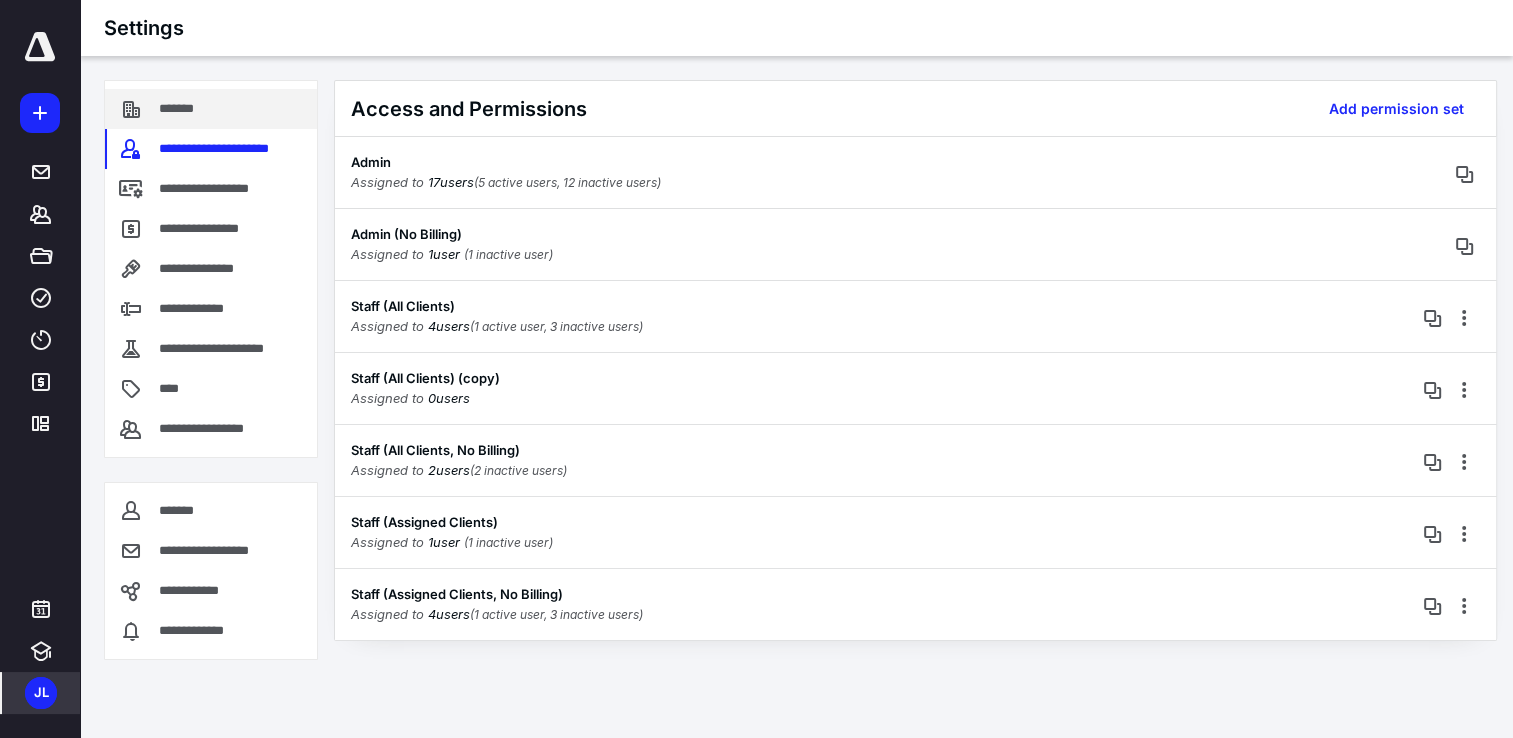 click on "*******" at bounding box center [211, 109] 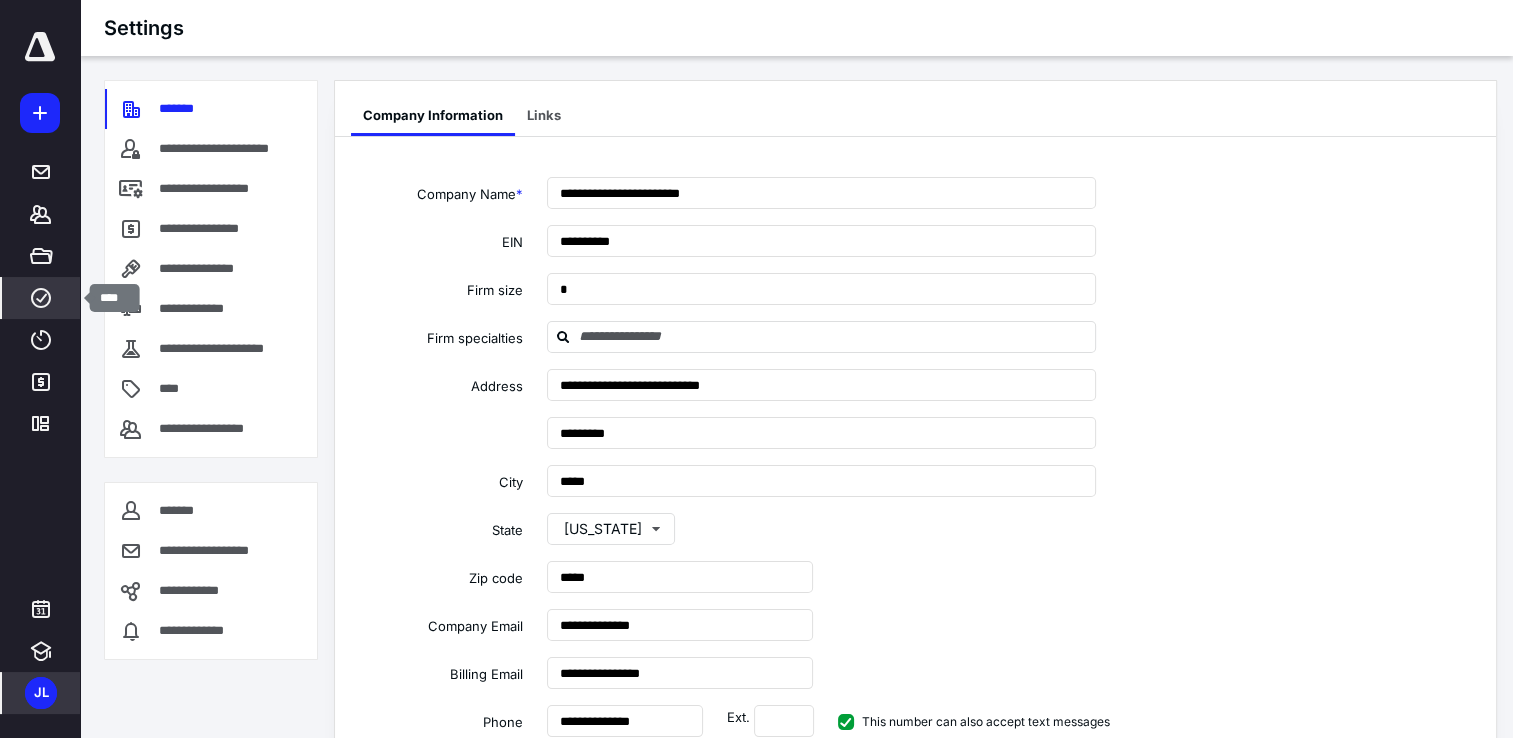 click on "****" at bounding box center (41, 298) 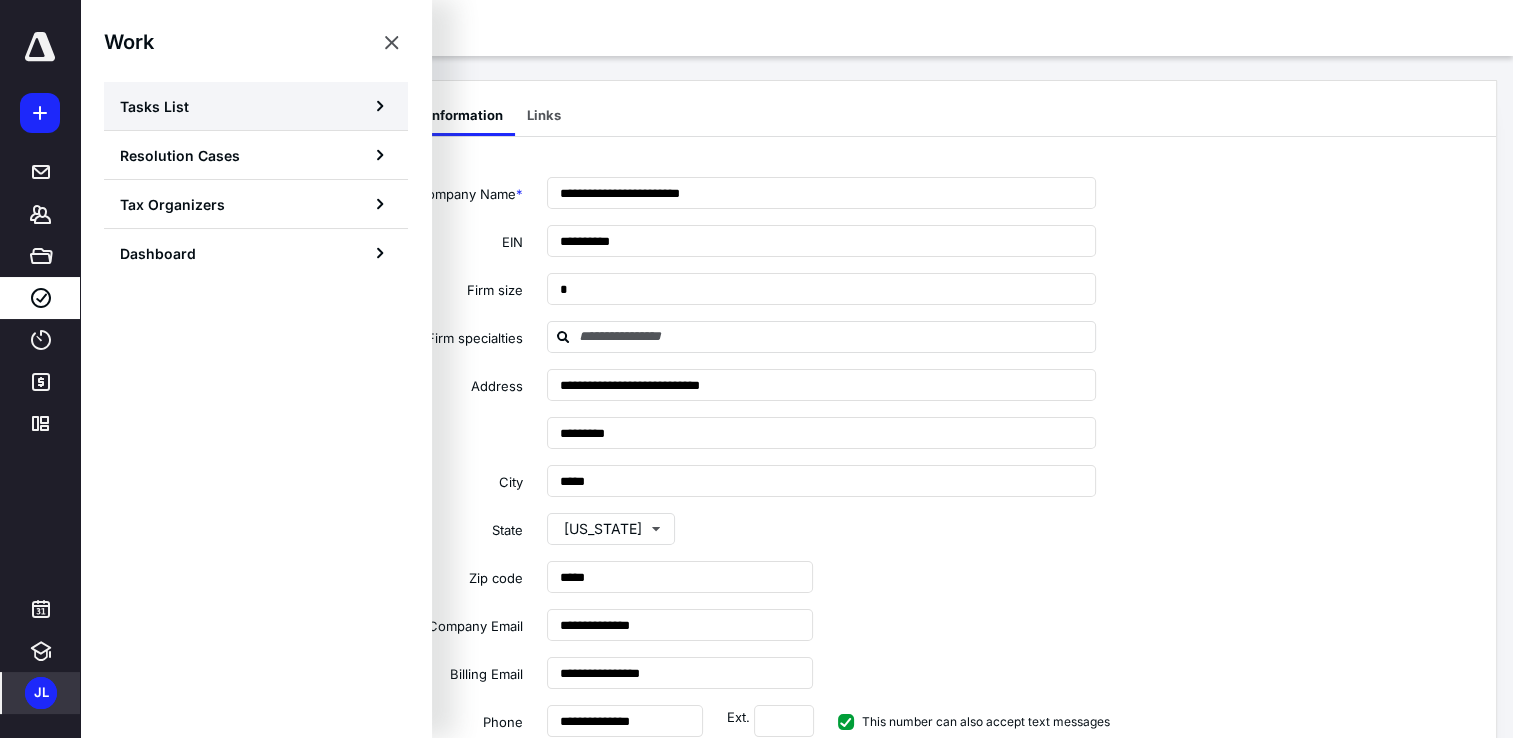 click on "Tasks List" at bounding box center (256, 106) 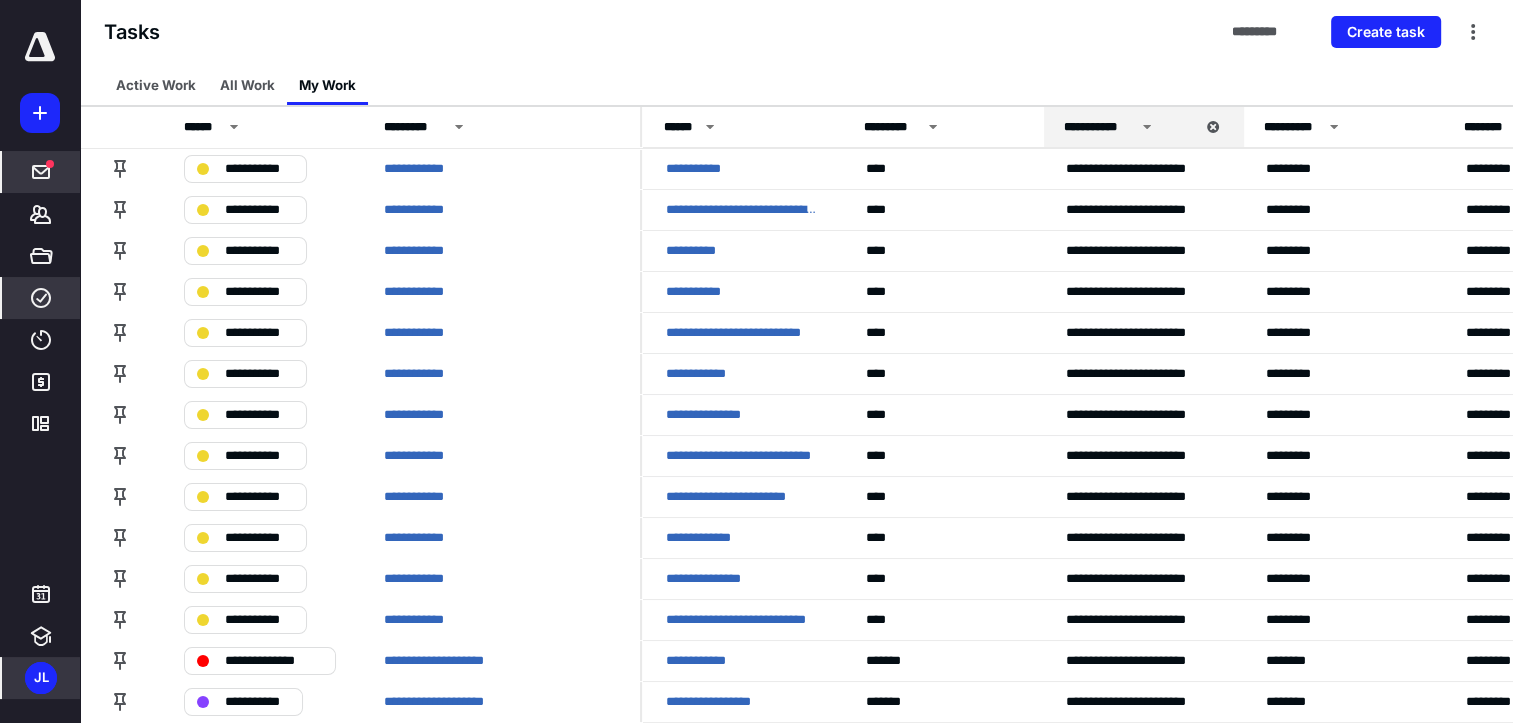 click 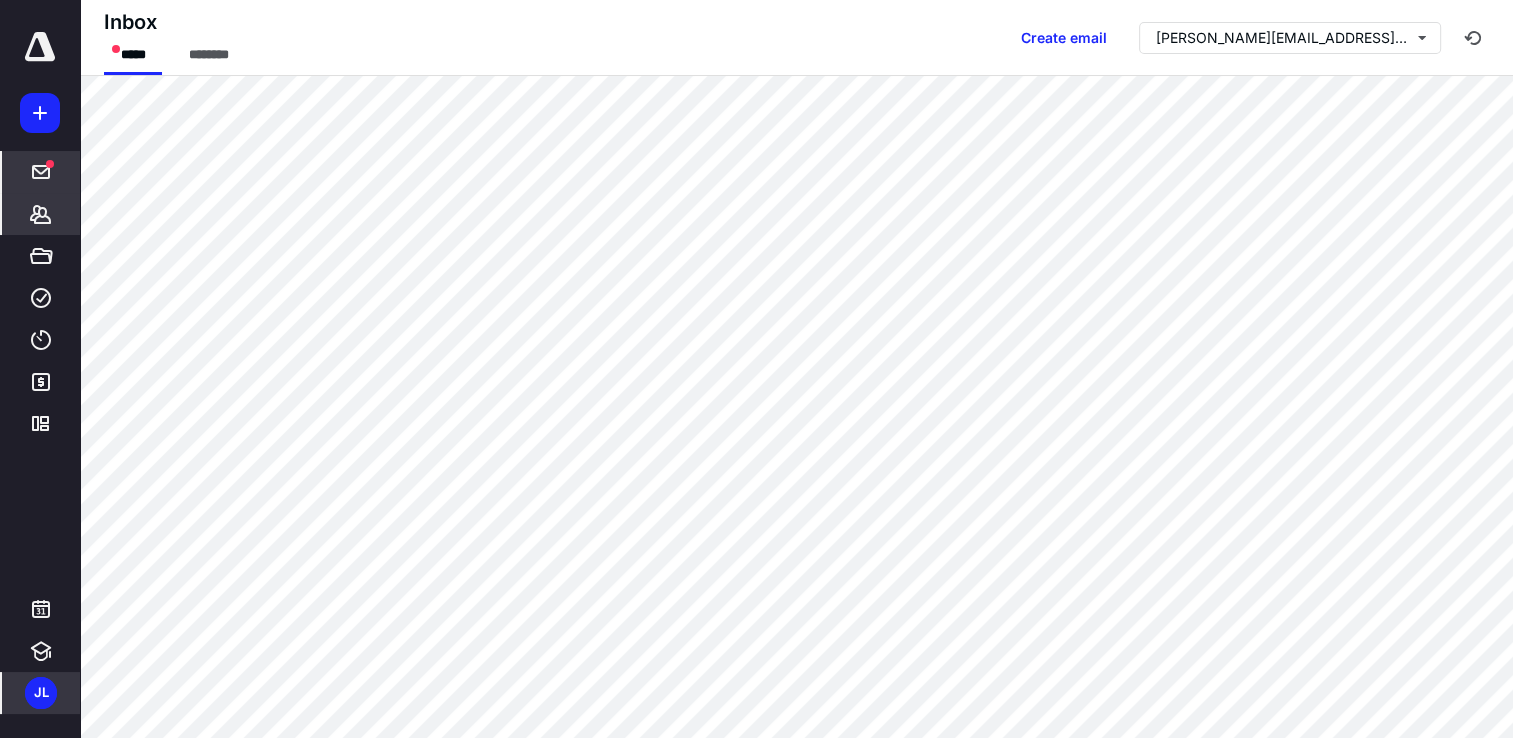 scroll, scrollTop: 19, scrollLeft: 0, axis: vertical 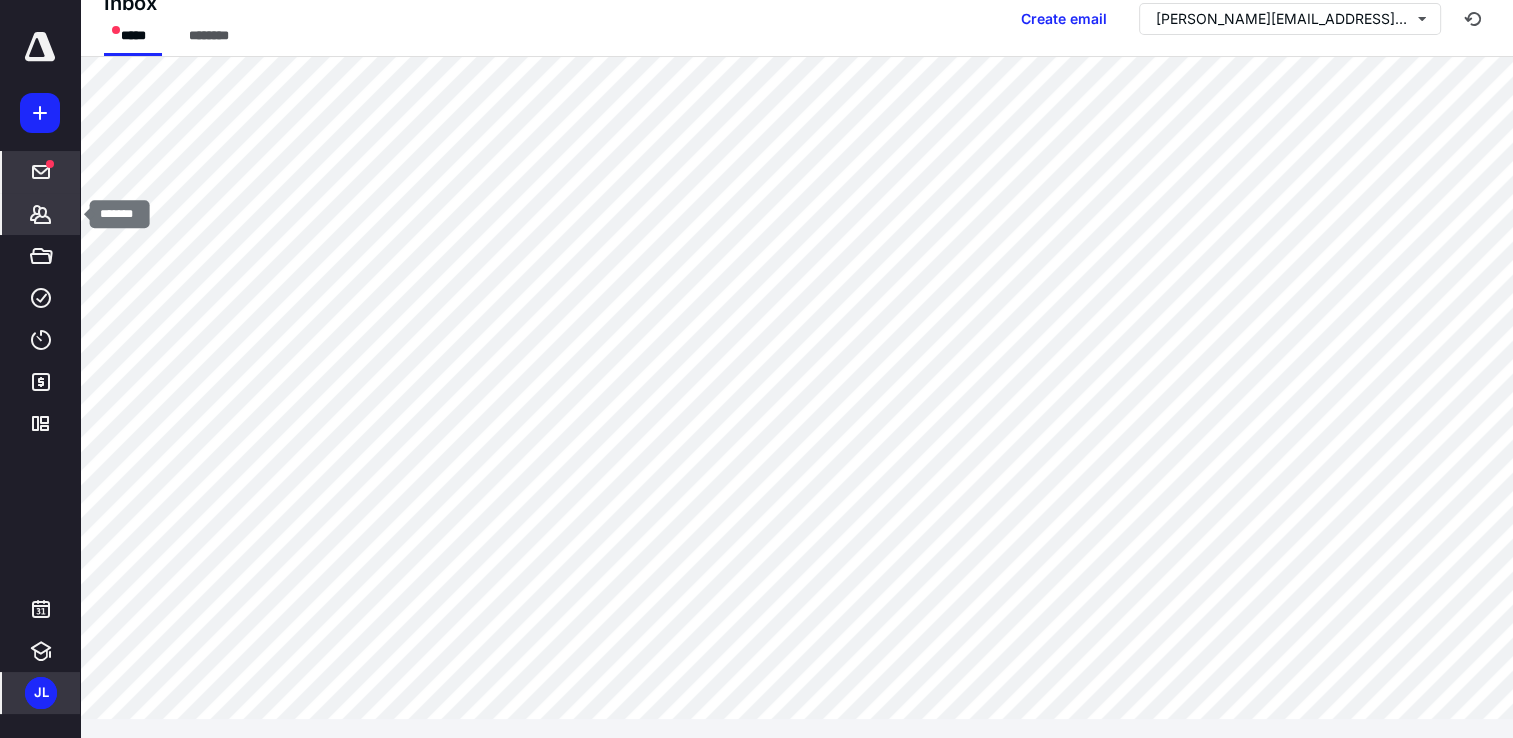 click 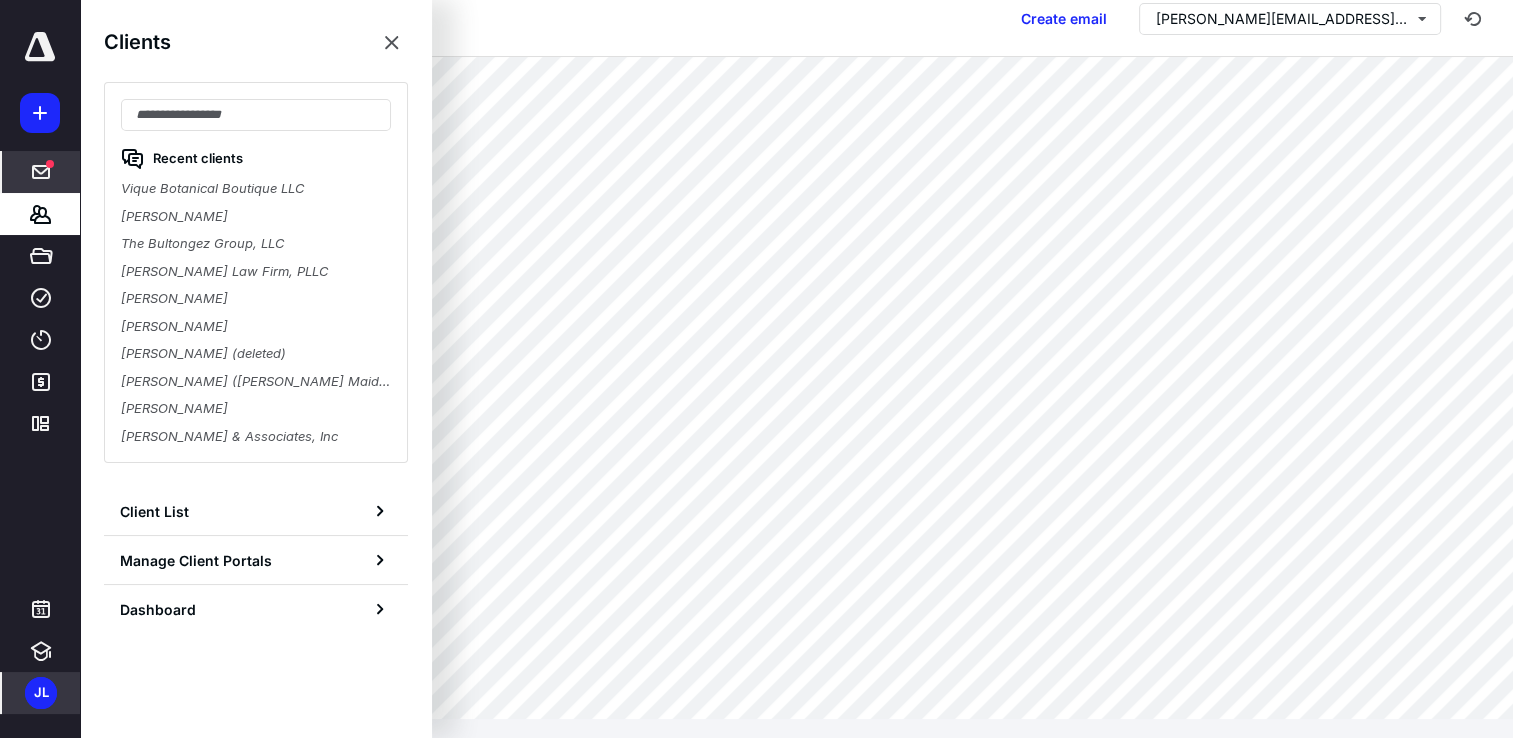 click 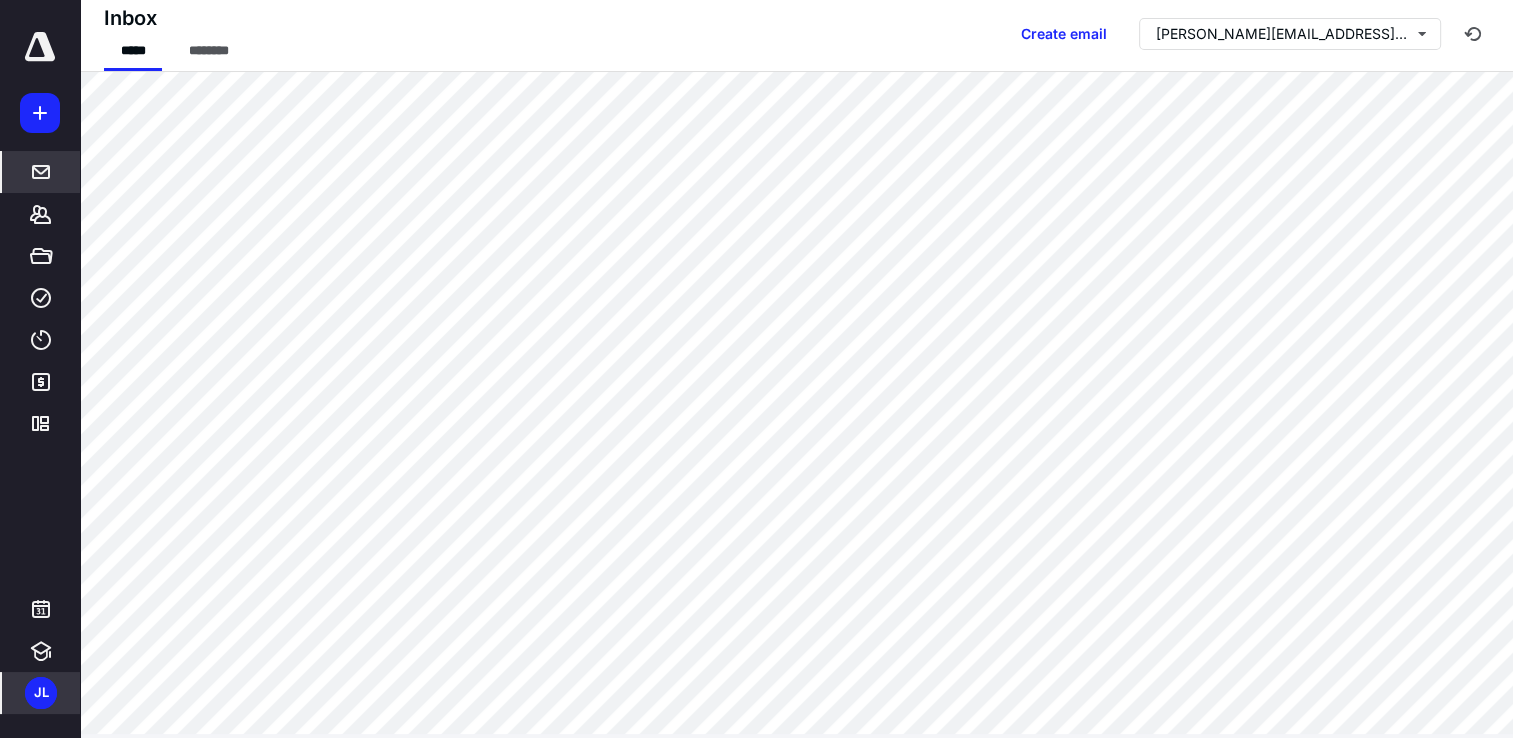scroll, scrollTop: 0, scrollLeft: 0, axis: both 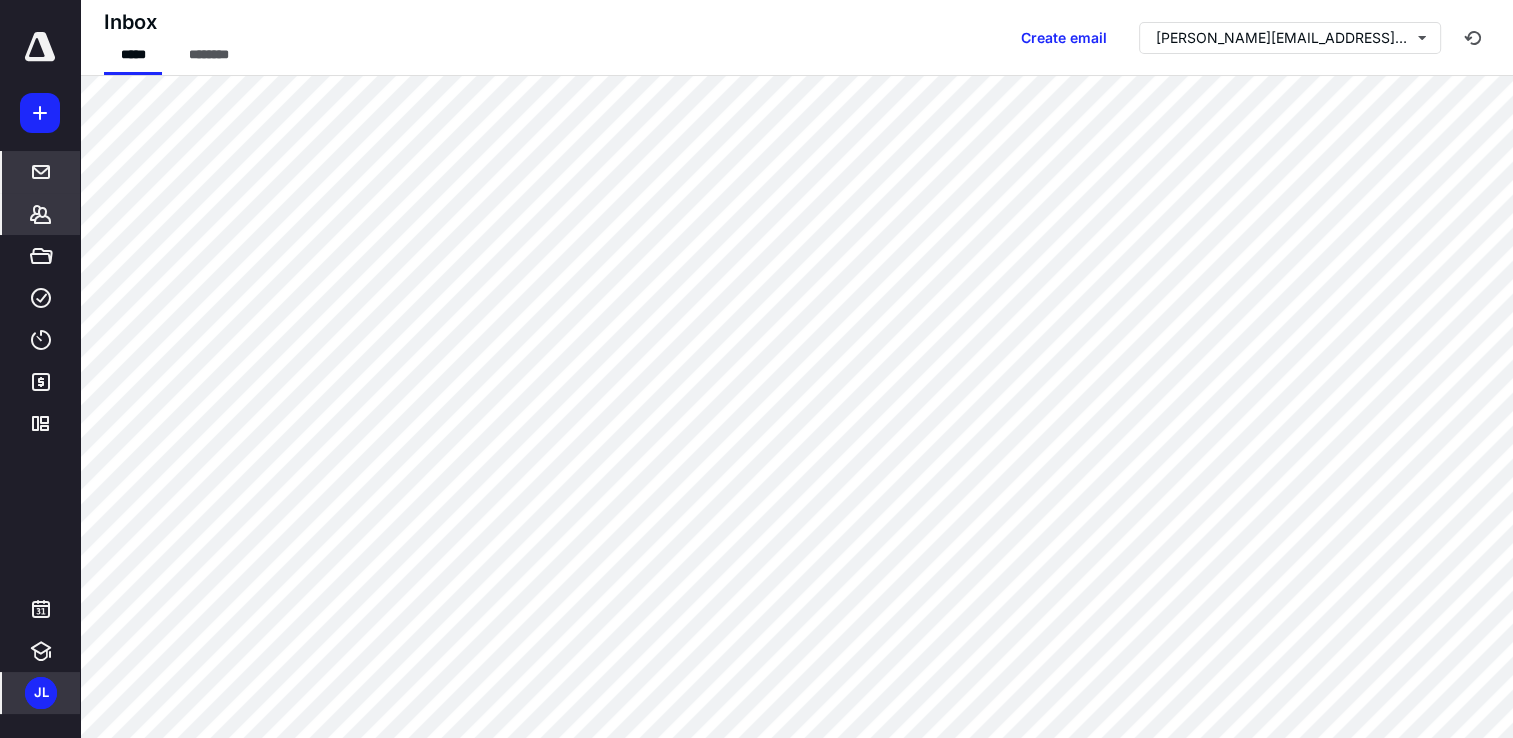click on "*******" at bounding box center [41, 214] 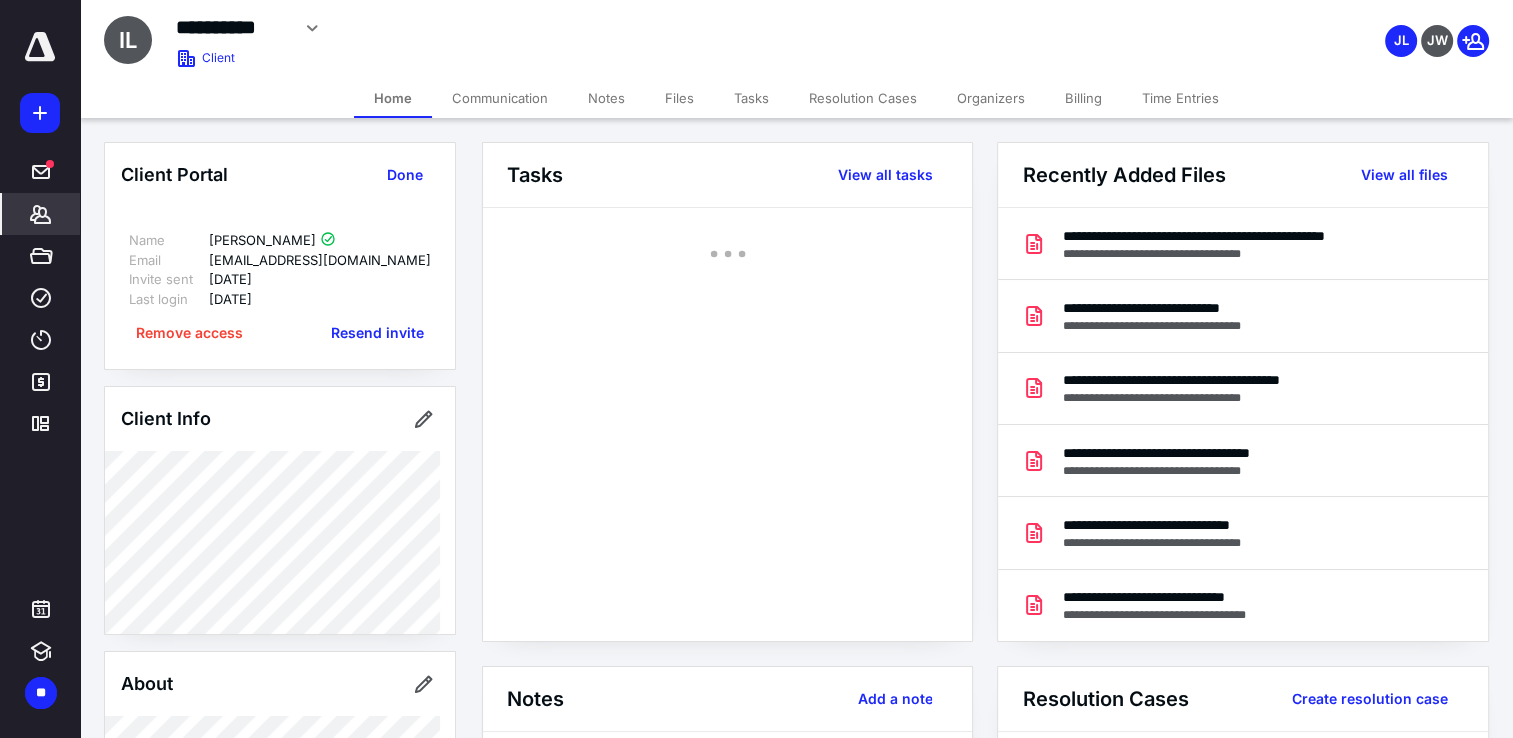 scroll, scrollTop: 0, scrollLeft: 0, axis: both 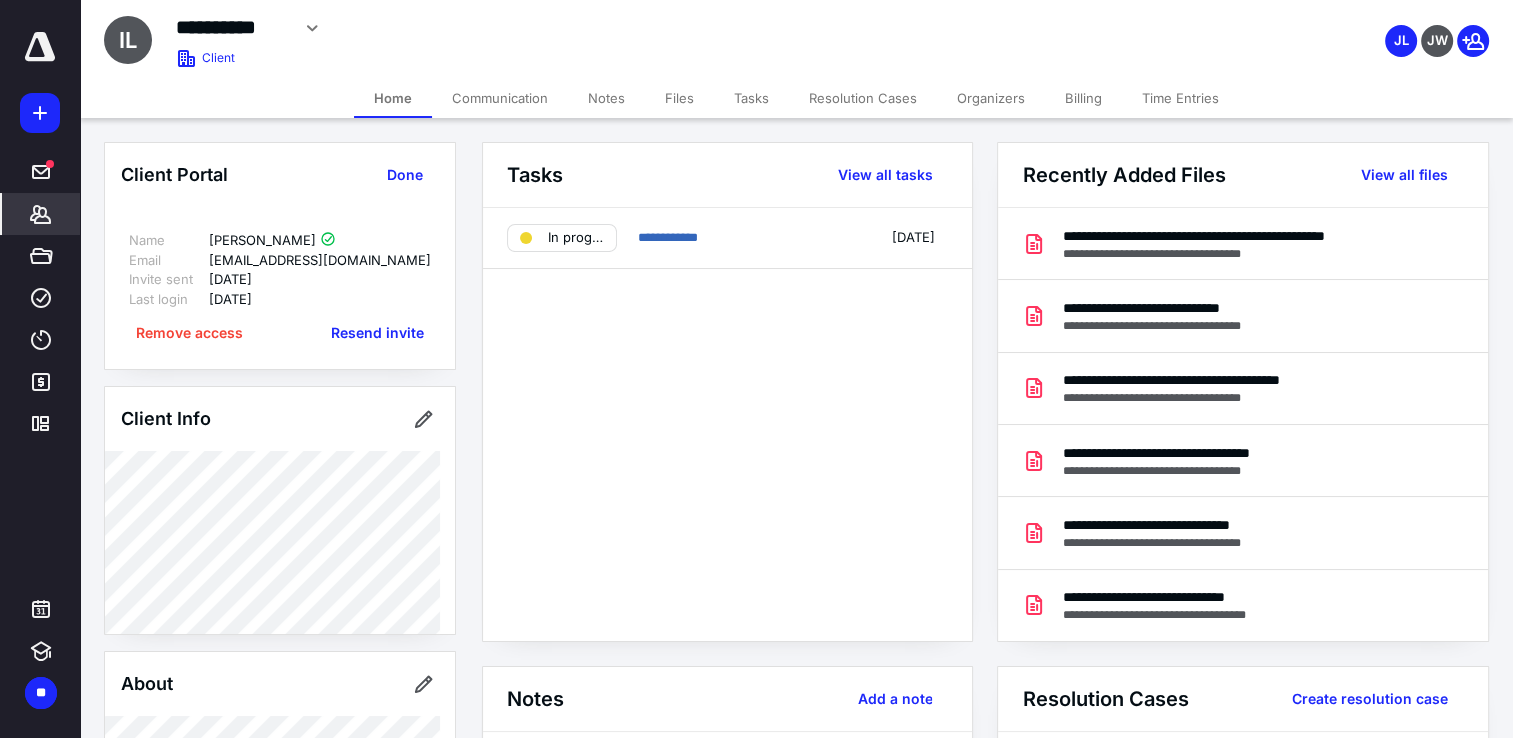 click on "Billing" at bounding box center [1083, 98] 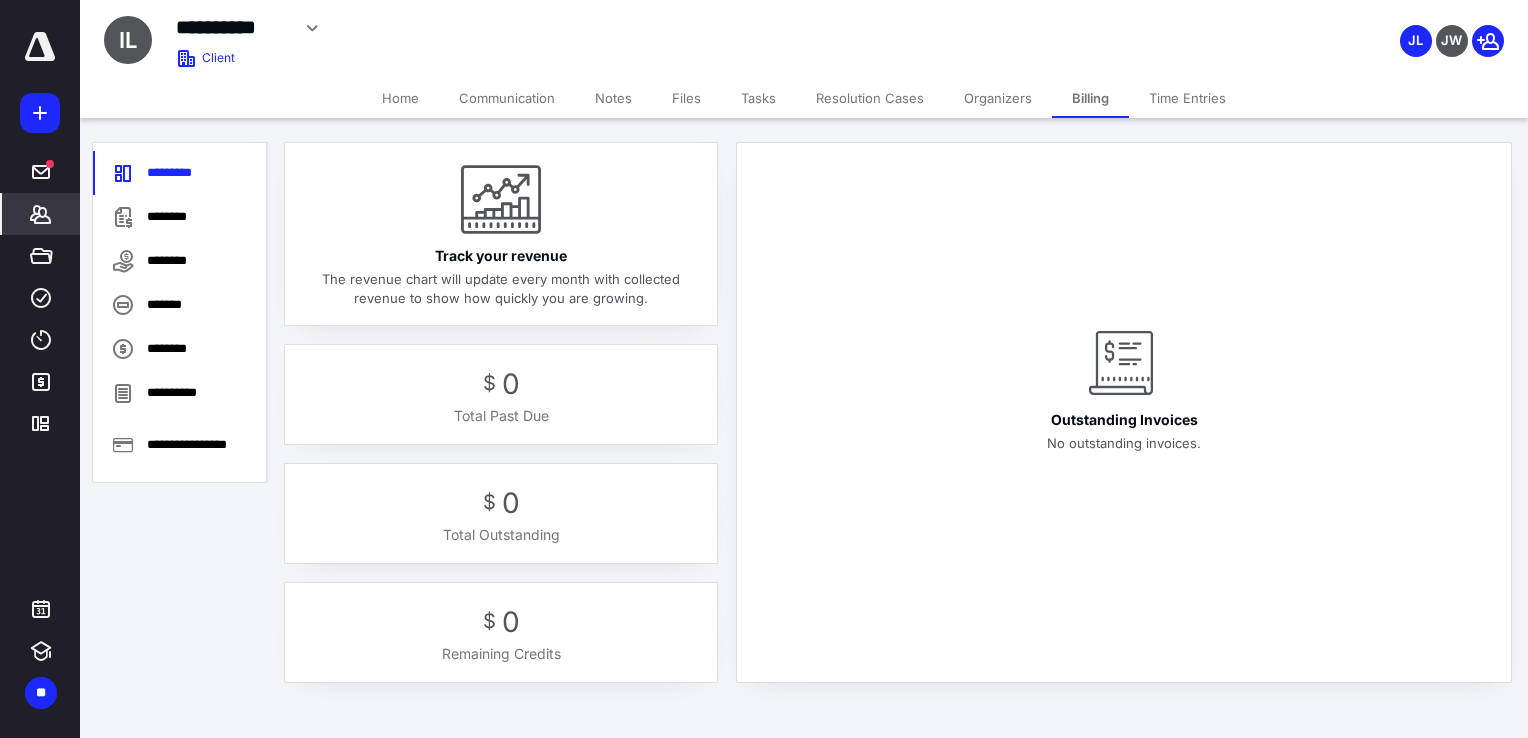 click 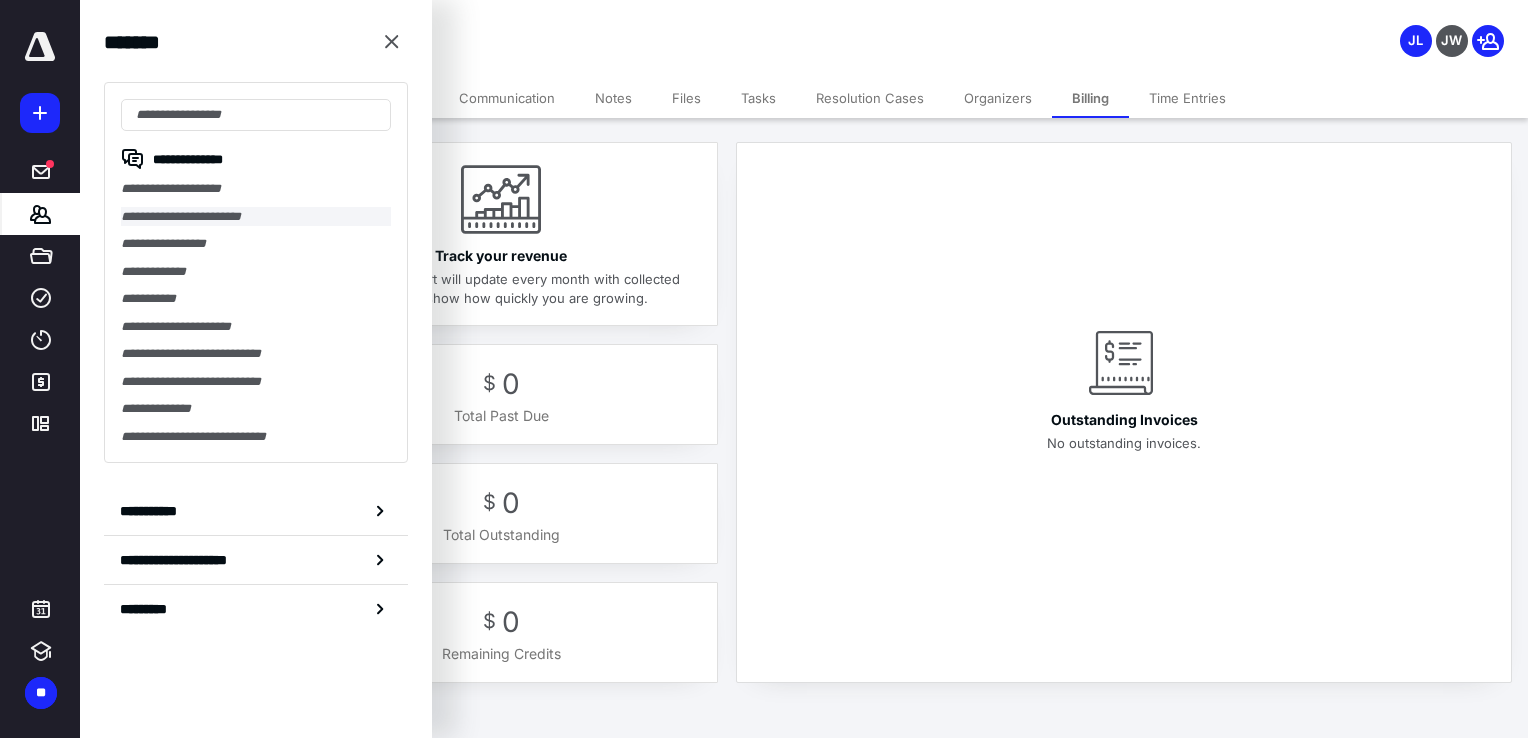 click on "**********" at bounding box center (256, 217) 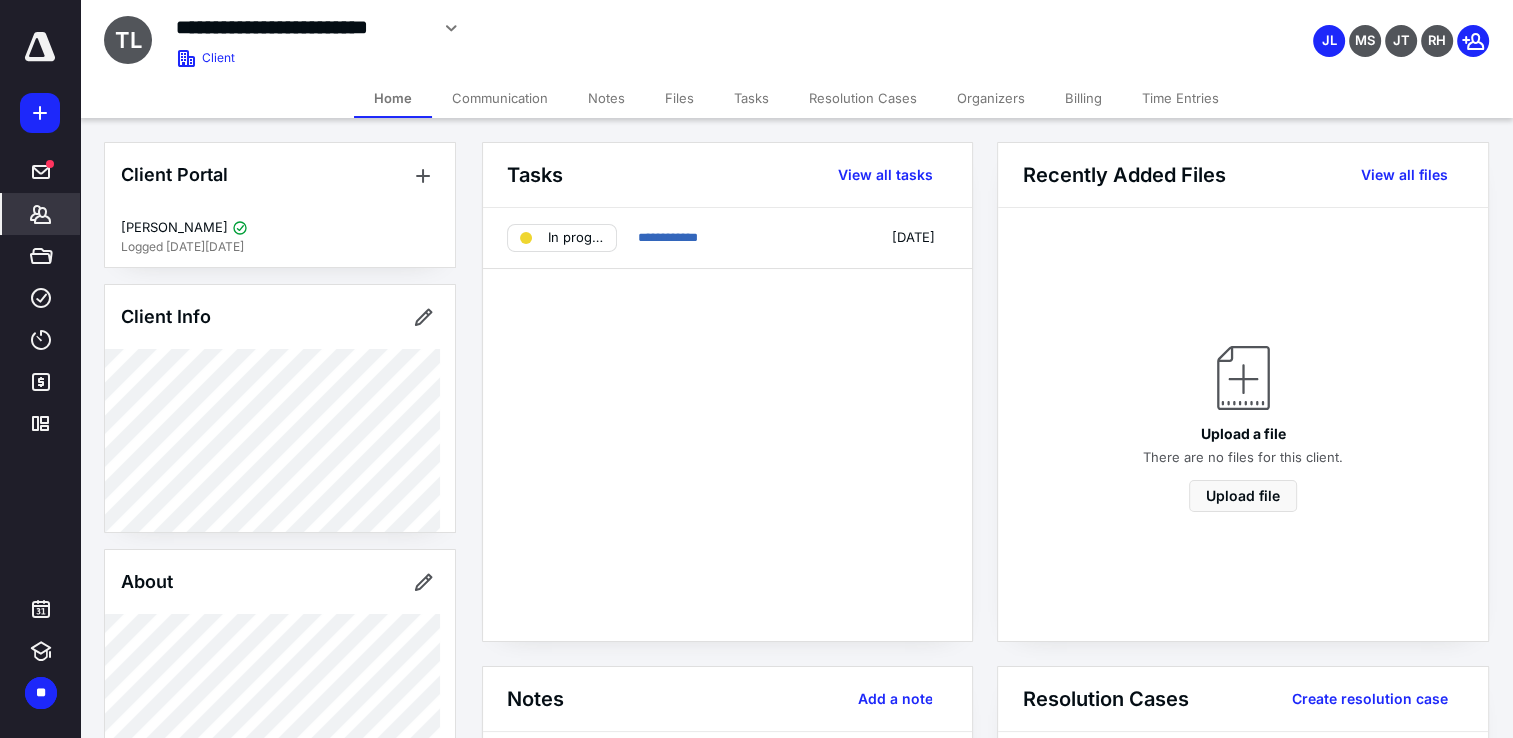 click on "Billing" at bounding box center [1083, 98] 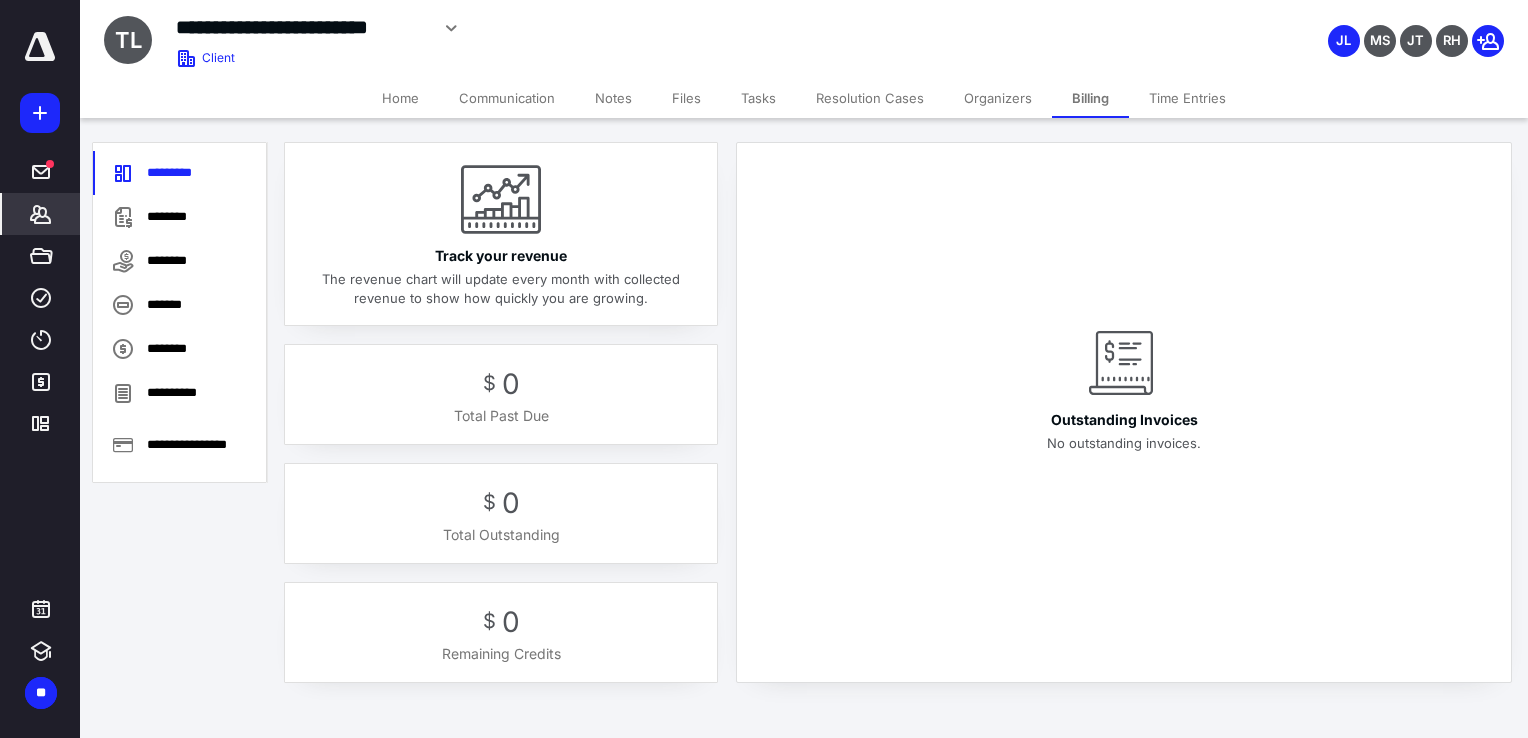 click 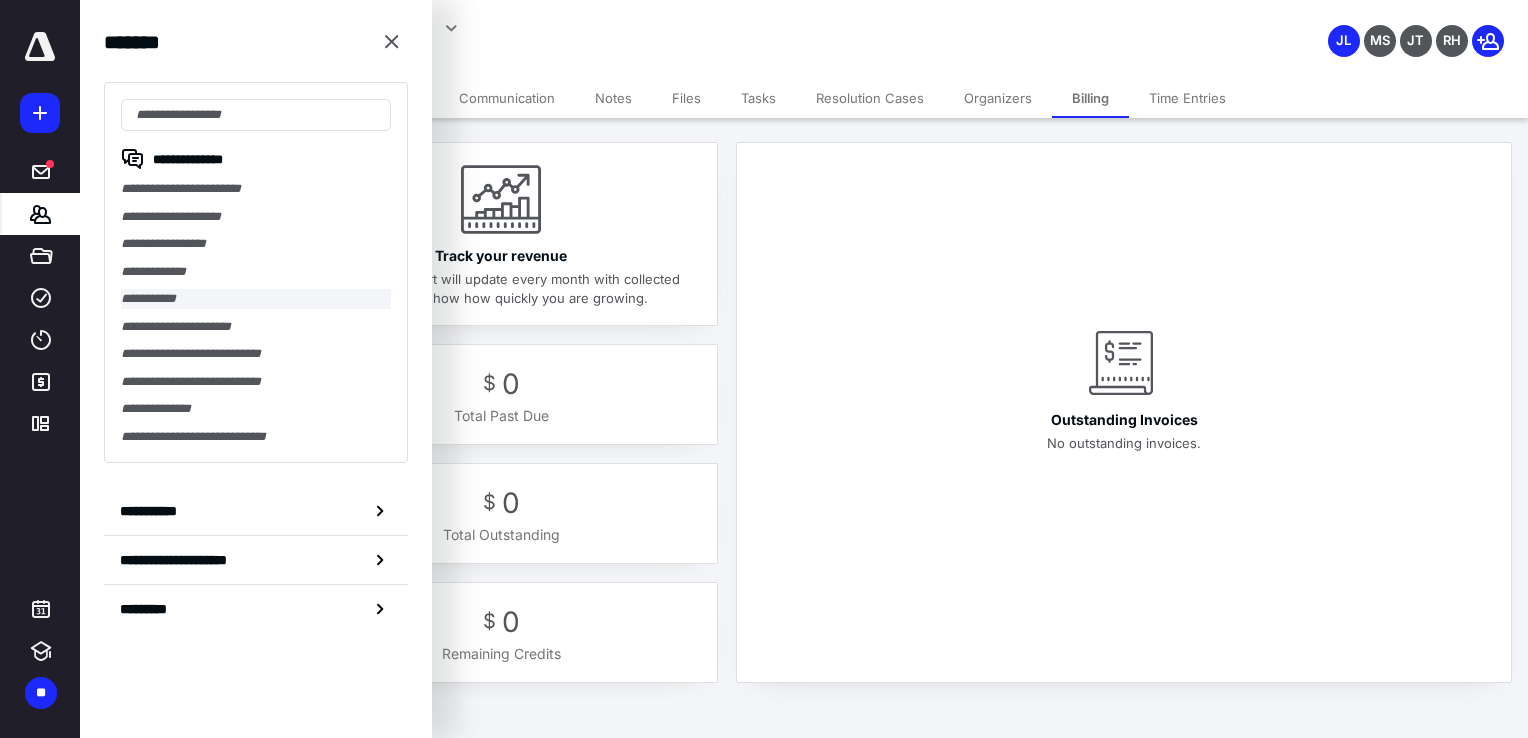 click on "**********" at bounding box center [256, 299] 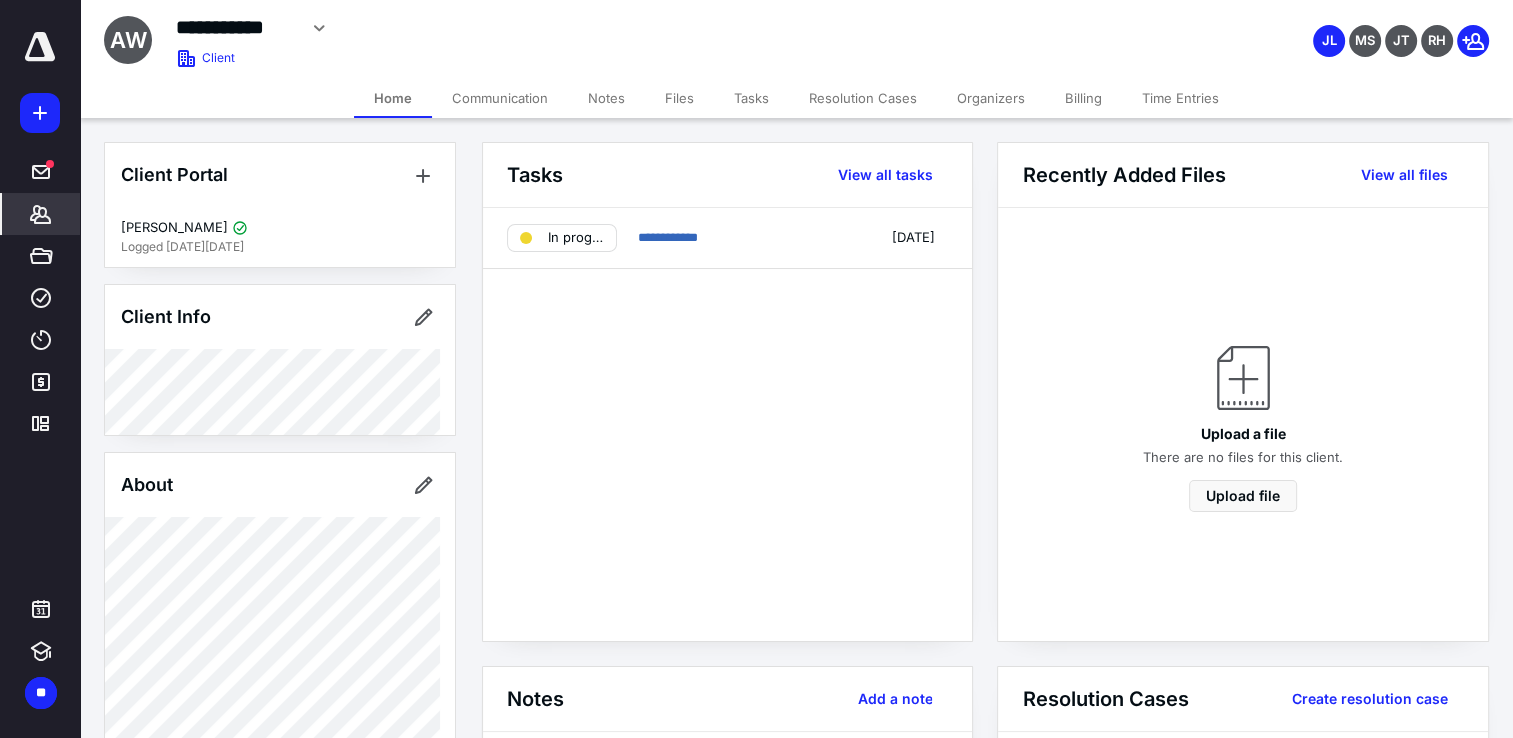 click on "Billing" at bounding box center (1083, 98) 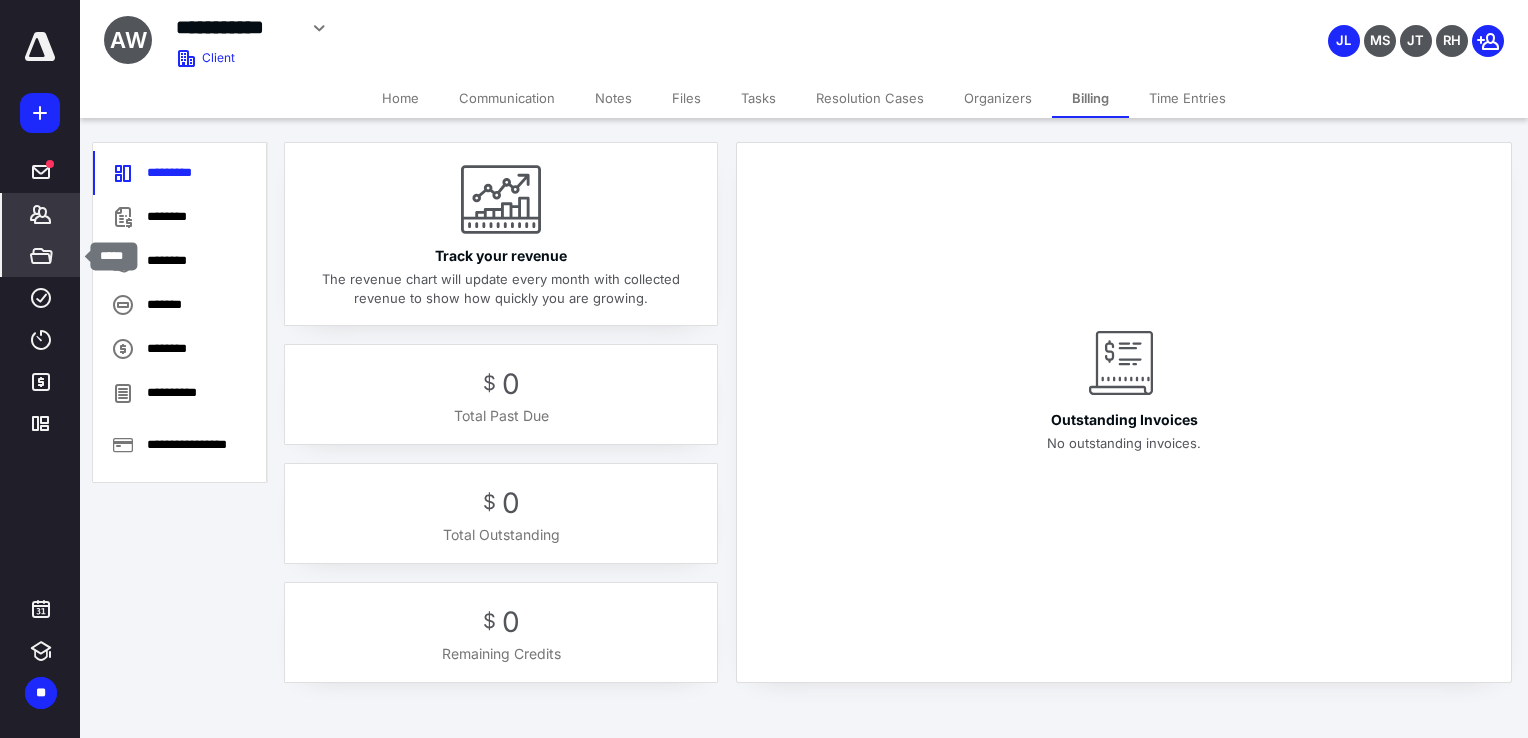 click on "*****" at bounding box center [41, 256] 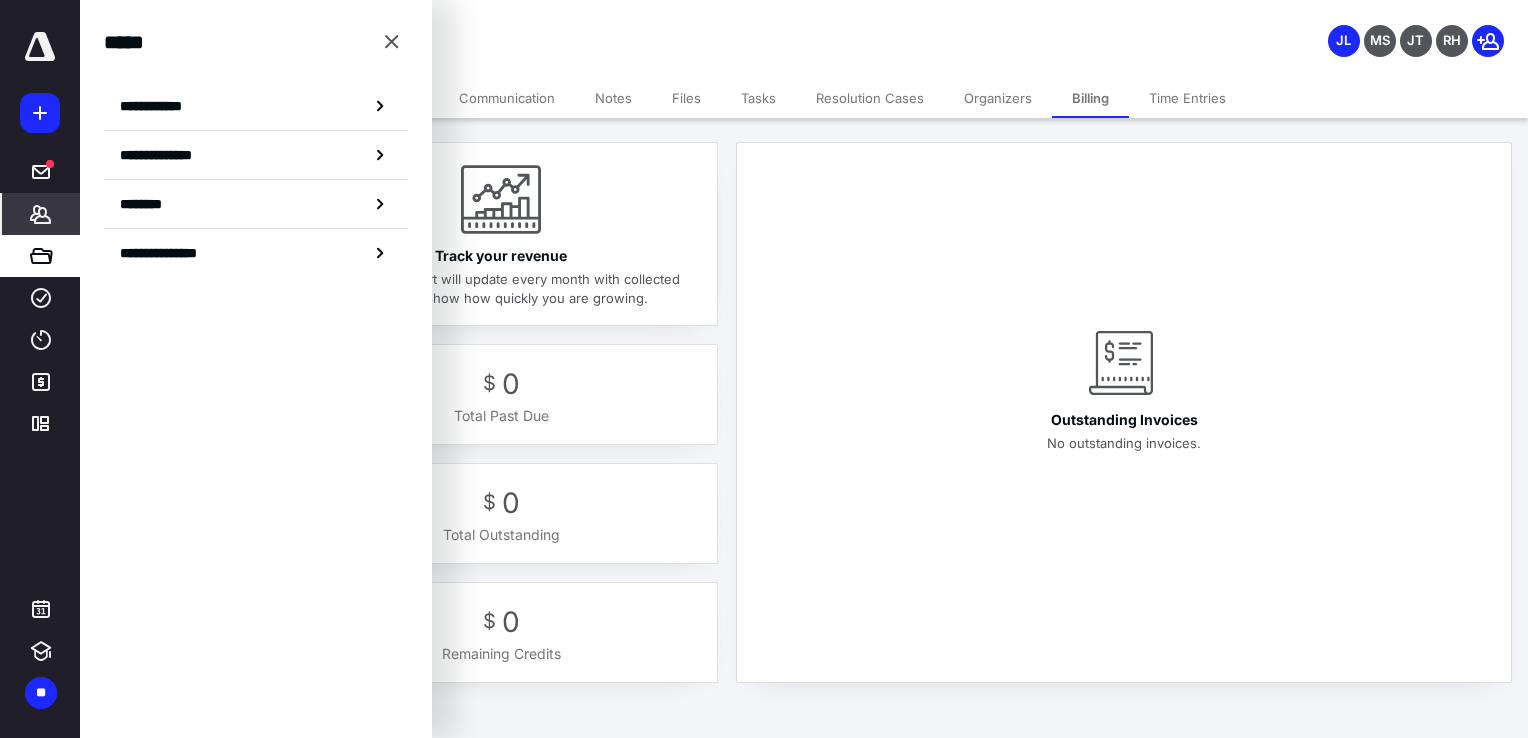 click on "*******" at bounding box center [41, 214] 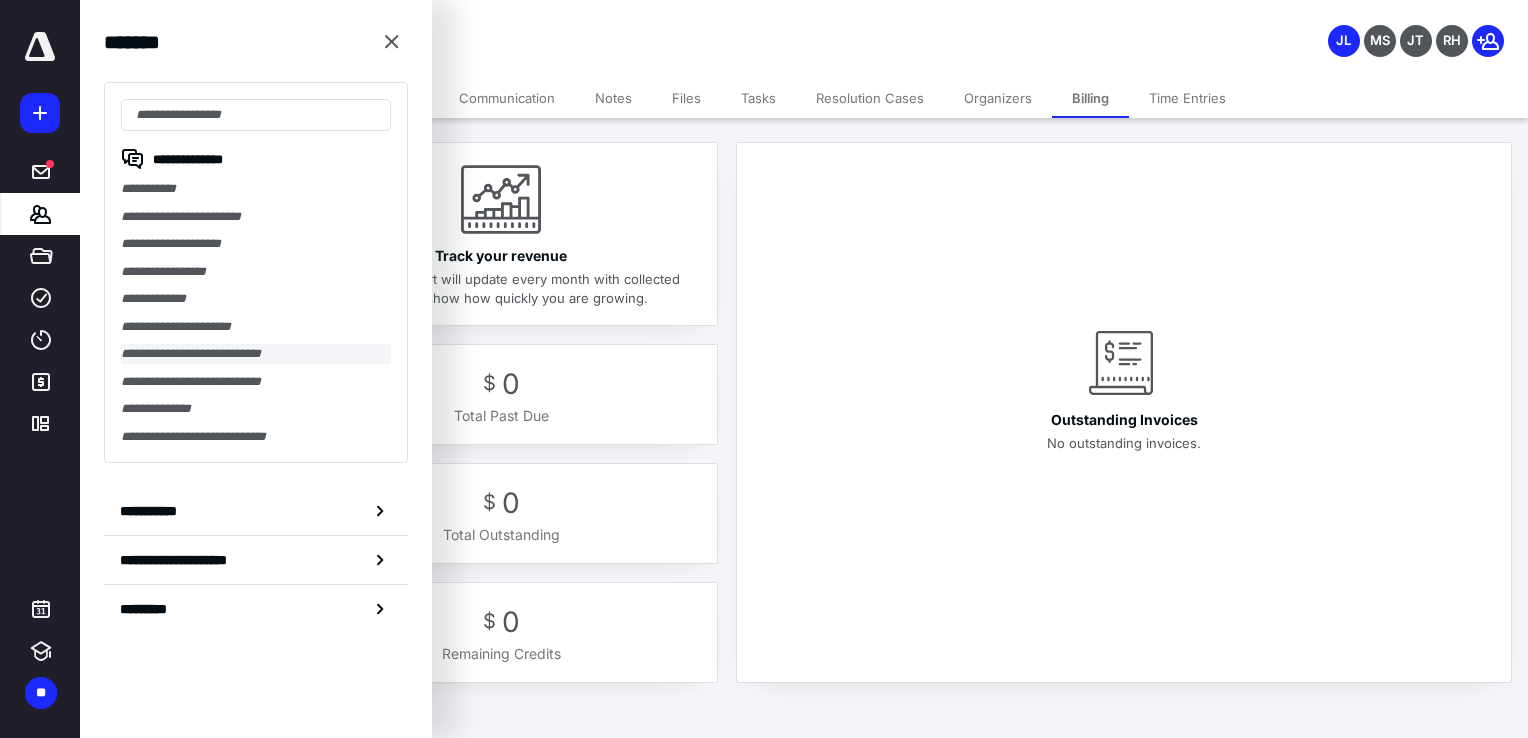 click on "**********" at bounding box center (256, 354) 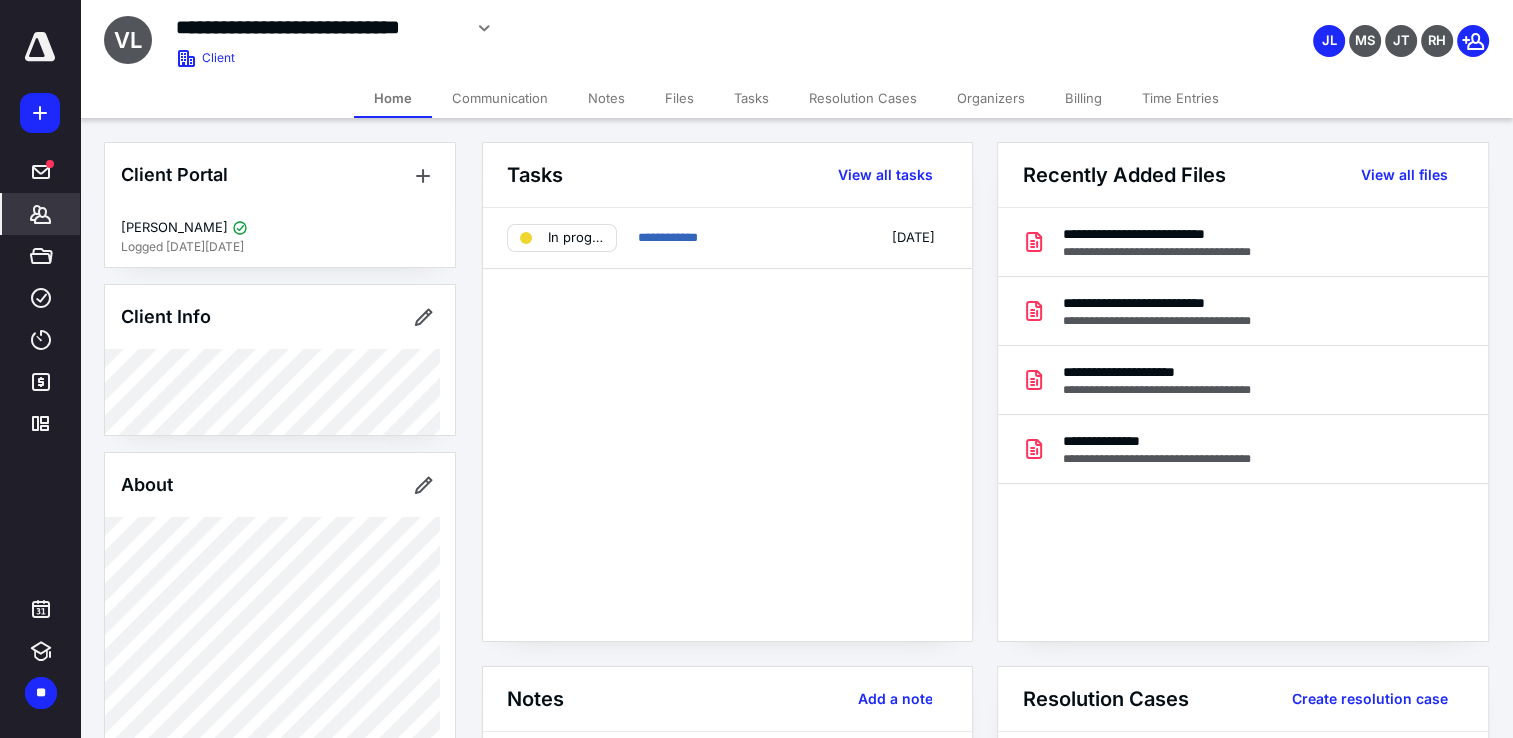 click on "Billing" at bounding box center (1083, 98) 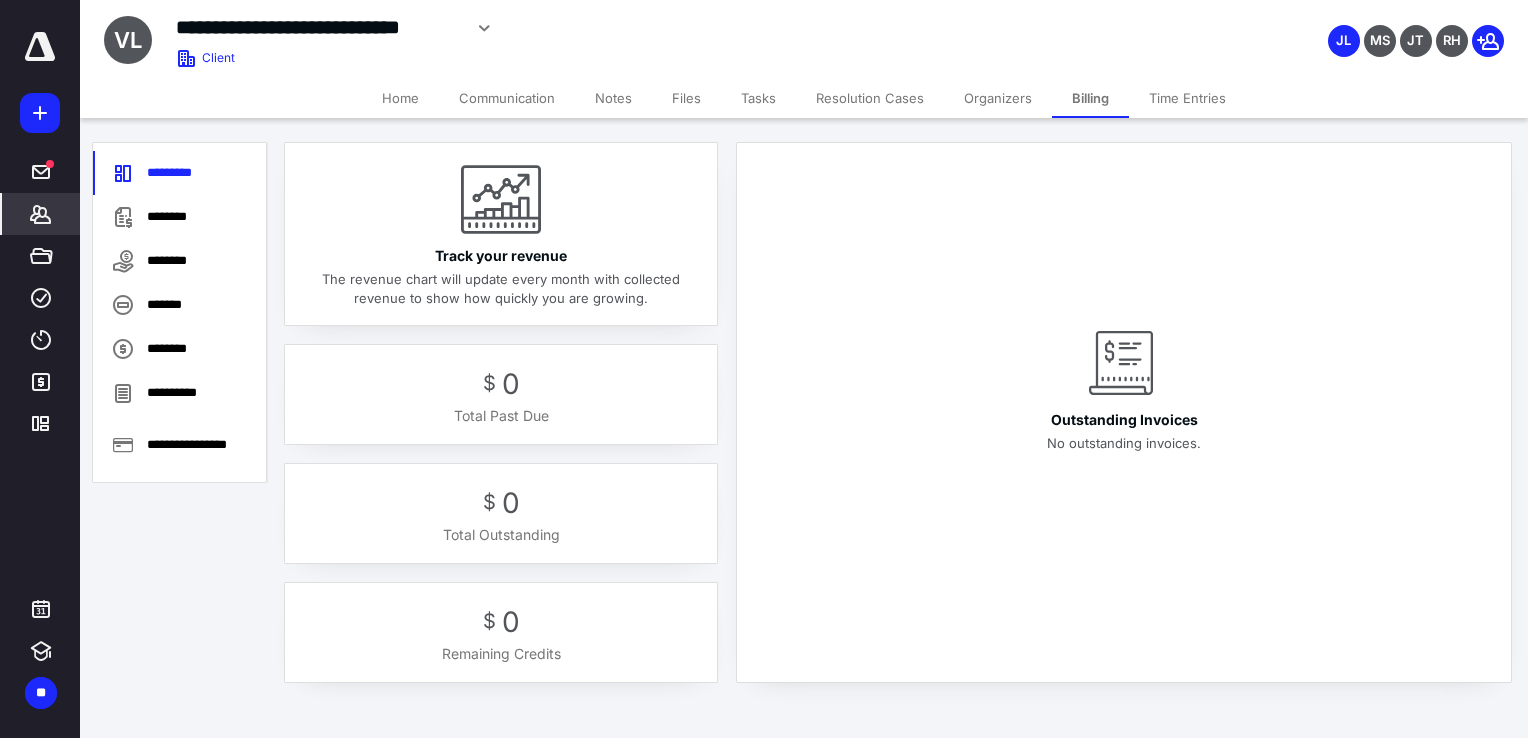 click on "Home" at bounding box center (400, 98) 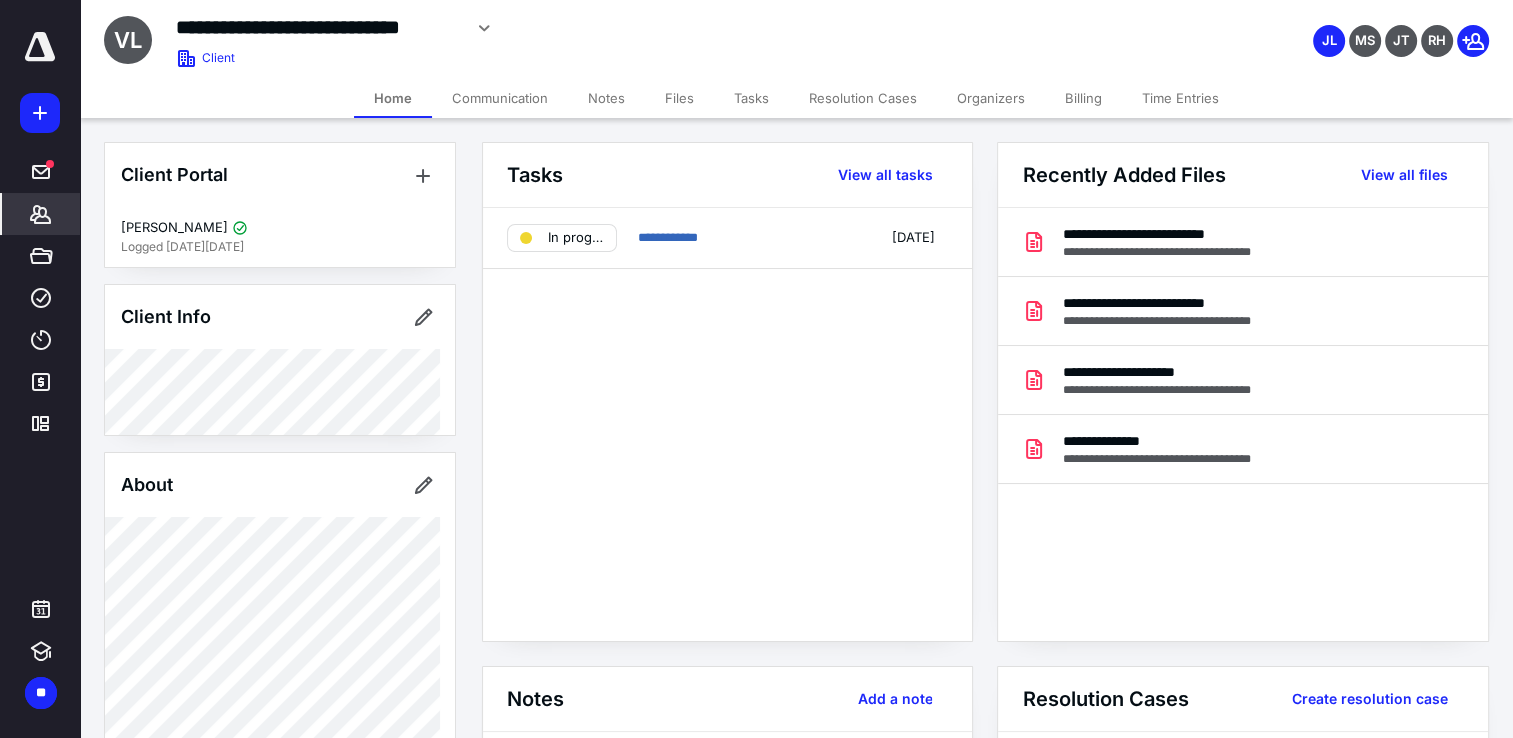 click on "**********" at bounding box center [727, 424] 